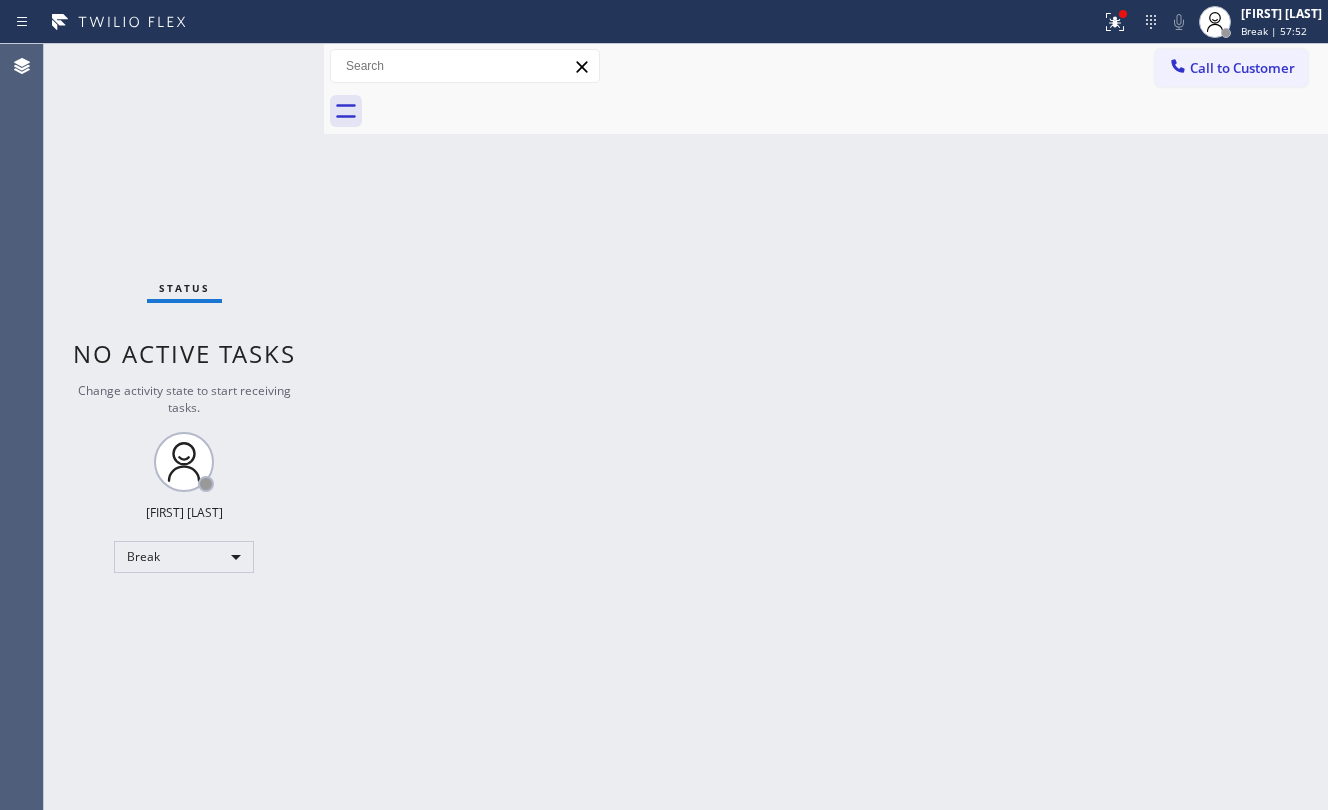 scroll, scrollTop: 0, scrollLeft: 0, axis: both 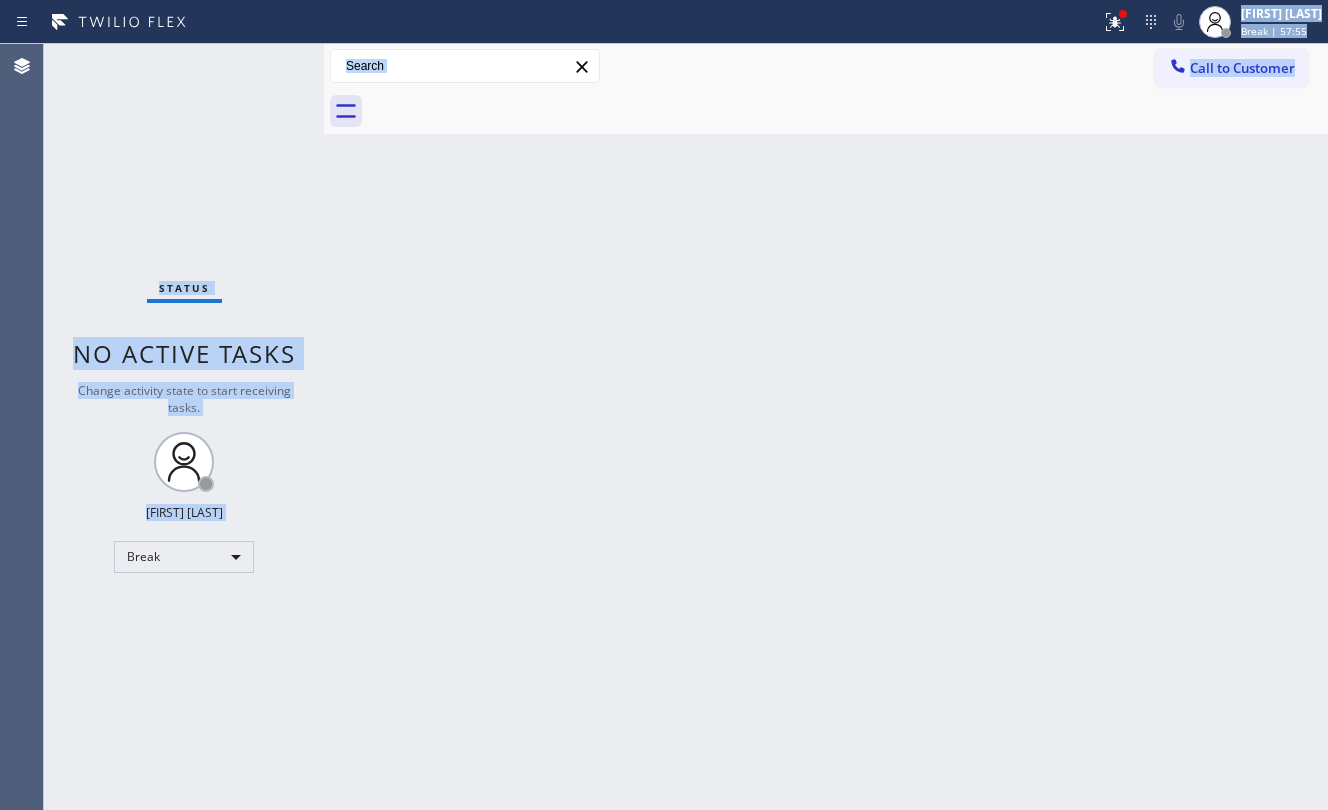 click on "Back to Dashboard Change Sender ID Customers Technicians Select a contact Outbound call Location Search location Your caller id phone number Customer number Call Customer info Name   Phone none Address none Change Sender ID HVAC [PHONE] 5 Star Appliance [PHONE] Appliance Repair [PHONE] Plumbing [PHONE] Air Duct Cleaning [PHONE]  Electricians [PHONE]  Cancel Change Check personal SMS Reset Change No tabs Call to Customer Outbound call Location Royal HVAC Masters [CITY] Your caller id phone number [PHONE] Customer number Call Outbound call Technician Search Technician Your caller id phone number Your caller id phone number Call" at bounding box center [826, 427] 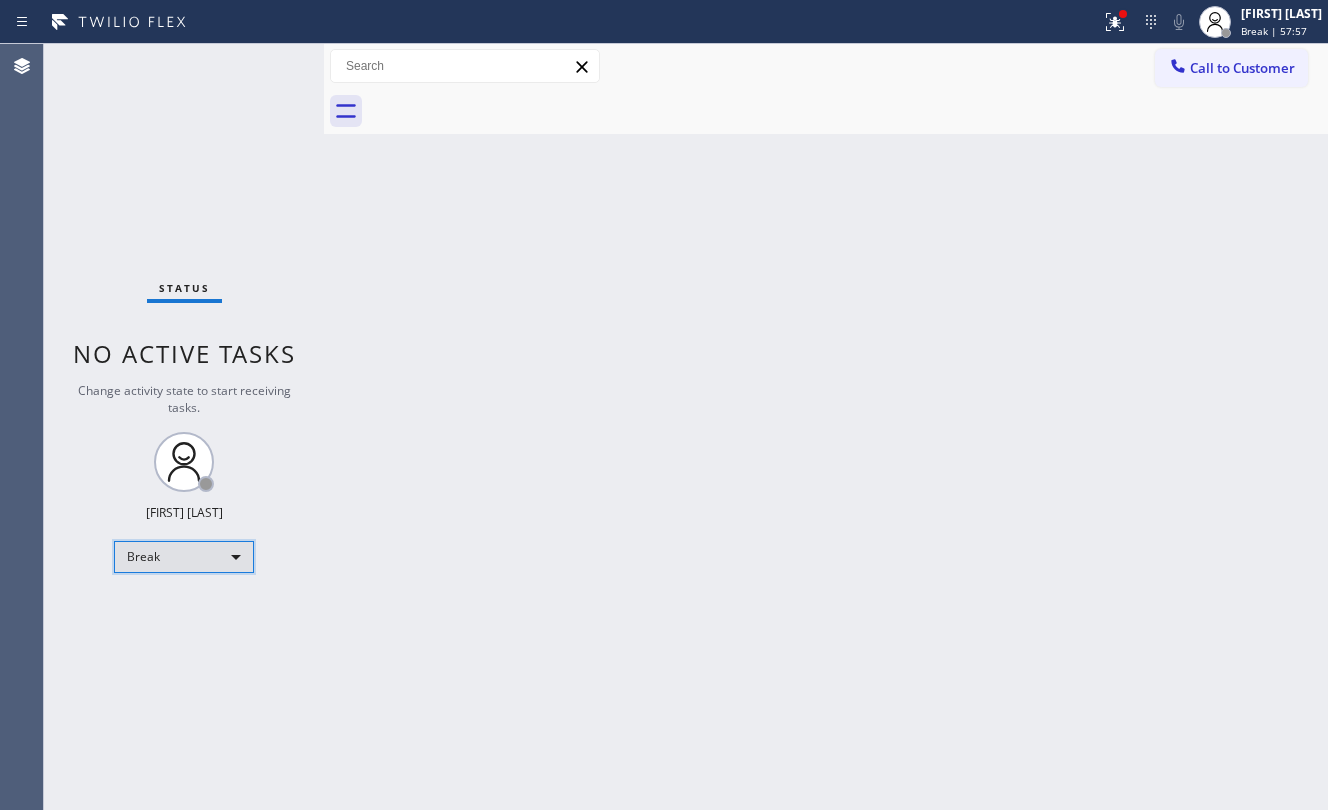 click on "Break" at bounding box center [184, 557] 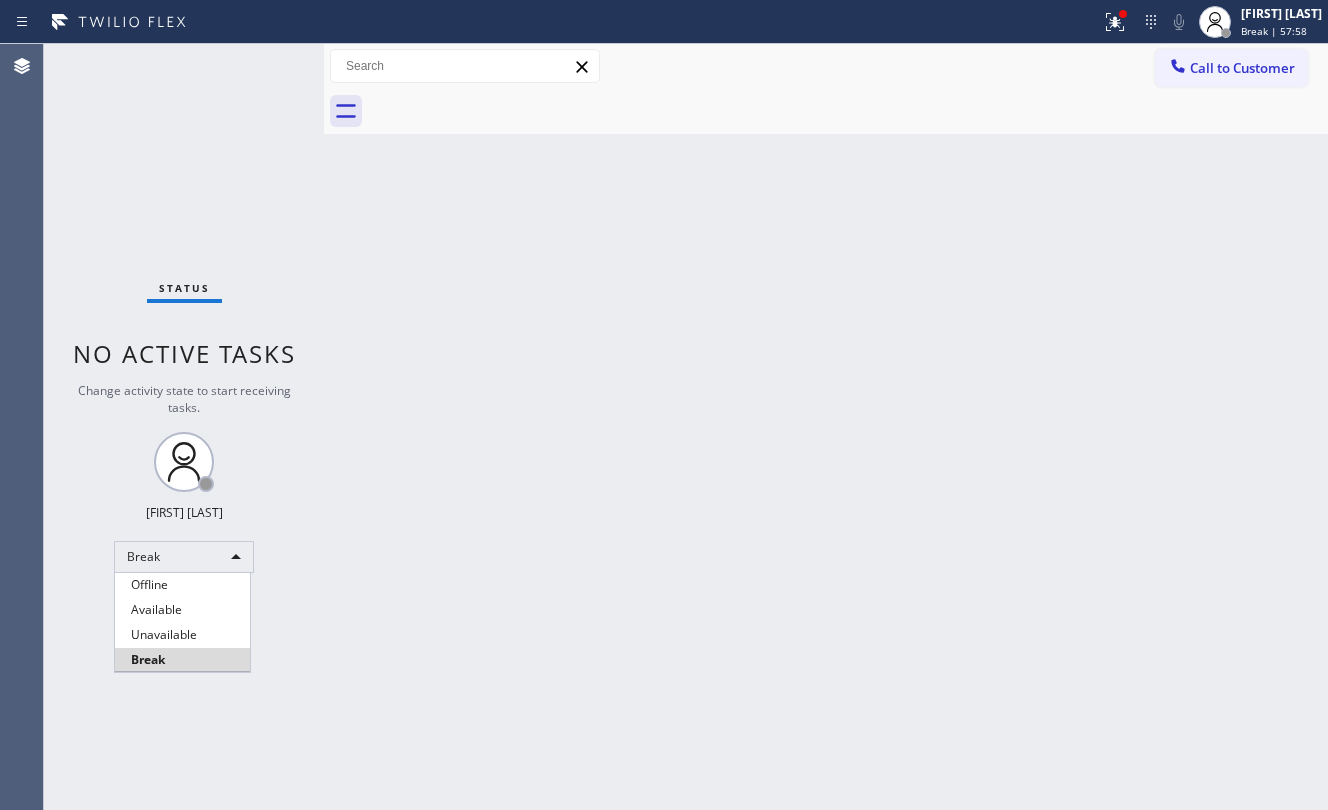 click on "Unavailable" at bounding box center (182, 635) 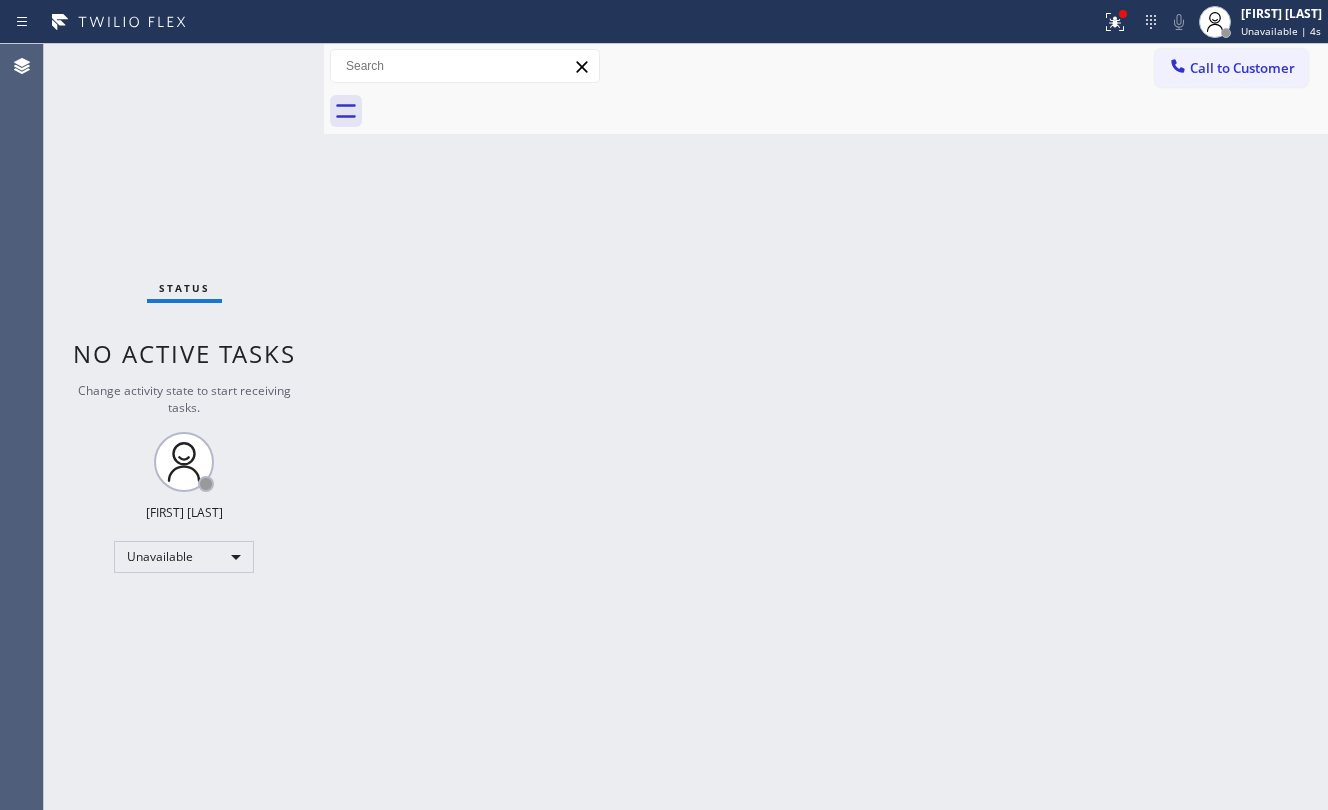 drag, startPoint x: 805, startPoint y: 422, endPoint x: 822, endPoint y: 429, distance: 18.384777 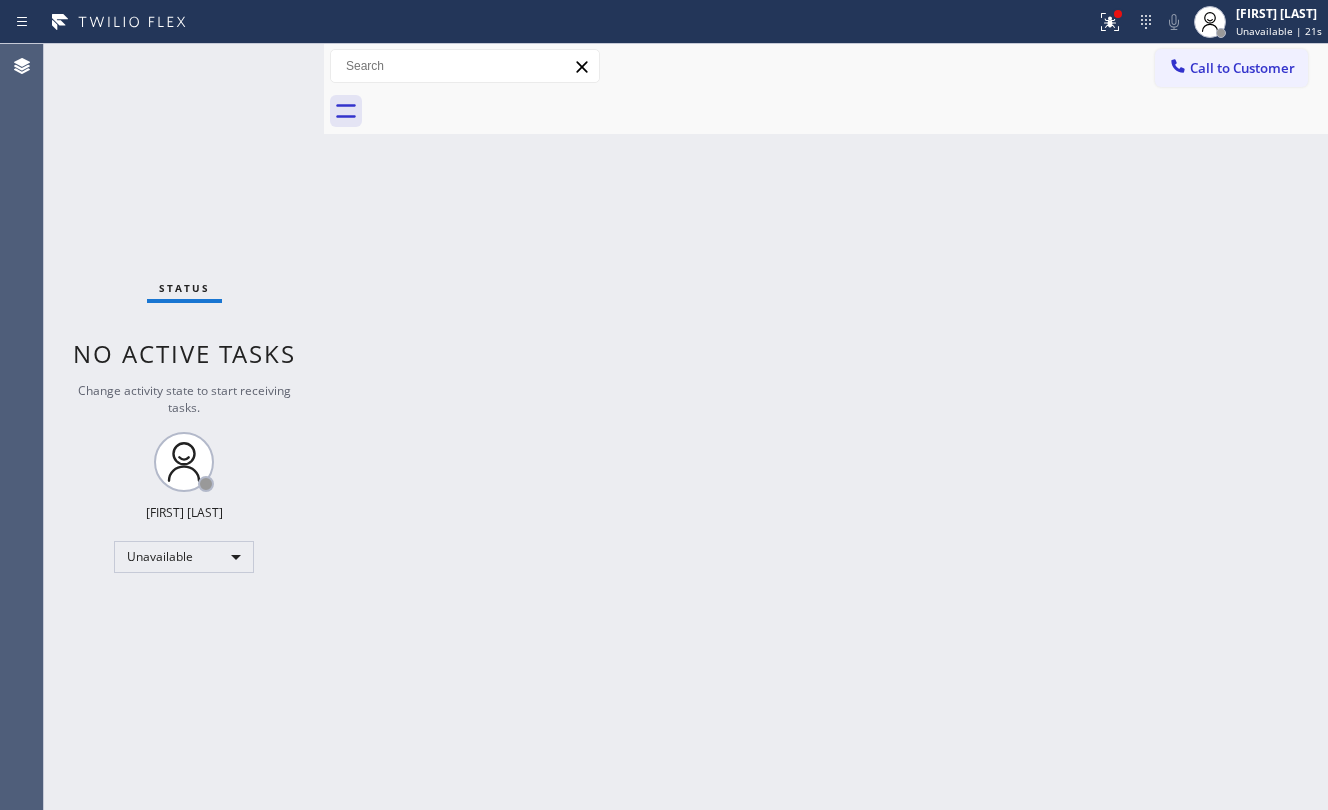 click on "Back to Dashboard Change Sender ID Customers Technicians Select a contact Outbound call Location Search location Your caller id phone number Customer number Call Customer info Name   Phone none Address none Change Sender ID HVAC [PHONE] 5 Star Appliance [PHONE] Appliance Repair [PHONE] Plumbing [PHONE] Air Duct Cleaning [PHONE]  Electricians [PHONE]  Cancel Change Check personal SMS Reset Change No tabs Call to Customer Outbound call Location Royal HVAC Masters [CITY] Your caller id phone number [PHONE] Customer number Call Outbound call Technician Search Technician Your caller id phone number Your caller id phone number Call" at bounding box center [826, 427] 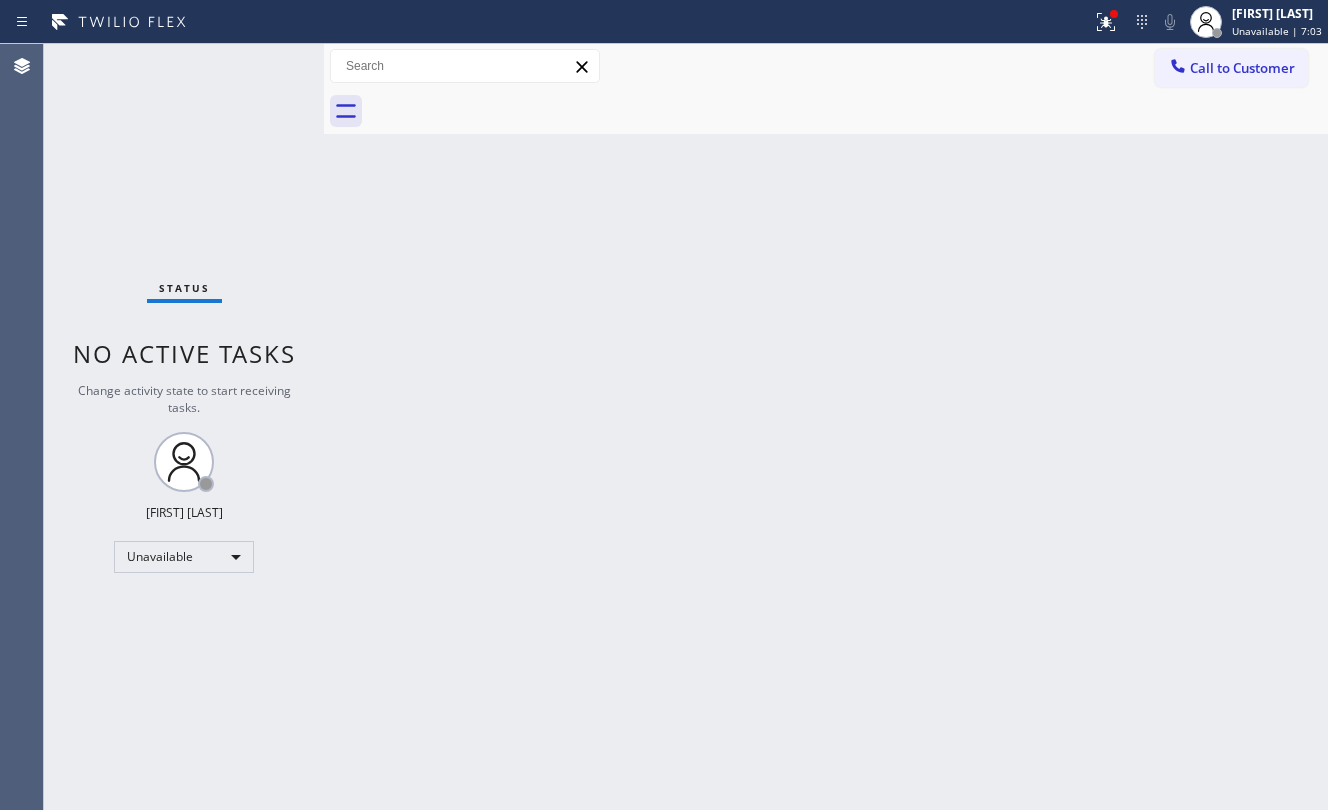 click on "Back to Dashboard Change Sender ID Customers Technicians Select a contact Outbound call Location Search location Your caller id phone number Customer number Call Customer info Name   Phone none Address none Change Sender ID HVAC [PHONE] 5 Star Appliance [PHONE] Appliance Repair [PHONE] Plumbing [PHONE] Air Duct Cleaning [PHONE]  Electricians [PHONE]  Cancel Change Check personal SMS Reset Change No tabs Call to Customer Outbound call Location Royal HVAC Masters [CITY] Your caller id phone number [PHONE] Customer number Call Outbound call Technician Search Technician Your caller id phone number Your caller id phone number Call" at bounding box center [826, 427] 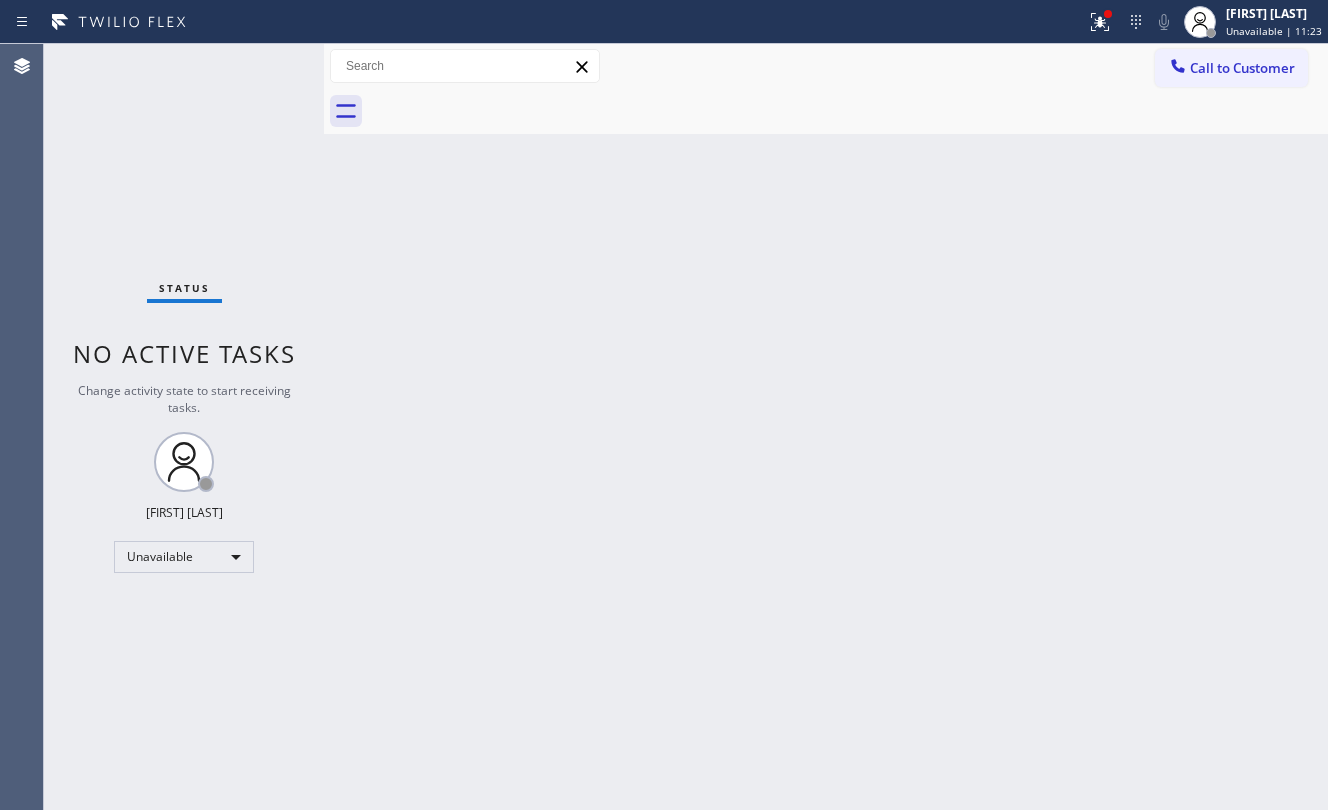 click at bounding box center [848, 111] 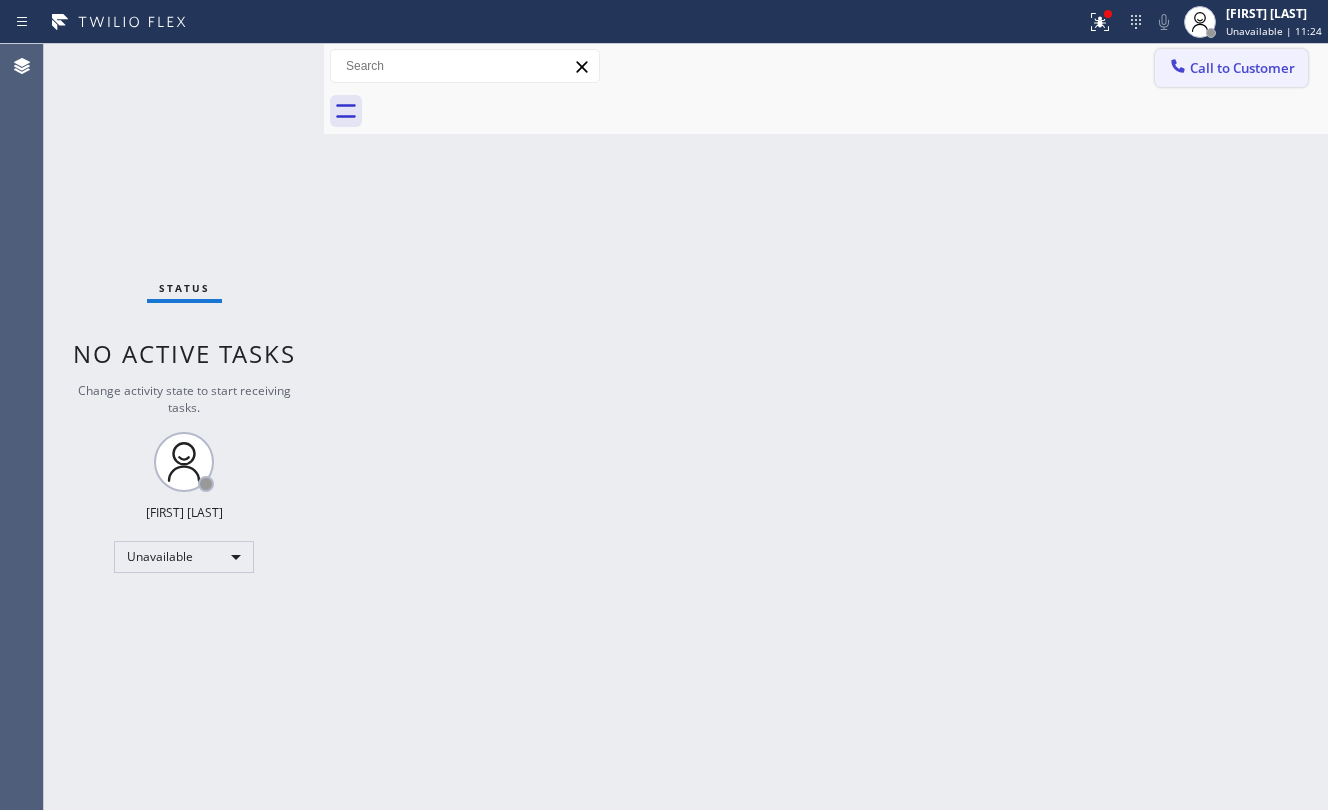 click on "Call to Customer" at bounding box center (1242, 68) 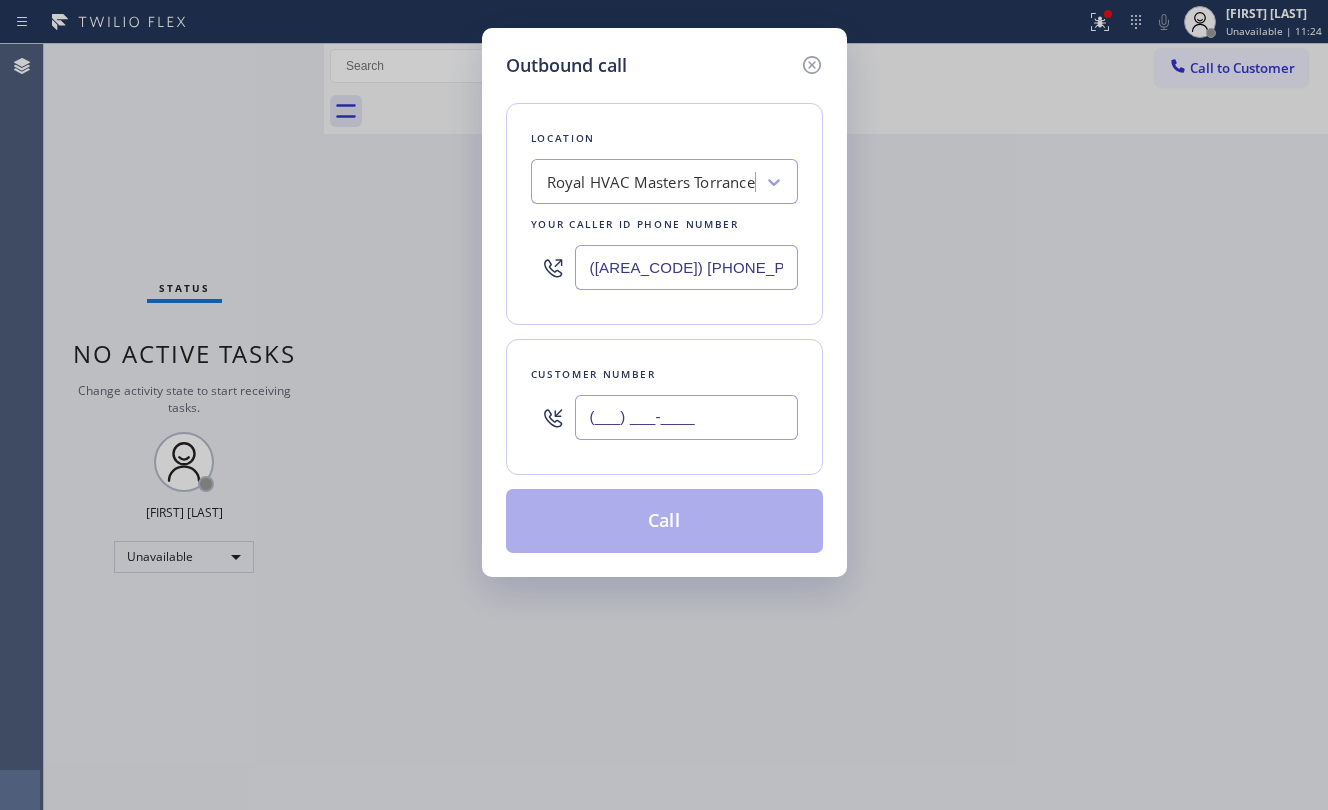 click on "(___) ___-____" at bounding box center (686, 417) 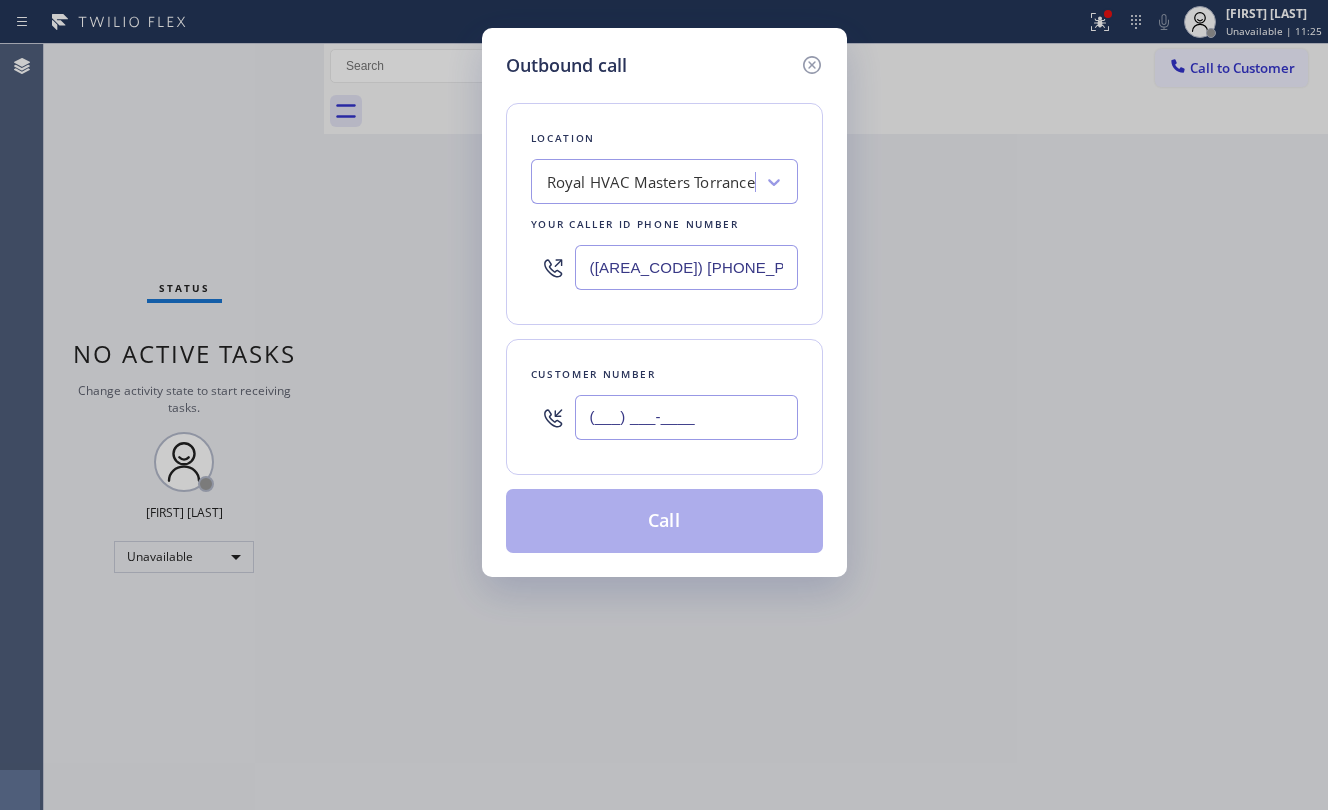 paste on "([PHONE])" 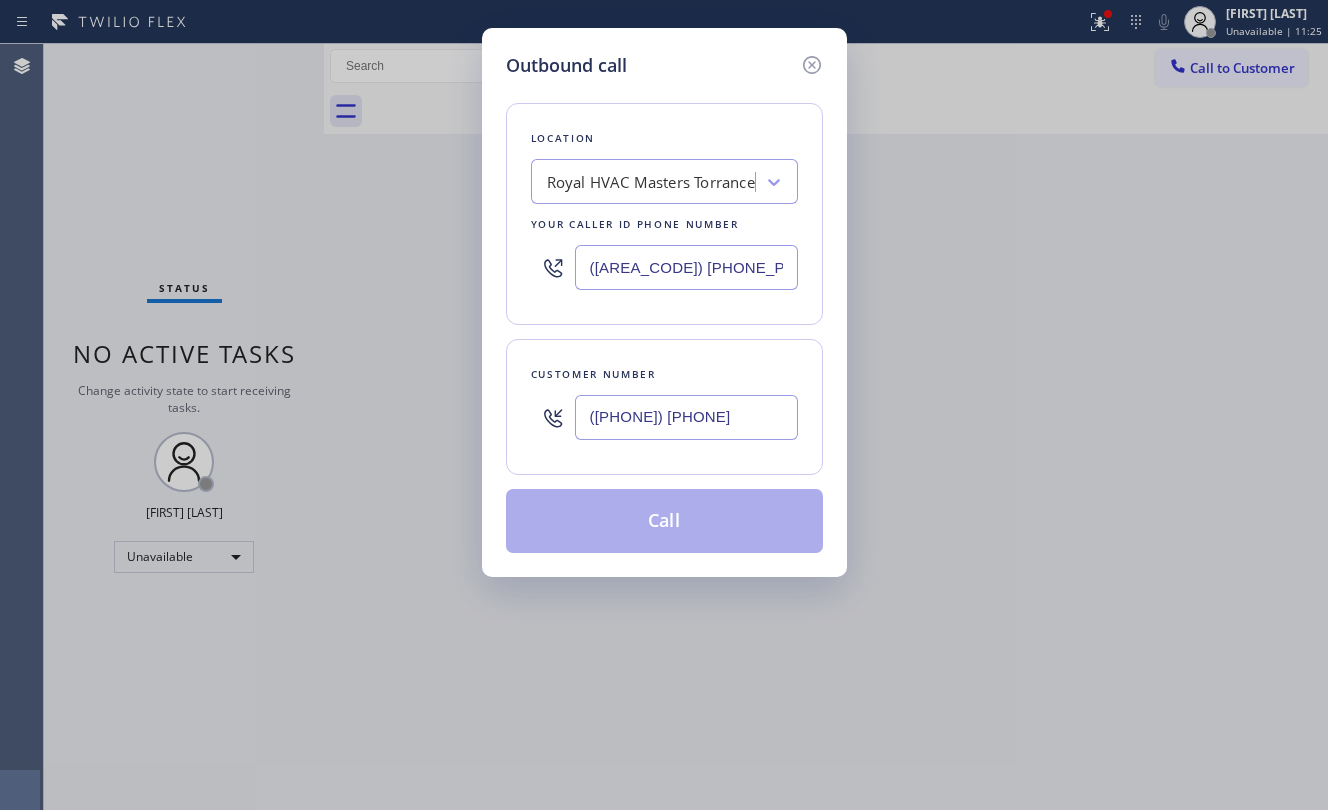 type on "([PHONE]) [PHONE]" 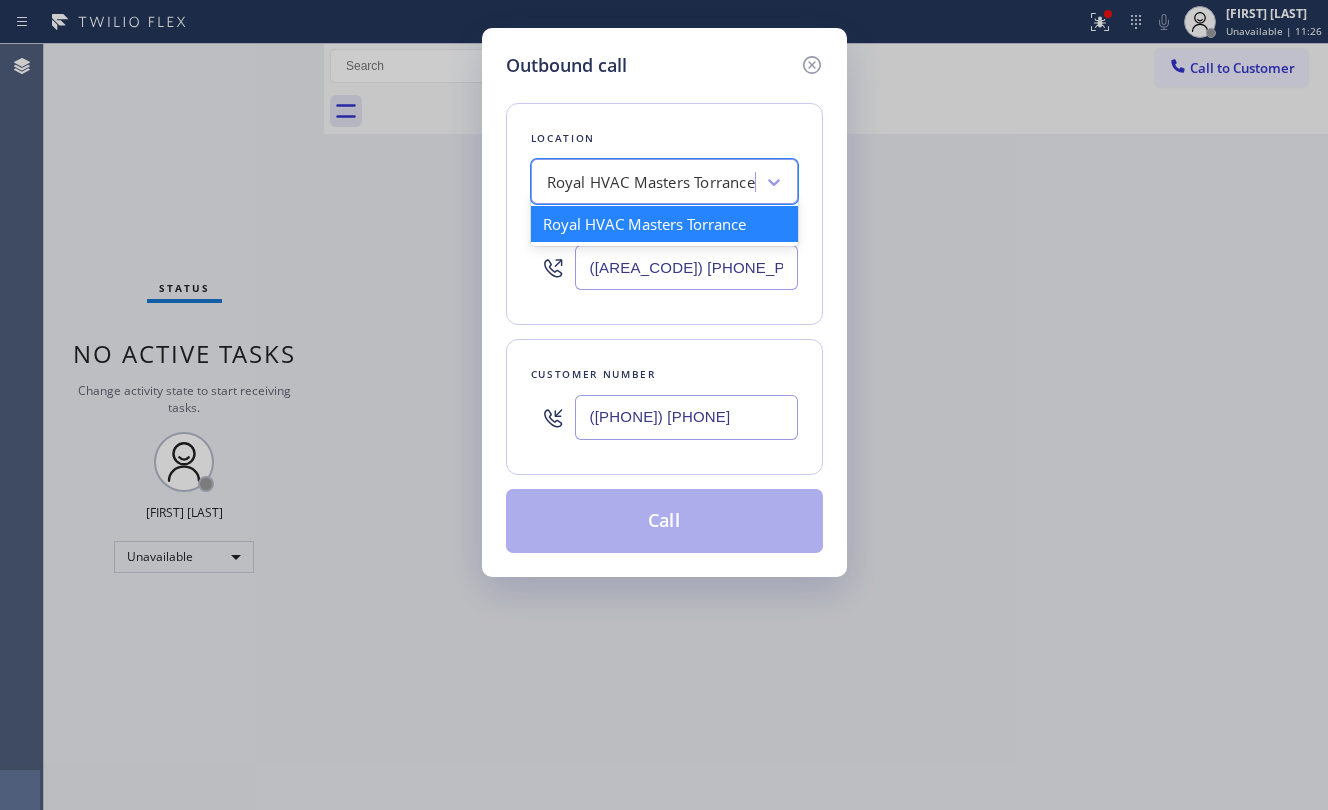 click on "Royal HVAC Masters Torrance" at bounding box center (651, 182) 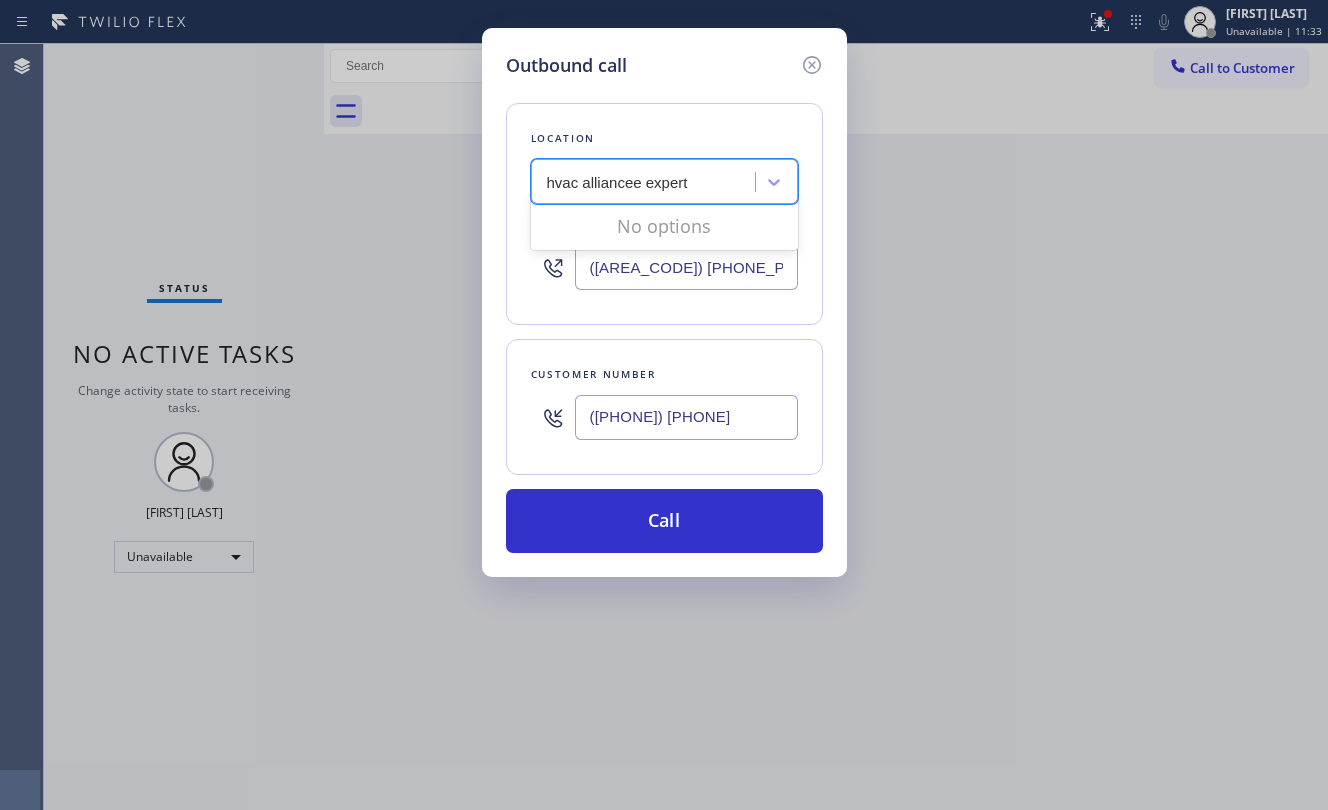 click on "hvac alliancee expert" at bounding box center [618, 182] 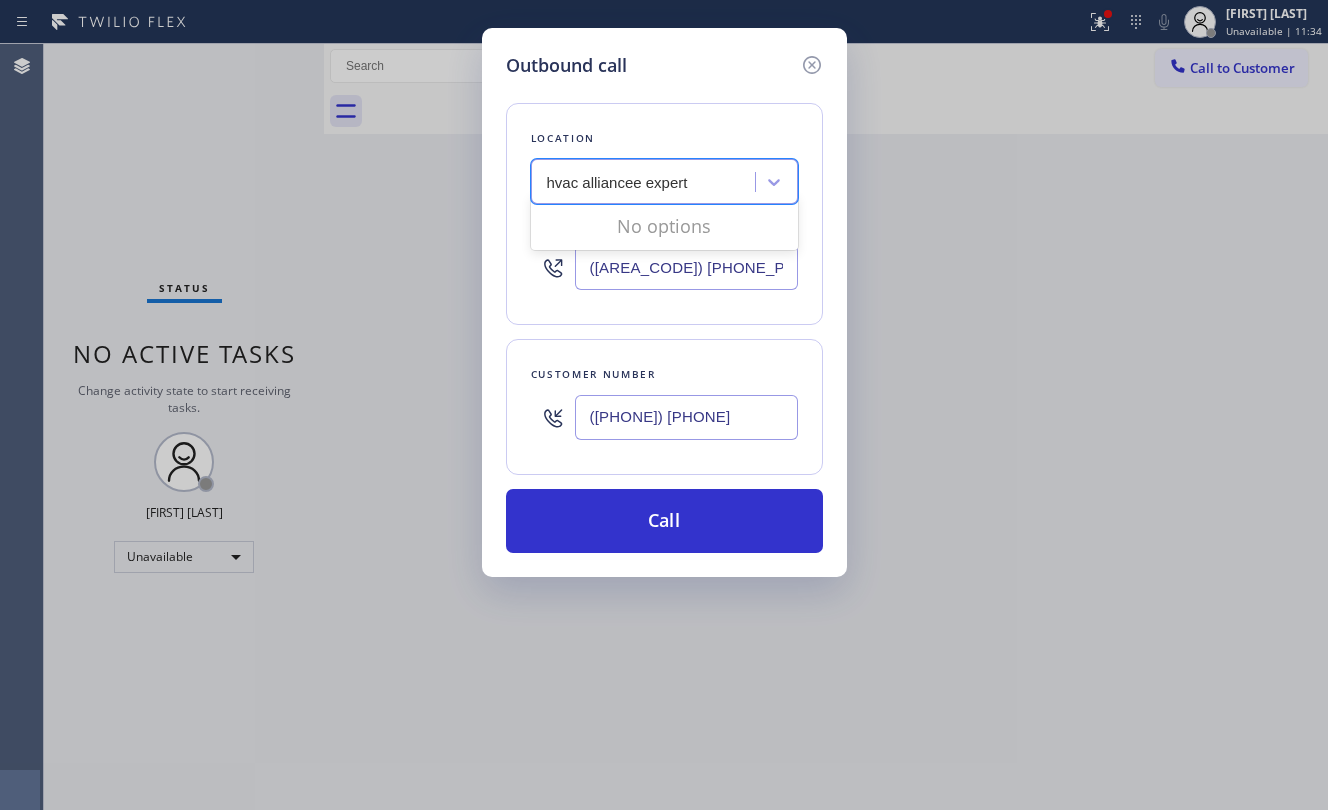 type on "hvac alliance expert" 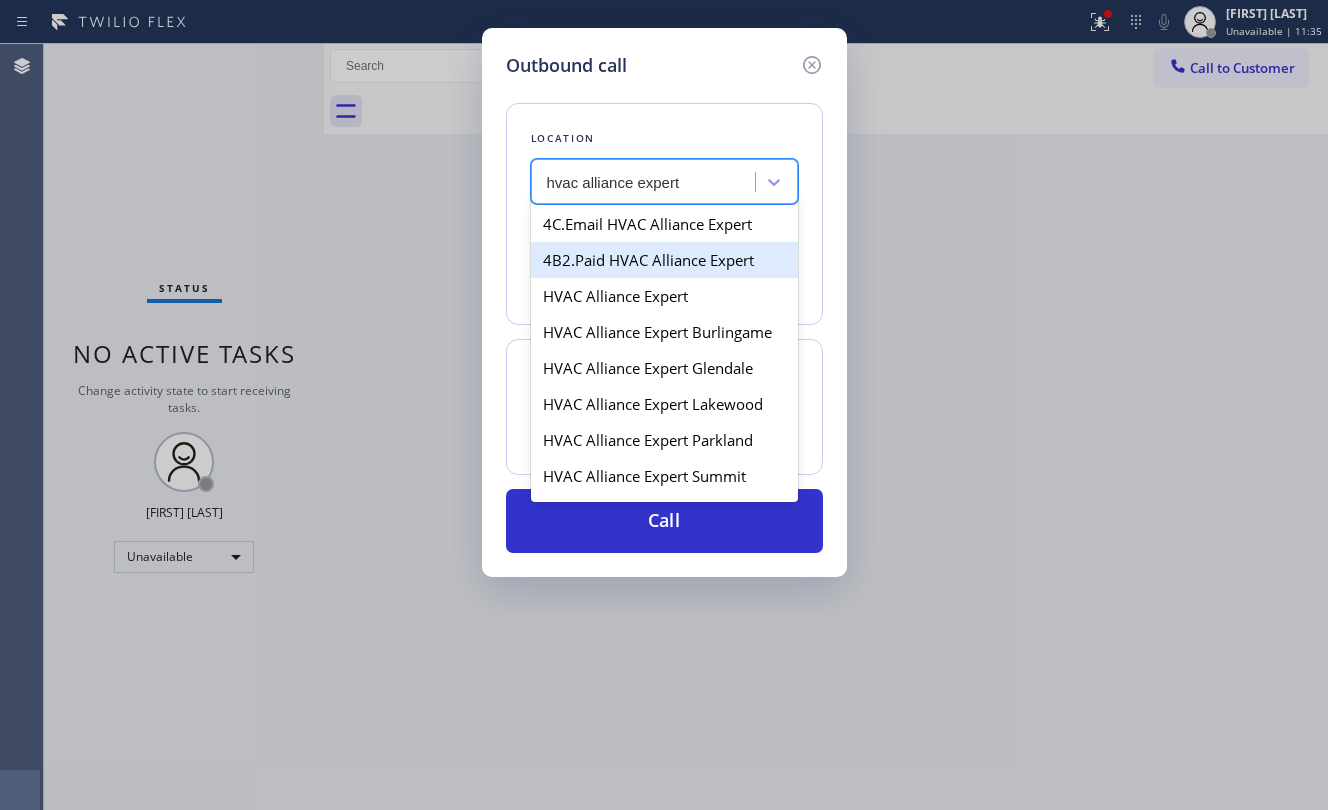 click on "4B2.Paid HVAC Alliance Expert" at bounding box center (664, 260) 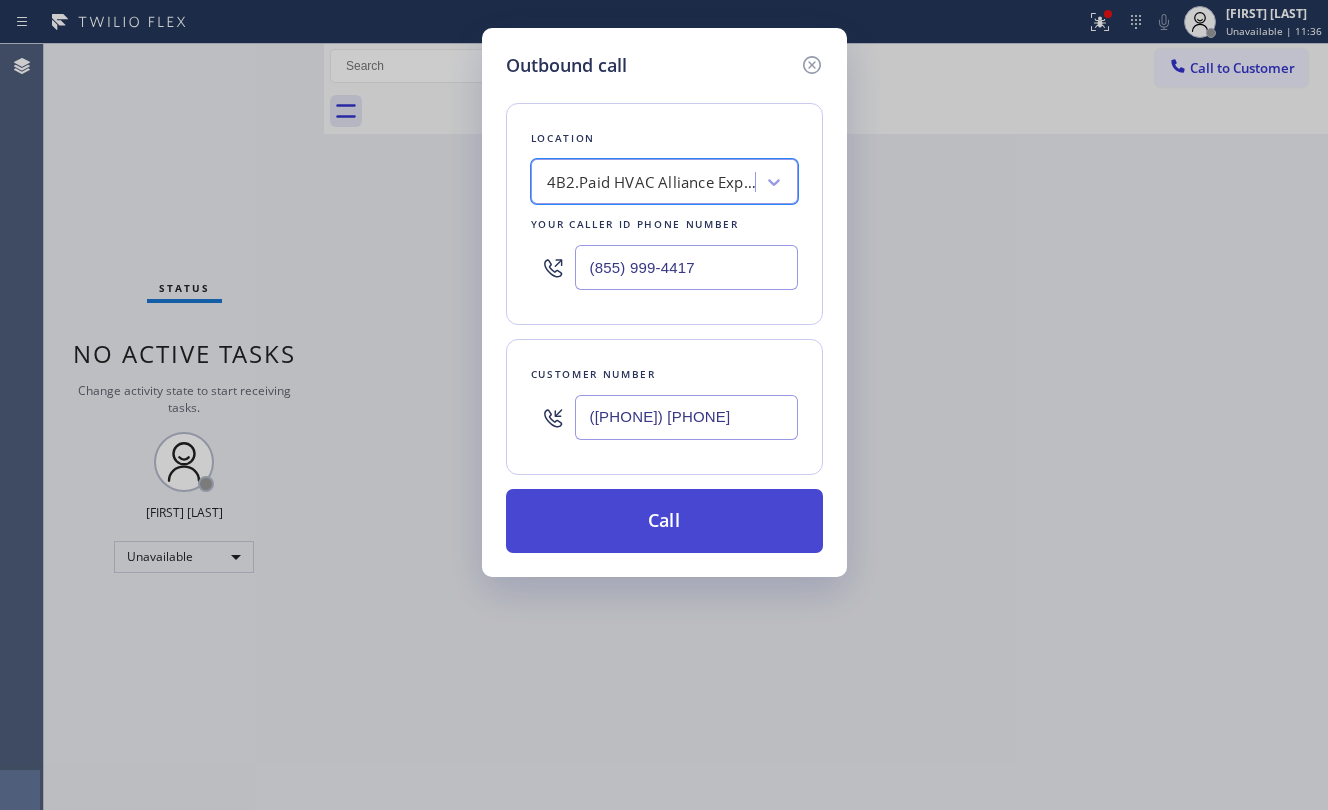 click on "Call" at bounding box center [664, 521] 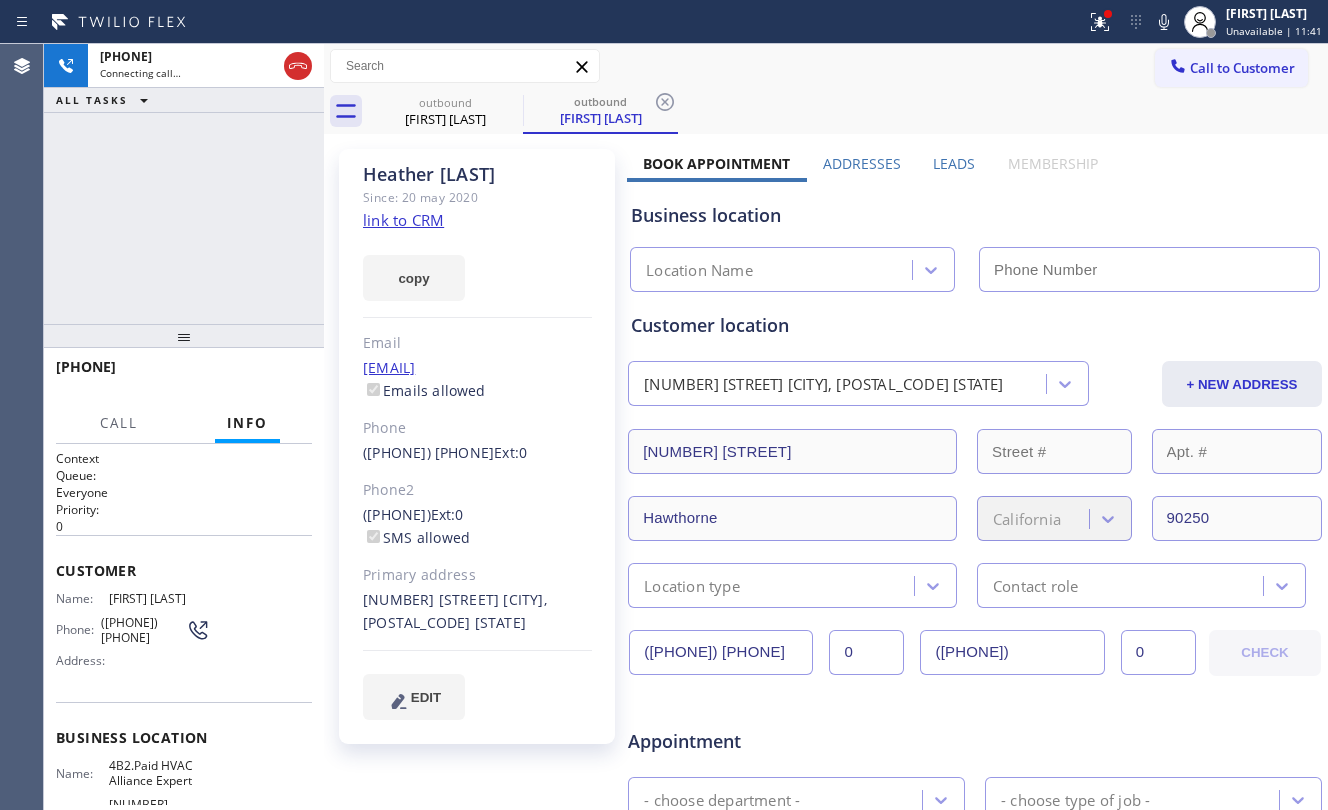 type on "(855) 999-4417" 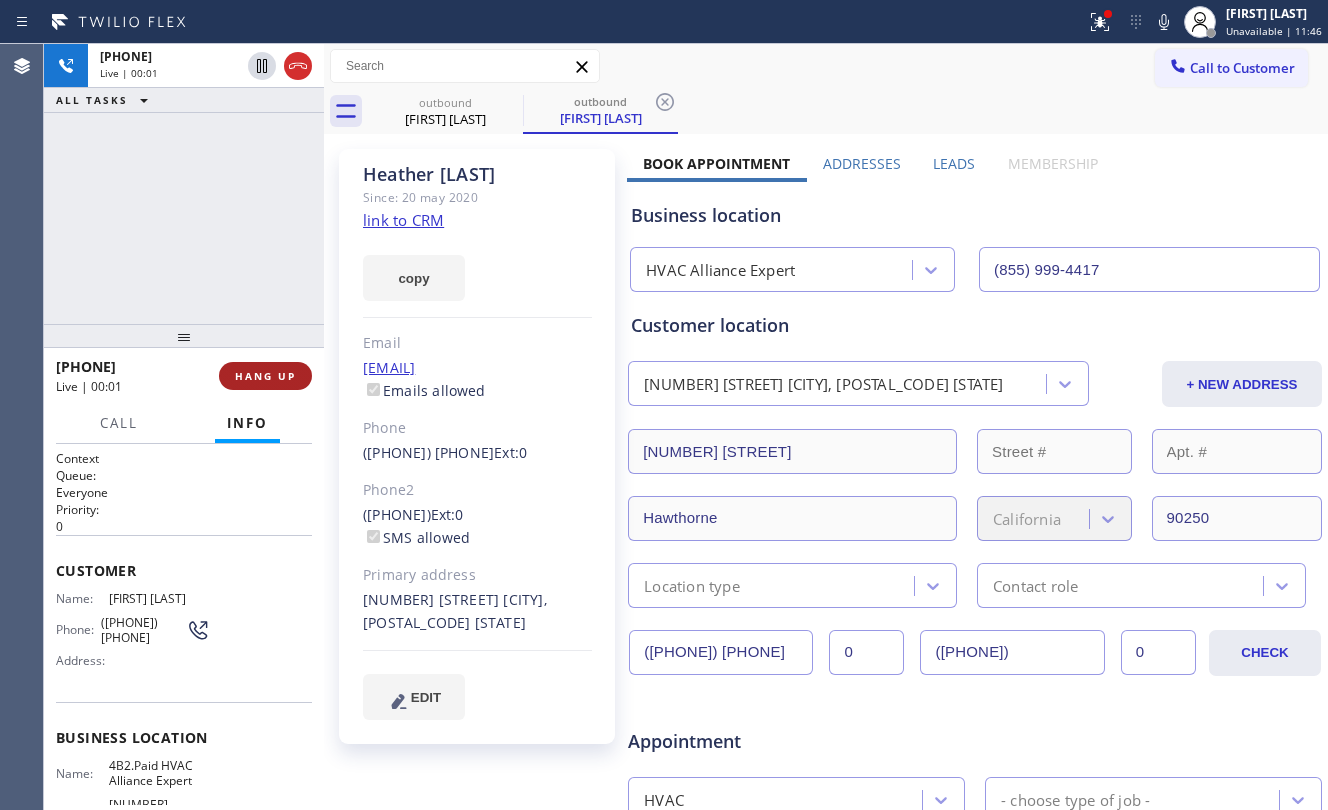 click on "HANG UP" at bounding box center (265, 376) 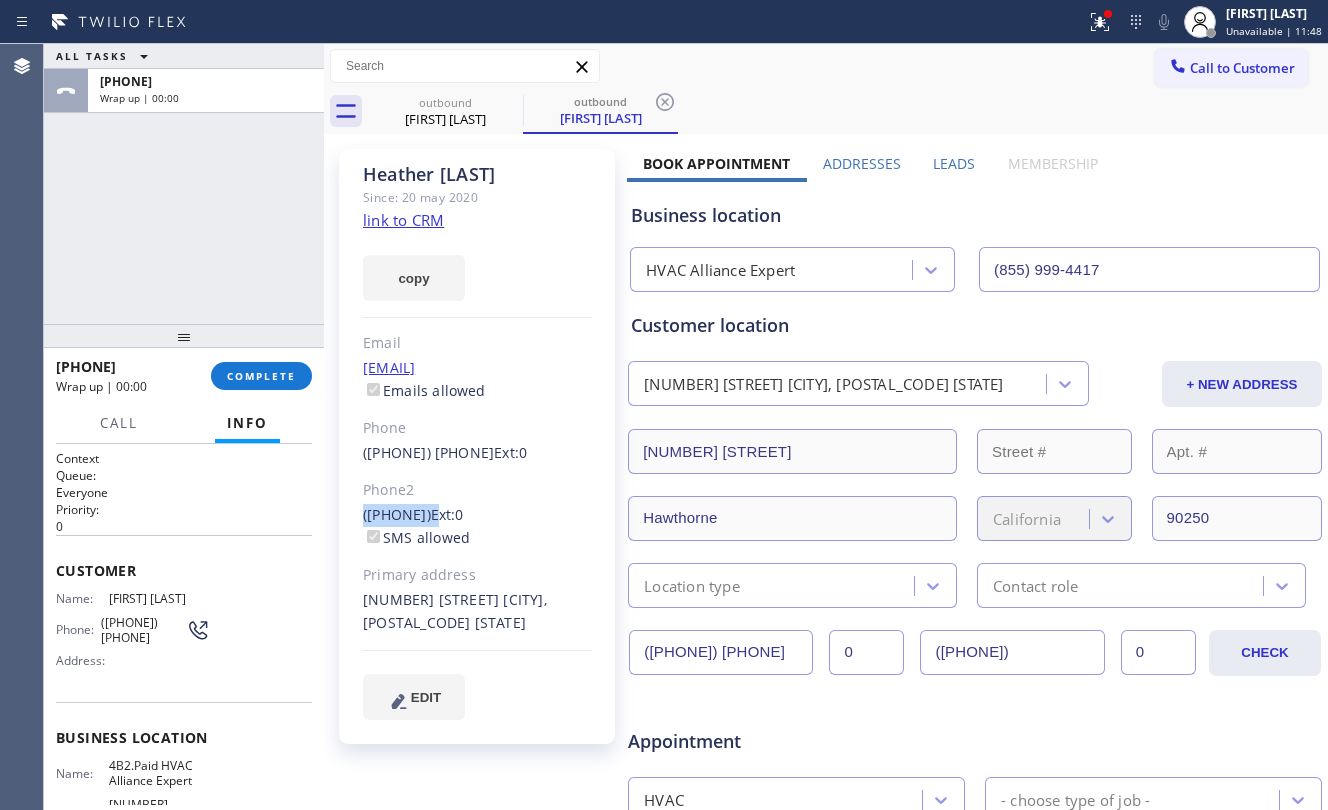drag, startPoint x: 378, startPoint y: 516, endPoint x: 468, endPoint y: 514, distance: 90.02222 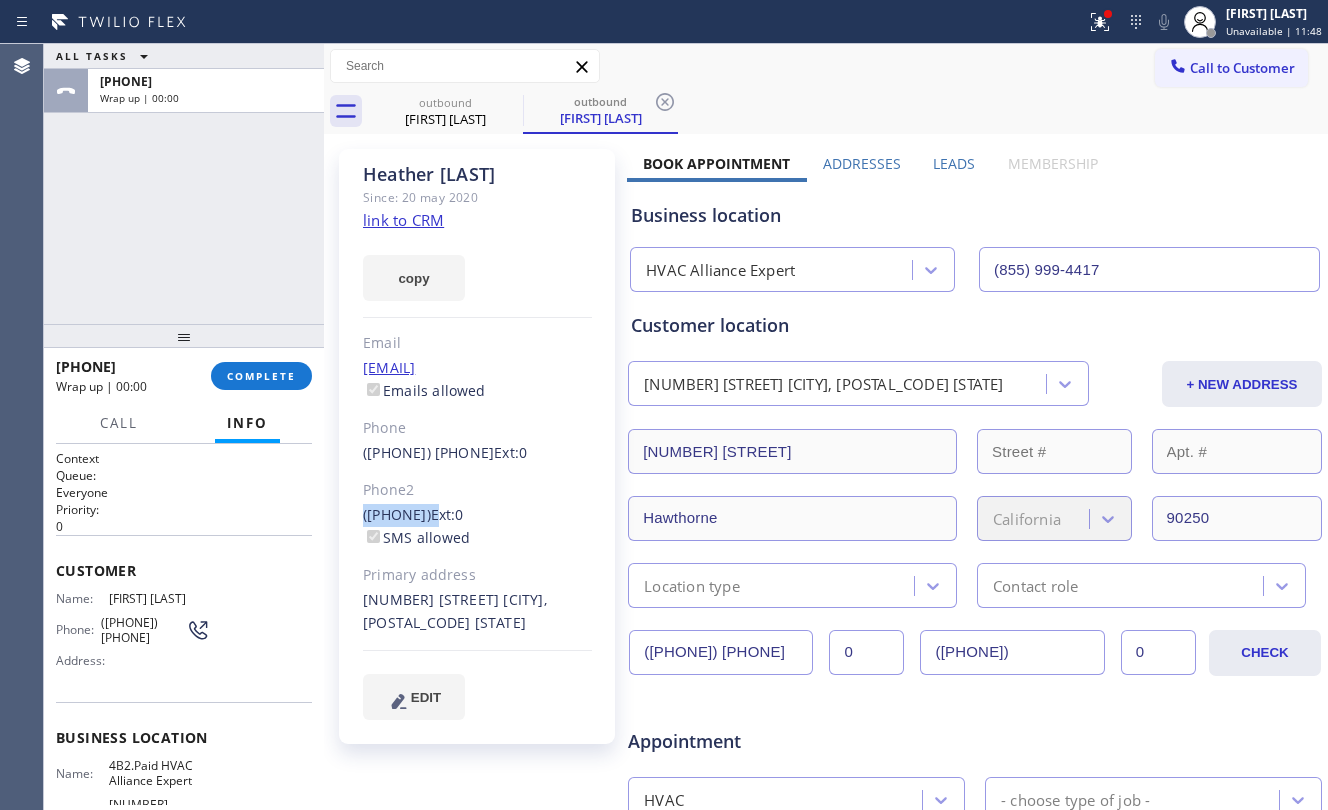 click on "[FIRST]    [LAST] Since: [DATE] link to CRM copy Email [EMAIL]  Emails allowed Phone ([PHONE])  Ext:  0 Phone2 ([PHONE])  Ext:  0  SMS allowed Primary address  [NUMBER] [STREET] [CITY], [STATE] EDIT" at bounding box center [477, 446] 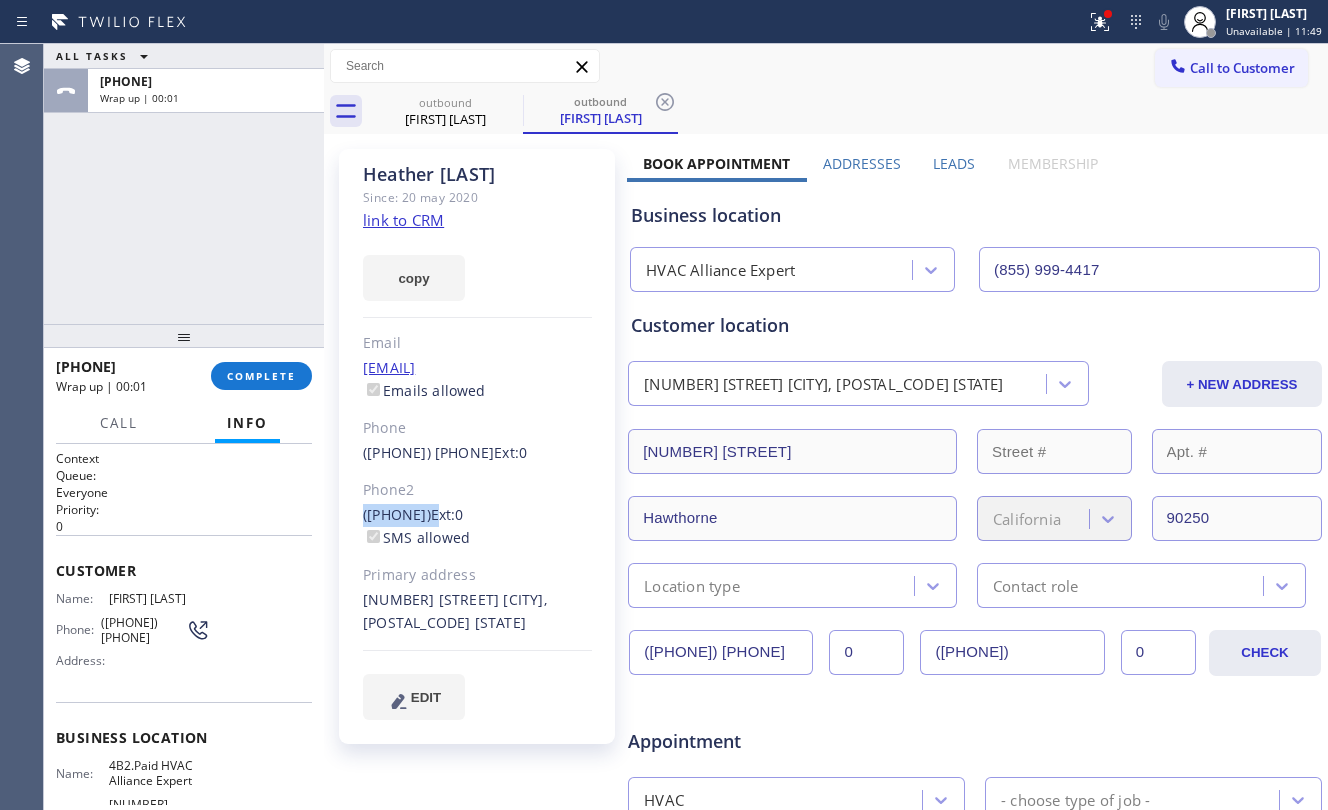copy on "([PHONE])" 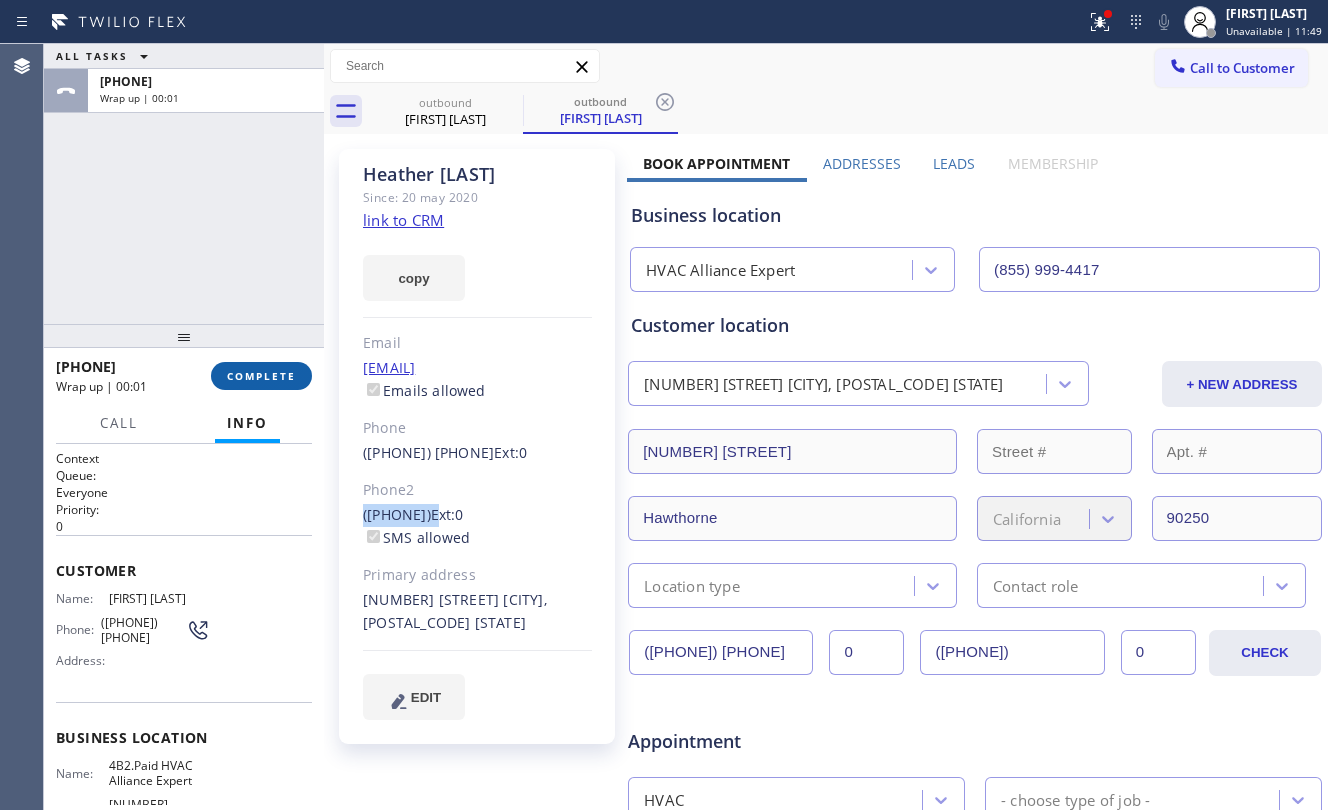 click on "COMPLETE" at bounding box center (261, 376) 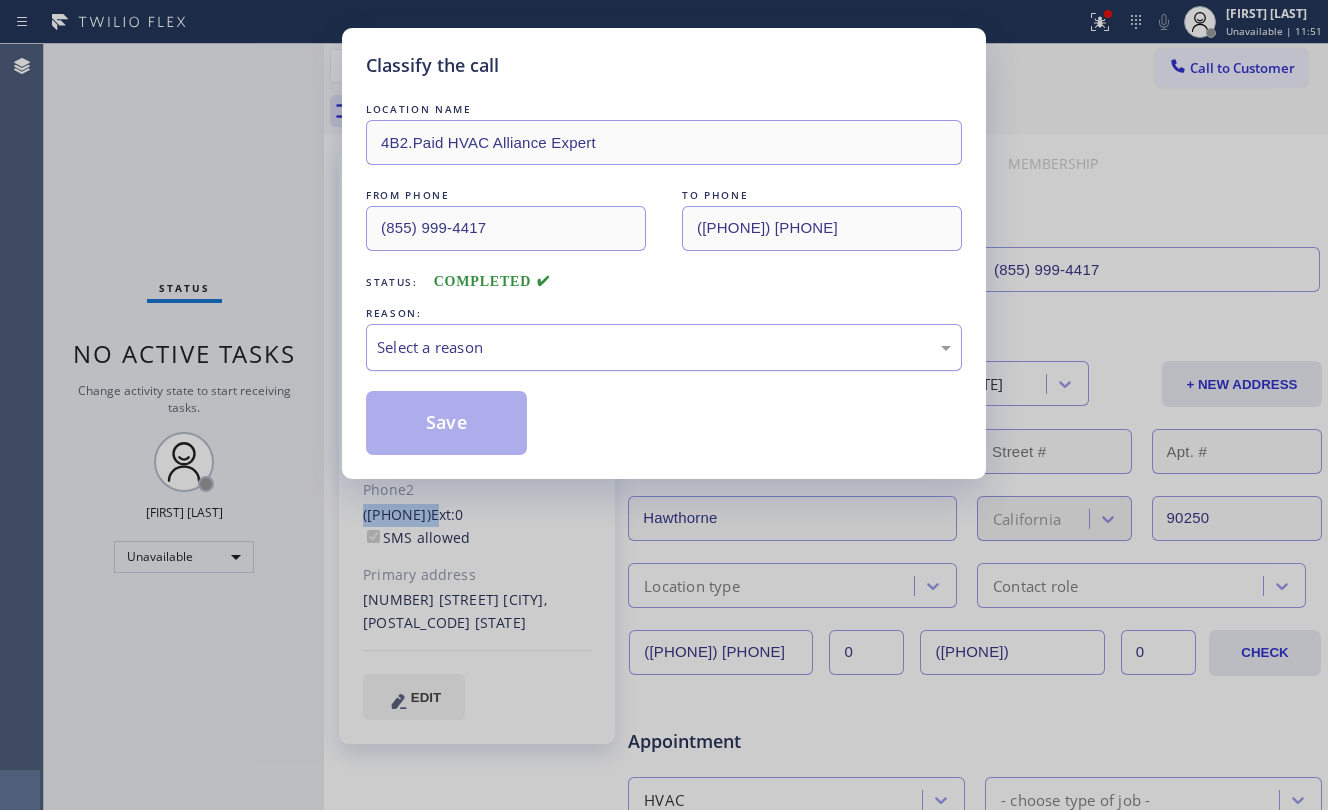 click on "Select a reason" at bounding box center [664, 347] 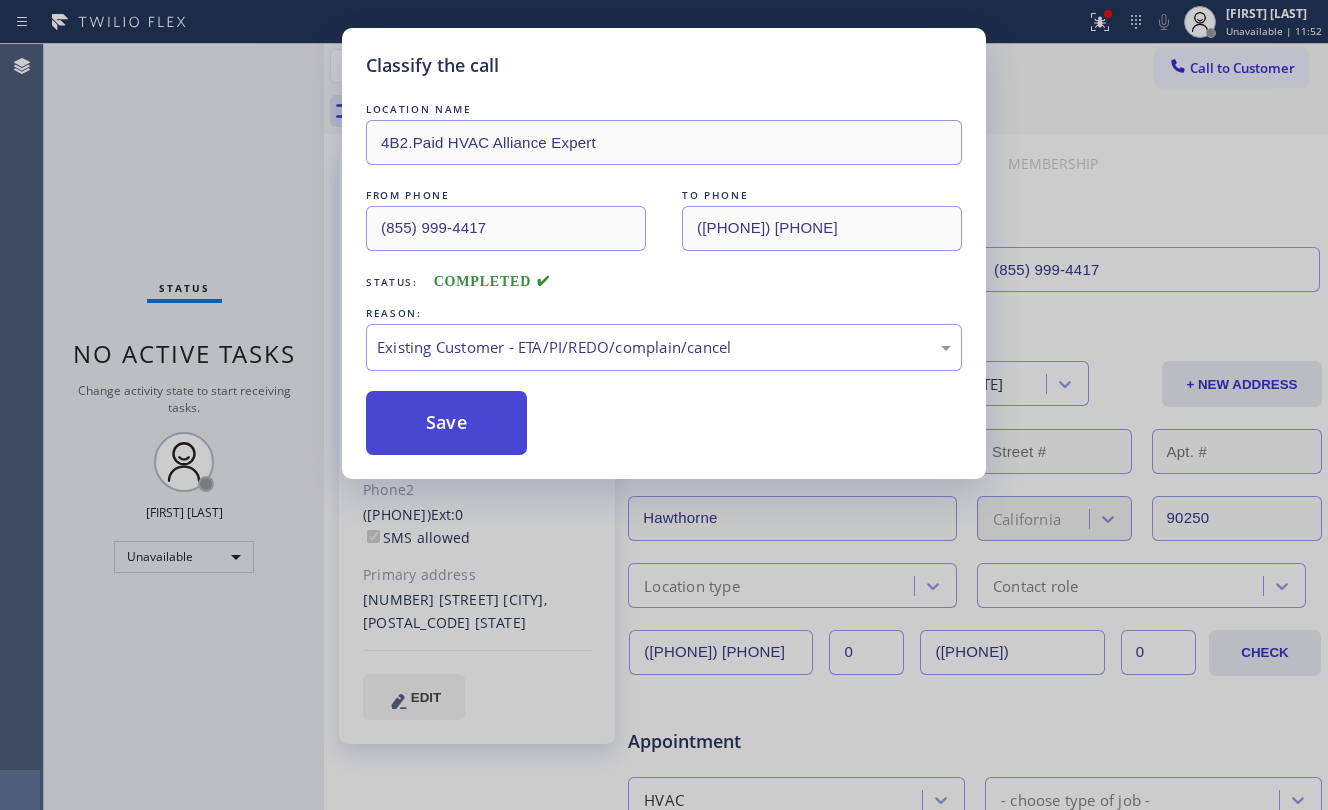 click on "Save" at bounding box center (446, 423) 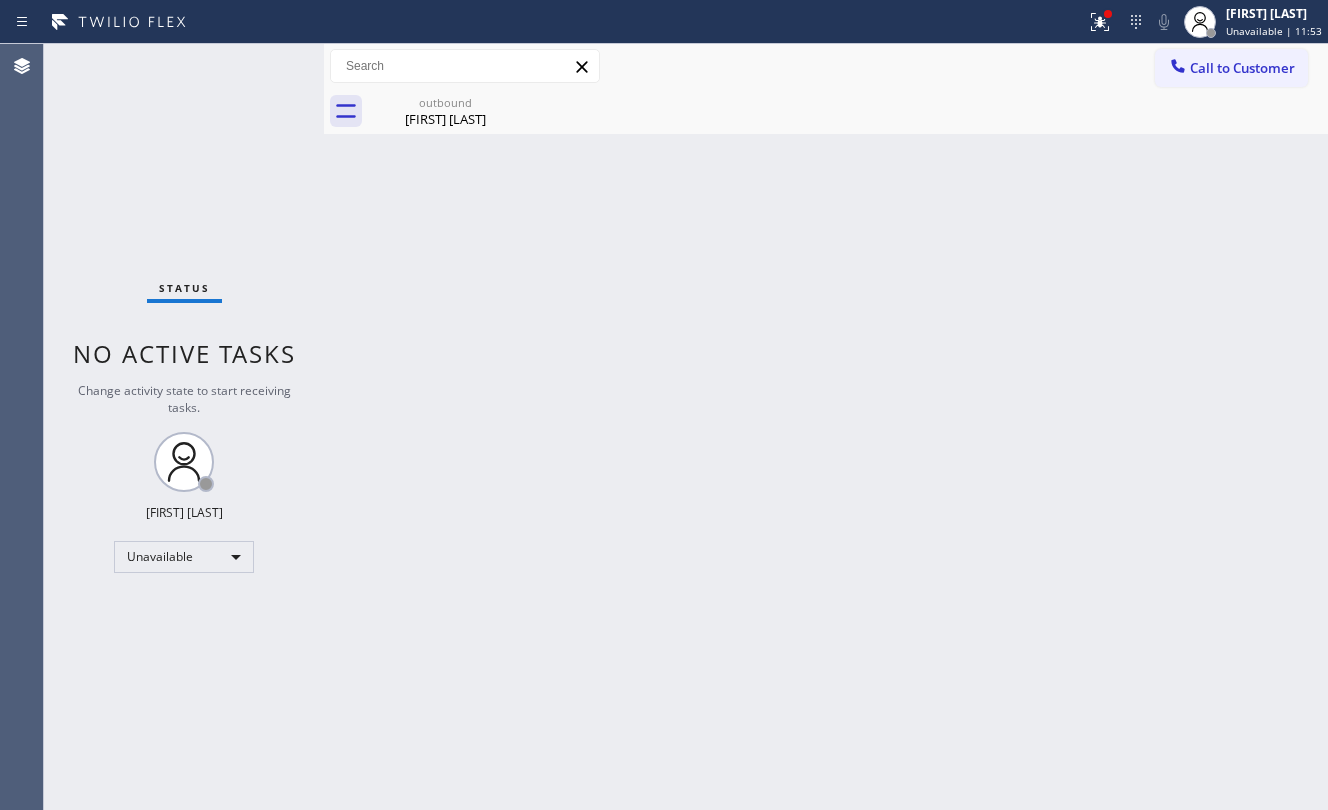 click on "Call to Customer" at bounding box center (1242, 68) 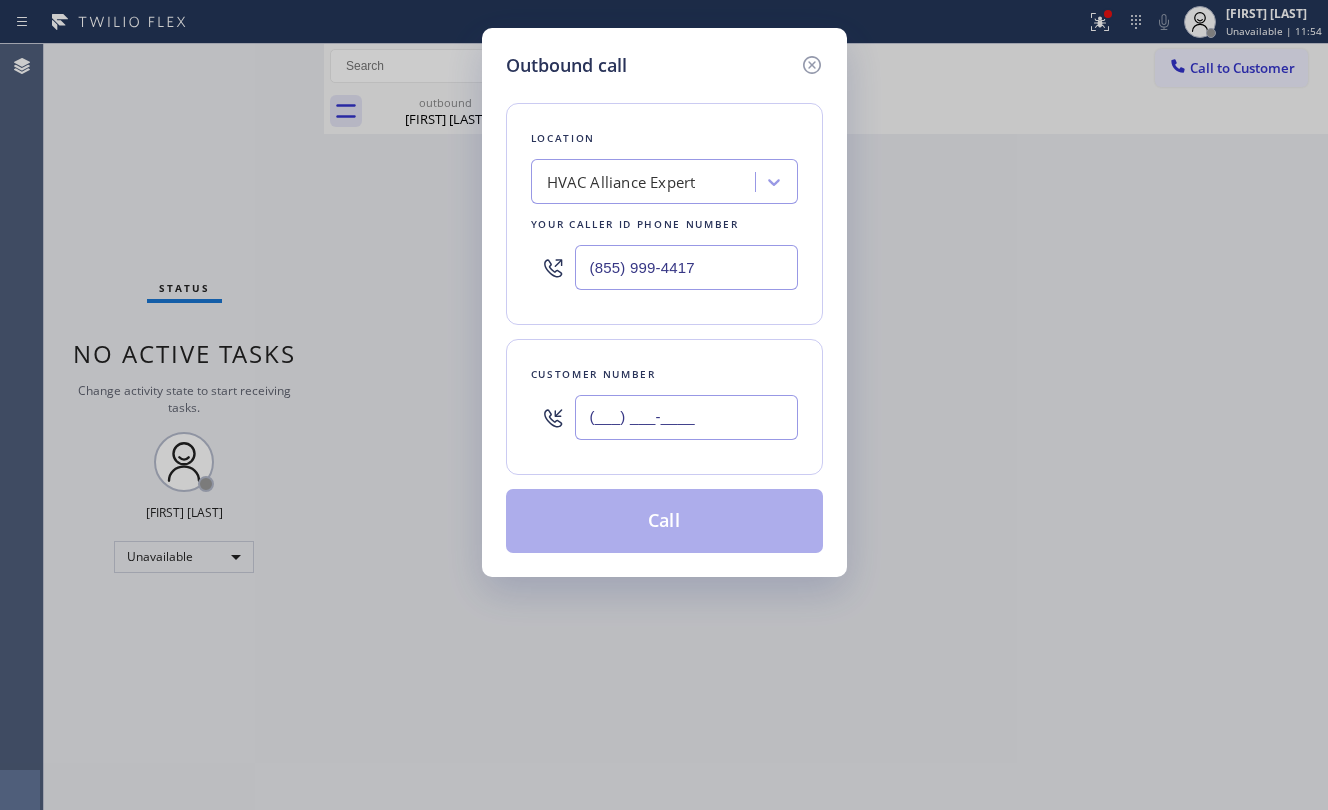 click on "(___) ___-____" at bounding box center [686, 417] 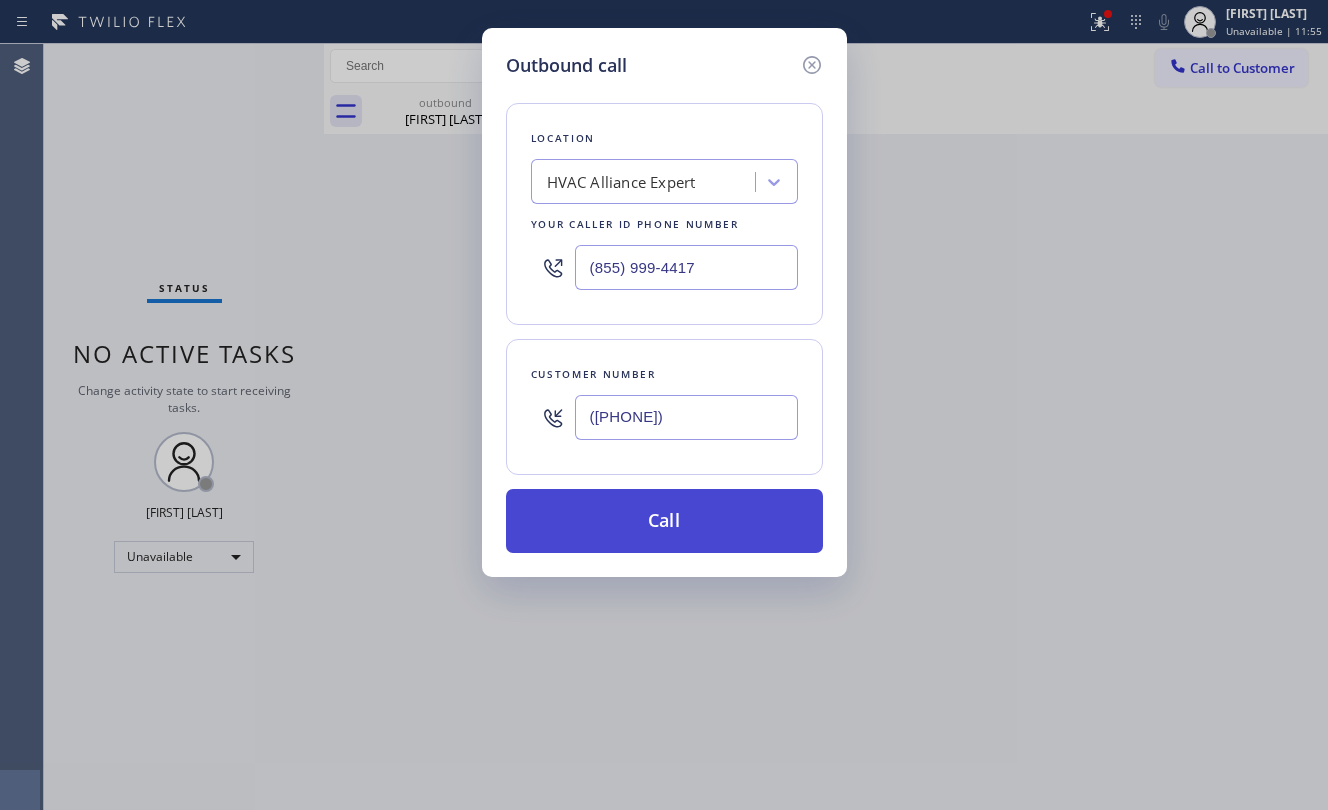 type on "([PHONE])" 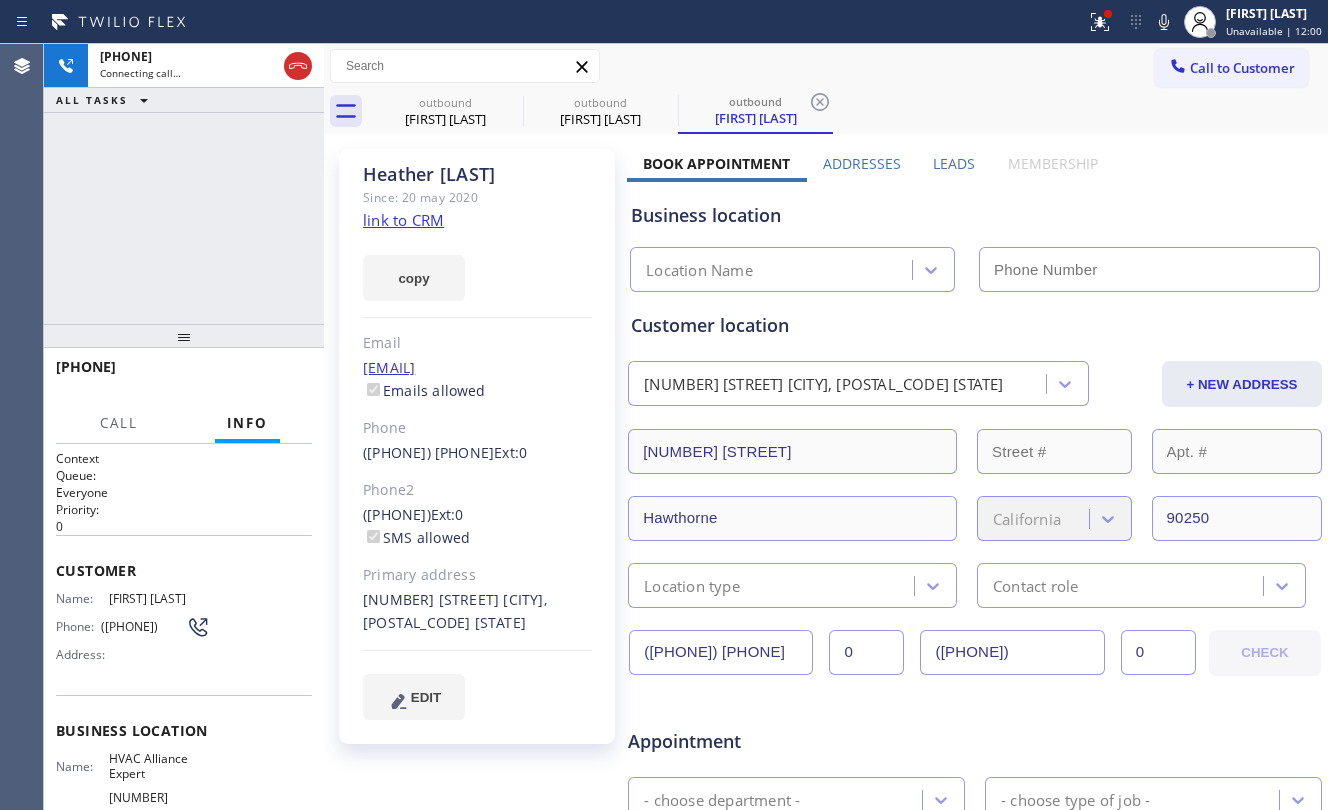 type on "(855) 999-4417" 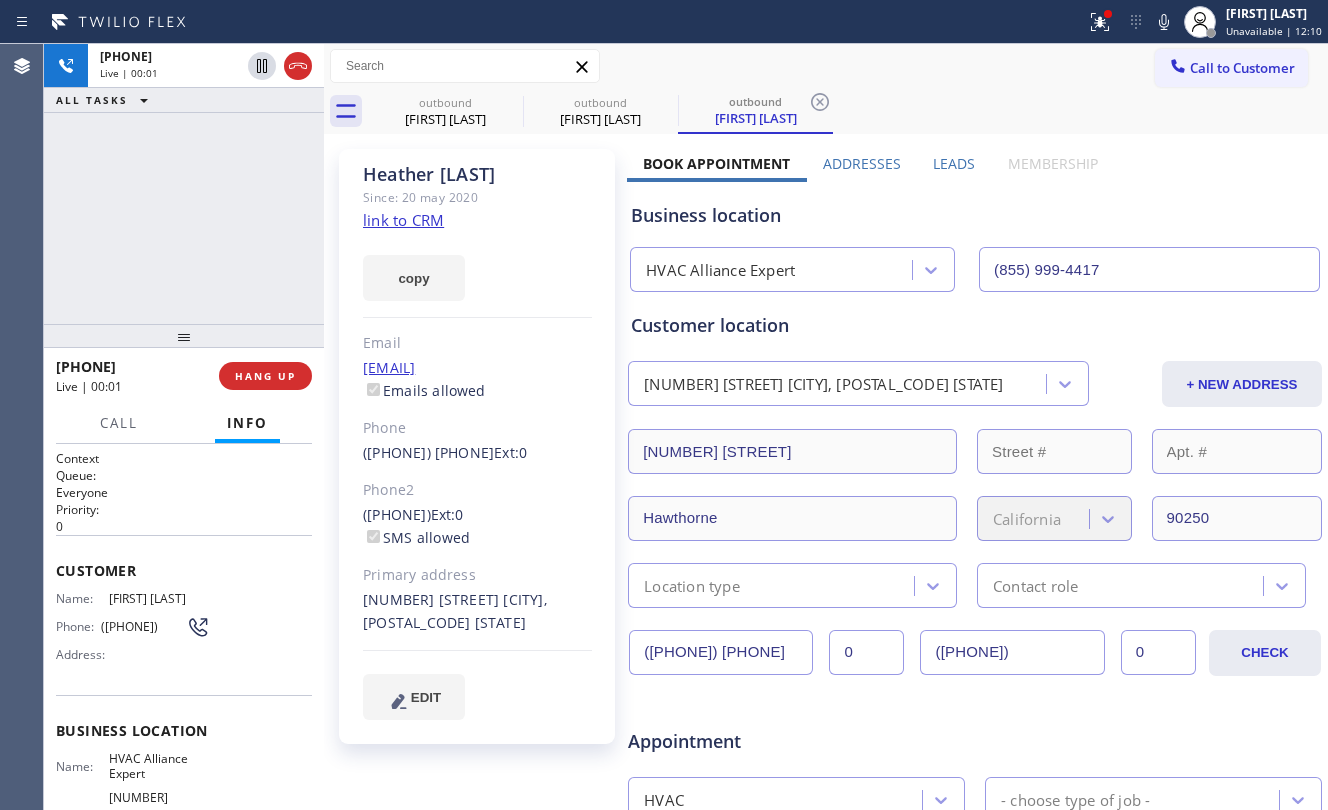 click on "[PHONE] Live | 00:01 ALL TASKS ALL TASKS ACTIVE TASKS TASKS IN WRAP UP" at bounding box center [184, 184] 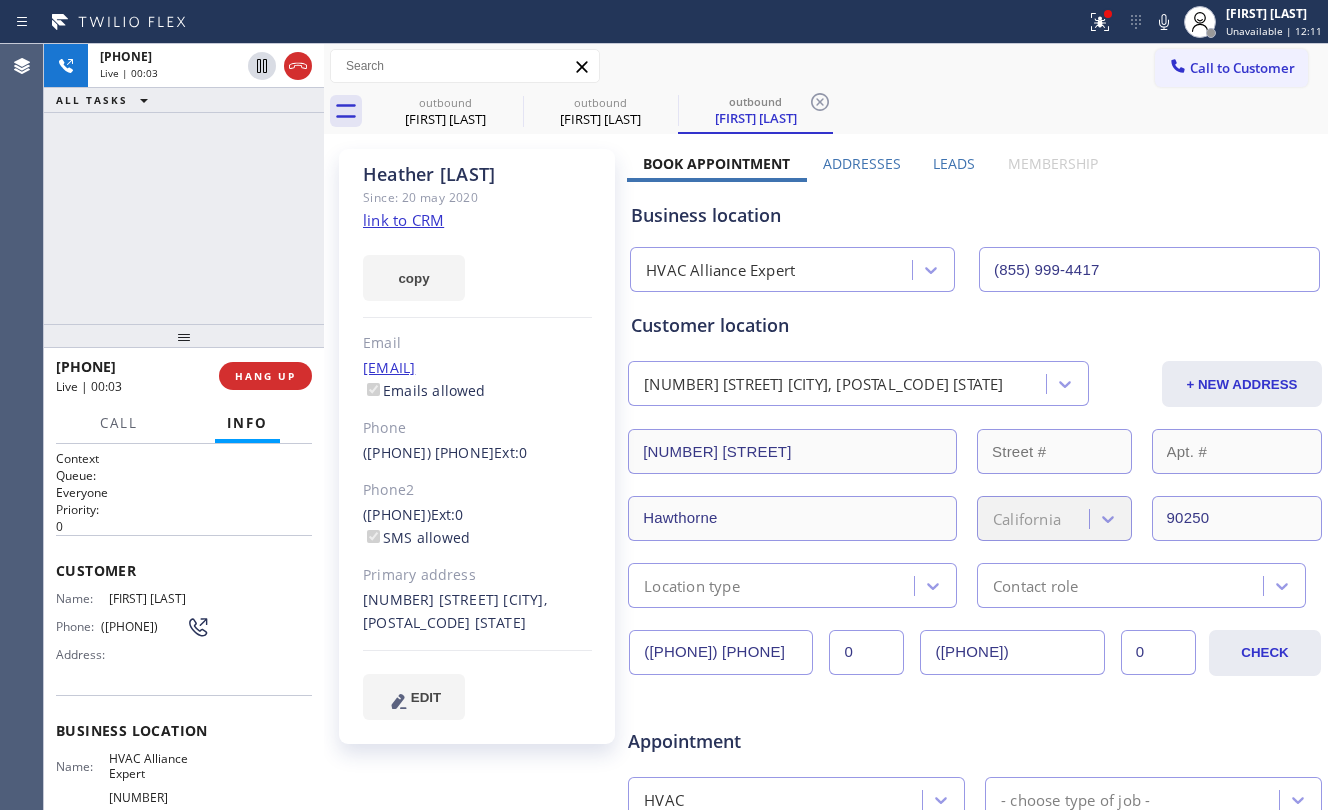 click on "link to CRM" 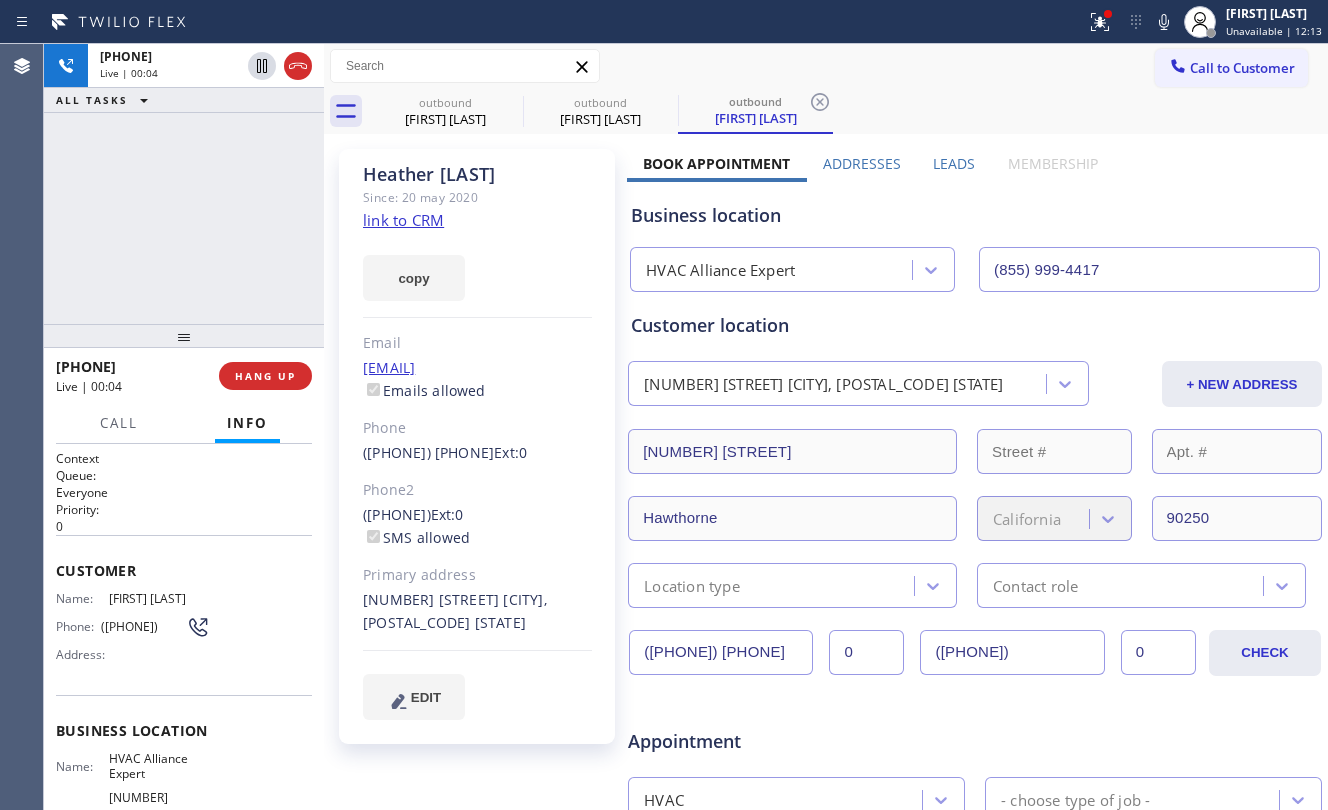 drag, startPoint x: 94, startPoint y: 120, endPoint x: 209, endPoint y: 182, distance: 130.64838 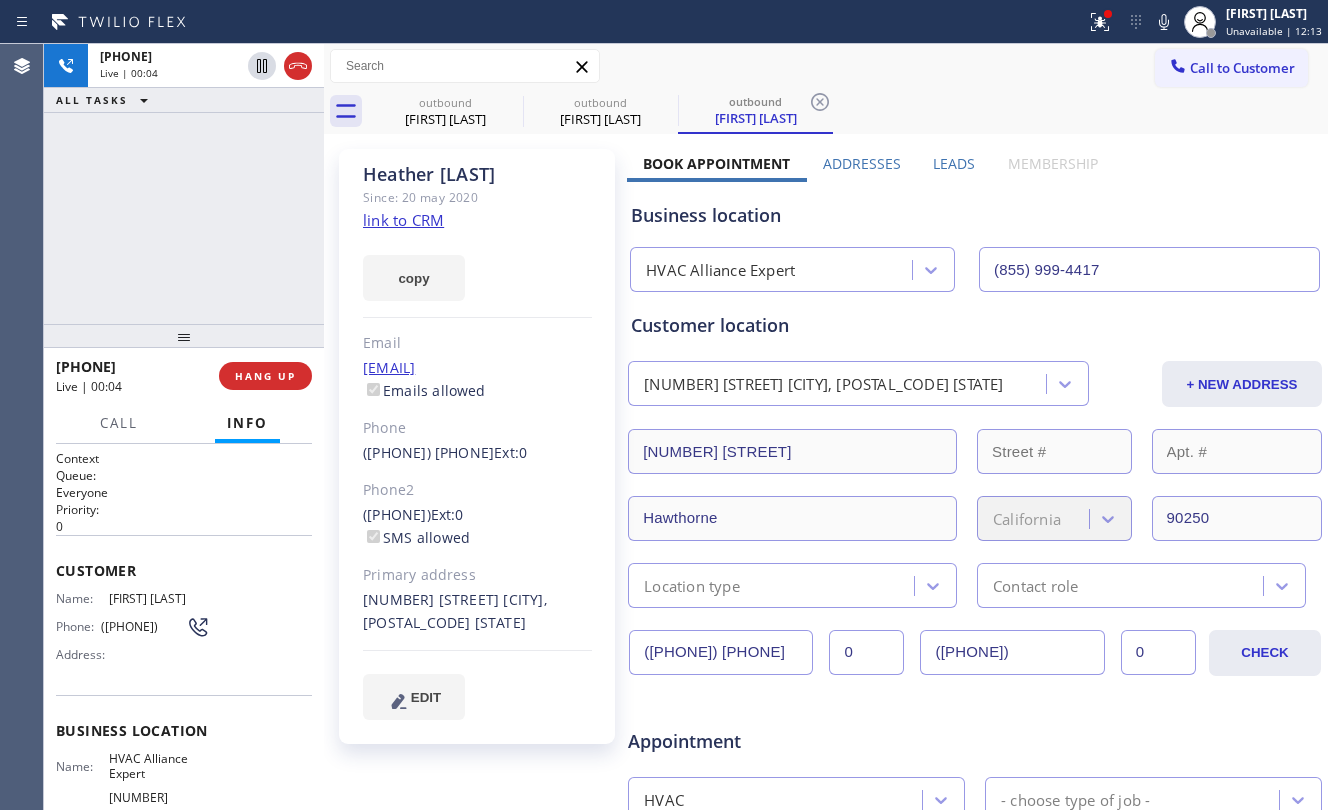 click on "[PHONE] Live | 00:04 ALL TASKS ALL TASKS ACTIVE TASKS TASKS IN WRAP UP" at bounding box center (184, 184) 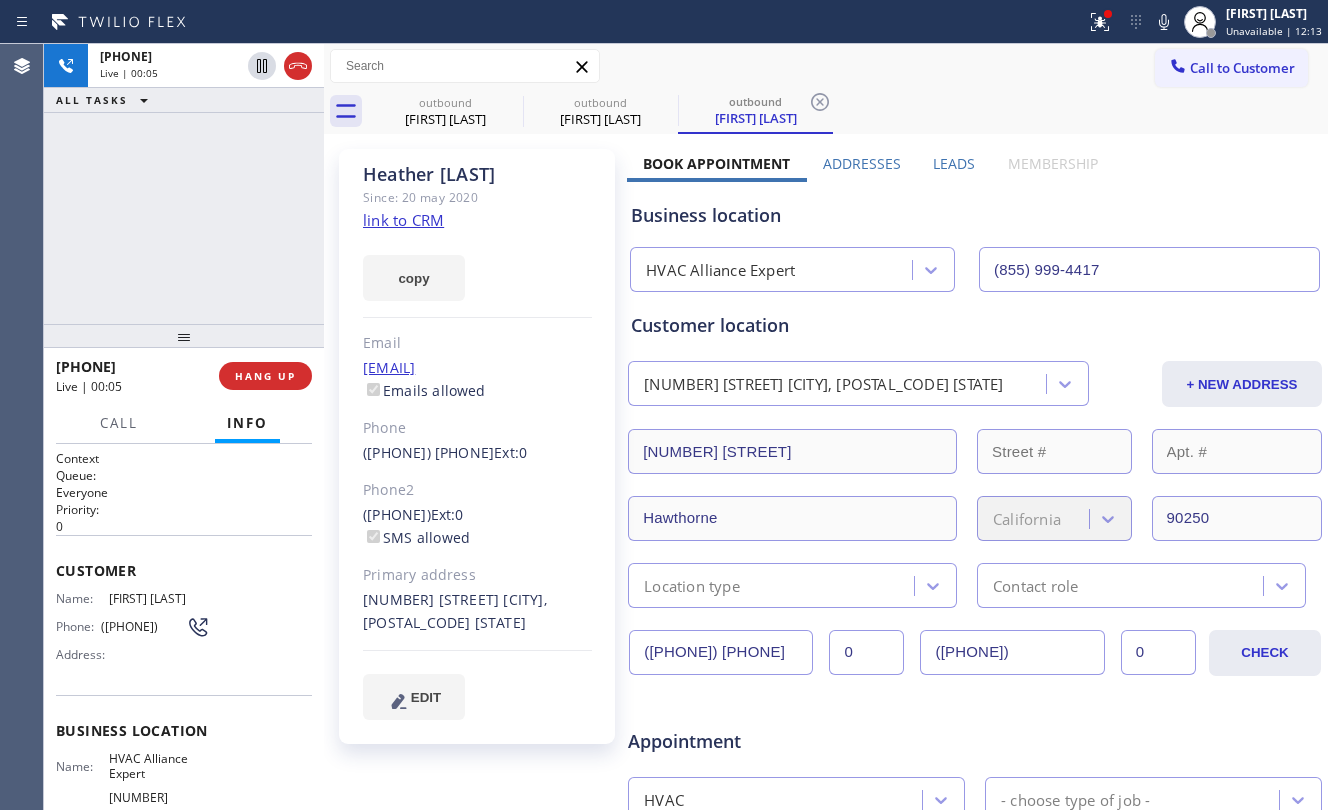 click on "+[COUNTRY_CODE][AREA_CODE][PHONE_PREFIX]-[LINE_NUMBER] Live | 00:05 HANG UP" at bounding box center (184, 376) 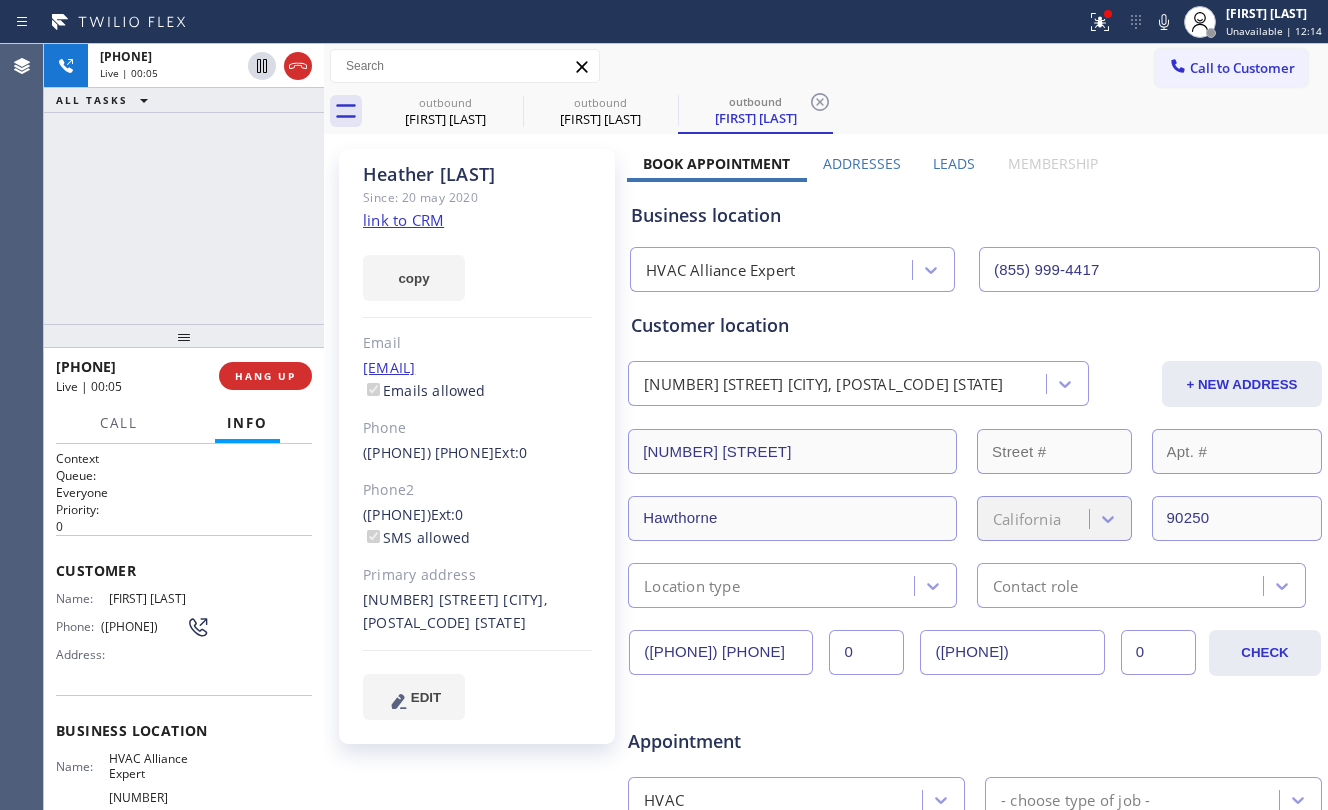 click on "+1[PHONE] Live | 00:05 ALL TASKS ALL TASKS ACTIVE TASKS TASKS IN WRAP UP" at bounding box center [184, 184] 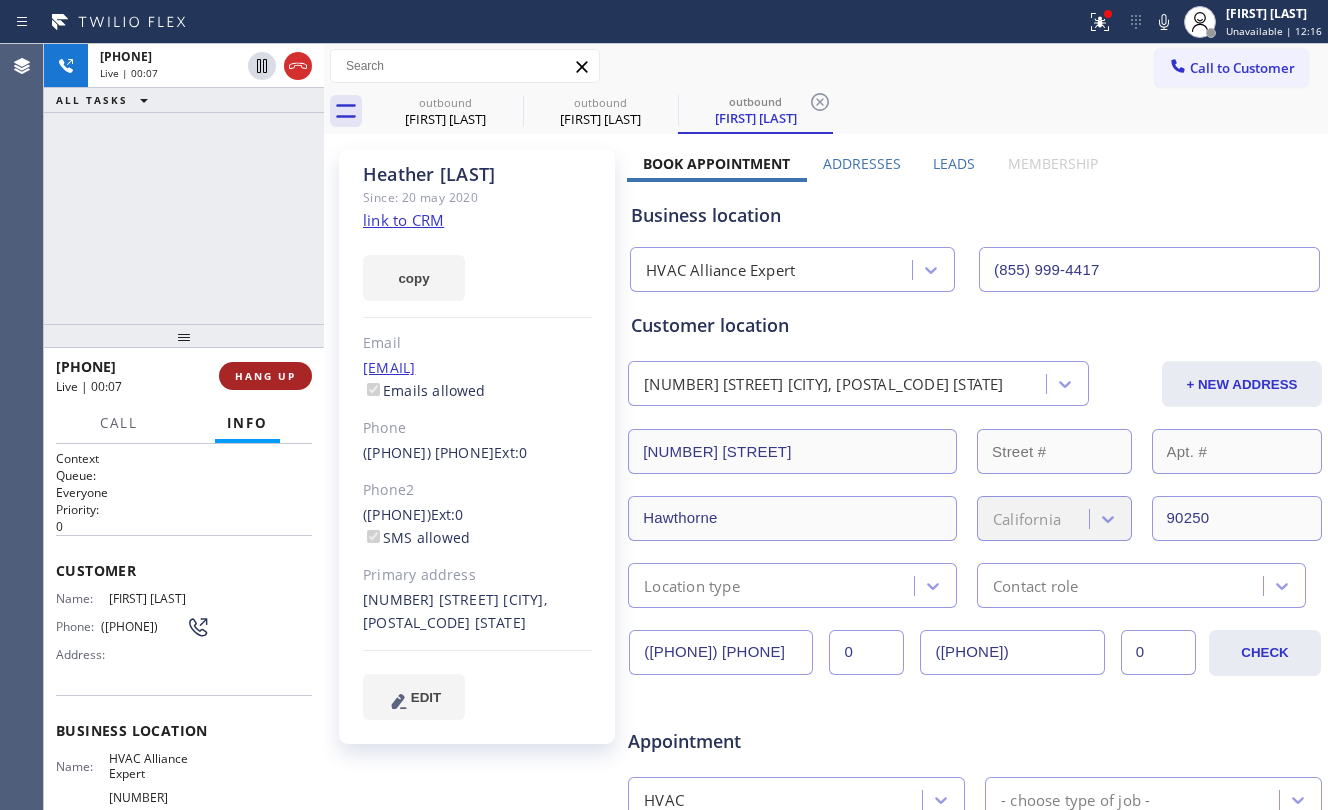 click on "HANG UP" at bounding box center [265, 376] 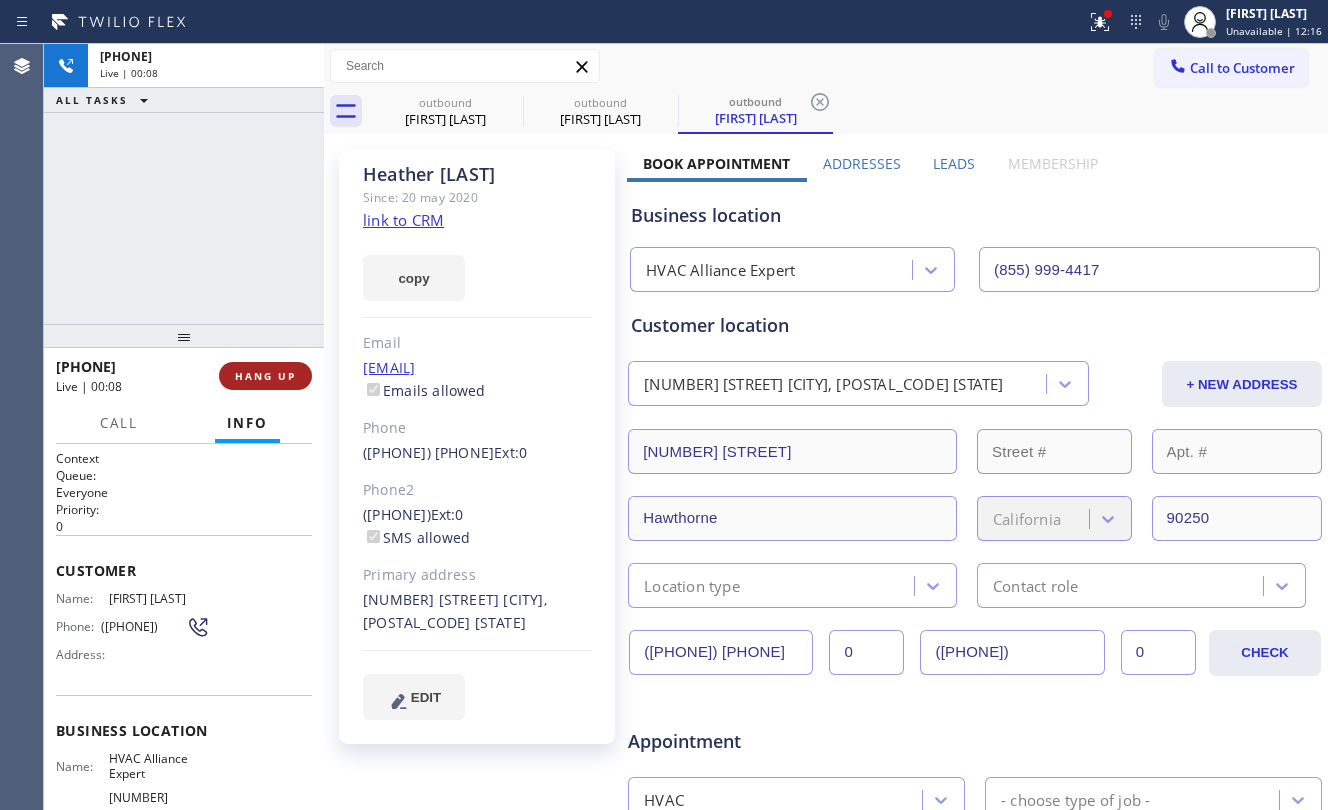 click on "HANG UP" at bounding box center (265, 376) 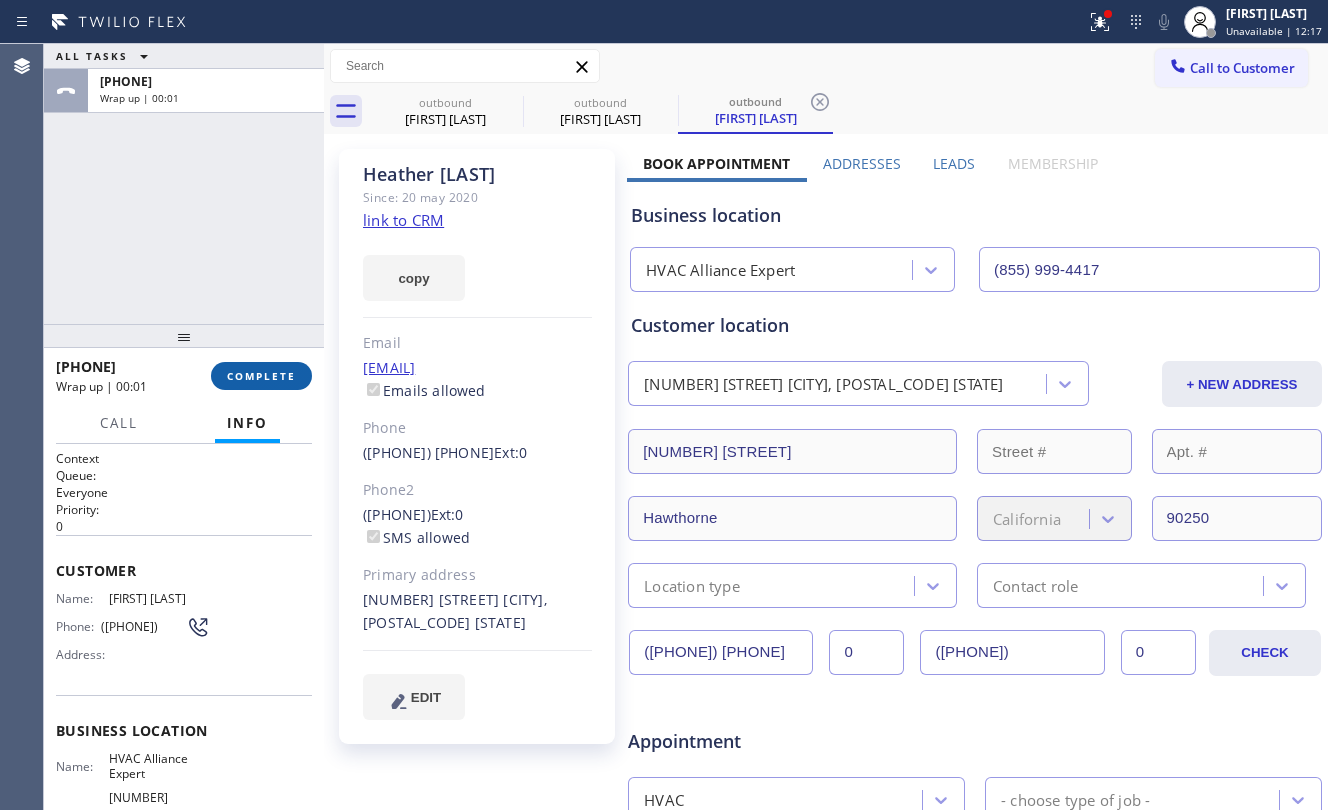 click on "COMPLETE" at bounding box center (261, 376) 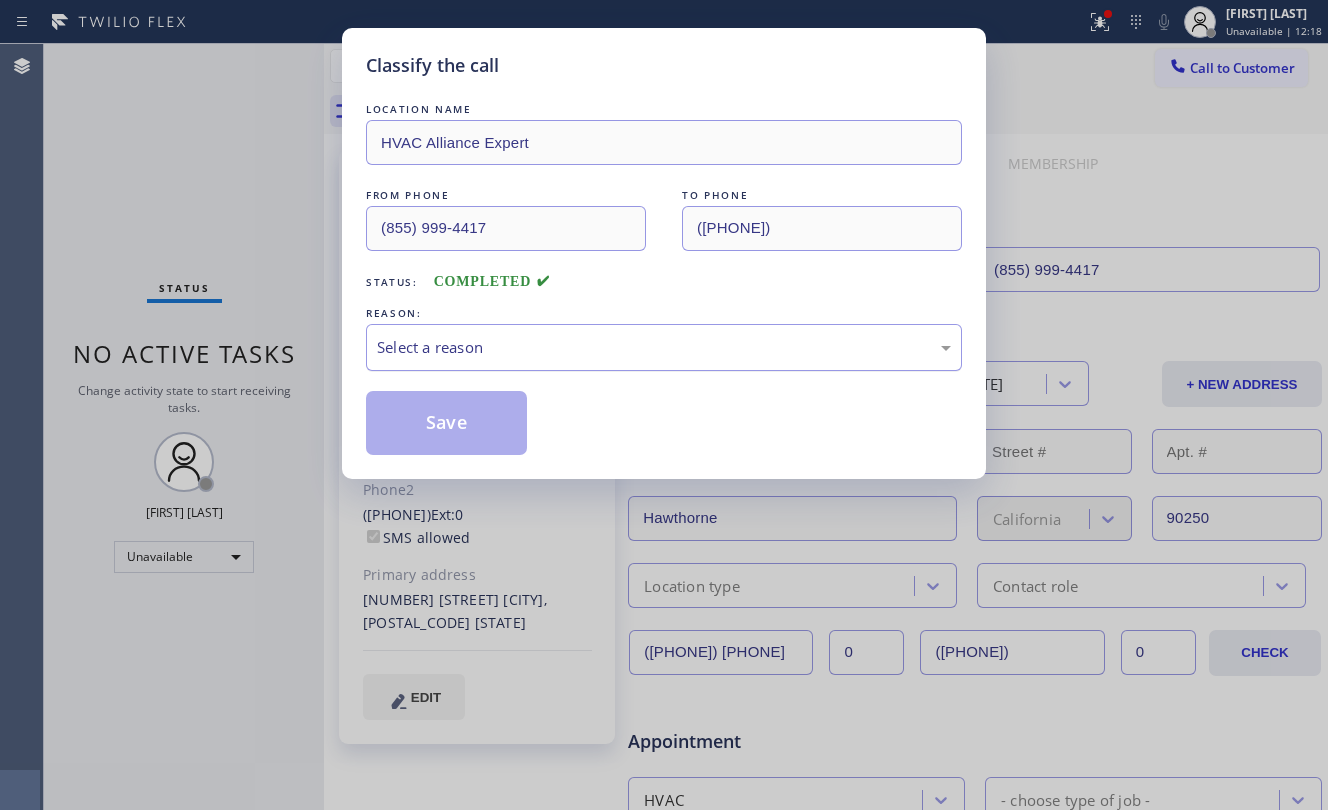 drag, startPoint x: 436, startPoint y: 332, endPoint x: 481, endPoint y: 364, distance: 55.21775 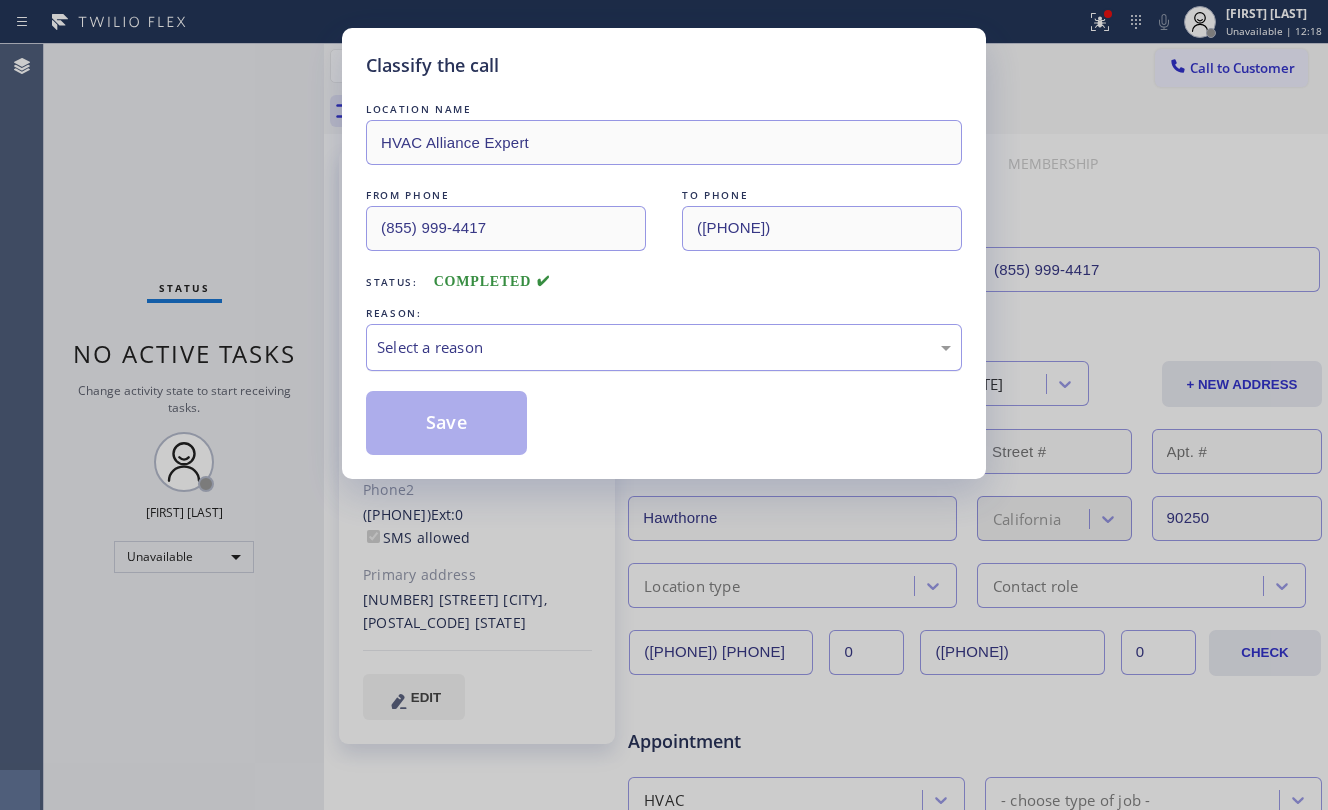 click on "Select a reason" at bounding box center (664, 347) 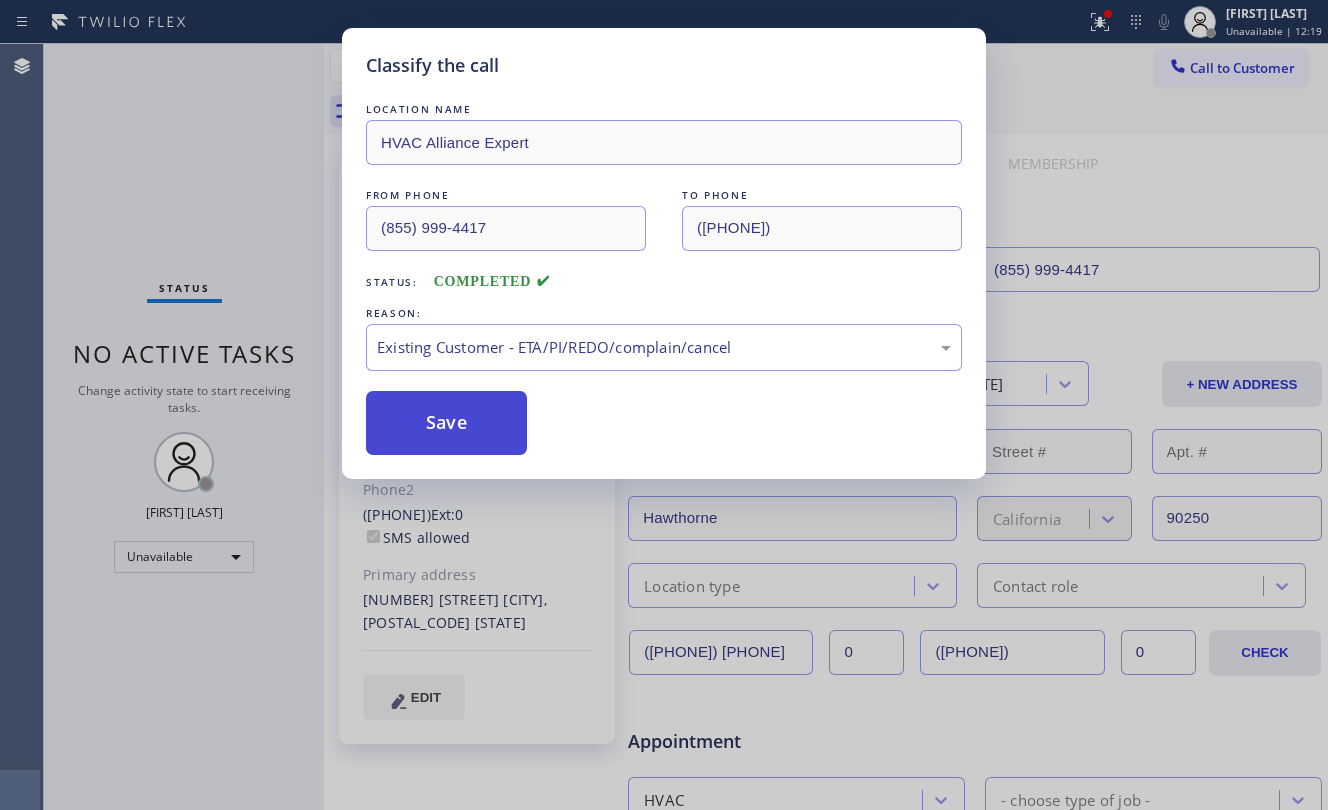 click on "Save" at bounding box center [446, 423] 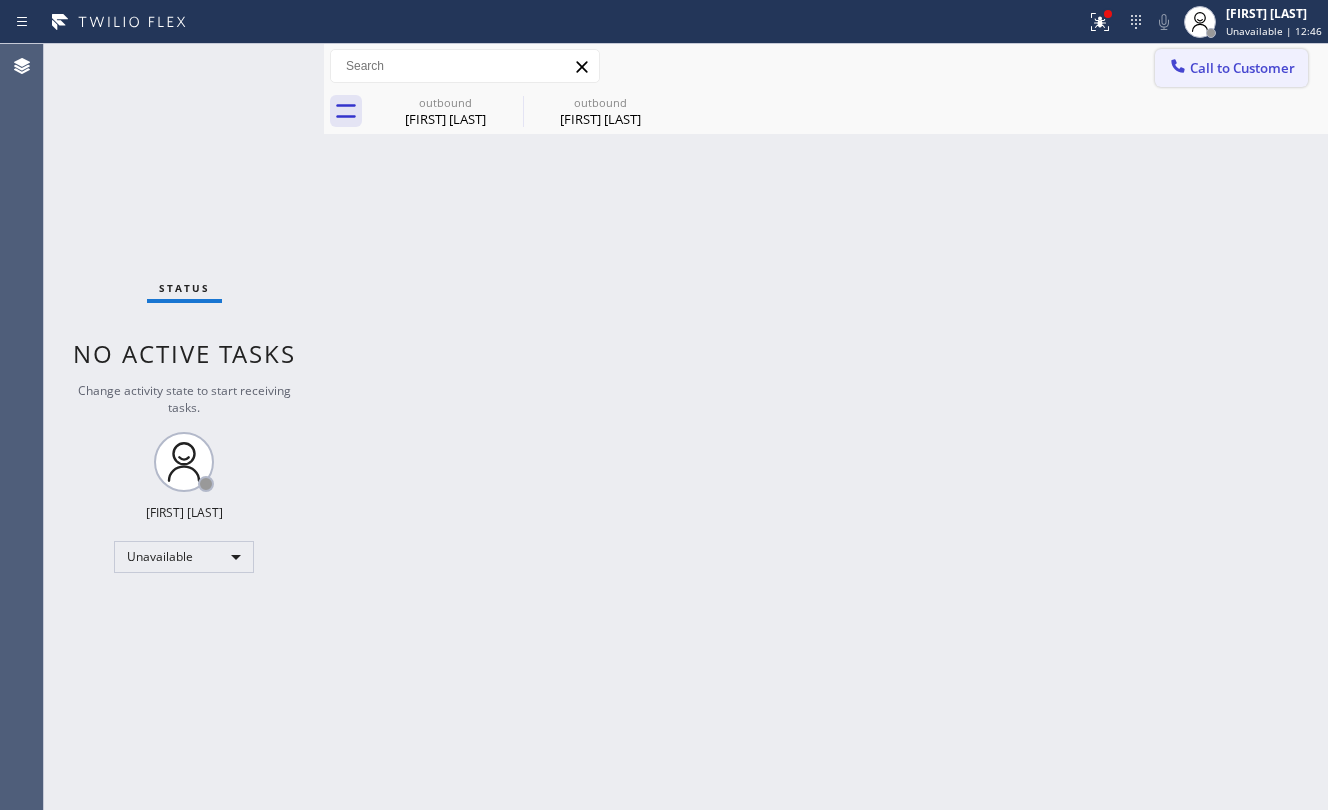 click at bounding box center [1178, 68] 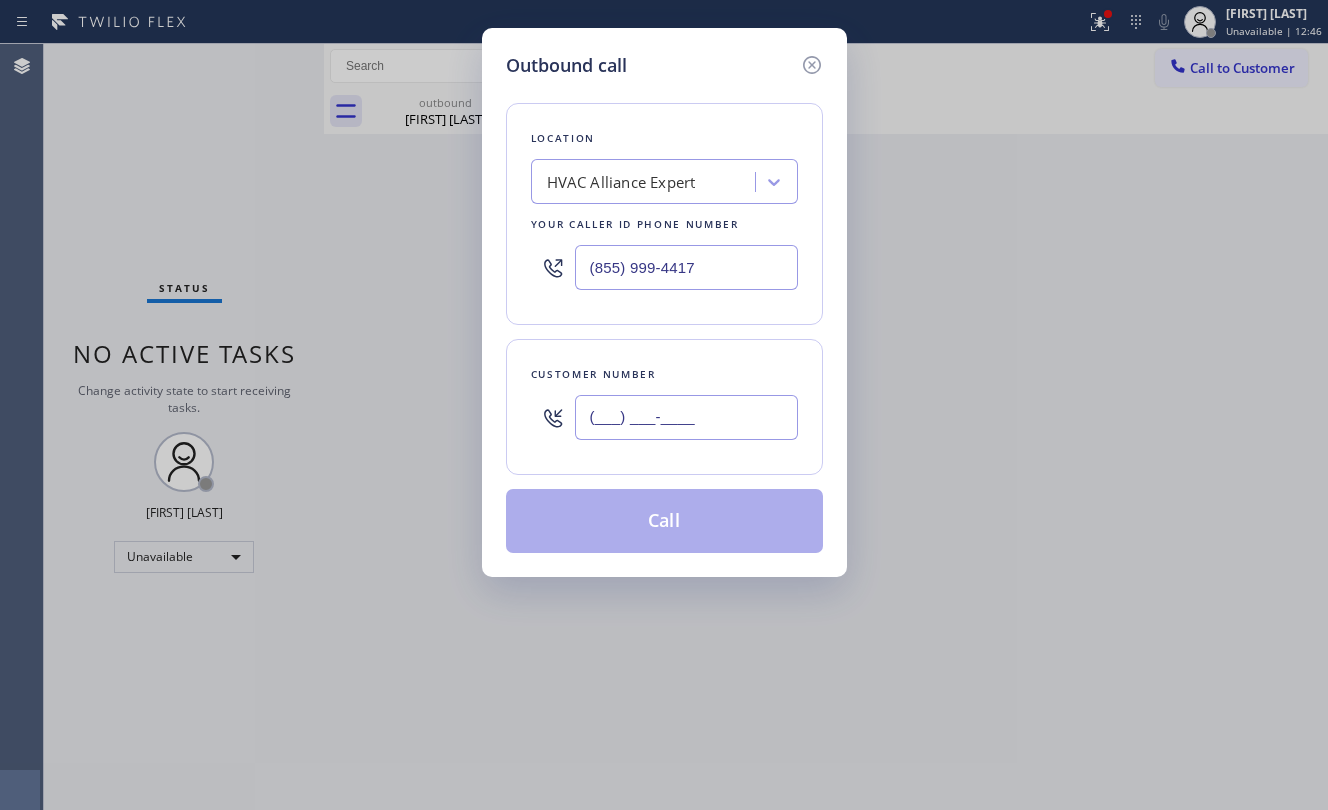 click on "(___) ___-____" at bounding box center [686, 417] 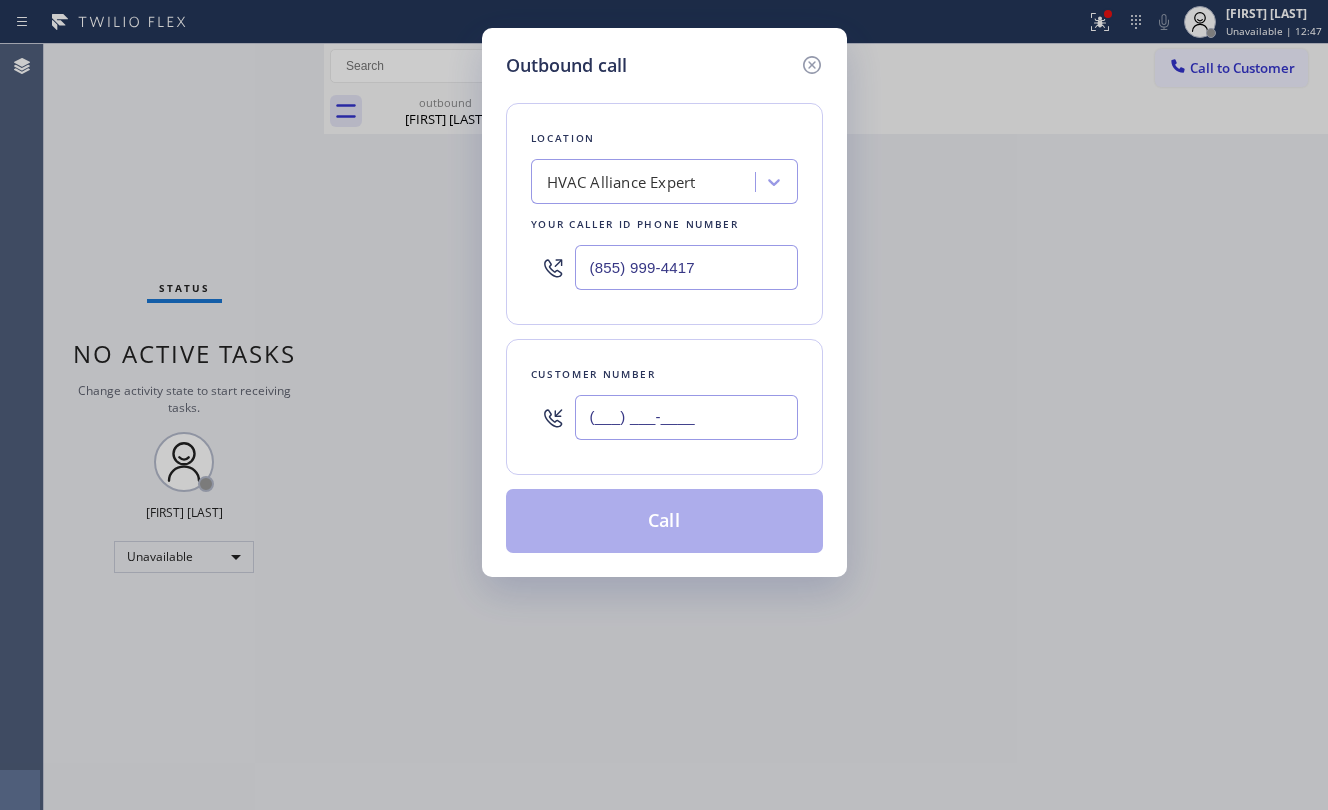 paste on "([AREACODE]) [EXCHANGE]-[LINE]" 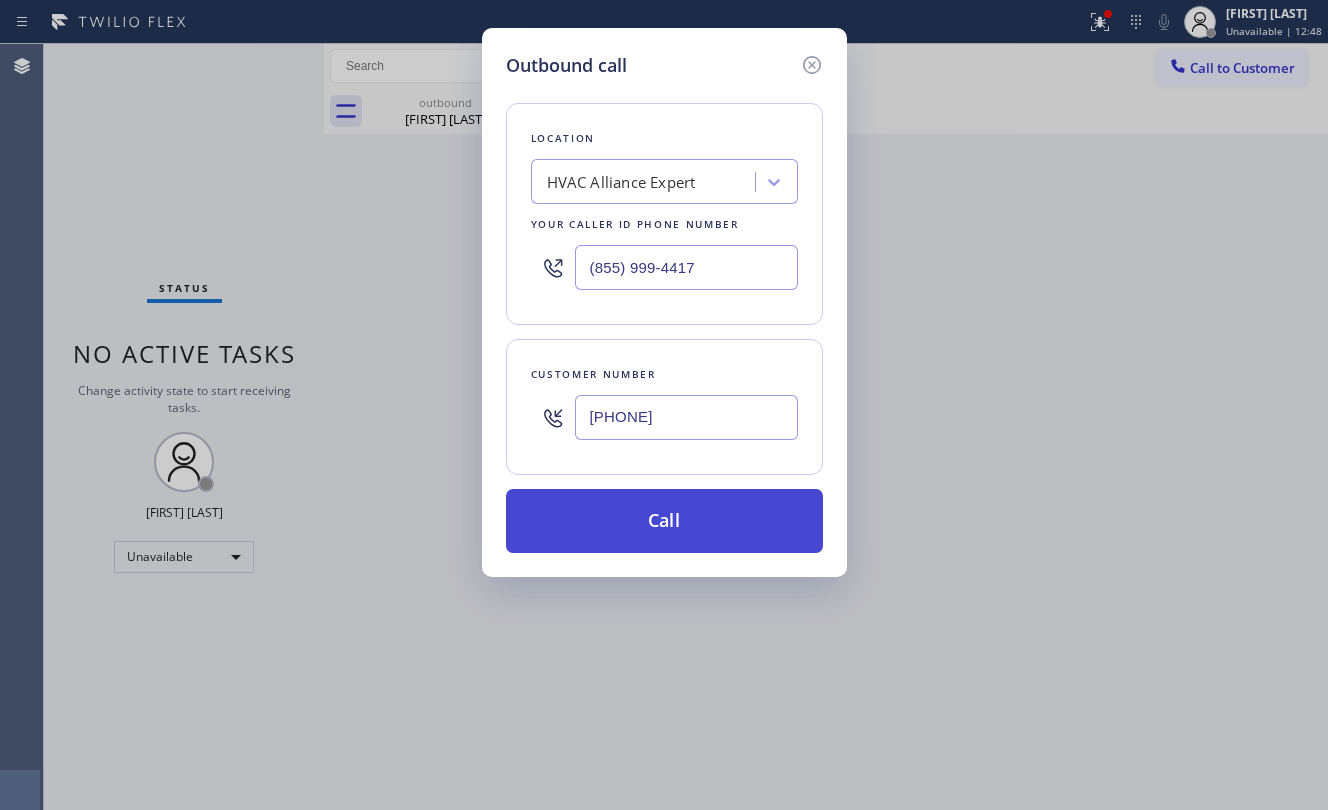type on "[PHONE]" 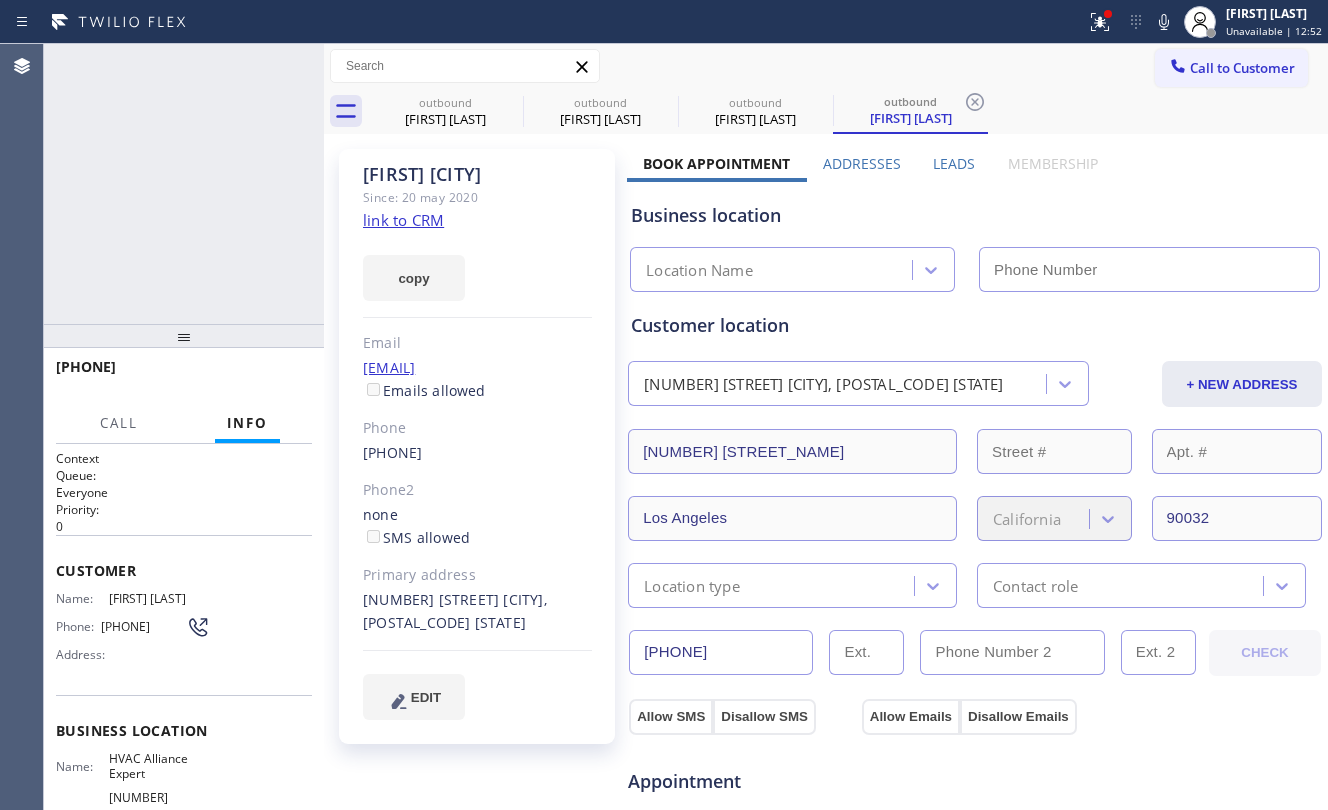 type on "(855) 999-4417" 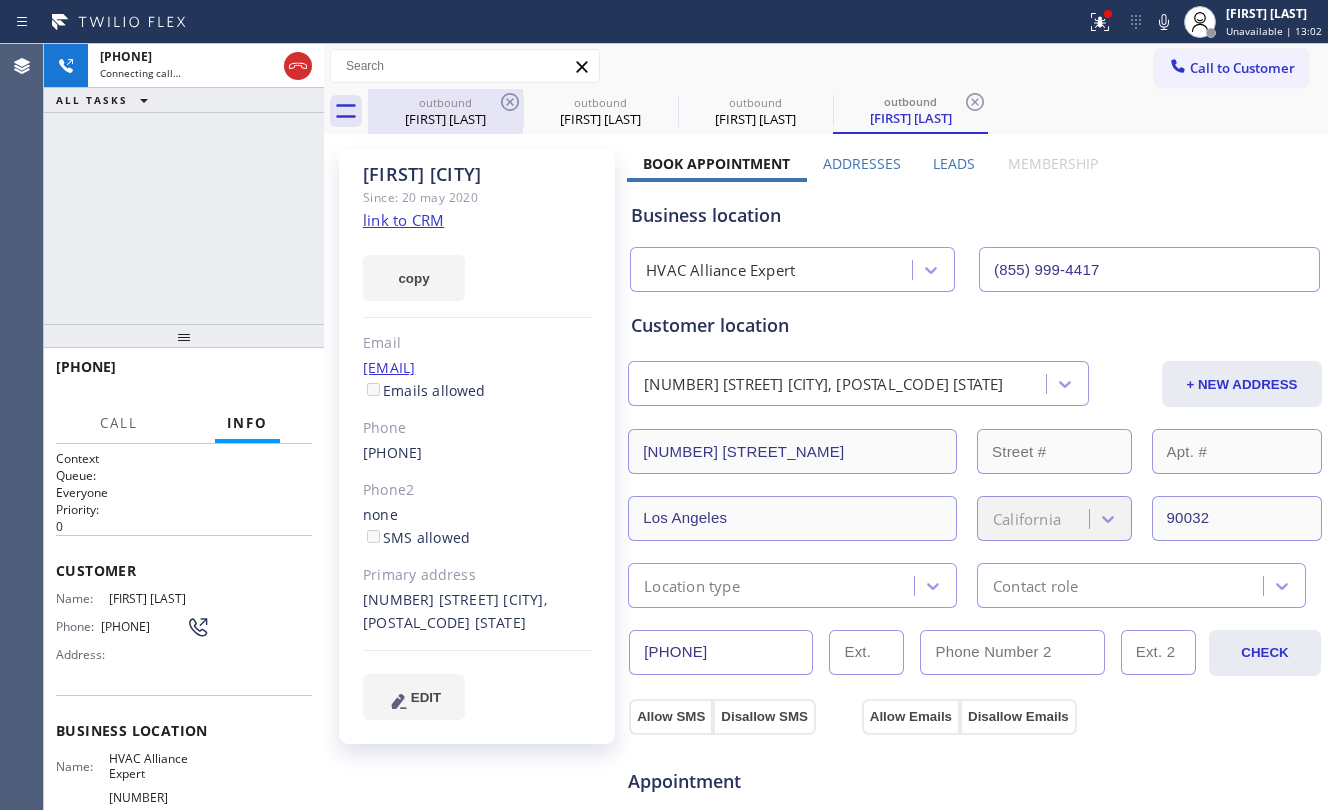 click on "outbound" at bounding box center [445, 102] 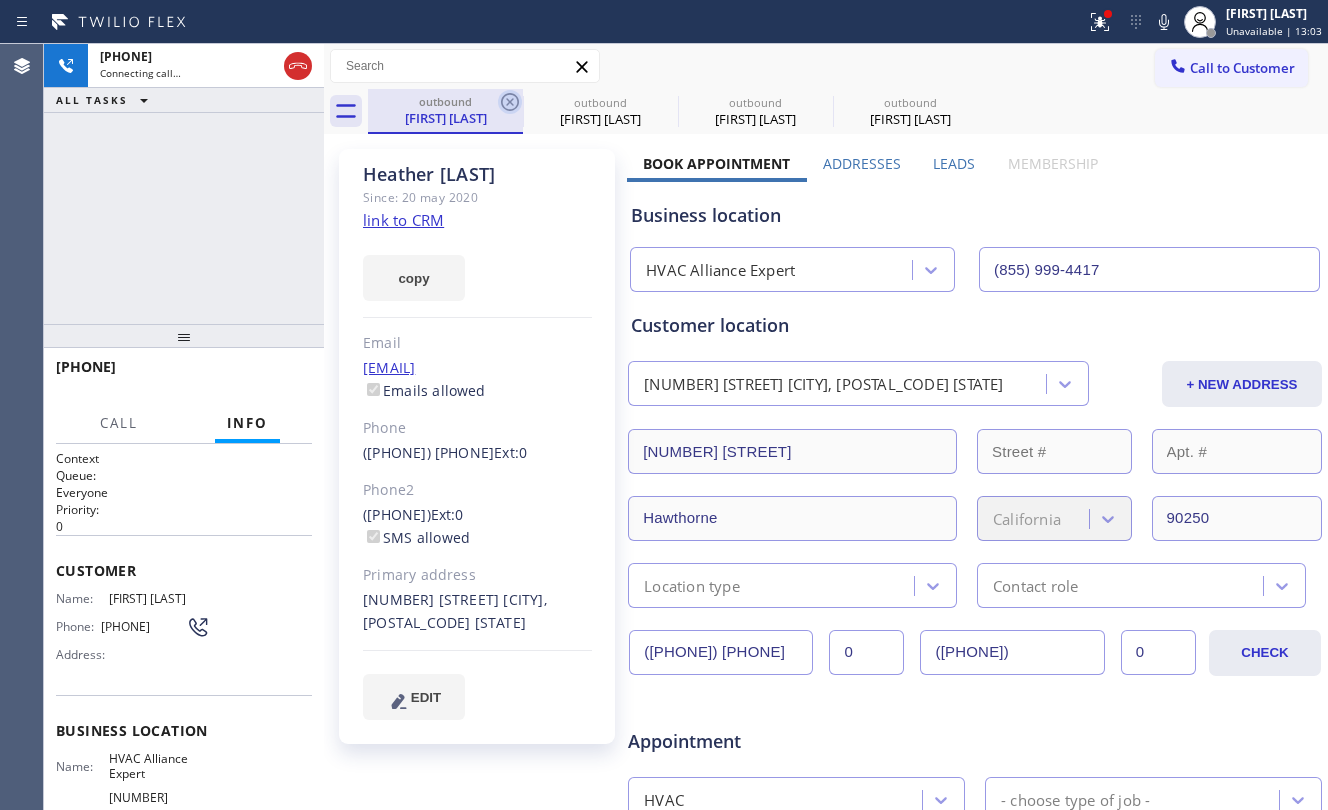 click 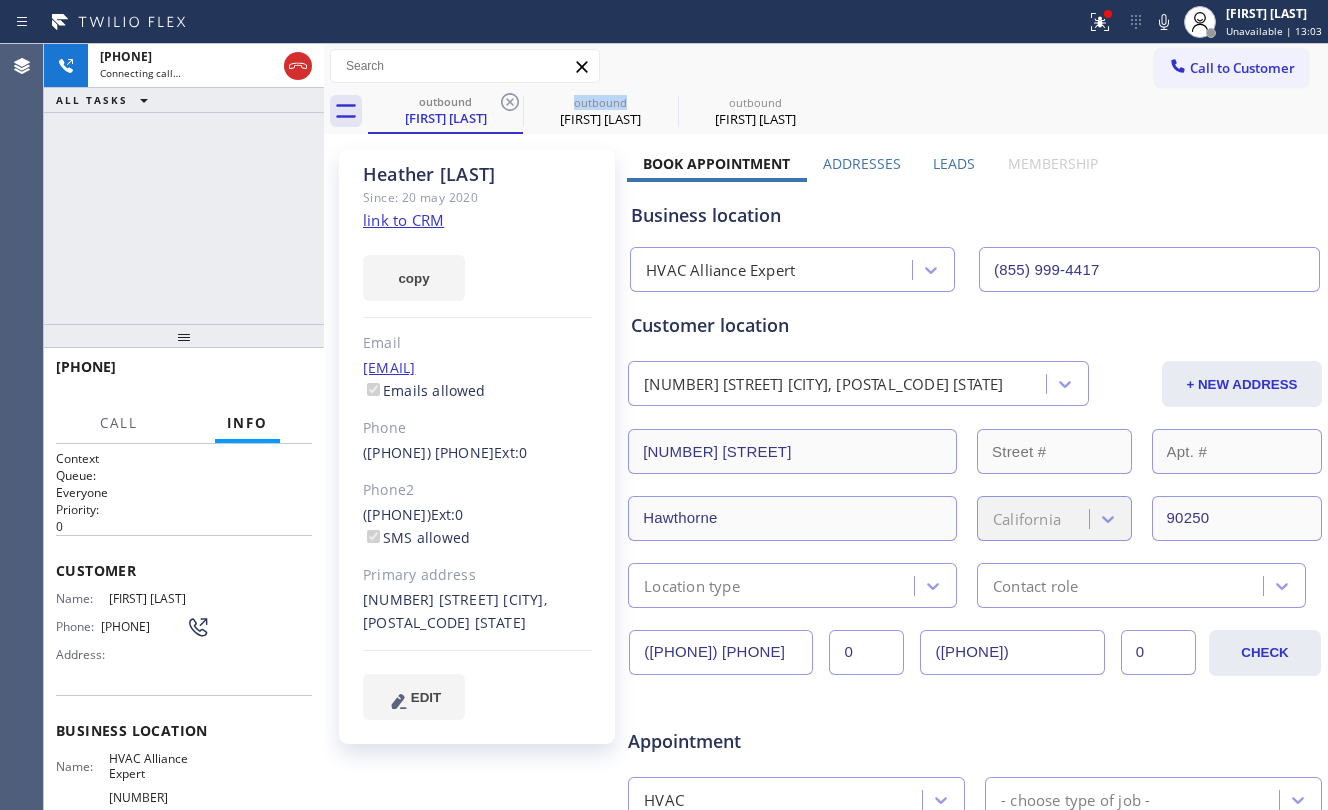 click 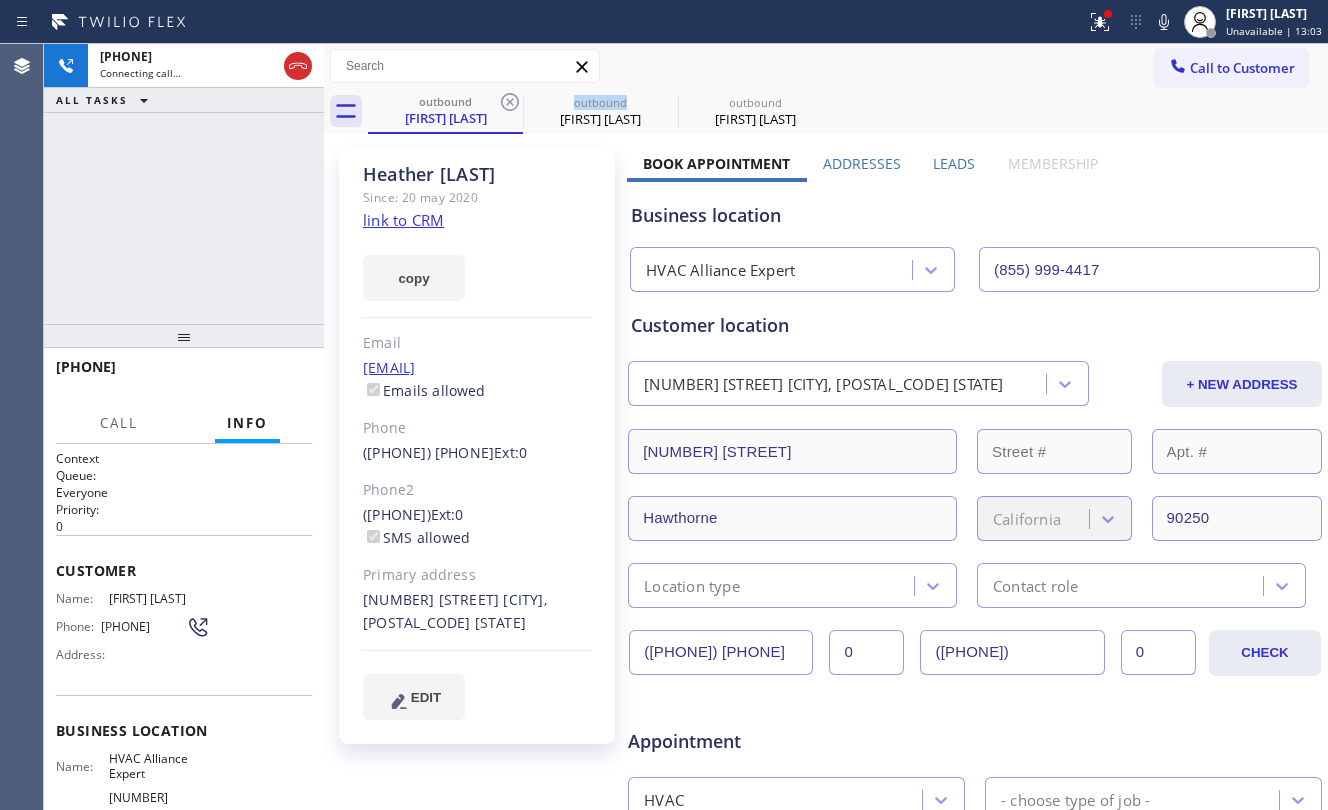 click 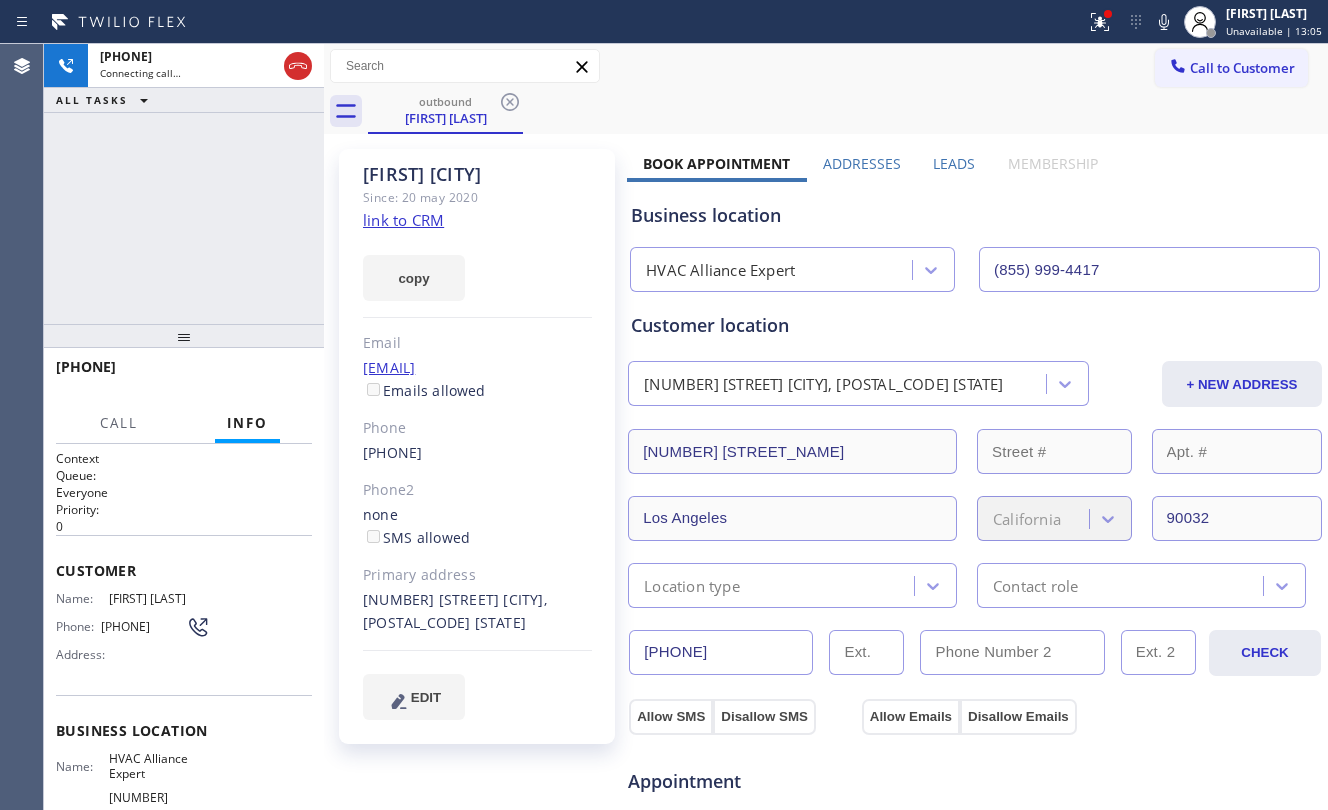 drag, startPoint x: 246, startPoint y: 196, endPoint x: 368, endPoint y: 220, distance: 124.33825 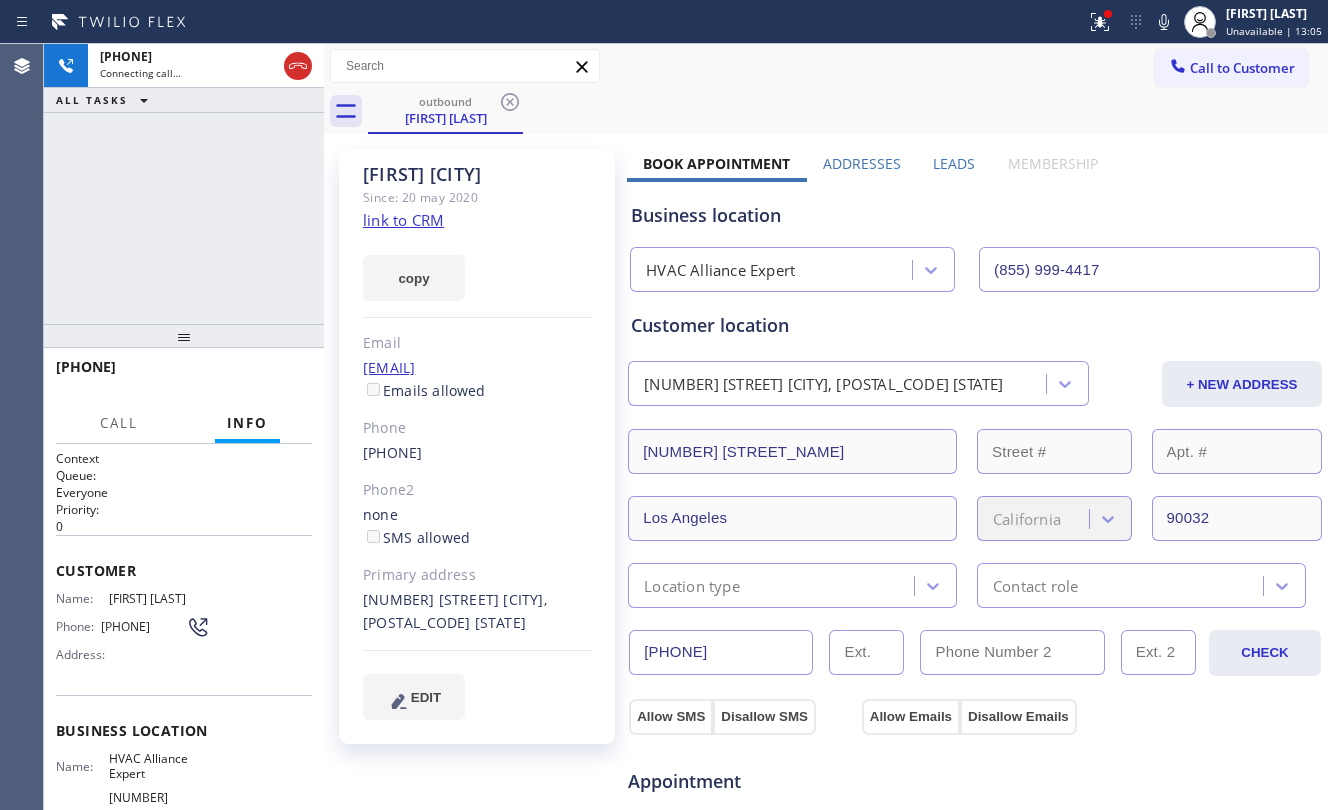 click on "+1[PHONE] Connecting call… ALL TASKS ALL TASKS ACTIVE TASKS TASKS IN WRAP UP" at bounding box center [184, 184] 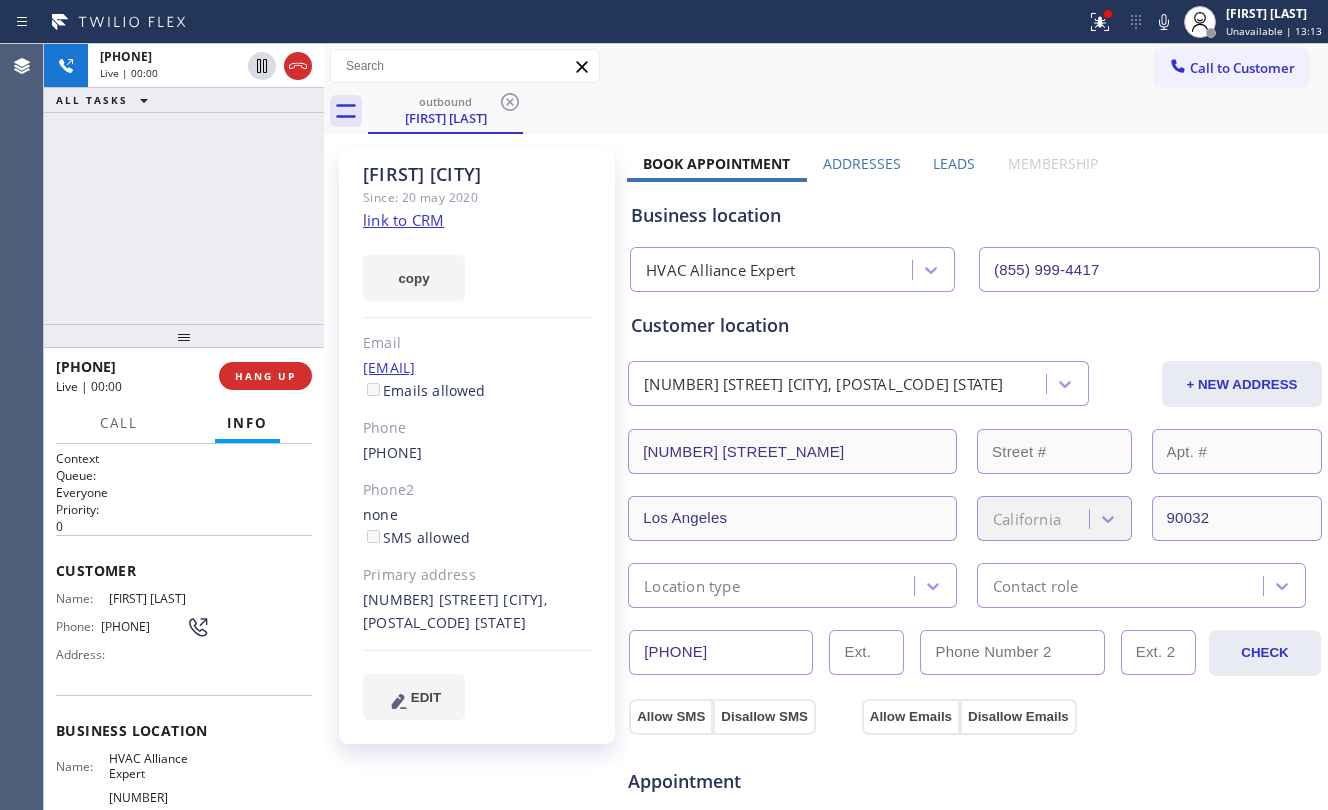 click at bounding box center [184, 336] 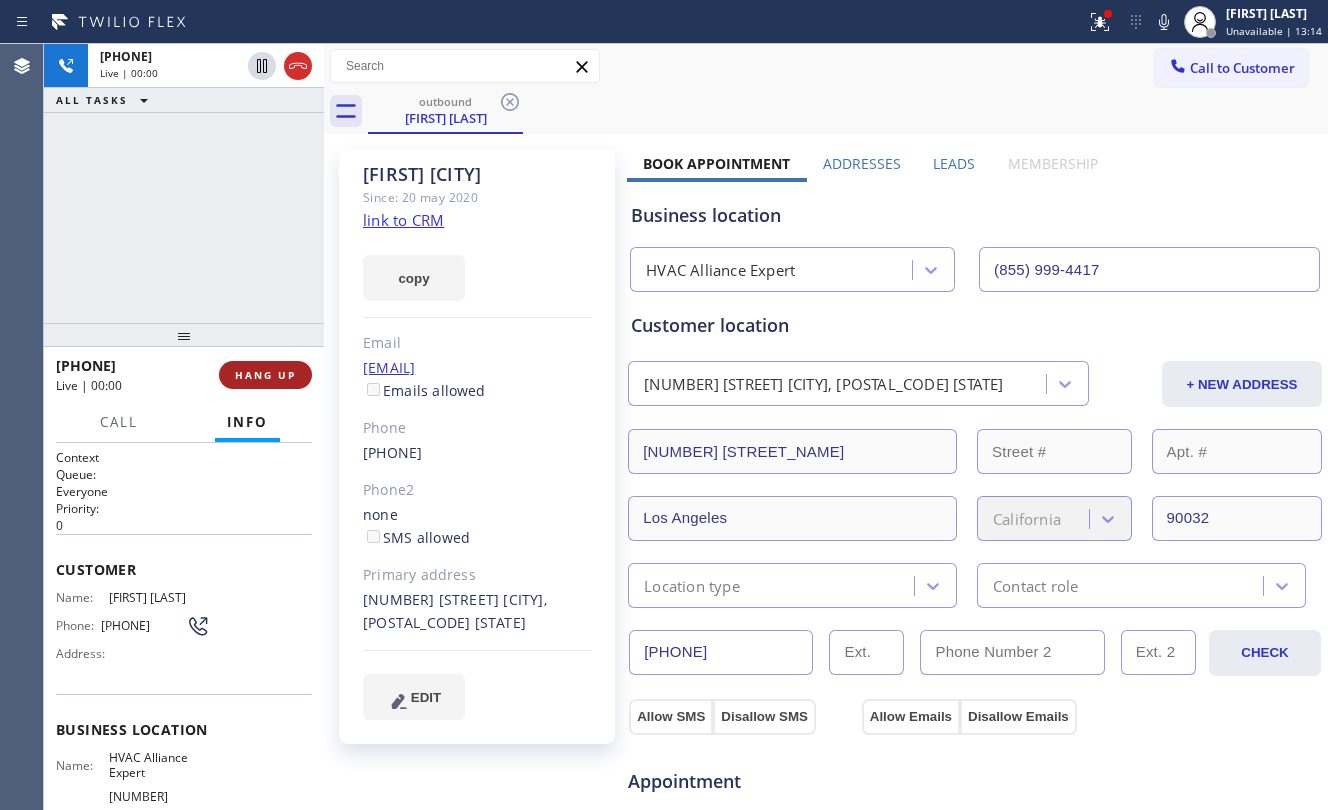 click on "HANG UP" at bounding box center [265, 375] 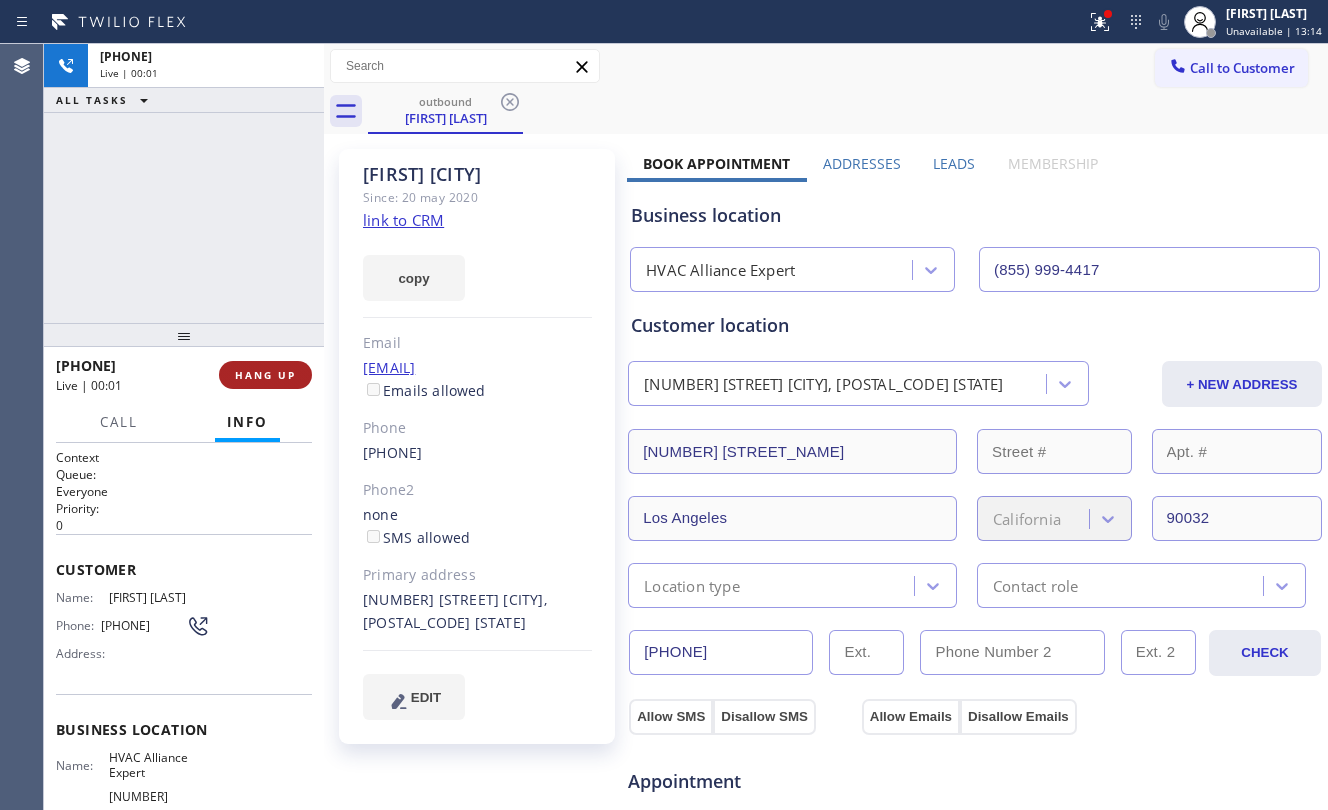 click on "HANG UP" at bounding box center (265, 375) 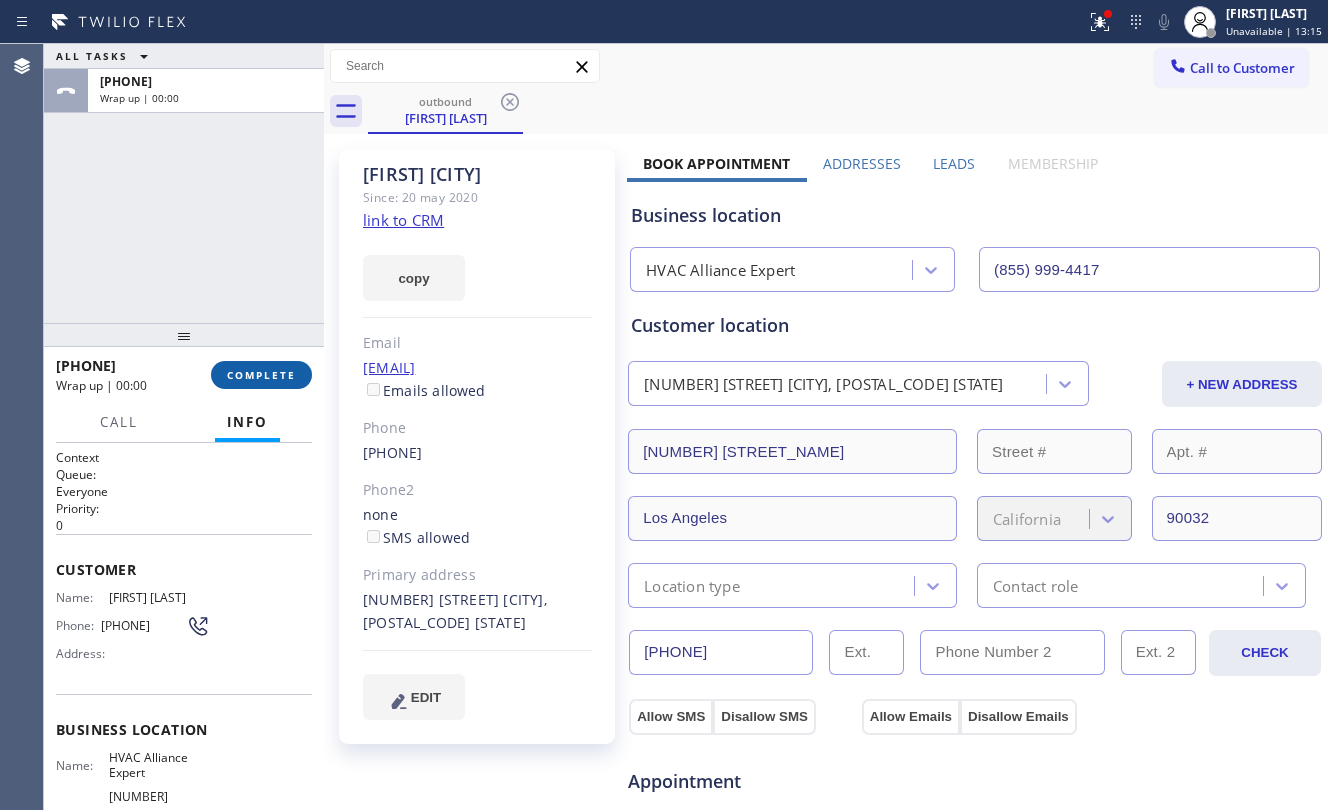 click on "COMPLETE" at bounding box center (261, 375) 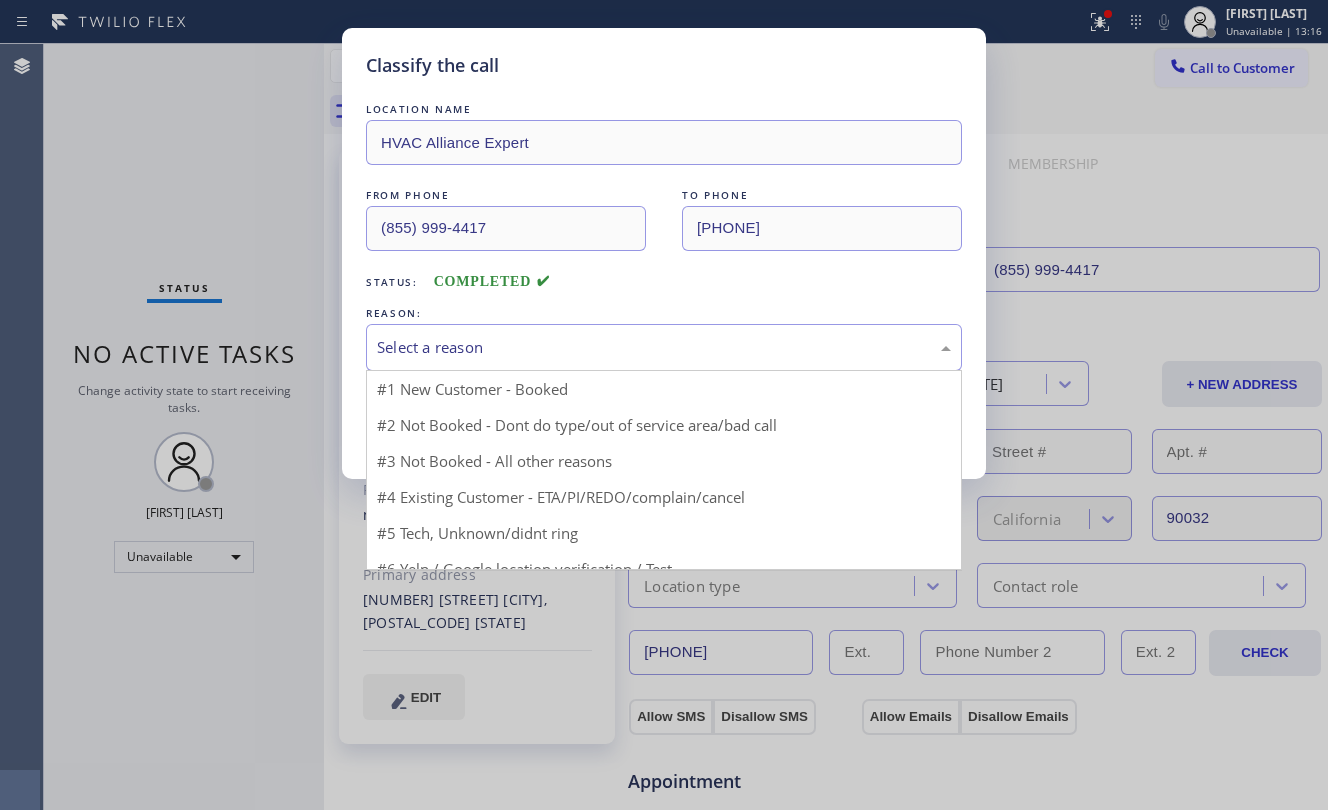 click on "Select a reason" at bounding box center [664, 347] 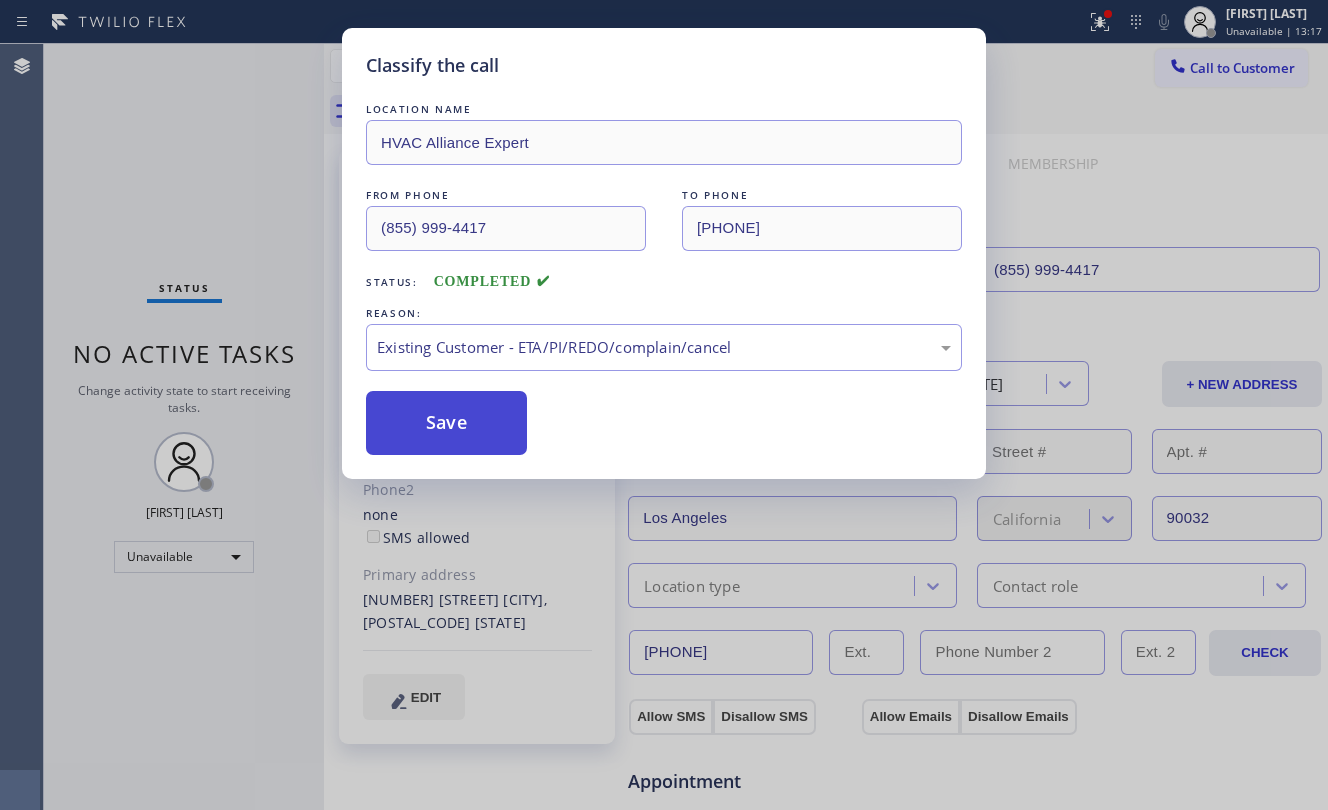click on "Save" at bounding box center [446, 423] 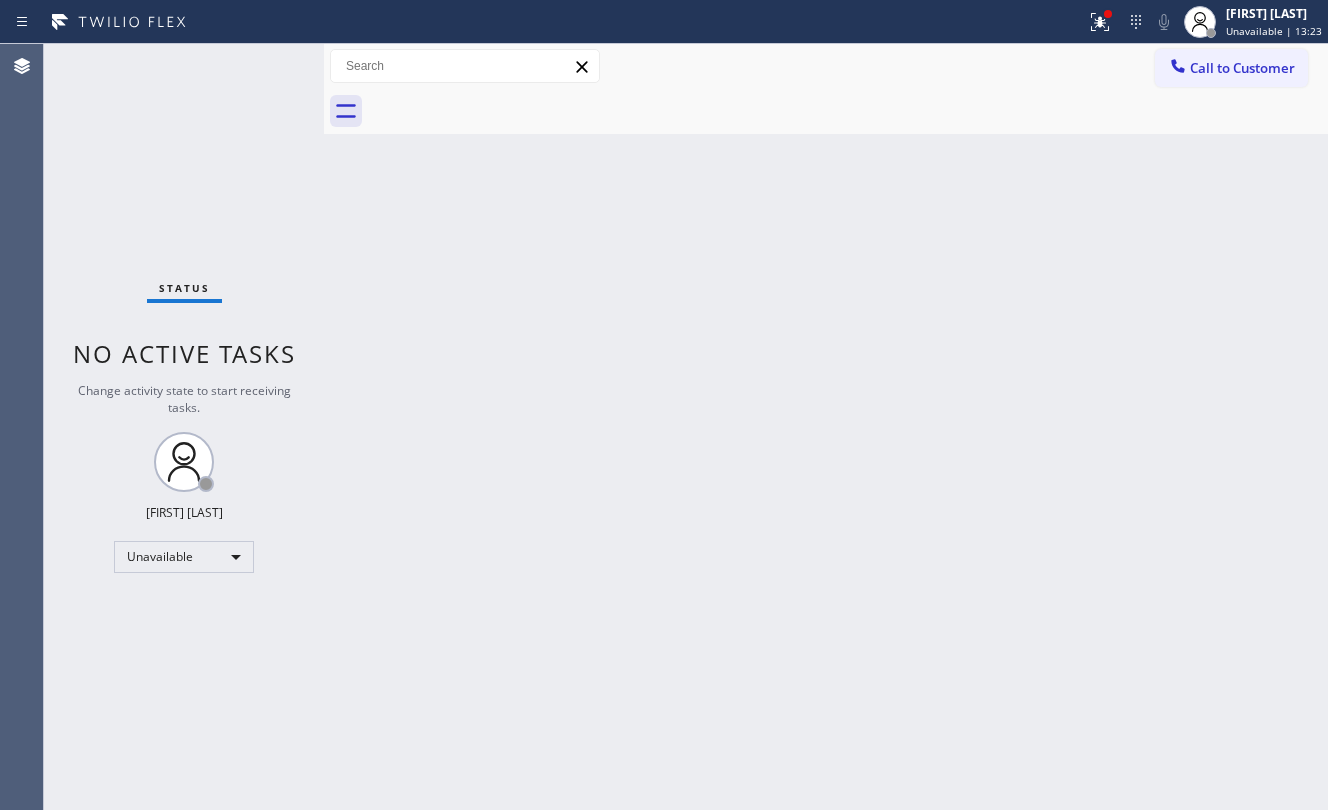 drag, startPoint x: 1237, startPoint y: 61, endPoint x: 845, endPoint y: 141, distance: 400.08 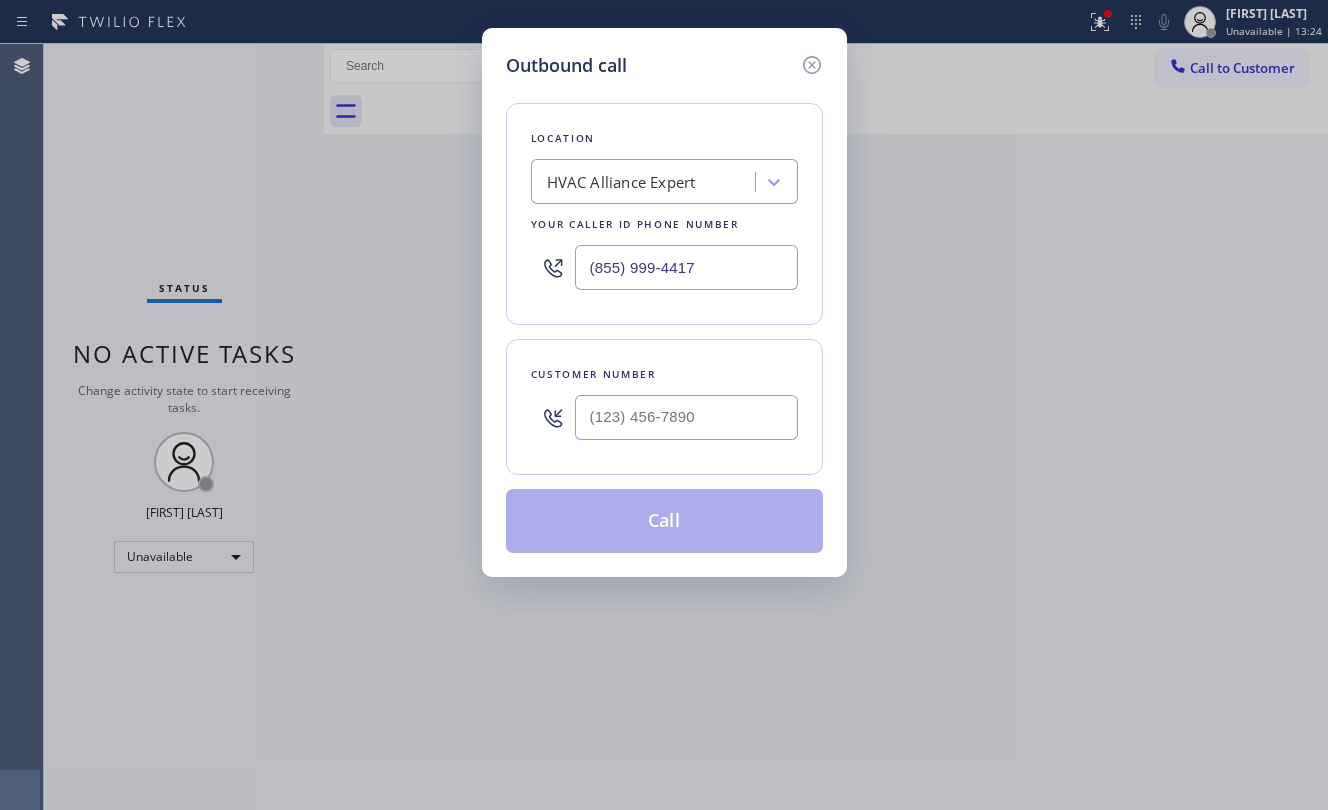 click at bounding box center [686, 417] 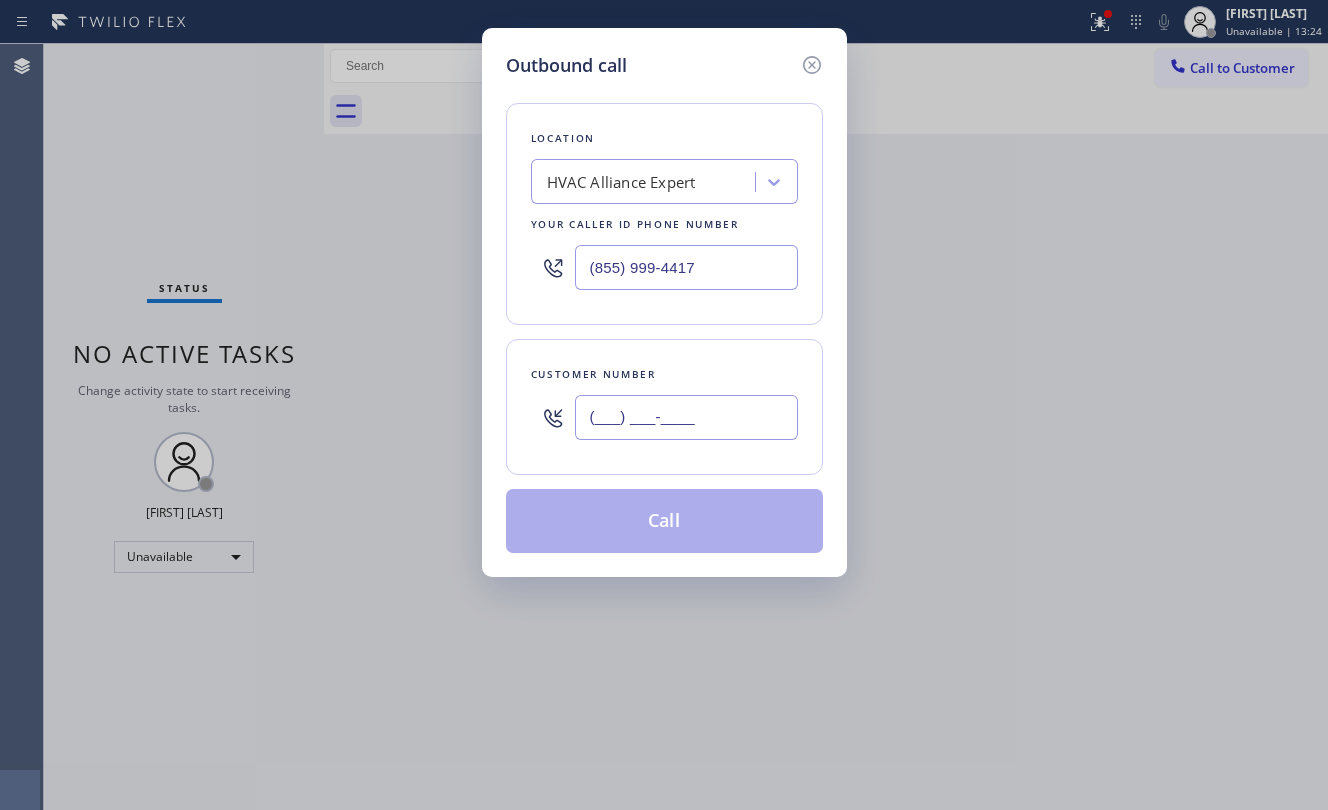 click on "(___) ___-____" at bounding box center [686, 417] 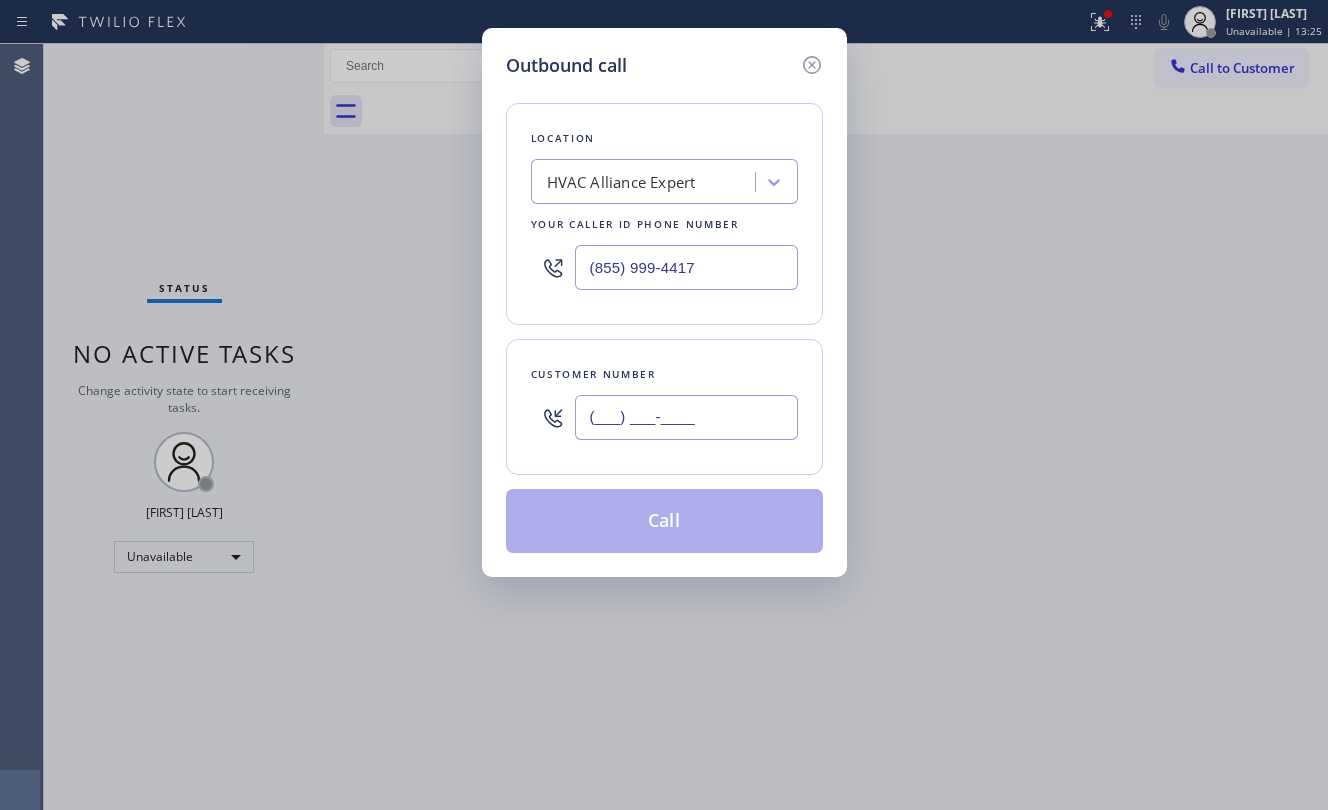 paste on "([PHONE])" 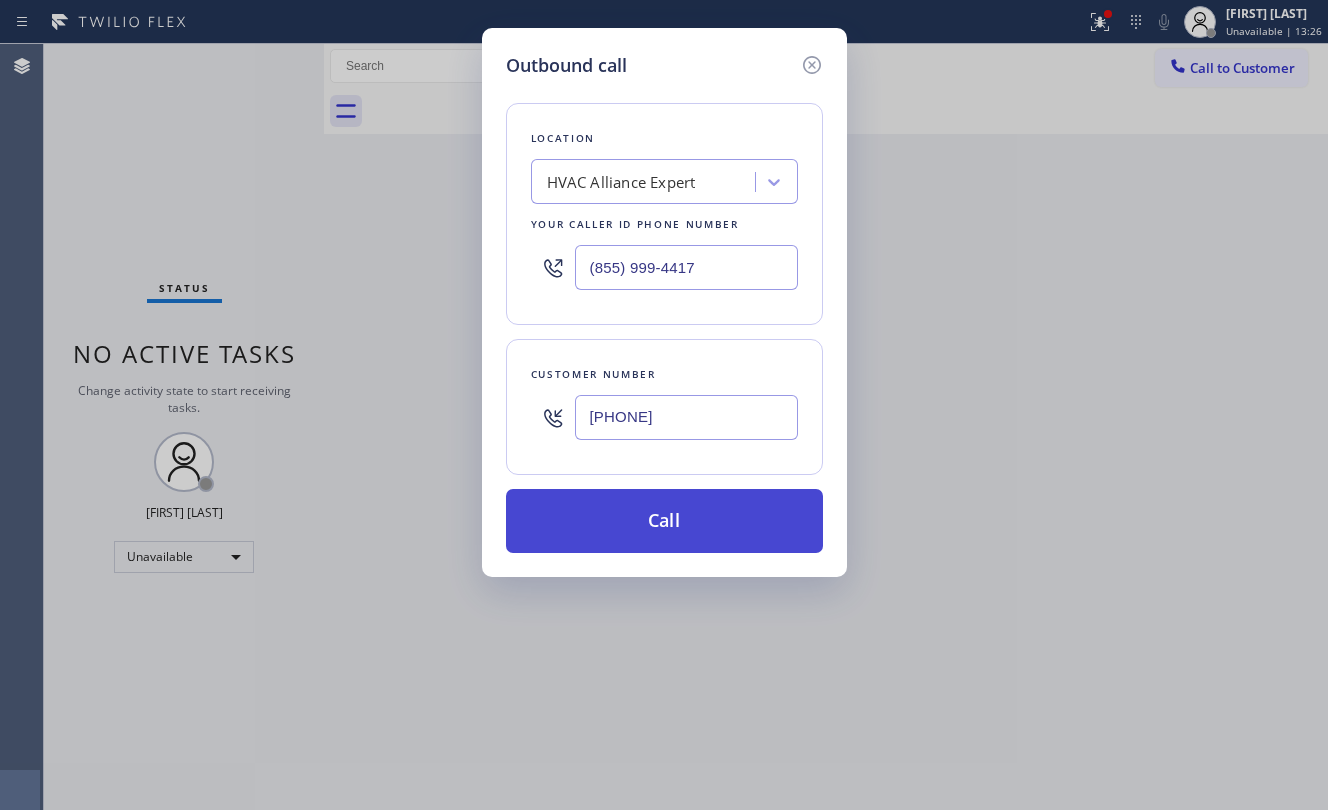 type on "[PHONE]" 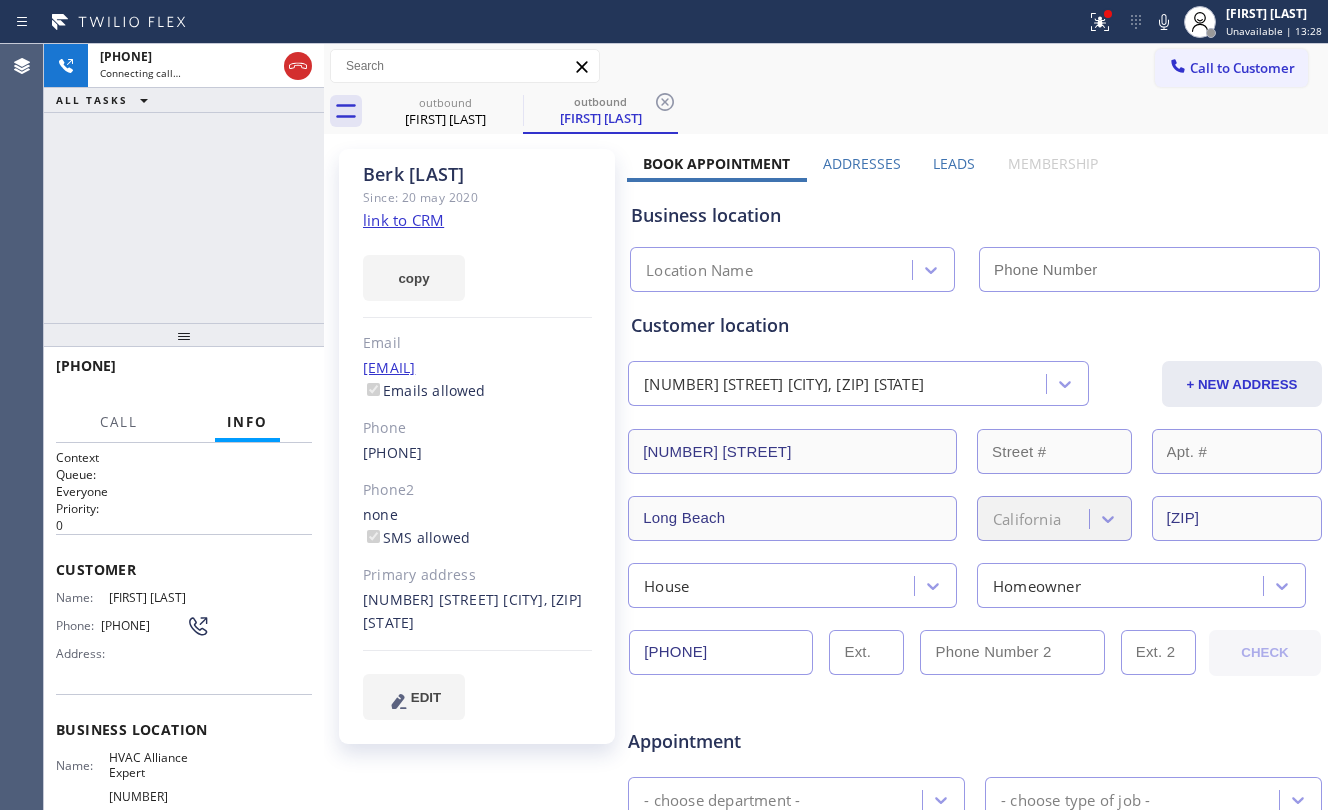 click on "link to CRM" 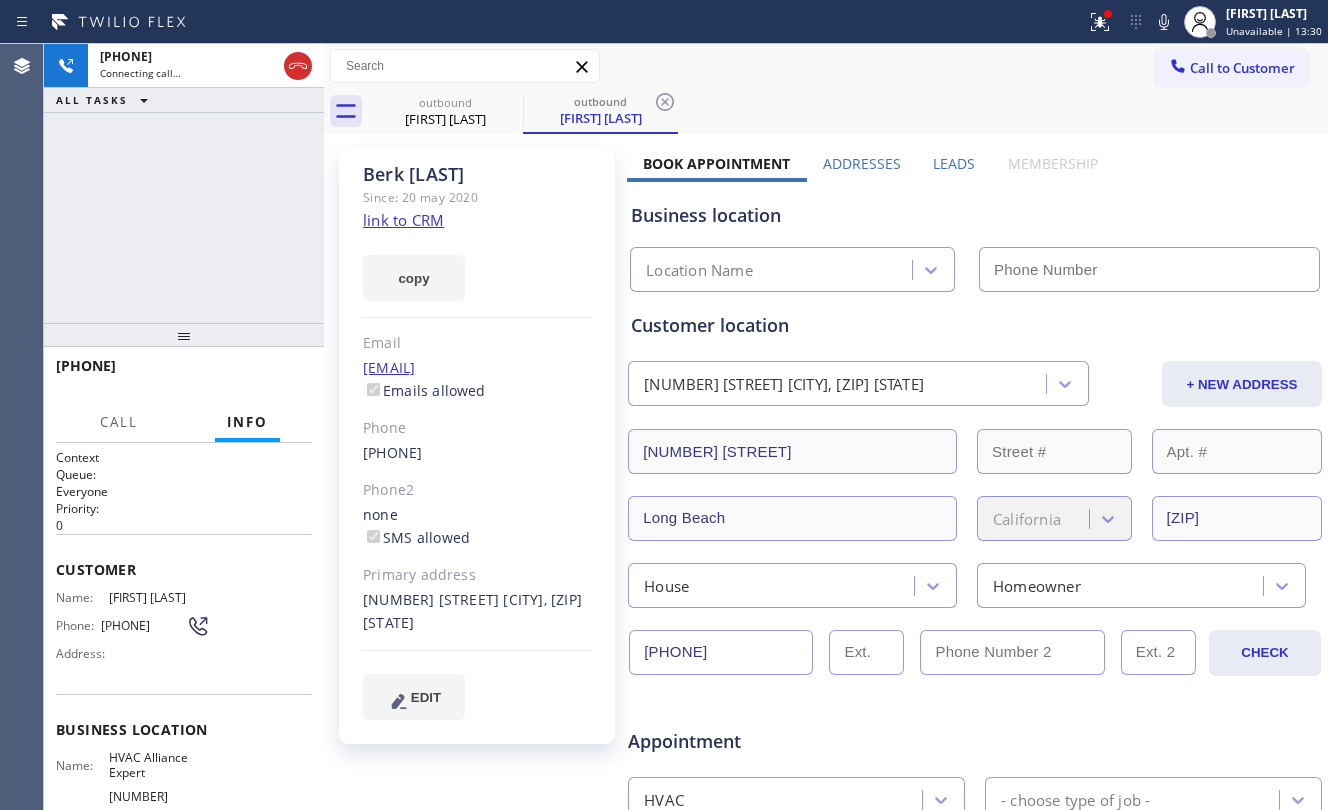 type on "(855) 999-4417" 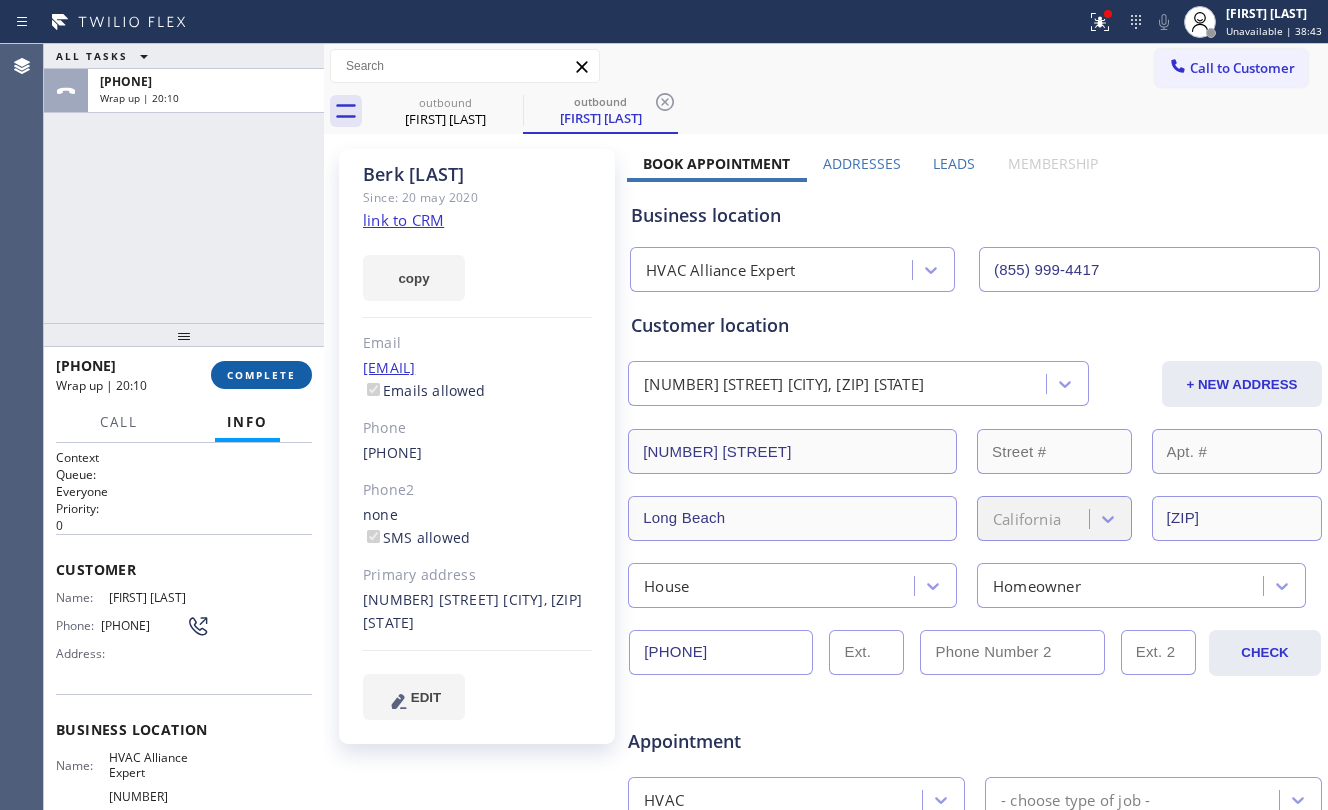 click on "COMPLETE" at bounding box center [261, 375] 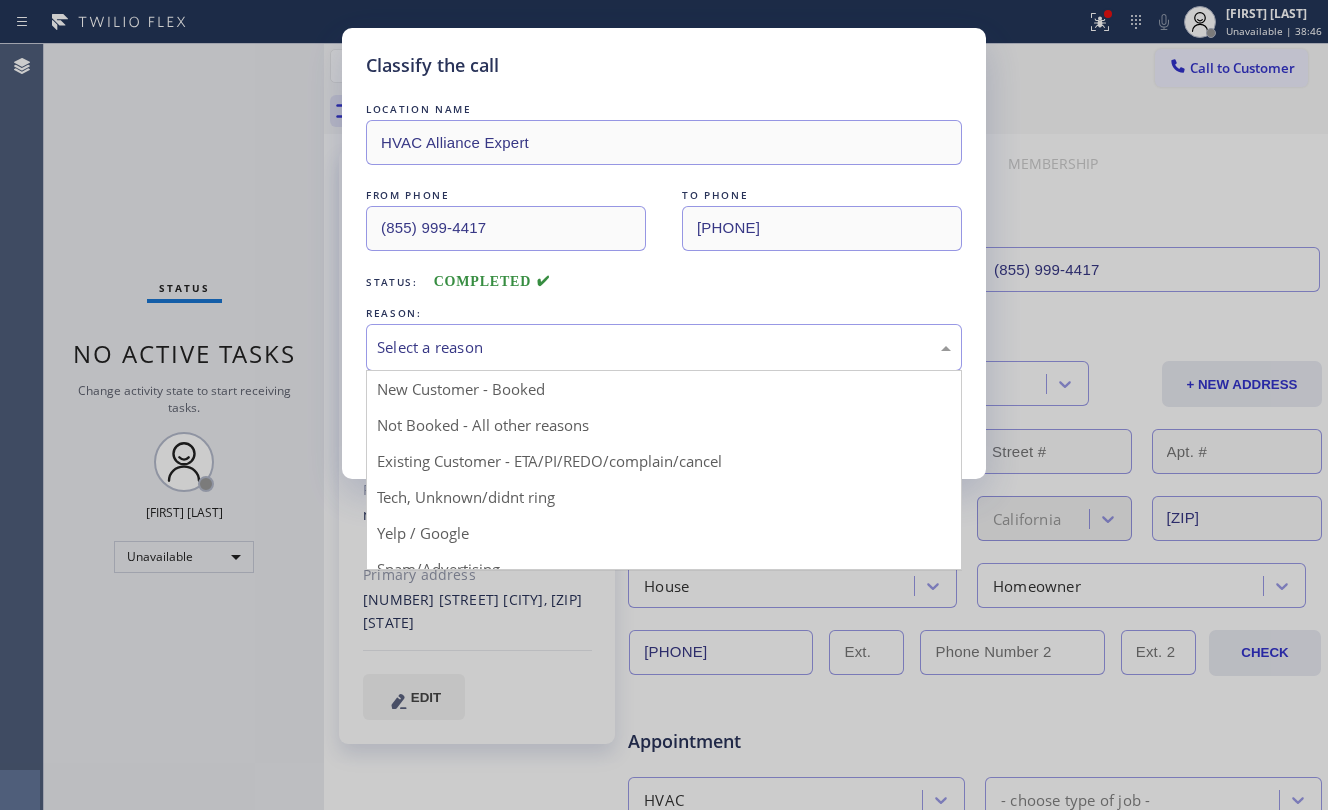drag, startPoint x: 486, startPoint y: 345, endPoint x: 493, endPoint y: 362, distance: 18.384777 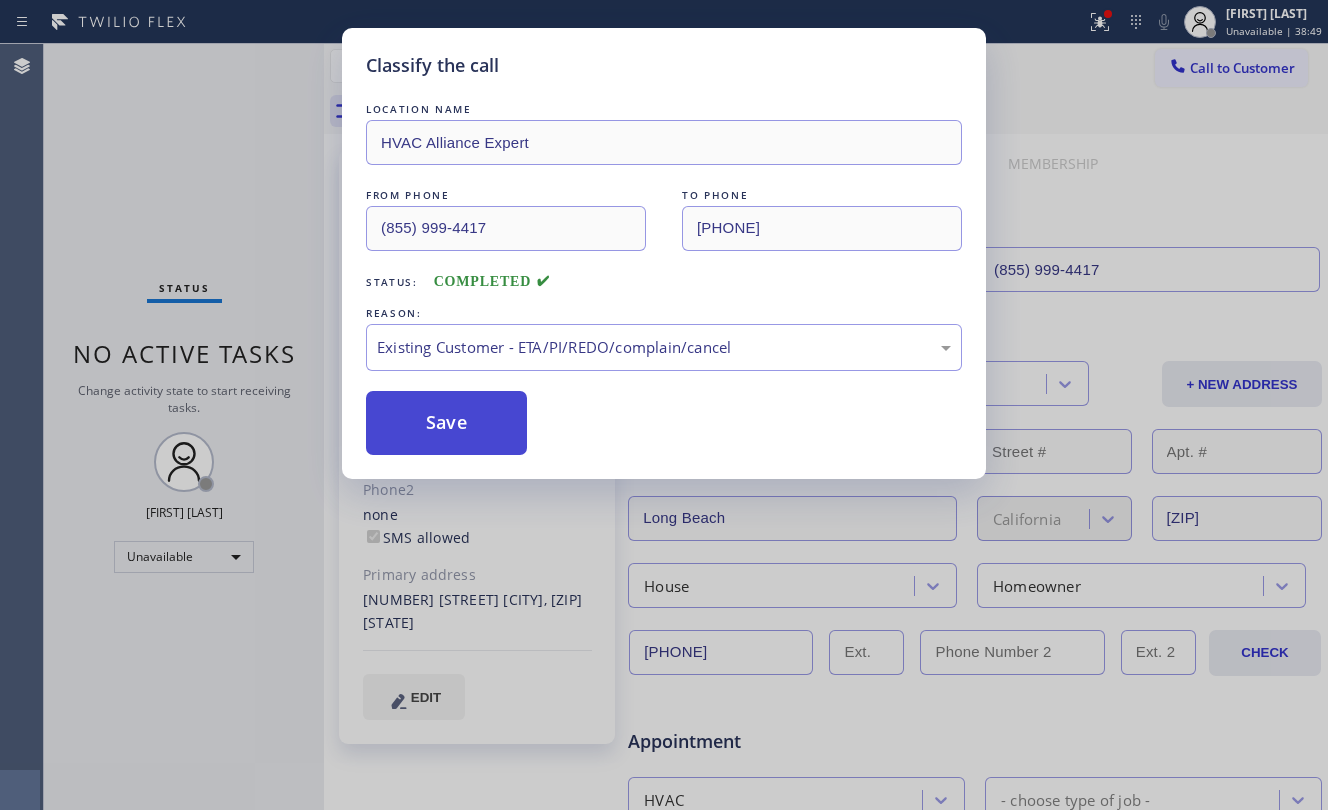 click on "Save" at bounding box center (446, 423) 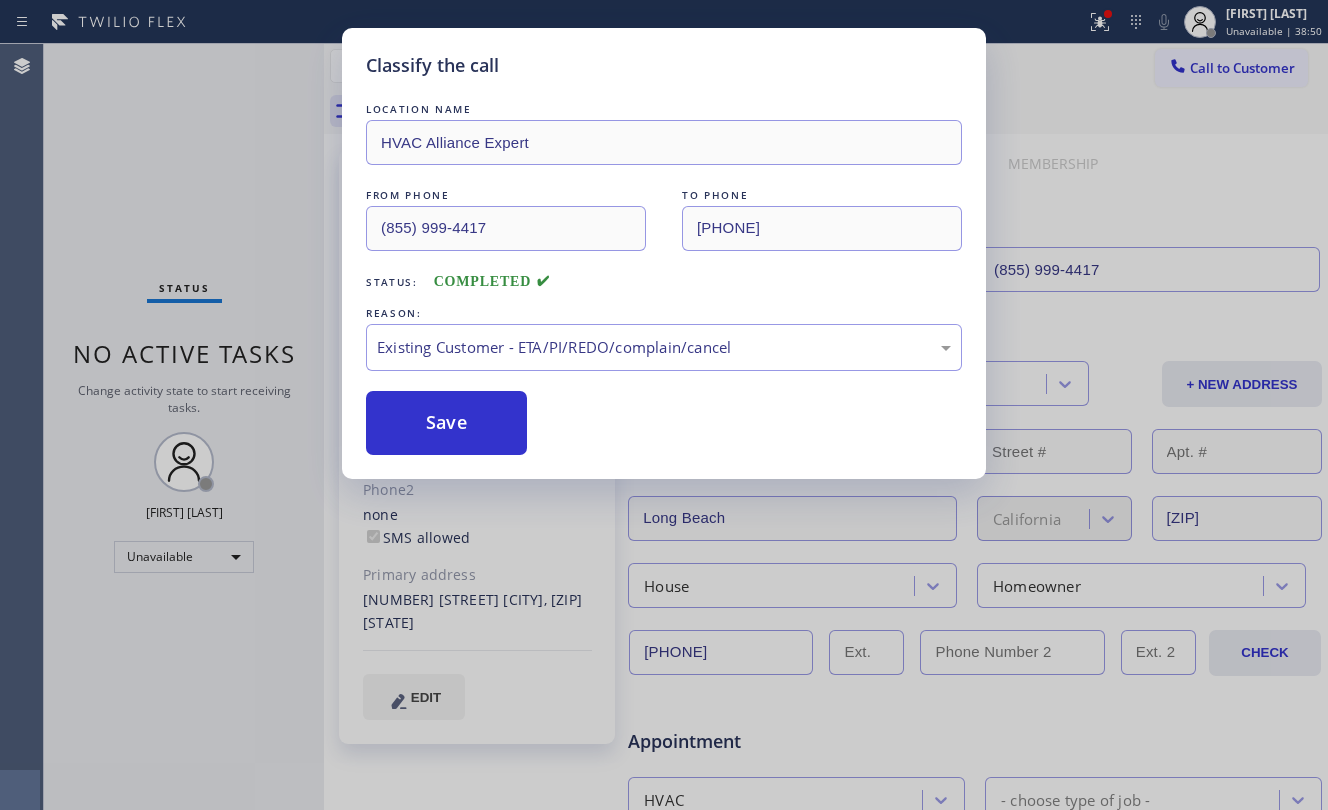 click on "Status   No active tasks     Change activity state to start receiving tasks.   [FIRST] [LAST] Unavailable" at bounding box center (184, 427) 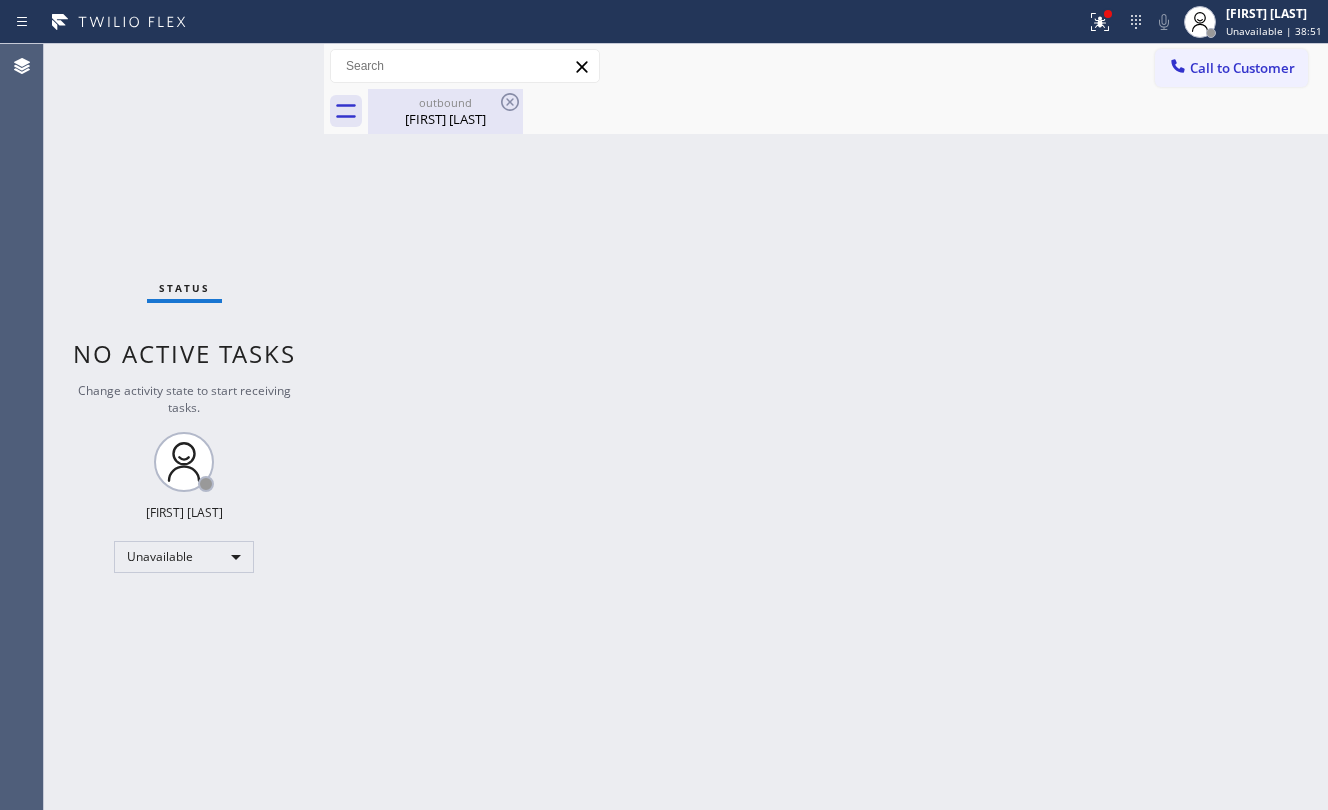 click on "outbound" at bounding box center [445, 102] 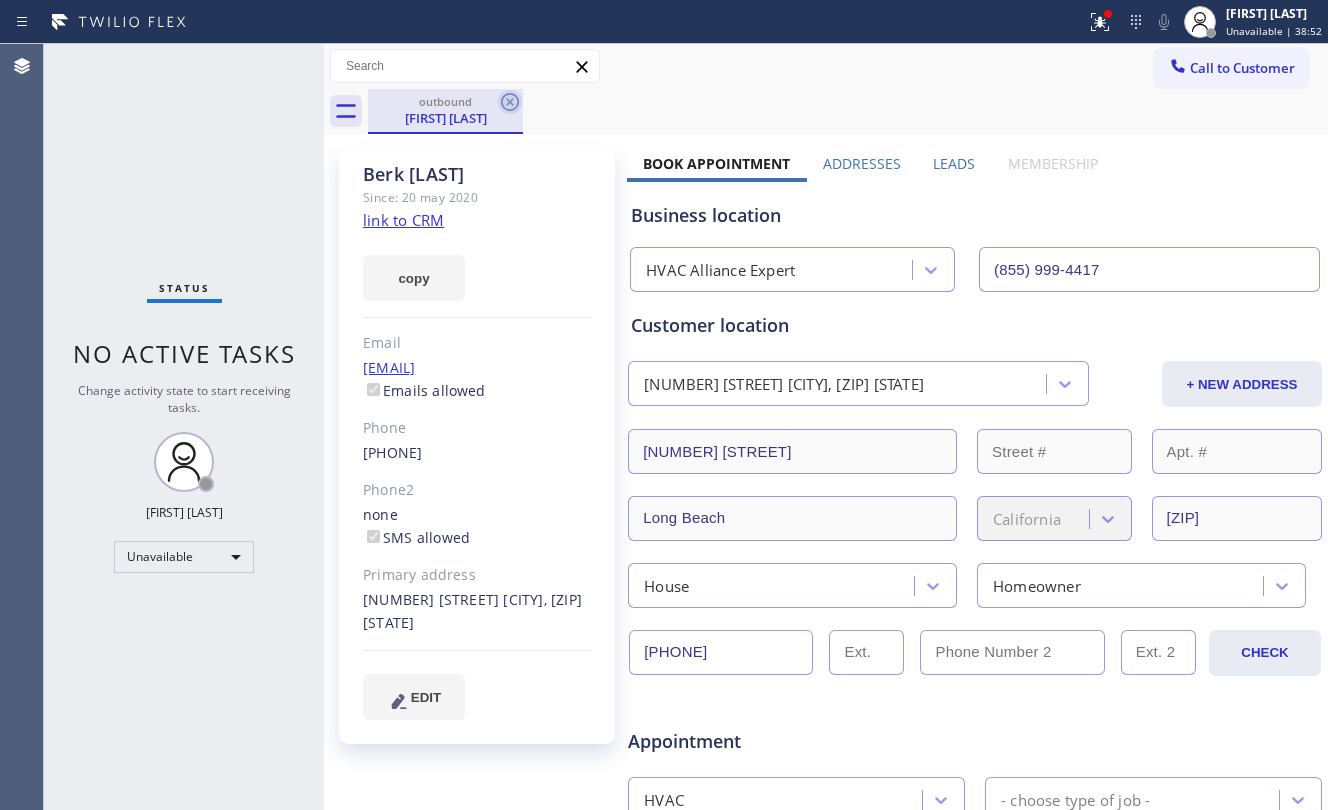 click 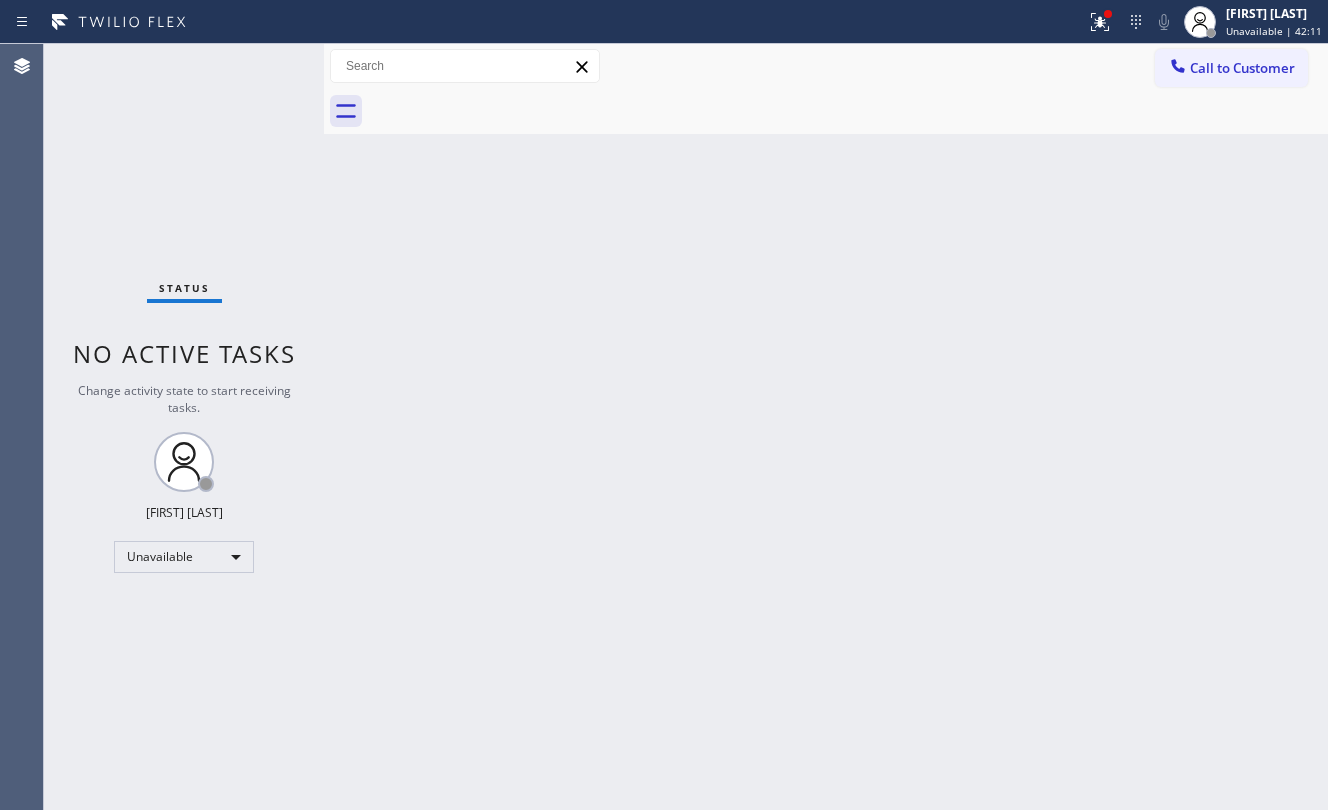 click on "Back to Dashboard Change Sender ID Customers Technicians Select a contact Outbound call Location Search location Your caller id phone number Customer number Call Customer info Name   Phone none Address none Change Sender ID HVAC [PHONE] 5 Star Appliance [PHONE] Appliance Repair [PHONE] Plumbing [PHONE] Air Duct Cleaning [PHONE]  Electricians [PHONE] Cancel Change Check personal SMS Reset Change No tabs Call to Customer Outbound call Location HVAC Alliance Expert Your caller id phone number ([PHONE]) Customer number Call Outbound call Technician Search Technician Your caller id phone number Your caller id phone number Call" at bounding box center [826, 427] 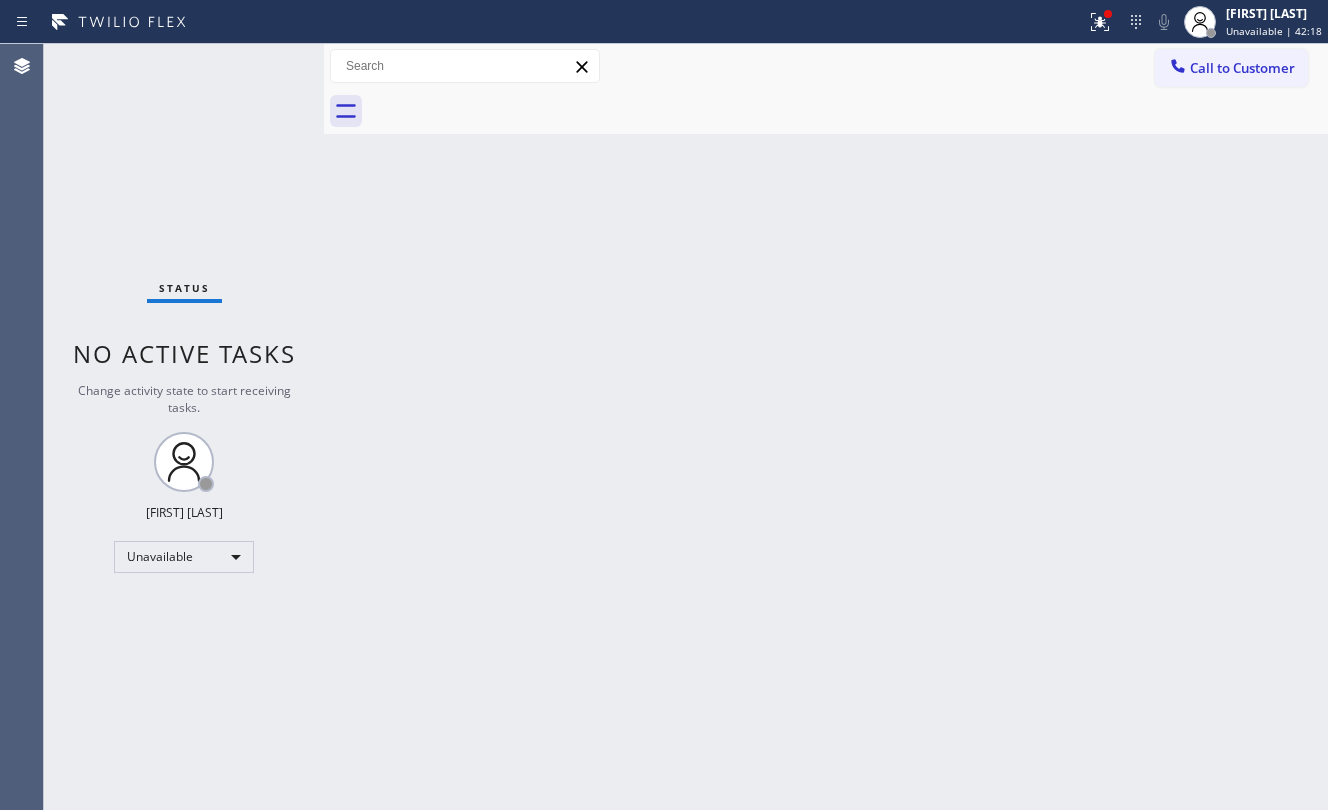 click on "Back to Dashboard Change Sender ID Customers Technicians Select a contact Outbound call Location Search location Your caller id phone number Customer number Call Customer info Name   Phone none Address none Change Sender ID HVAC [PHONE] 5 Star Appliance [PHONE] Appliance Repair [PHONE] Plumbing [PHONE] Air Duct Cleaning [PHONE]  Electricians [PHONE] Cancel Change Check personal SMS Reset Change No tabs Call to Customer Outbound call Location HVAC Alliance Expert Your caller id phone number ([PHONE]) Customer number Call Outbound call Technician Search Technician Your caller id phone number Your caller id phone number Call" at bounding box center [826, 427] 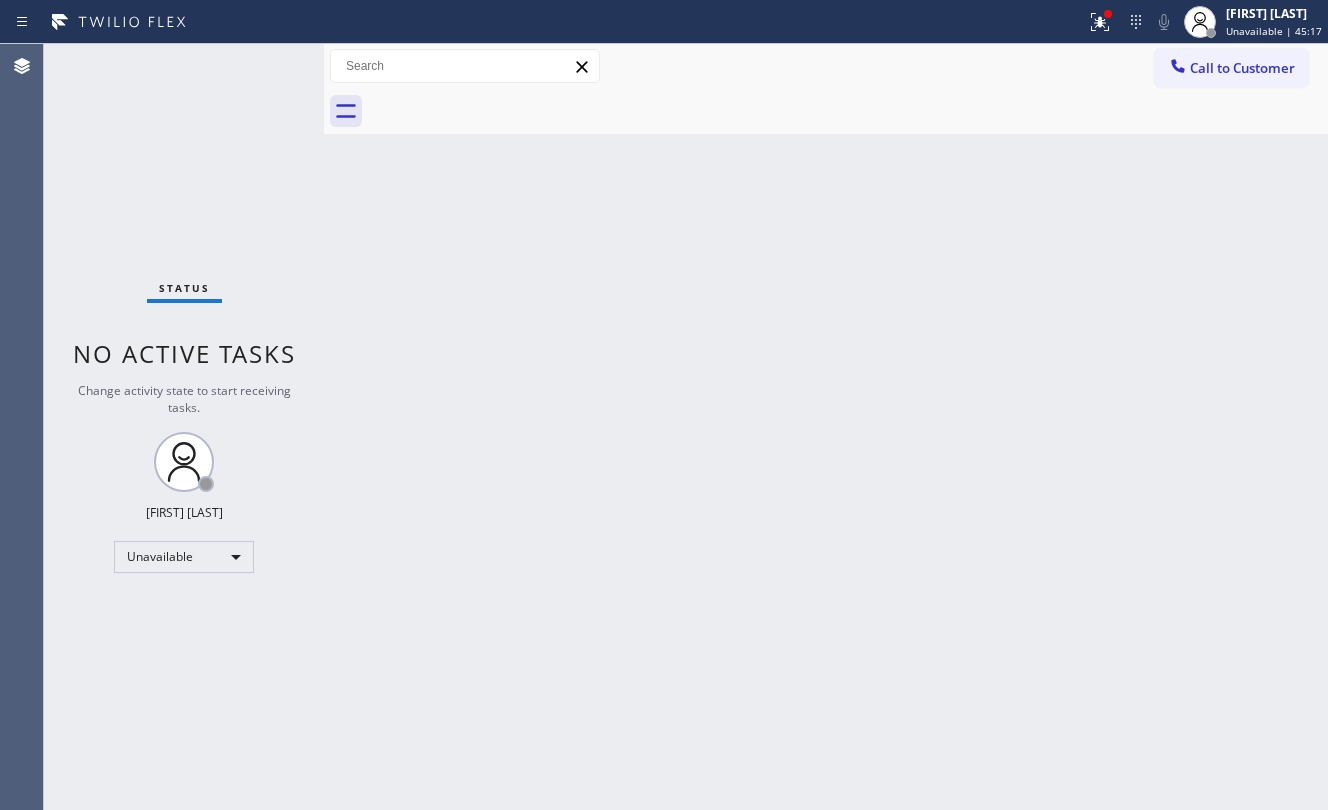 drag, startPoint x: 698, startPoint y: 440, endPoint x: 786, endPoint y: 472, distance: 93.637596 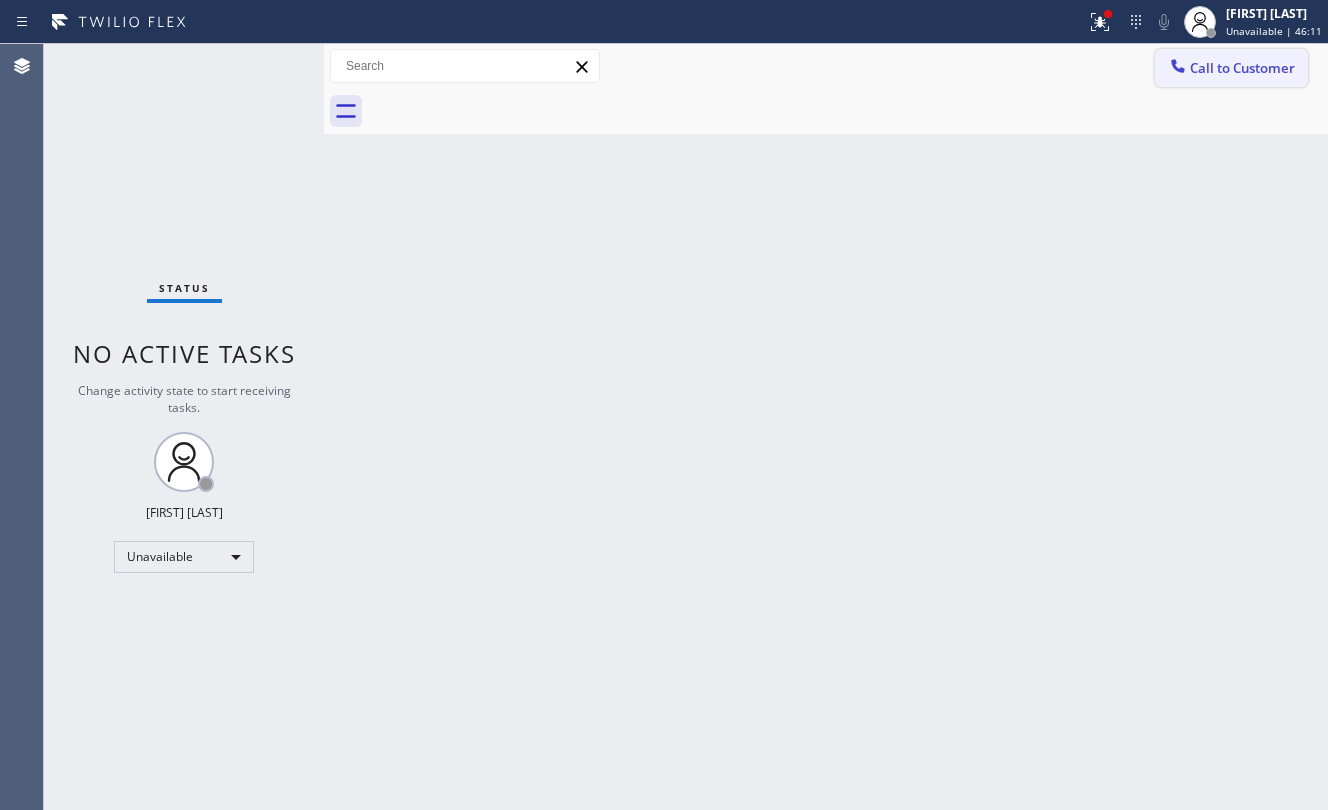 click at bounding box center [1178, 68] 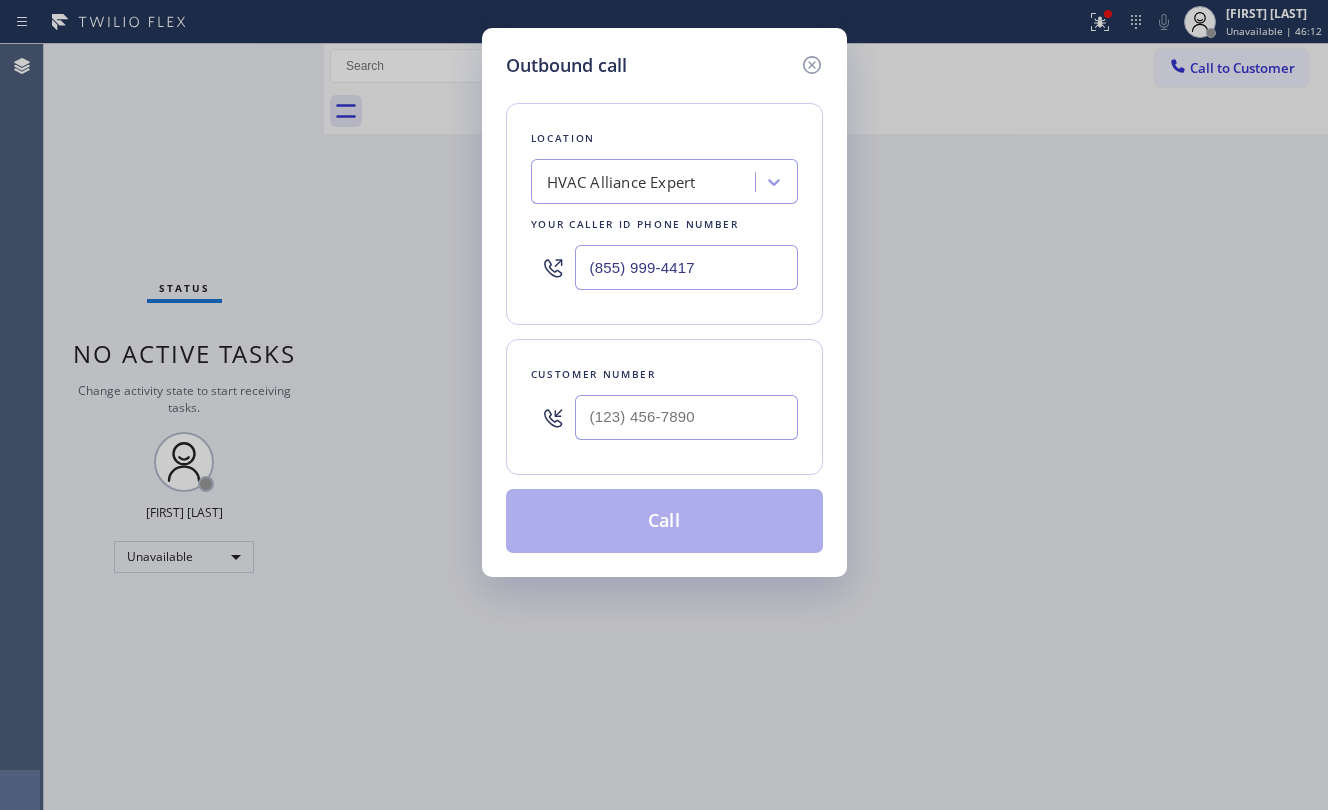 click at bounding box center [686, 417] 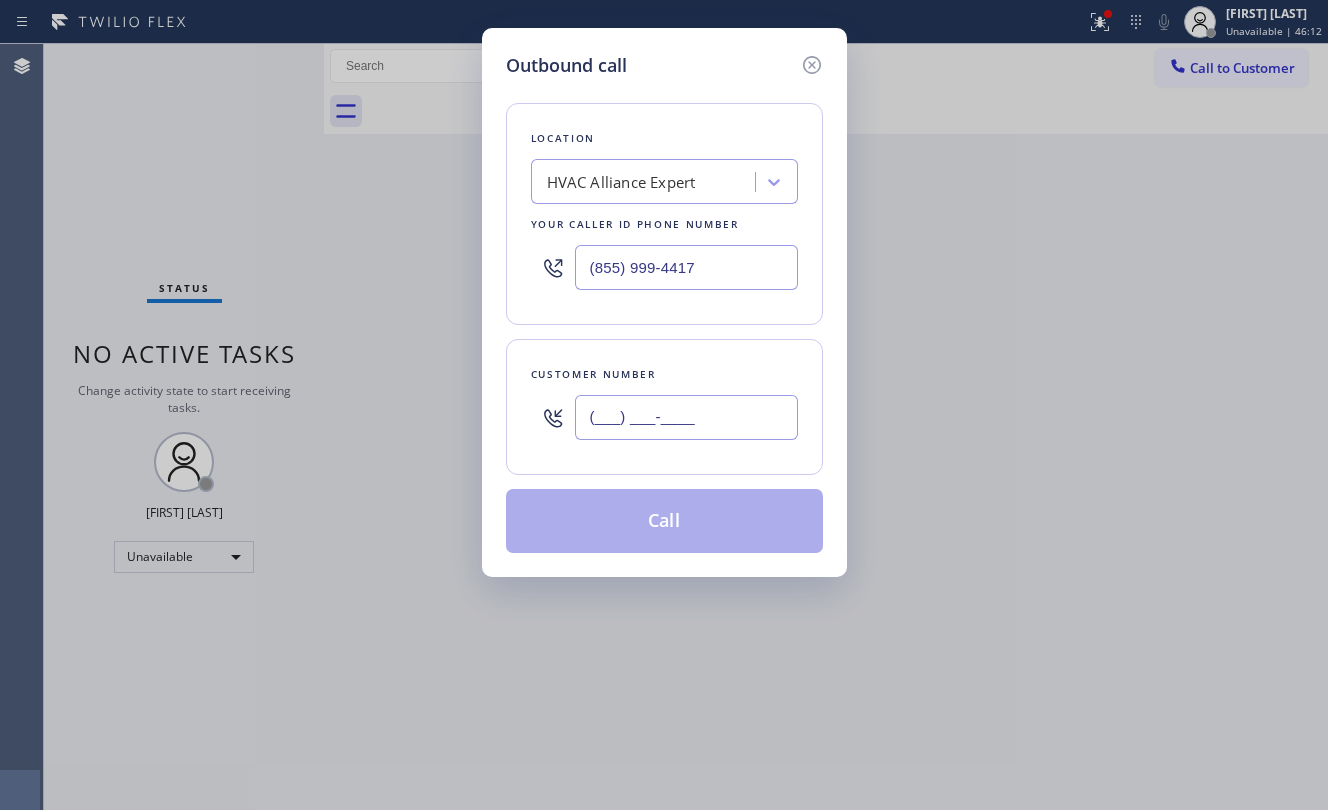 click on "(___) ___-____" at bounding box center (686, 417) 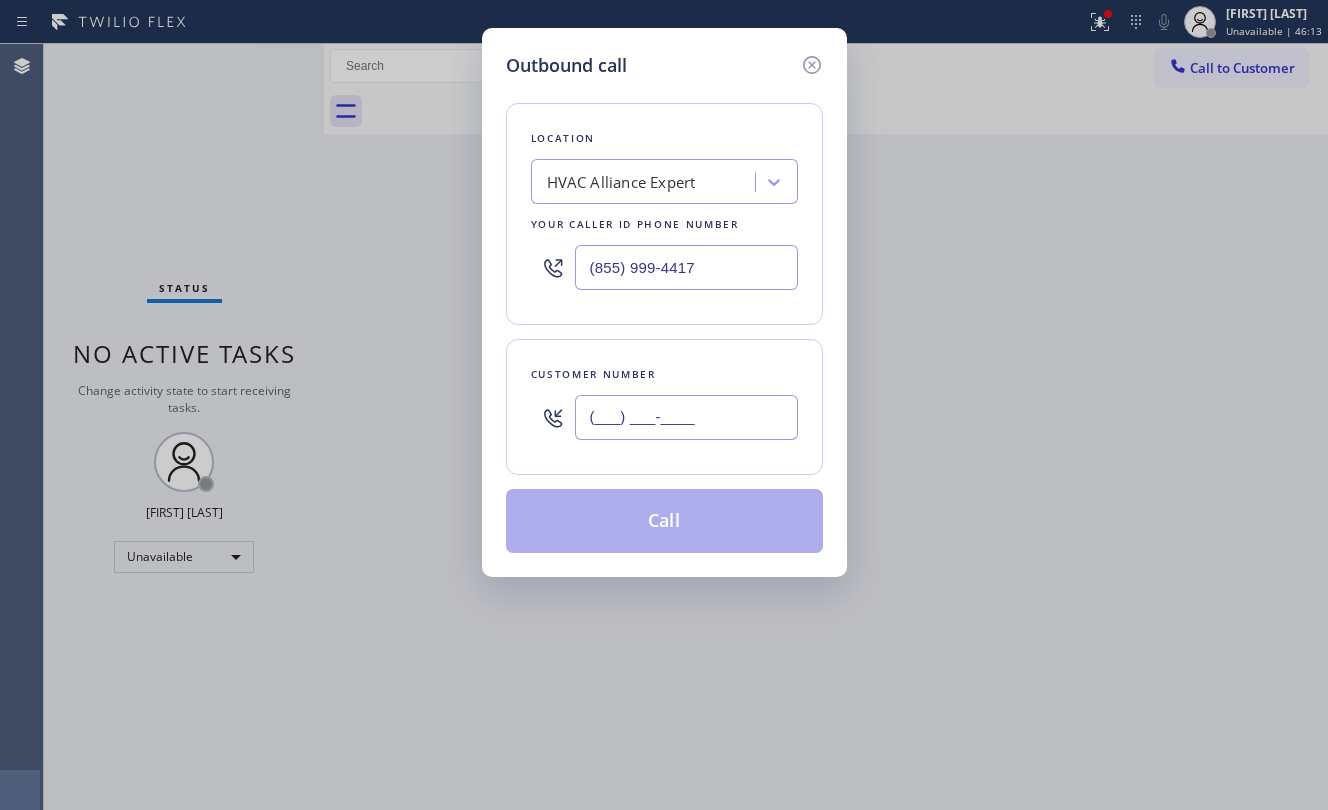 paste on "([PHONE])" 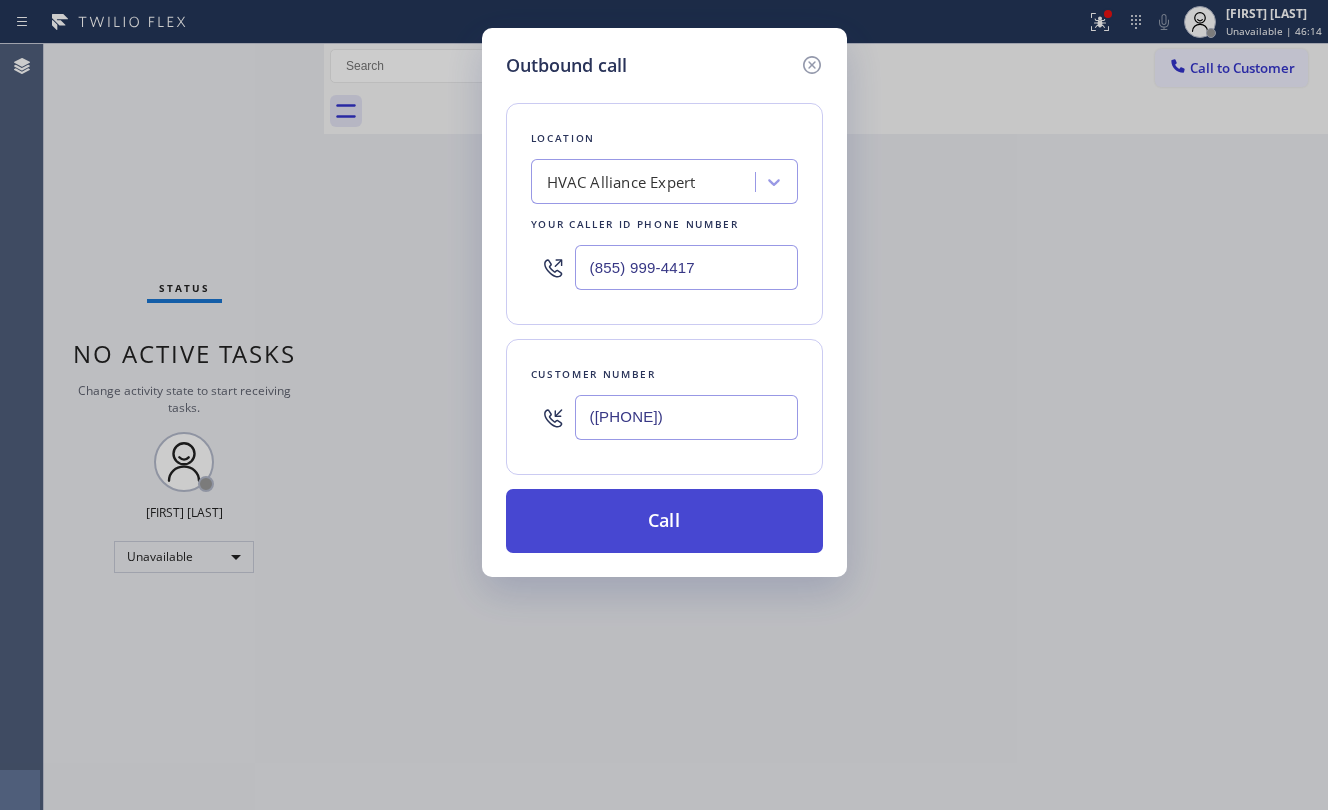 type on "([PHONE])" 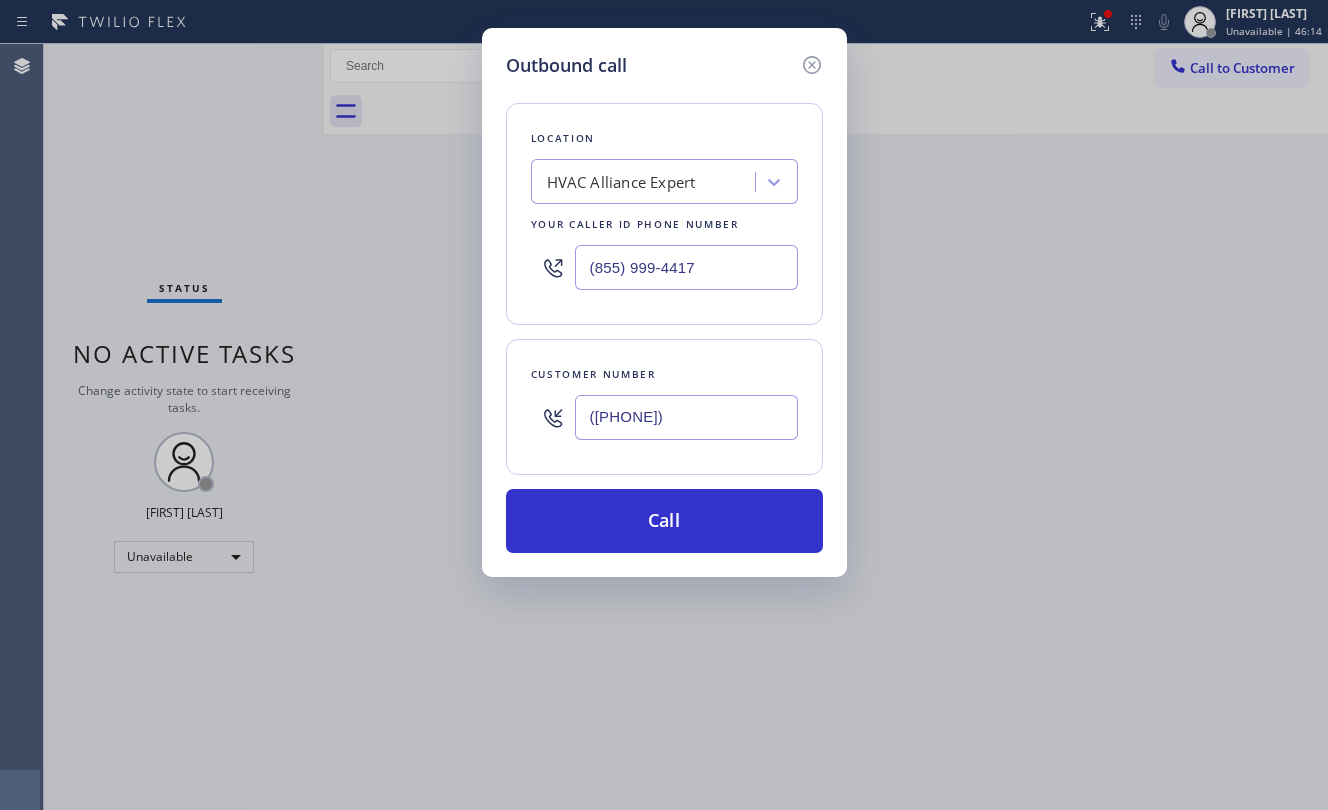 drag, startPoint x: 690, startPoint y: 520, endPoint x: 889, endPoint y: 561, distance: 203.17972 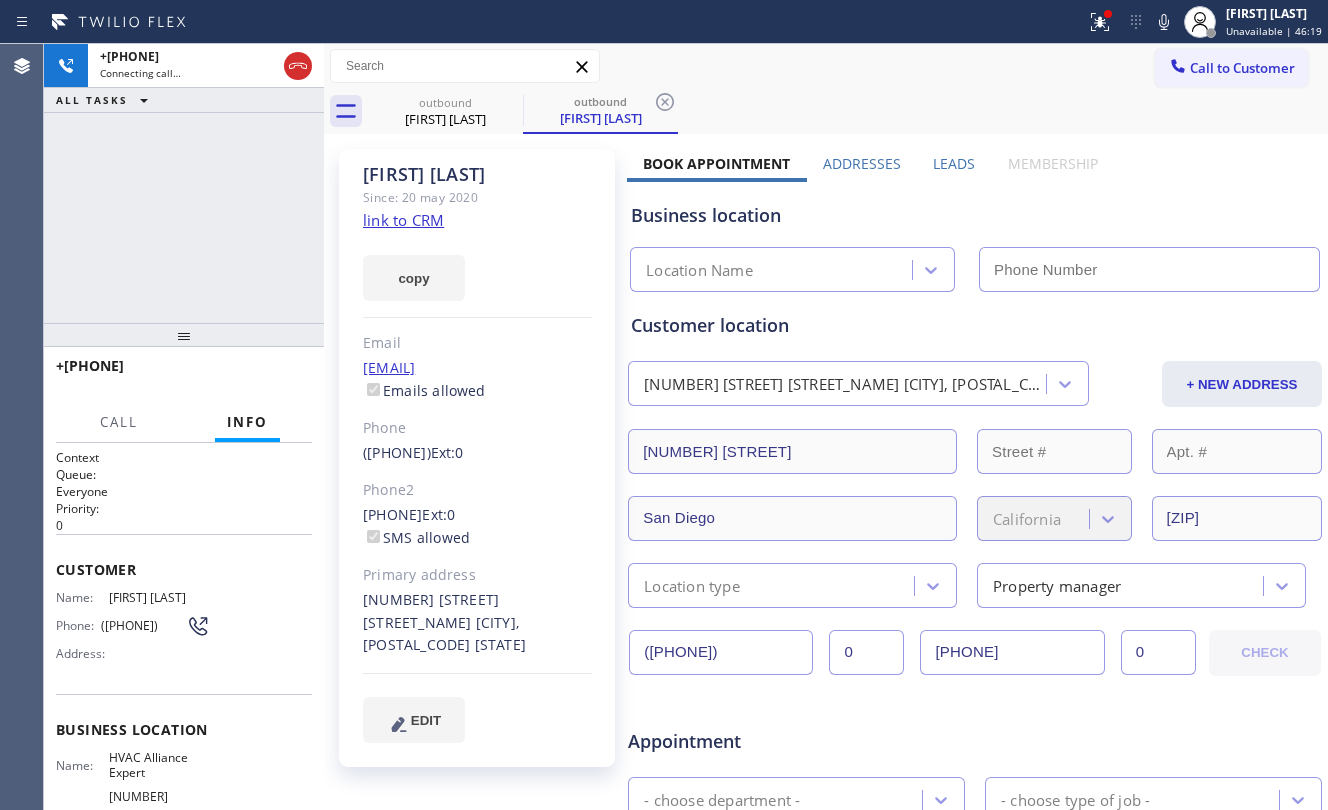 type on "(855) 999-4417" 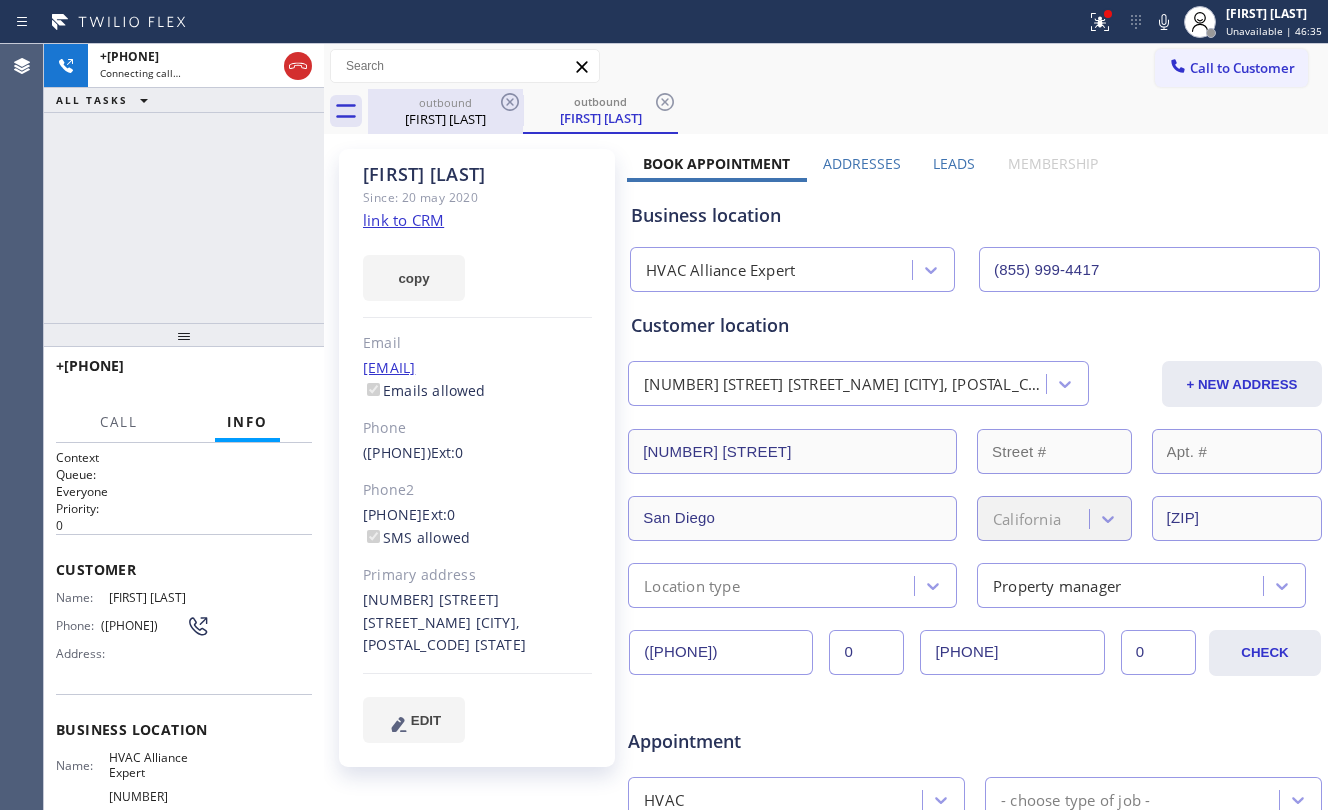 click on "[FIRST] [LAST]" at bounding box center (445, 119) 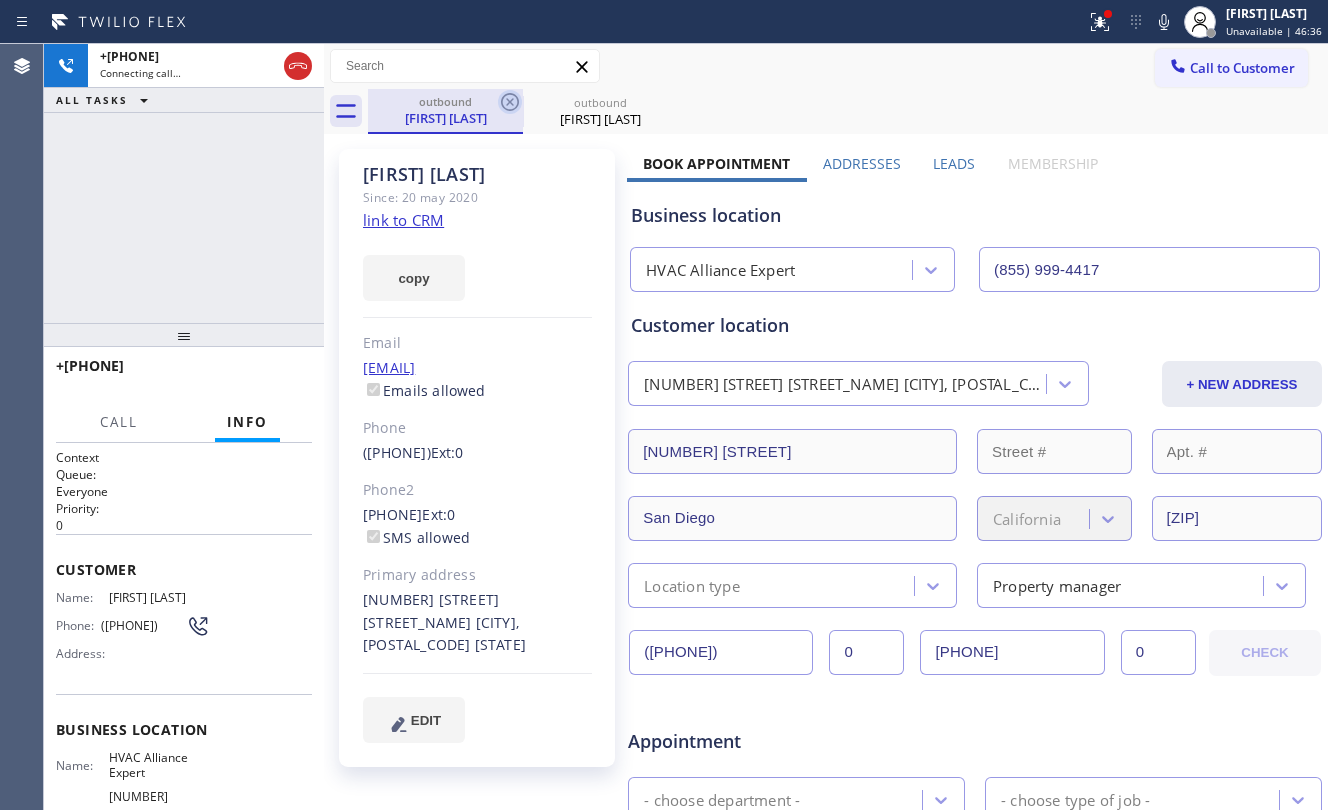 click 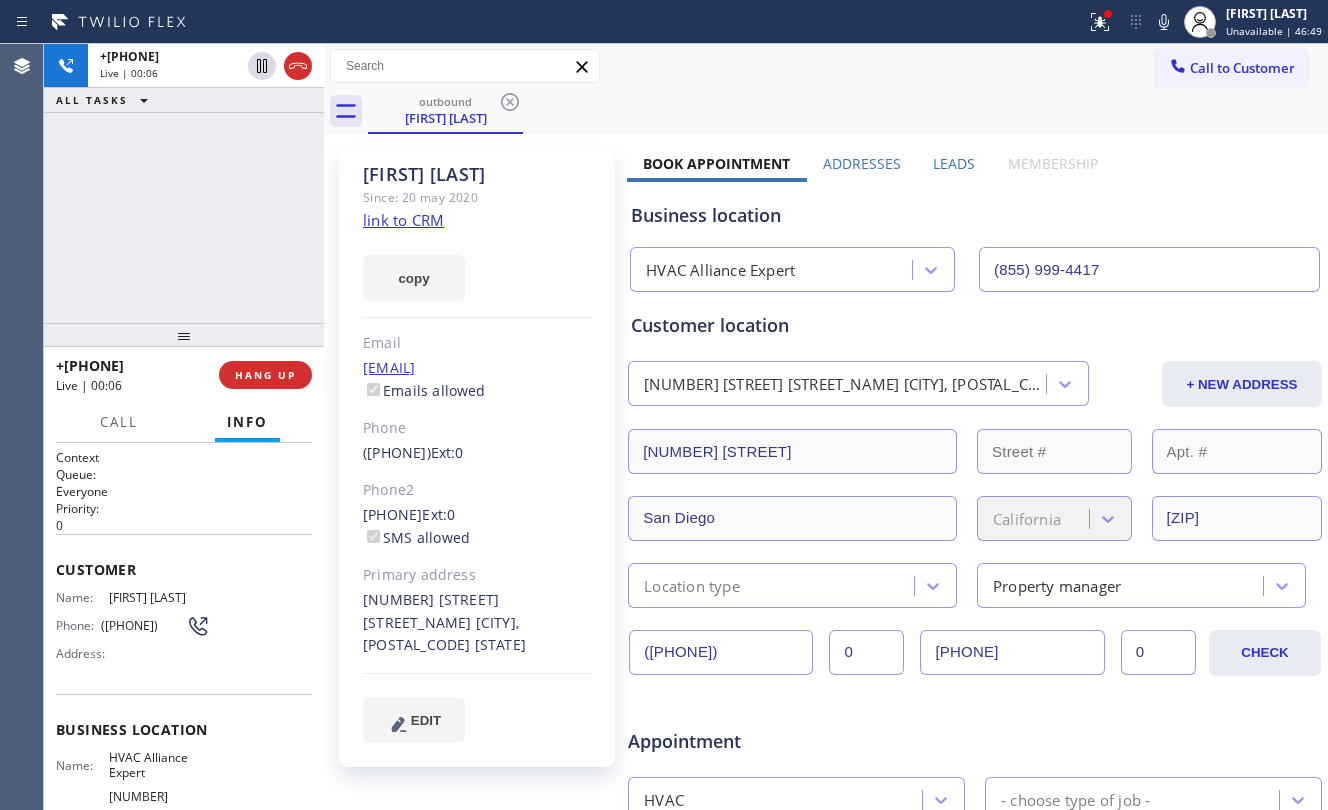click on "link to CRM" 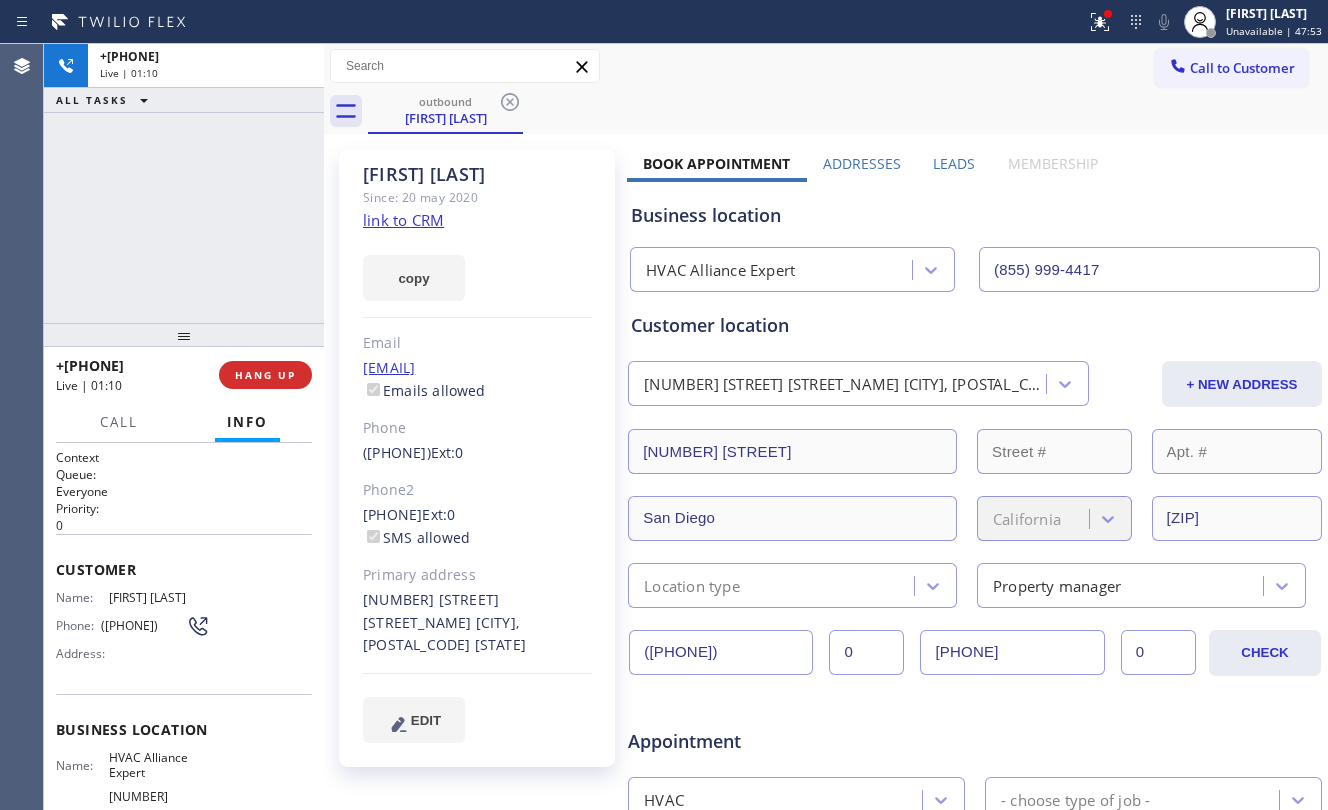 click on "[PHONE] Live | 01:10 ALL TASKS ALL TASKS ACTIVE TASKS TASKS IN WRAP UP" at bounding box center [184, 183] 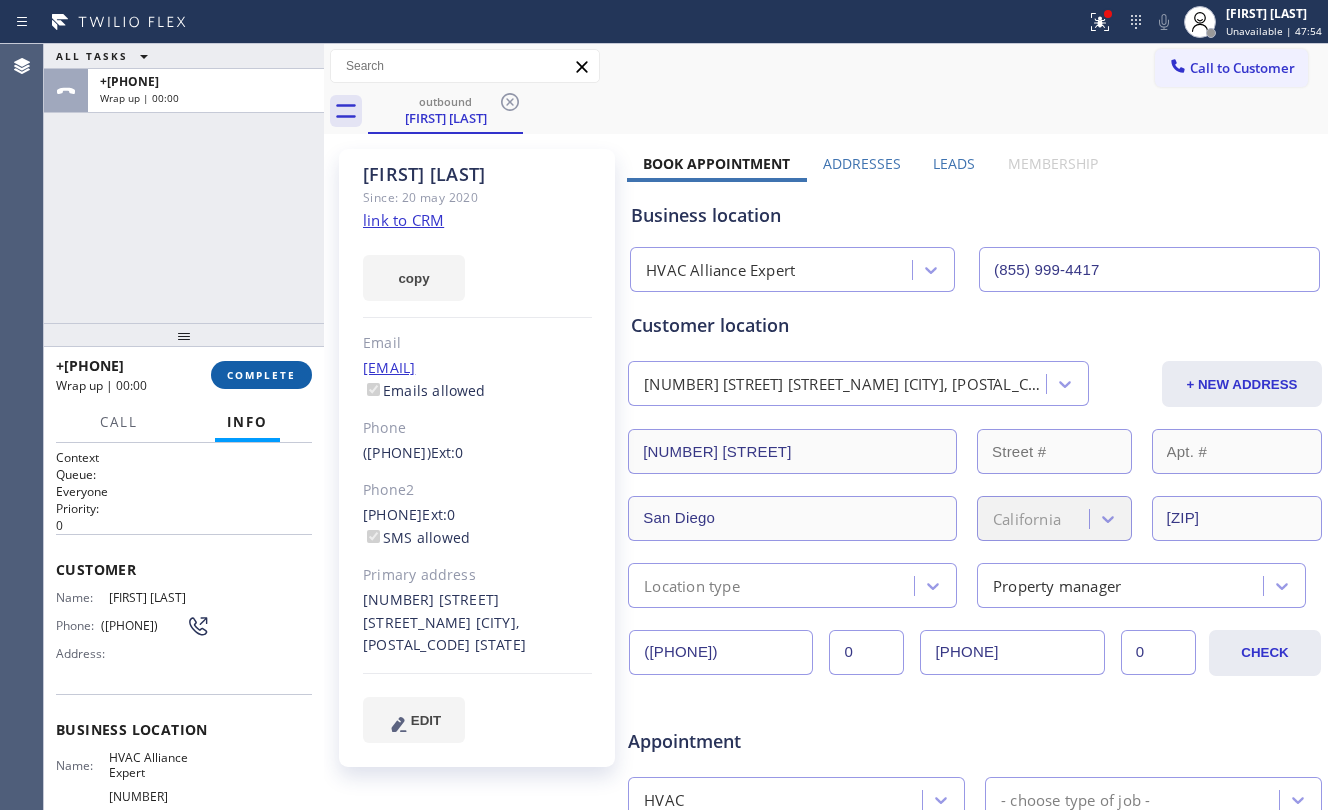 click on "COMPLETE" at bounding box center [261, 375] 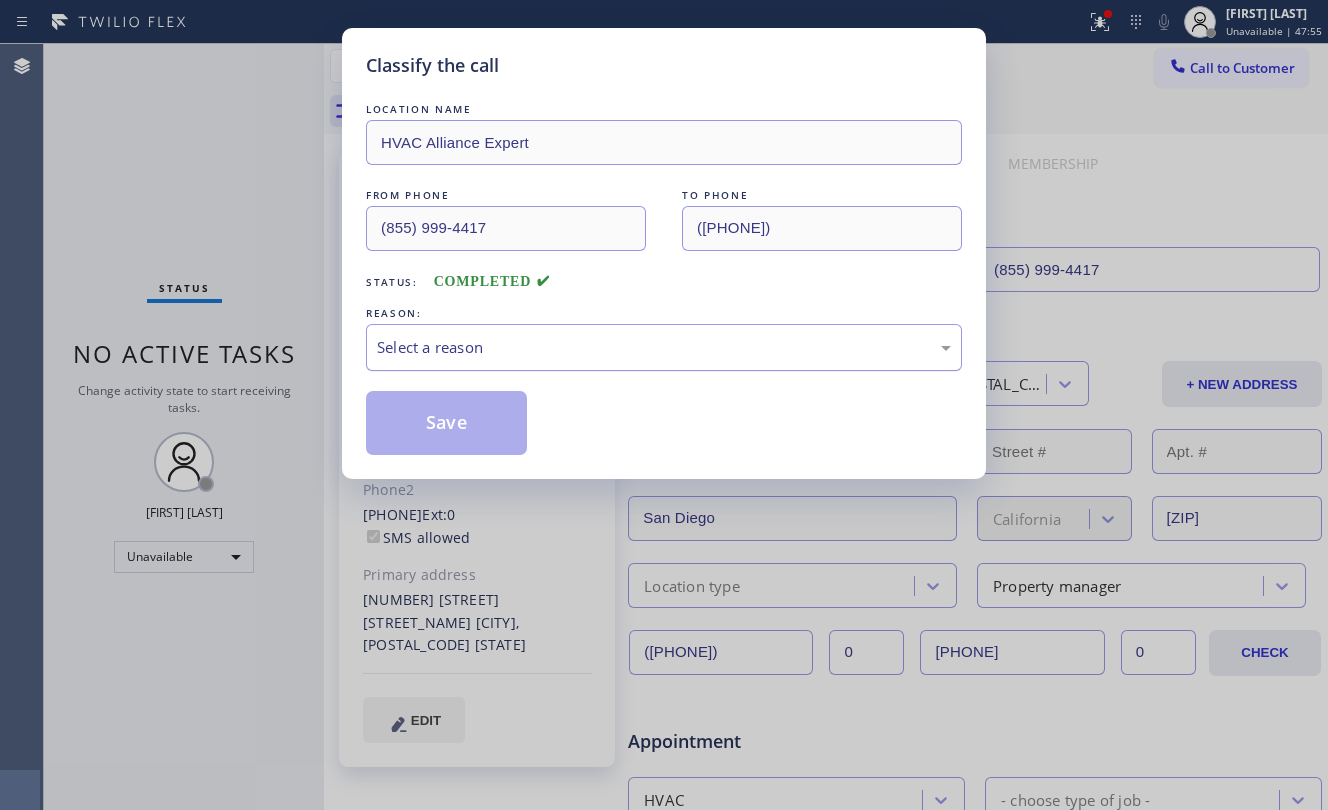 click on "Select a reason" at bounding box center (664, 347) 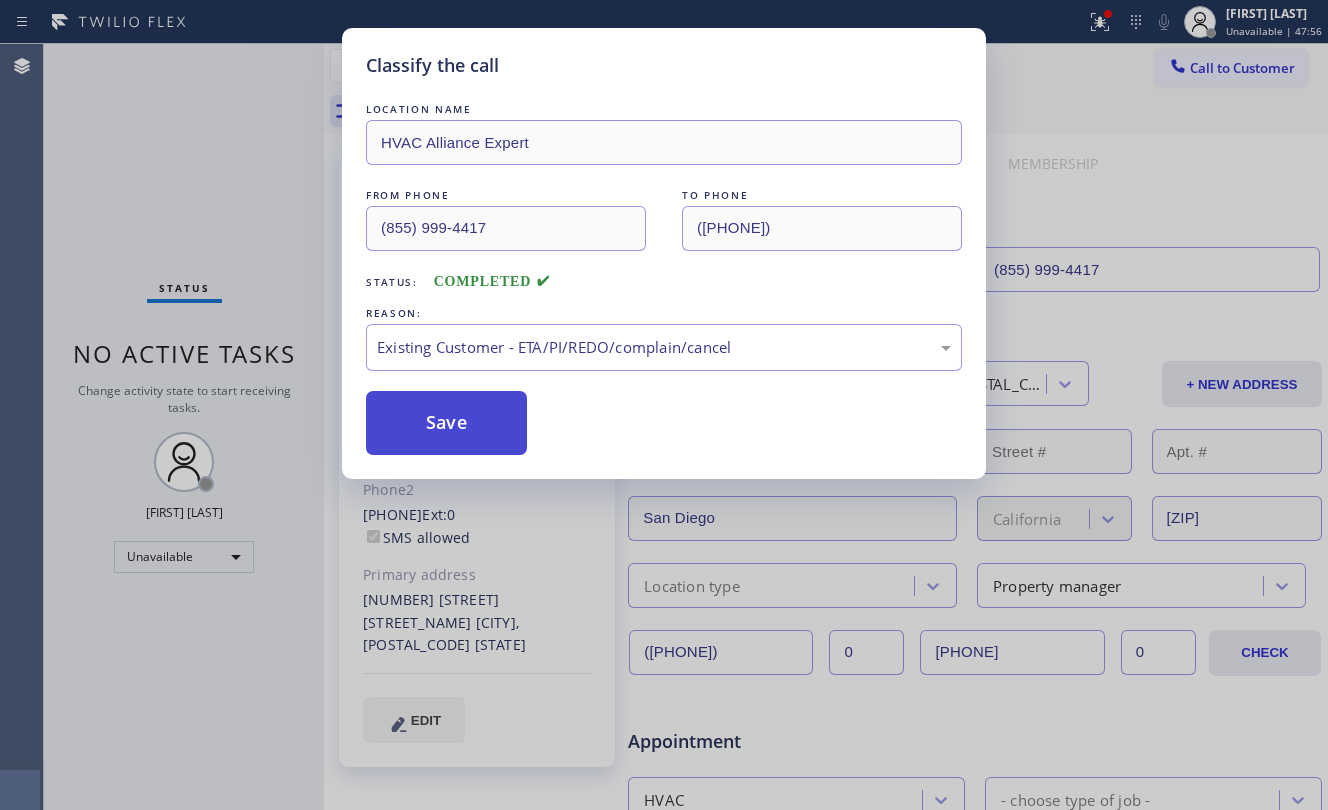 click on "Save" at bounding box center [446, 423] 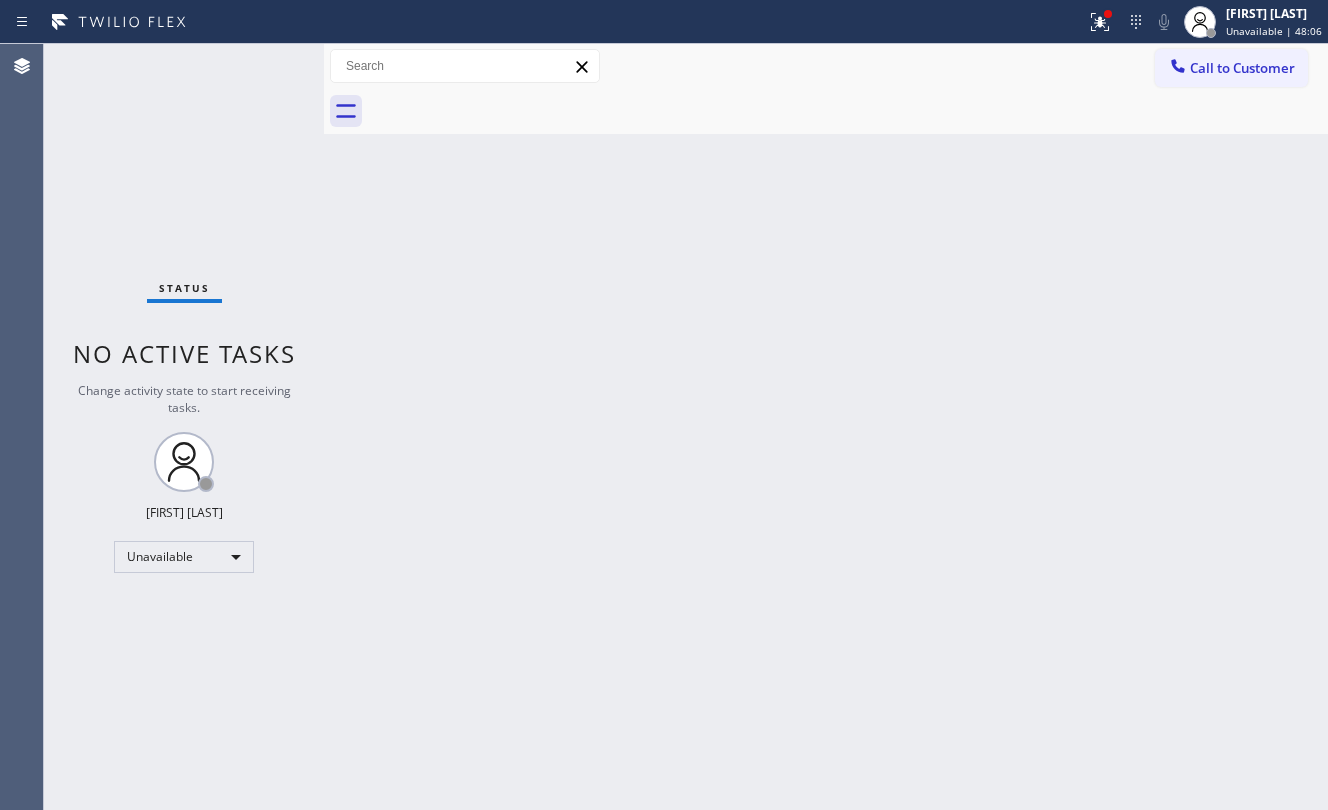 click on "Back to Dashboard Change Sender ID Customers Technicians Select a contact Outbound call Location Search location Your caller id phone number Customer number Call Customer info Name   Phone none Address none Change Sender ID HVAC [PHONE] 5 Star Appliance [PHONE] Appliance Repair [PHONE] Plumbing [PHONE] Air Duct Cleaning [PHONE]  Electricians [PHONE] Cancel Change Check personal SMS Reset Change No tabs Call to Customer Outbound call Location HVAC Alliance Expert Your caller id phone number ([PHONE]) Customer number Call Outbound call Technician Search Technician Your caller id phone number Your caller id phone number Call" at bounding box center [826, 427] 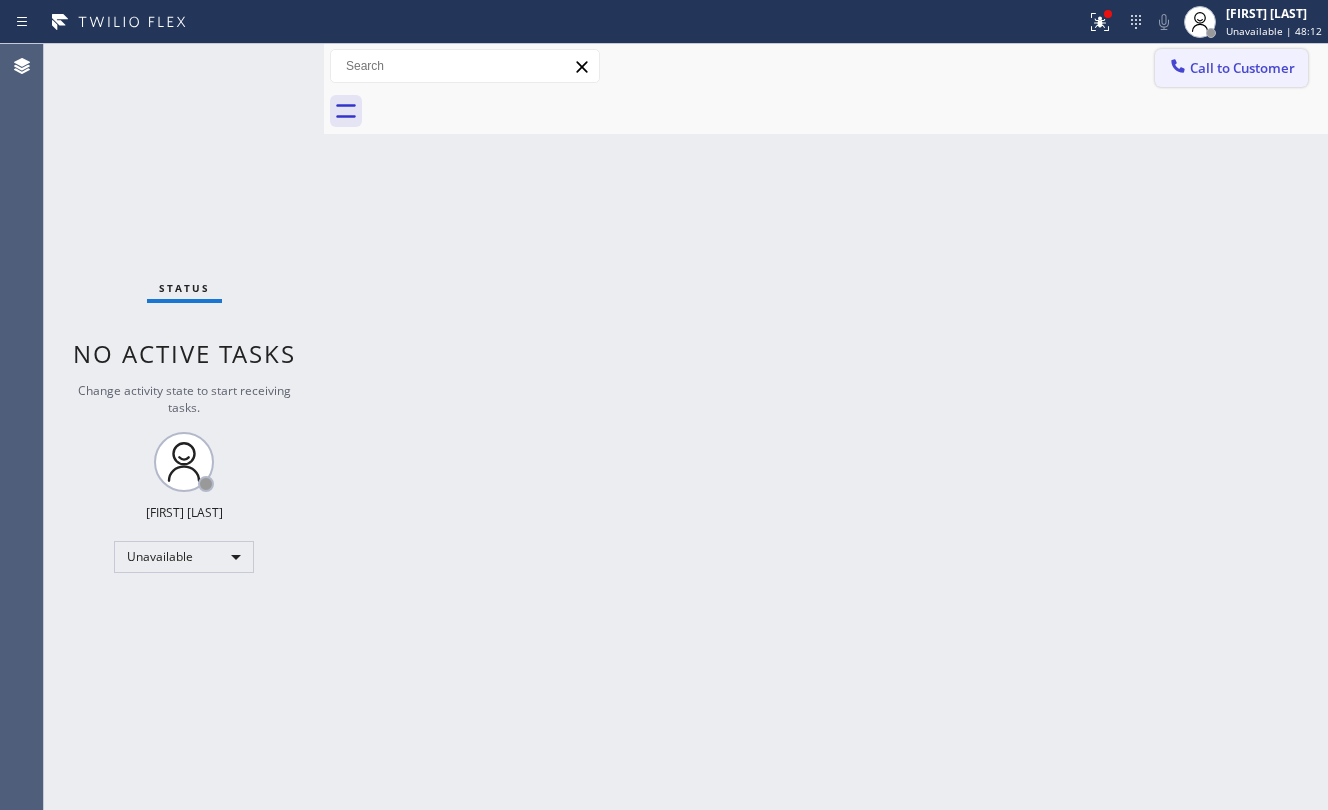 click at bounding box center [1178, 68] 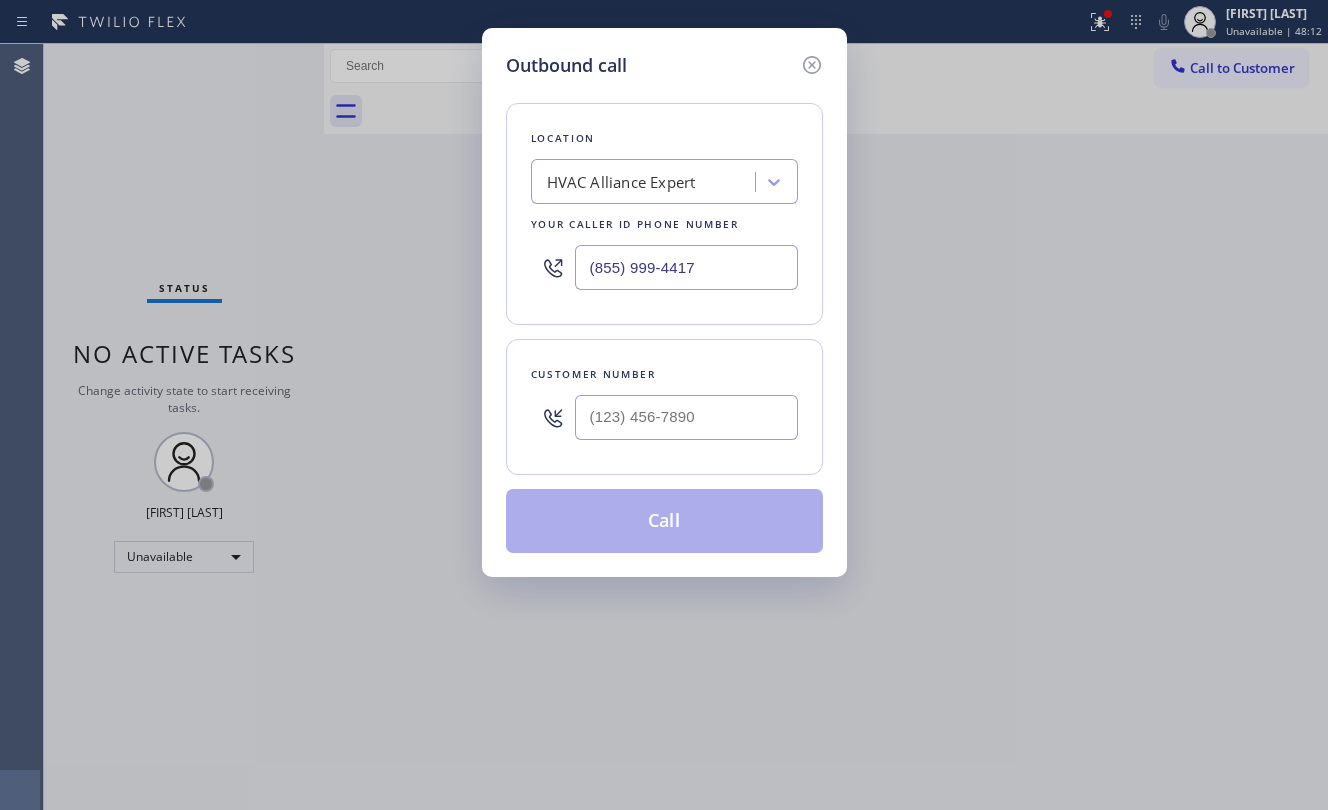 drag, startPoint x: 693, startPoint y: 452, endPoint x: 696, endPoint y: 441, distance: 11.401754 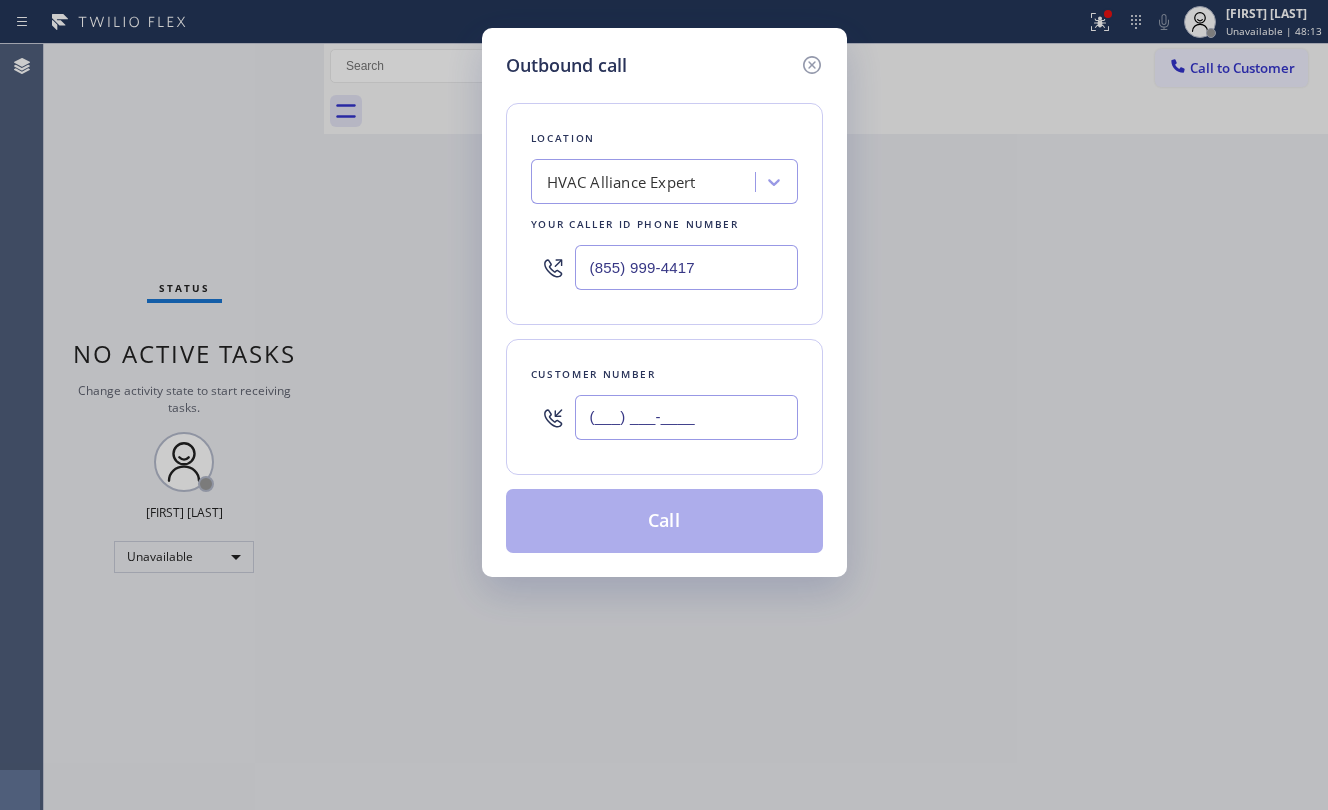 click on "(___) ___-____" at bounding box center [686, 417] 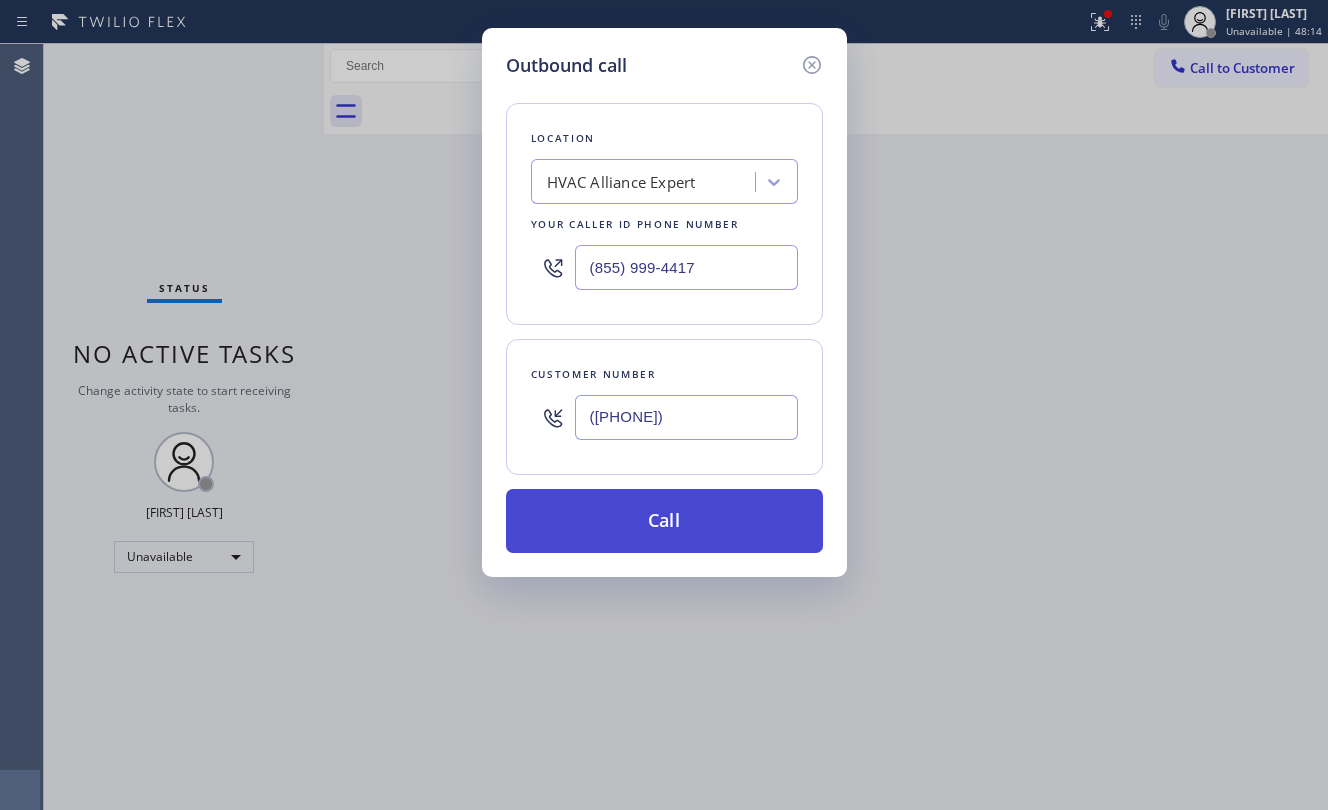 type on "([PHONE])" 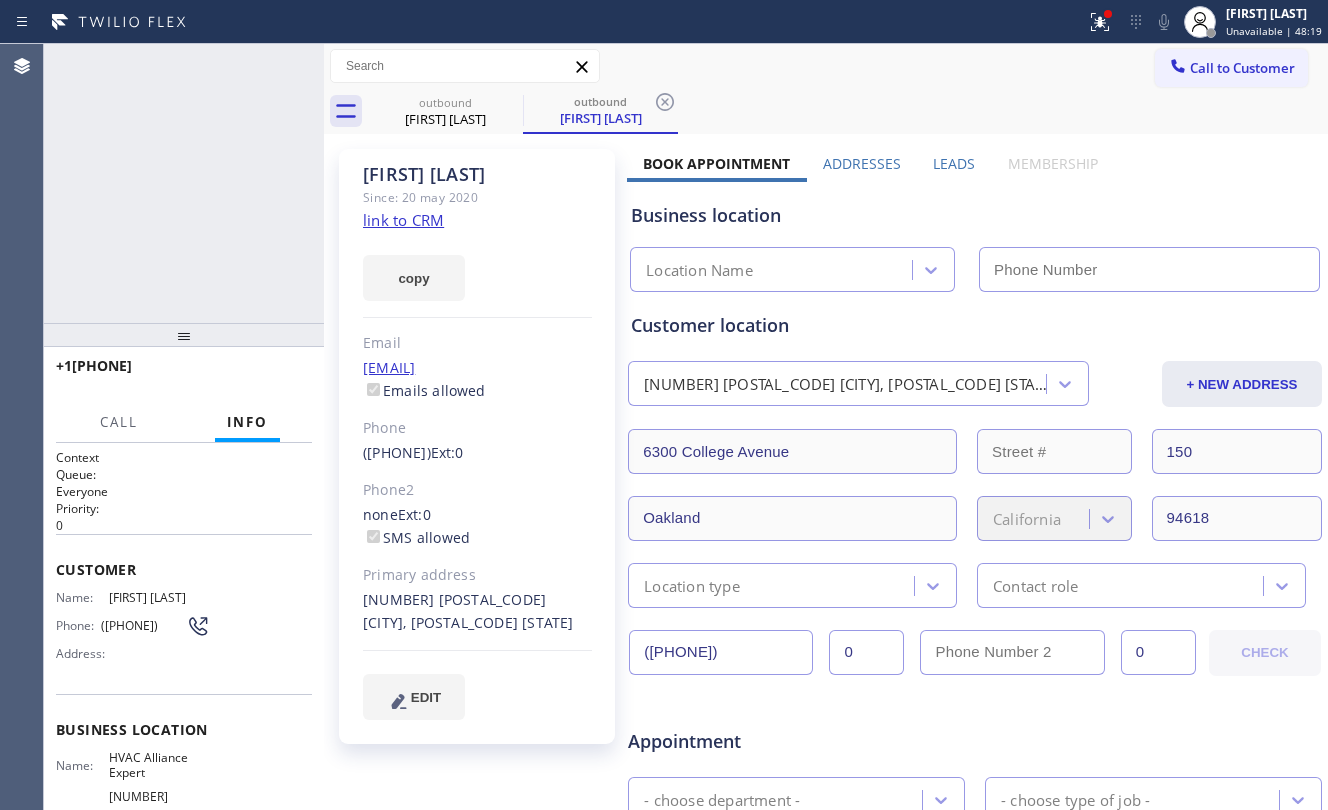 type on "(855) 999-4417" 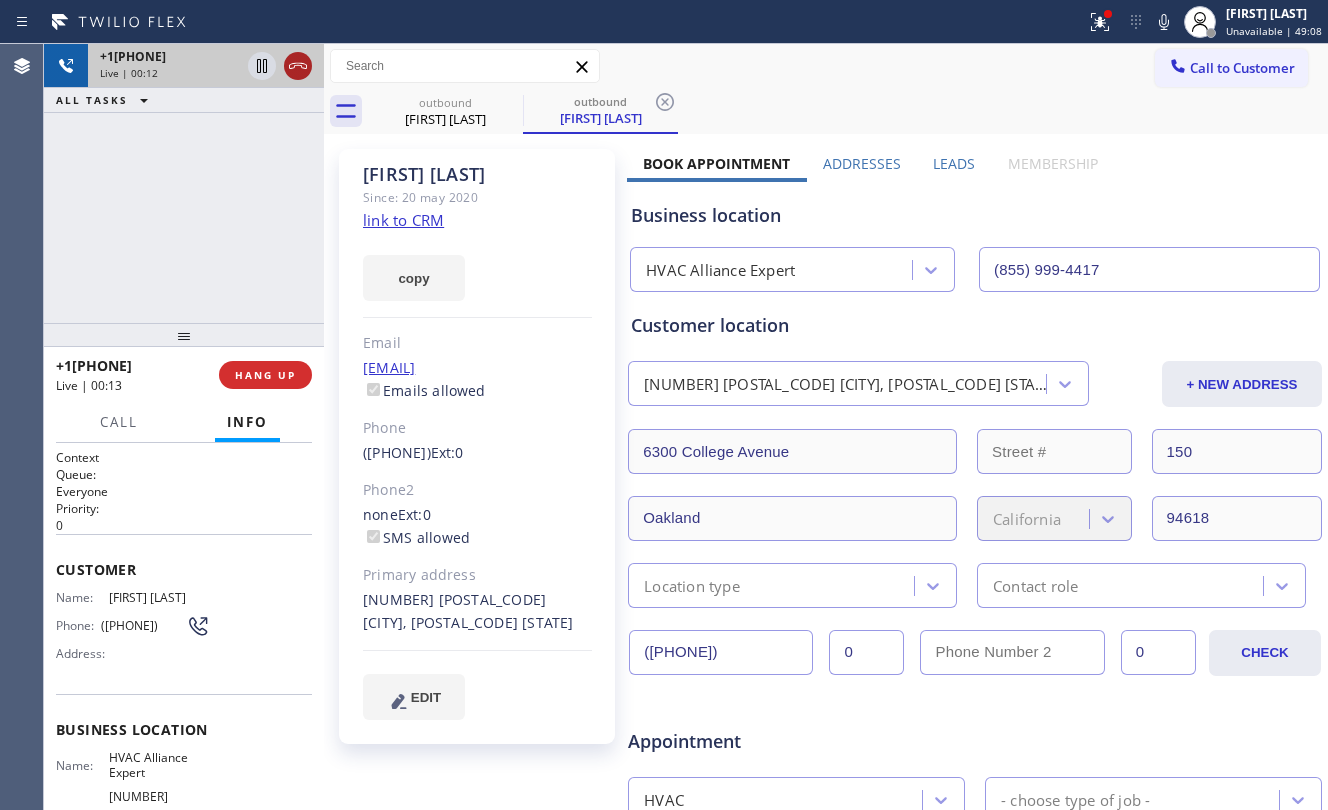 click at bounding box center [298, 66] 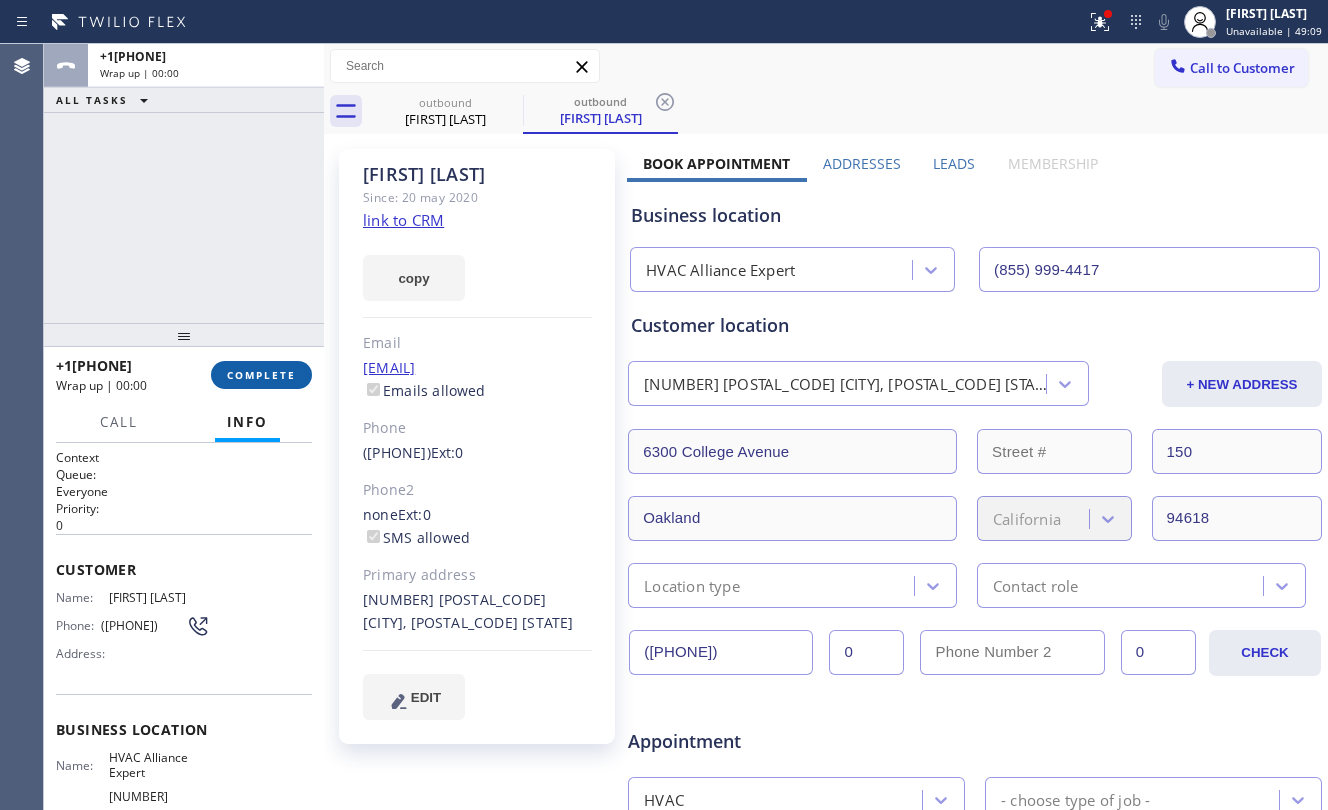 click on "COMPLETE" at bounding box center (261, 375) 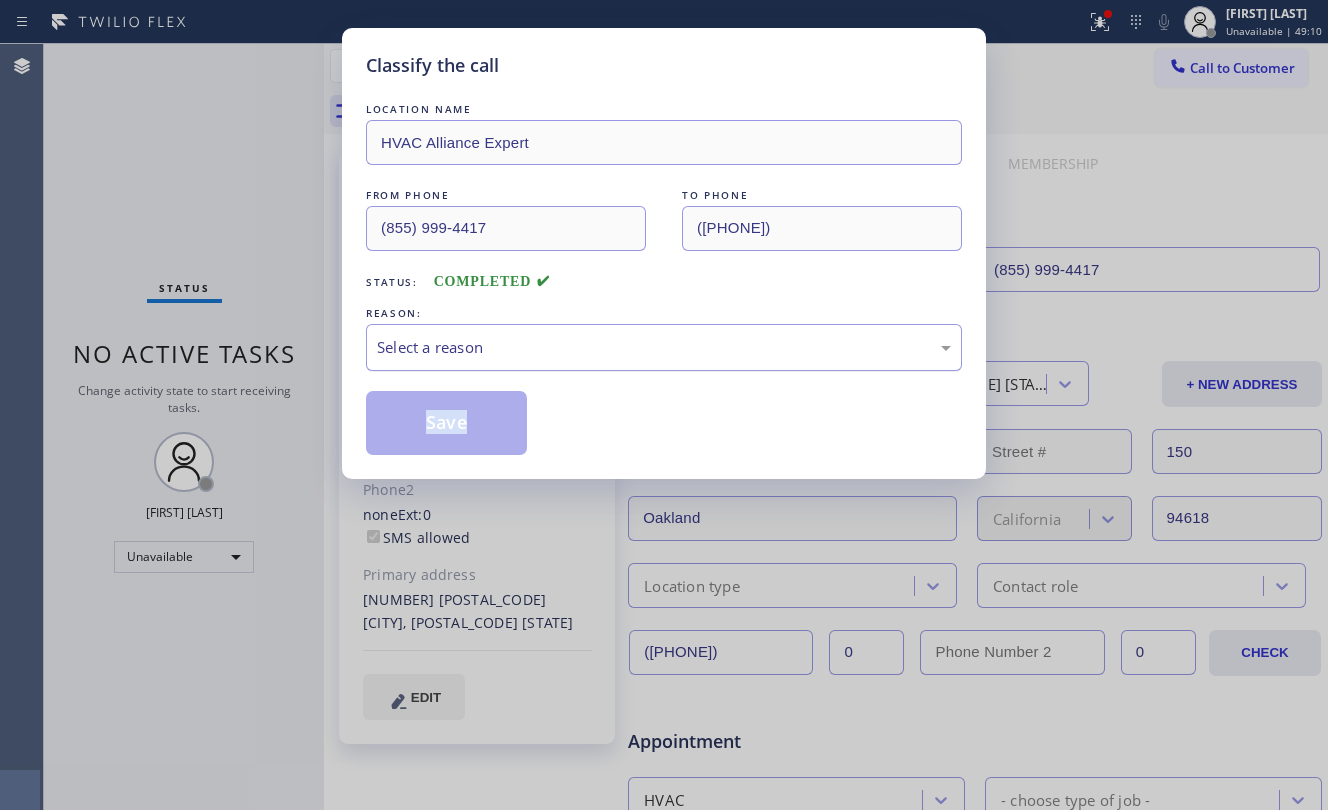 click on "Select a reason" at bounding box center [664, 347] 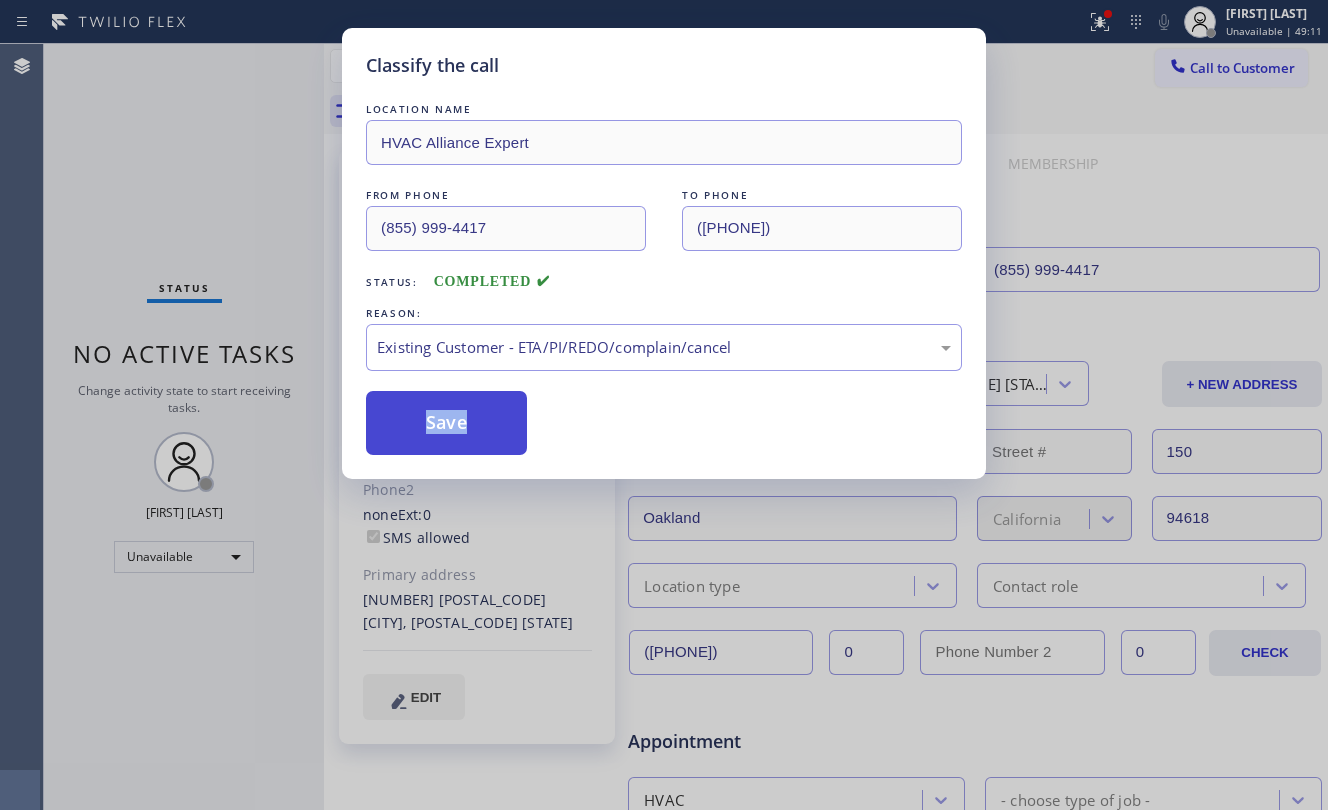 click on "Save" at bounding box center (446, 423) 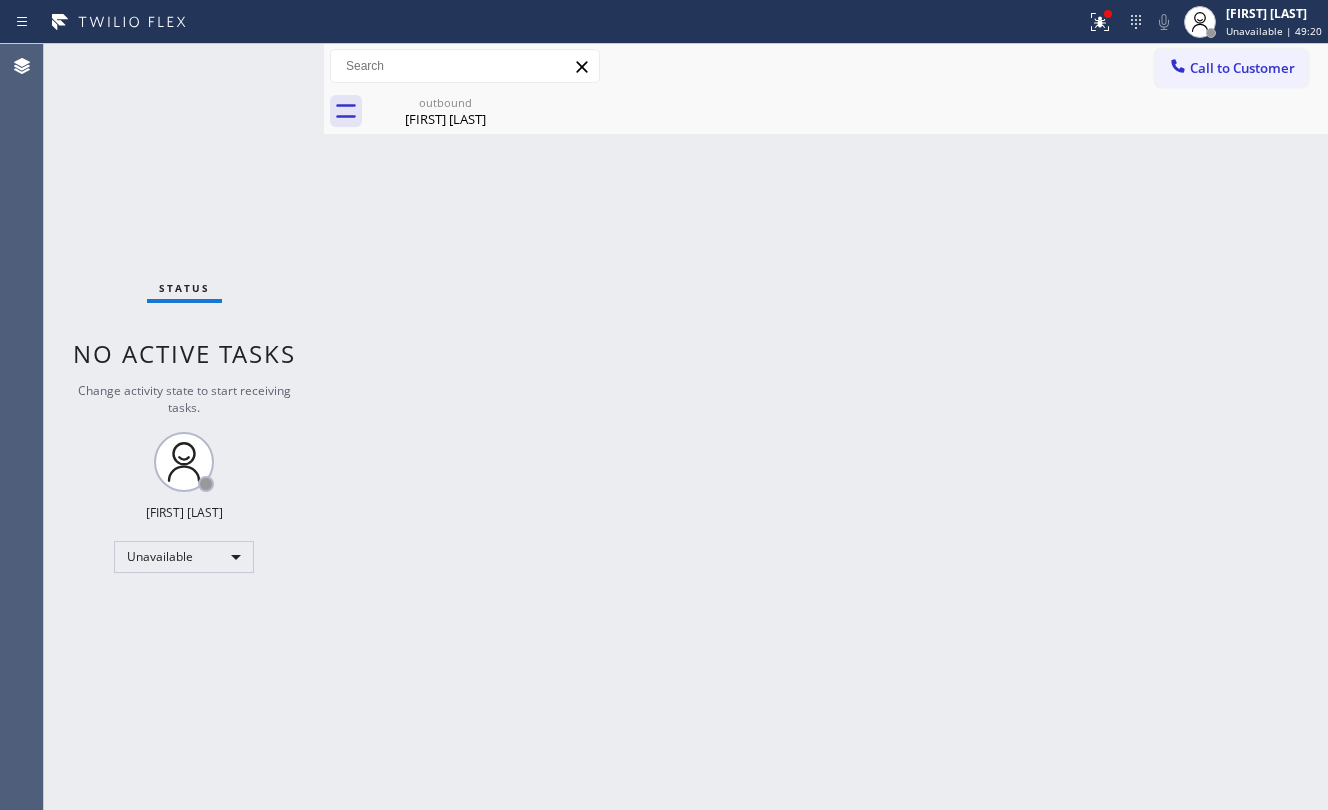 click on "Back to Dashboard Change Sender ID Customers Technicians Select a contact Outbound call Location Search location Your caller id phone number Customer number Call Customer info Name   Phone none Address none Change Sender ID HVAC [PHONE] 5 Star Appliance [PHONE] Appliance Repair [PHONE] Plumbing [PHONE] Air Duct Cleaning [PHONE]  Electricians [PHONE]  Cancel Change Check personal SMS Reset Change outbound [FIRST] [LAST] Call to Customer Outbound call Location HVAC Alliance Expert Your caller id phone number [PHONE] Call Outbound call Technician Search Technician Your caller id phone number Your caller id phone number Call outbound [FIRST]   [LAST] Since: [DATE] link to CRM copy Email [EMAIL]  Emails allowed Phone [PHONE]  Ext:  0 Phone2 none  Ext:  0  SMS allowed Primary address [NUMBER] [POSTAL_CODE] [CITY], [POSTAL_CODE] [STATE] EDIT Outbound call Location HVAC Alliance Expert Your caller id phone number [PHONE] Call" at bounding box center (826, 427) 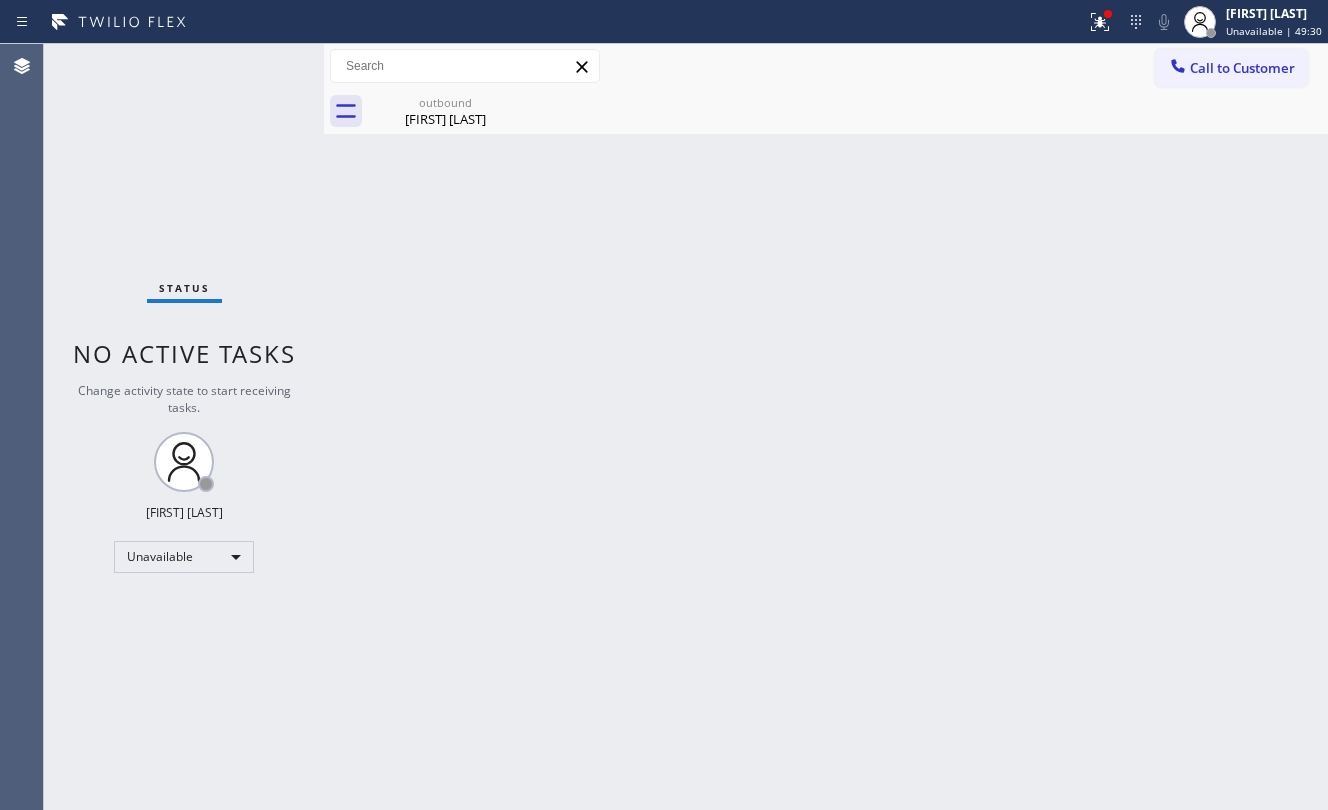 click on "Call to Customer" at bounding box center [1231, 68] 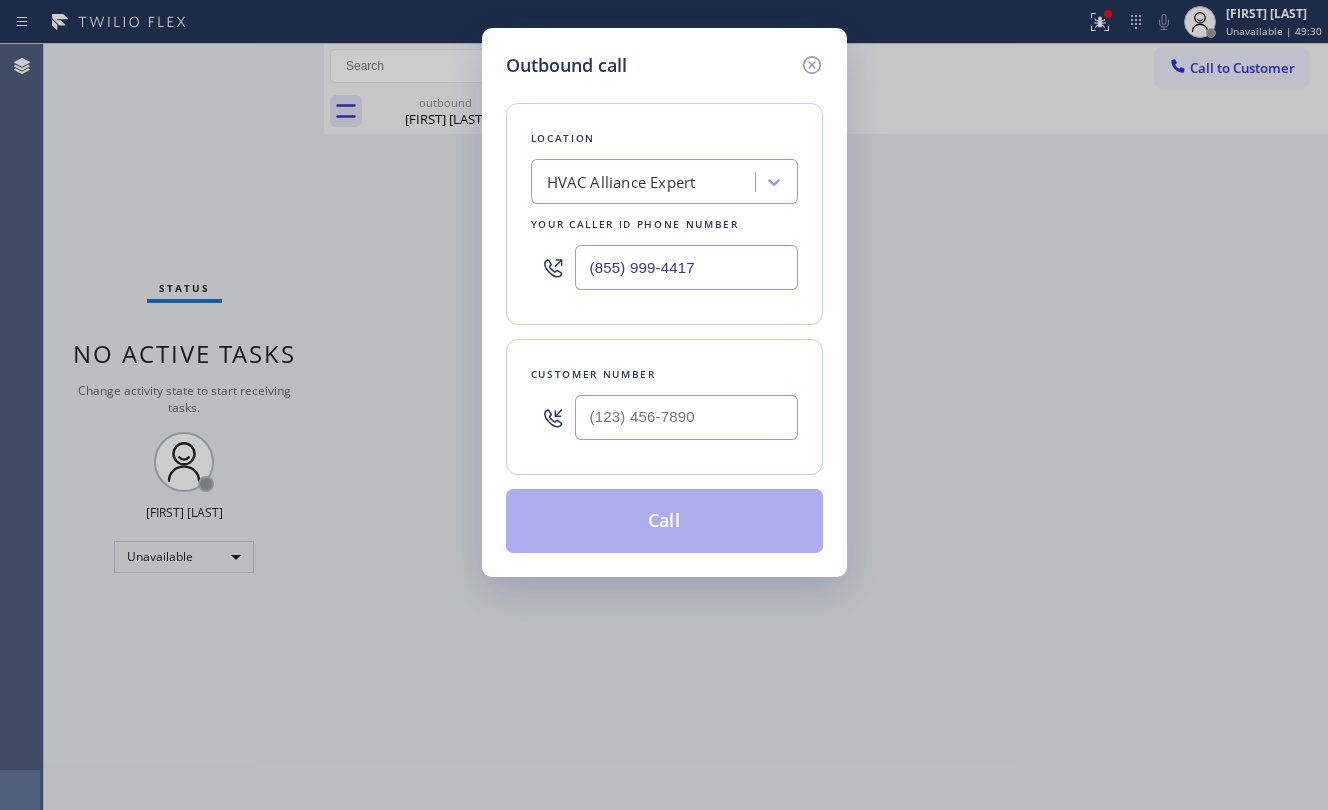 click on "Customer number" at bounding box center (664, 407) 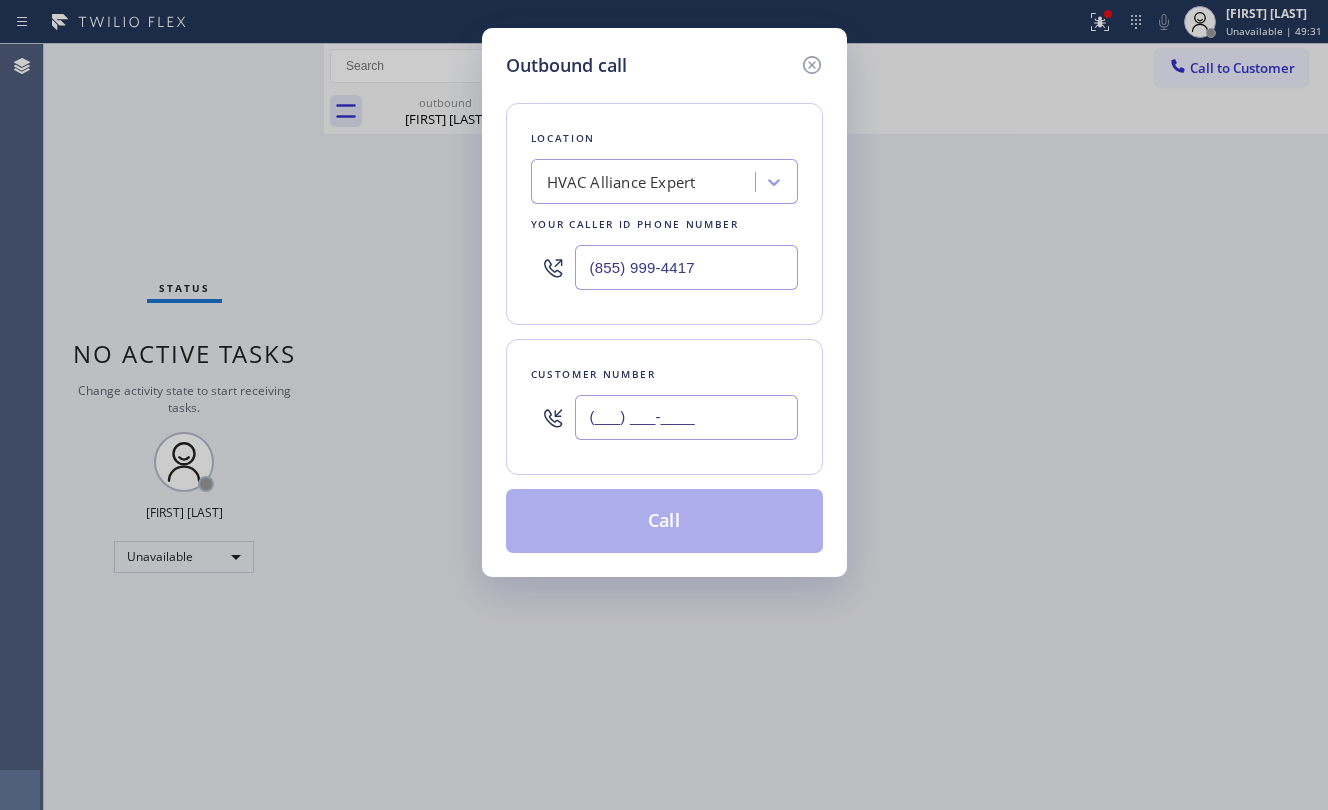 click on "(___) ___-____" at bounding box center (686, 417) 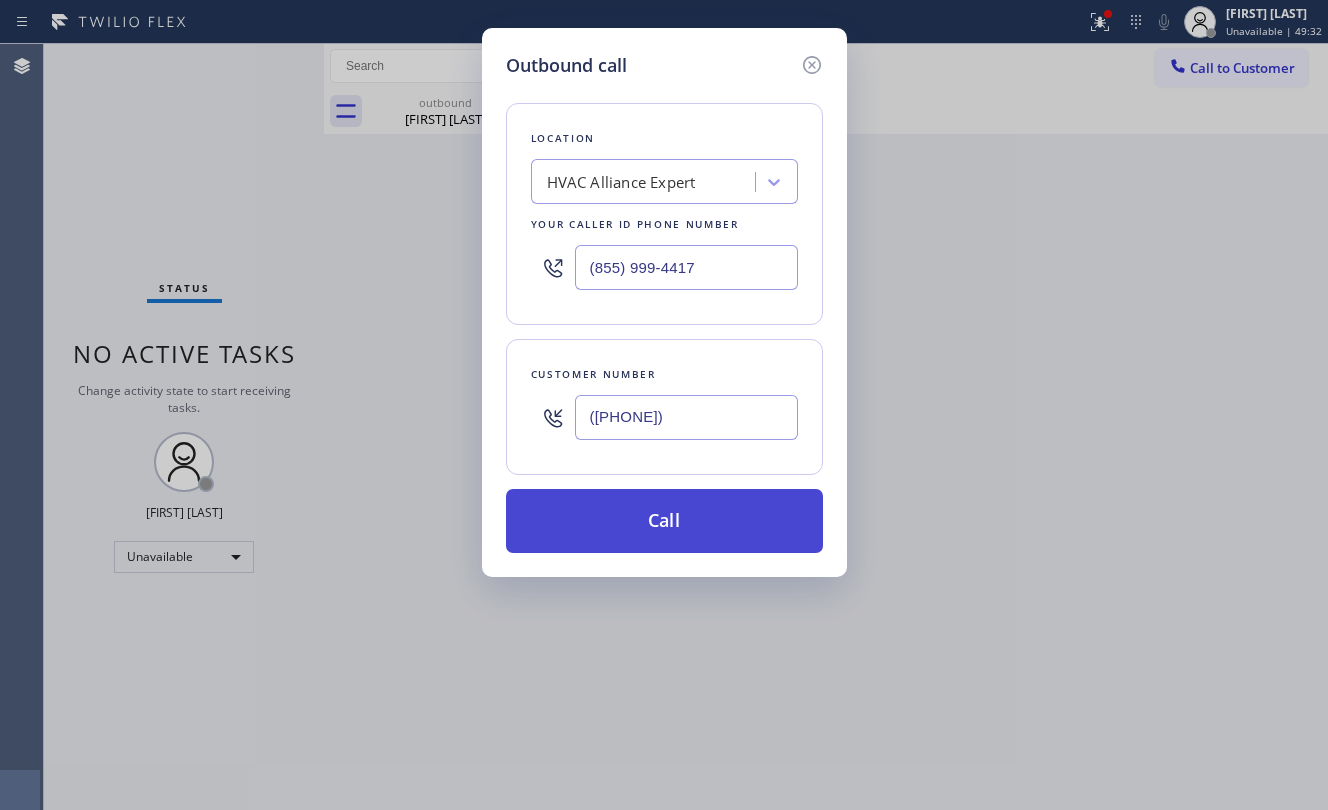 type on "([PHONE])" 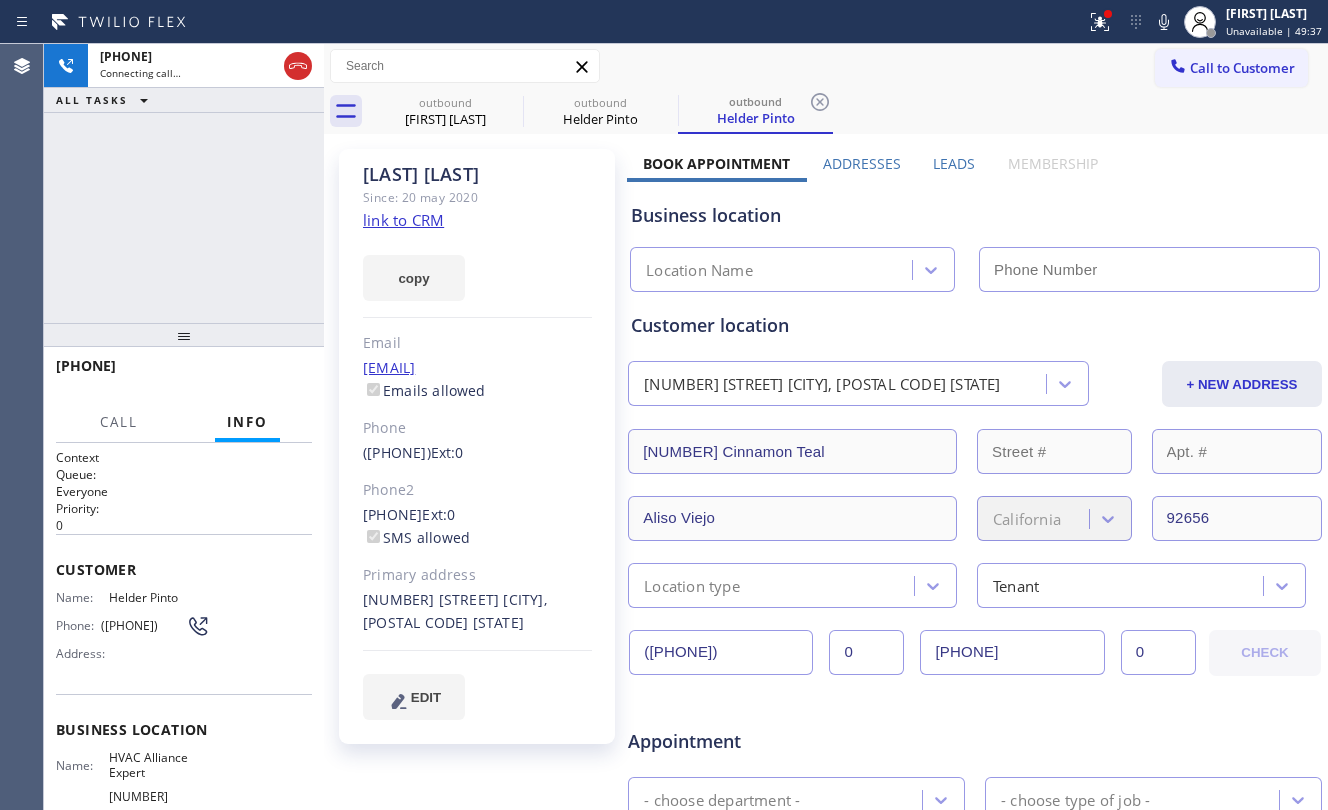 type on "(855) 999-4417" 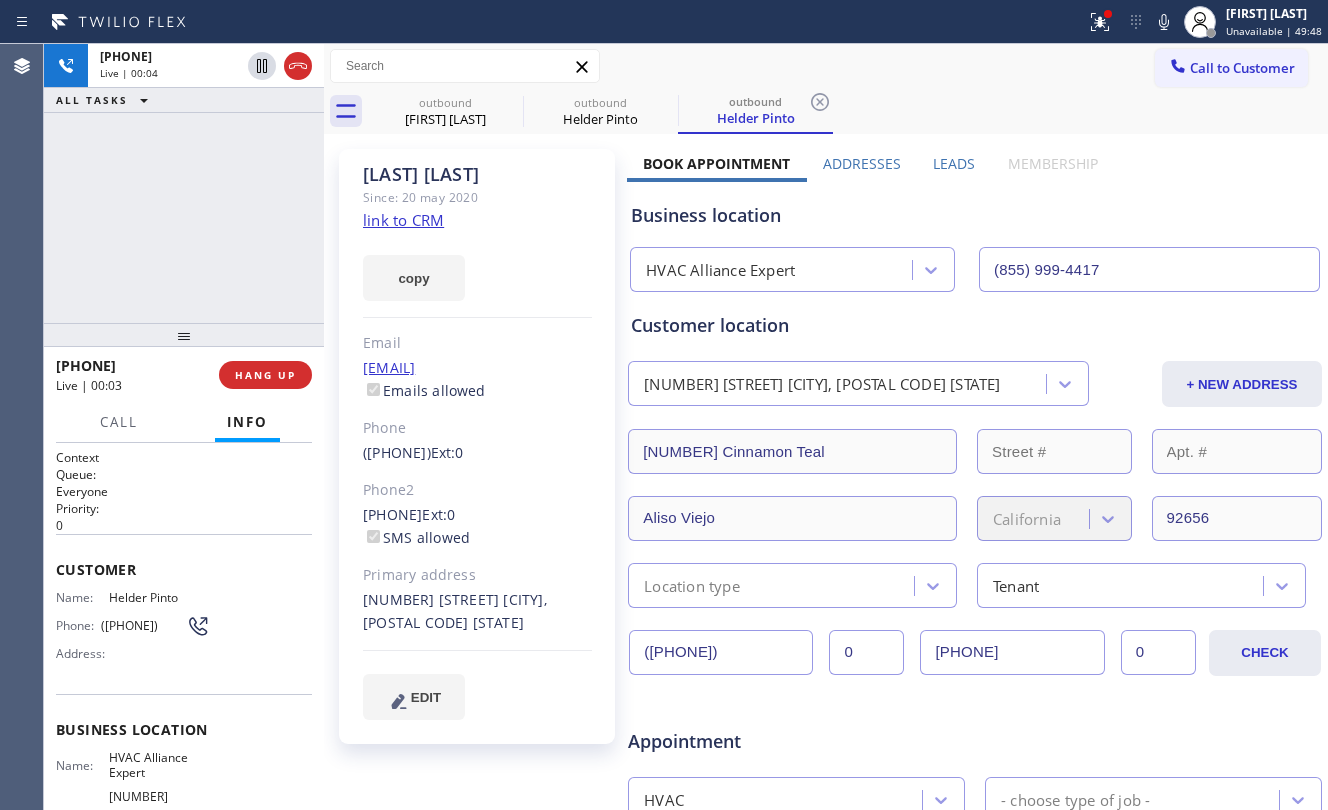 click on "HANG UP" at bounding box center [265, 375] 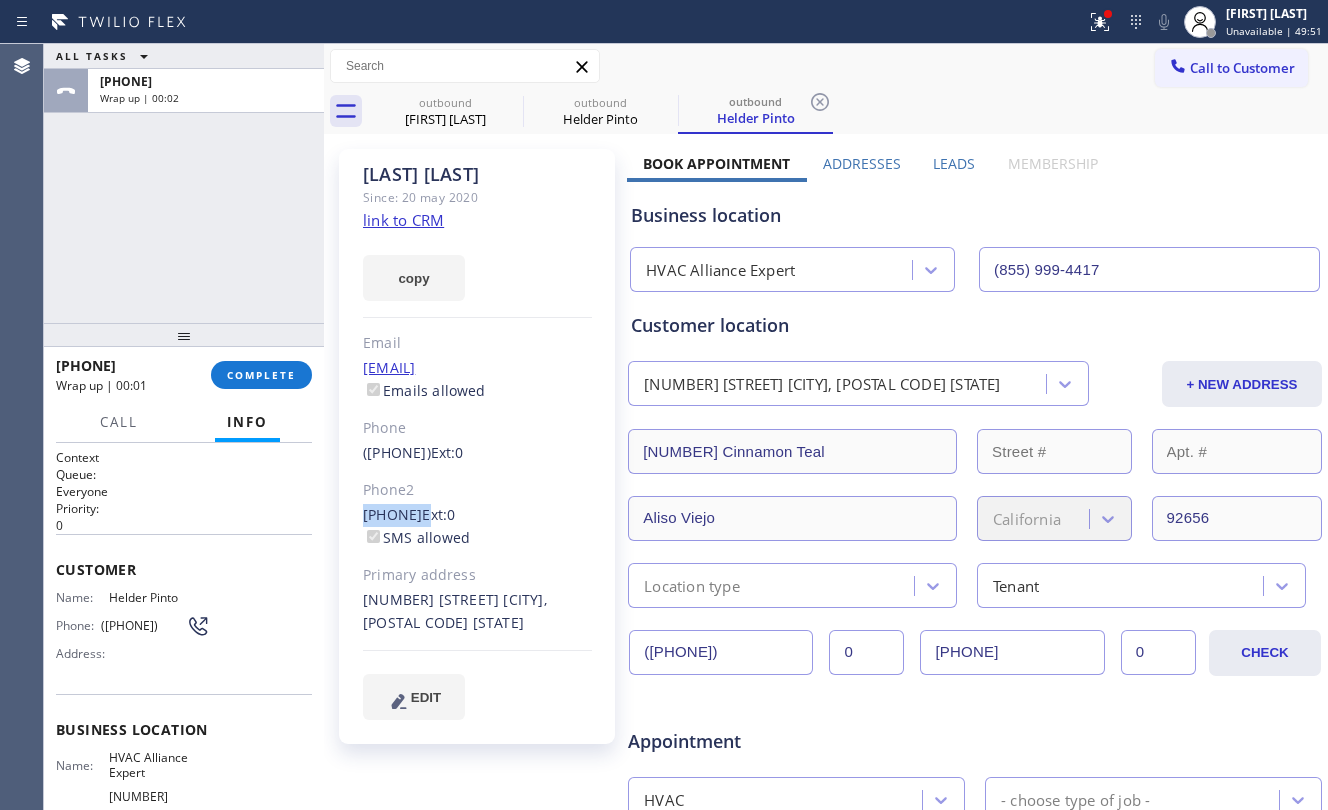 drag, startPoint x: 345, startPoint y: 514, endPoint x: 465, endPoint y: 505, distance: 120.33703 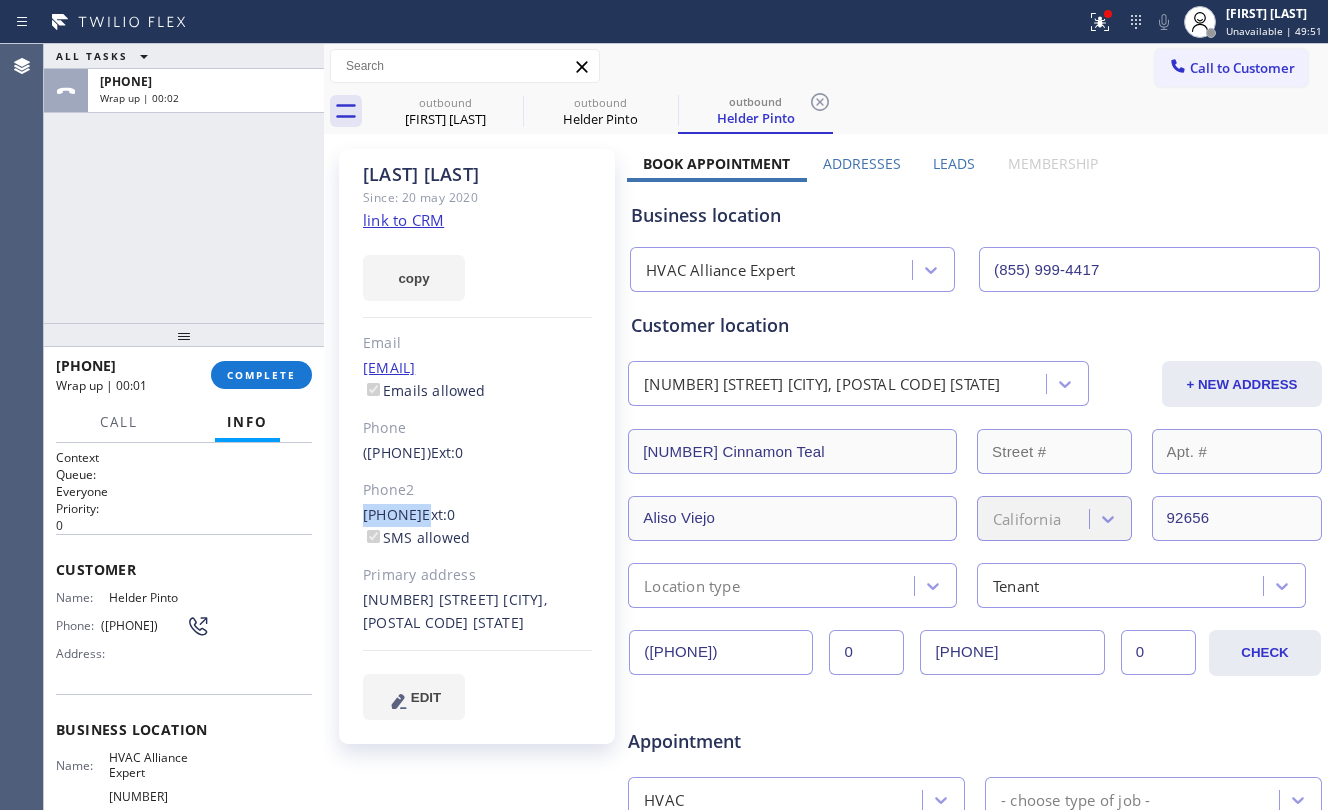 click on "[FIRST] [LAST] Since: [DATE] link to CRM copy Email [EMAIL] Emails allowed Phone ([PHONE])  Ext:  0 Phone2 ([PHONE])  Ext:  0  SMS allowed Primary address [NUMBER] [STREET] [CITY], [STATE] EDIT" at bounding box center [477, 446] 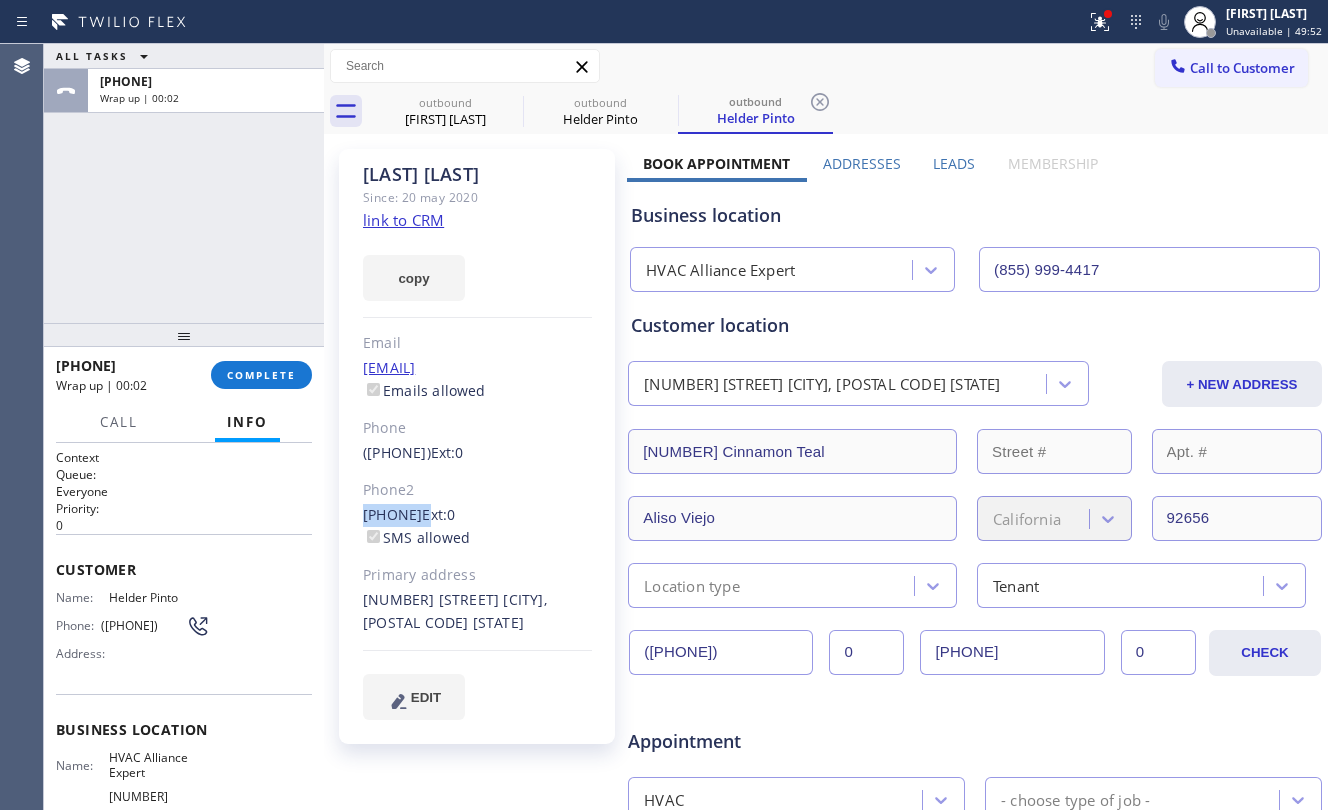 copy on "[PHONE]" 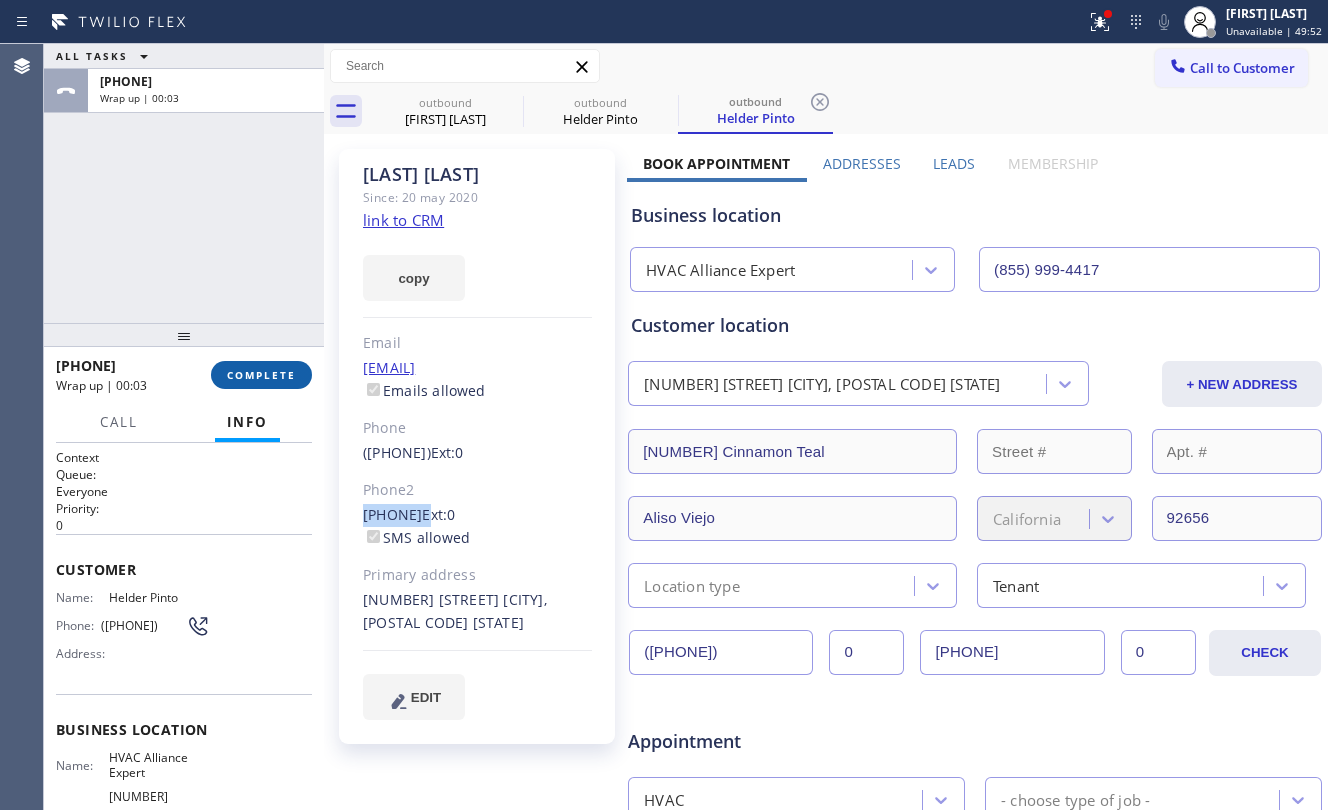click on "COMPLETE" at bounding box center (261, 375) 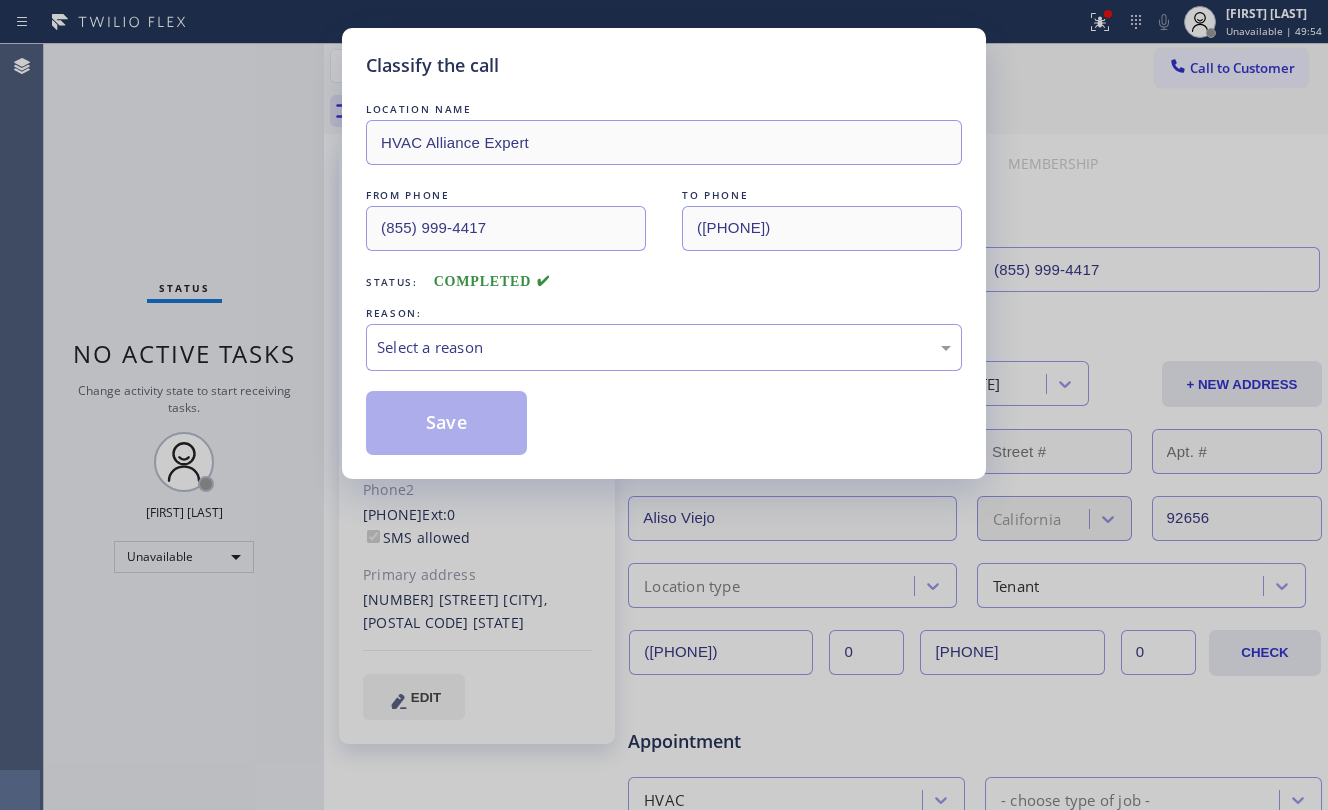 click on "Classify the call LOCATION NAME HVAC Alliance Expert FROM PHONE [PHONE] TO PHONE [PHONE] Status: COMPLETED REASON: Select a reason Save" at bounding box center (664, 405) 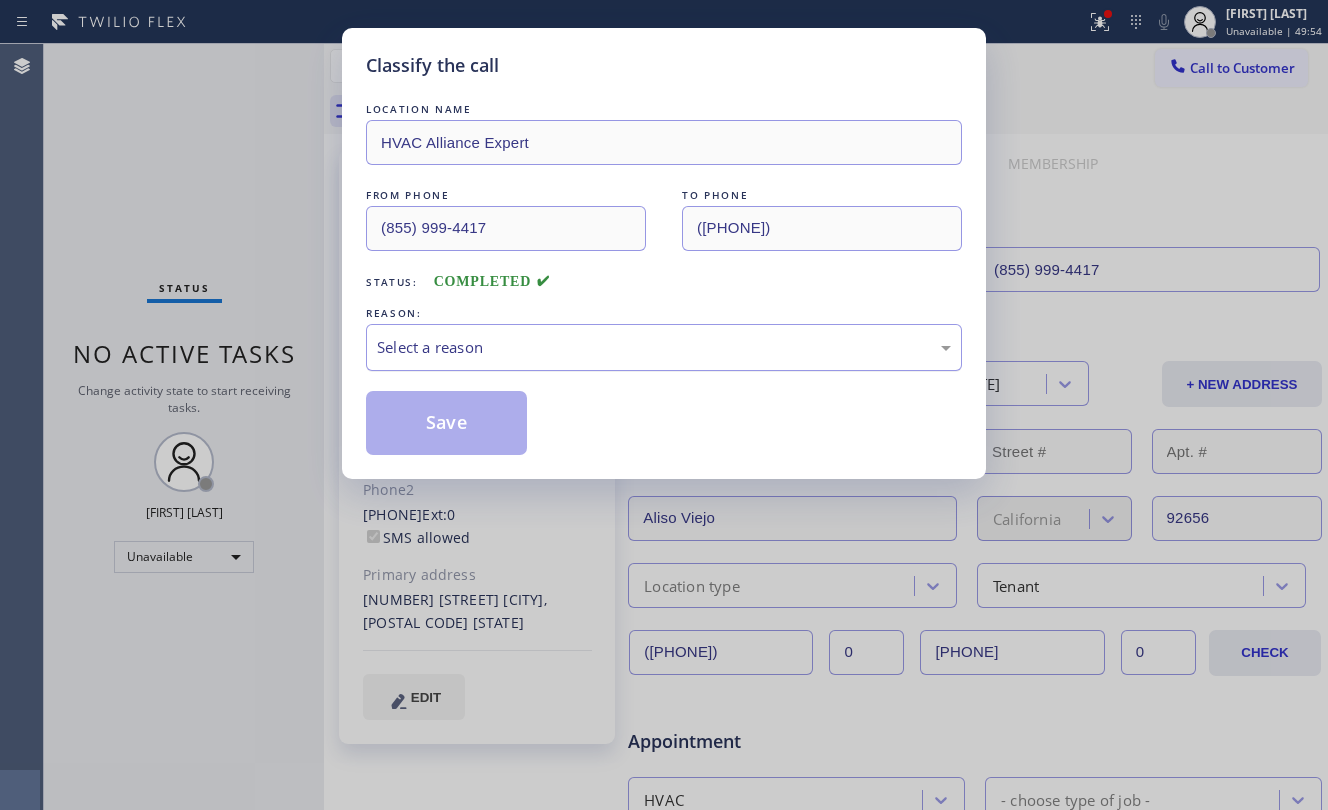 click on "Select a reason" at bounding box center (664, 347) 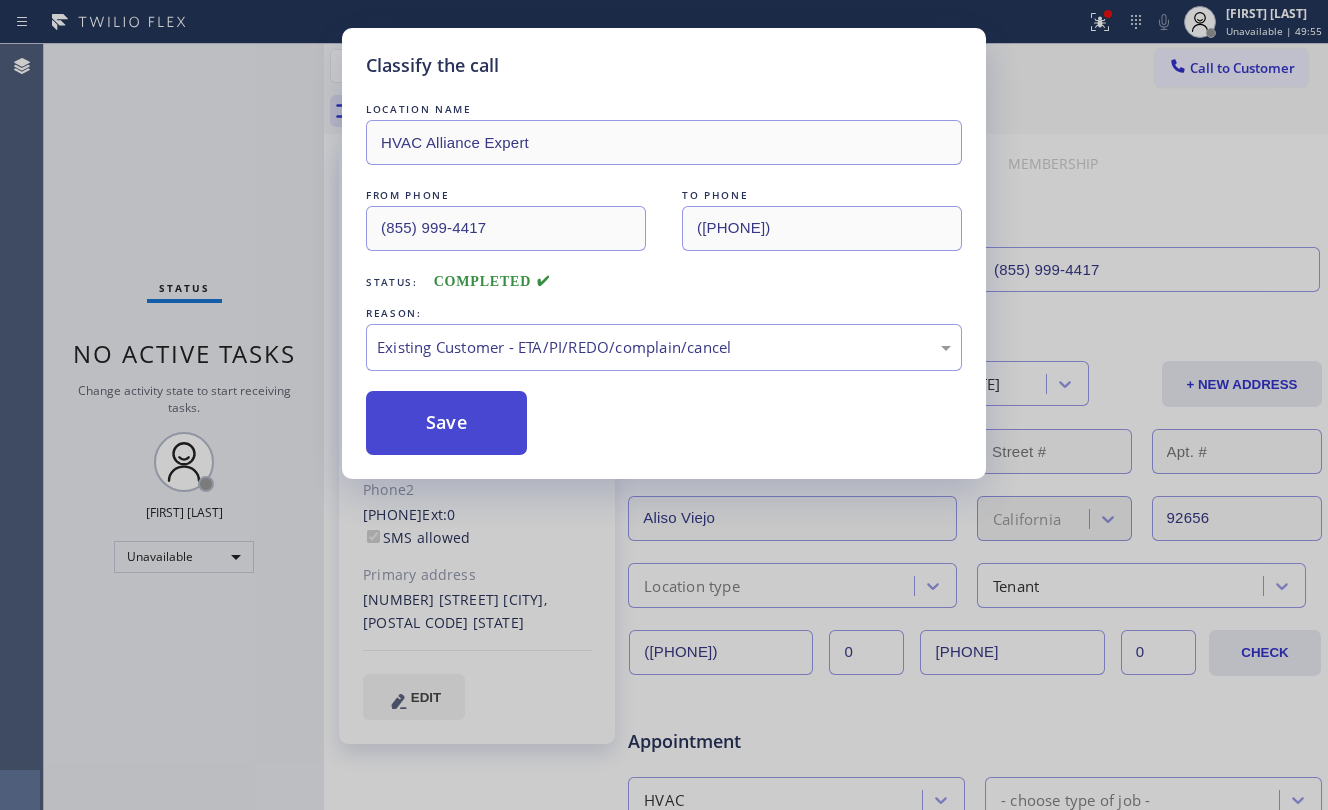 click on "Save" at bounding box center [446, 423] 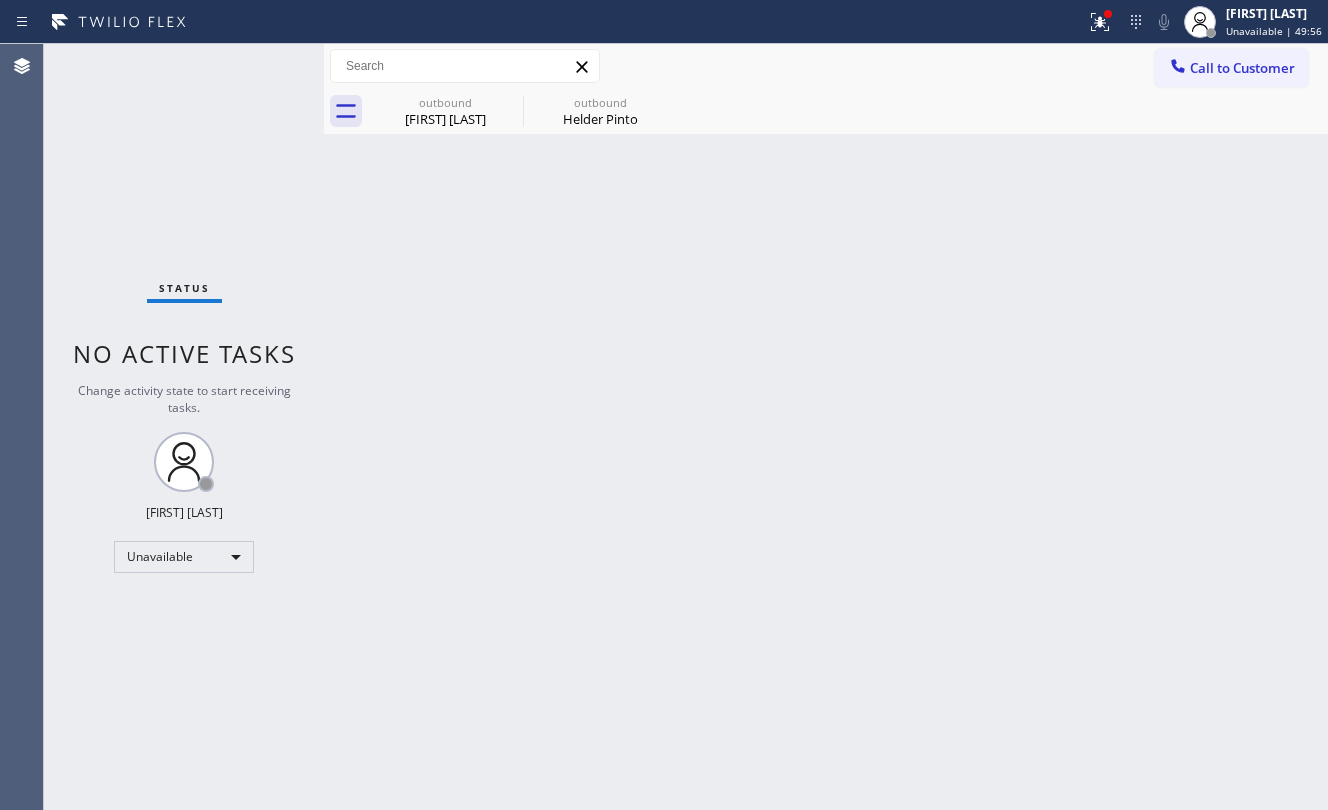 click on "Call to Customer" at bounding box center [1242, 68] 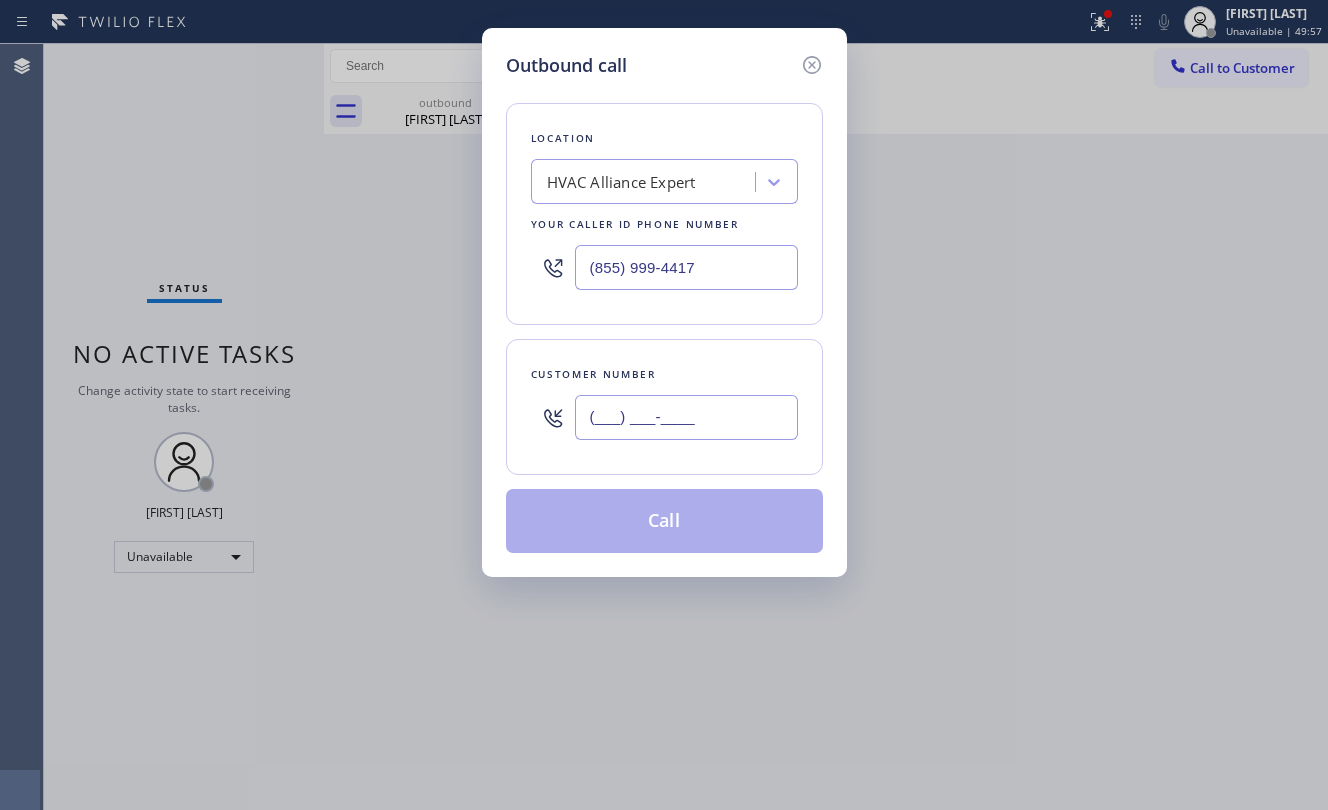 click on "(___) ___-____" at bounding box center [686, 417] 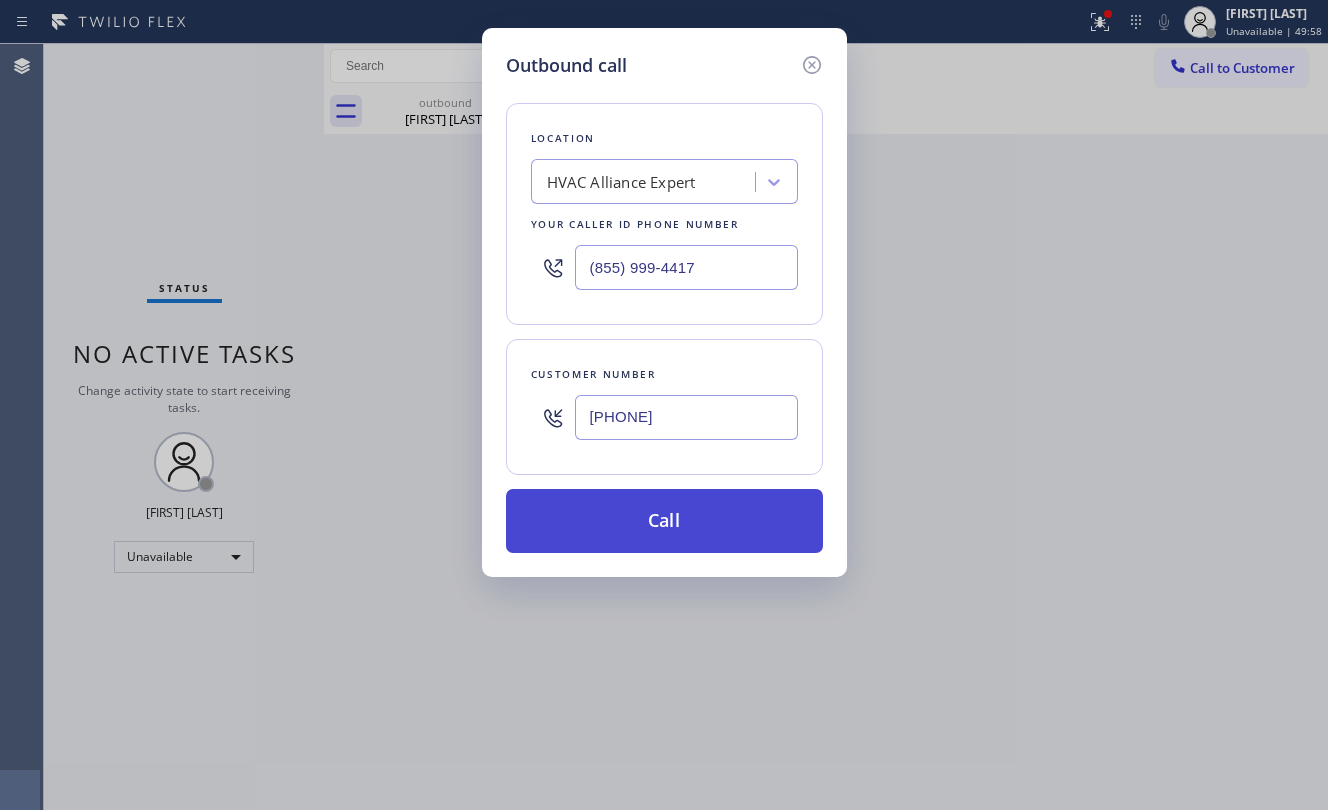 type on "[PHONE]" 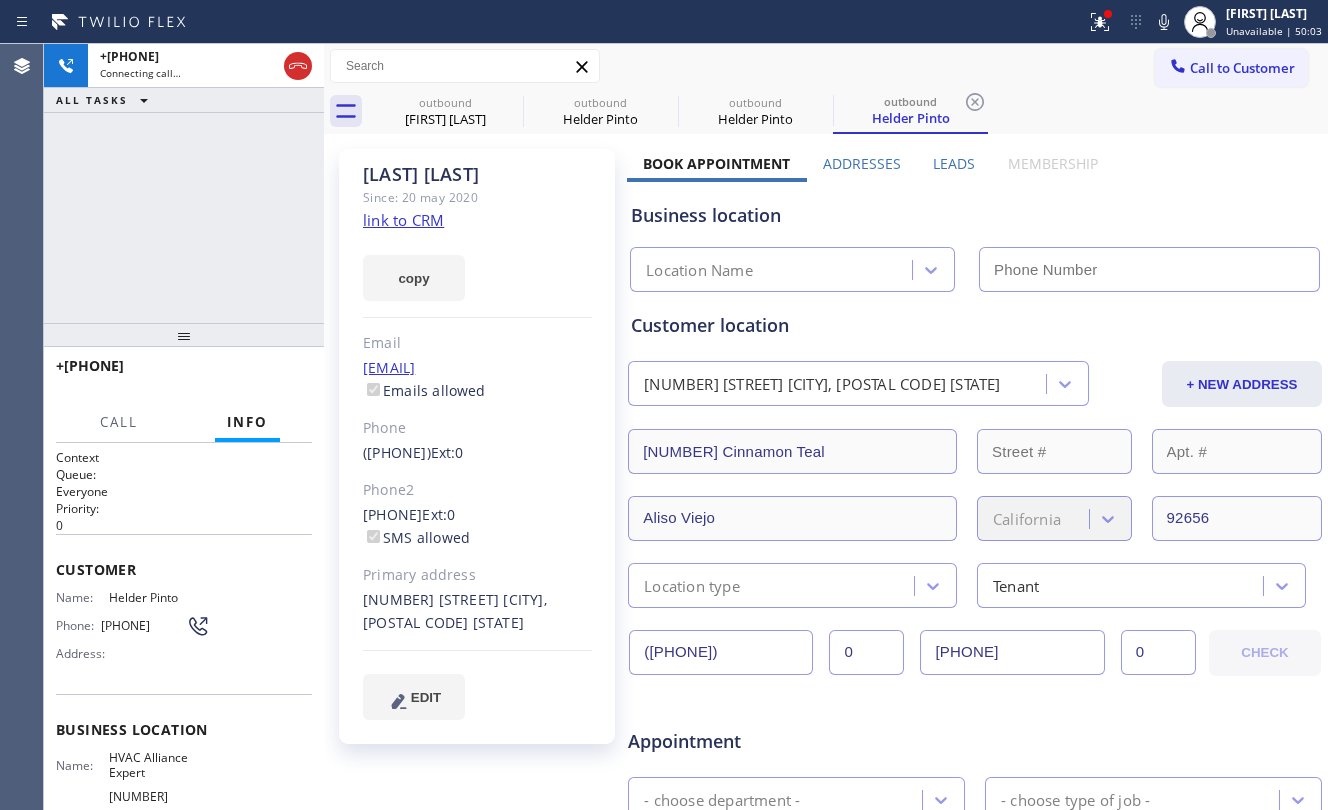 type on "(855) 999-4417" 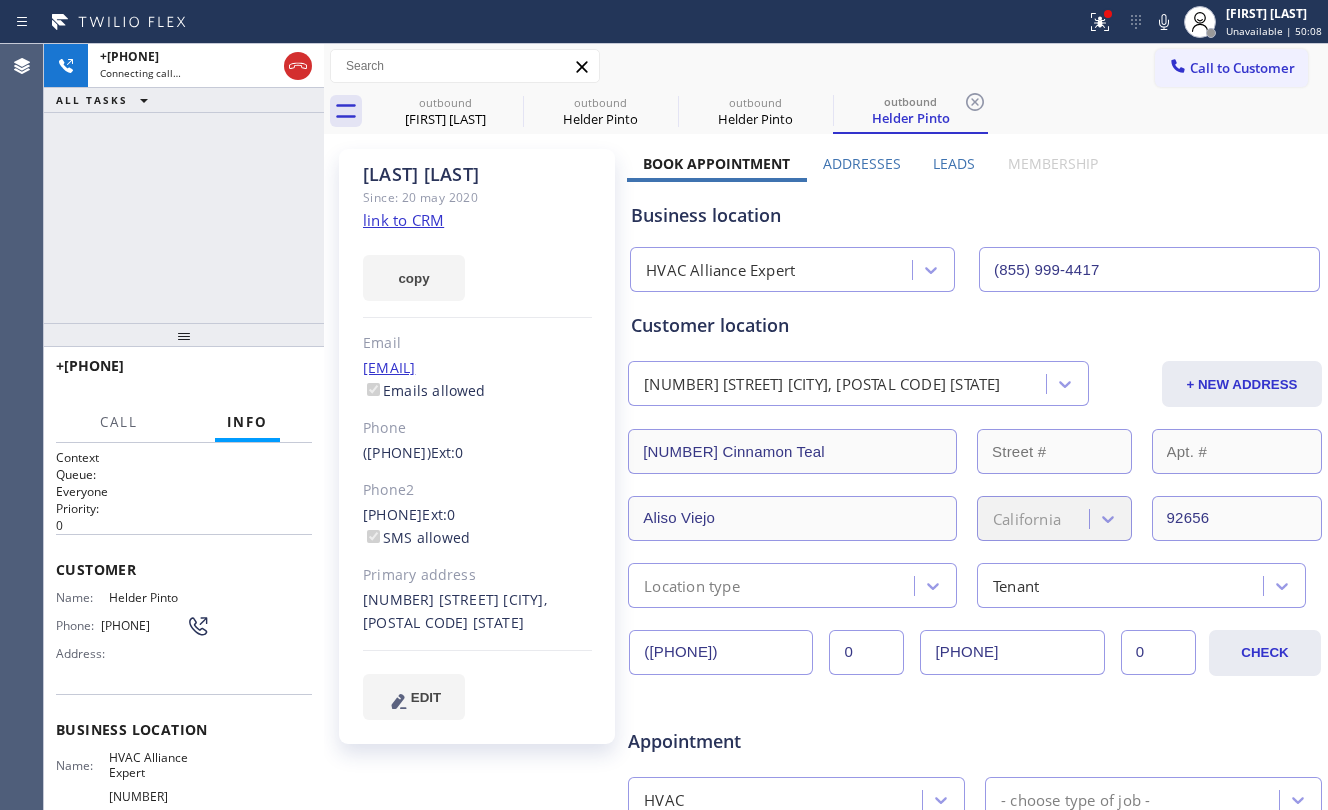 drag, startPoint x: 105, startPoint y: 126, endPoint x: 205, endPoint y: 141, distance: 101.118744 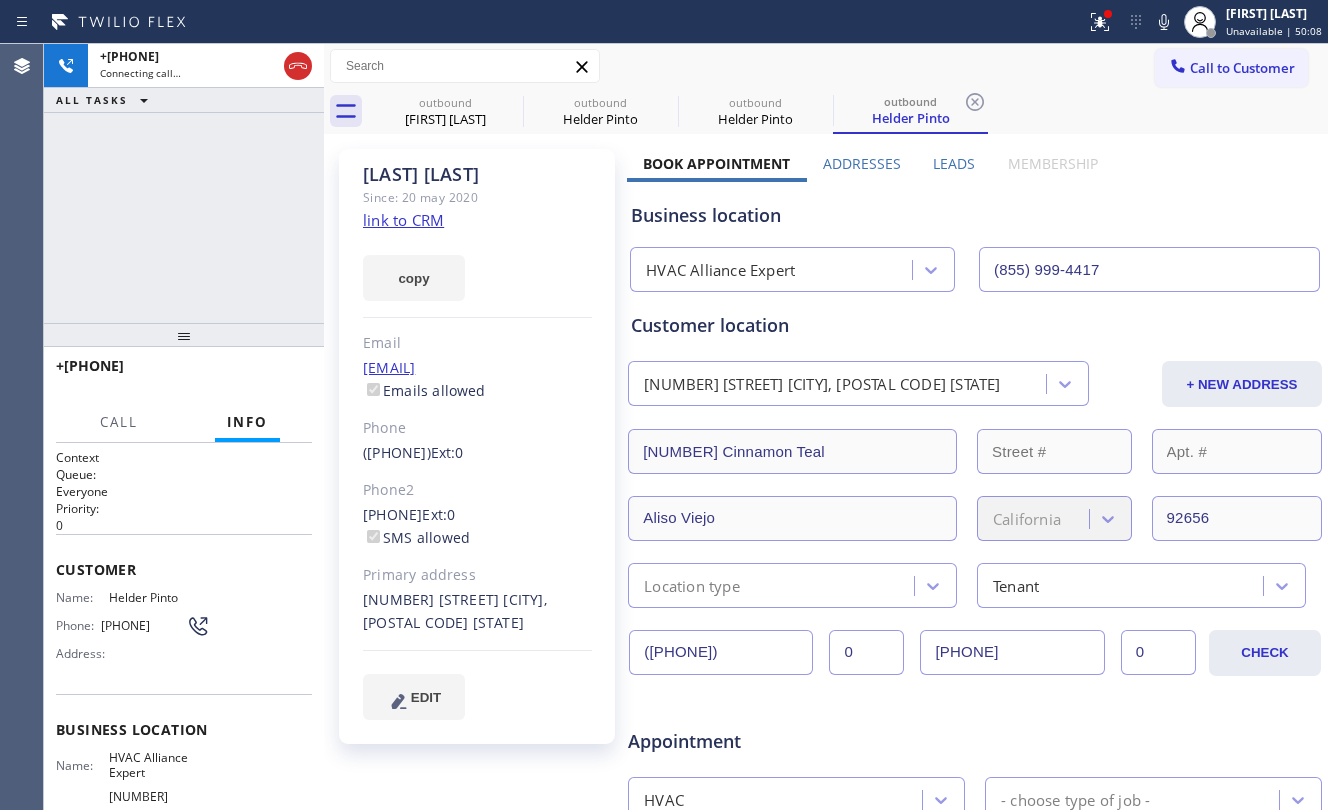 click on "+1[PHONE] Connecting call… ALL TASKS ALL TASKS ACTIVE TASKS TASKS IN WRAP UP" at bounding box center [184, 183] 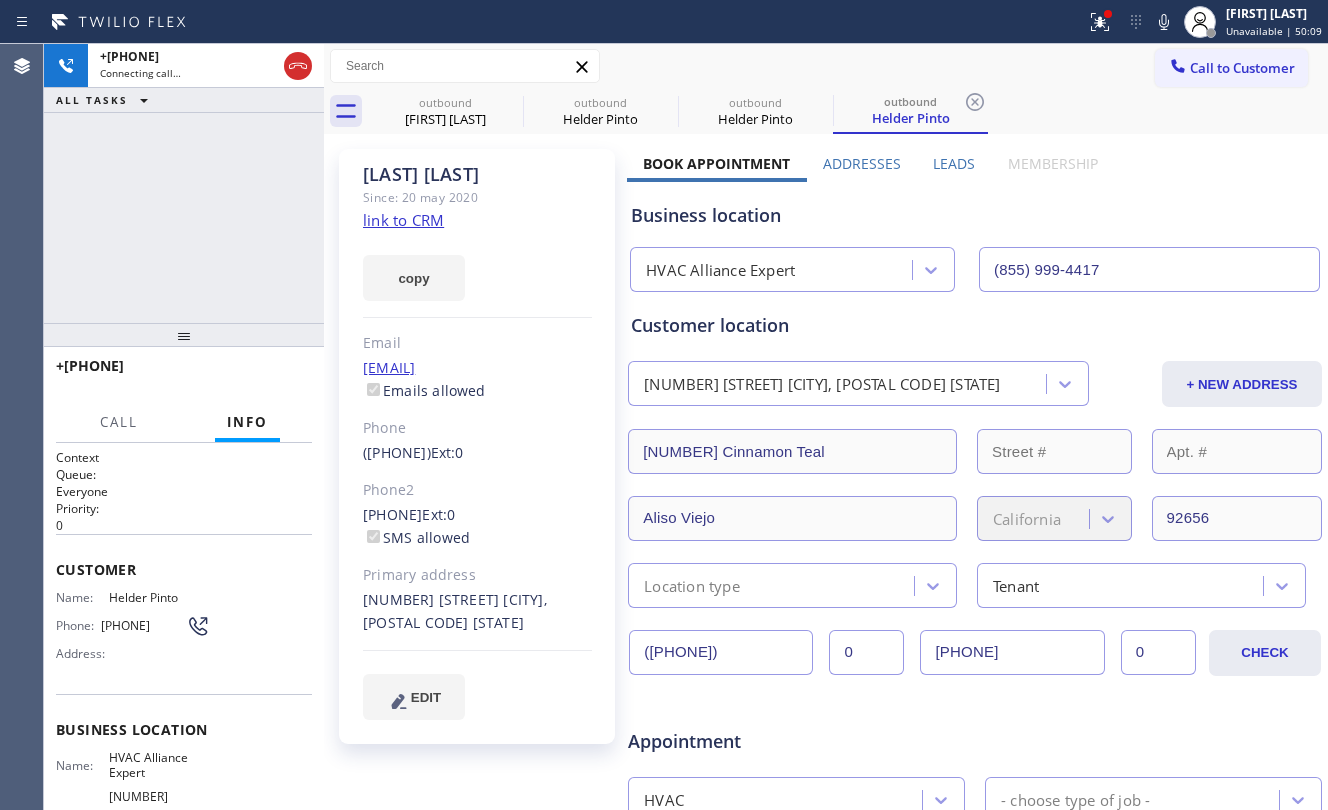 click on "link to CRM" 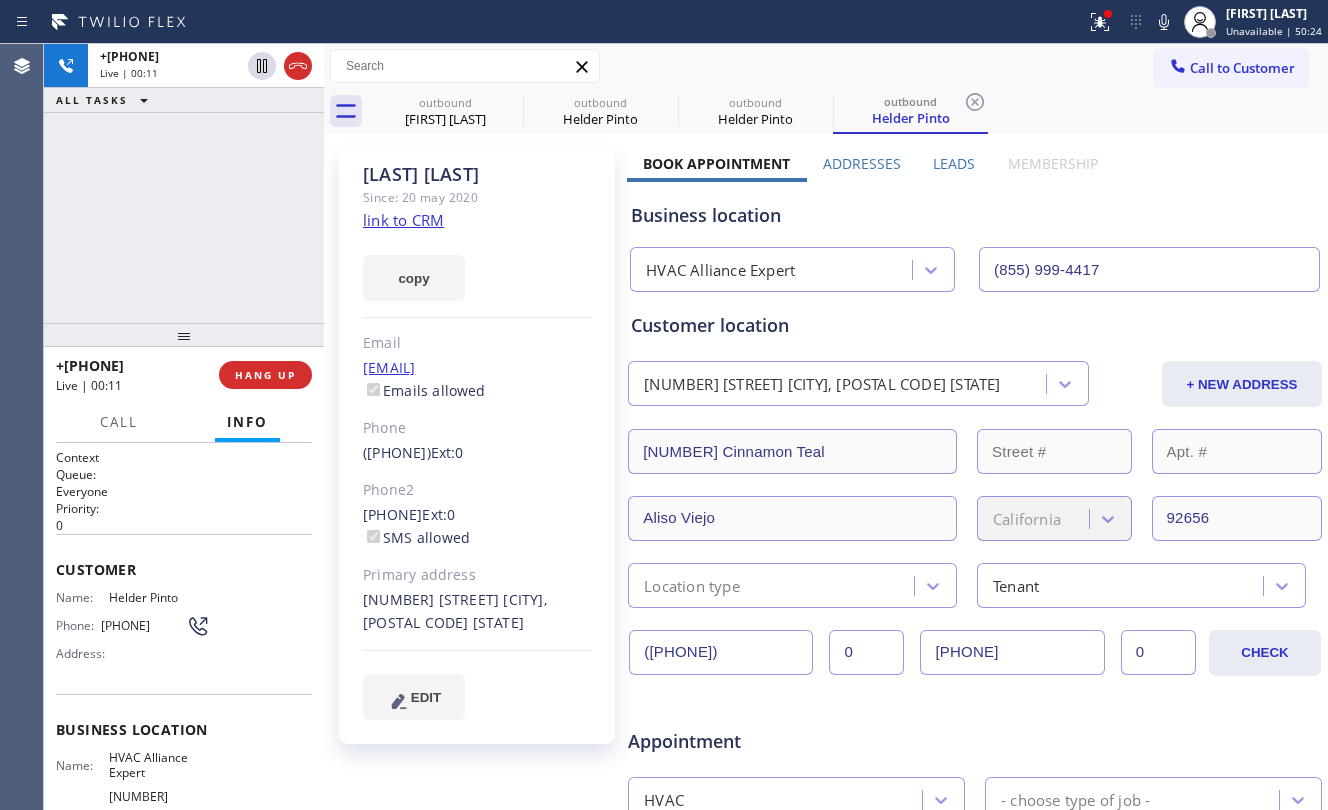 drag, startPoint x: 126, startPoint y: 204, endPoint x: 166, endPoint y: 204, distance: 40 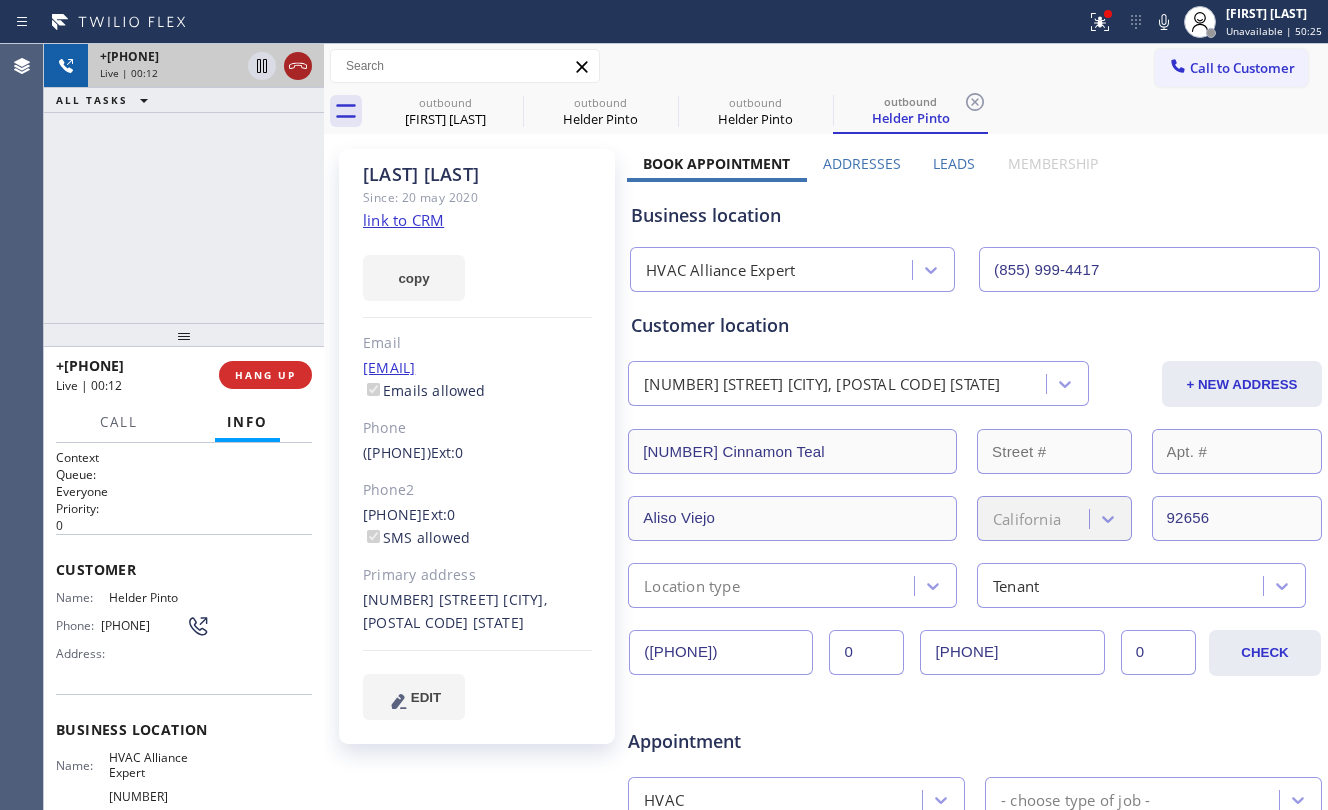 click 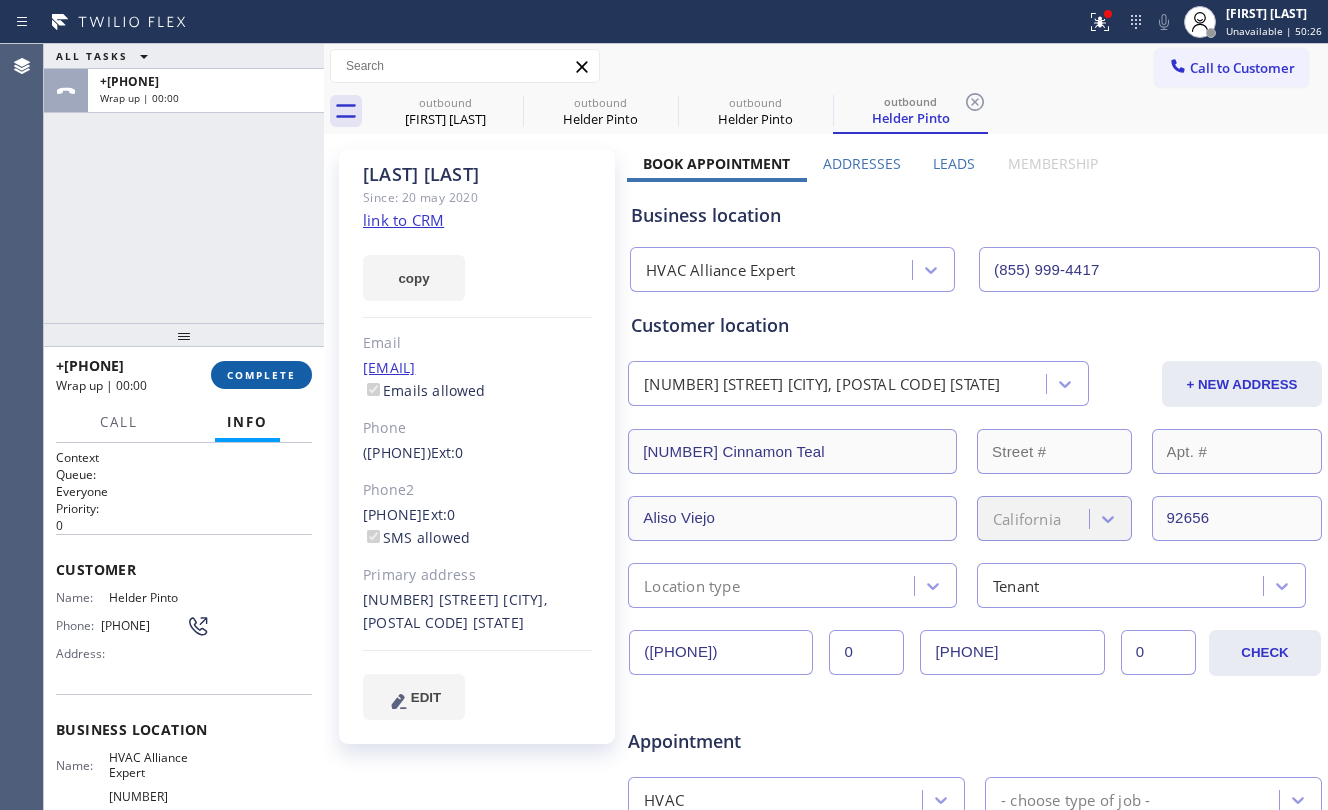 click on "COMPLETE" at bounding box center [261, 375] 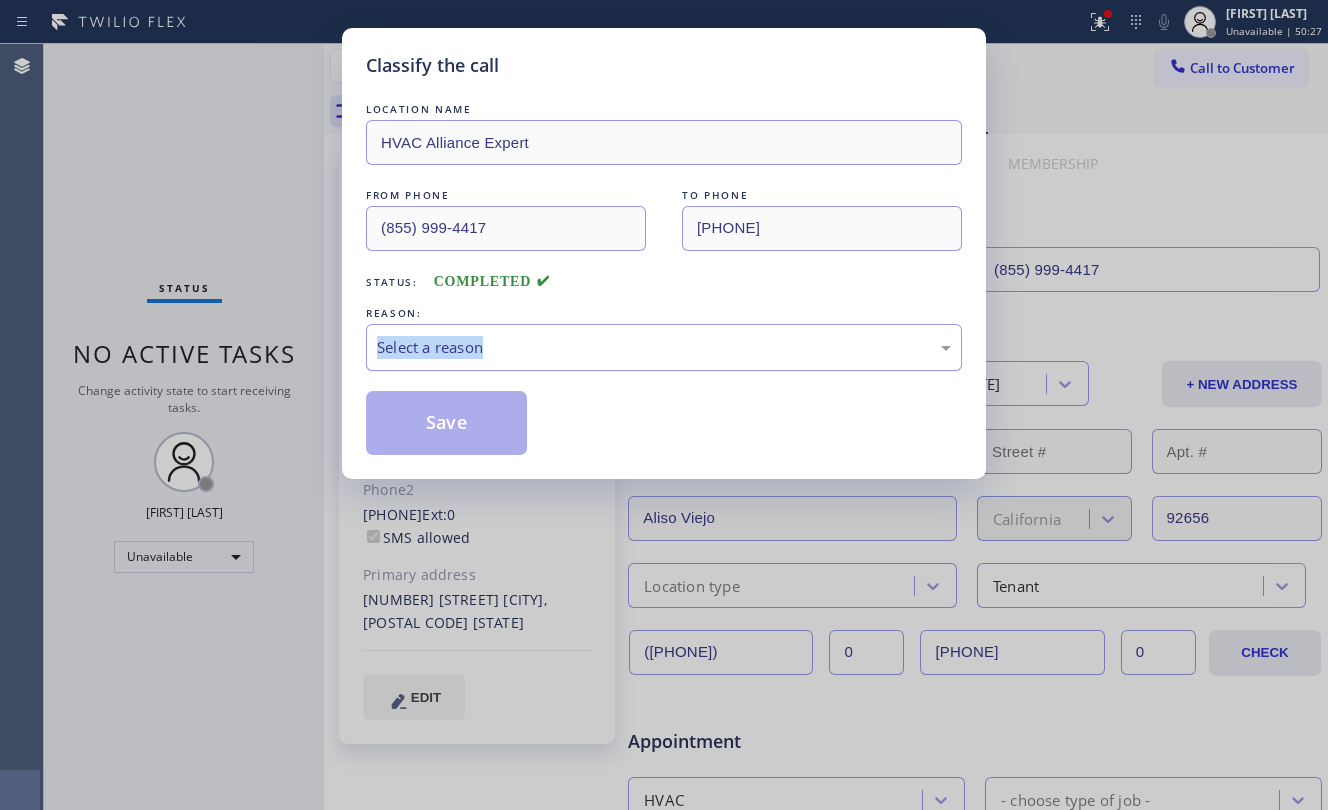click on "Select a reason" at bounding box center (664, 347) 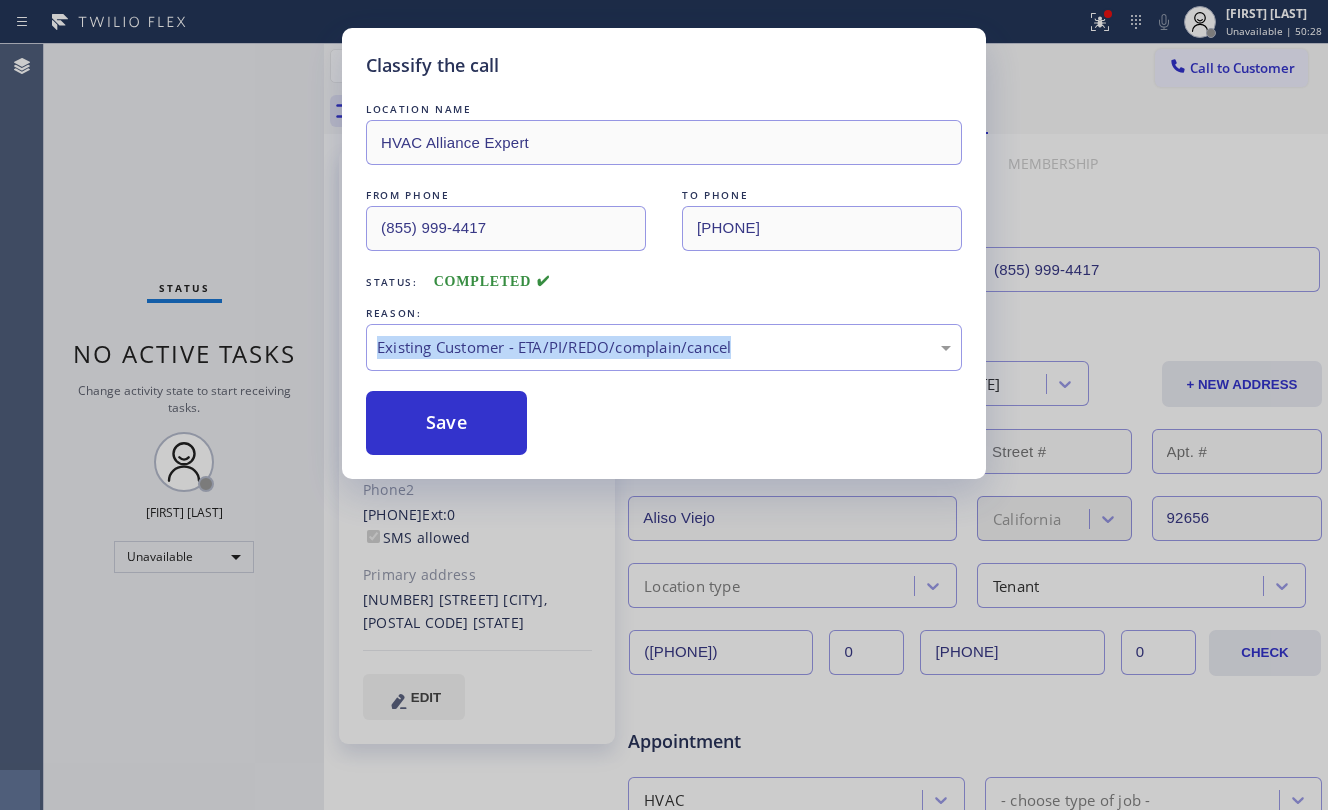 drag, startPoint x: 454, startPoint y: 422, endPoint x: 1054, endPoint y: 422, distance: 600 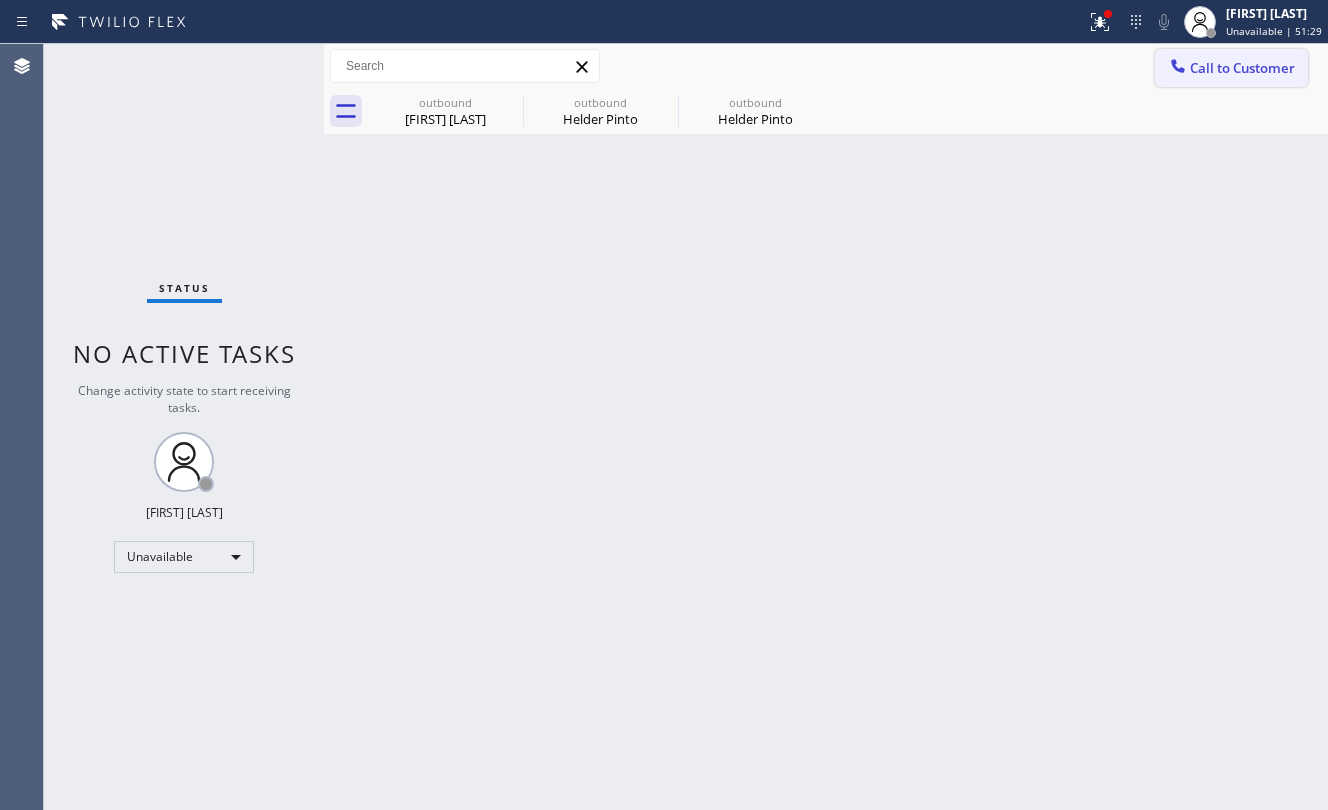 click on "Call to Customer" at bounding box center [1242, 68] 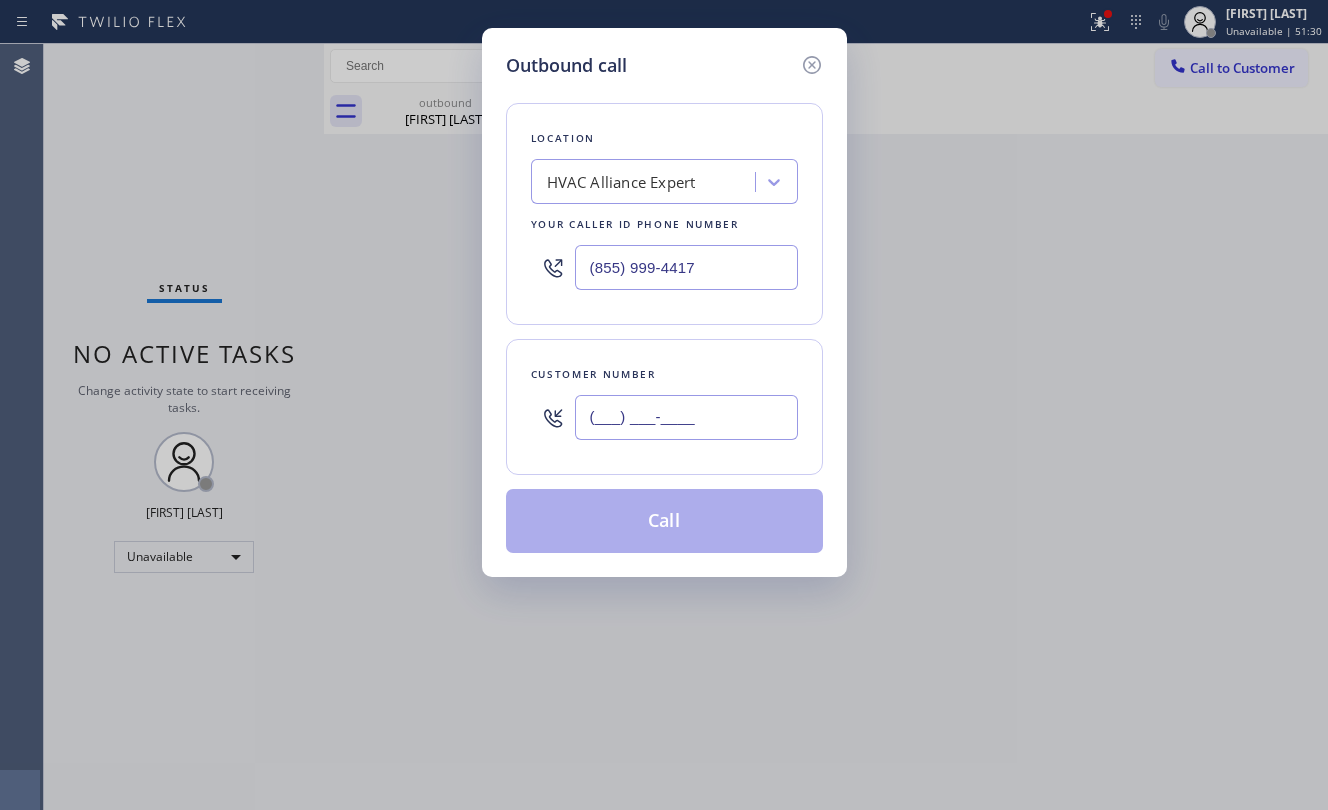 click on "(___) ___-____" at bounding box center (686, 417) 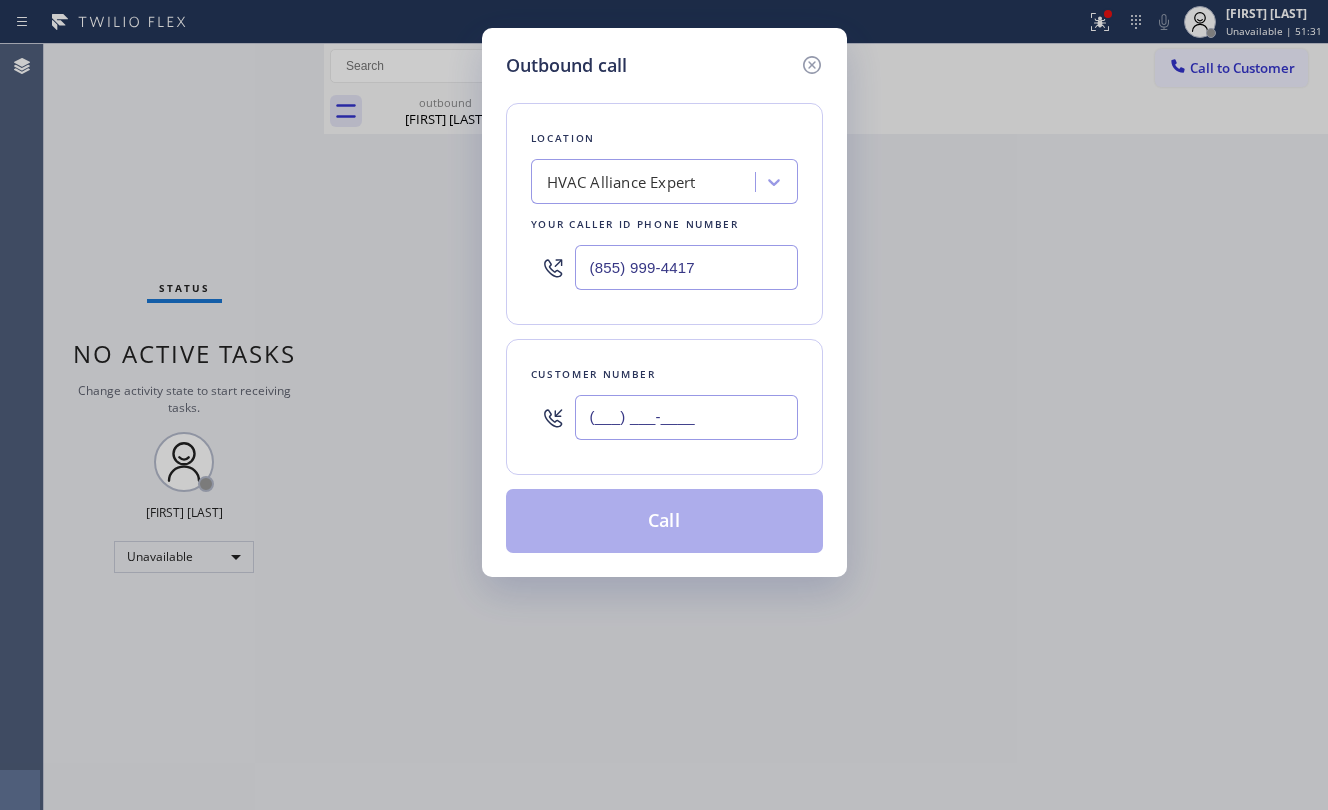 paste on "([PHONE])" 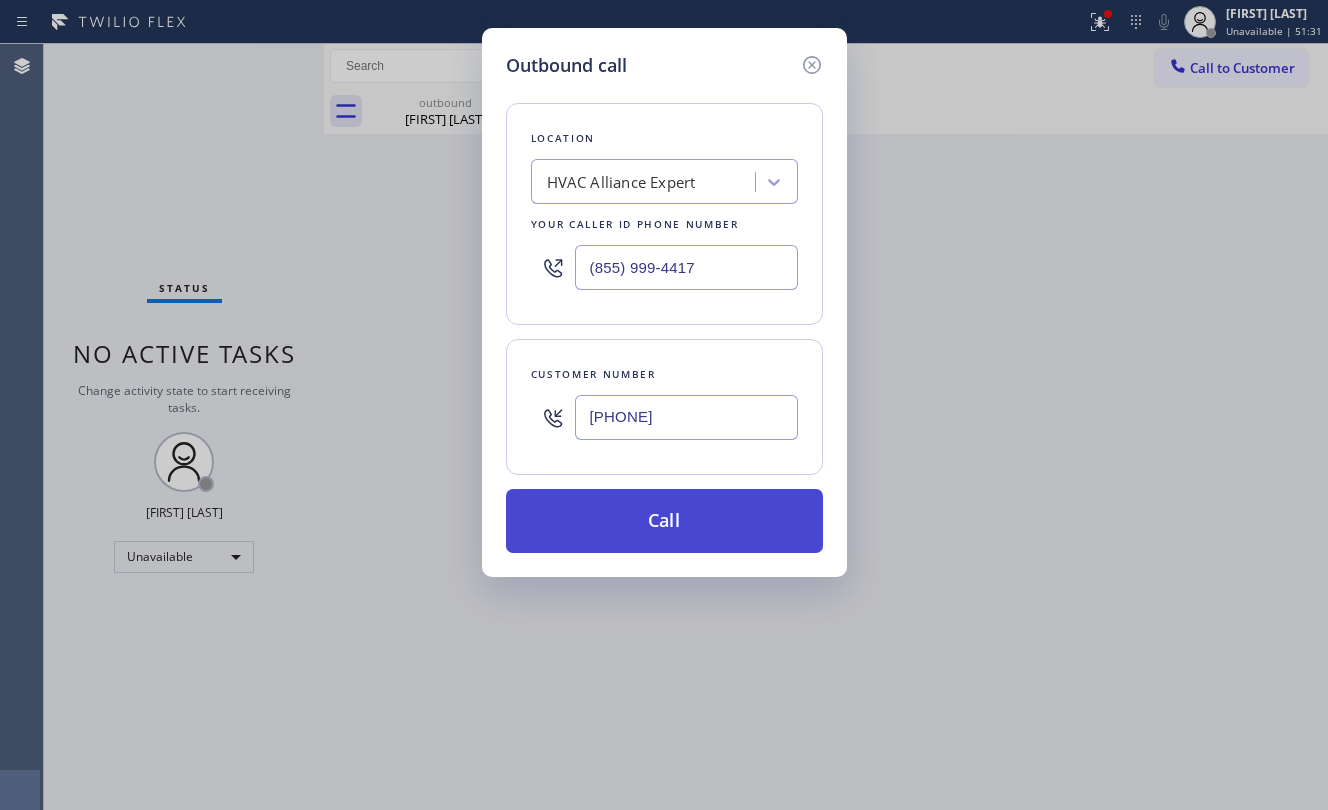 type on "[PHONE]" 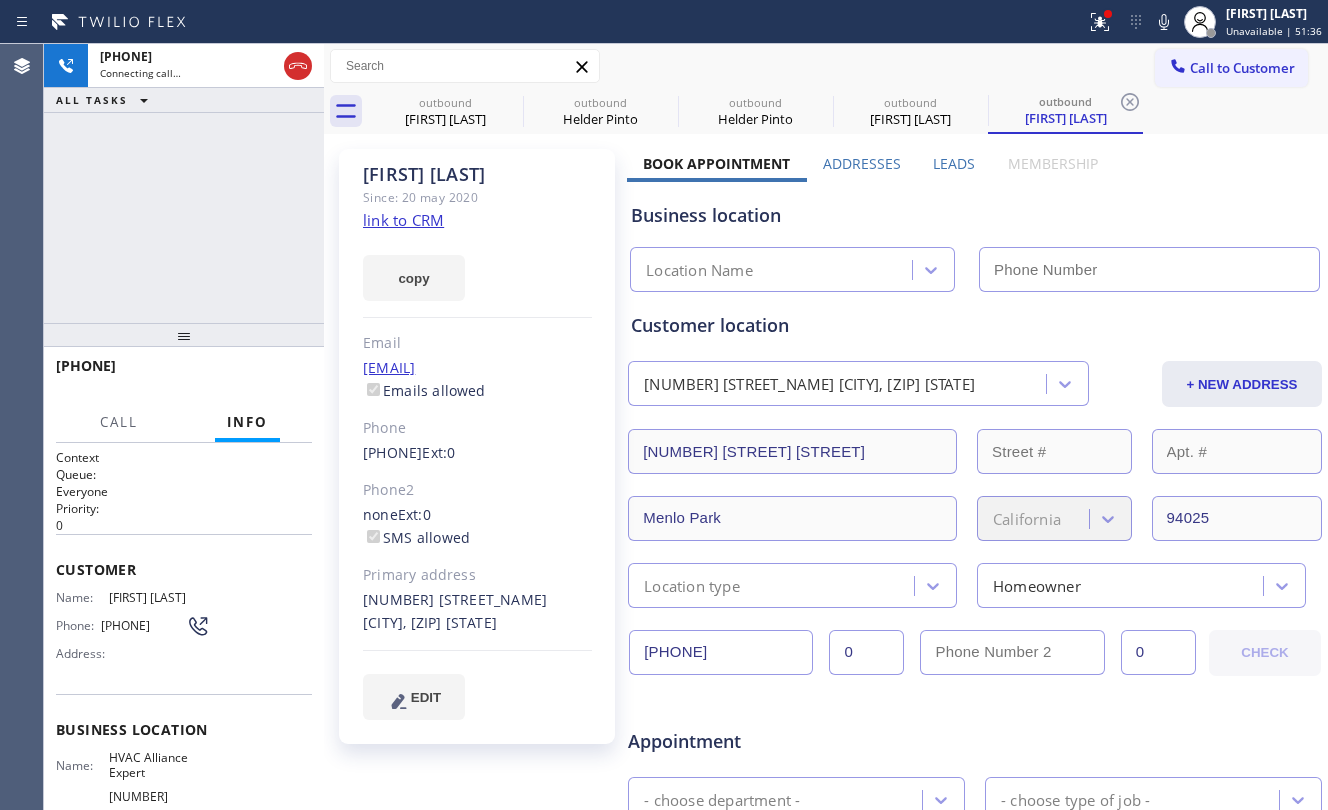 click on "link to CRM" 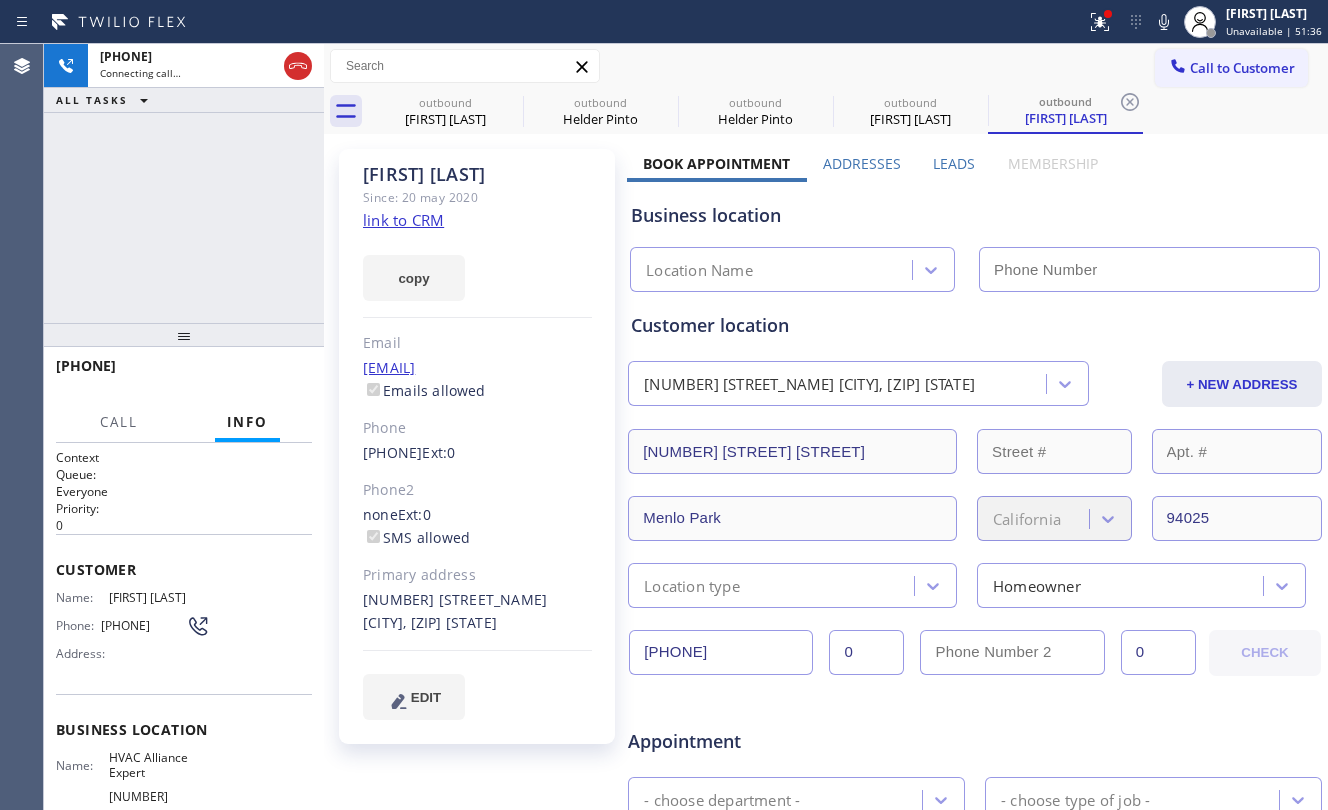 type on "(855) 999-4417" 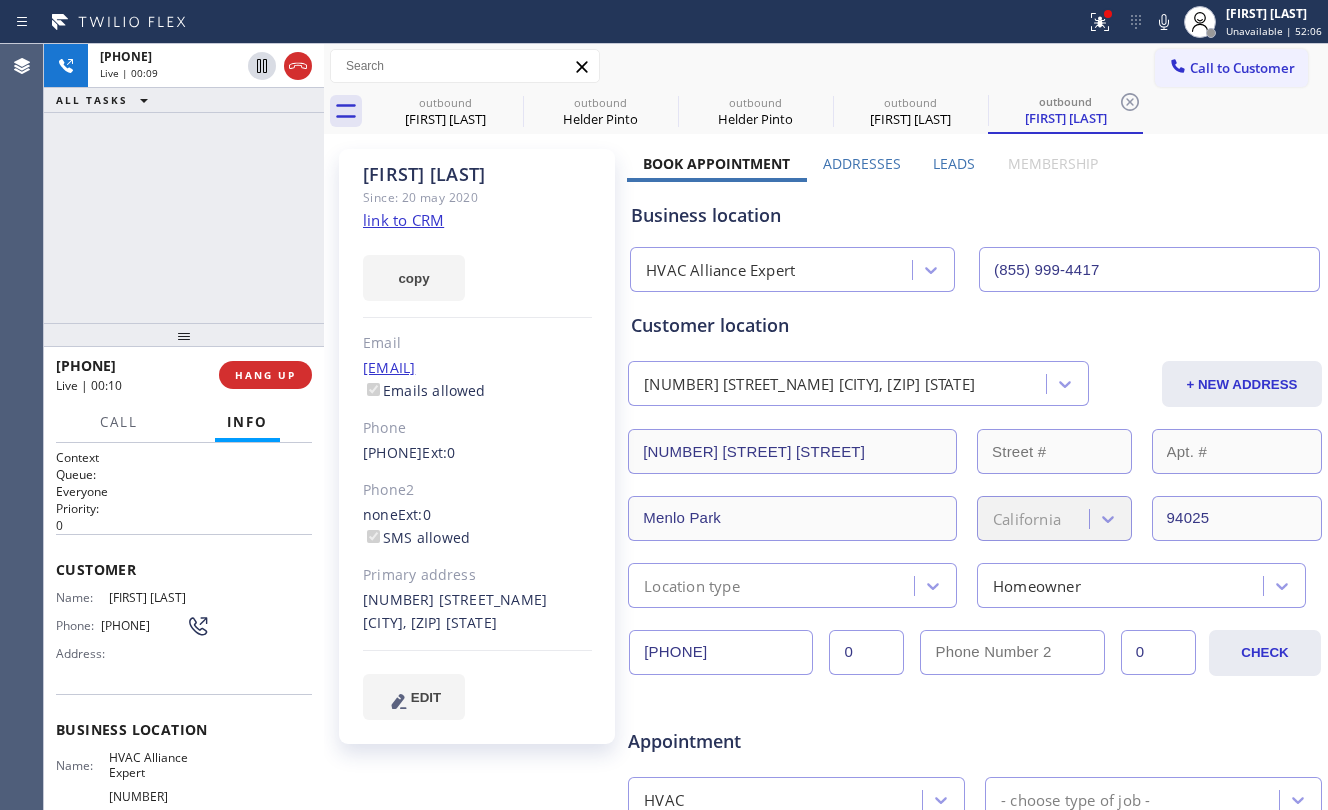 drag, startPoint x: 298, startPoint y: 65, endPoint x: 253, endPoint y: 449, distance: 386.62772 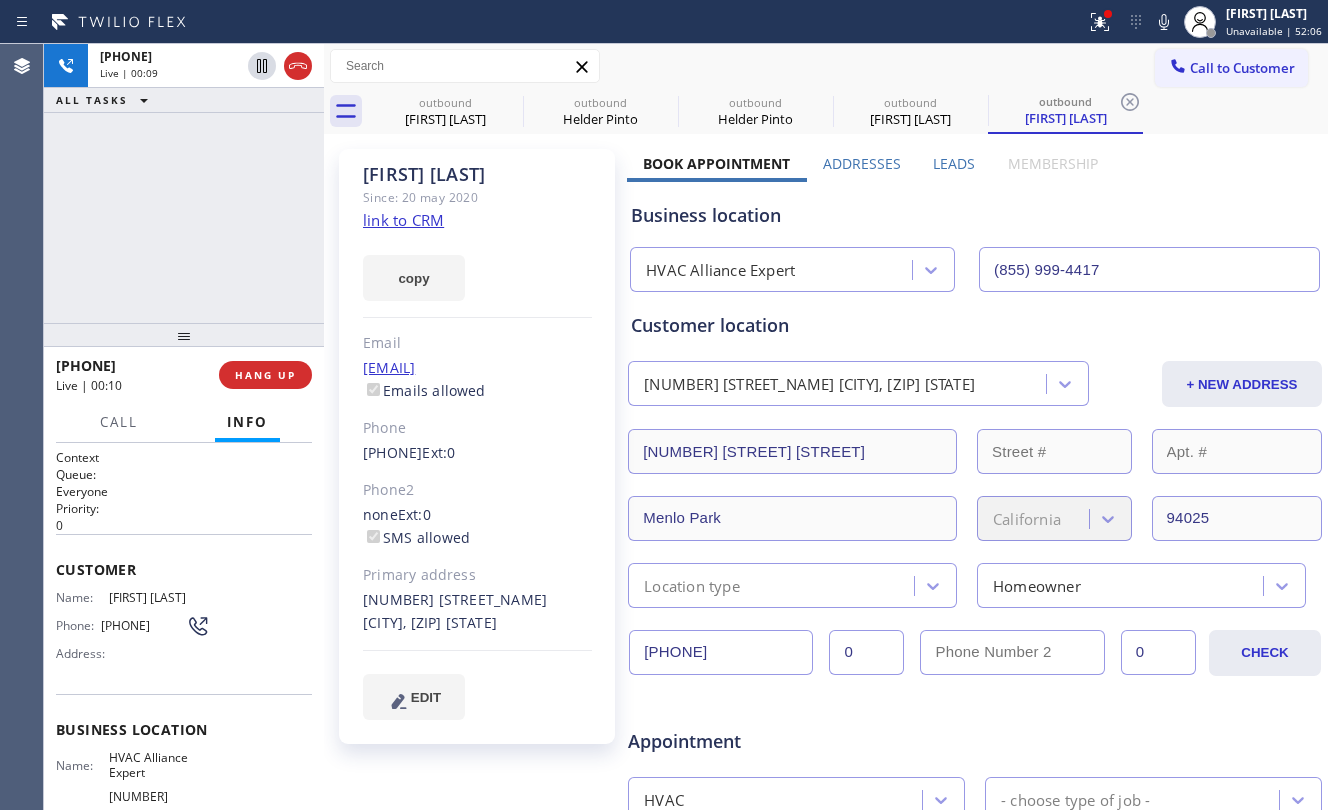 click 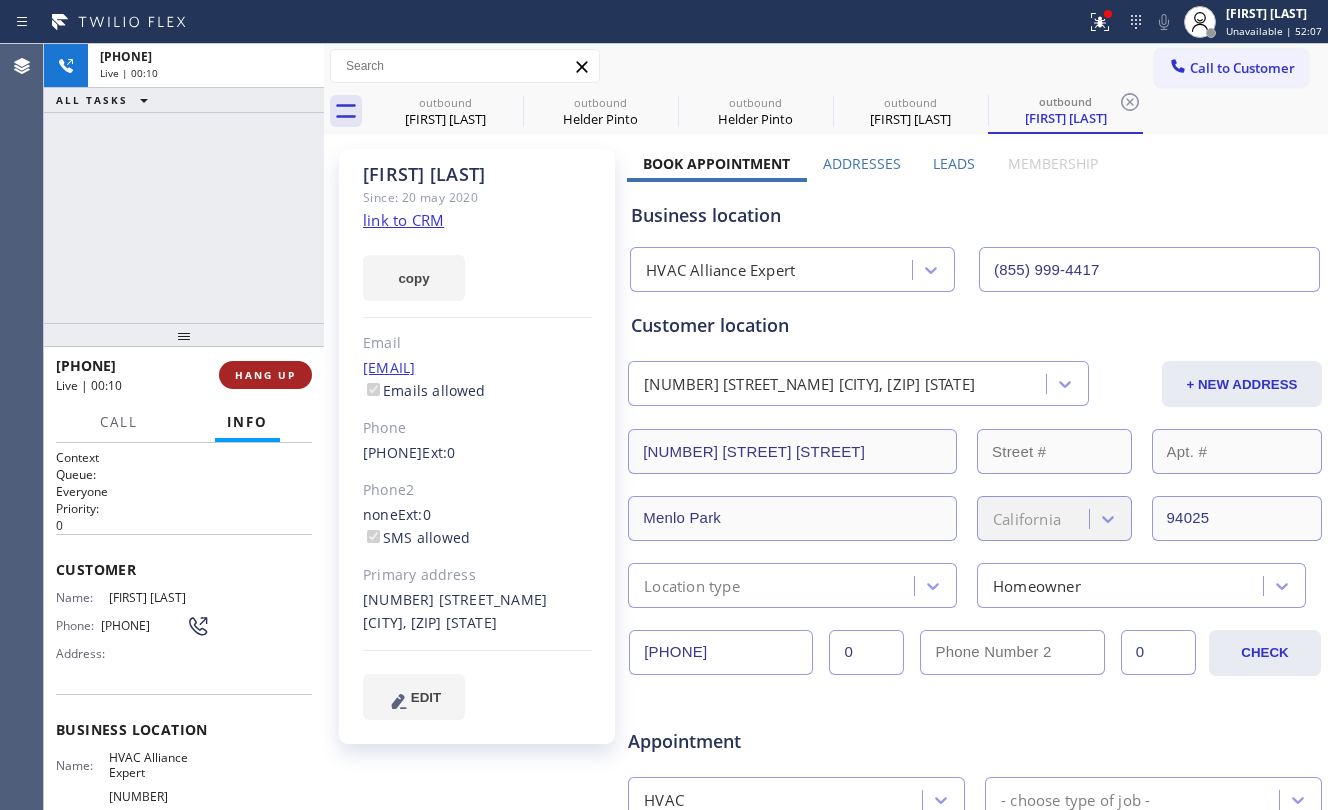 click on "HANG UP" at bounding box center [265, 375] 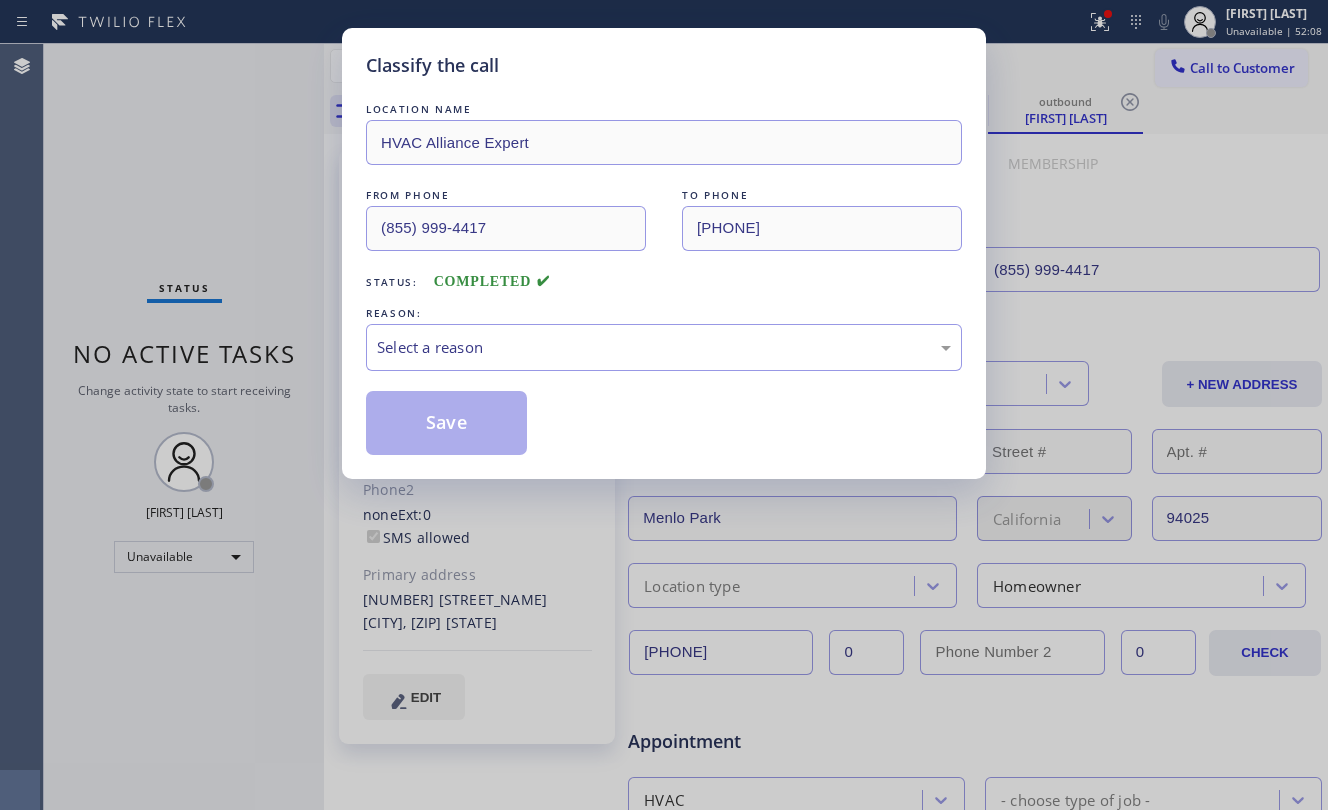 click on "Classify the call LOCATION NAME HVAC Alliance Expert FROM PHONE [PHONE] TO PHONE [PHONE] Status: COMPLETED REASON: Select a reason Save" at bounding box center [664, 405] 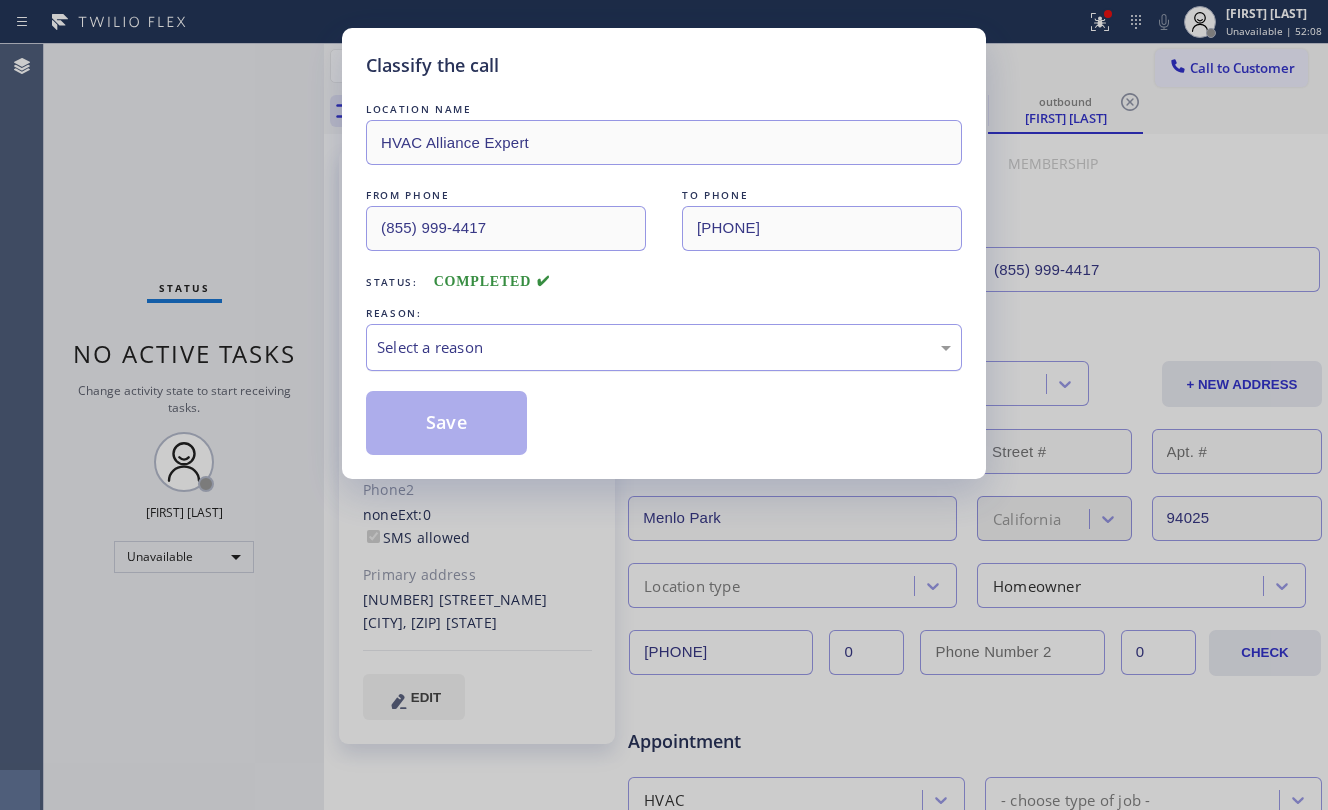 click on "Select a reason" at bounding box center [664, 347] 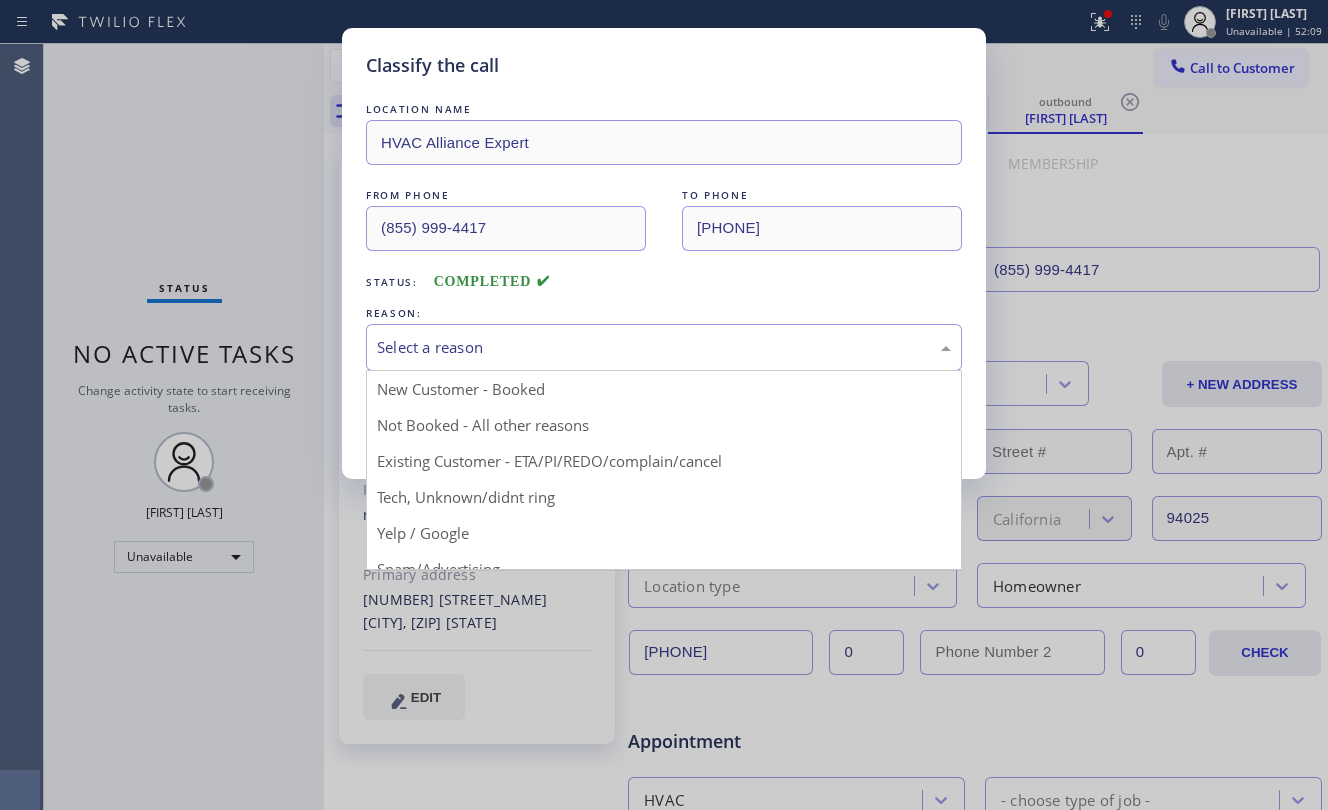 drag, startPoint x: 632, startPoint y: 457, endPoint x: 508, endPoint y: 429, distance: 127.12199 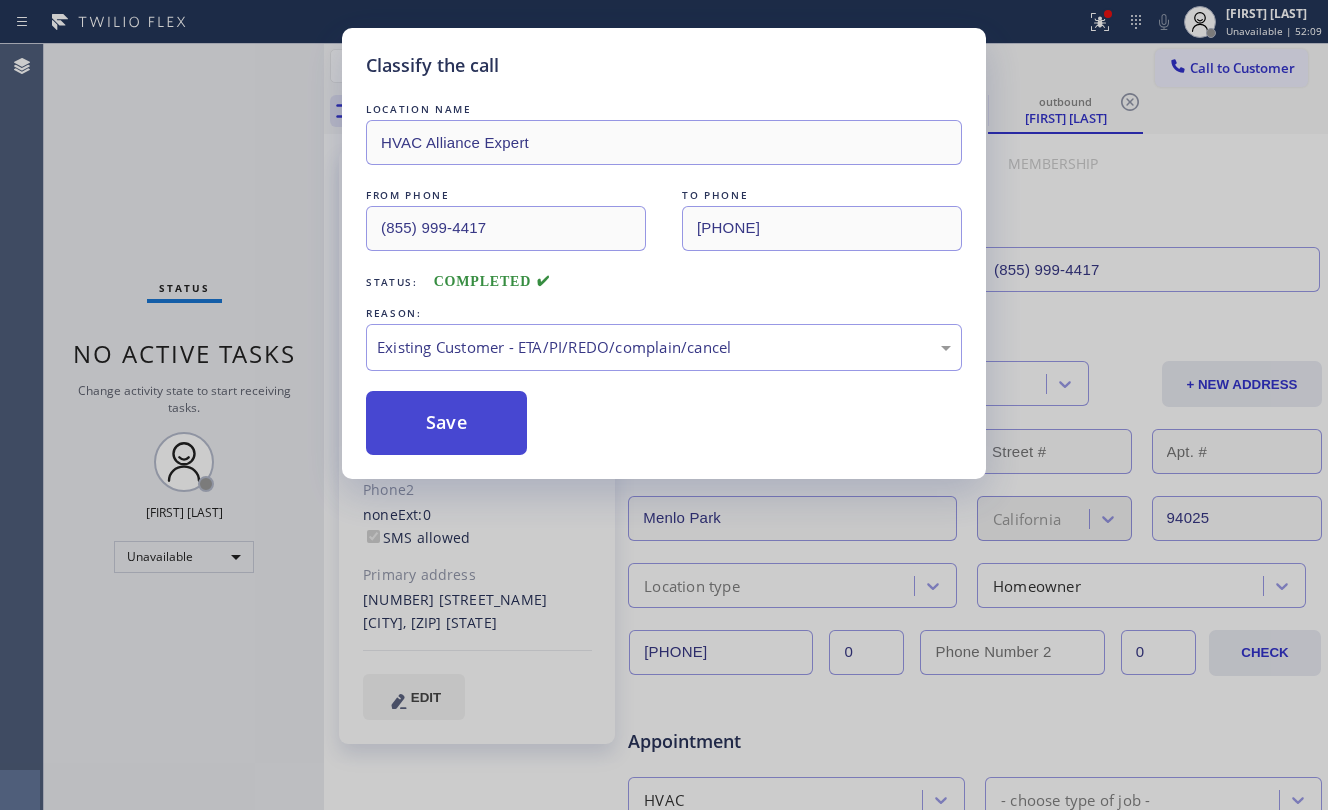 click on "Save" at bounding box center (446, 423) 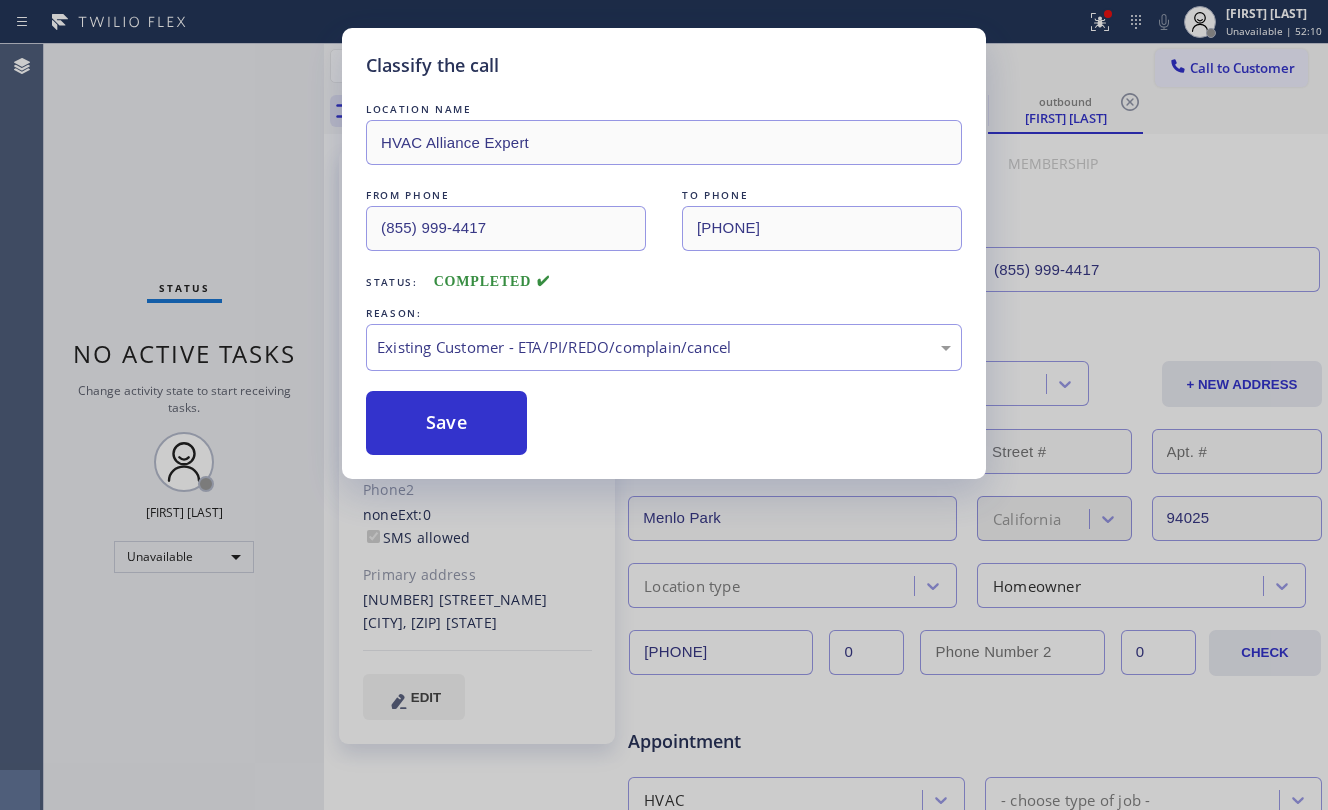 click on "Classify the call LOCATION NAME HVAC Alliance Expert FROM PHONE ([PHONE]) TO PHONE ([PHONE]) Status: COMPLETED REASON: Existing Customer - ETA/PI/REDO/complain/cancel Save" at bounding box center (664, 405) 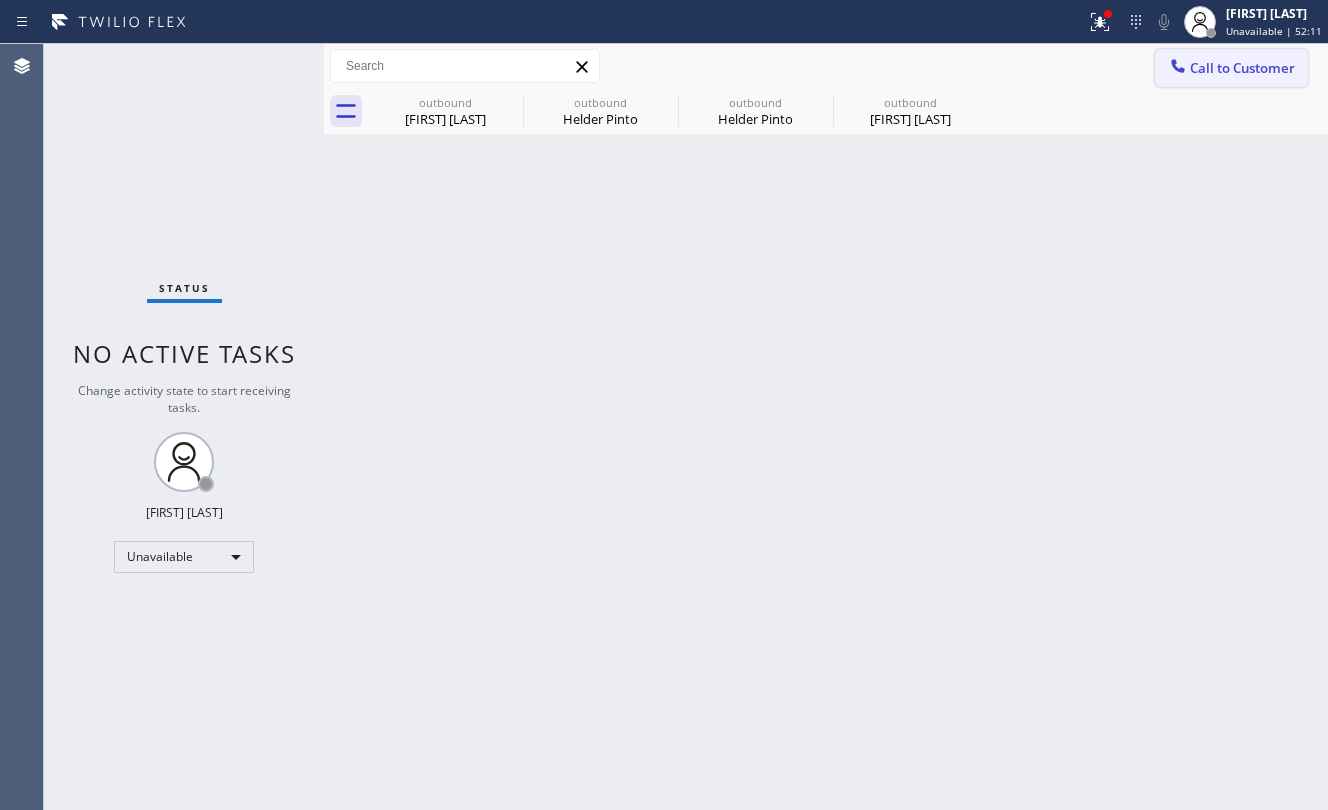 click on "Call to Customer" at bounding box center (1242, 68) 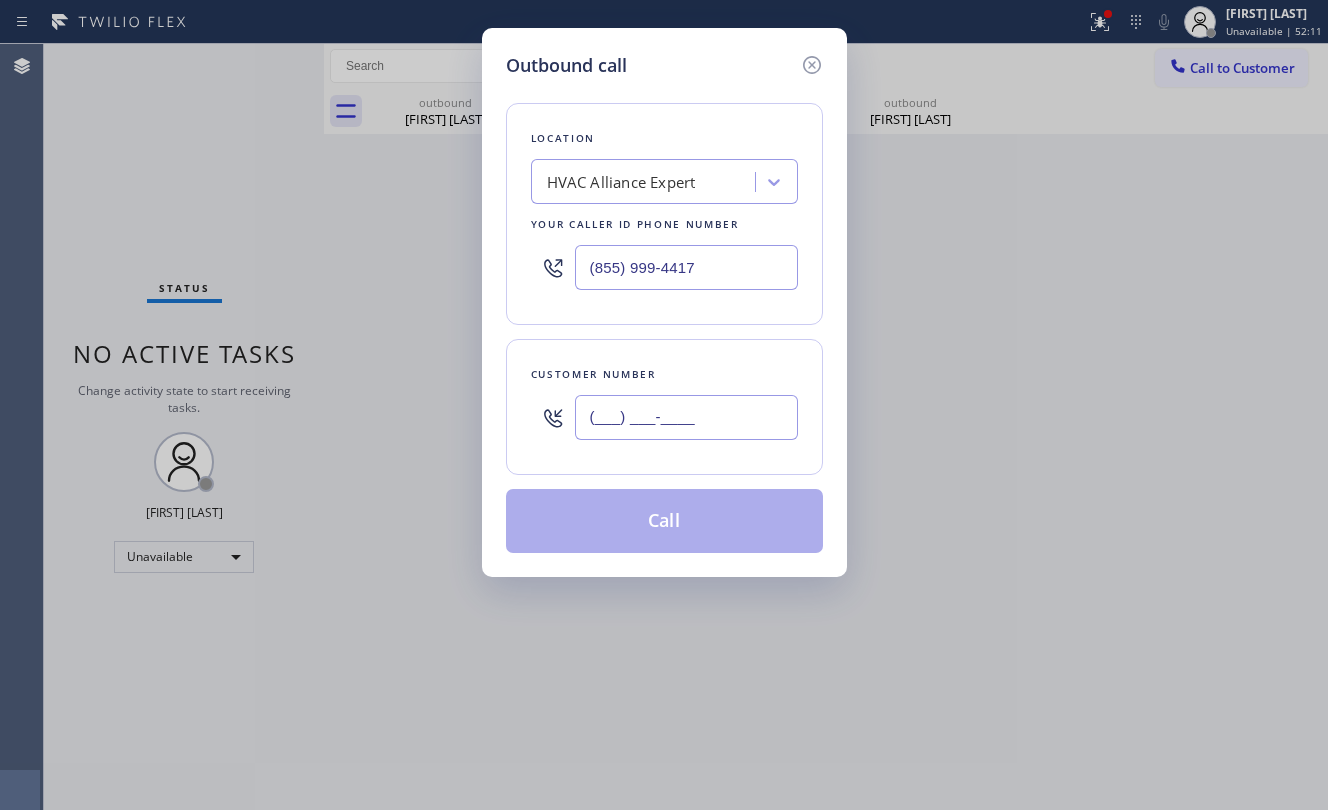 click on "(___) ___-____" at bounding box center (686, 417) 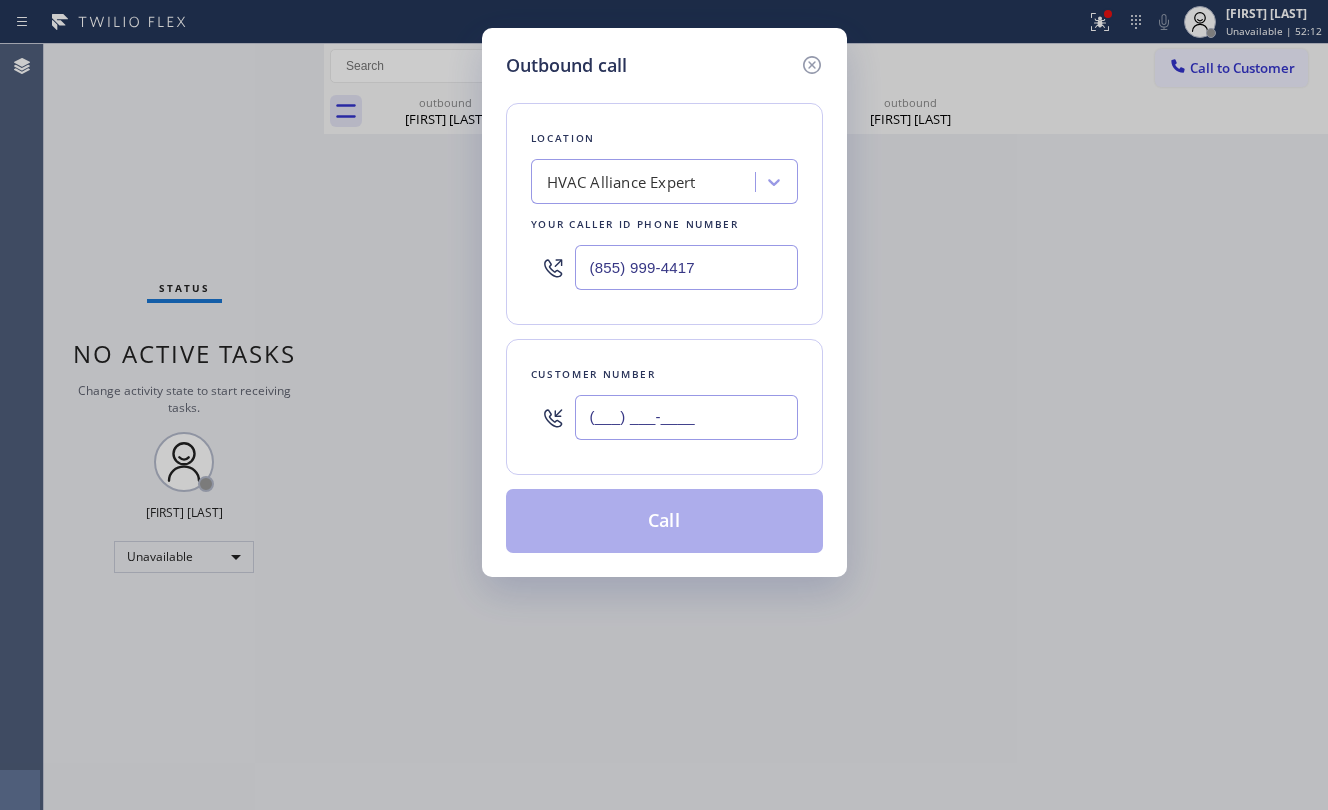 paste on "([PHONE])" 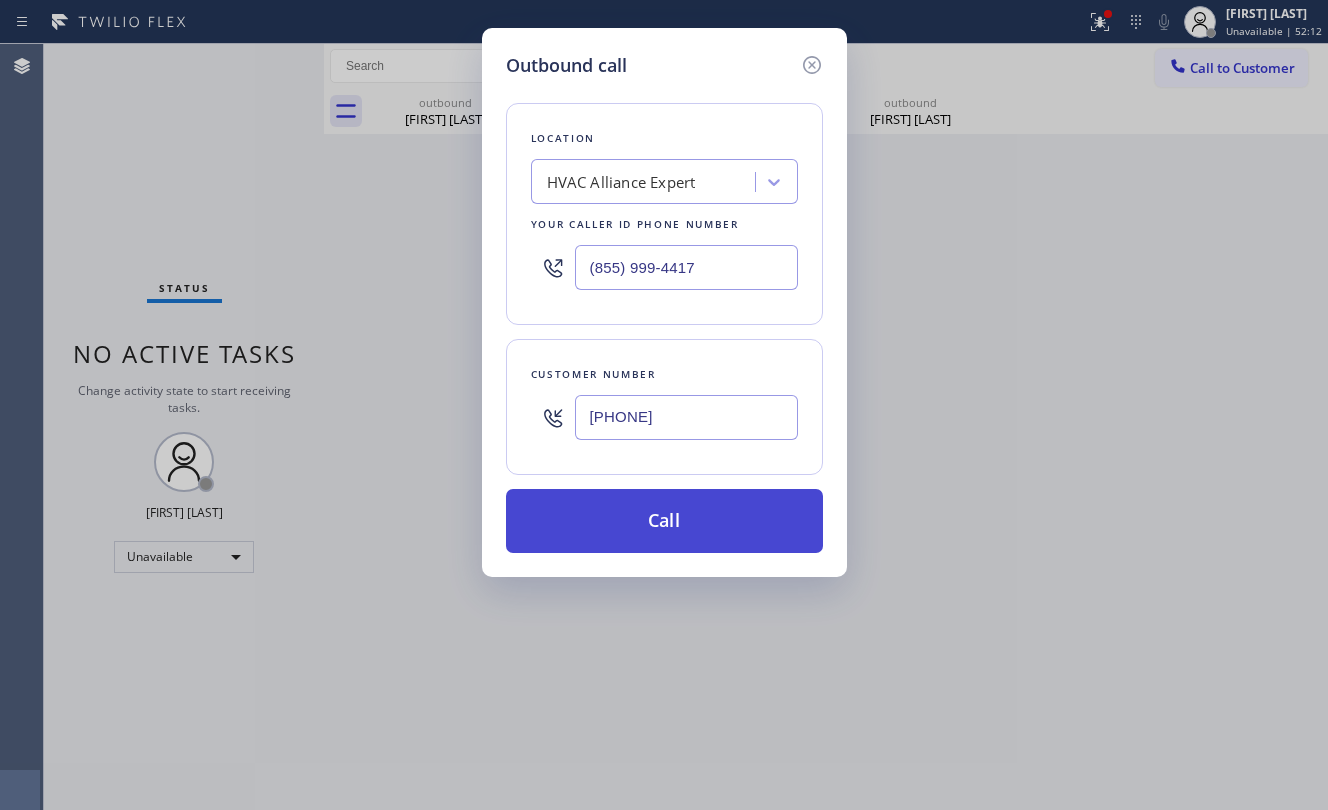 type on "[PHONE]" 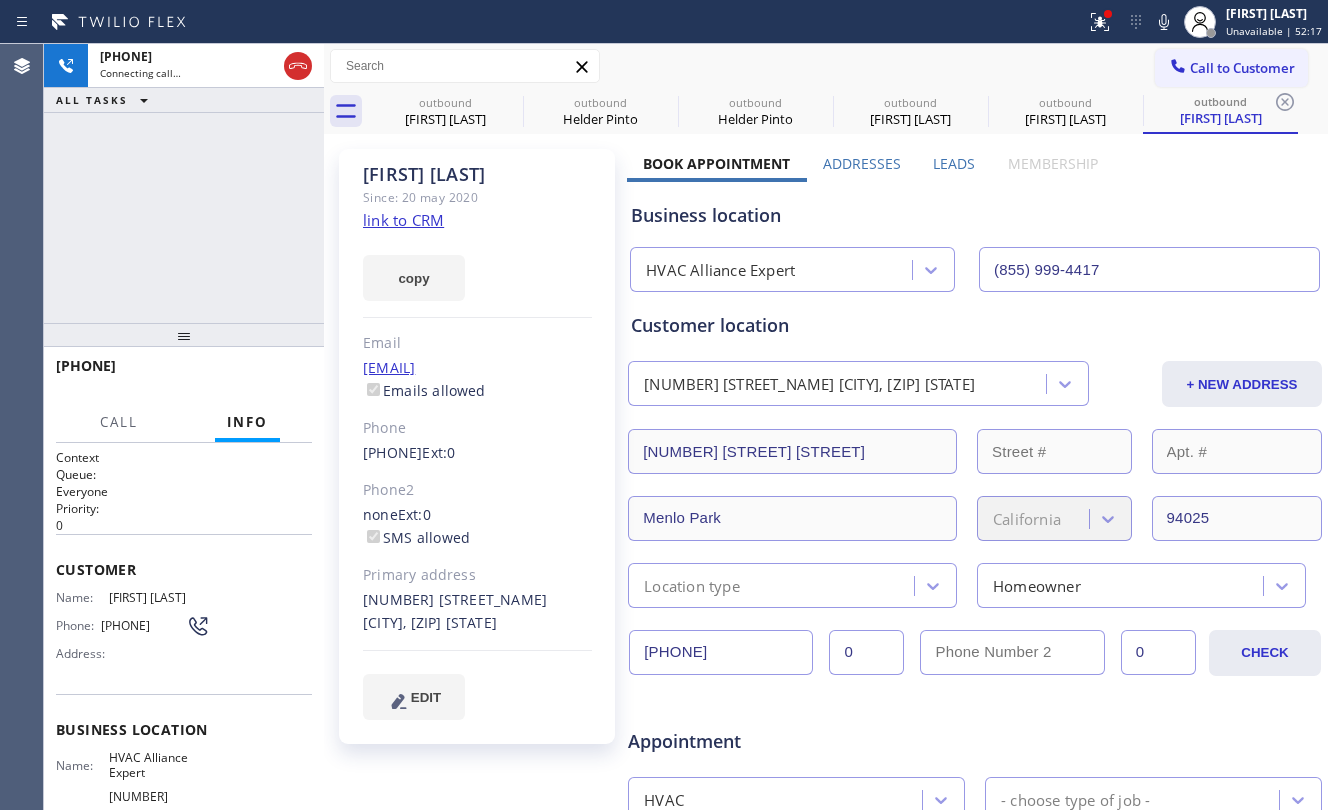 type on "(855) 999-4417" 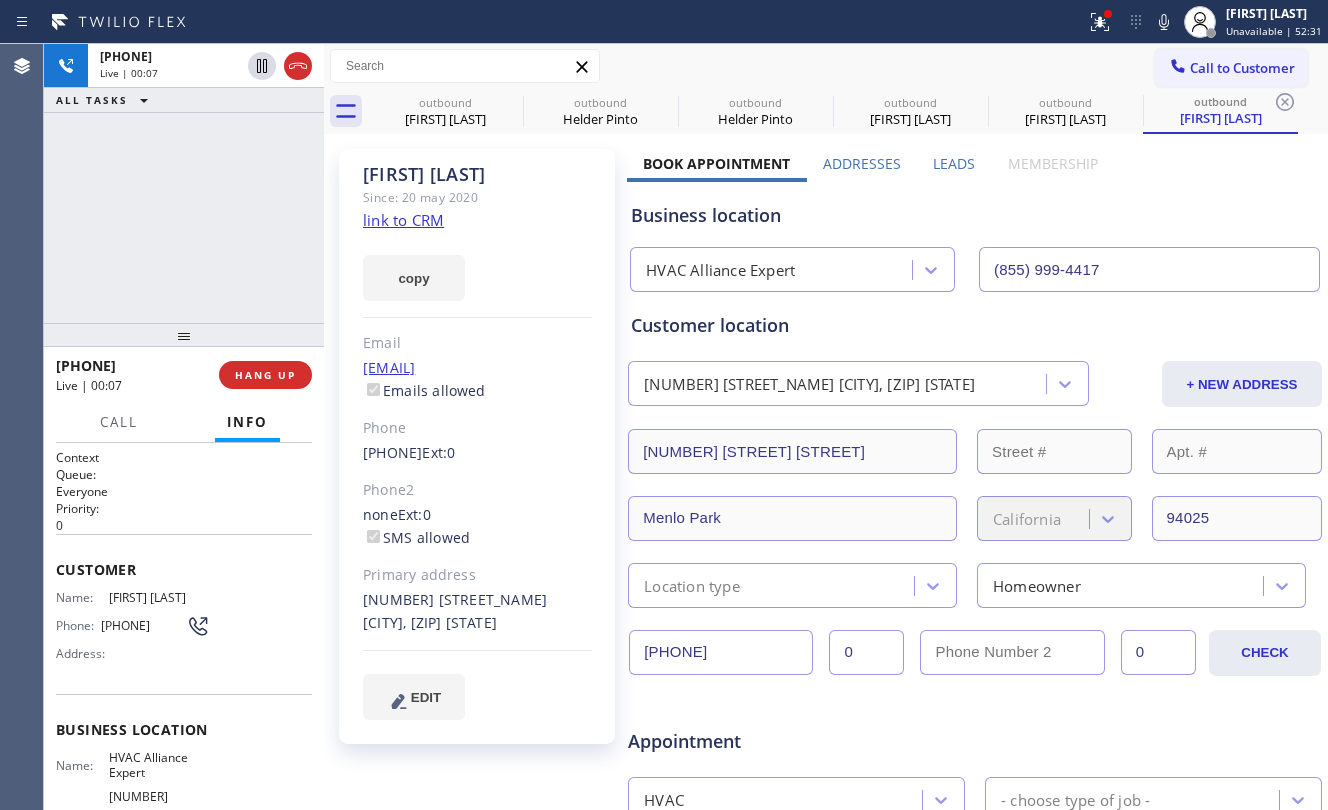 click at bounding box center [324, 427] 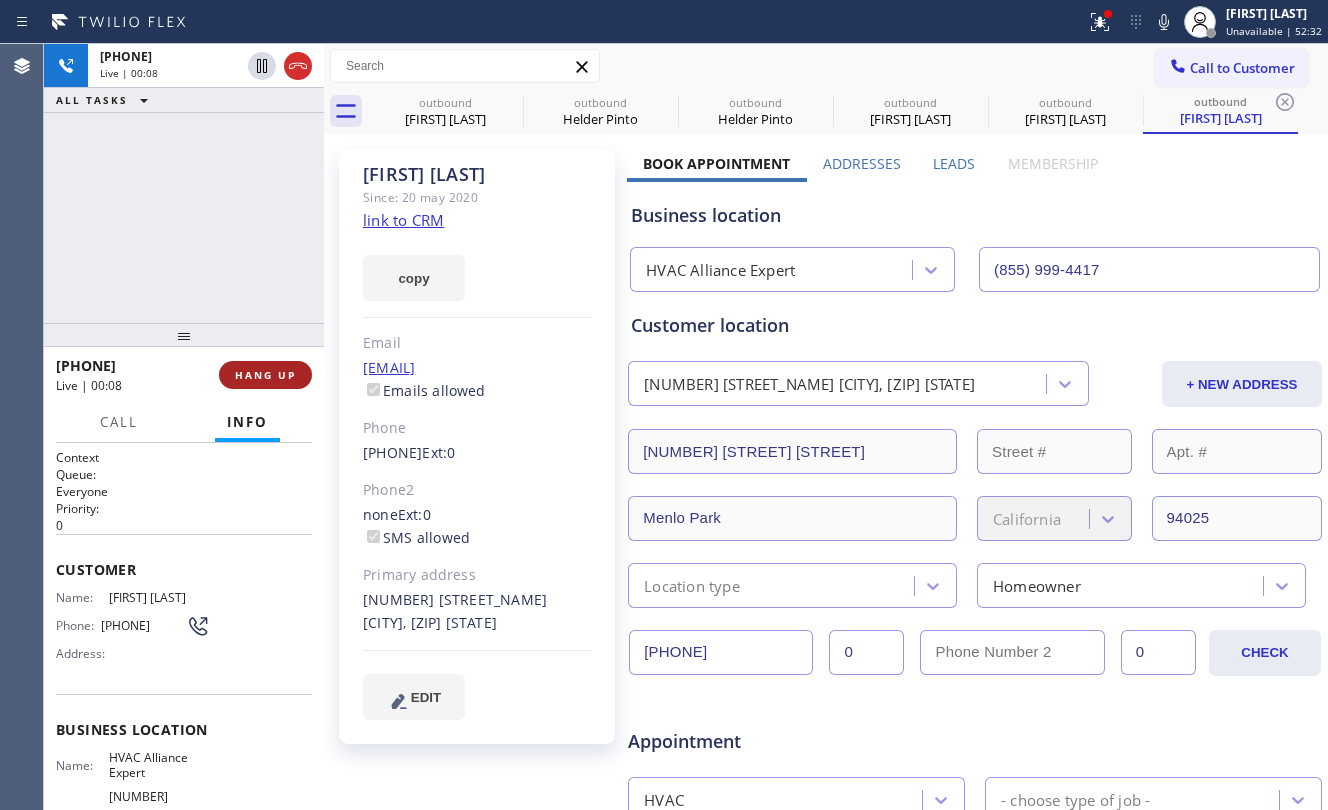 click on "HANG UP" at bounding box center [265, 375] 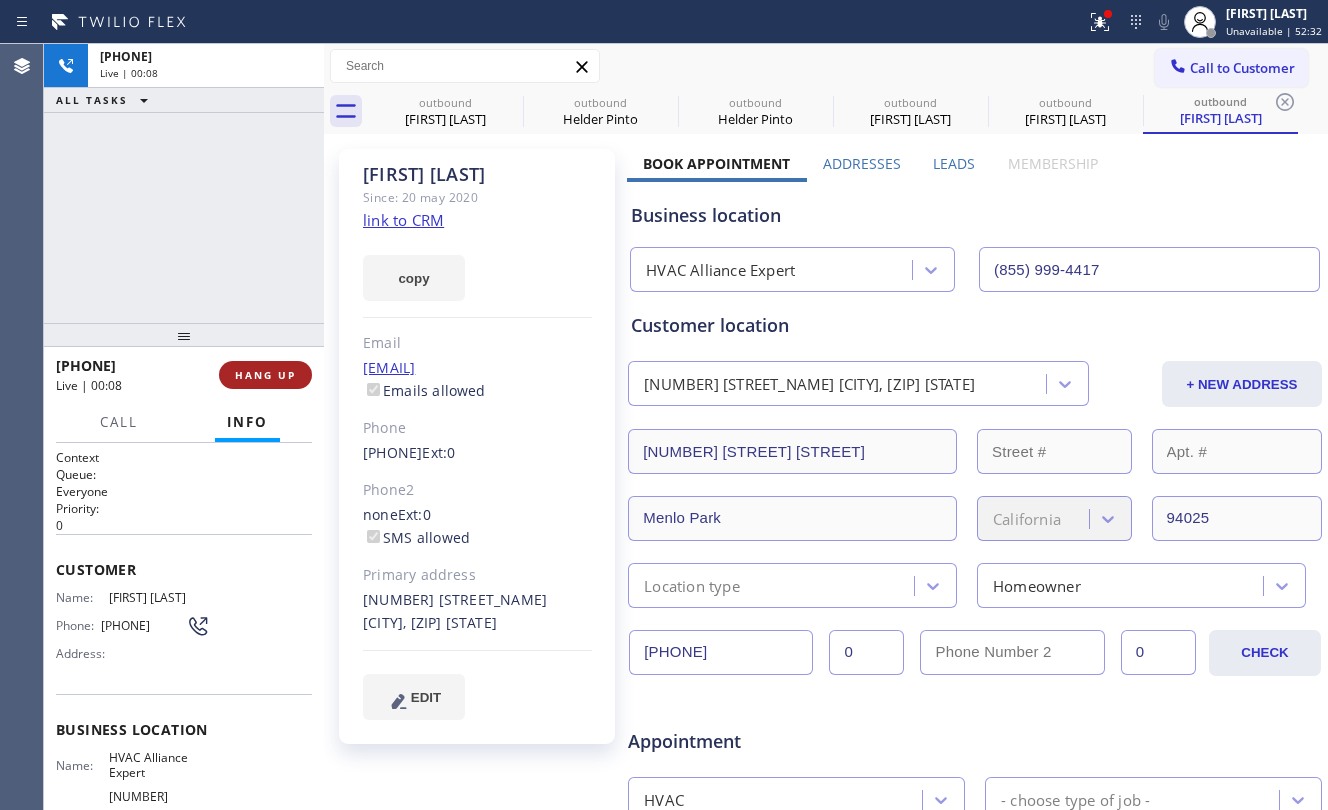 click on "HANG UP" at bounding box center [265, 375] 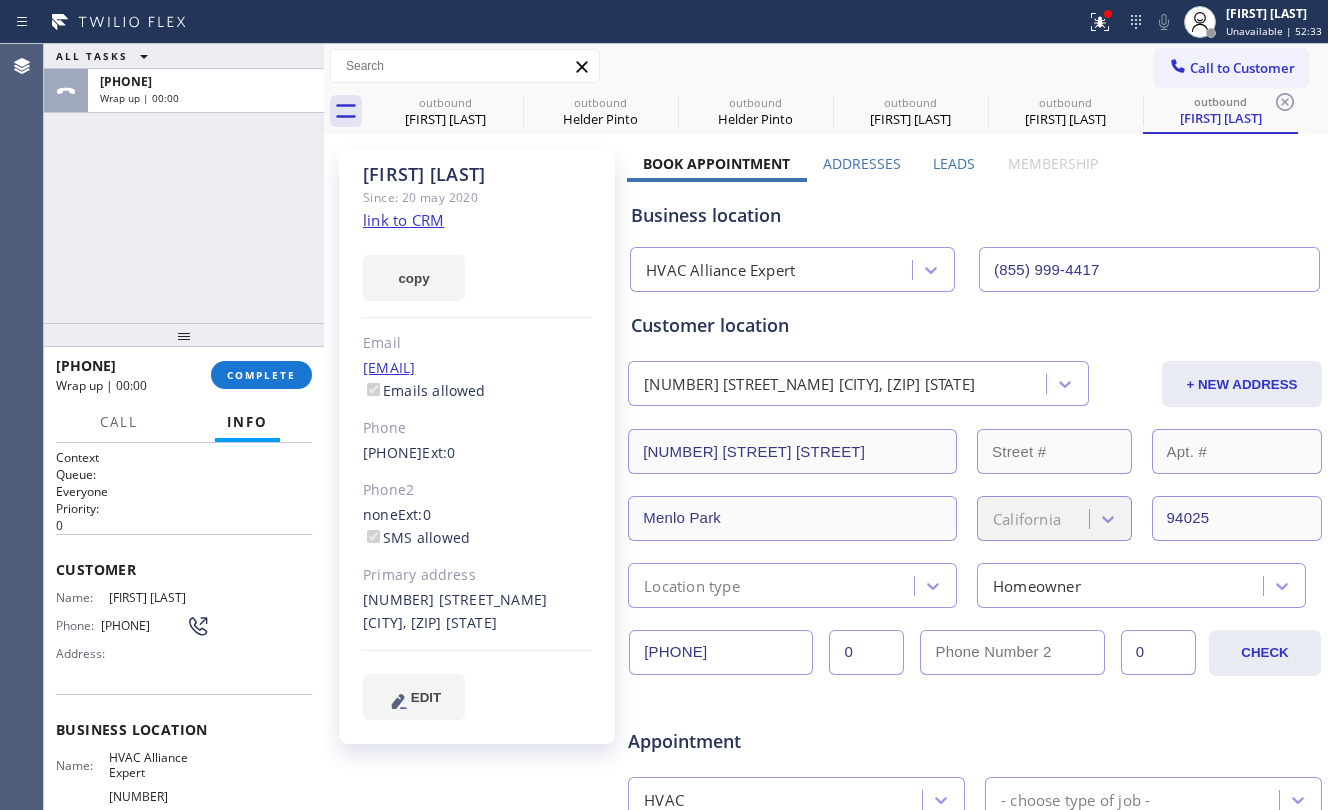 click at bounding box center [184, 335] 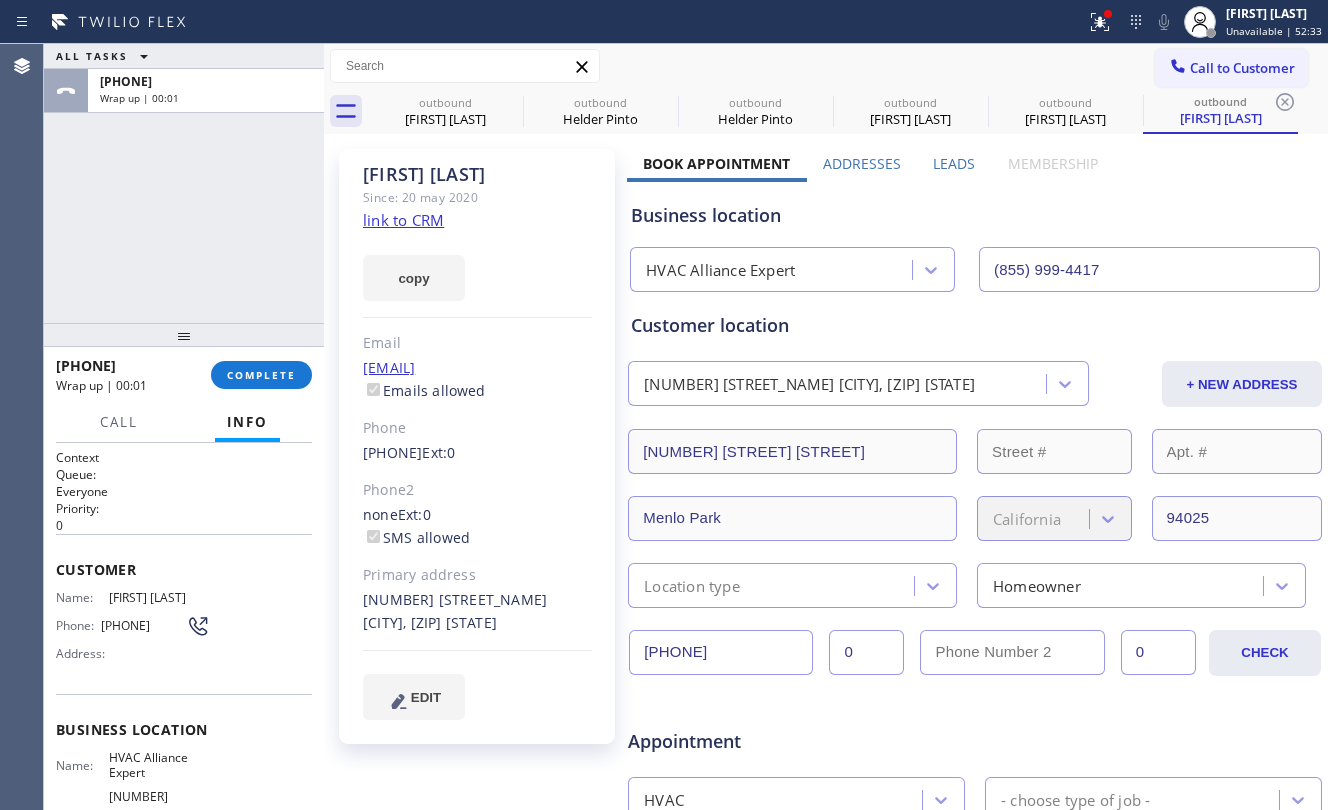 click on "[PHONE] Wrap up | 00:01 COMPLETE" at bounding box center (184, 375) 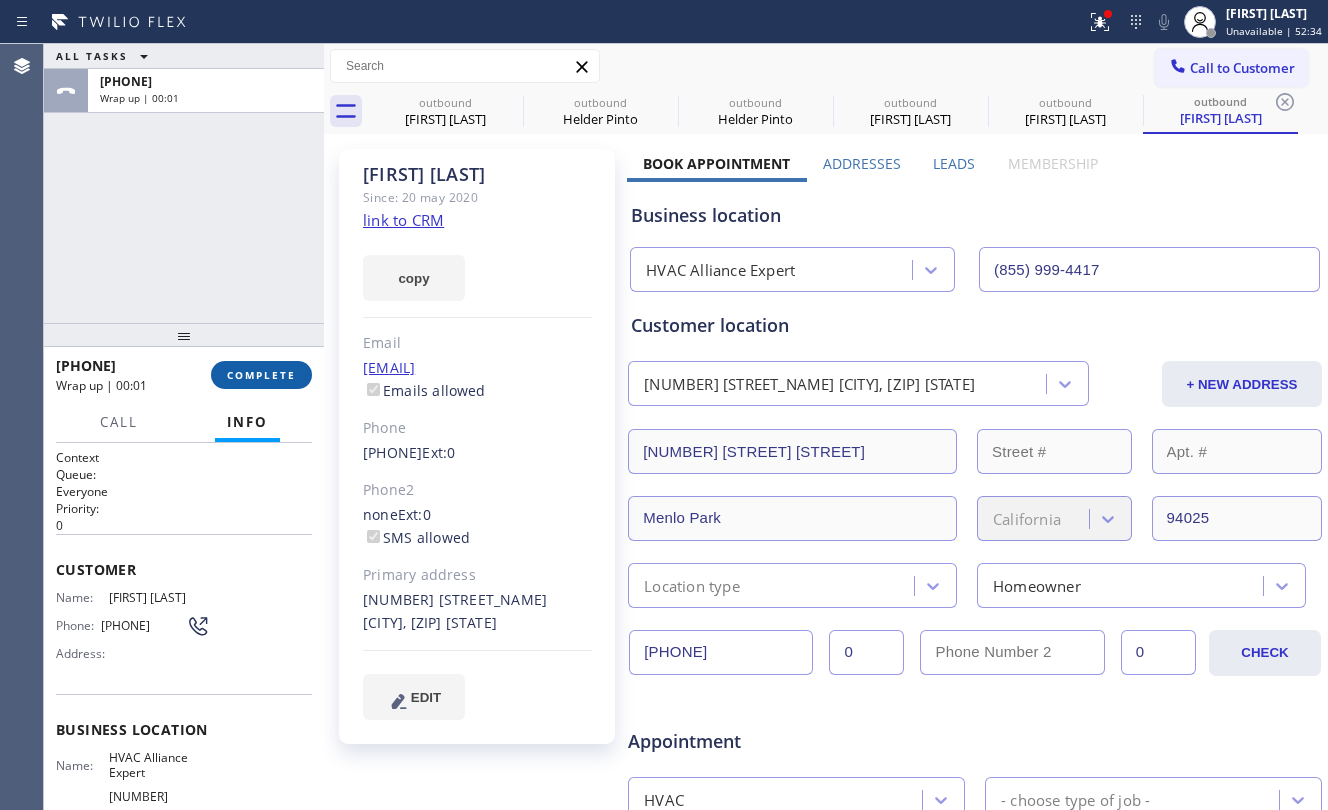 click on "COMPLETE" at bounding box center (261, 375) 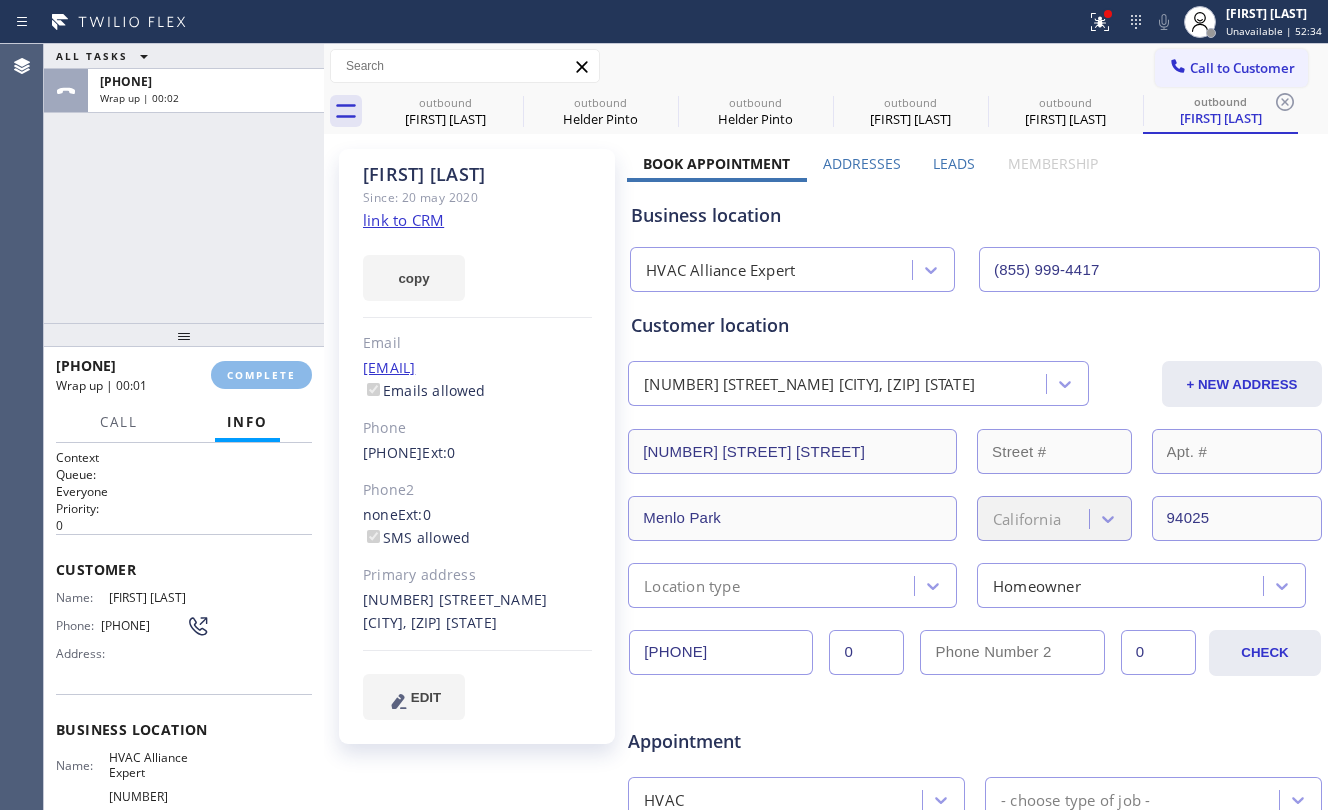 click on "ALL TASKS ALL TASKS ACTIVE TASKS TASKS IN WRAP UP [PHONE] Wrap up | 00:02" at bounding box center [184, 183] 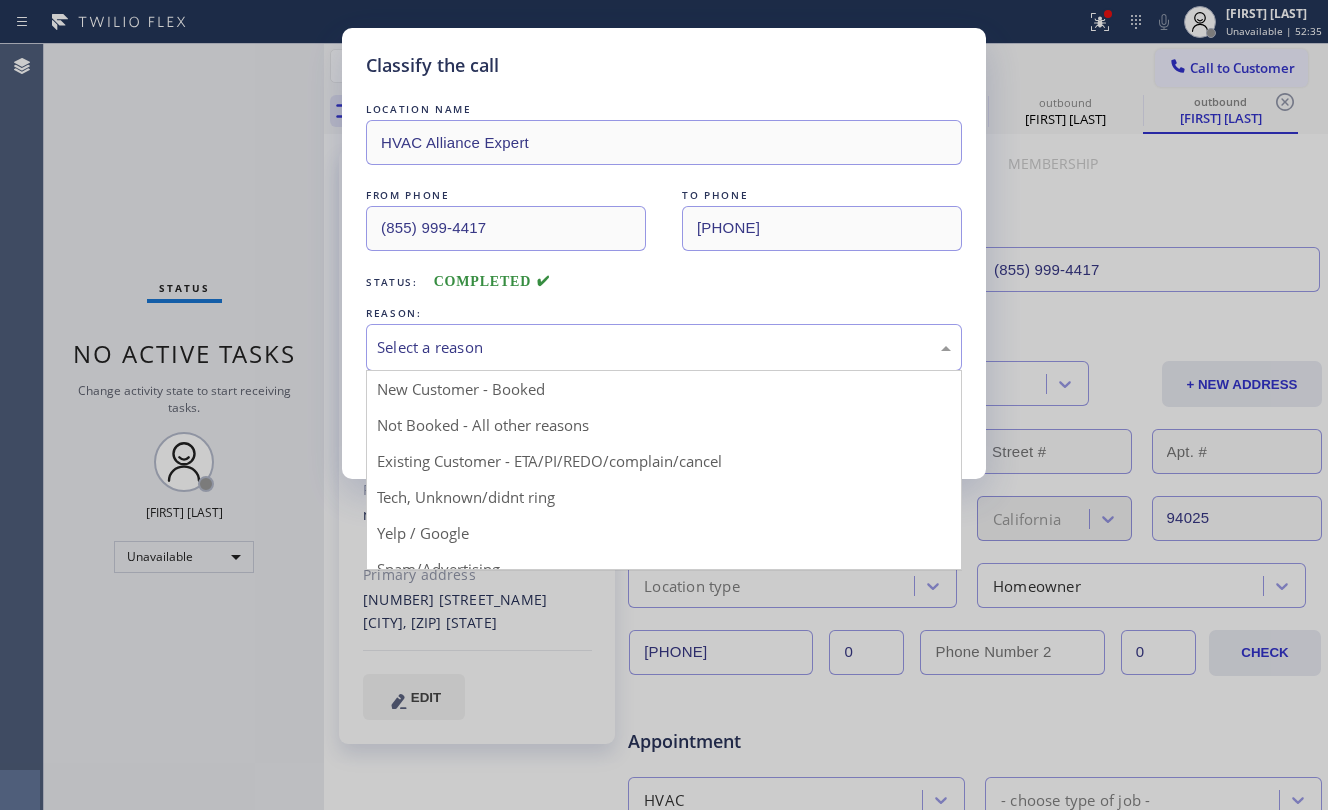 click on "Select a reason" at bounding box center (664, 347) 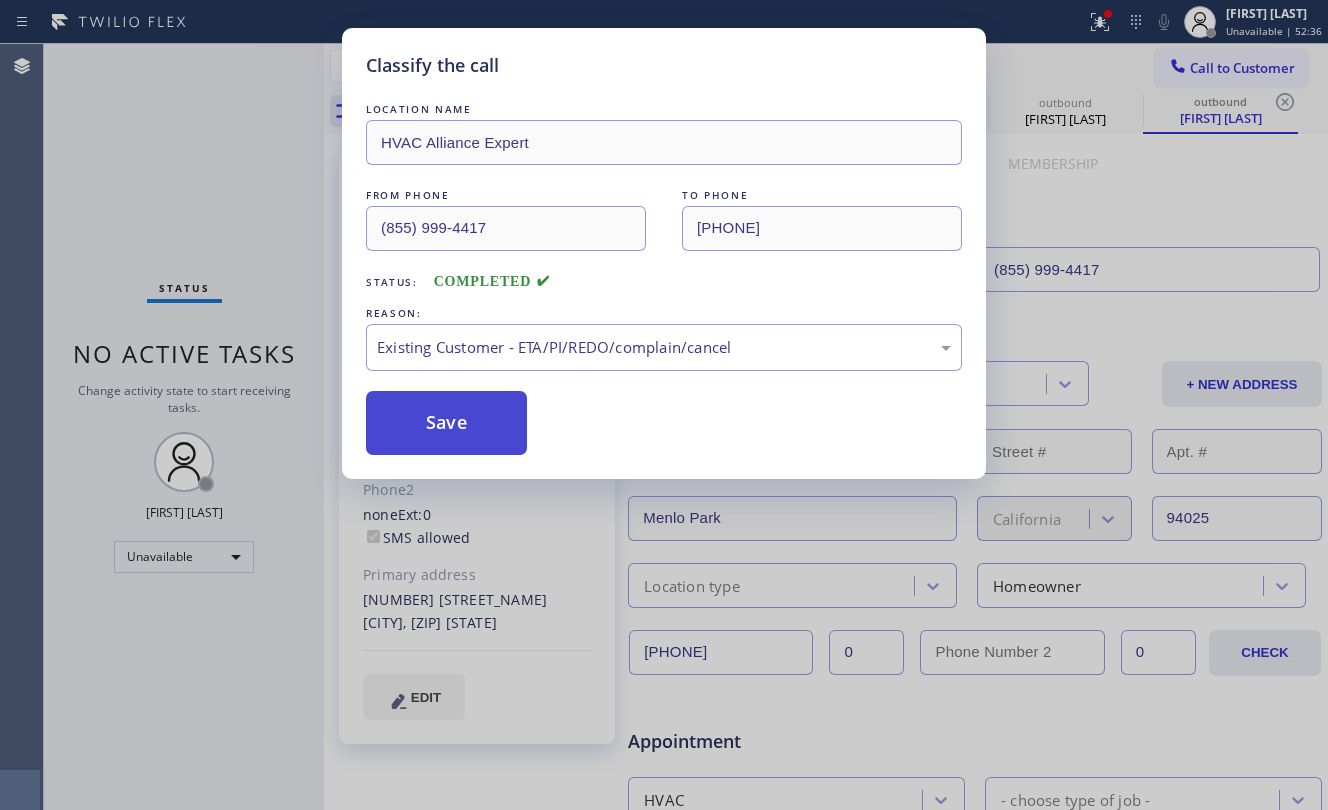 click on "Save" at bounding box center [446, 423] 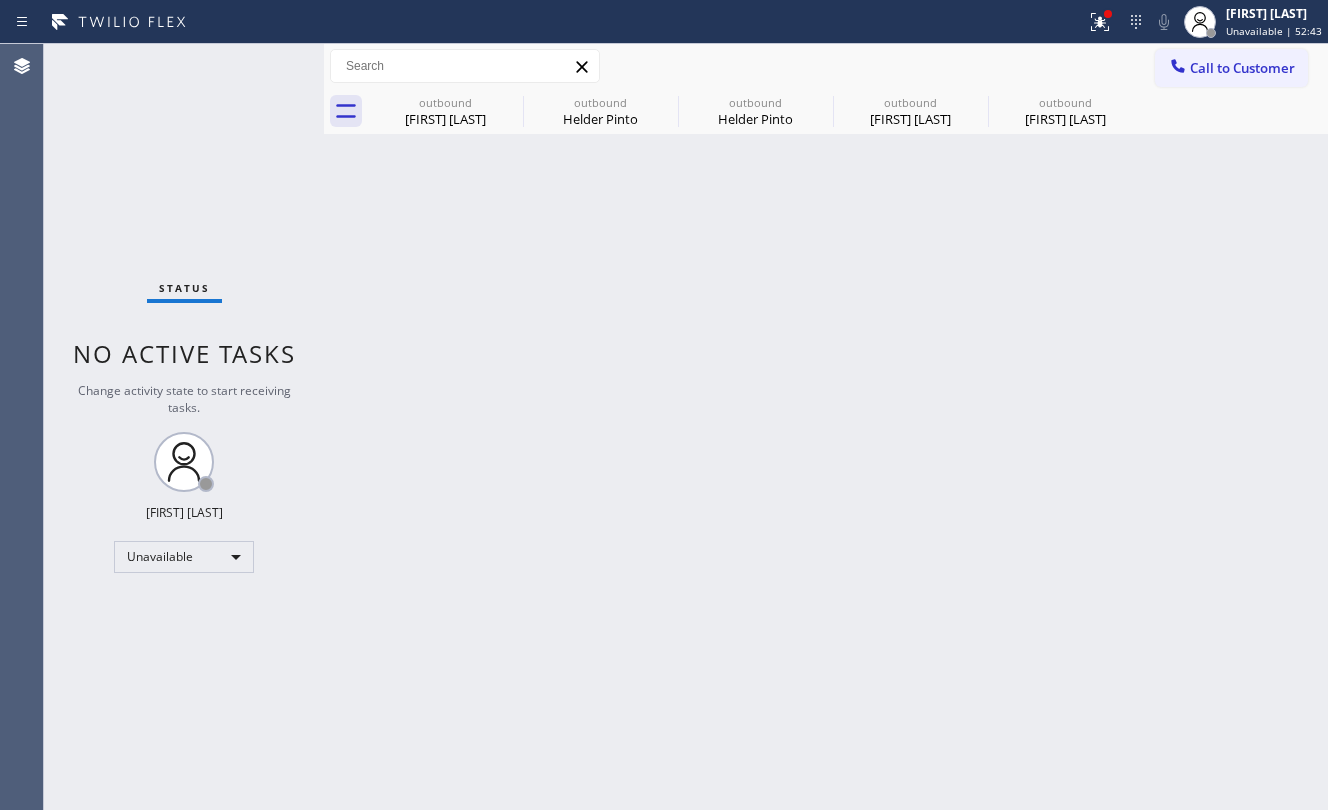click on "Call to Customer" at bounding box center [1231, 68] 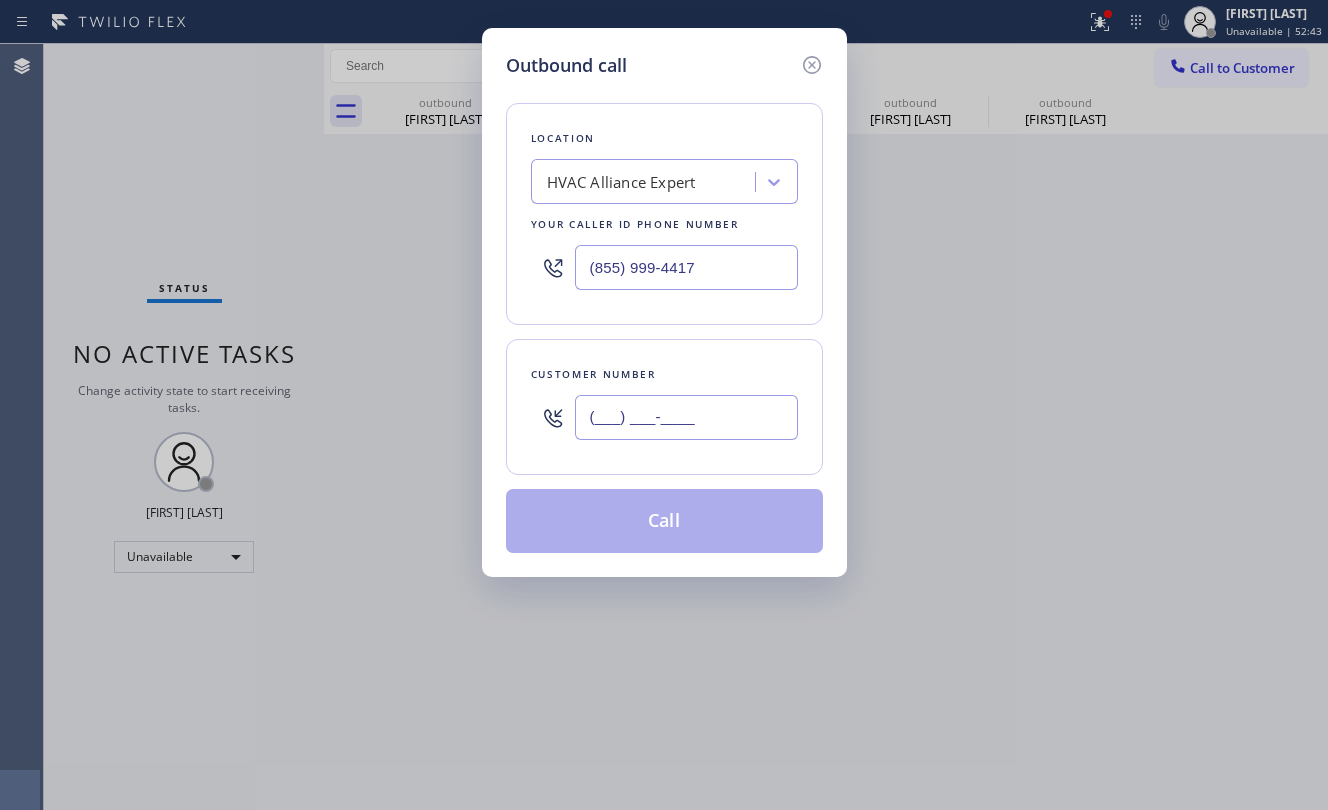 click on "(___) ___-____" at bounding box center (686, 417) 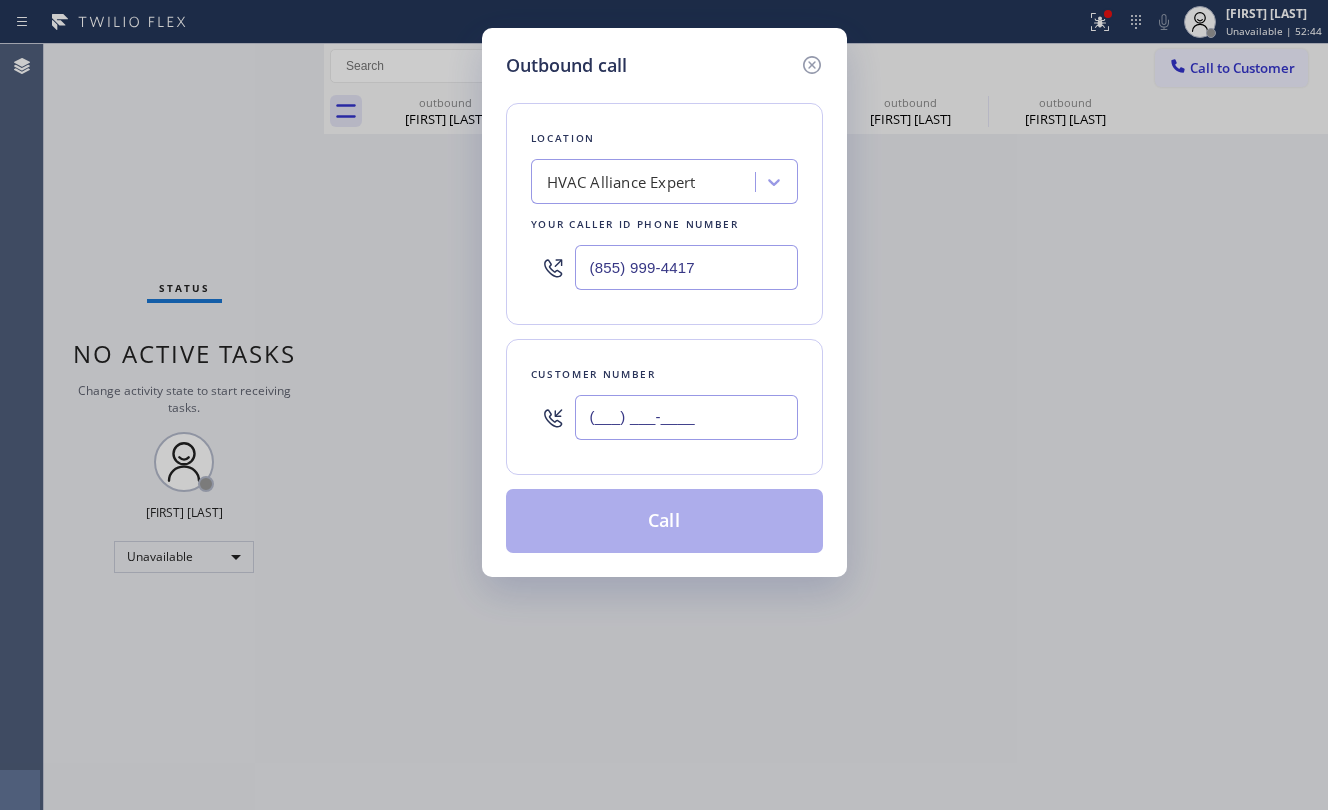 paste on "[PHONE]" 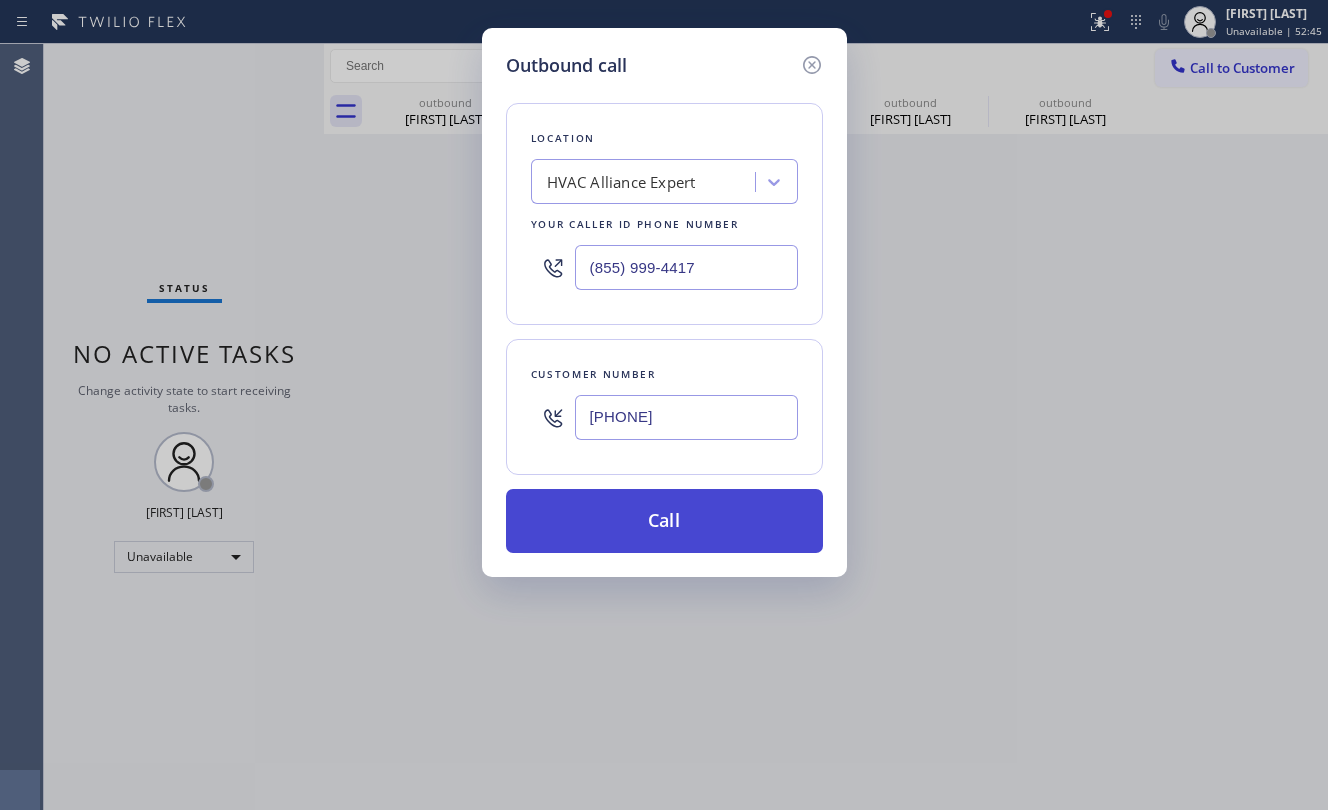 type on "[PHONE]" 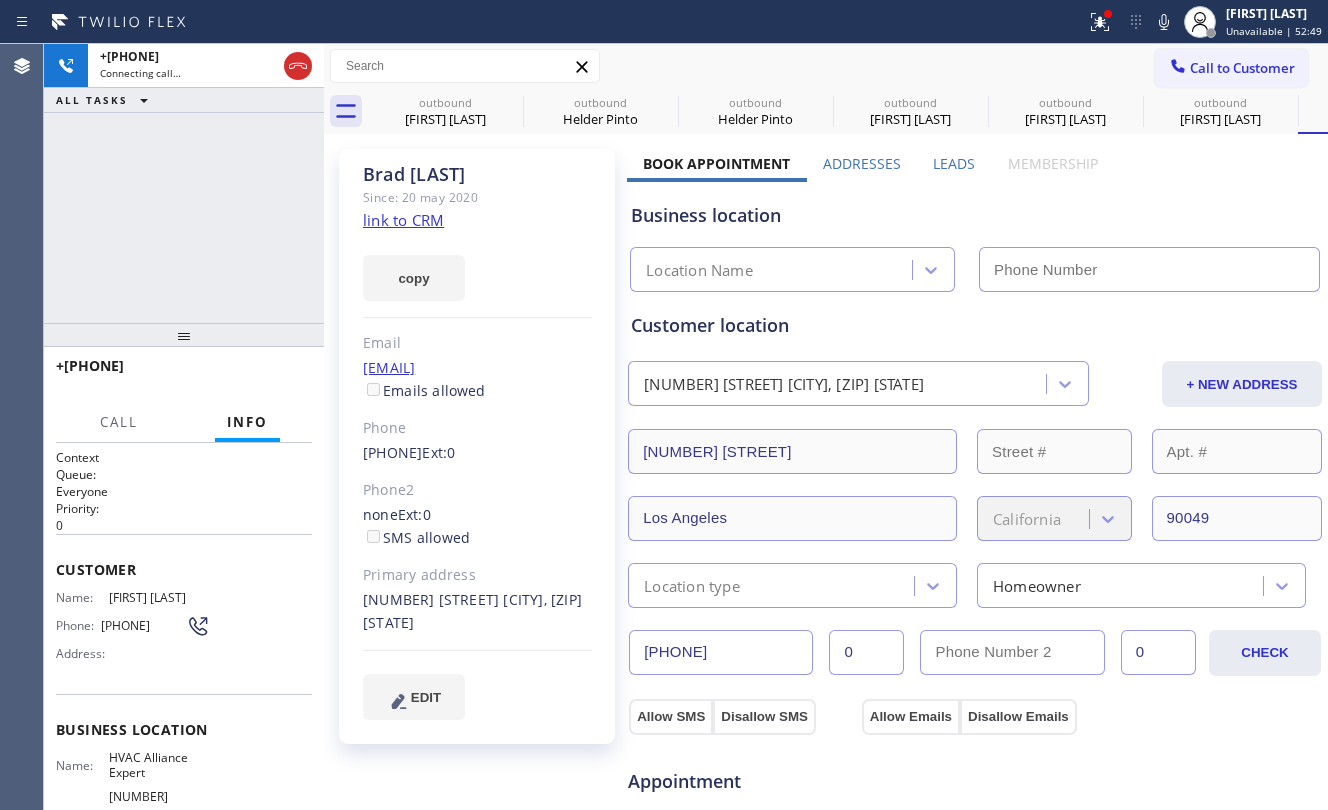type on "(855) 999-4417" 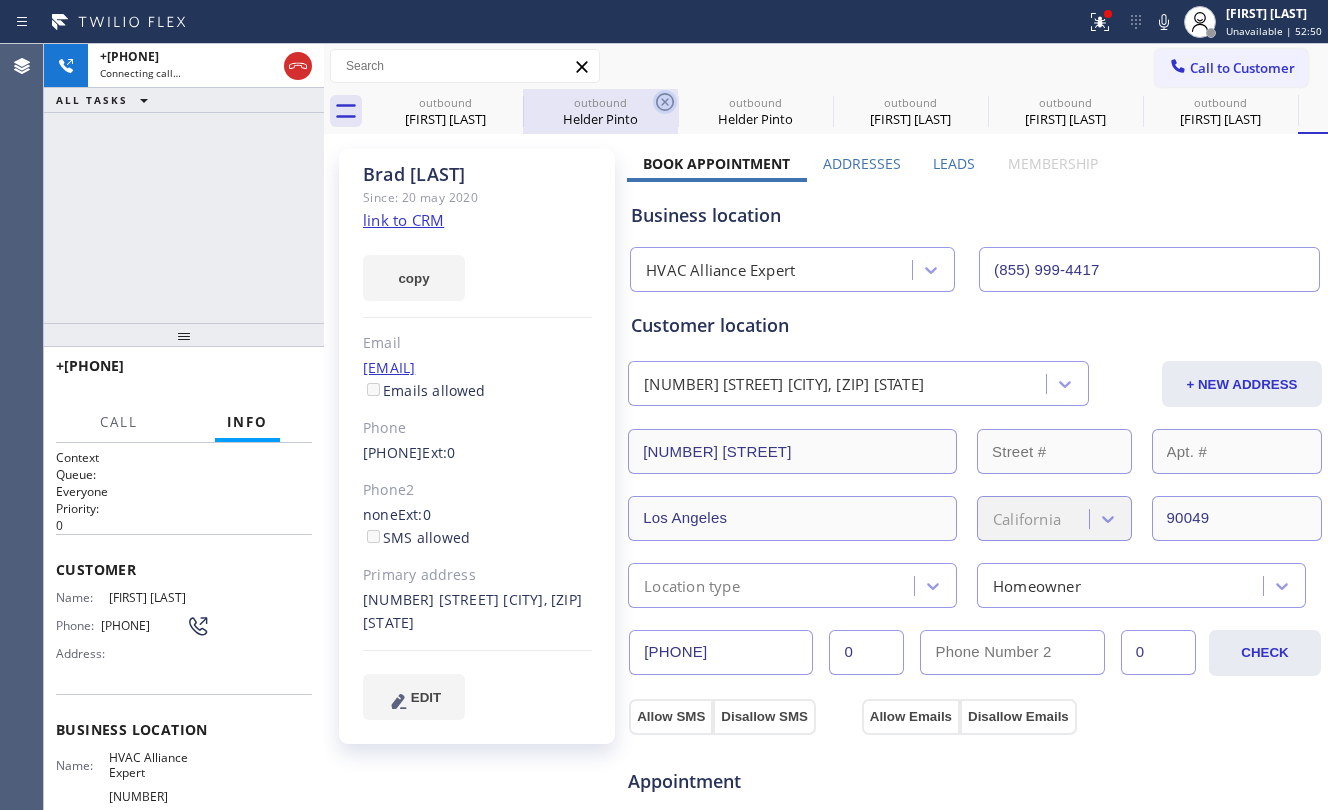 click 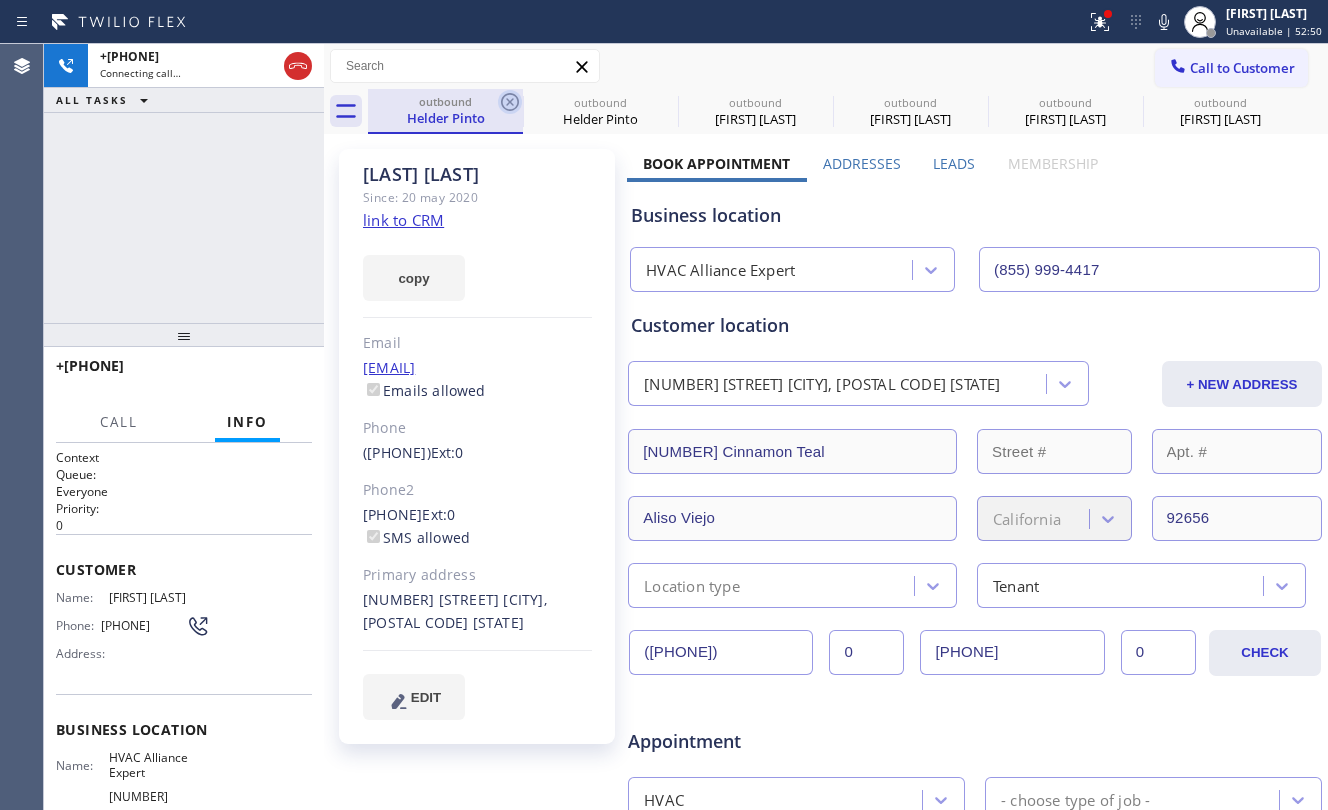 click 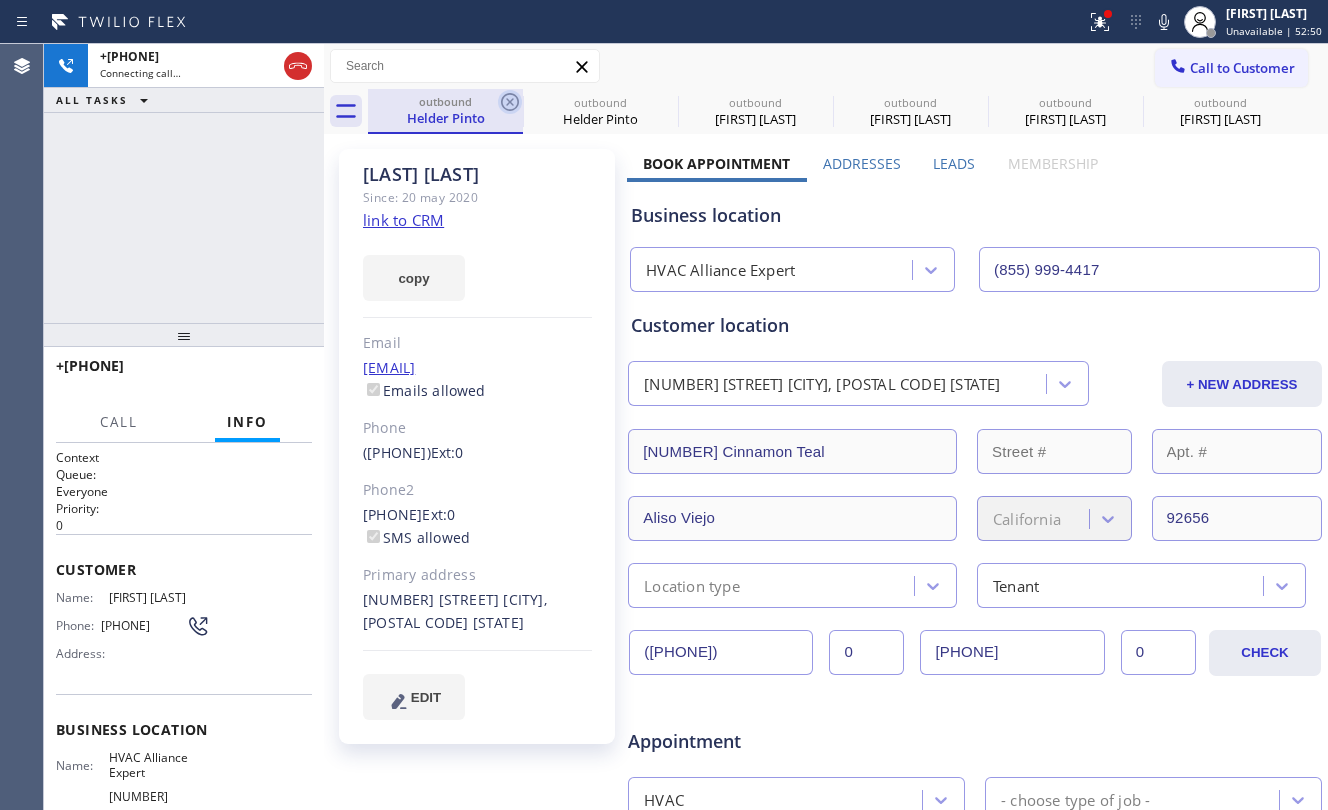 click 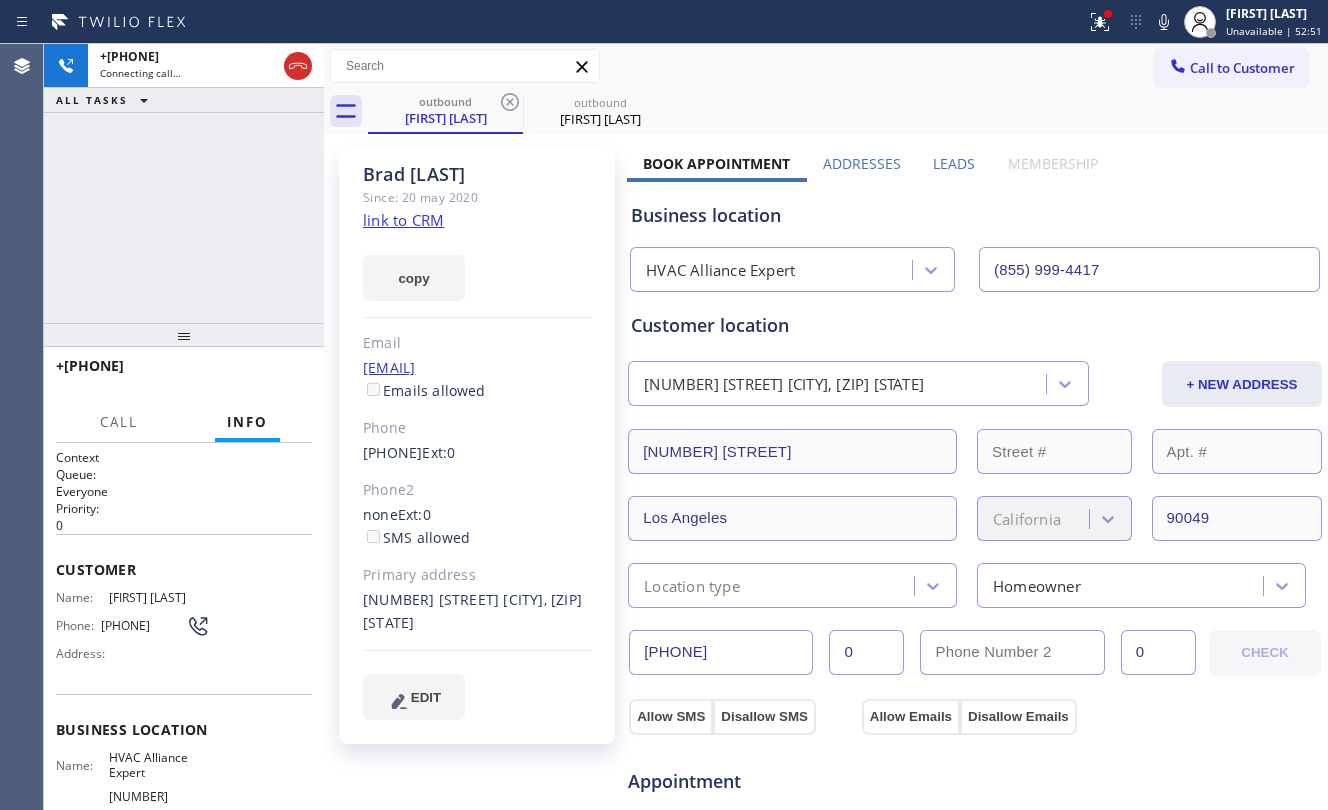 click 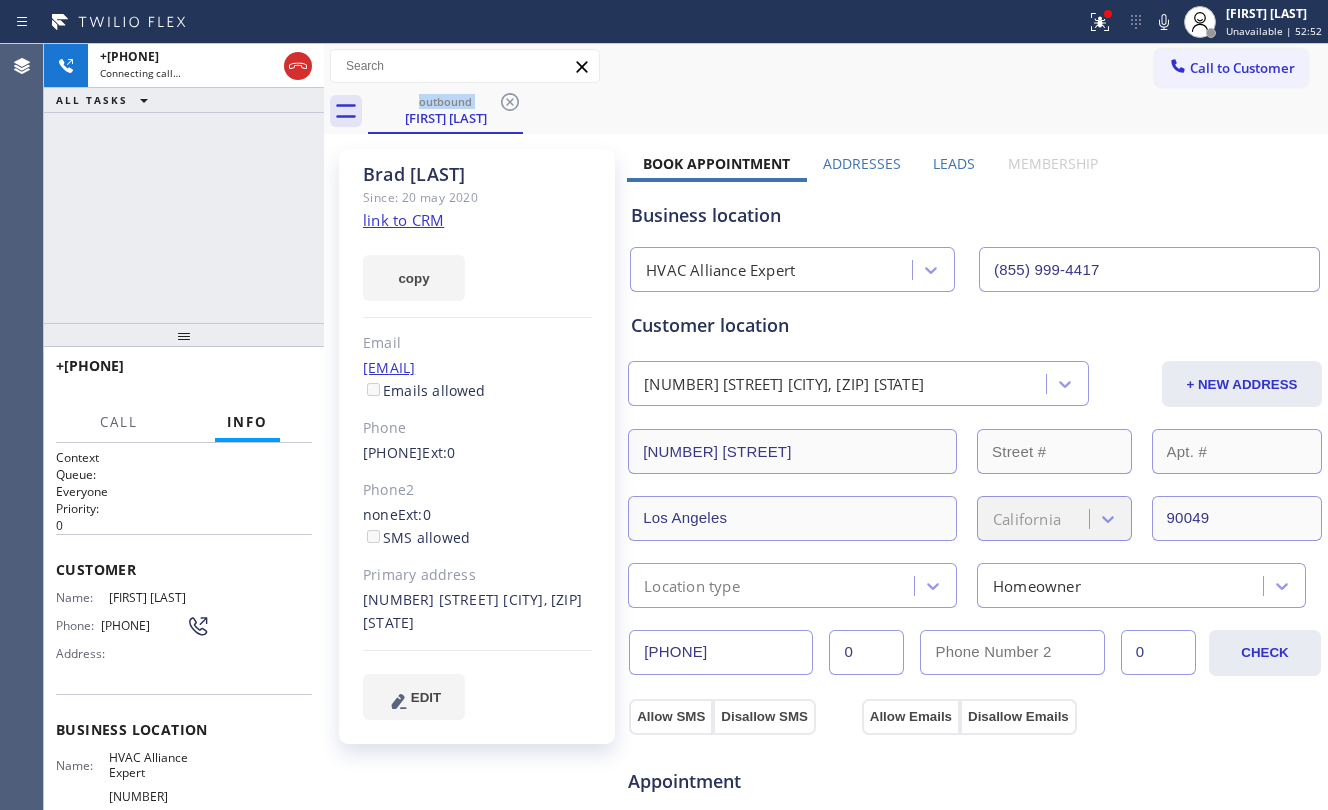 click 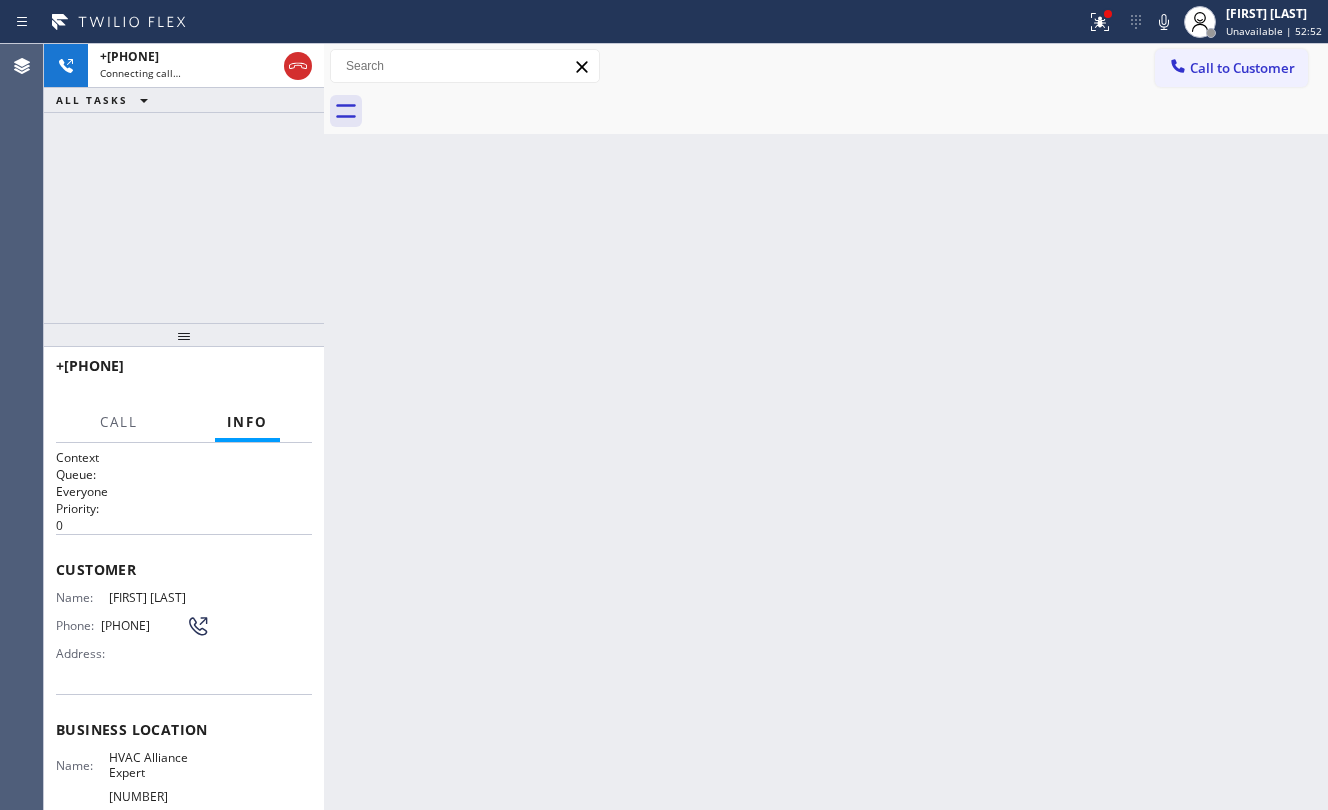 click on "+[COUNTRY_CODE][PHONE] Connecting call… ALL TASKS ALL TASKS ACTIVE TASKS TASKS IN WRAP UP" at bounding box center (184, 183) 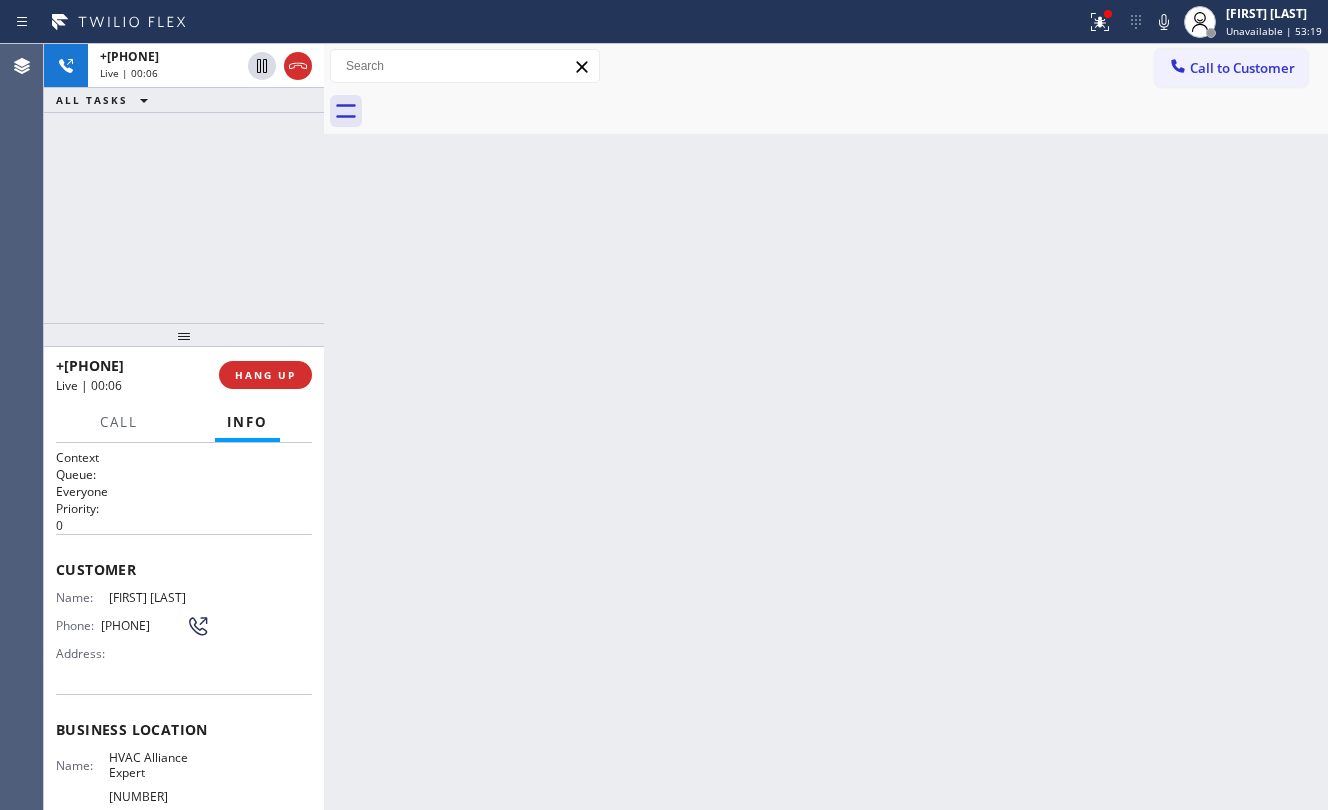 drag, startPoint x: 136, startPoint y: 226, endPoint x: 182, endPoint y: 208, distance: 49.396355 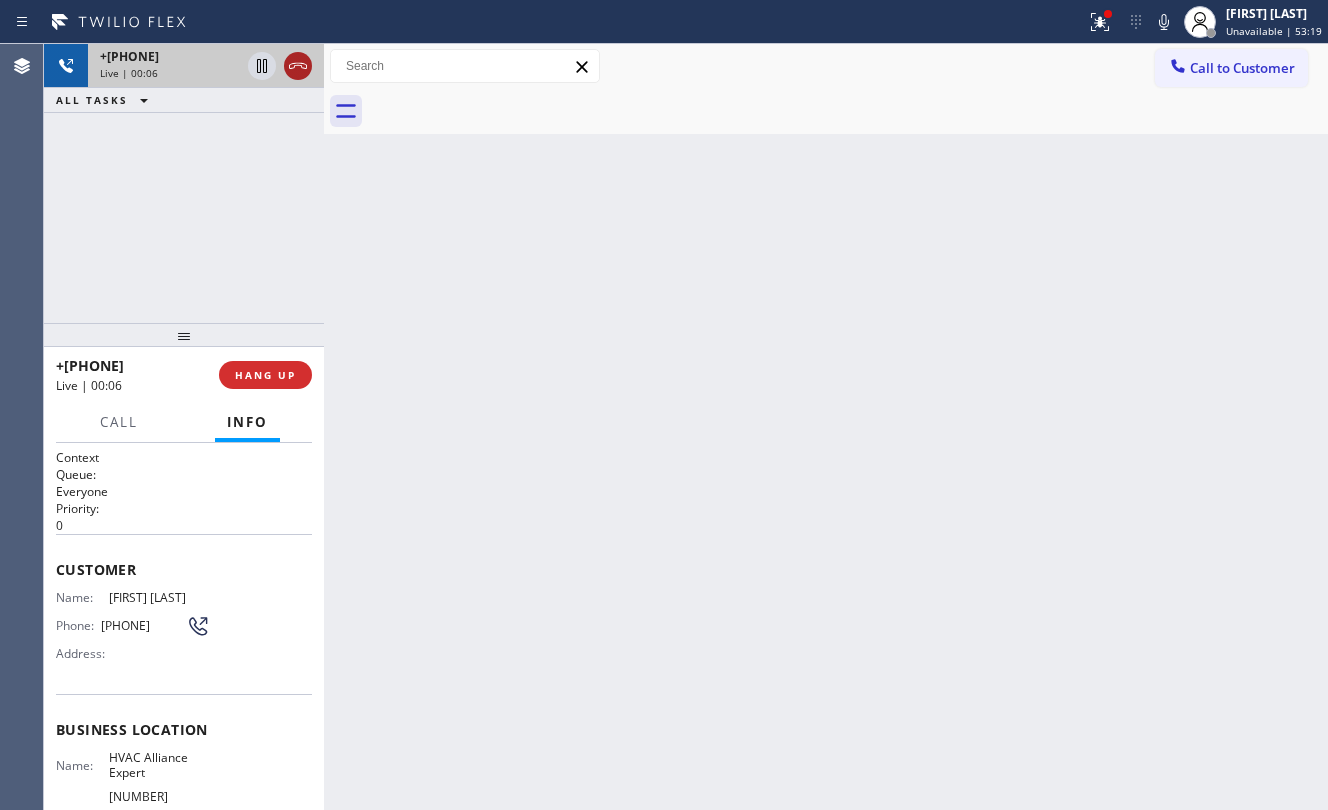 click 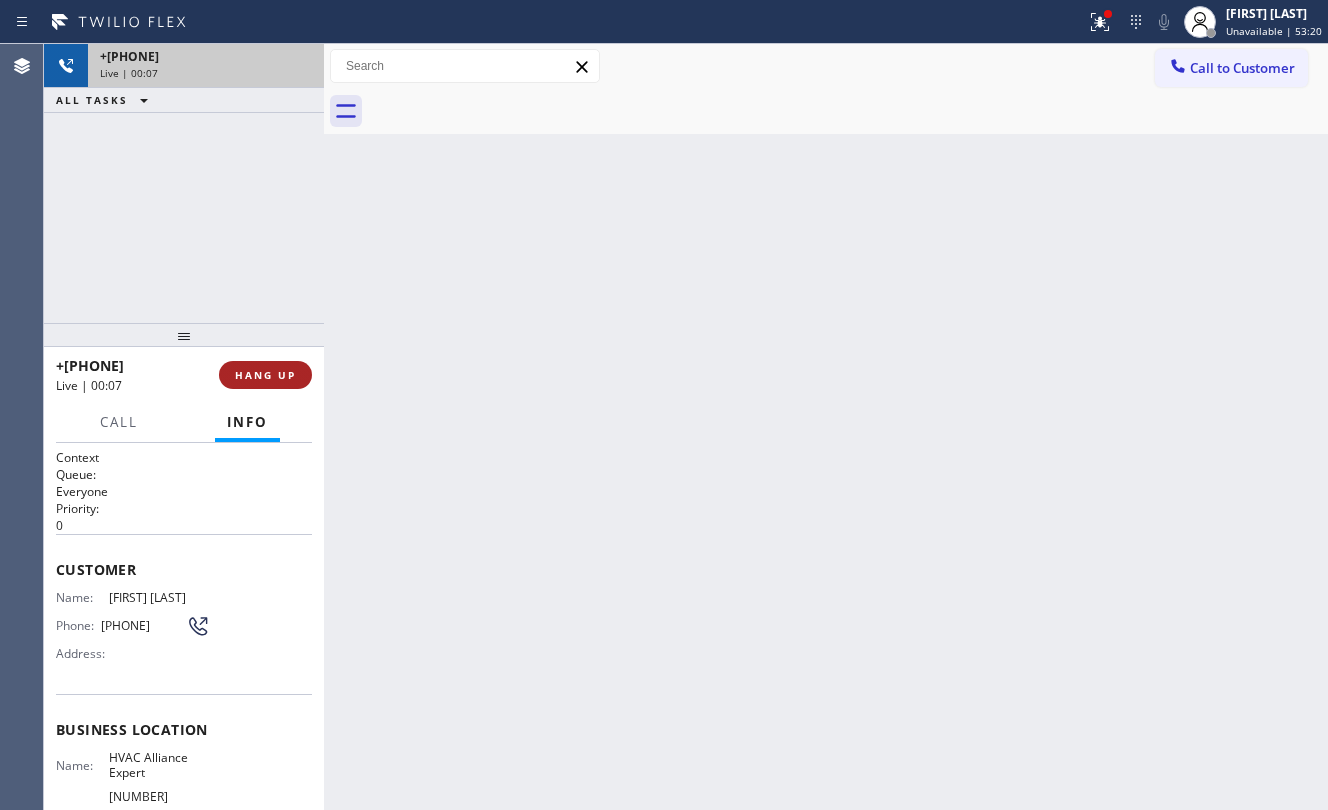 click on "HANG UP" at bounding box center (265, 375) 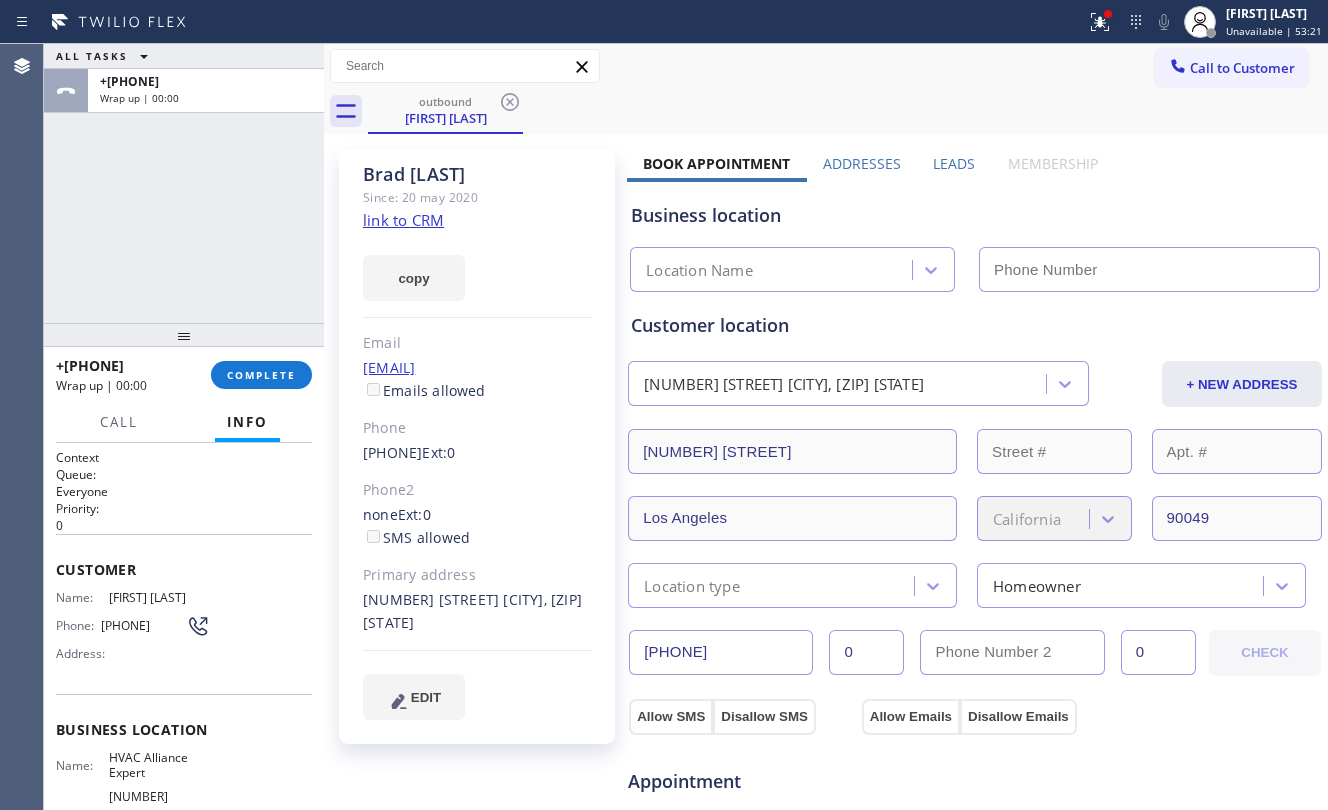 type on "(855) 999-4417" 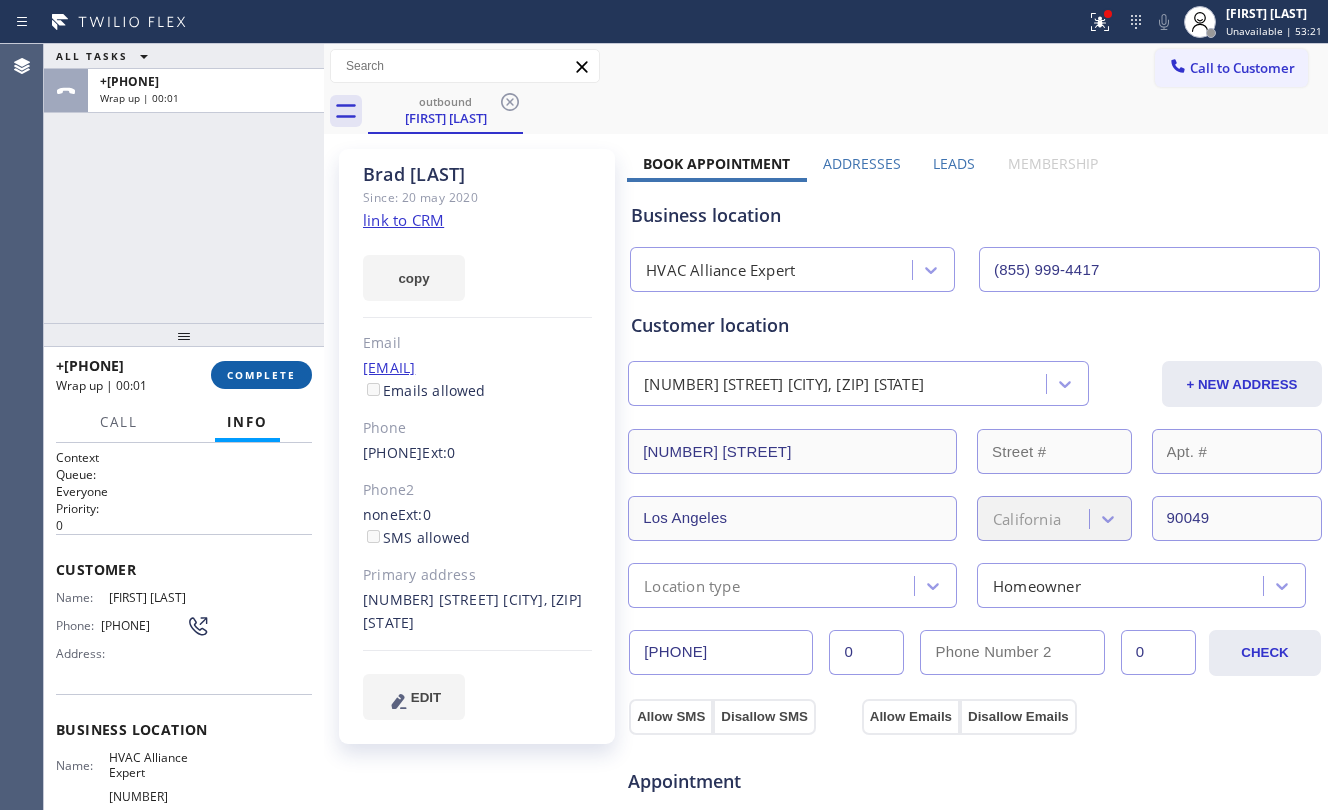 click on "COMPLETE" at bounding box center [261, 375] 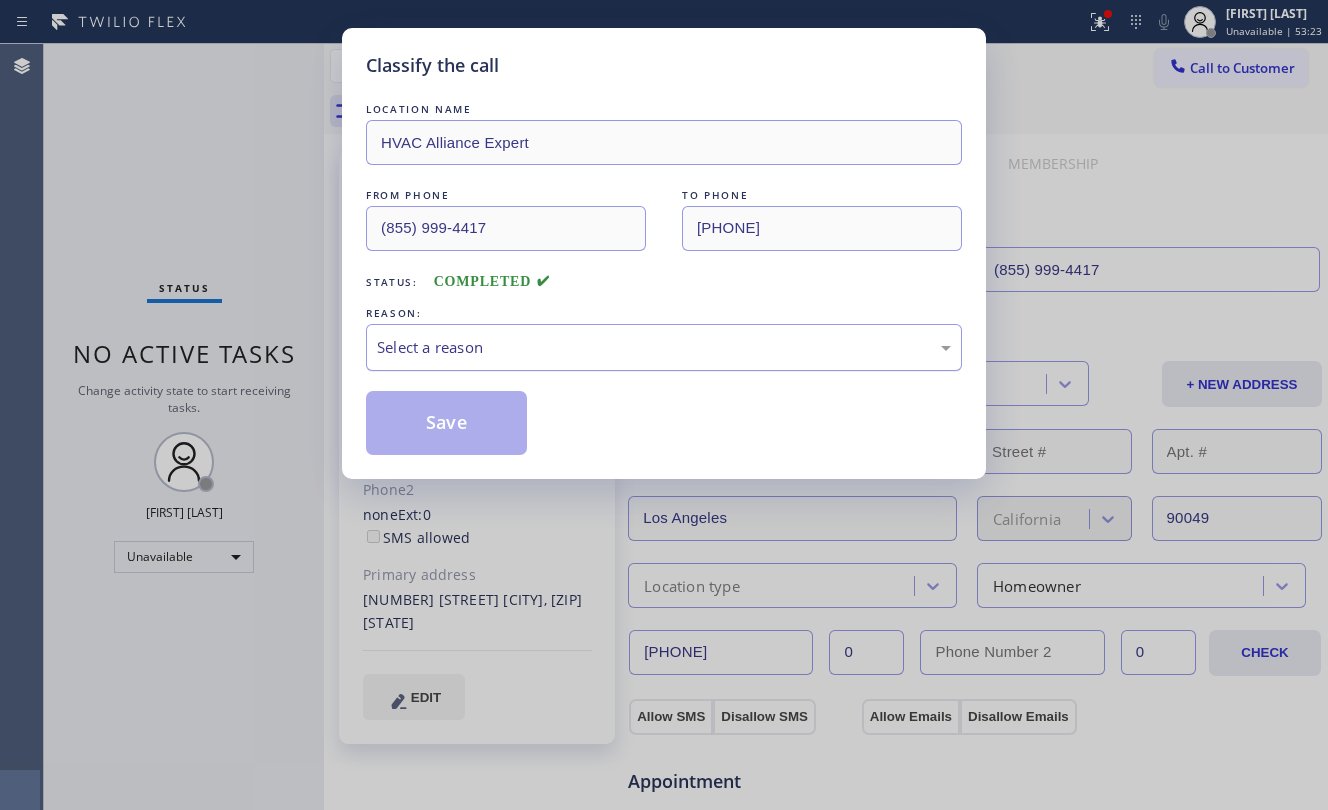 click on "Select a reason" at bounding box center [664, 347] 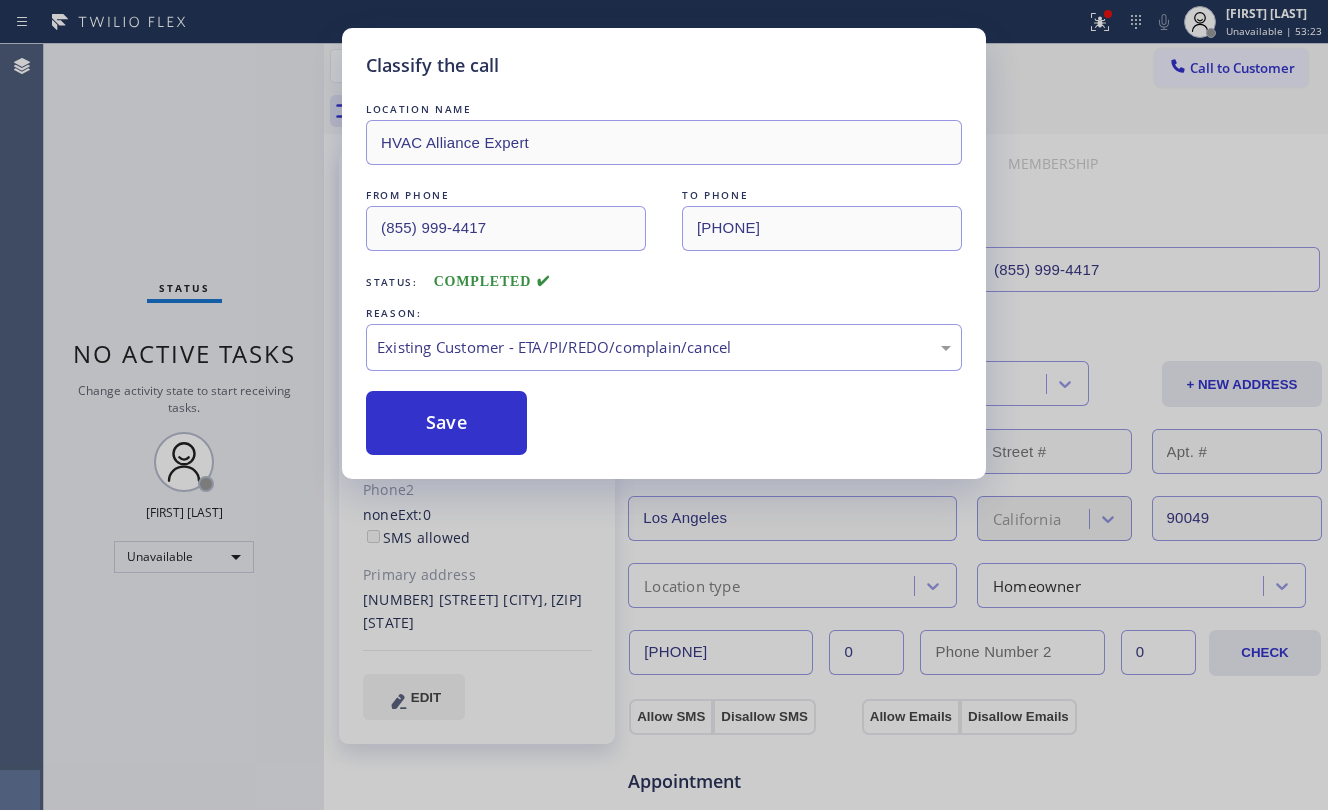 click on "Save" at bounding box center (446, 423) 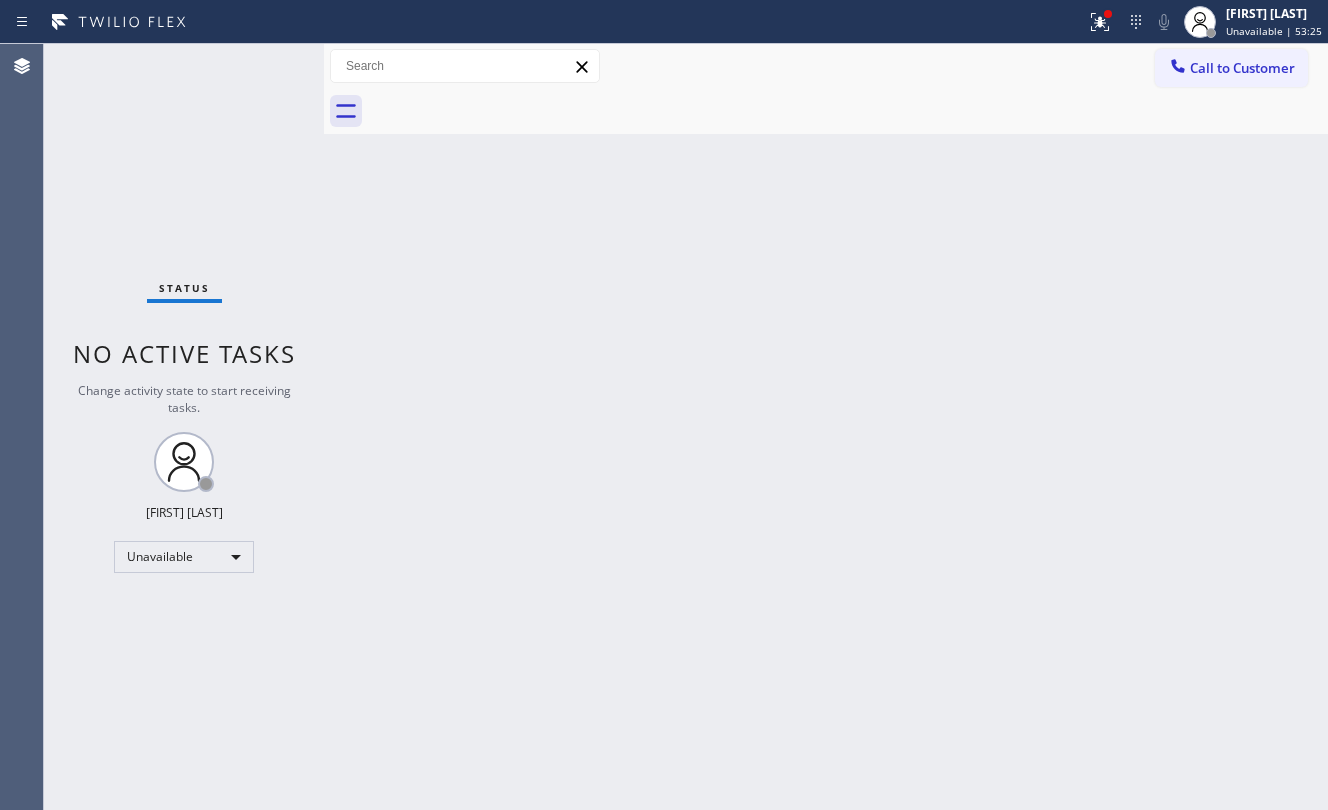 click on "Call to Customer" at bounding box center [1242, 68] 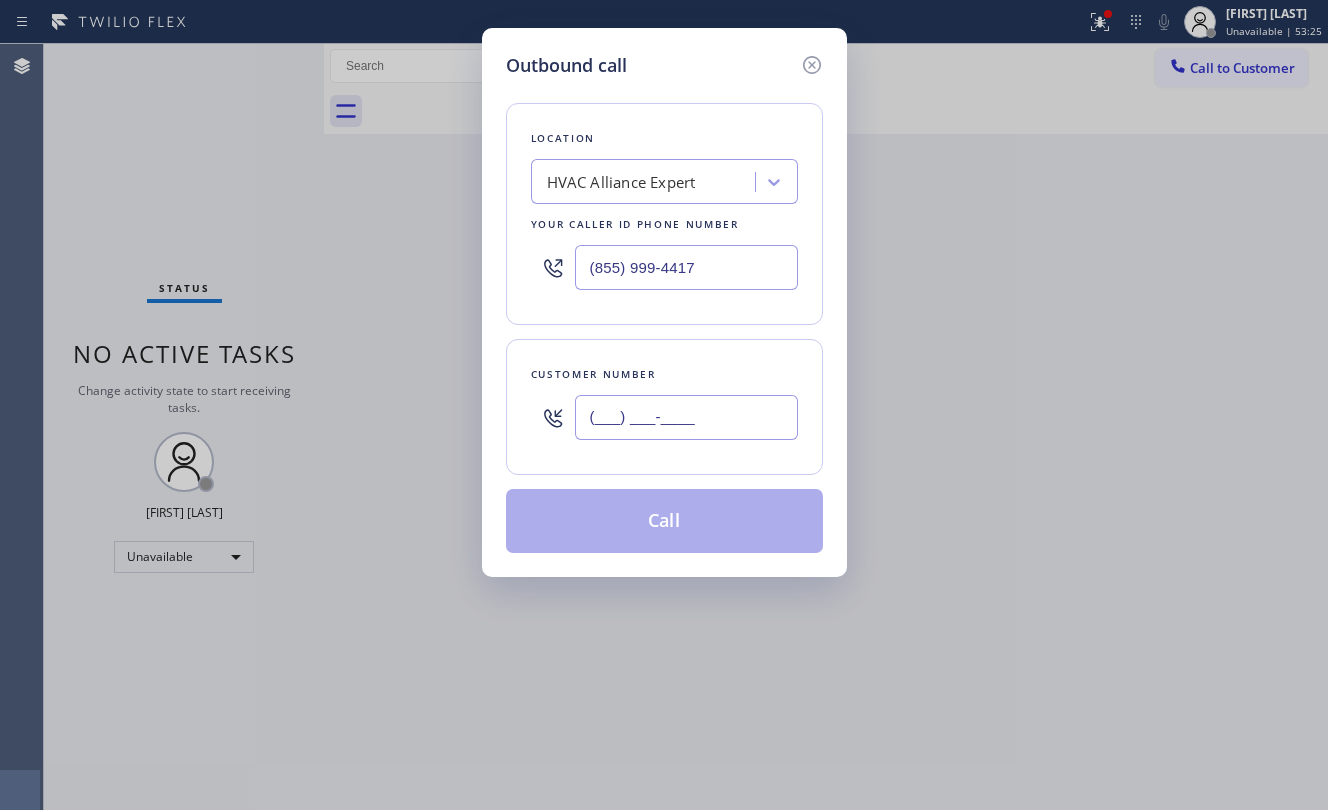 click on "(___) ___-____" at bounding box center [686, 417] 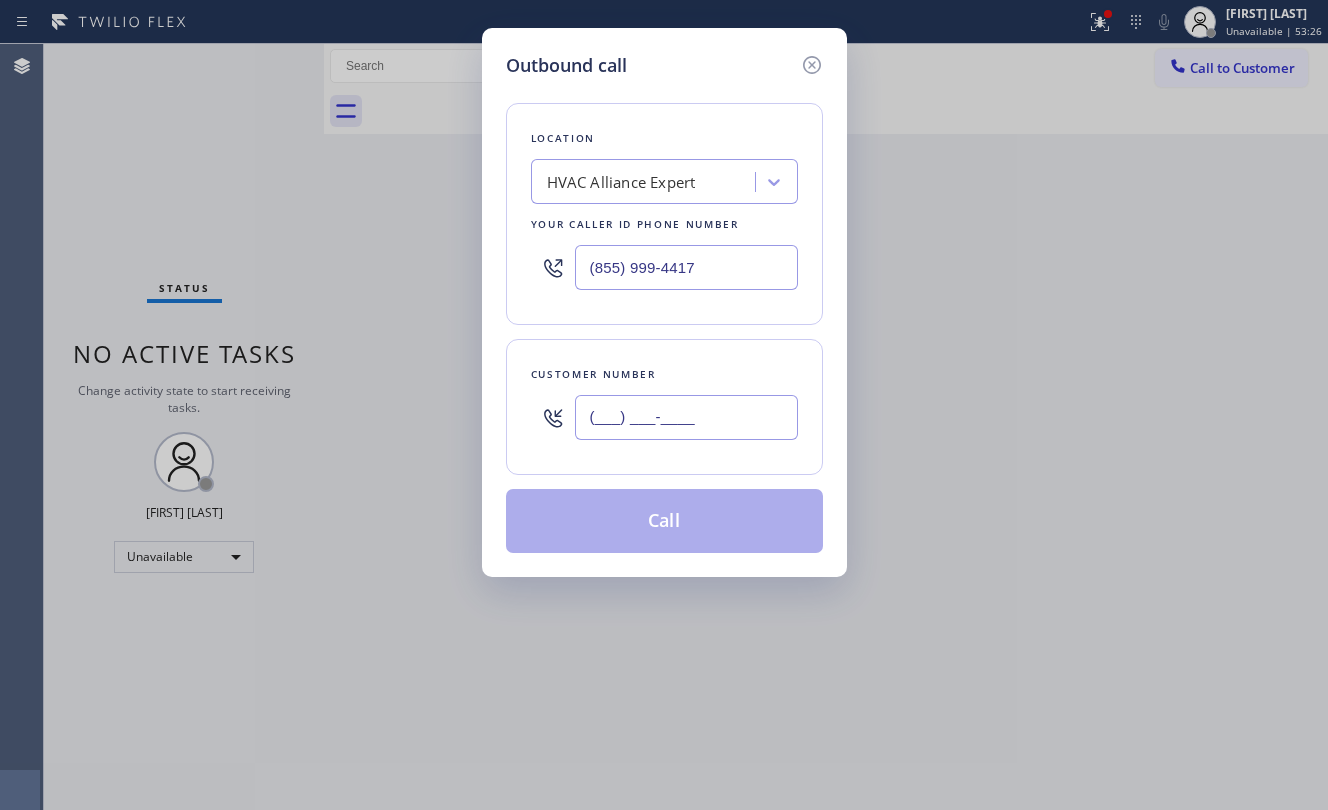 paste on "([PHONE]) [PHONE]" 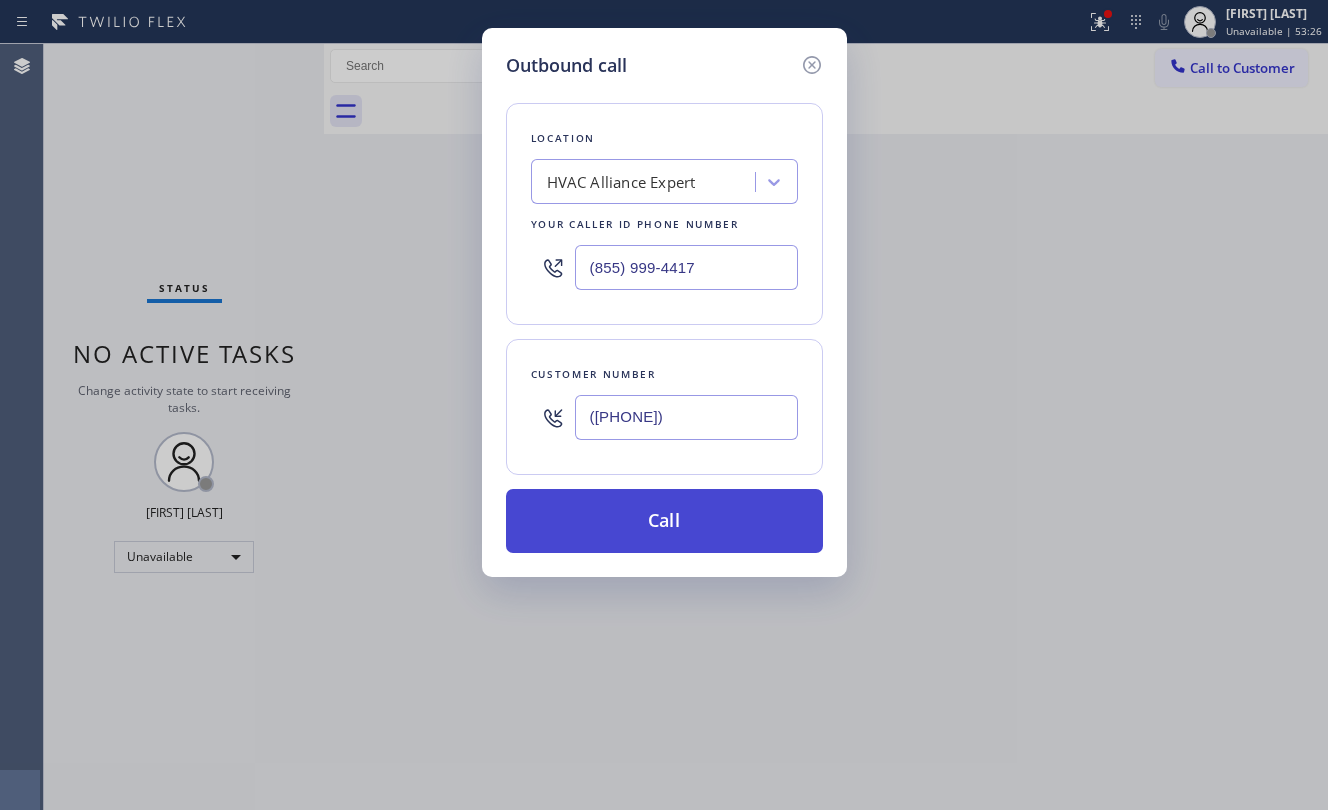 type on "([PHONE])" 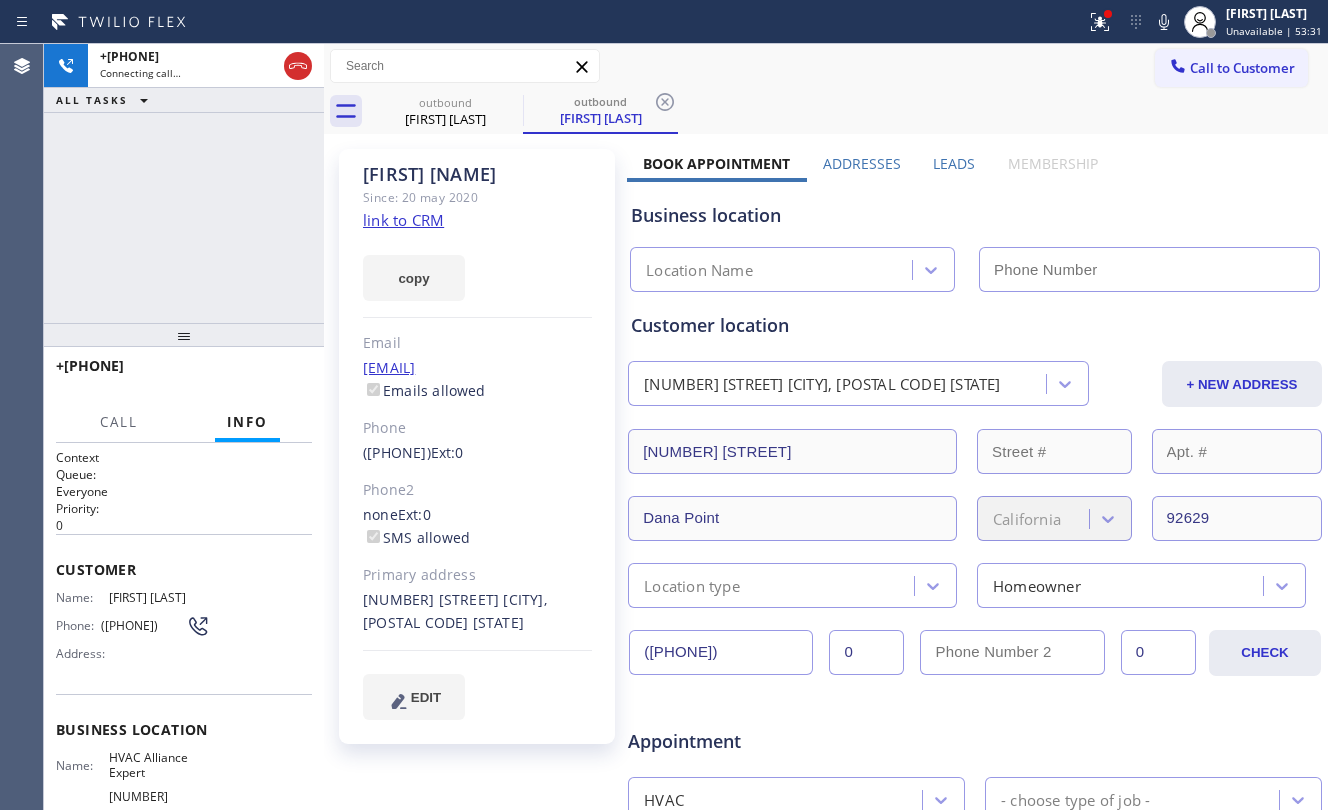 type on "(855) 999-4417" 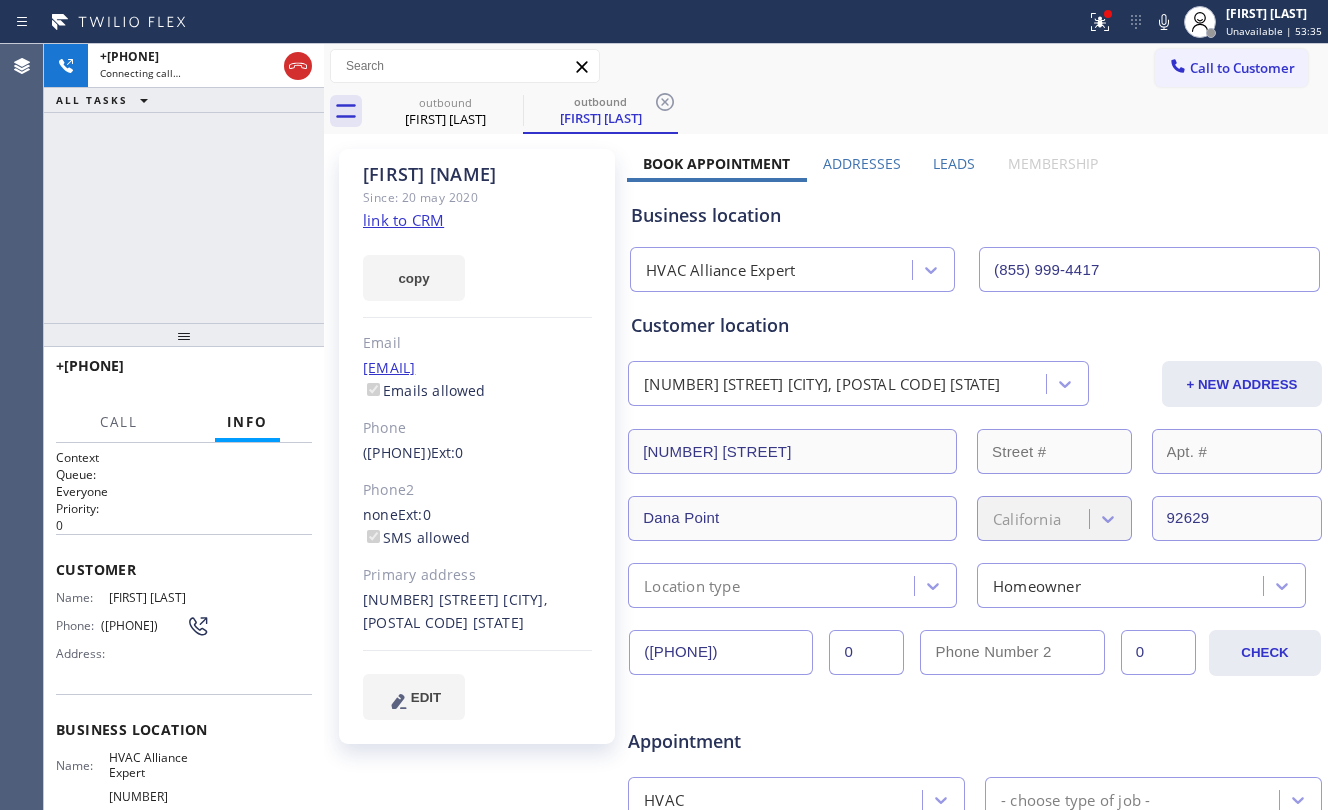 click on "link to CRM" 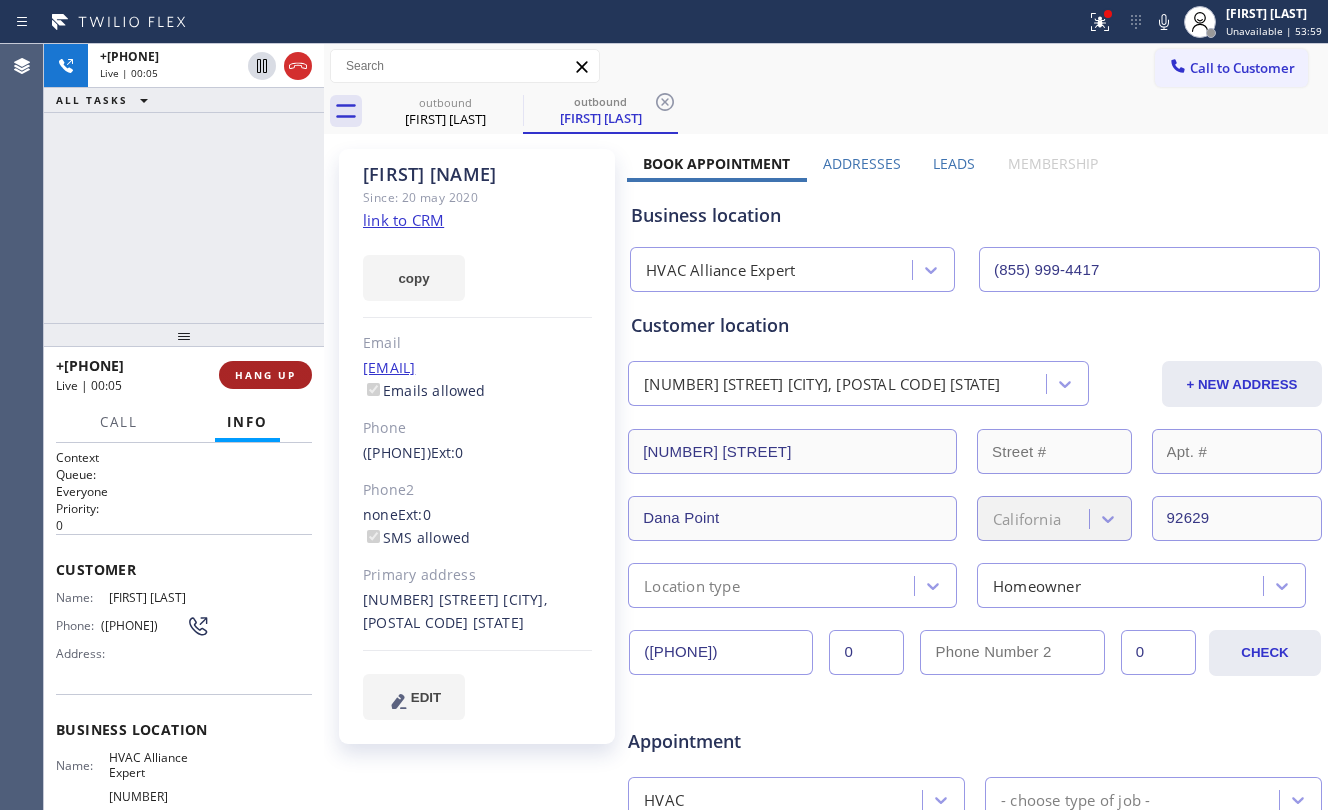 click on "HANG UP" at bounding box center (265, 375) 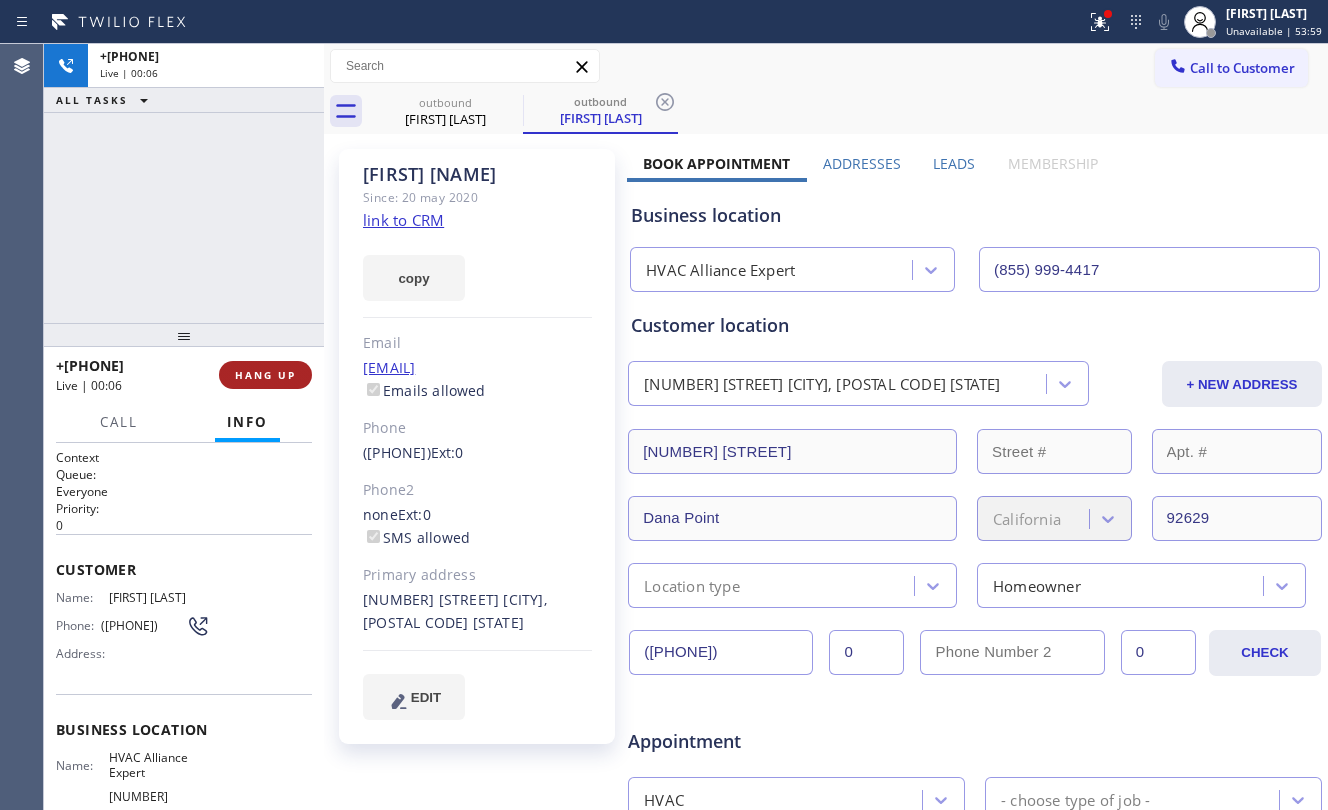 click on "HANG UP" at bounding box center (265, 375) 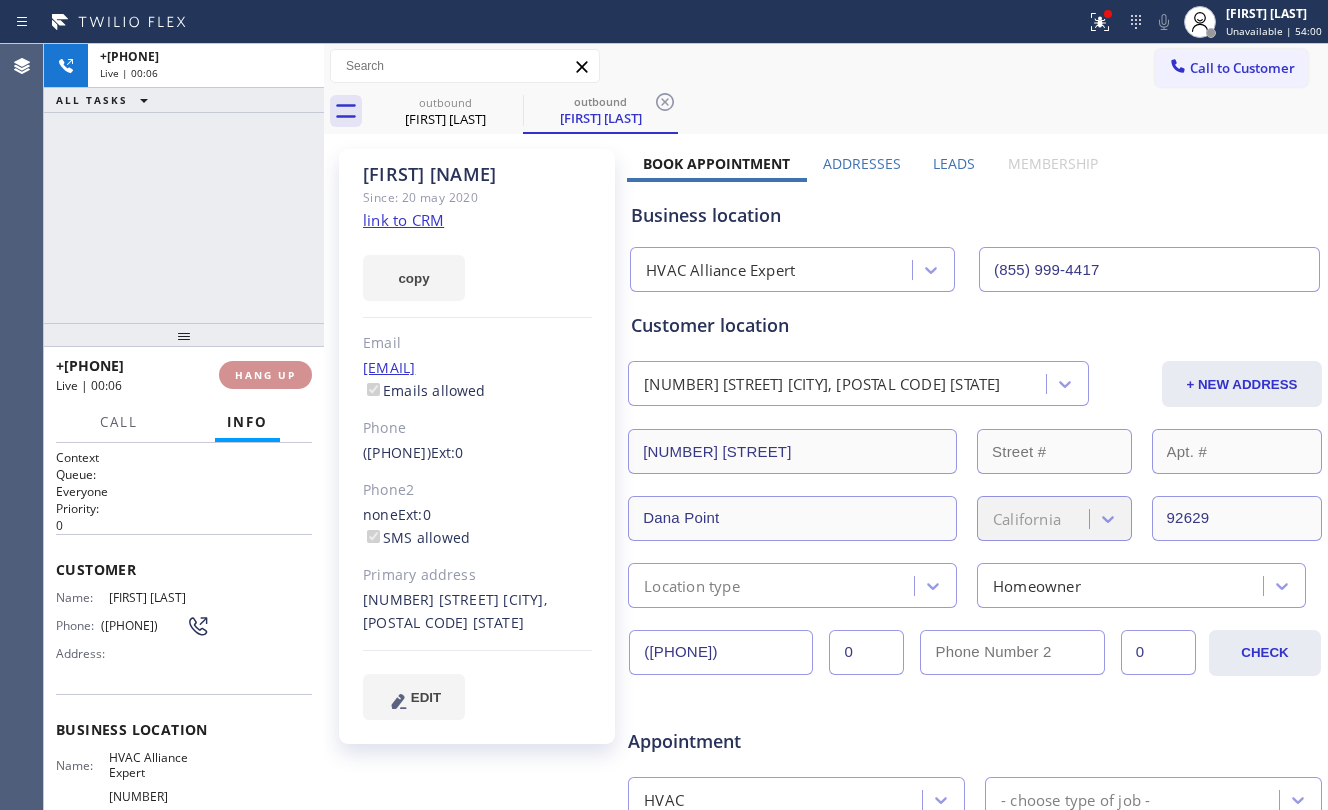 click on "HANG UP" at bounding box center (265, 375) 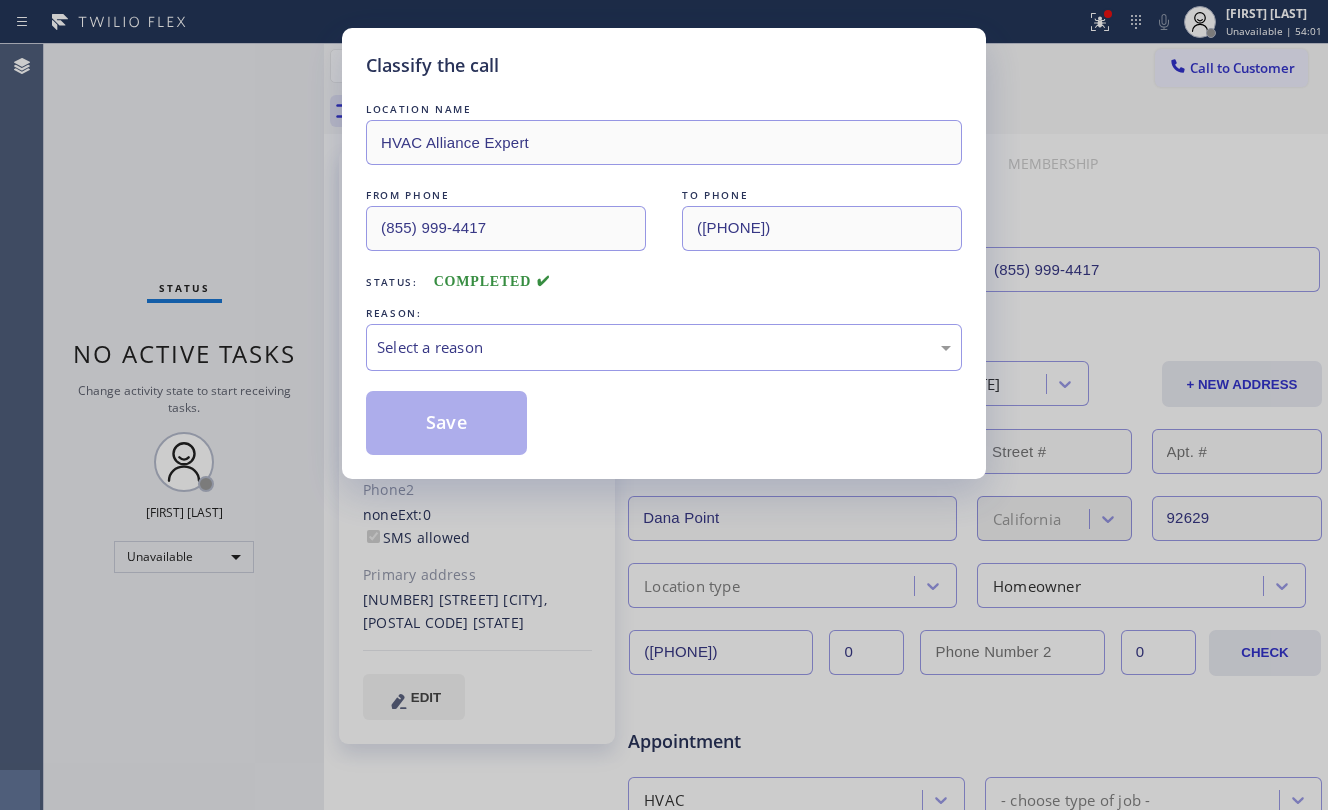 click on "Classify the call LOCATION NAME HVAC Alliance Expert FROM PHONE [PHONE] TO PHONE [PHONE] Status: COMPLETED REASON: Select a reason Save" at bounding box center [664, 405] 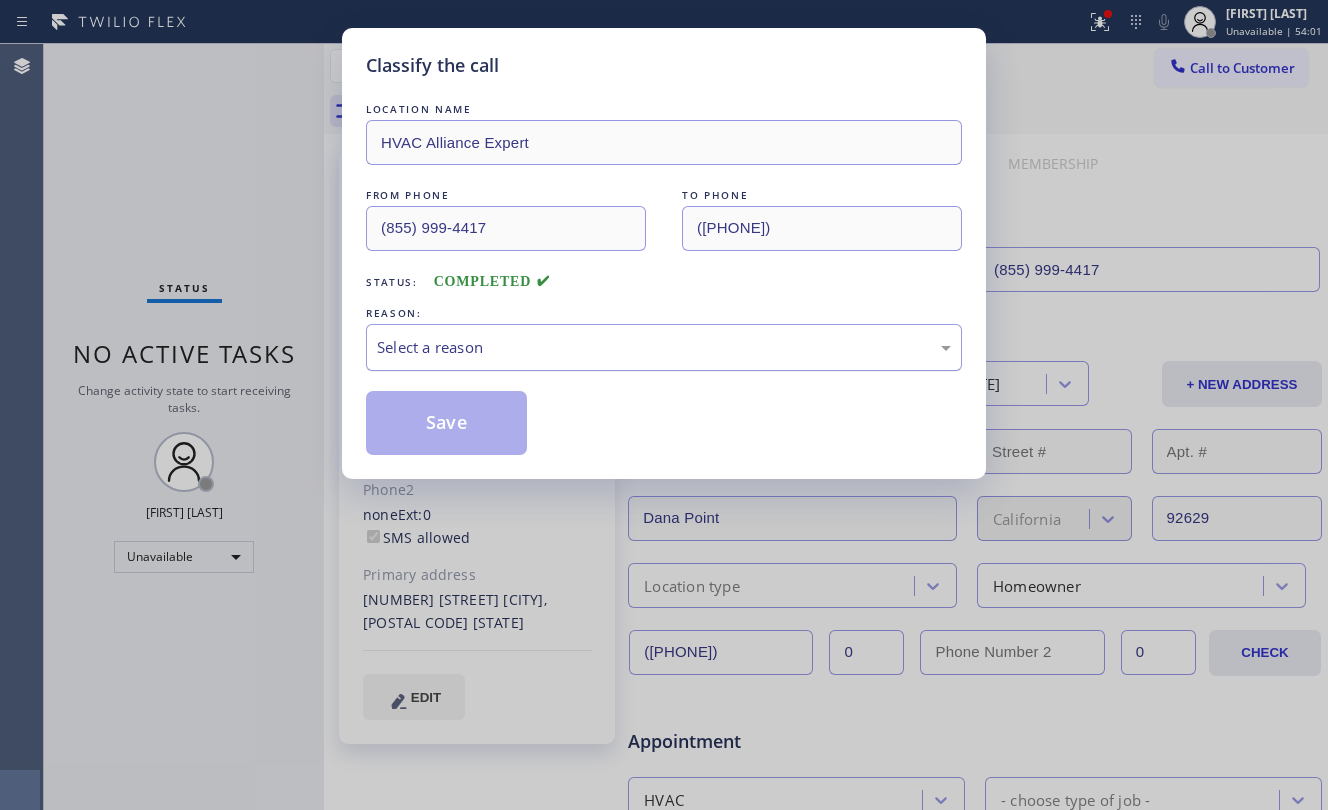 drag, startPoint x: 618, startPoint y: 328, endPoint x: 620, endPoint y: 350, distance: 22.090721 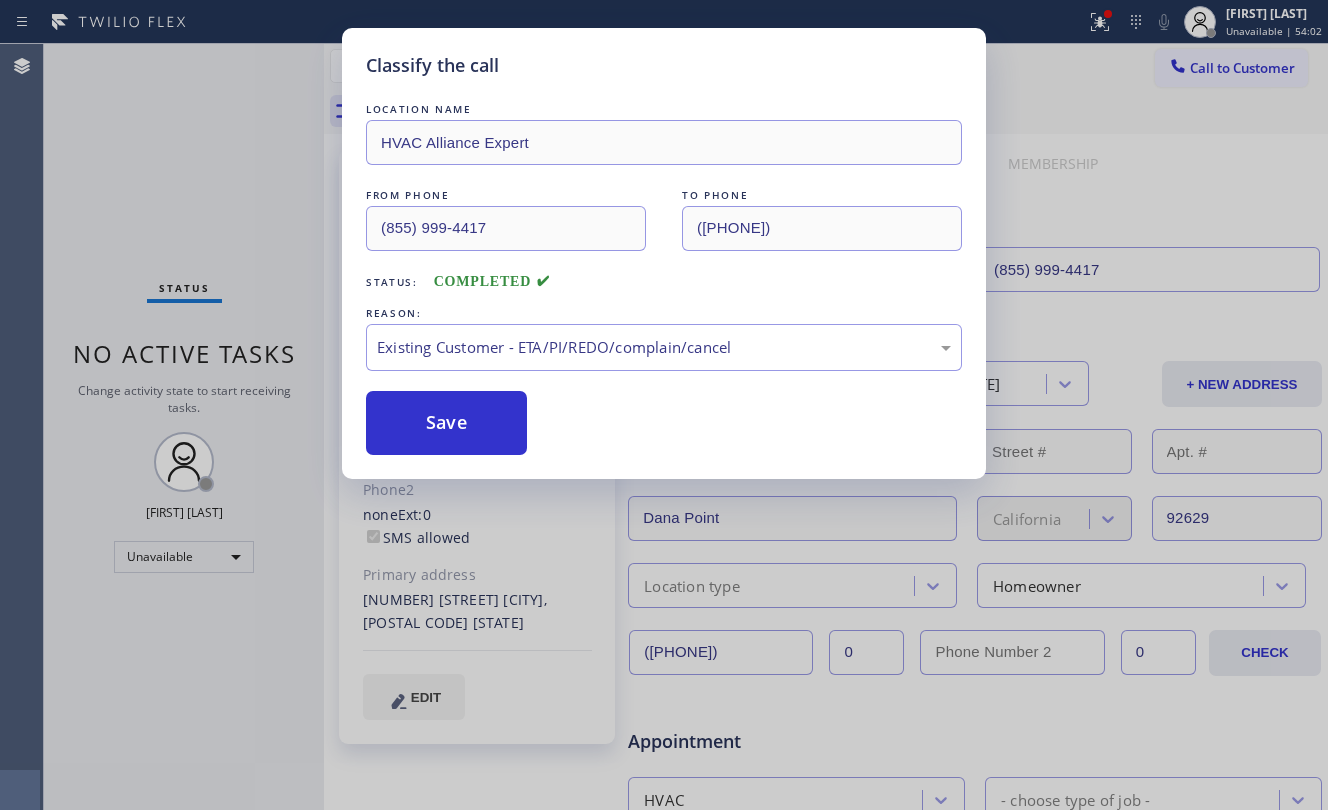 click on "Save" at bounding box center [446, 423] 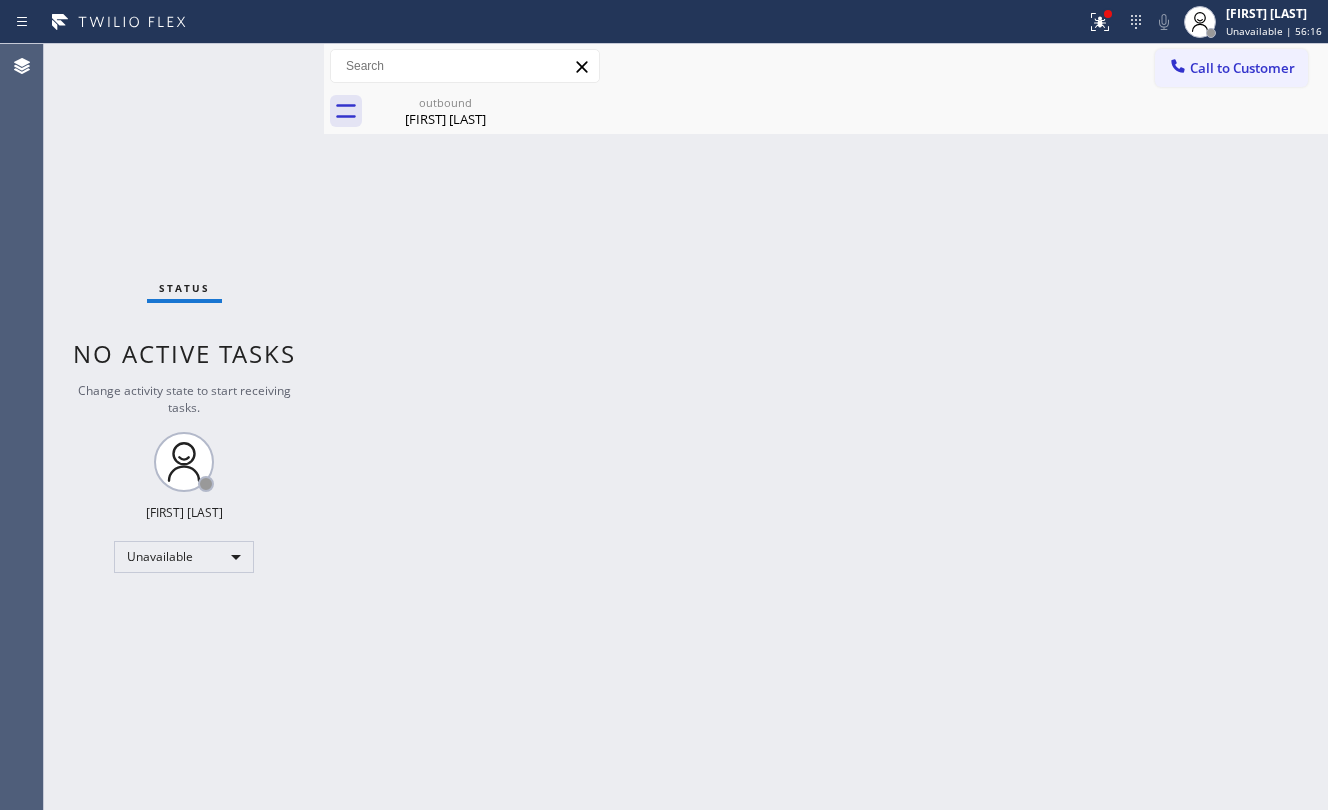 click on "Back to Dashboard Change Sender ID Customers Technicians Select a contact Outbound call Location Search location Your caller id phone number Customer number Call Customer info Name   Phone none Address none Change Sender ID HVAC +1[PHONE] 5 Star Appliance +1[PHONE] Appliance Repair +1[PHONE] Plumbing +1[PHONE] Air Duct Cleaning +1[PHONE]  Electricians +1[PHONE] Cancel Change Check personal SMS Reset Change outbound [FIRST]  [LAST]  Call to Customer Outbound call Location HVAC Alliance Expert Your caller id phone number ([PHONE]) Customer number Call Outbound call Technician Search Technician Your caller id phone number Your caller id phone number Call outbound [FIRST]  [LAST]  [FIRST]    [LAST]  Since: [DATE] link to CRM copy Email [EMAIL]  Emails allowed Phone ([PHONE])  Ext:  0 Phone2 none  Ext:  0  SMS allowed Primary address  [NUMBER] [STREET] [CITY], [STATE] EDIT Outbound call Location HVAC Alliance Expert Your caller id phone number ([PHONE]) Call Leads 0" at bounding box center [826, 427] 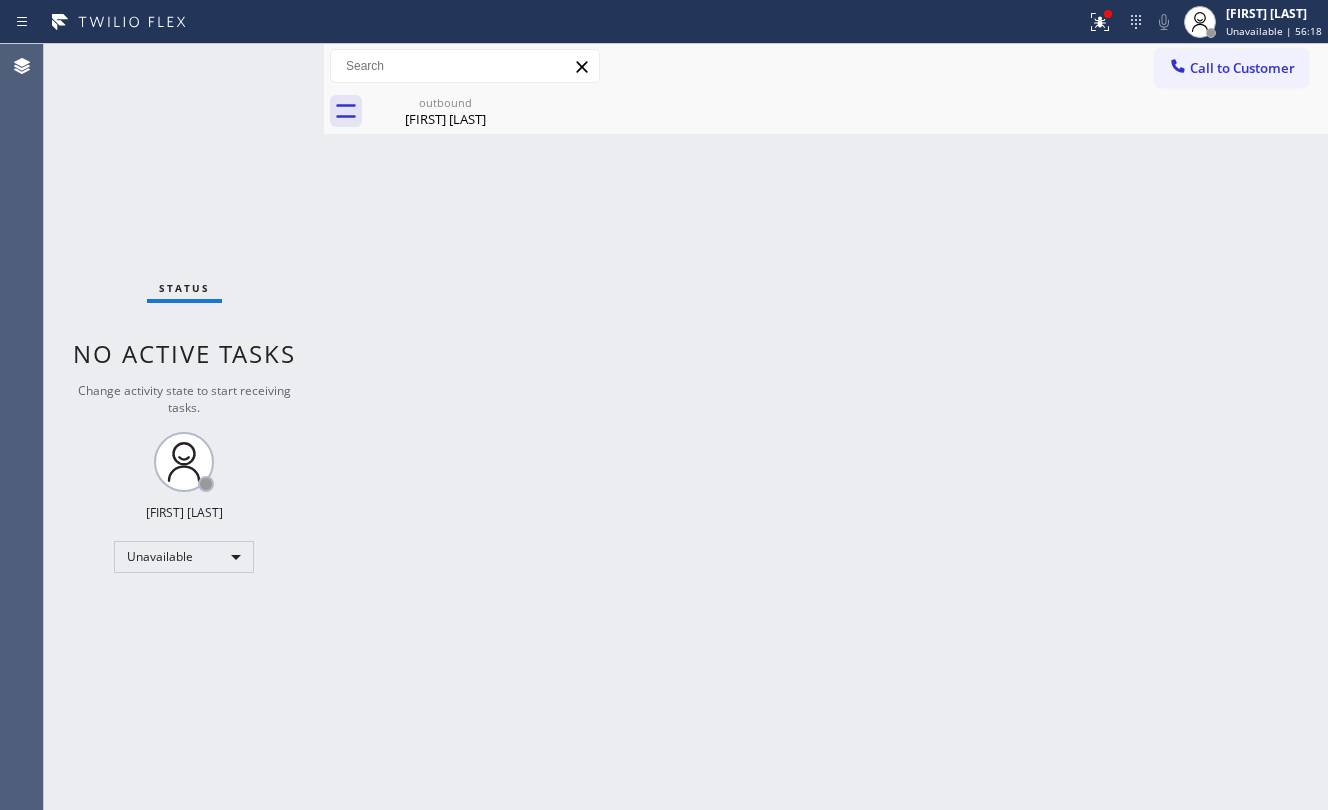 click on "Back to Dashboard Change Sender ID Customers Technicians Select a contact Outbound call Location Search location Your caller id phone number Customer number Call Customer info Name   Phone none Address none Change Sender ID HVAC +1[PHONE] 5 Star Appliance +1[PHONE] Appliance Repair +1[PHONE] Plumbing +1[PHONE] Air Duct Cleaning +1[PHONE]  Electricians +1[PHONE] Cancel Change Check personal SMS Reset Change outbound [FIRST]  [LAST]  Call to Customer Outbound call Location HVAC Alliance Expert Your caller id phone number ([PHONE]) Customer number Call Outbound call Technician Search Technician Your caller id phone number Your caller id phone number Call outbound [FIRST]  [LAST]  [FIRST]    [LAST]  Since: [DATE] link to CRM copy Email [EMAIL]  Emails allowed Phone ([PHONE])  Ext:  0 Phone2 none  Ext:  0  SMS allowed Primary address  [NUMBER] [STREET] [CITY], [STATE] EDIT Outbound call Location HVAC Alliance Expert Your caller id phone number ([PHONE]) Call Leads 0" at bounding box center (826, 427) 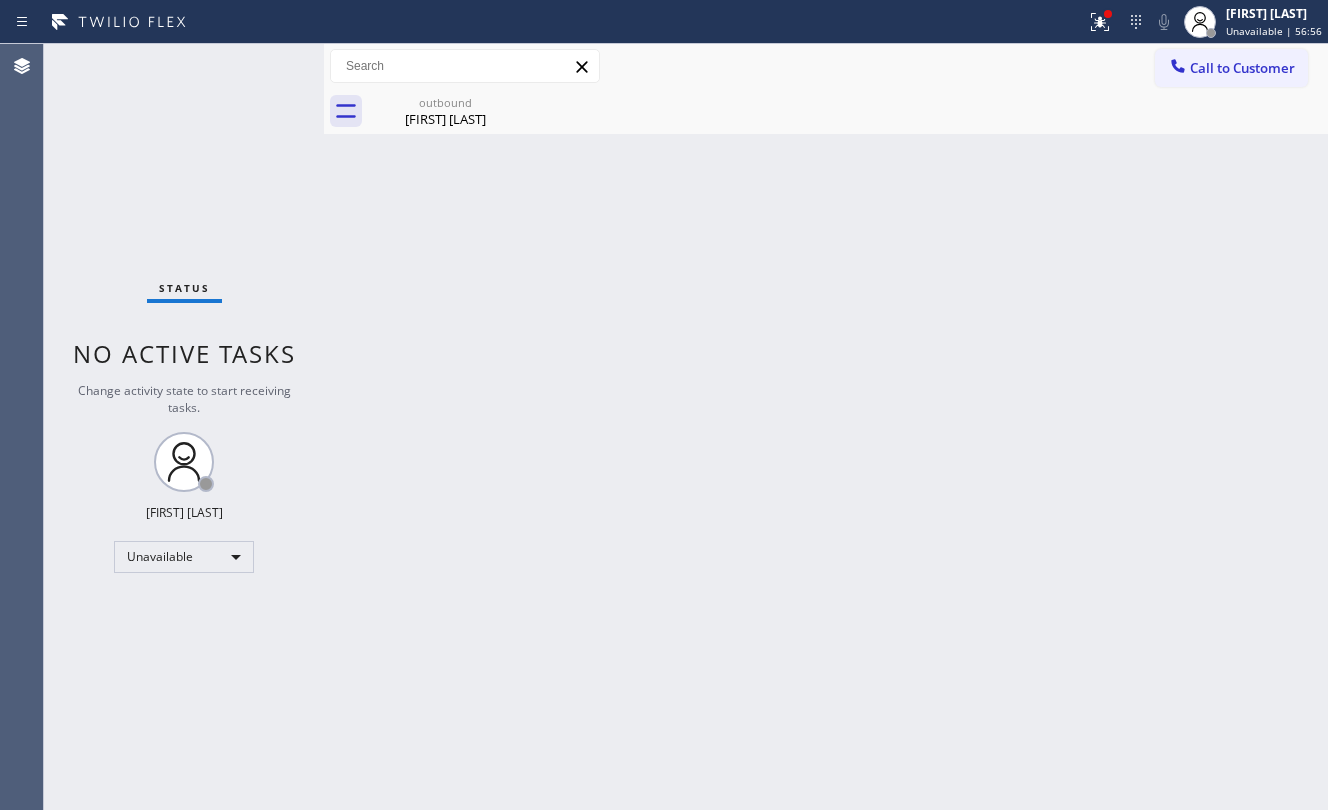 click on "Back to Dashboard Change Sender ID Customers Technicians Select a contact Outbound call Location Search location Your caller id phone number Customer number Call Customer info Name   Phone none Address none Change Sender ID HVAC +1[PHONE] 5 Star Appliance +1[PHONE] Appliance Repair +1[PHONE] Plumbing +1[PHONE] Air Duct Cleaning +1[PHONE]  Electricians +1[PHONE] Cancel Change Check personal SMS Reset Change outbound [FIRST]  [LAST]  Call to Customer Outbound call Location HVAC Alliance Expert Your caller id phone number ([PHONE]) Customer number Call Outbound call Technician Search Technician Your caller id phone number Your caller id phone number Call outbound [FIRST]  [LAST]  [FIRST]    [LAST]  Since: [DATE] link to CRM copy Email [EMAIL]  Emails allowed Phone ([PHONE])  Ext:  0 Phone2 none  Ext:  0  SMS allowed Primary address  [NUMBER] [STREET] [CITY], [STATE] EDIT Outbound call Location HVAC Alliance Expert Your caller id phone number ([PHONE]) Call Leads 0" at bounding box center (826, 427) 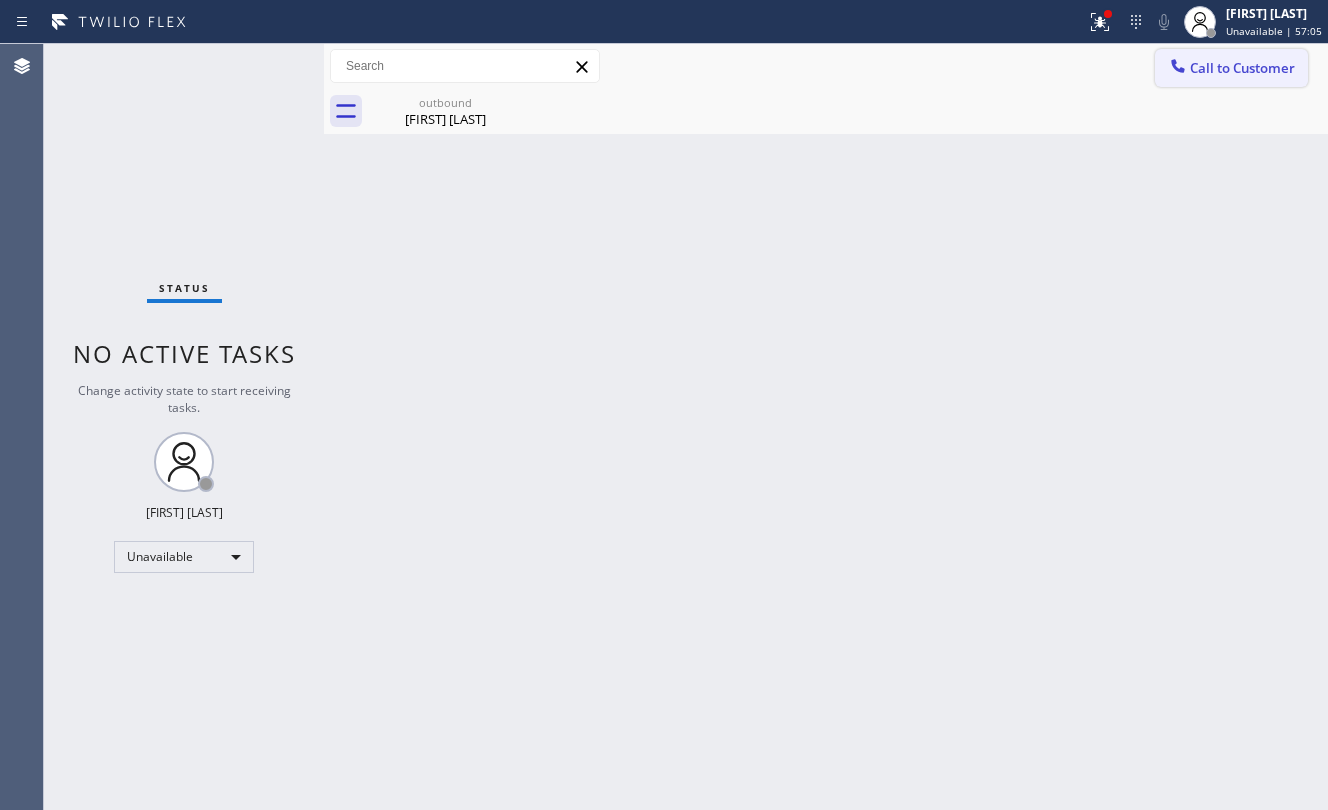 click on "Call to Customer" at bounding box center [1242, 68] 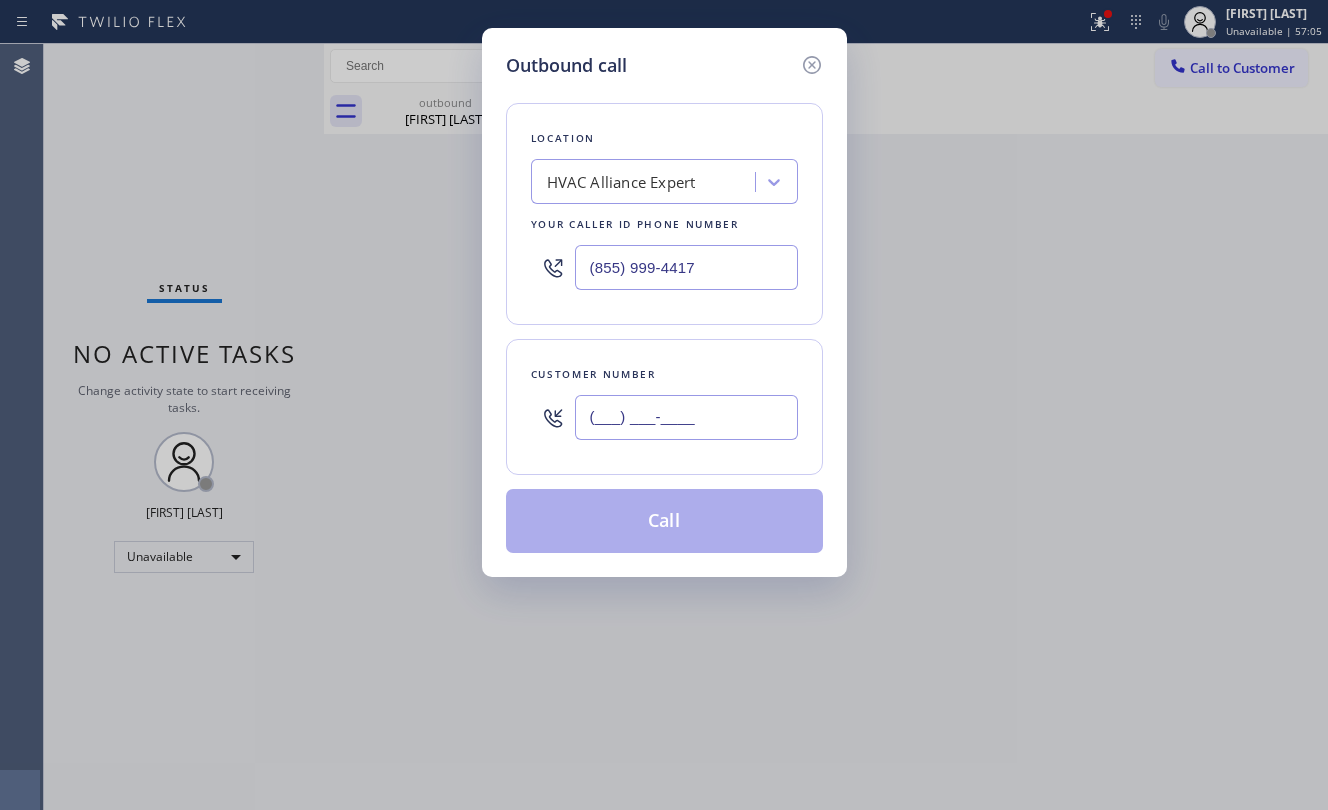 click on "(___) ___-____" at bounding box center [686, 417] 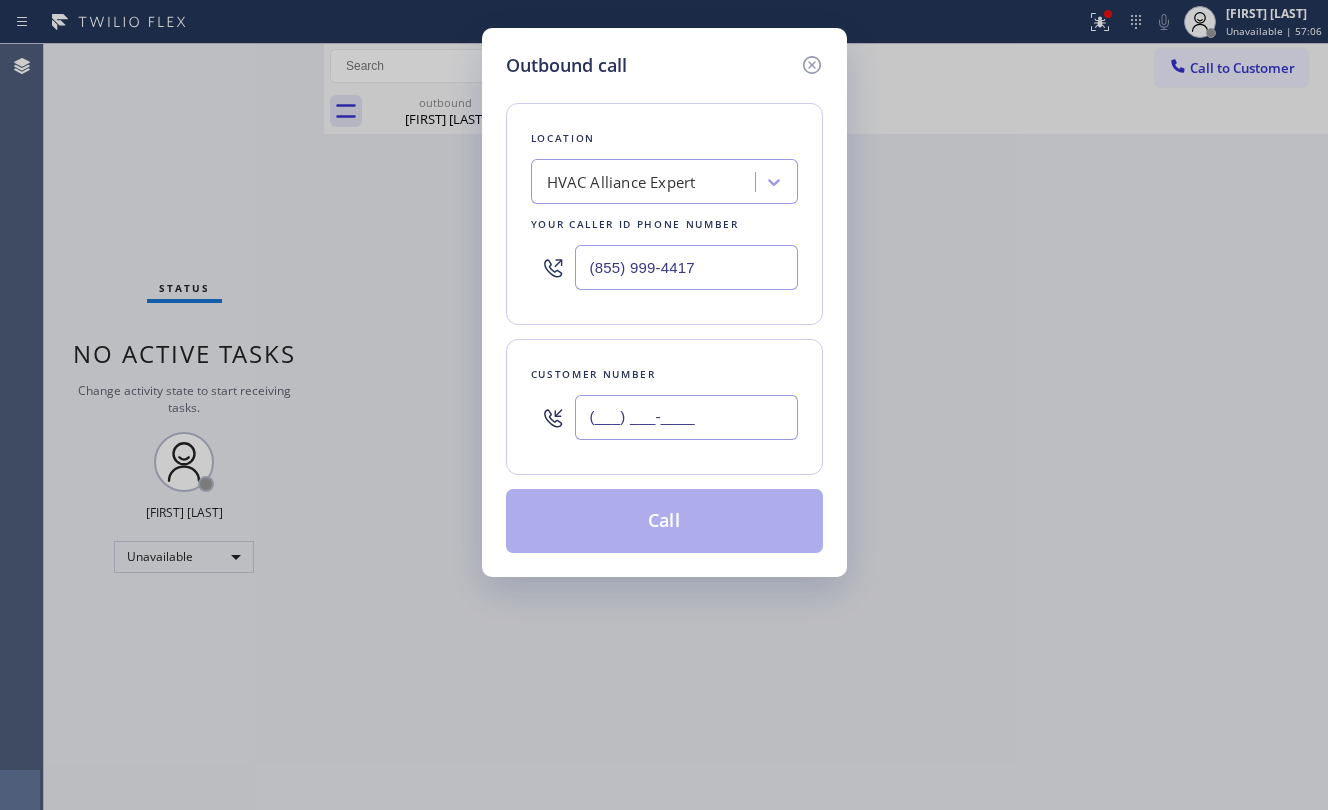paste on "([PHONE])" 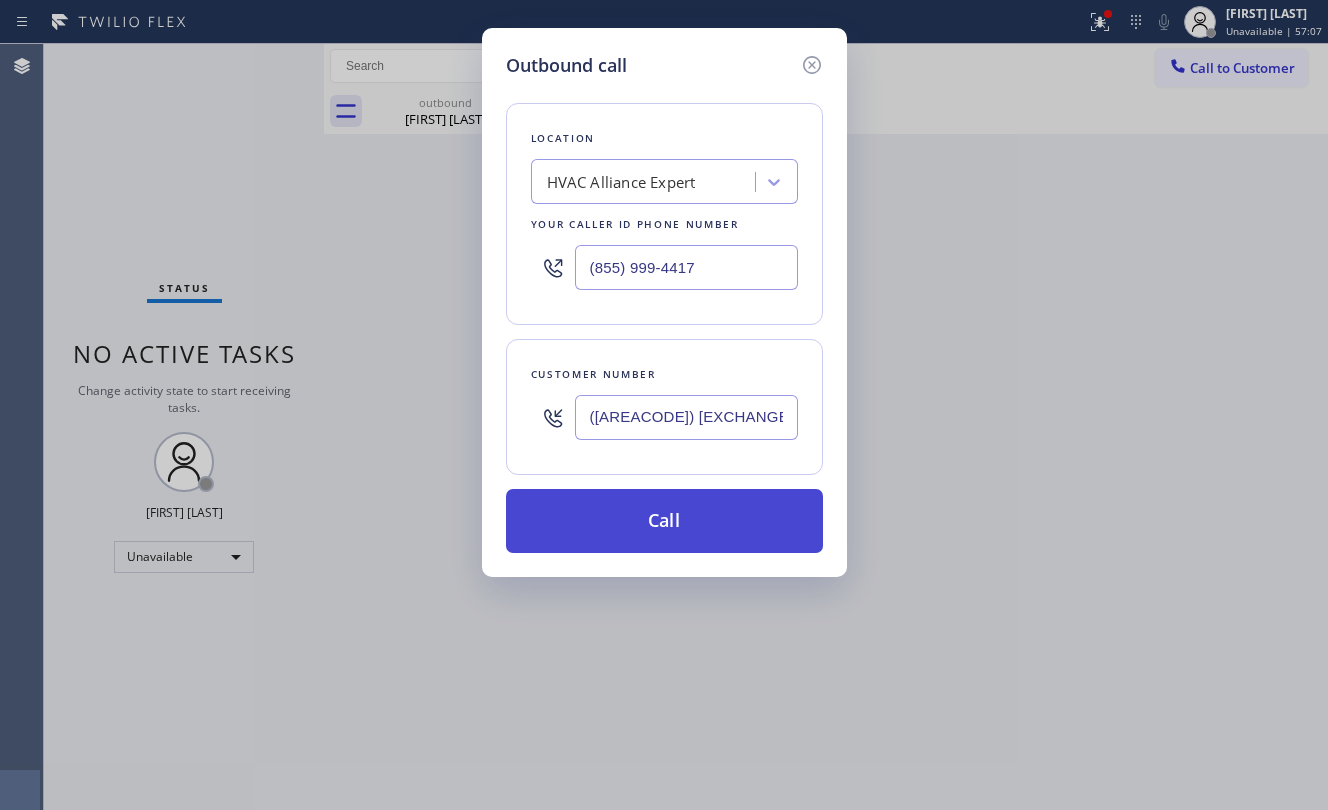 type on "([AREACODE]) [EXCHANGE]-[LINE]" 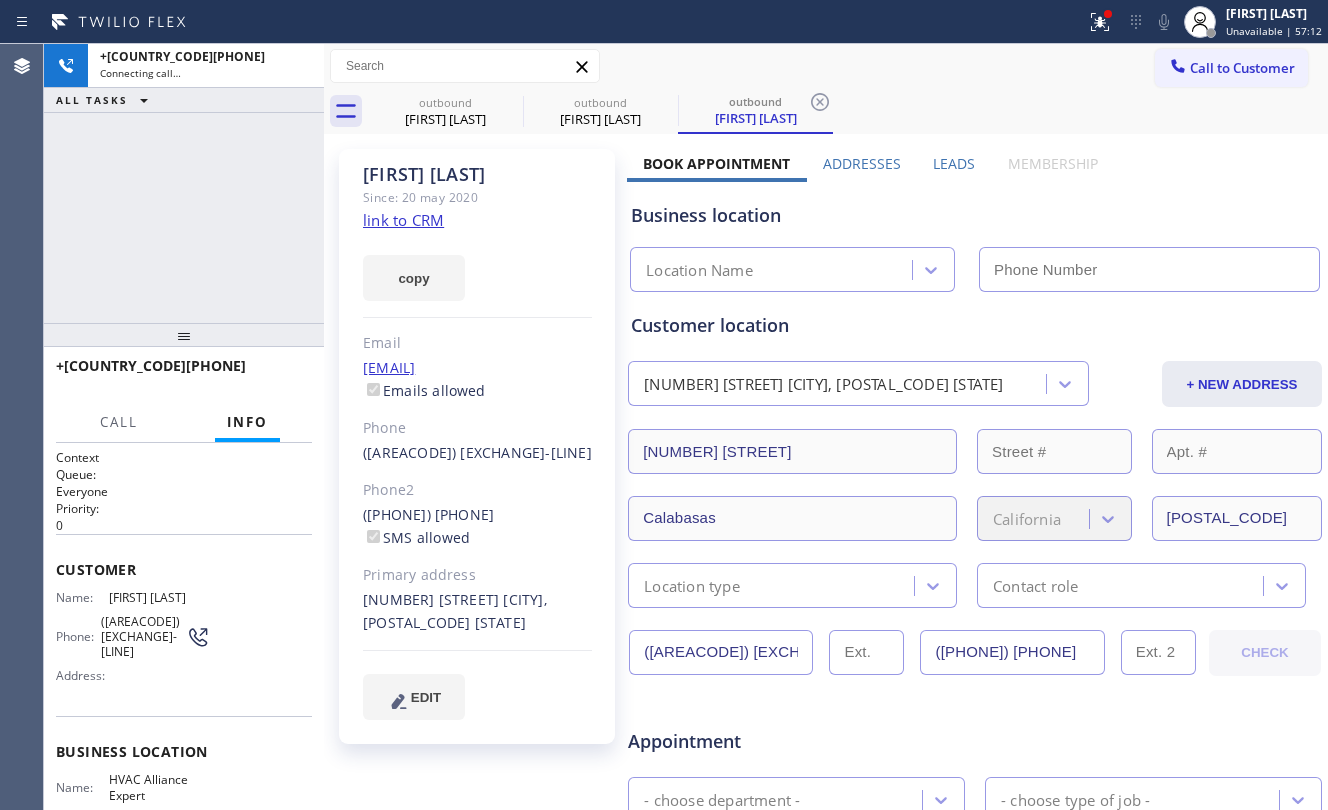 type on "(855) 999-4417" 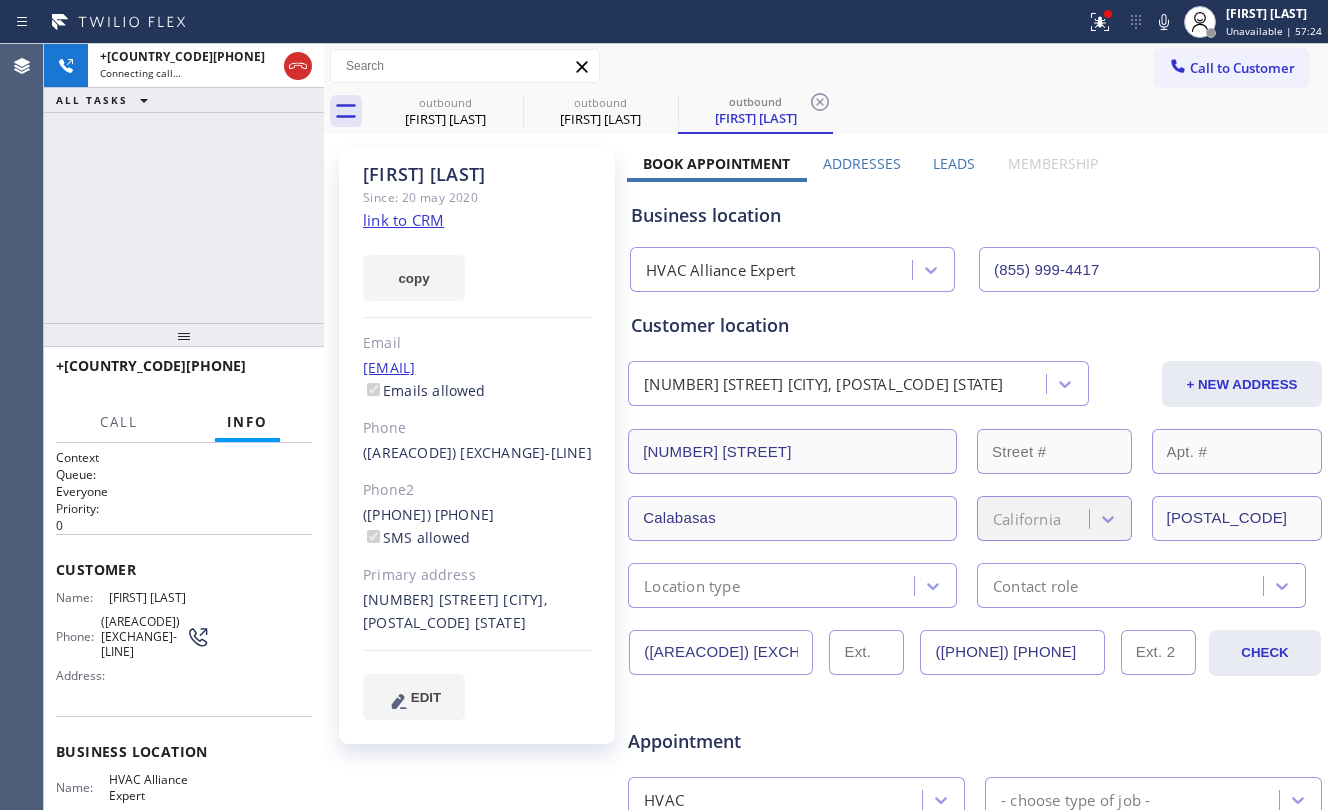 click on "link to CRM" 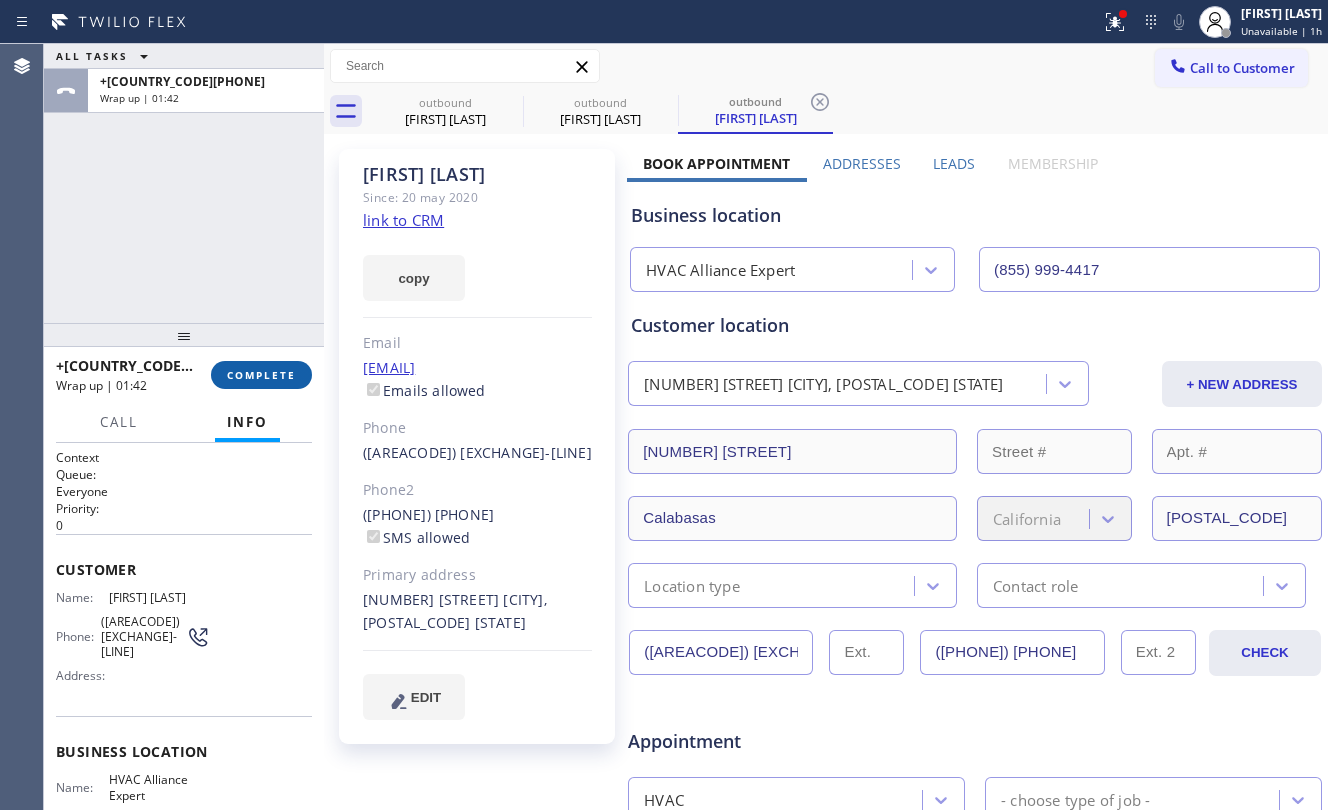 click on "COMPLETE" at bounding box center [261, 375] 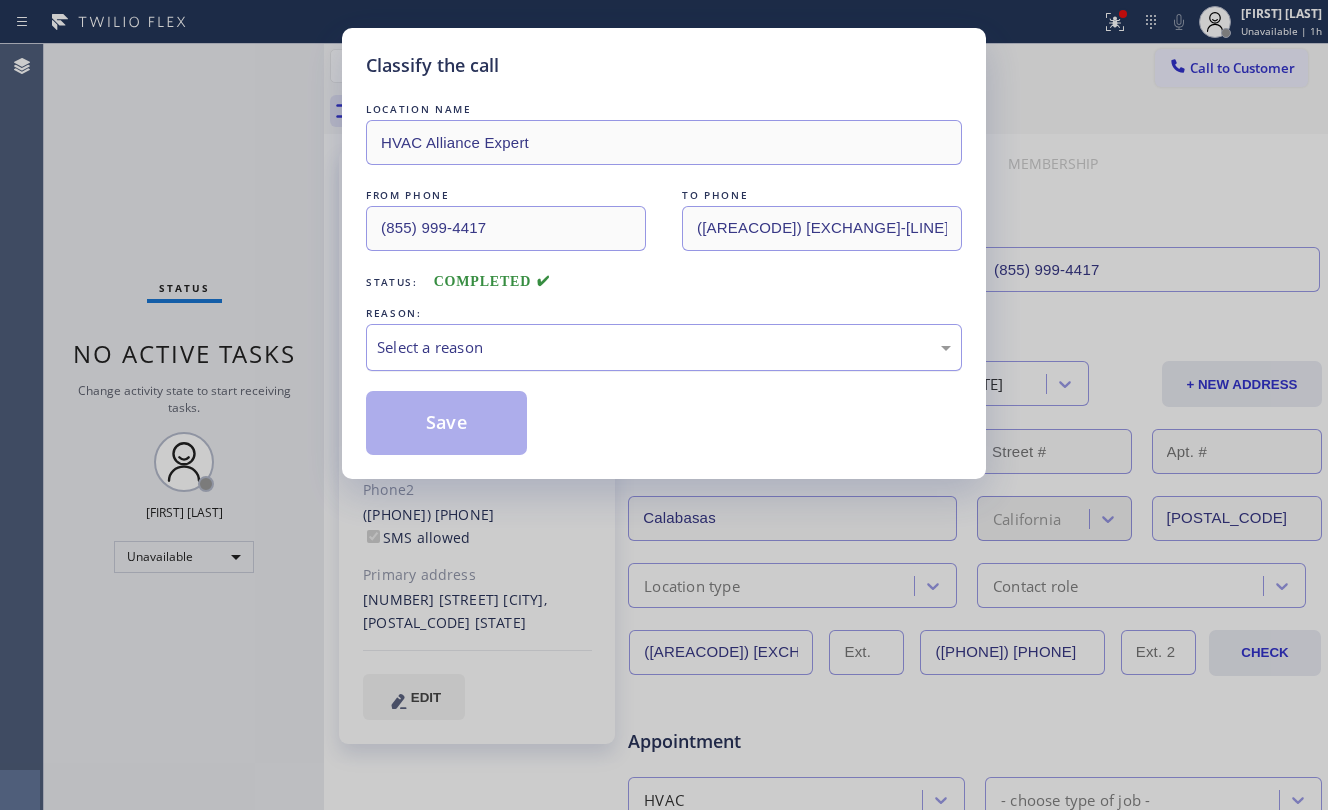 click on "Select a reason" at bounding box center (664, 347) 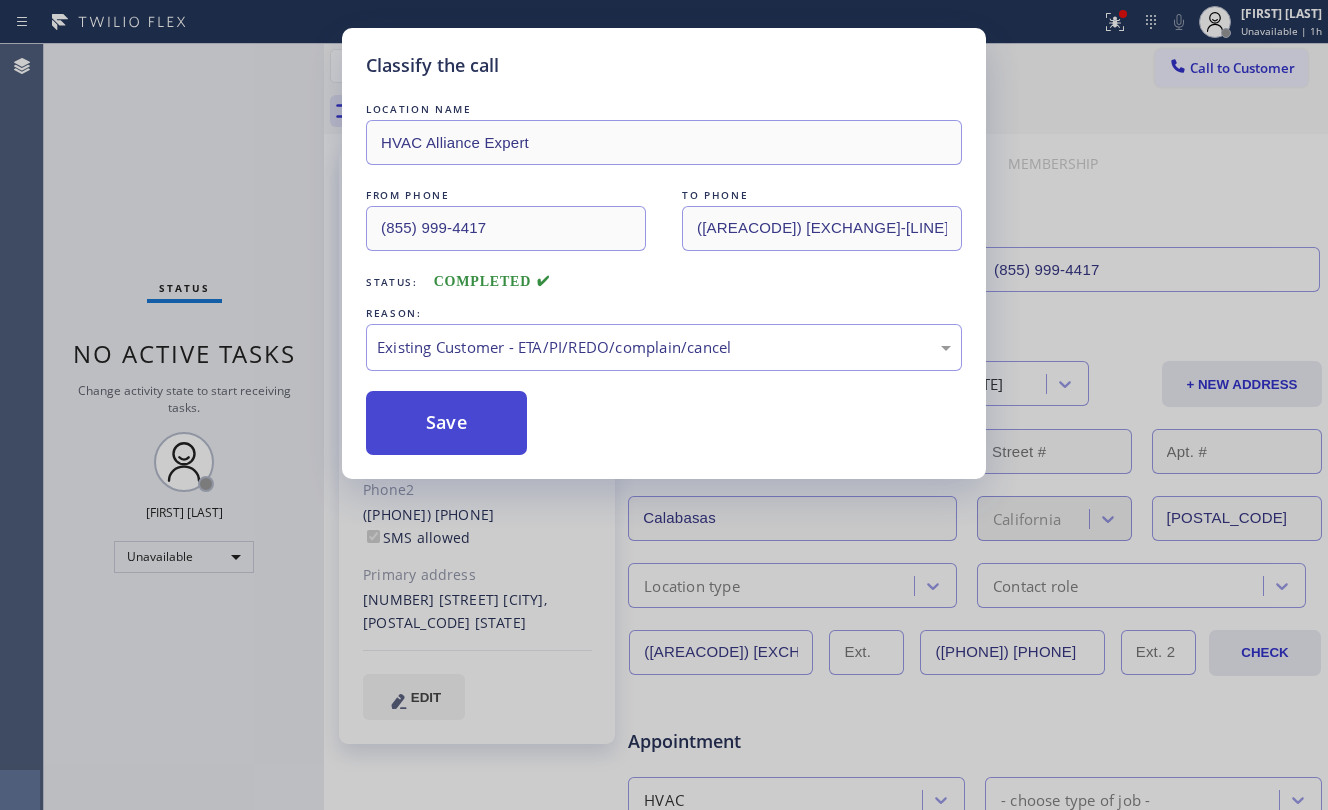 click on "Save" at bounding box center [446, 423] 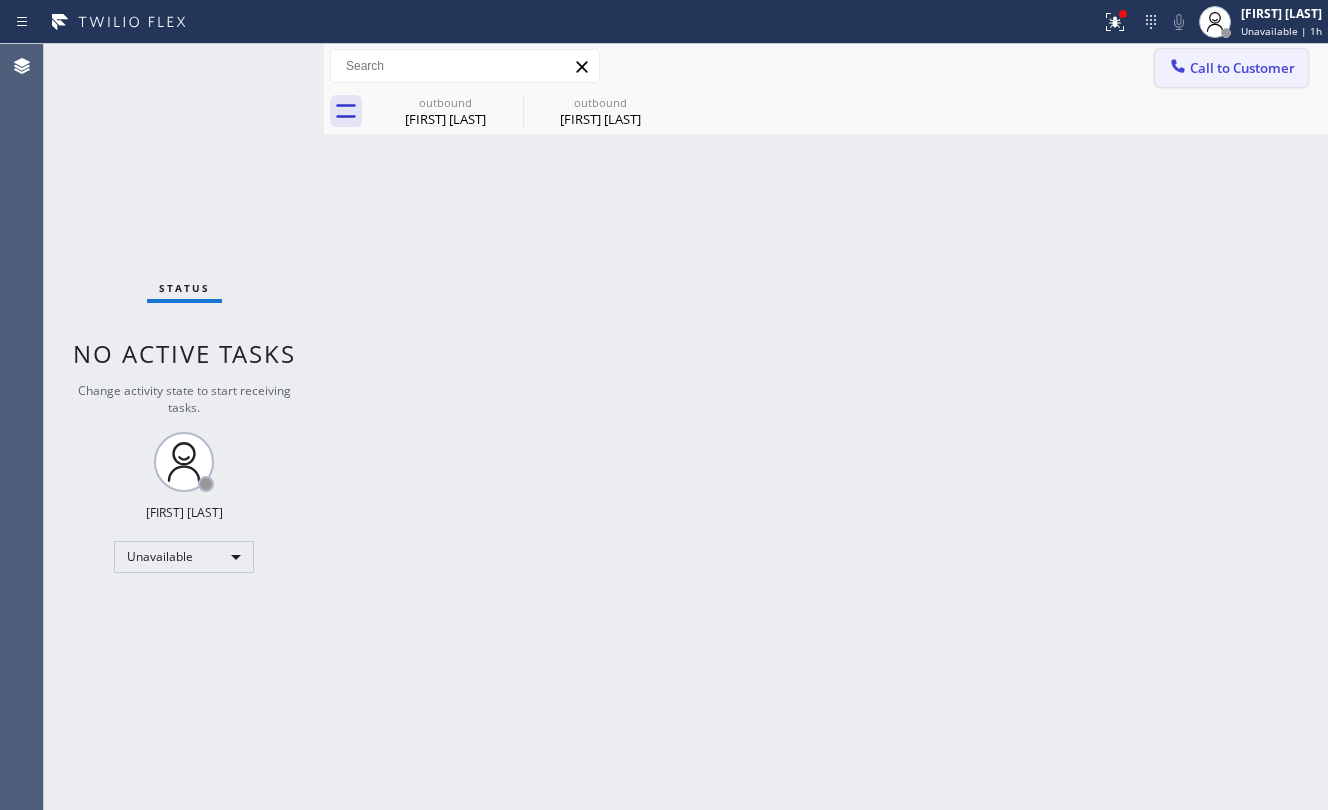 click on "Call to Customer" at bounding box center (1242, 68) 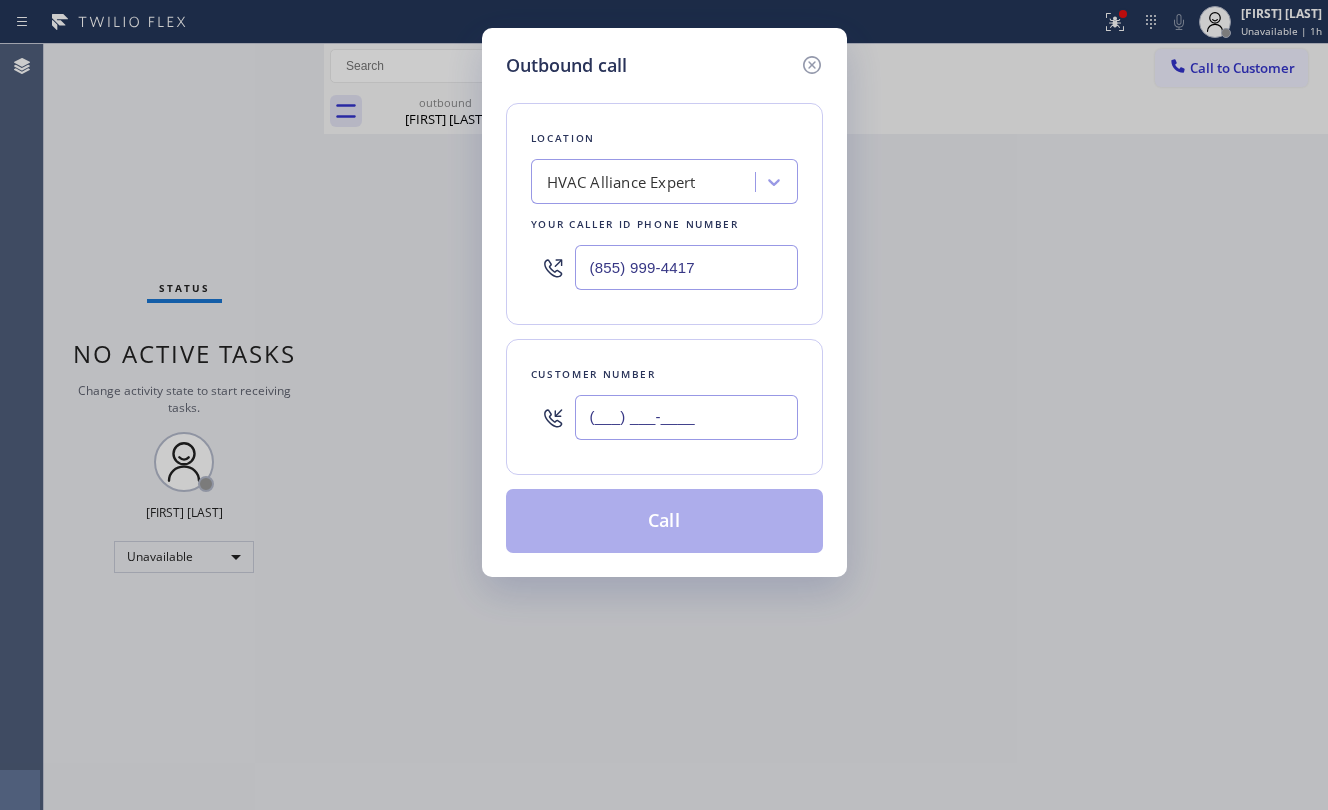 click on "(___) ___-____" at bounding box center (686, 417) 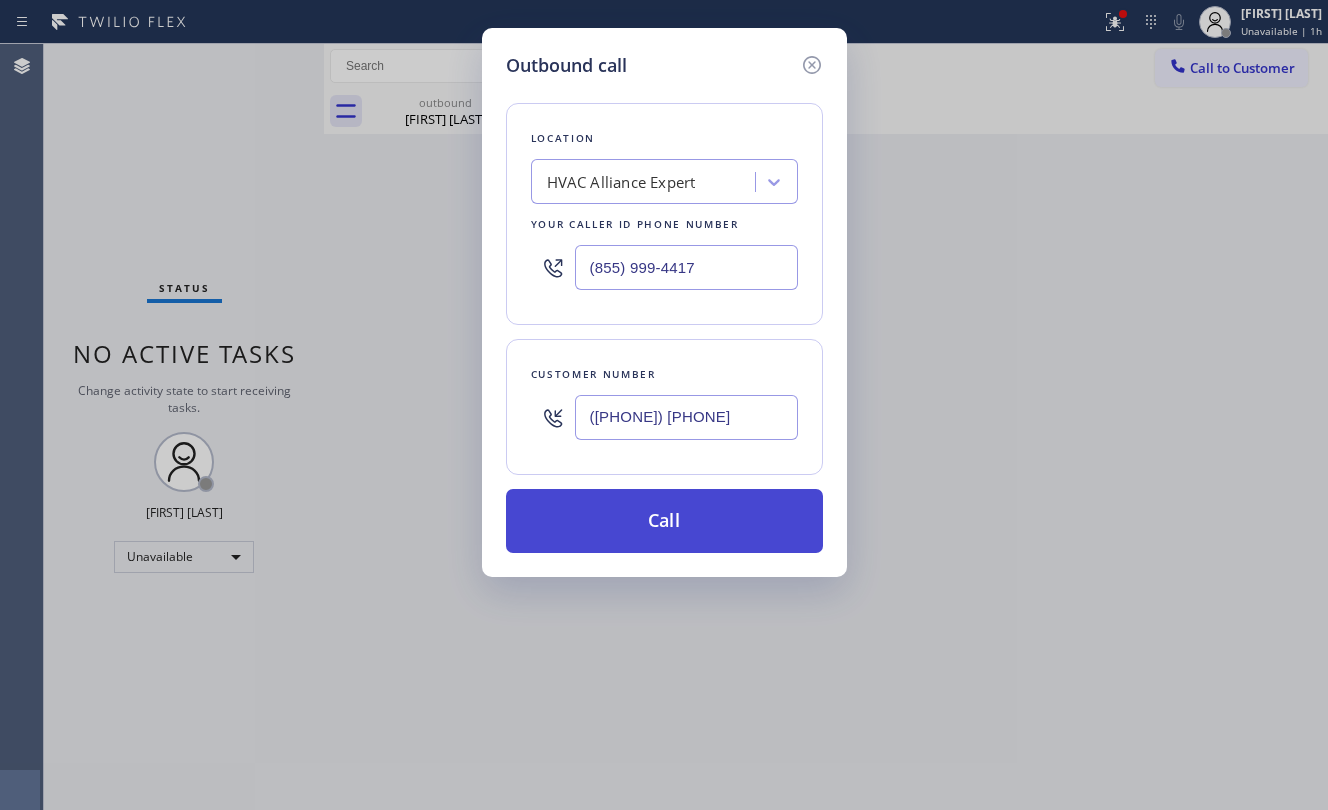 type on "([PHONE]) [PHONE]" 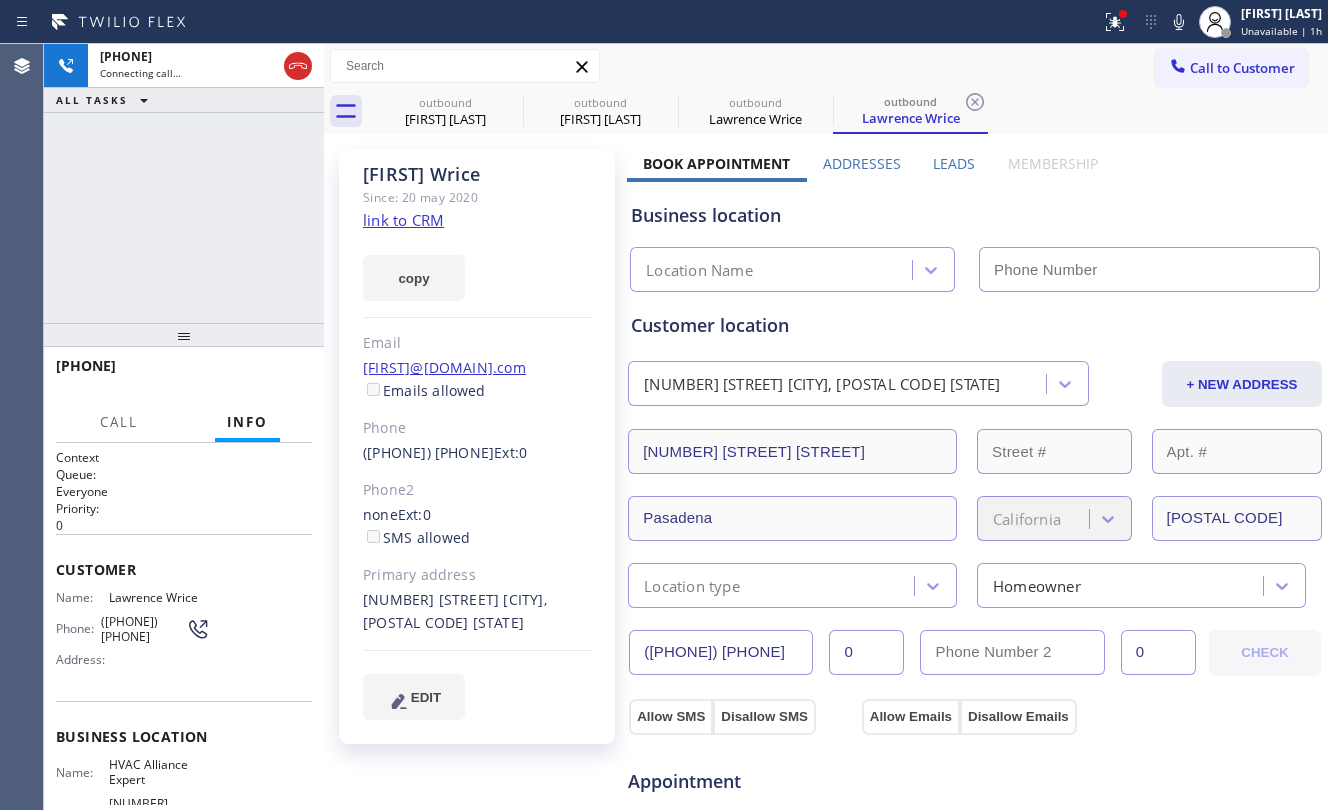 type on "(855) 999-4417" 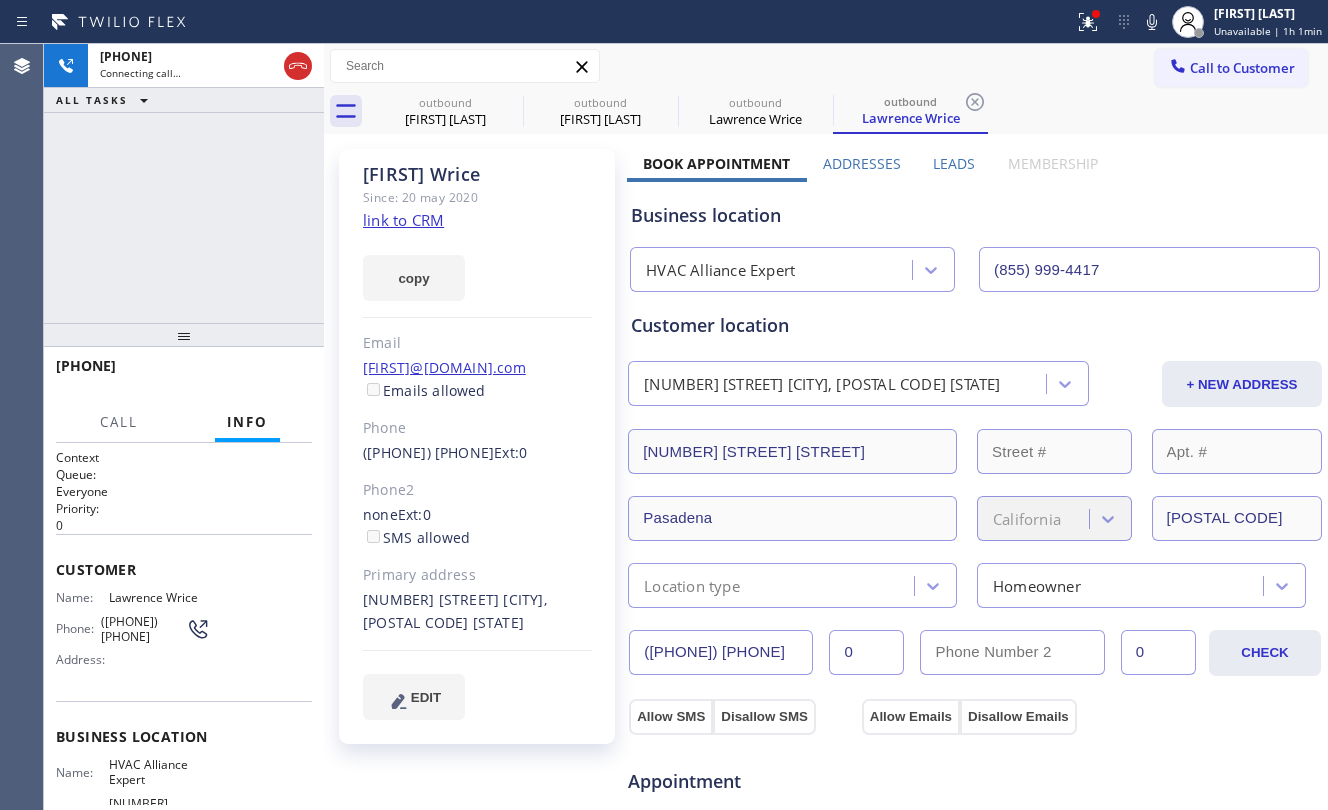 click on "link to CRM" 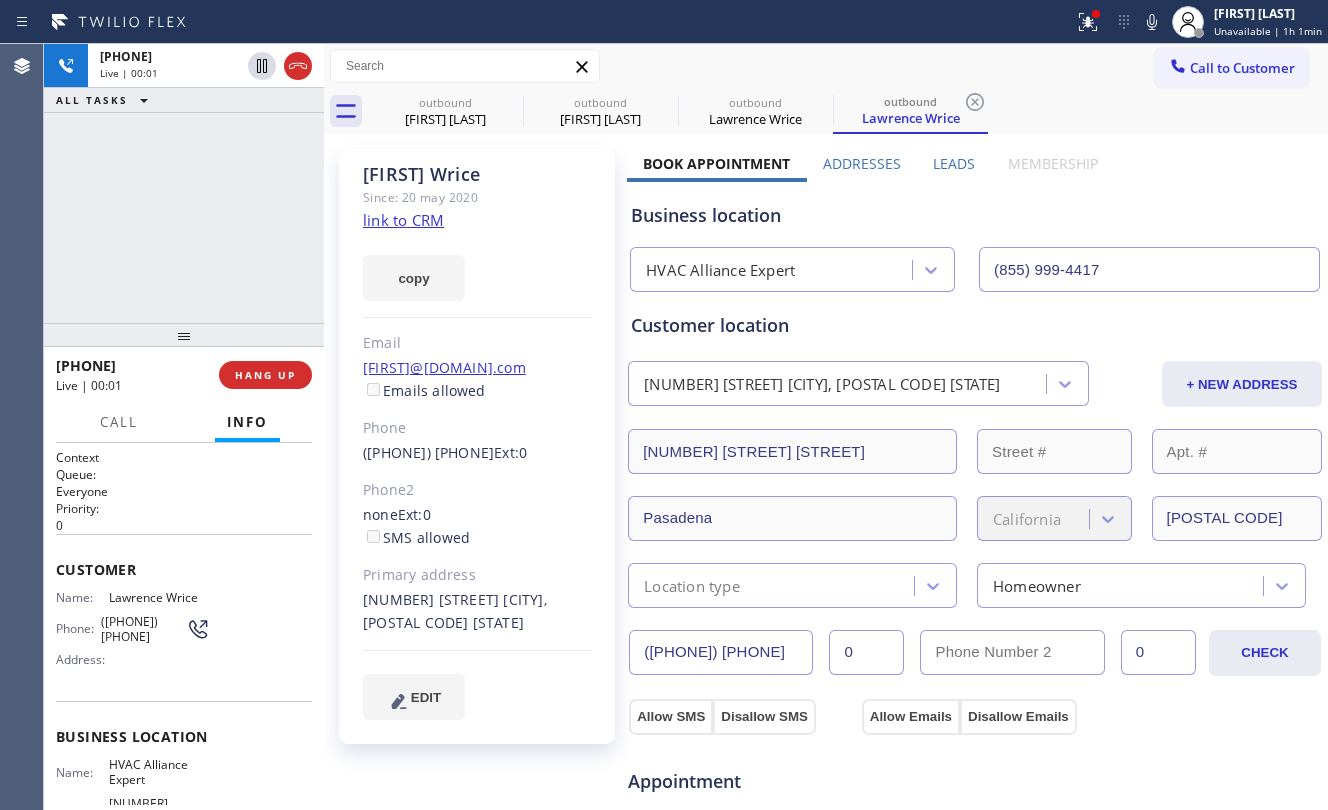 click on "+[COUNTRY_CODE][AREA_CODE][PHONE_PREFIX]-[LINE_NUMBER] Live | 00:01 ALL TASKS ALL TASKS ACTIVE TASKS TASKS IN WRAP UP" at bounding box center (184, 183) 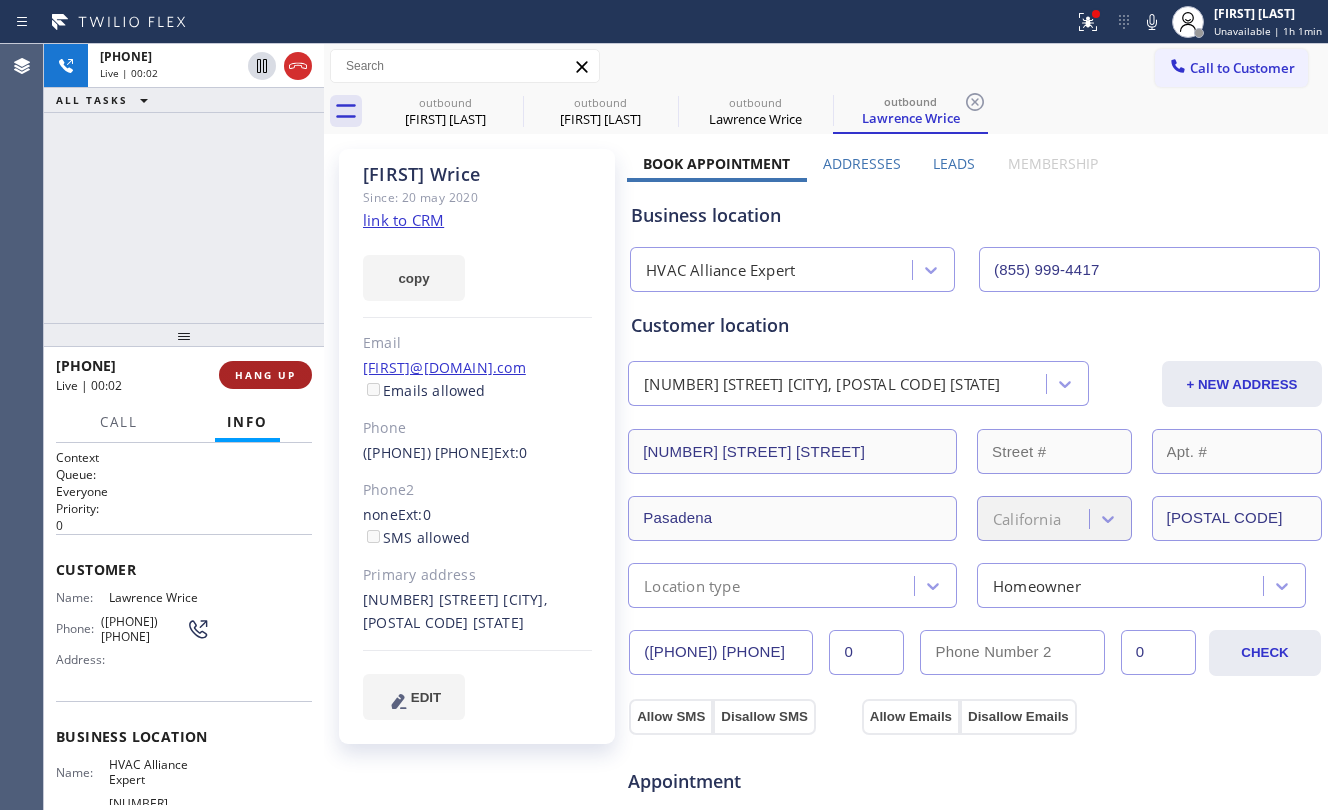 click on "HANG UP" at bounding box center [265, 375] 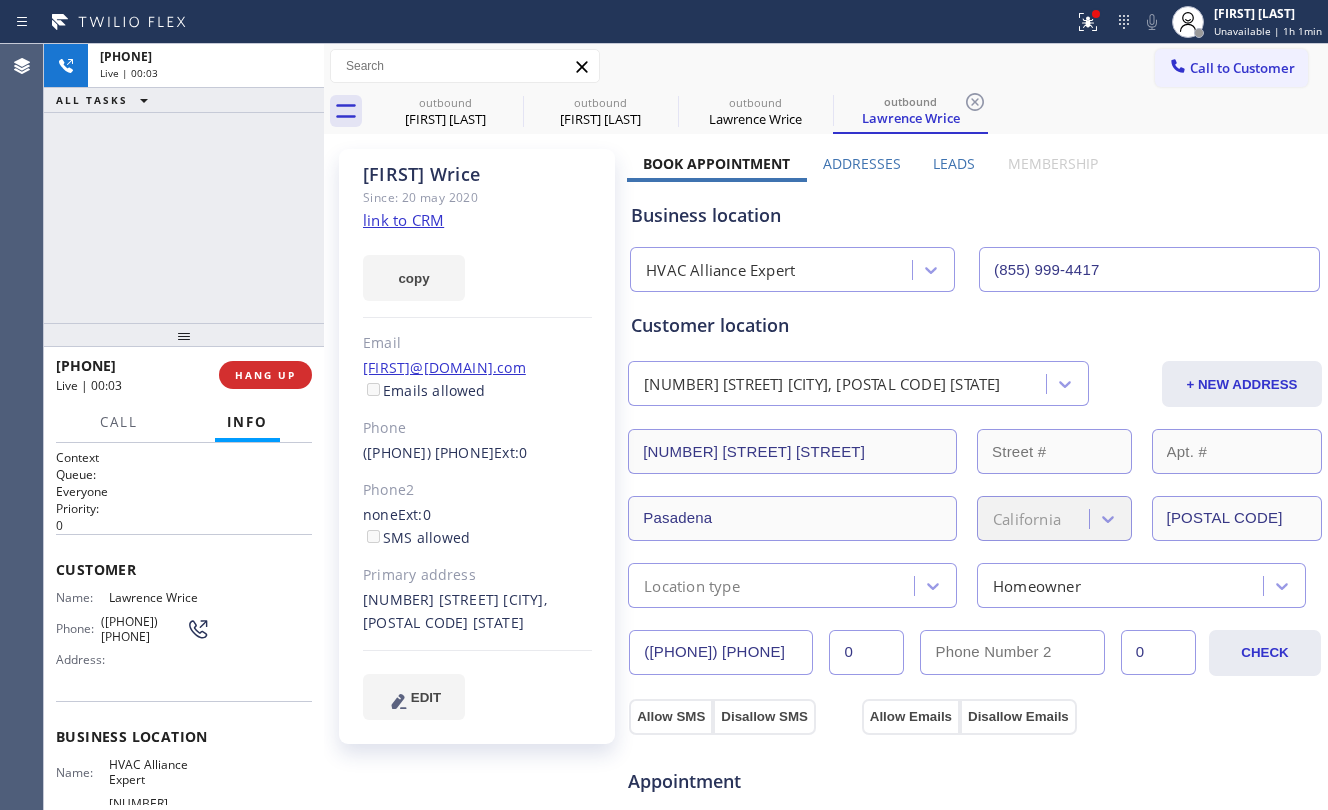 click on "+[COUNTRY_CODE][PHONE] Live | [TIME] ALL TASKS ALL TASKS ACTIVE TASKS TASKS IN WRAP UP" at bounding box center (184, 183) 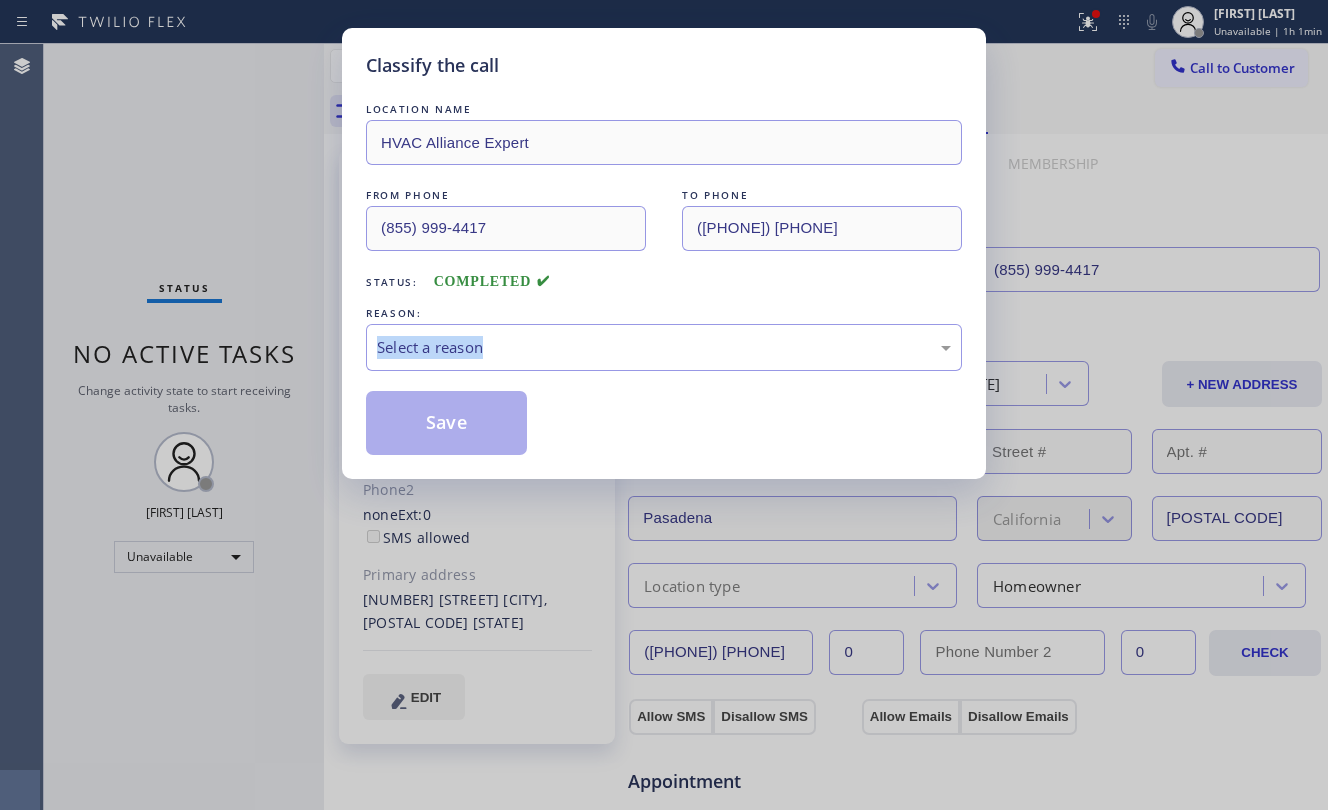 click on "Classify the call LOCATION NAME HVAC Alliance Expert FROM PHONE [PHONE] TO PHONE [PHONE] Status: COMPLETED REASON: Select a reason Save" at bounding box center [664, 405] 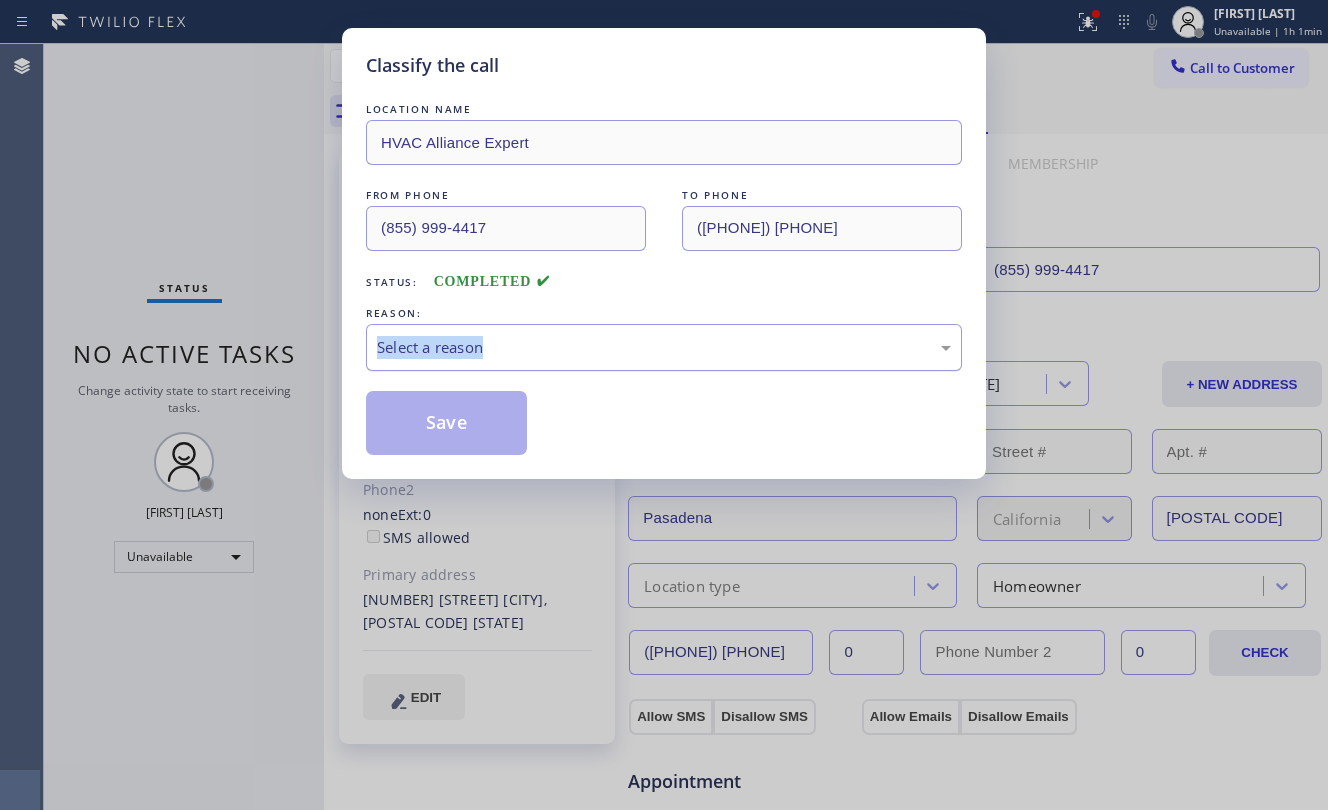 click on "Select a reason" at bounding box center [664, 347] 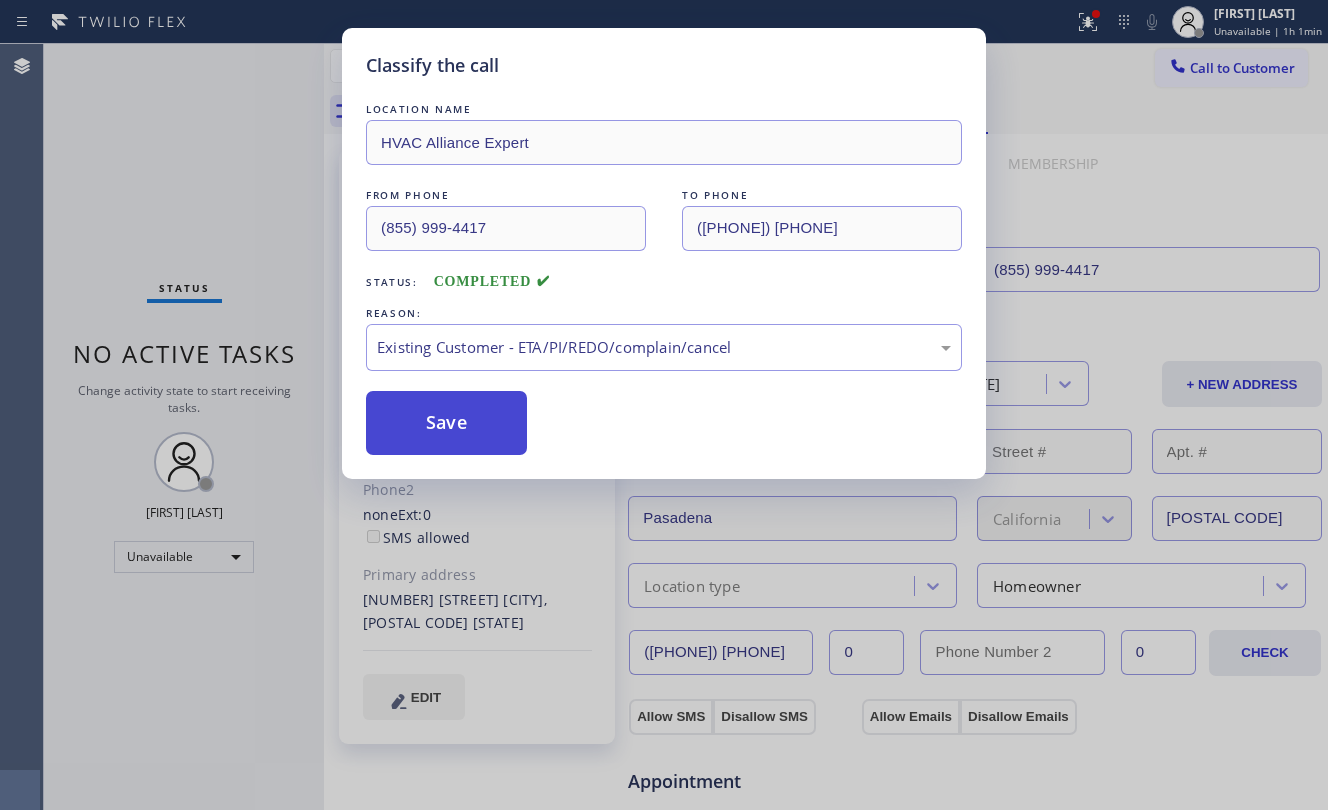 click on "Save" at bounding box center (446, 423) 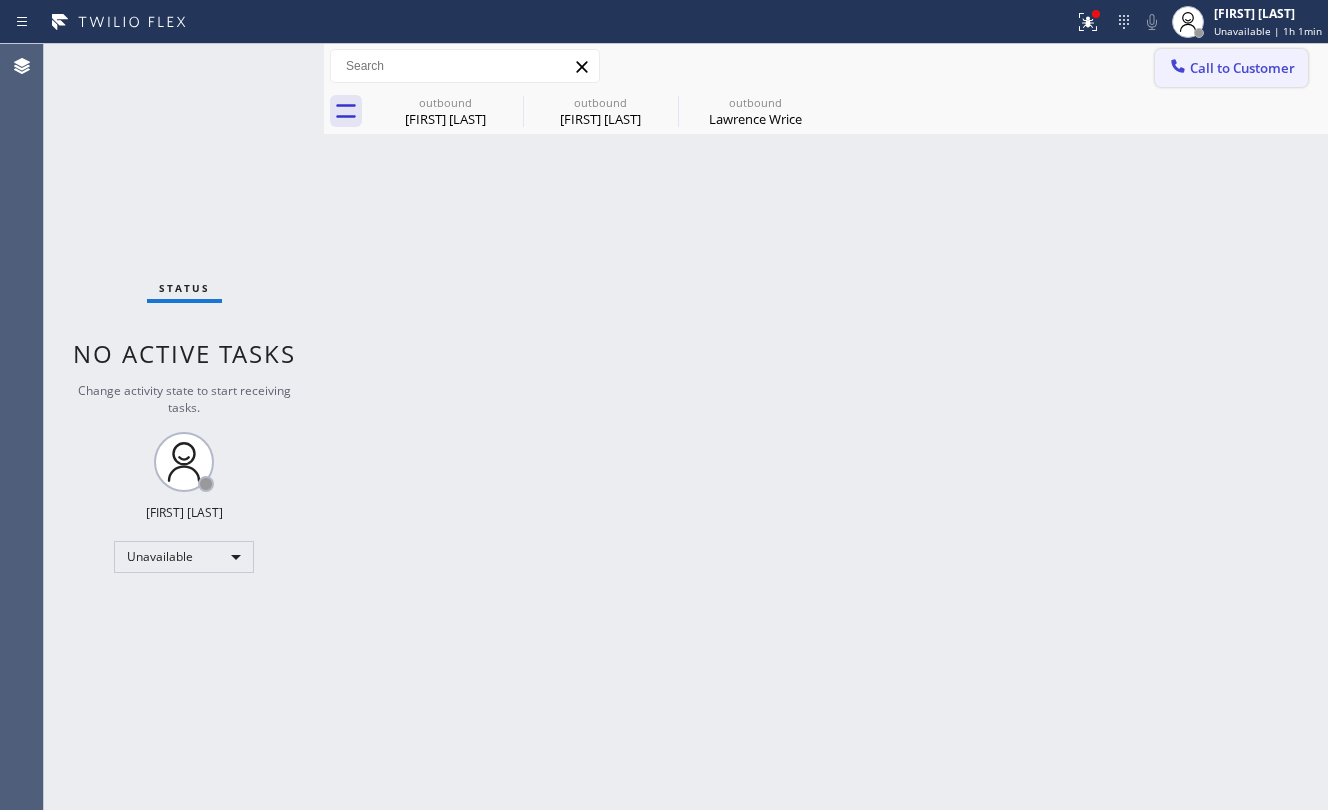 click on "Call to Customer" at bounding box center [1231, 68] 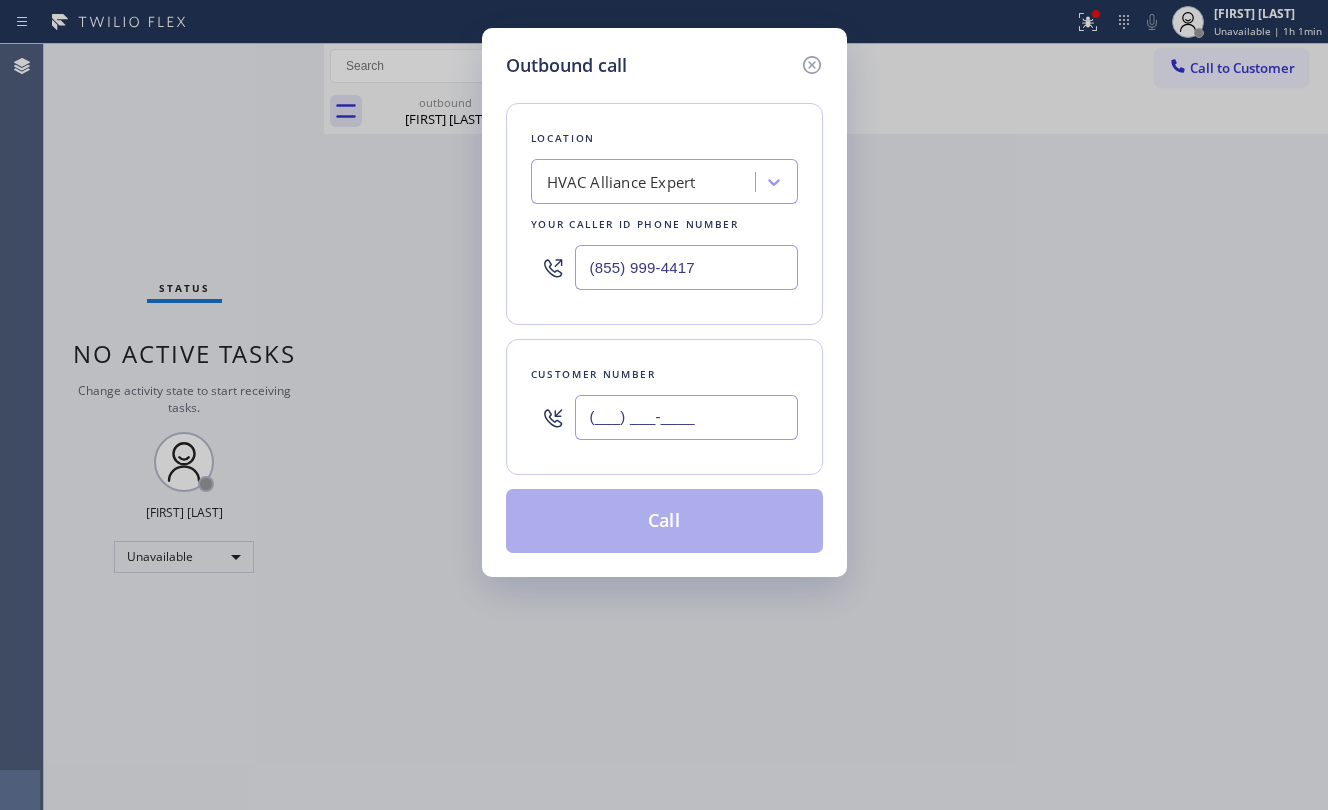 click on "(___) ___-____" at bounding box center [686, 417] 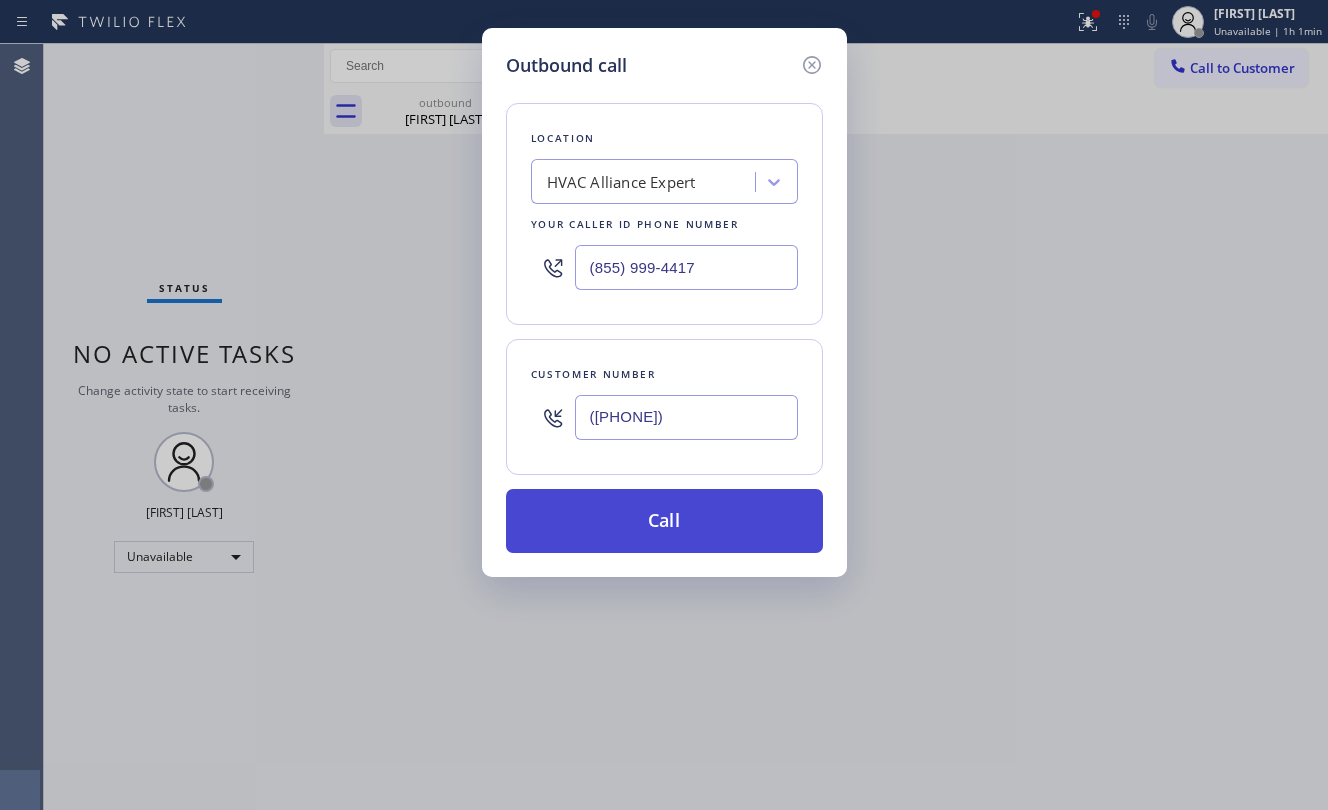 type on "([PHONE])" 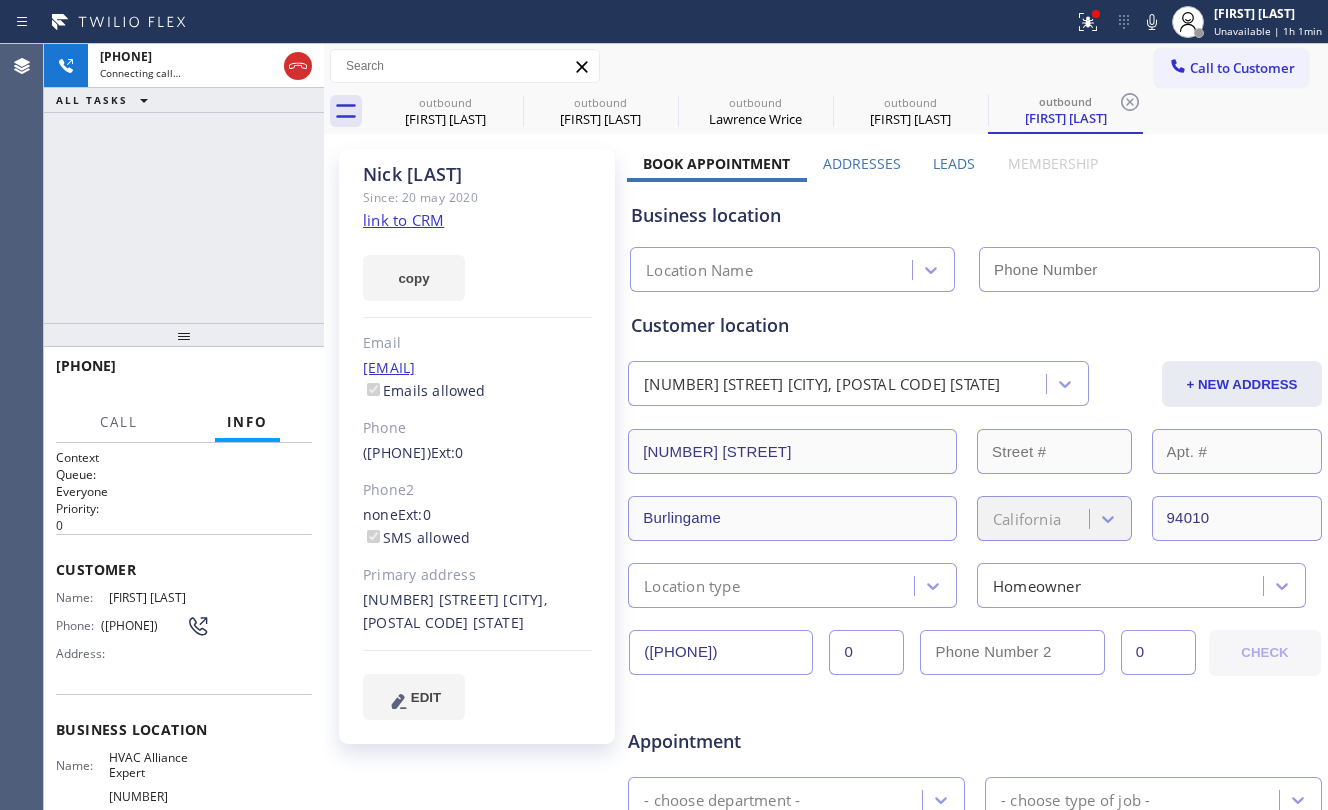 type on "(855) 999-4417" 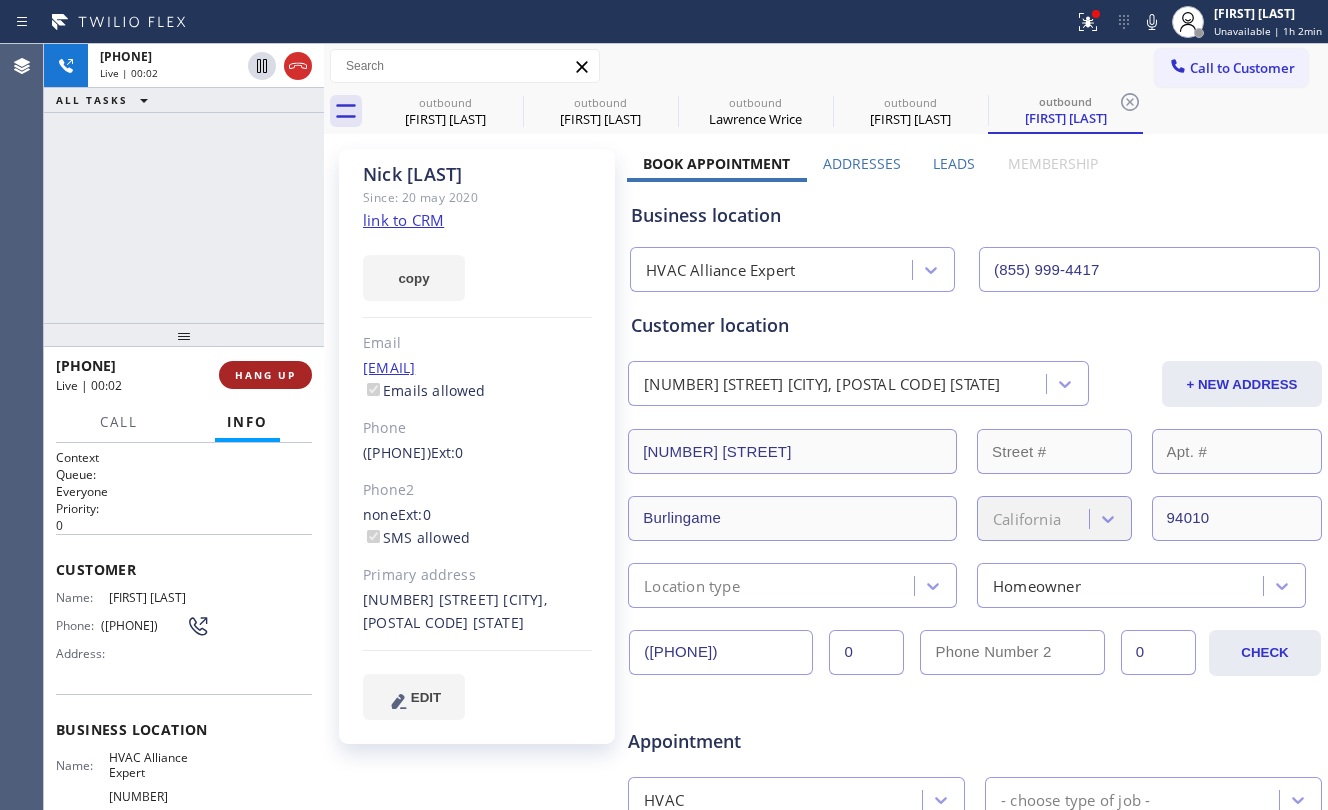 click on "HANG UP" at bounding box center [265, 375] 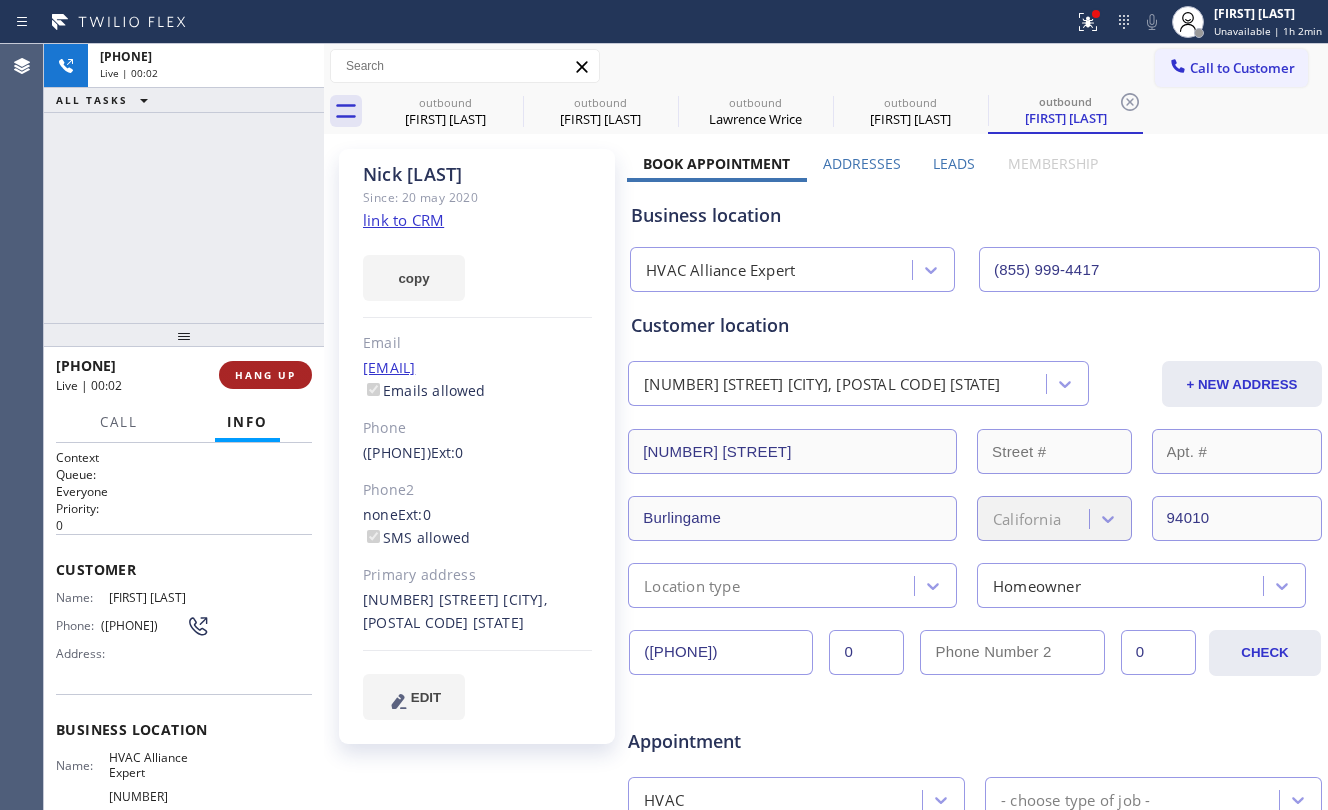 click on "HANG UP" at bounding box center (265, 375) 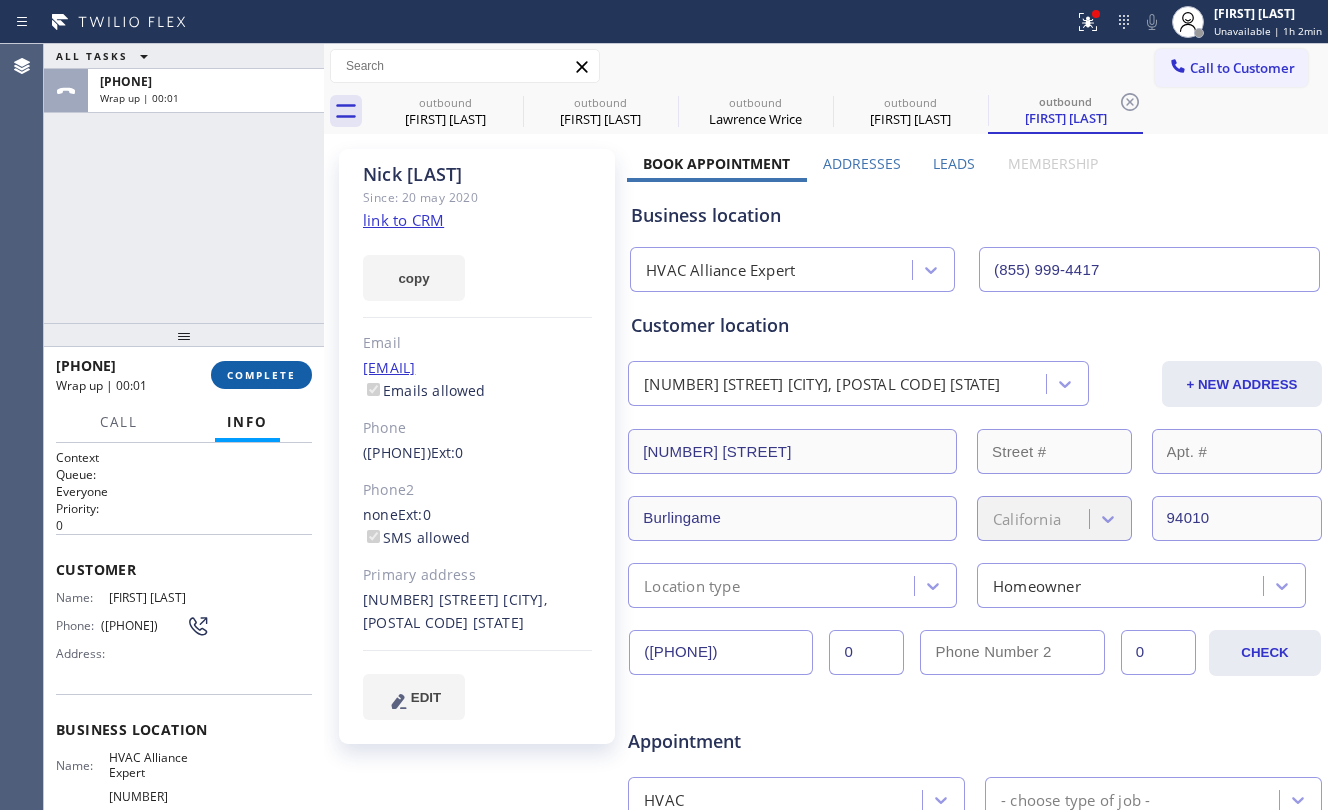 click on "COMPLETE" at bounding box center [261, 375] 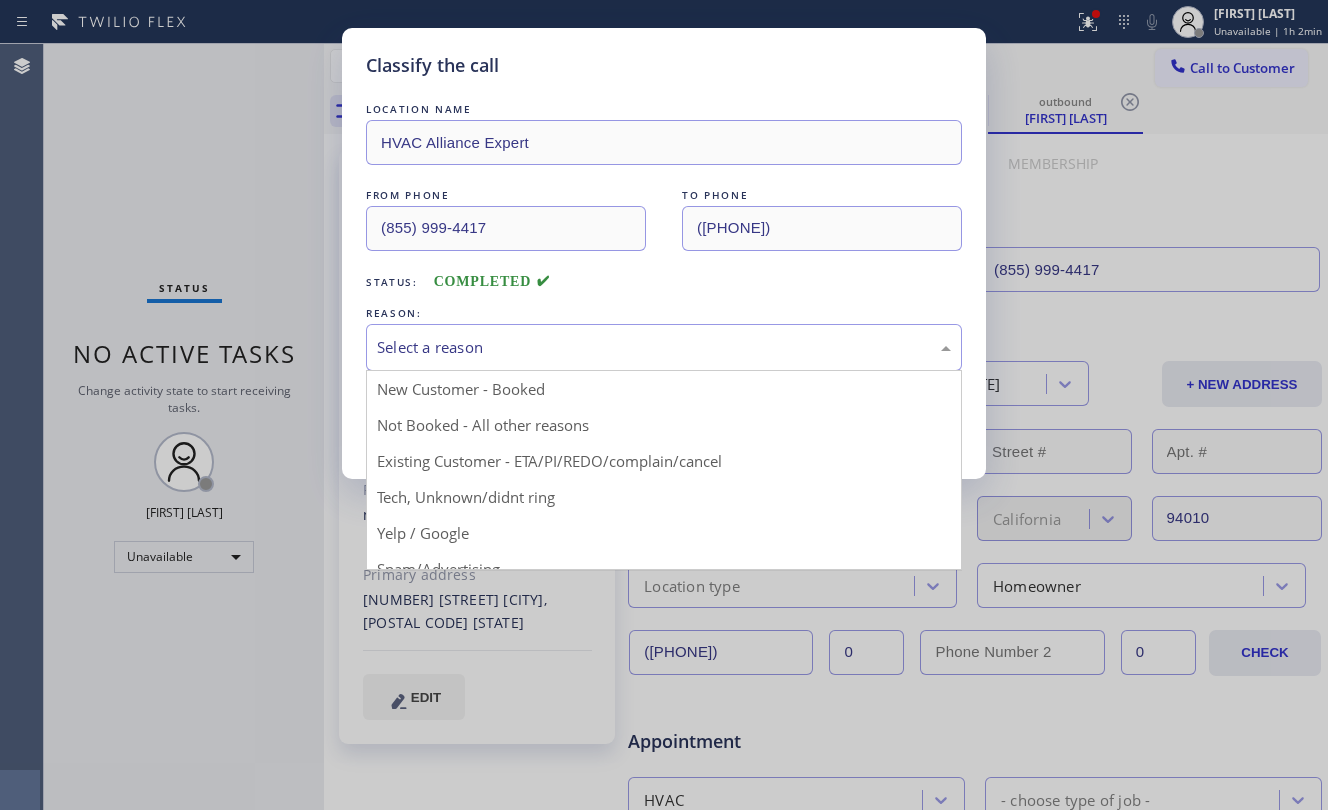 click on "Select a reason" at bounding box center (664, 347) 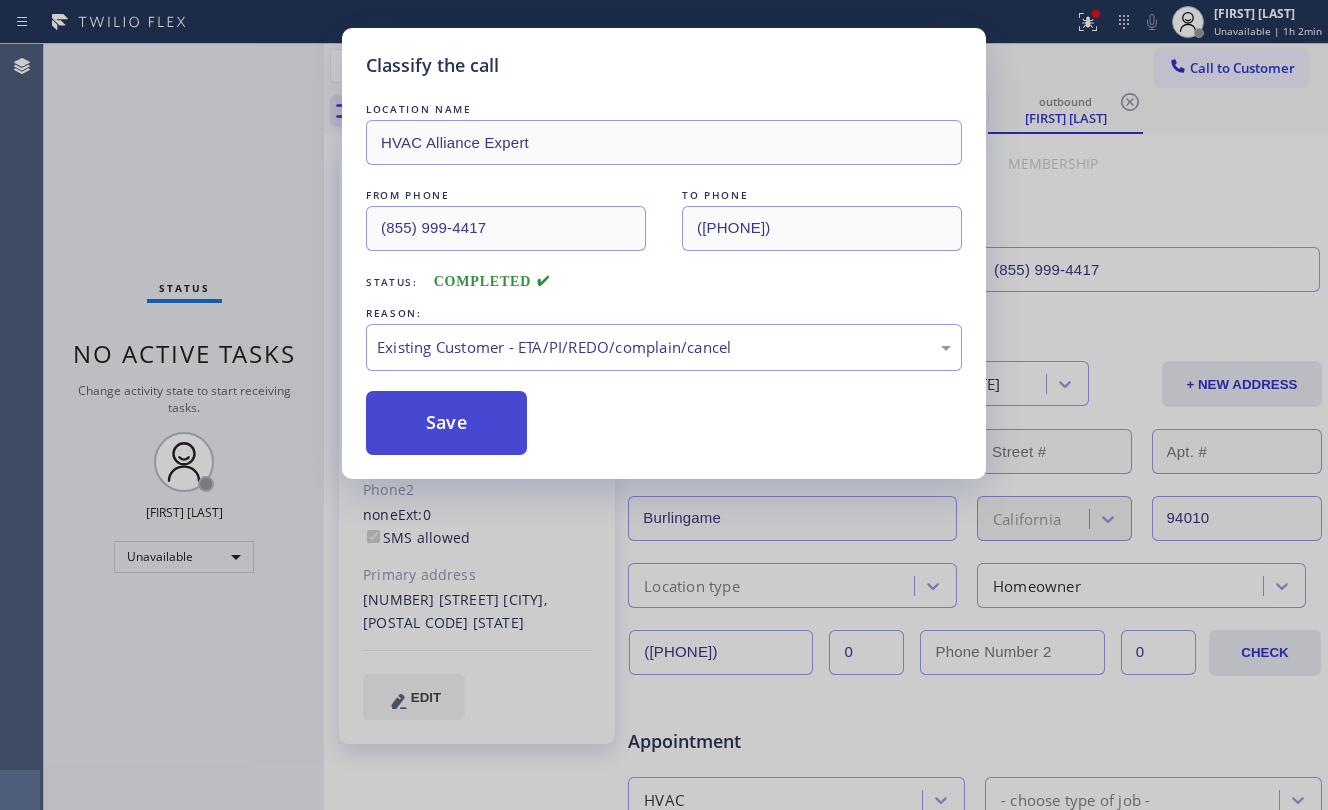 click on "Save" at bounding box center (446, 423) 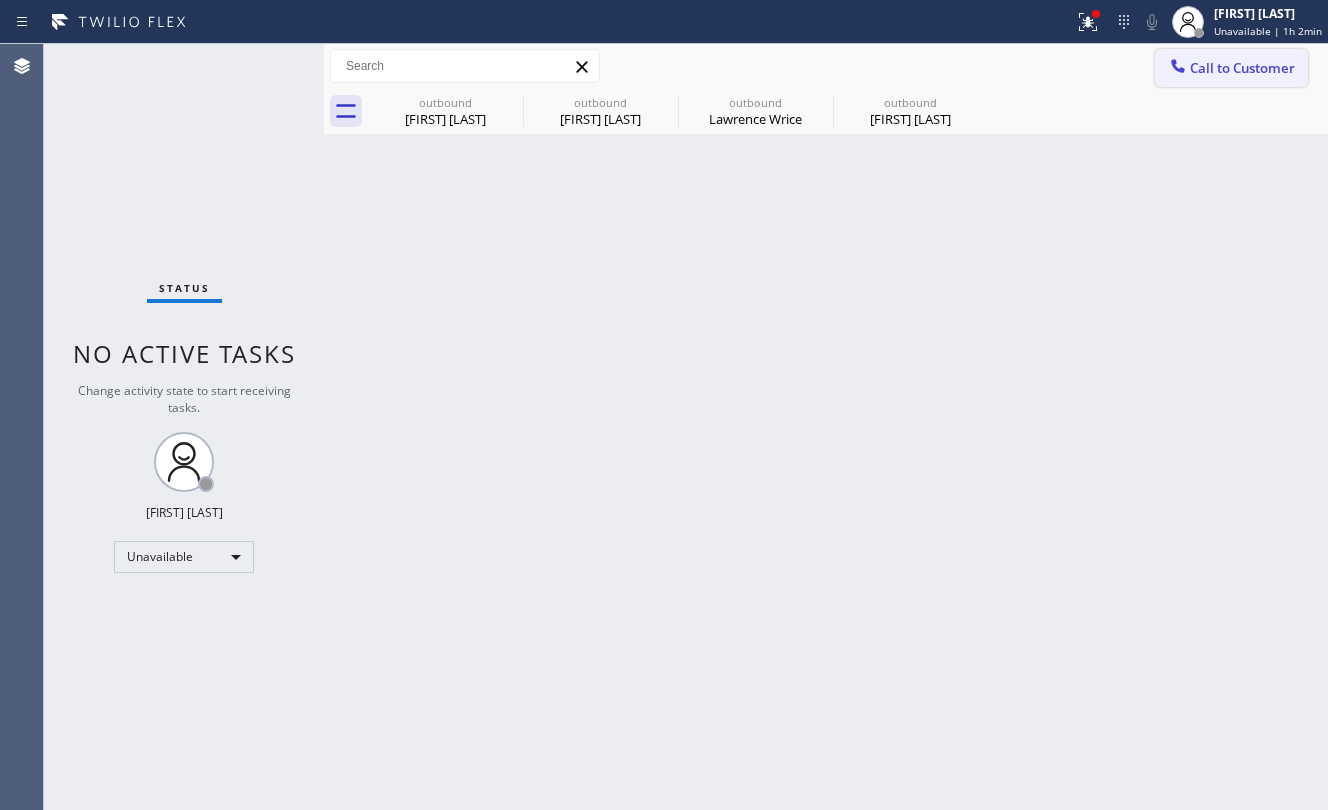 click on "Call to Customer" at bounding box center [1242, 68] 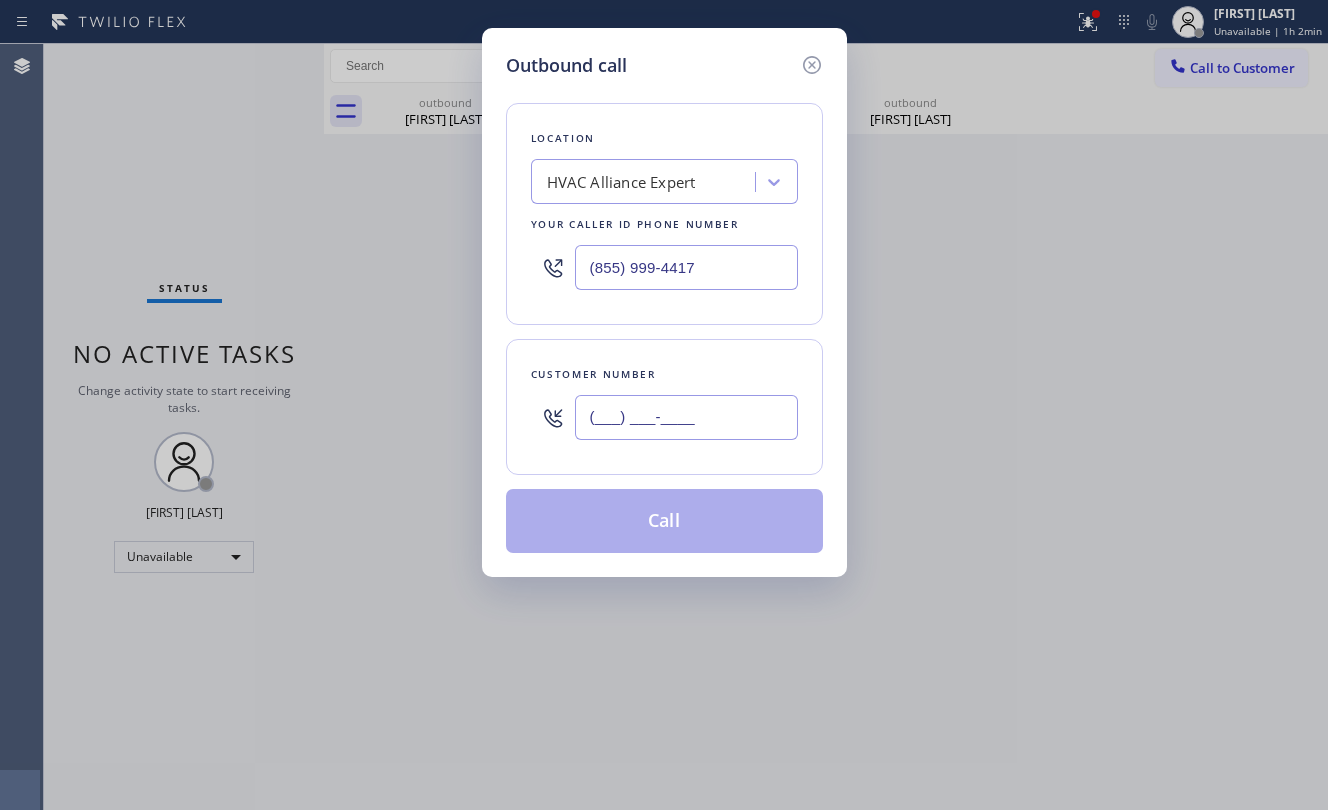 click on "(___) ___-____" at bounding box center (686, 417) 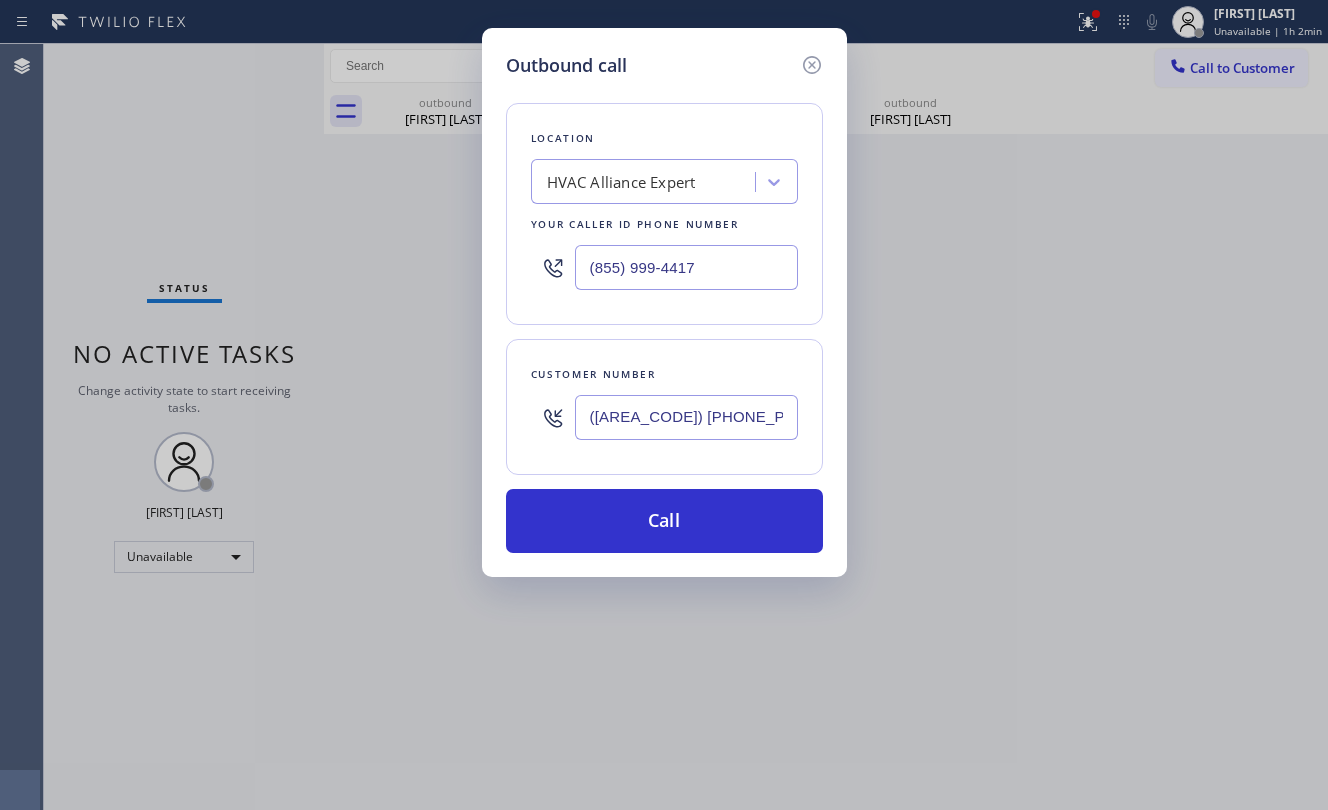 type on "([AREA_CODE]) [PHONE_PREFIX]-[LINE_NUMBER]" 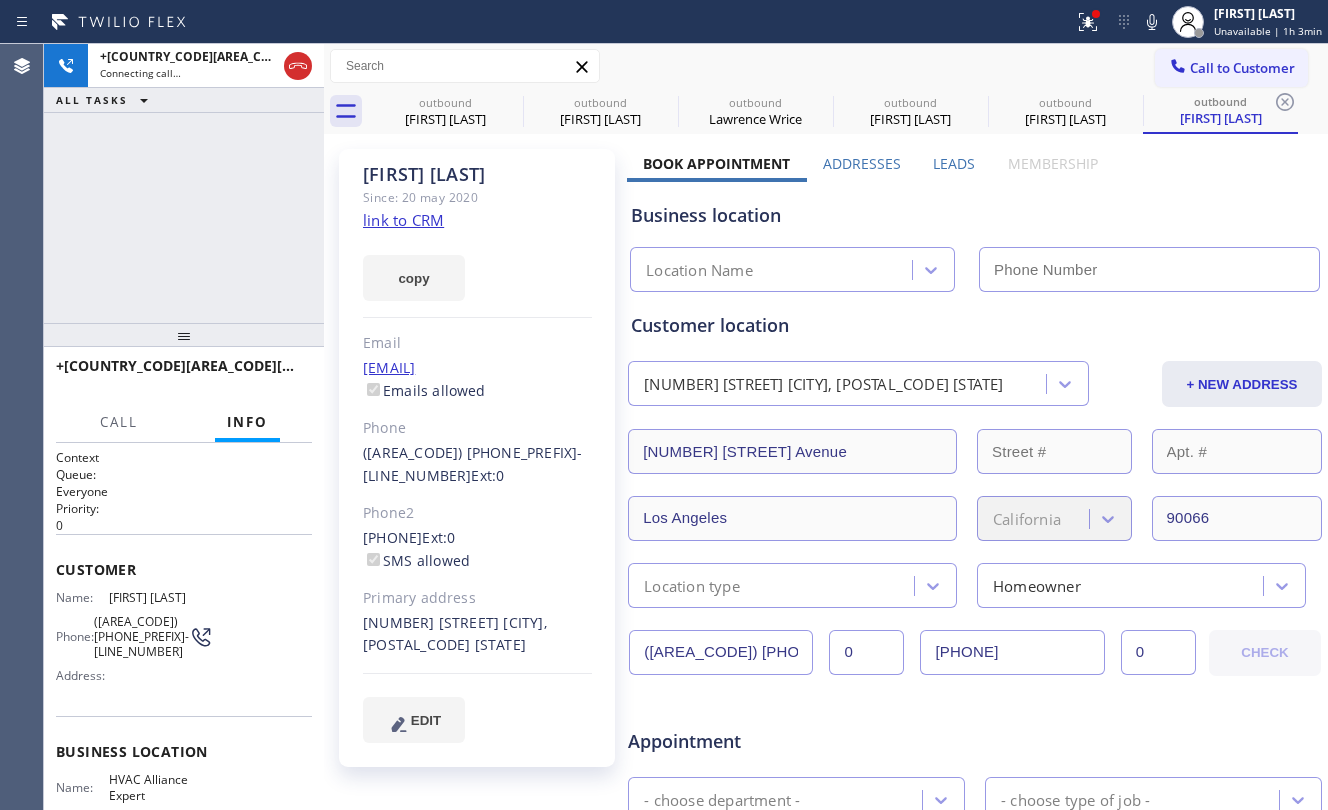type on "(855) 999-4417" 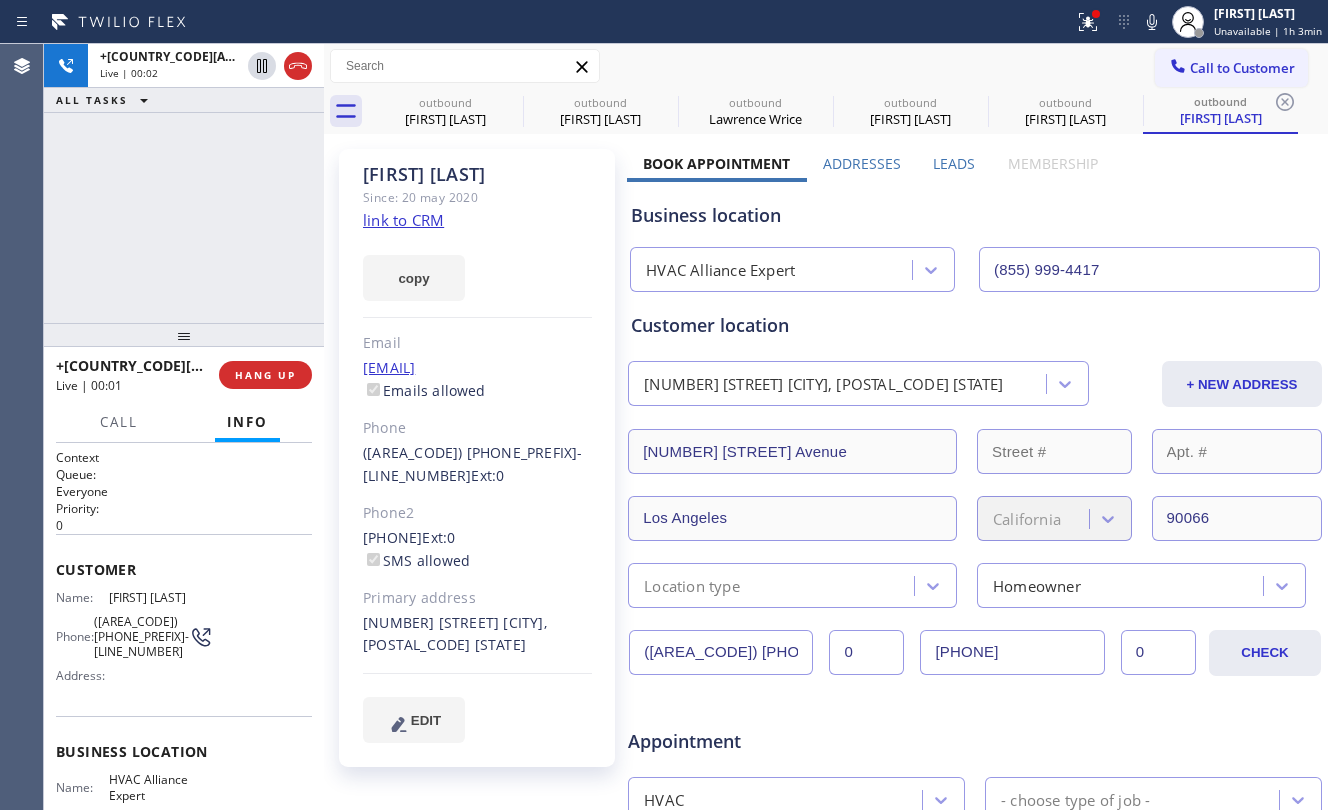 click on "[PHONE] Live | 00:02 ALL TASKS ALL TASKS ACTIVE TASKS TASKS IN WRAP UP" at bounding box center (184, 183) 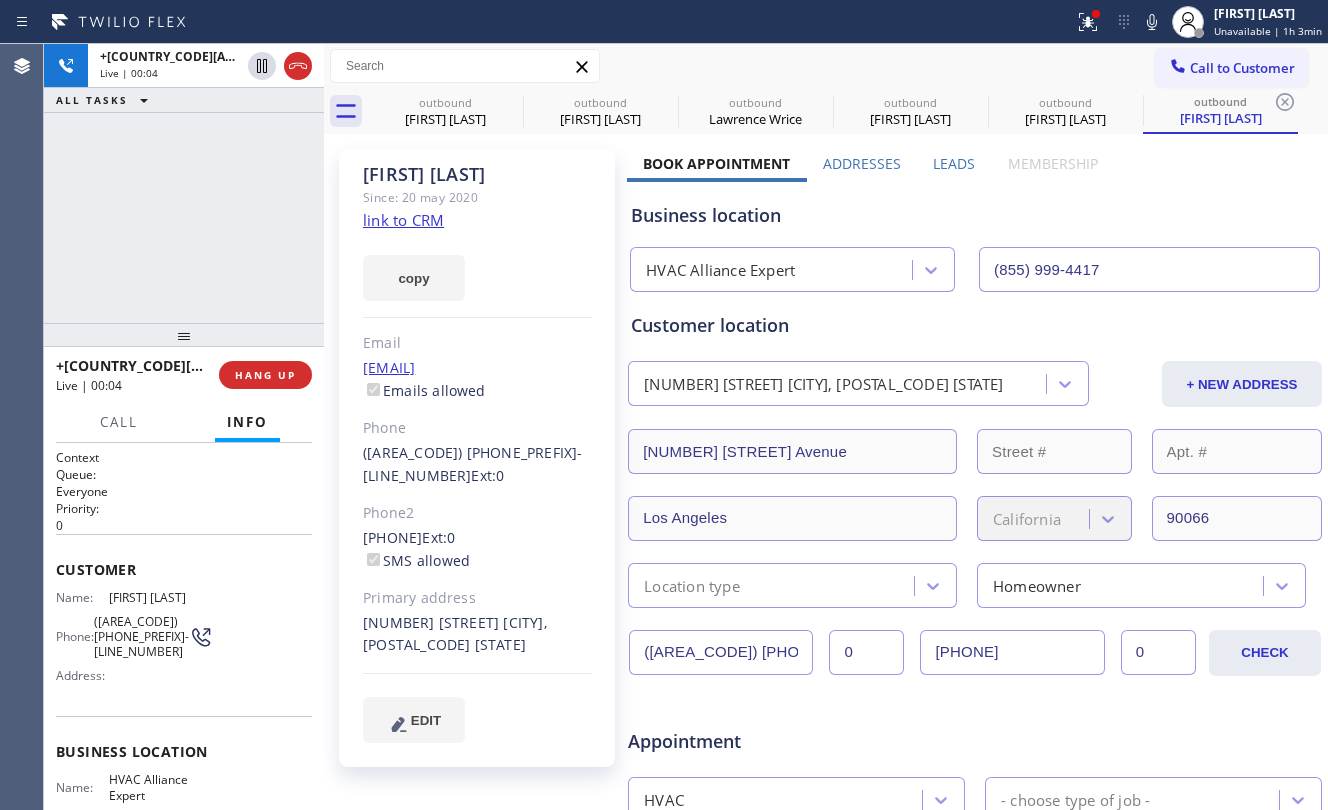 click on "link to CRM" 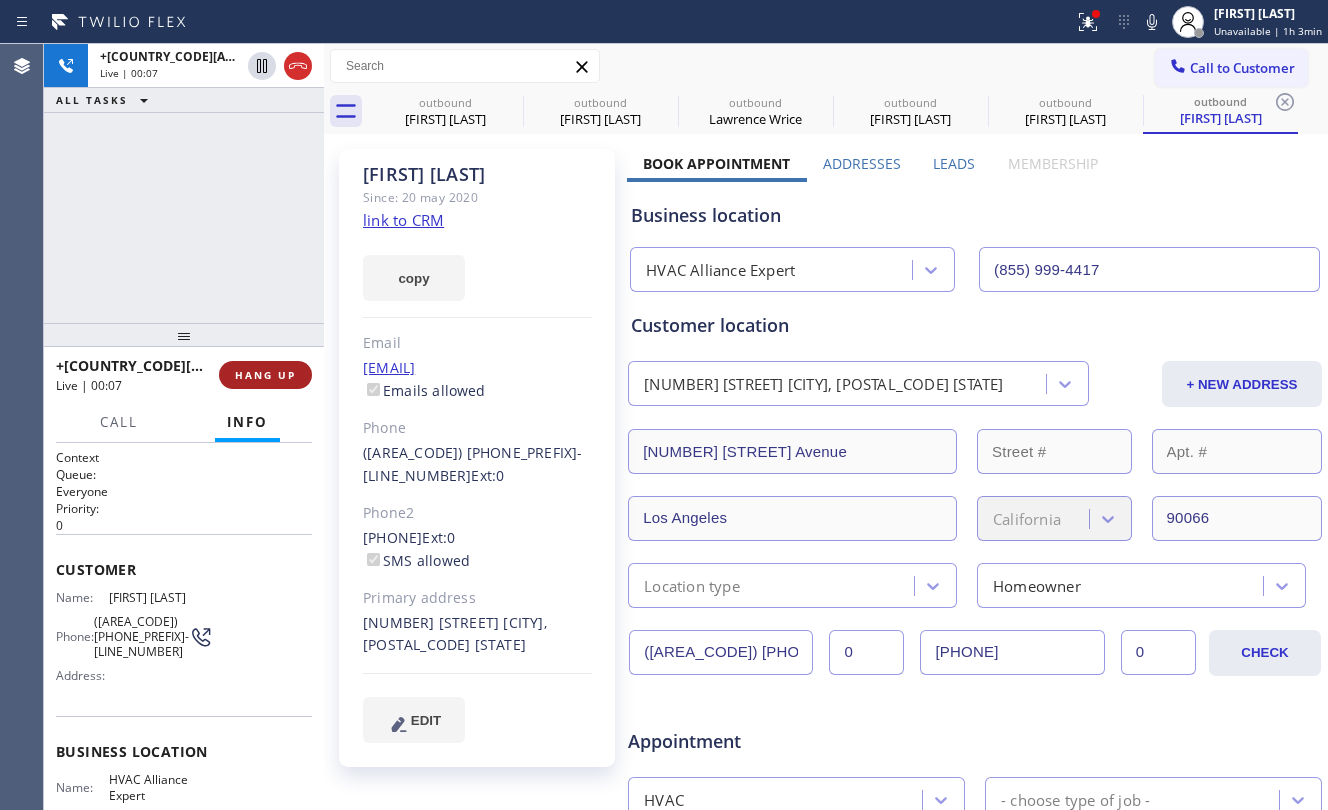 click on "HANG UP" at bounding box center (265, 375) 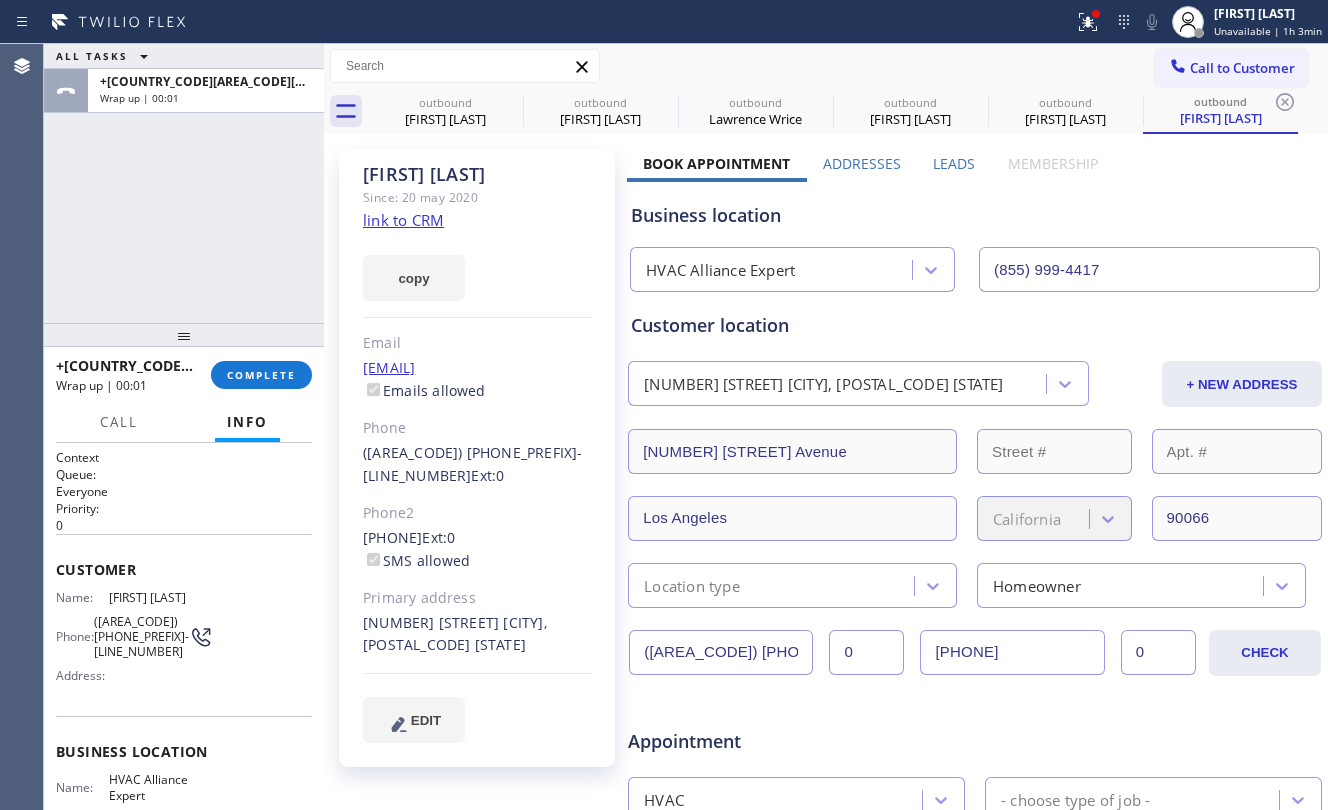 drag, startPoint x: 346, startPoint y: 513, endPoint x: 677, endPoint y: 641, distance: 354.8873 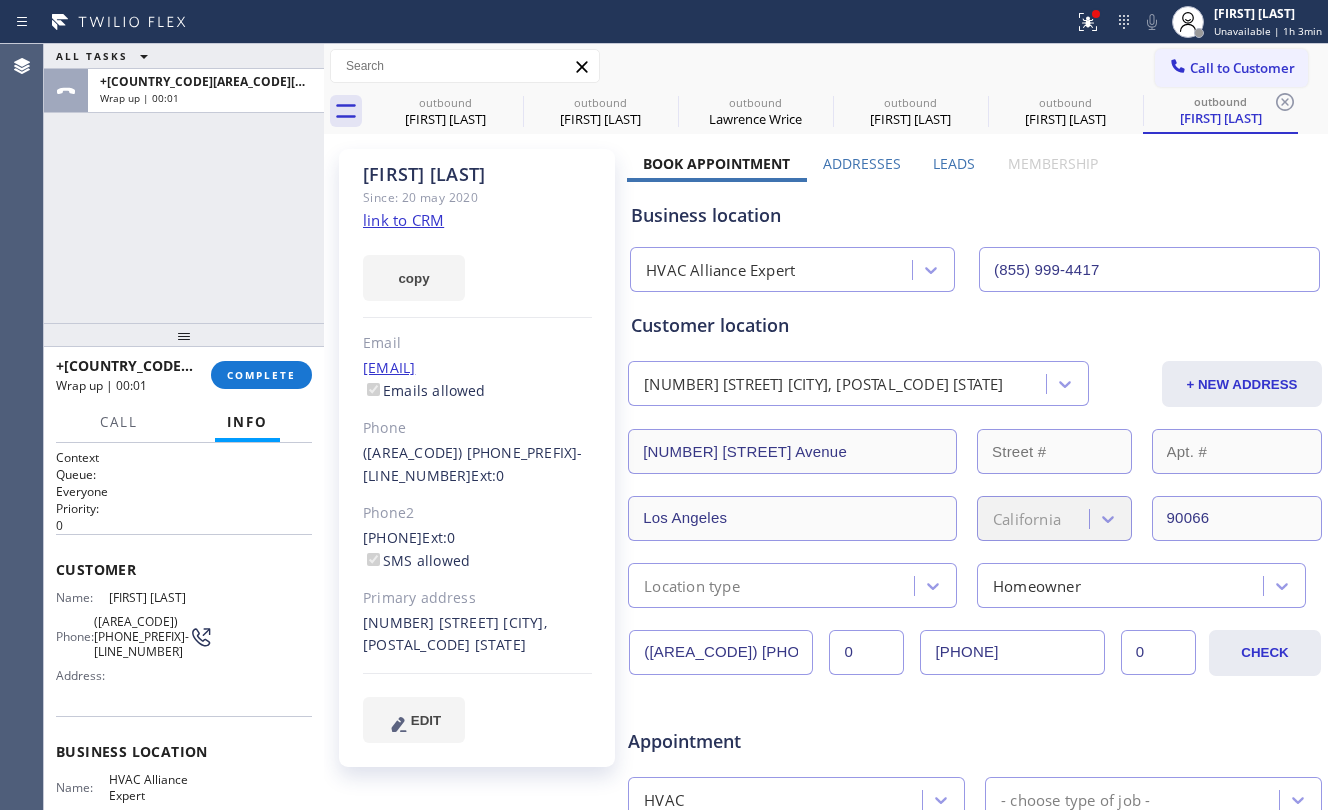 click on "[FIRST]    [LAST] Since: [DATE] link to CRM copy Email [EMAIL]  Emails allowed Phone ([PHONE])  Ext:  0 Phone2 ([PHONE])  Ext:  0  SMS allowed Primary address  [NUMBER] [STREET] [CITY], [STATE] EDIT" at bounding box center (477, 458) 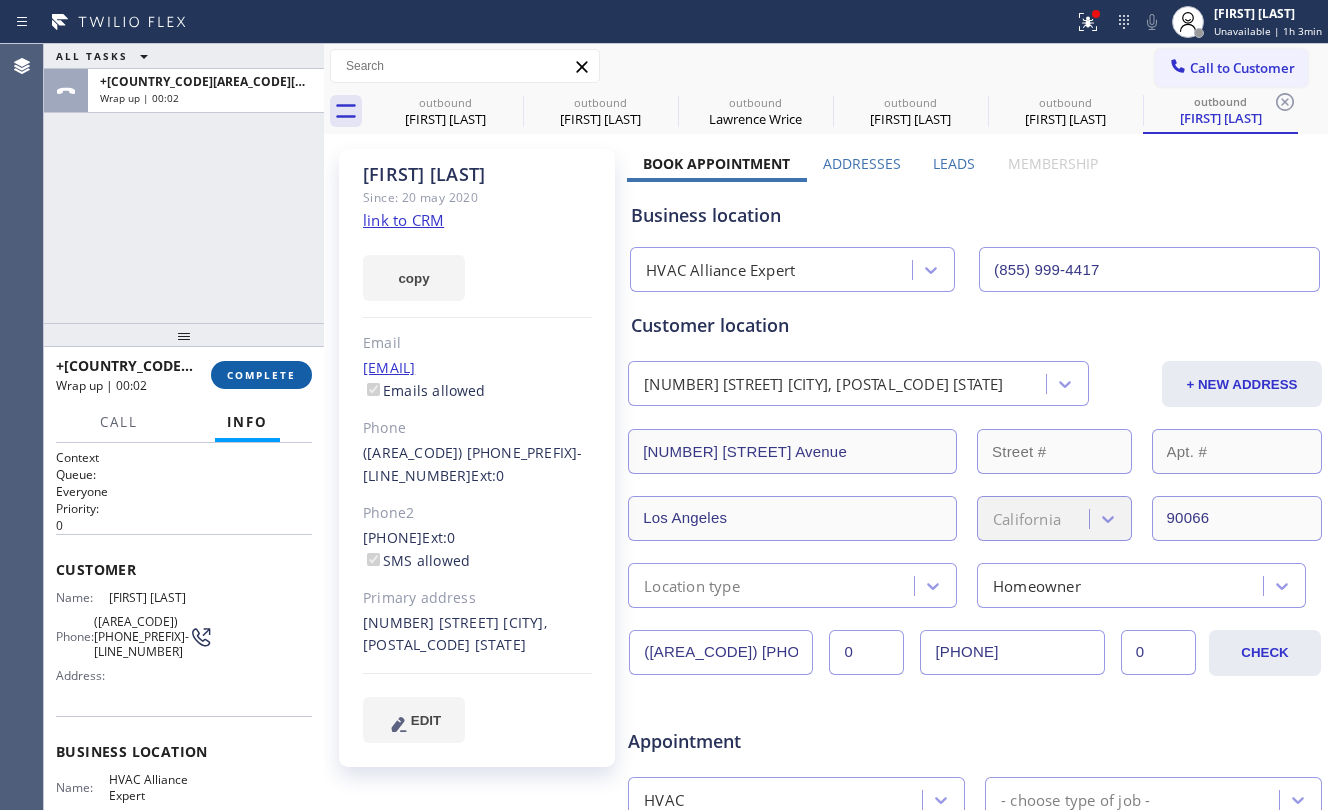 click on "COMPLETE" at bounding box center (261, 375) 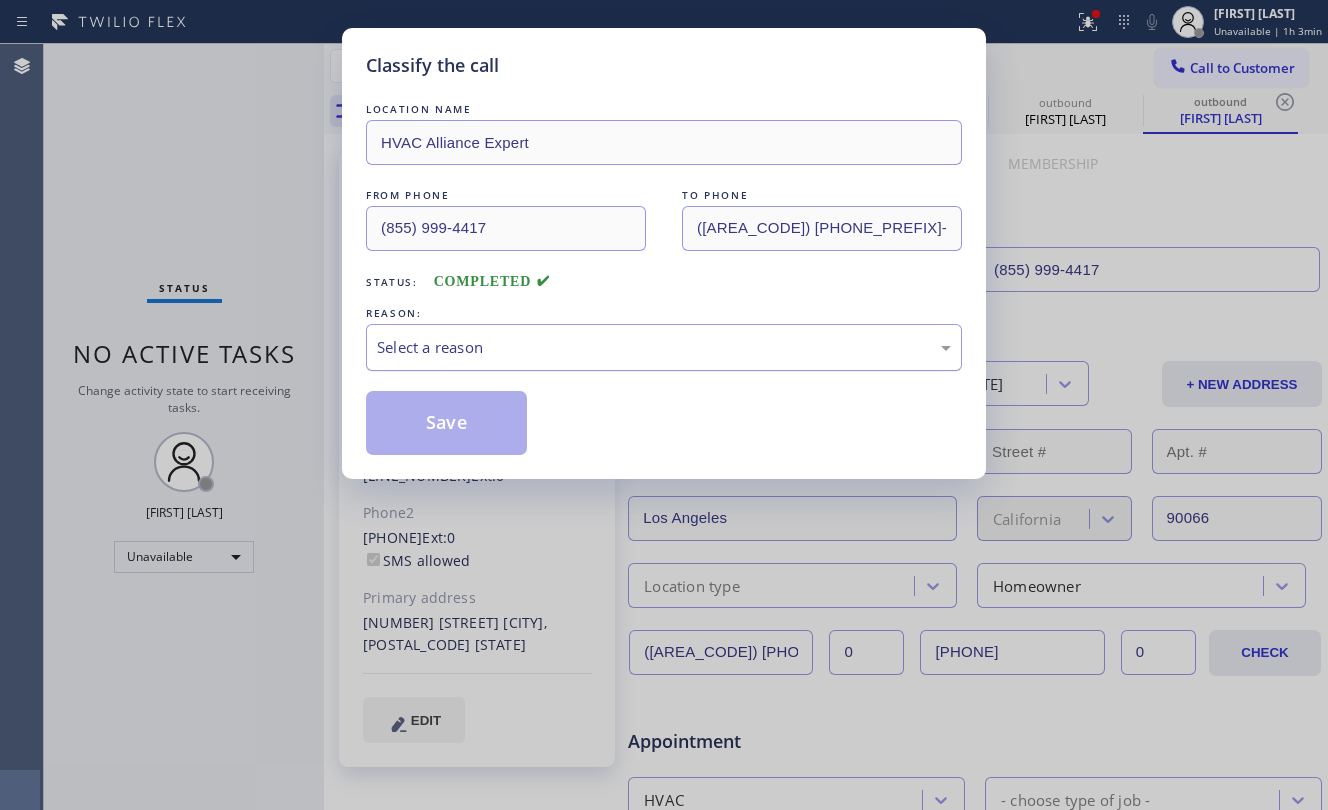 click on "Select a reason" at bounding box center [664, 347] 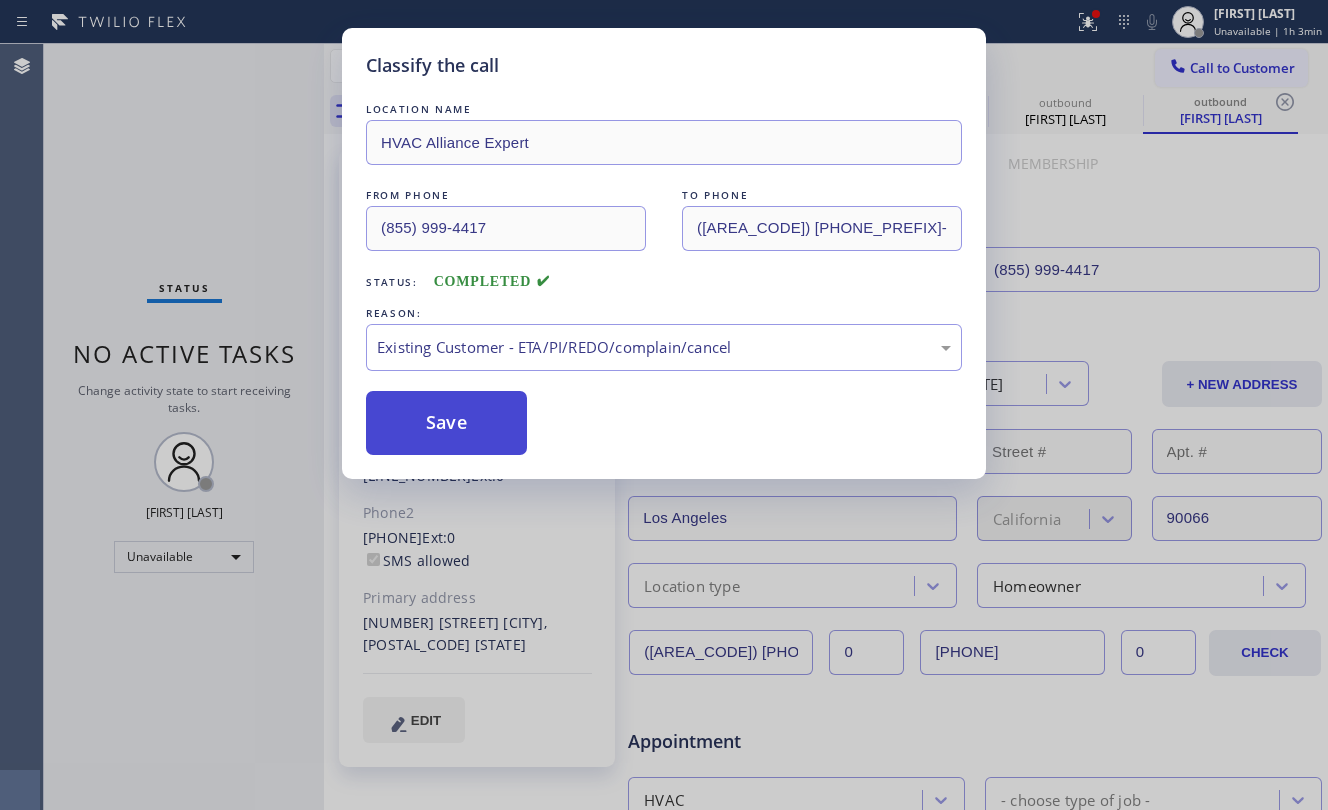 click on "Save" at bounding box center [446, 423] 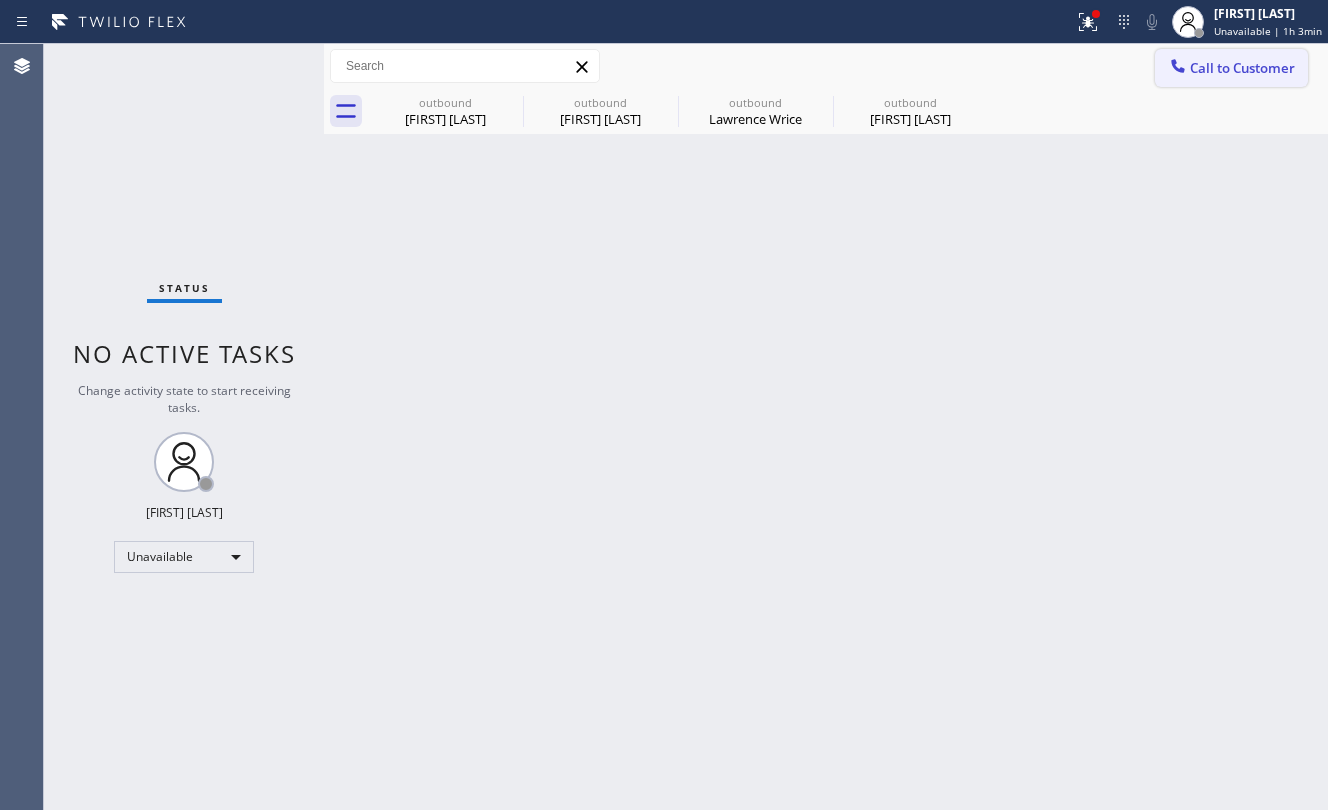 click on "Call to Customer" at bounding box center [1231, 68] 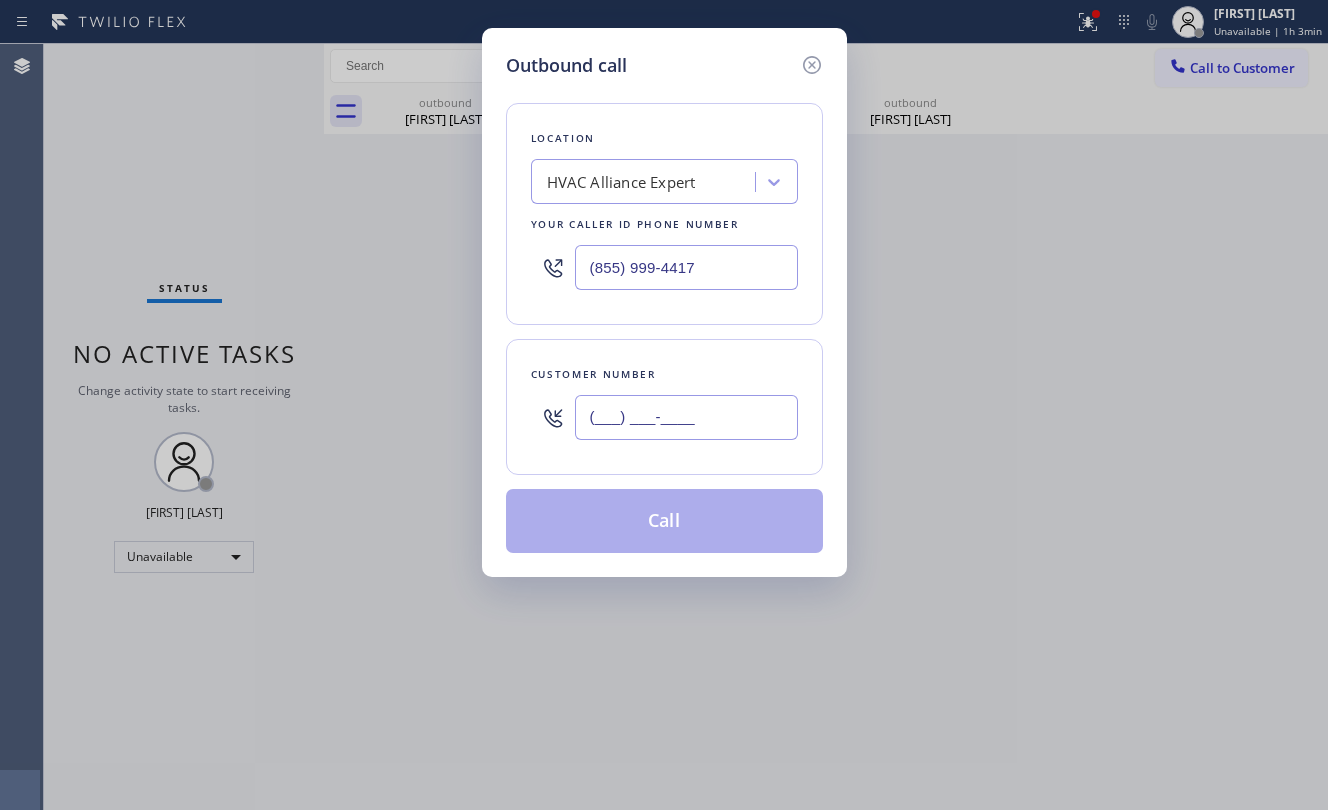 click on "(___) ___-____" at bounding box center [686, 417] 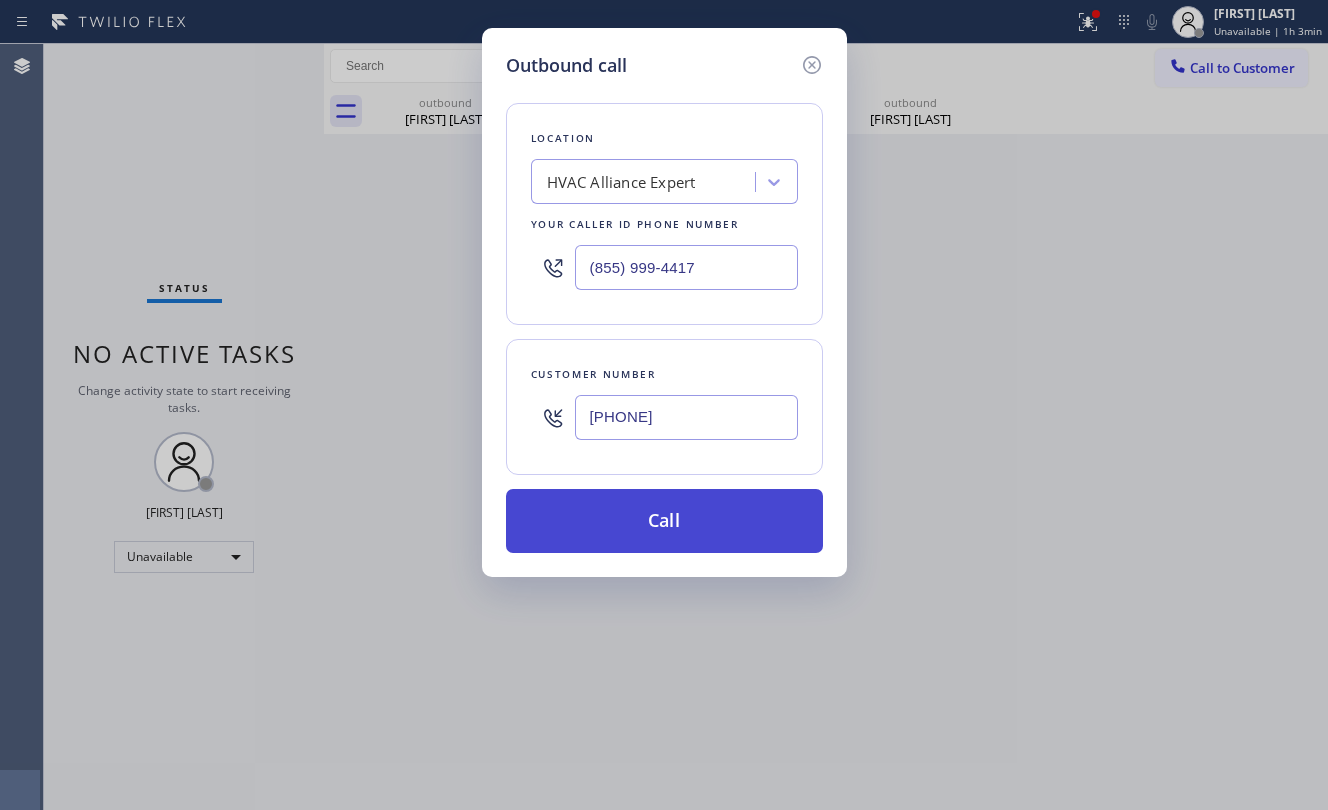 type on "[PHONE]" 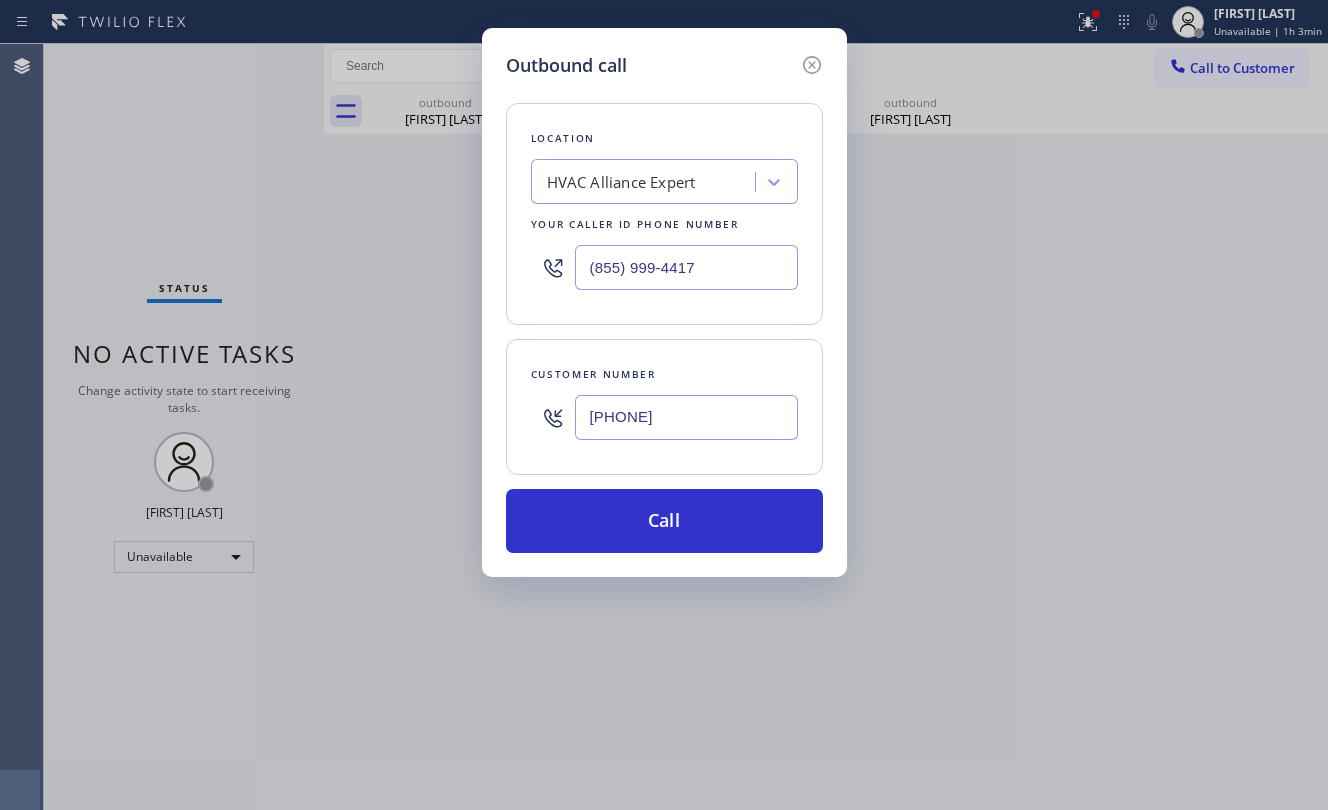 drag, startPoint x: 664, startPoint y: 530, endPoint x: 646, endPoint y: 380, distance: 151.07614 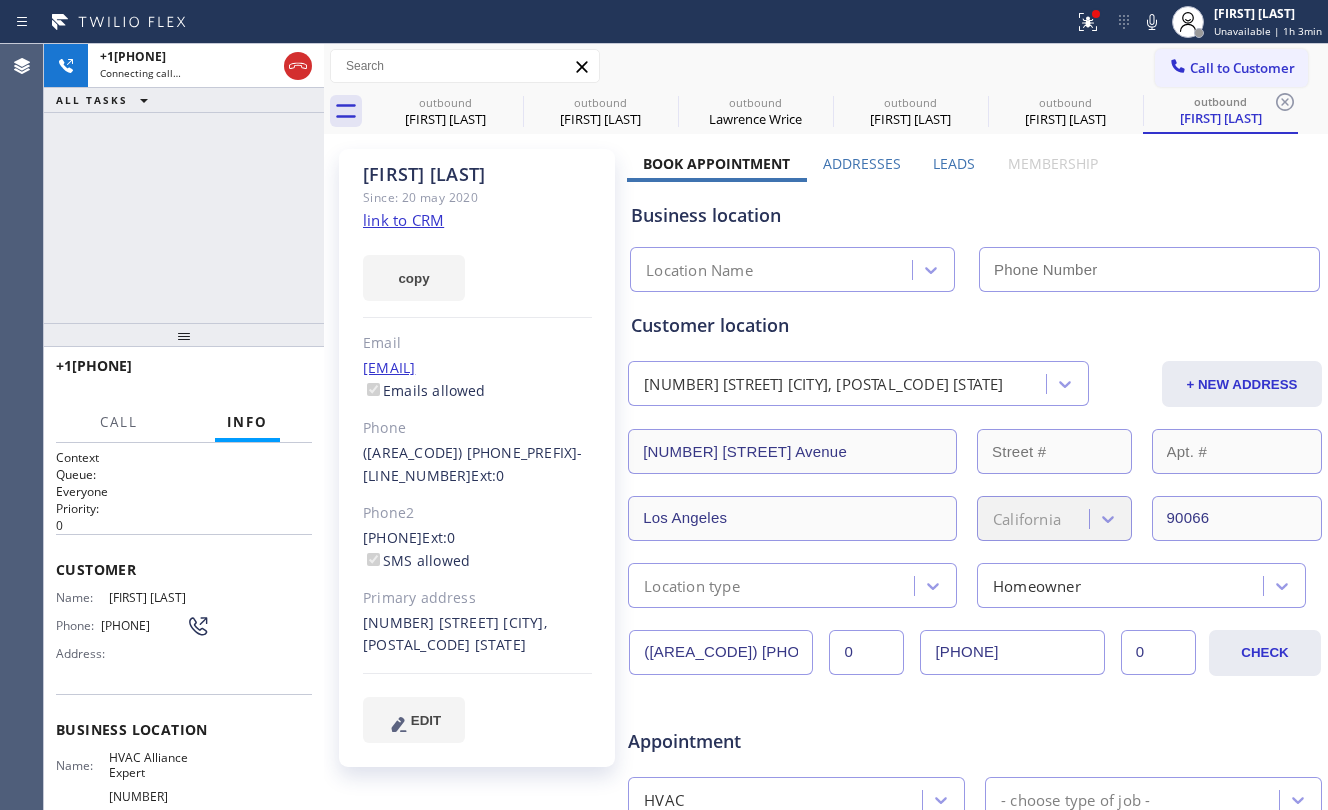type on "(855) 999-4417" 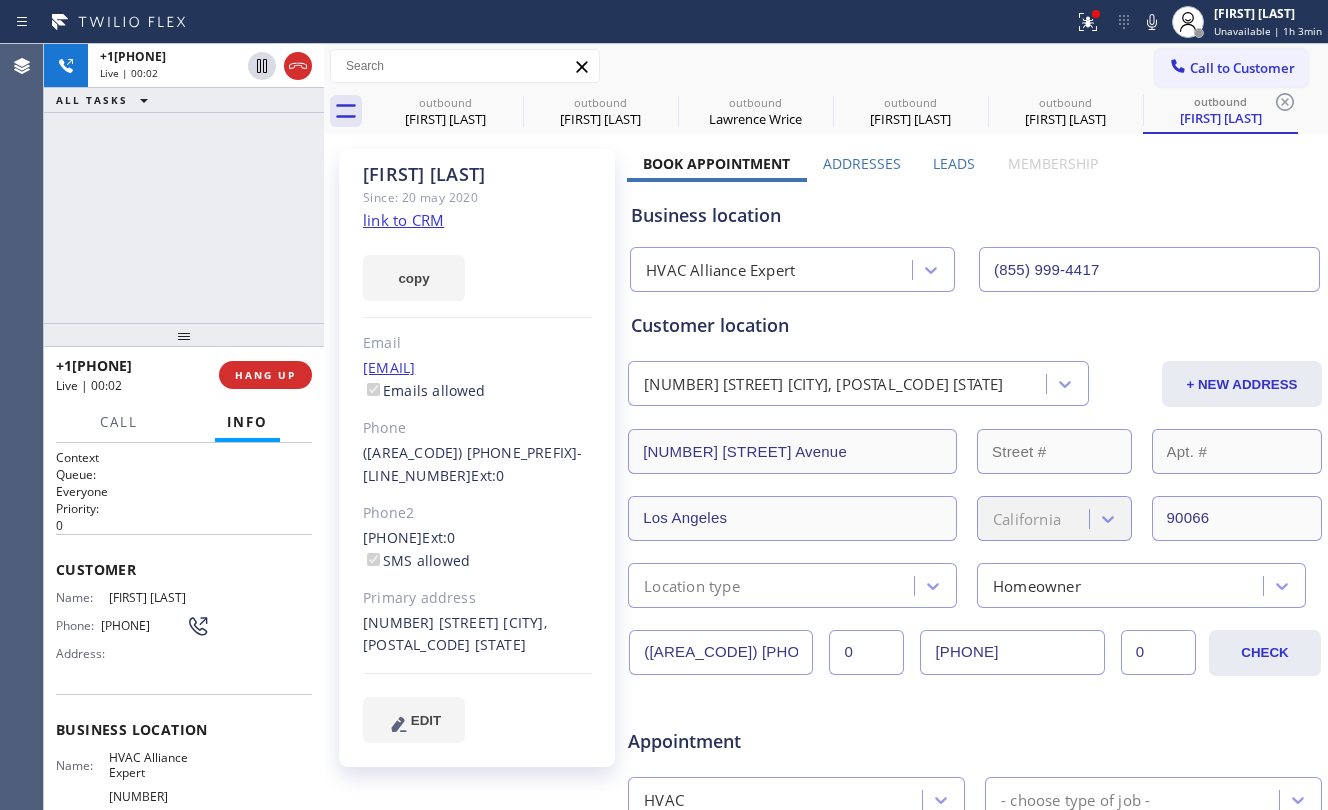 click on "[PHONE] Live | 00:02 ALL TASKS ALL TASKS ACTIVE TASKS TASKS IN WRAP UP" at bounding box center [184, 183] 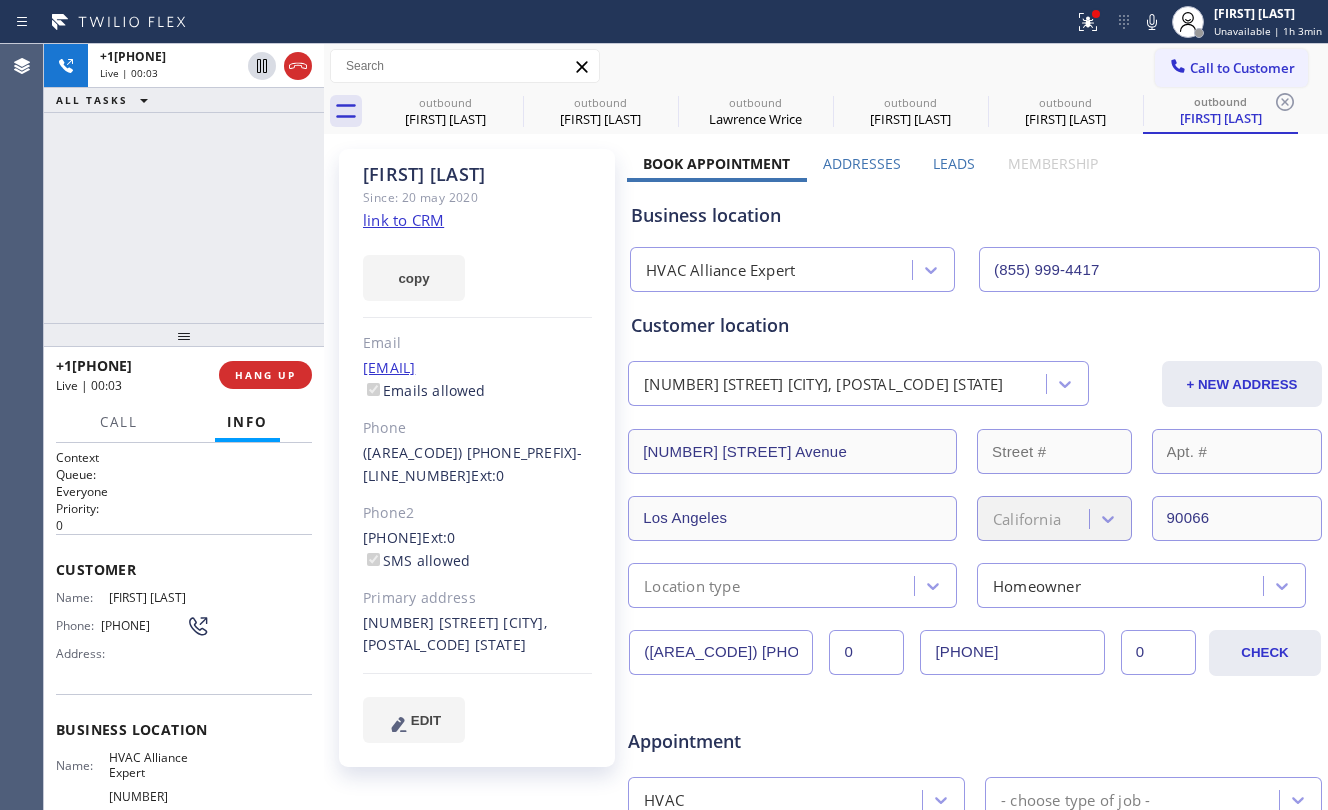 click on "link to CRM" 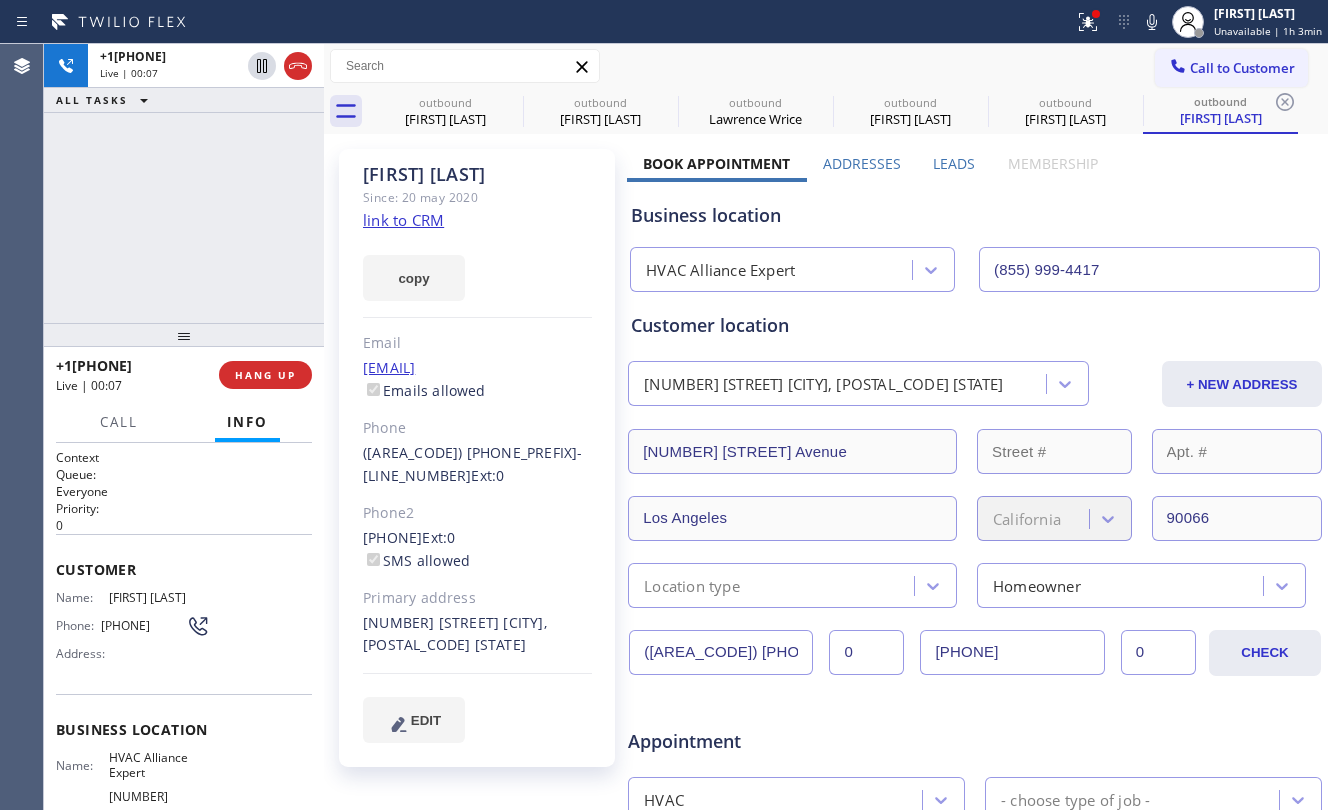 click on "+[PHONE] Live | 00:07 ALL TASKS ALL TASKS ACTIVE TASKS TASKS IN WRAP UP" at bounding box center [184, 183] 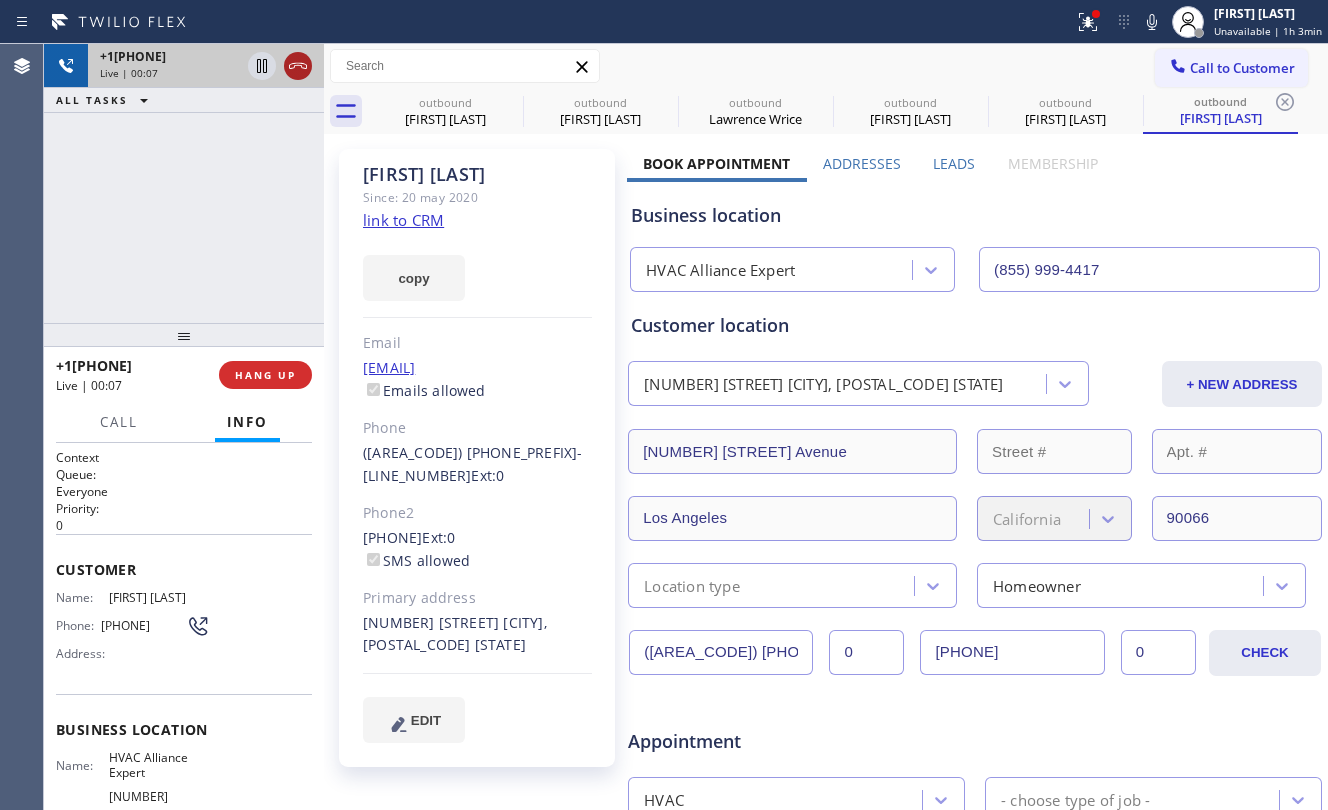 click 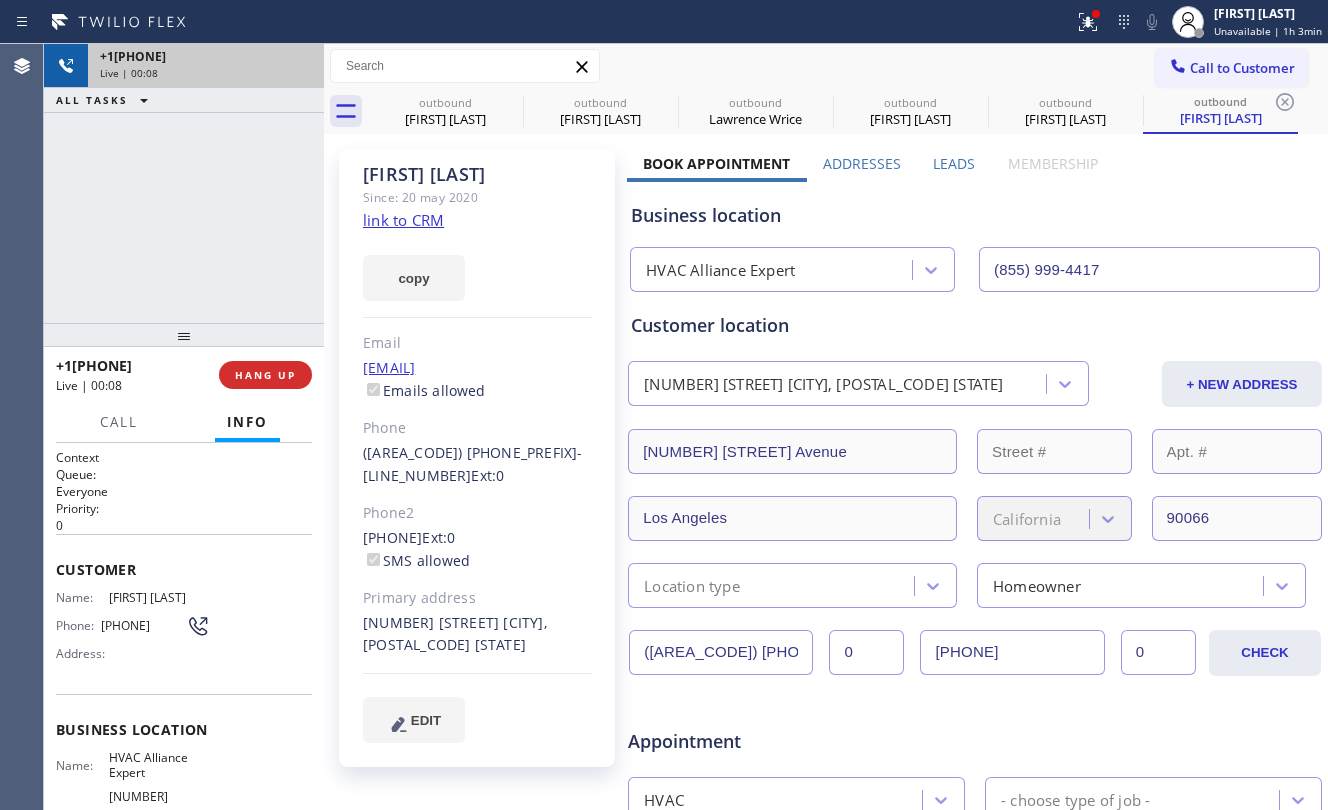 click on "+1[PHONE] Live | 00:08 ALL TASKS ALL TASKS ACTIVE TASKS TASKS IN WRAP UP" at bounding box center [184, 183] 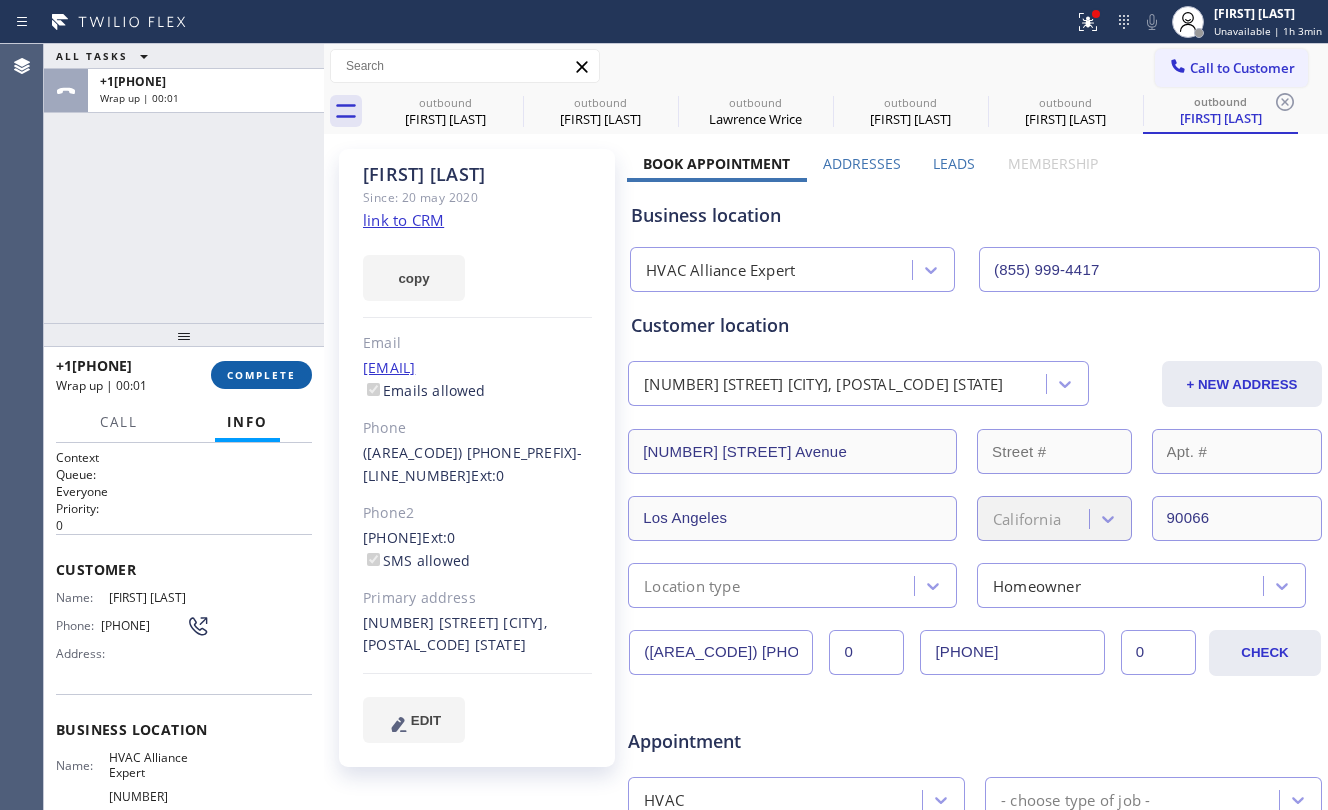 click on "COMPLETE" at bounding box center [261, 375] 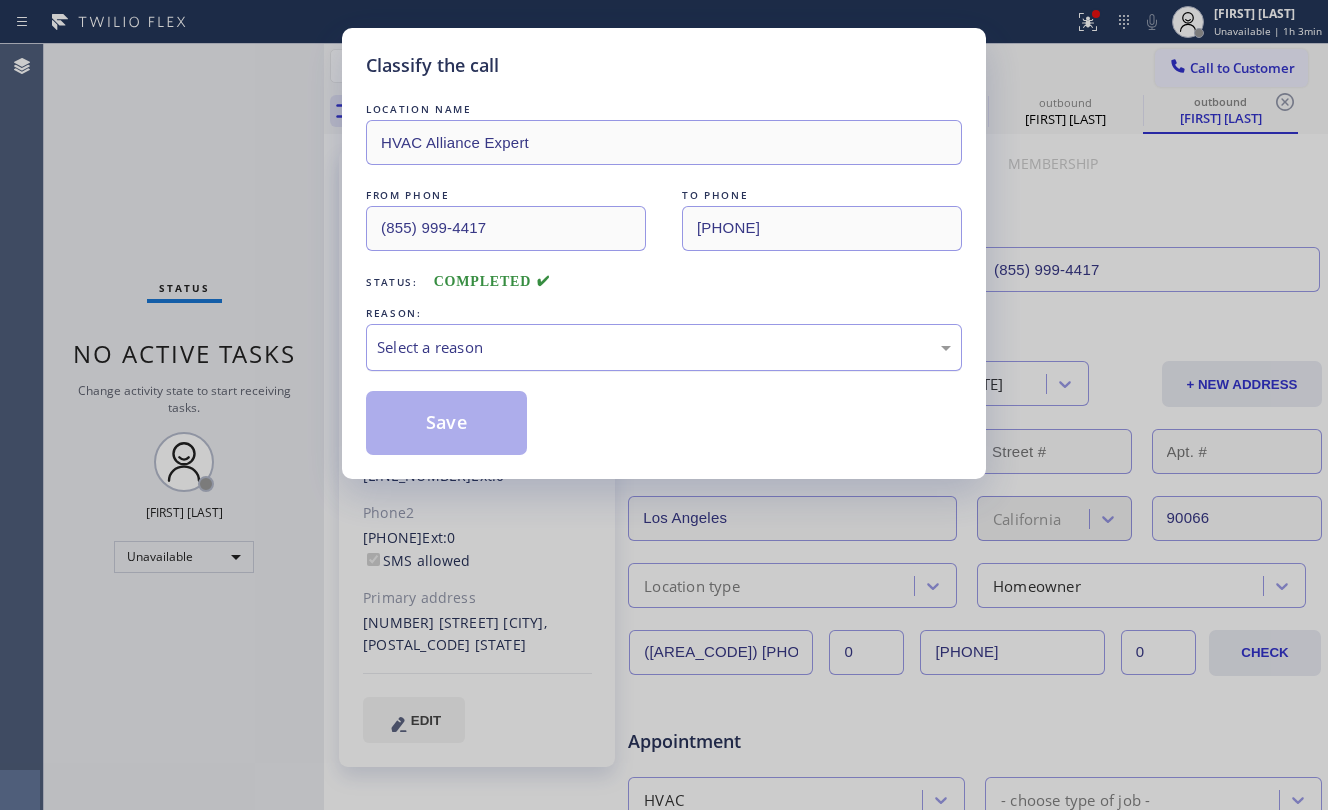 click on "Select a reason" at bounding box center (664, 347) 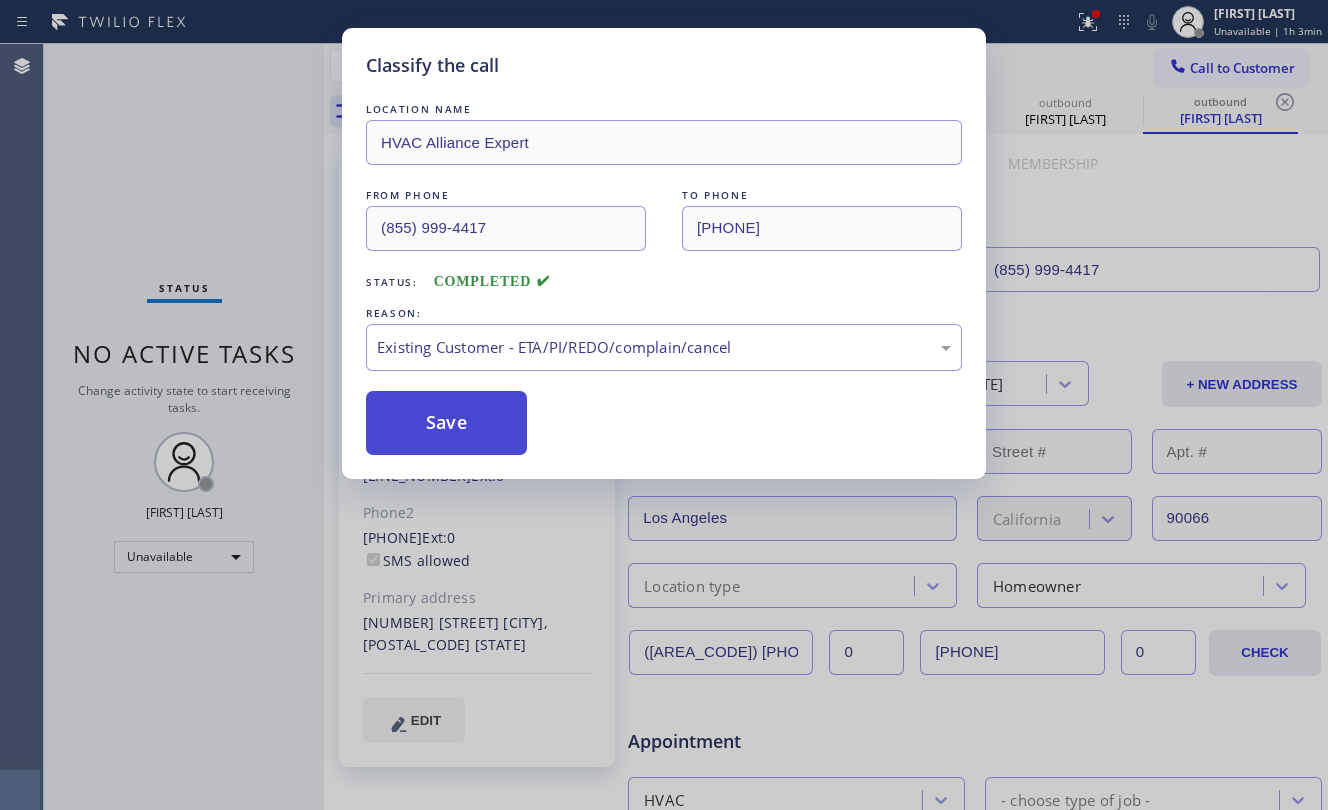 click on "Save" at bounding box center (446, 423) 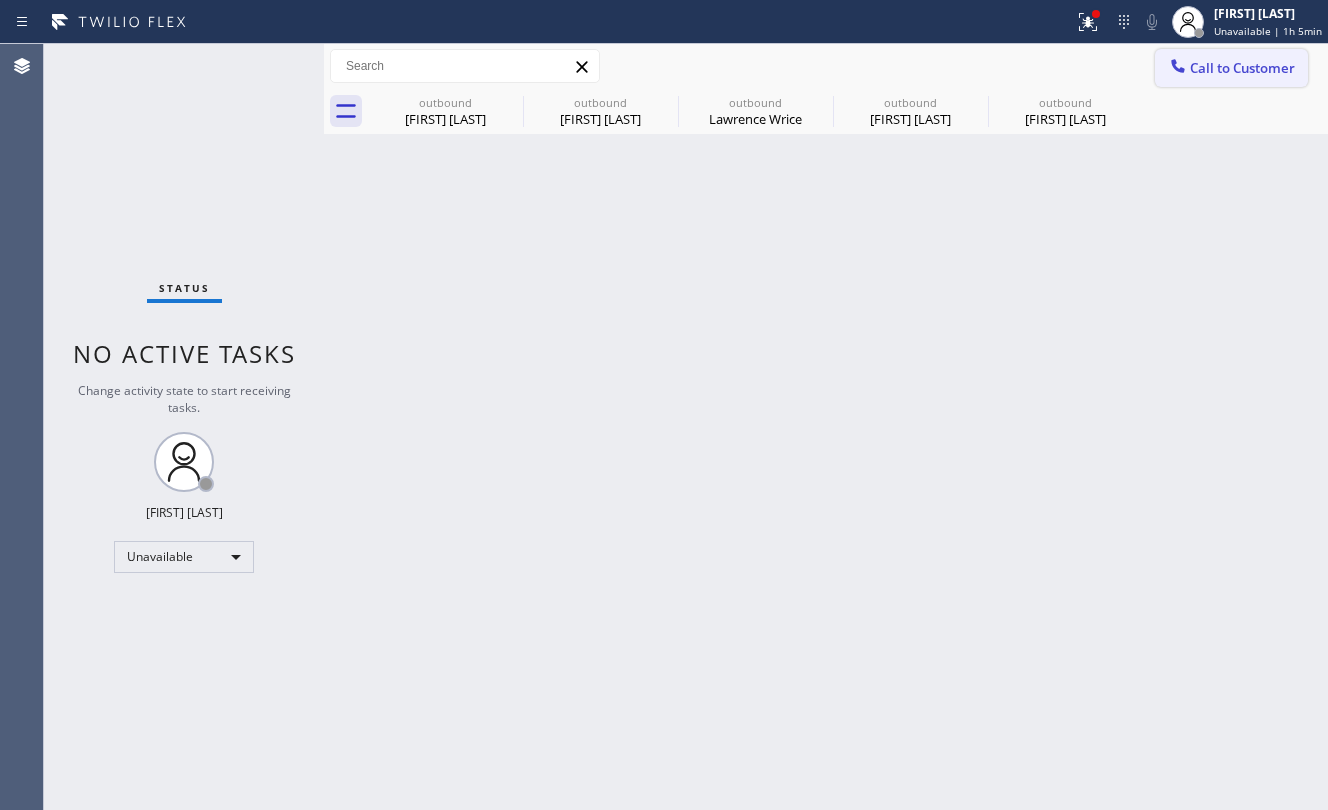 click on "Call to Customer" at bounding box center (1242, 68) 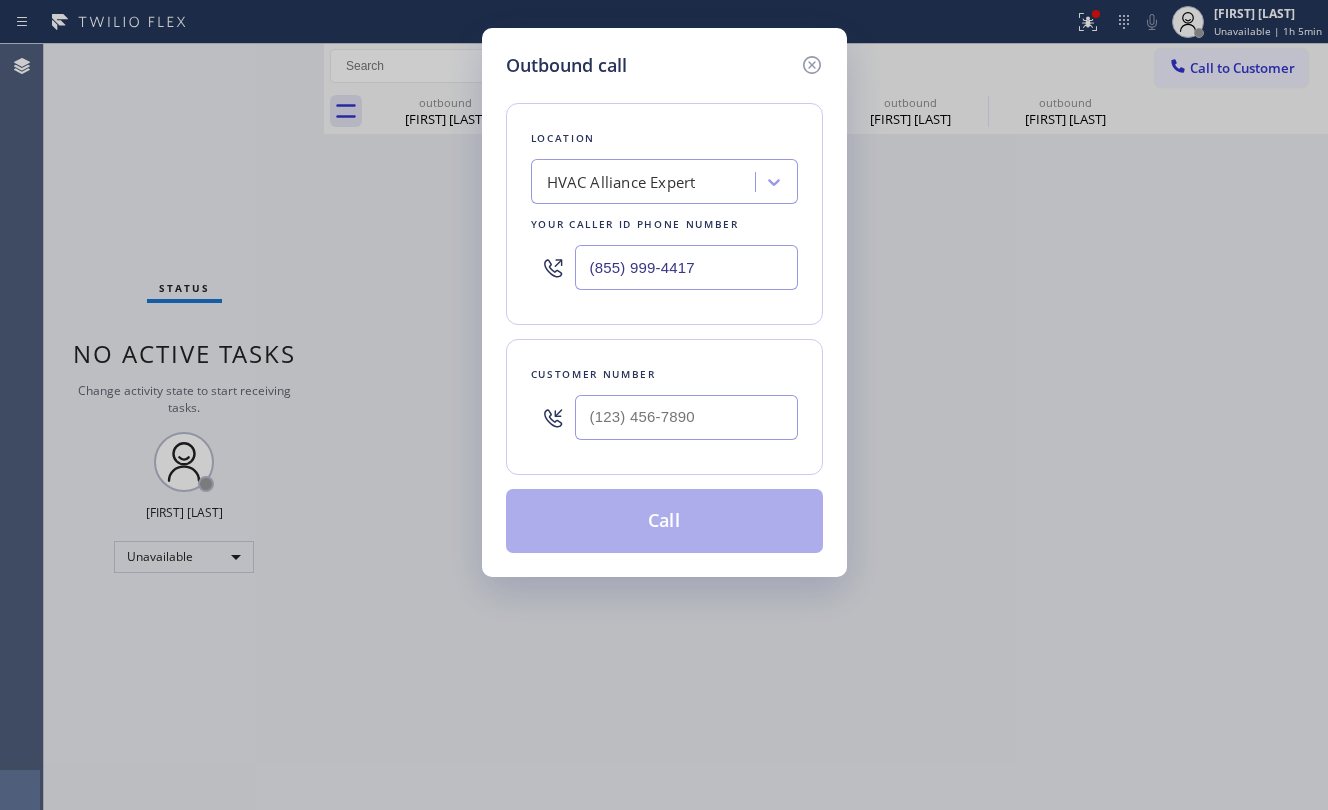 drag, startPoint x: 690, startPoint y: 388, endPoint x: 709, endPoint y: 436, distance: 51.62364 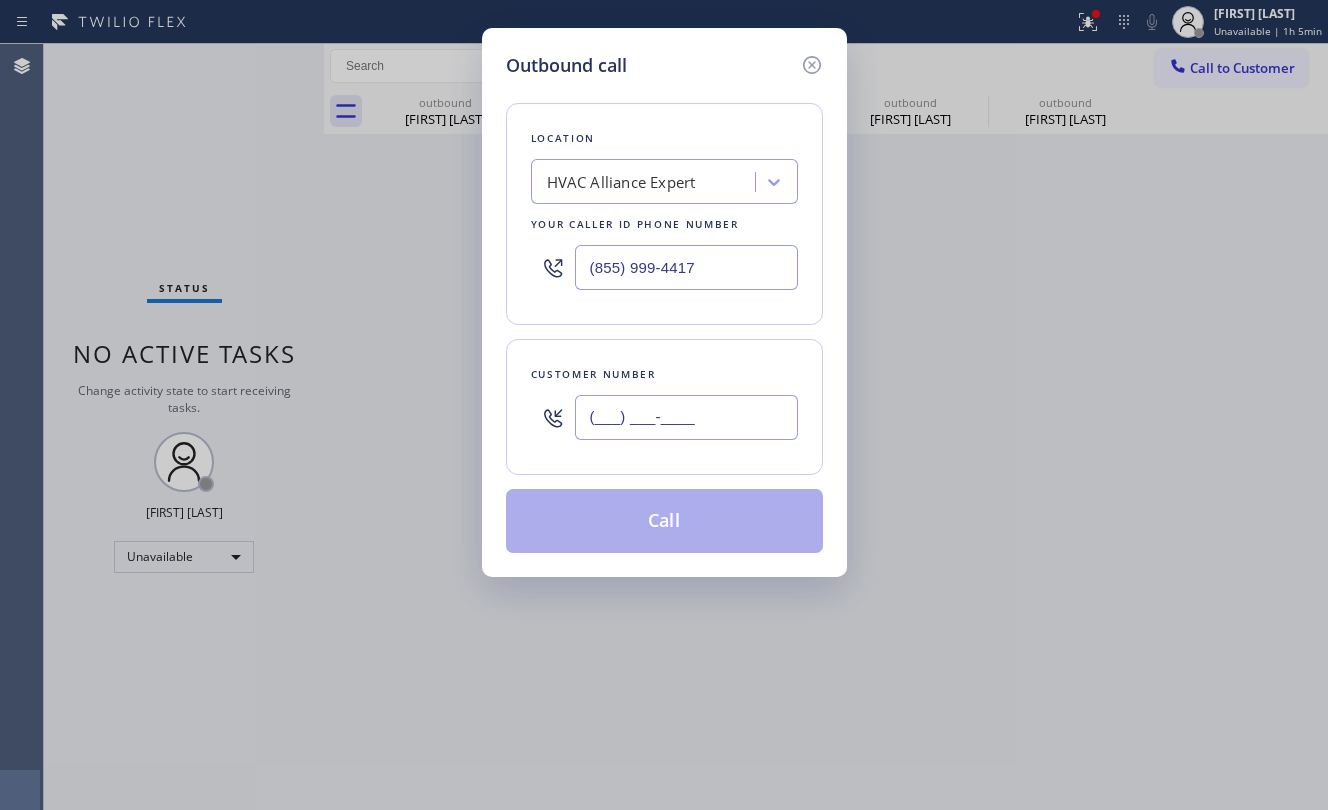 click on "(___) ___-____" at bounding box center (686, 417) 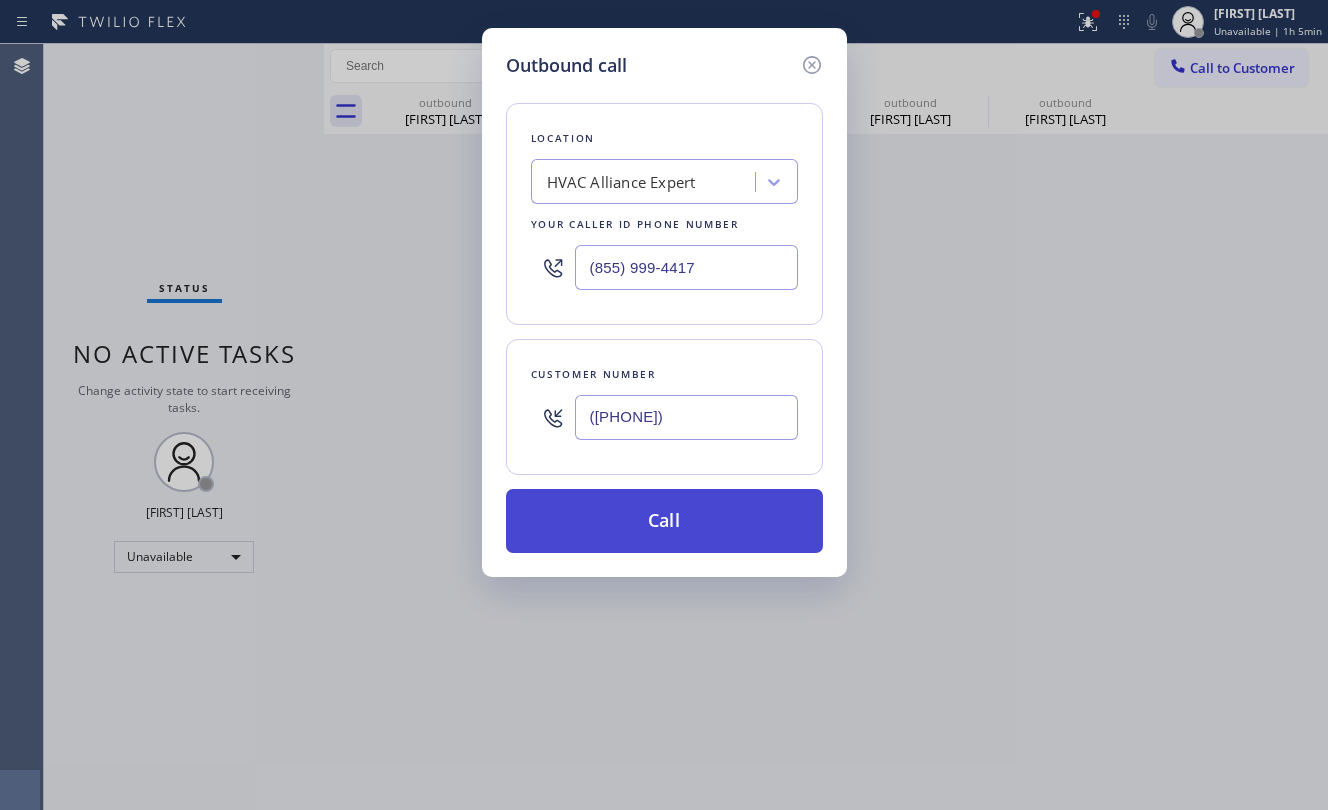 type on "([PHONE])" 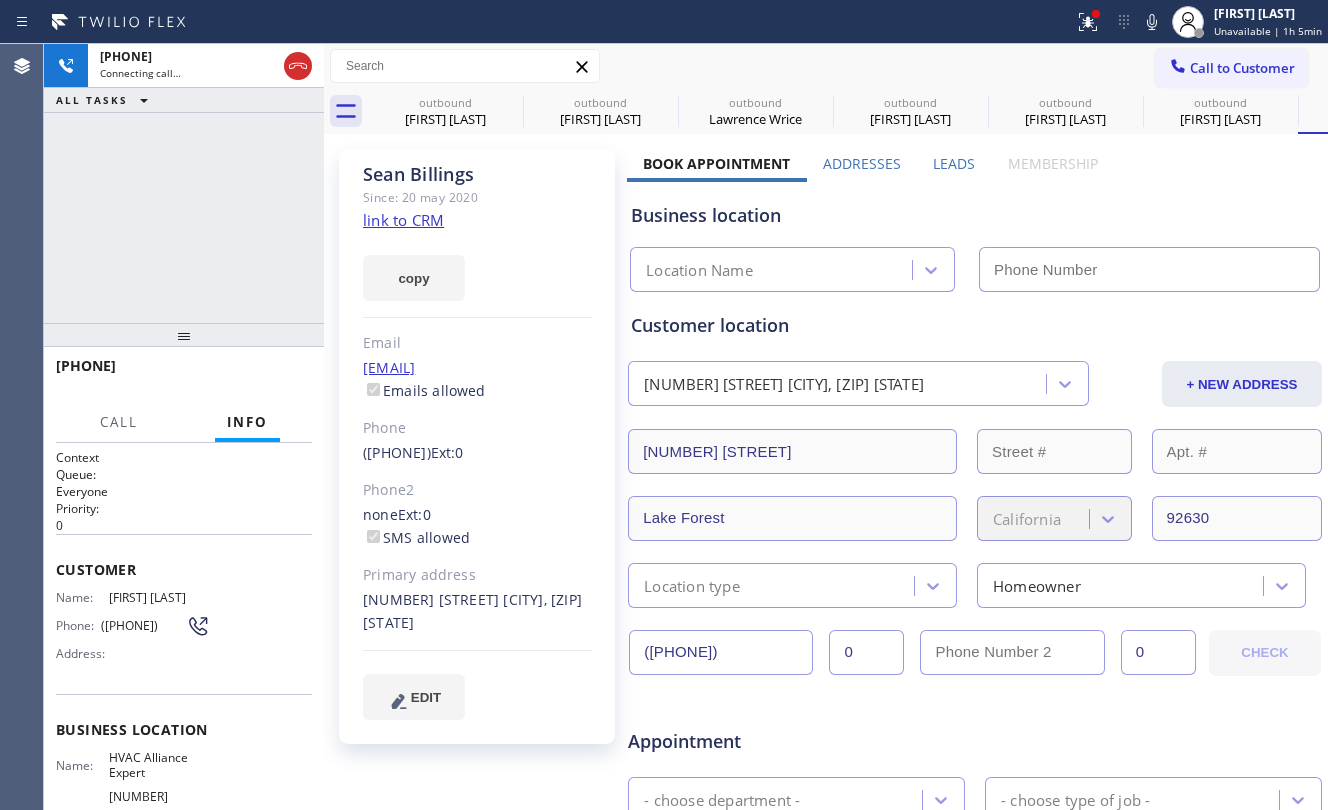 type on "(855) 999-4417" 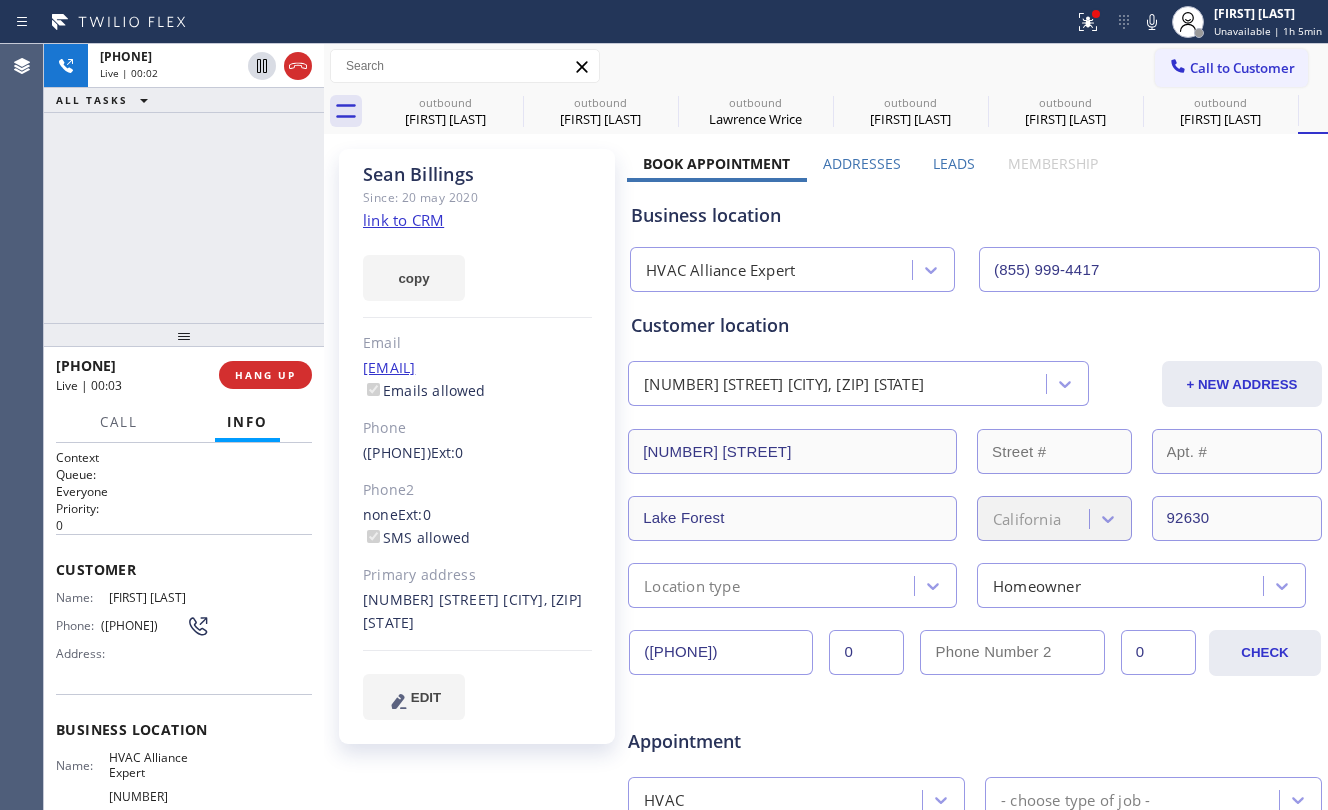 click on "link to CRM" 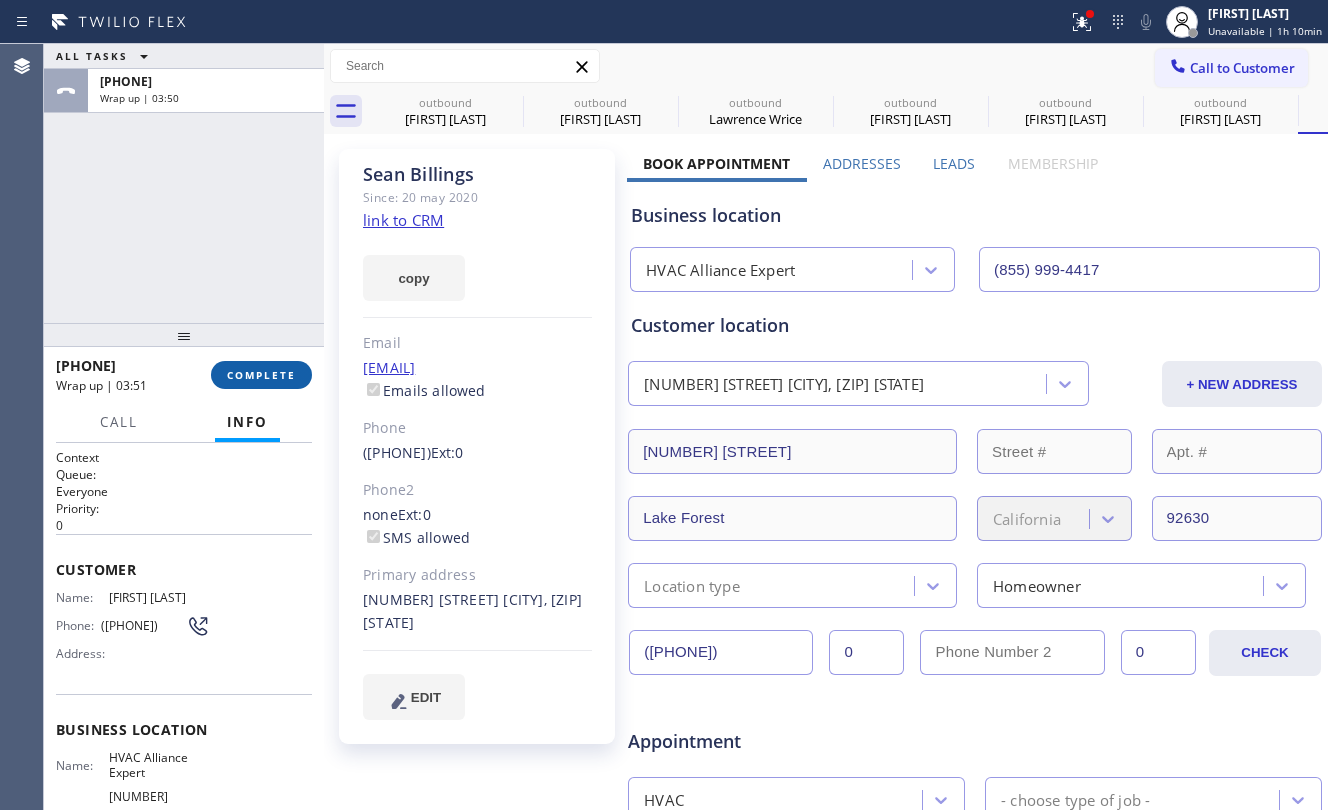 click on "COMPLETE" at bounding box center (261, 375) 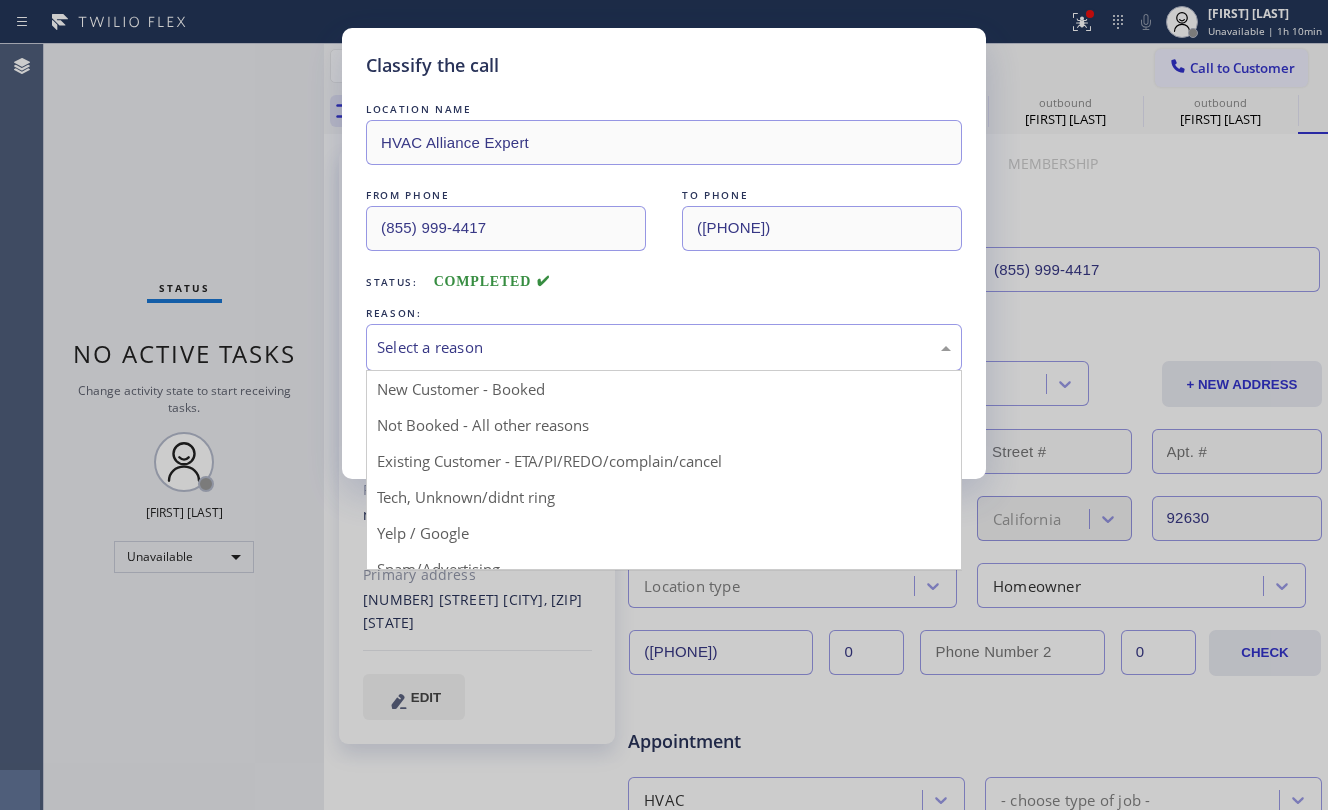 click on "Select a reason" at bounding box center (664, 347) 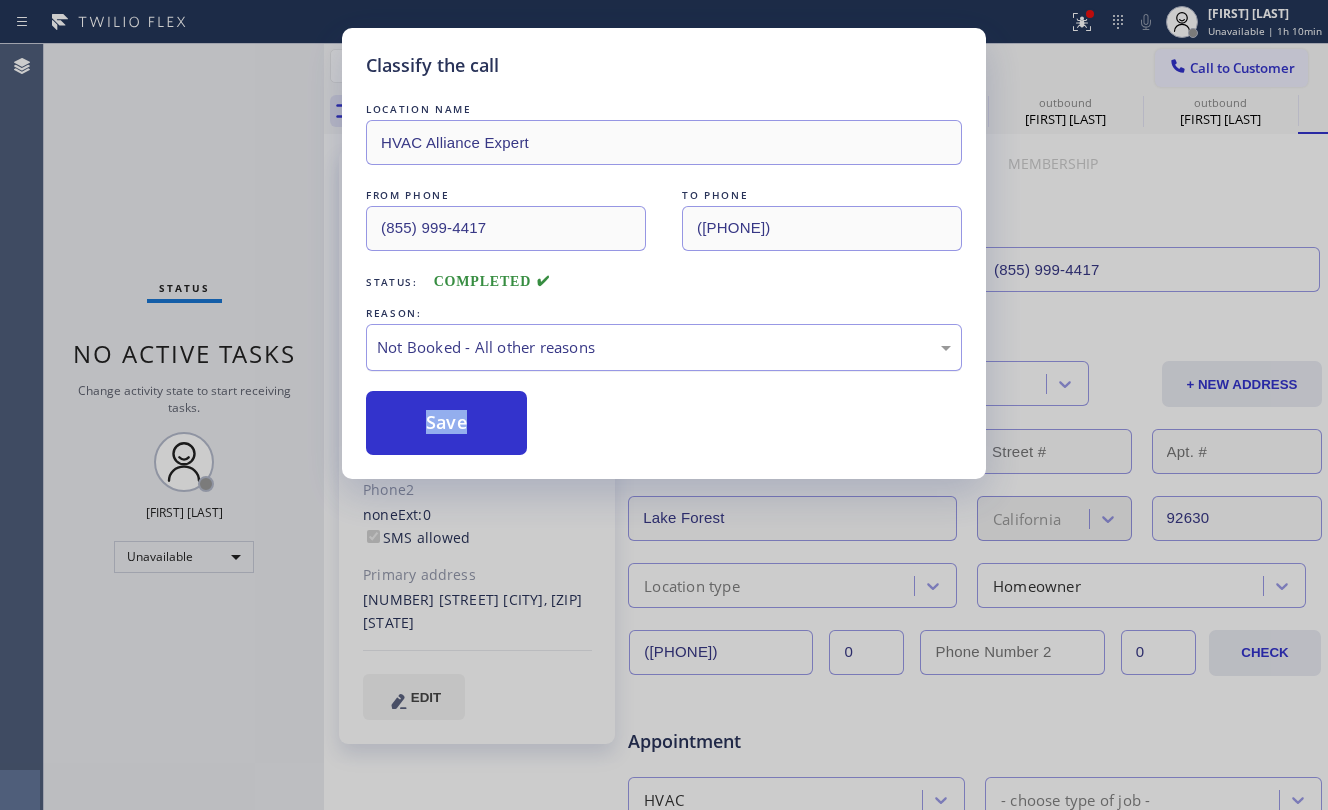 click on "Not Booked - All other reasons" at bounding box center [664, 347] 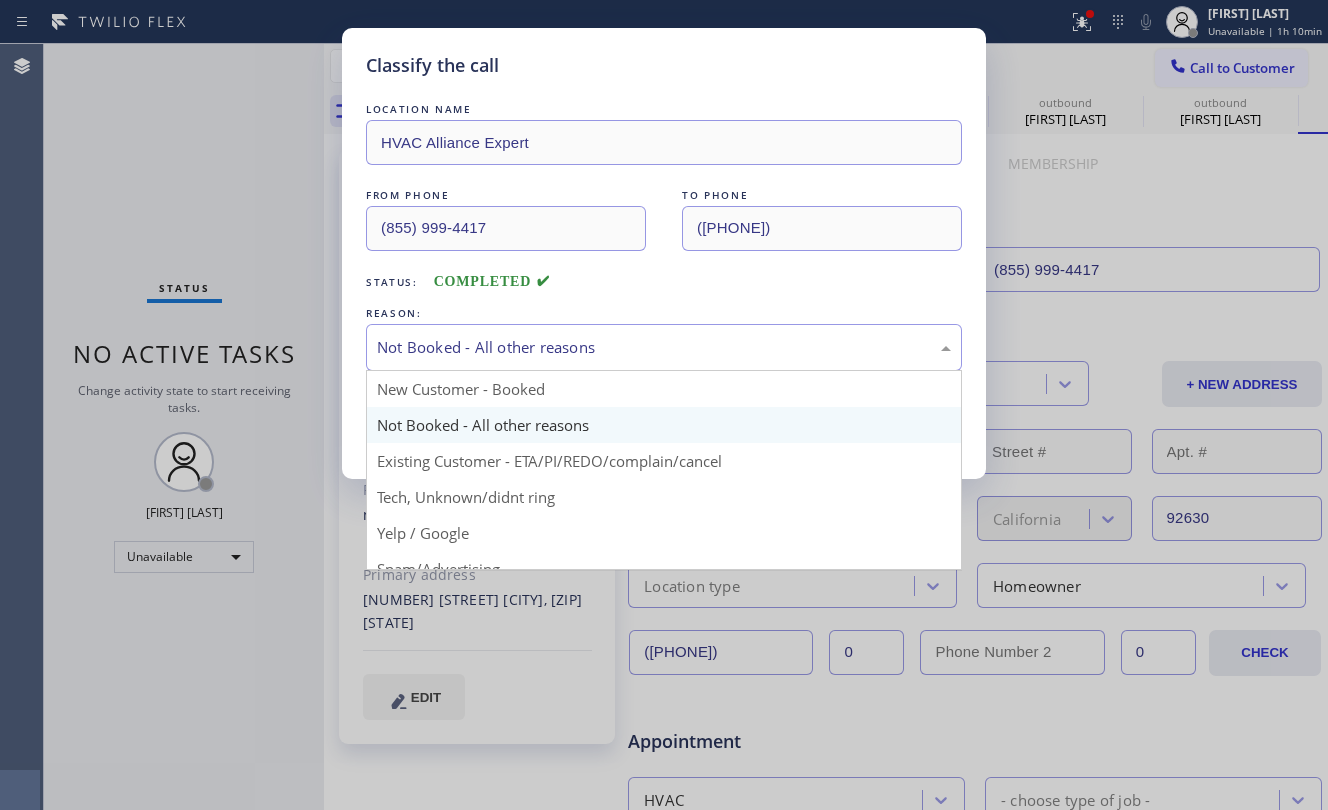 drag, startPoint x: 589, startPoint y: 453, endPoint x: 530, endPoint y: 440, distance: 60.41523 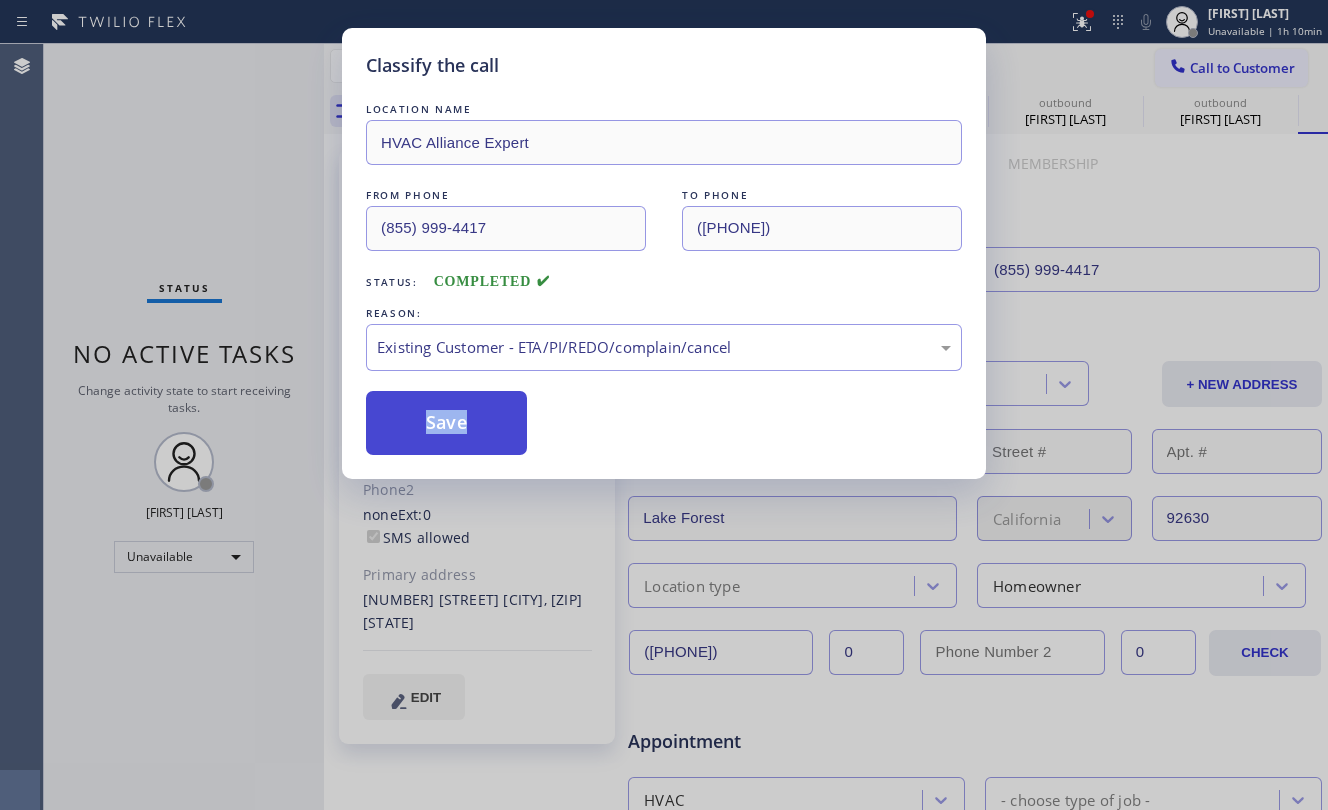 click on "Save" at bounding box center [446, 423] 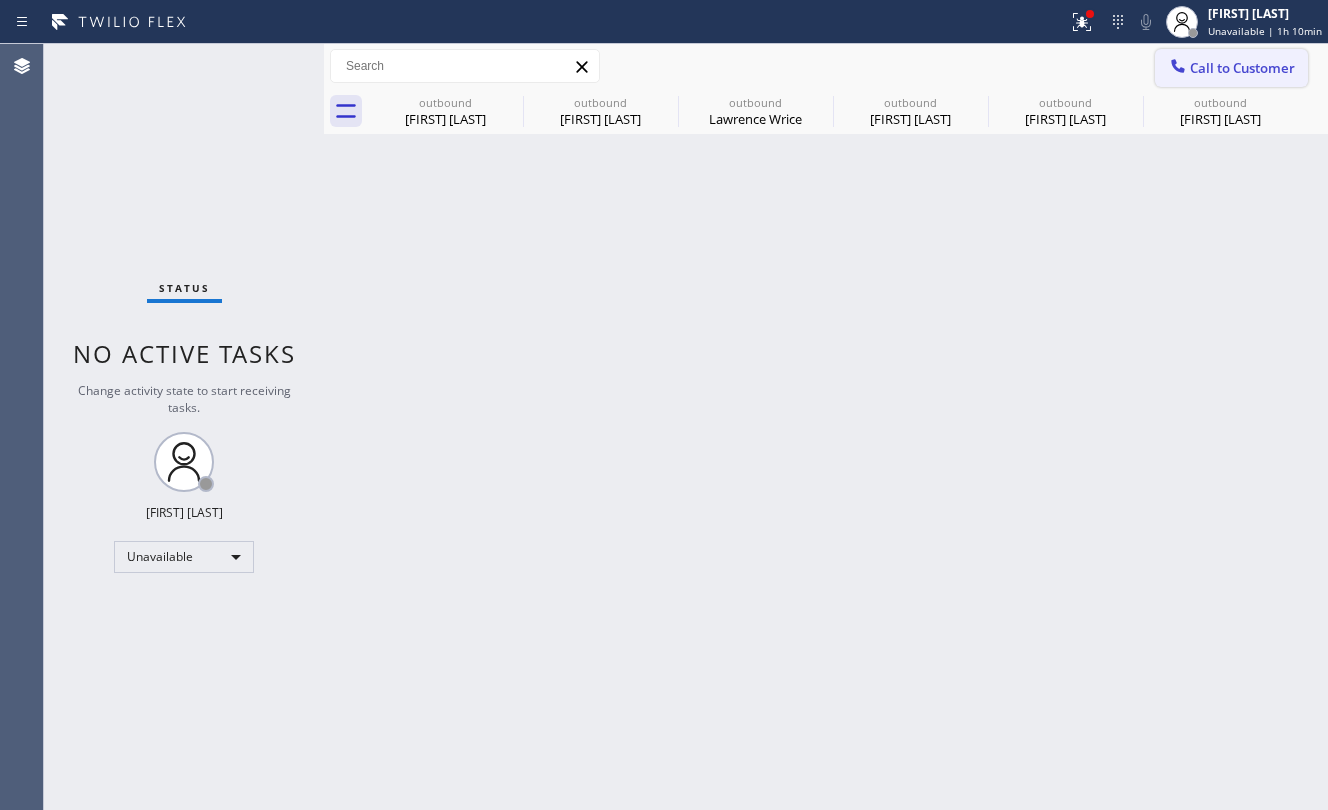 click on "Call to Customer" at bounding box center (1242, 68) 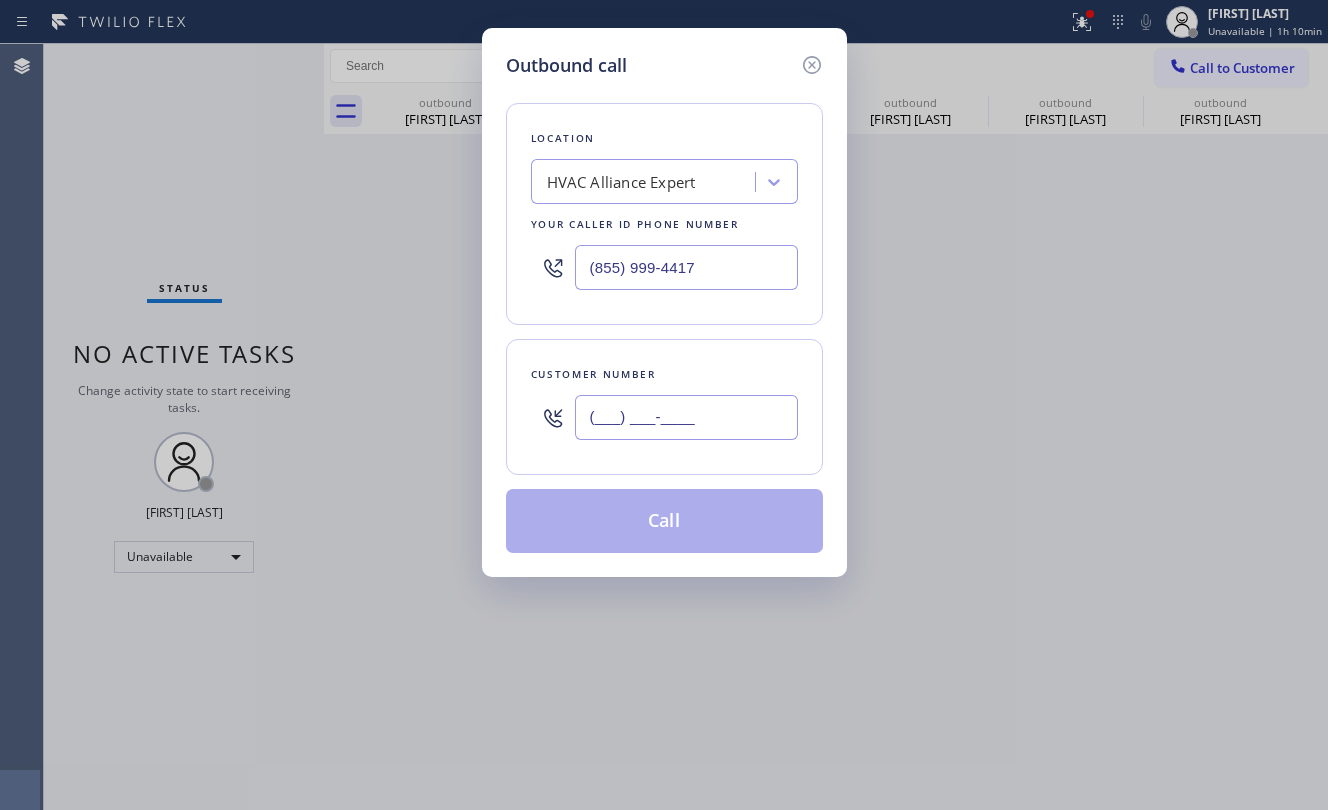 click on "(___) ___-____" at bounding box center (686, 417) 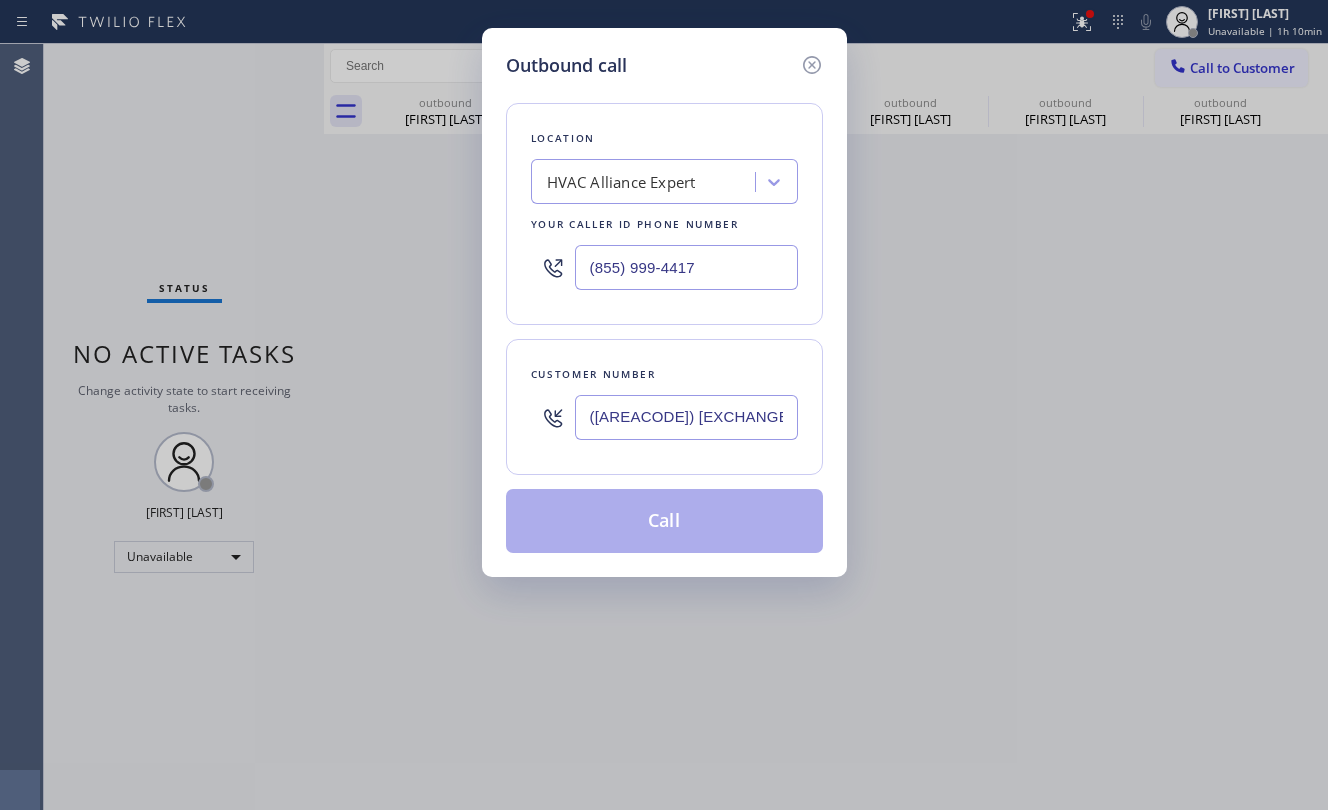 type on "([AREACODE]) [EXCHANGE]-[LINE]" 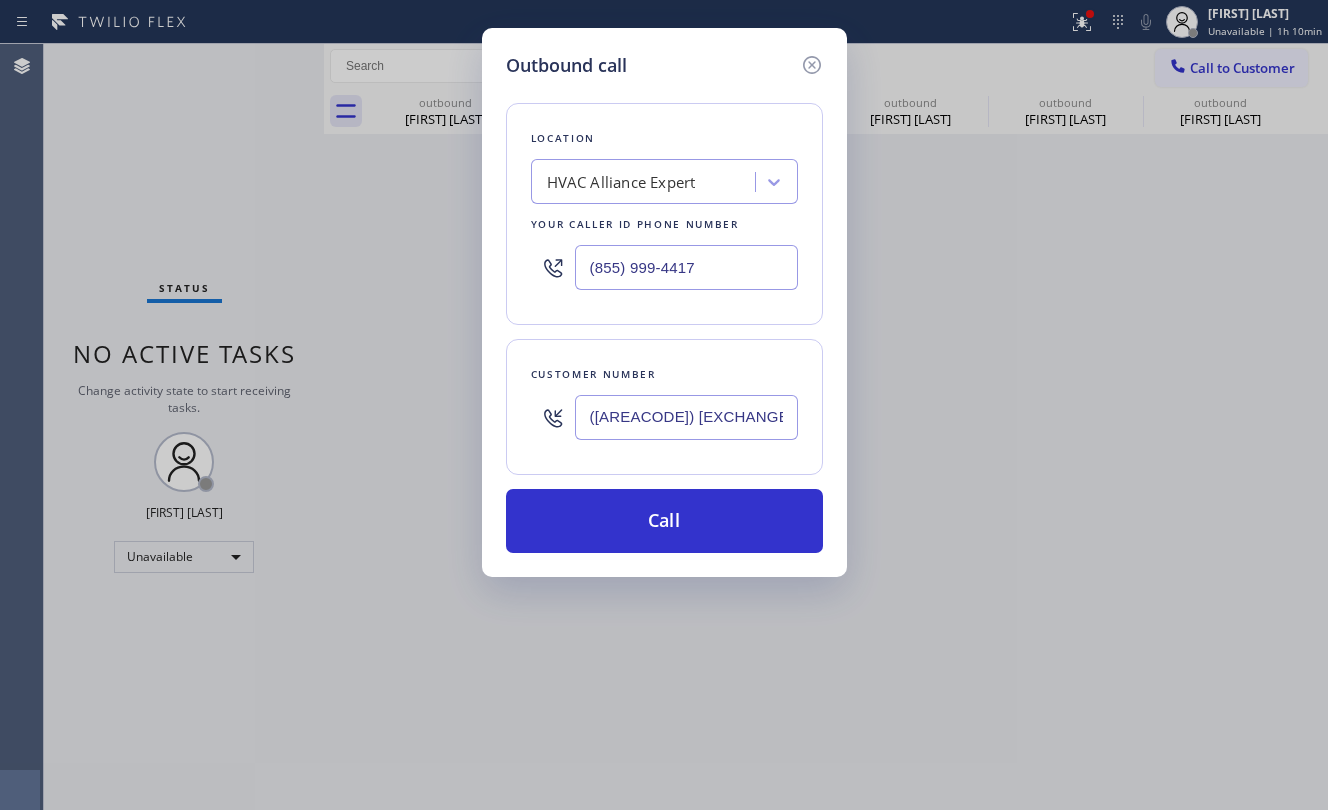 click on "HVAC Alliance Expert" at bounding box center (621, 182) 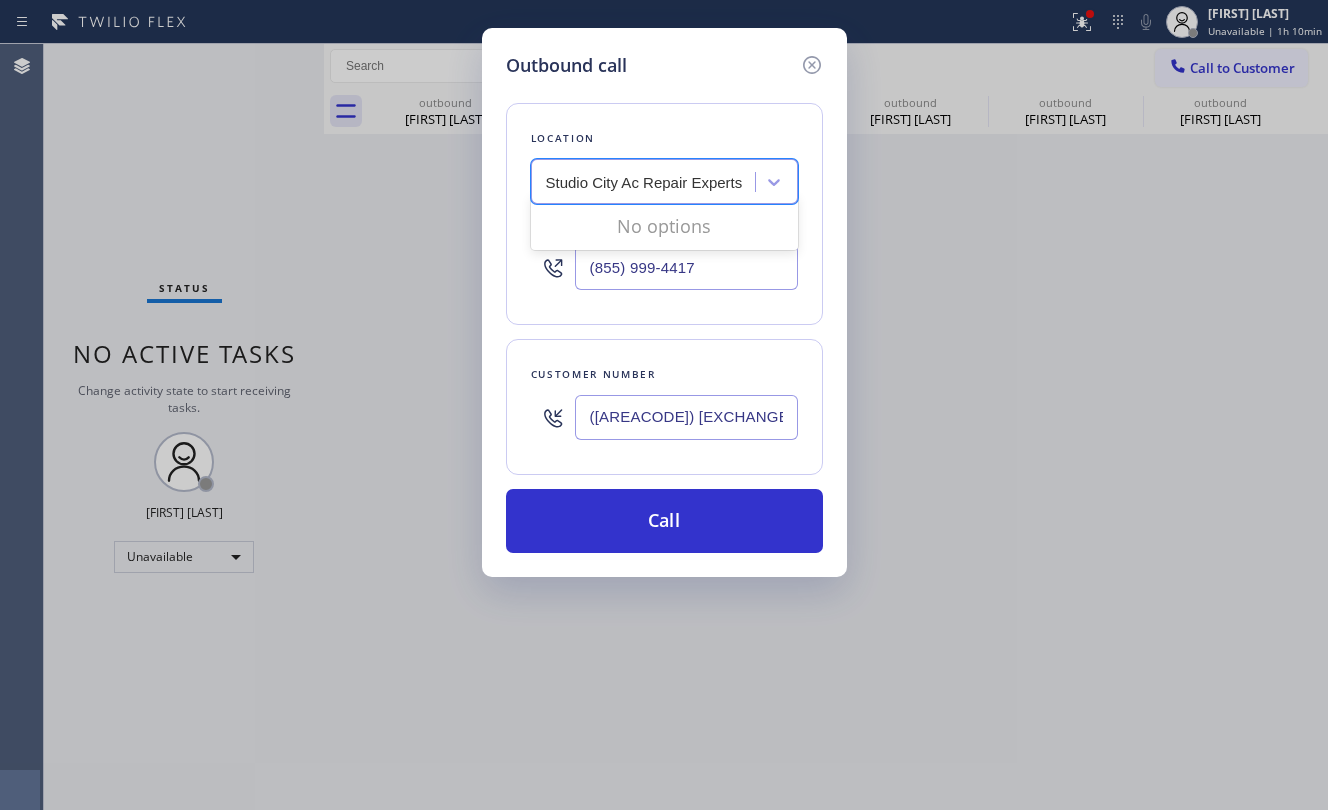 scroll, scrollTop: 0, scrollLeft: 1, axis: horizontal 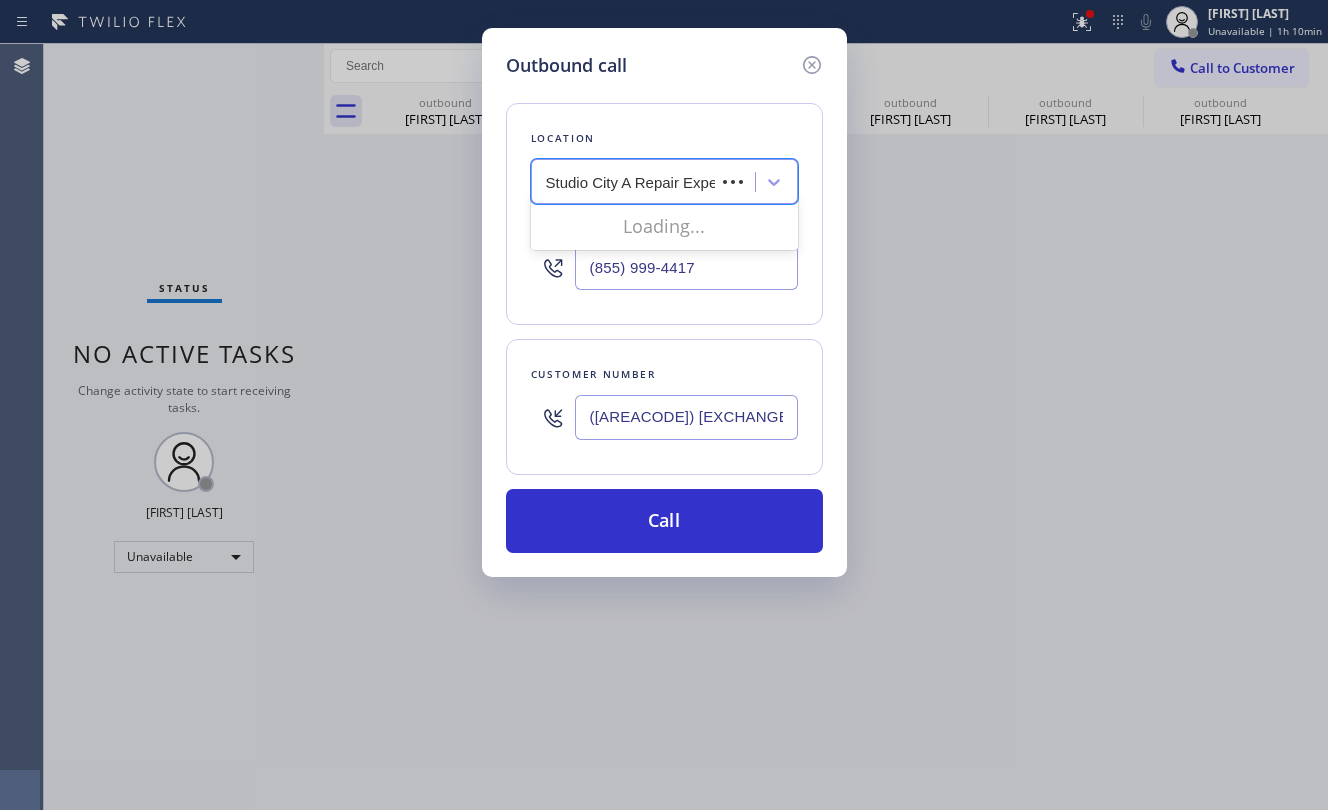 type on "Studio City AC Repair Experts" 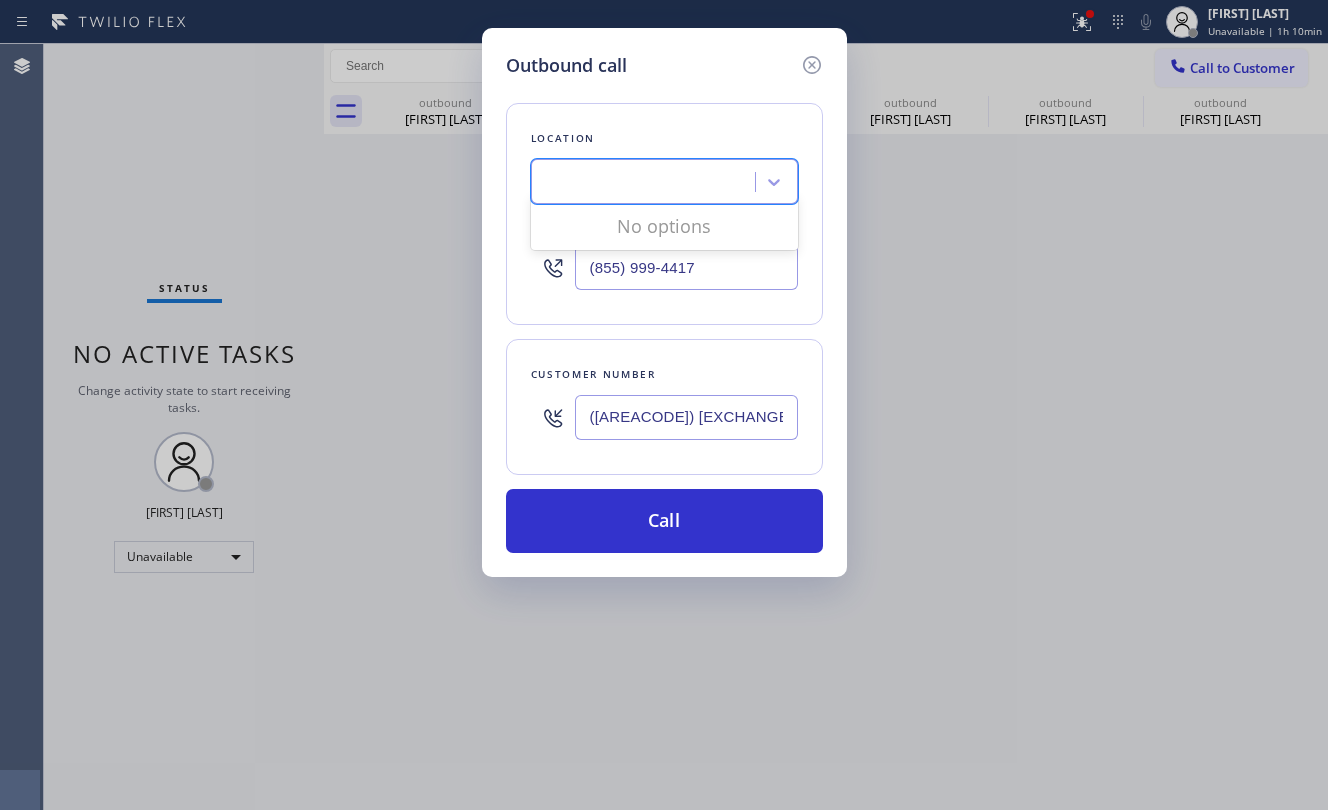 click on "Studio City AC Repair Experts" at bounding box center (646, 182) 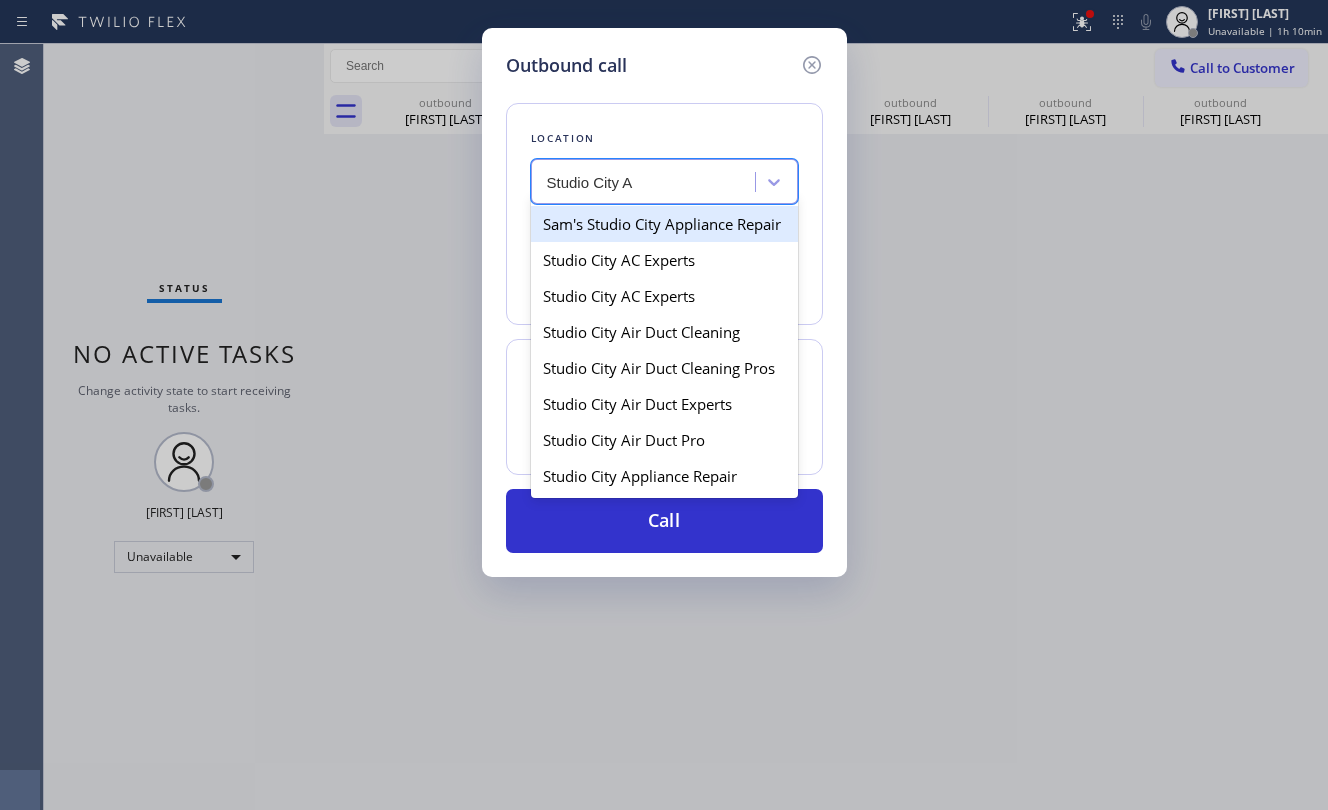 type on "Studio City AC" 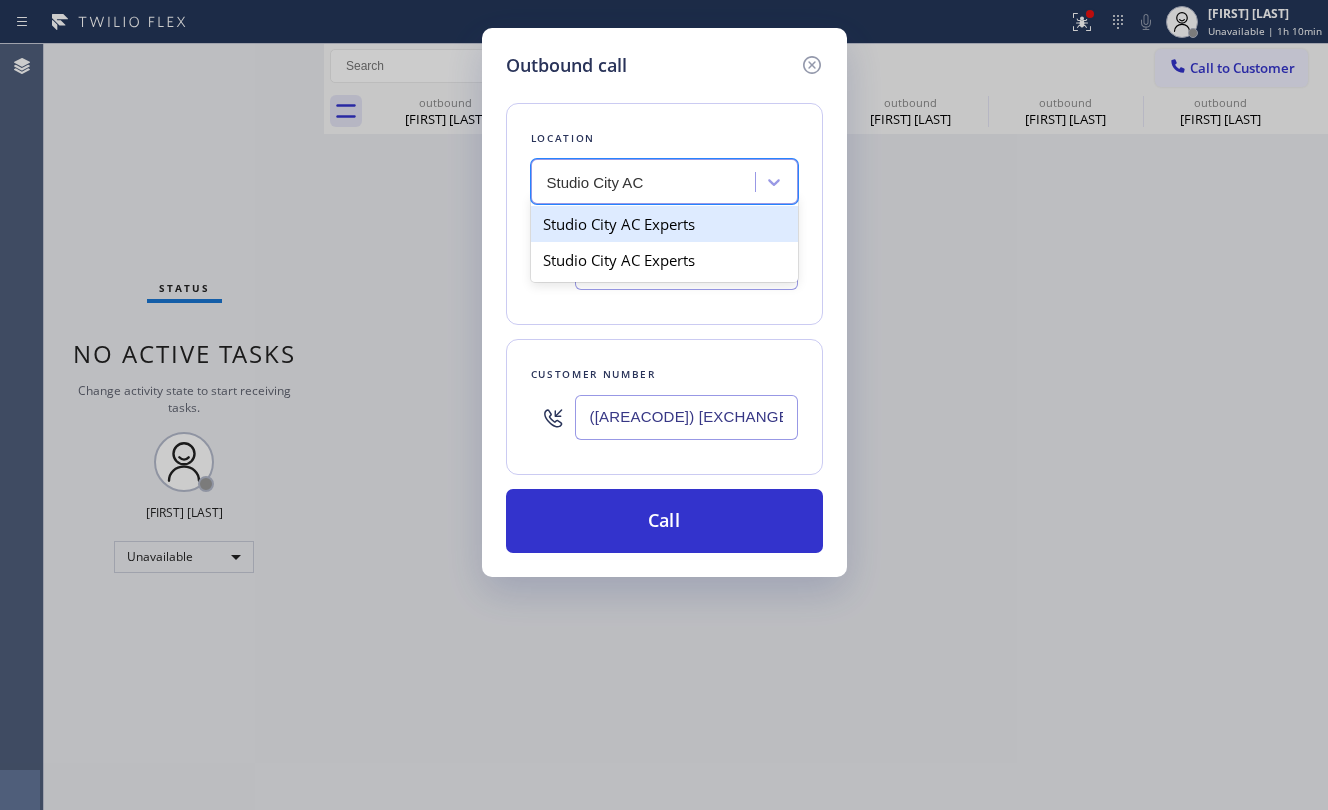 click on "Studio City AC Experts" at bounding box center (664, 224) 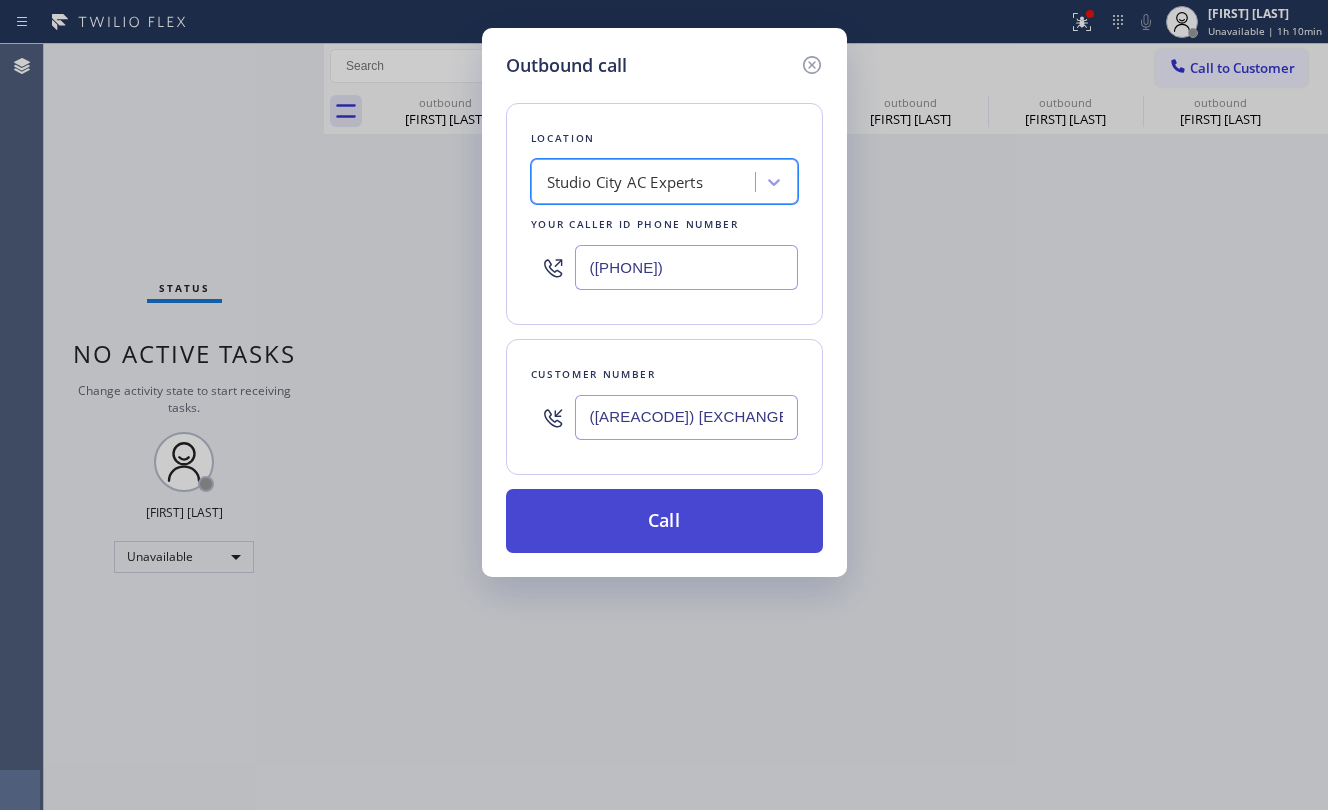 click on "Call" at bounding box center [664, 521] 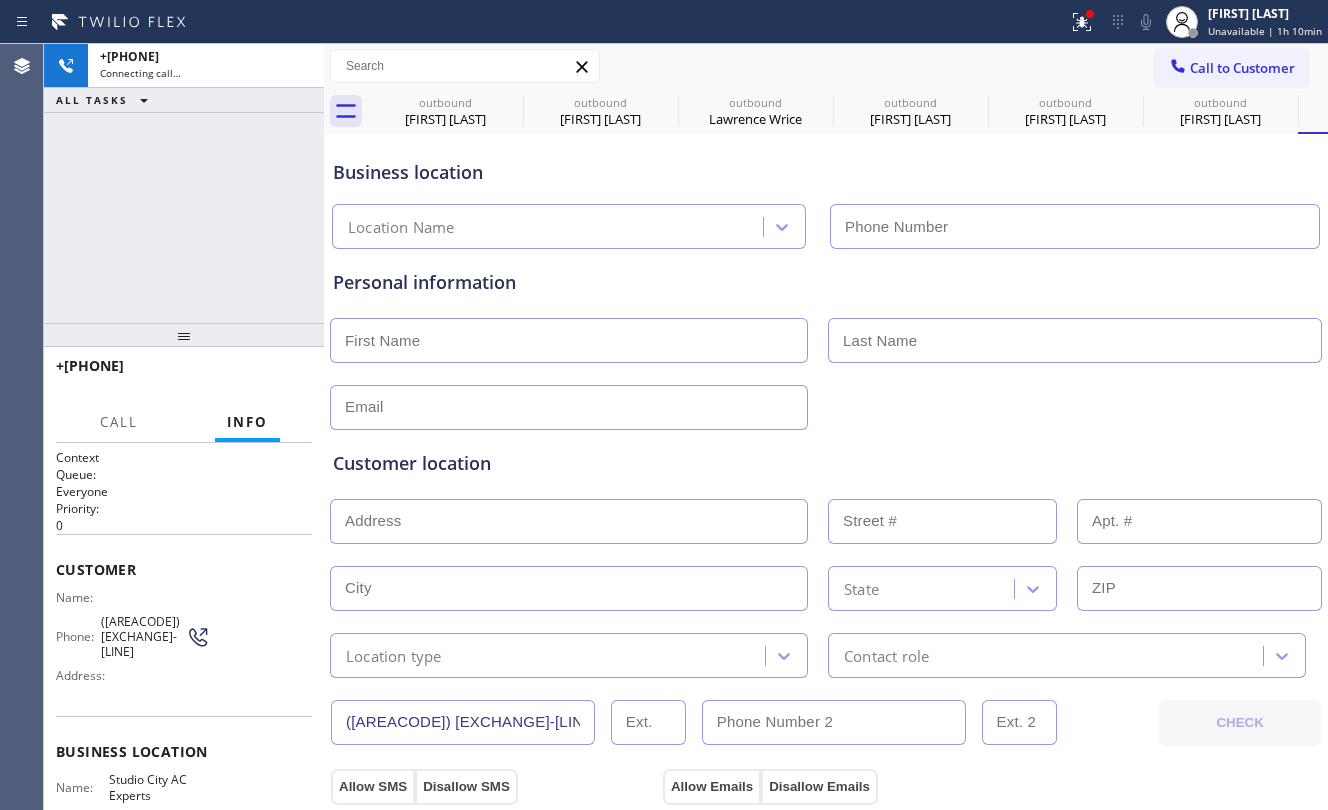 type on "([PHONE])" 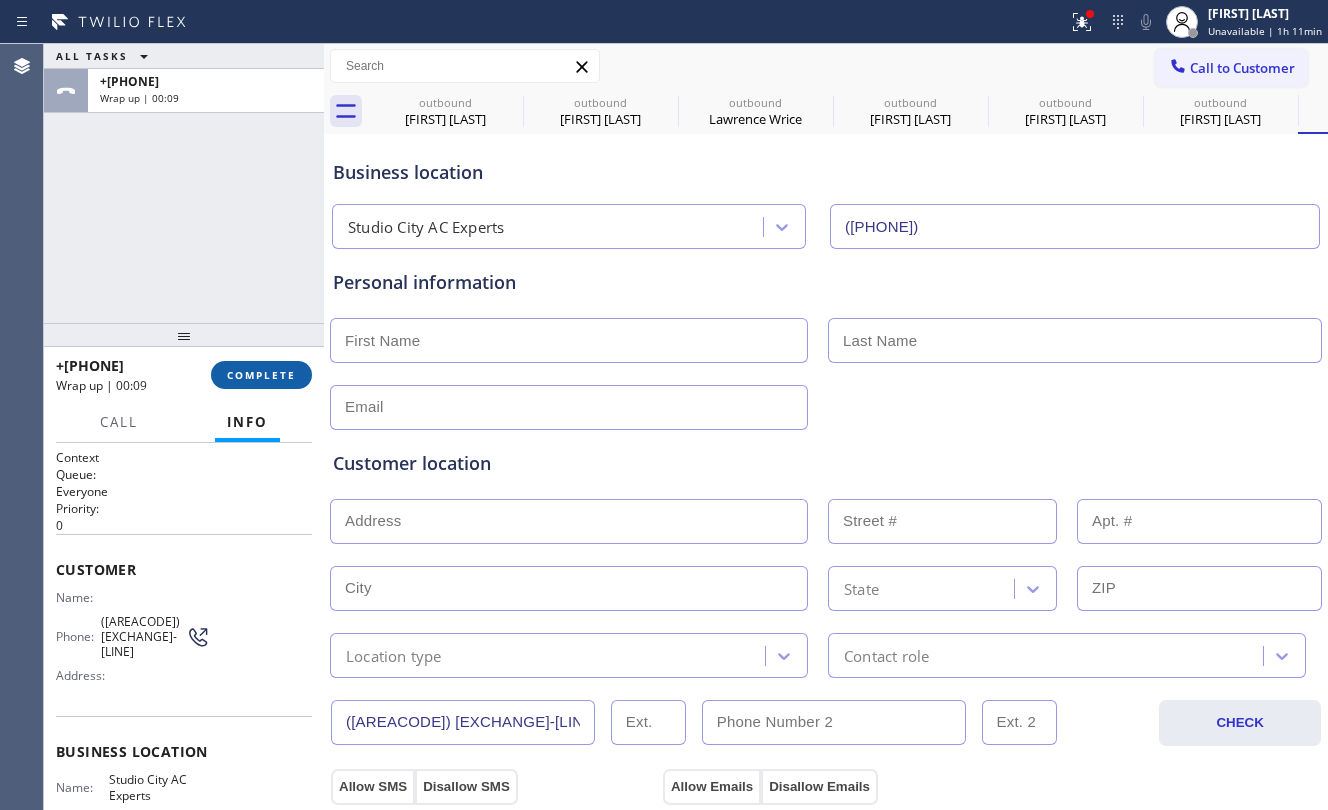 click on "COMPLETE" at bounding box center [261, 375] 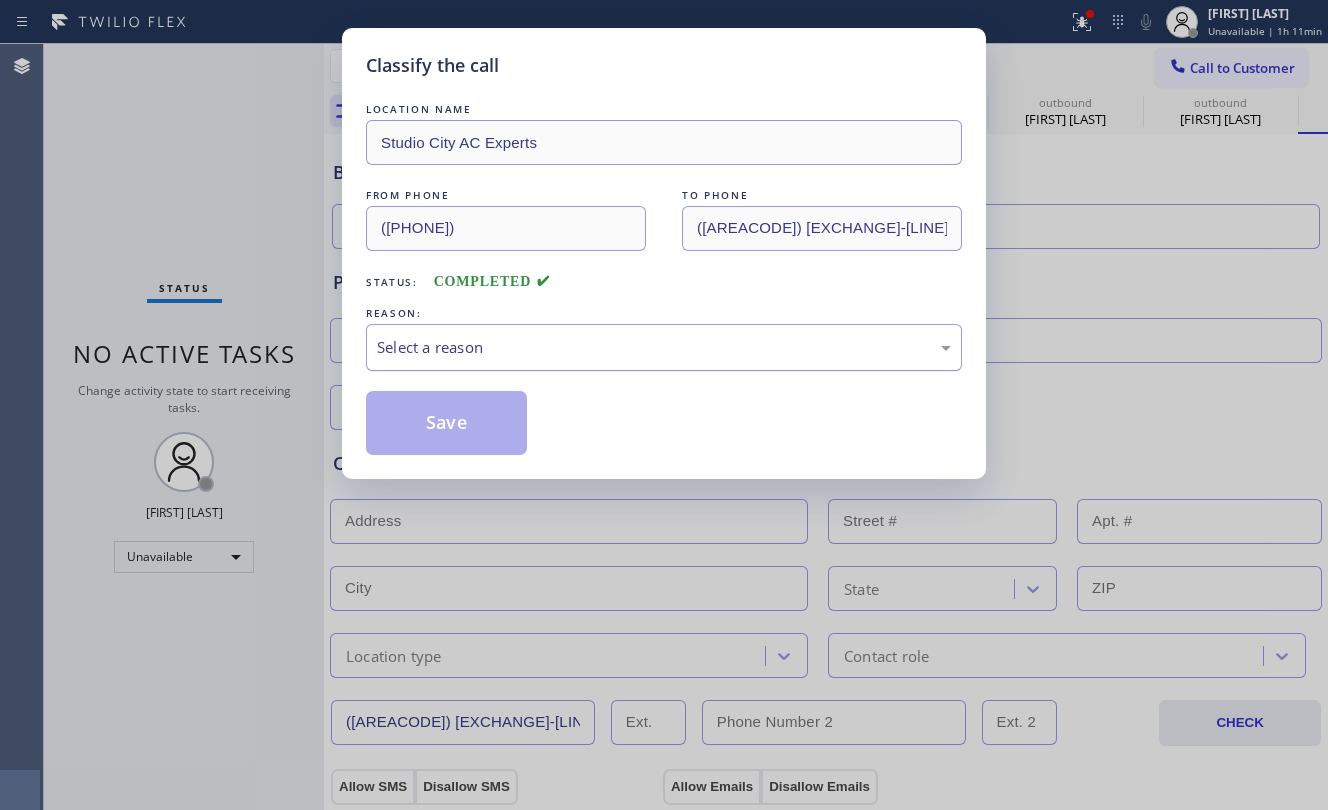 click on "Select a reason" at bounding box center (664, 347) 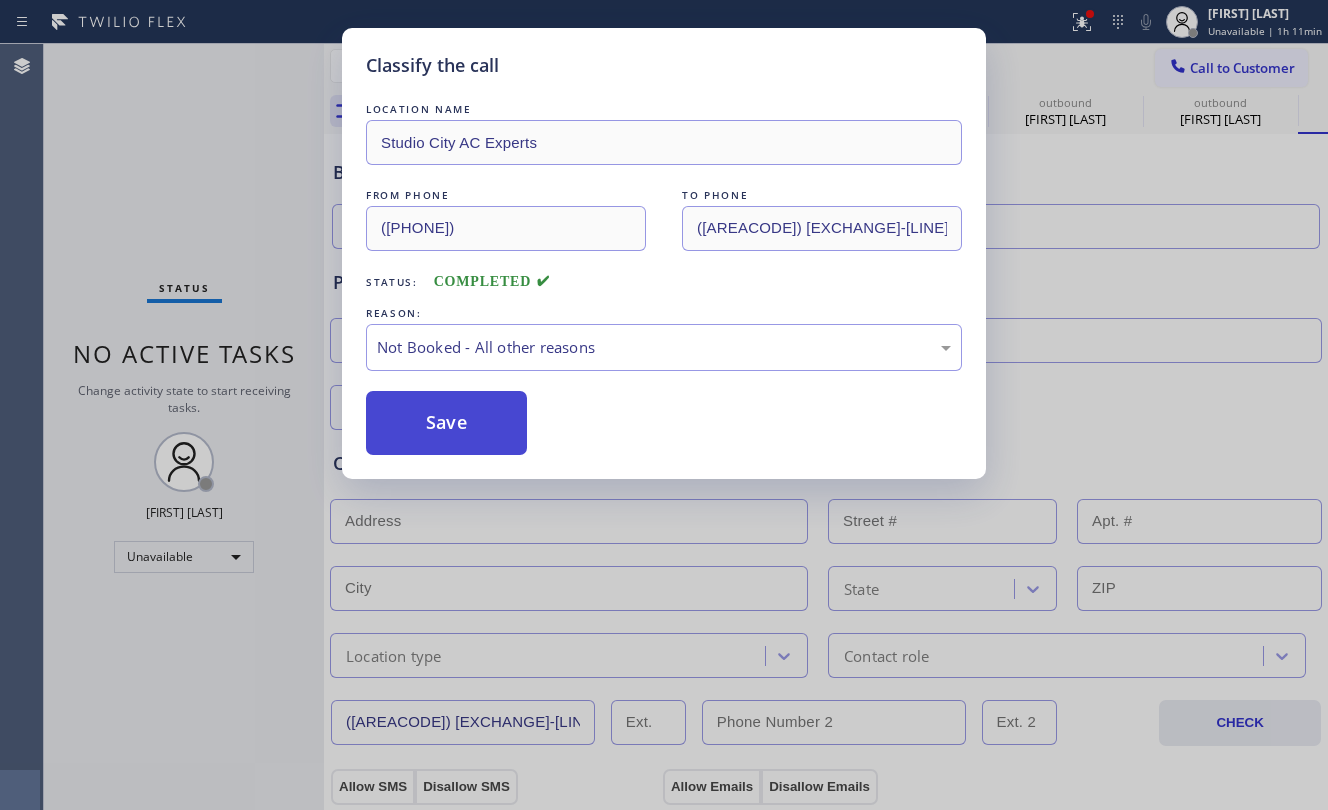 click on "Save" at bounding box center (446, 423) 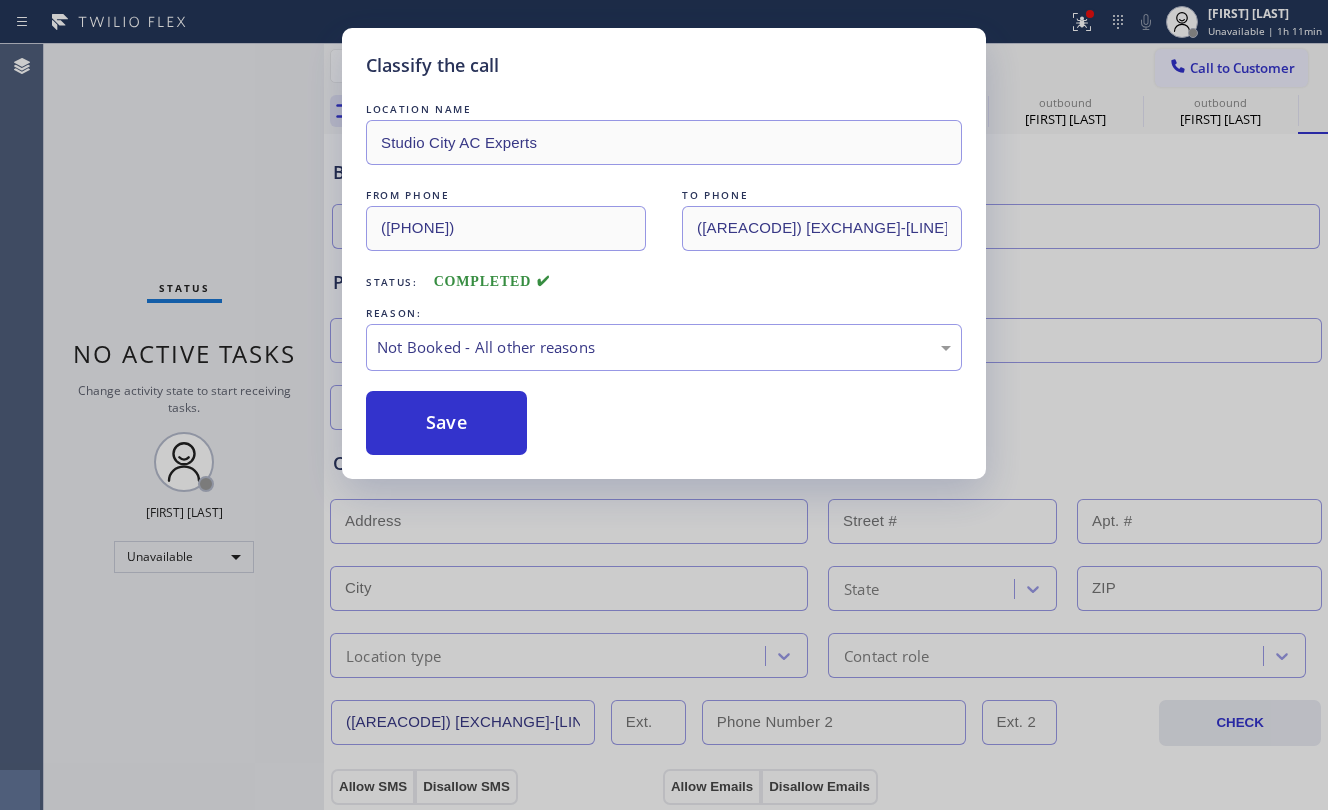 type on "(855) 999-4417" 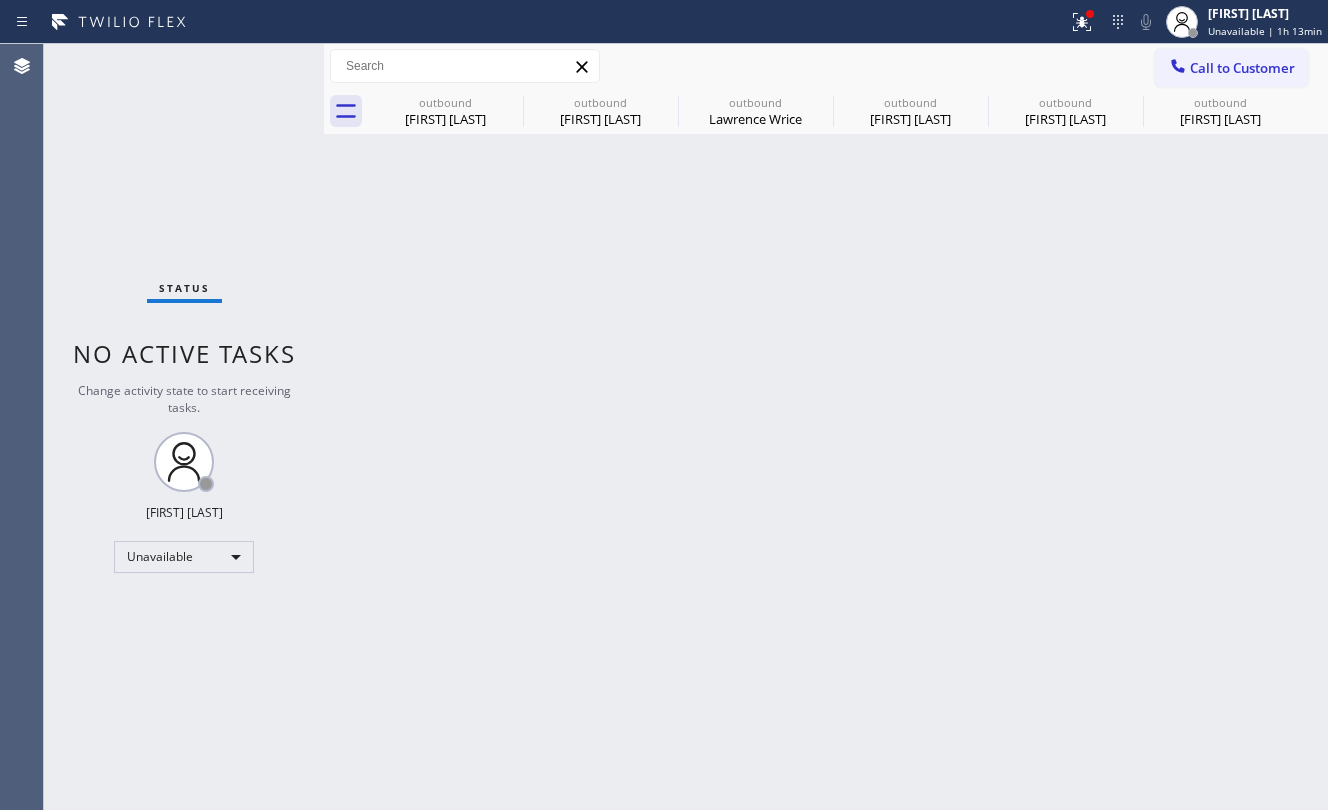 click on "[FIRST] [LAST]" at bounding box center [445, 119] 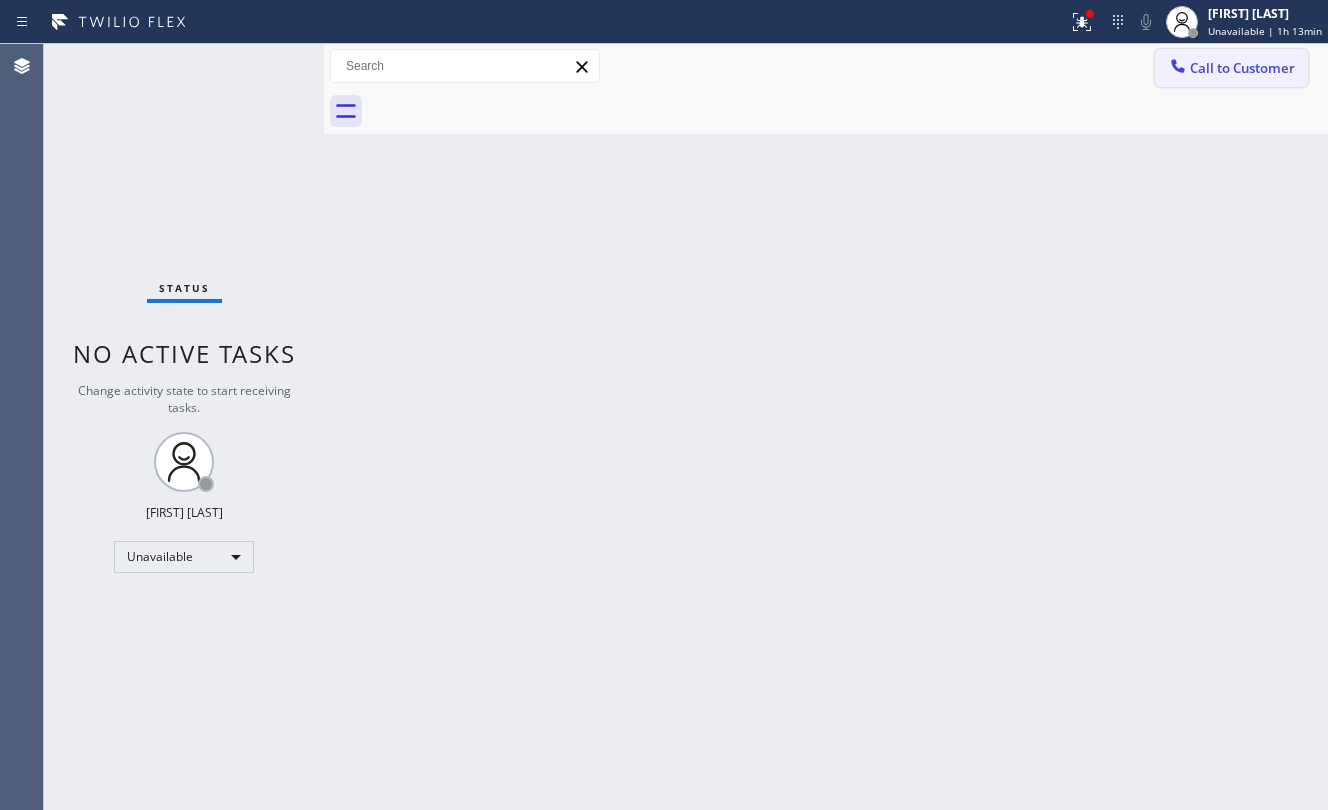 click on "Call to Customer" at bounding box center [1242, 68] 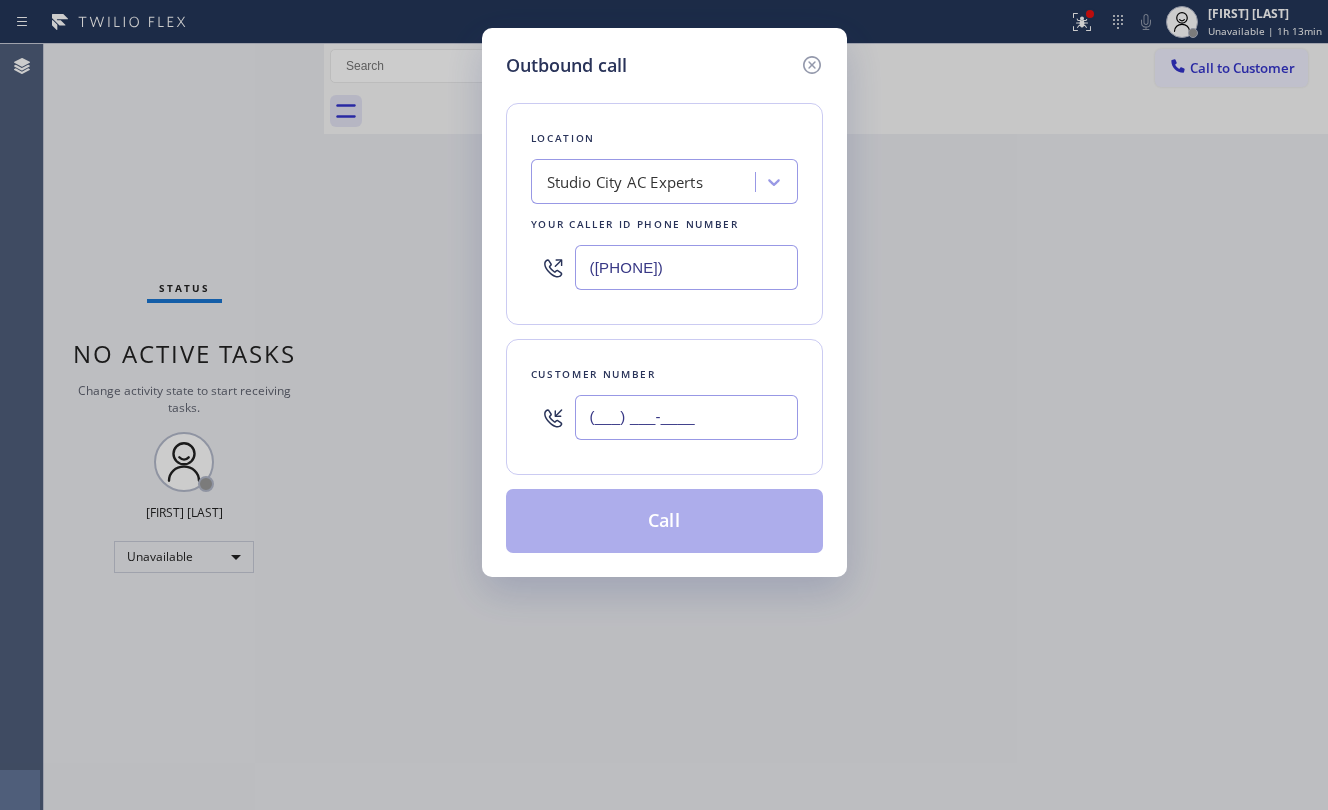 click on "(___) ___-____" at bounding box center (686, 417) 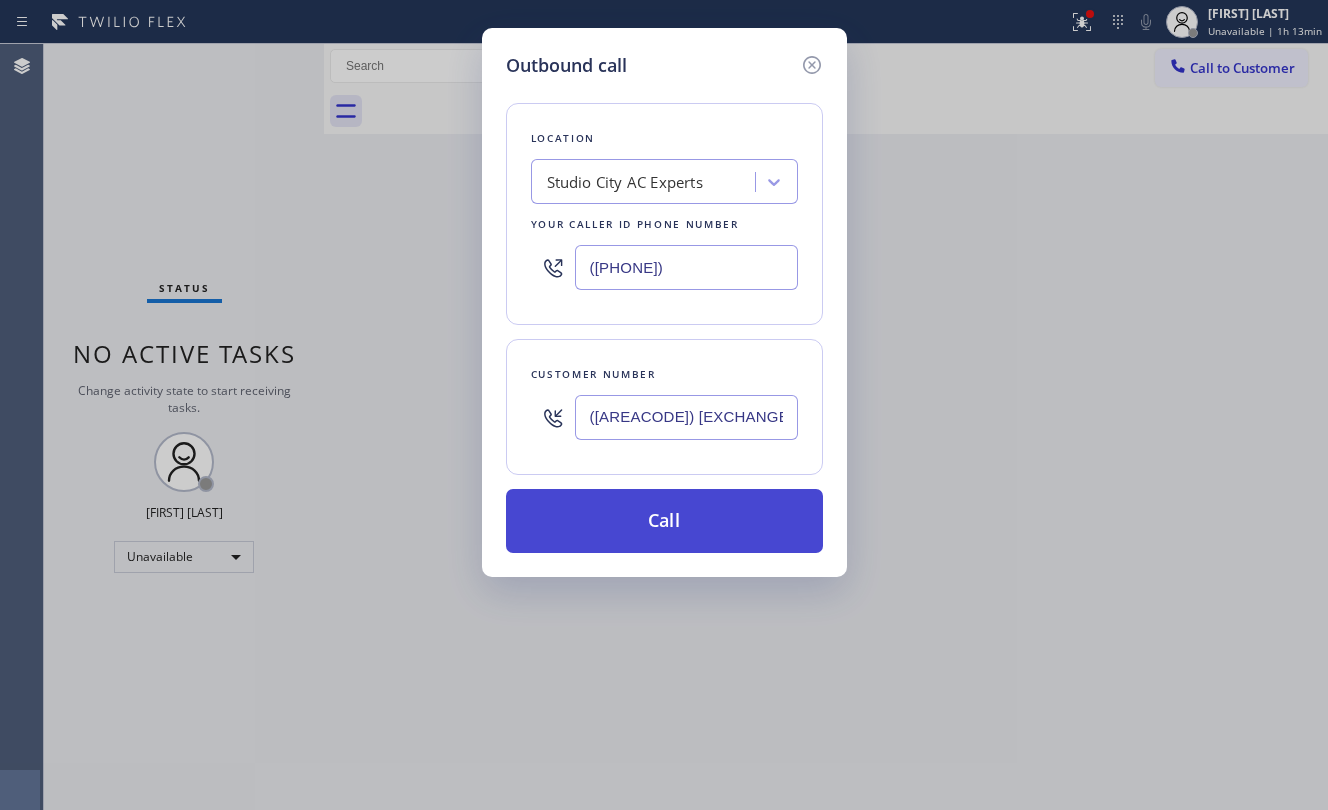 type on "([AREACODE]) [EXCHANGE]-[LINE]" 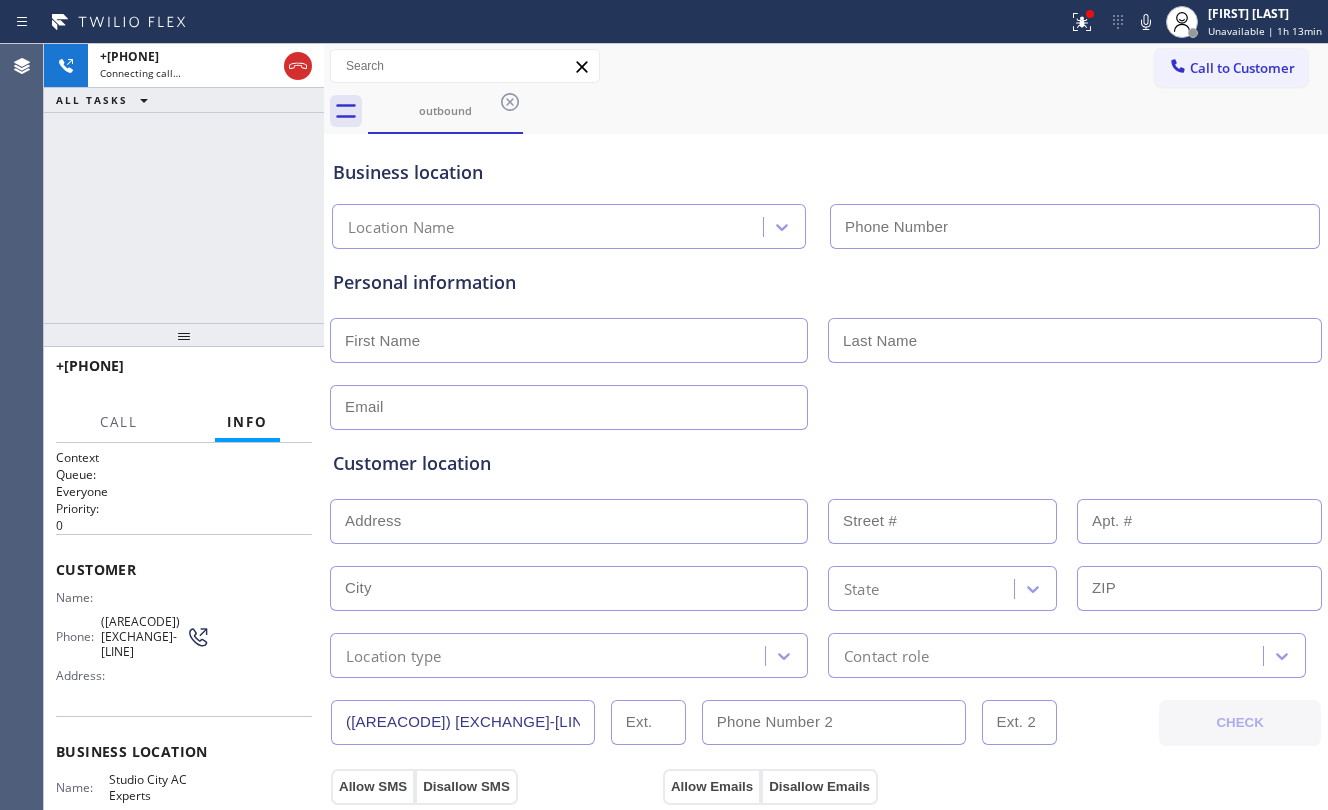 type on "([PHONE])" 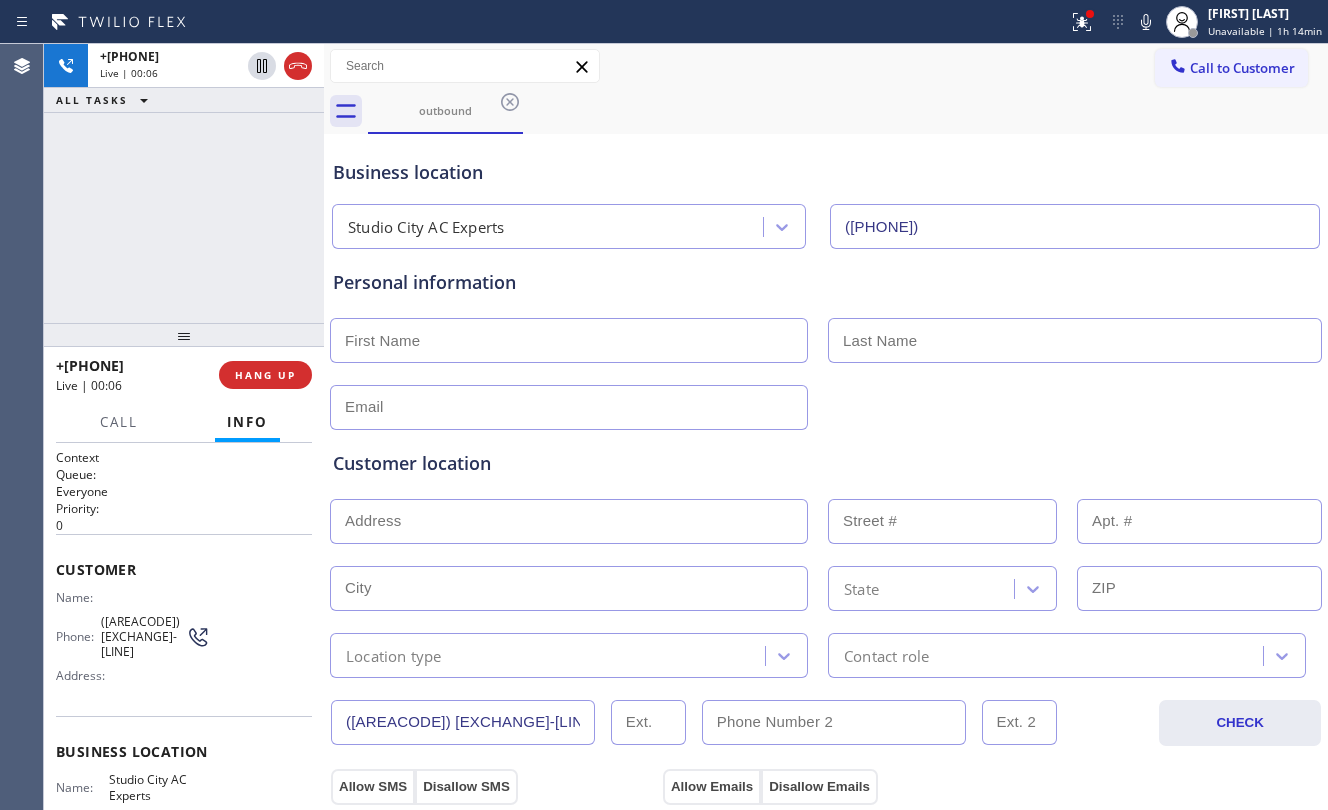 click on "+[COUNTRY_CODE][AREA_CODE][PHONE_PREFIX]-[LINE_NUMBER] Live | 00:06 ALL TASKS ALL TASKS ACTIVE TASKS TASKS IN WRAP UP" at bounding box center [184, 183] 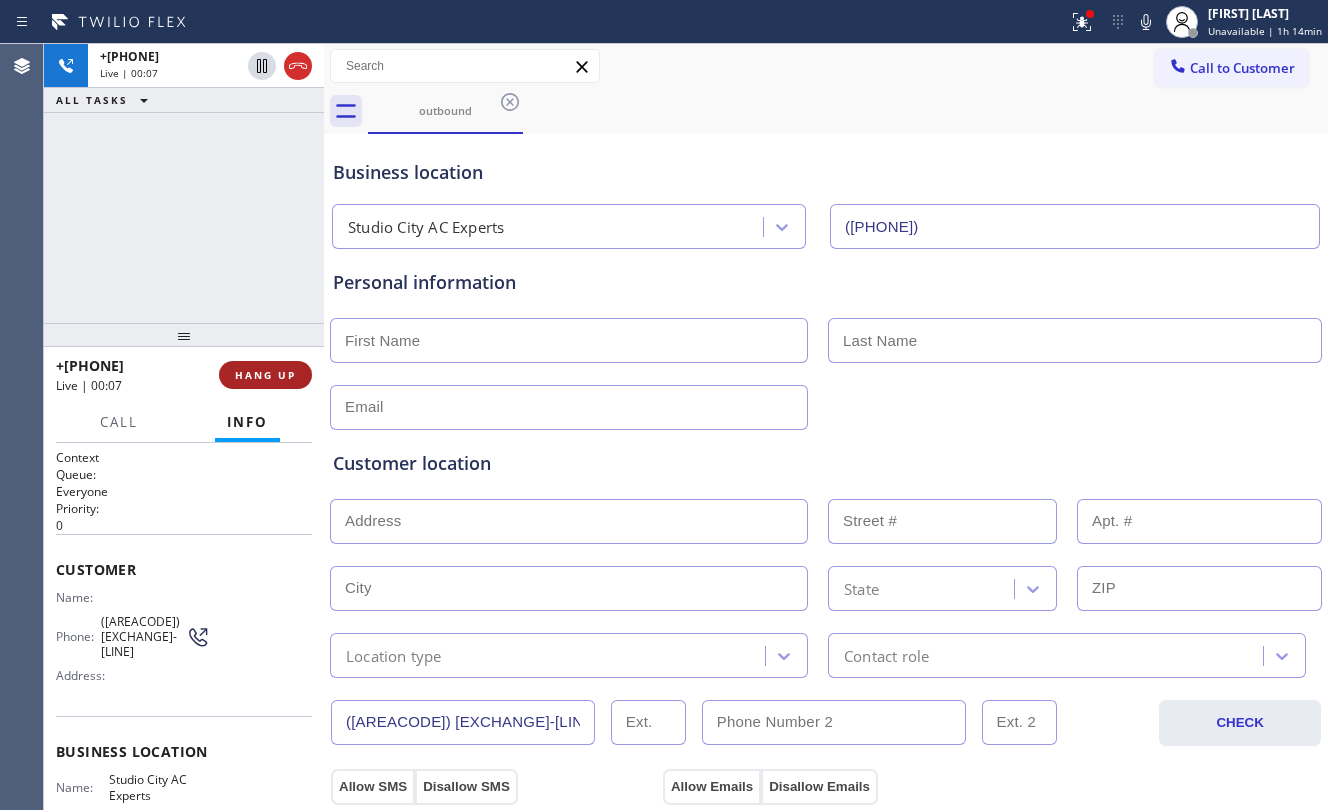 click on "HANG UP" at bounding box center [265, 375] 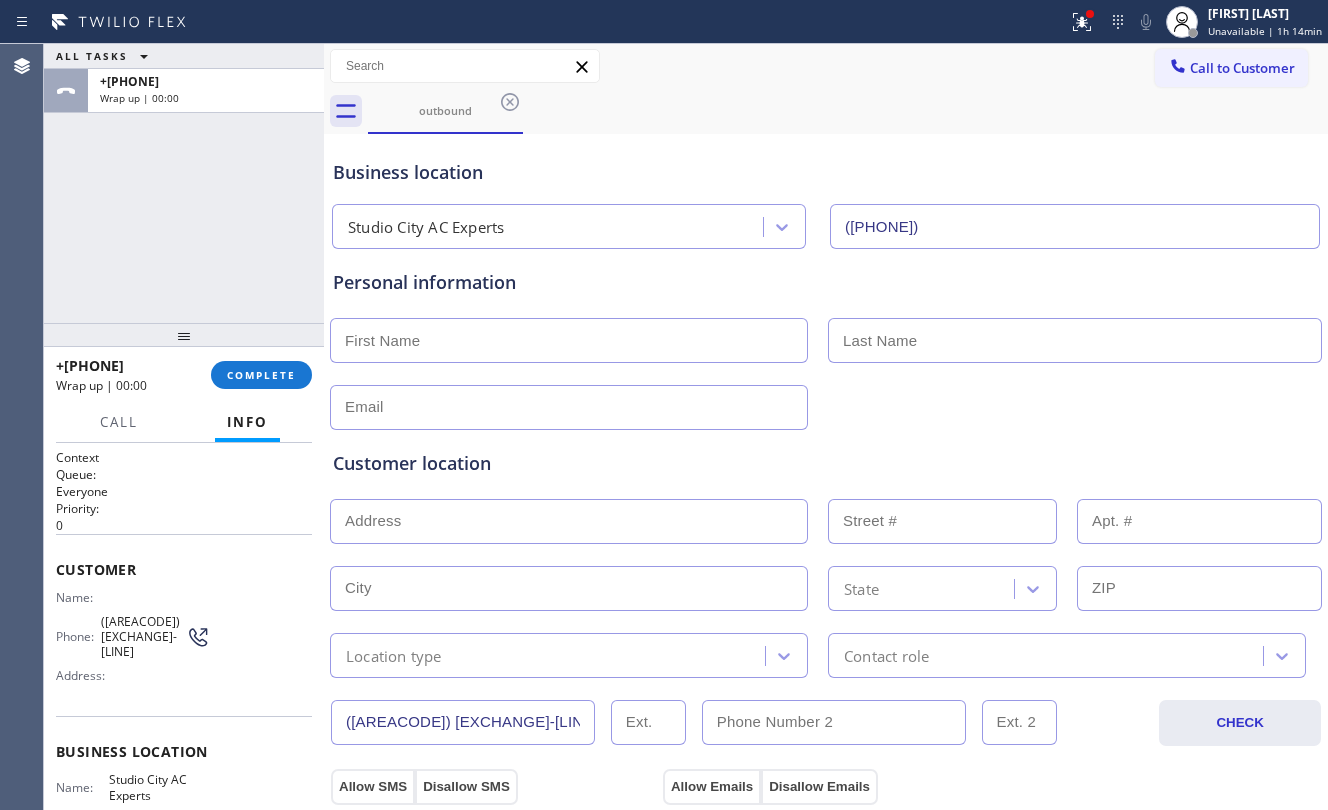 click on "ALL TASKS ALL TASKS ACTIVE TASKS TASKS IN WRAP UP +[PHONE] Wrap up | 00:00" at bounding box center (184, 183) 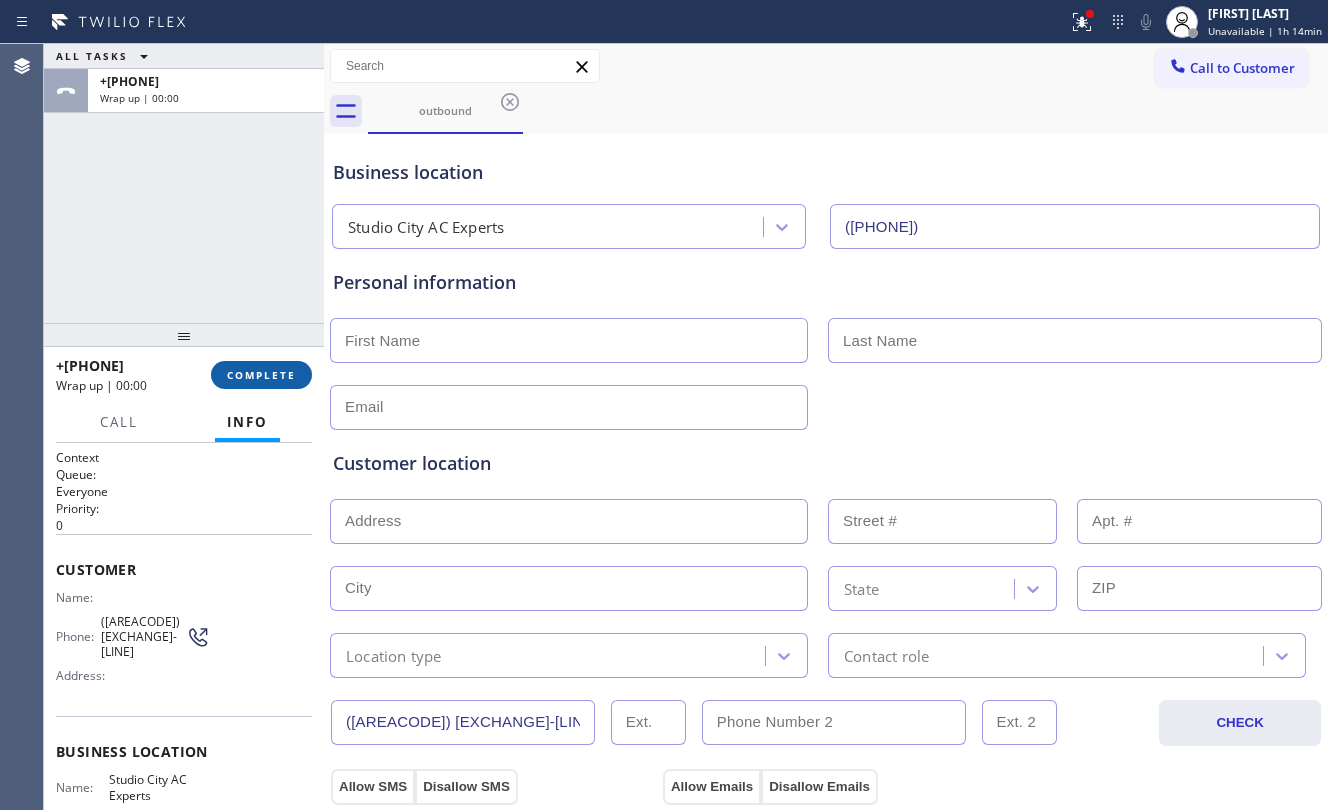 click on "COMPLETE" at bounding box center (261, 375) 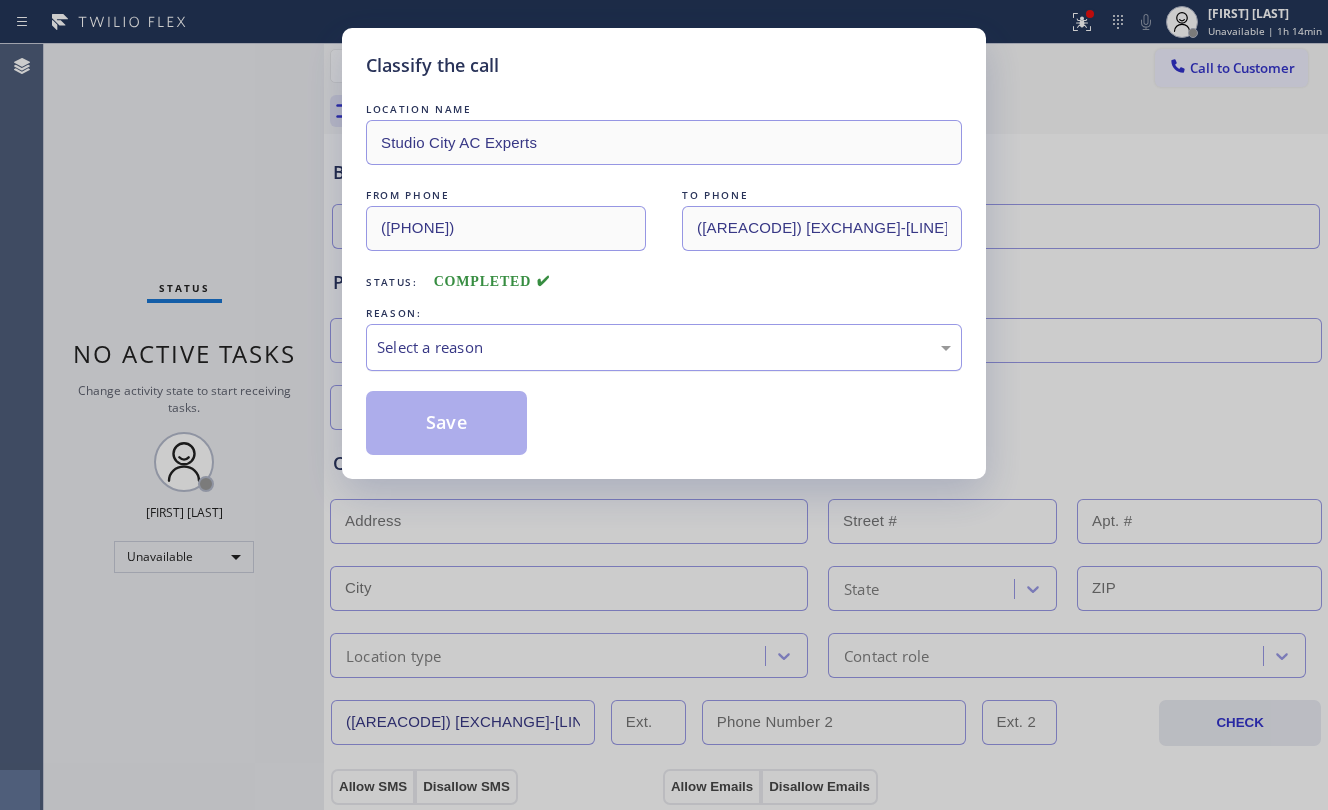click on "Select a reason" at bounding box center (664, 347) 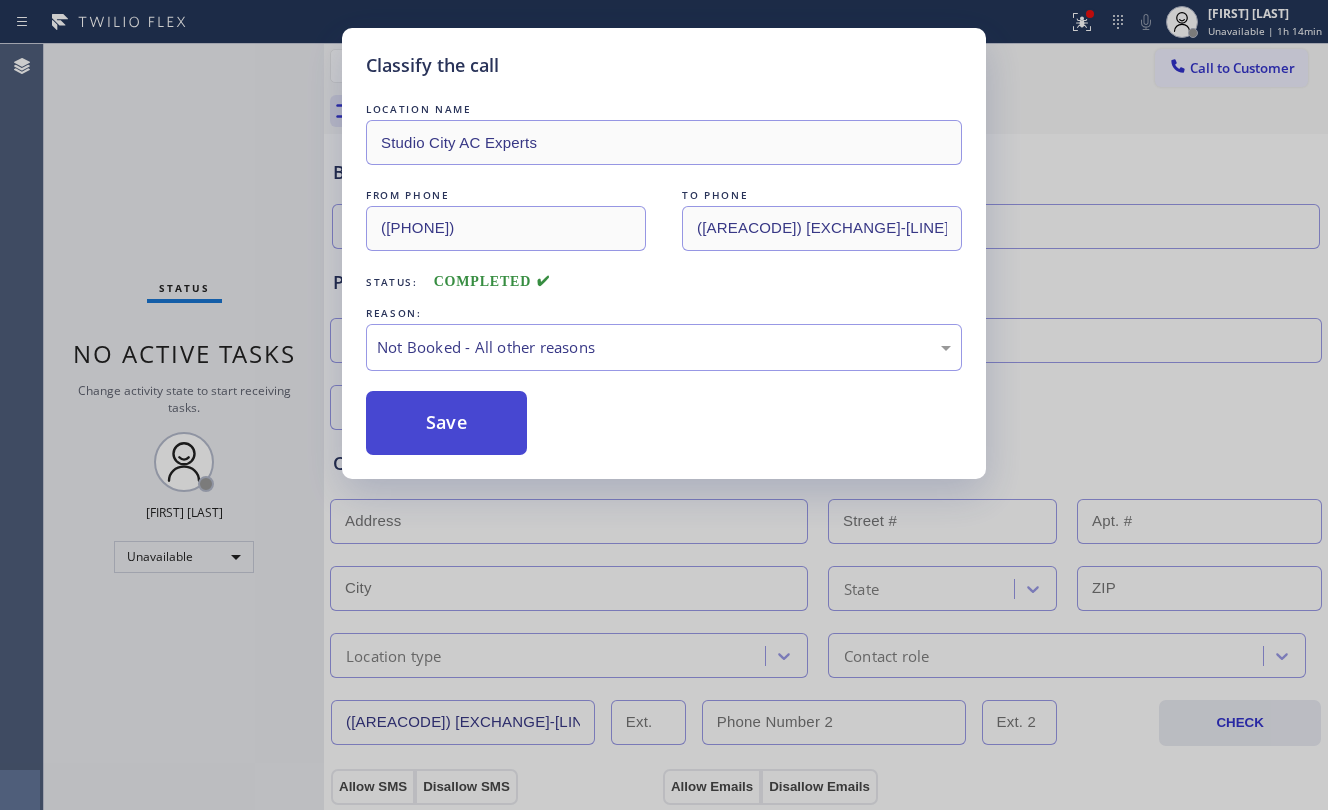click on "Save" at bounding box center [446, 423] 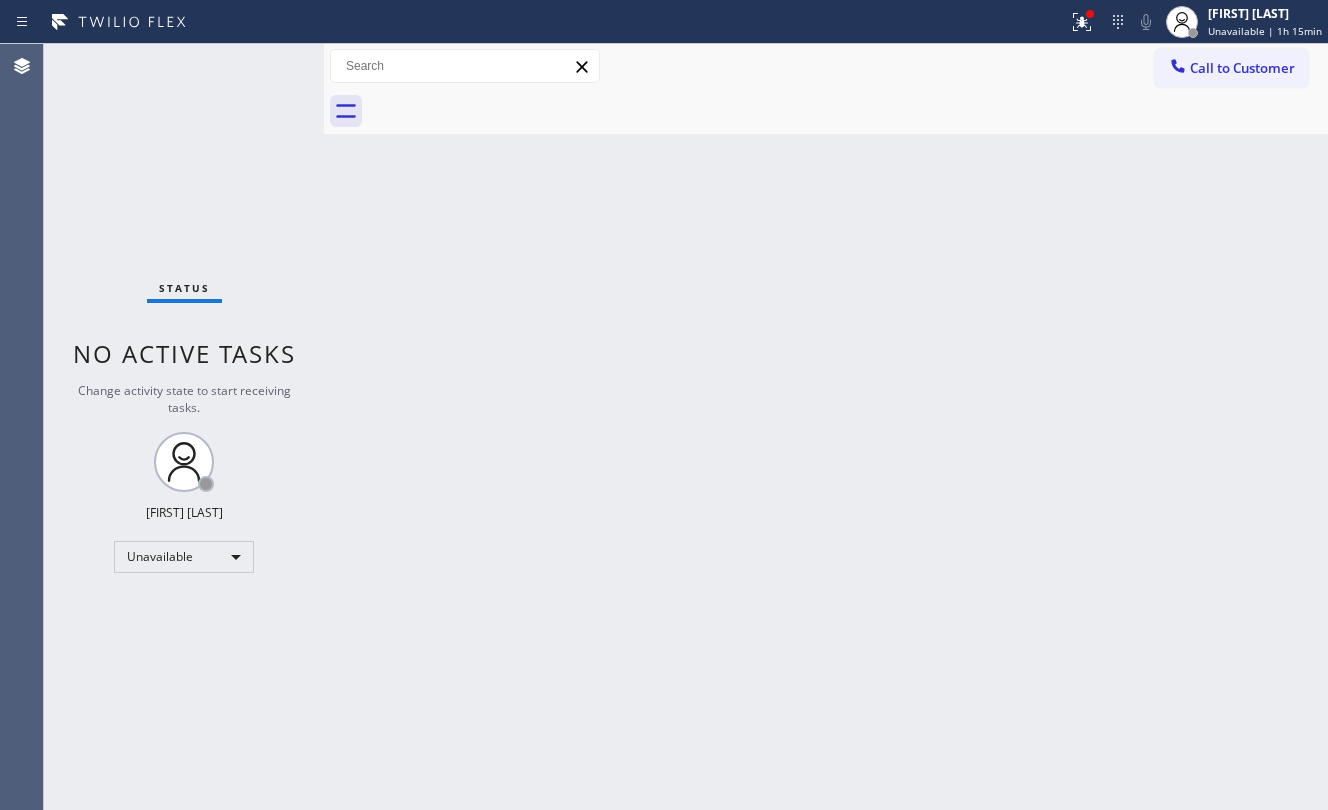 drag, startPoint x: 620, startPoint y: 170, endPoint x: 798, endPoint y: 5, distance: 242.71176 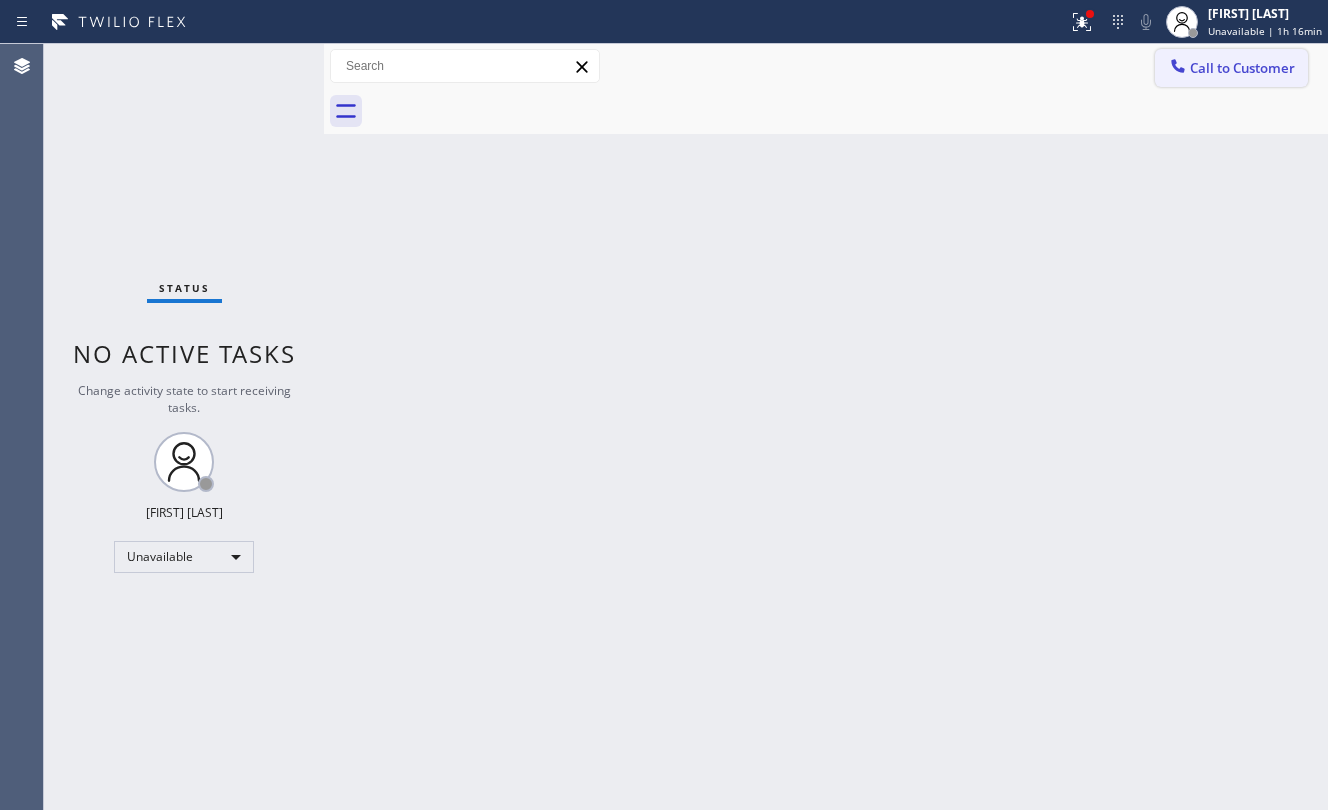 click on "Call to Customer" at bounding box center (1242, 68) 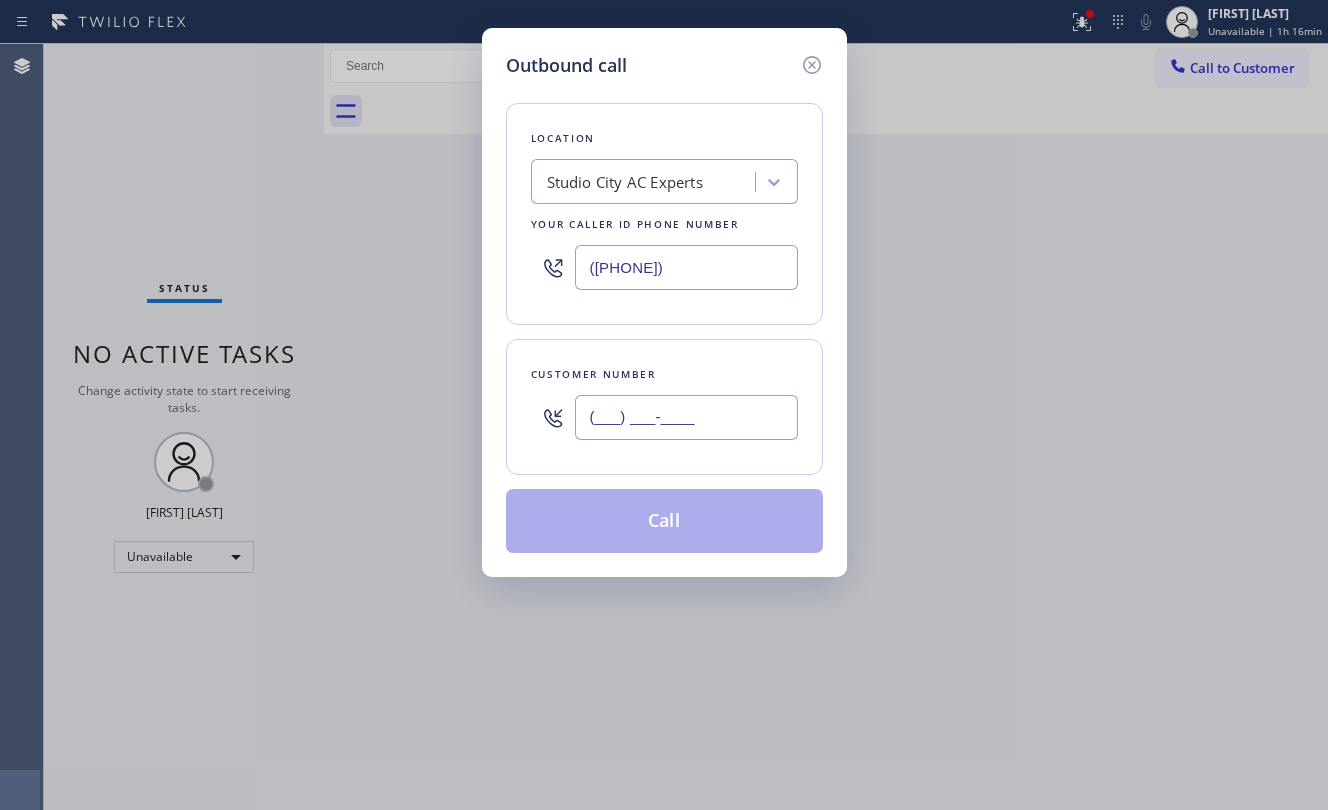 click on "(___) ___-____" at bounding box center (686, 417) 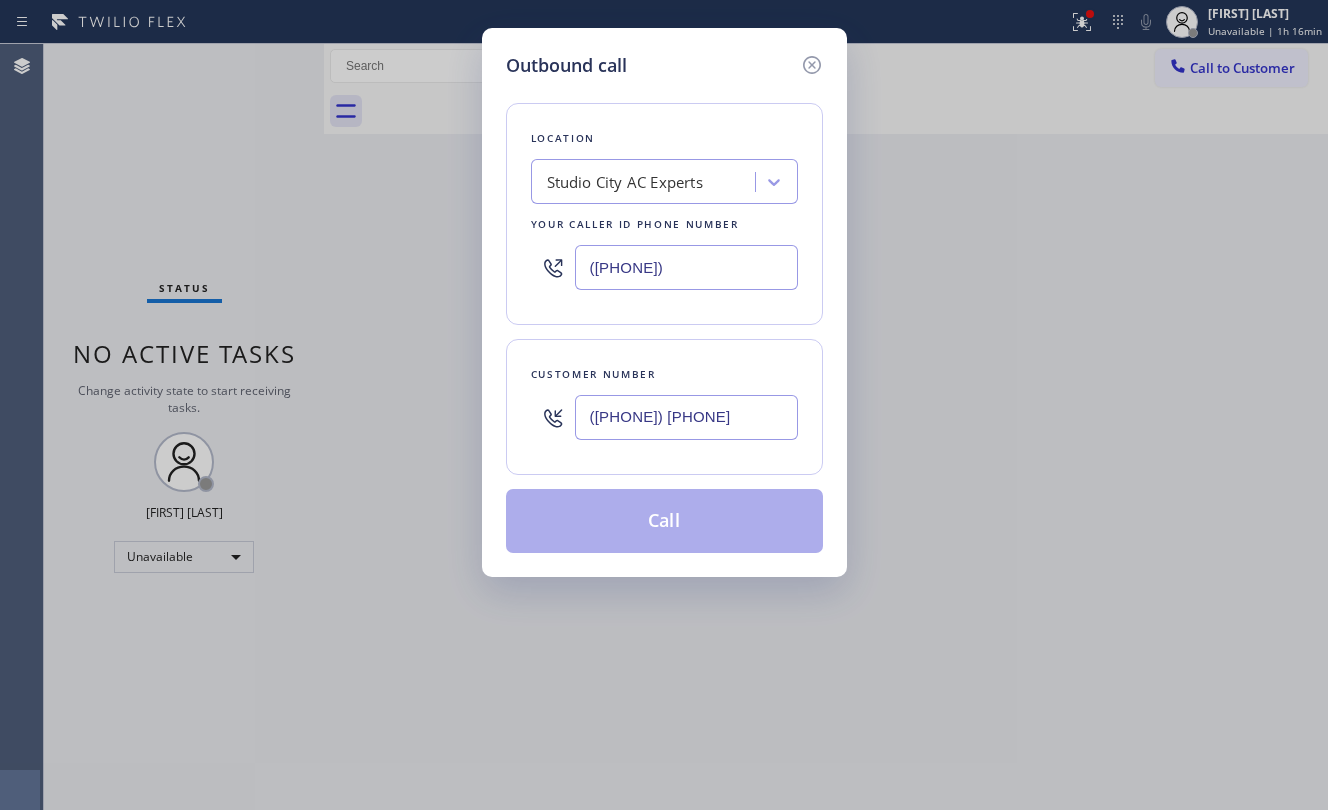 type on "([PHONE]) [PHONE]" 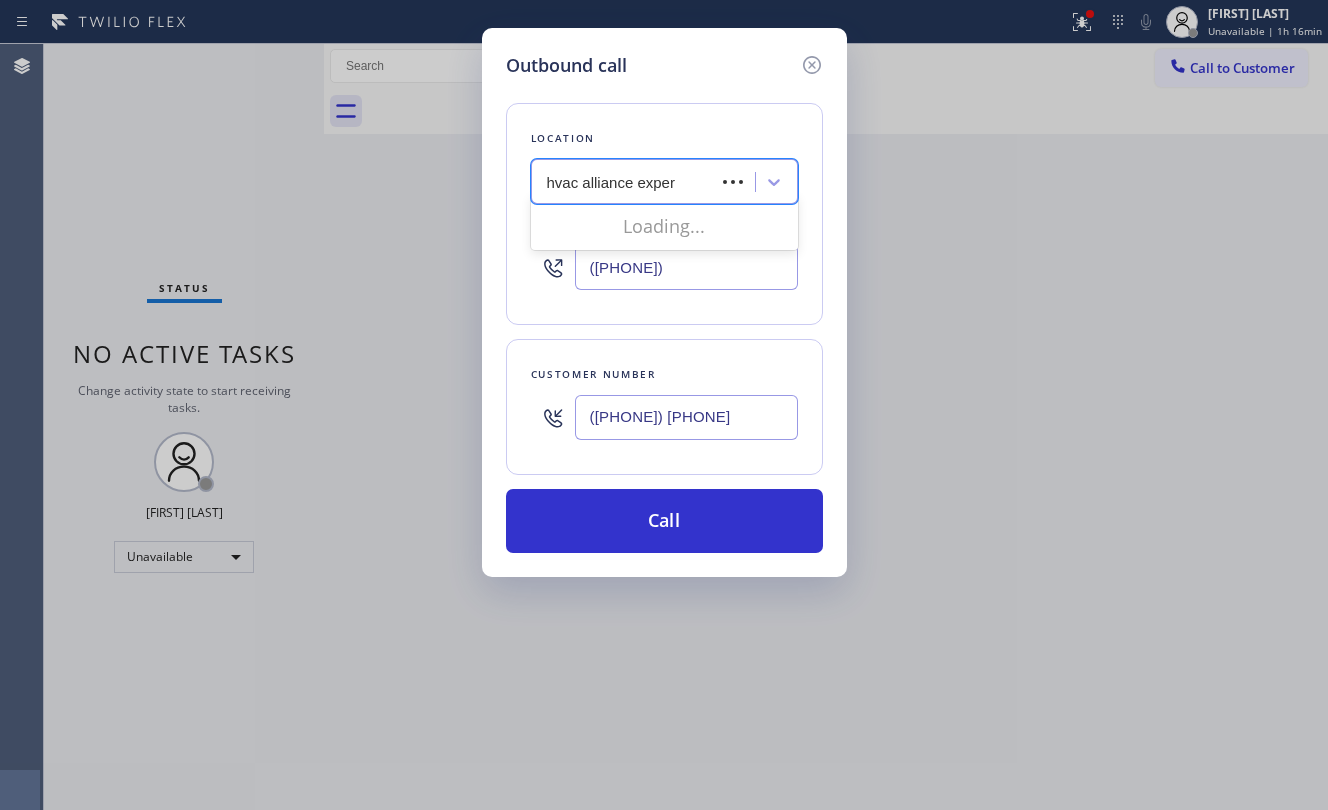 type on "hvac alliance expert" 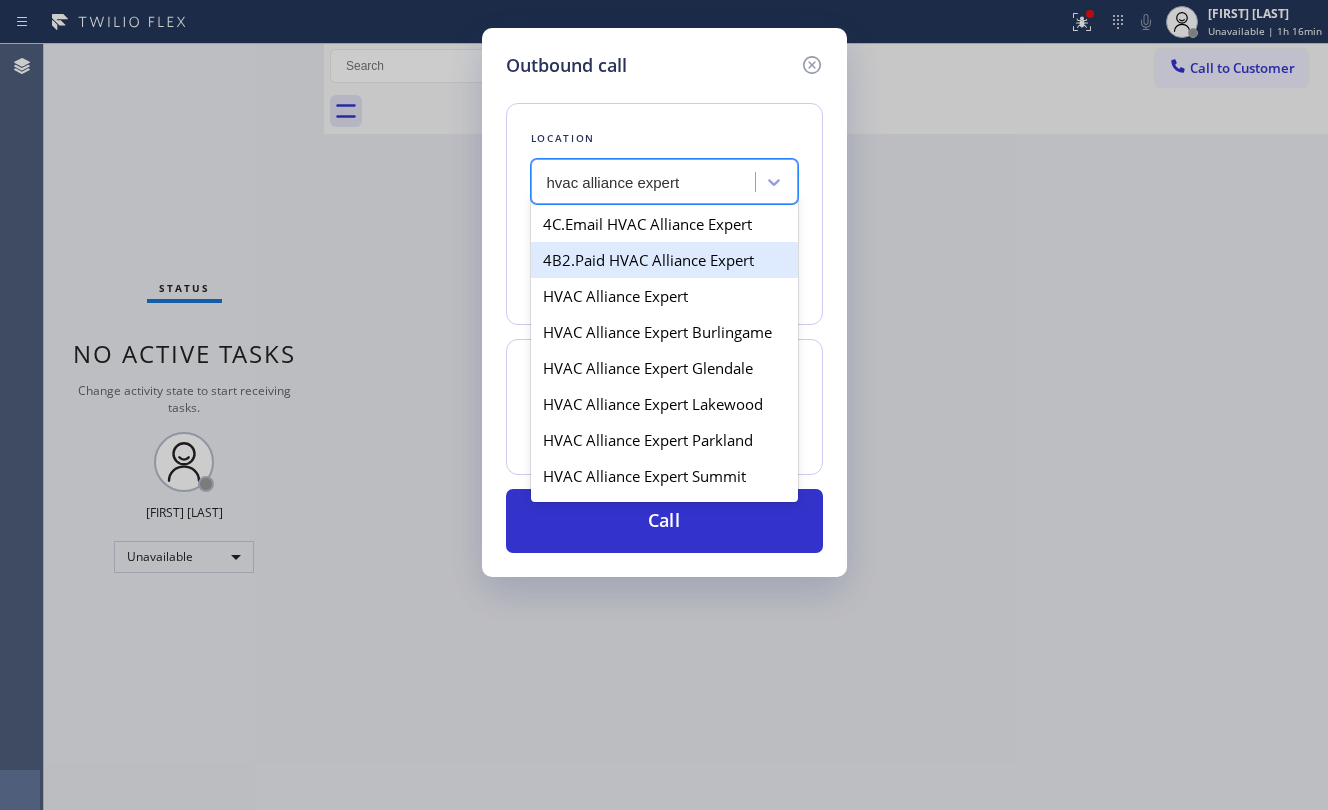 click on "4B2.Paid HVAC Alliance Expert" at bounding box center [664, 260] 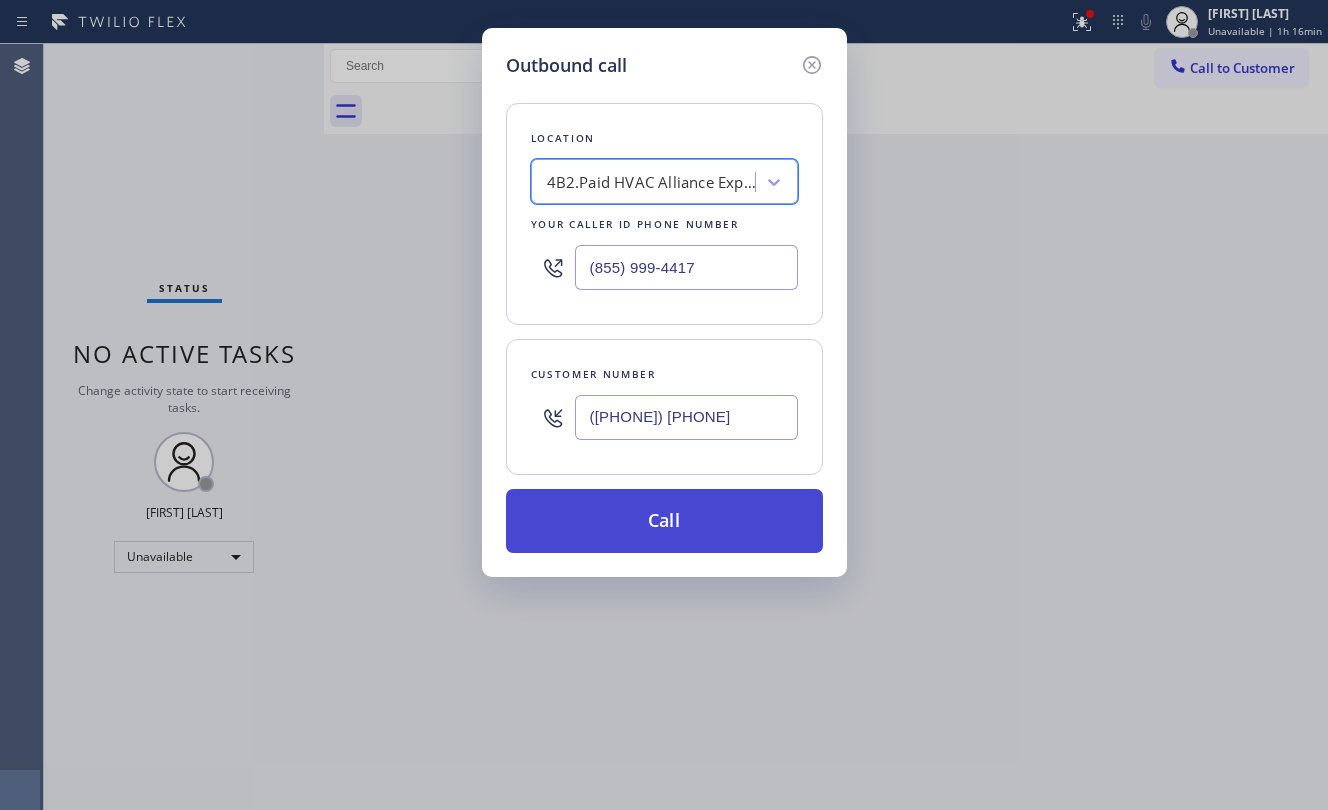 click on "Call" at bounding box center (664, 521) 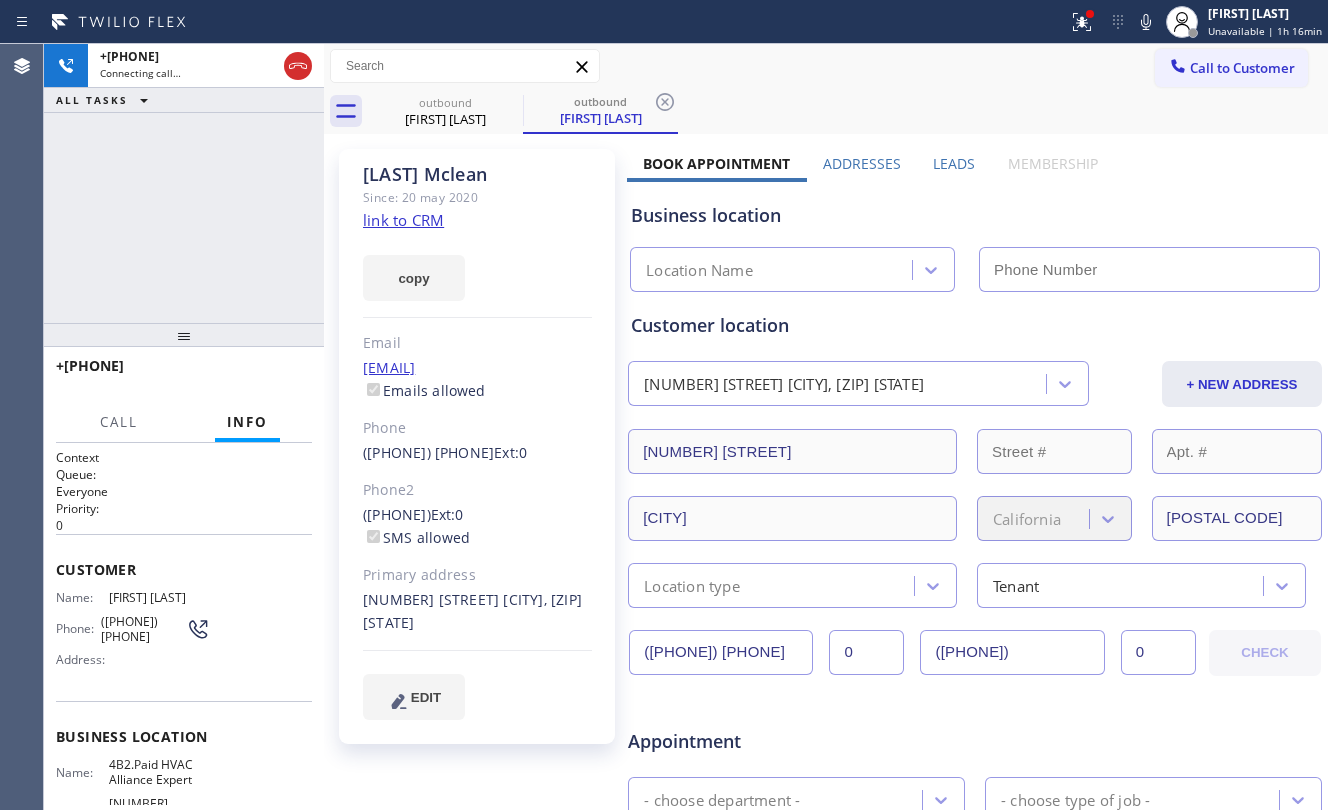 type on "(855) 999-4417" 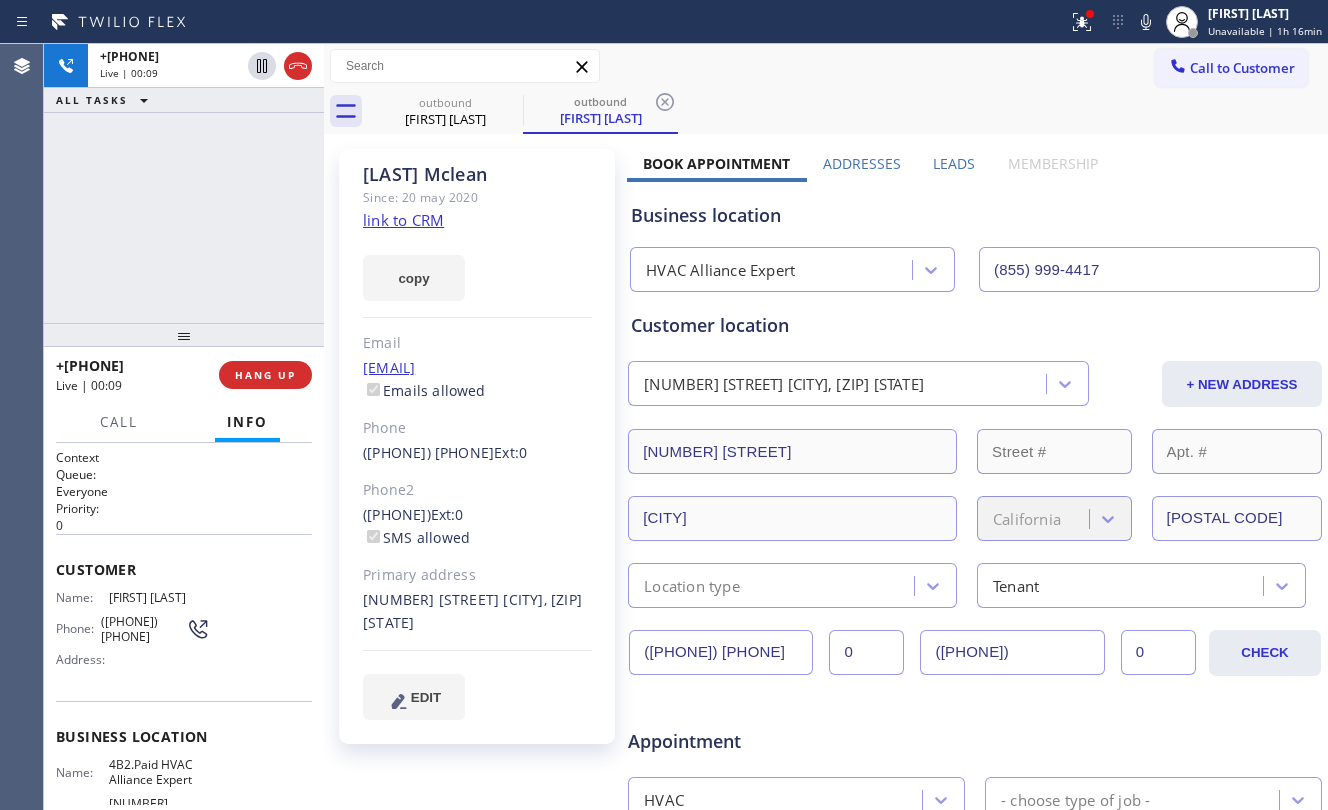 drag, startPoint x: 305, startPoint y: 242, endPoint x: 300, endPoint y: 258, distance: 16.763054 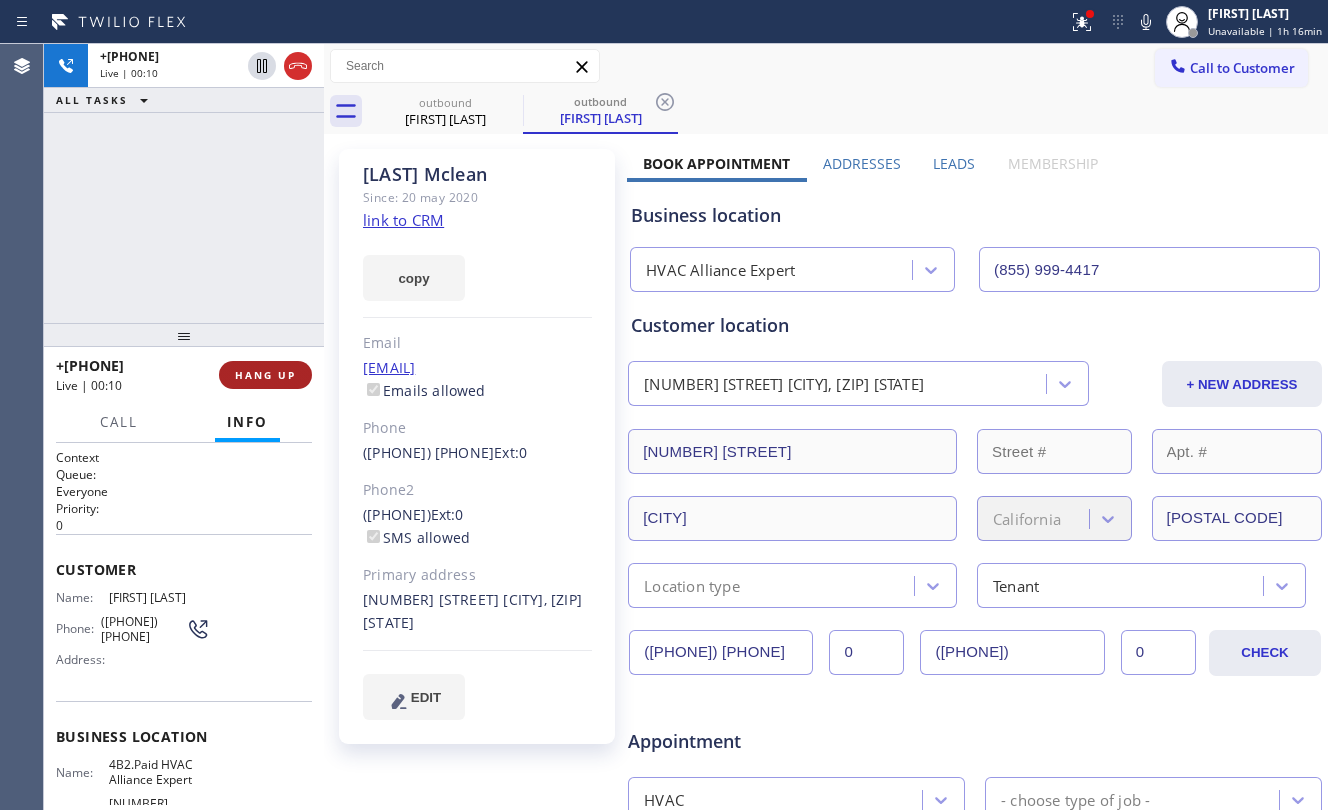 click on "HANG UP" at bounding box center (265, 375) 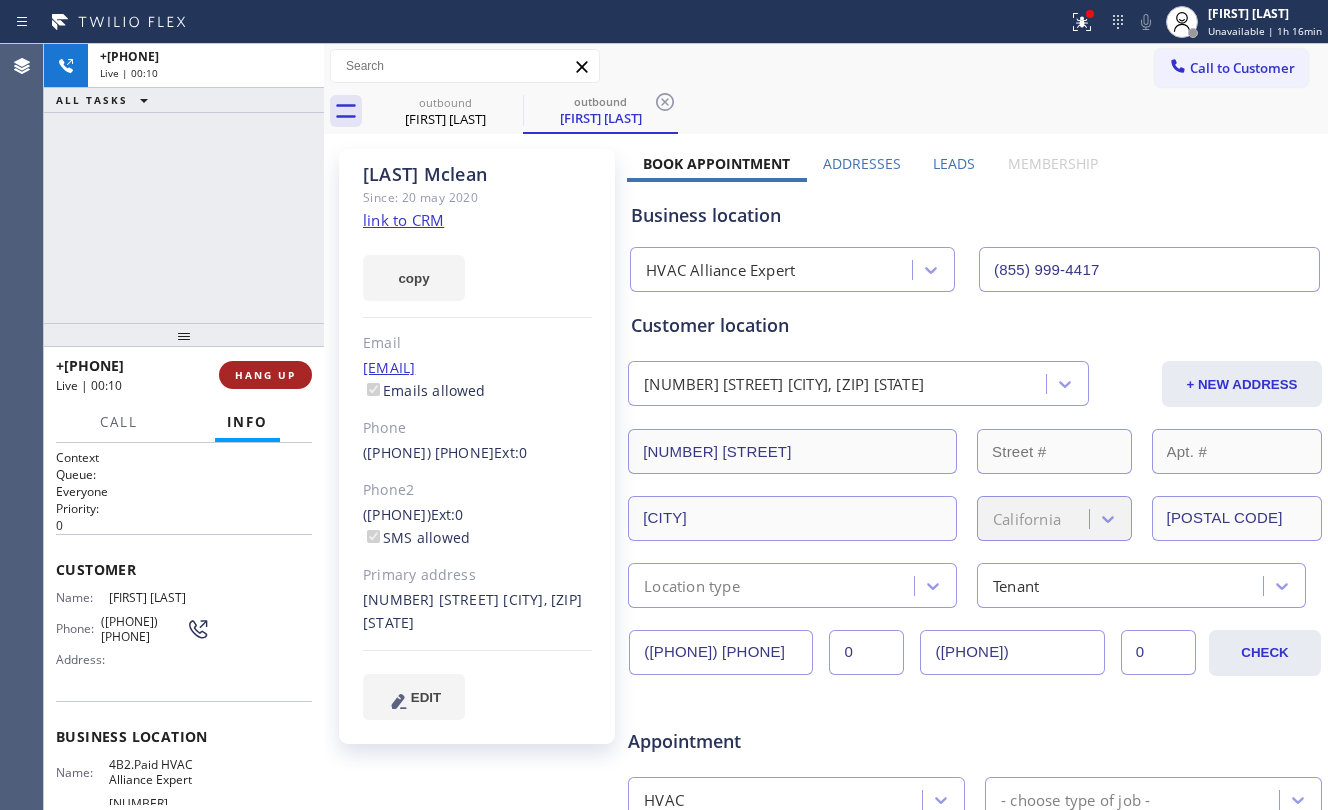 click on "HANG UP" at bounding box center [265, 375] 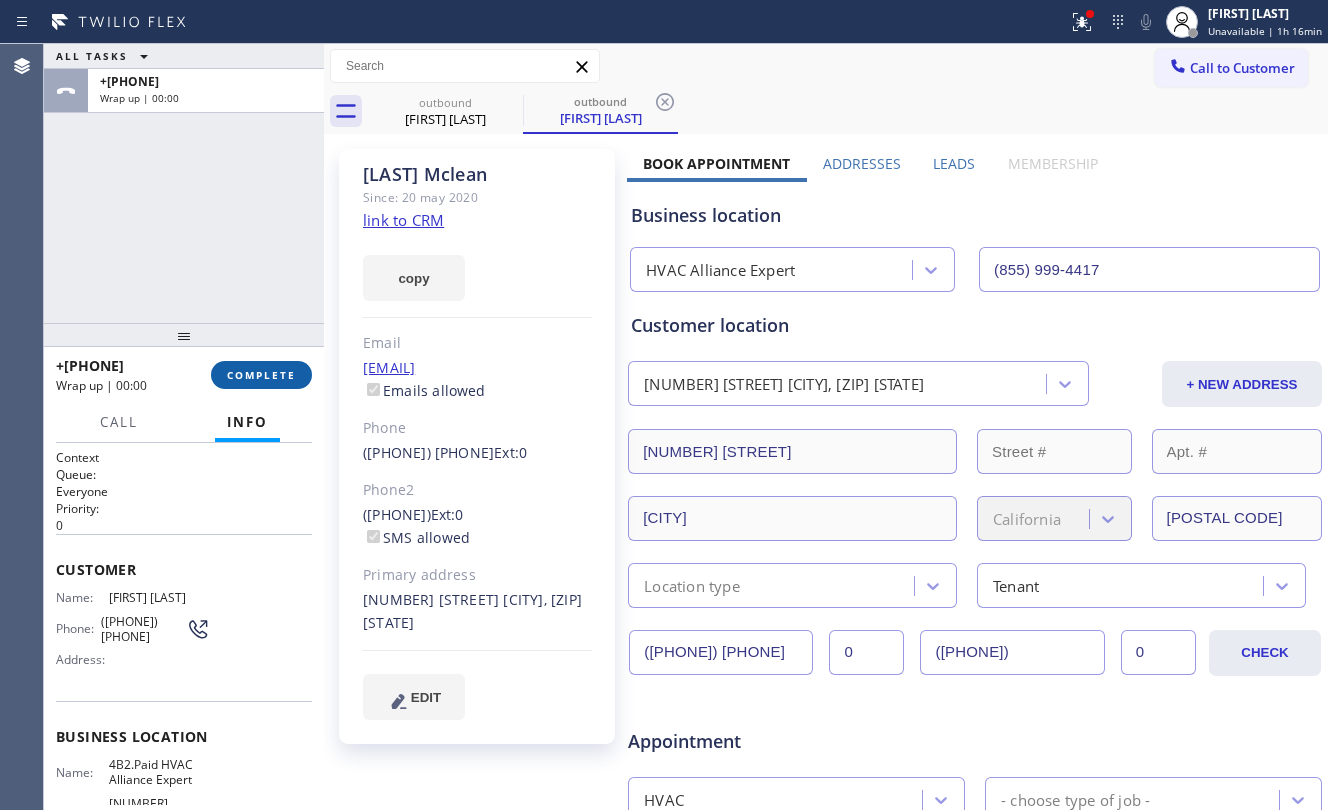 click on "COMPLETE" at bounding box center (261, 375) 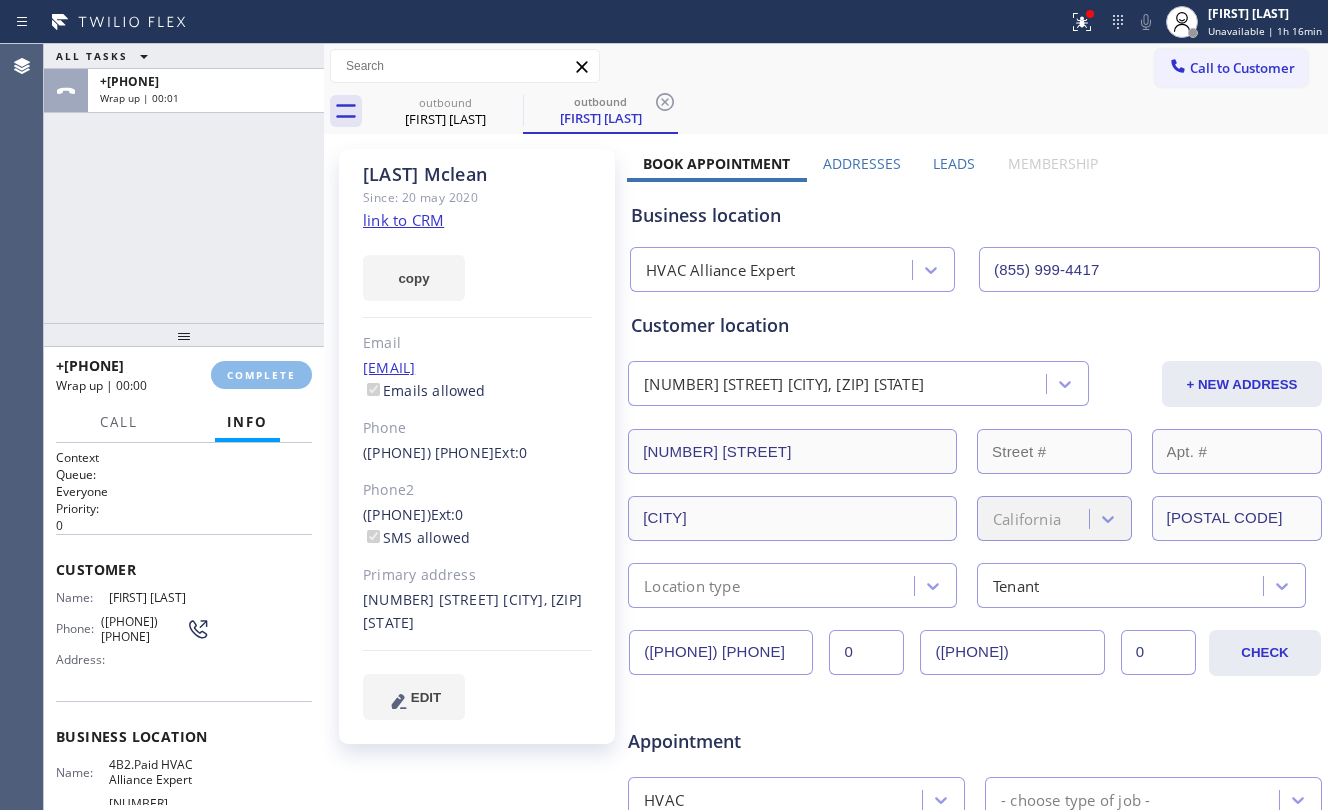 click on "[PHONE] Wrap up | 00:00 COMPLETE" at bounding box center [184, 375] 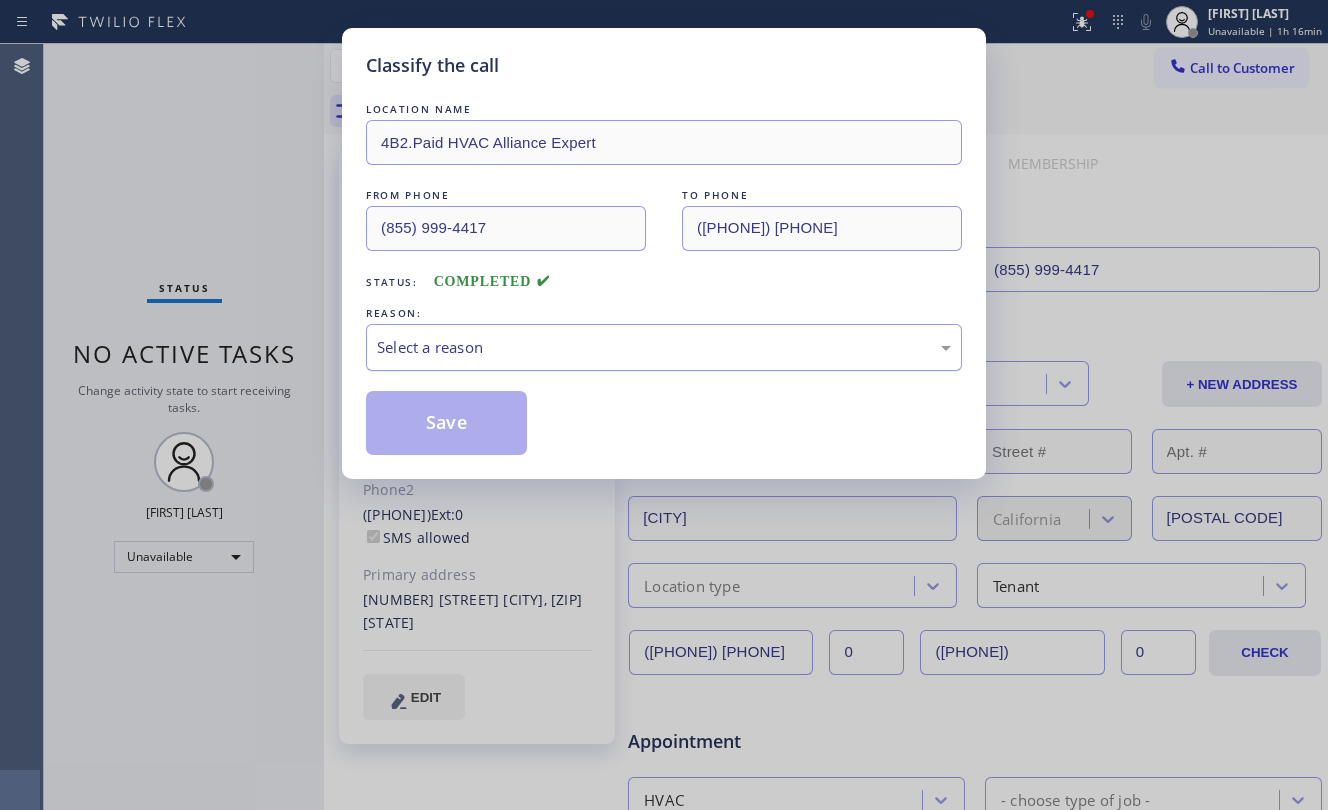 click on "Select a reason" at bounding box center (664, 347) 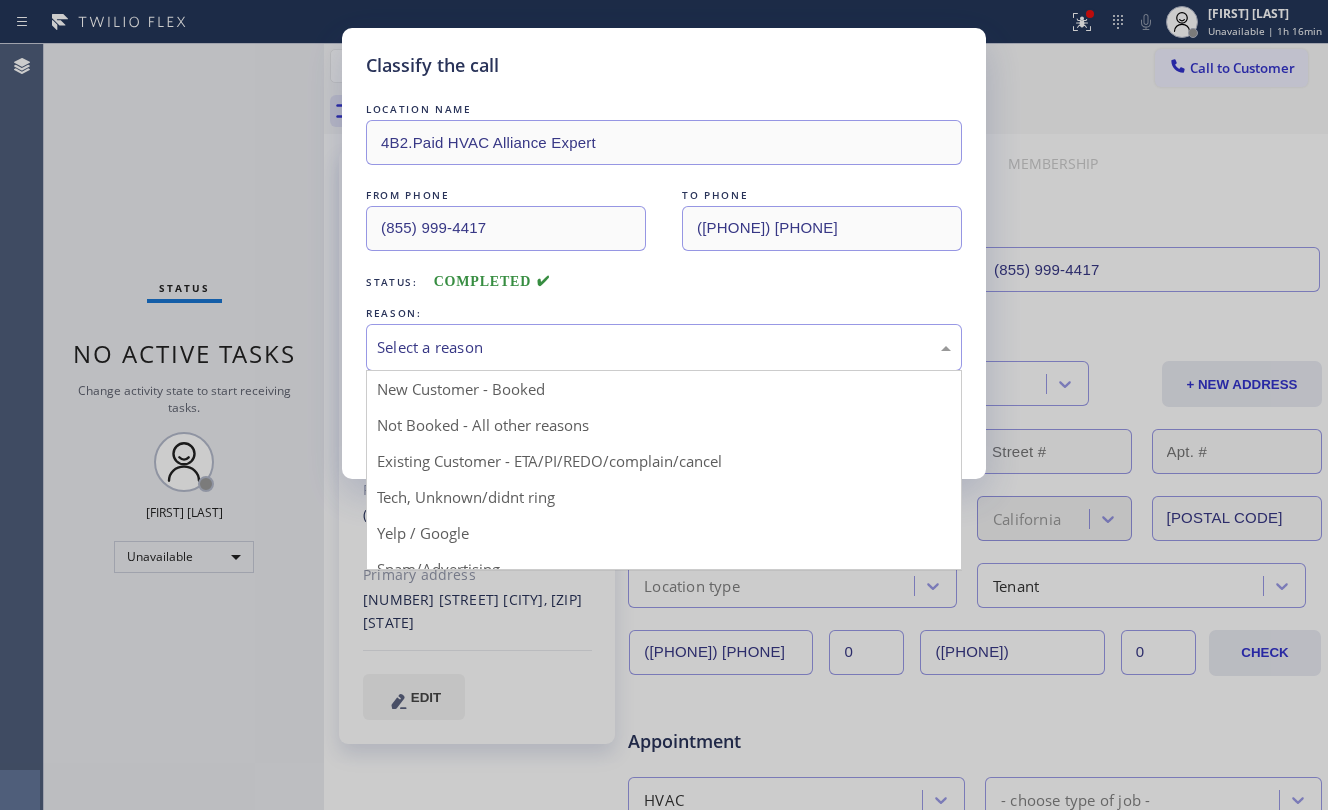 drag, startPoint x: 560, startPoint y: 462, endPoint x: 456, endPoint y: 409, distance: 116.72617 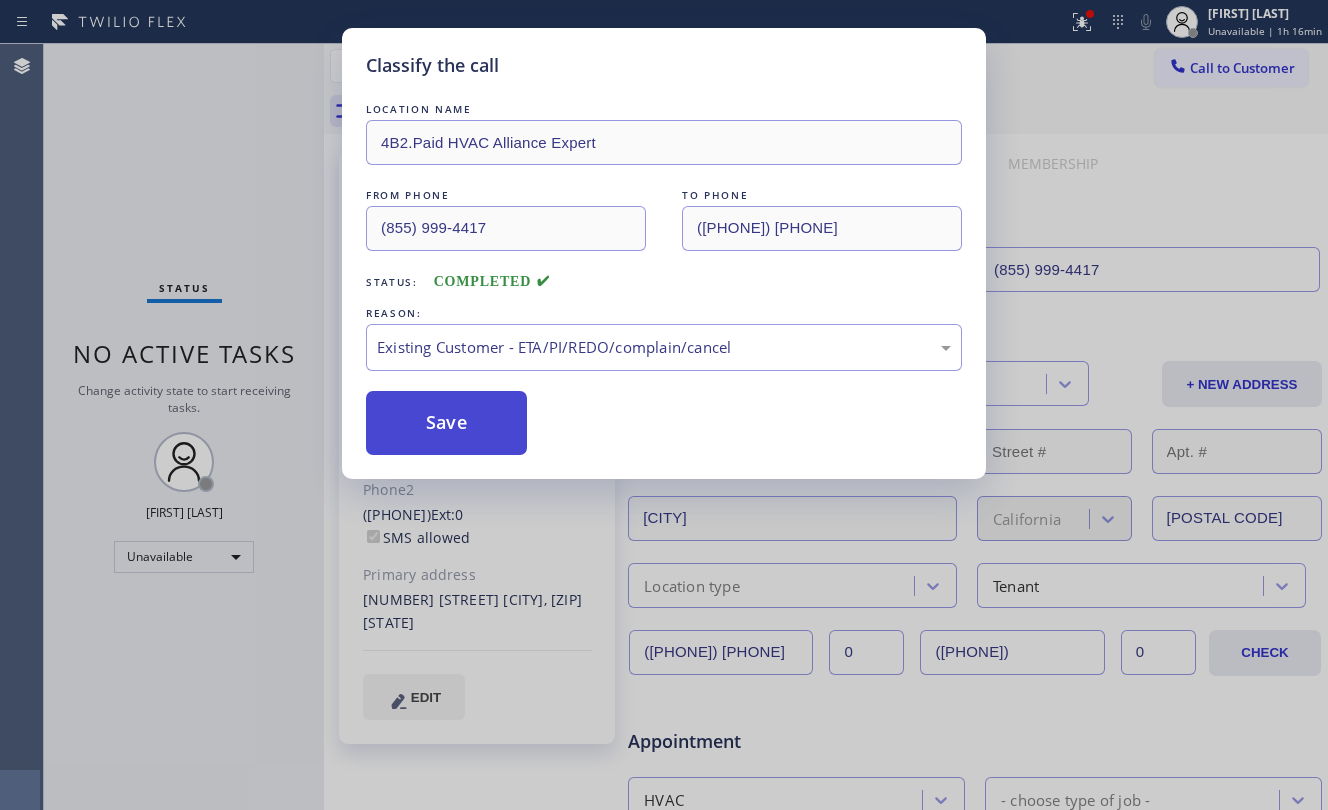 click on "Save" at bounding box center [446, 423] 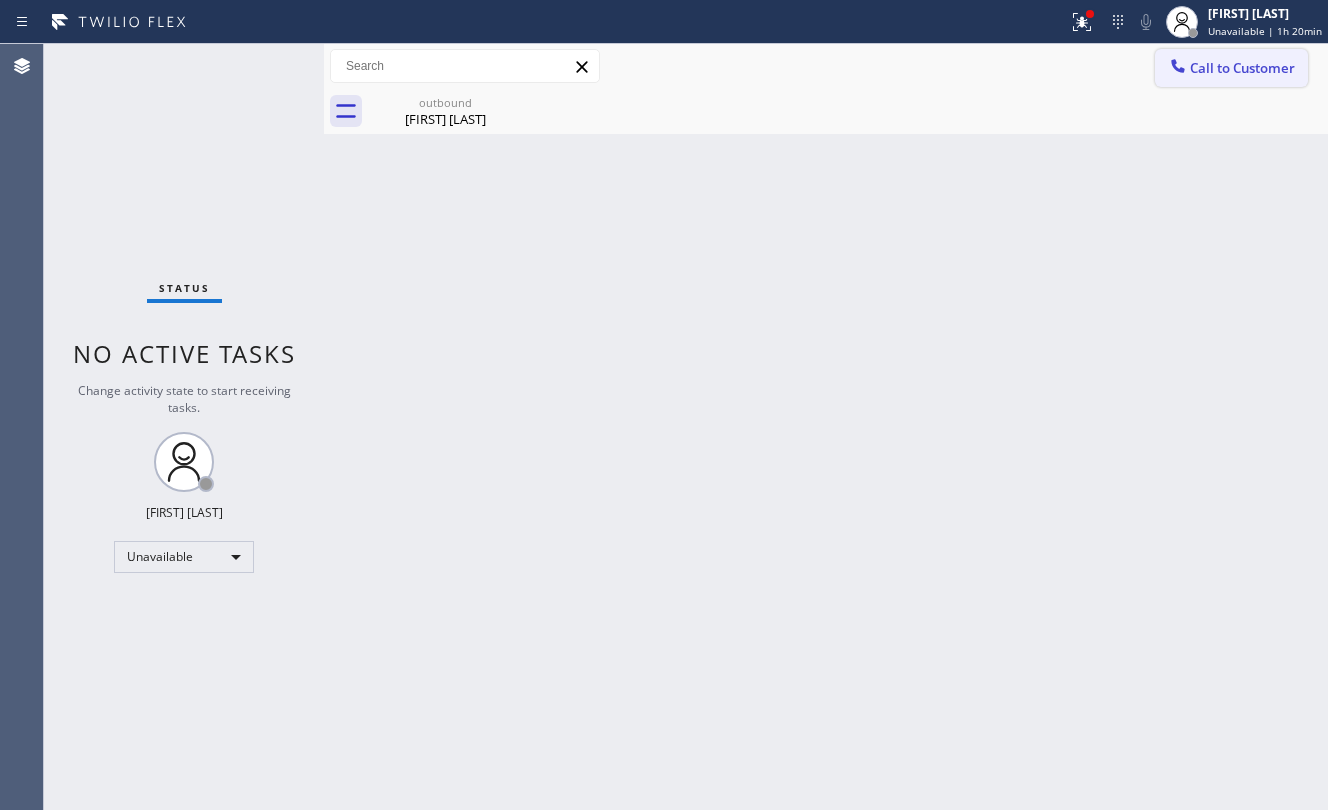 click on "Call to Customer" at bounding box center (1242, 68) 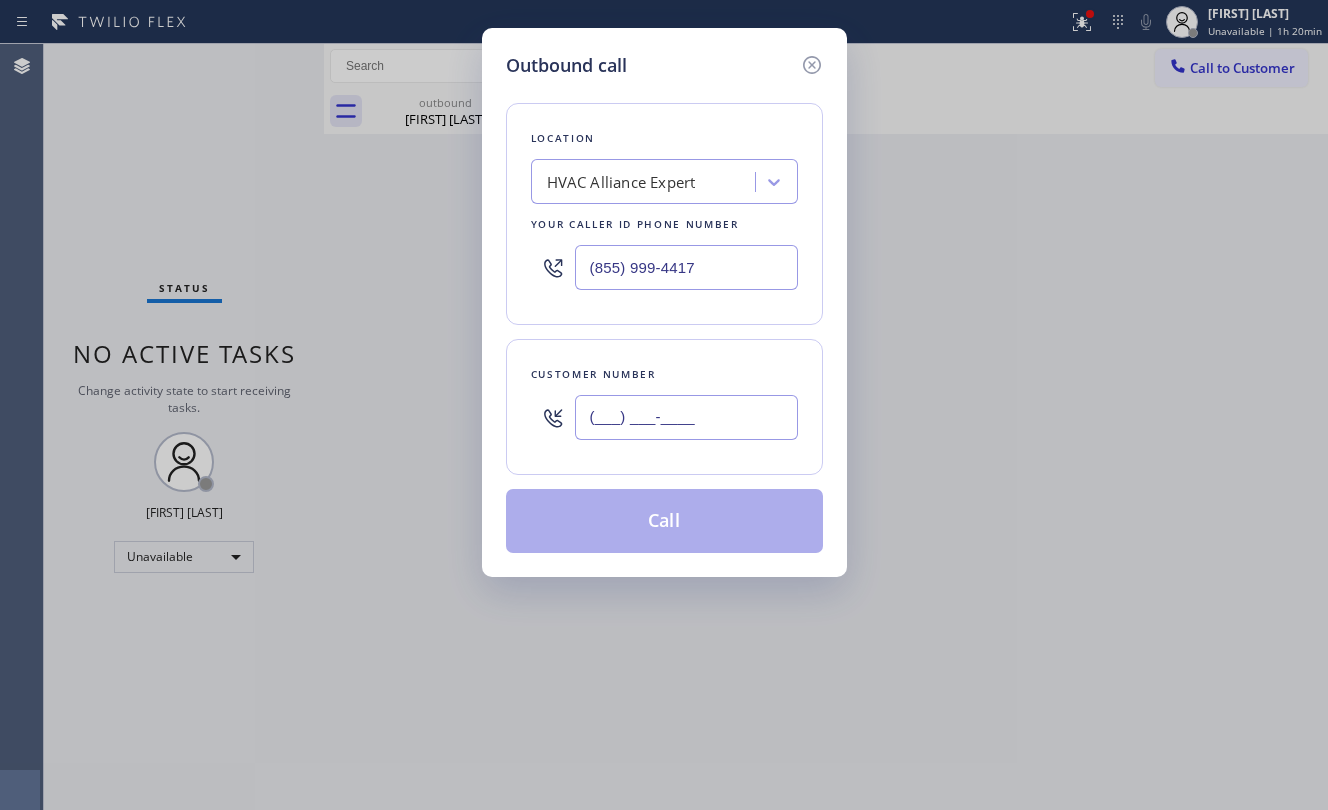 click on "(___) ___-____" at bounding box center (686, 417) 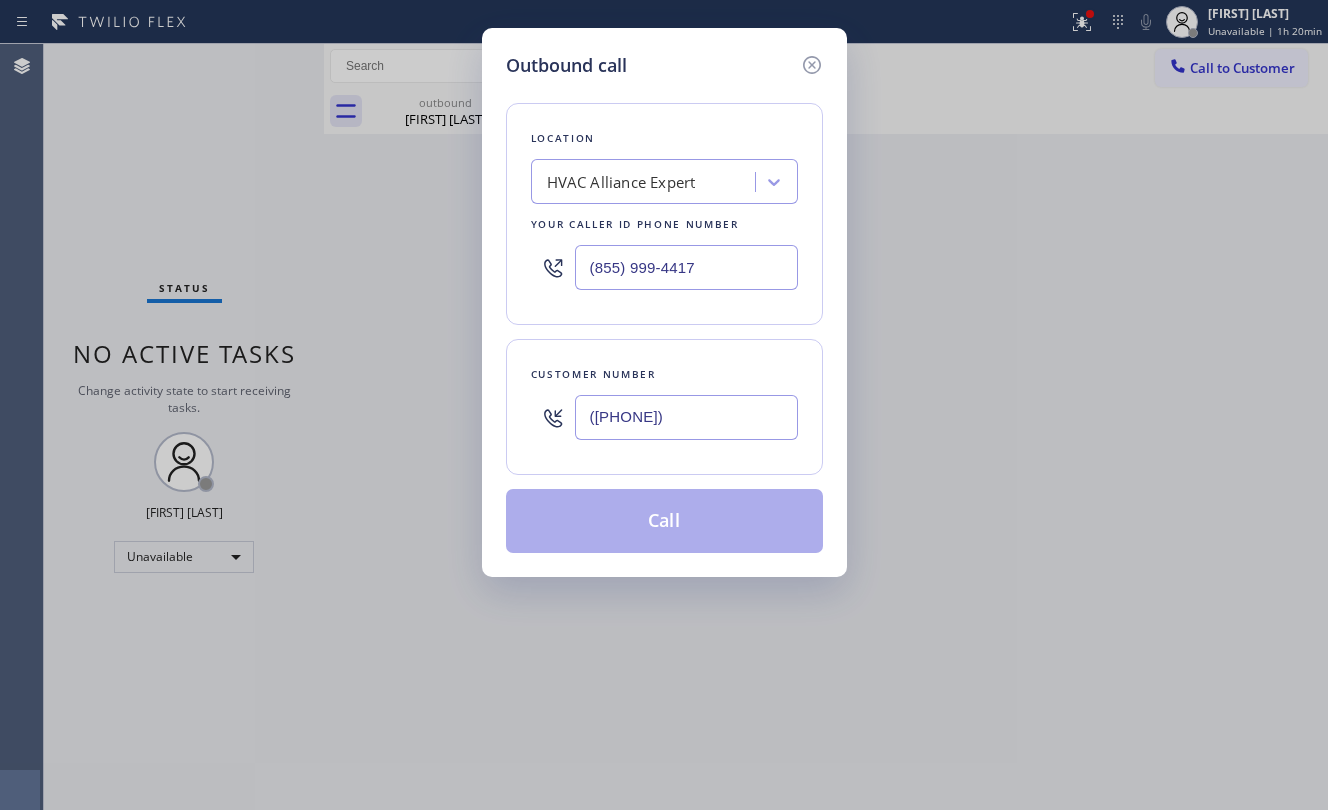 type on "([PHONE])" 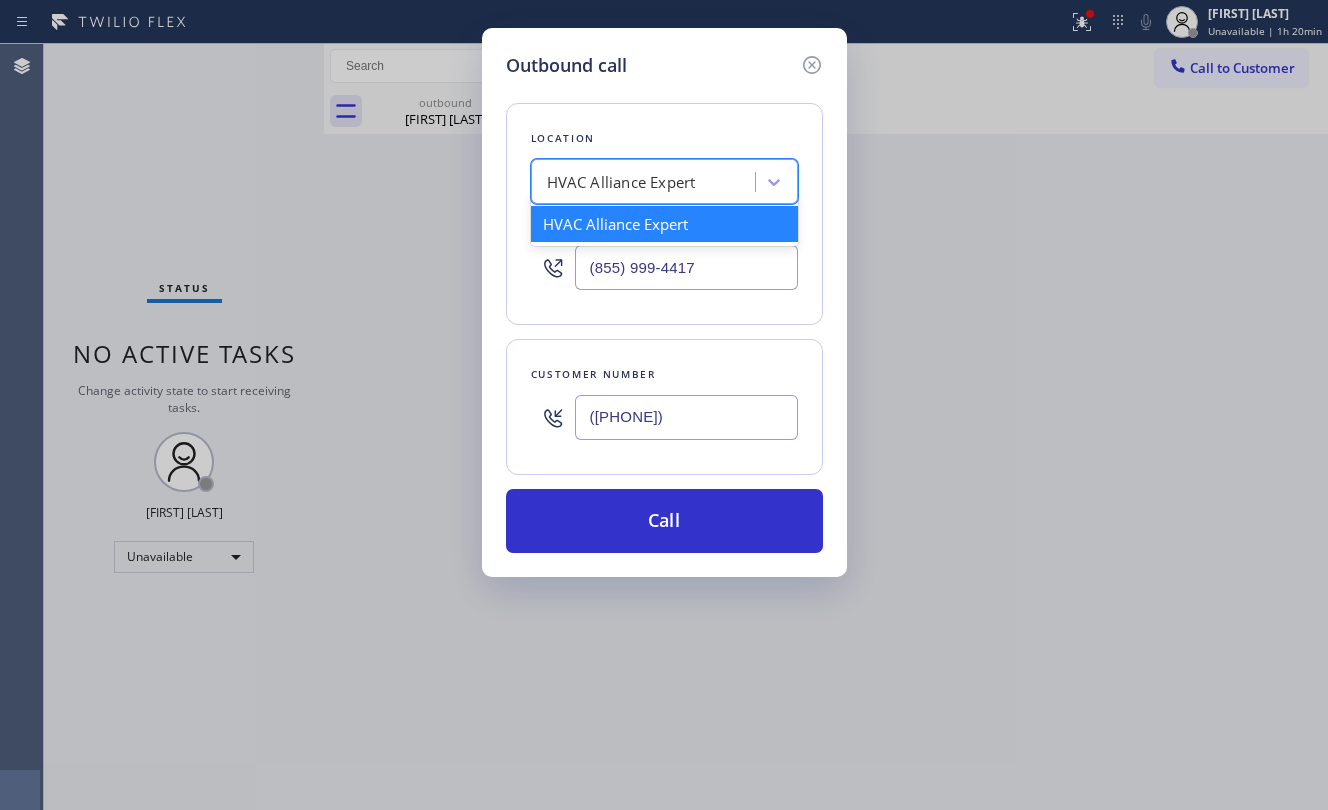 click on "HVAC Alliance Expert" at bounding box center (664, 181) 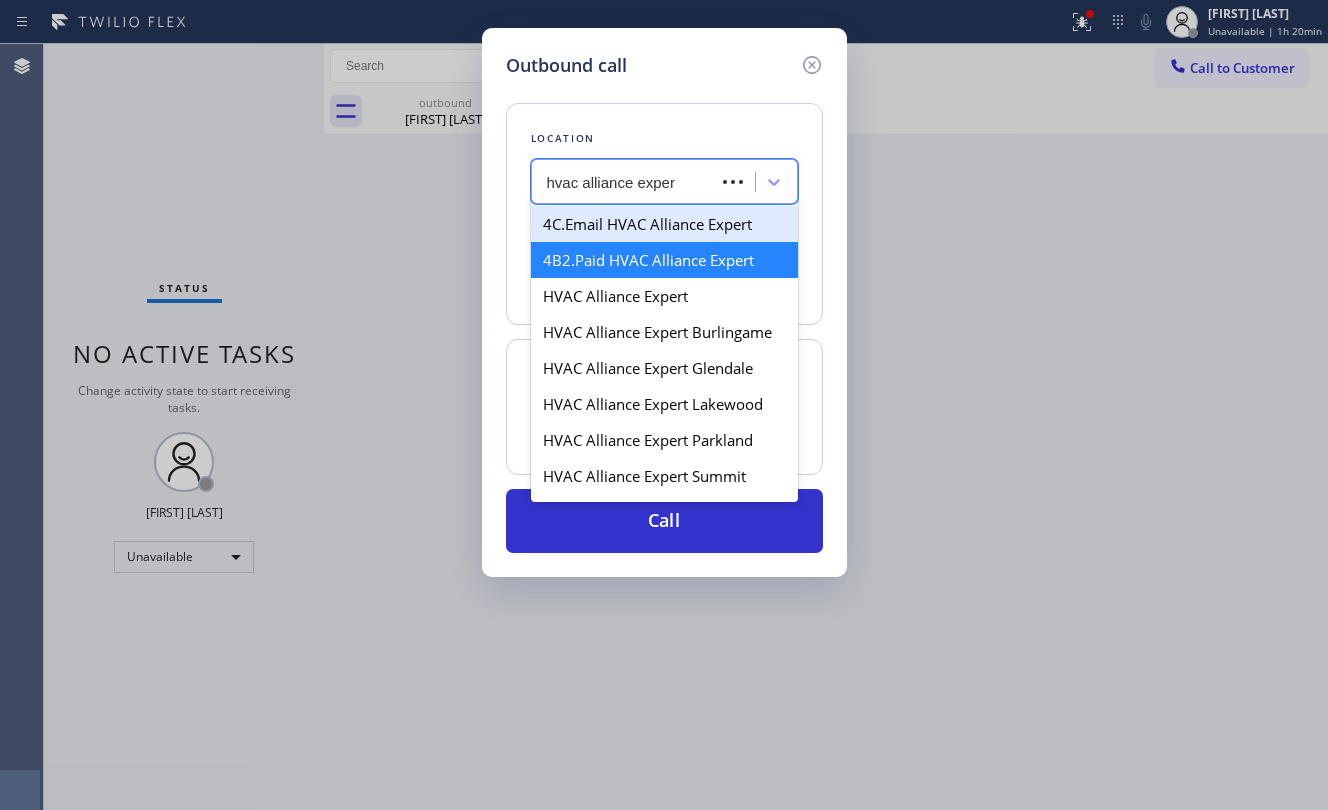 type on "hvac alliance expert" 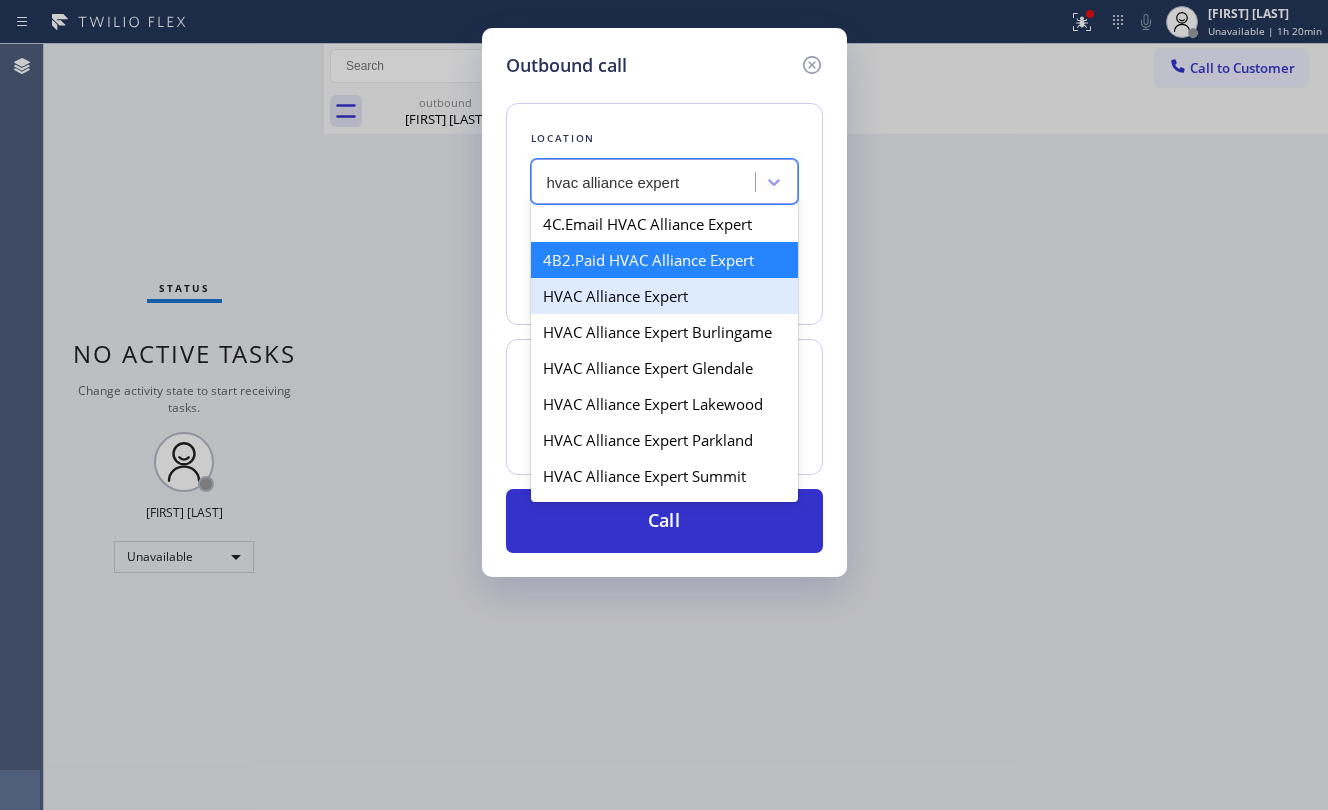 click on "HVAC Alliance Expert" at bounding box center [664, 296] 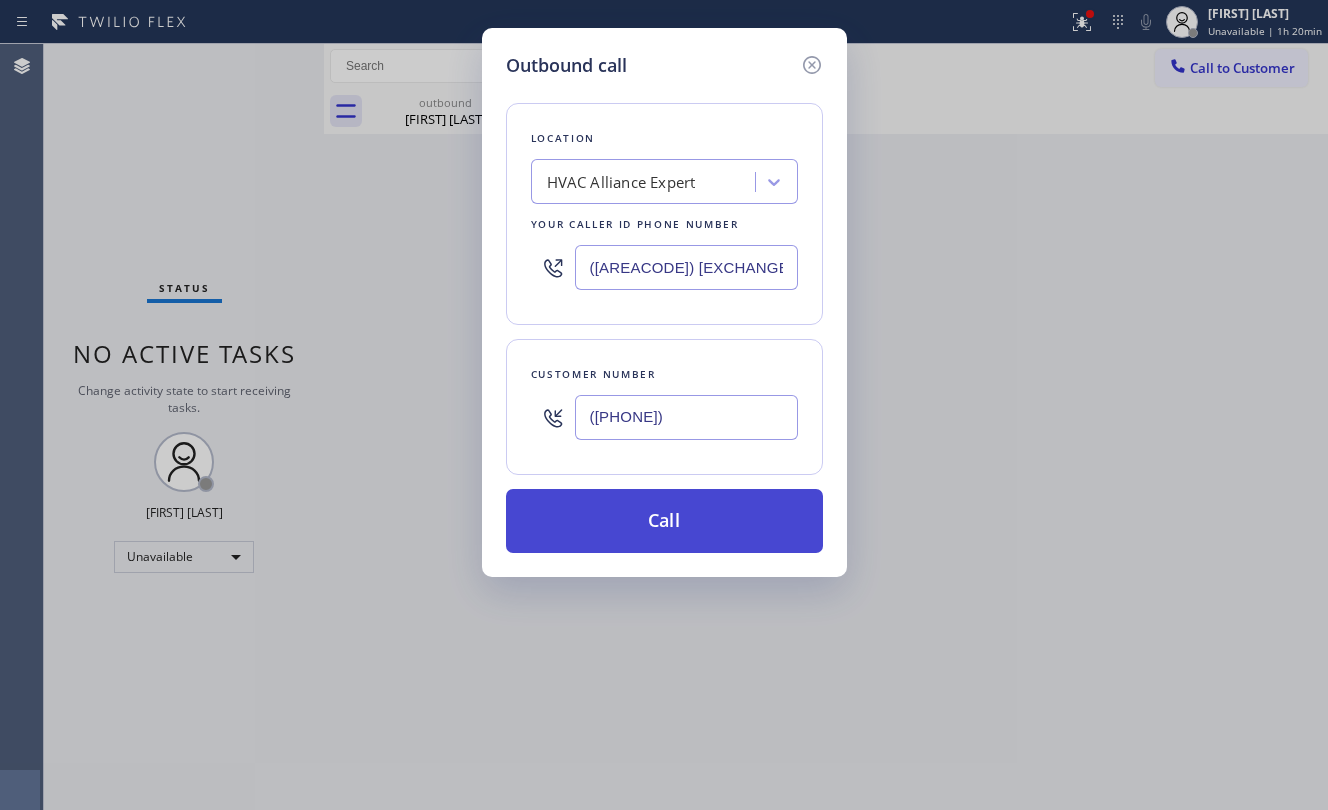 click on "Call" at bounding box center [664, 521] 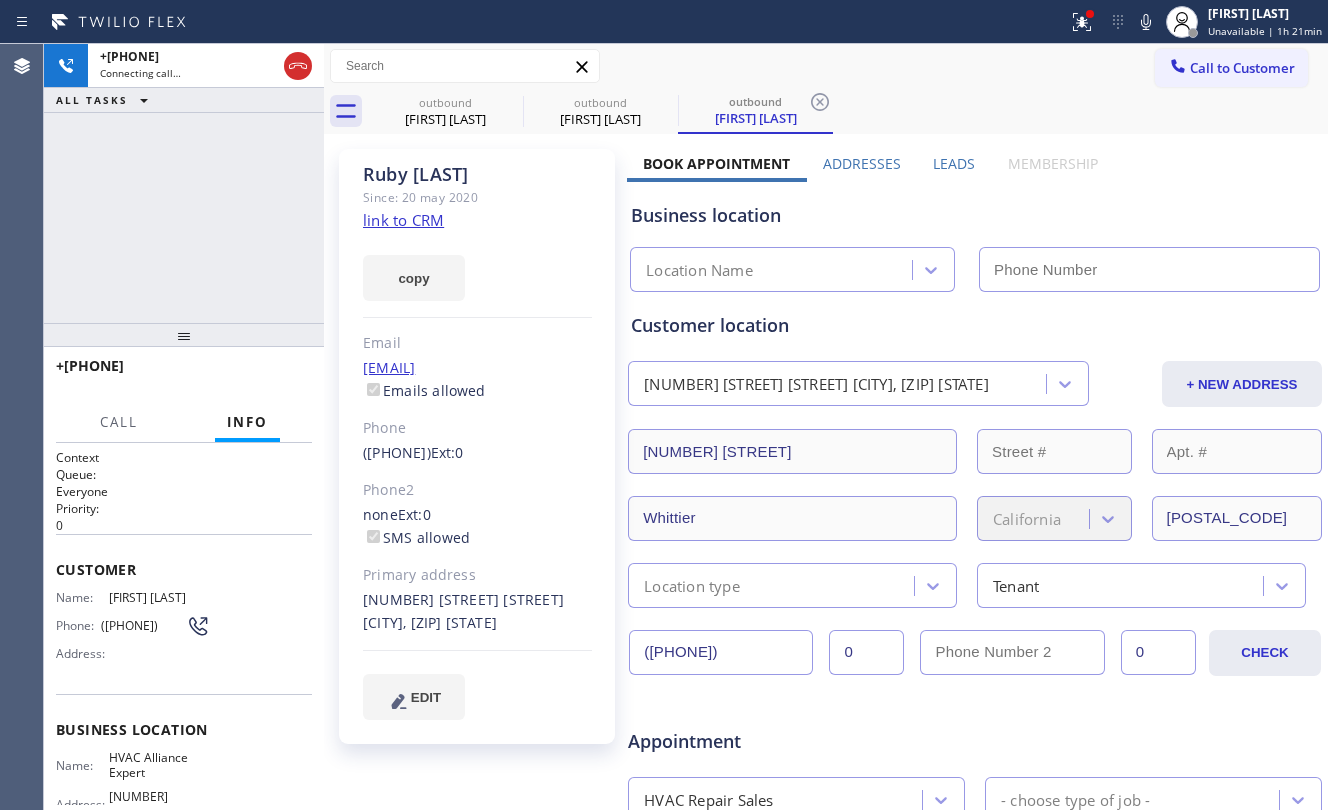 type on "([AREACODE]) [EXCHANGE]-[LINE]" 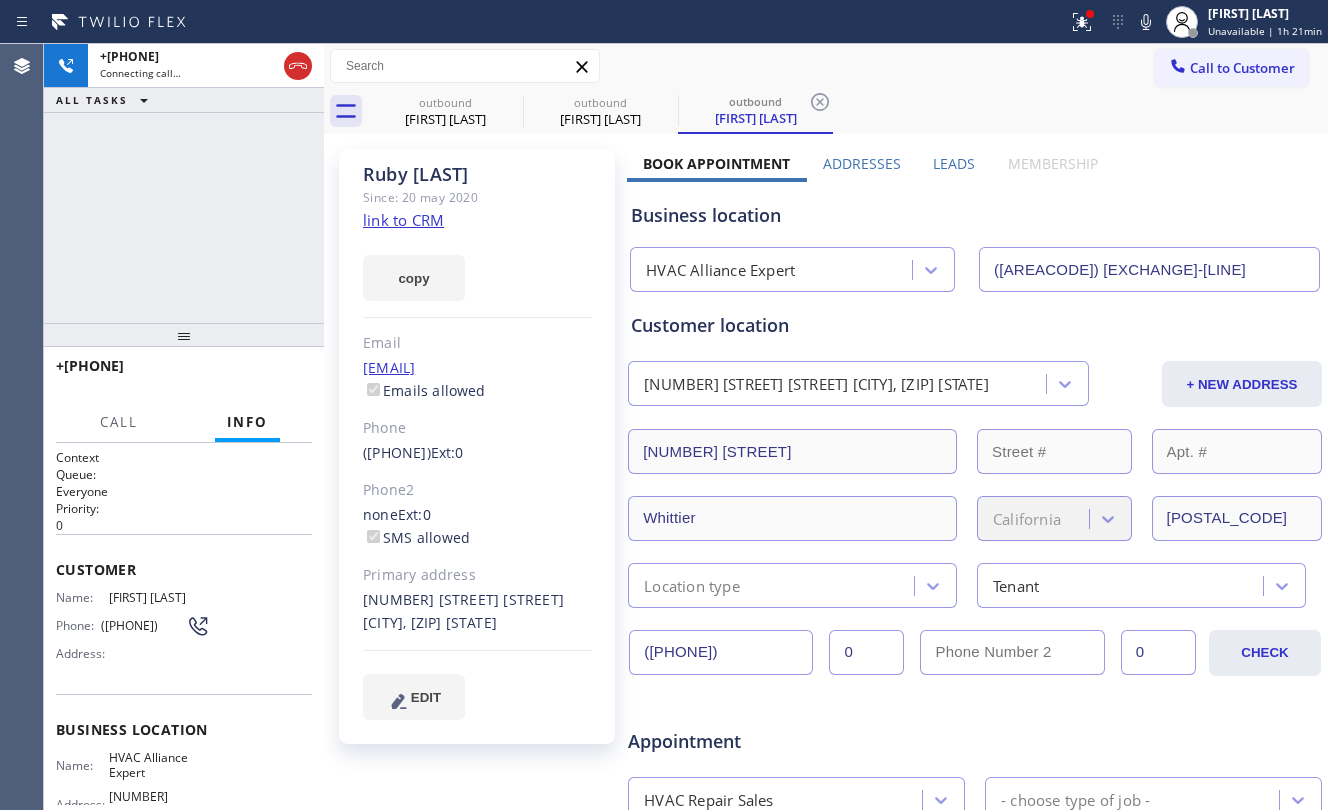 scroll, scrollTop: 133, scrollLeft: 0, axis: vertical 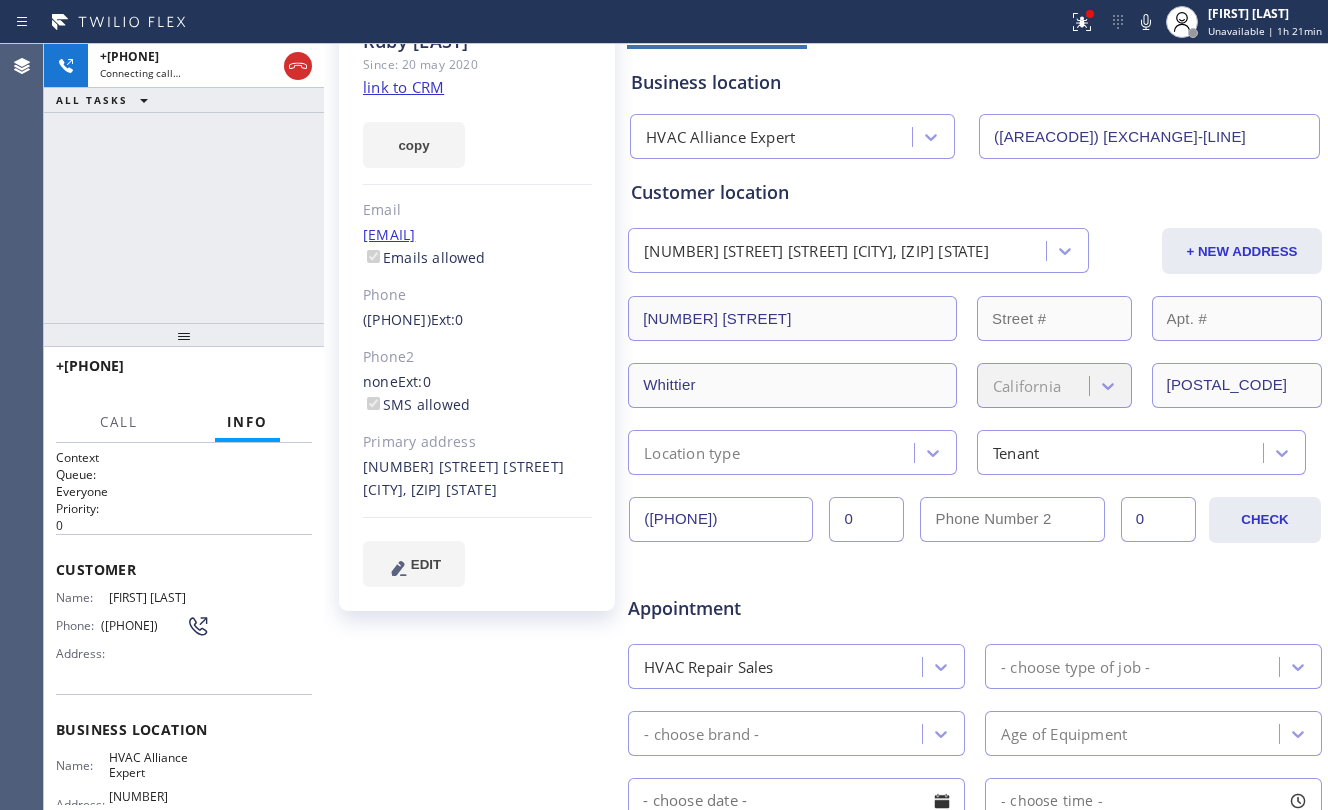 click on "+[PHONE] Connecting call… ALL TASKS ALL TASKS ACTIVE TASKS TASKS IN WRAP UP" at bounding box center (184, 183) 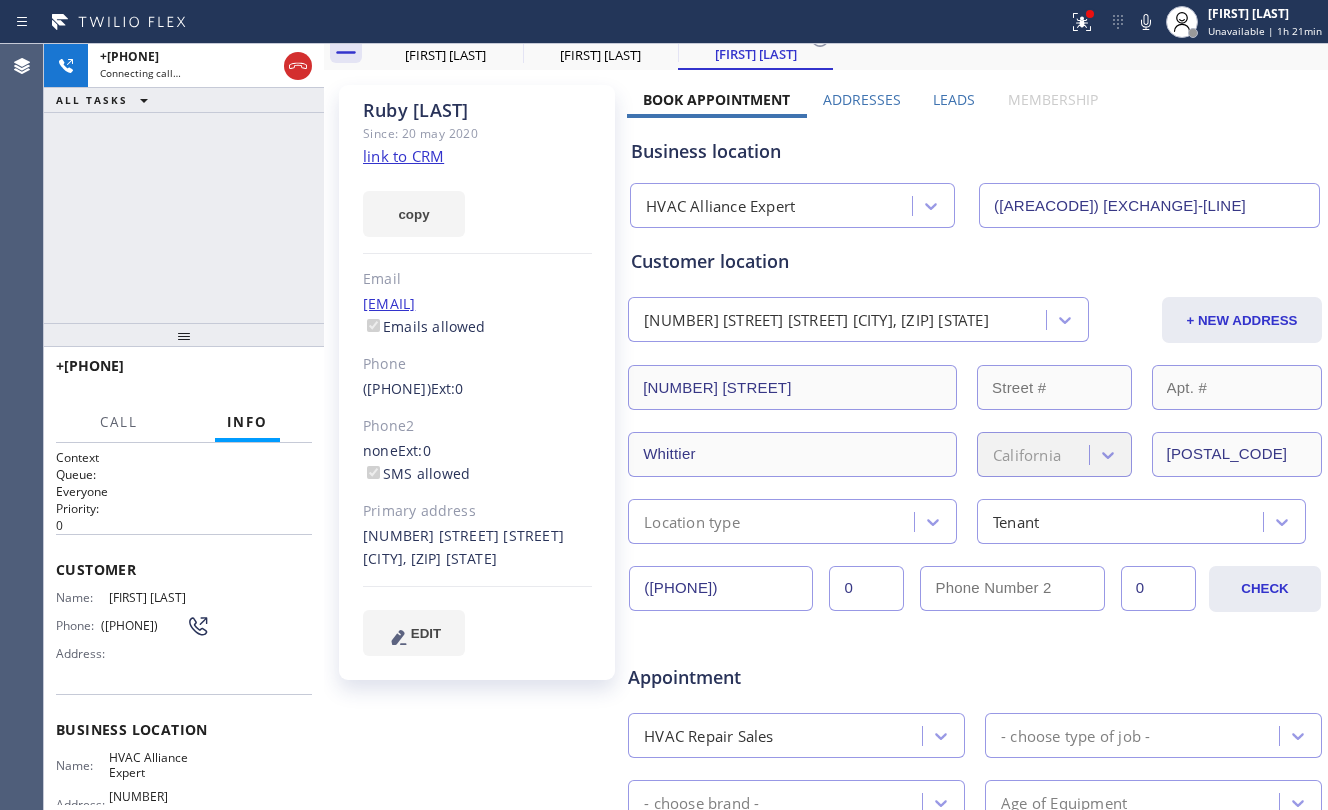 scroll, scrollTop: 0, scrollLeft: 0, axis: both 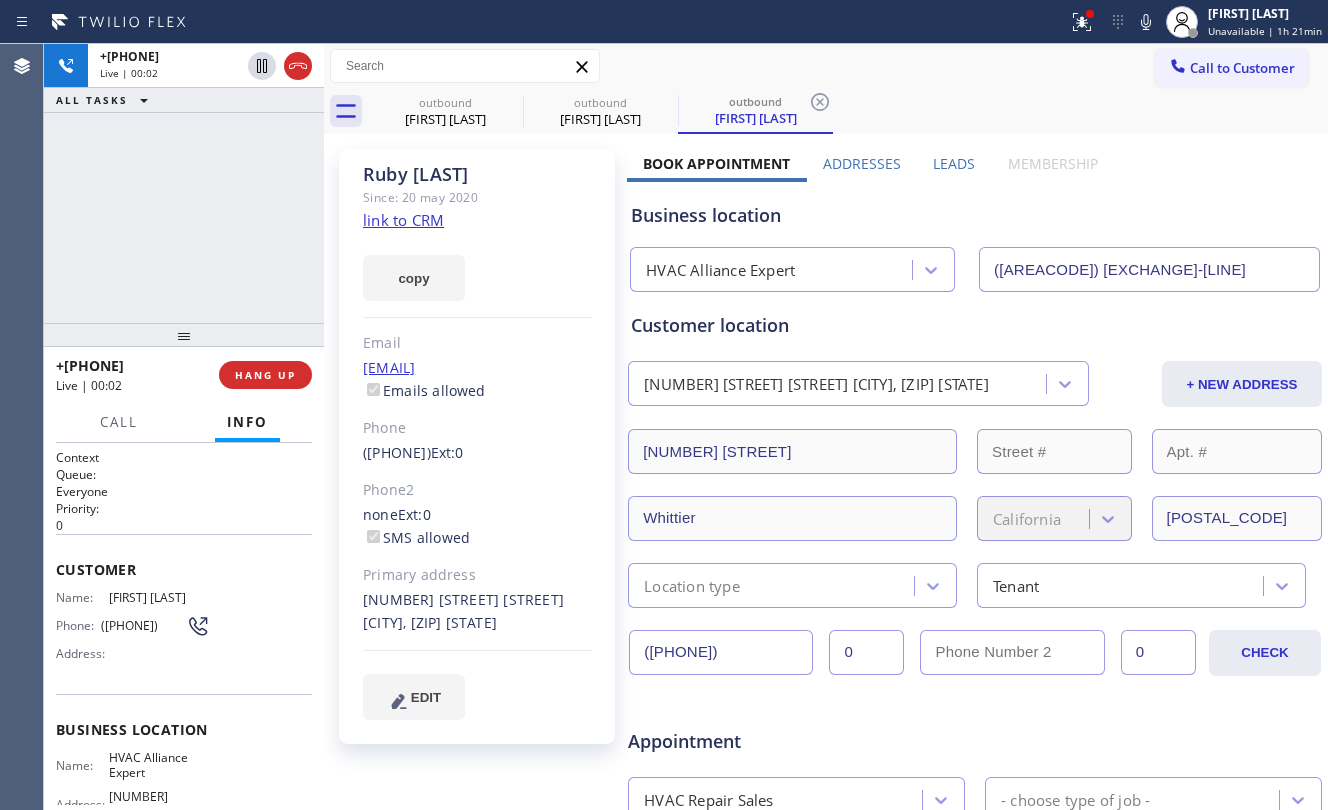 drag, startPoint x: 306, startPoint y: 230, endPoint x: 468, endPoint y: 204, distance: 164.07315 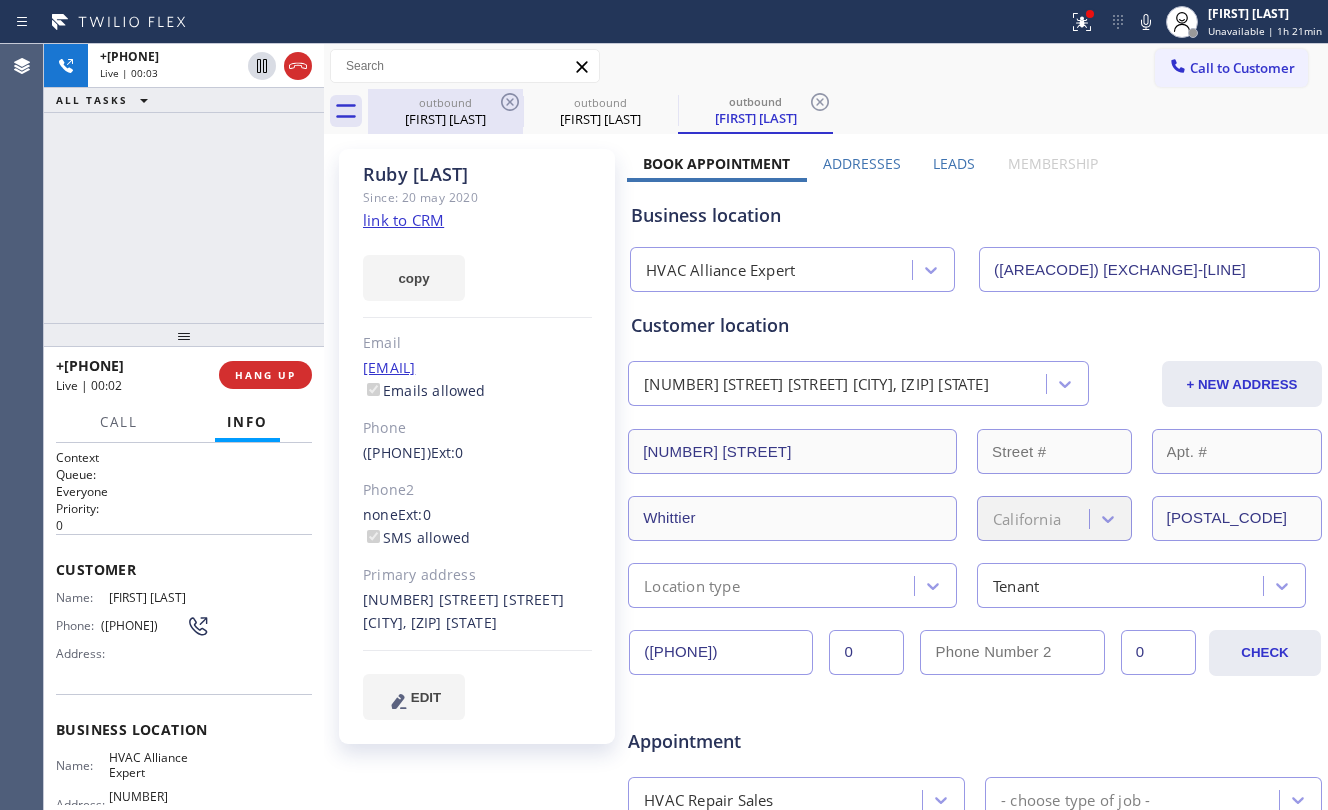 click on "outbound [FIRST] [LAST]" at bounding box center [445, 111] 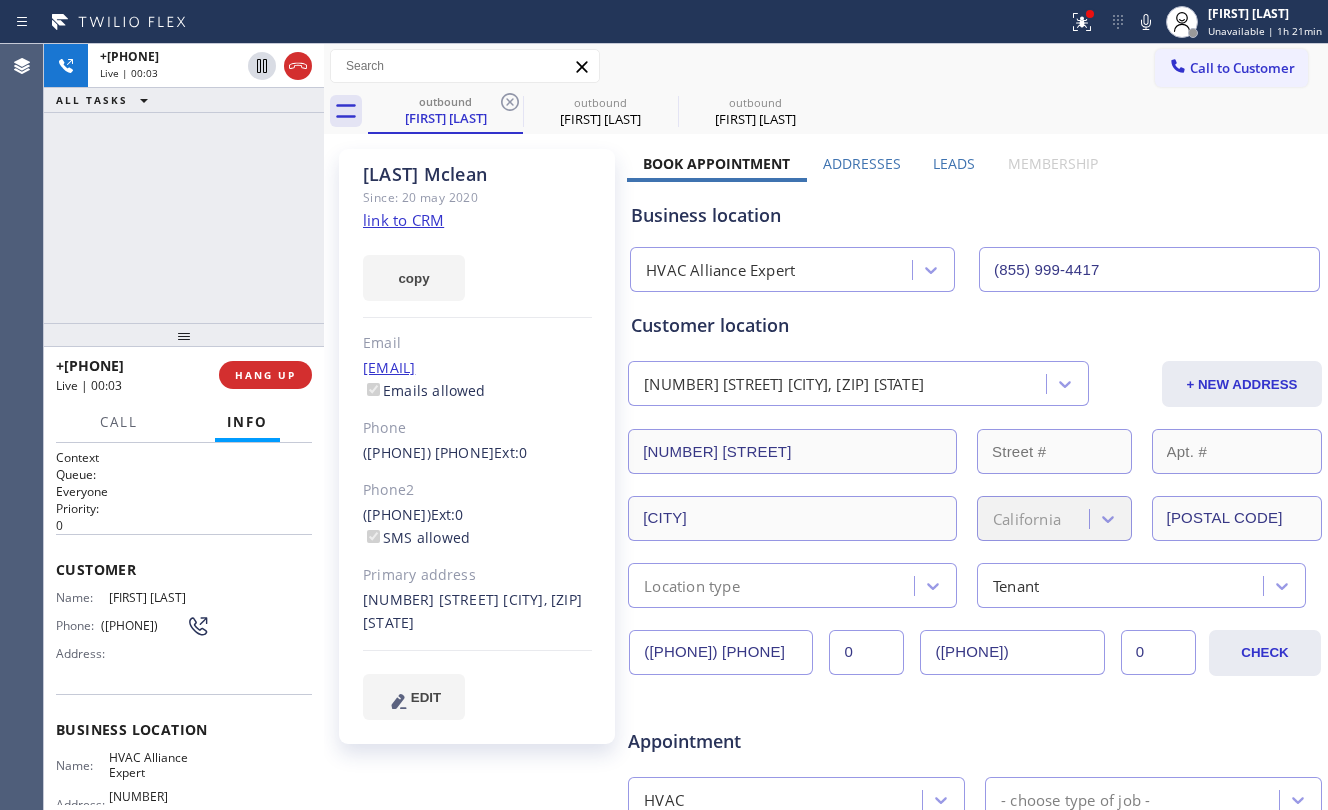 click 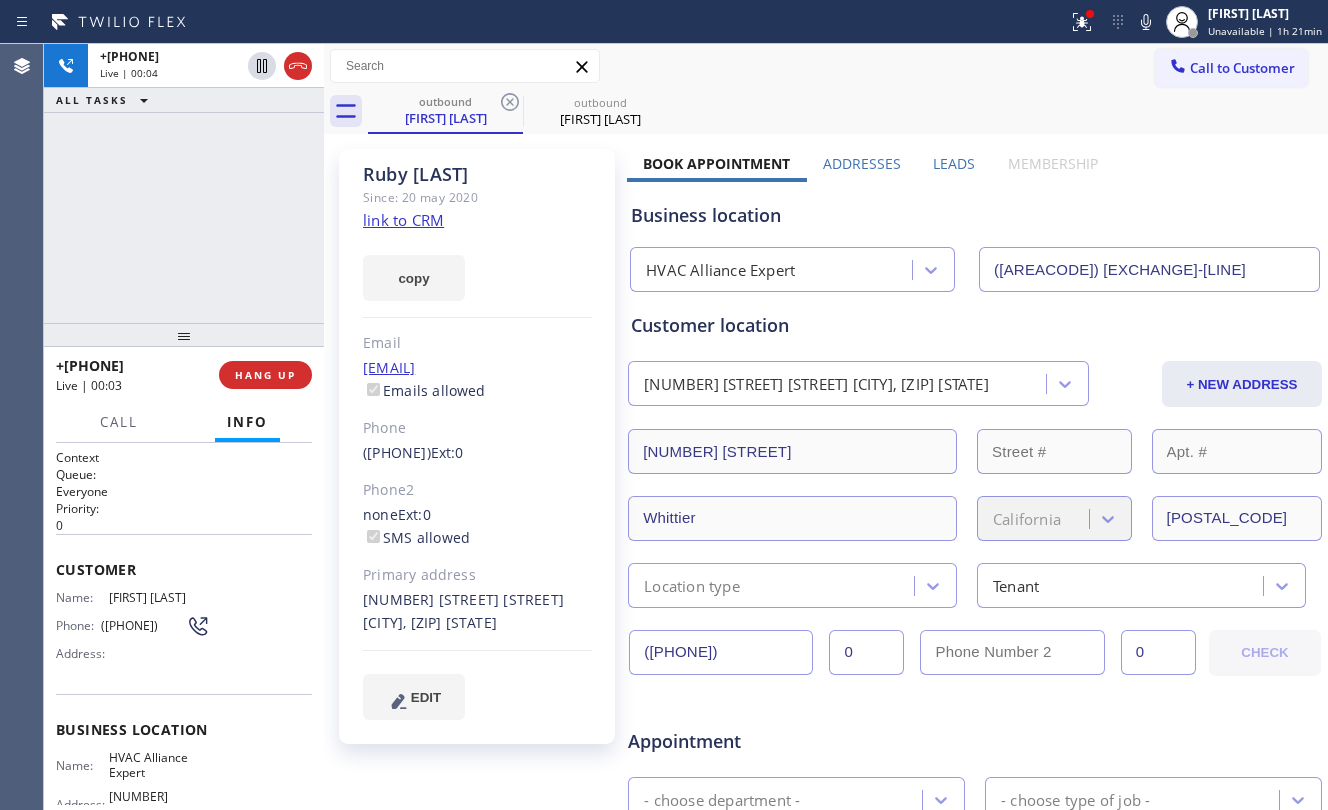 drag, startPoint x: 136, startPoint y: 341, endPoint x: 173, endPoint y: 354, distance: 39.217342 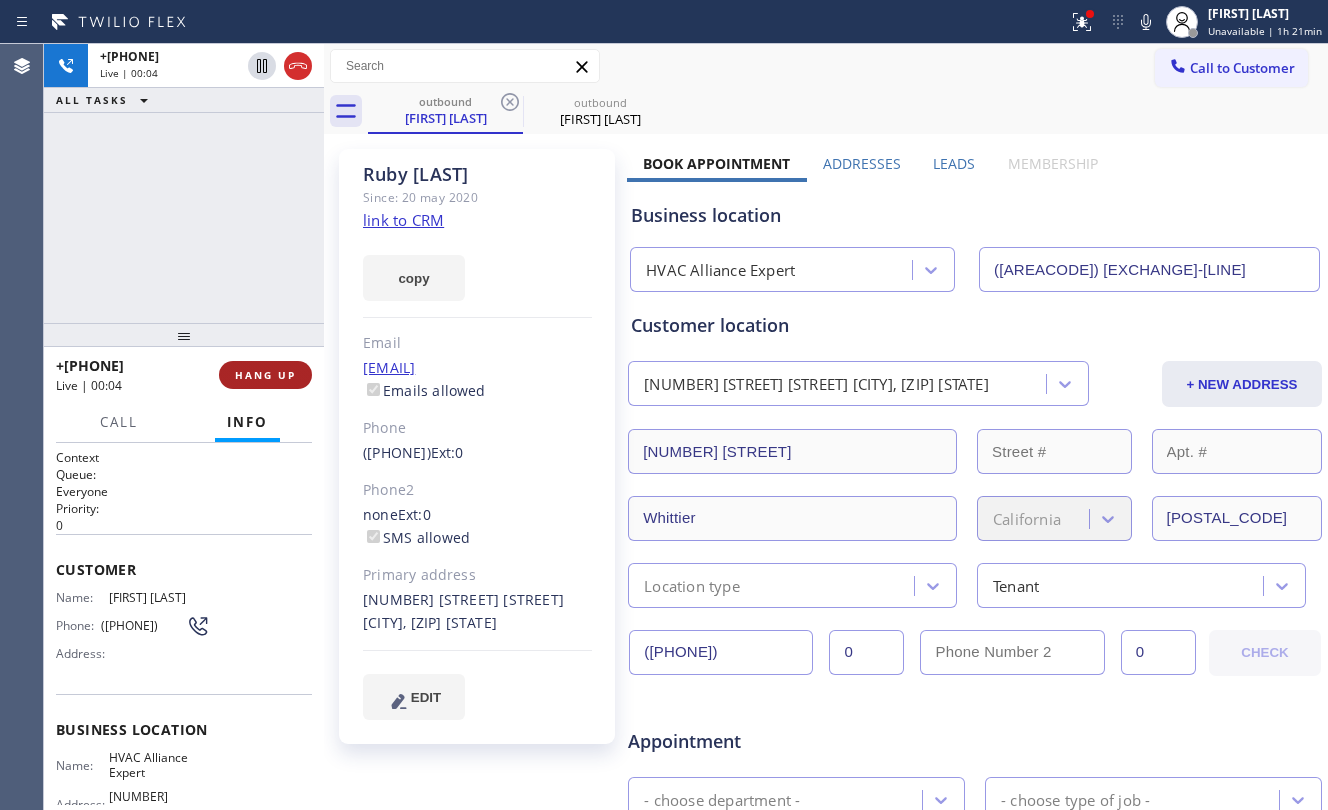 click on "HANG UP" at bounding box center [265, 375] 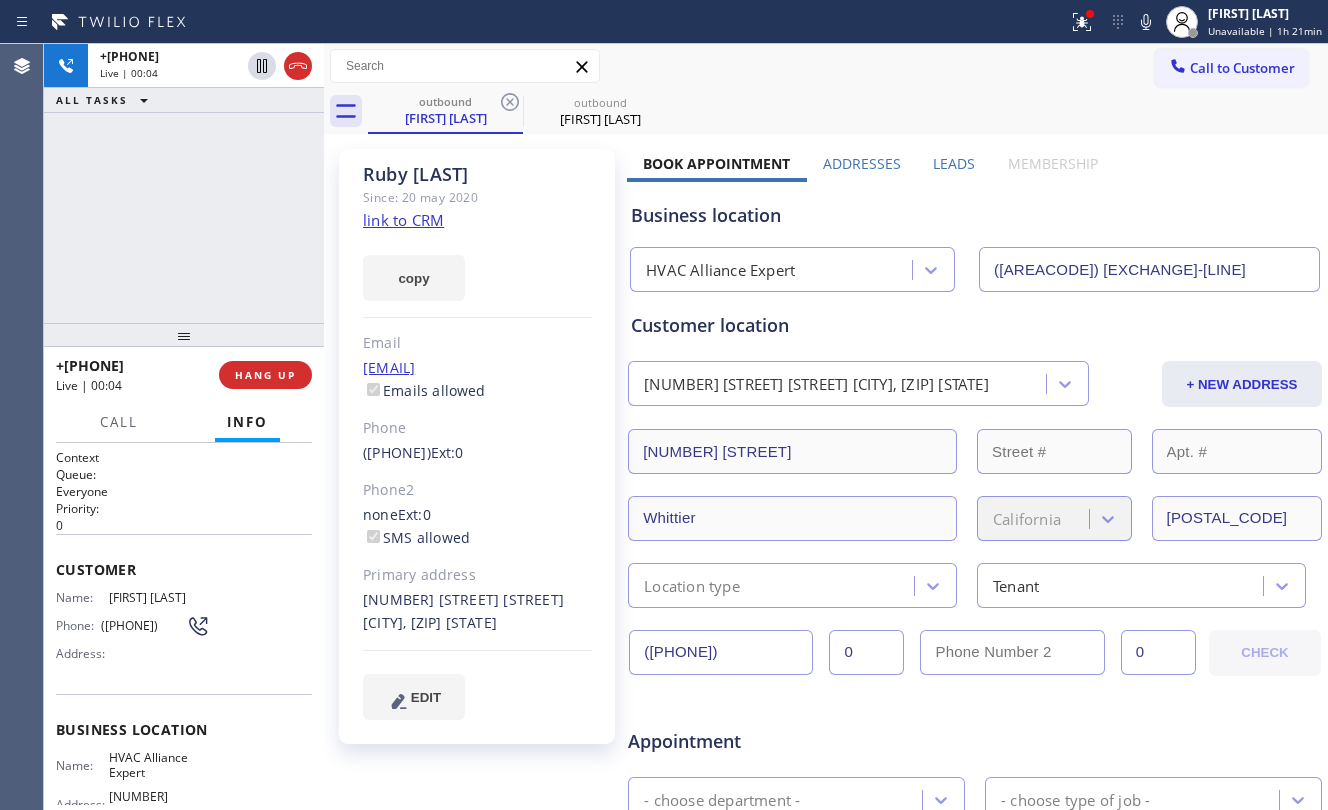 click at bounding box center (184, 335) 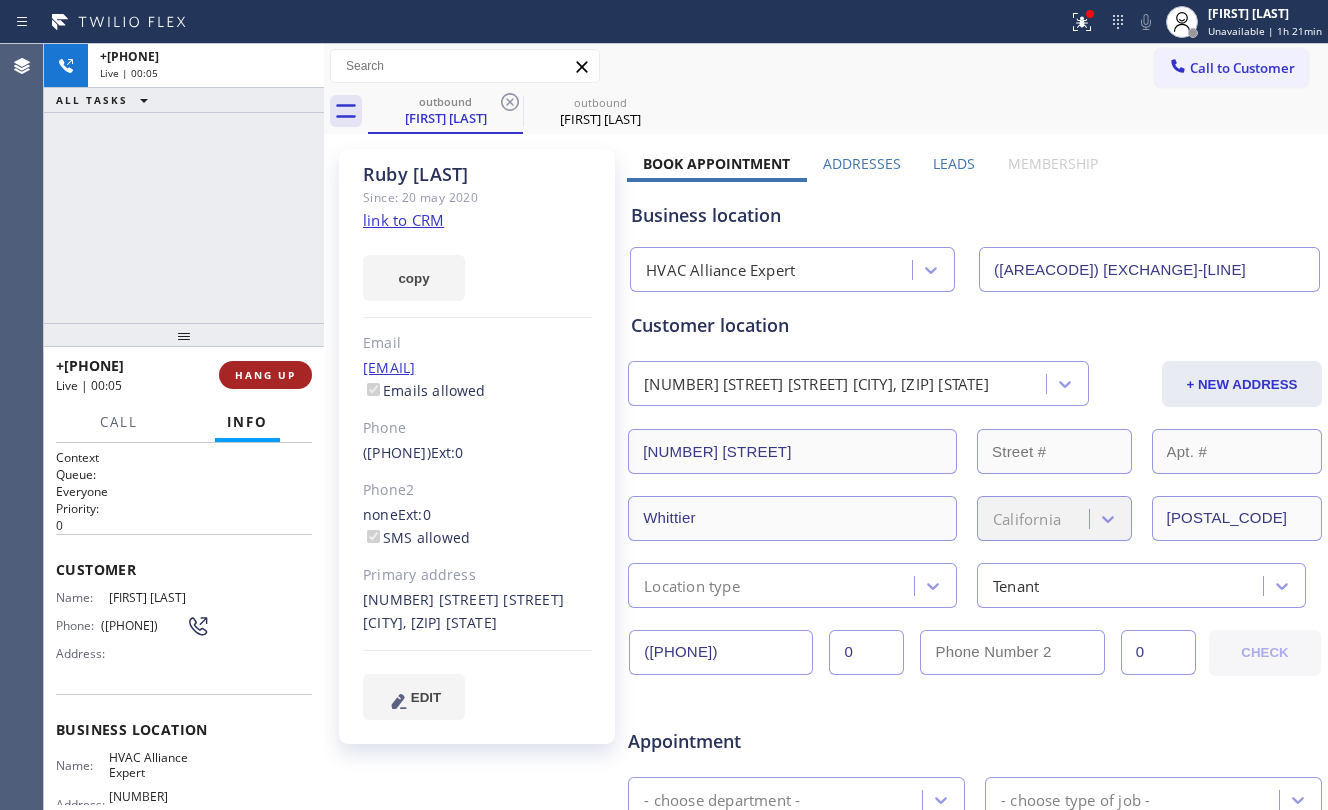 click on "HANG UP" at bounding box center [265, 375] 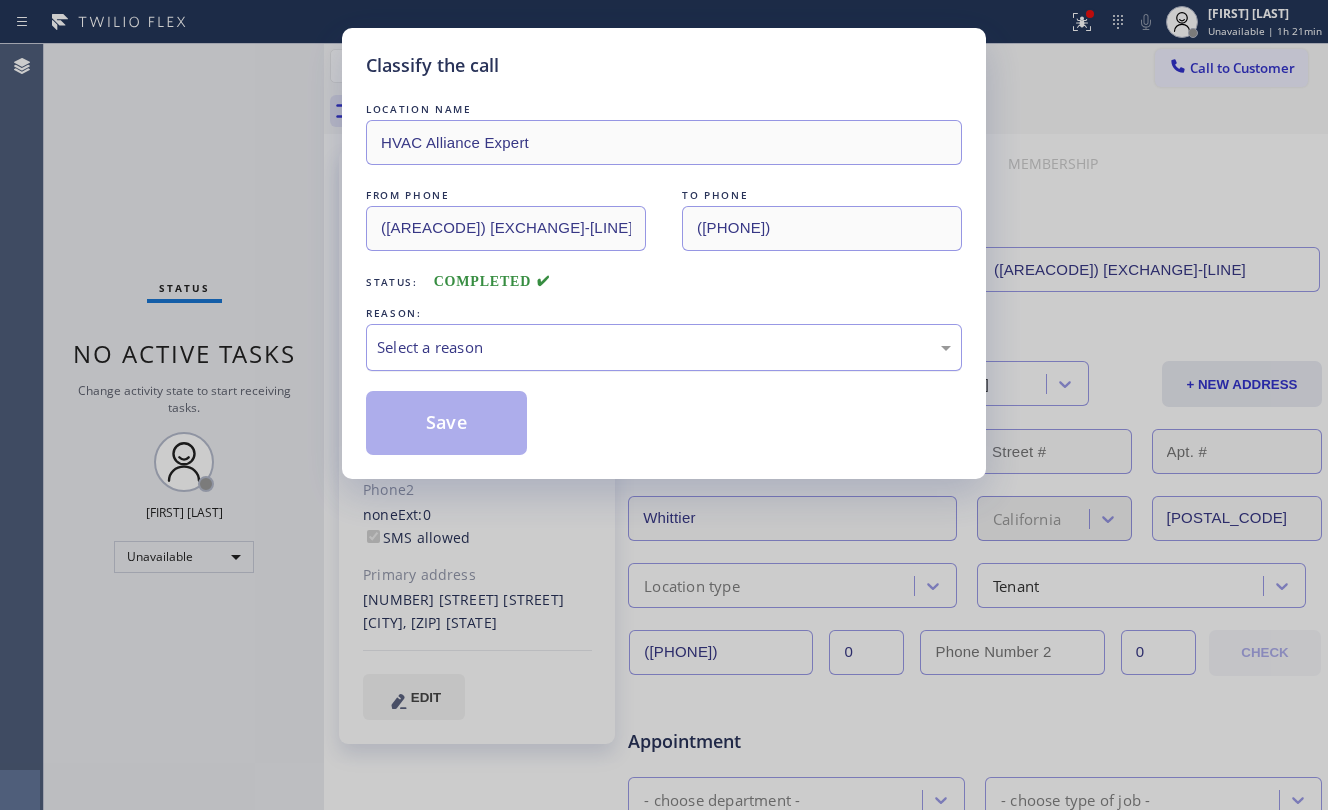 click on "Select a reason" at bounding box center [664, 347] 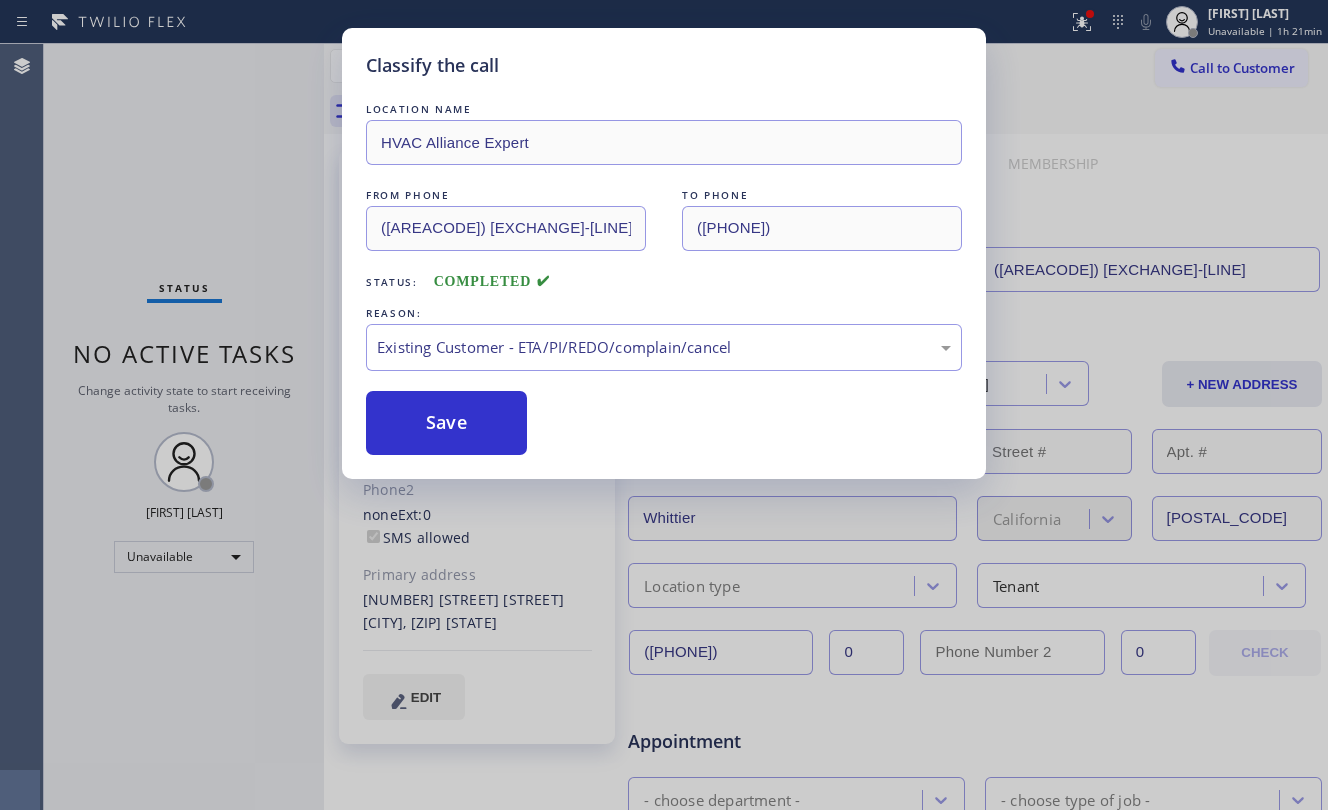click on "Save" at bounding box center (446, 423) 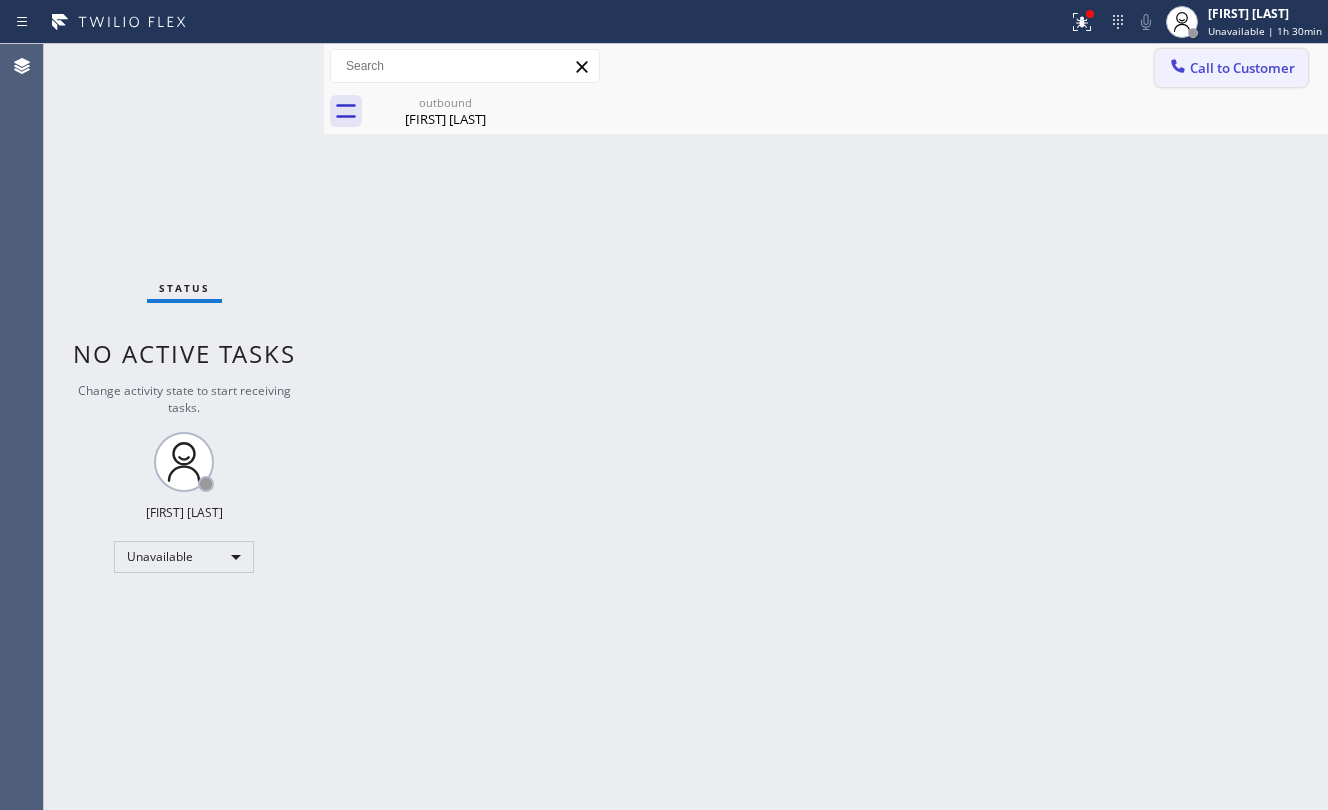 click on "Call to Customer" at bounding box center (1242, 68) 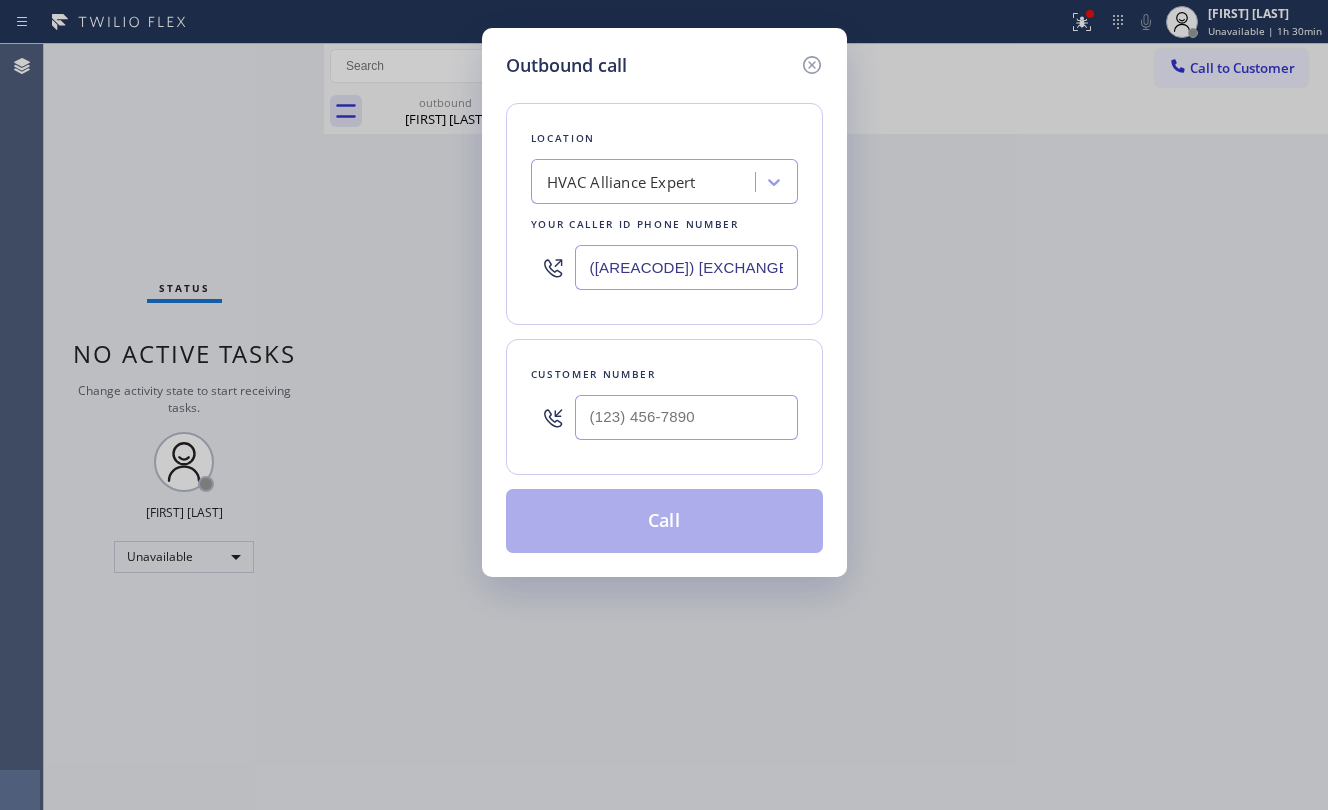click at bounding box center [686, 417] 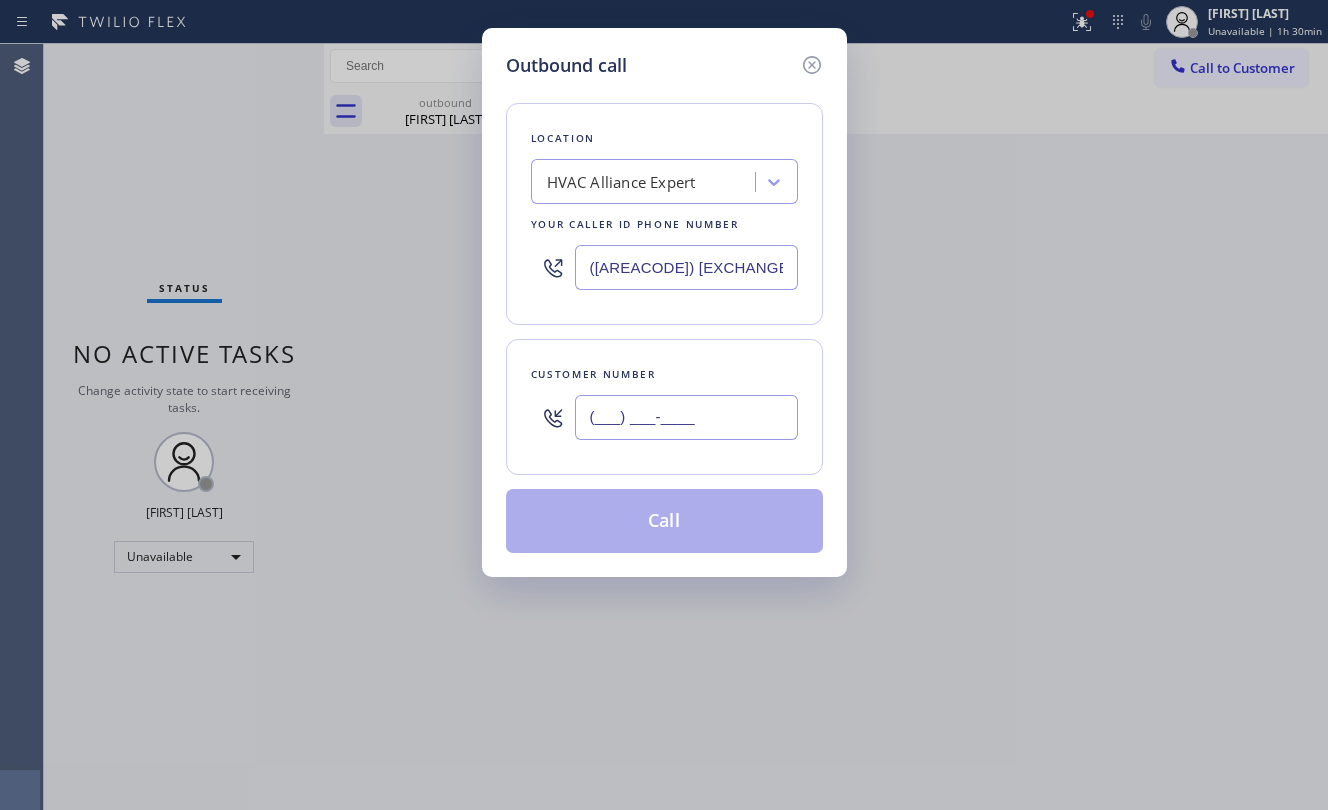 click on "(___) ___-____" at bounding box center [686, 417] 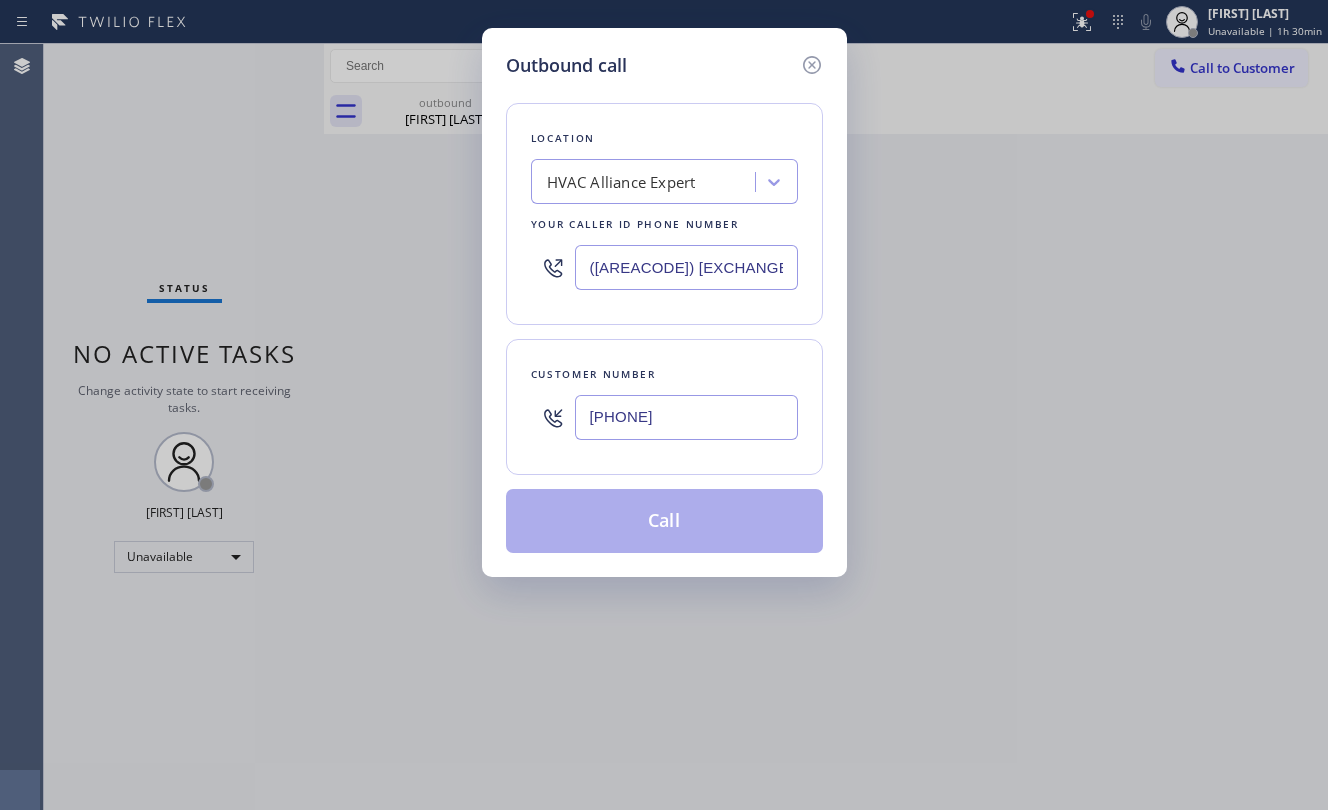 type on "[PHONE]" 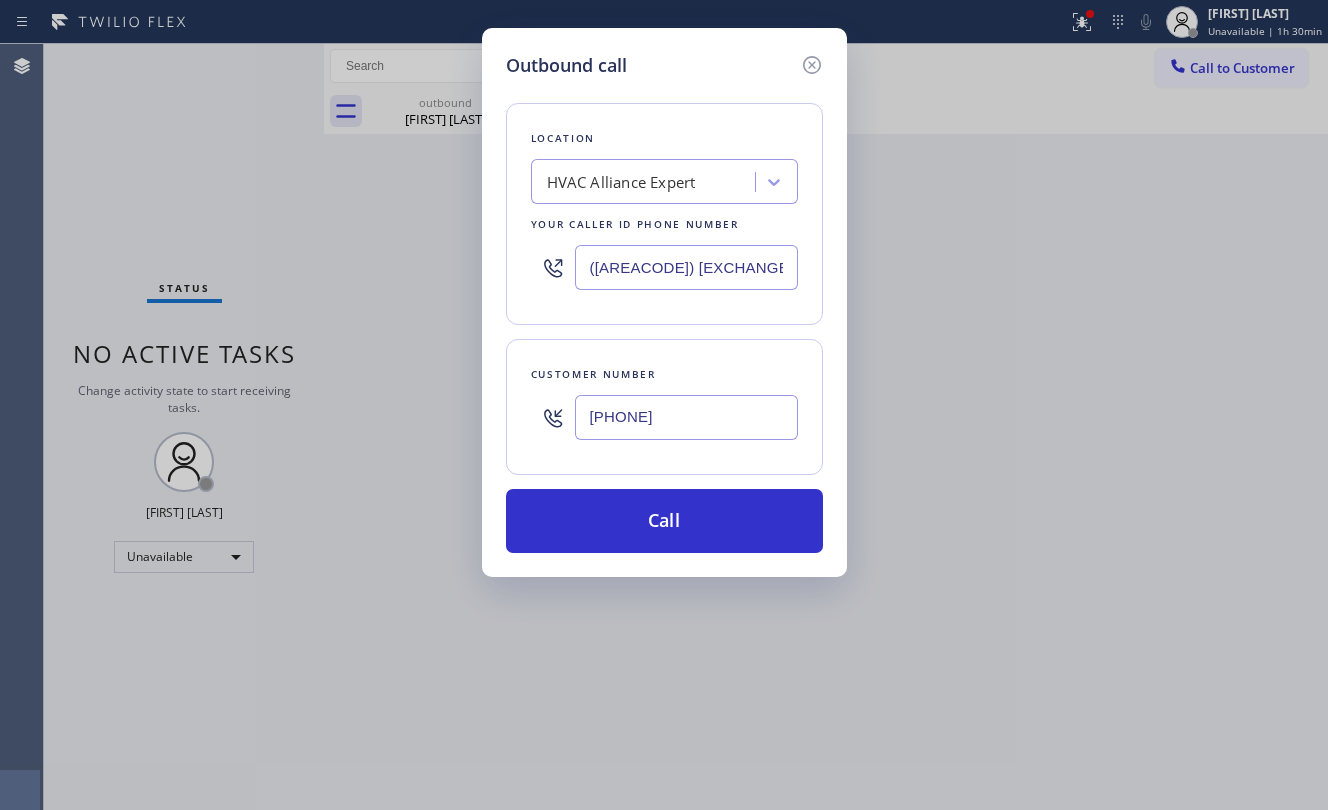 click on "HVAC Alliance Expert" at bounding box center [621, 182] 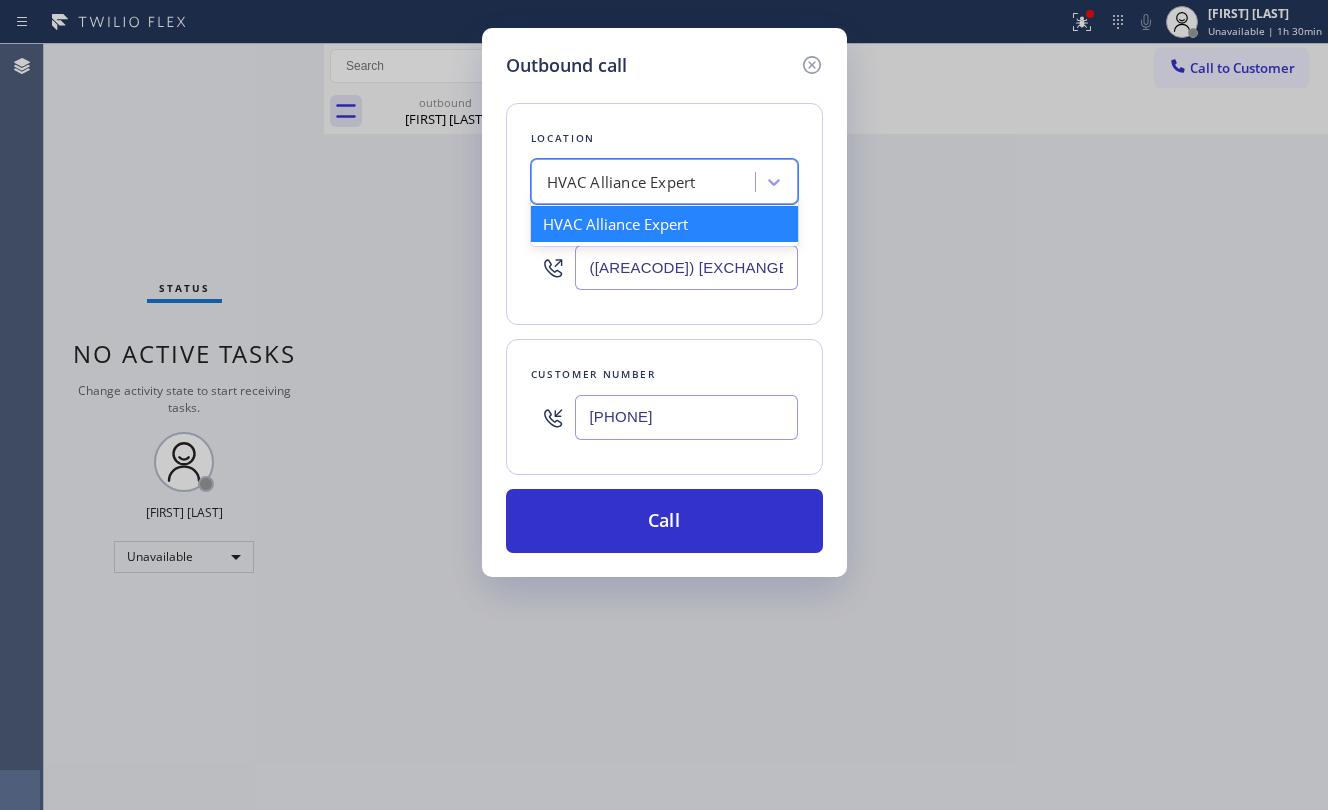 paste on "American Service Alliance San Leandro" 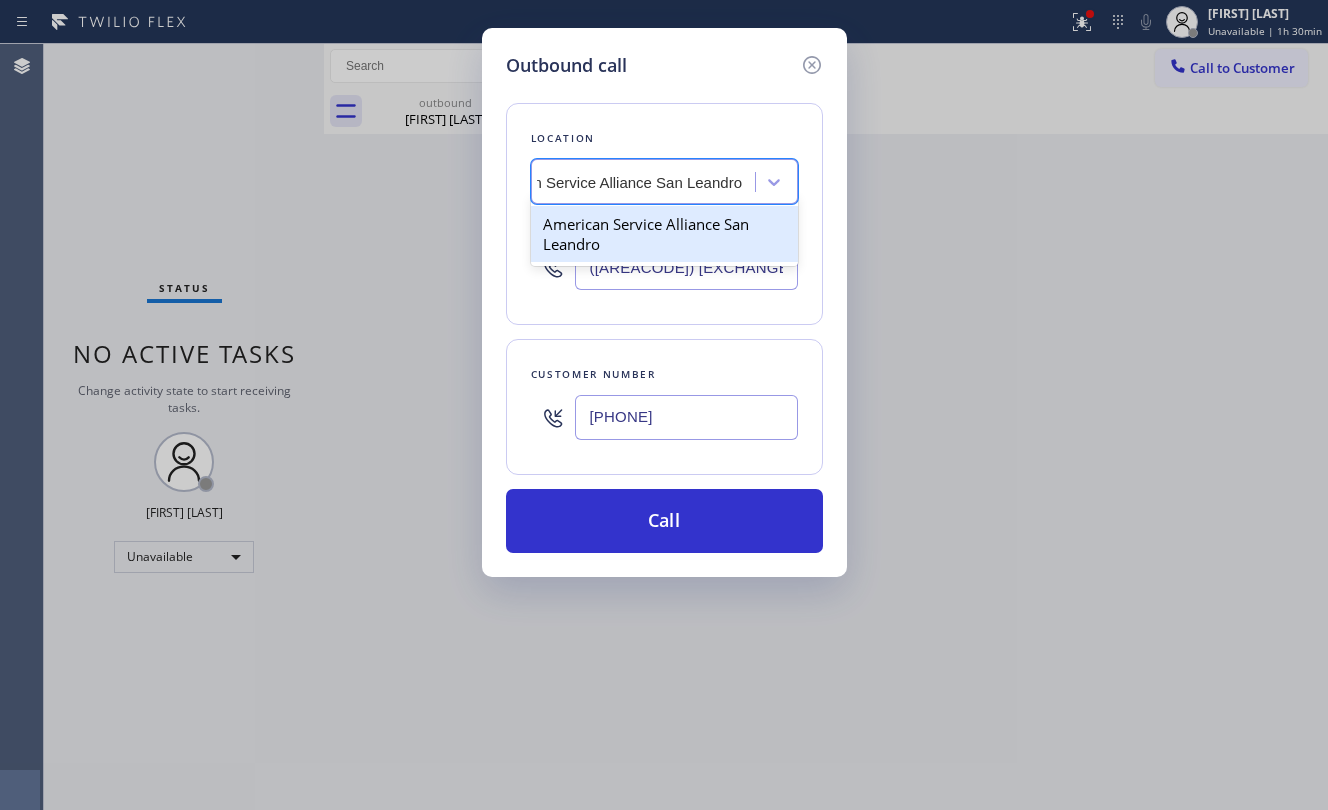 click on "American Service Alliance San Leandro" at bounding box center [664, 234] 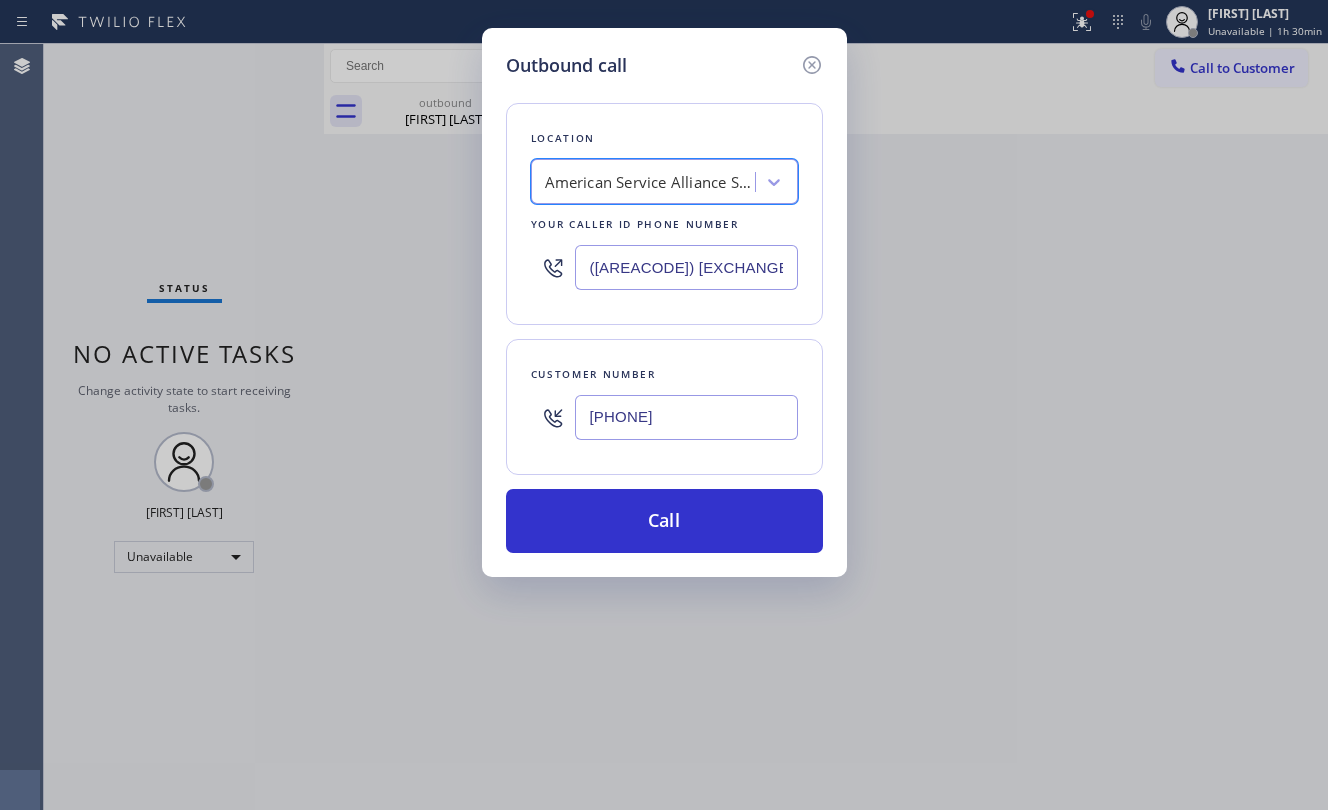 scroll, scrollTop: 0, scrollLeft: 1, axis: horizontal 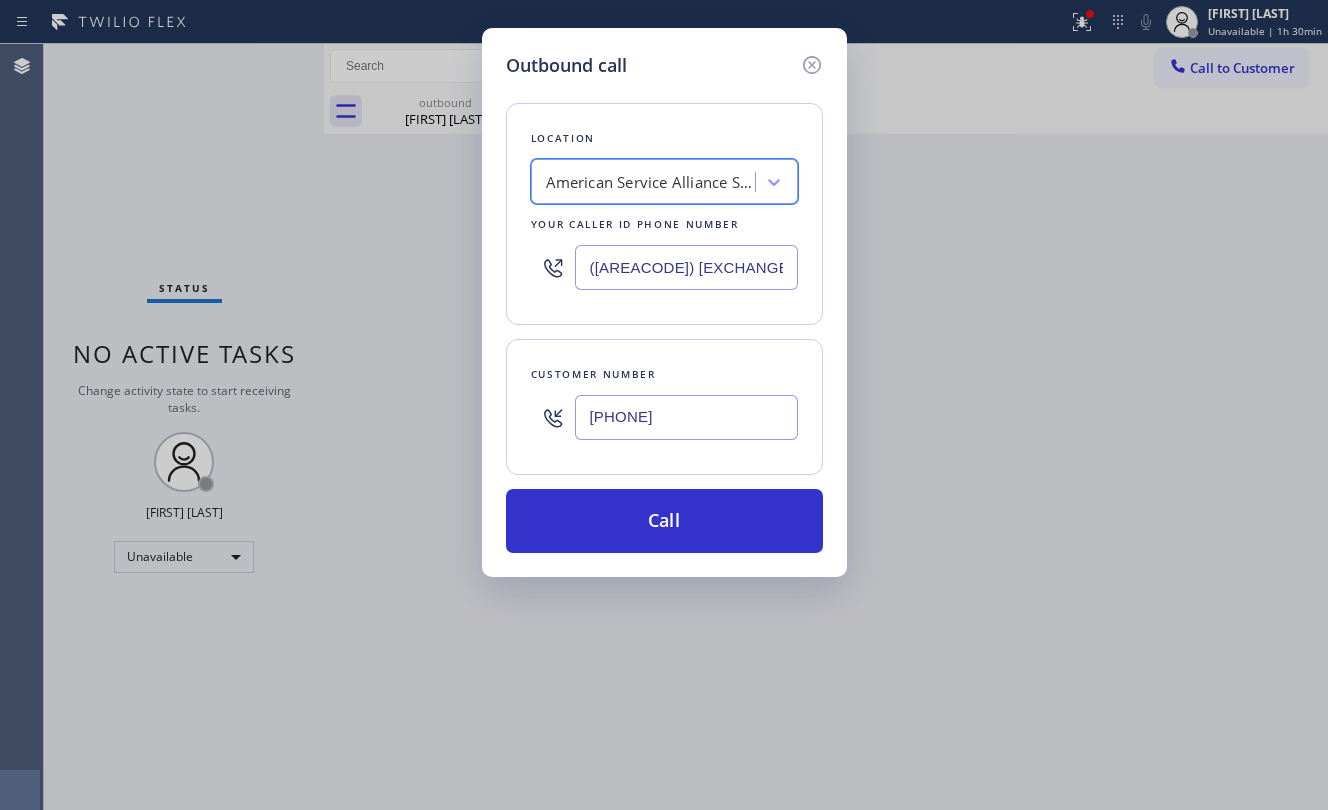 click on "Call" at bounding box center [664, 521] 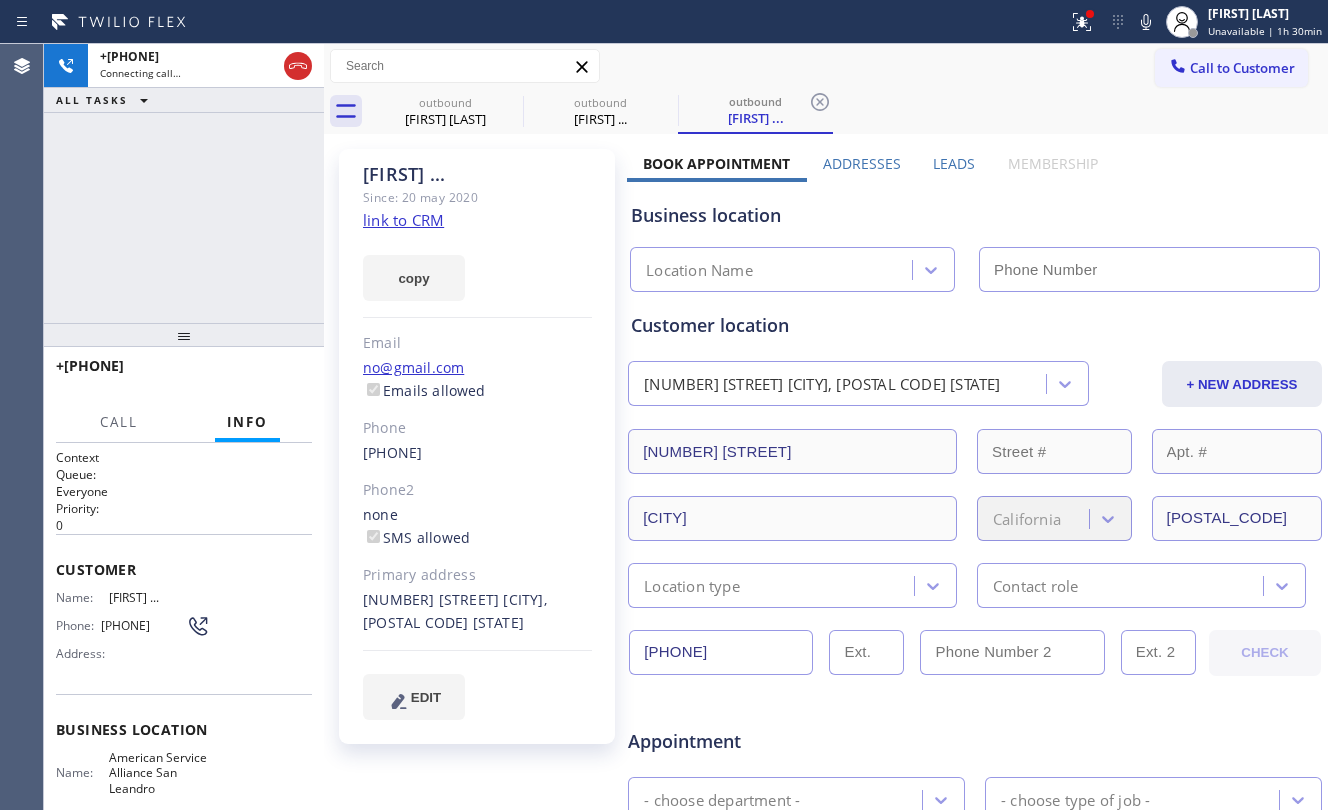type on "([AREACODE]) [EXCHANGE]-[LINE]" 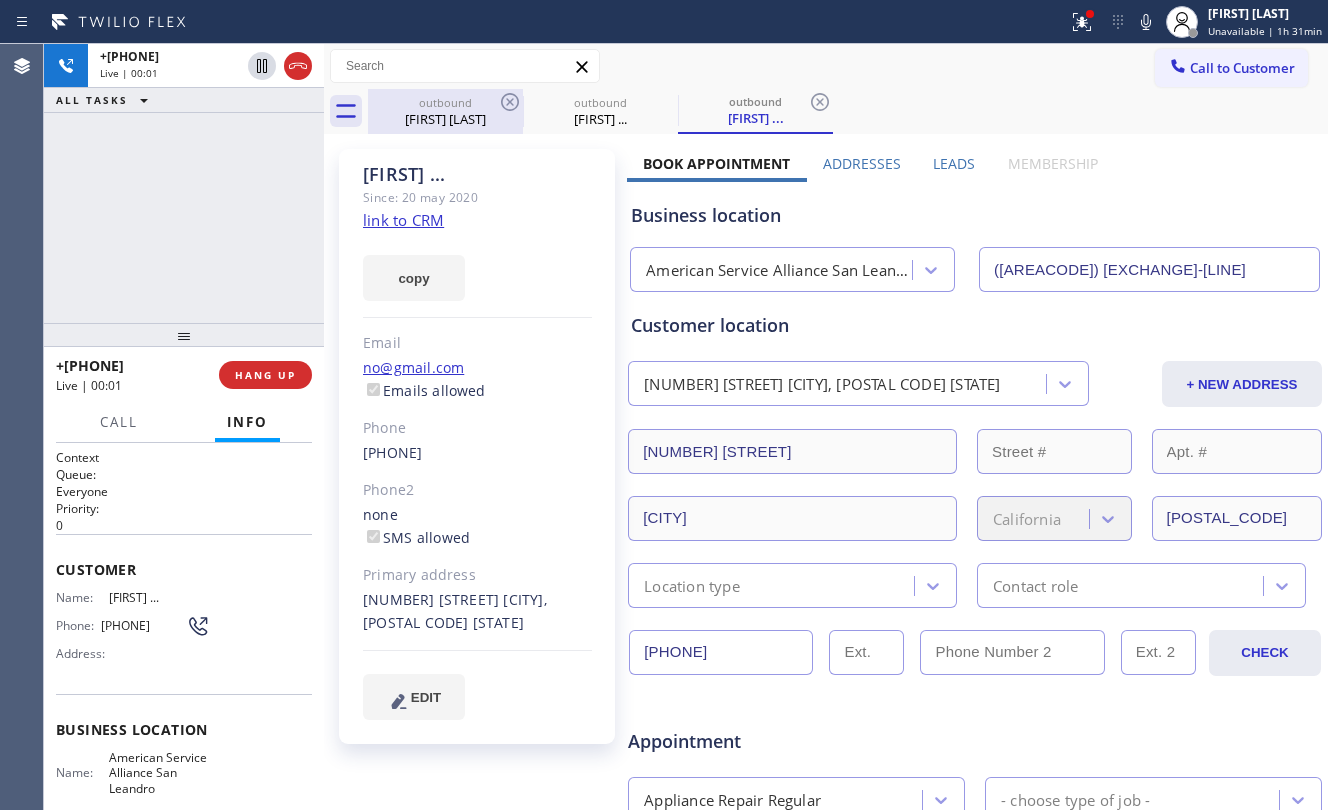 drag, startPoint x: 432, startPoint y: 120, endPoint x: 494, endPoint y: 97, distance: 66.12866 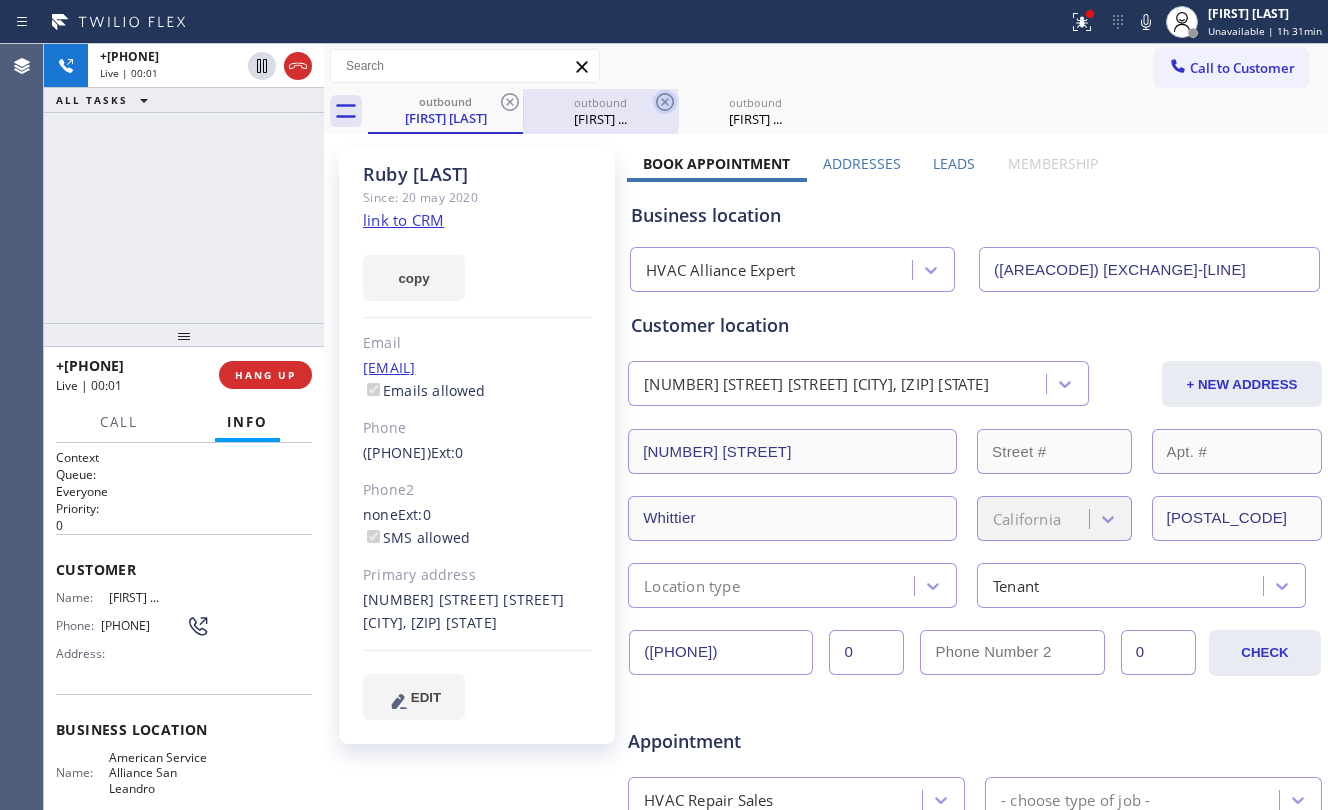 click 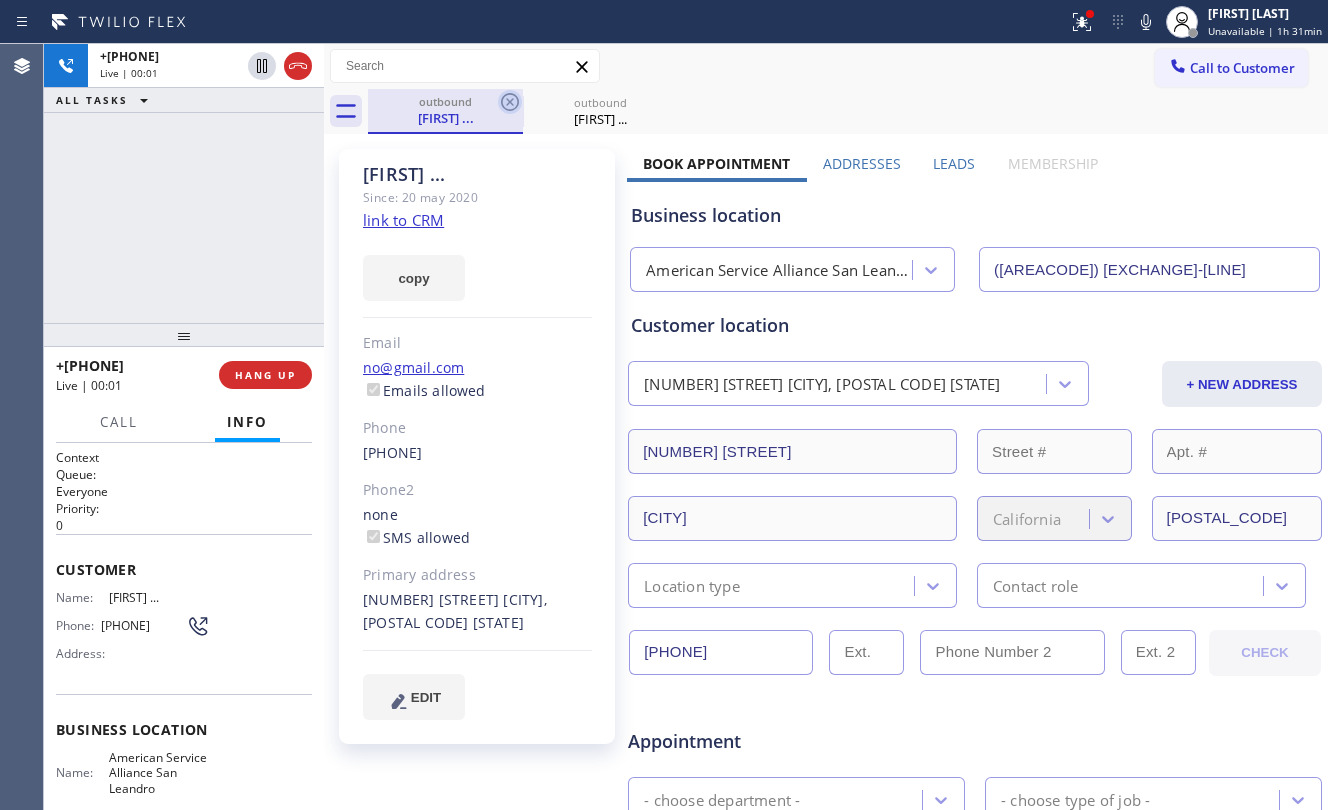 click 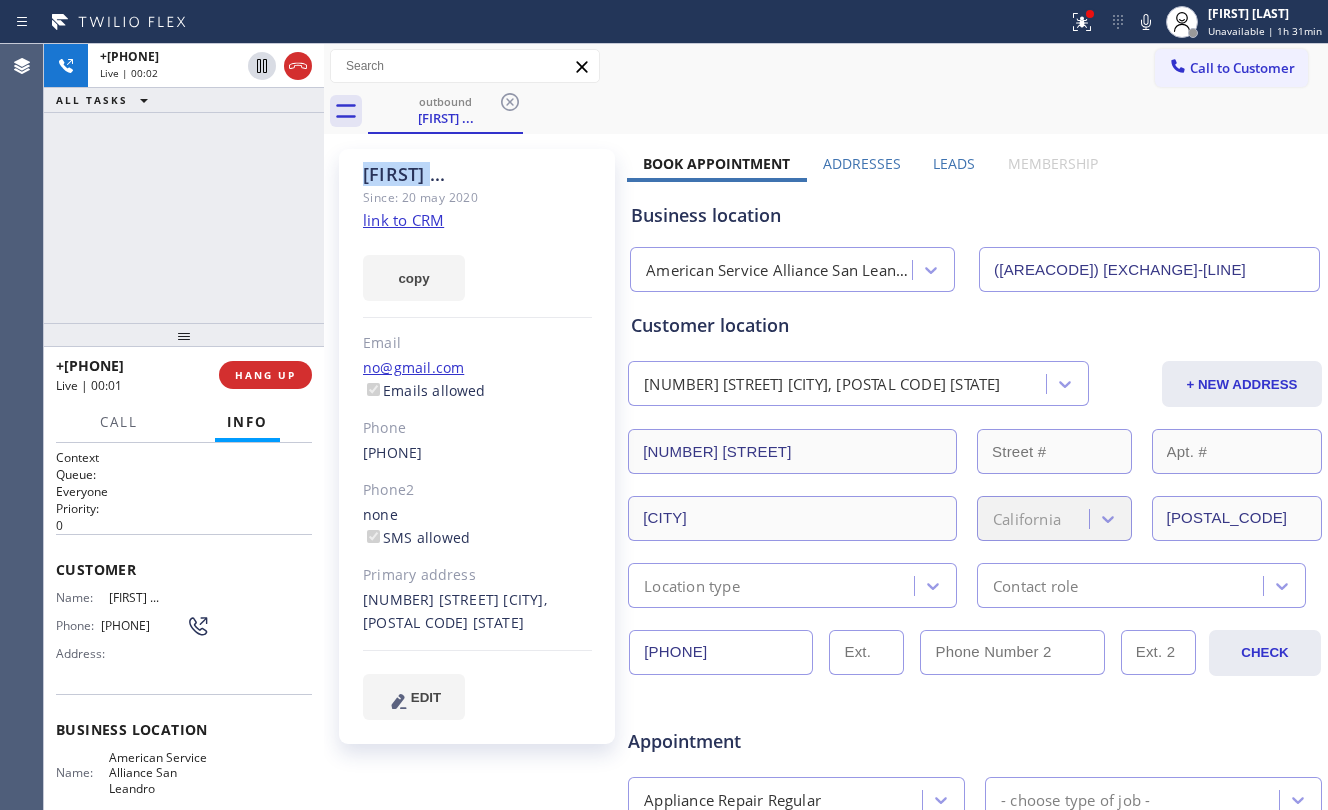 click 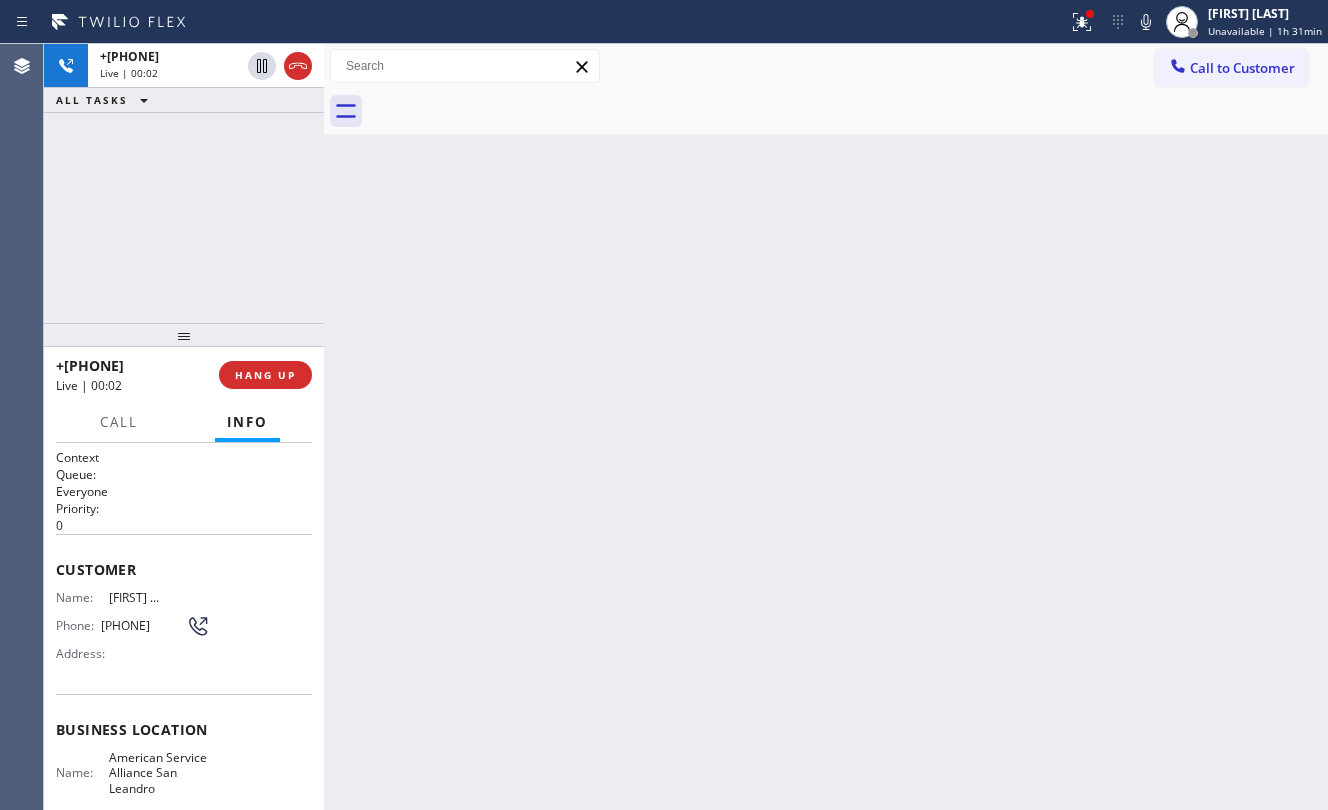 click on "+[COUNTRY_CODE][PHONE] Live | [TIME] ALL TASKS ALL TASKS ACTIVE TASKS TASKS IN WRAP UP" at bounding box center (184, 183) 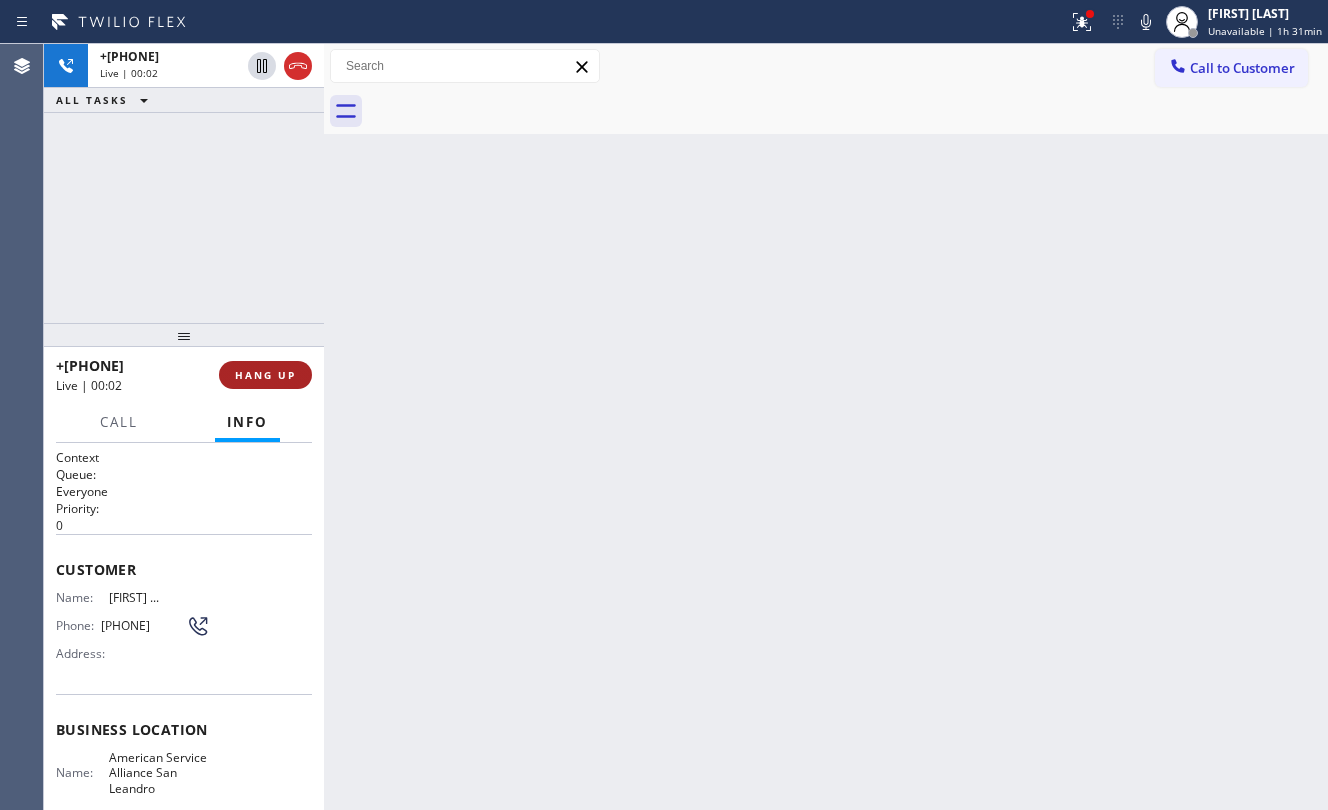 click on "HANG UP" at bounding box center [265, 375] 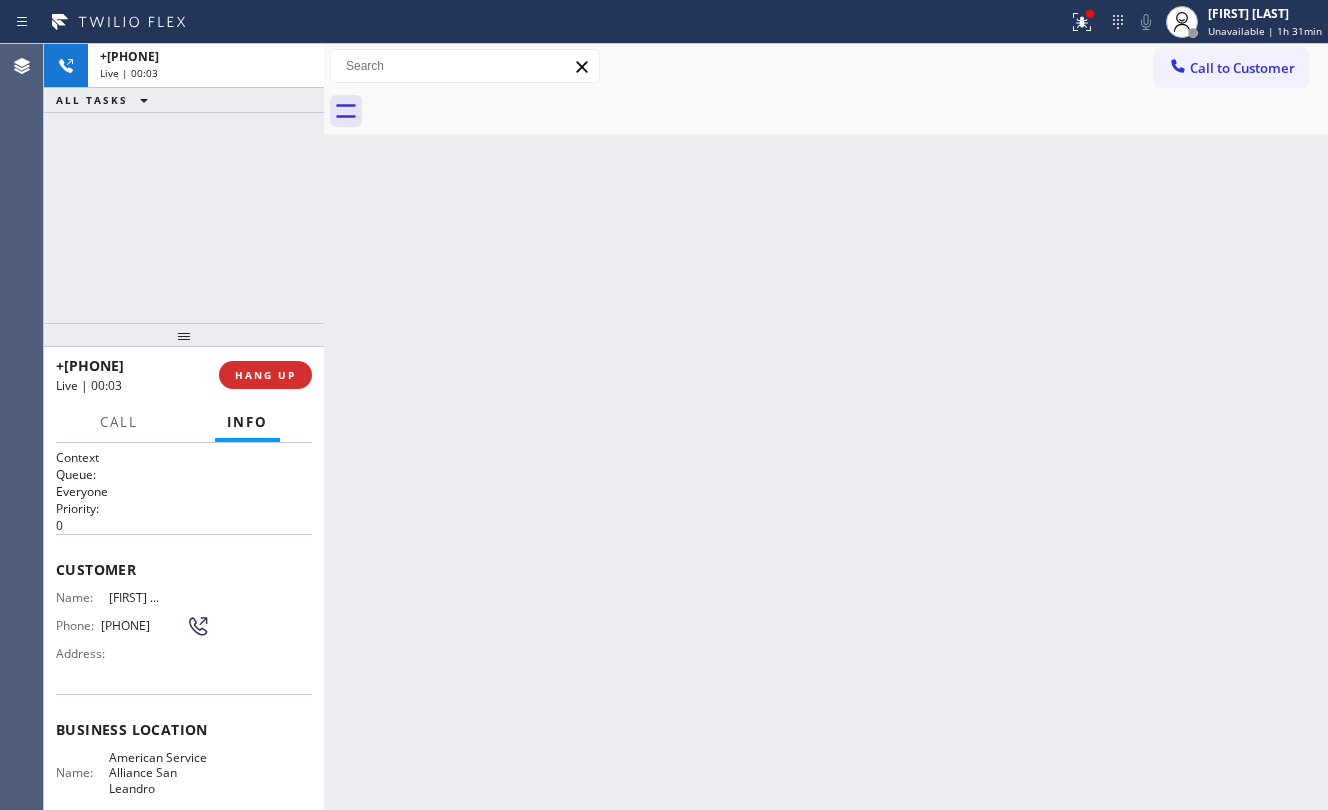 click on "+[PHONE] Live | 00:03 HANG UP" at bounding box center [184, 375] 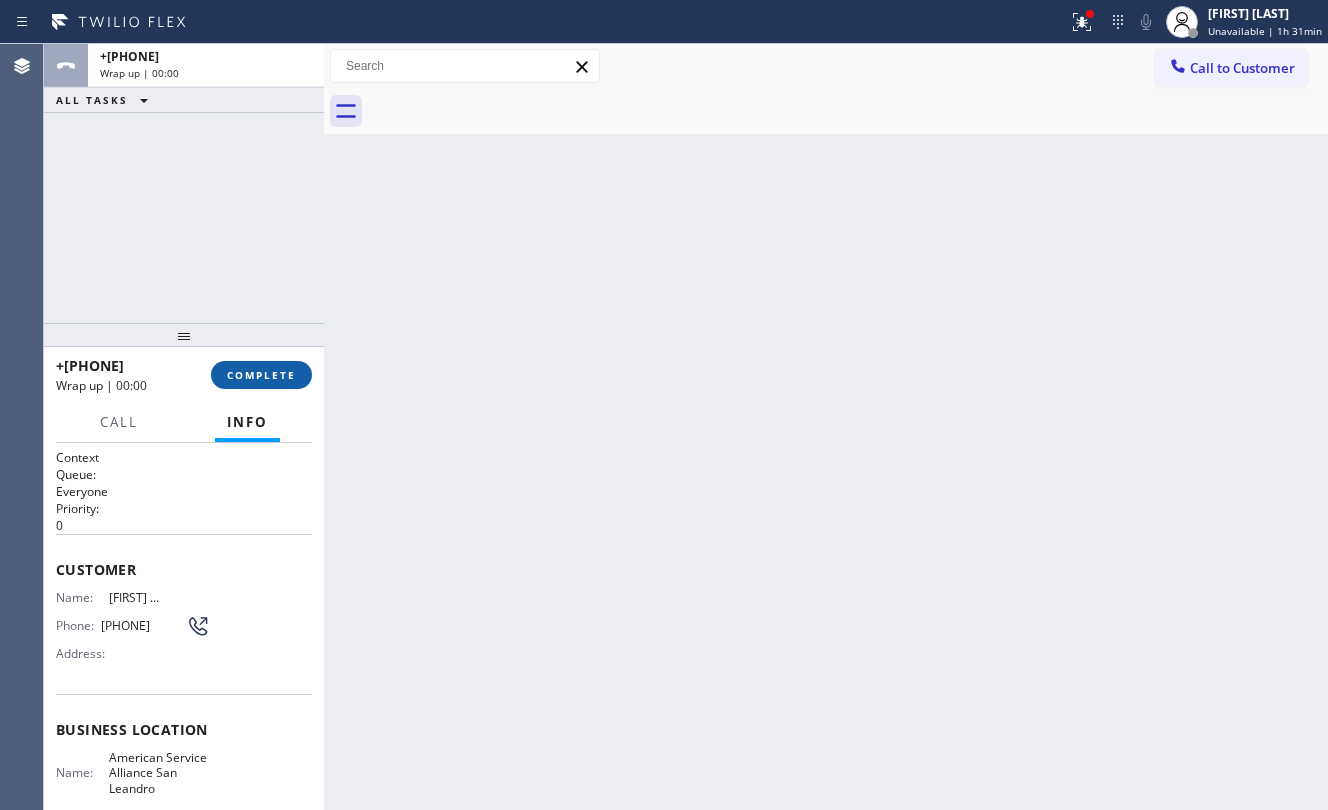click on "COMPLETE" at bounding box center [261, 375] 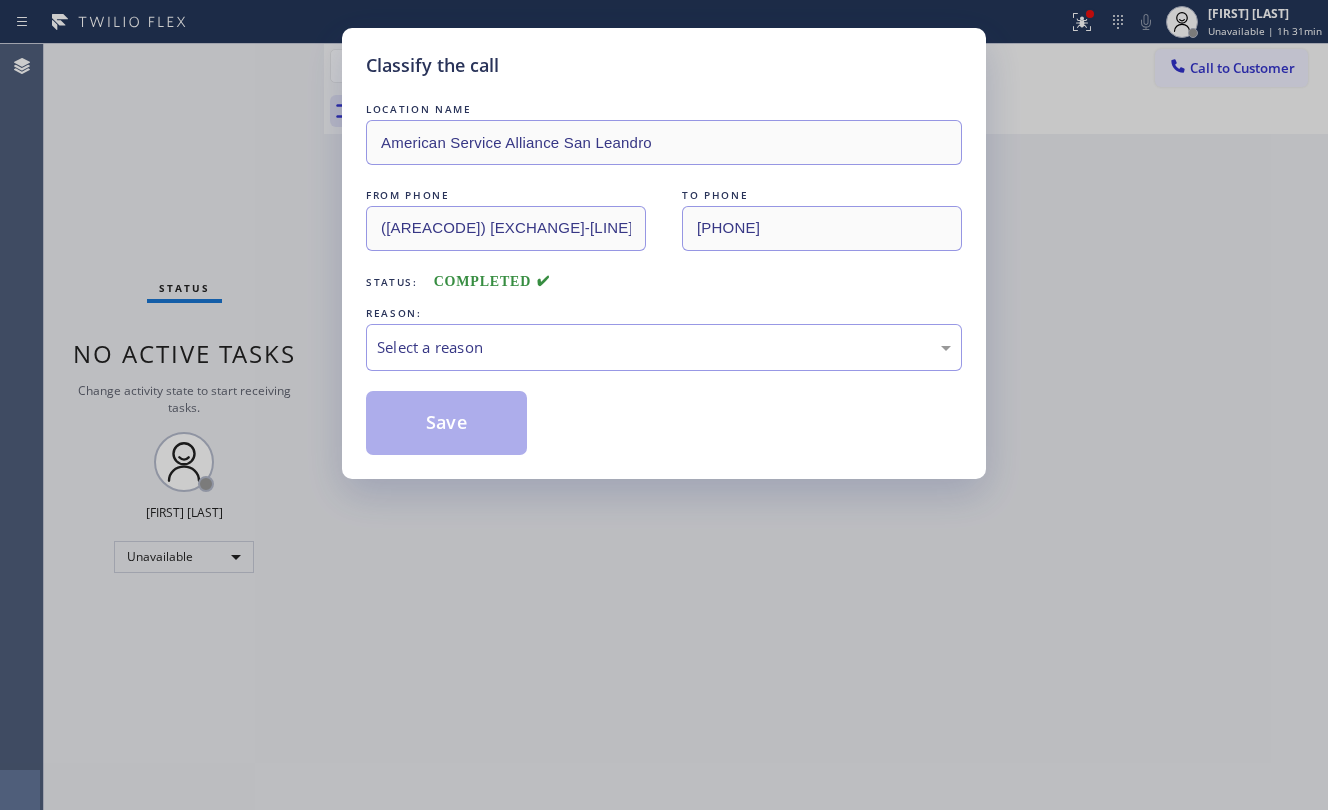 click on "Classify the call LOCATION NAME American Service Alliance [CITY] FROM PHONE [PHONE] TO PHONE [PHONE] Status: COMPLETED REASON: Select a reason Save" at bounding box center (664, 405) 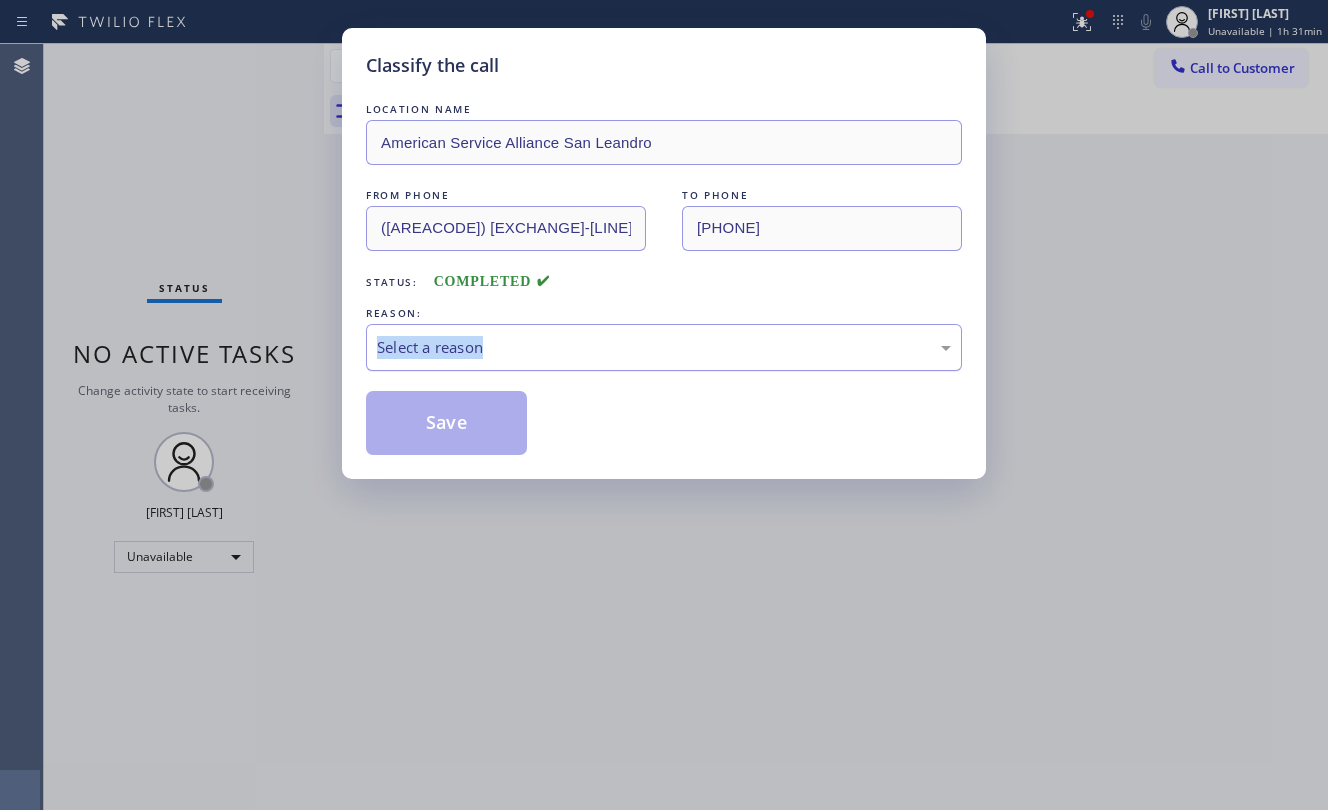 click on "Select a reason" at bounding box center (664, 347) 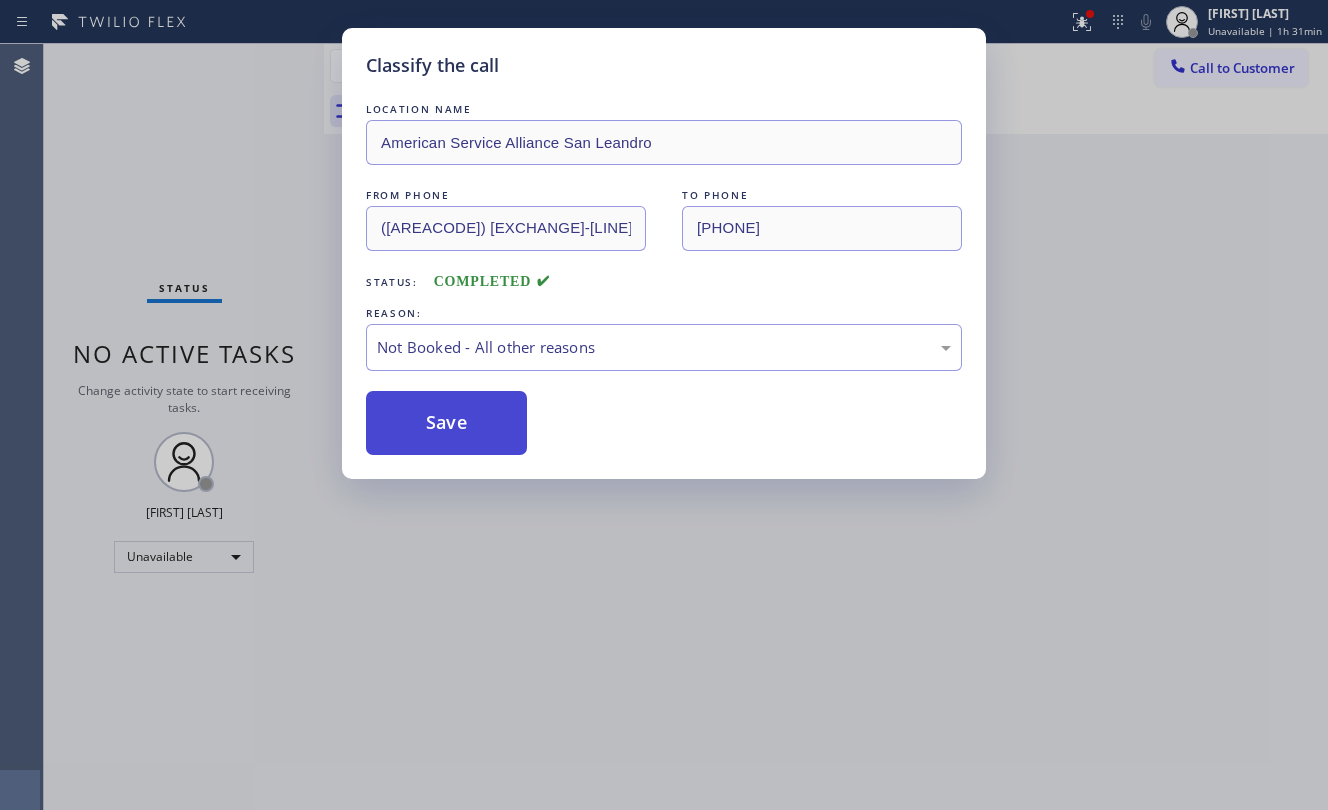 click on "Save" at bounding box center [446, 423] 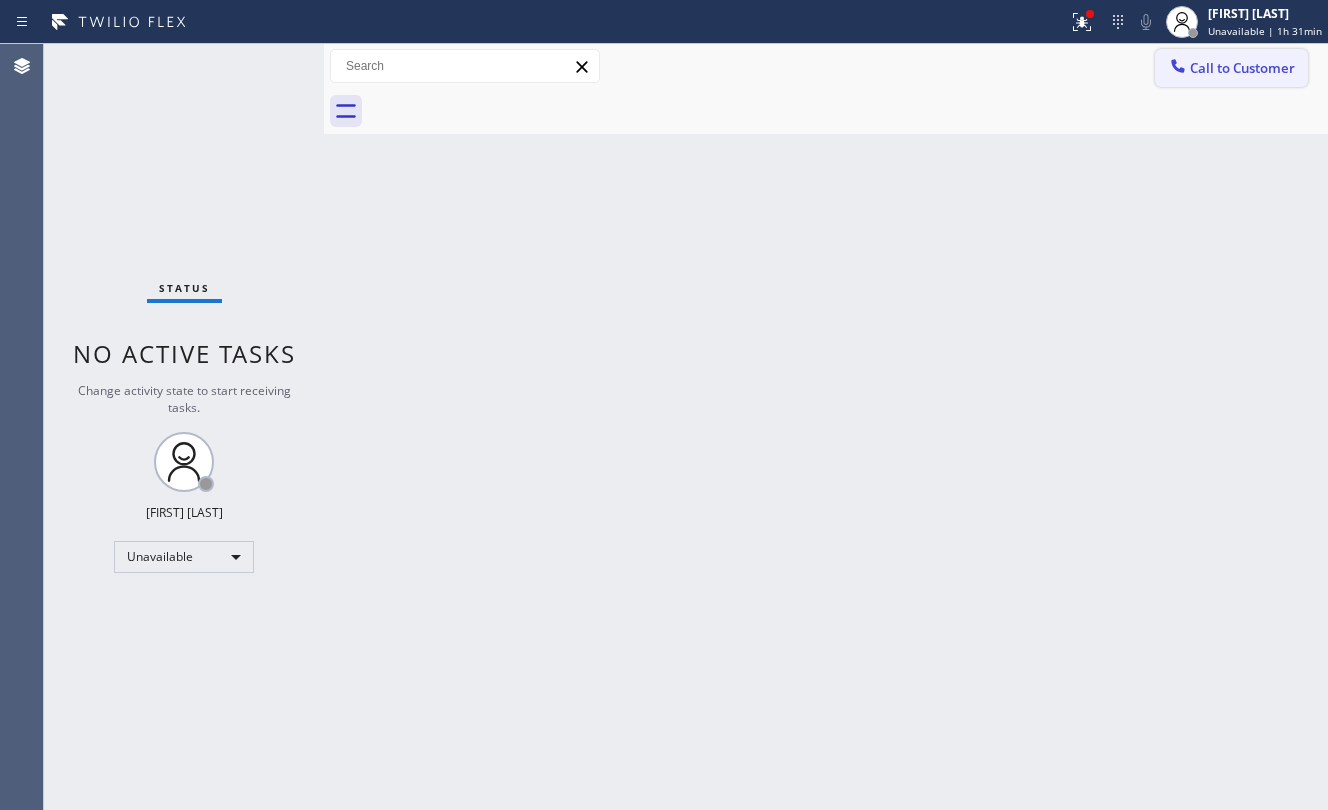 click on "Call to Customer" at bounding box center (1242, 68) 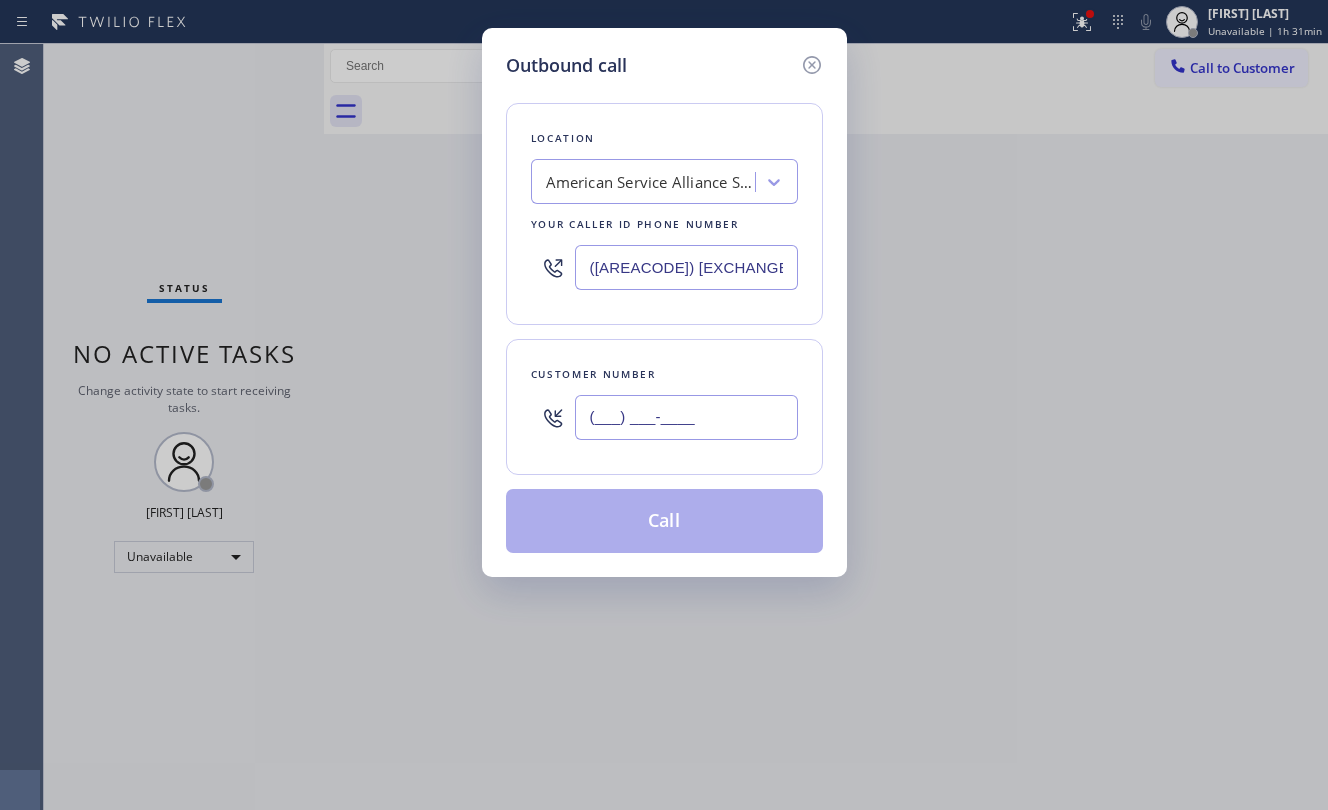click on "(___) ___-____" at bounding box center (686, 417) 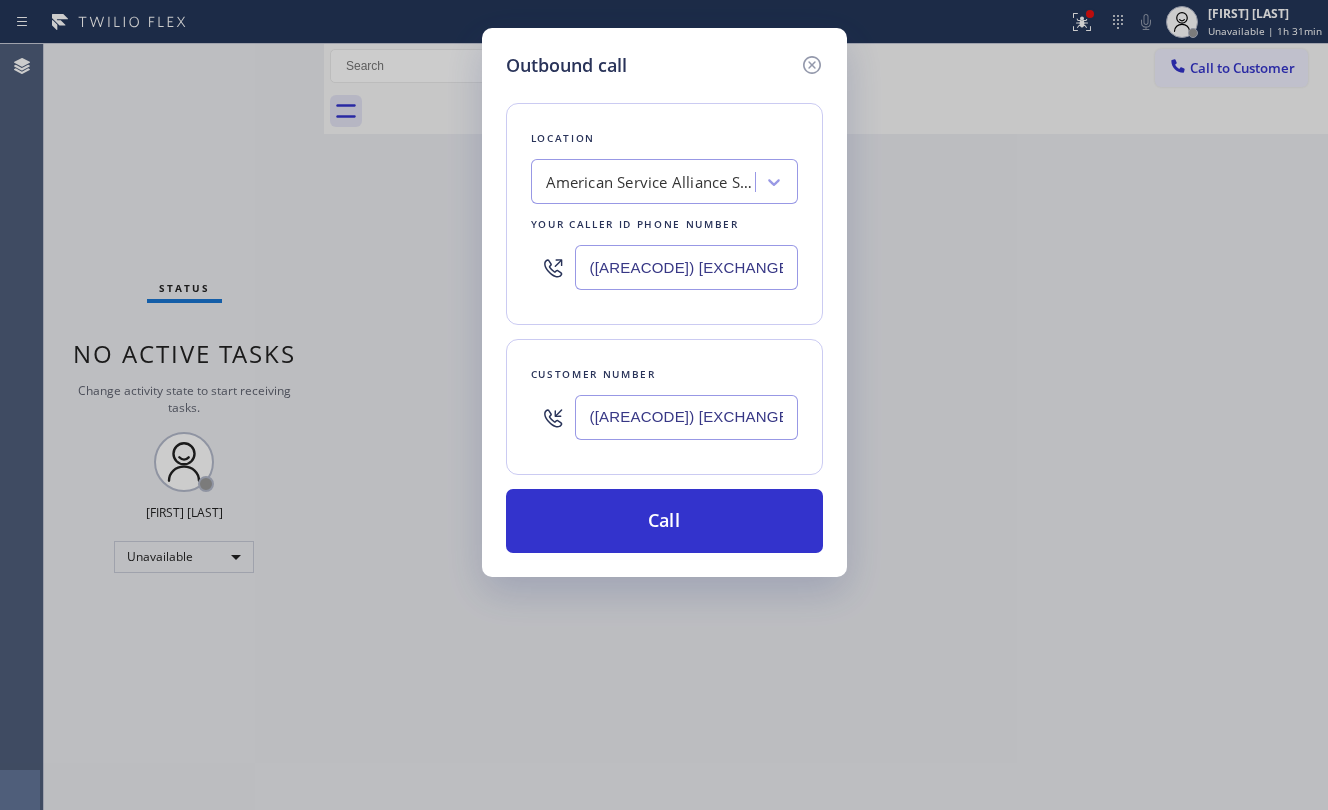 type on "([AREACODE]) [EXCHANGE]-[LINE]" 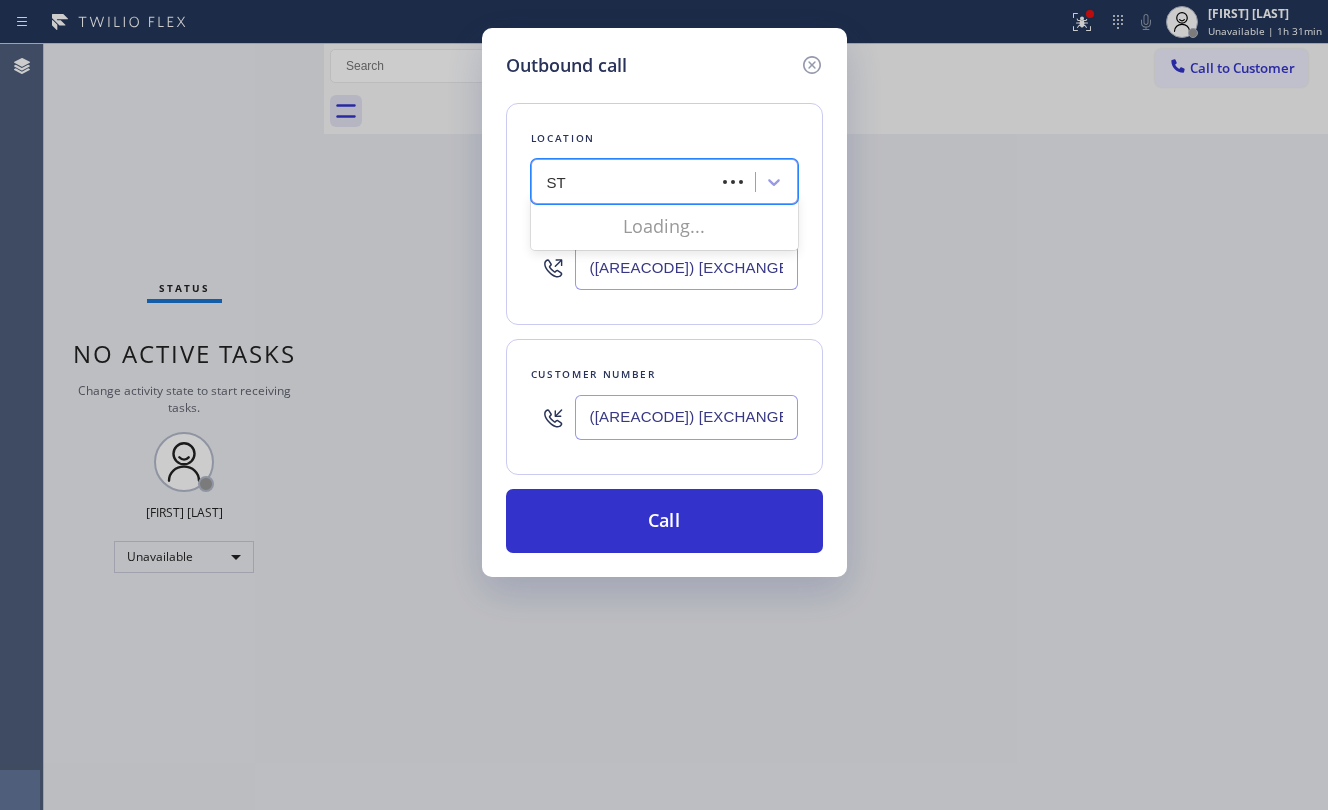 type on "S" 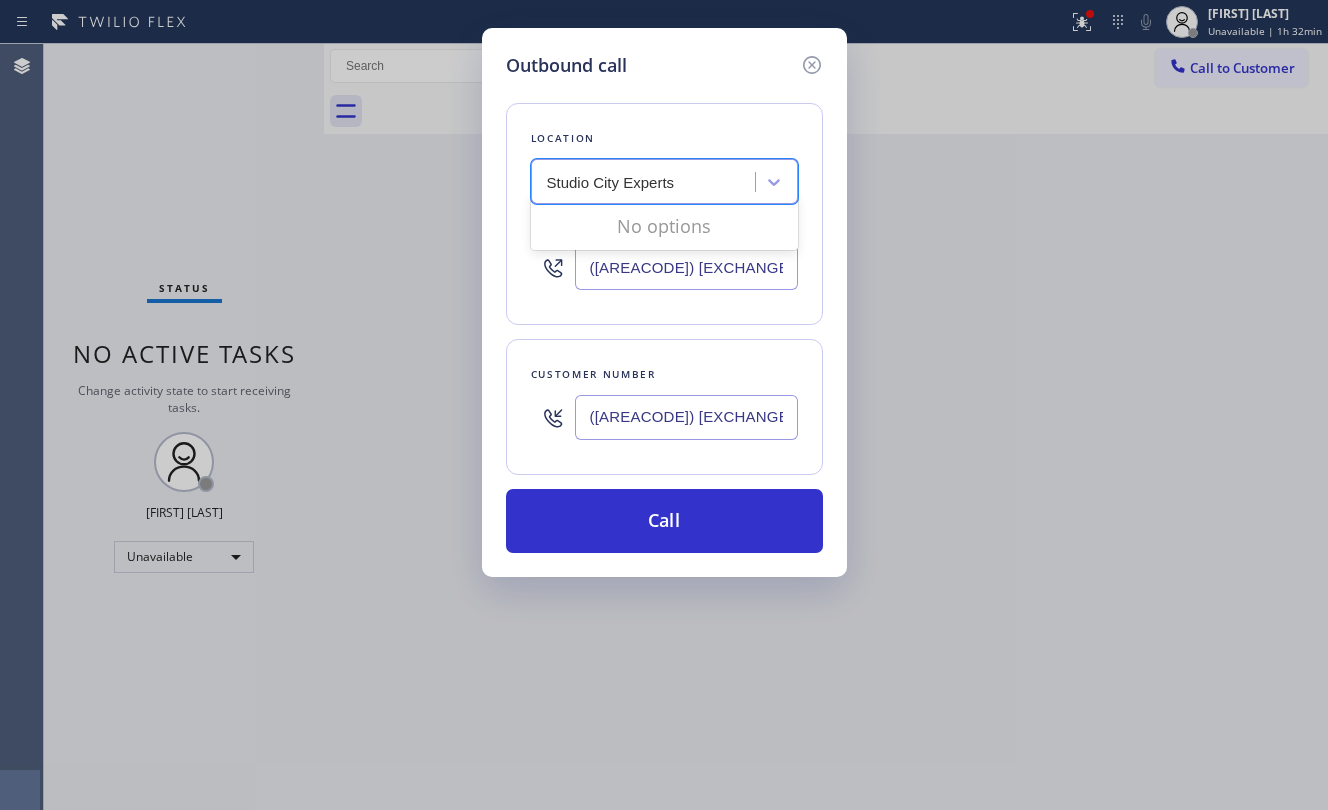 click on "Studio City Experts" at bounding box center (612, 182) 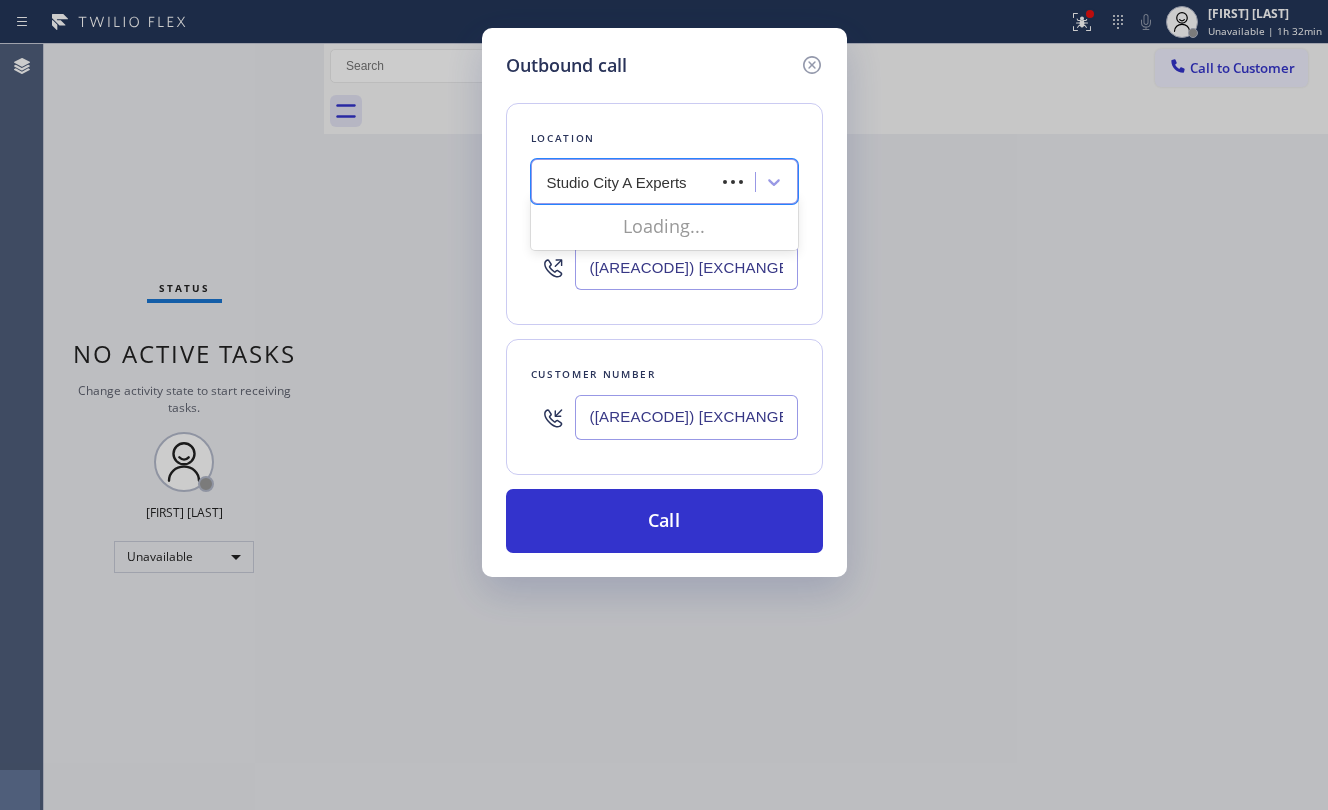 type on "Studio City AC Experts" 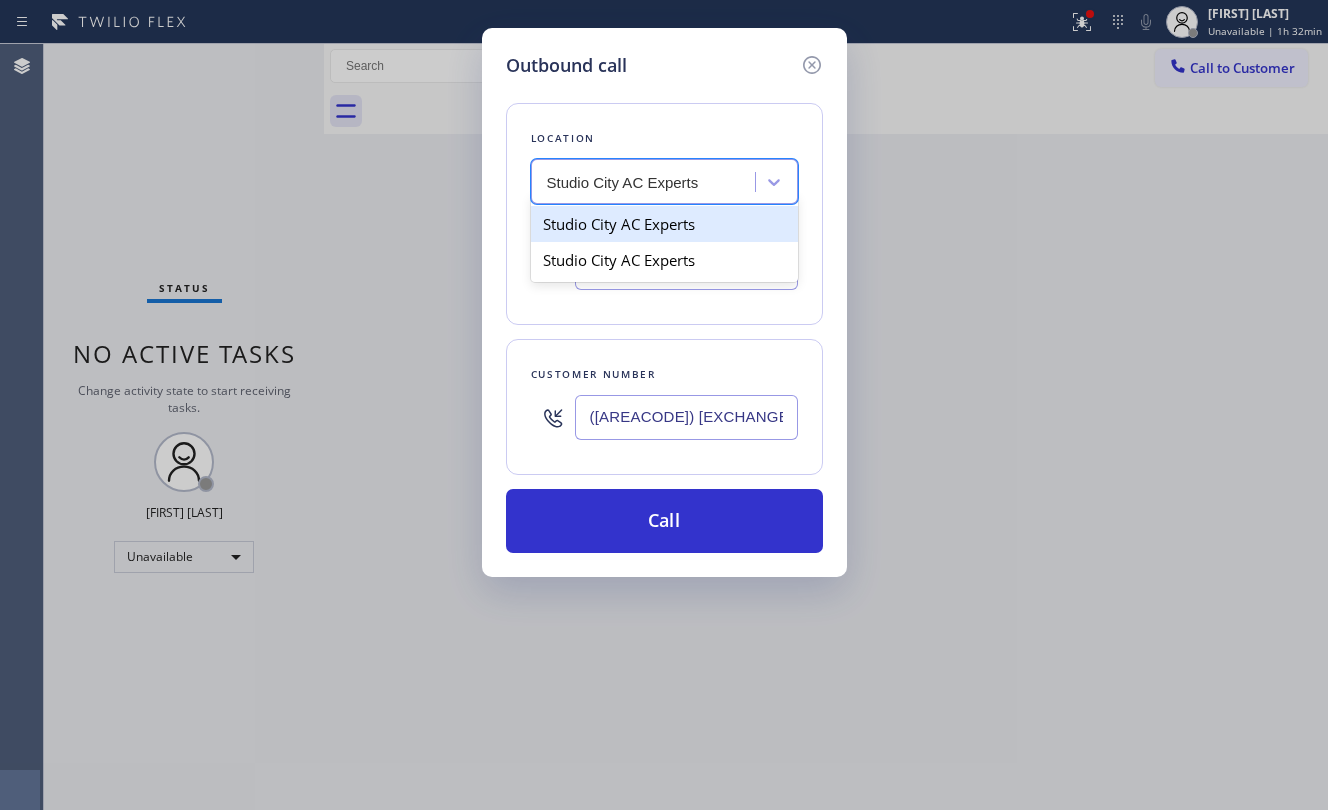 click on "Studio City AC Experts" at bounding box center (664, 224) 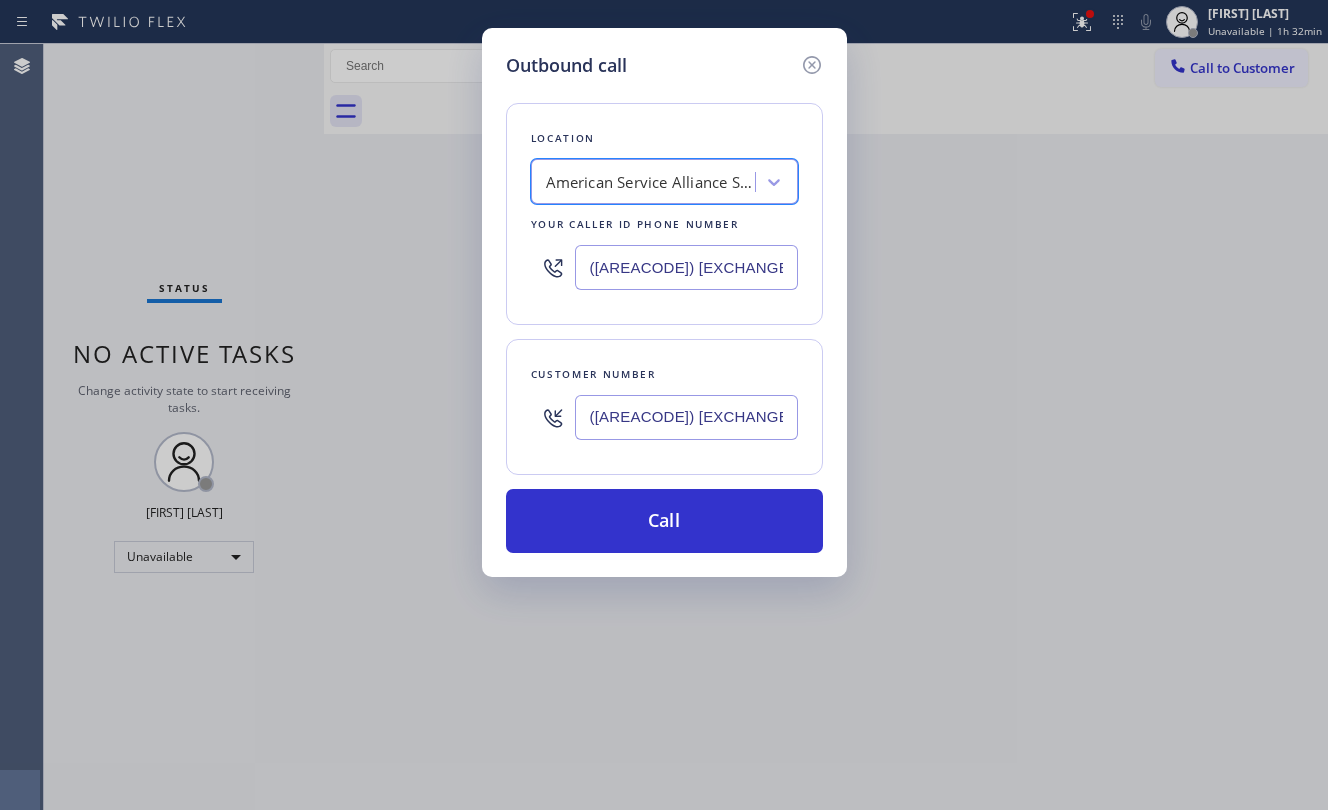 click on "American Service Alliance San Leandro" at bounding box center (651, 182) 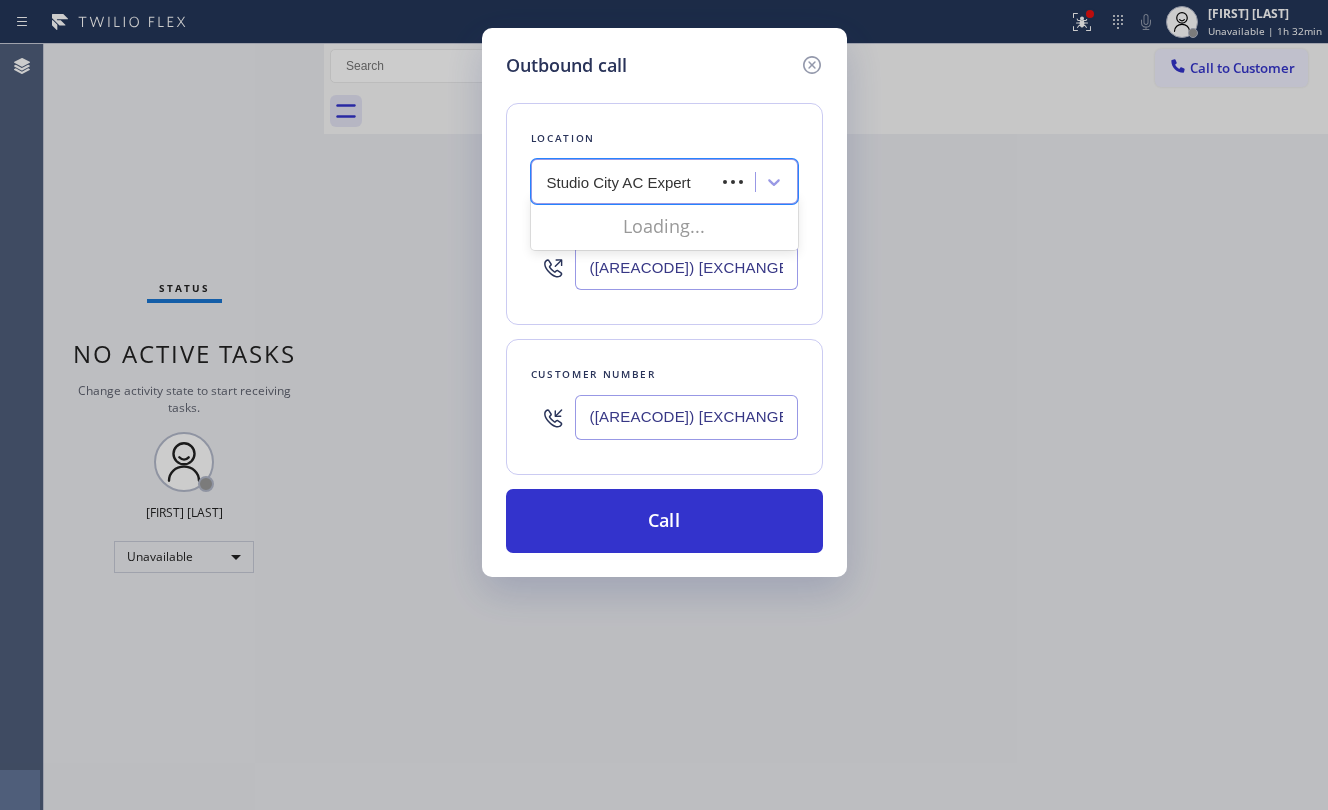 type on "Studio City AC Experts" 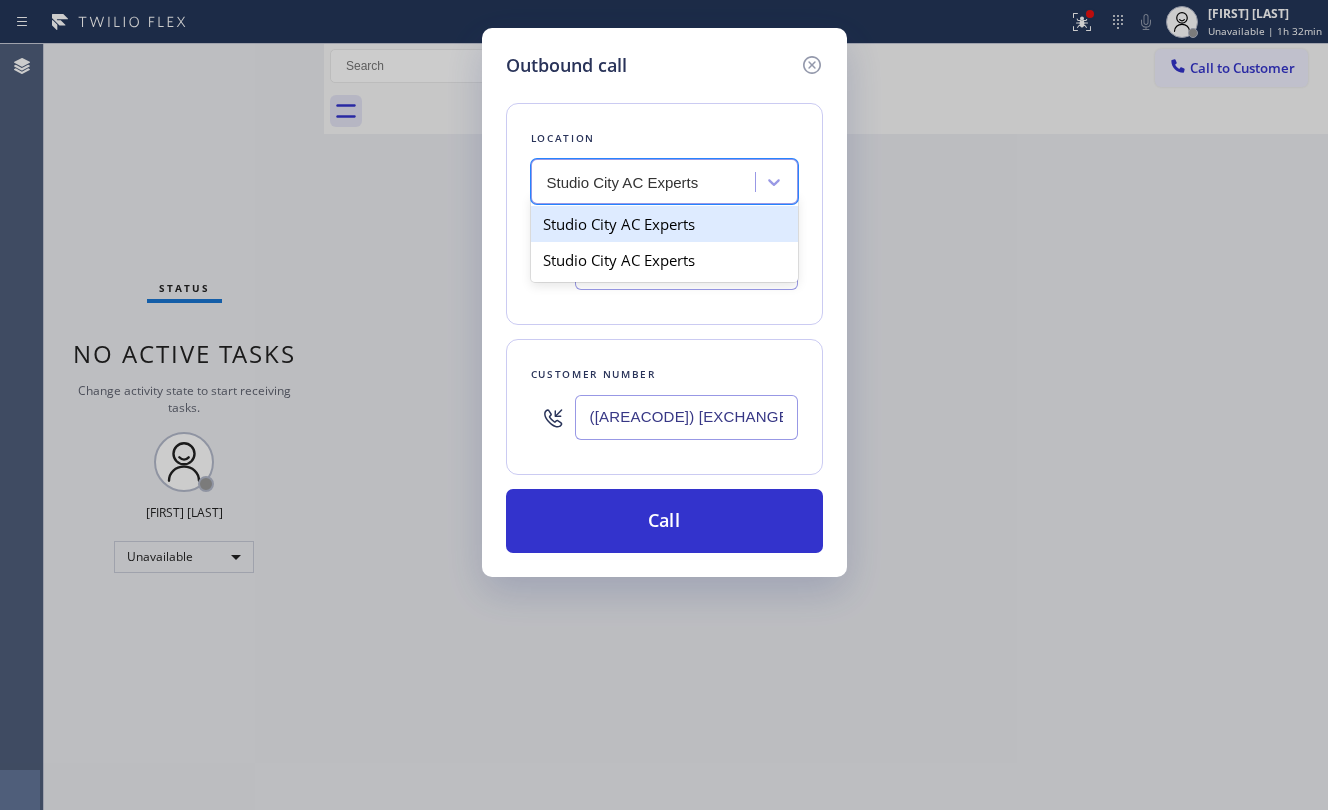 click on "Studio City AC Experts" at bounding box center [664, 224] 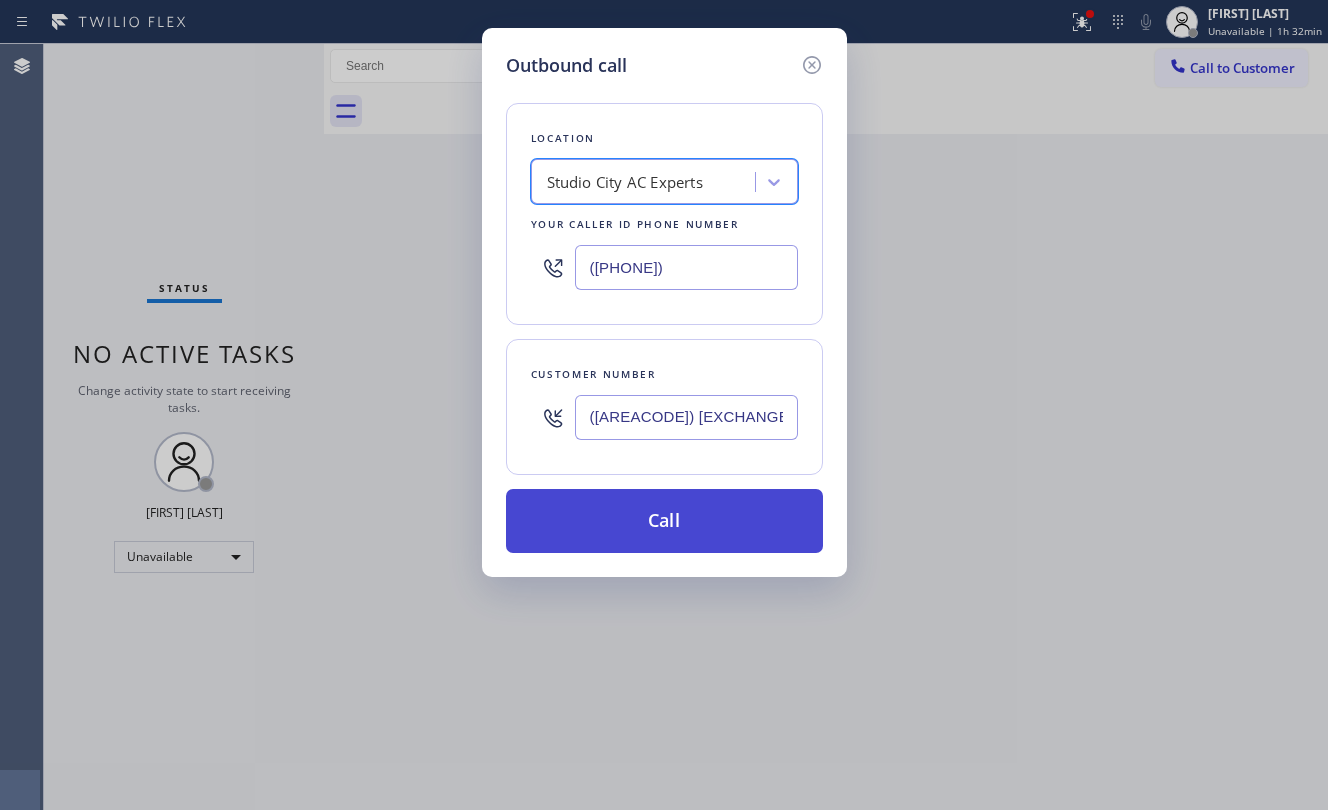 click on "Call" at bounding box center [664, 521] 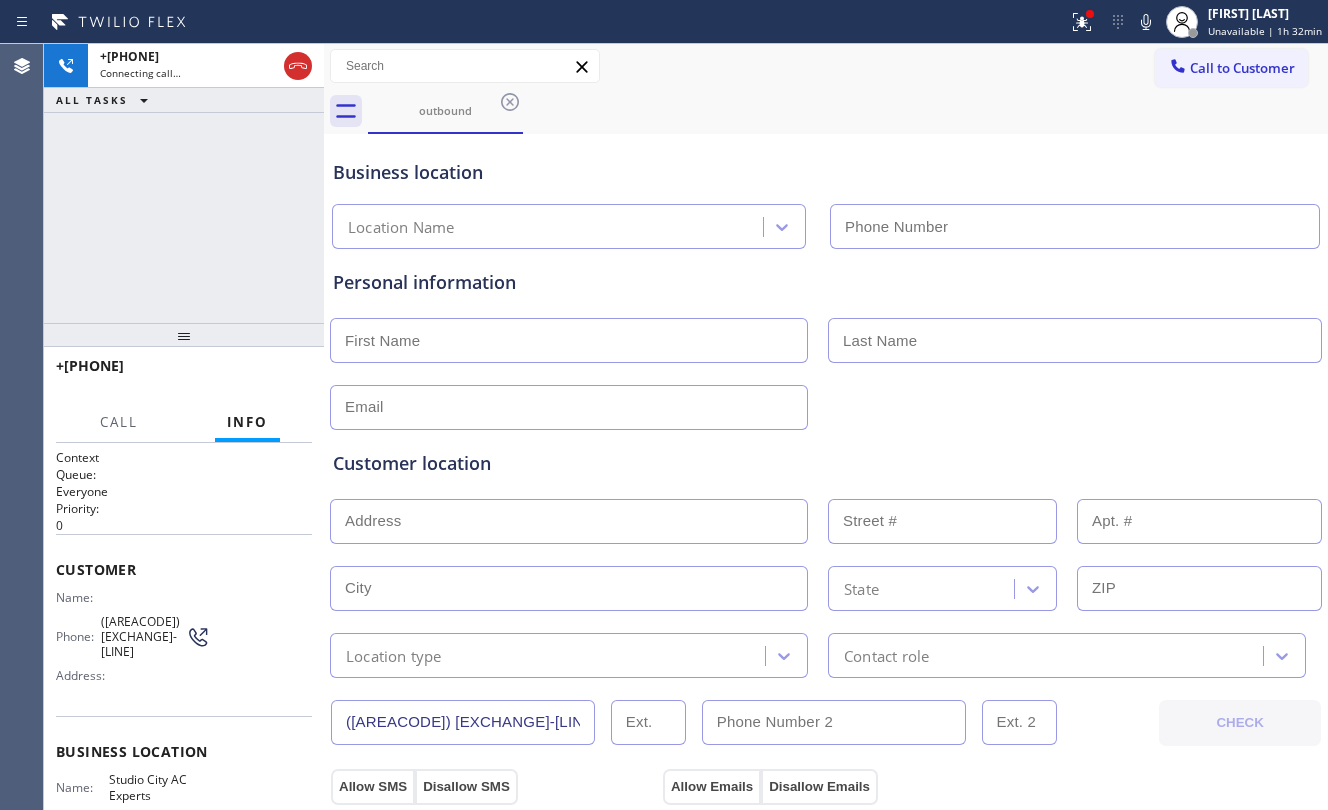 type on "([PHONE])" 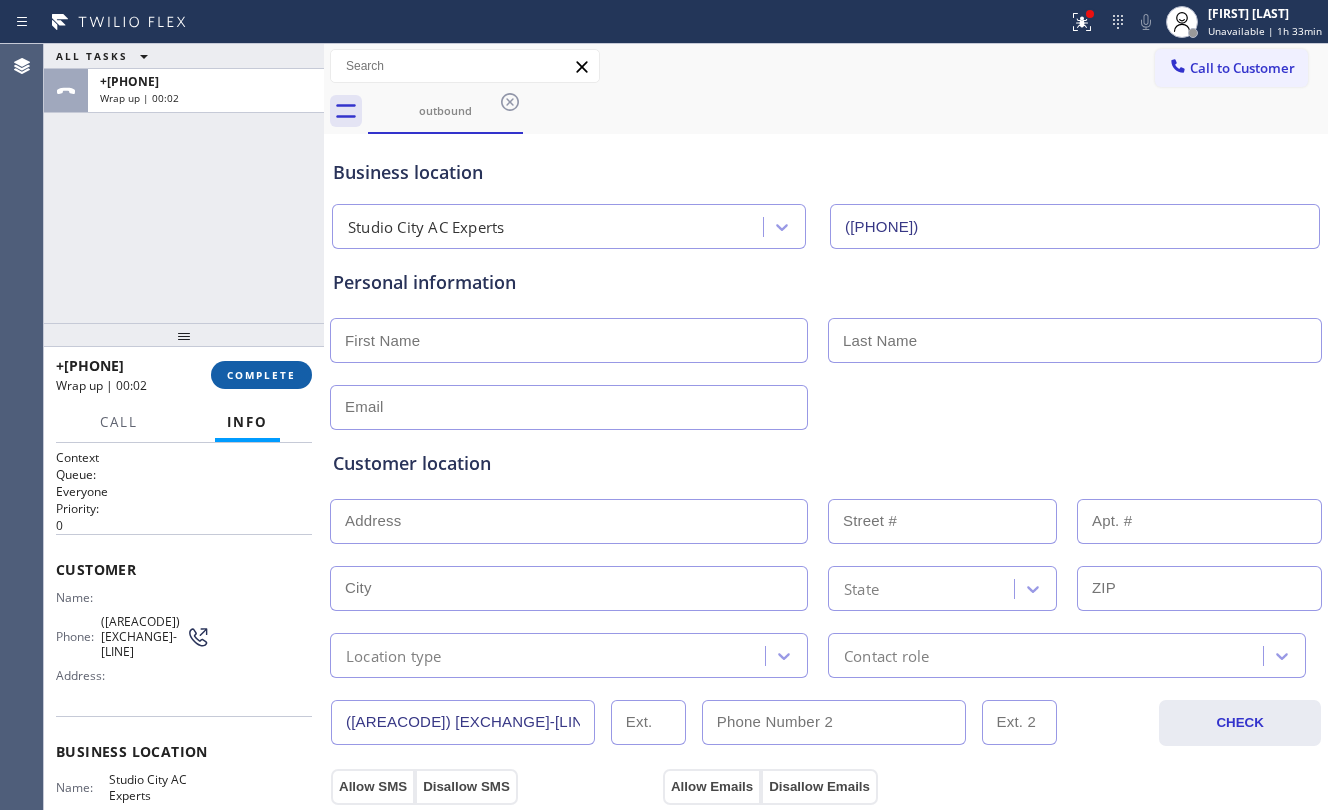 click on "COMPLETE" at bounding box center [261, 375] 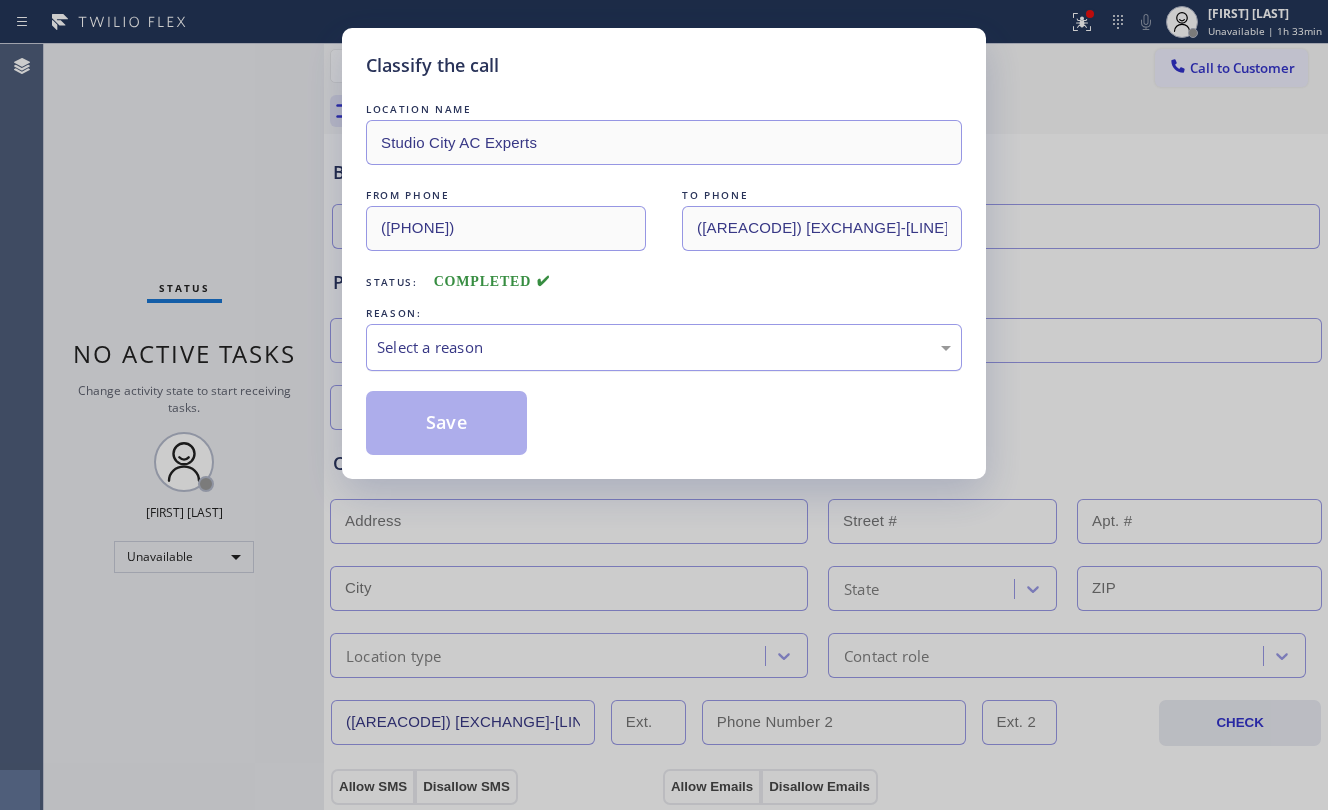 click on "Select a reason" at bounding box center [664, 347] 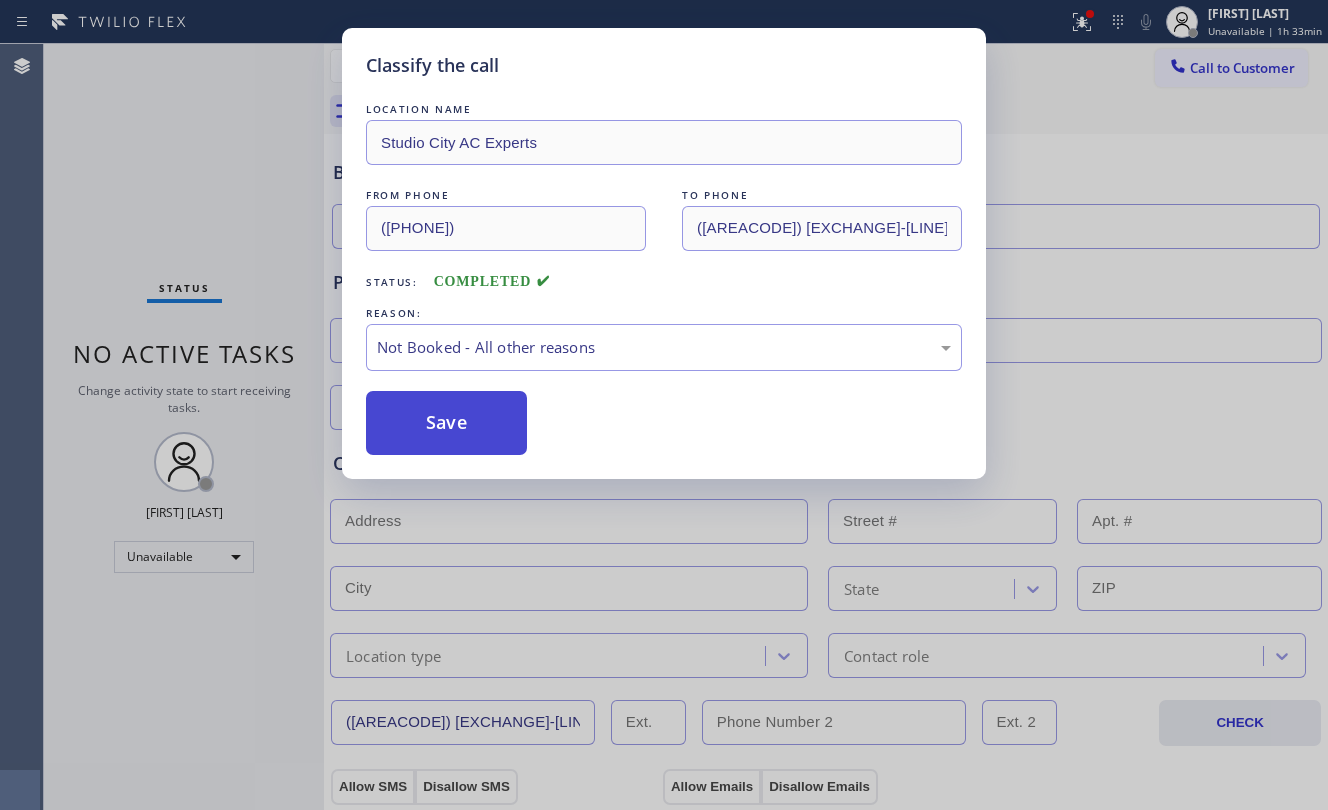 drag, startPoint x: 426, startPoint y: 440, endPoint x: 440, endPoint y: 424, distance: 21.260292 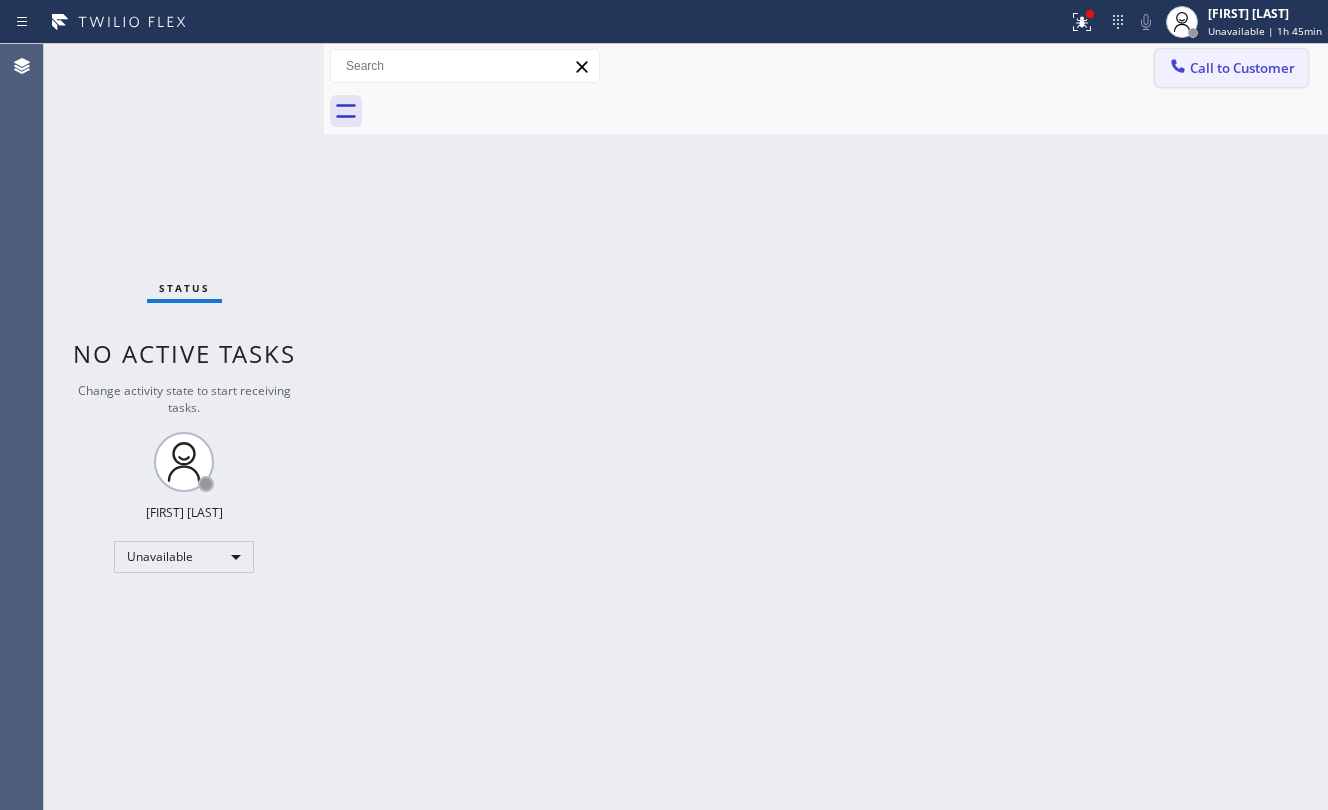 click on "Call to Customer" at bounding box center (1242, 68) 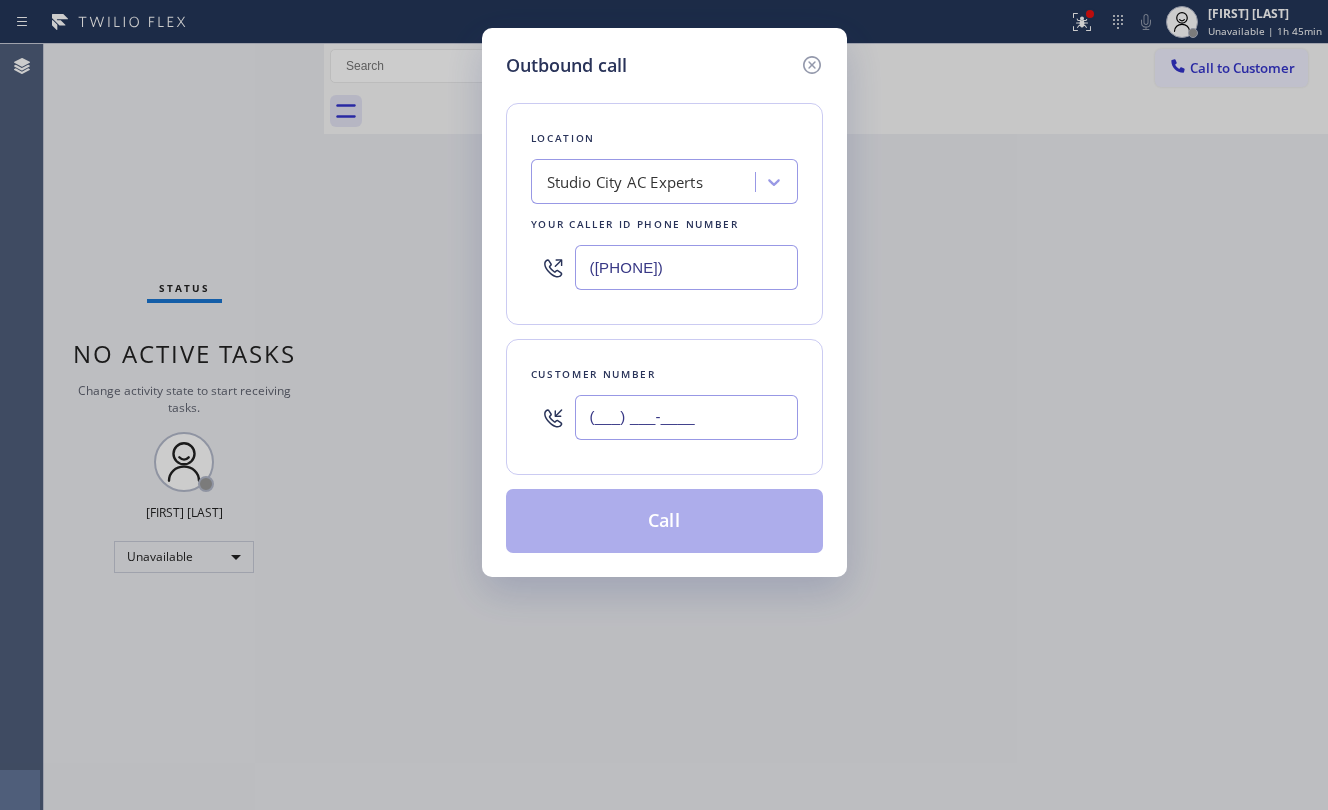 click on "(___) ___-____" at bounding box center [686, 417] 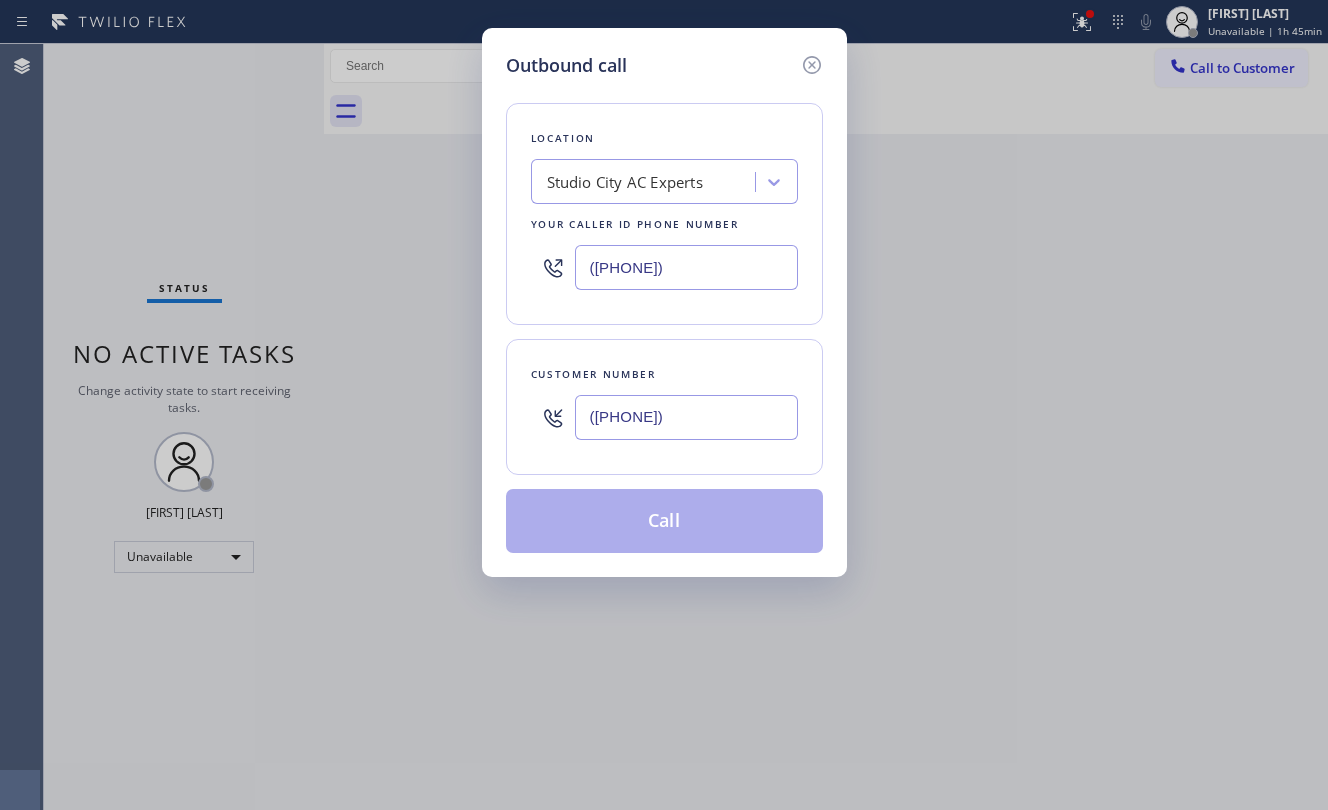 type on "([PHONE])" 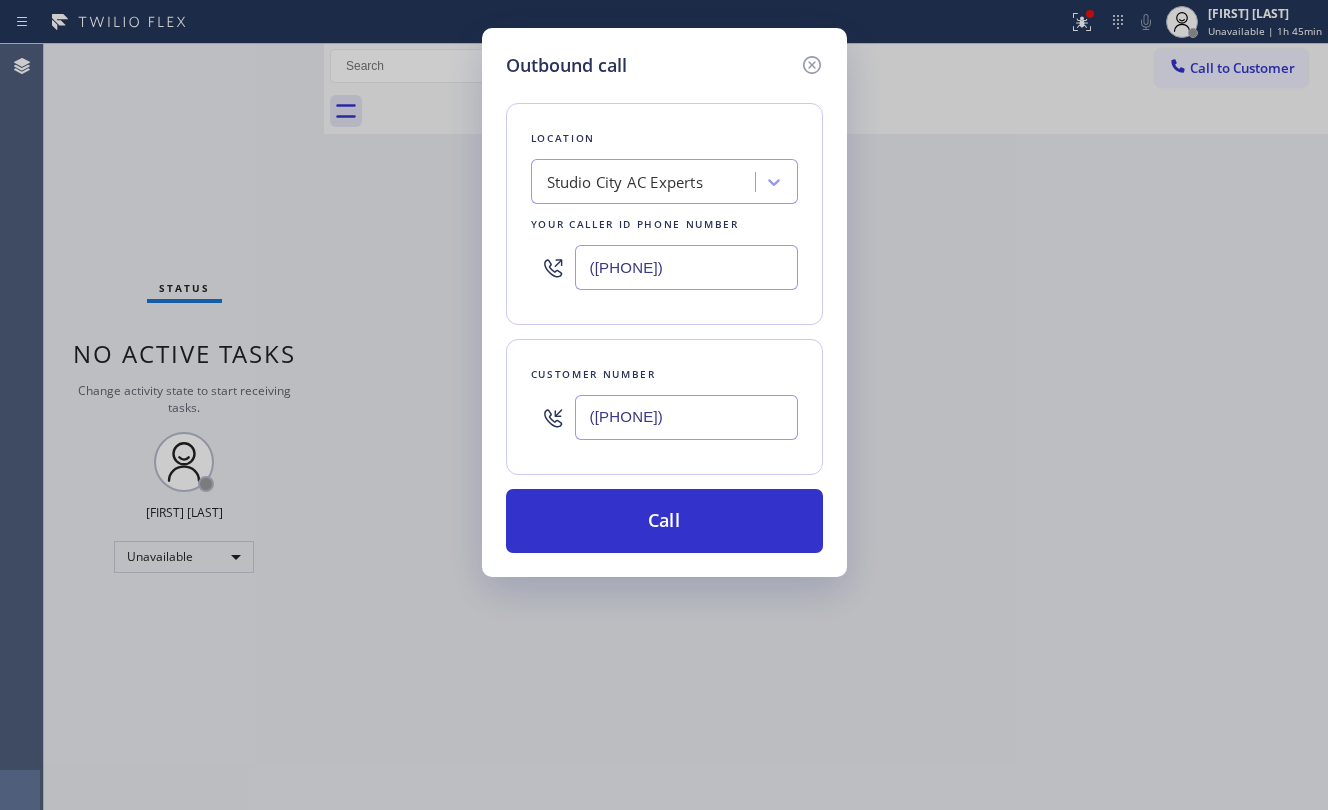 click on "([PHONE])" at bounding box center (686, 267) 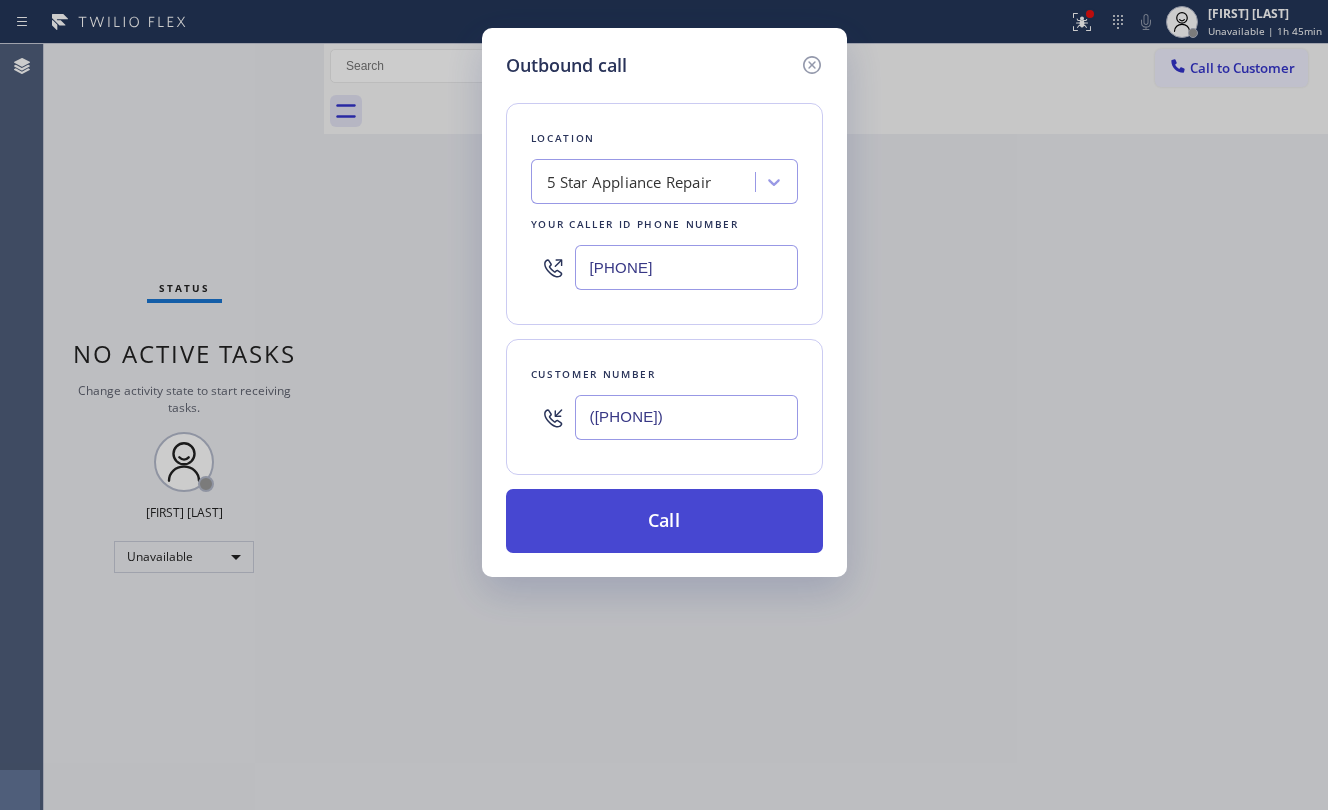 type on "[PHONE]" 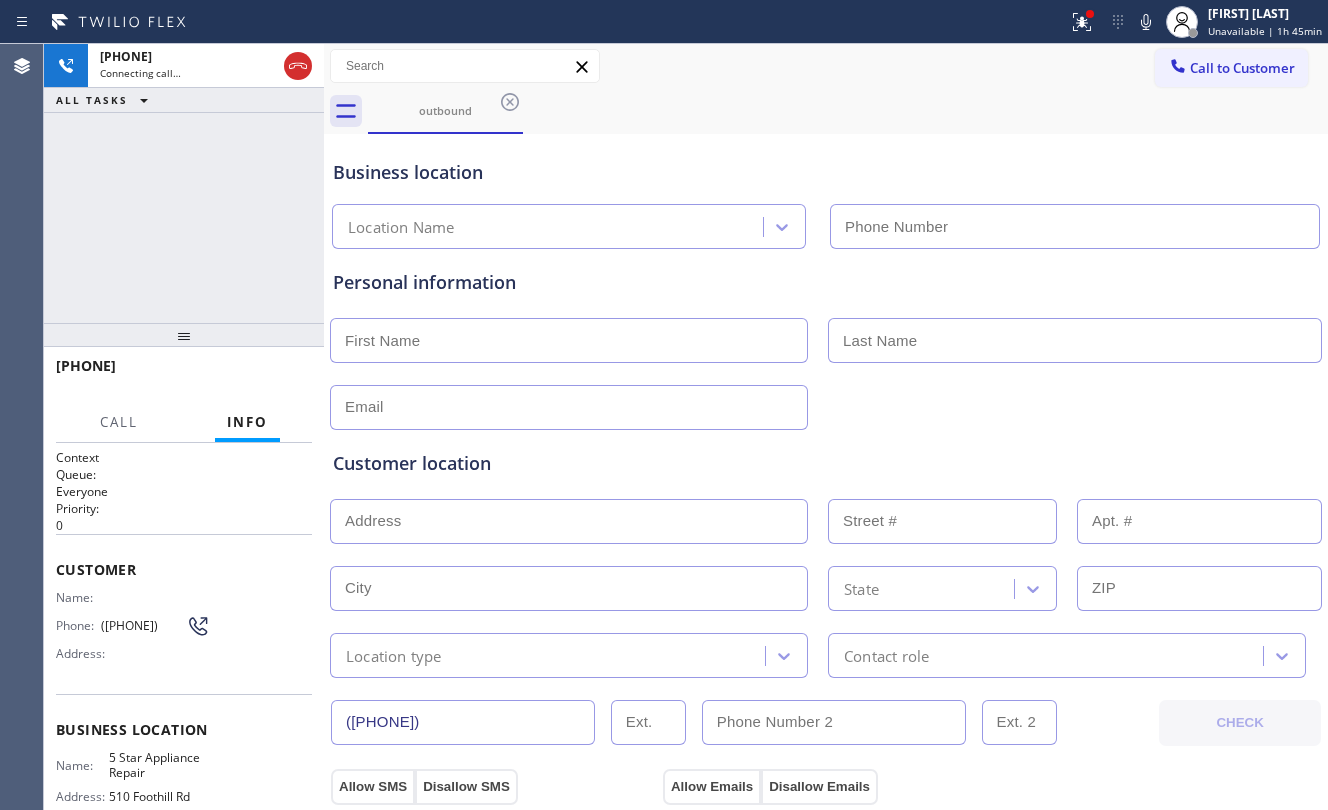 type on "[PHONE]" 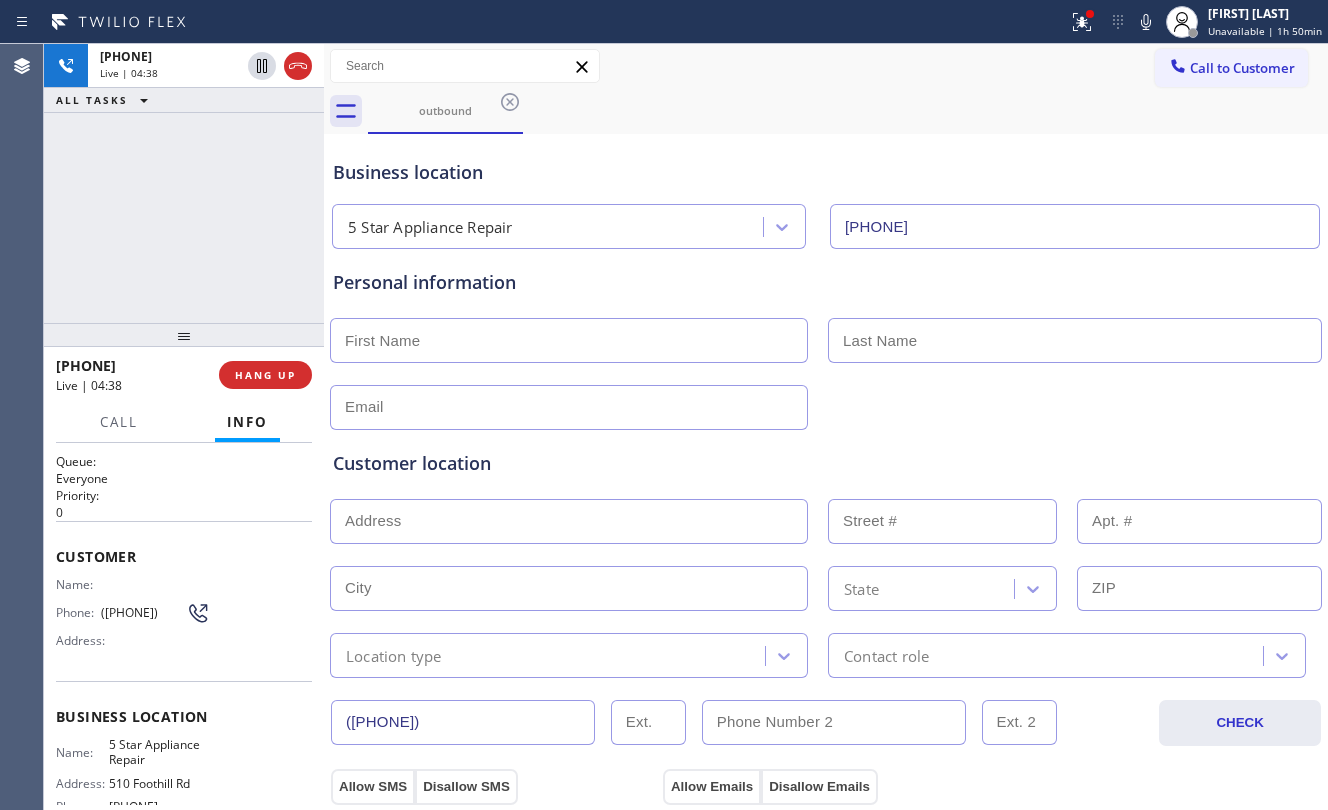 scroll, scrollTop: 0, scrollLeft: 0, axis: both 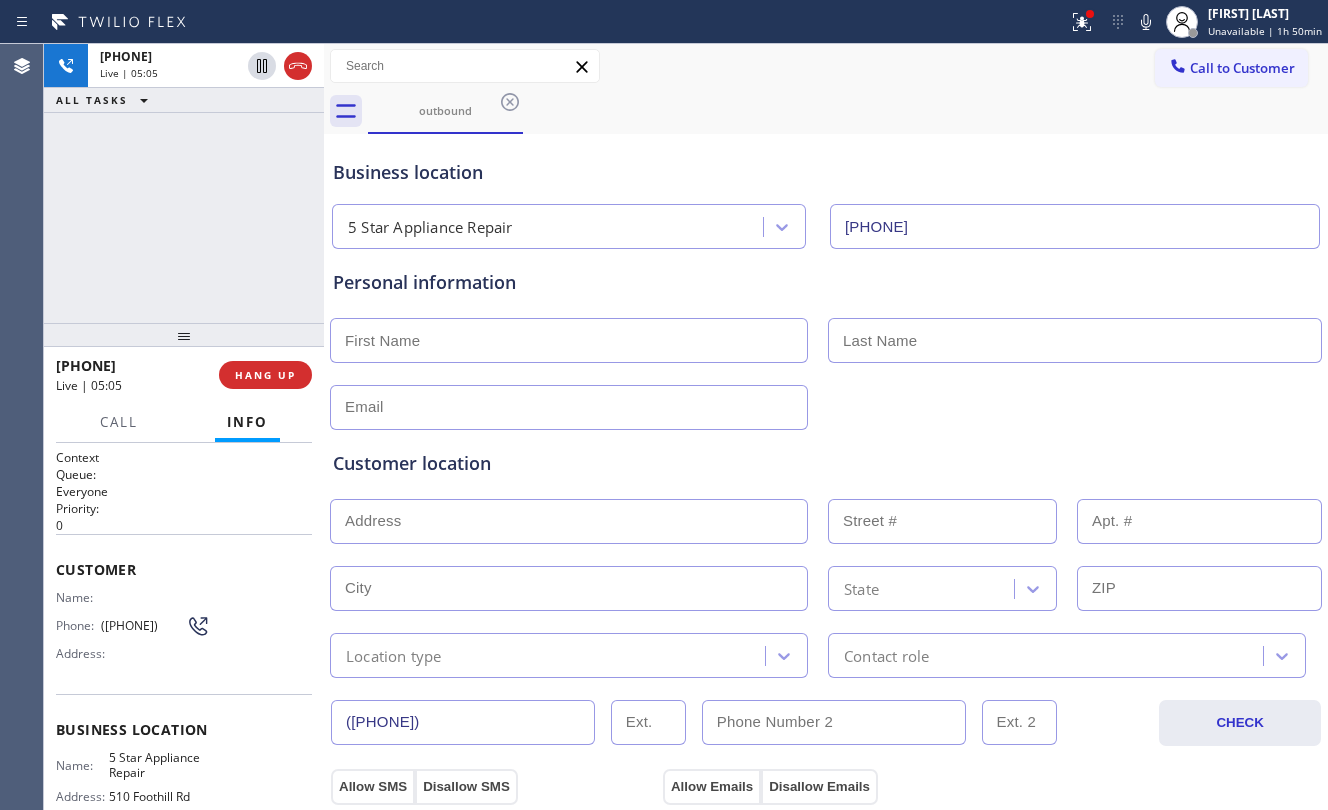 click on "+[PHONE] Live | 05:05 ALL TASKS ALL TASKS ACTIVE TASKS TASKS IN WRAP UP" at bounding box center [184, 183] 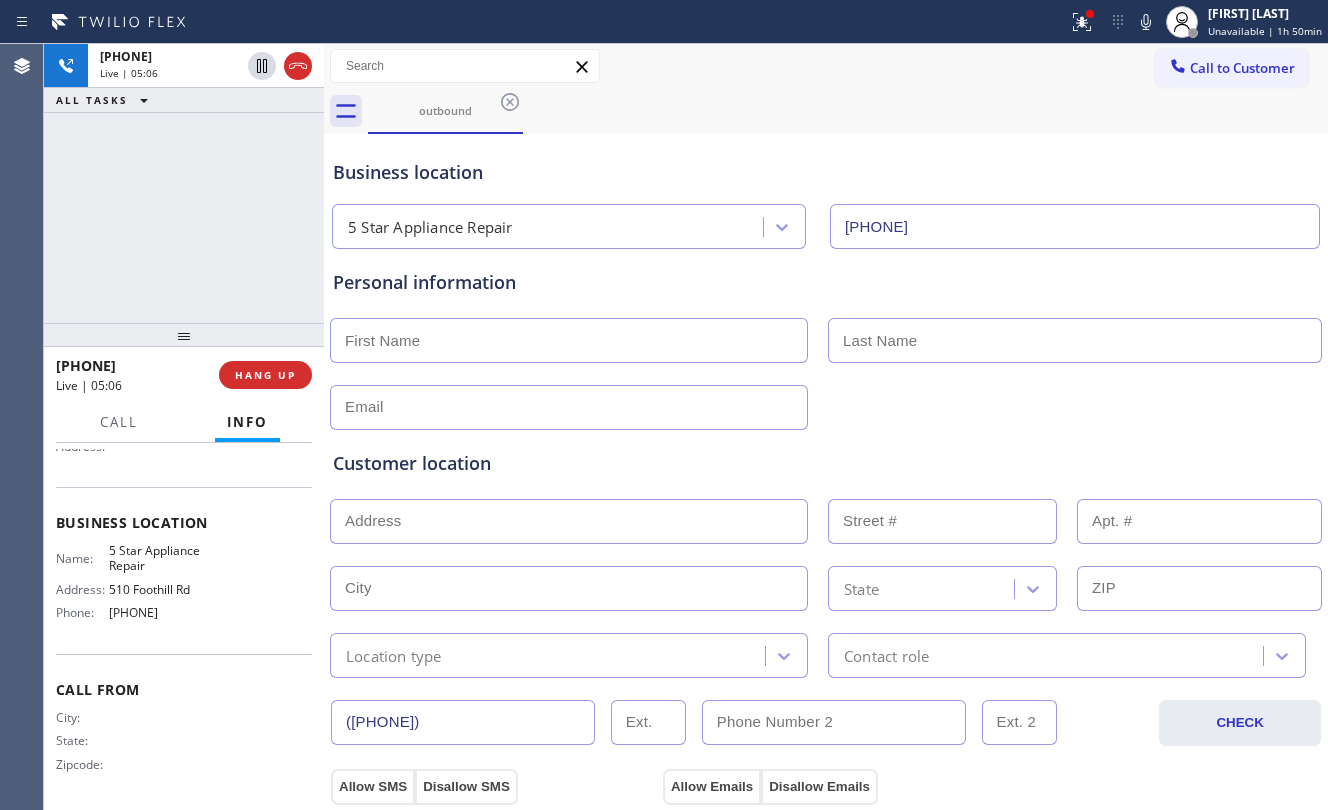 scroll, scrollTop: 217, scrollLeft: 0, axis: vertical 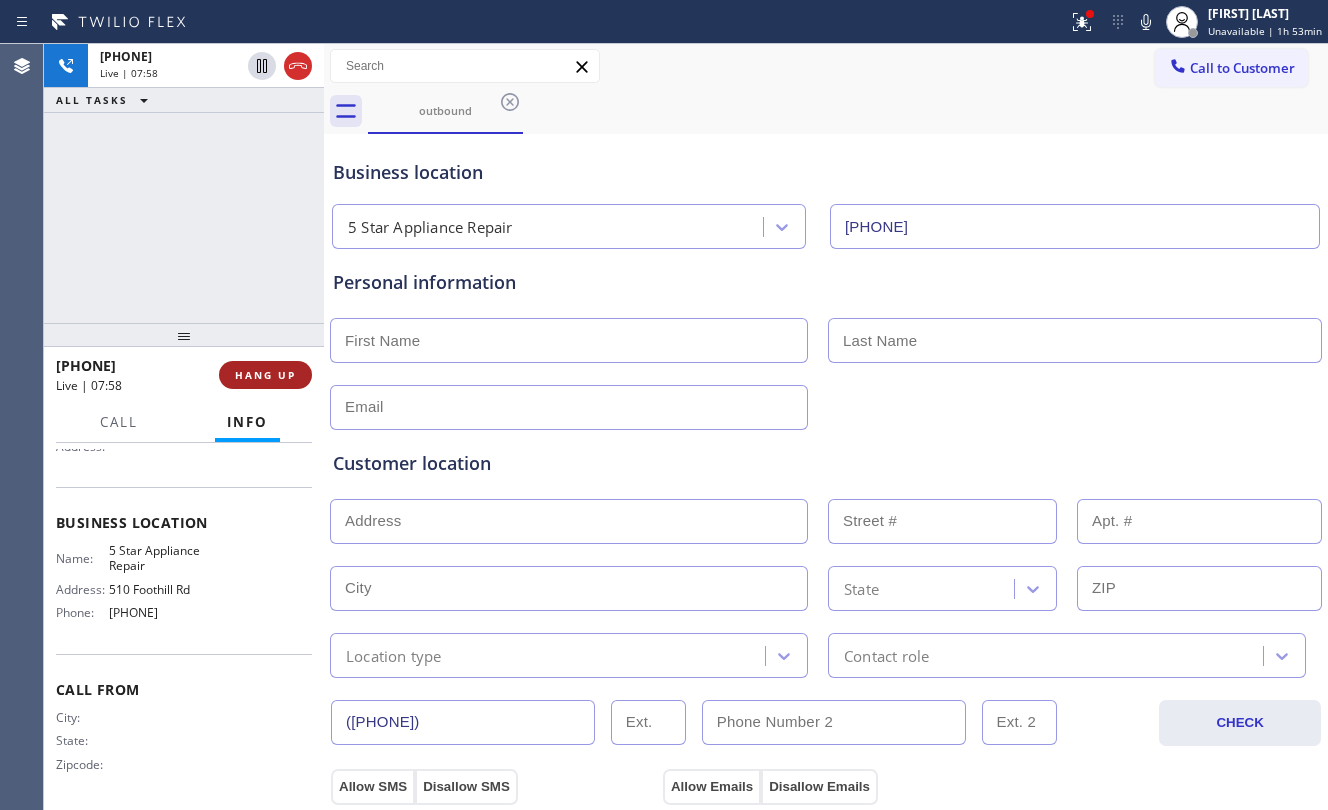drag, startPoint x: 214, startPoint y: 286, endPoint x: 246, endPoint y: 377, distance: 96.462425 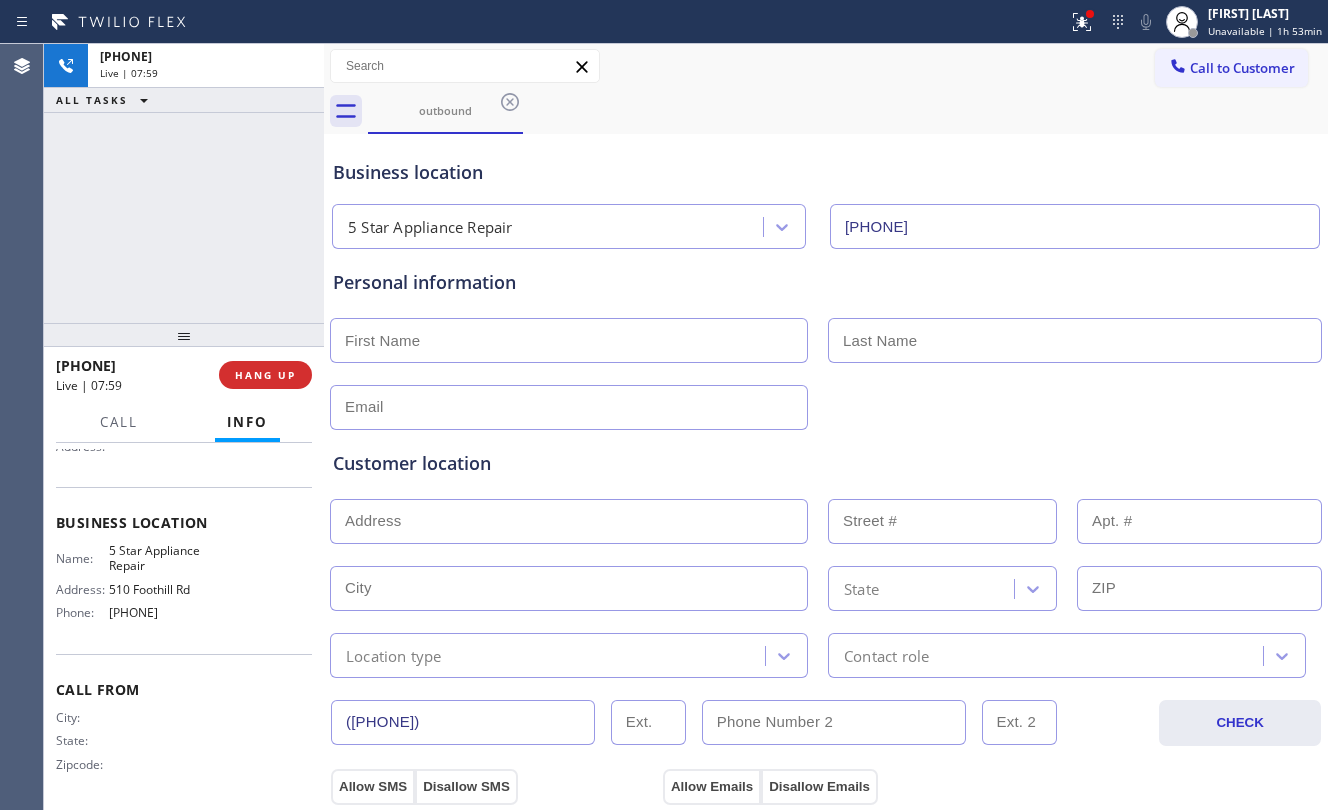drag, startPoint x: 218, startPoint y: 308, endPoint x: 260, endPoint y: 405, distance: 105.702415 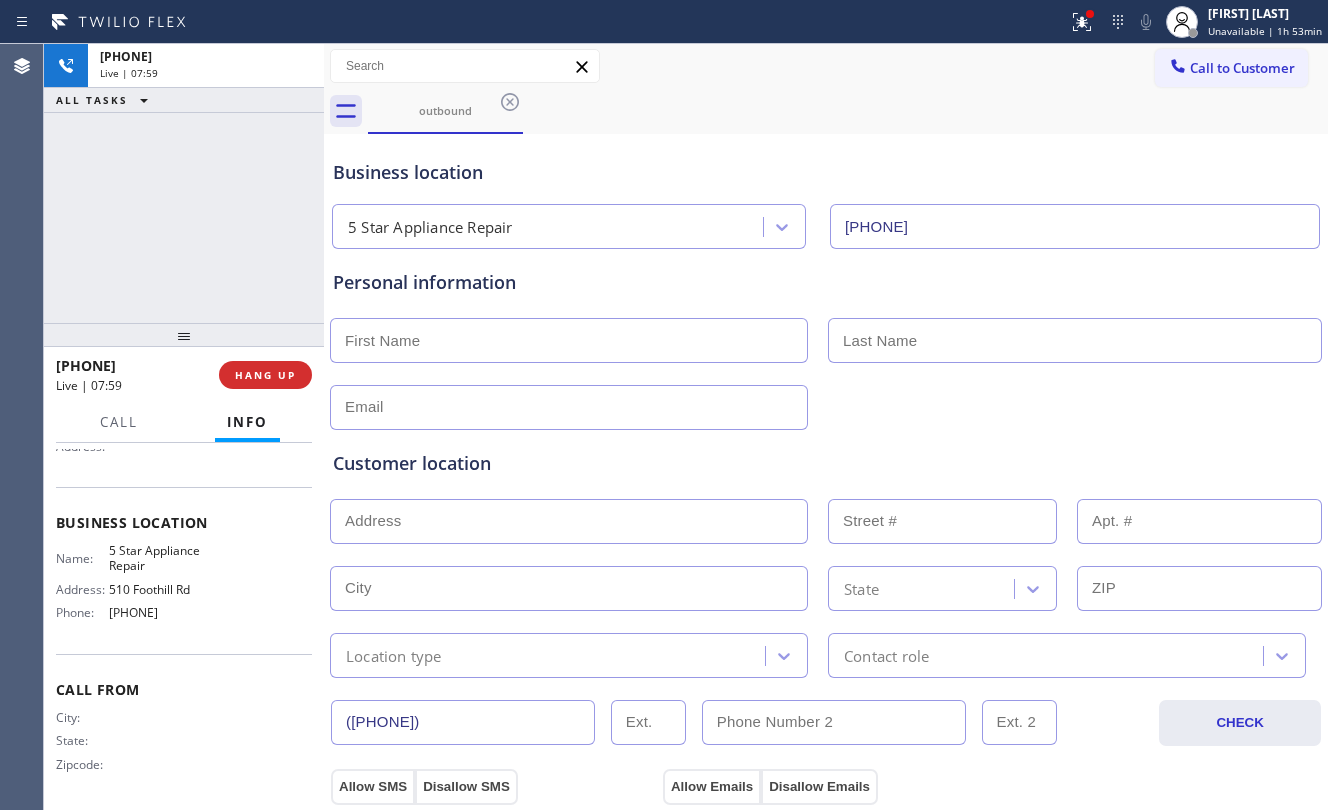 click on "+[COUNTRY_CODE][PHONE] Live | 07:59 ALL TASKS ALL TASKS ACTIVE TASKS TASKS IN WRAP UP" at bounding box center (184, 183) 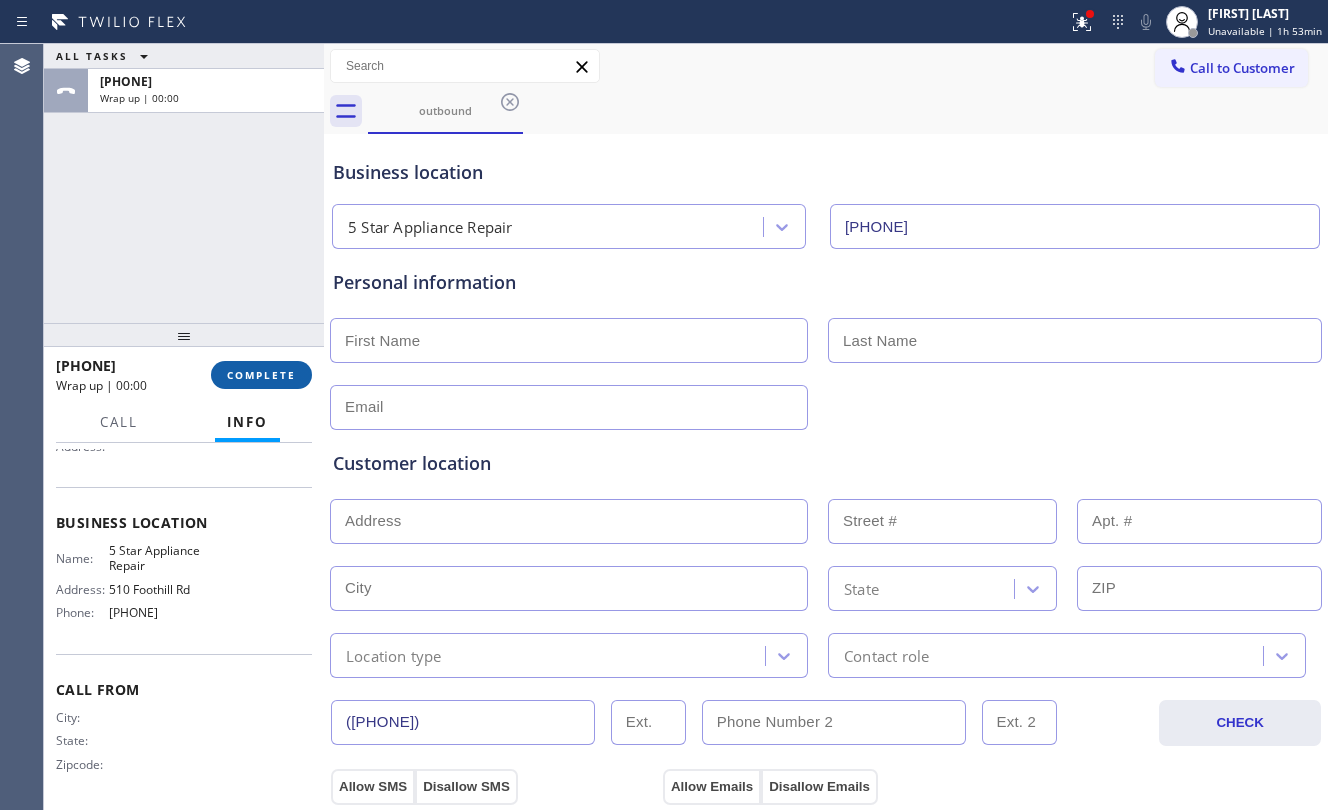 drag, startPoint x: 260, startPoint y: 368, endPoint x: 286, endPoint y: 374, distance: 26.683329 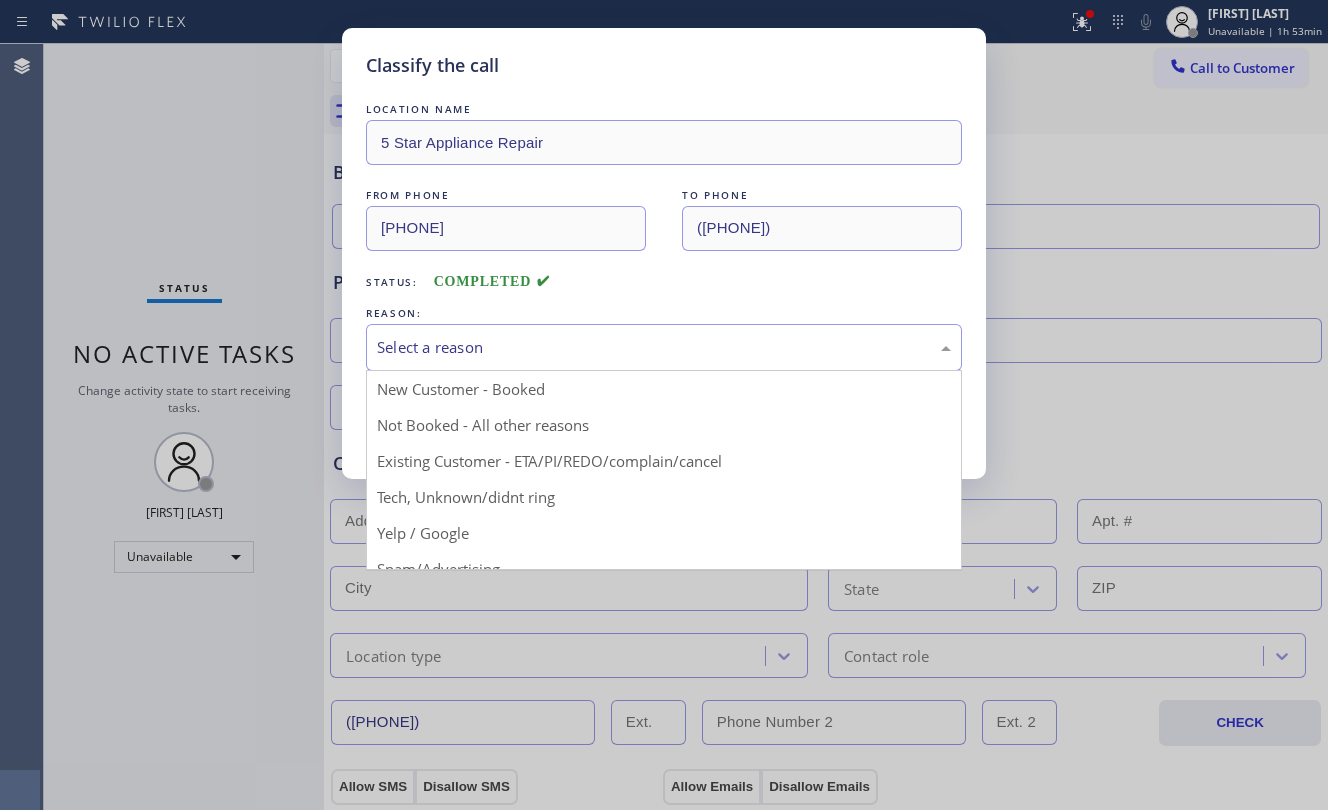 click on "Select a reason" at bounding box center (664, 347) 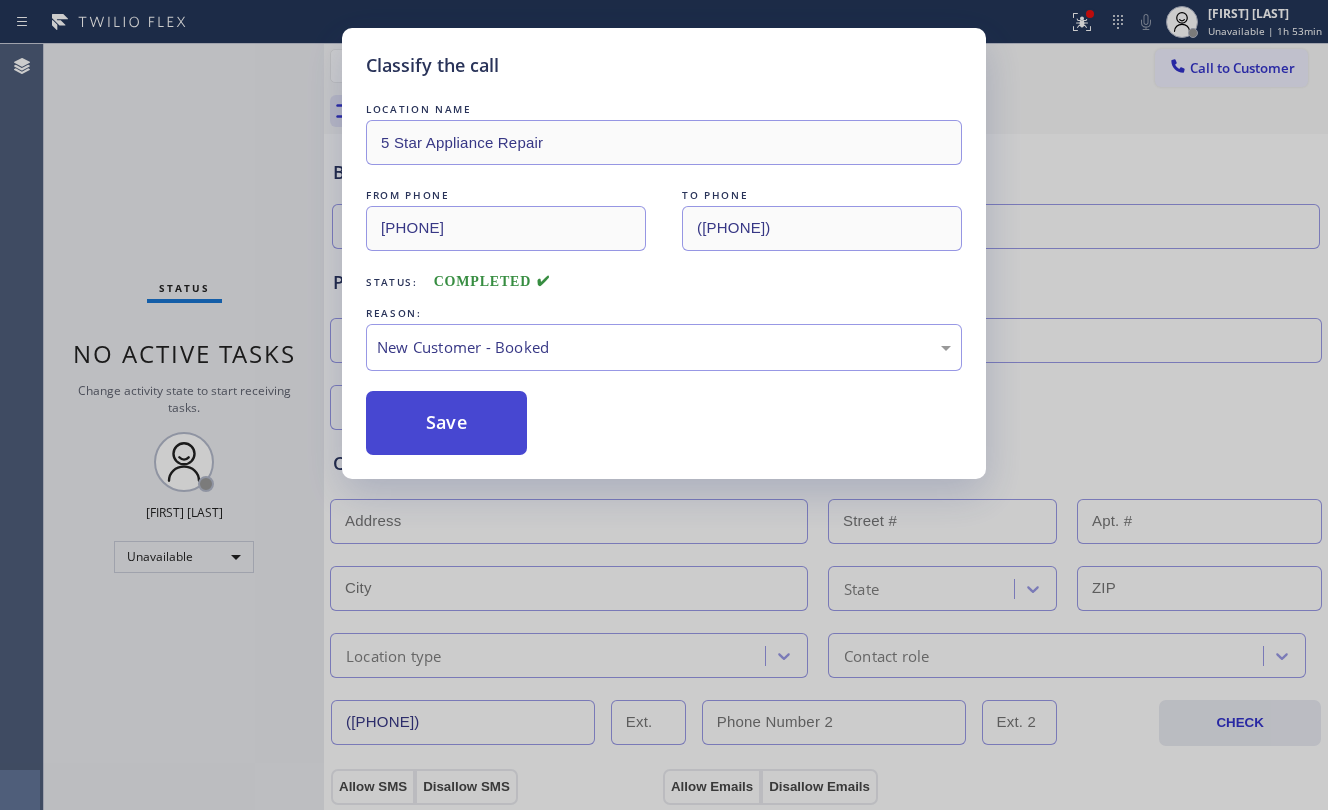 click on "Save" at bounding box center (446, 423) 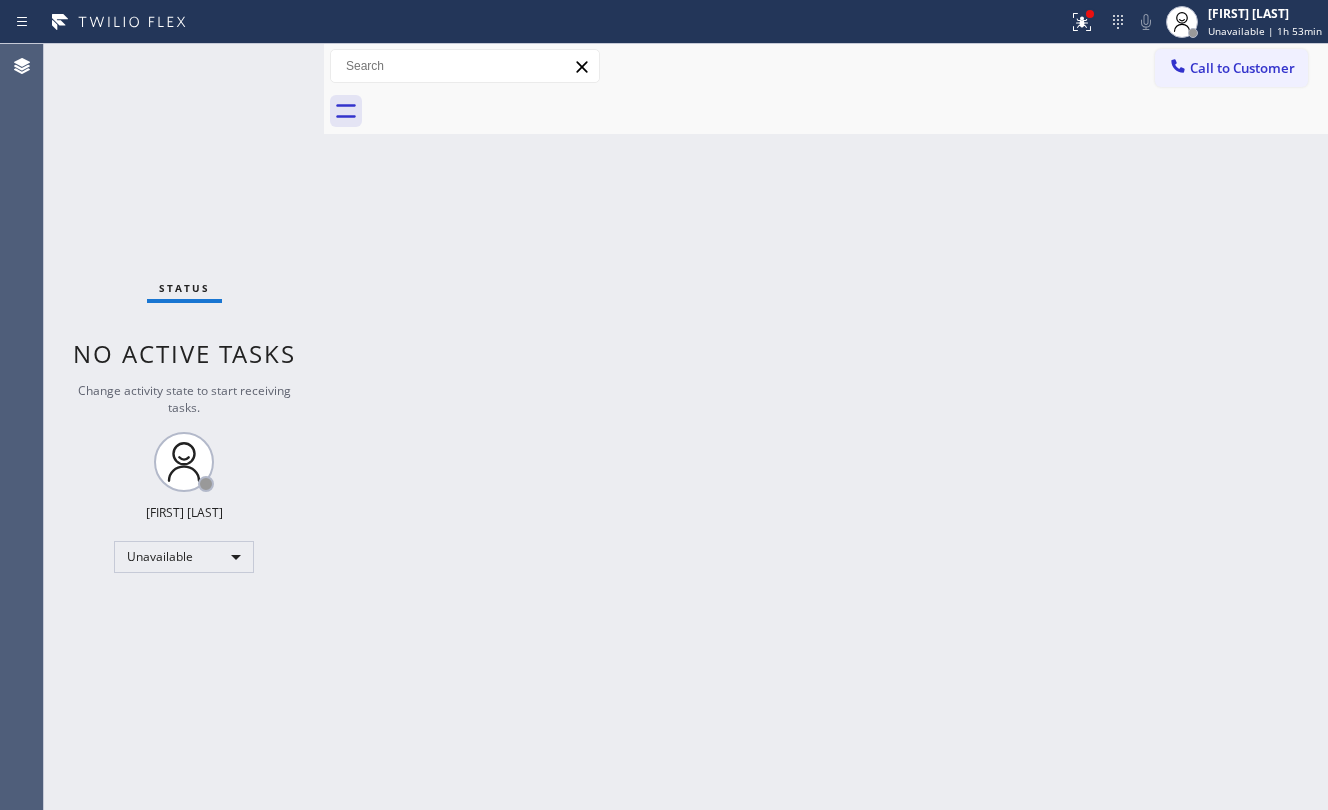 click on "Back to Dashboard Change Sender ID Customers Technicians Select a contact Outbound call Location Search location Your caller id phone number Customer number Call Customer info Name   Phone none Address none Change Sender ID HVAC +[PHONE] 5 Star Appliance +[PHONE] Appliance Repair +[PHONE] Plumbing +[PHONE] Air Duct Cleaning +[PHONE]  Electricians +[PHONE] Cancel Change Check personal SMS Reset Change No tabs Call to Customer Outbound call Location 5 Star Appliance Repair Your caller id phone number ([PHONE]) Customer number Call Outbound call Technician Search Technician Your caller id phone number Your caller id phone number Call" at bounding box center [826, 427] 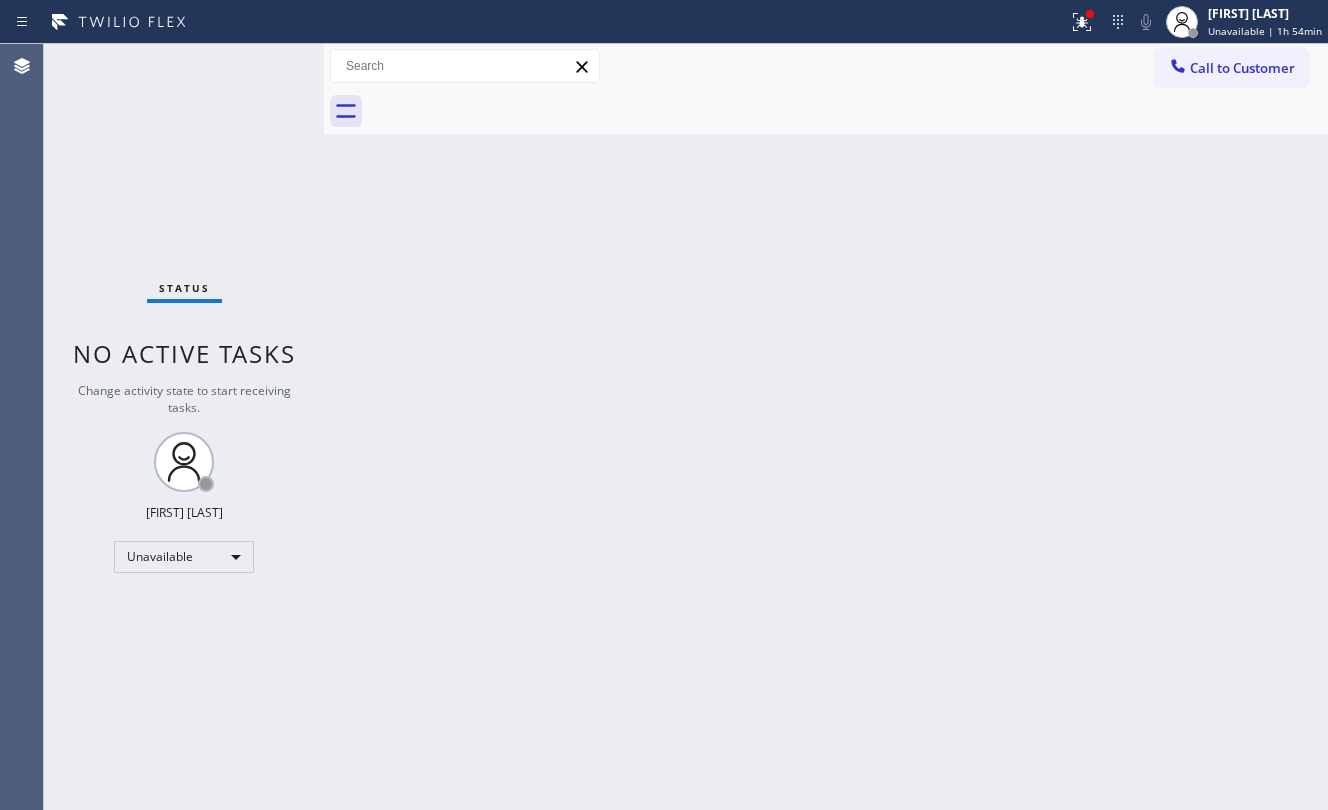 drag, startPoint x: 498, startPoint y: 262, endPoint x: 537, endPoint y: 258, distance: 39.20459 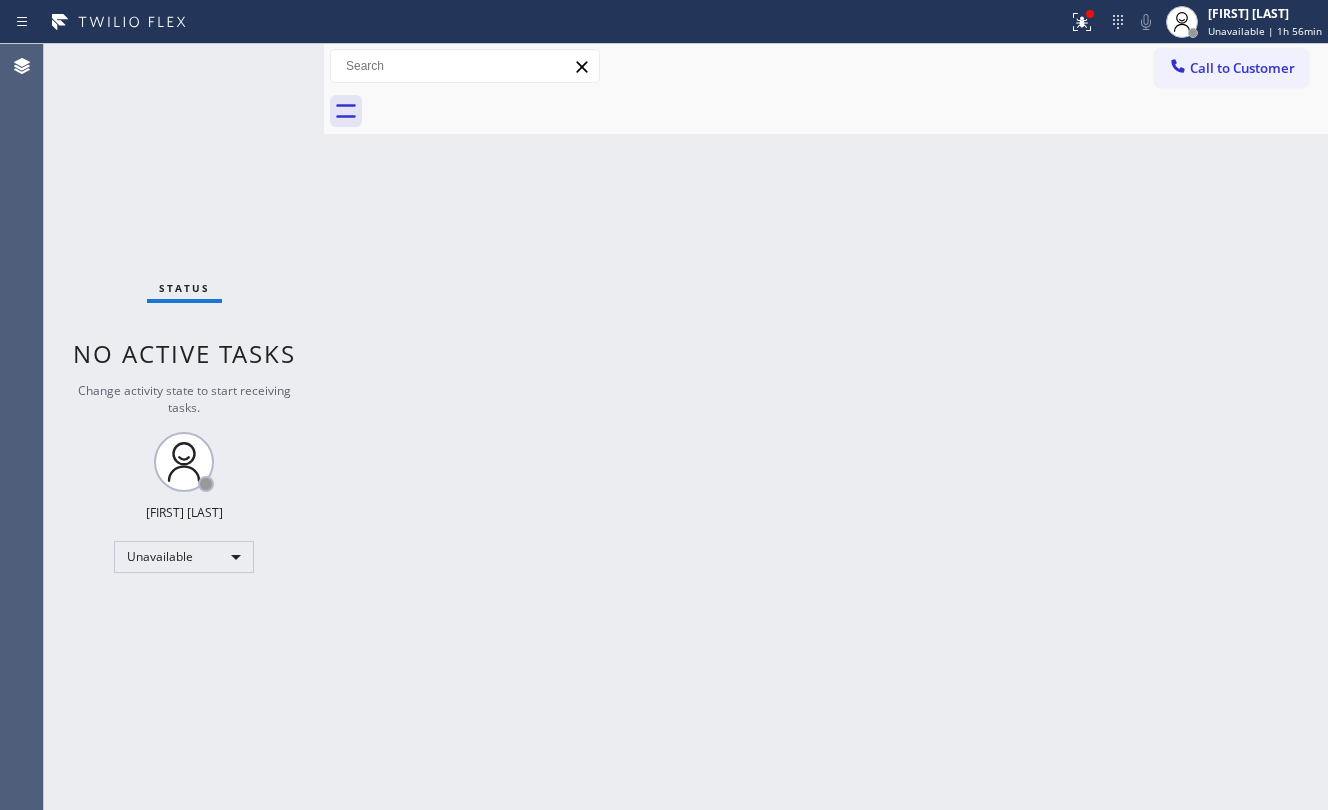 click on "Back to Dashboard Change Sender ID Customers Technicians Select a contact Outbound call Location Search location Your caller id phone number Customer number Call Customer info Name   Phone none Address none Change Sender ID HVAC +[PHONE] 5 Star Appliance +[PHONE] Appliance Repair +[PHONE] Plumbing +[PHONE] Air Duct Cleaning +[PHONE]  Electricians +[PHONE] Cancel Change Check personal SMS Reset Change No tabs Call to Customer Outbound call Location 5 Star Appliance Repair Your caller id phone number ([PHONE]) Customer number Call Outbound call Technician Search Technician Your caller id phone number Your caller id phone number Call" at bounding box center [826, 427] 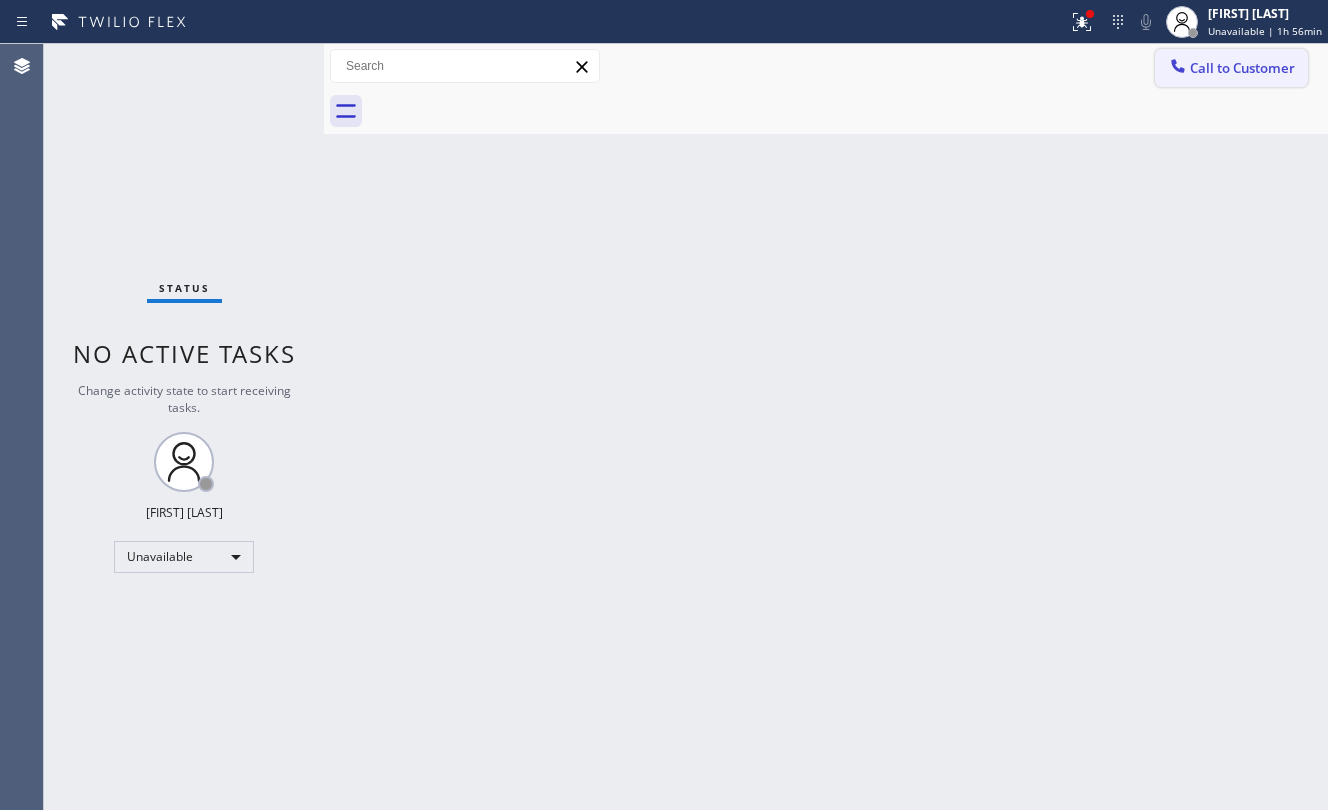 click on "Call to Customer" at bounding box center [1242, 68] 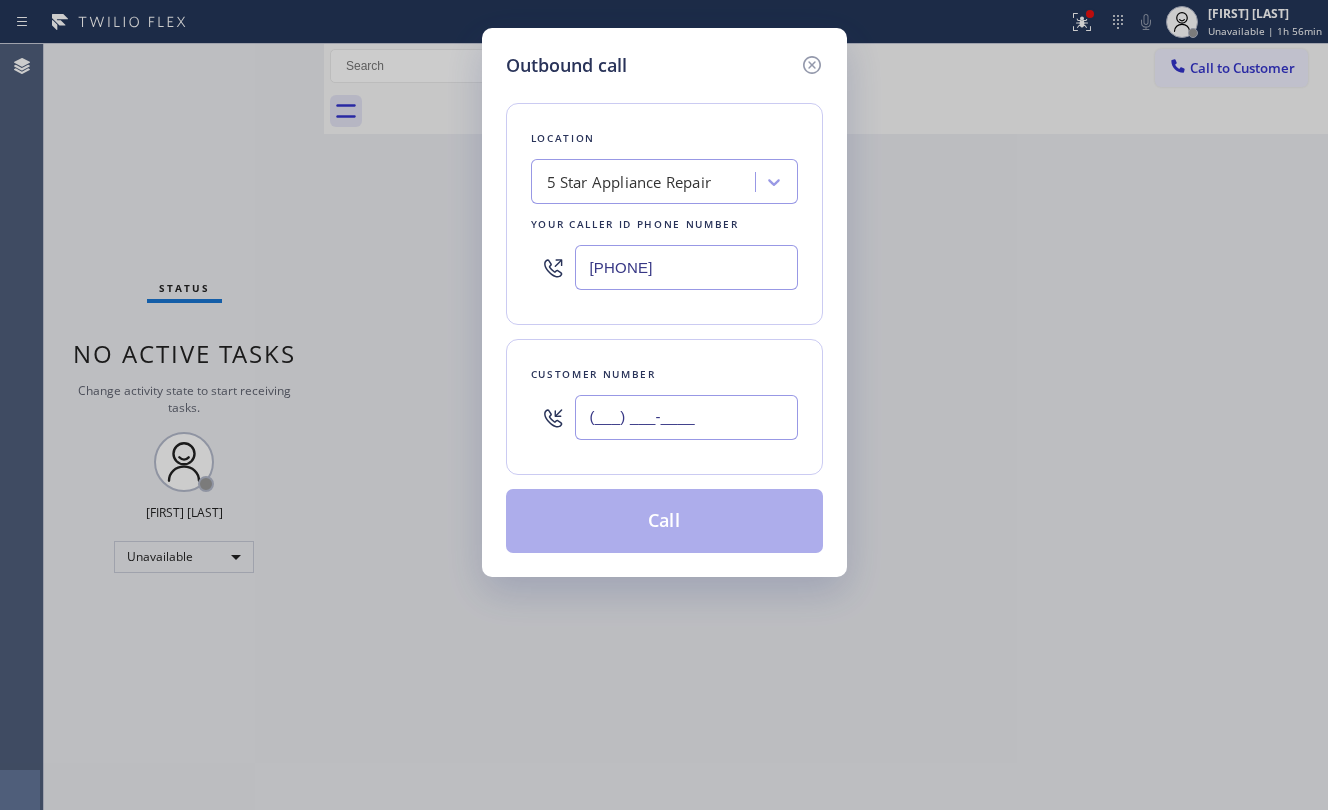 click on "(___) ___-____" at bounding box center [686, 417] 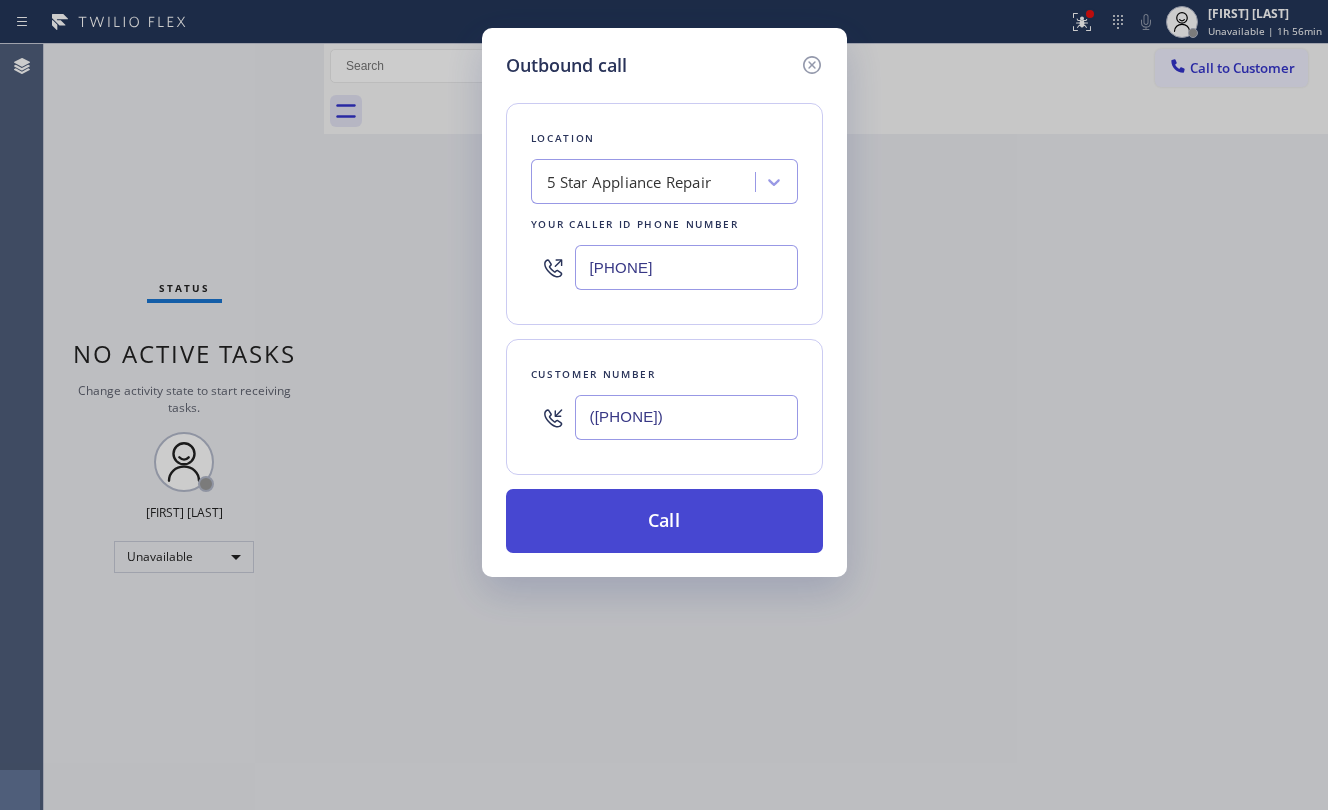 type on "([PHONE])" 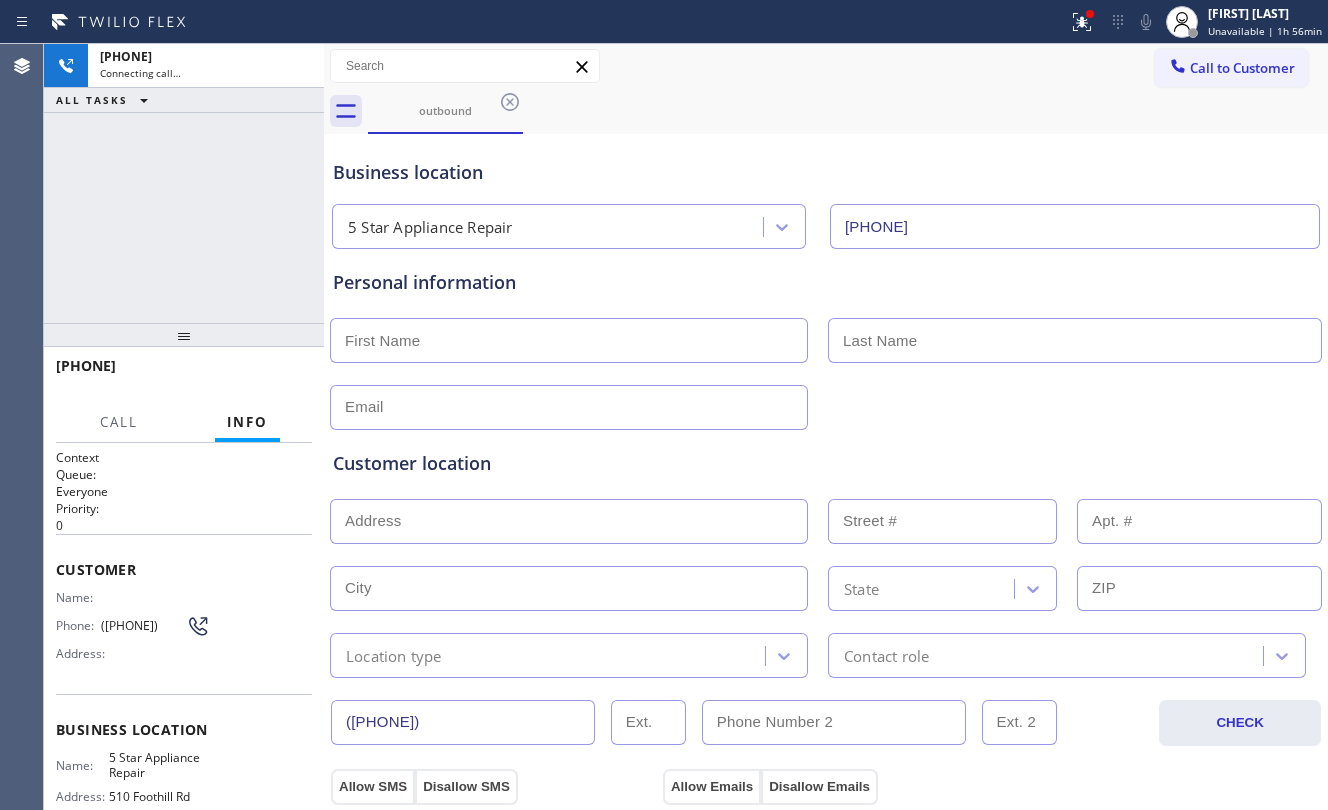 type on "[PHONE]" 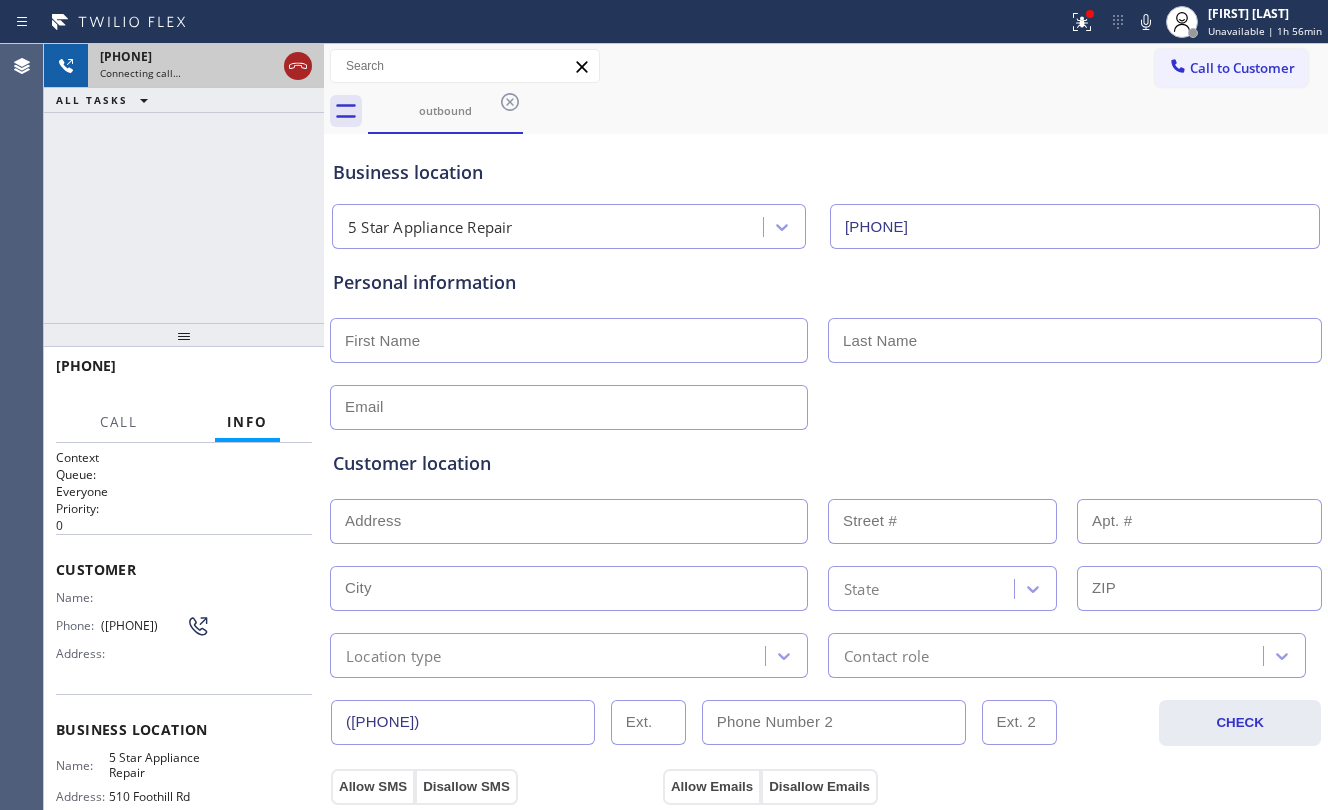 click 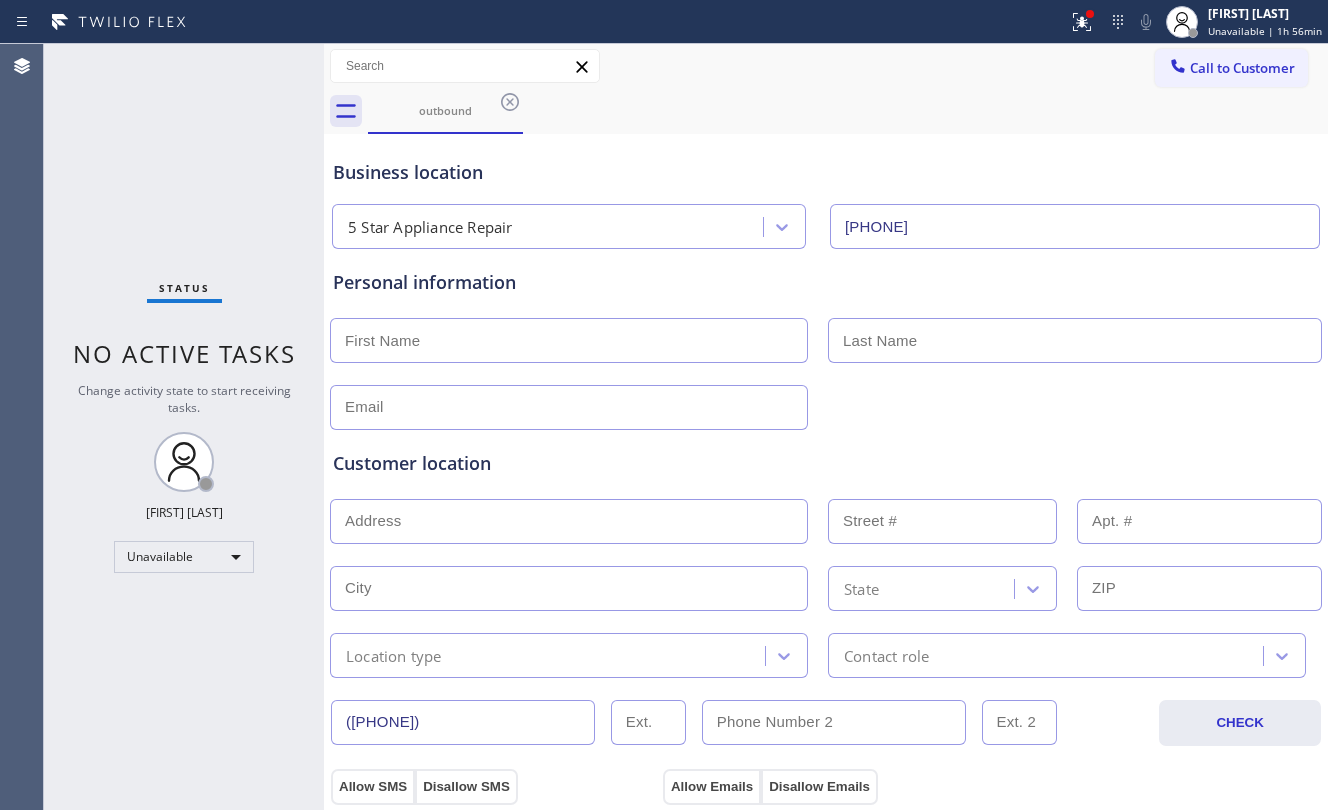 click at bounding box center (569, 340) 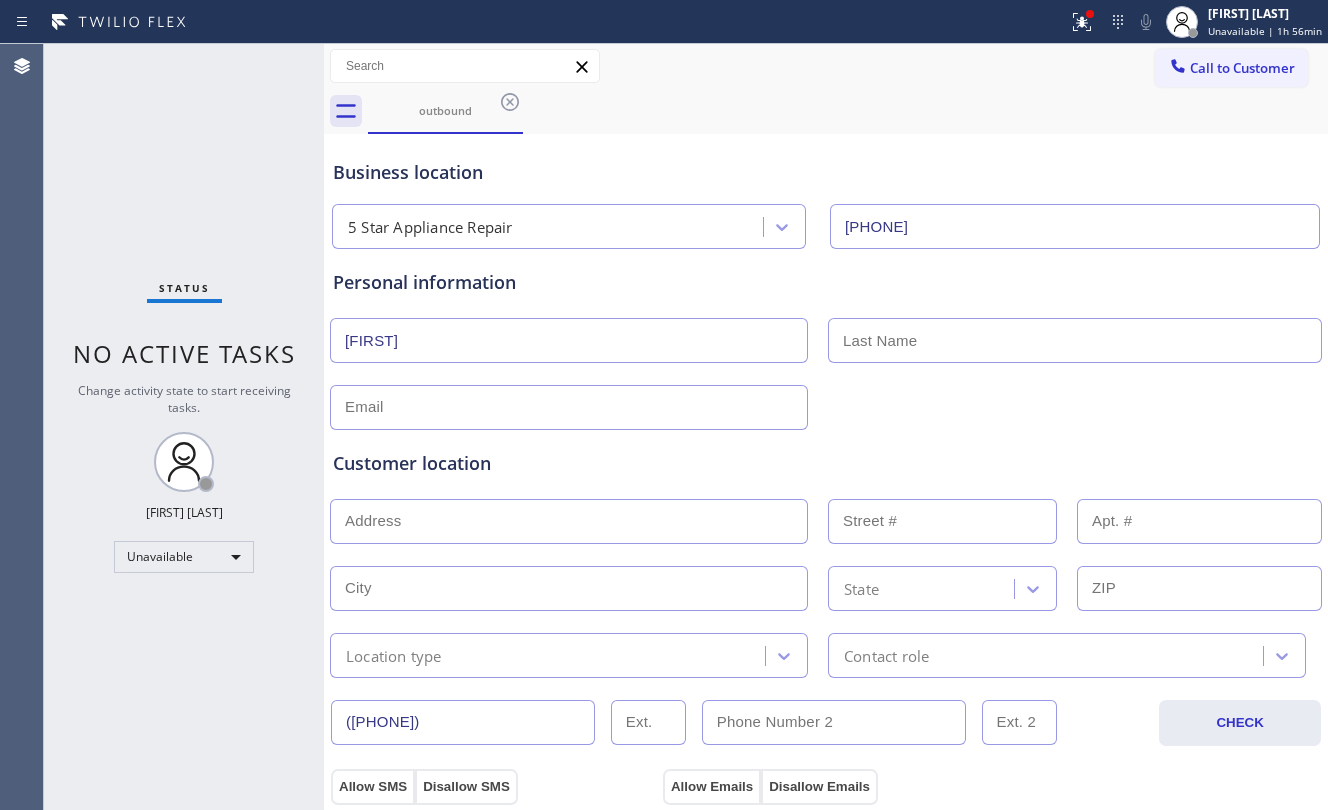 type on "[FIRST]" 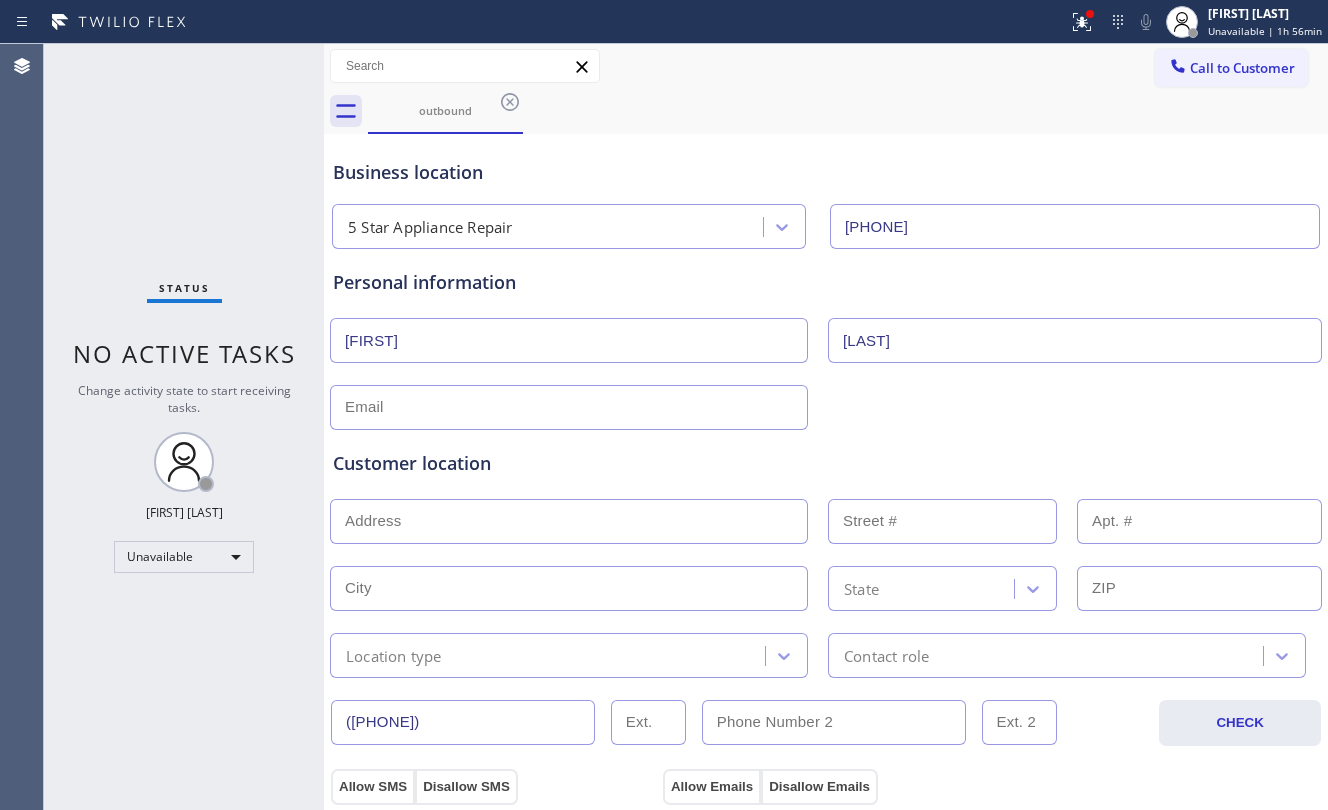type on "[LAST]" 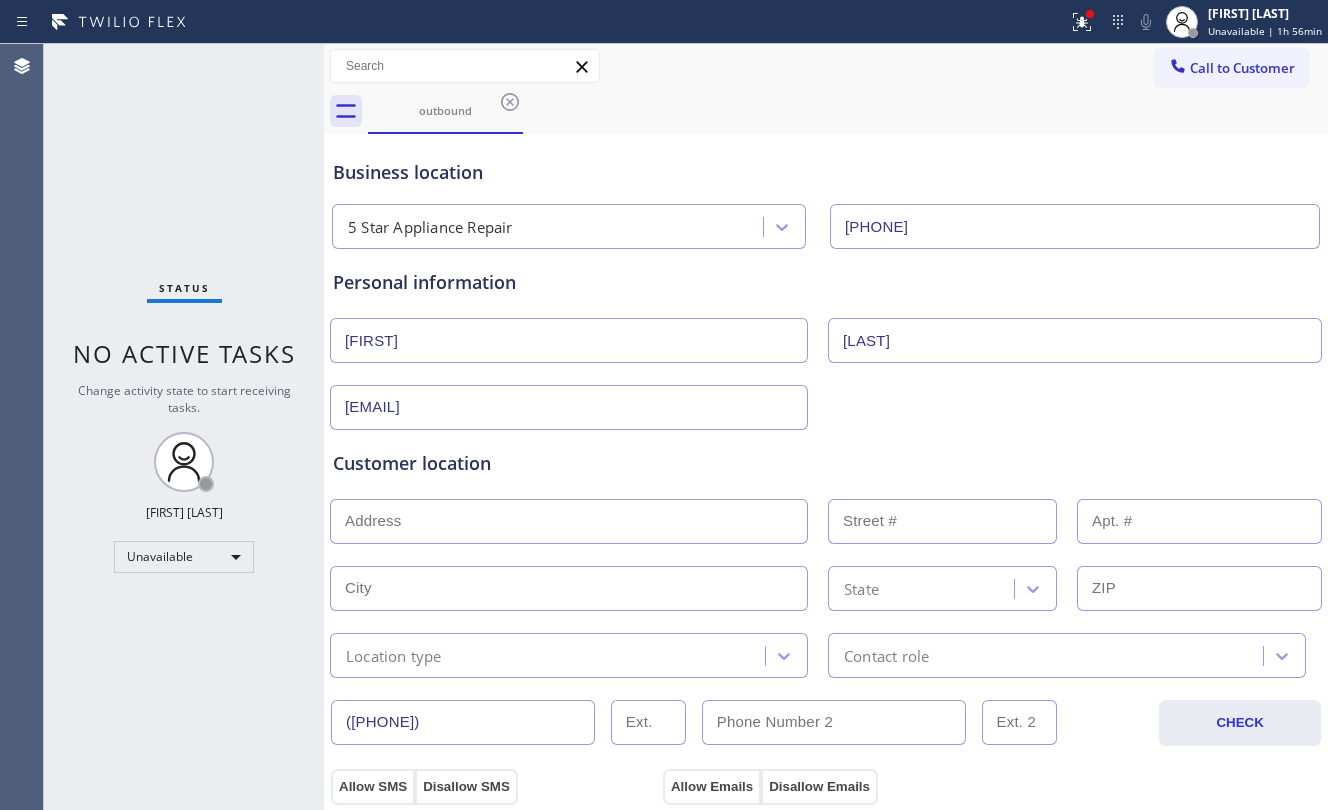 type on "[EMAIL]" 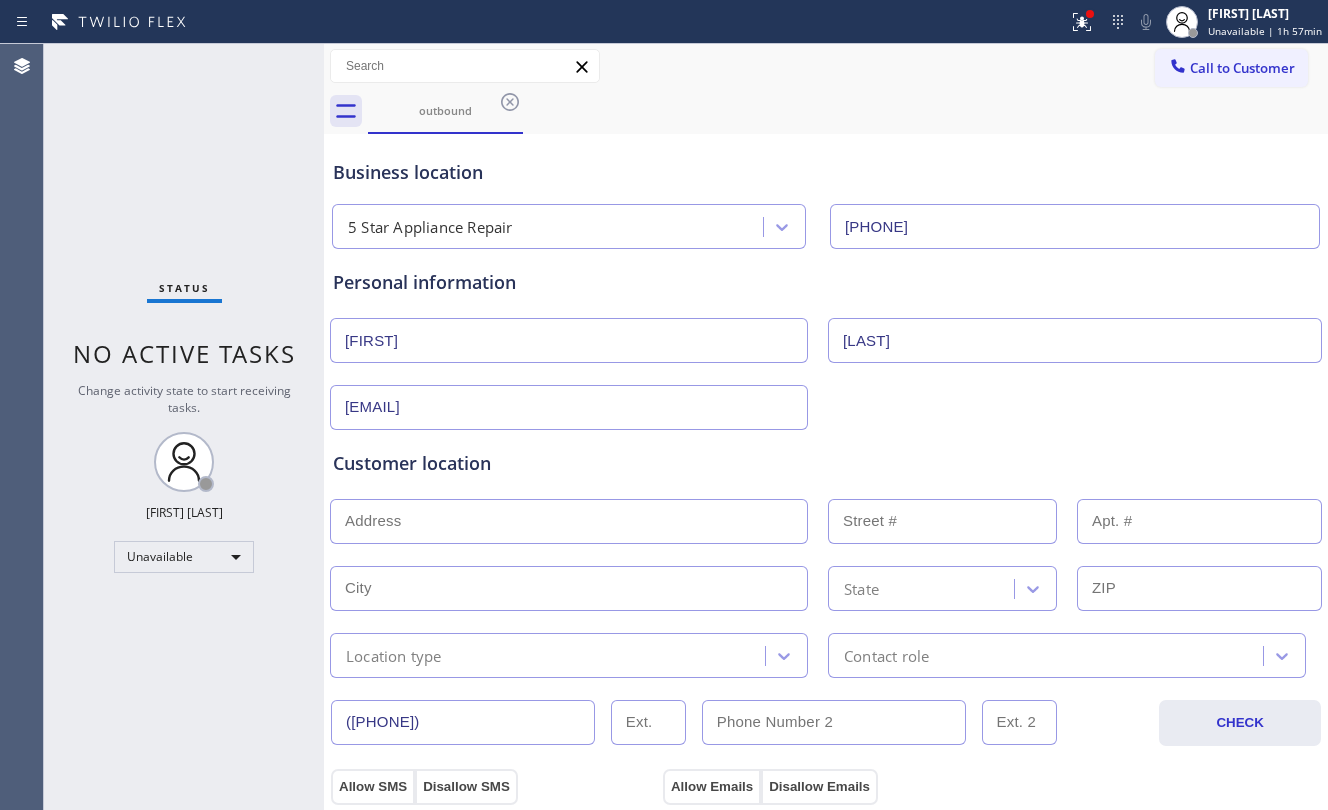 click at bounding box center (569, 521) 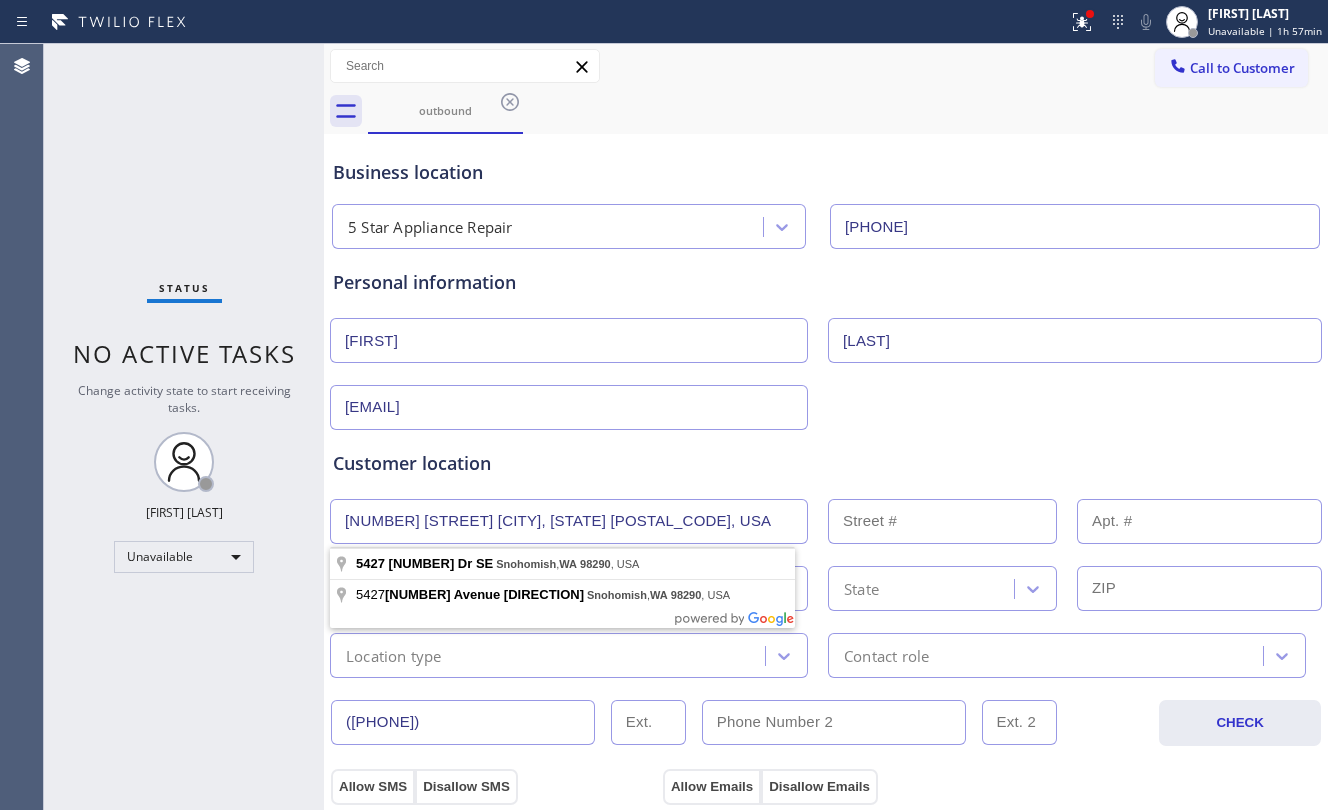 type on "[NUMBER] [STREET]" 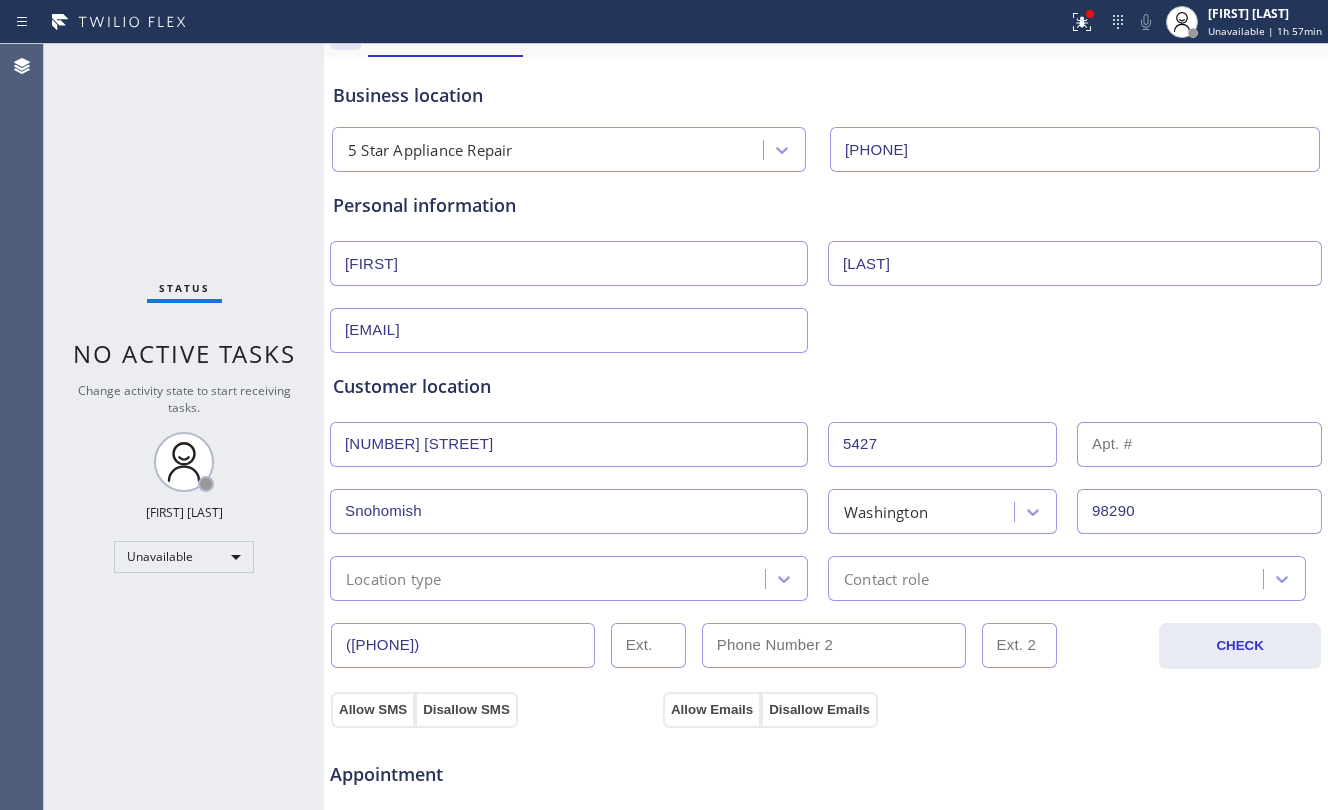 scroll, scrollTop: 133, scrollLeft: 0, axis: vertical 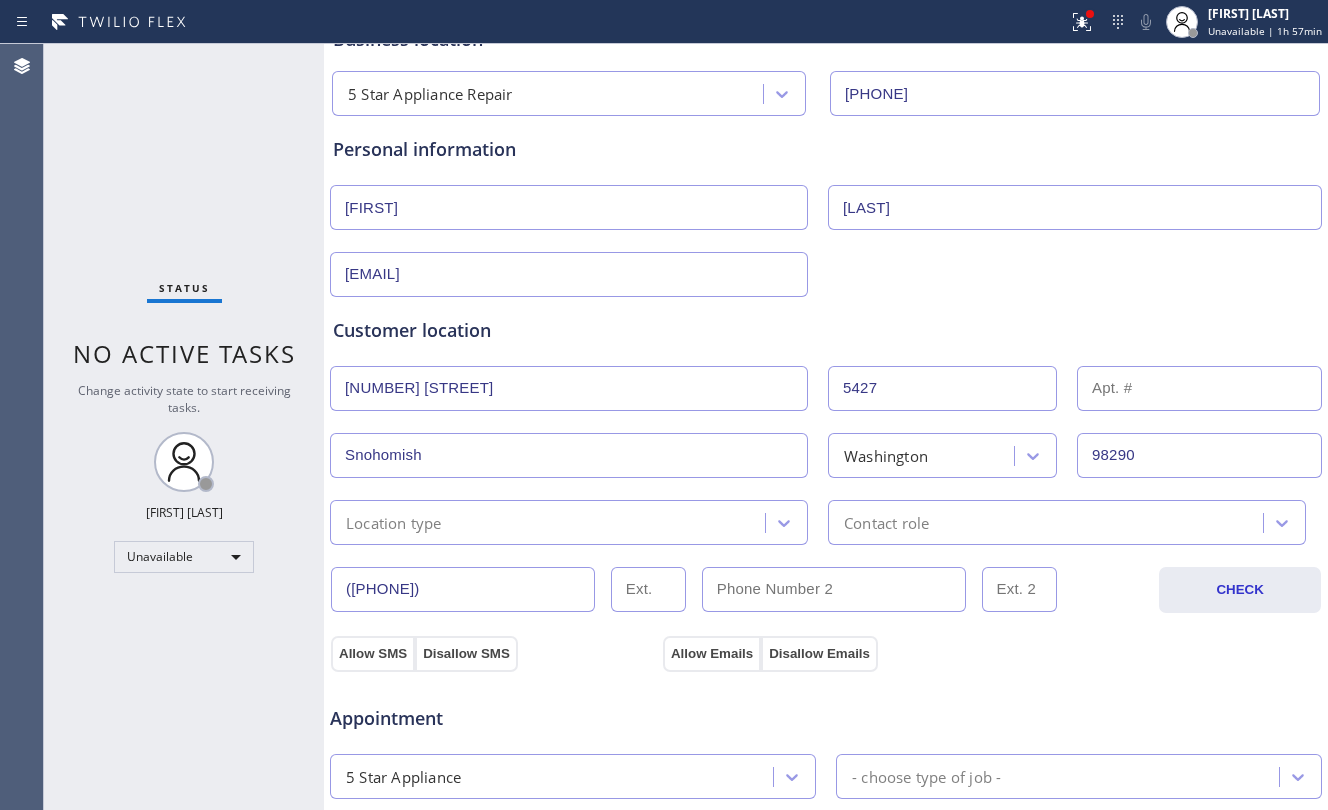 click on "Location type" at bounding box center (550, 522) 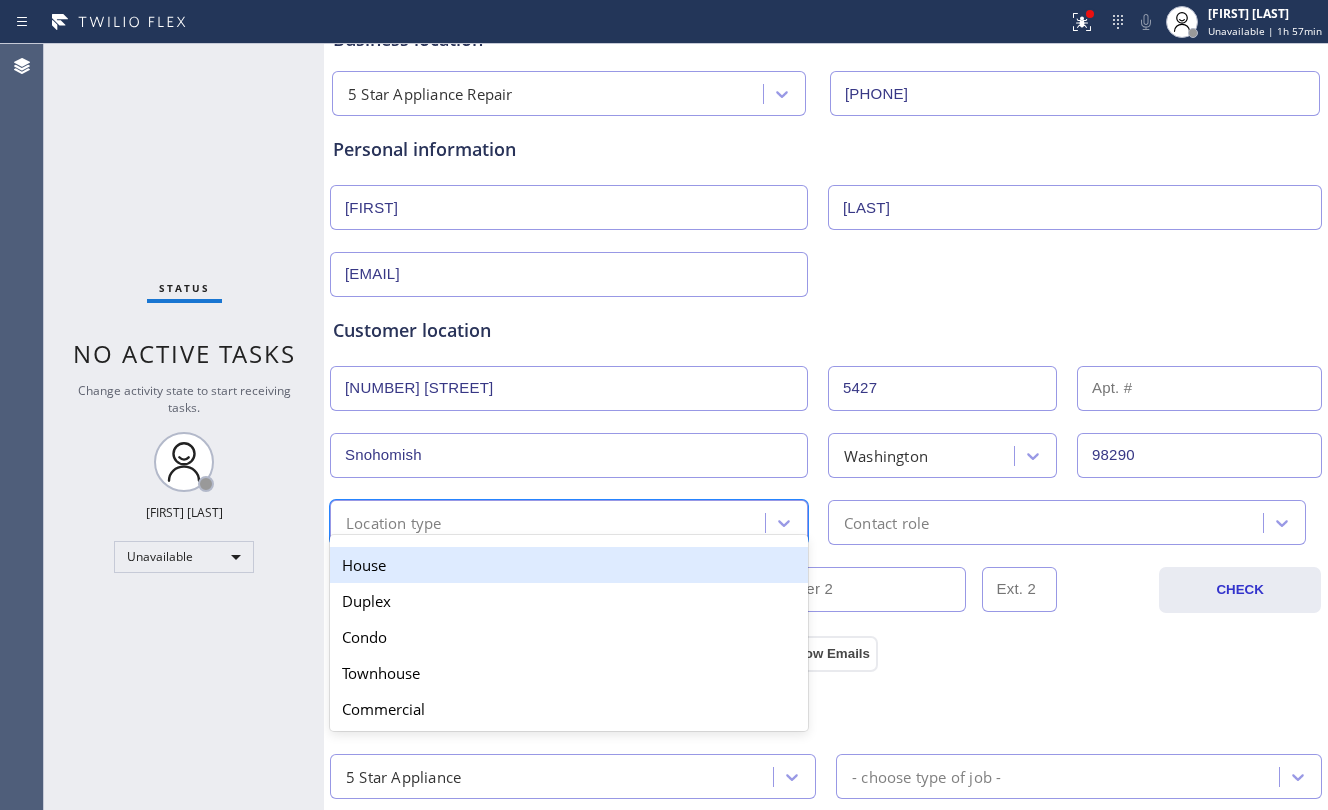 click on "House" at bounding box center [569, 565] 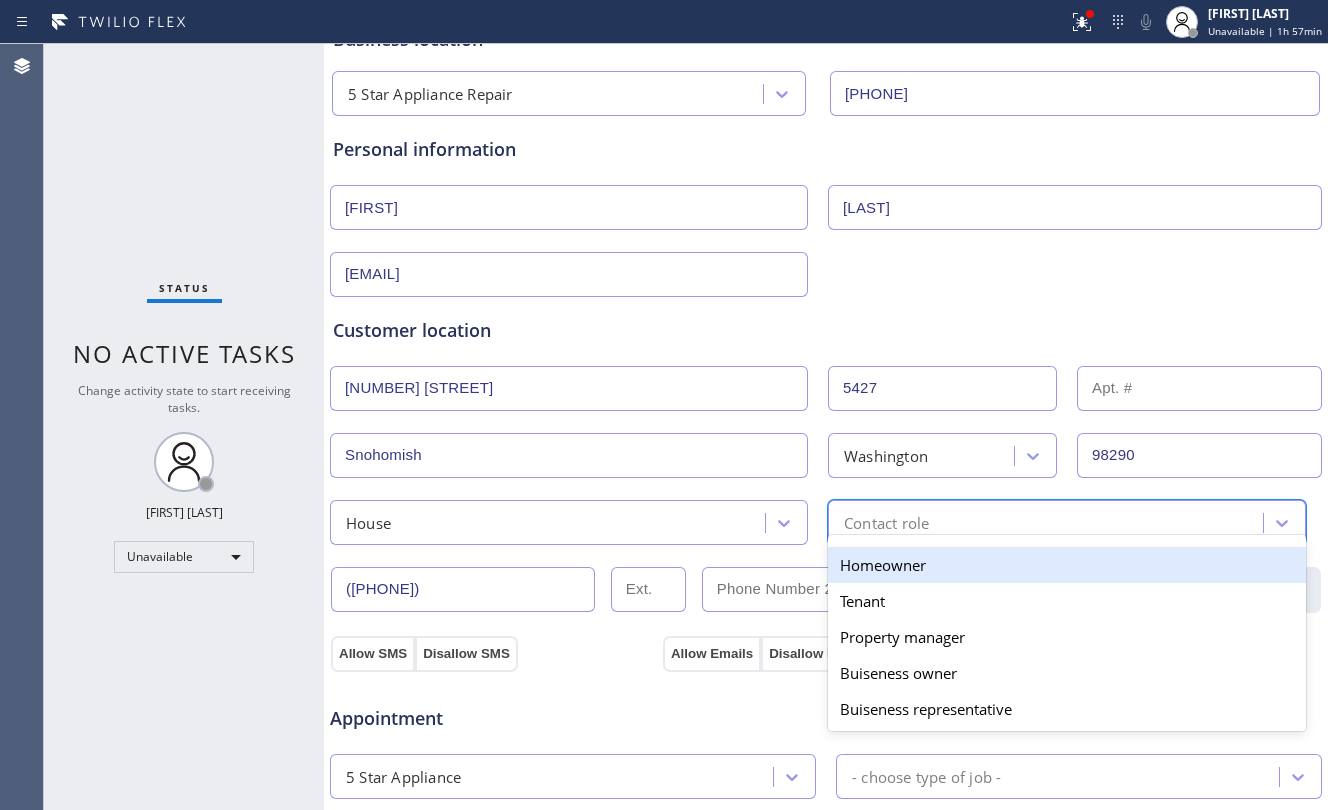 click on "Contact role" at bounding box center (1048, 522) 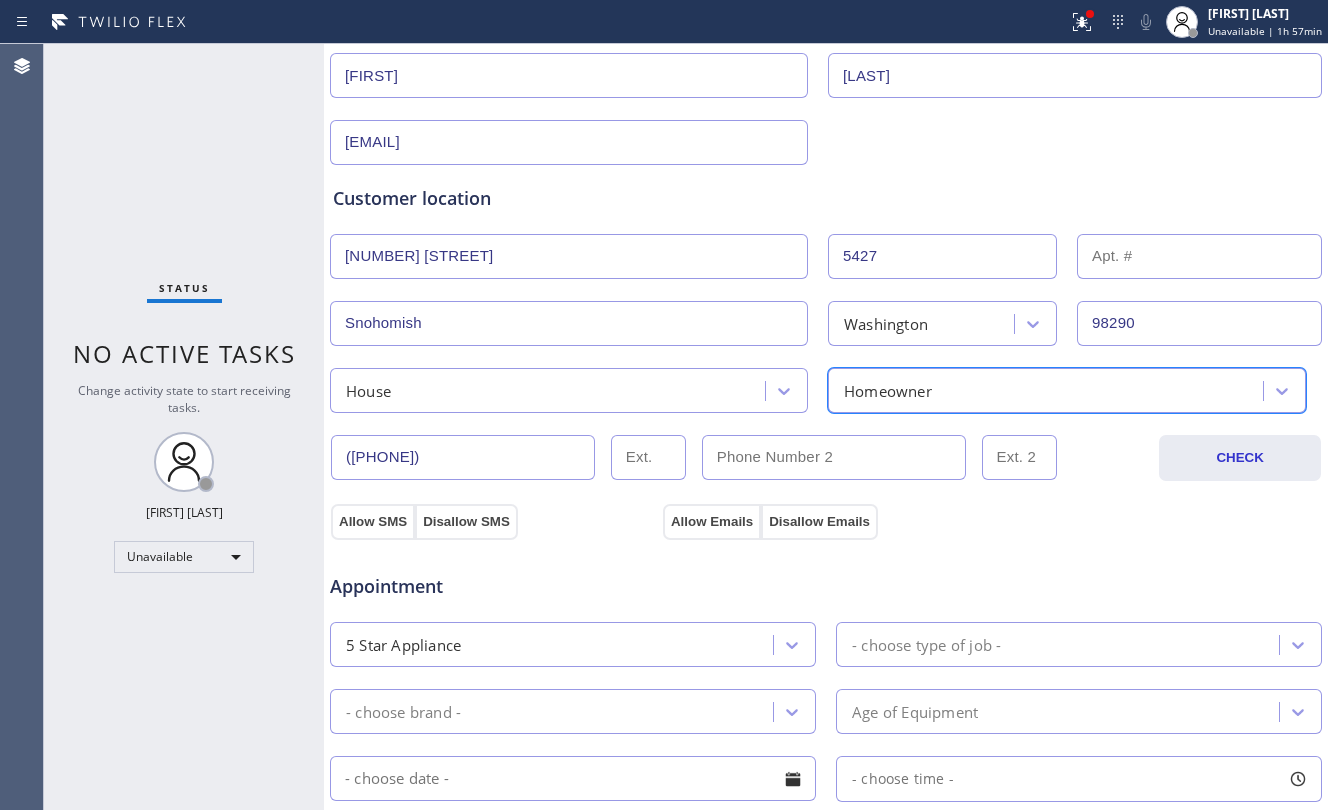 scroll, scrollTop: 266, scrollLeft: 0, axis: vertical 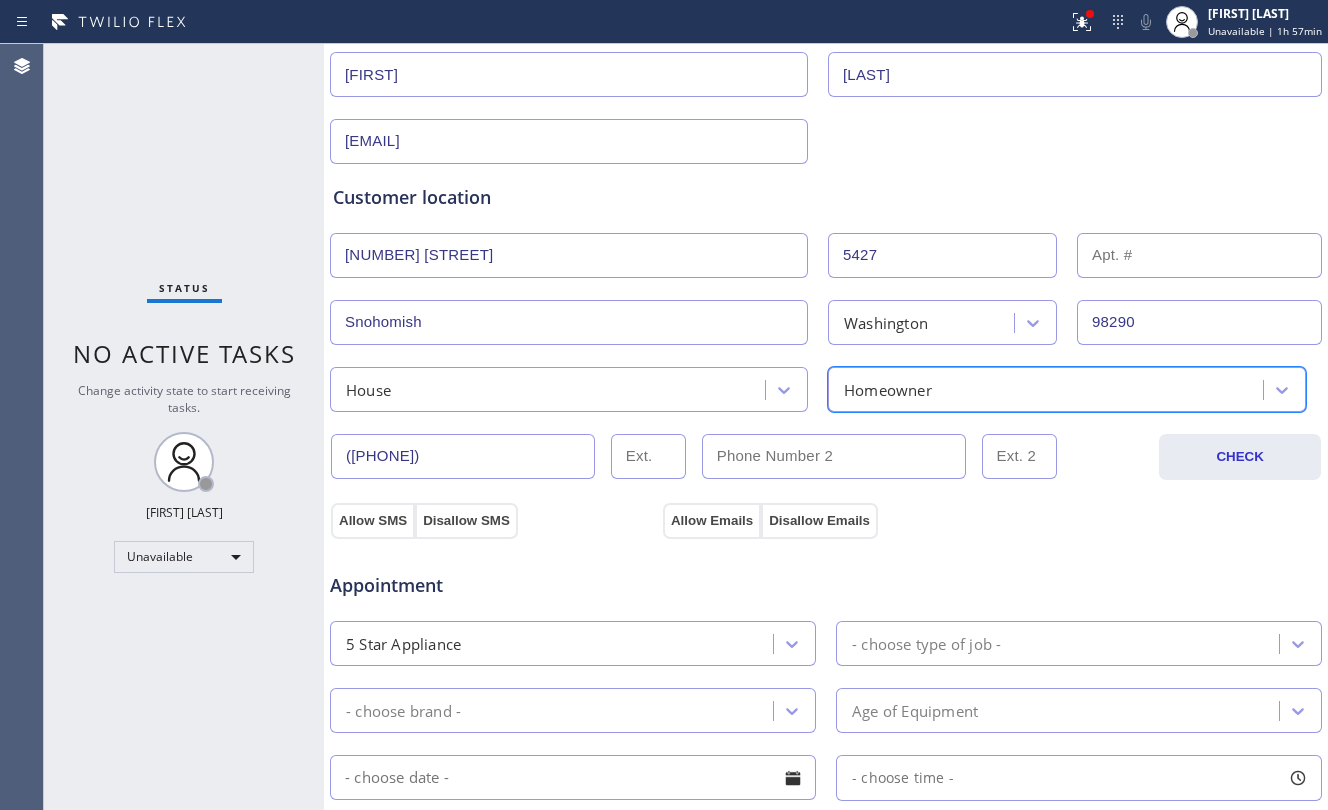 click on "Appointment 5 Star Appliance - choose type of job - - choose brand - Age of Equipment - choose time -" at bounding box center (826, 726) 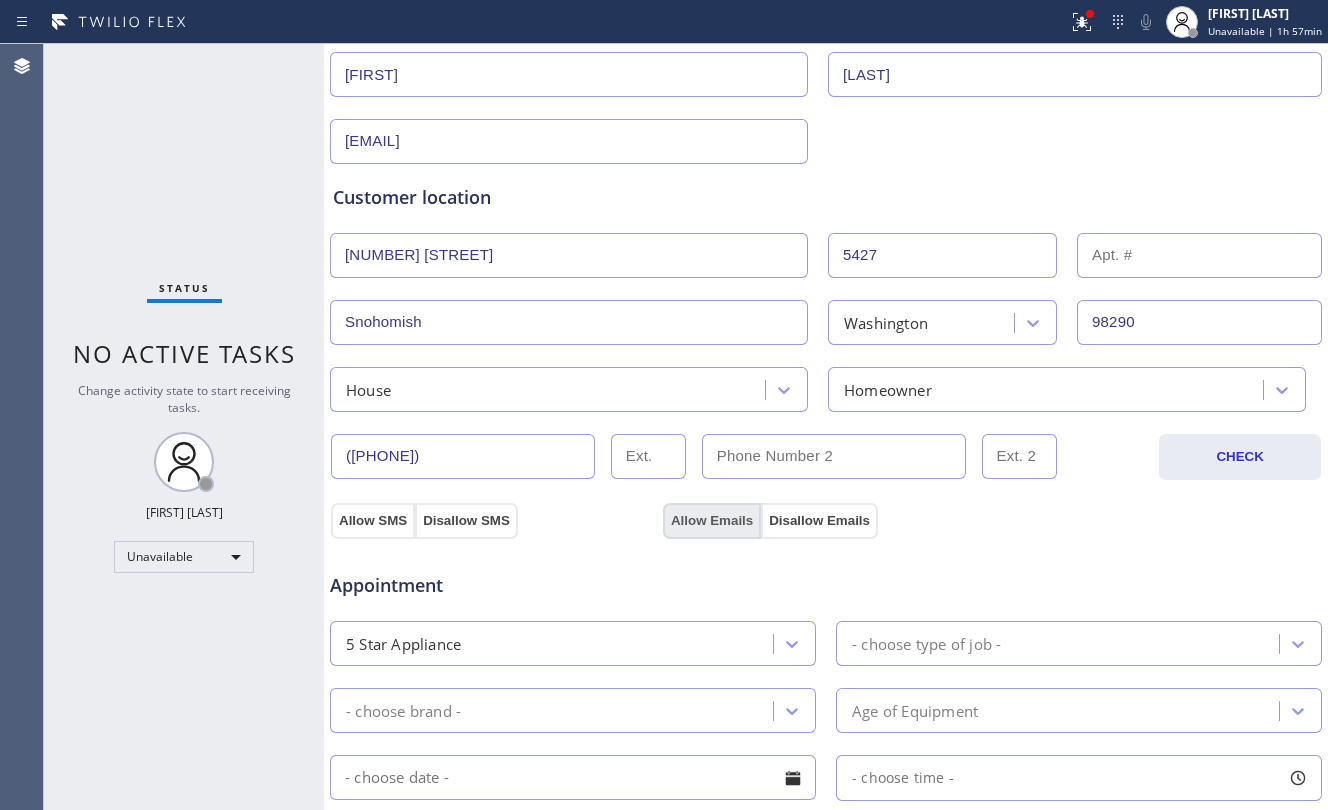 click on "Allow Emails" at bounding box center (712, 521) 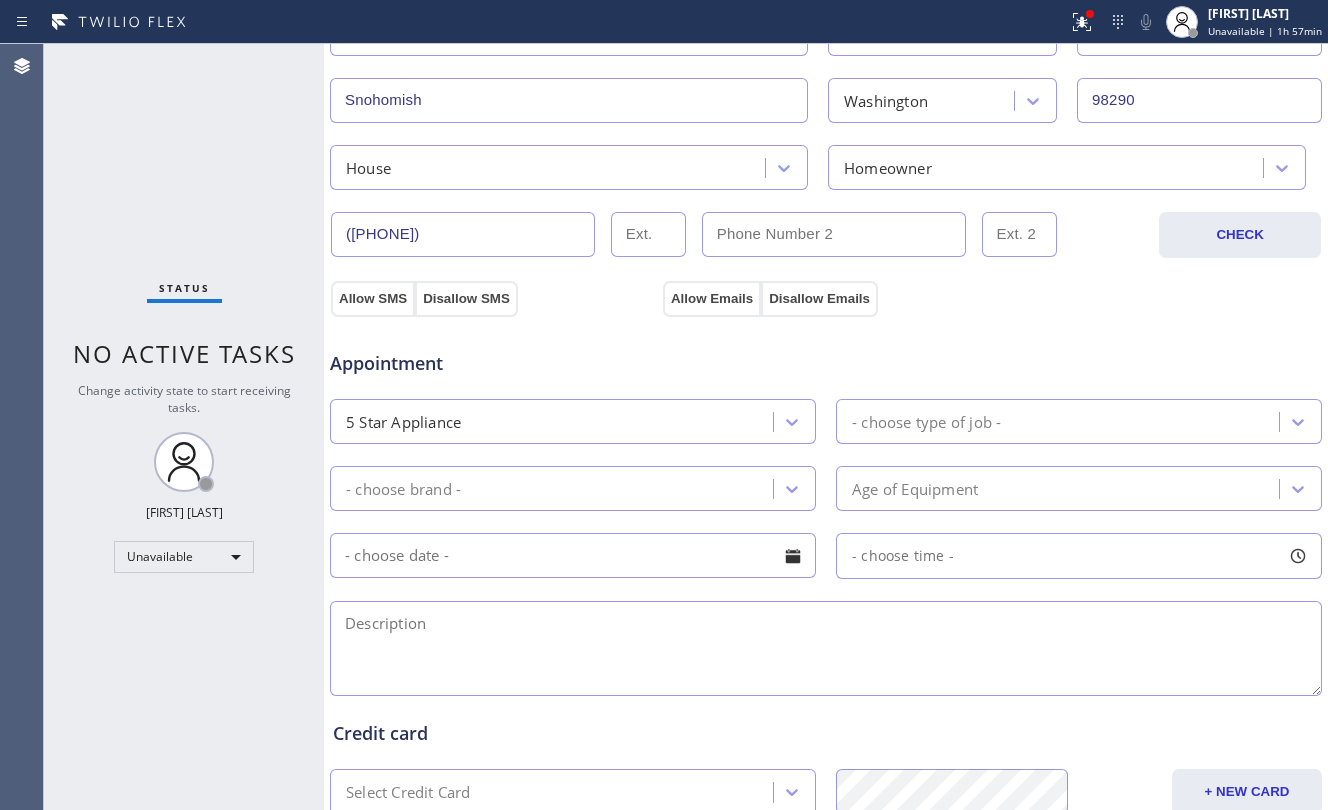 scroll, scrollTop: 533, scrollLeft: 0, axis: vertical 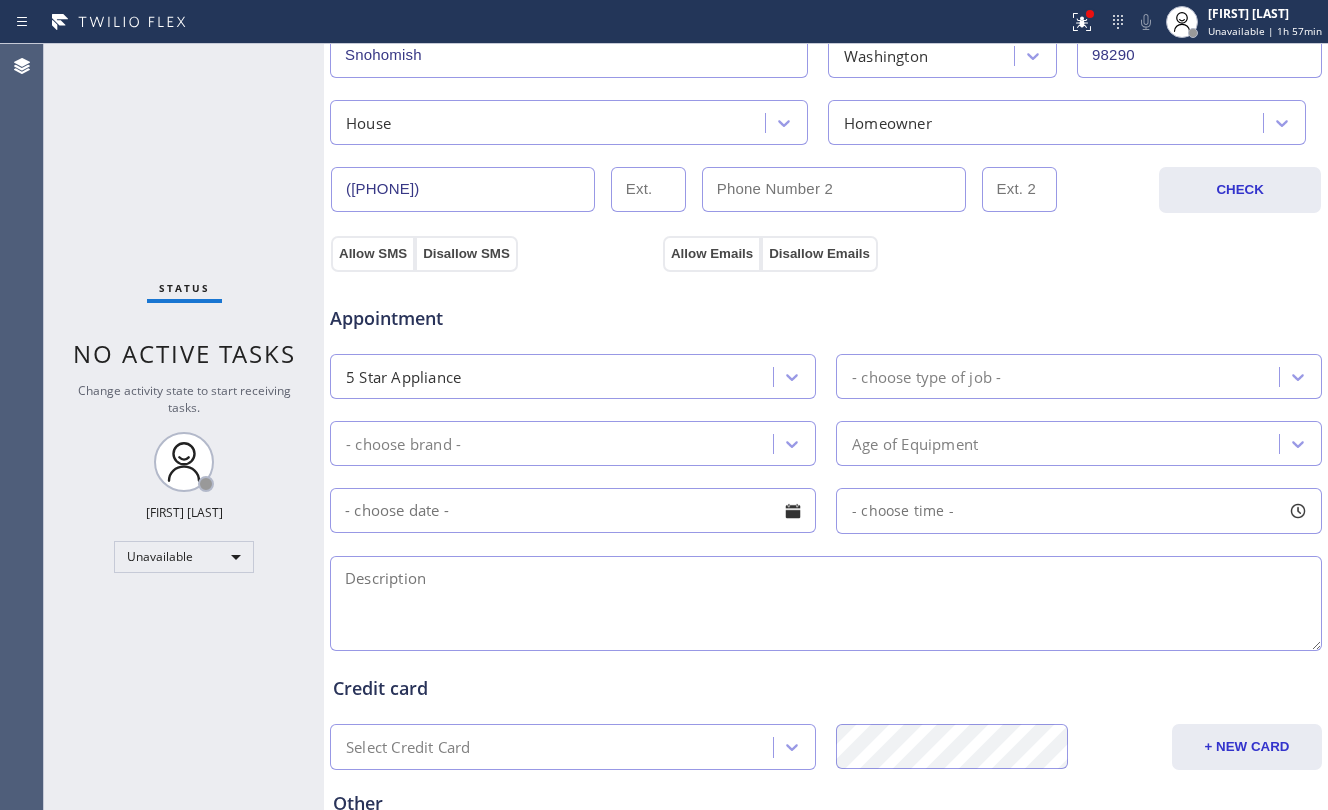 click on "- choose type of job -" at bounding box center (926, 376) 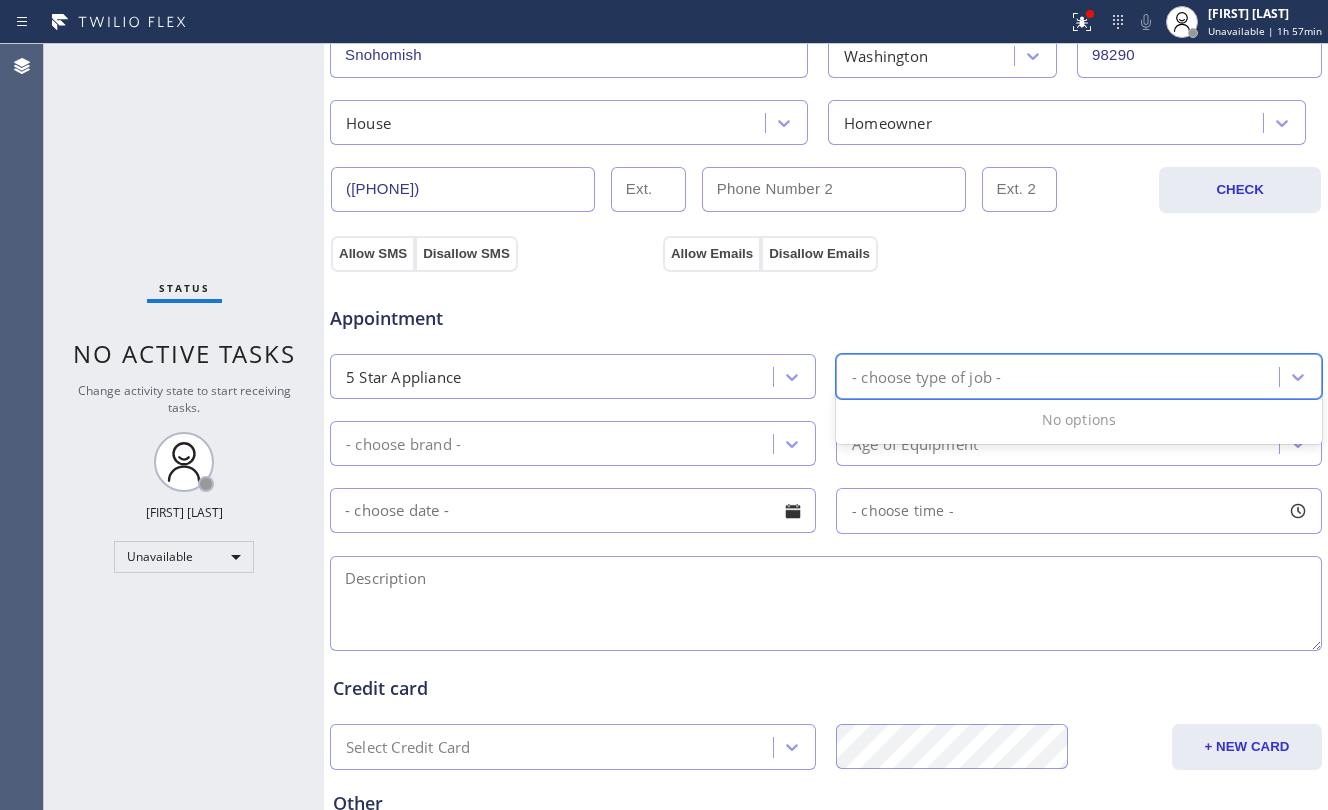 click on "5 Star Appliance" at bounding box center [554, 376] 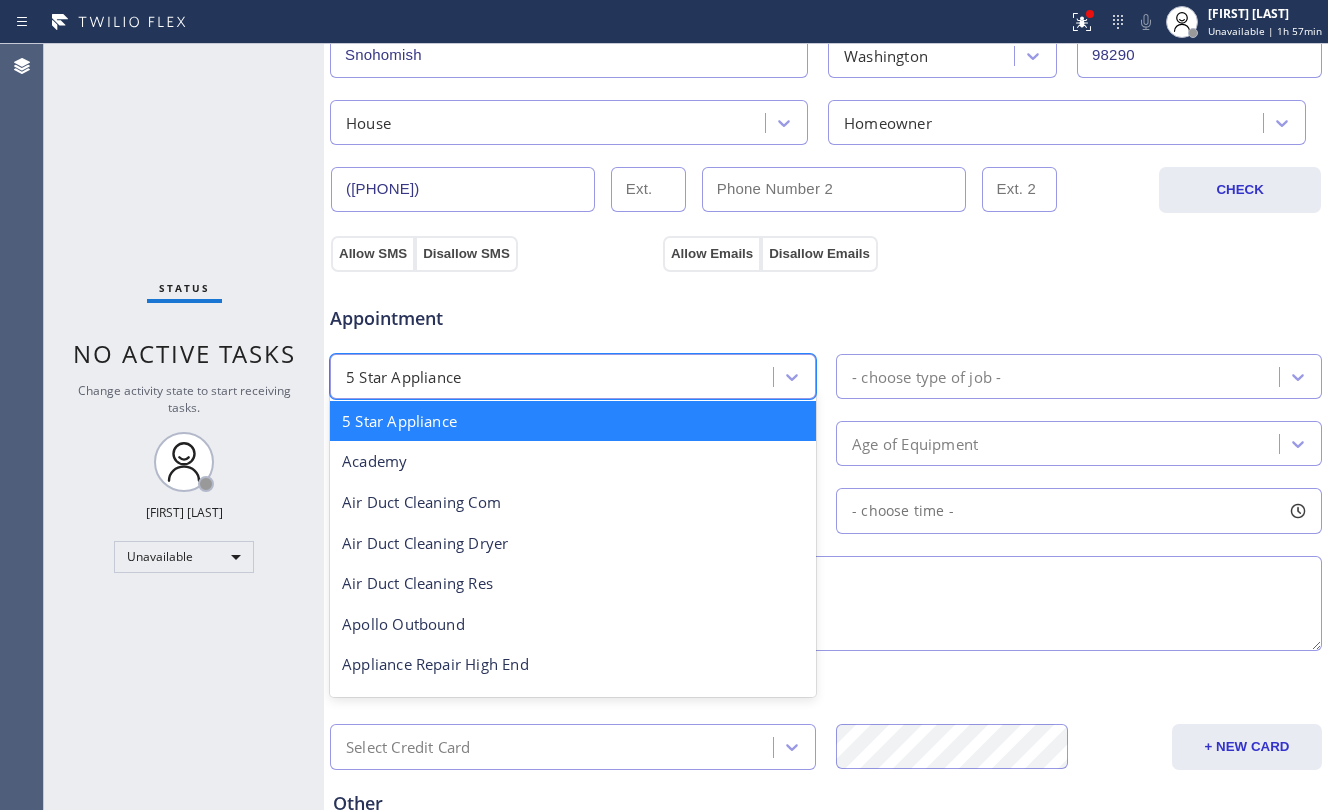 click on "5 Star Appliance" at bounding box center (554, 376) 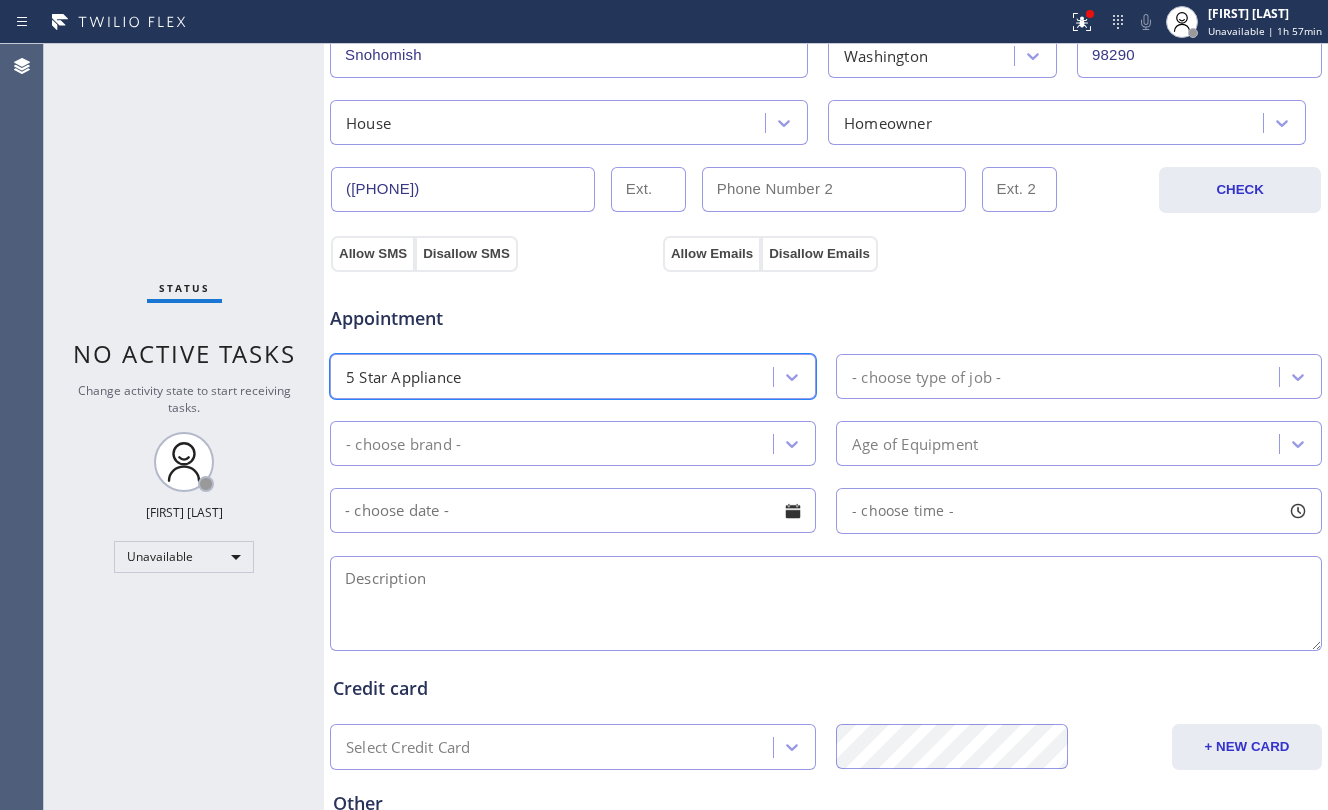click on "5 Star Appliance" at bounding box center [554, 376] 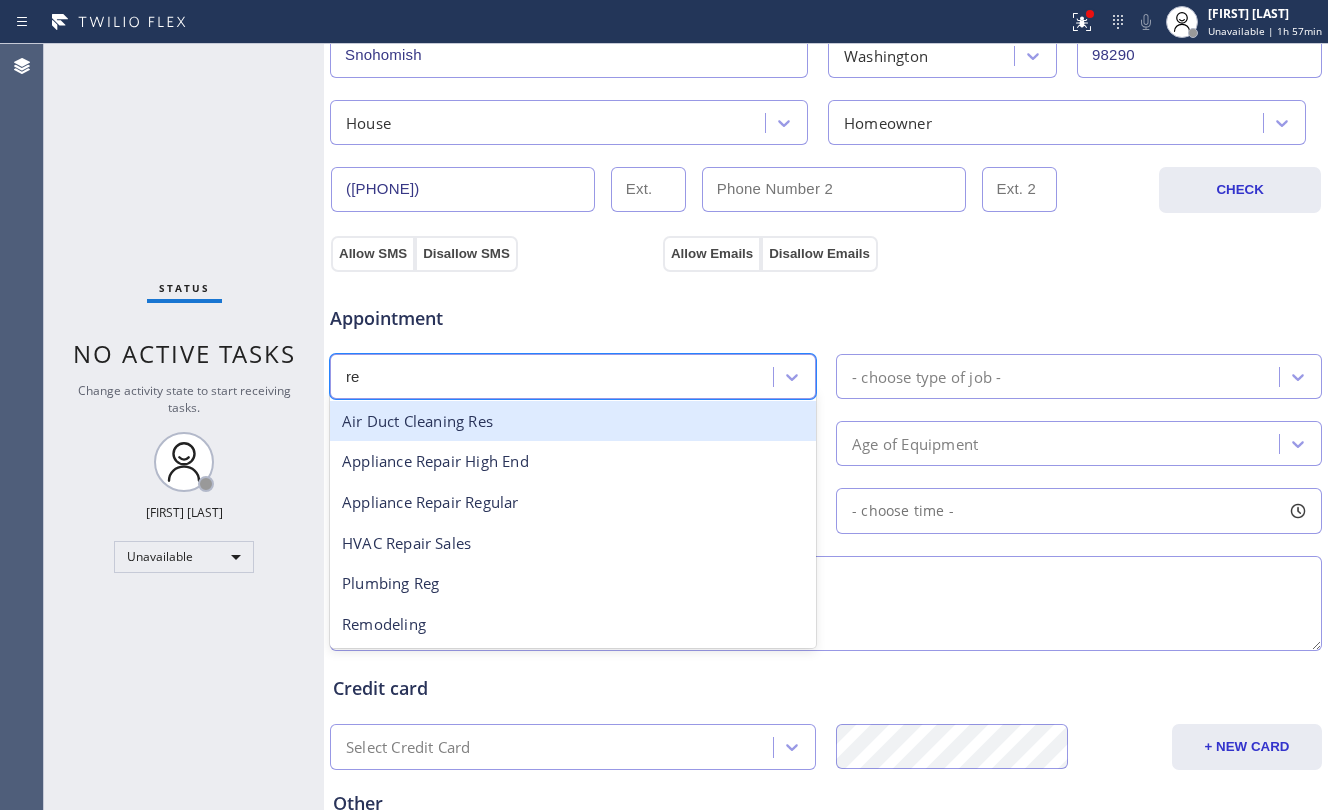 type on "reg" 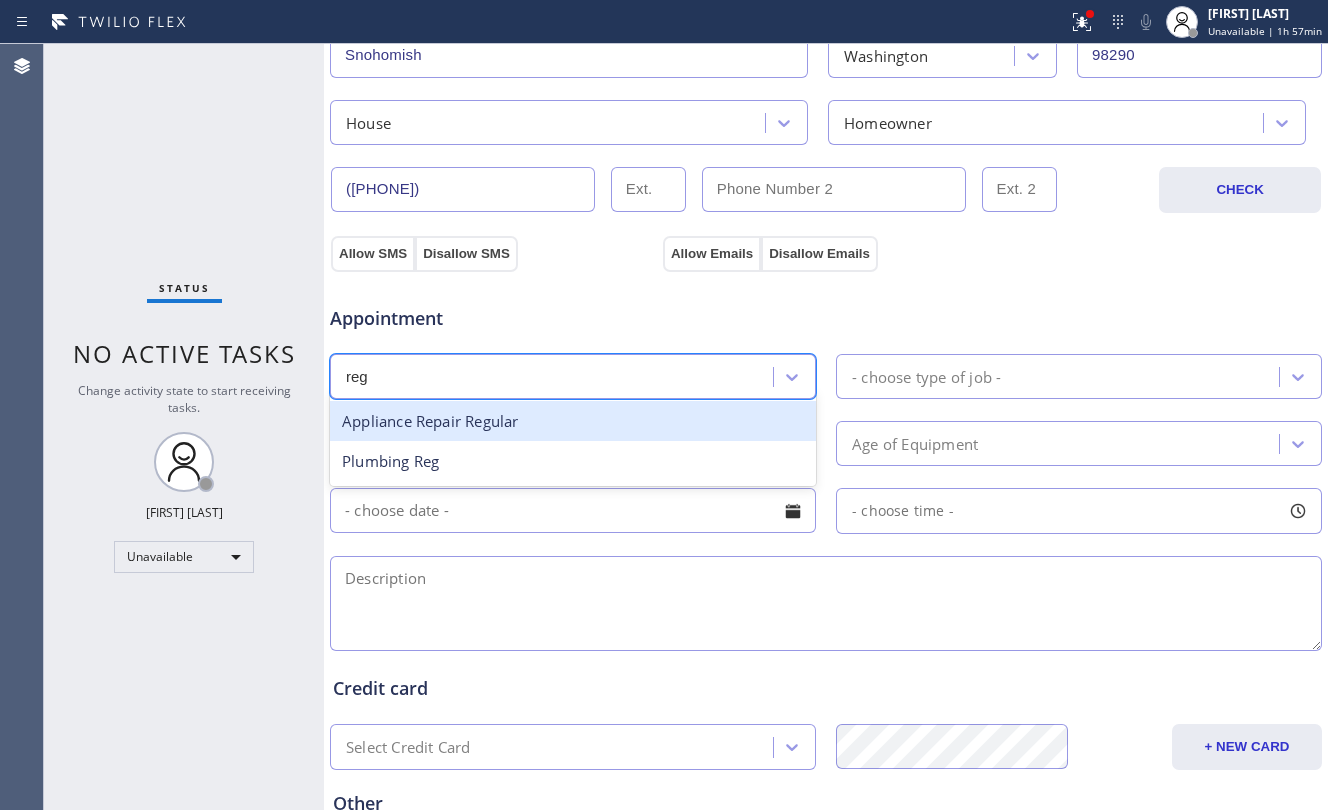 click on "Appliance Repair Regular" at bounding box center (573, 421) 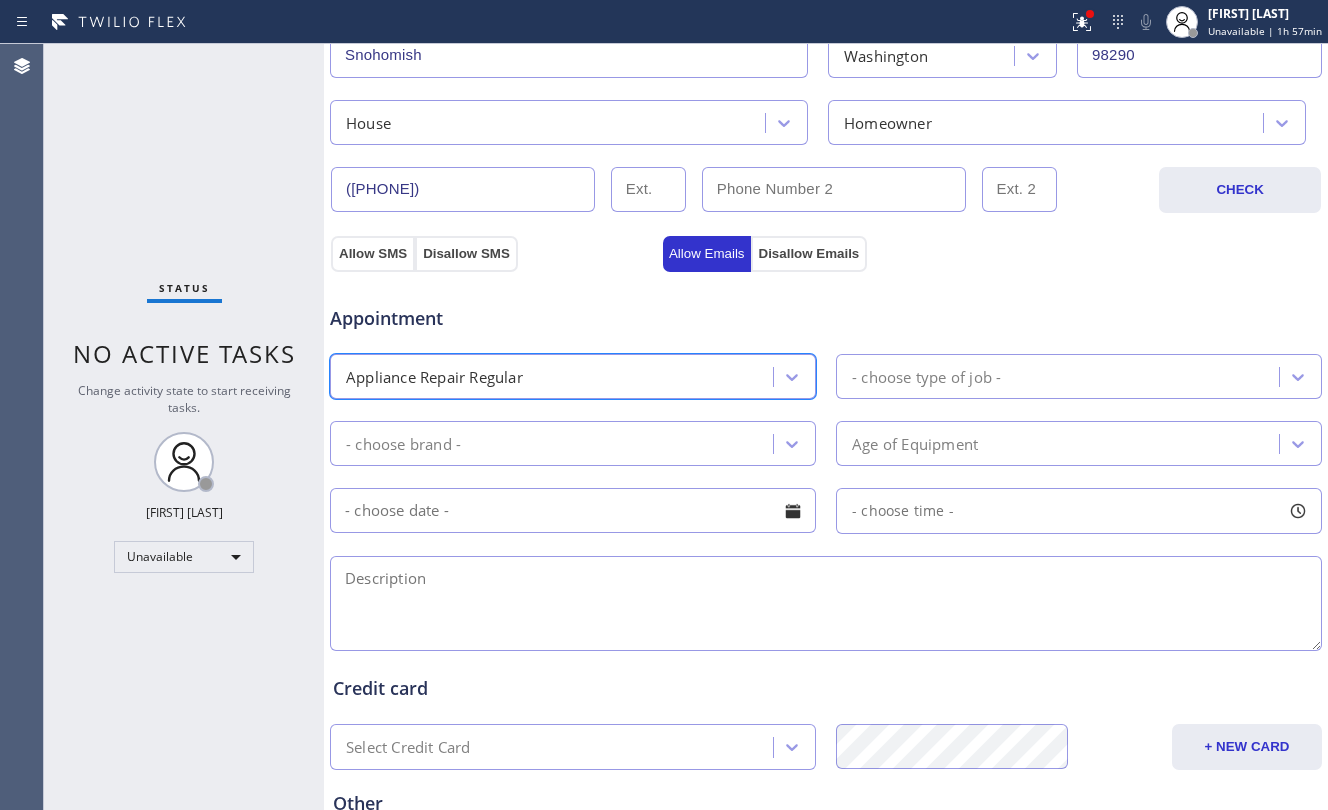 click on "- choose type of job -" at bounding box center (1060, 376) 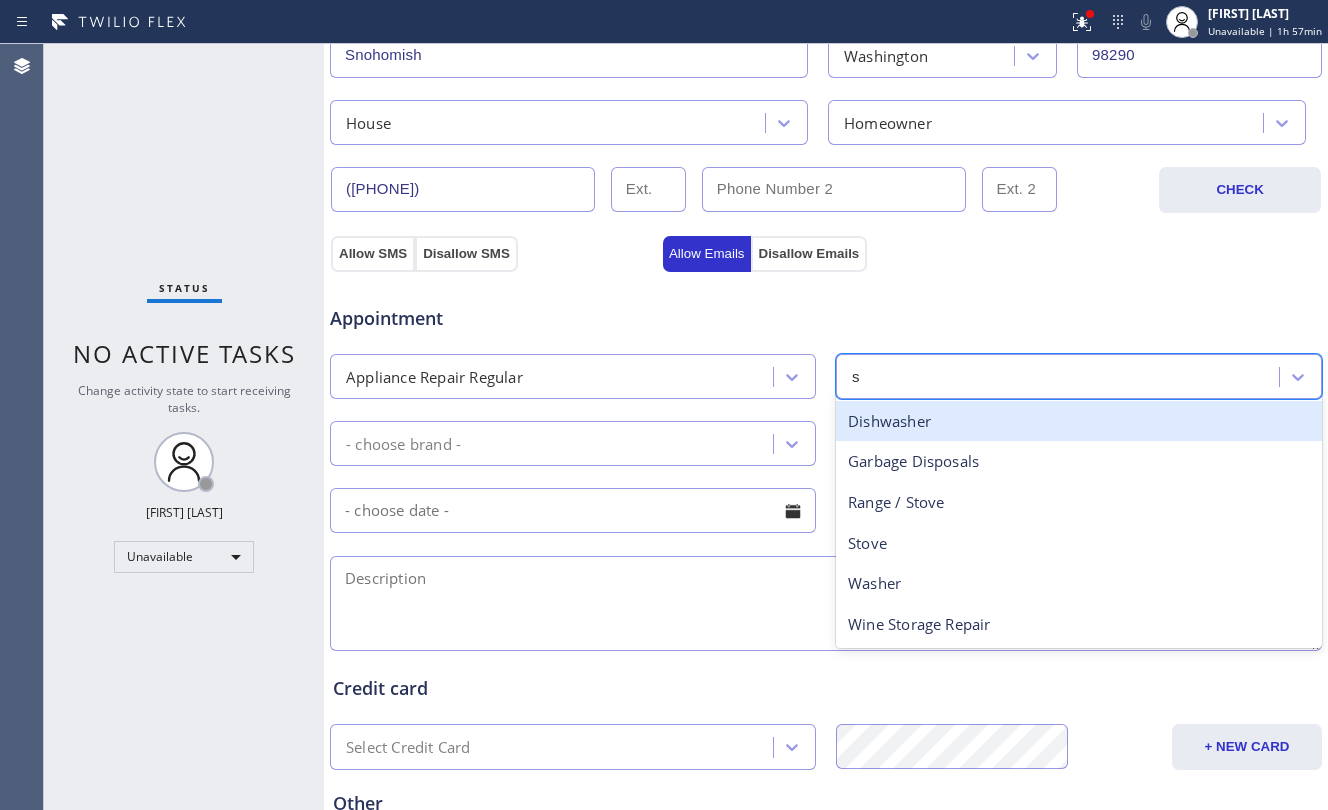 type on "st" 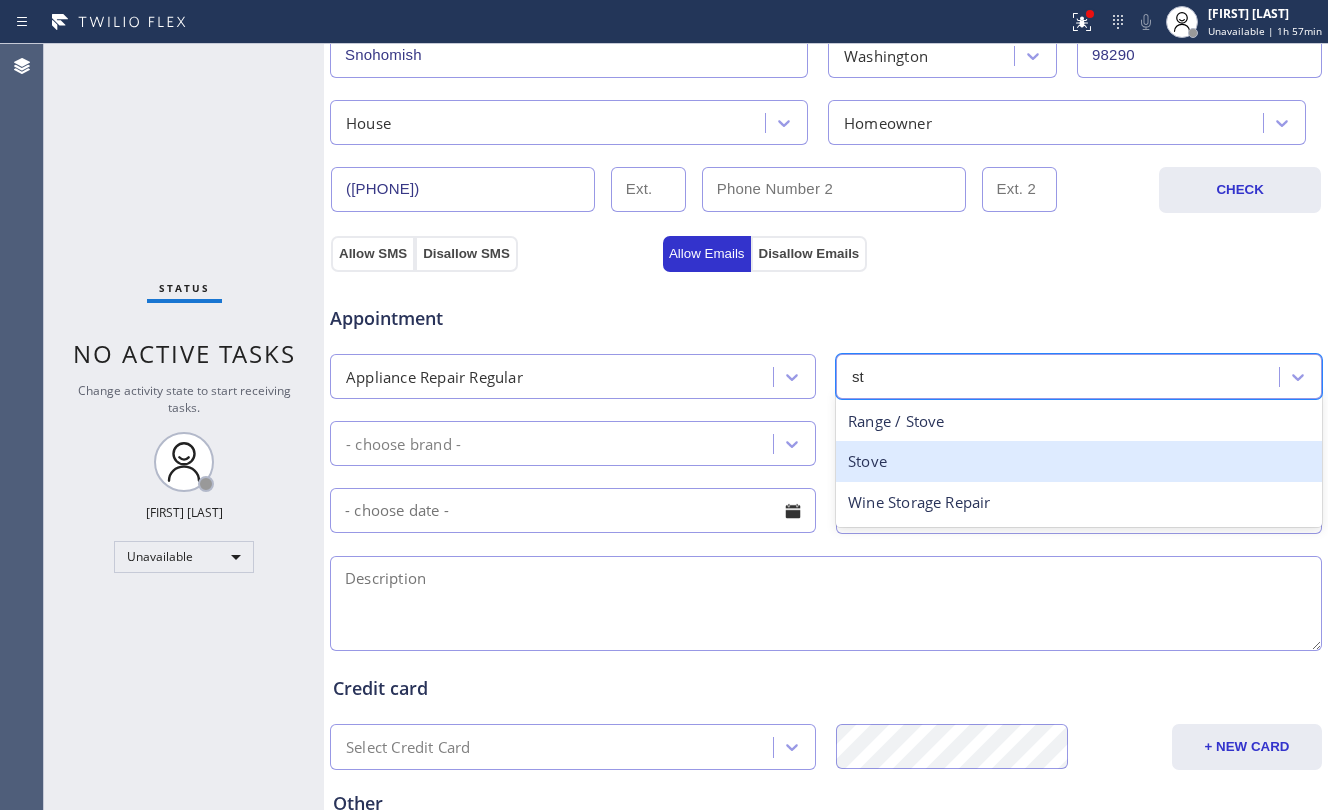 click on "Stove" at bounding box center [1079, 461] 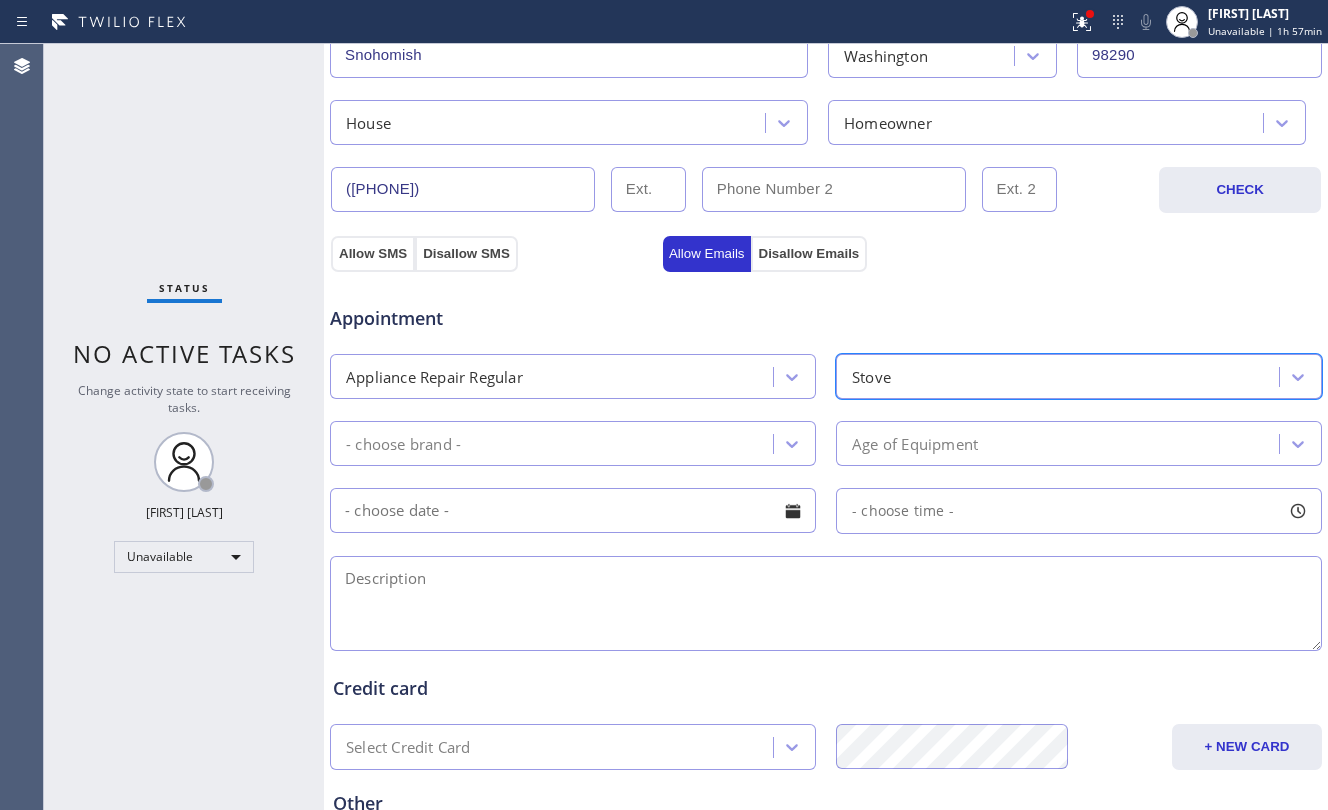 click on "- choose brand -" at bounding box center [554, 443] 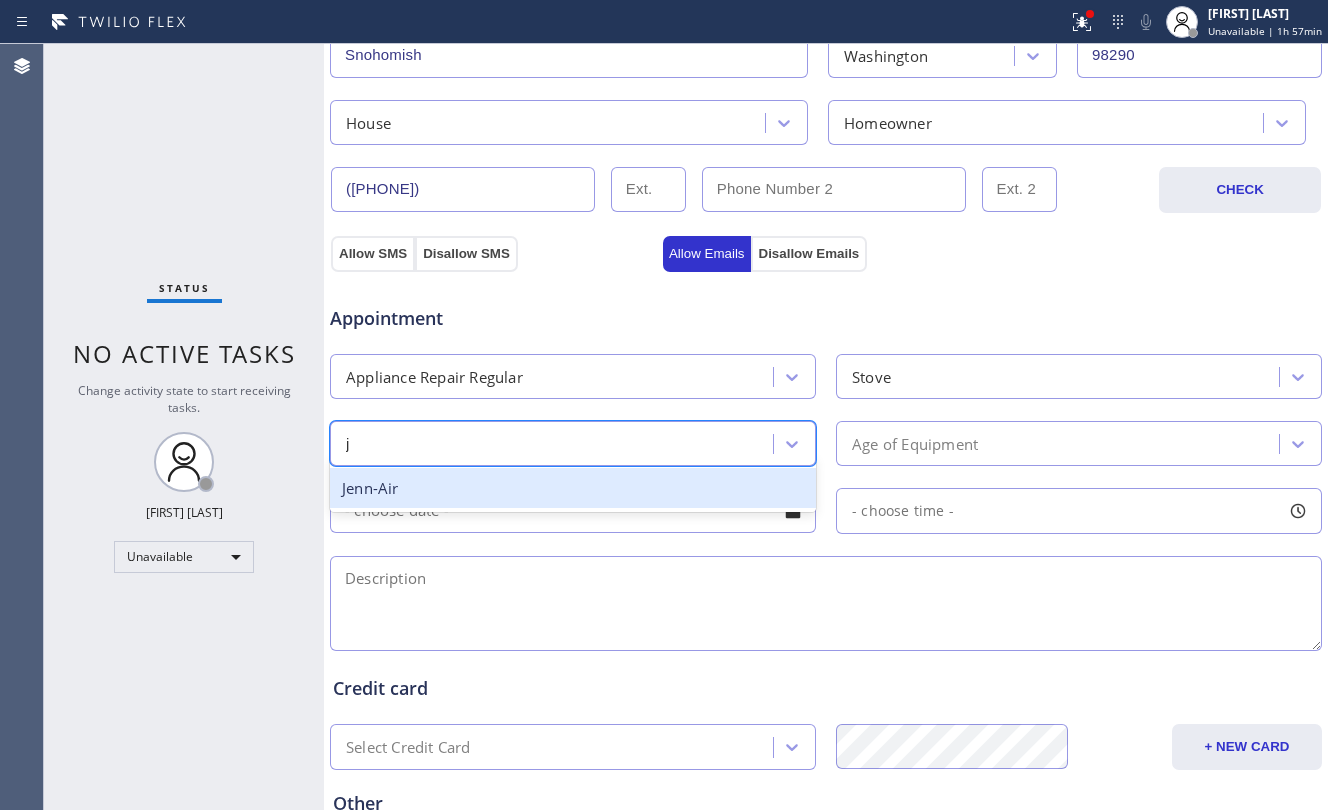 type on "je" 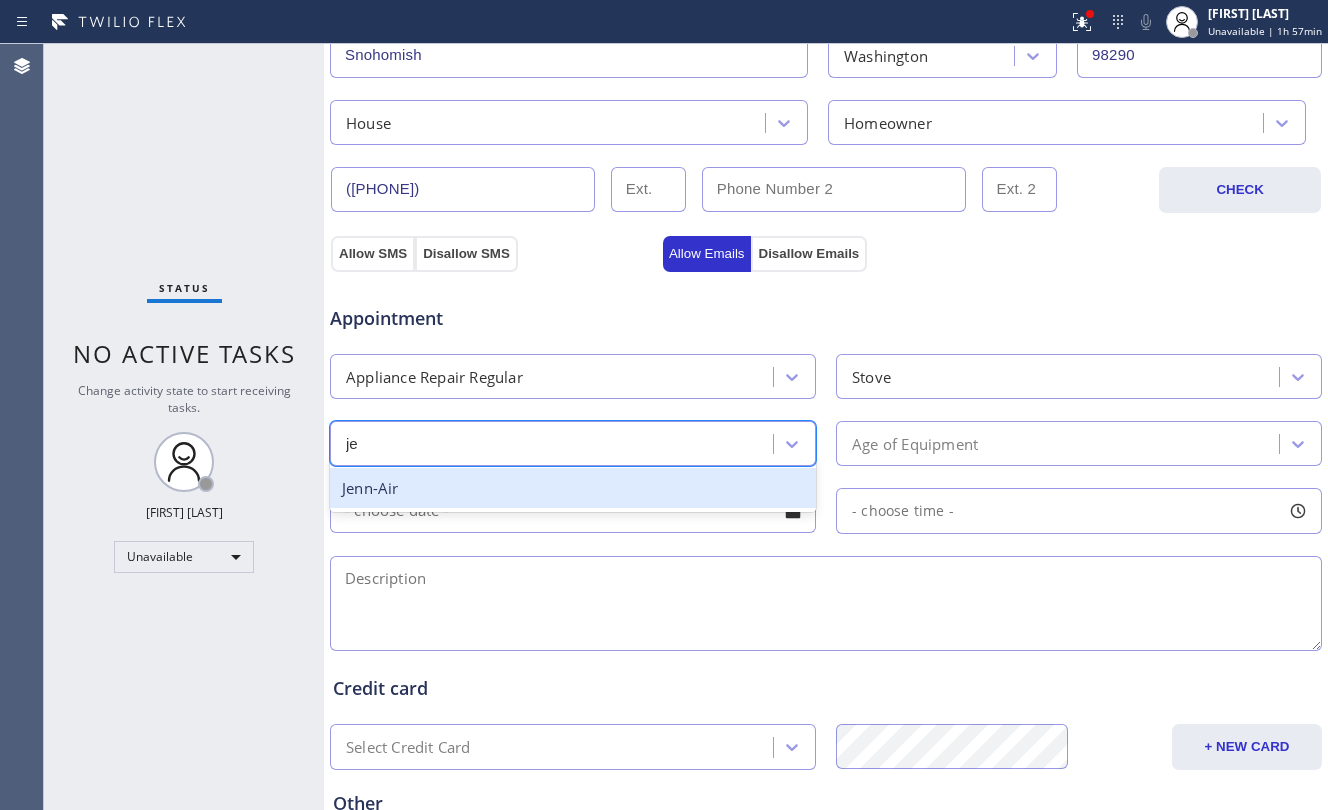 click on "Jenn-Air" at bounding box center (573, 488) 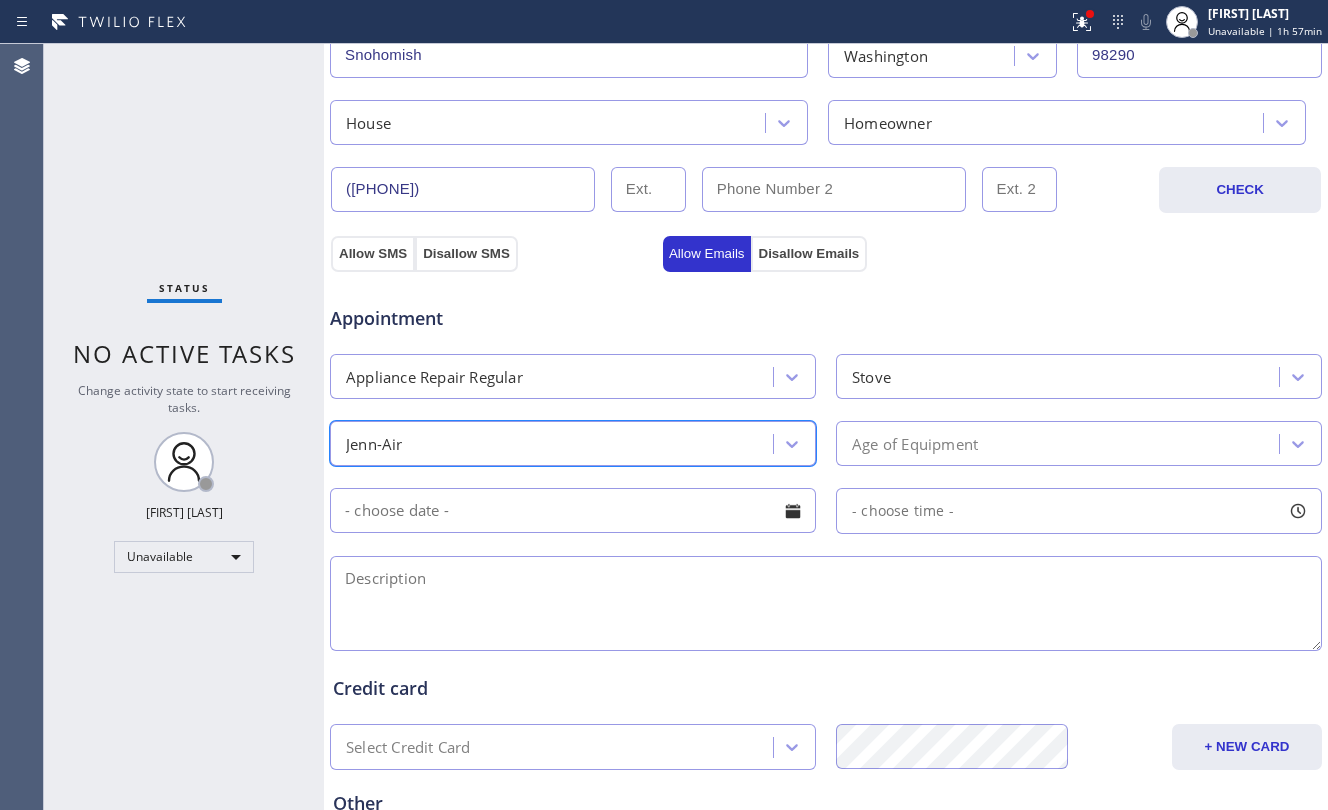click on "Age of Equipment" at bounding box center (915, 443) 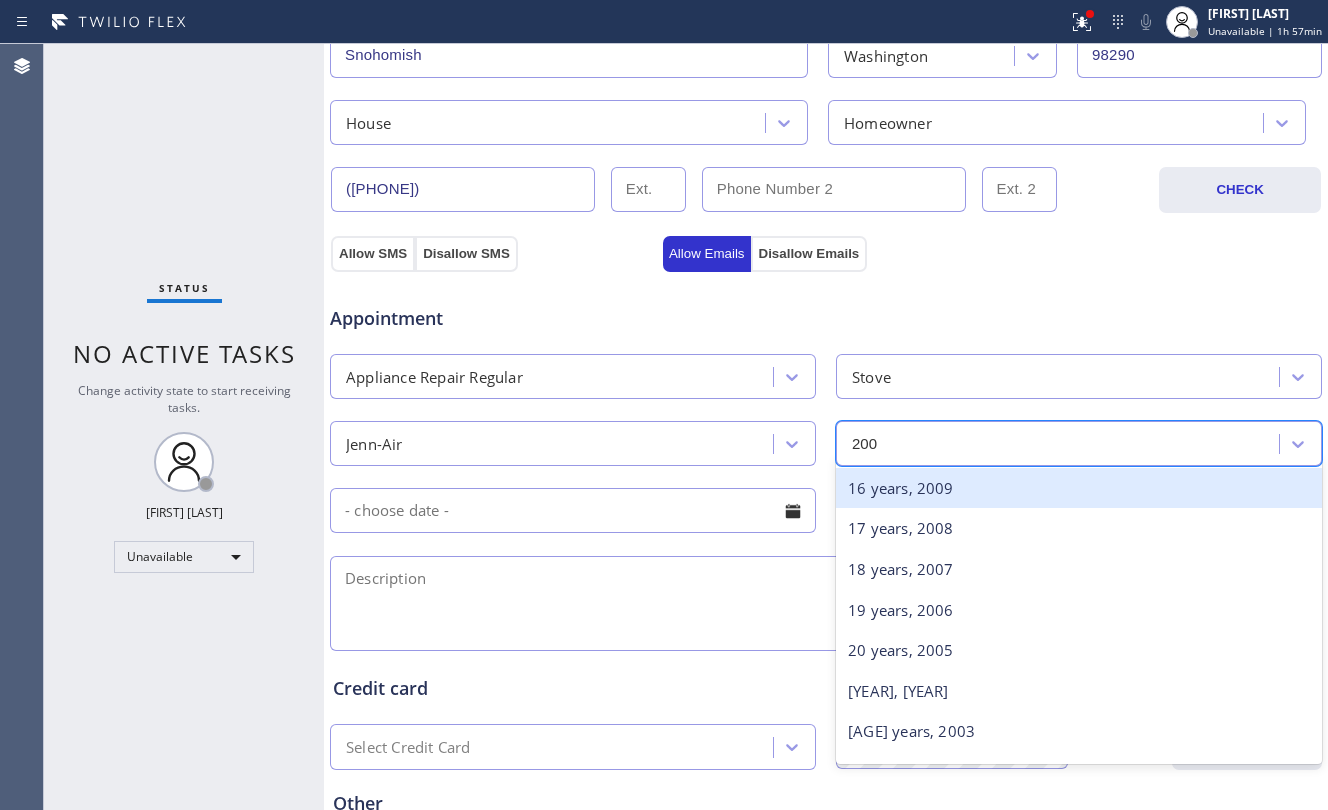 type on "2008" 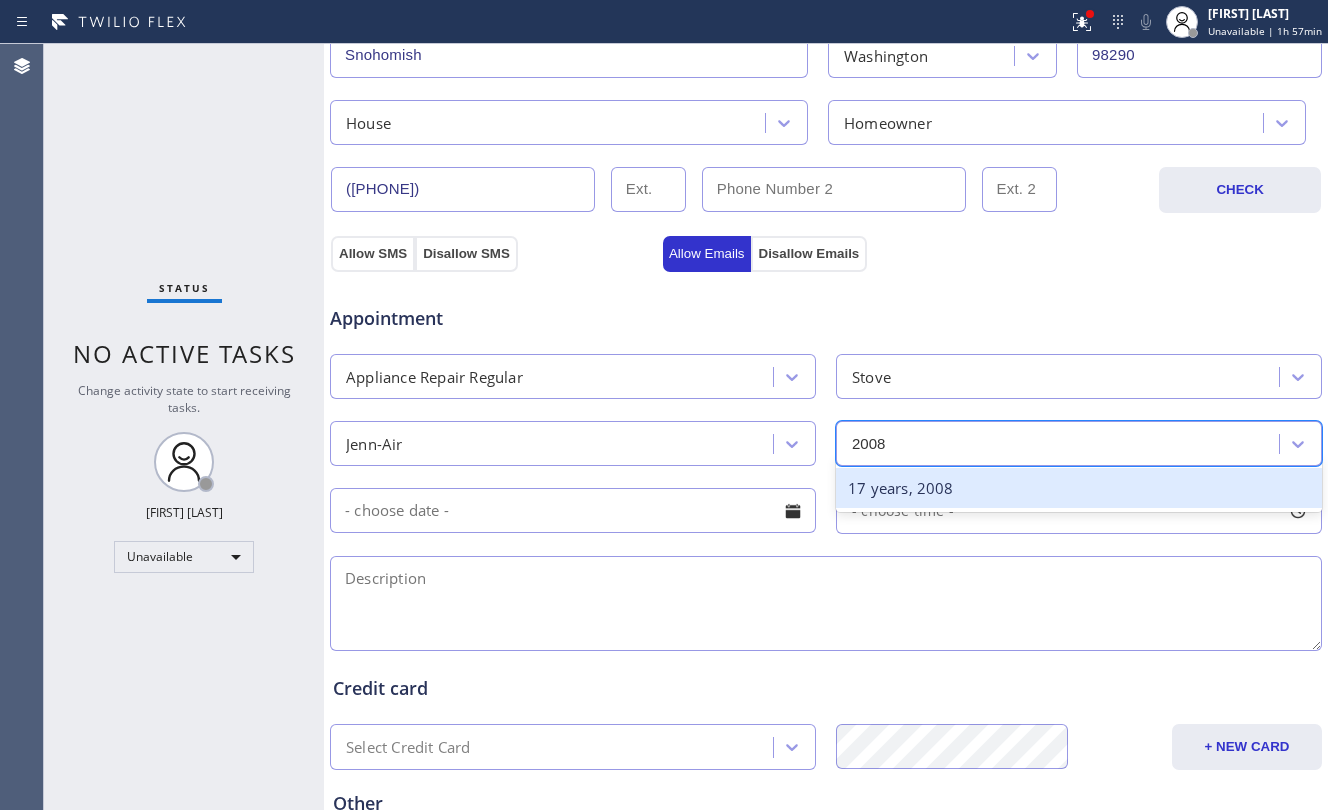 click on "17 years, 2008" at bounding box center (1079, 488) 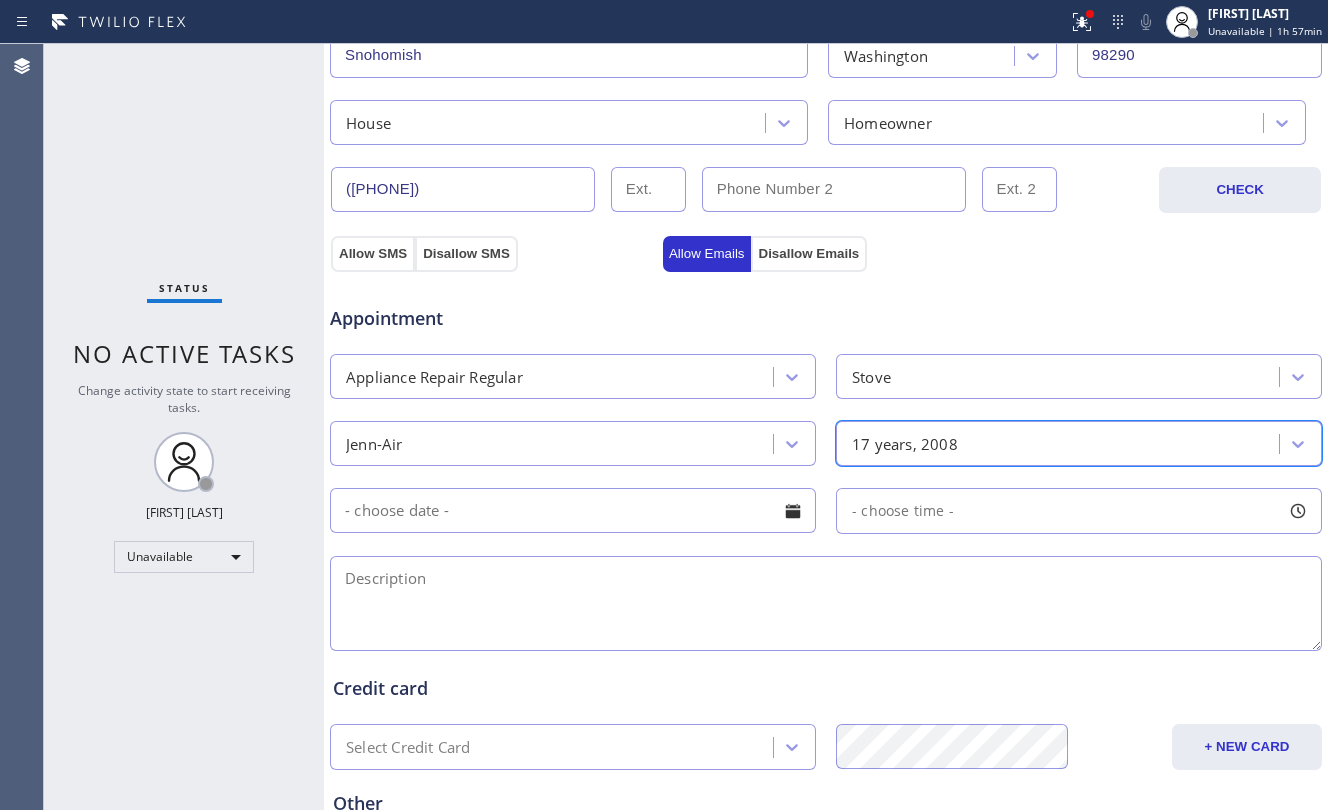 click at bounding box center (573, 510) 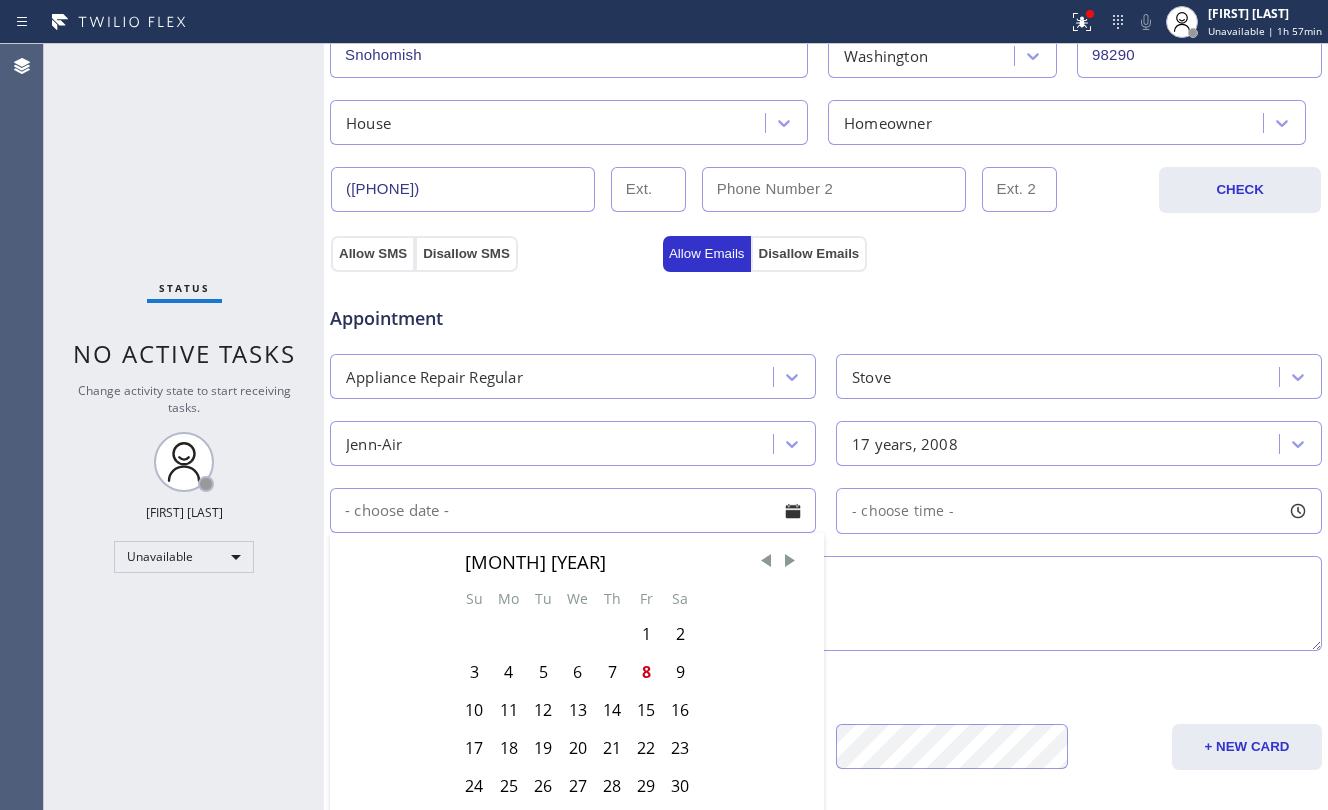 click on "[MONTH] [YEAR] Su Mo Tu We Th Fr Sa 1 2 3 4 5 6 7 8 9 10 11 12 13 14 15 16 17 18 19 20 21 22 23 24 25 26 27 28 29 30 31" at bounding box center (577, 696) 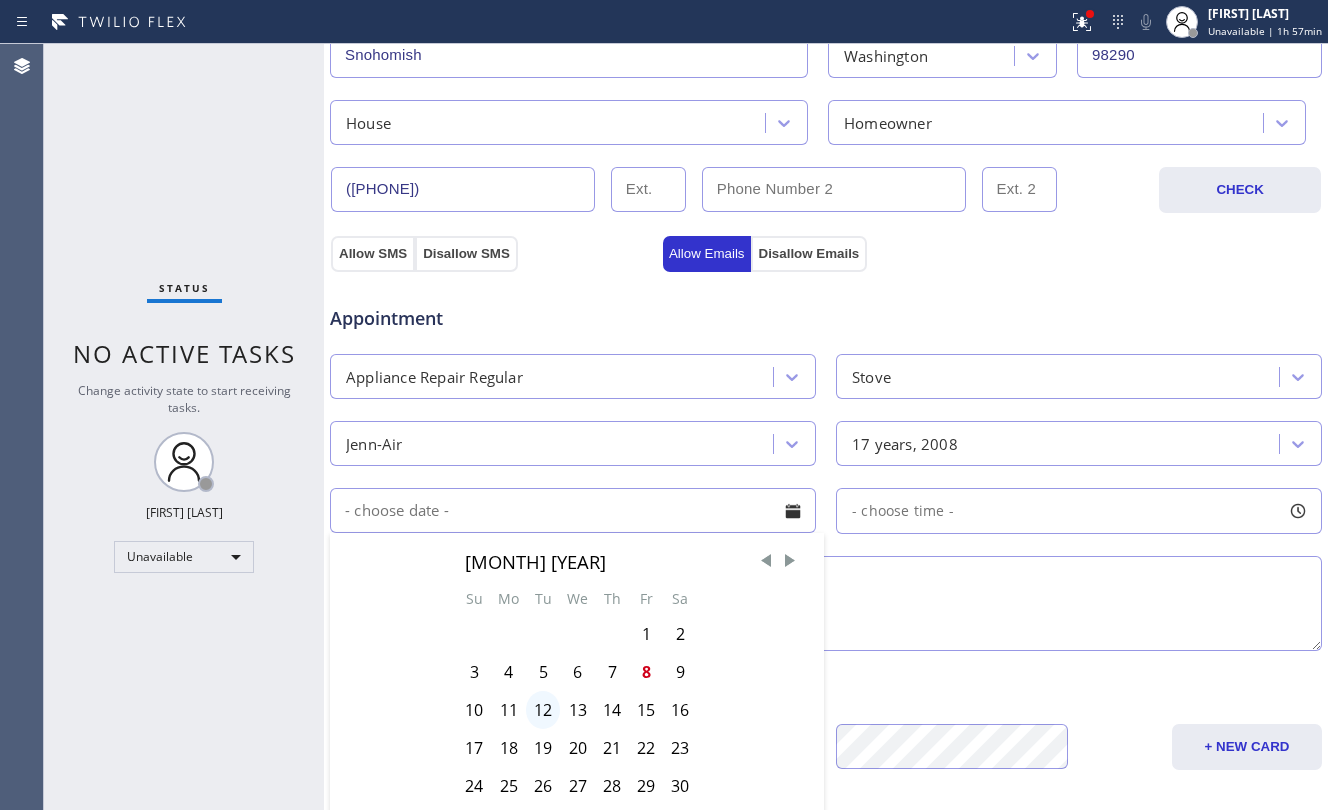 click on "12" at bounding box center (543, 710) 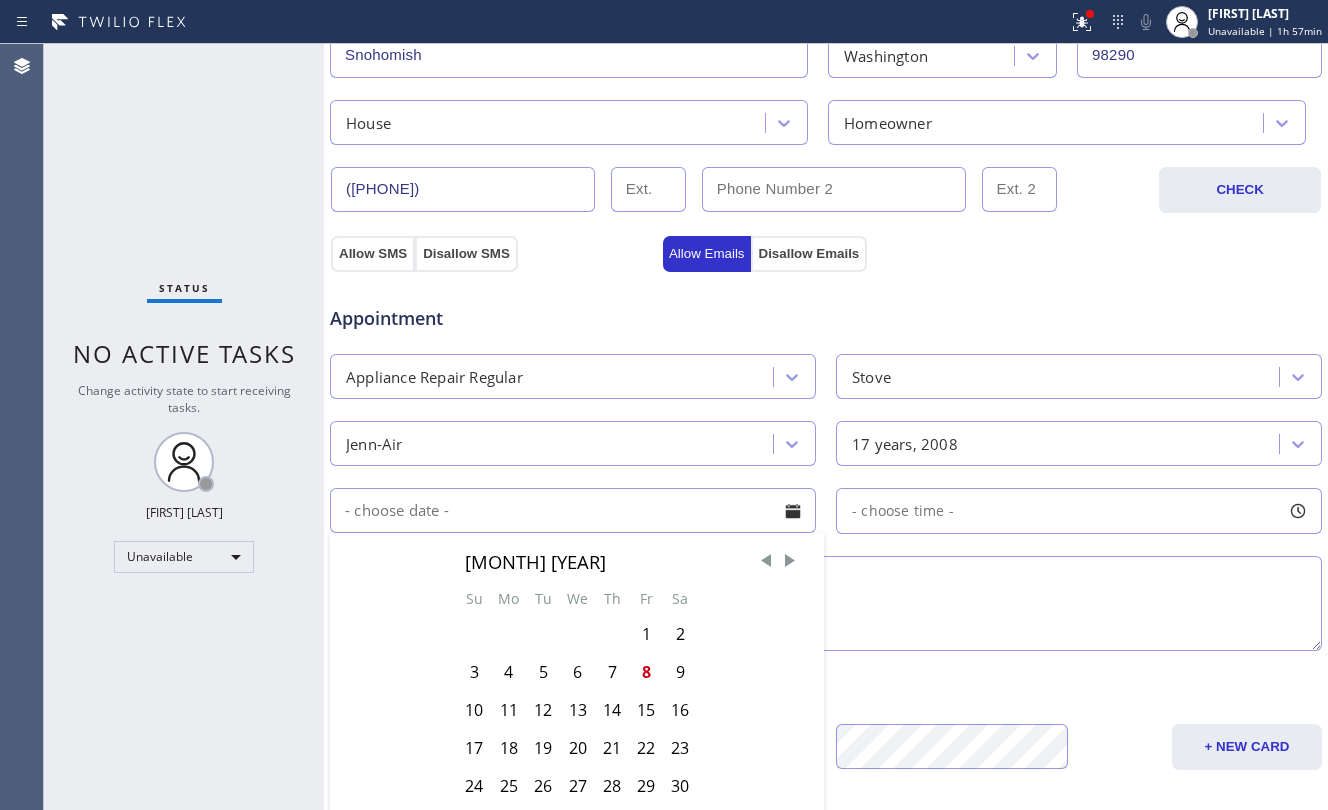 type on "[MM]/[DD]/[YYYY]" 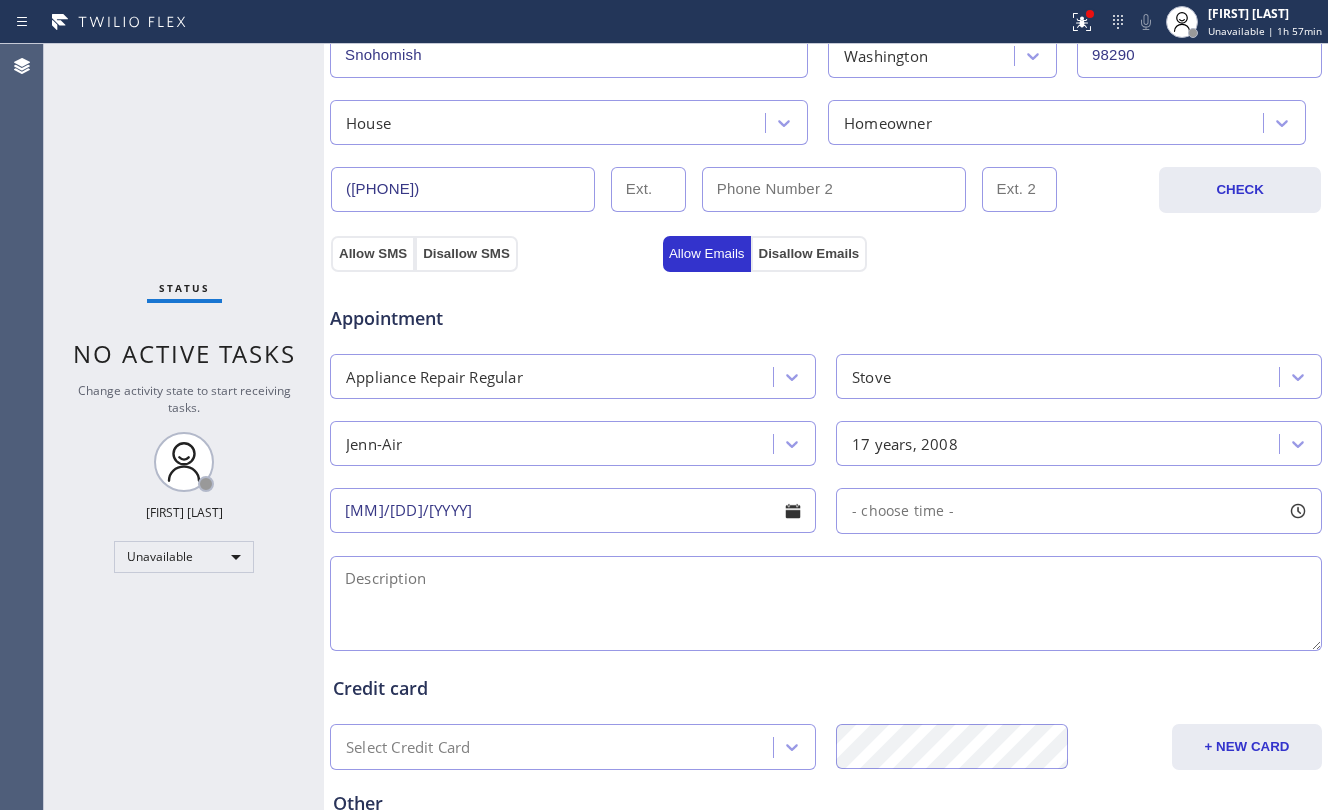 click on "- choose time -" at bounding box center (903, 510) 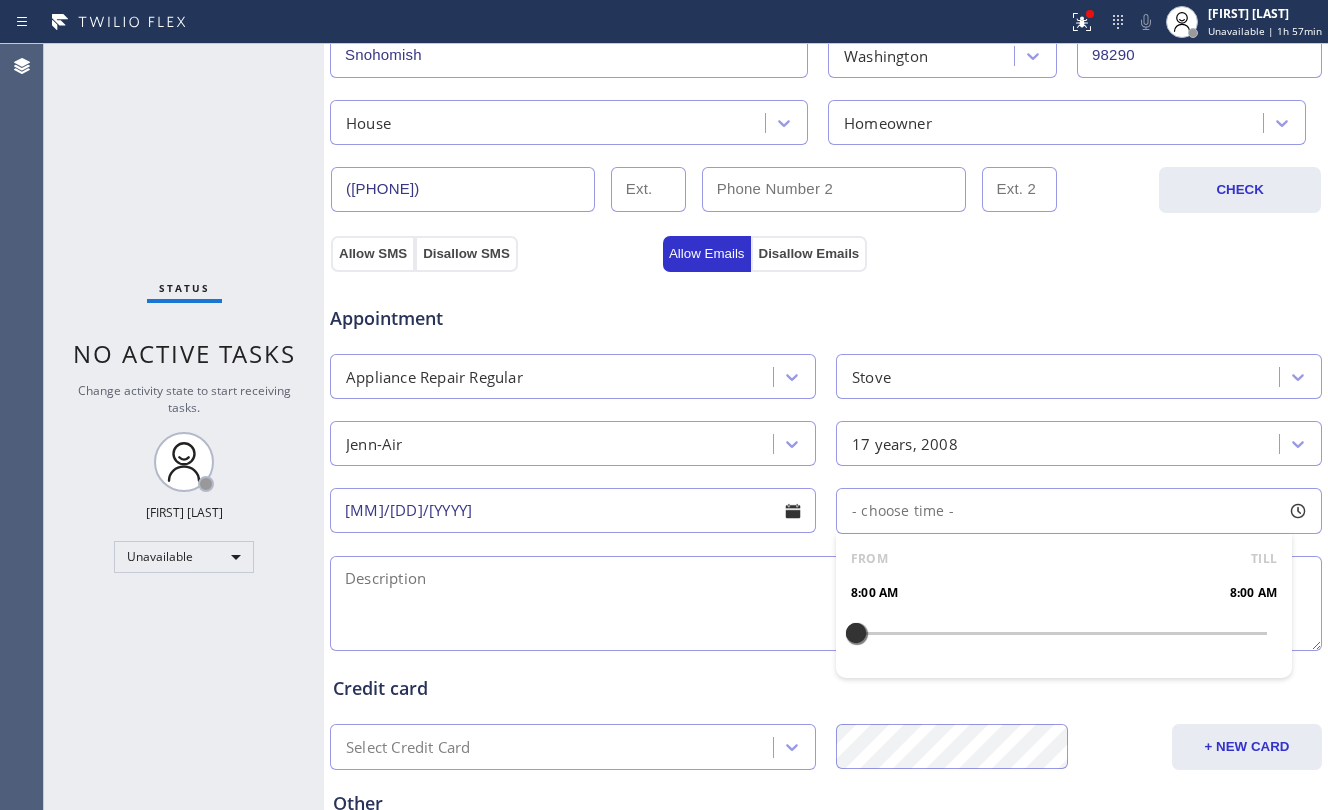 scroll, scrollTop: 666, scrollLeft: 0, axis: vertical 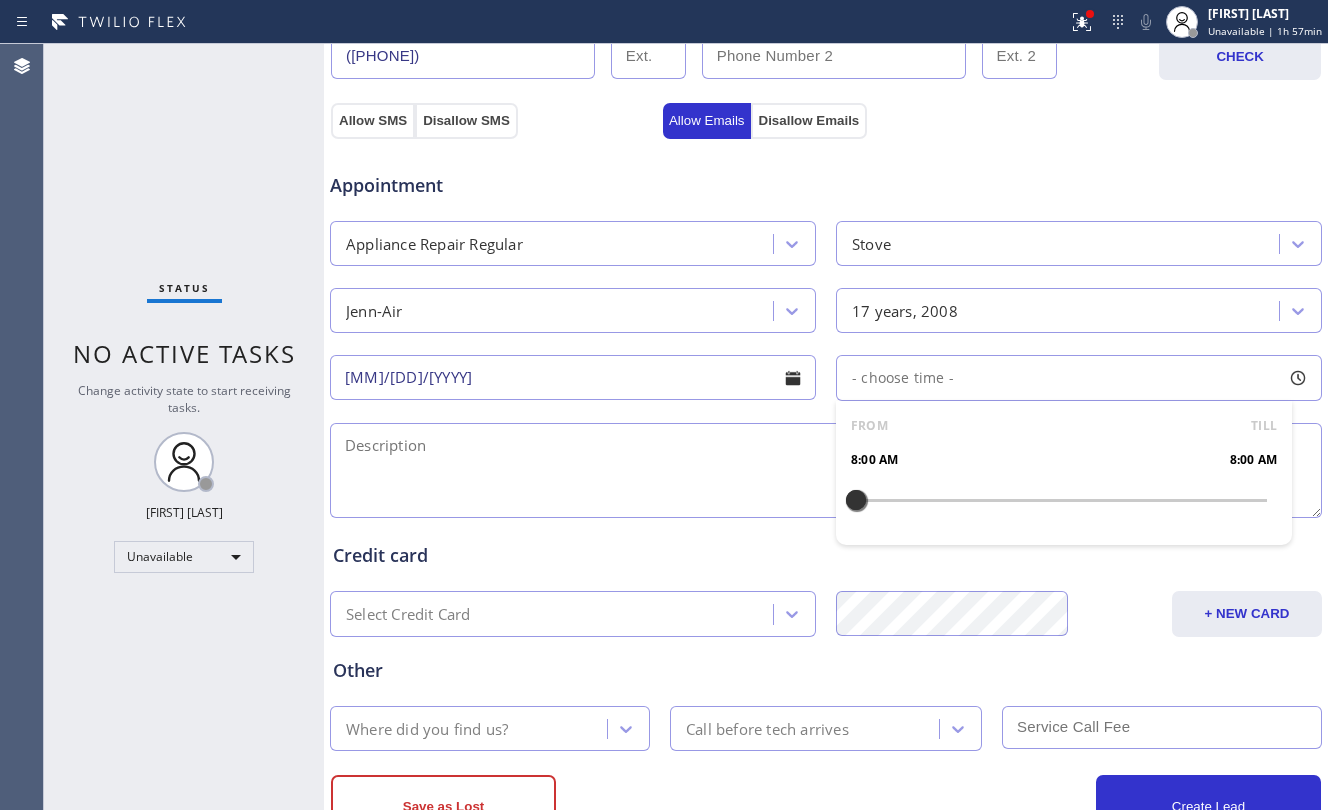 click on "Business location 5 Star Appliance Repair ([PHONE]) Personal information [FIRST] [LAST] [EMAIL] Customer location << ADD NEW ADDRESS << + NEW ADDRESS [NUMBER] [POSTAL_CODE] [STATE] [POSTAL_CODE] House Homeowner ([PHONE]) CHECK Allow SMS Disallow SMS Allow Emails Disallow Emails Appointment Appliance Repair Regular Stove Jenn-Air 17 years, 2008 [DATE] - choose time - FROM TILL 8:00 AM 8:00 AM Credit card Select Credit Card + NEW CARD CANCEL SAVE Other Where did you find us? Call before tech arrives Save as Lost Create Lead Success! Booking Success! https://erp.apollosoft.co/customer/-1#portlet_lead close copy link Save lead as lost Type Reason Cancel Save as lost lead Not serviceable MON dd/mm TUE dd/mm WED dd/mm THU dd/mm FRI dd/mm SAT dd/mm SUN dd/mm 08:00 12:00 - - - - - - - 12:00 16:00 - - - - - - - 16:00 19:00 - - - - - - -" at bounding box center (826, 156) 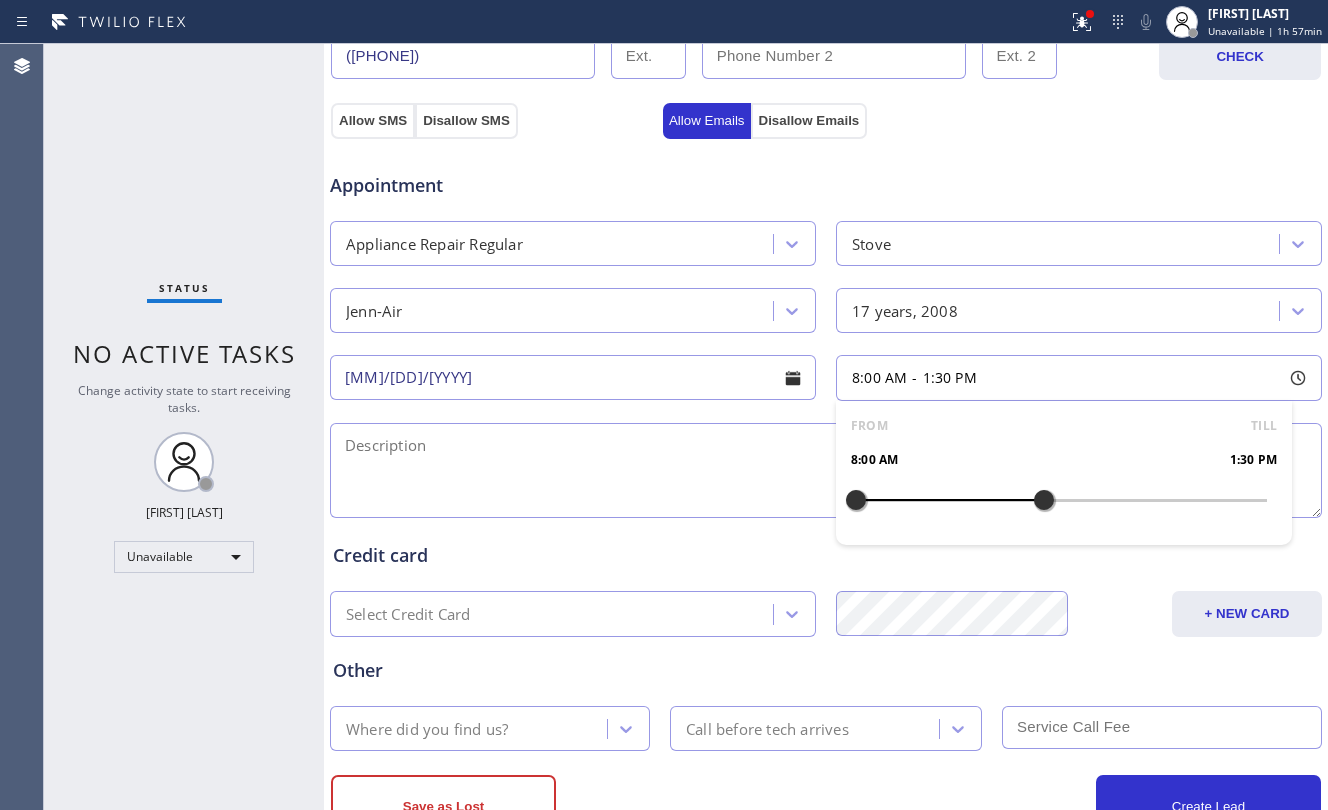 drag, startPoint x: 842, startPoint y: 508, endPoint x: 1030, endPoint y: 512, distance: 188.04254 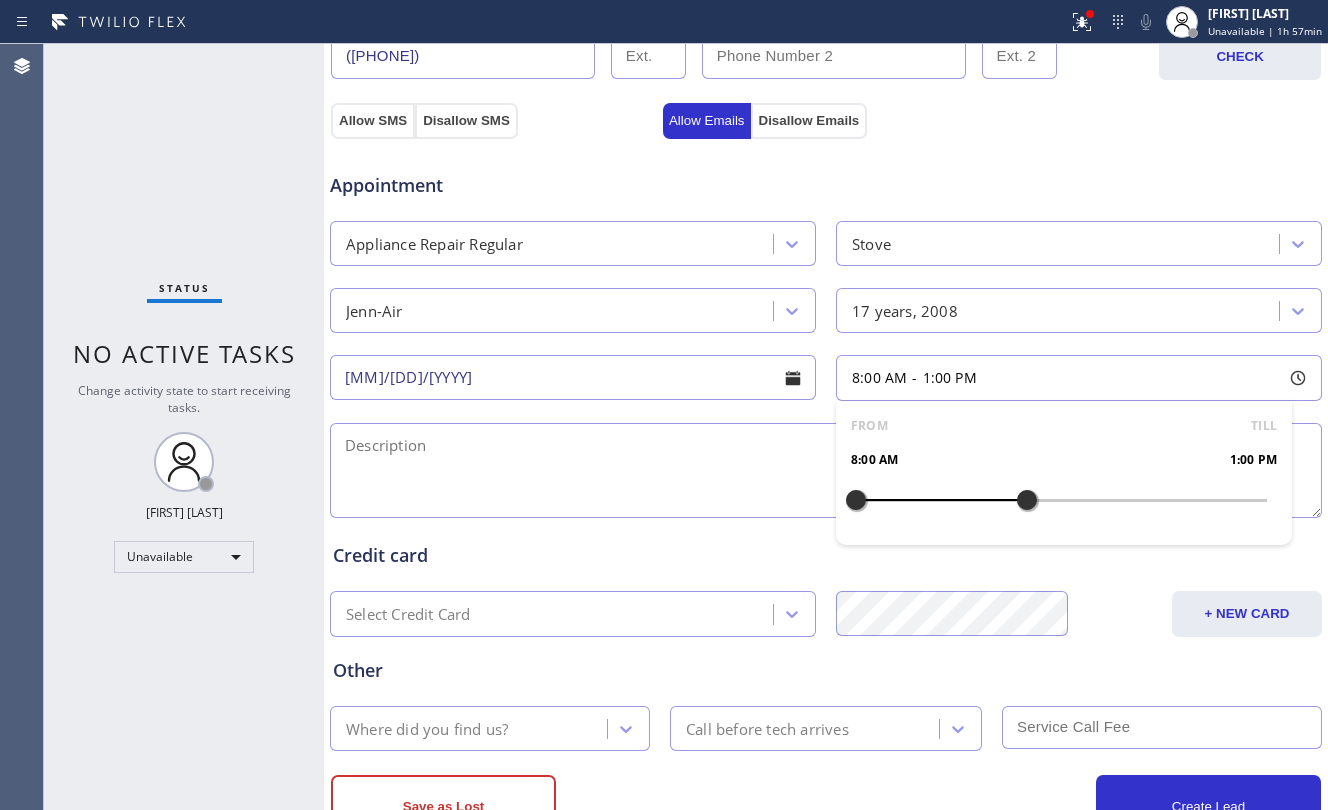 drag, startPoint x: 1030, startPoint y: 512, endPoint x: 1020, endPoint y: 513, distance: 10.049875 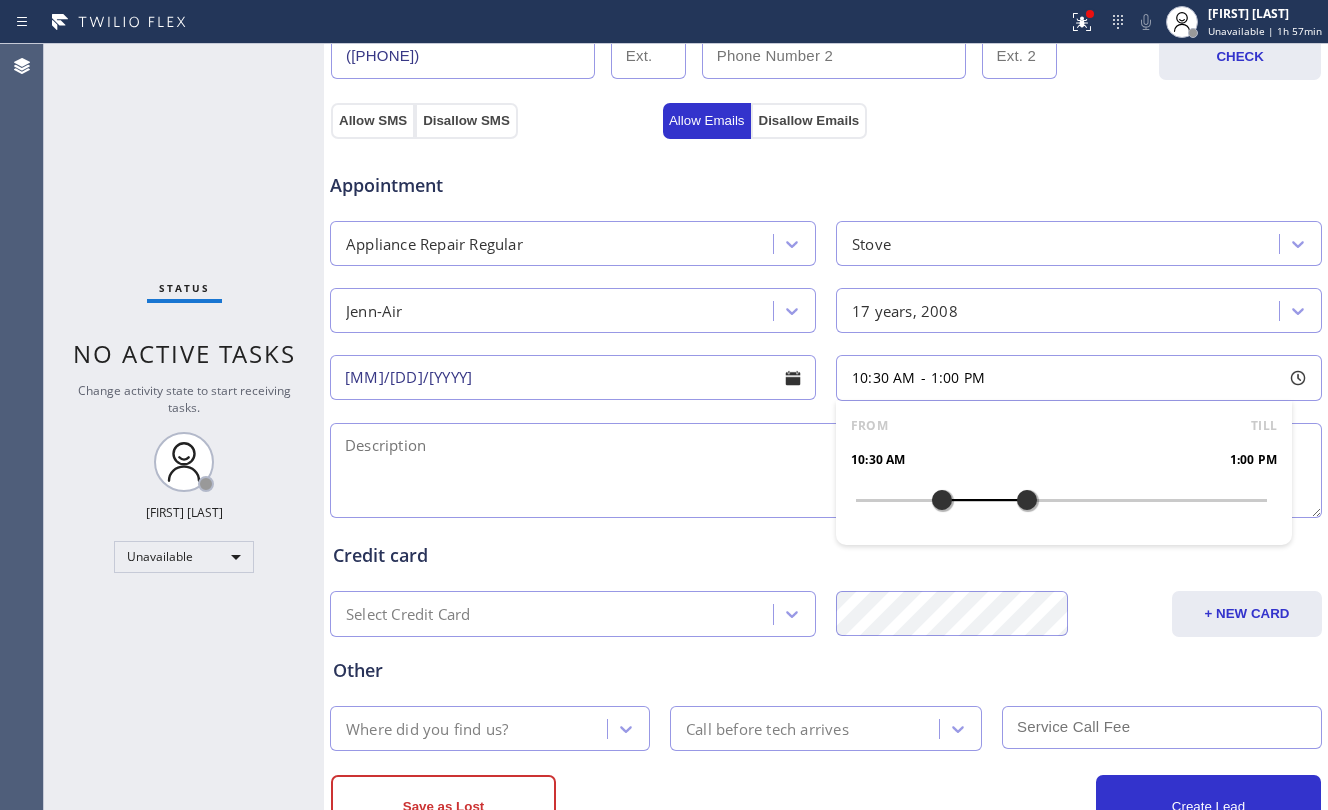 drag, startPoint x: 848, startPoint y: 509, endPoint x: 928, endPoint y: 506, distance: 80.05623 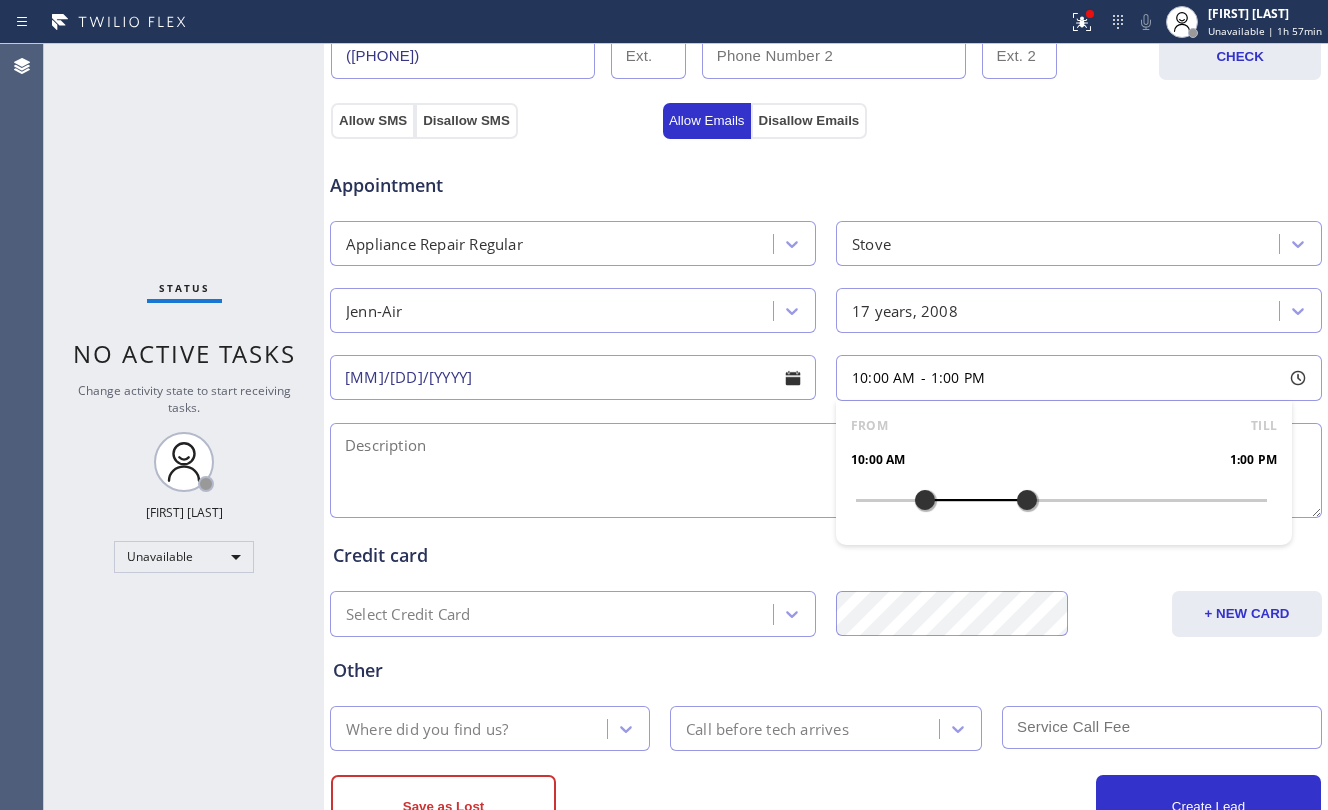 drag, startPoint x: 928, startPoint y: 506, endPoint x: 917, endPoint y: 506, distance: 11 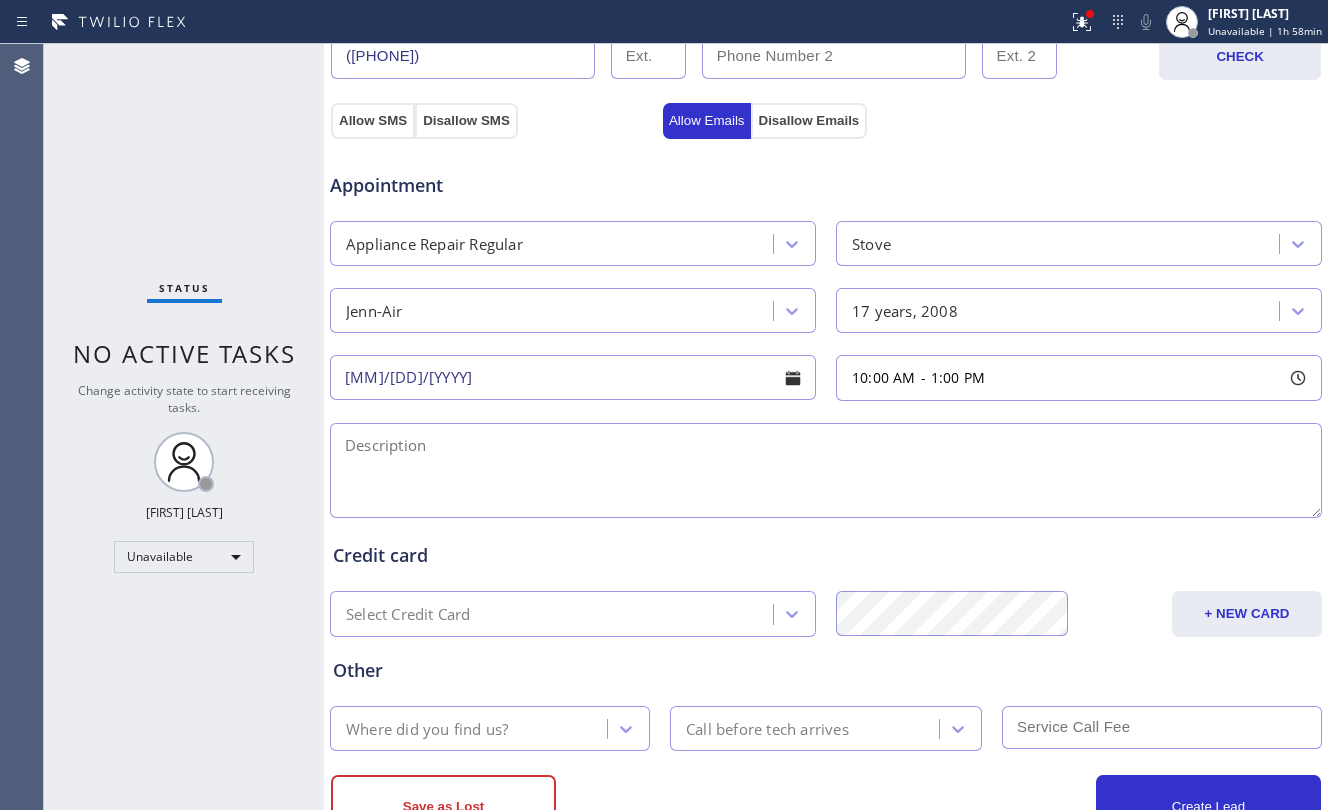 scroll, scrollTop: 745, scrollLeft: 0, axis: vertical 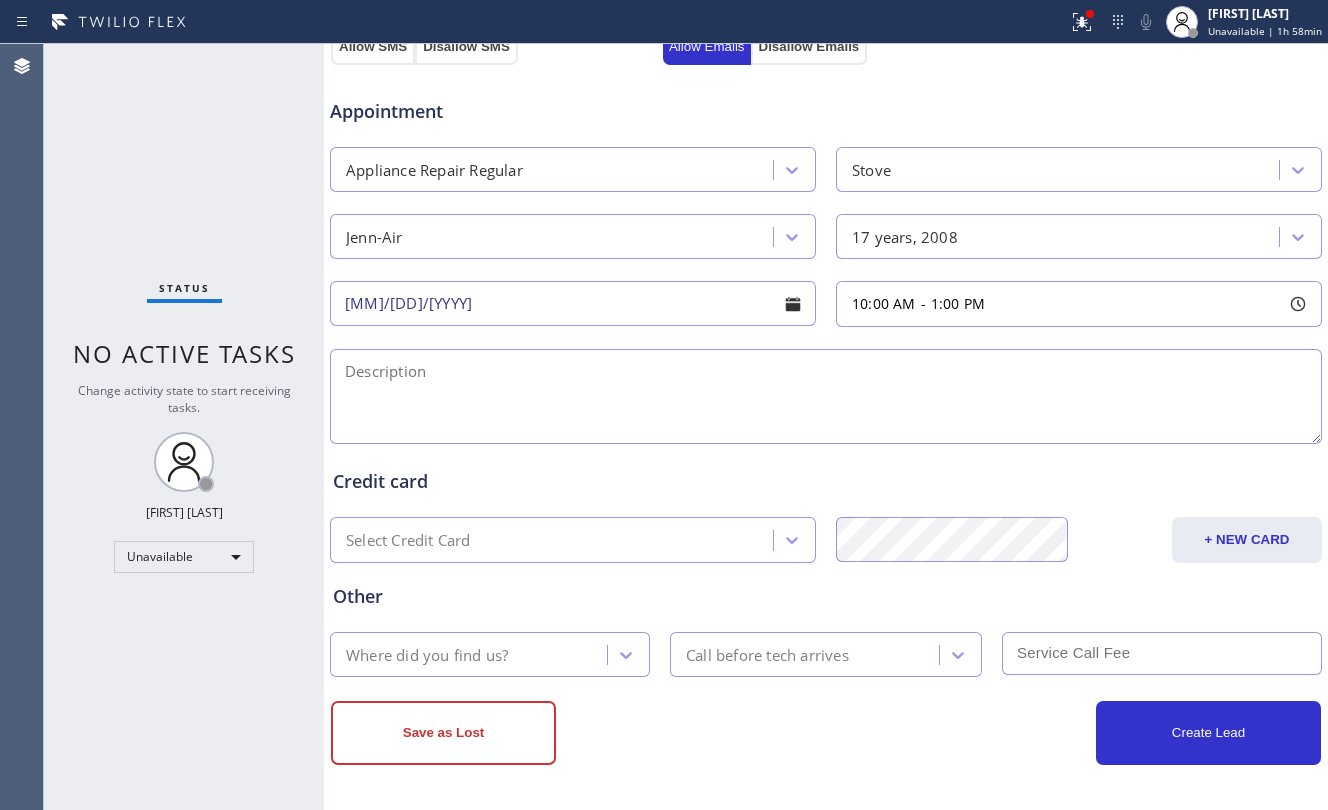 click at bounding box center (826, 396) 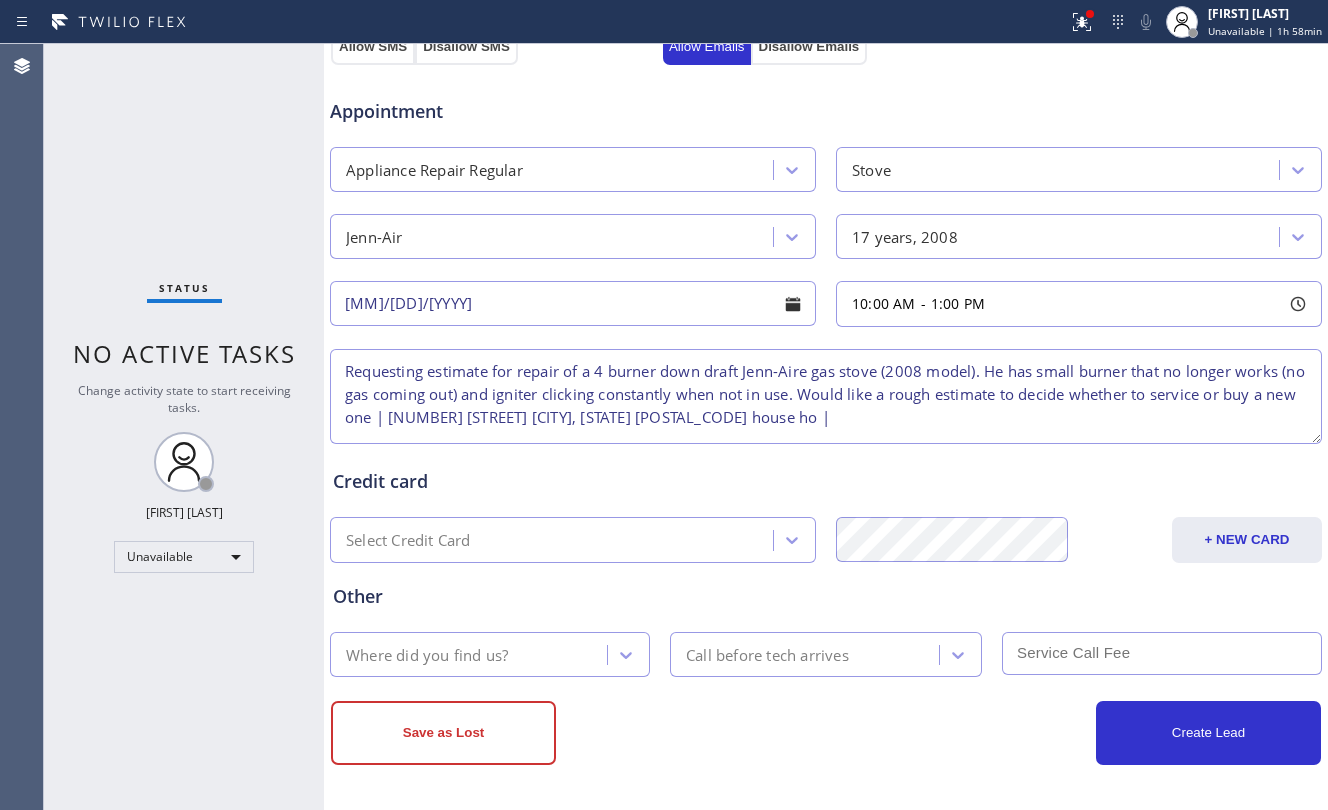 drag, startPoint x: 340, startPoint y: 376, endPoint x: 410, endPoint y: 422, distance: 83.761566 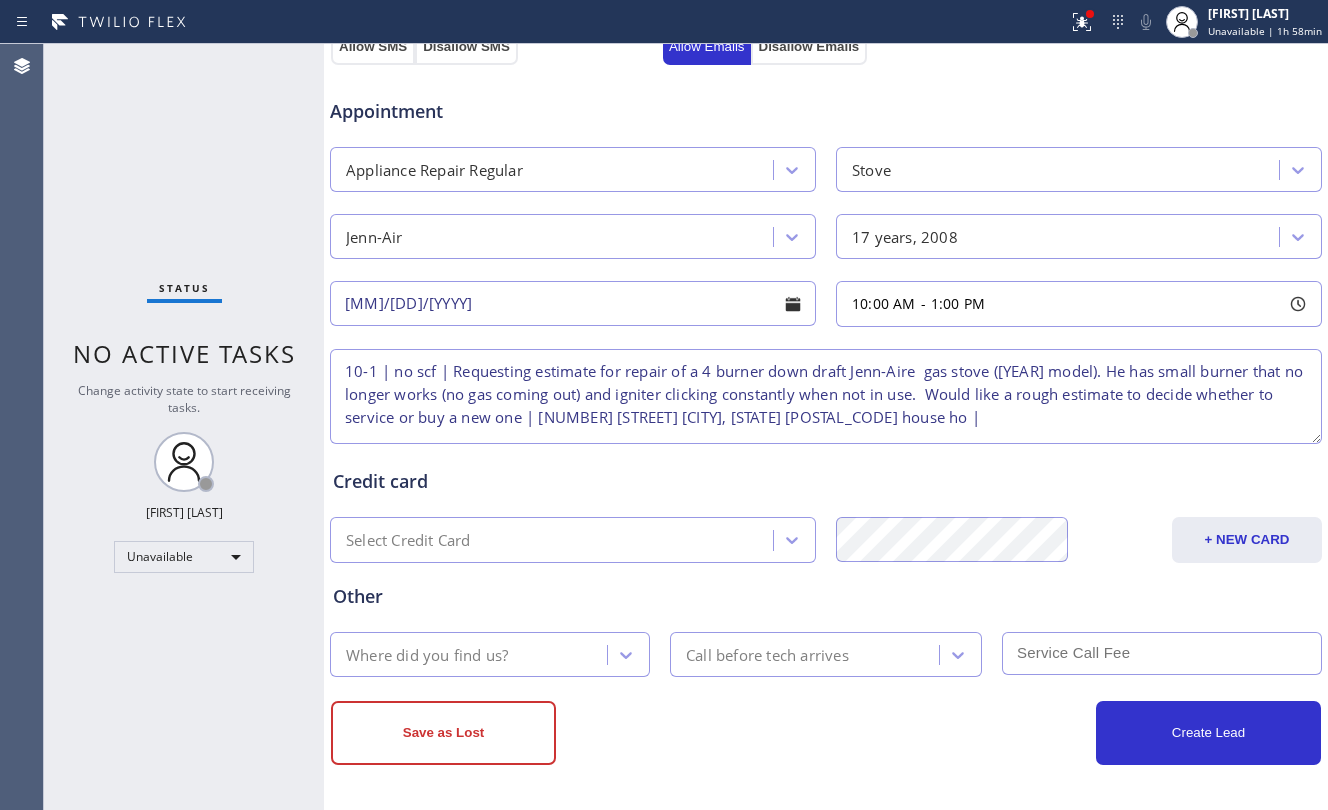click on "10-1 | no scf | Requesting estimate for repair of a 4 burner down draft Jenn-Aire  gas stove ([YEAR] model). He has small burner that no longer works (no gas coming out) and igniter clicking constantly when not in use.  Would like a rough estimate to decide whether to service or buy a new one | [NUMBER] [STREET] [CITY], [STATE] [POSTAL_CODE] house ho |" at bounding box center [826, 396] 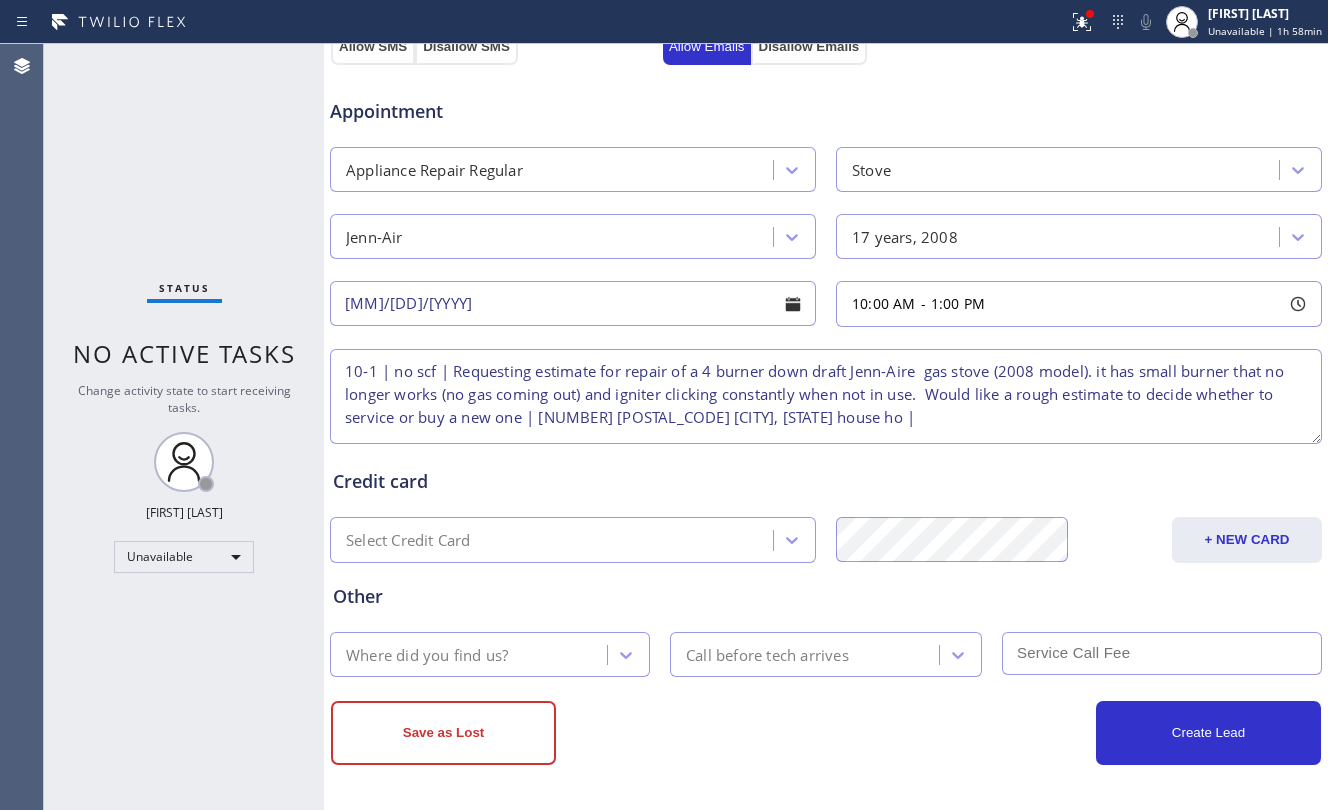click on "10-1 | no scf | Requesting estimate for repair of a 4 burner down draft Jenn-Aire  gas stove (2008 model). it has small burner that no longer works (no gas coming out) and igniter clicking constantly when not in use.  Would like a rough estimate to decide whether to service or buy a new one | [NUMBER] [POSTAL_CODE] [CITY], [STATE] house ho |" at bounding box center (826, 396) 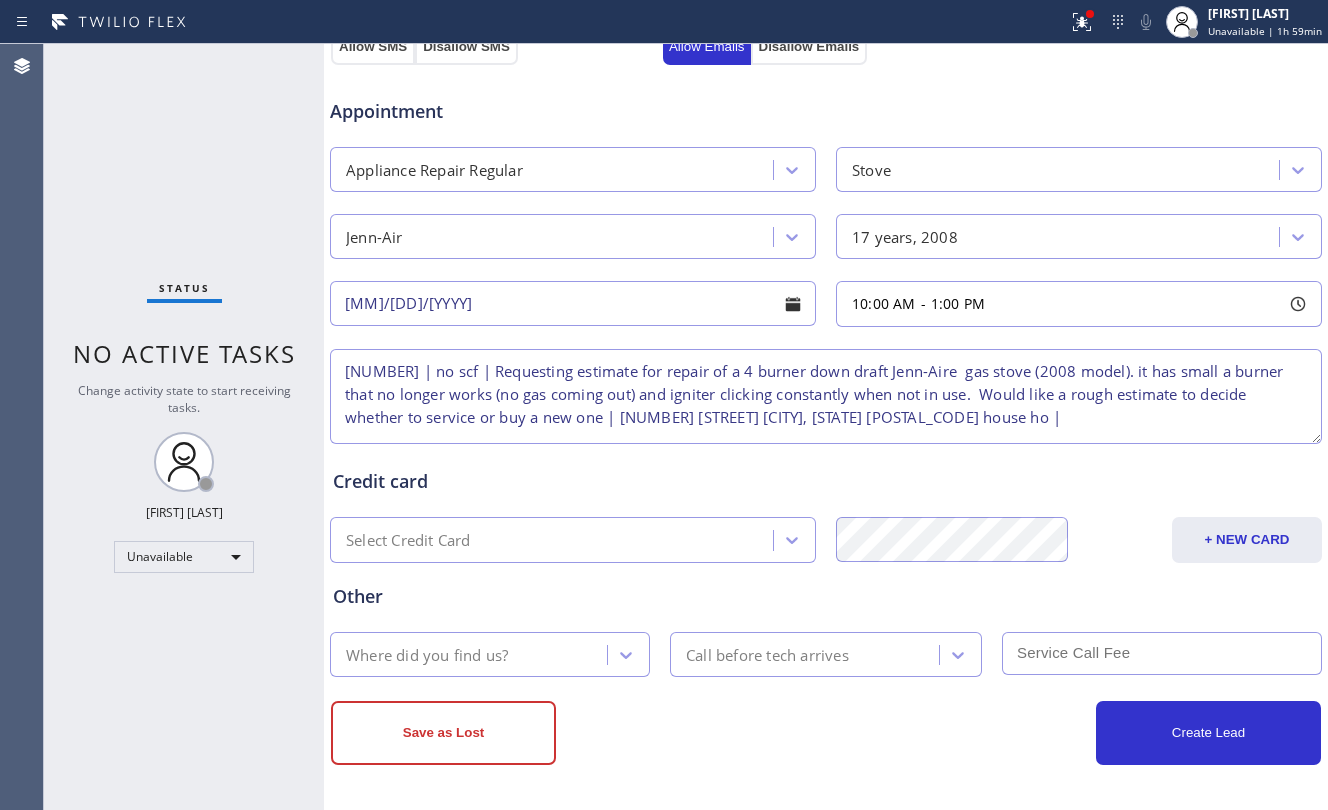 click on "[NUMBER] | no scf | Requesting estimate for repair of a 4 burner down draft Jenn-Aire  gas stove (2008 model). it has small a burner that no longer works (no gas coming out) and igniter clicking constantly when not in use.  Would like a rough estimate to decide whether to service or buy a new one | [NUMBER] [STREET] [CITY], [STATE] [POSTAL_CODE] house ho |" at bounding box center (826, 396) 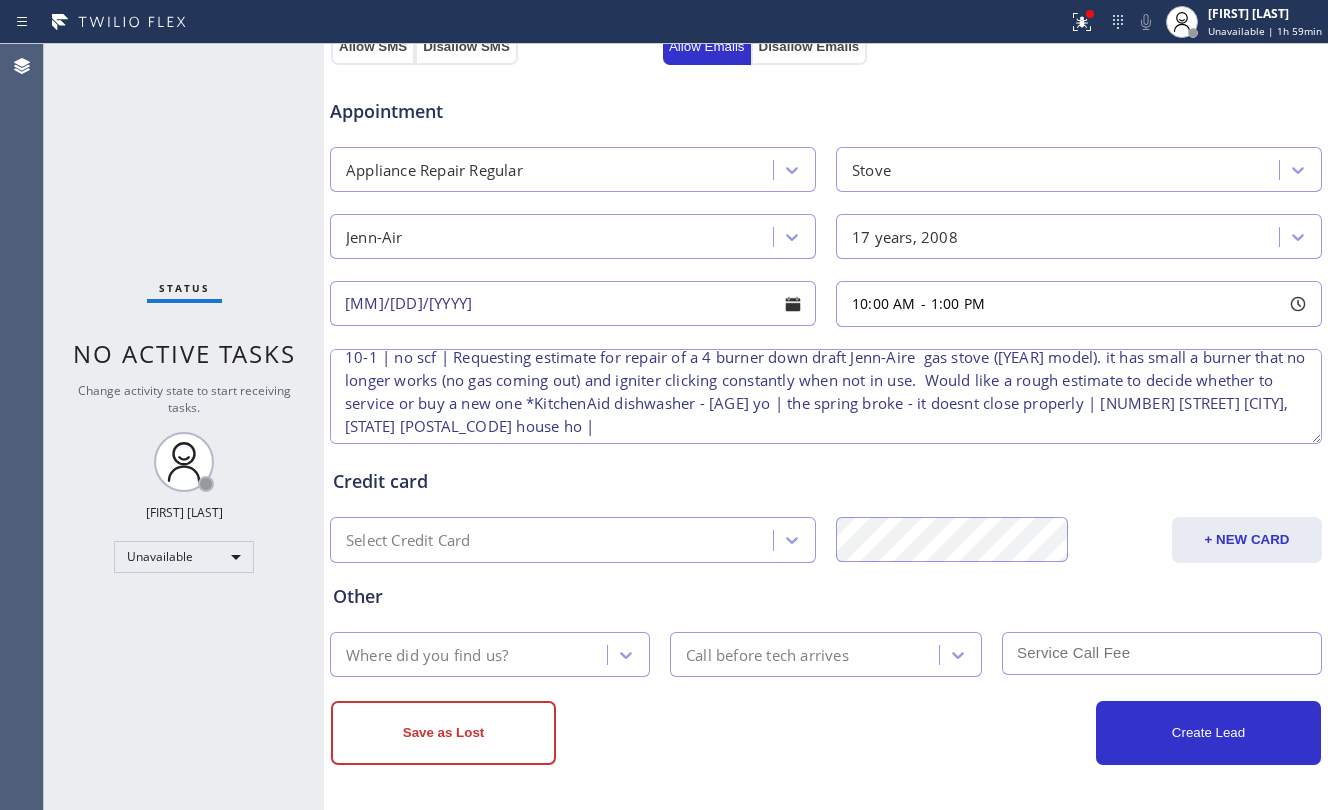 scroll, scrollTop: 18, scrollLeft: 0, axis: vertical 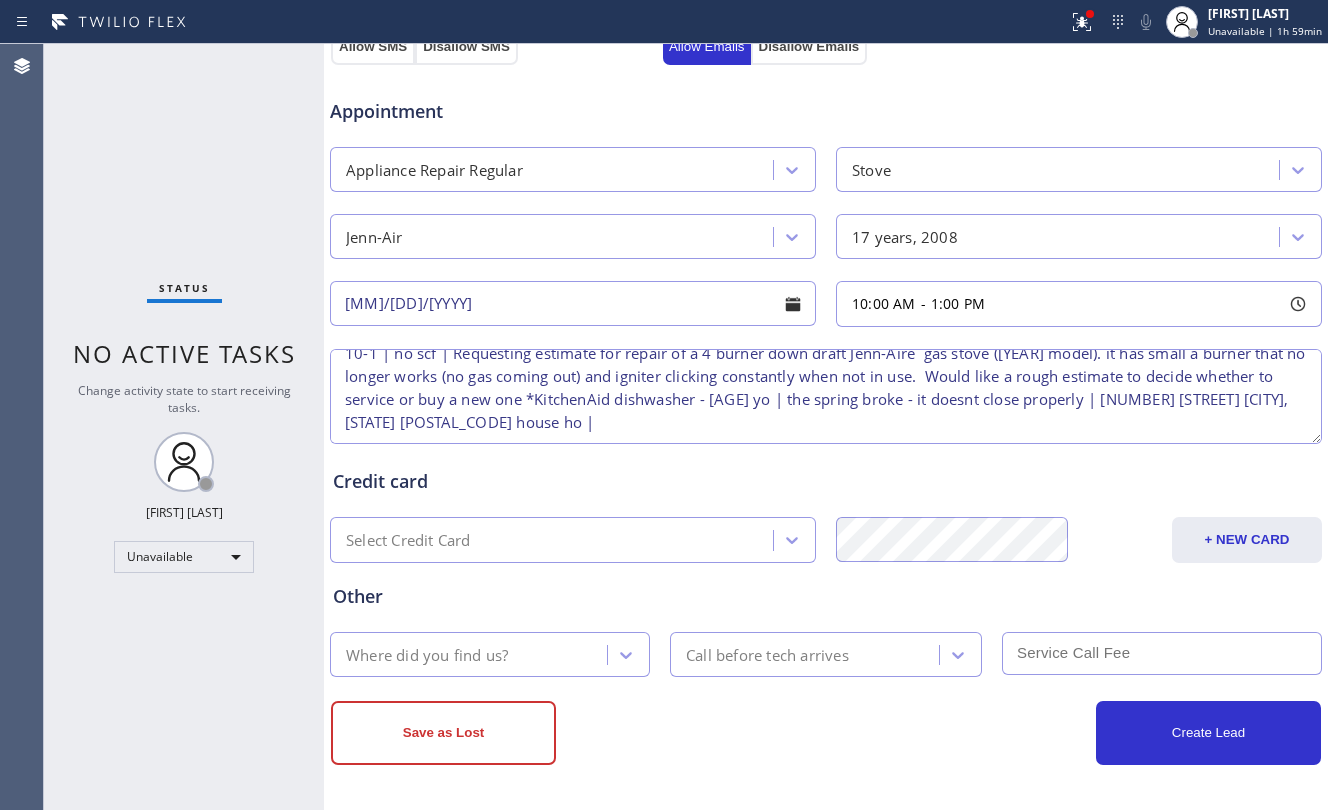 click on "10-1 | no scf | Requesting estimate for repair of a 4 burner down draft Jenn-Aire  gas stove ([YEAR] model). it has small a burner that no longer works (no gas coming out) and igniter clicking constantly when not in use.  Would like a rough estimate to decide whether to service or buy a new one *KitchenAid dishwasher - [AGE] yo | the spring broke - it doesnt close properly | [NUMBER] [STREET] [CITY], [STATE] [POSTAL_CODE] house ho |" at bounding box center (826, 396) 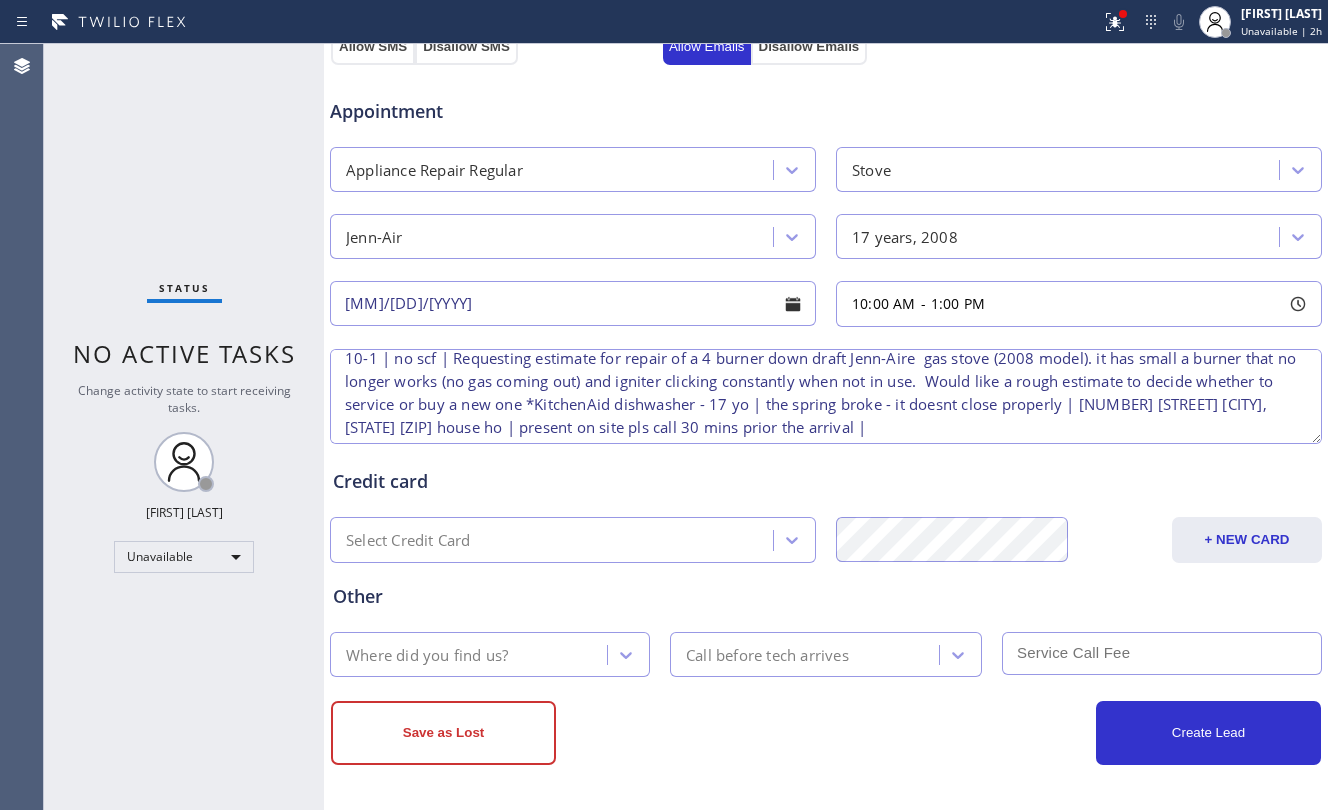 scroll, scrollTop: 18, scrollLeft: 0, axis: vertical 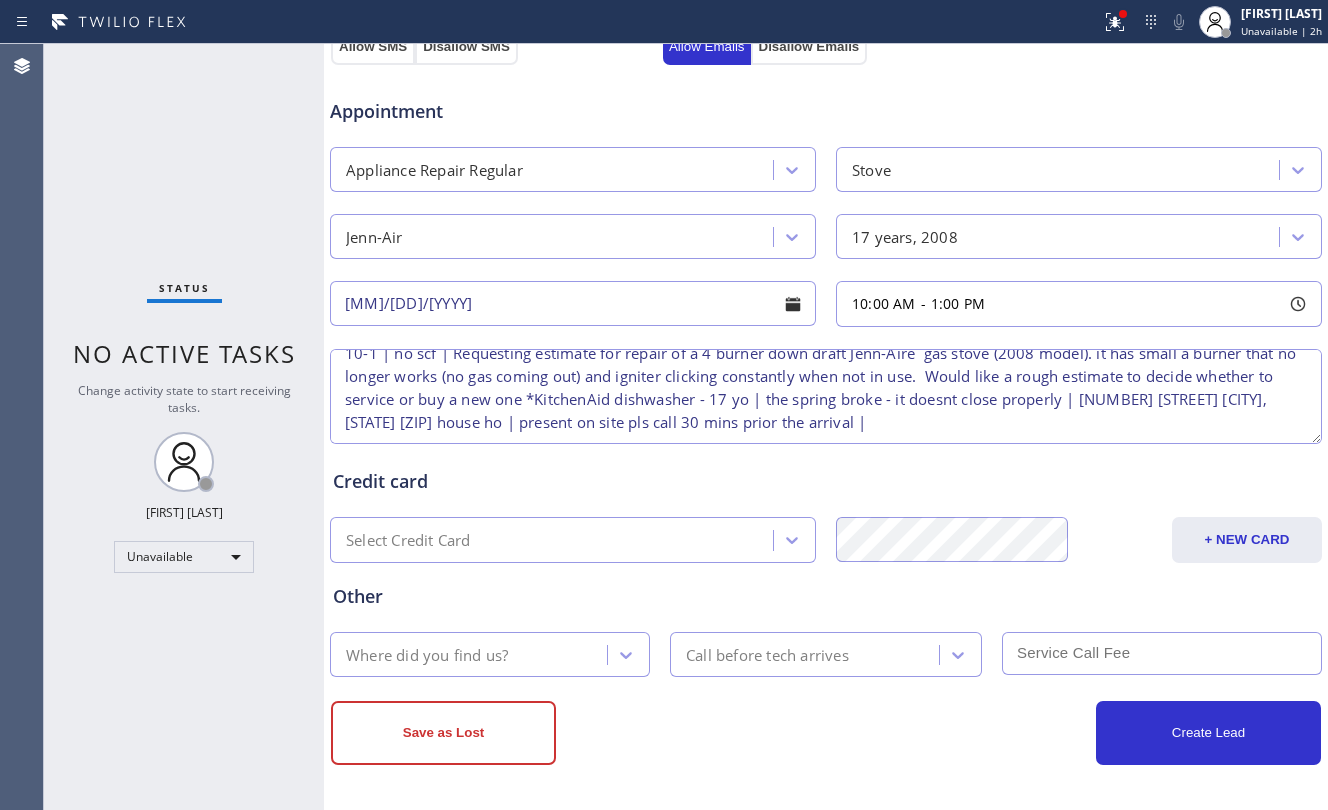 type on "10-1 | no scf | Requesting estimate for repair of a 4 burner down draft Jenn-Aire  gas stove (2008 model). it has small a burner that no longer works (no gas coming out) and igniter clicking constantly when not in use.  Would like a rough estimate to decide whether to service or buy a new one *KitchenAid dishwasher - 17 yo | the spring broke - it doesnt close properly | [NUMBER] [STREET] [CITY], [STATE] [ZIP] house ho | present on site pls call 30 mins prior the arrival |" 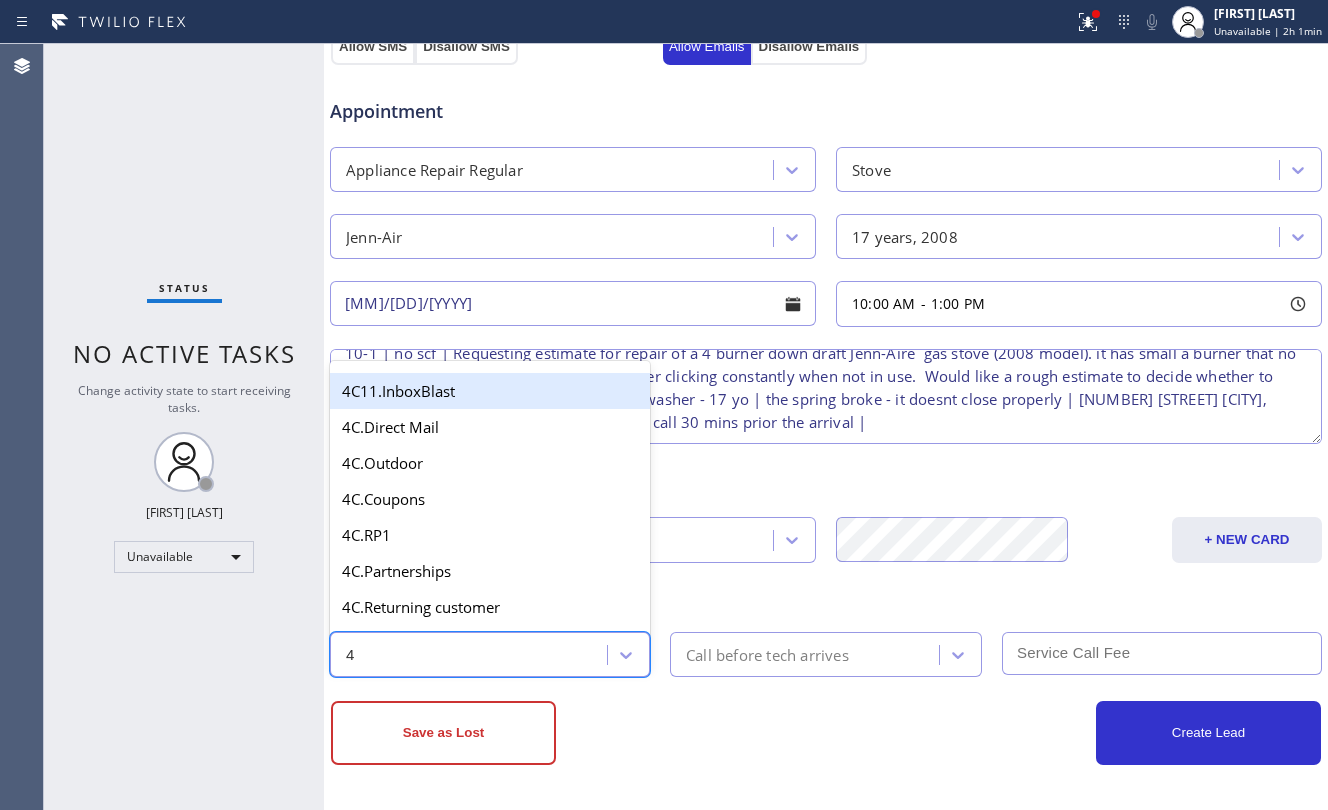 type on "4c" 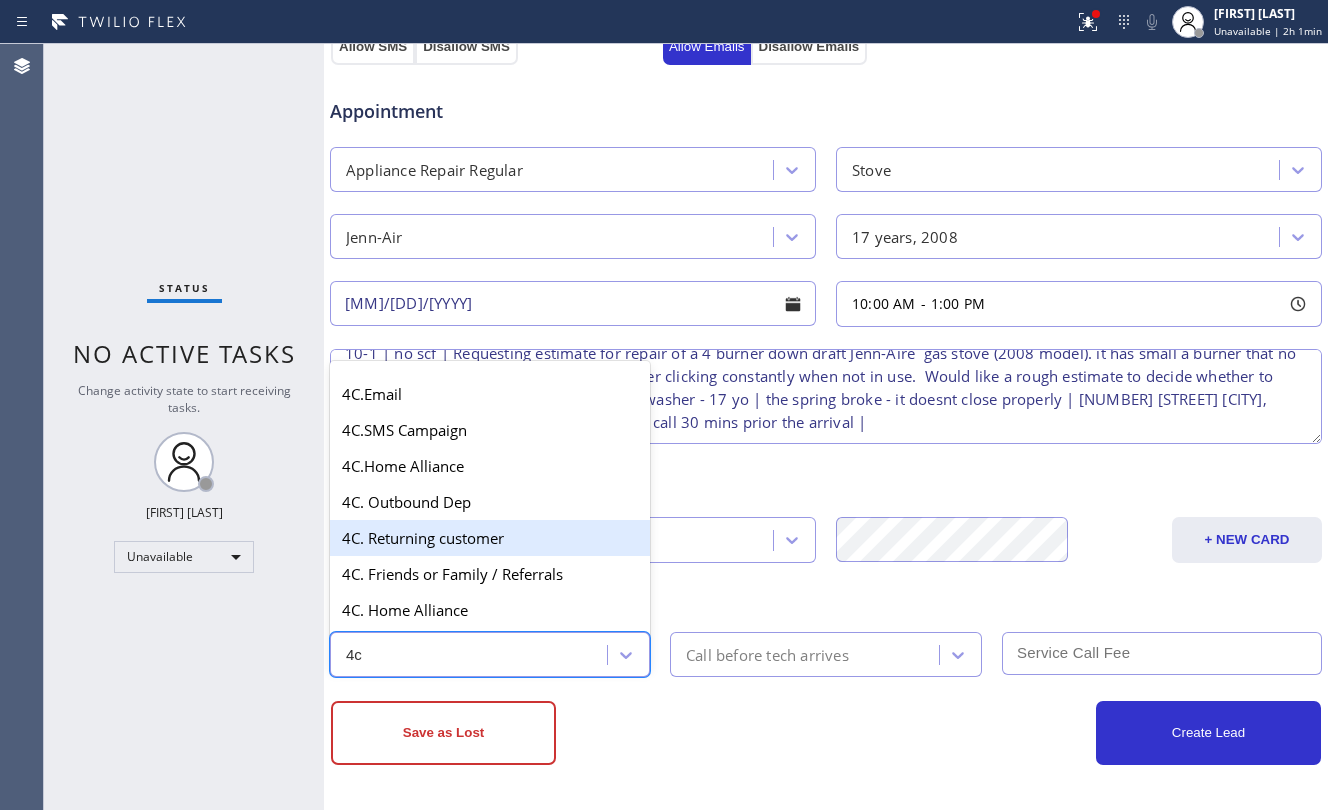 scroll, scrollTop: 266, scrollLeft: 0, axis: vertical 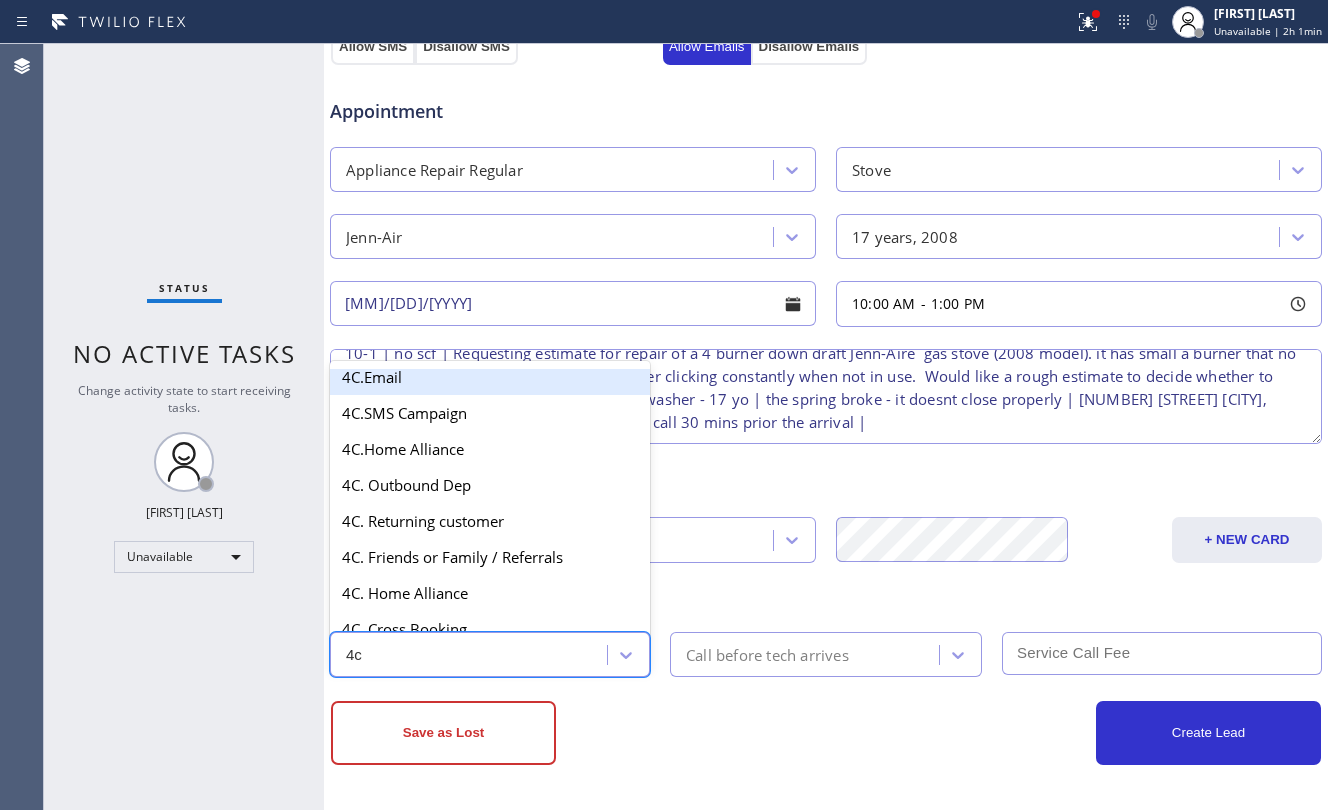 click on "4C.Email" at bounding box center [490, 377] 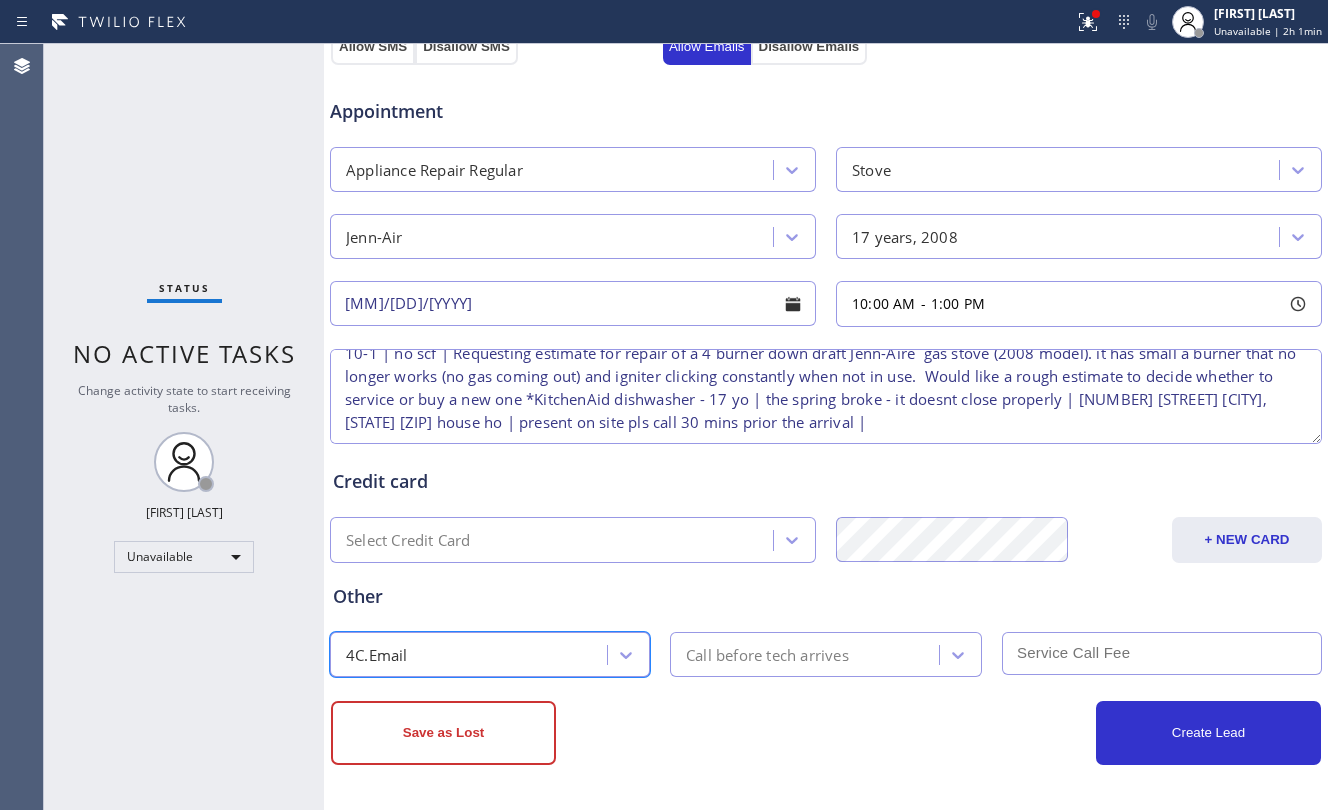 click on "Call before tech arrives" at bounding box center [767, 654] 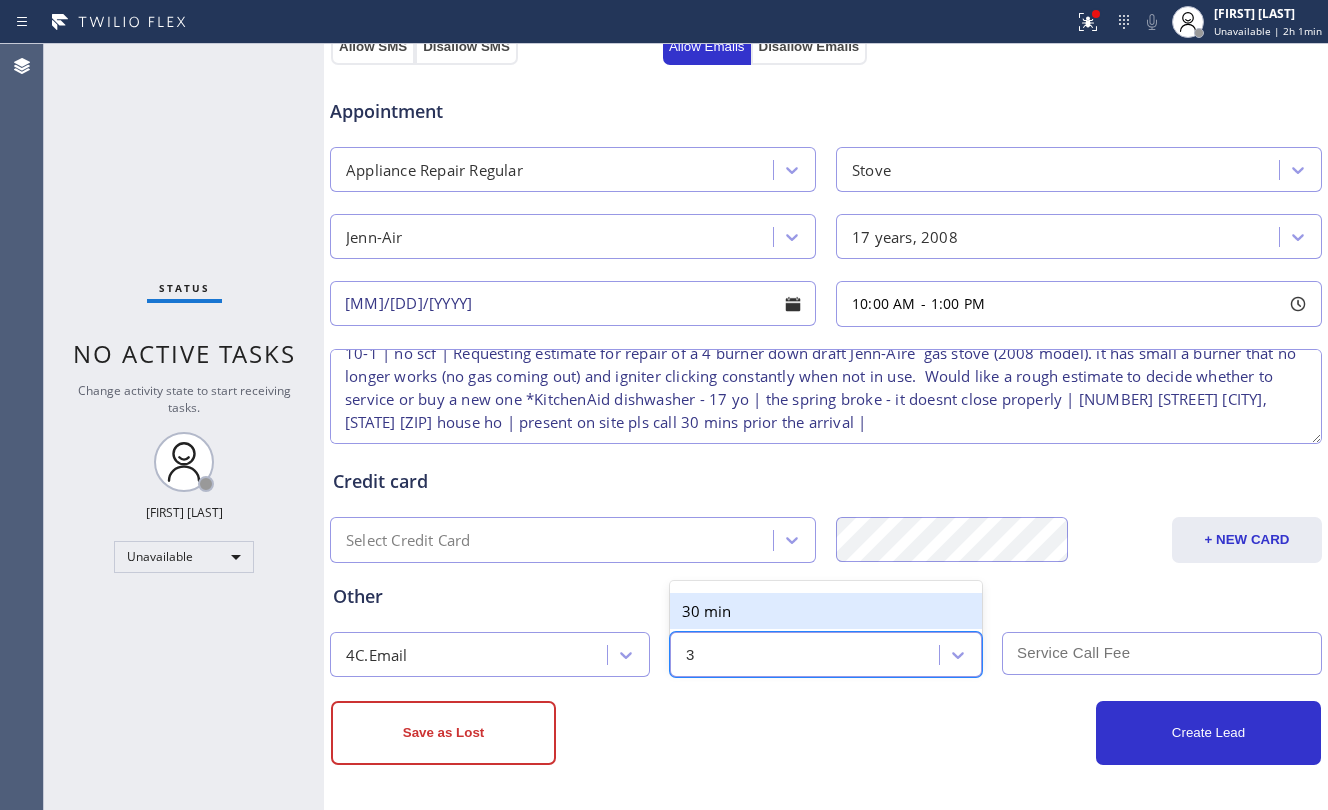 type on "30" 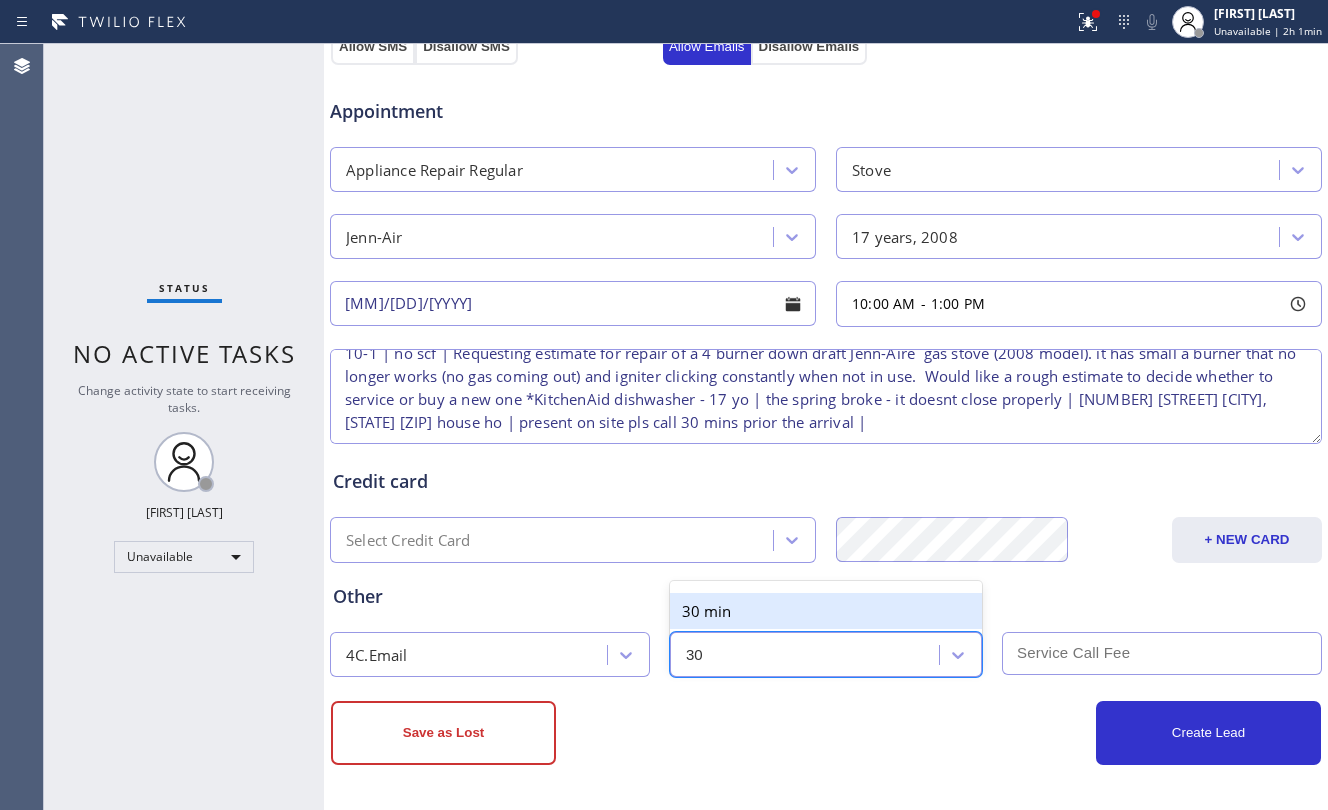 click on "30 min" at bounding box center (826, 611) 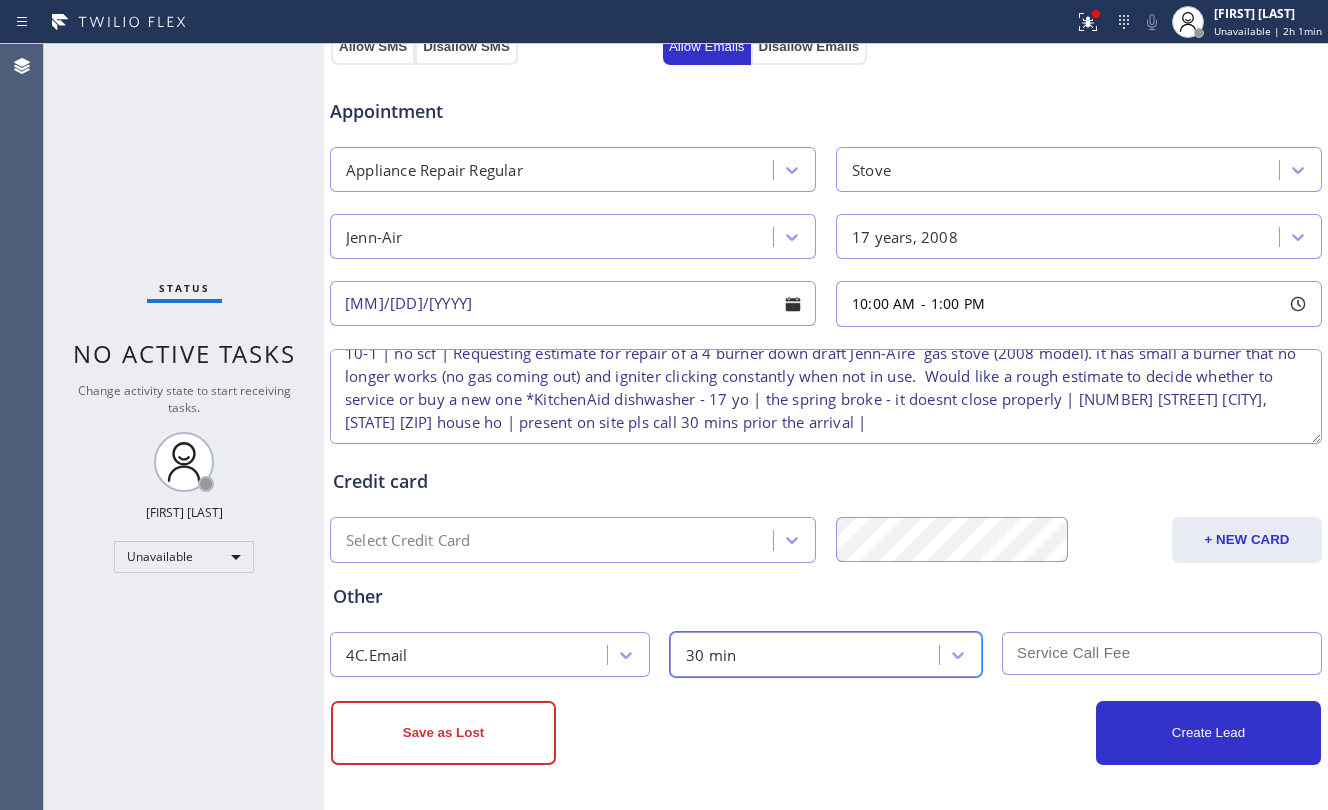 click at bounding box center [1162, 653] 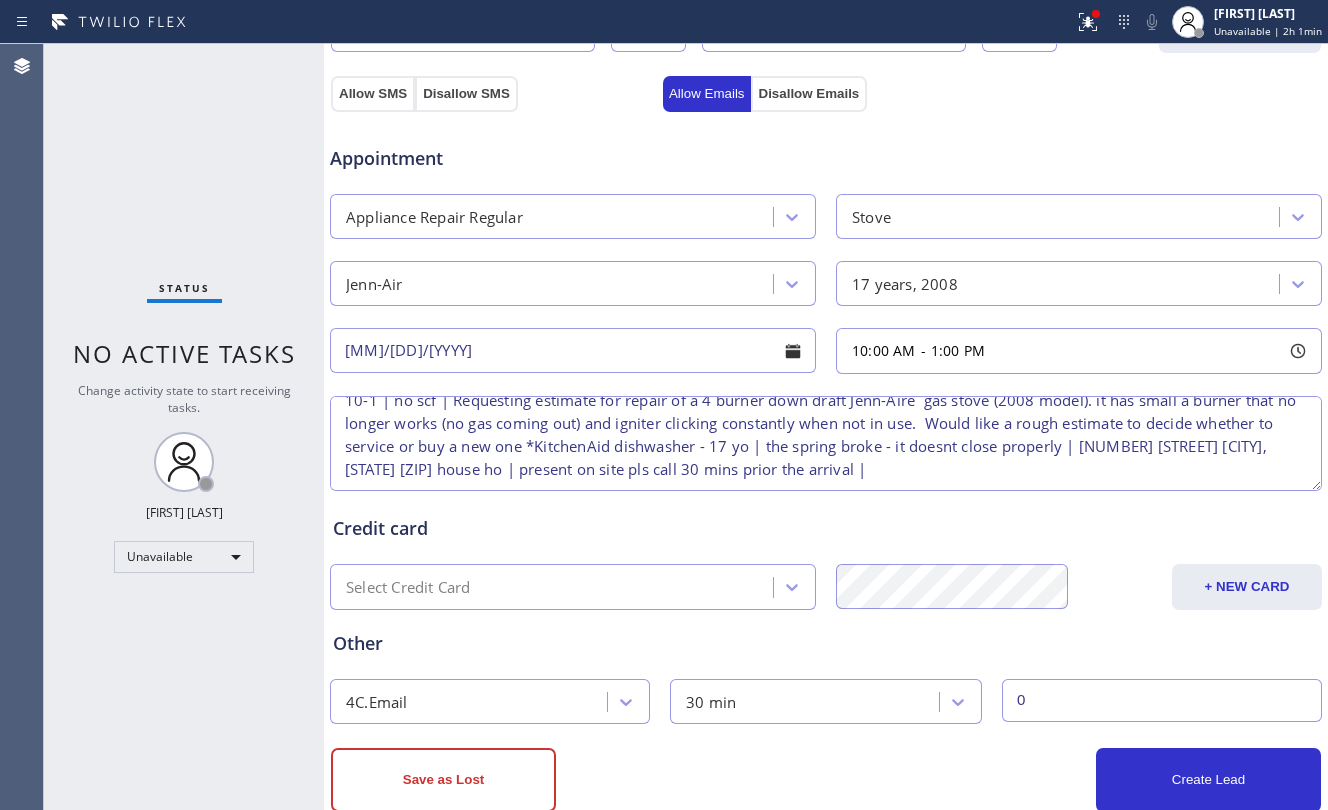 scroll, scrollTop: 745, scrollLeft: 0, axis: vertical 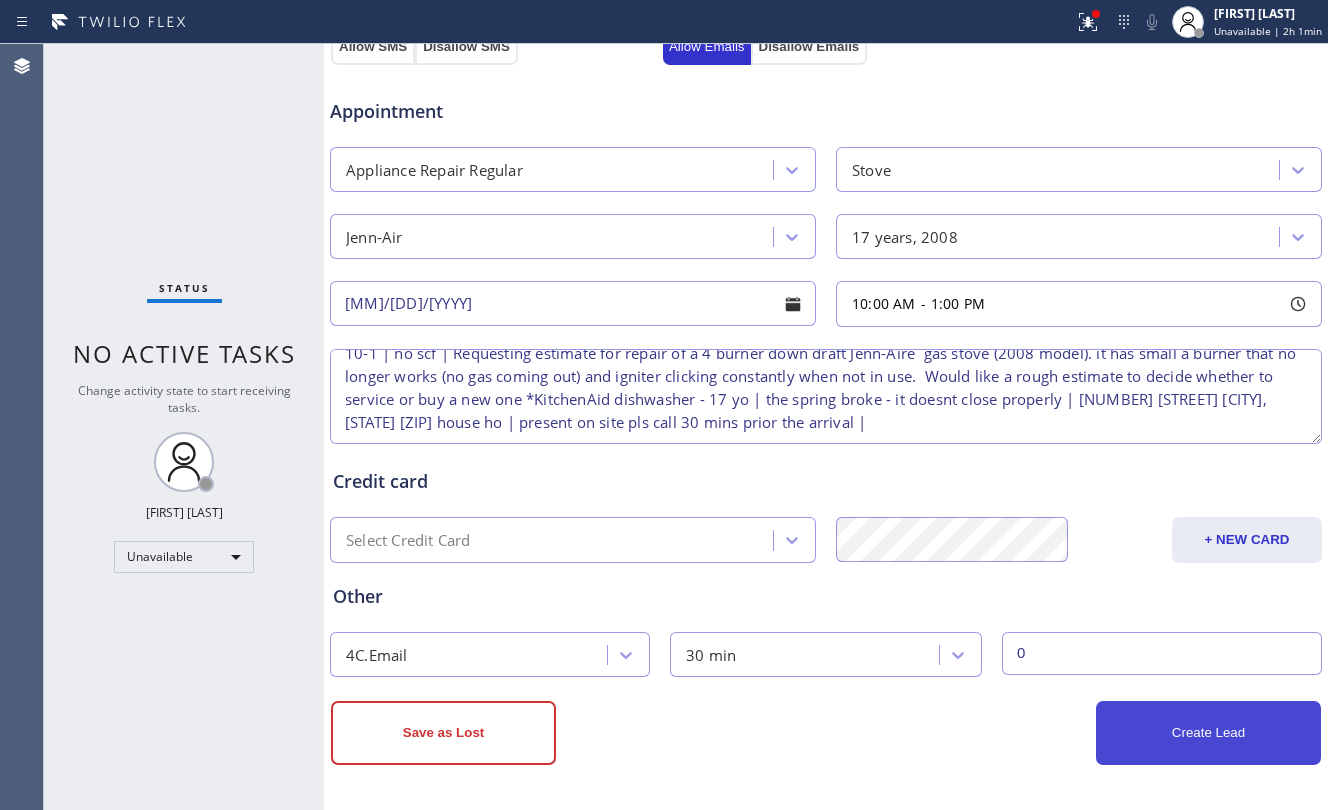 type on "0" 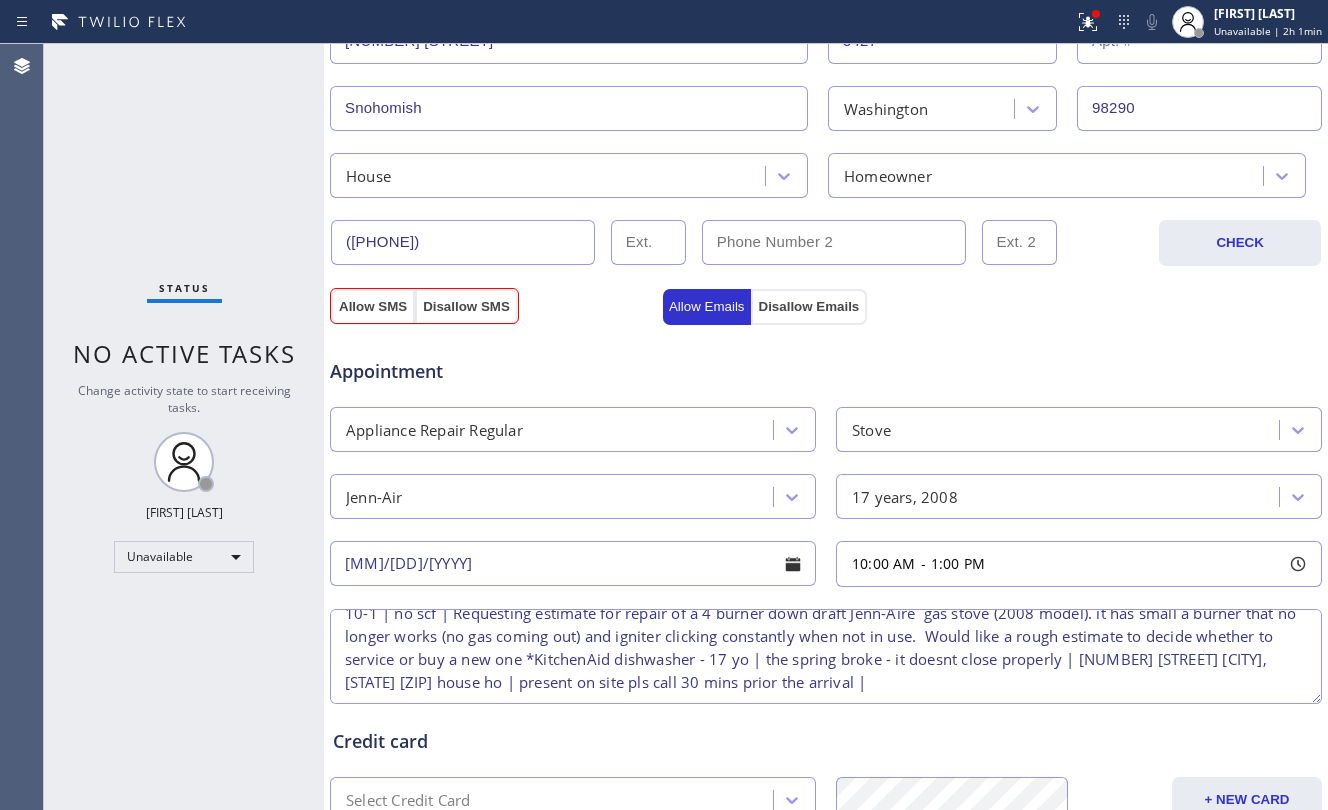 scroll, scrollTop: 546, scrollLeft: 0, axis: vertical 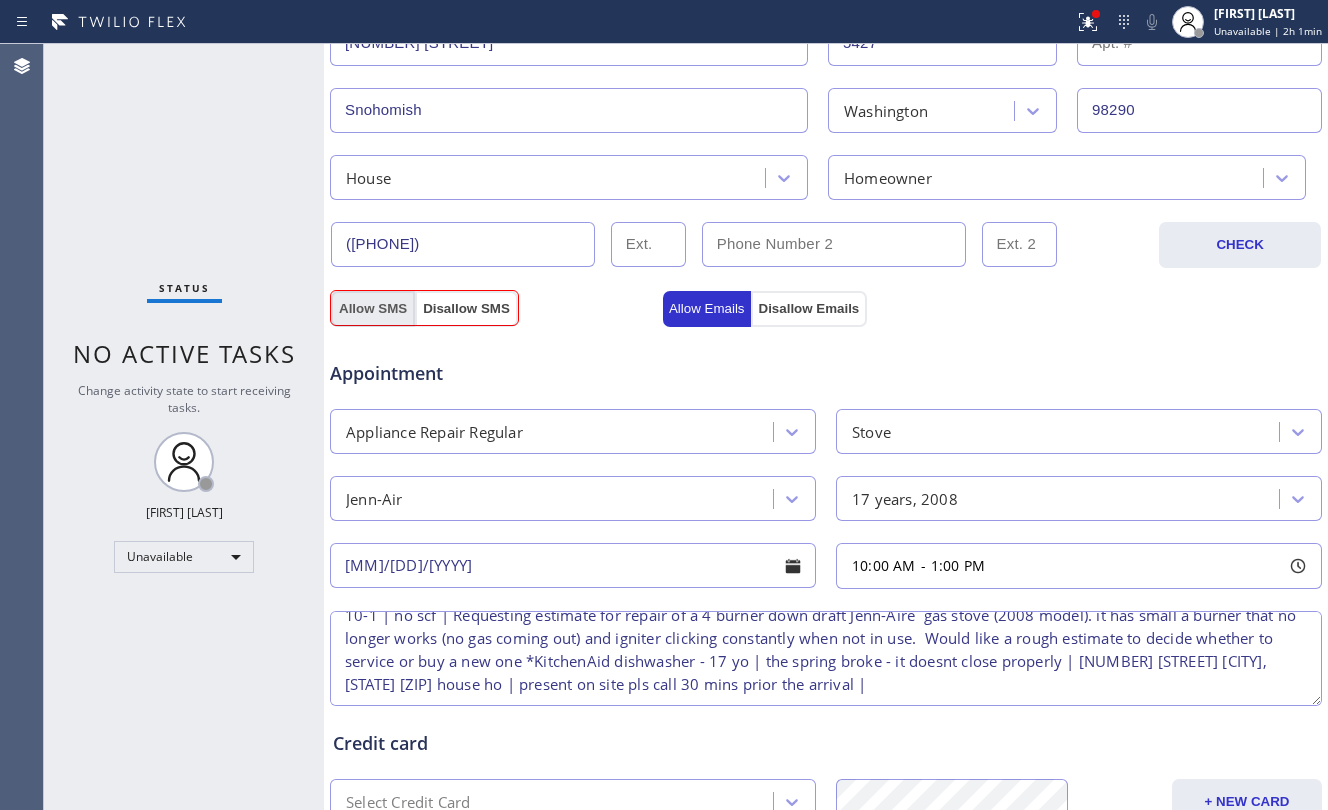 click on "Allow SMS" at bounding box center [373, 309] 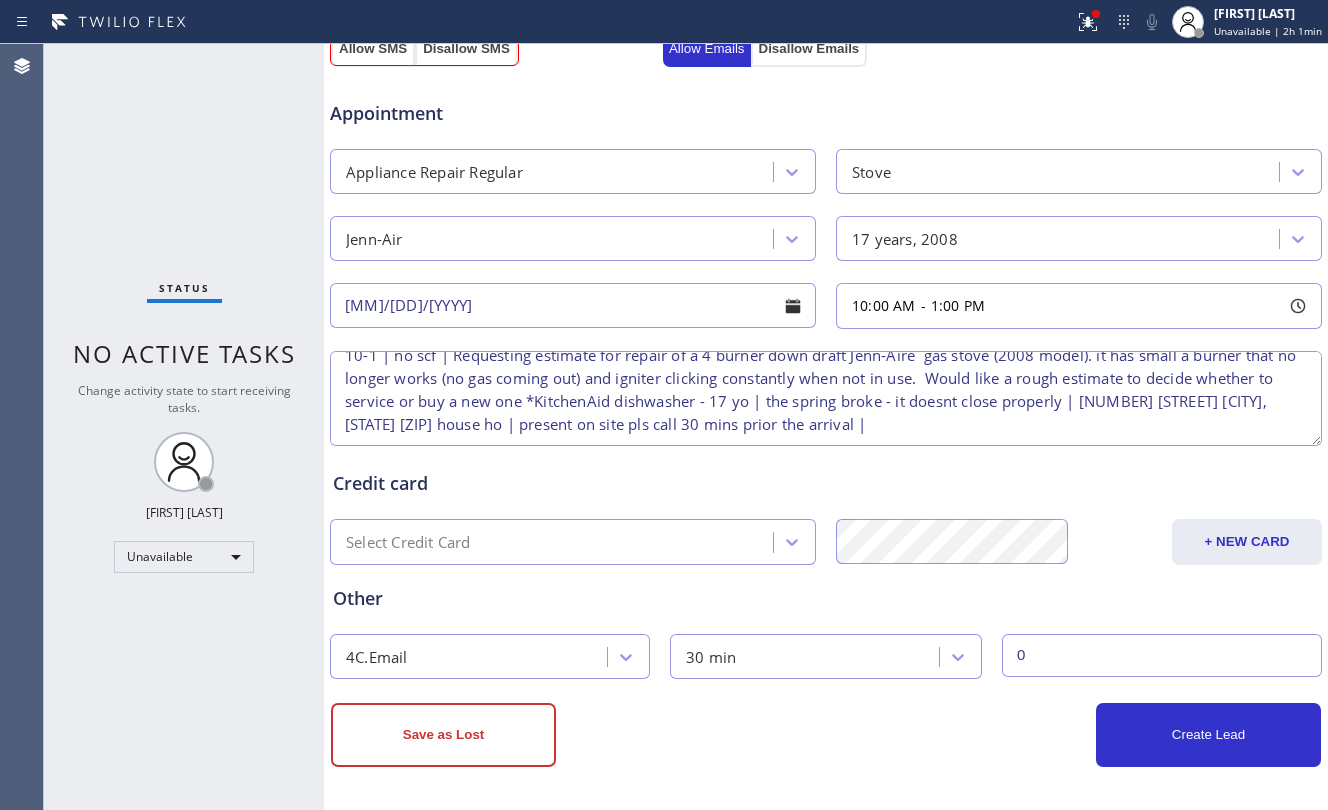 scroll, scrollTop: 813, scrollLeft: 0, axis: vertical 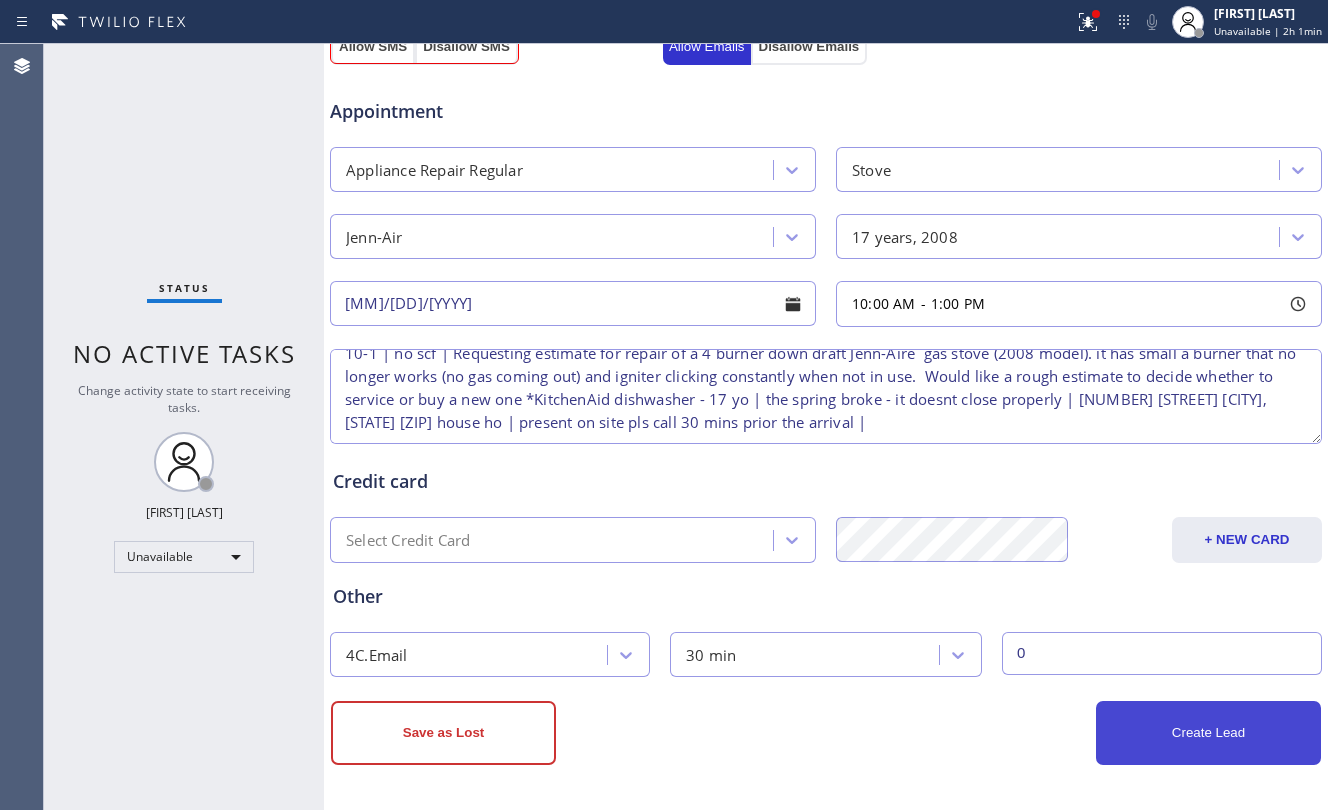 click on "Create Lead" at bounding box center (1208, 733) 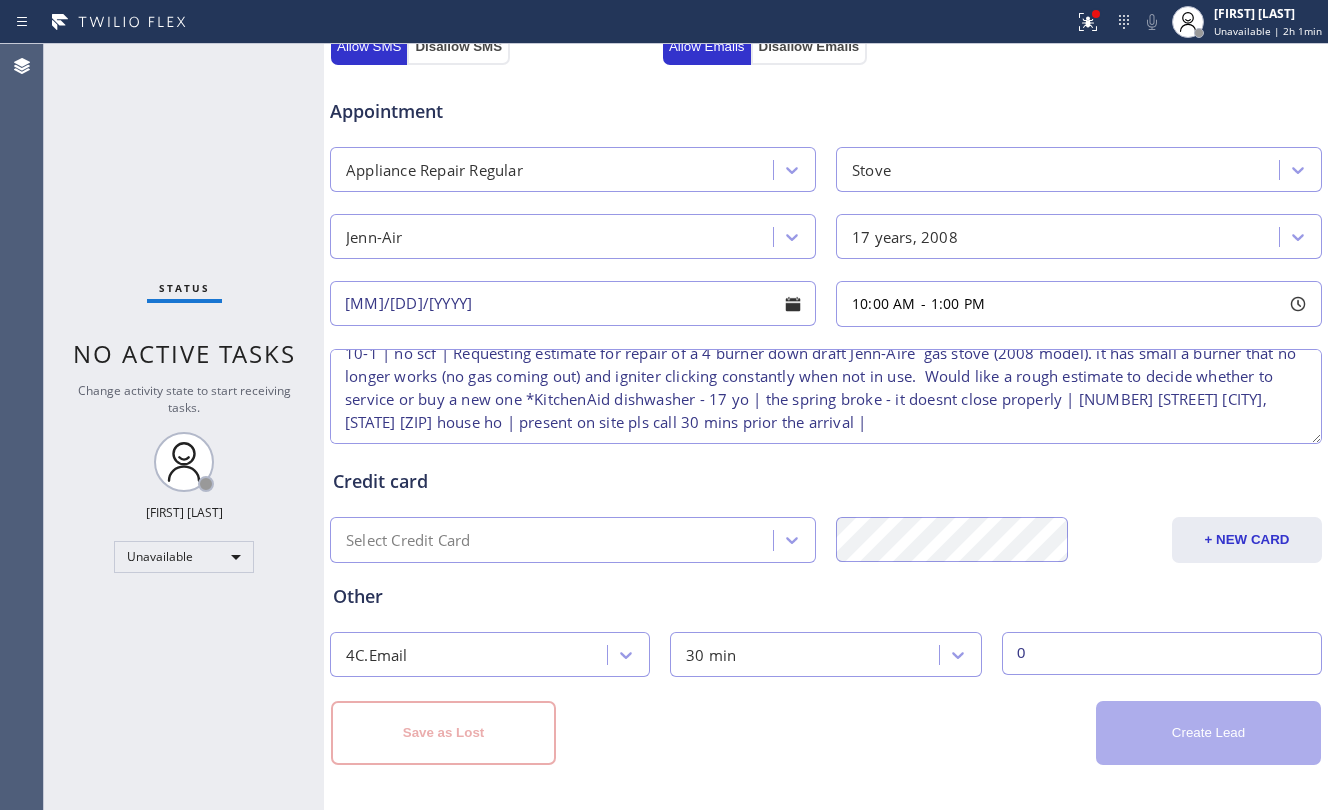 type 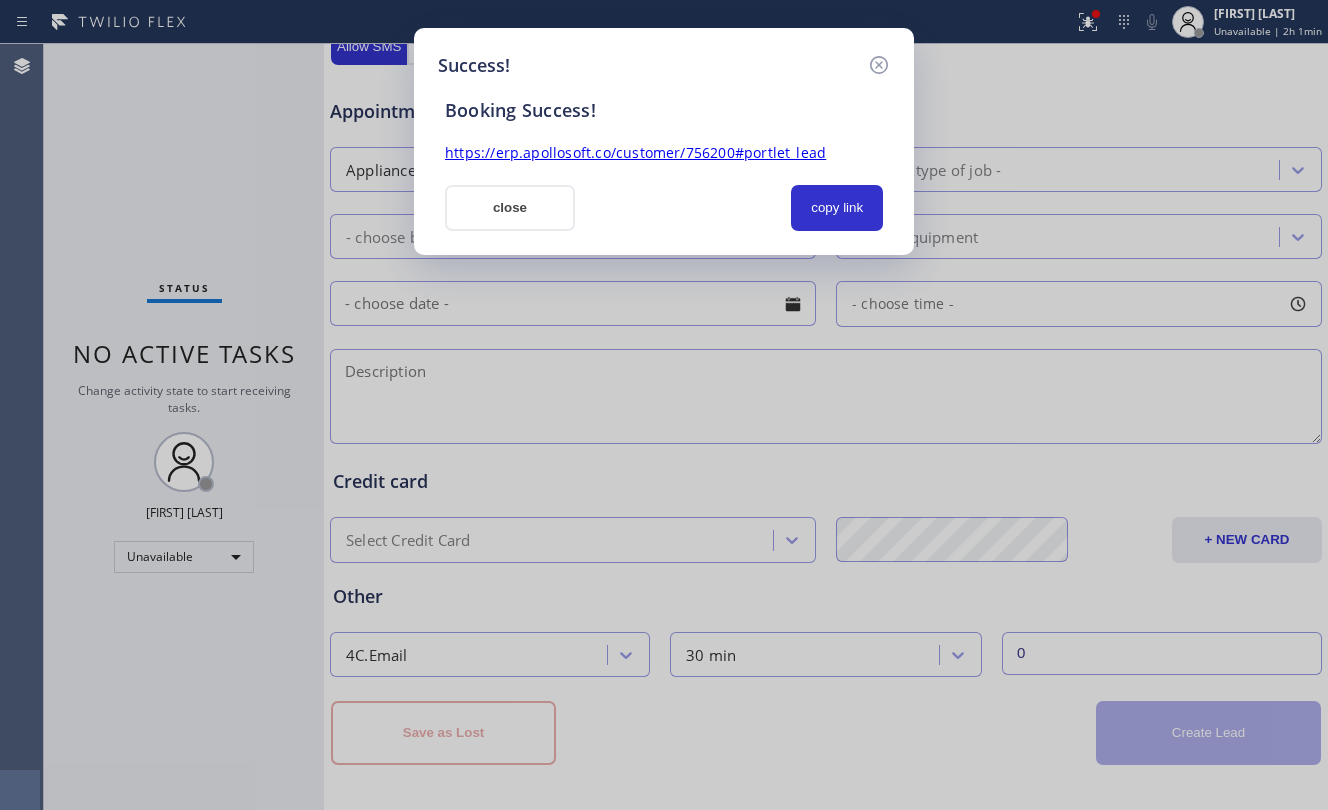 scroll, scrollTop: 0, scrollLeft: 0, axis: both 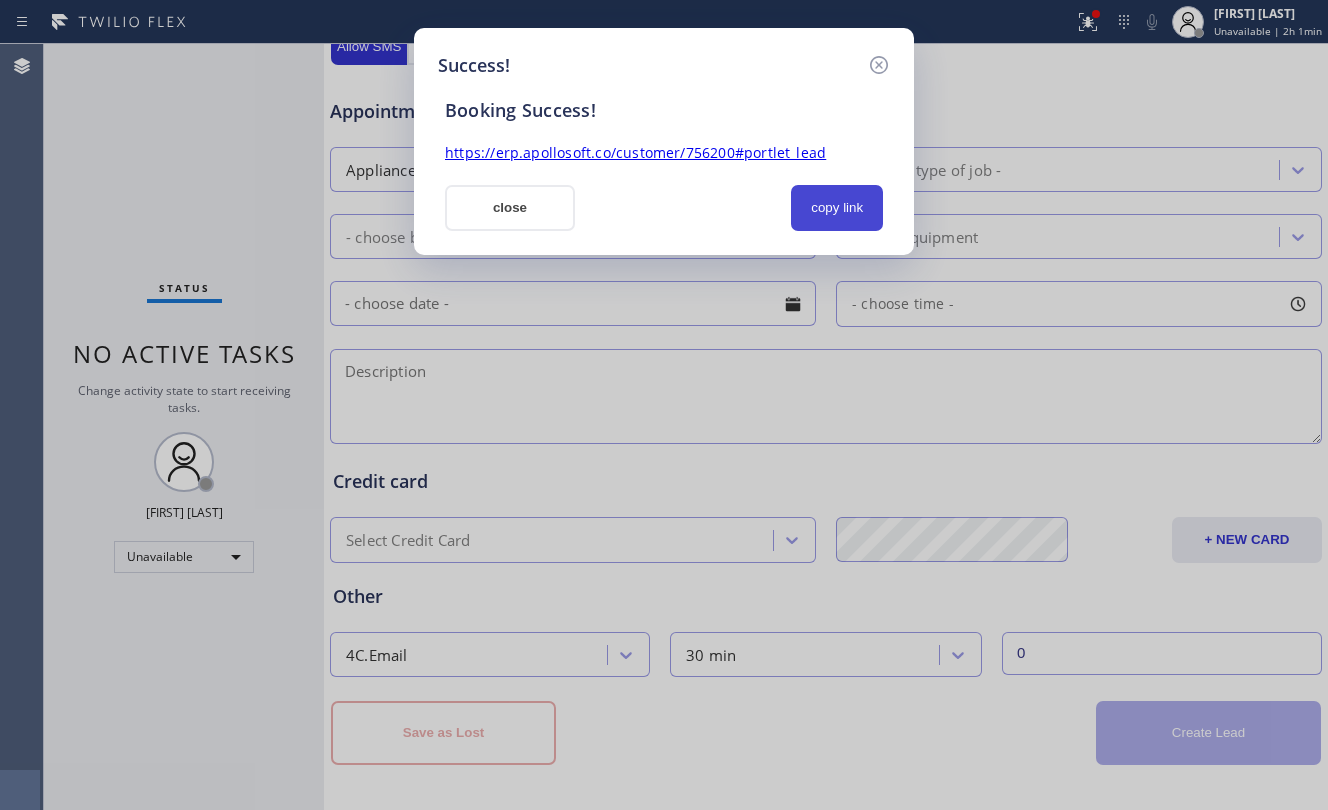 click on "copy link" at bounding box center [837, 208] 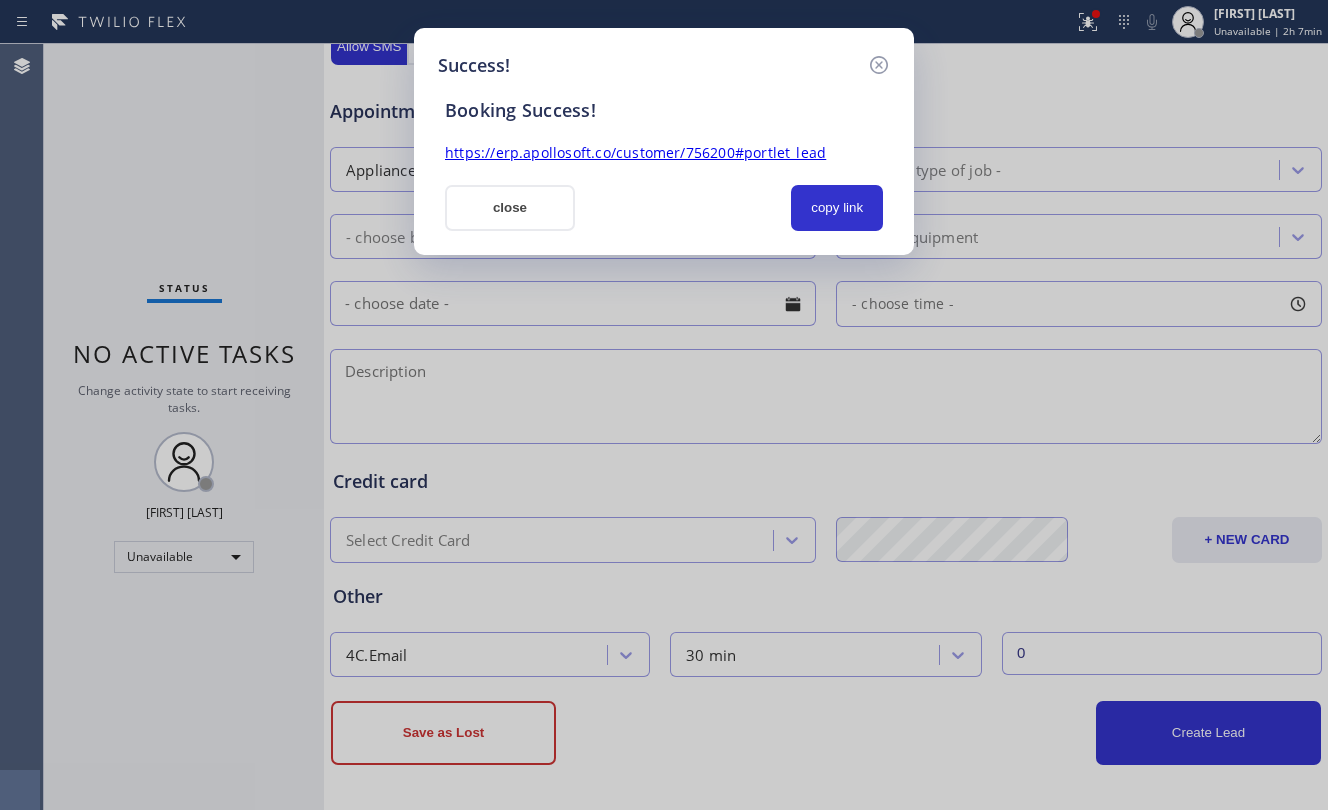 click on "Success! Booking Success! https://erp.apollosoft.co/customer/756200#portlet_lead close copy link" at bounding box center (664, 405) 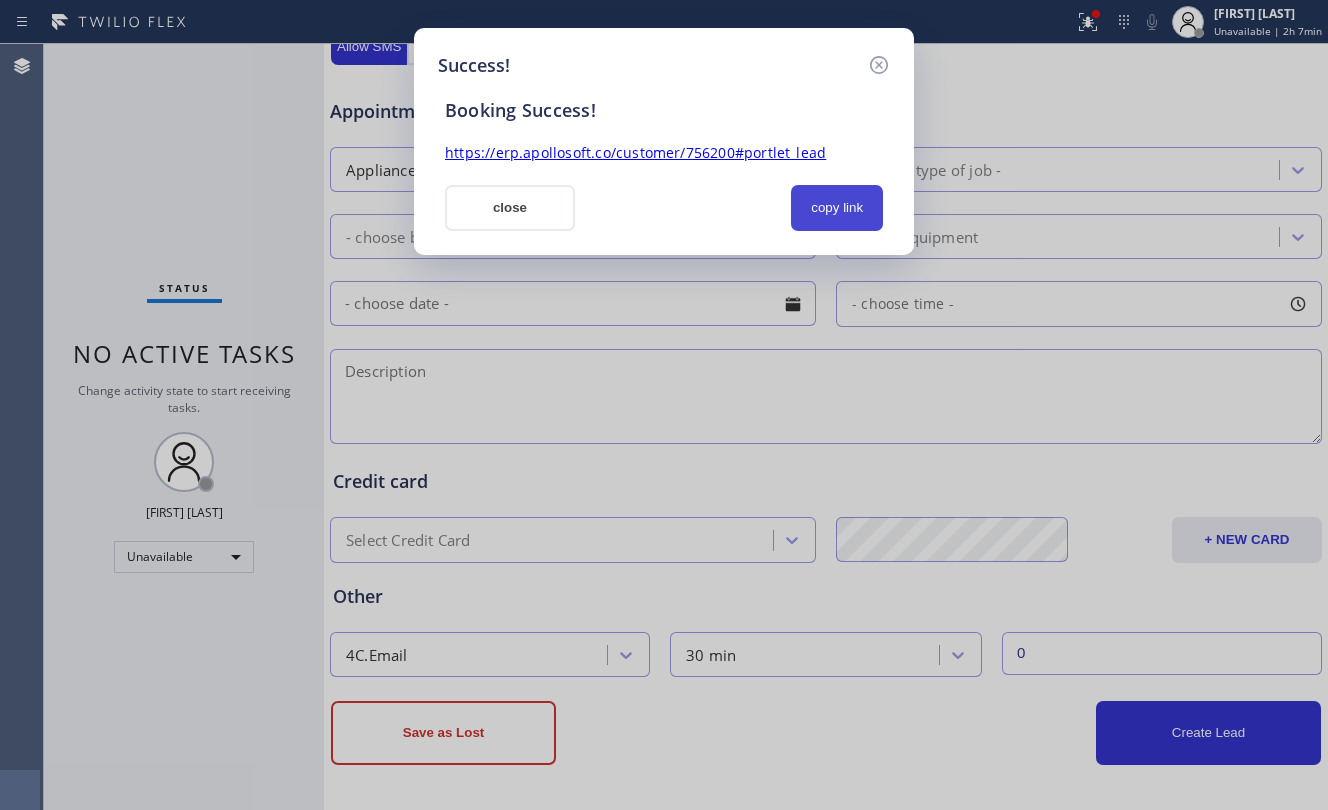 click on "copy link" at bounding box center (837, 208) 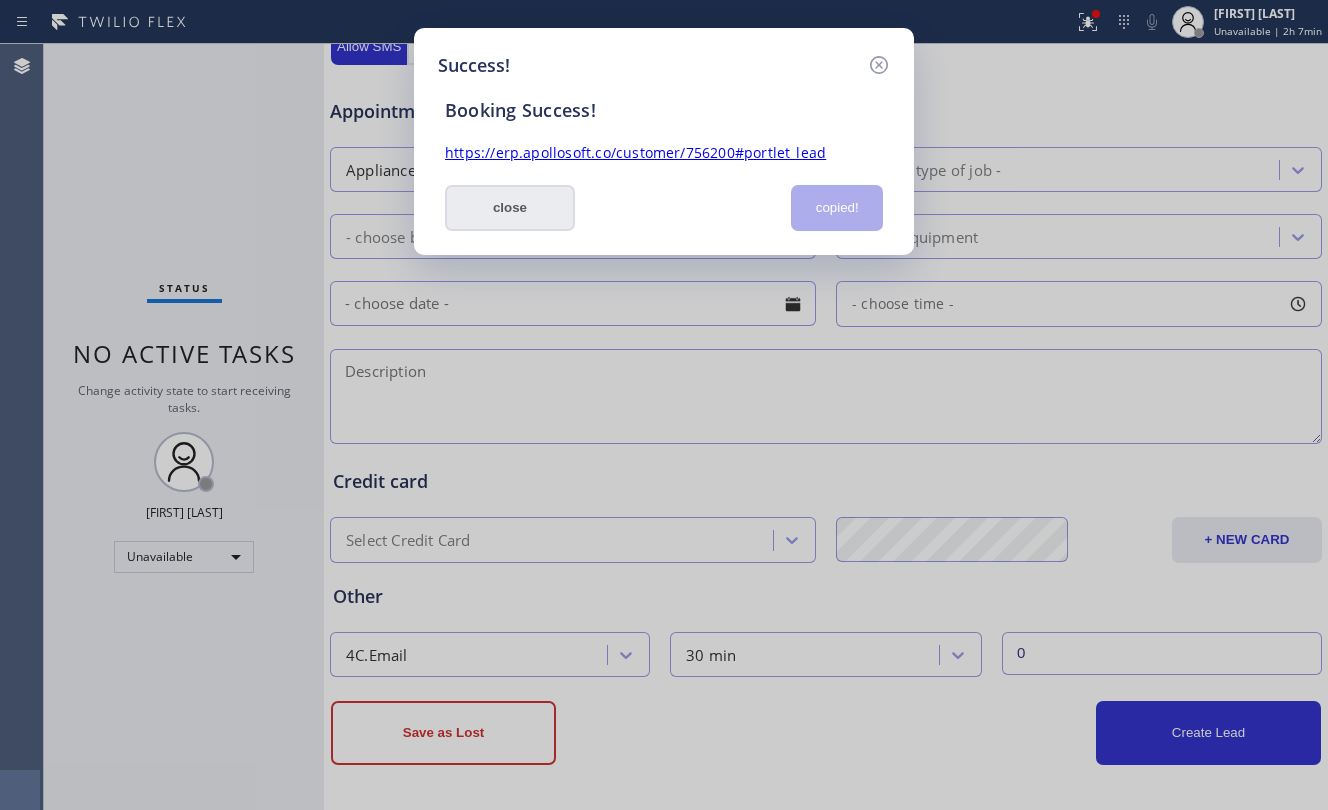 click on "close" at bounding box center (510, 208) 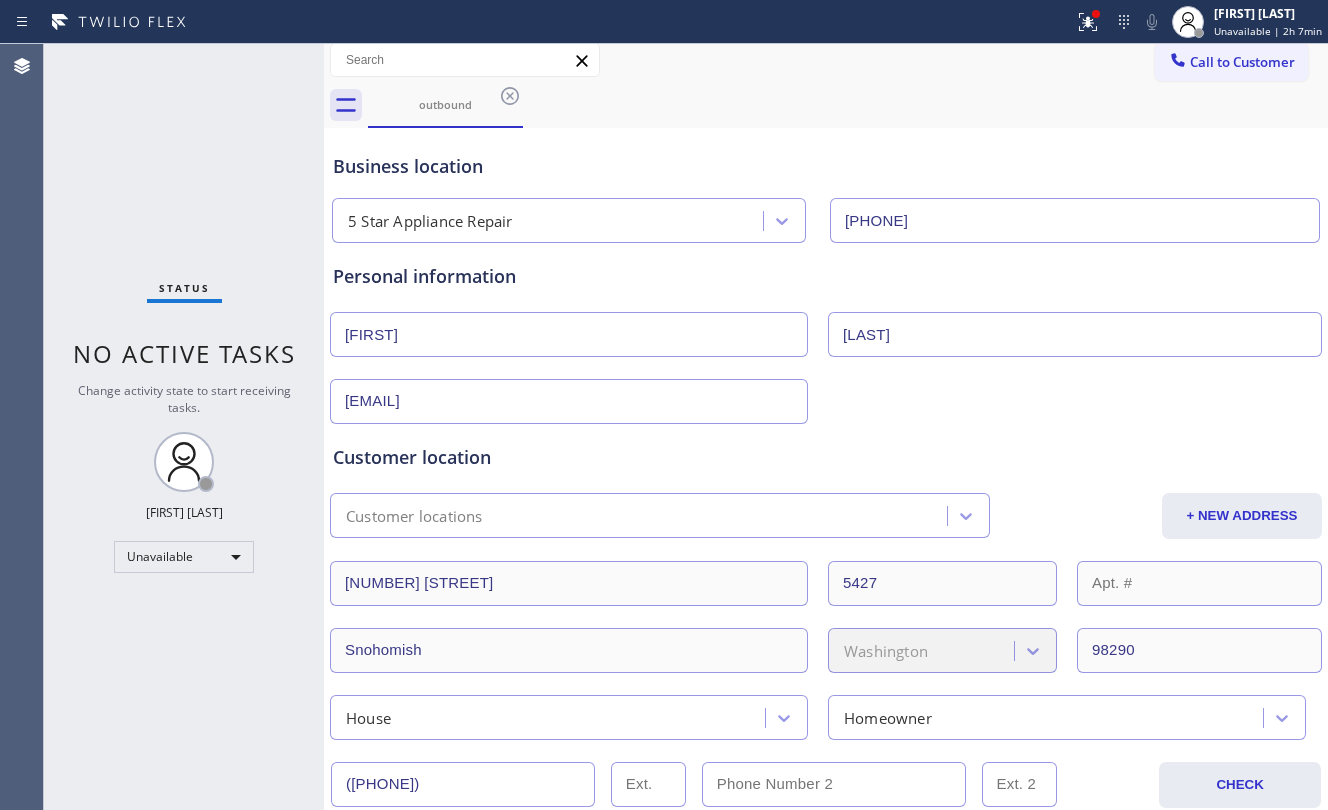 scroll, scrollTop: 0, scrollLeft: 0, axis: both 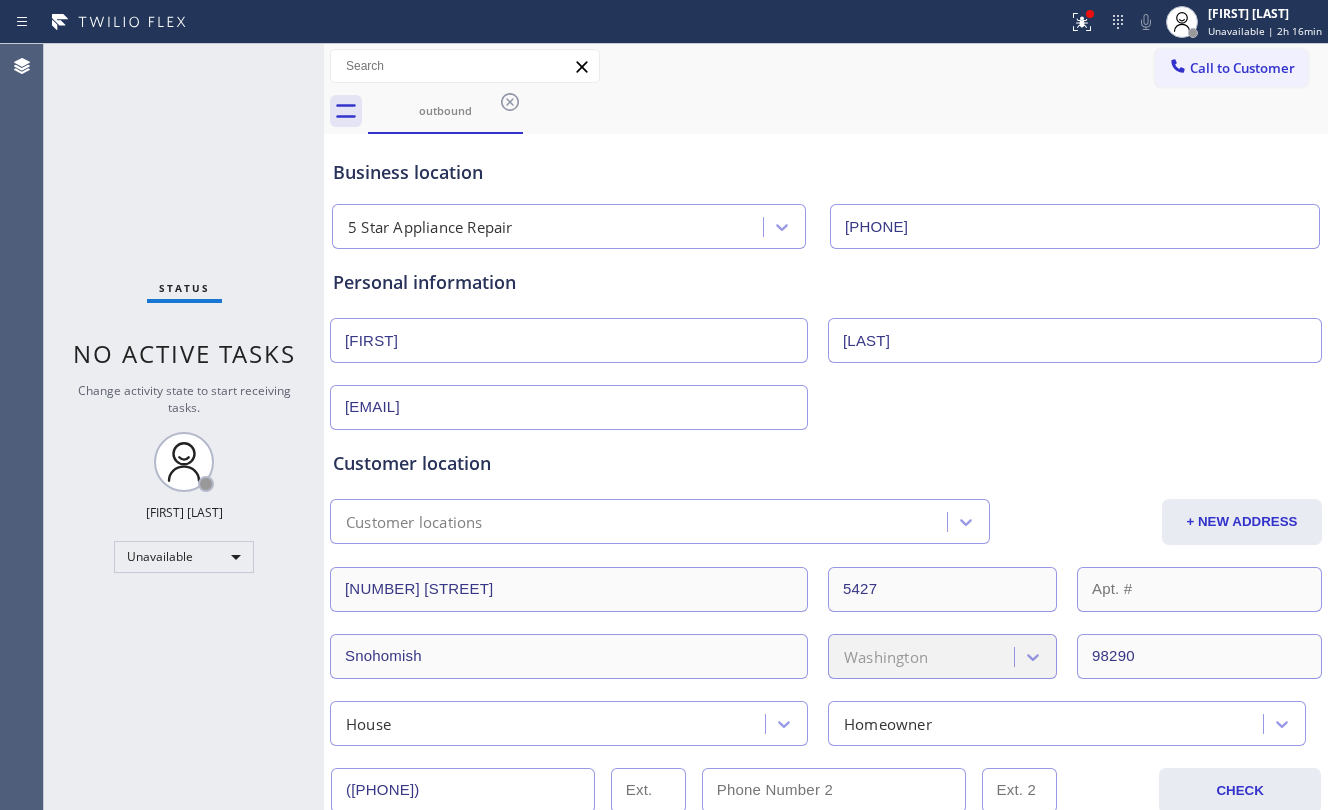 click on "Business location 5 Star Appliance Repair ([PHONE])" at bounding box center (826, 194) 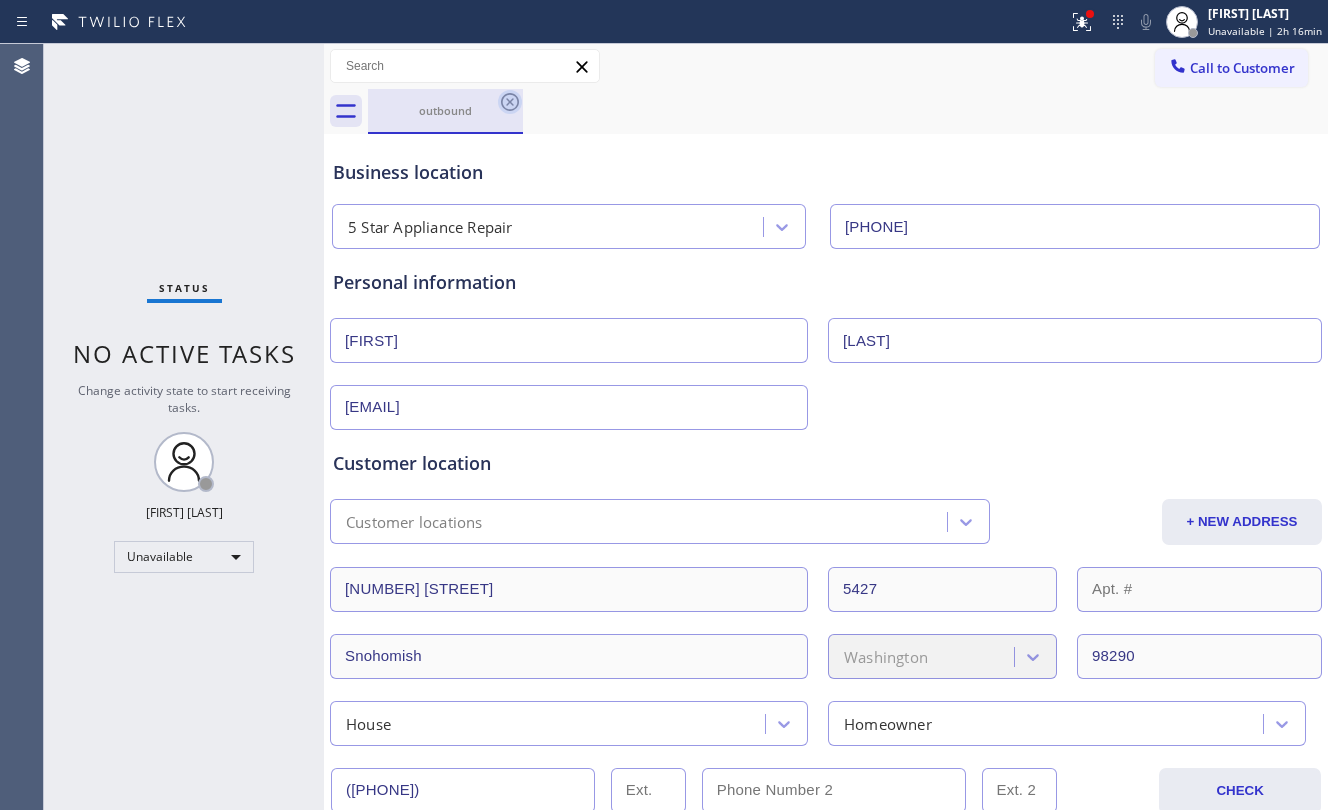 click 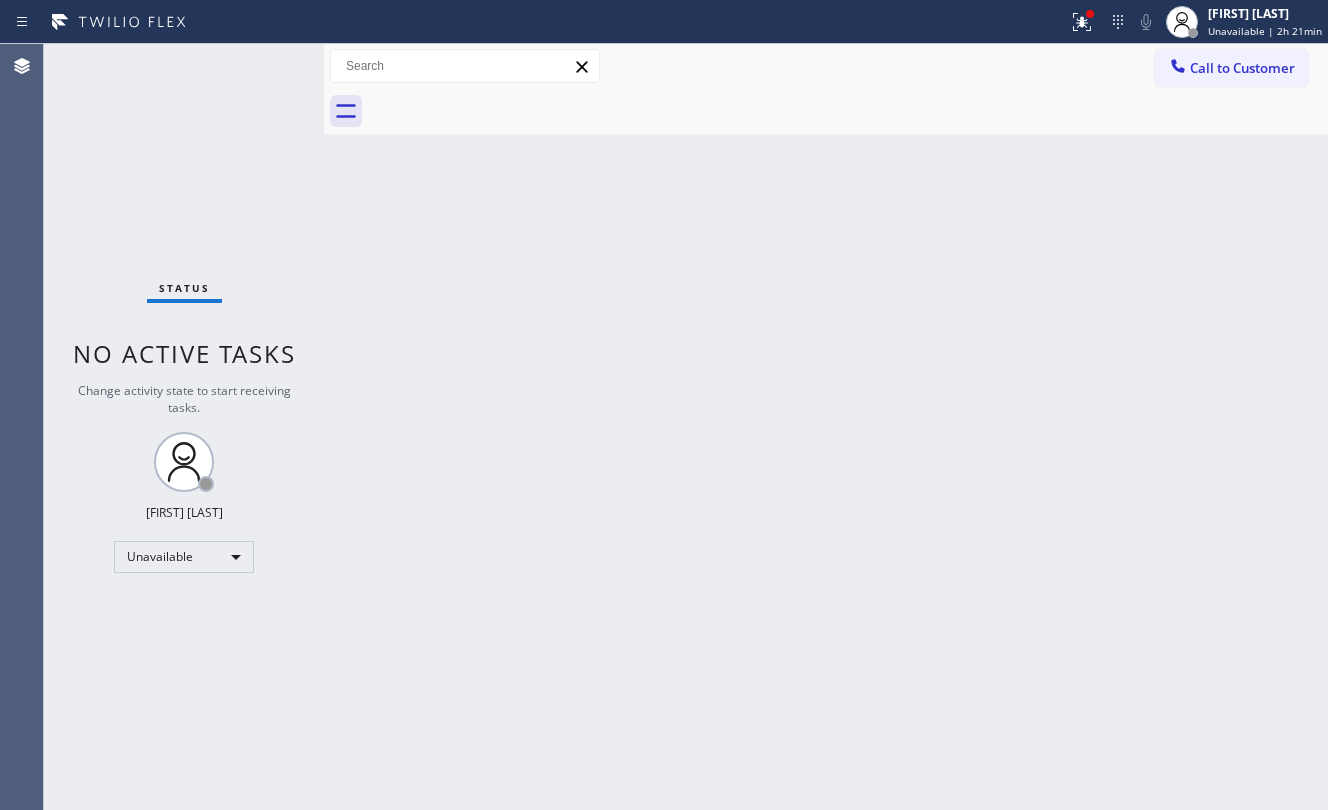 click on "Back to Dashboard Change Sender ID Customers Technicians Select a contact Outbound call Location Search location Your caller id phone number Customer number Call Customer info Name   Phone none Address none Change Sender ID HVAC +[PHONE] 5 Star Appliance +[PHONE] Appliance Repair +[PHONE] Plumbing +[PHONE] Air Duct Cleaning +[PHONE]  Electricians +[PHONE] Cancel Change Check personal SMS Reset Change No tabs Call to Customer Outbound call Location 5 Star Appliance Repair Your caller id phone number ([PHONE]) Customer number Call Outbound call Technician Search Technician Your caller id phone number Your caller id phone number Call" at bounding box center [826, 427] 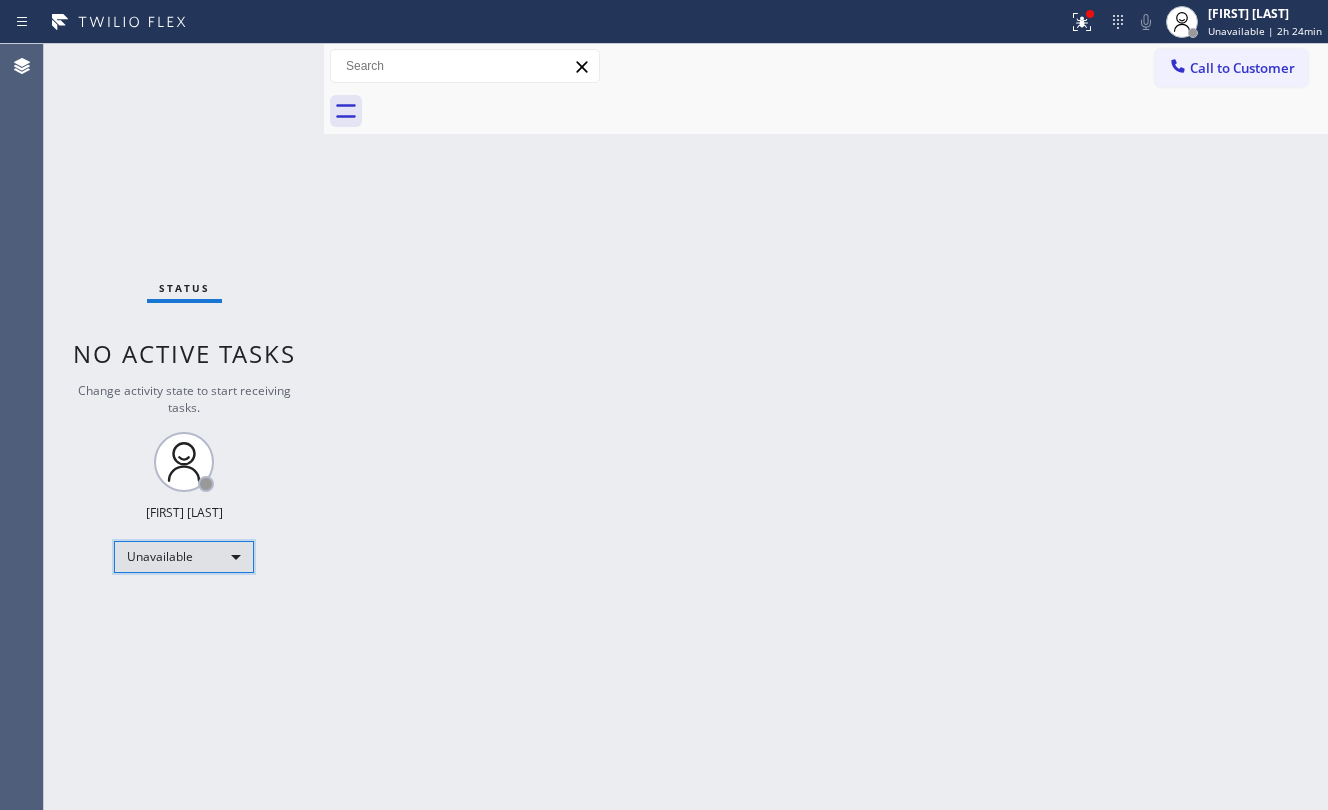 click on "Unavailable" at bounding box center [184, 557] 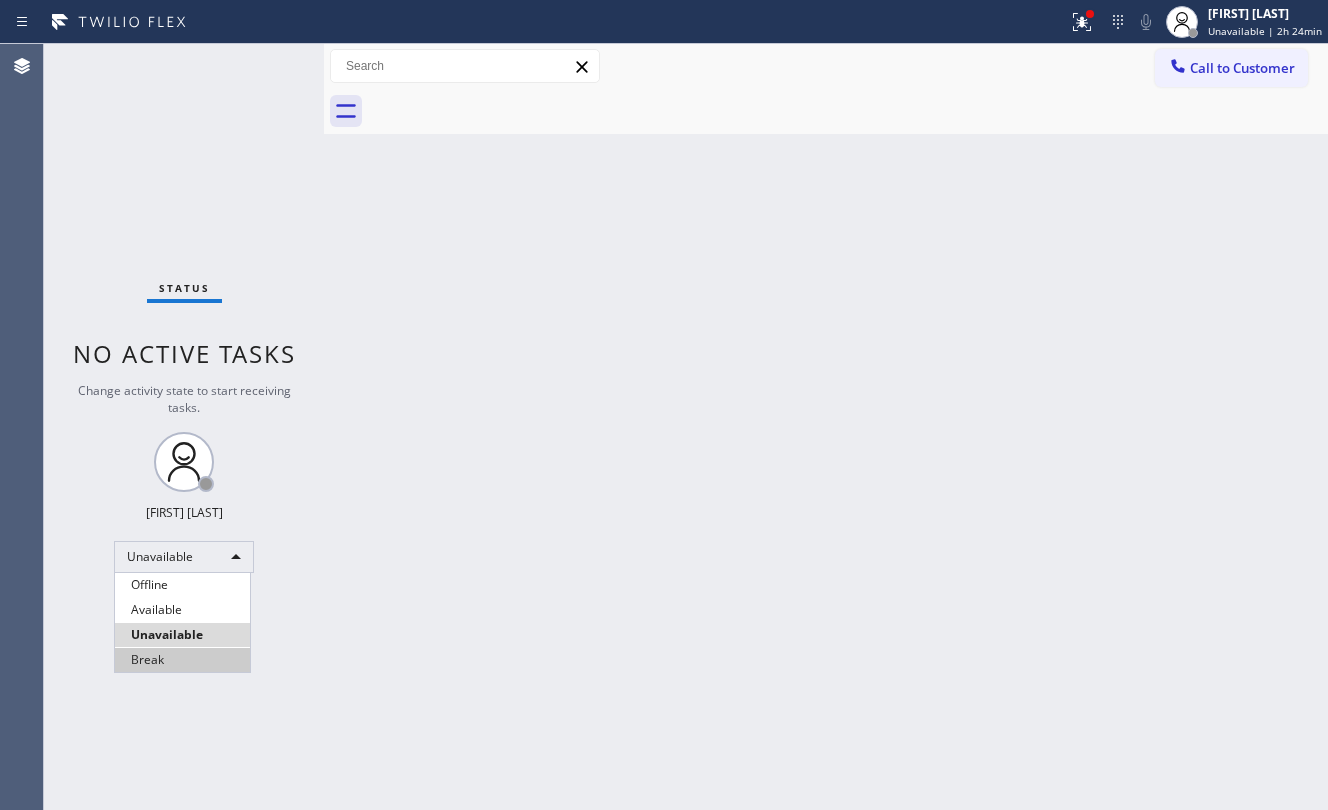 click on "Break" at bounding box center (182, 660) 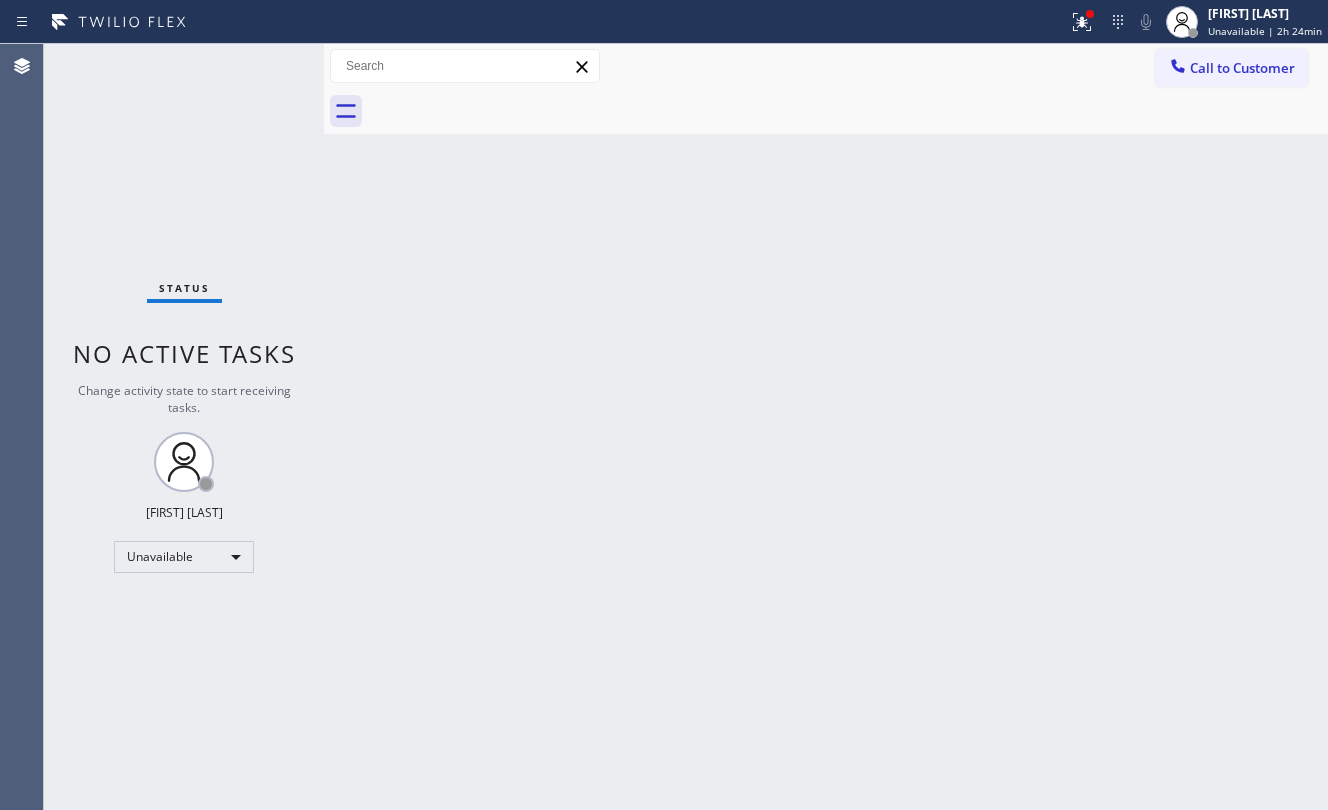 click on "Back to Dashboard Change Sender ID Customers Technicians Select a contact Outbound call Location Search location Your caller id phone number Customer number Call Customer info Name   Phone none Address none Change Sender ID HVAC +[PHONE] 5 Star Appliance +[PHONE] Appliance Repair +[PHONE] Plumbing +[PHONE] Air Duct Cleaning +[PHONE]  Electricians +[PHONE] Cancel Change Check personal SMS Reset Change No tabs Call to Customer Outbound call Location 5 Star Appliance Repair Your caller id phone number ([PHONE]) Customer number Call Outbound call Technician Search Technician Your caller id phone number Your caller id phone number Call" at bounding box center (826, 427) 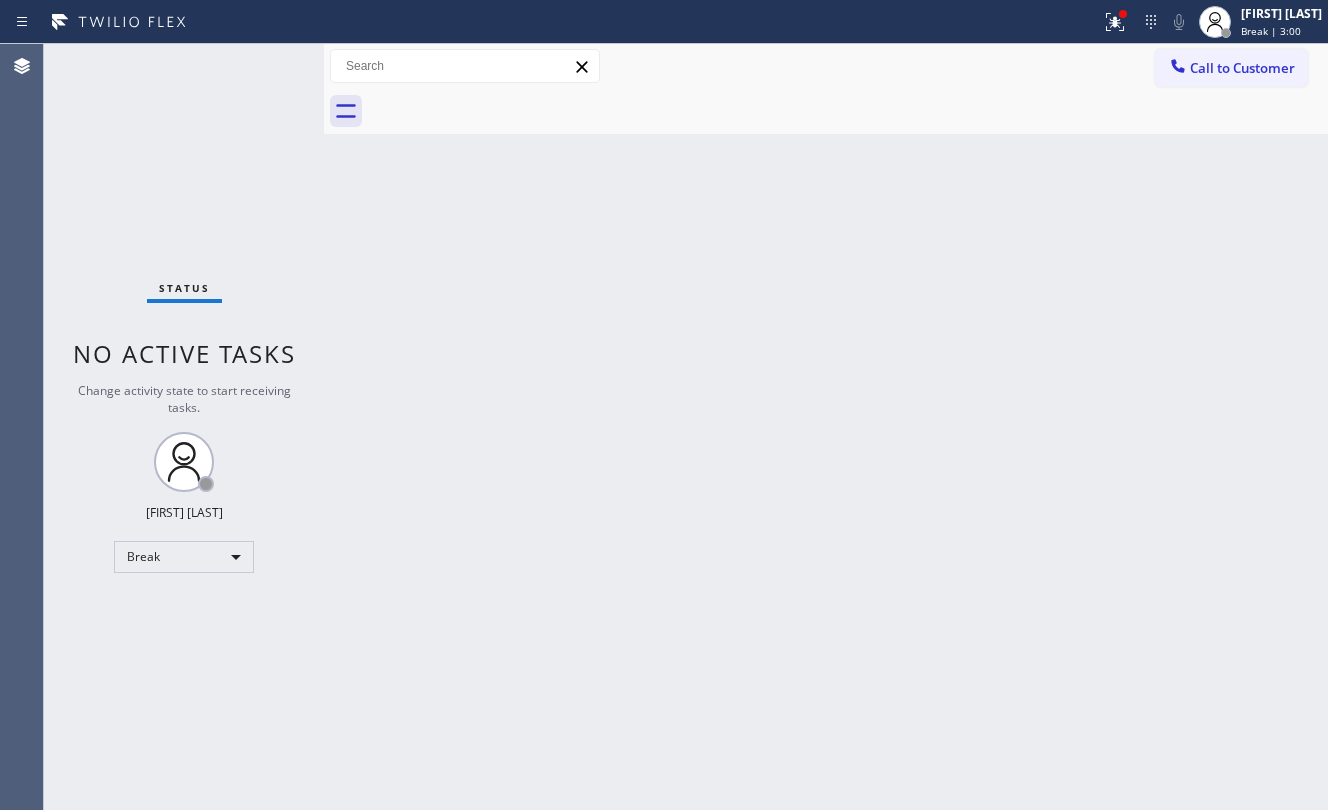 click on "Back to Dashboard Change Sender ID Customers Technicians Select a contact Outbound call Location Search location Your caller id phone number Customer number Call Customer info Name   Phone none Address none Change Sender ID HVAC +[PHONE] 5 Star Appliance +[PHONE] Appliance Repair +[PHONE] Plumbing +[PHONE] Air Duct Cleaning +[PHONE]  Electricians +[PHONE] Cancel Change Check personal SMS Reset Change No tabs Call to Customer Outbound call Location 5 Star Appliance Repair Your caller id phone number ([PHONE]) Customer number Call Outbound call Technician Search Technician Your caller id phone number Your caller id phone number Call" at bounding box center [826, 427] 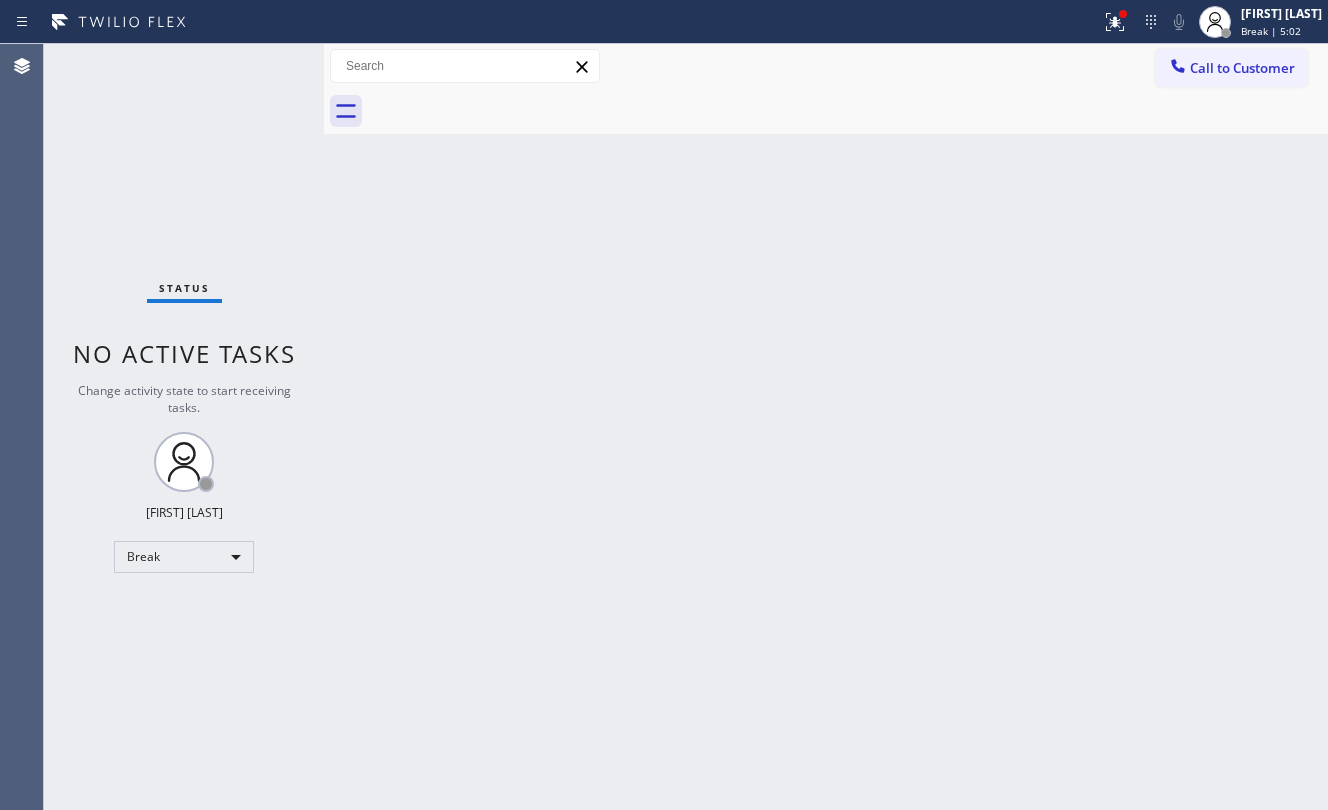 click on "Back to Dashboard Change Sender ID Customers Technicians Select a contact Outbound call Location Search location Your caller id phone number Customer number Call Customer info Name   Phone none Address none Change Sender ID HVAC +[PHONE] 5 Star Appliance +[PHONE] Appliance Repair +[PHONE] Plumbing +[PHONE] Air Duct Cleaning +[PHONE]  Electricians +[PHONE] Cancel Change Check personal SMS Reset Change No tabs Call to Customer Outbound call Location 5 Star Appliance Repair Your caller id phone number ([PHONE]) Customer number Call Outbound call Technician Search Technician Your caller id phone number Your caller id phone number Call" at bounding box center (826, 427) 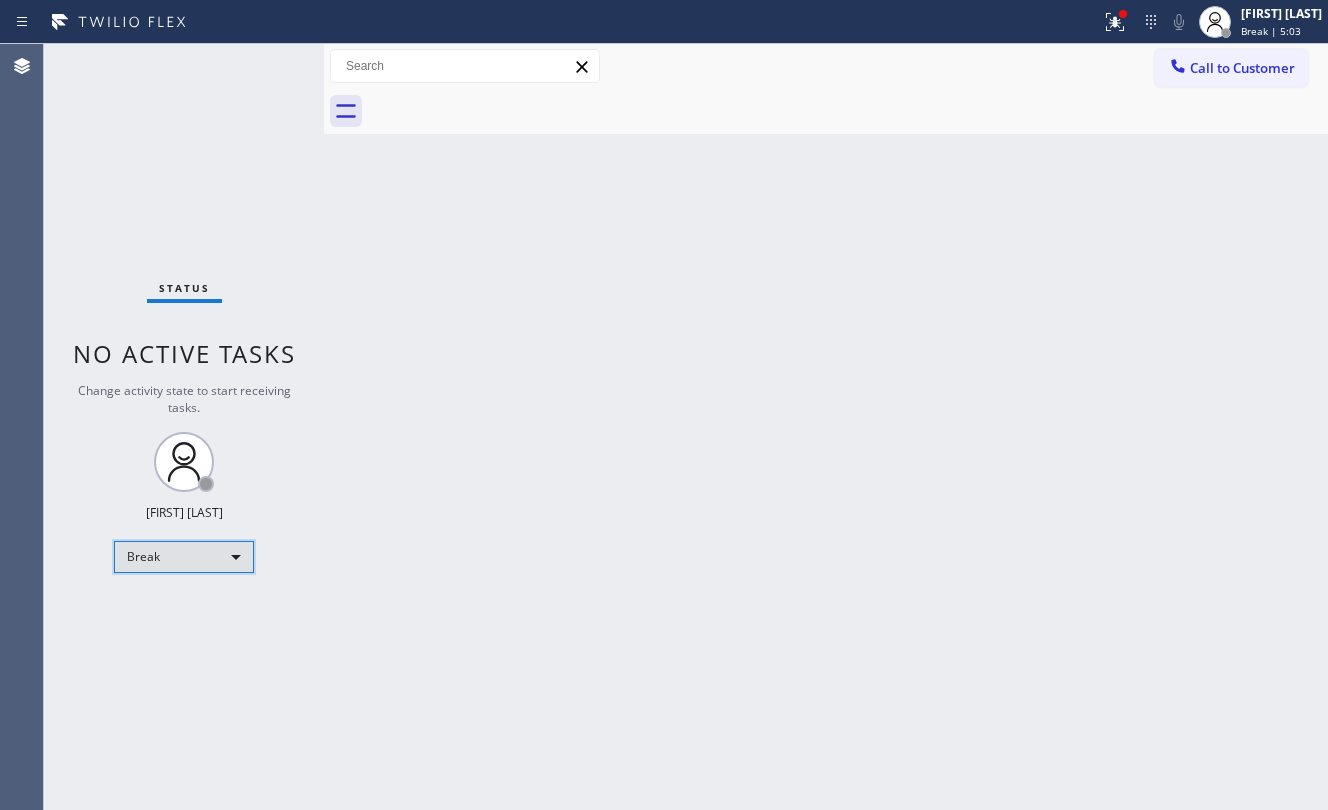 click on "Break" at bounding box center (184, 557) 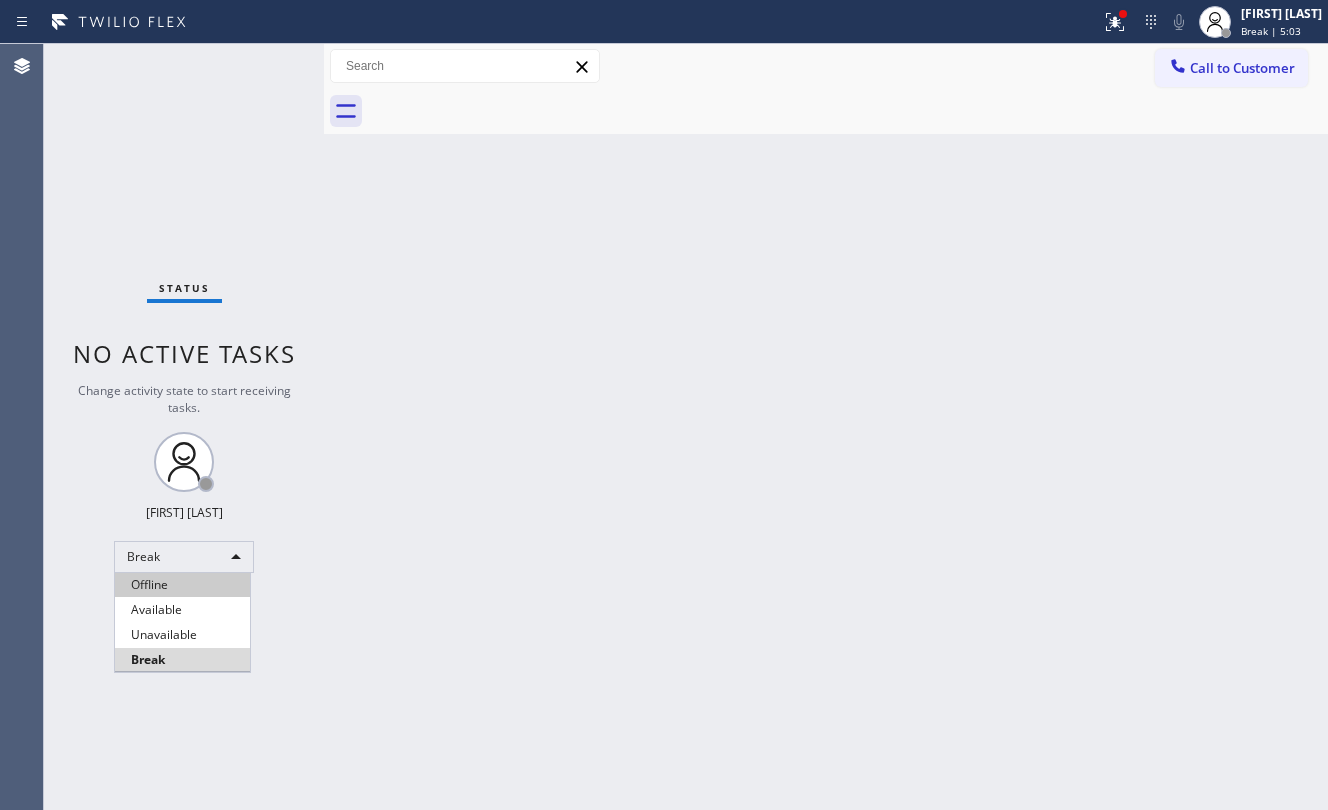 click on "Offline" at bounding box center (182, 585) 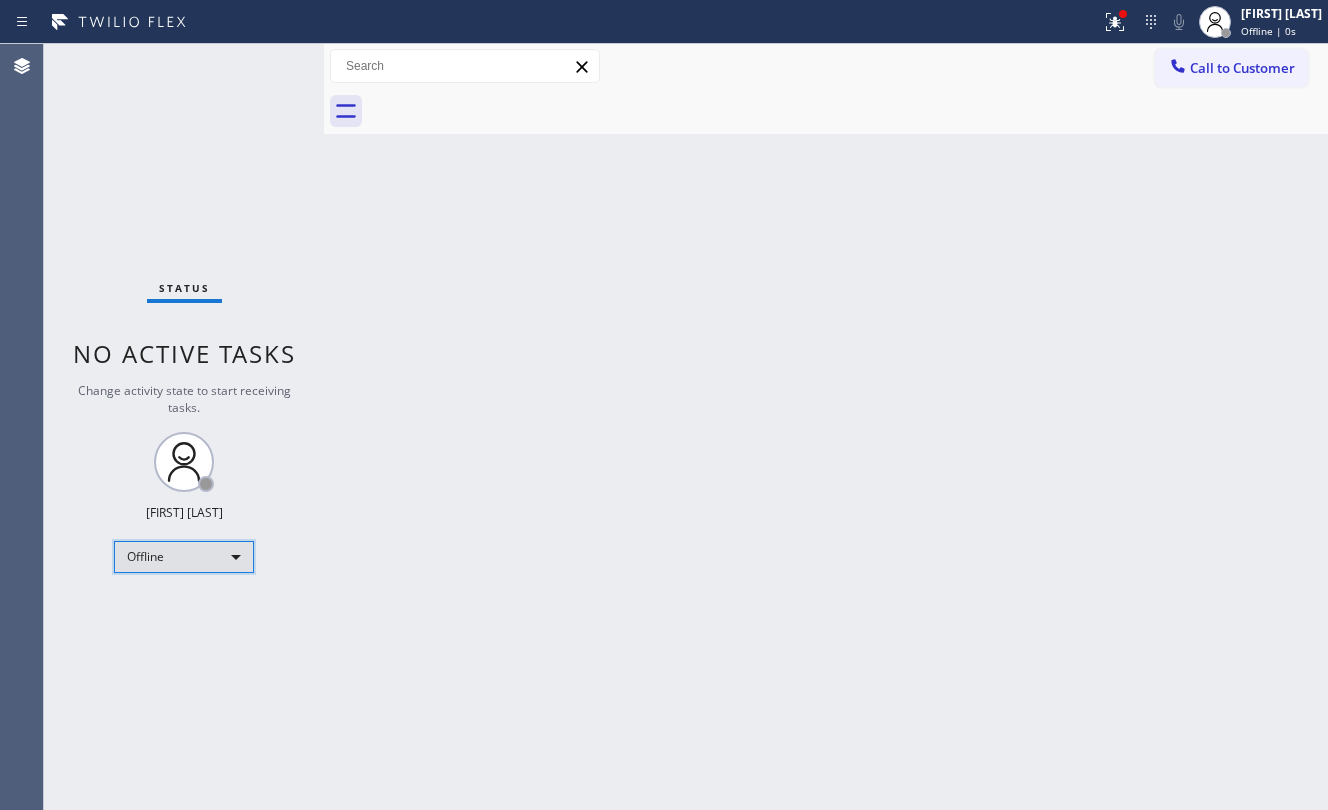 click on "Offline" at bounding box center (184, 557) 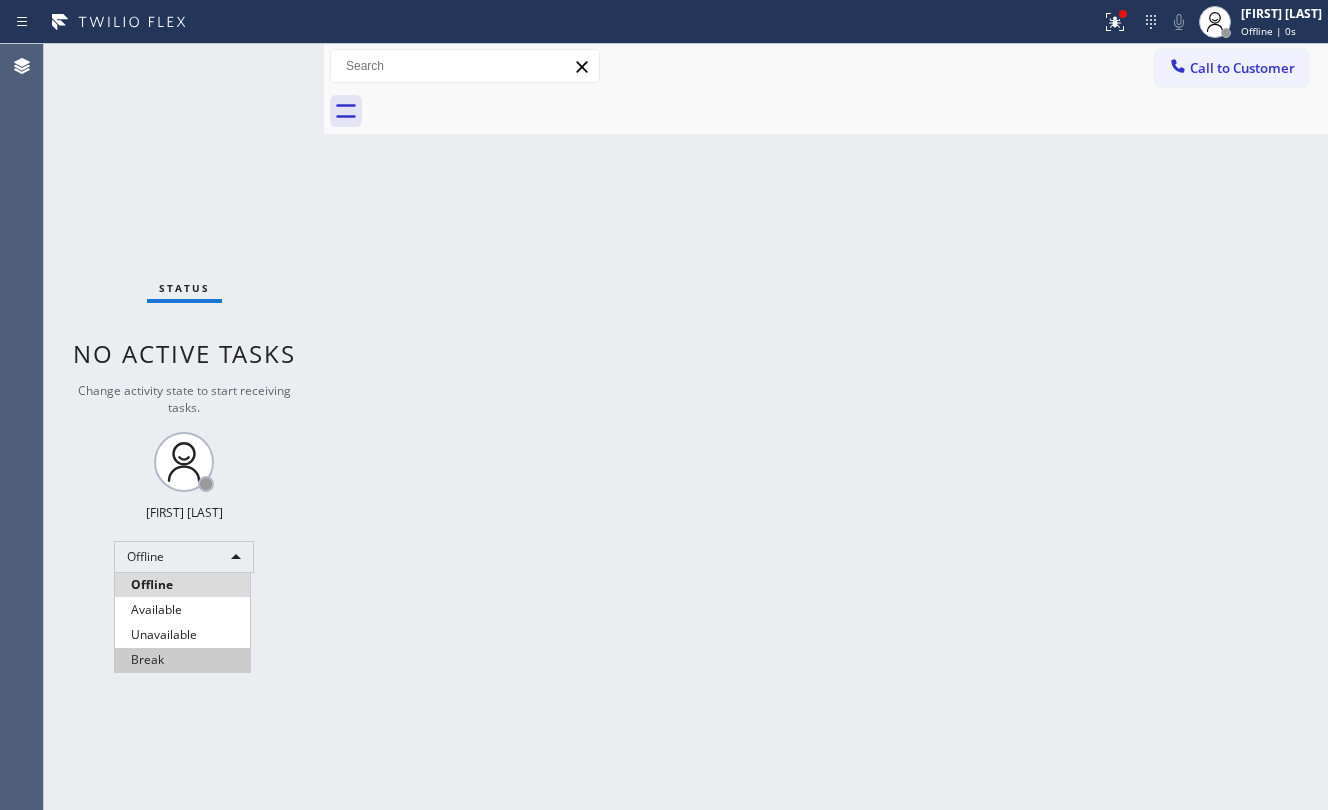 click on "Break" at bounding box center (182, 660) 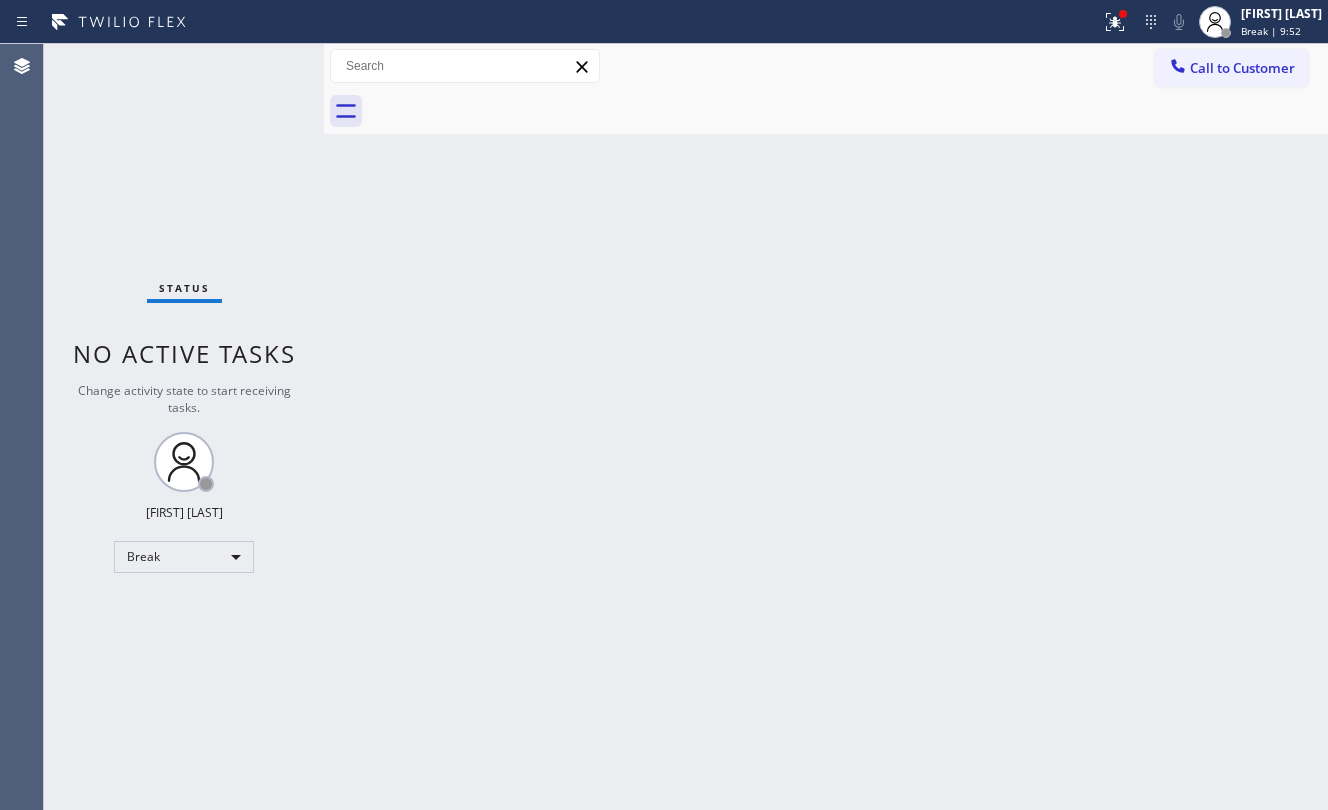 click on "Back to Dashboard Change Sender ID Customers Technicians Select a contact Outbound call Location Search location Your caller id phone number Customer number Call Customer info Name   Phone none Address none Change Sender ID HVAC +[PHONE] 5 Star Appliance +[PHONE] Appliance Repair +[PHONE] Plumbing +[PHONE] Air Duct Cleaning +[PHONE]  Electricians +[PHONE] Cancel Change Check personal SMS Reset Change No tabs Call to Customer Outbound call Location 5 Star Appliance Repair Your caller id phone number ([PHONE]) Customer number Call Outbound call Technician Search Technician Your caller id phone number Your caller id phone number Call" at bounding box center (826, 427) 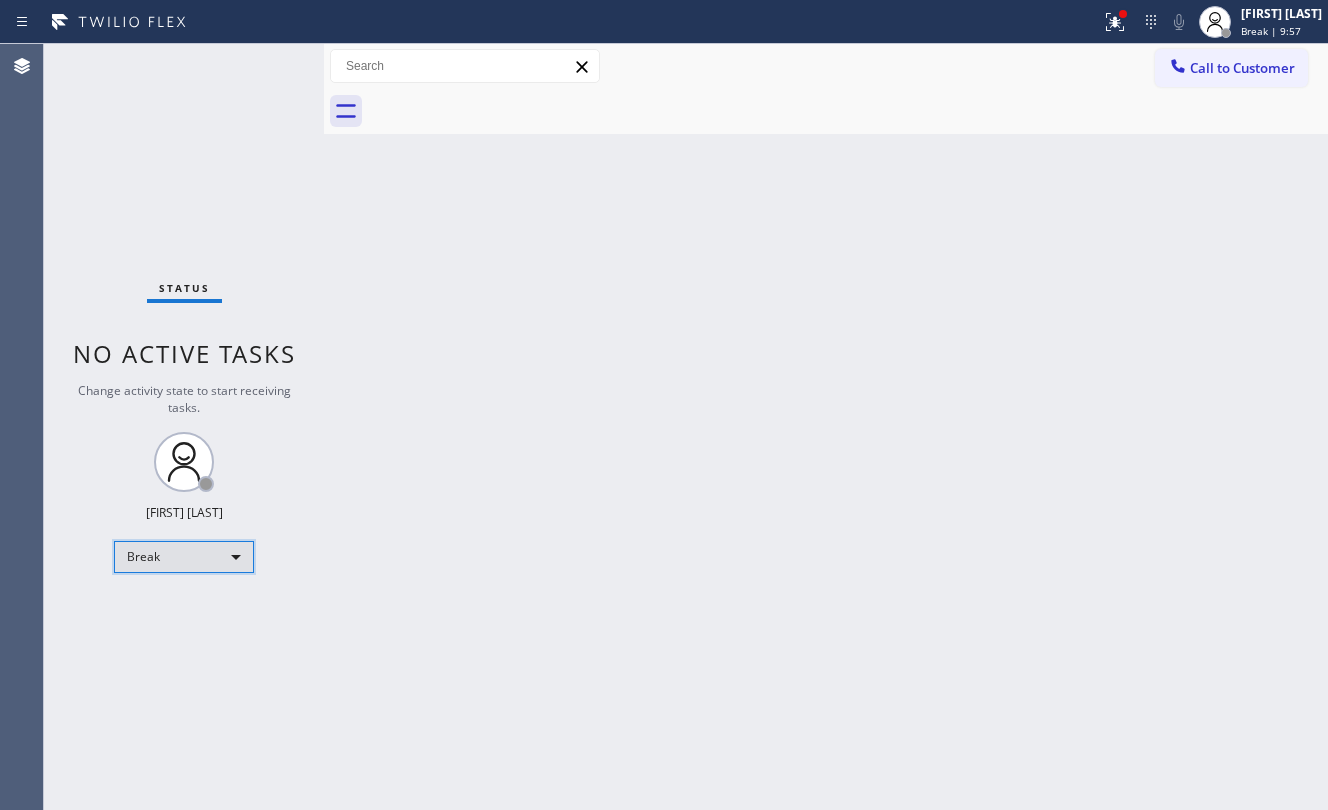 click on "Break" at bounding box center (184, 557) 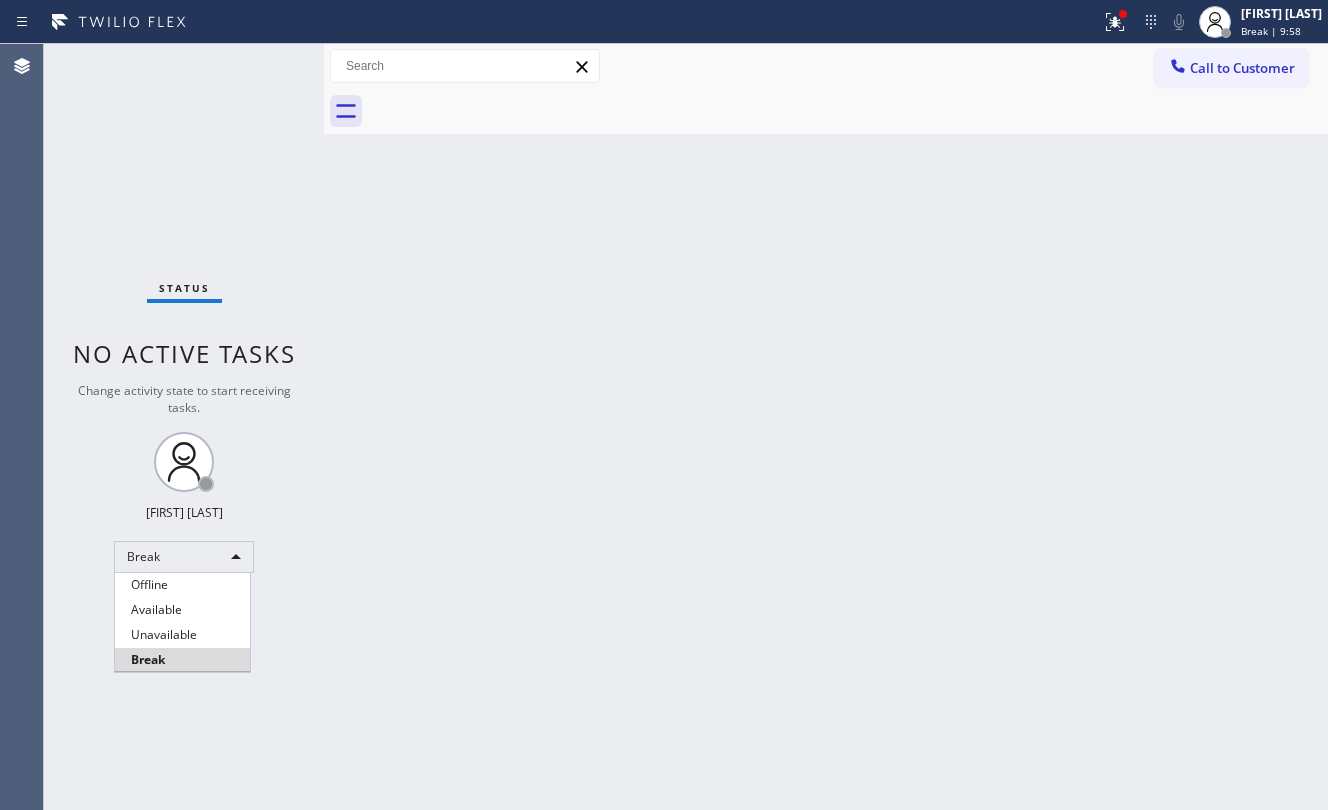 drag, startPoint x: 165, startPoint y: 629, endPoint x: 193, endPoint y: 625, distance: 28.284271 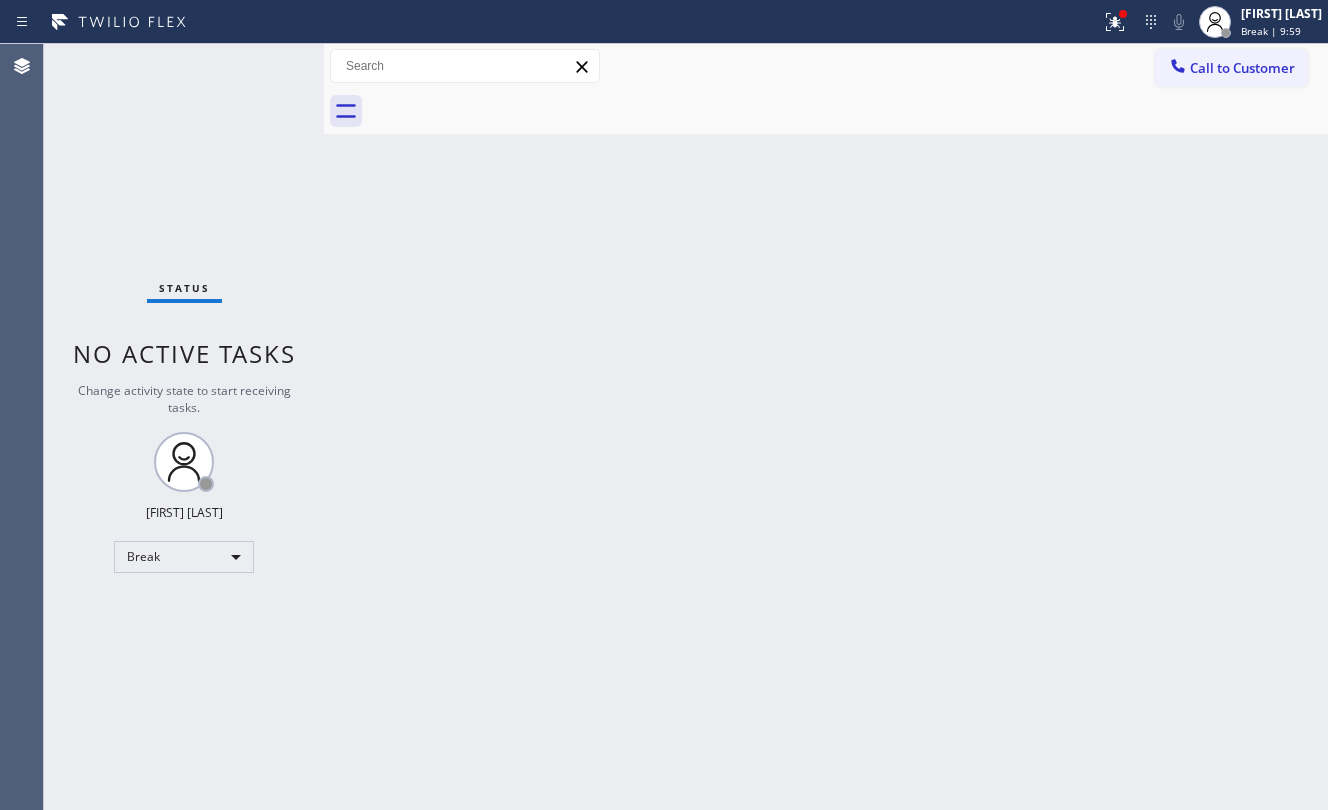 click on "Back to Dashboard Change Sender ID Customers Technicians Select a contact Outbound call Location Search location Your caller id phone number Customer number Call Customer info Name   Phone none Address none Change Sender ID HVAC +[PHONE] 5 Star Appliance +[PHONE] Appliance Repair +[PHONE] Plumbing +[PHONE] Air Duct Cleaning +[PHONE]  Electricians +[PHONE] Cancel Change Check personal SMS Reset Change No tabs Call to Customer Outbound call Location 5 Star Appliance Repair Your caller id phone number ([PHONE]) Customer number Call Outbound call Technician Search Technician Your caller id phone number Your caller id phone number Call" at bounding box center [826, 427] 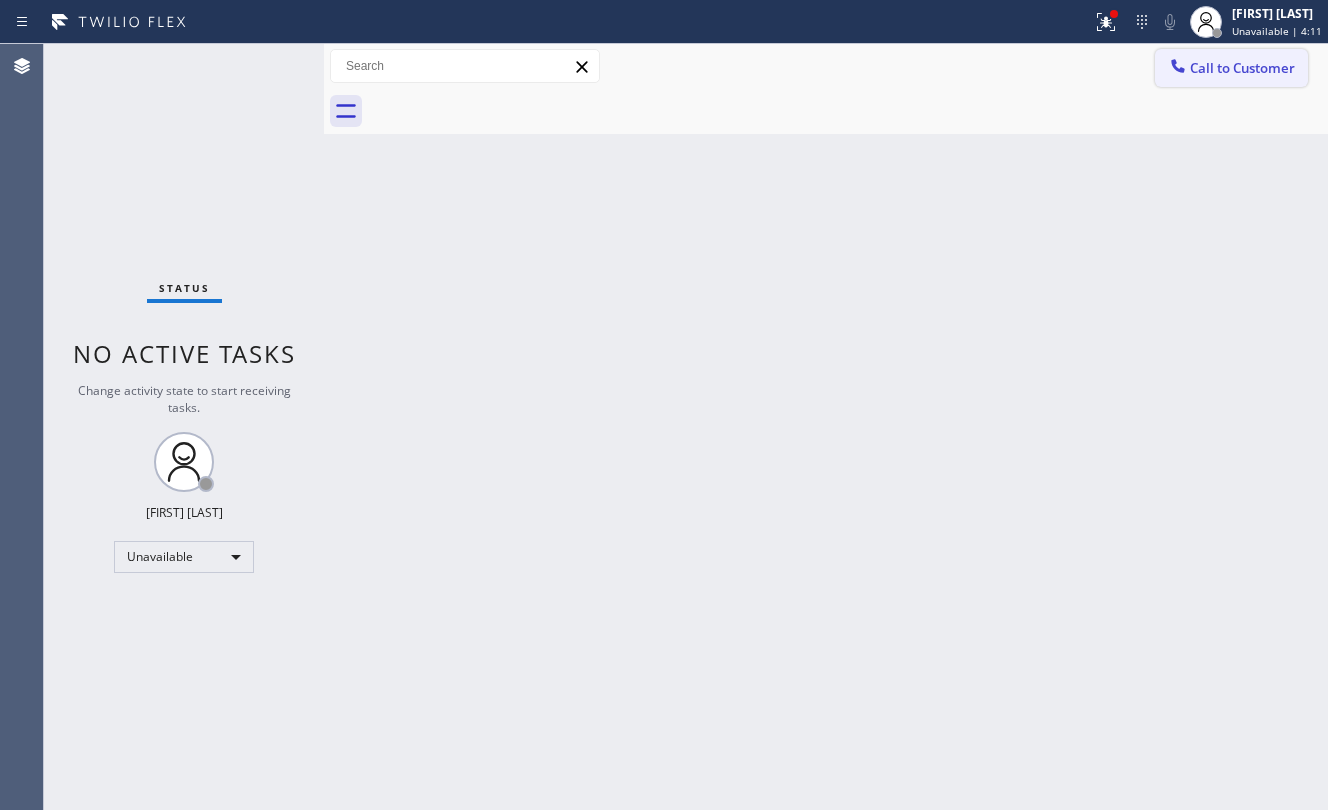 click on "Call to Customer" at bounding box center (1242, 68) 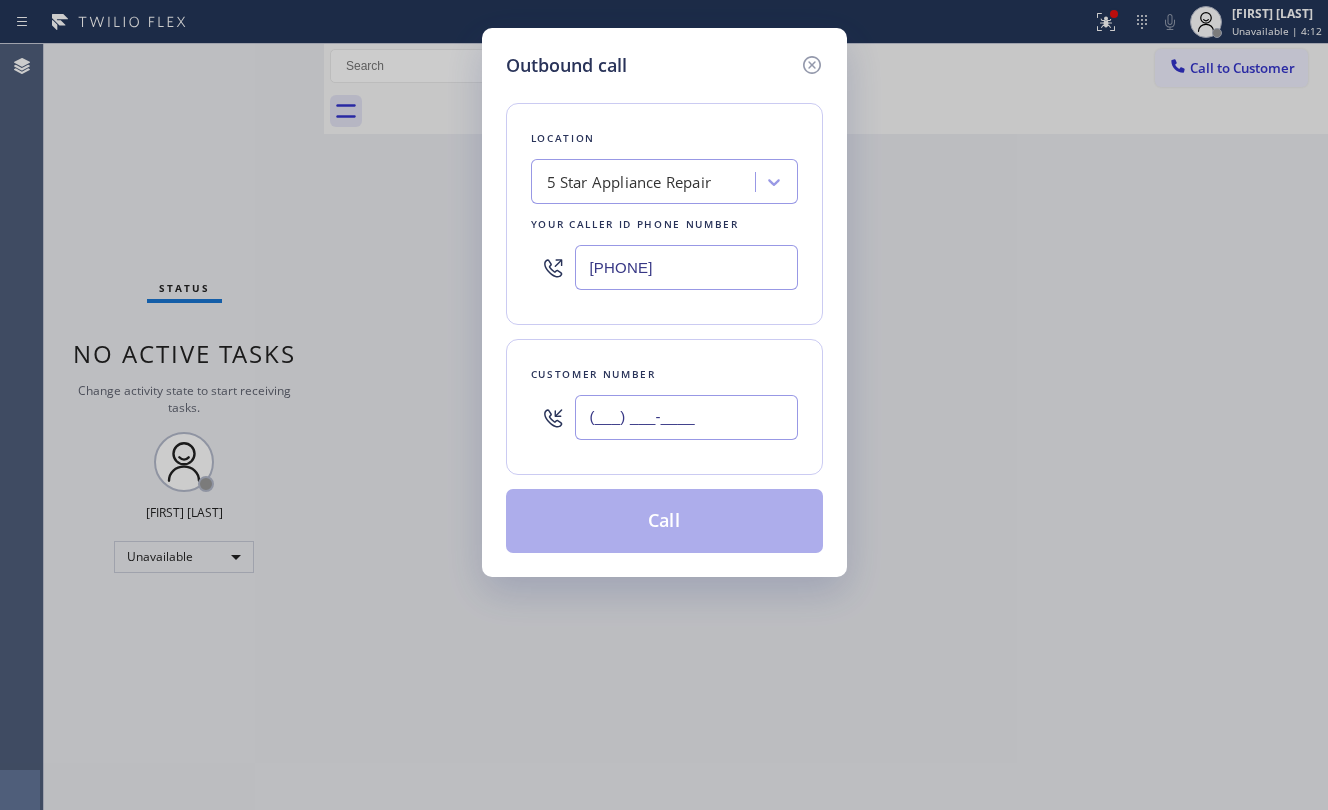 drag, startPoint x: 752, startPoint y: 396, endPoint x: 748, endPoint y: 408, distance: 12.649111 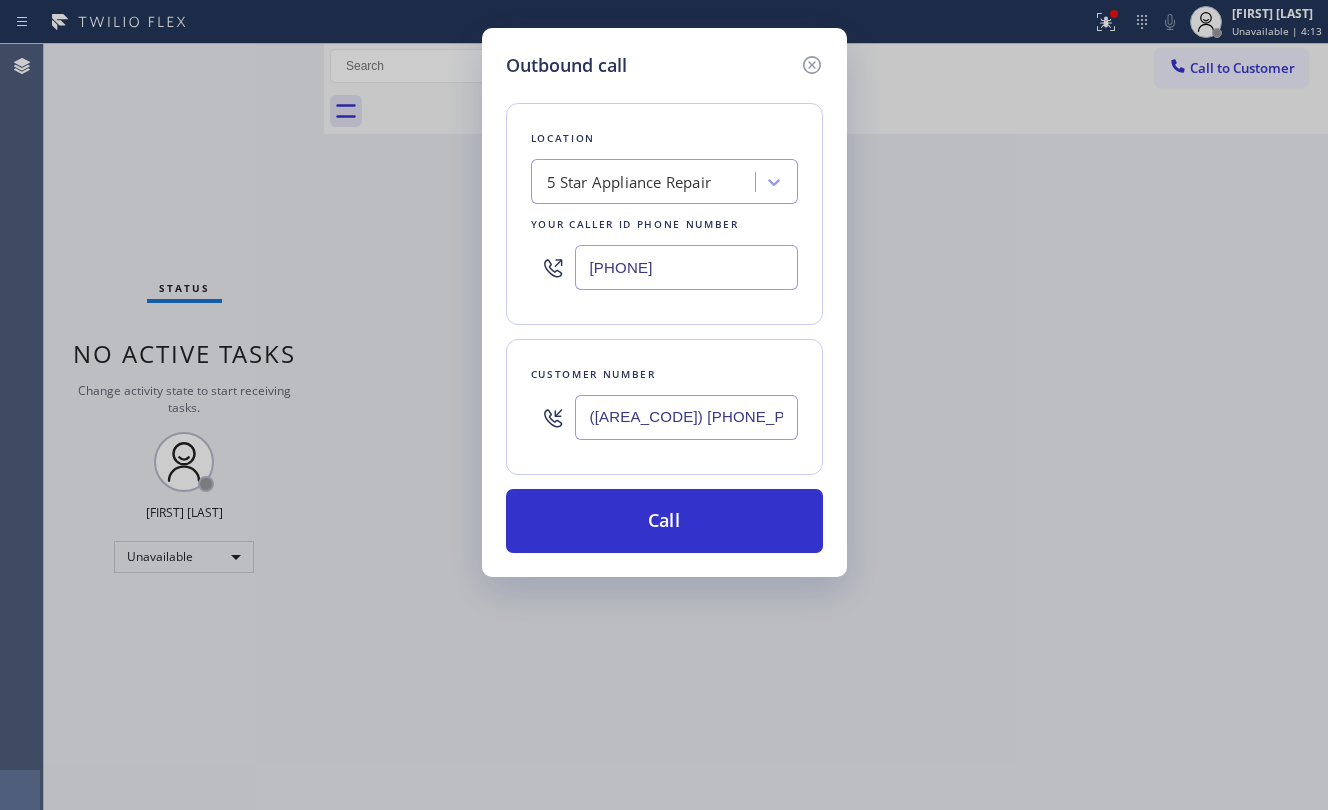 type on "([AREA_CODE]) [PHONE_PREFIX]-[LINE_NUMBER]" 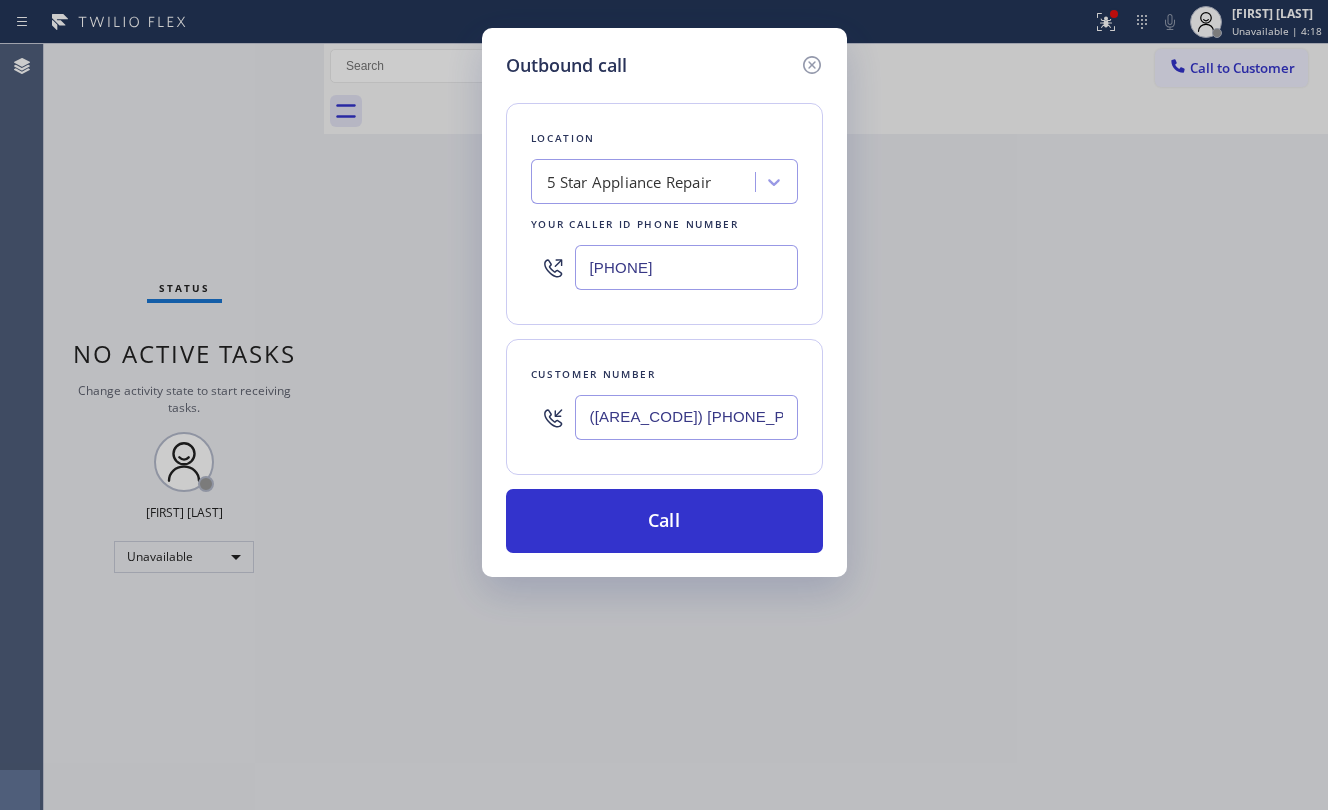click on "[PHONE]" at bounding box center (686, 267) 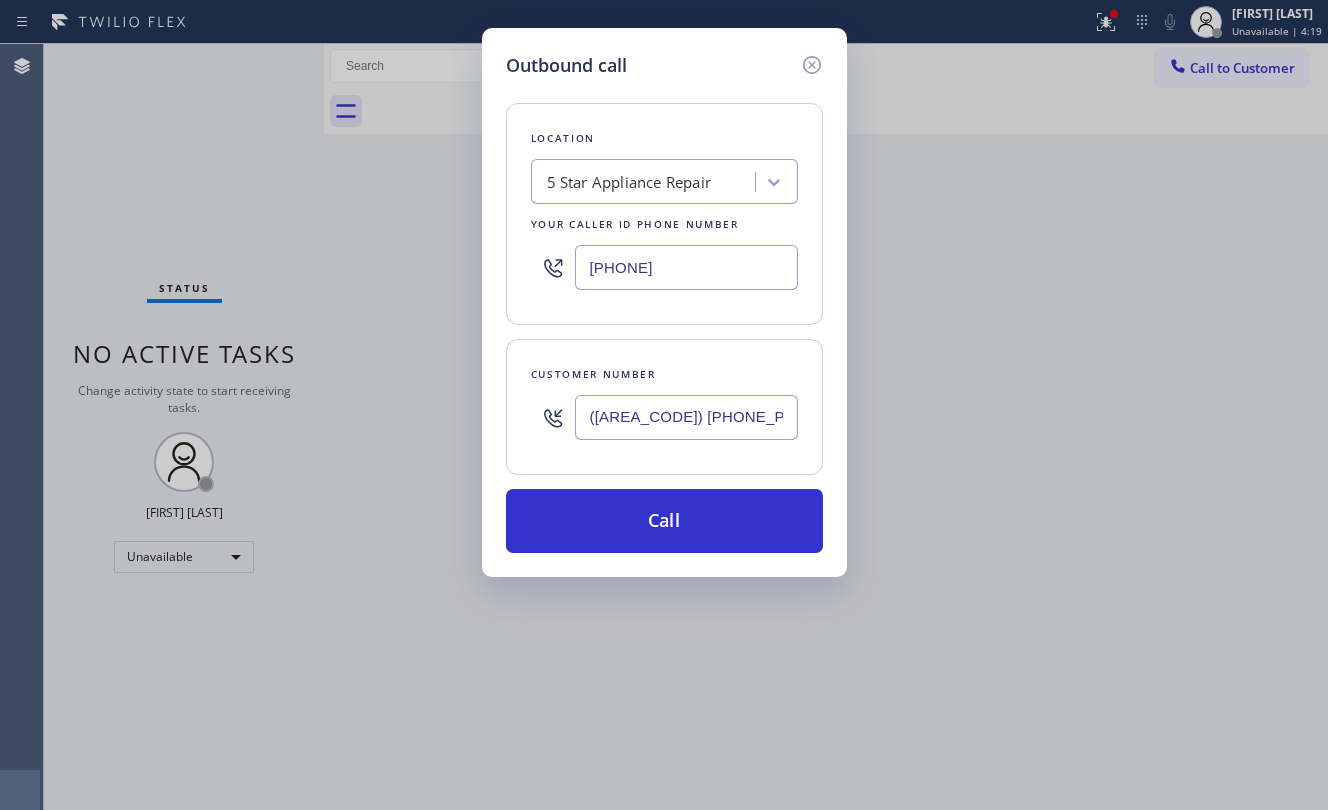 paste on "([PHONE])" 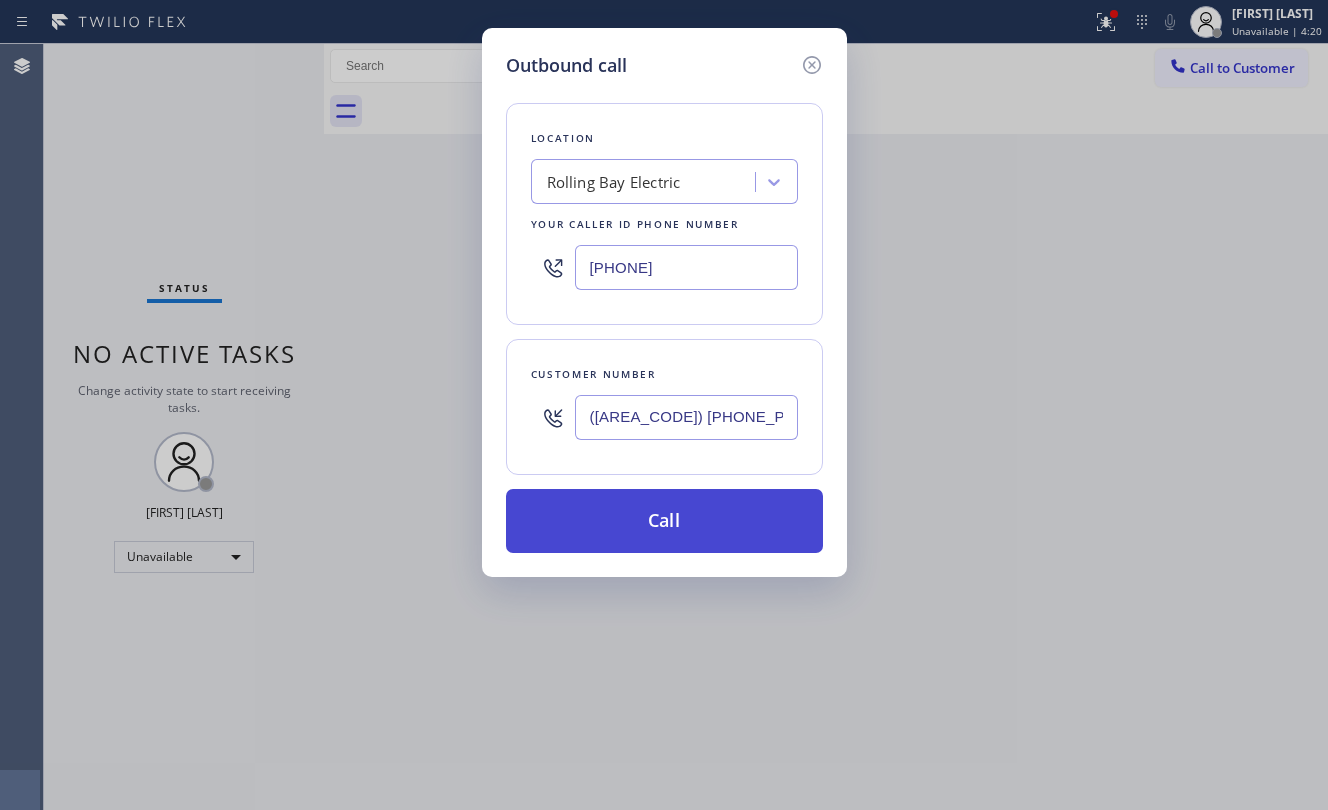 type on "[PHONE]" 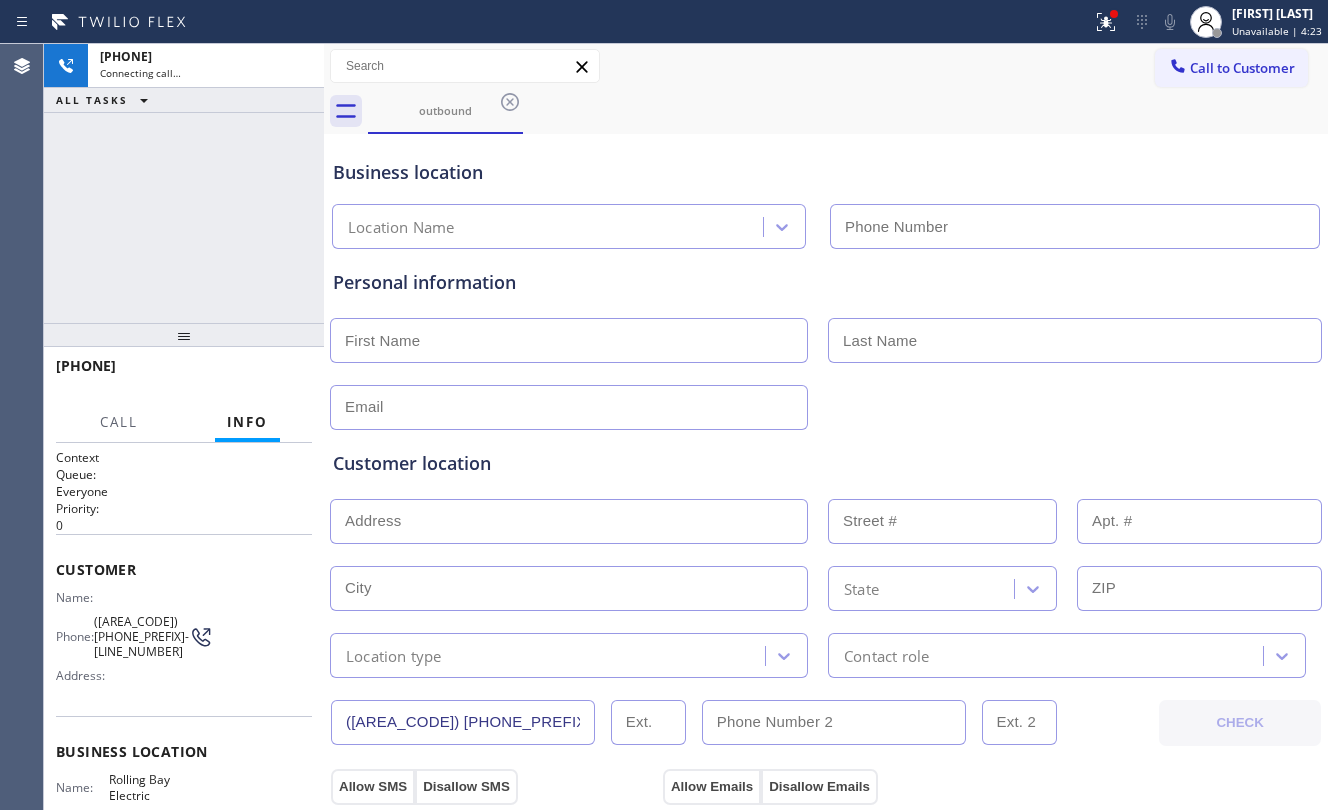type on "[PHONE]" 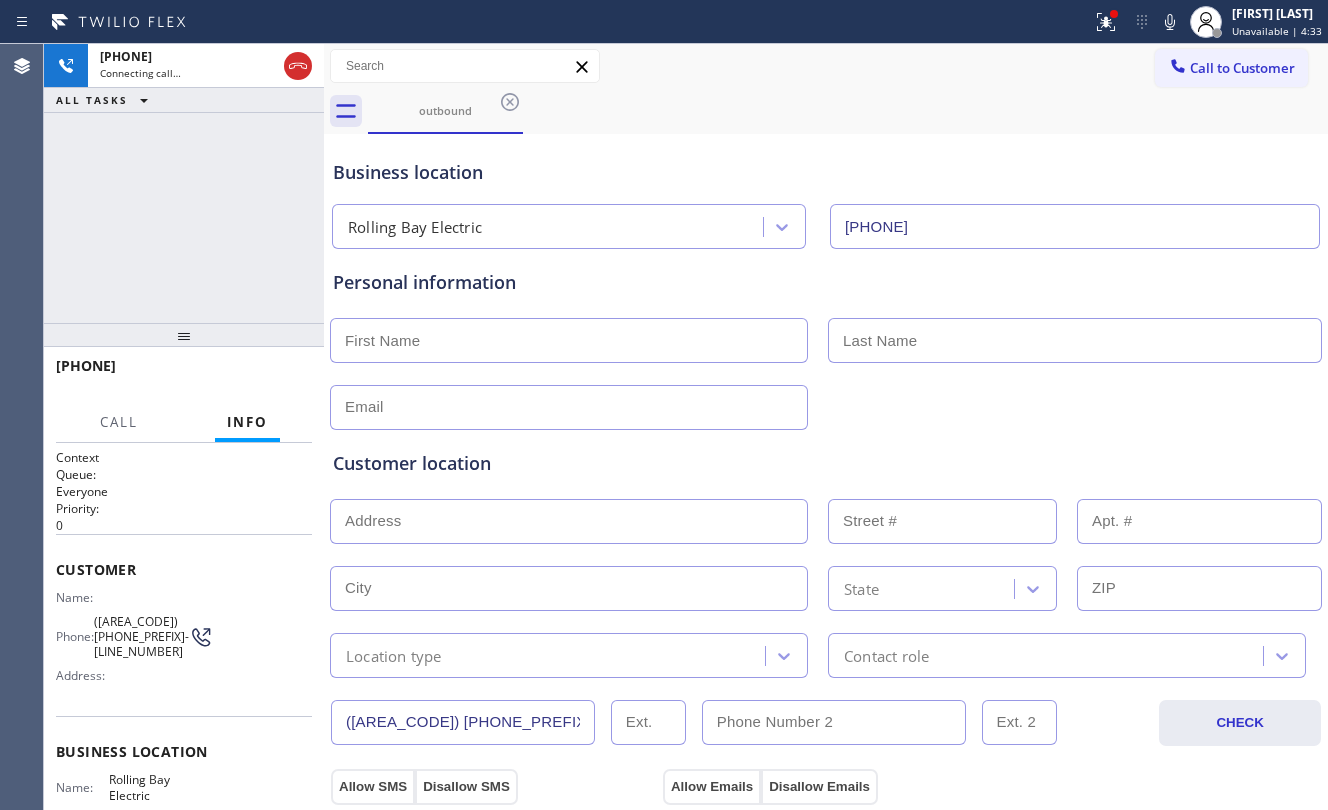 click on "[PHONE] Connecting call… ALL TASKS ALL TASKS ACTIVE TASKS TASKS IN WRAP UP" at bounding box center [184, 183] 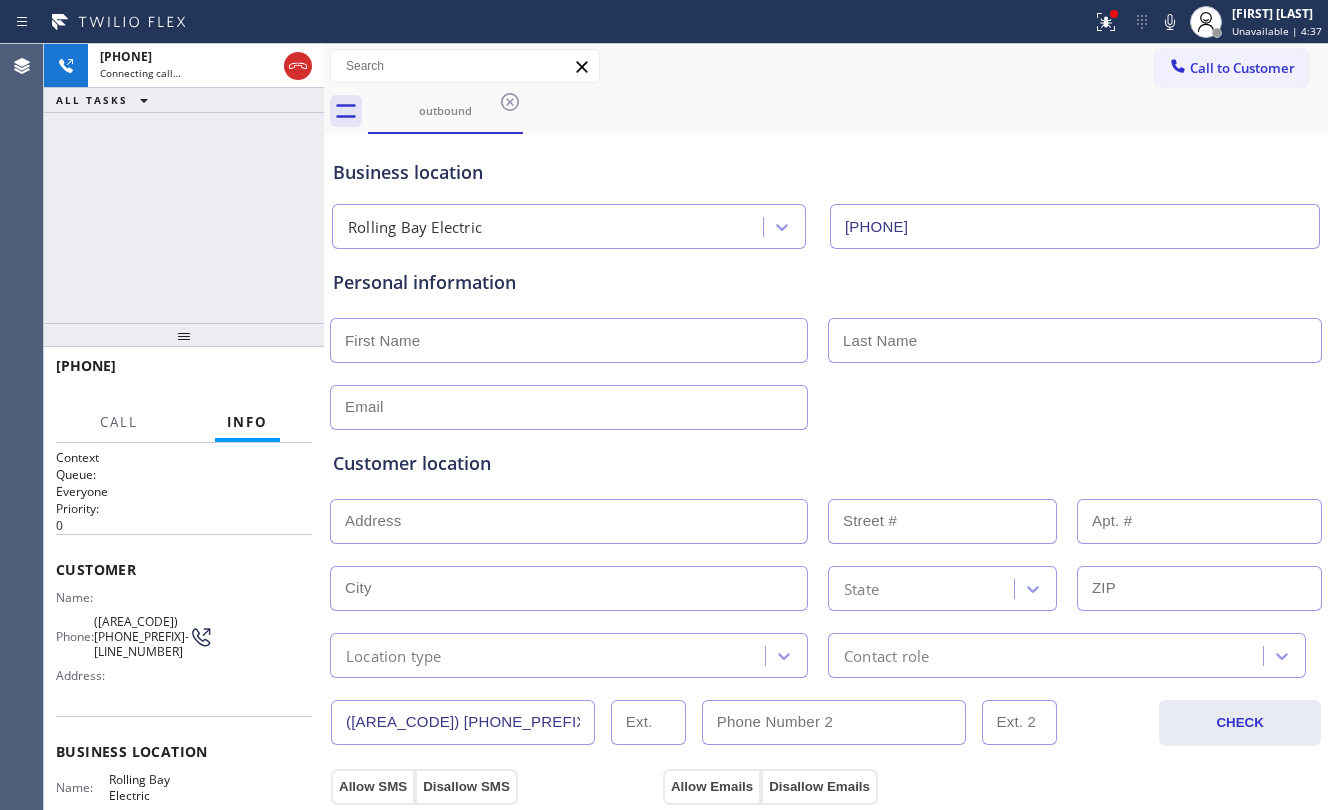 click at bounding box center (569, 340) 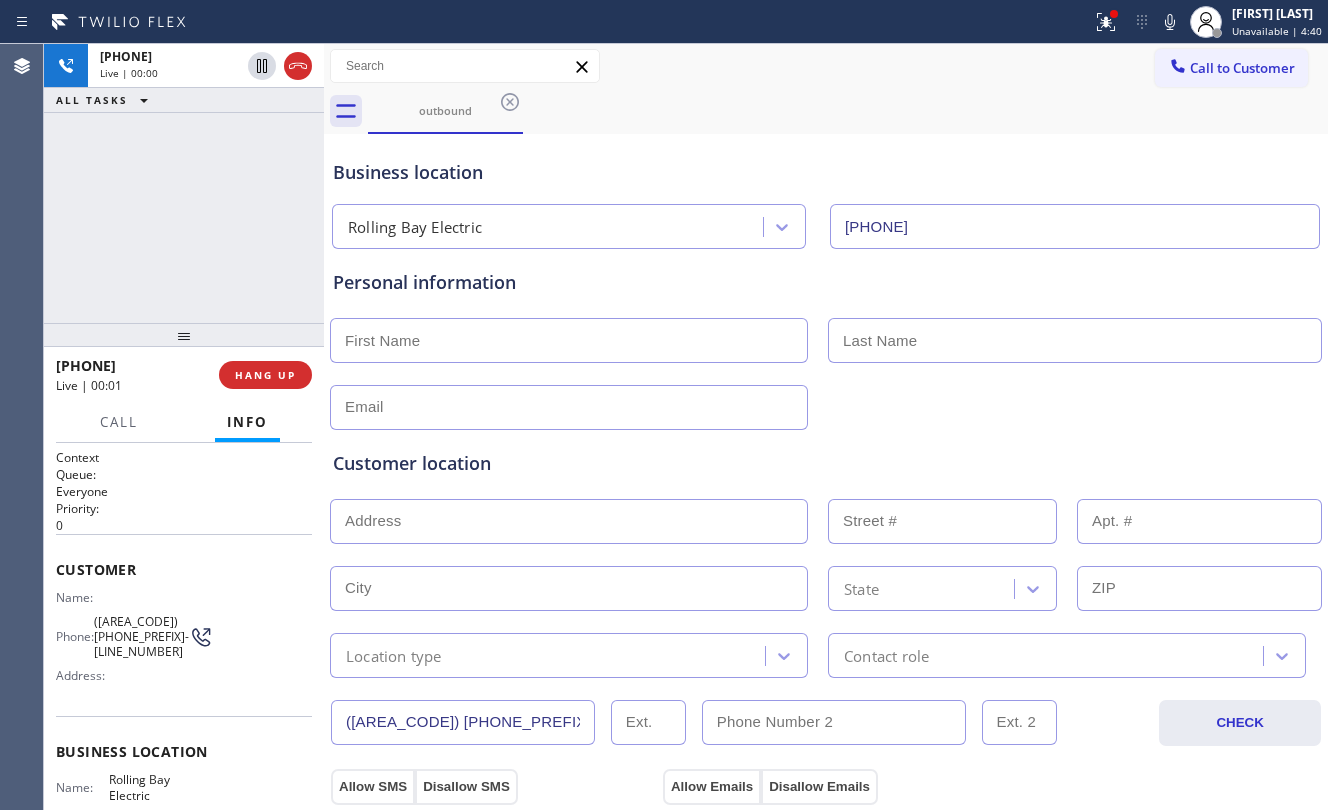 click at bounding box center [569, 340] 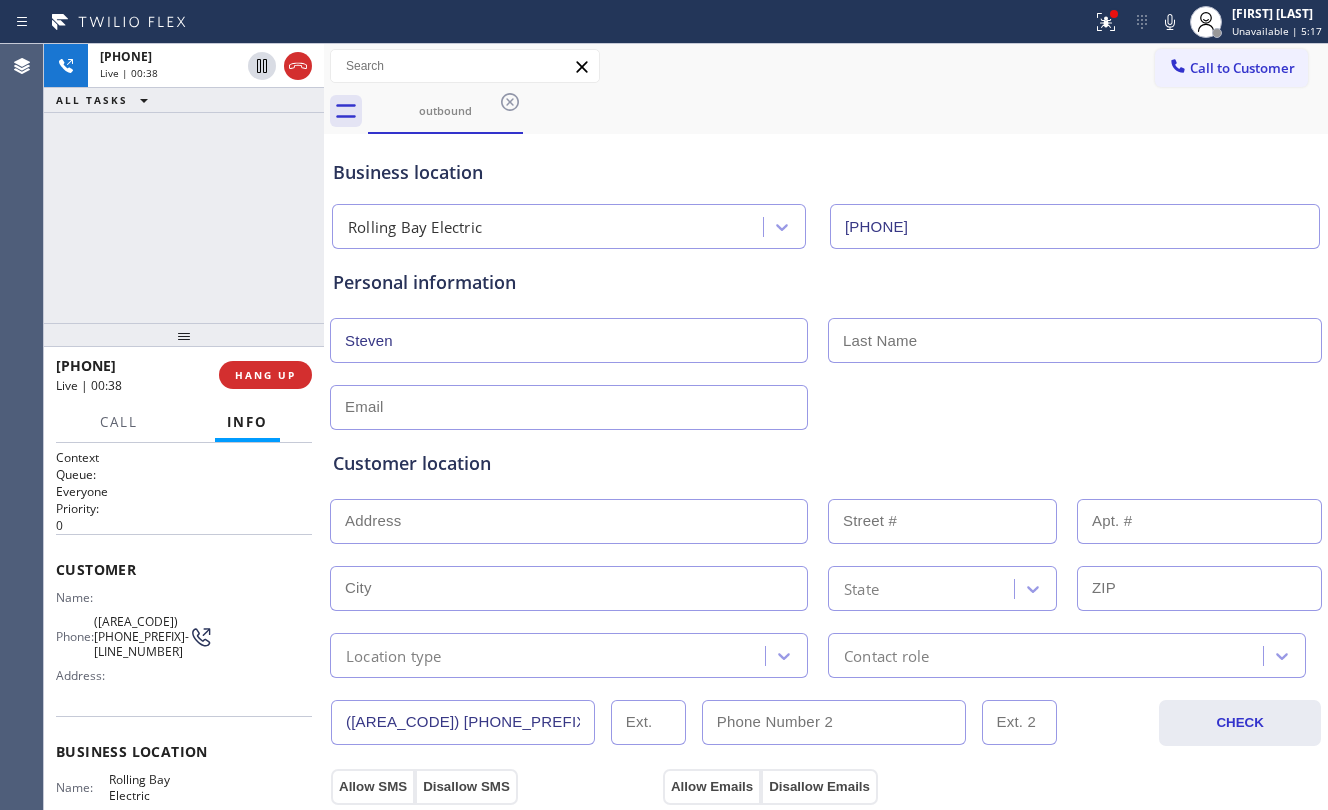 click at bounding box center [1075, 340] 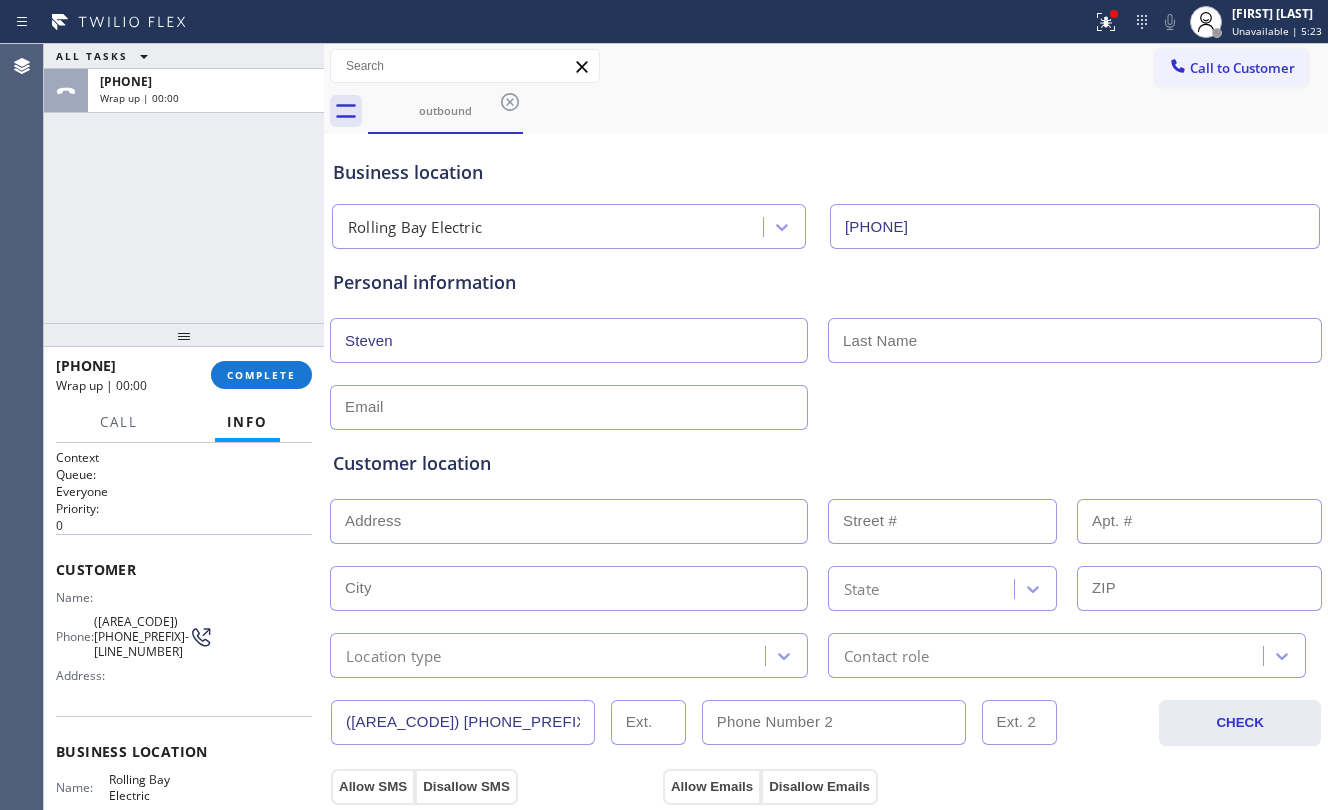 click at bounding box center (1075, 340) 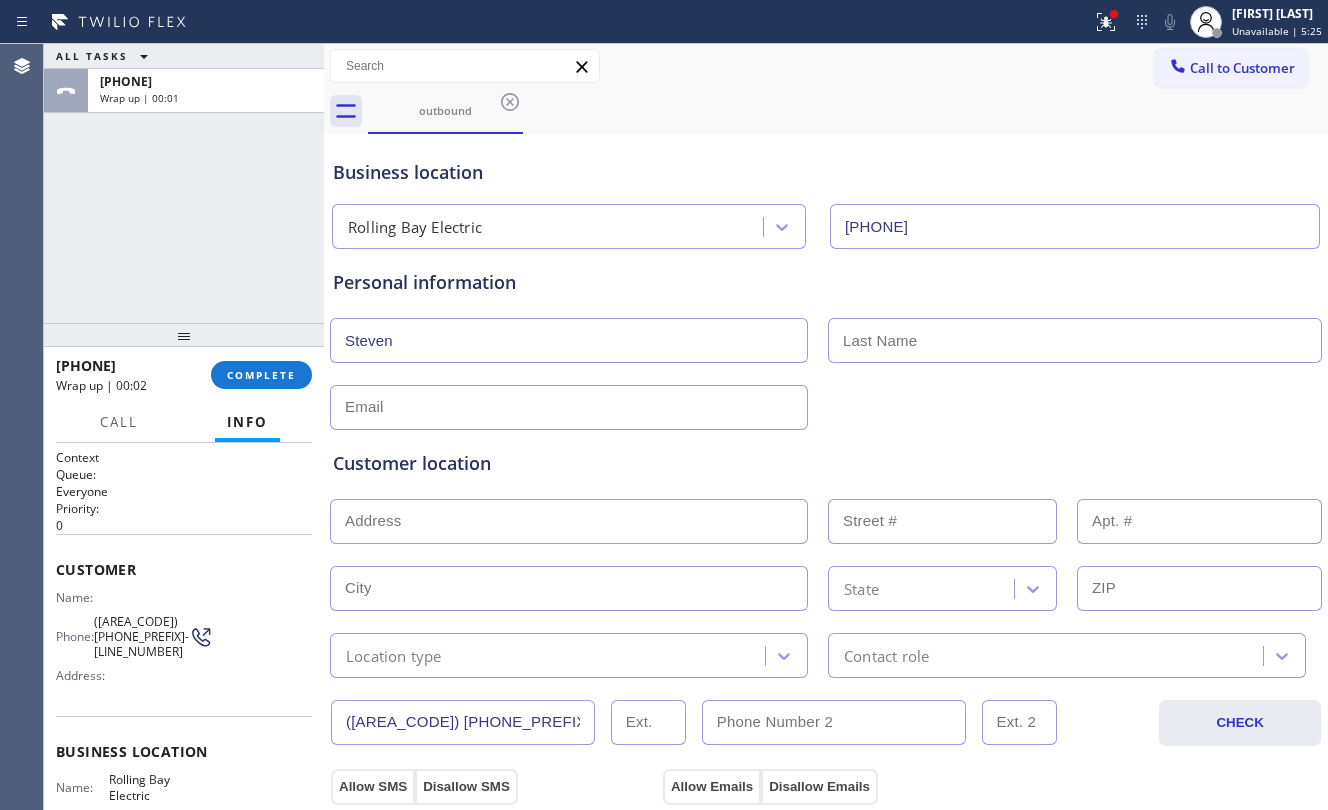 click on "Steven" at bounding box center [569, 340] 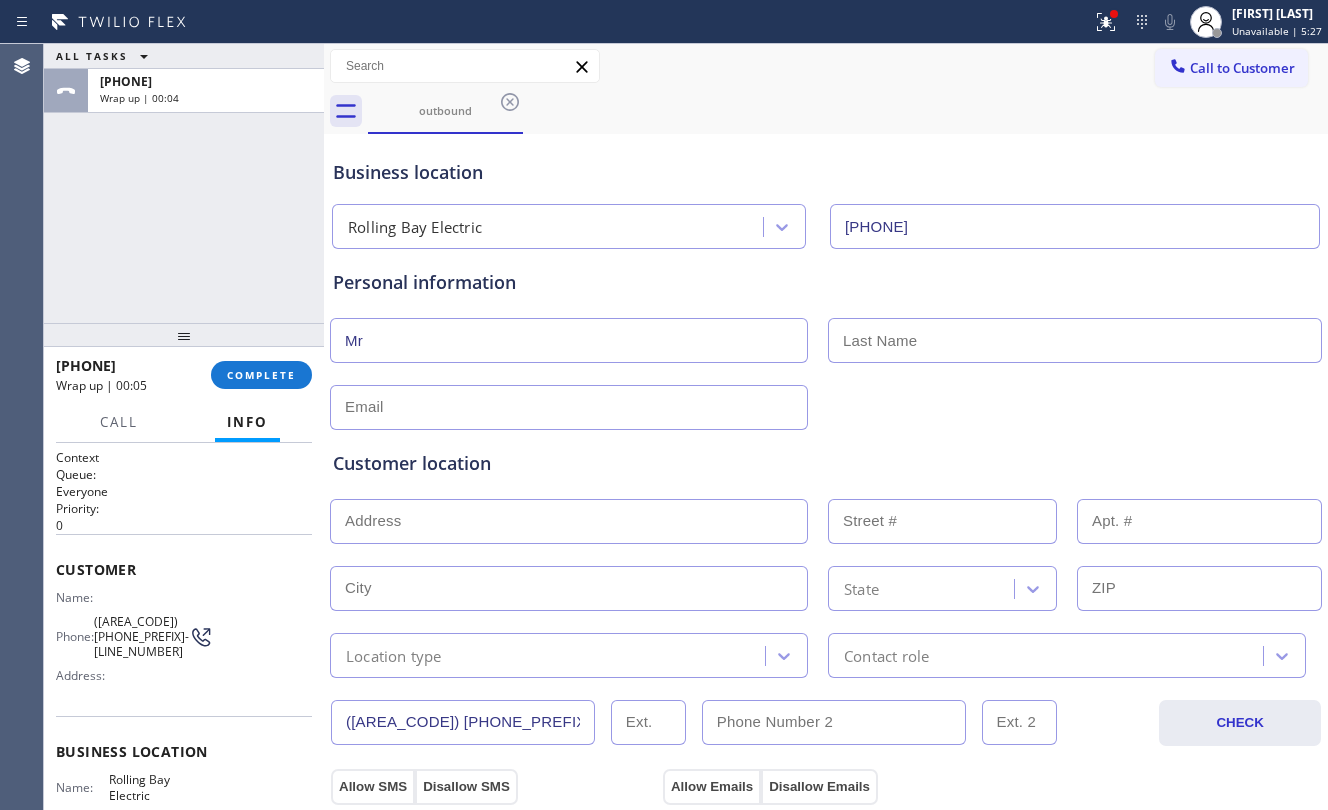 type on "Mr" 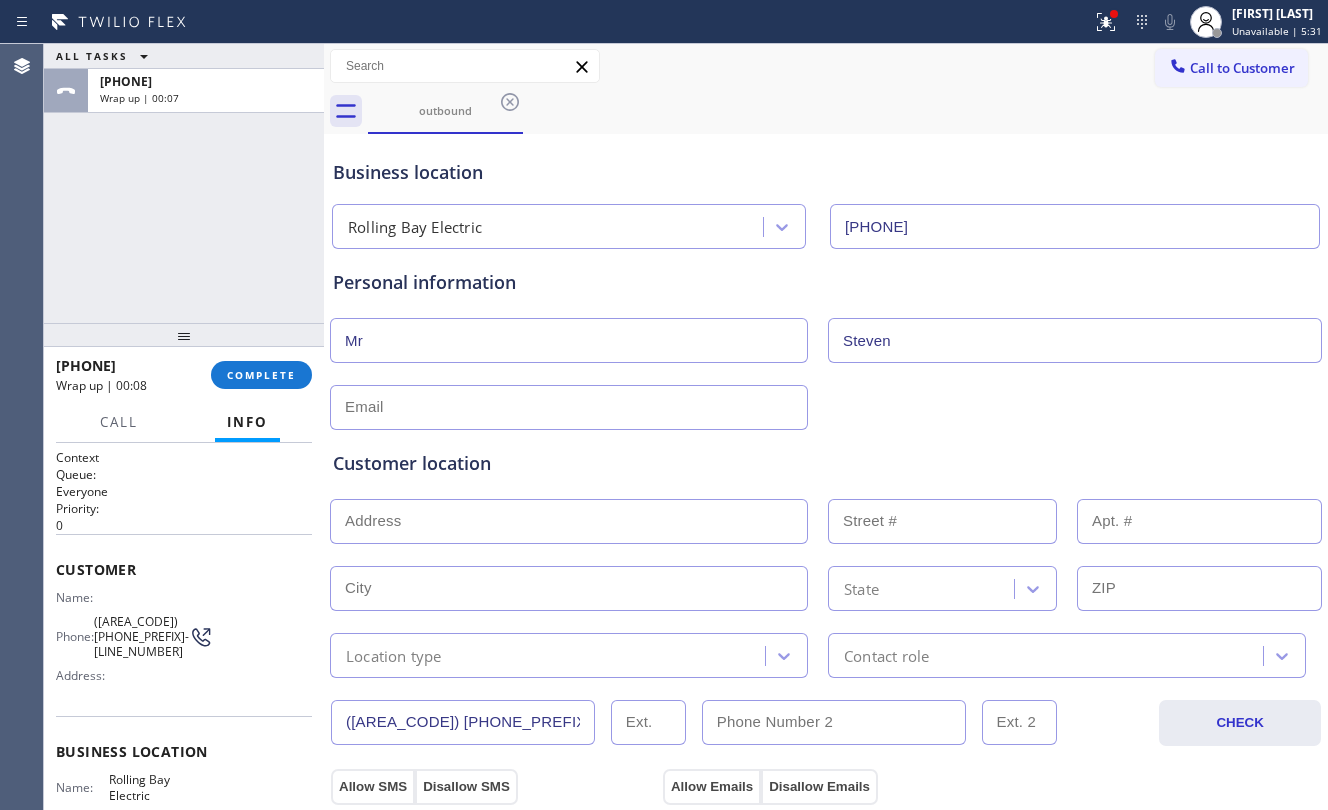 type on "Steven" 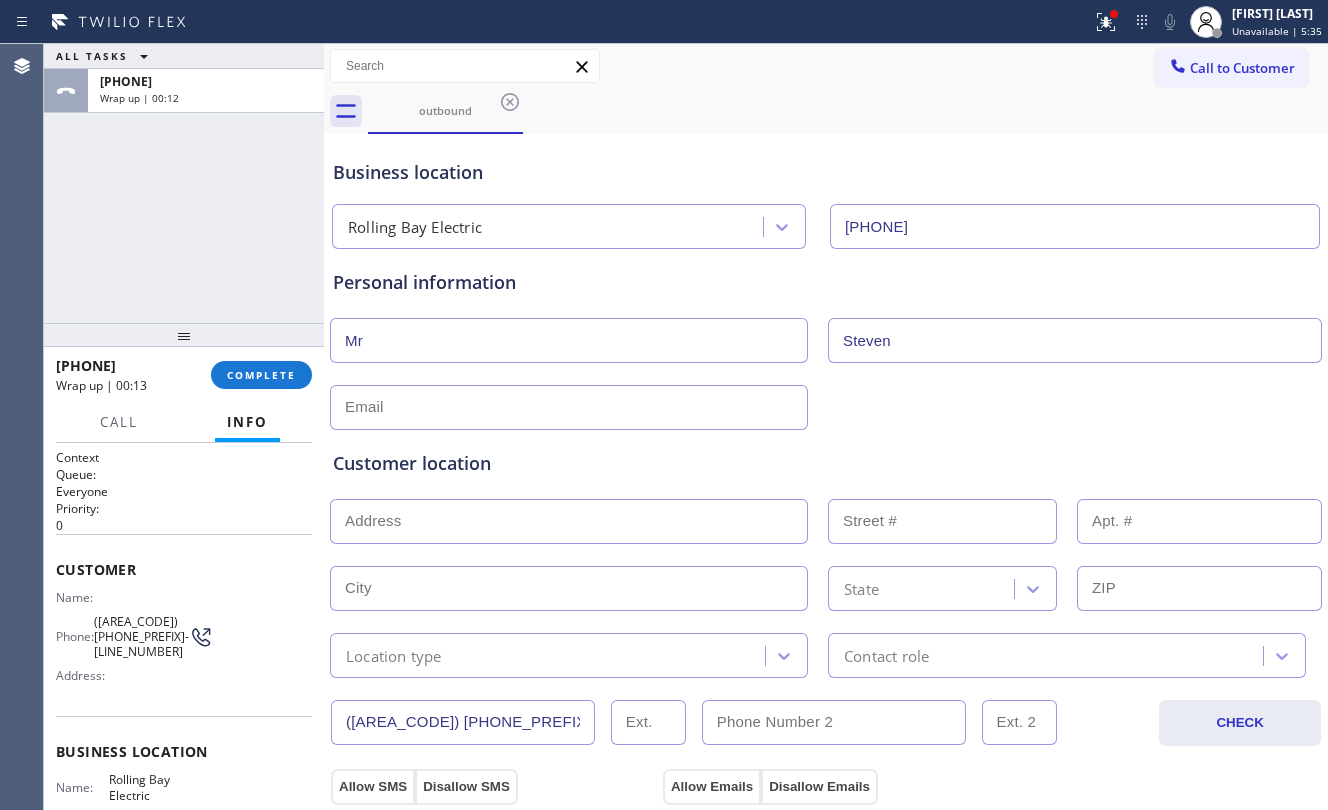 click at bounding box center (569, 407) 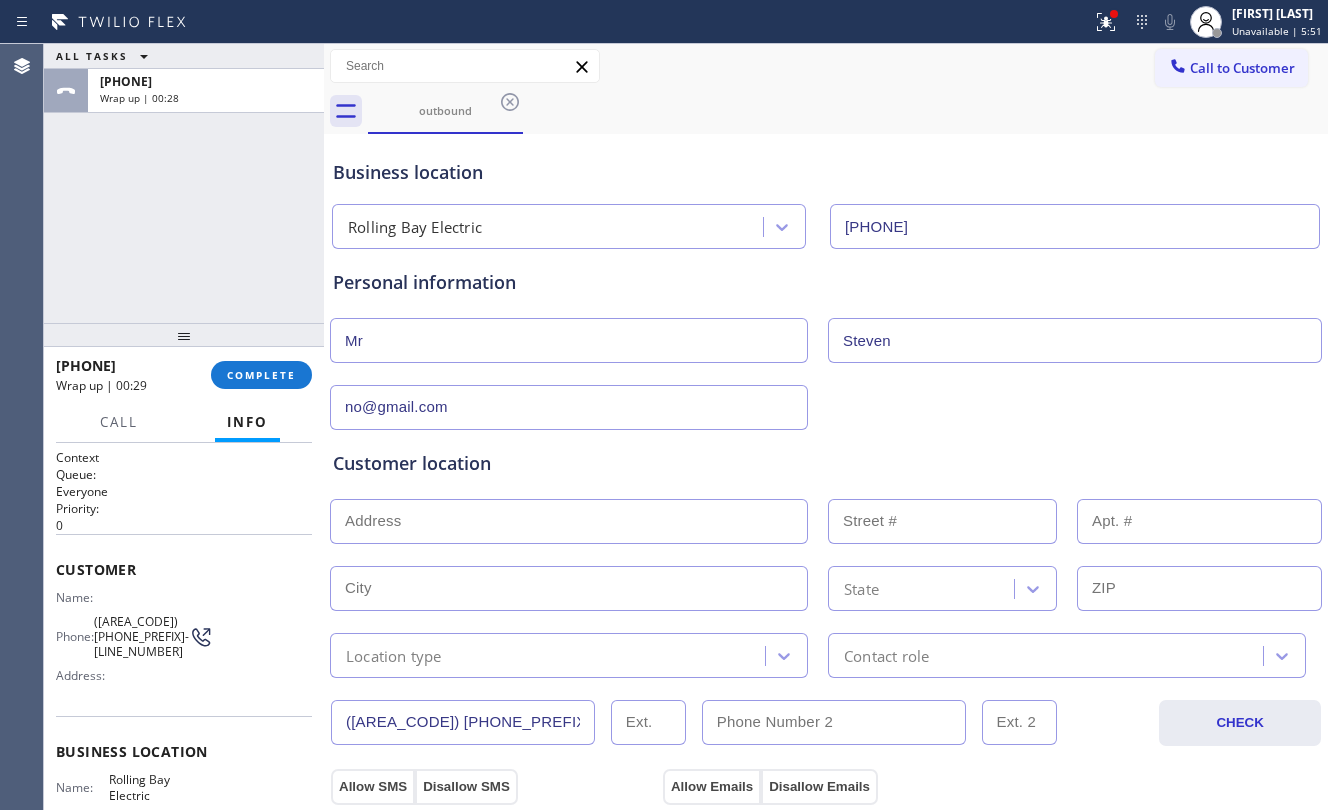 type on "no@gmail.com" 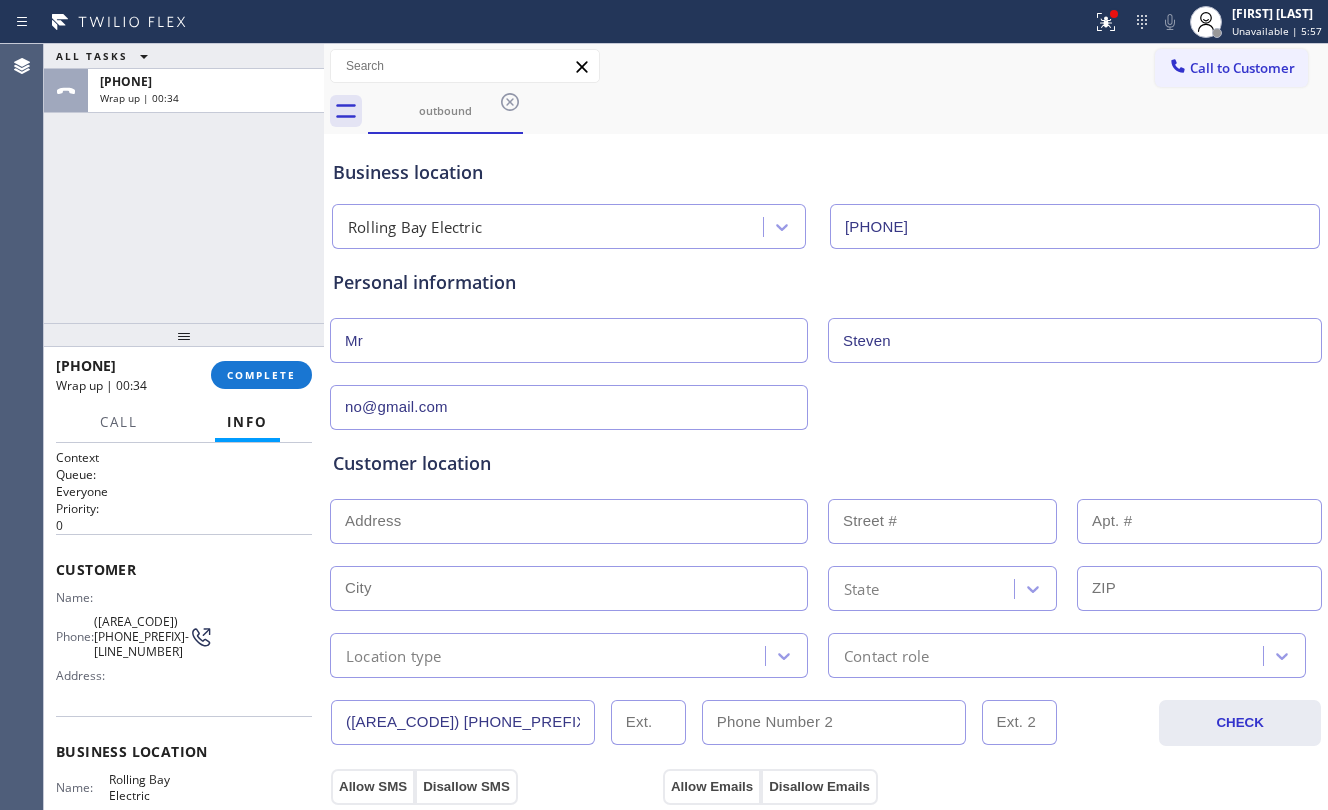 click at bounding box center (569, 521) 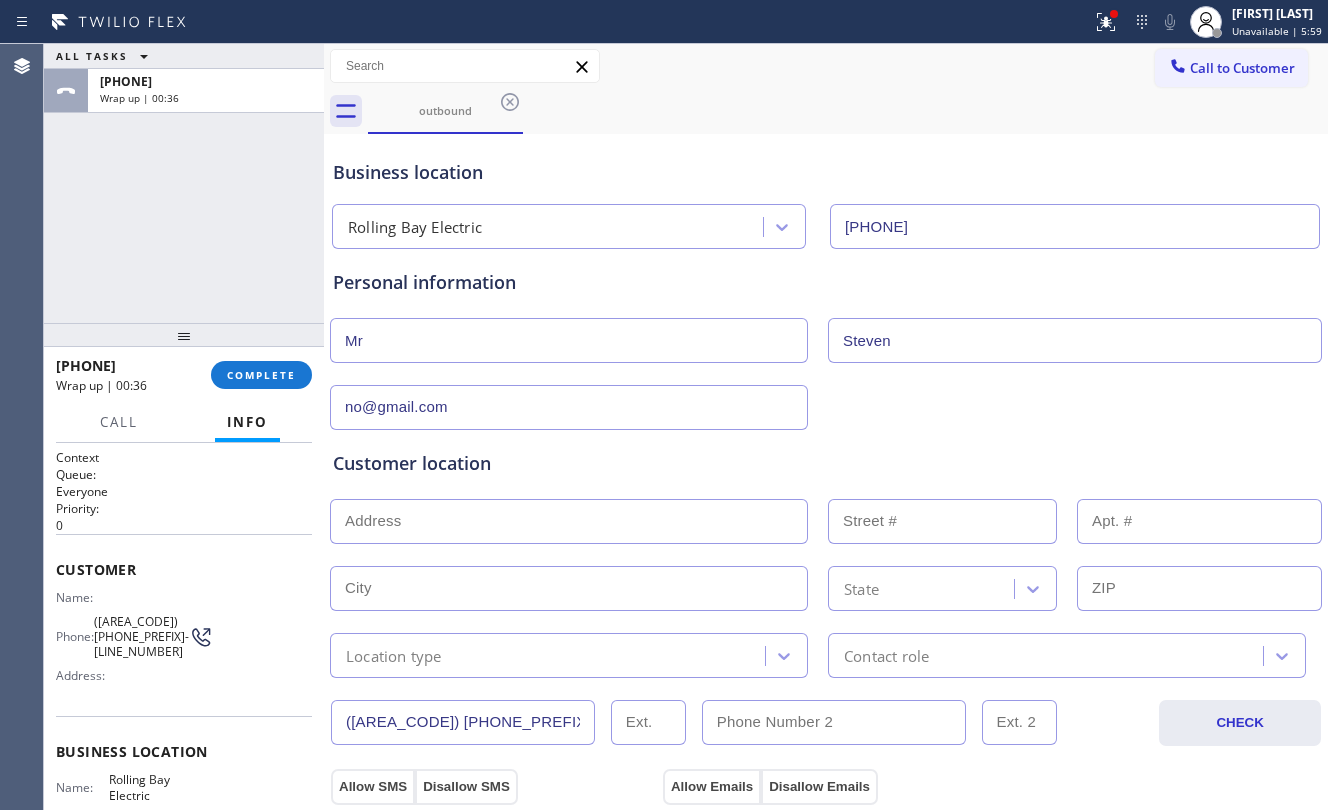 paste on "[CITY], [STATE] [ZIP]" 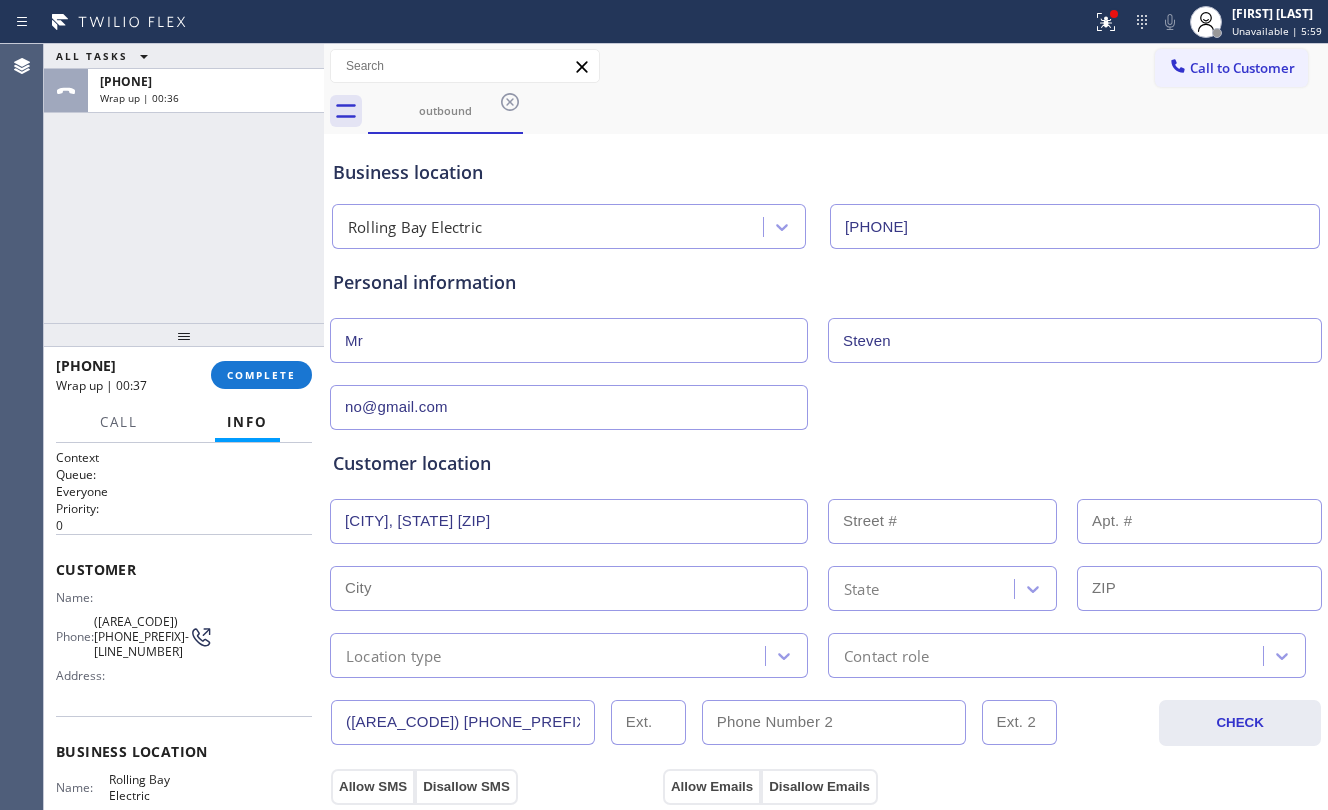 type on "[CITY], [STATE] [ZIP]" 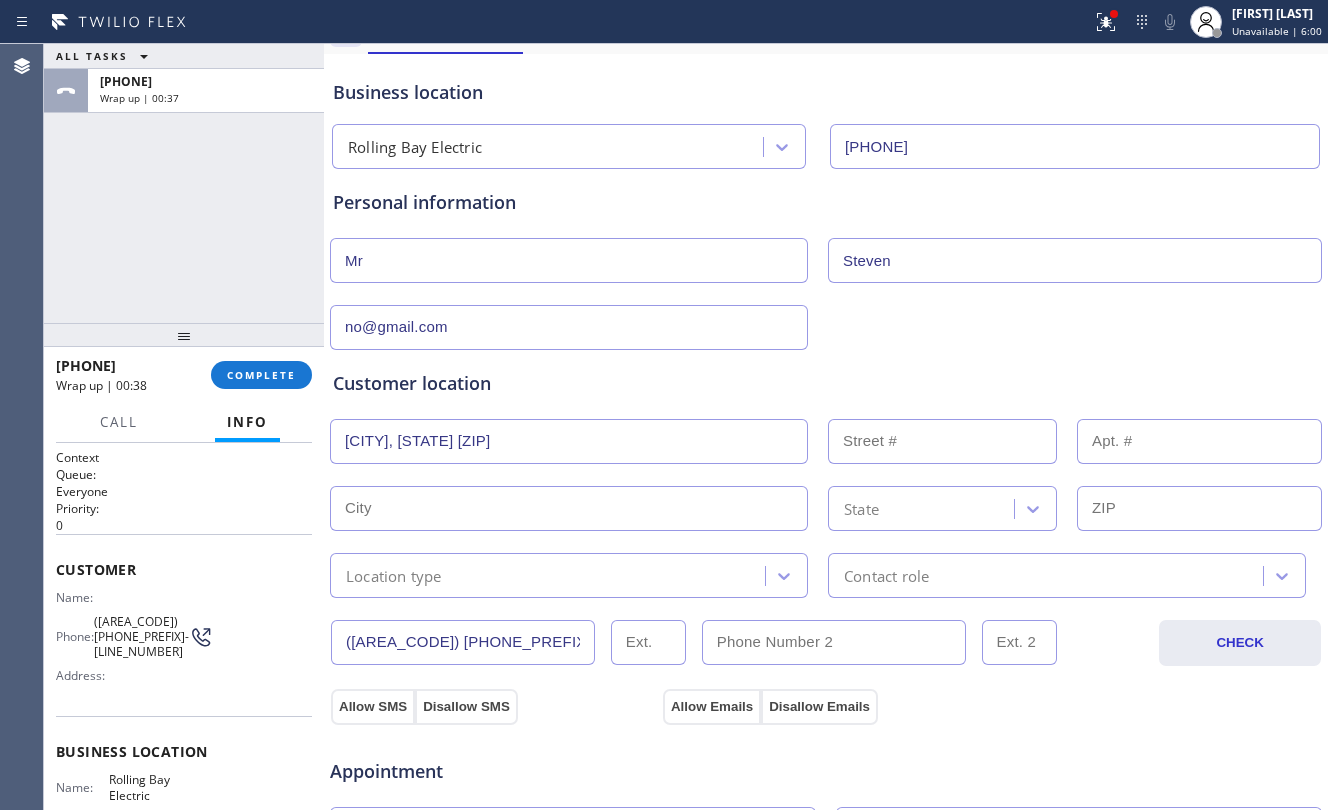 scroll, scrollTop: 133, scrollLeft: 0, axis: vertical 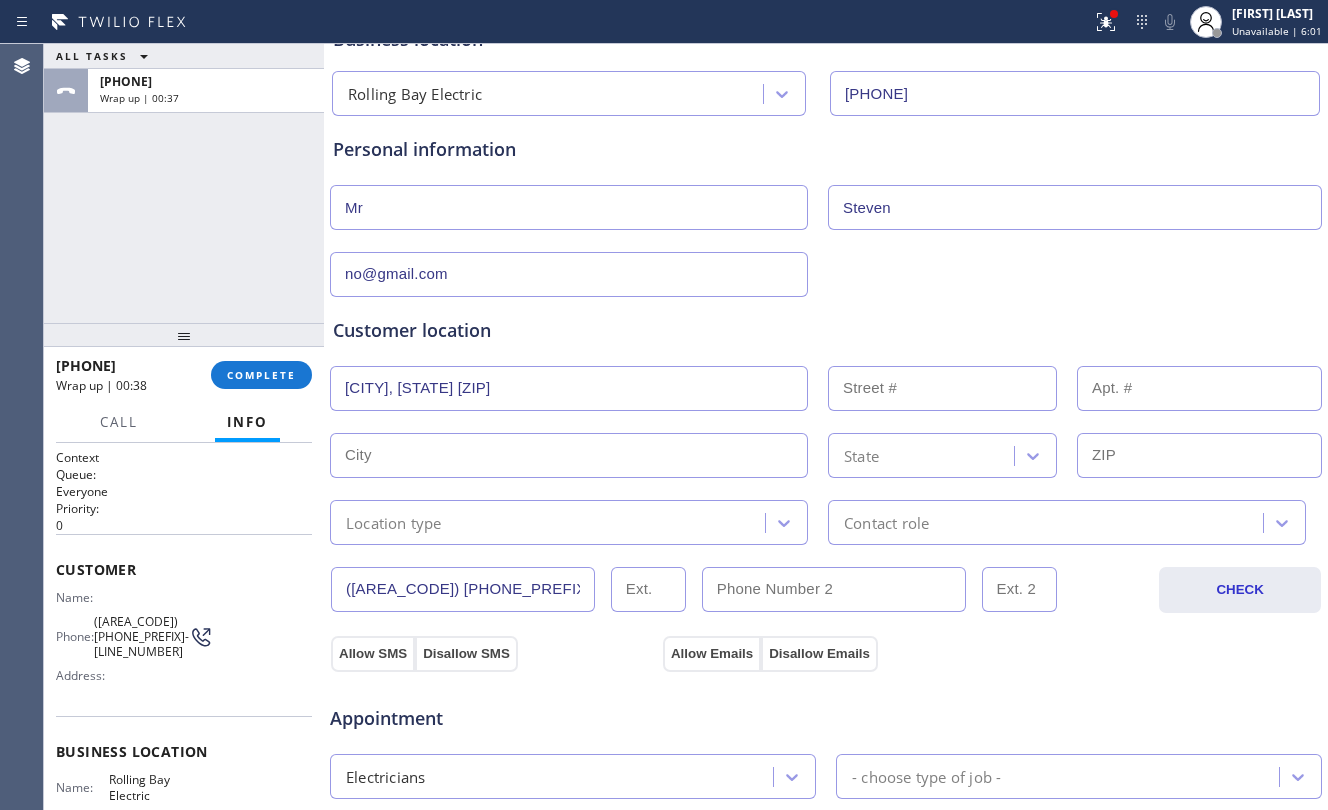 click on "Location type" at bounding box center [550, 522] 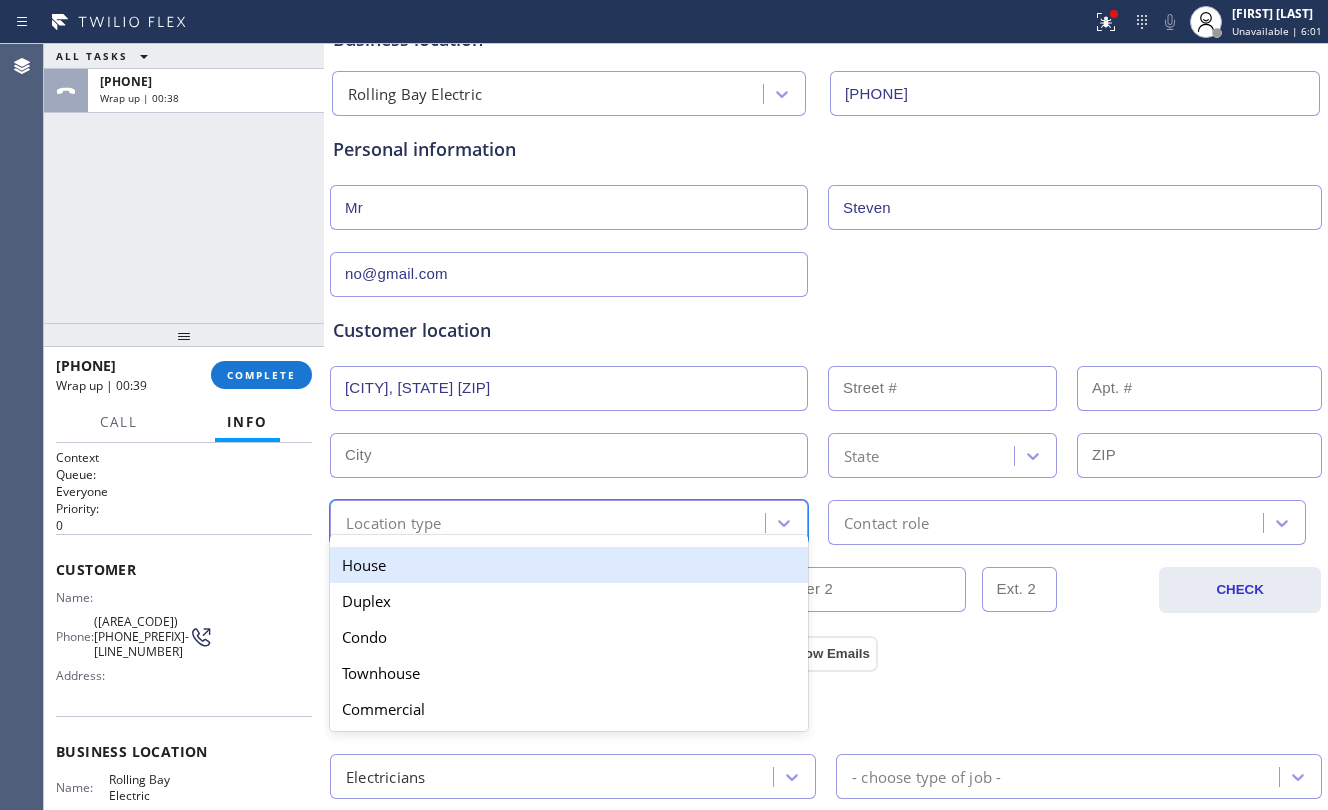 click on "House" at bounding box center (569, 565) 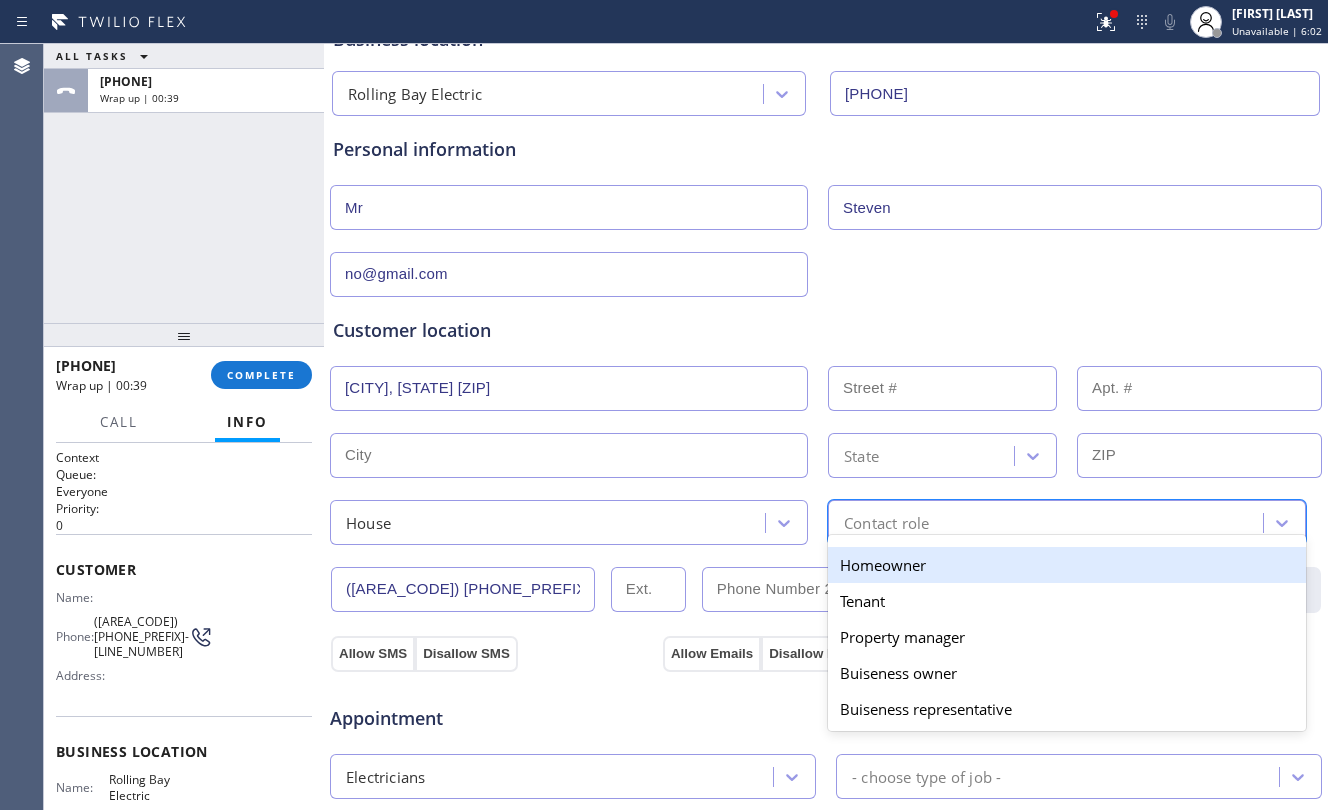 drag, startPoint x: 885, startPoint y: 521, endPoint x: 881, endPoint y: 574, distance: 53.15073 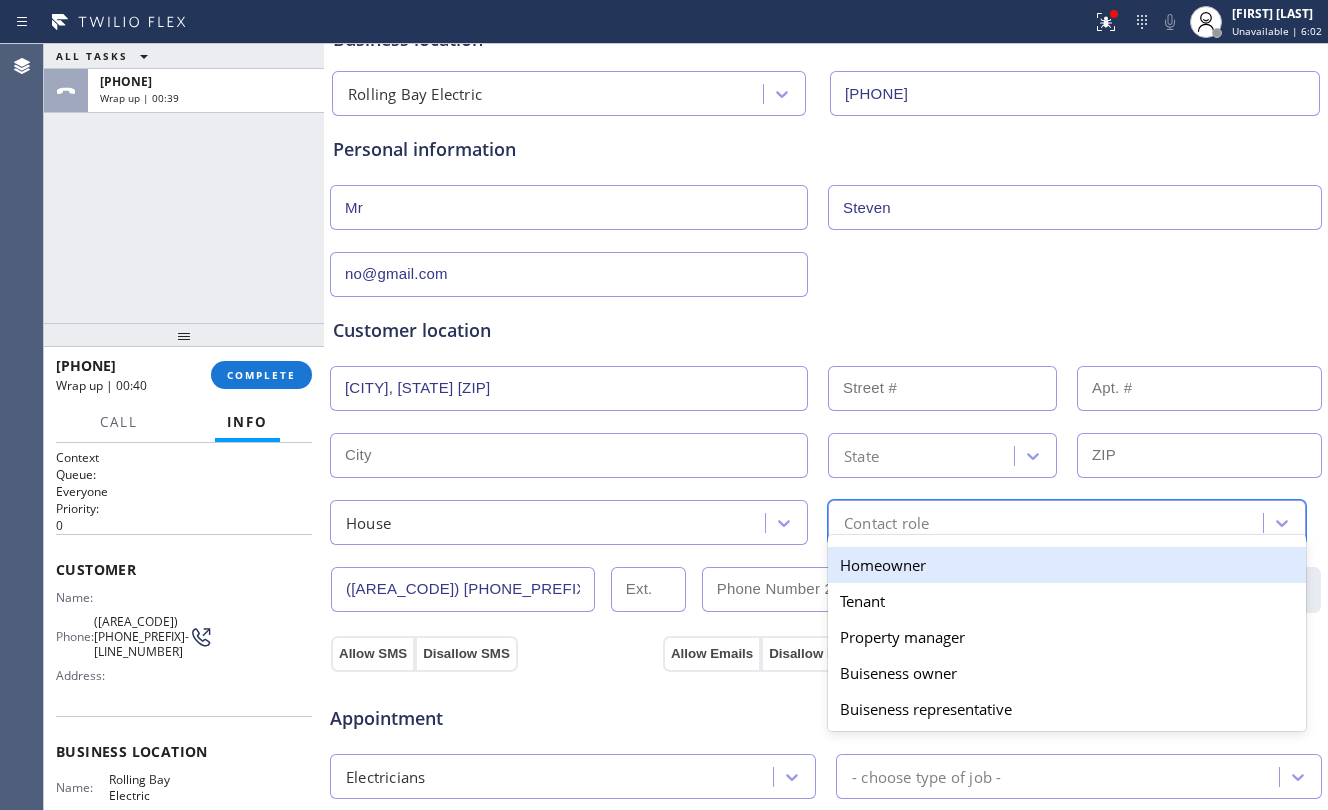 click on "Homeowner" at bounding box center (1067, 565) 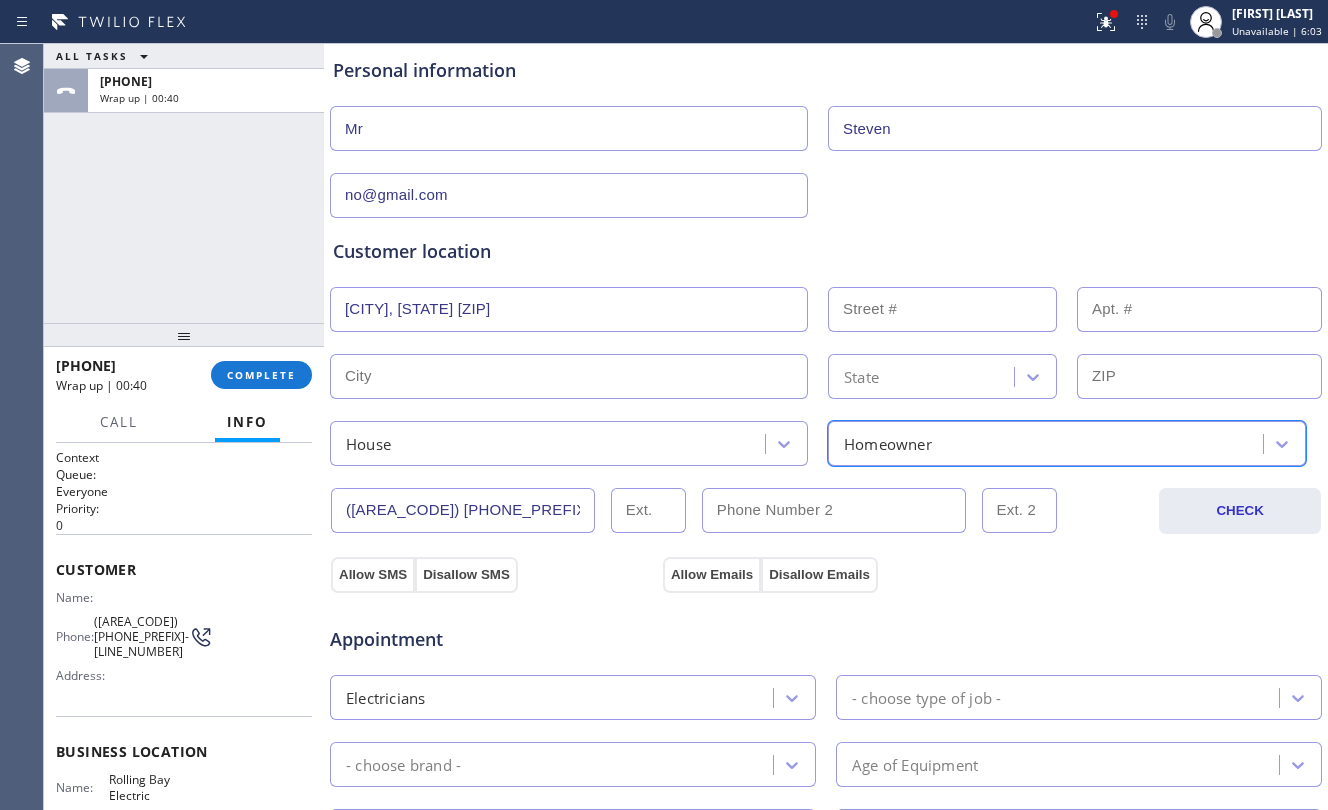 scroll, scrollTop: 266, scrollLeft: 0, axis: vertical 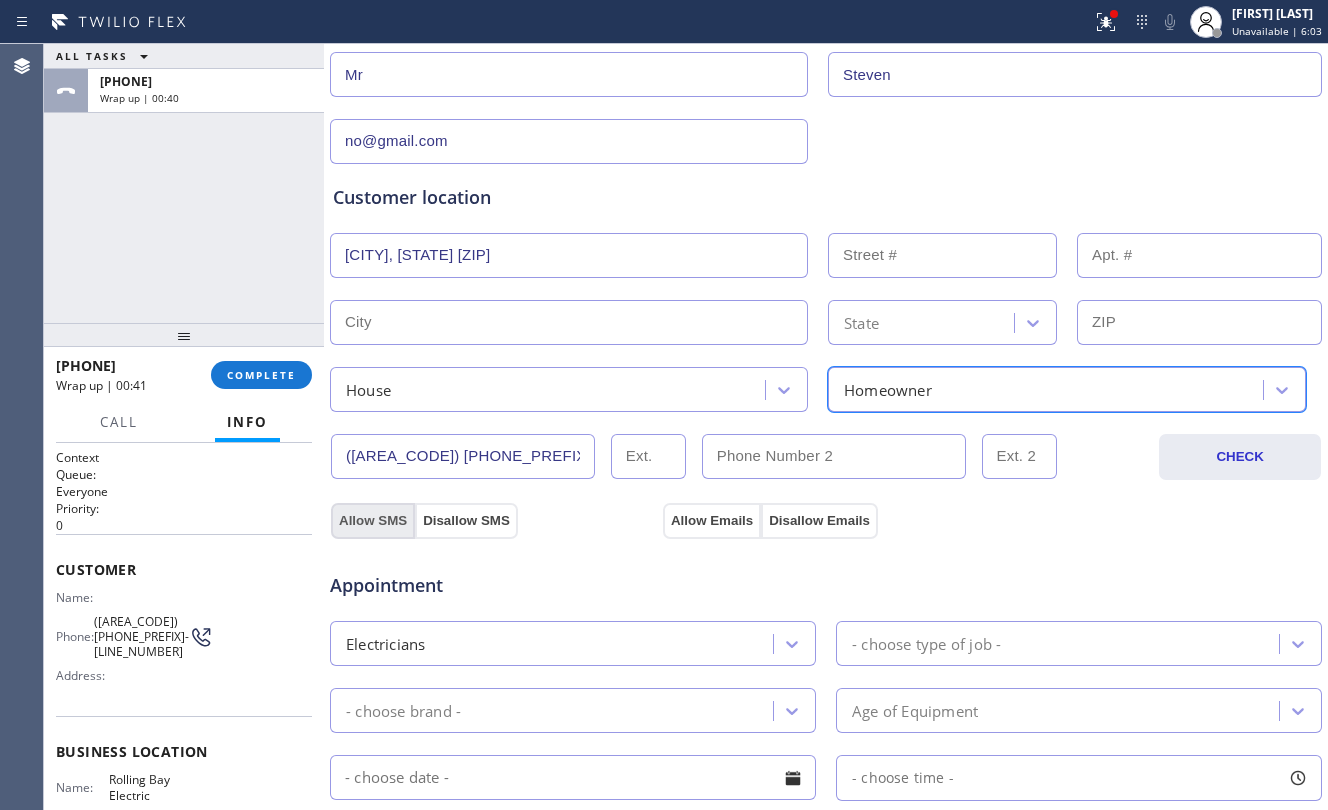 click on "Allow SMS" at bounding box center [373, 521] 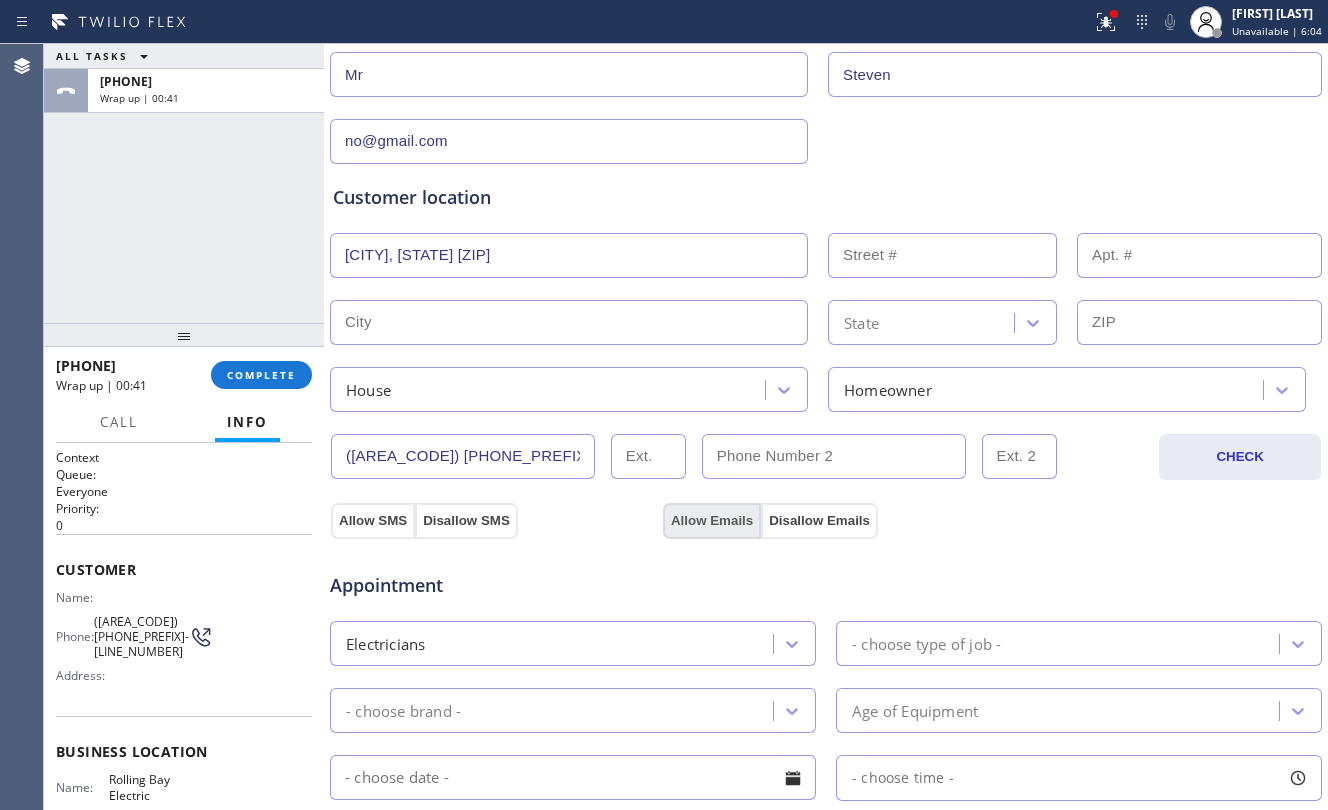 click on "Allow Emails" at bounding box center (712, 521) 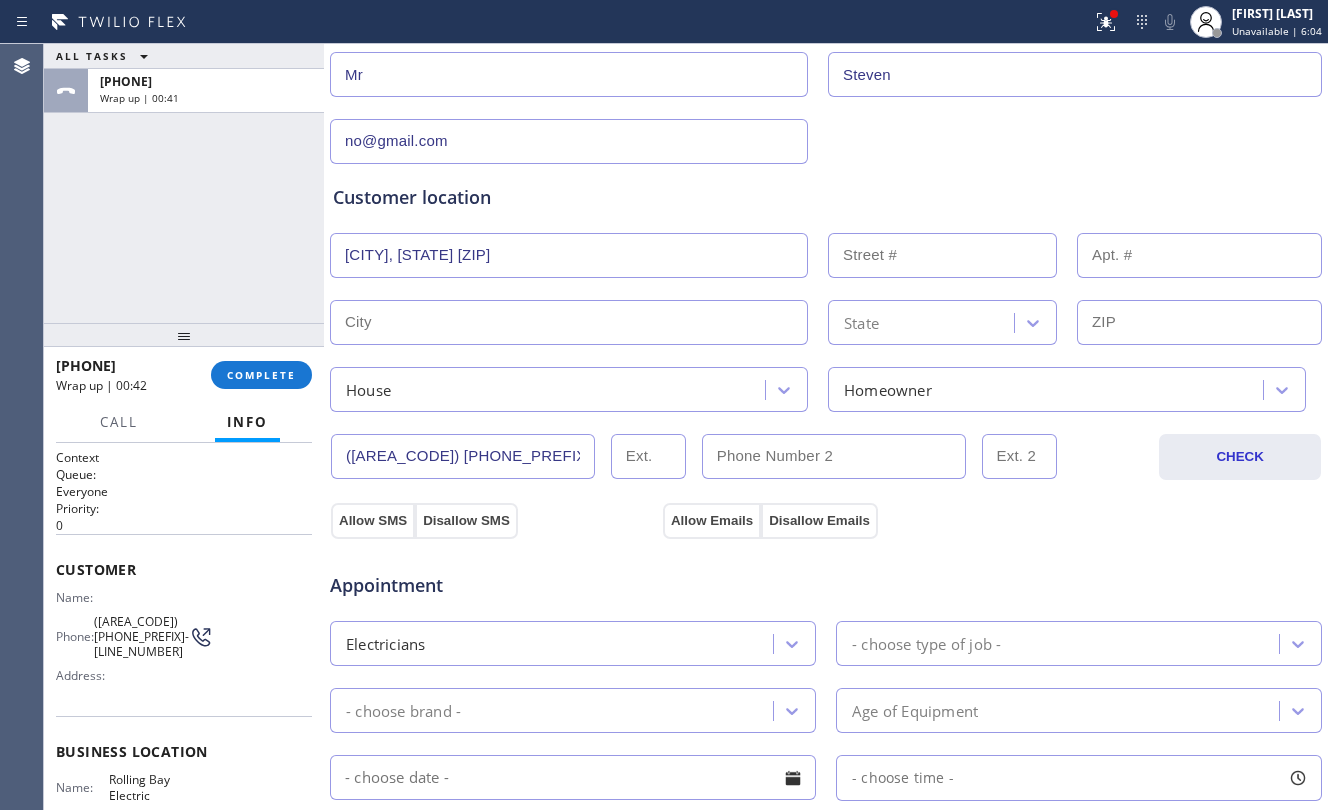 scroll, scrollTop: 400, scrollLeft: 0, axis: vertical 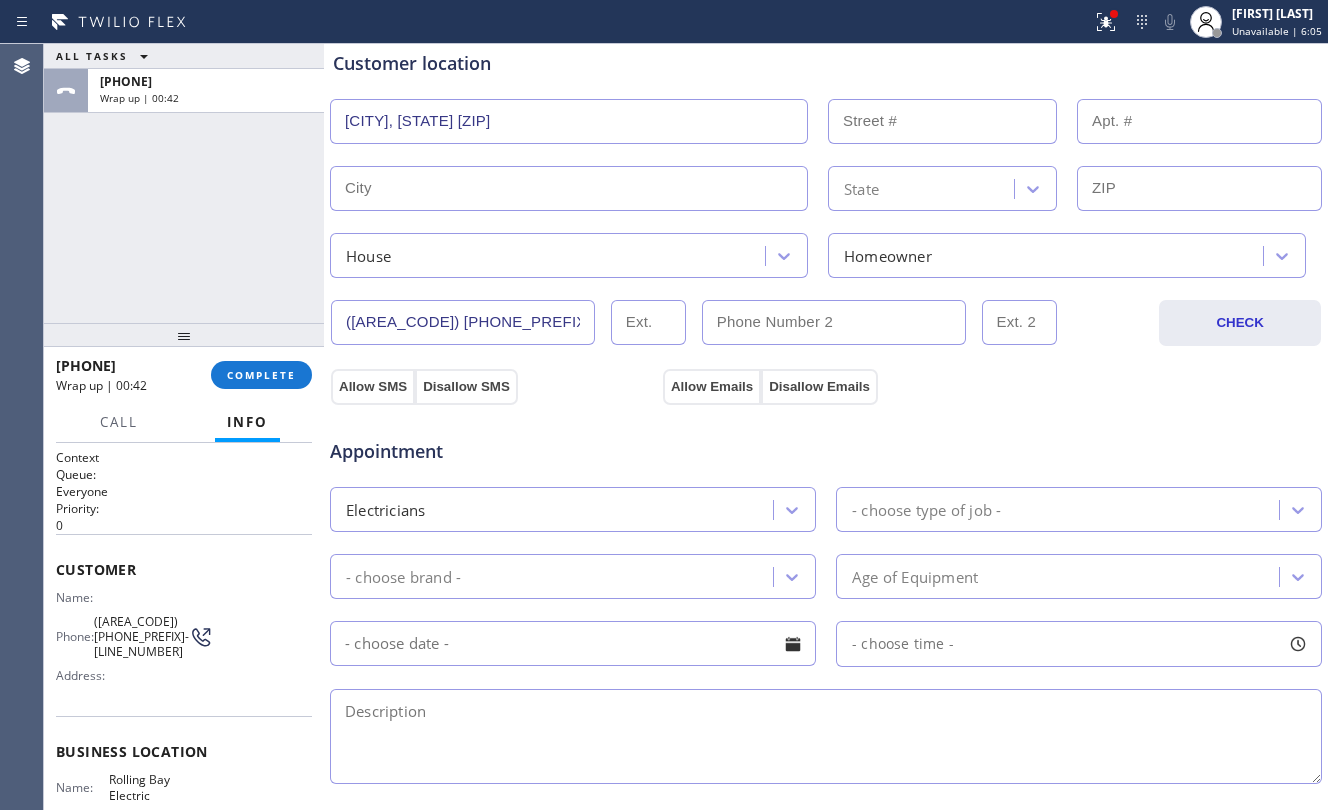 click on "- choose type of job -" at bounding box center [1060, 509] 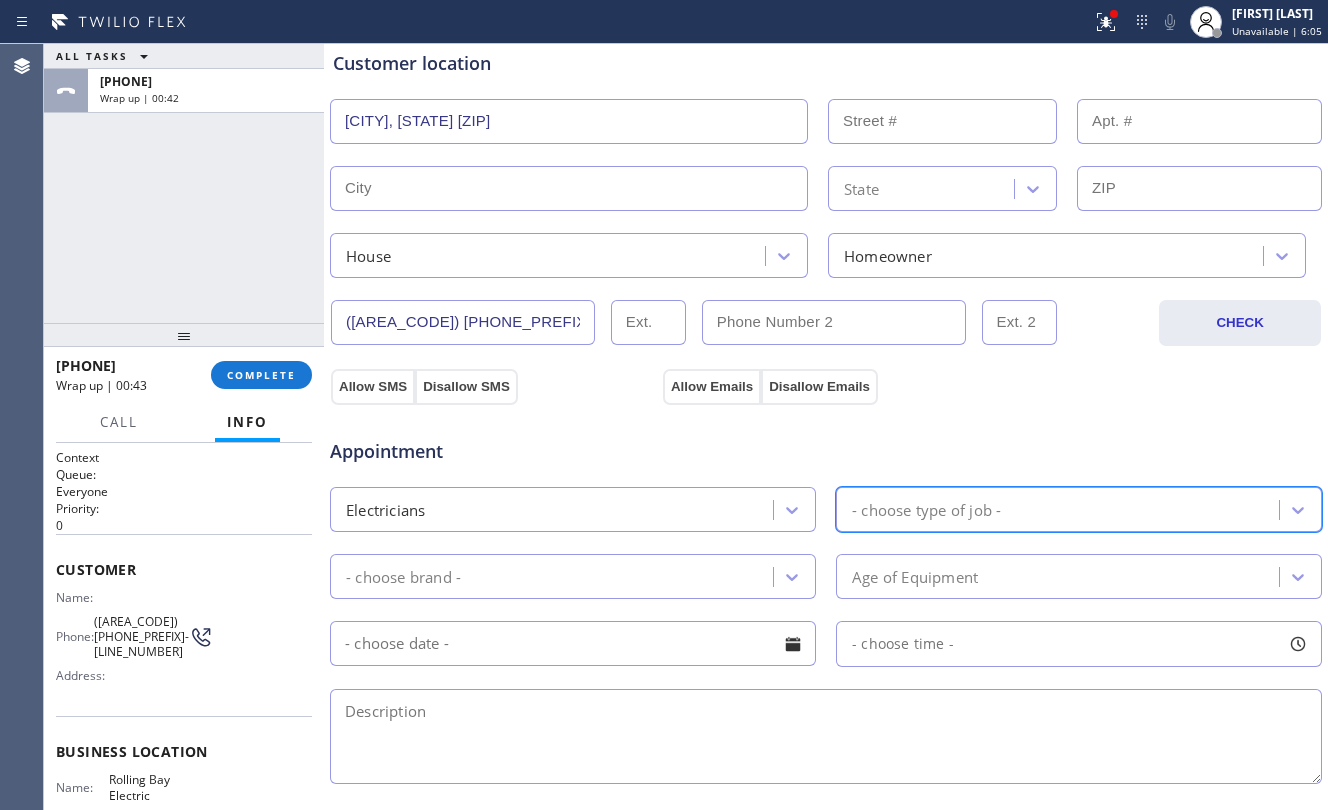 click on "- choose type of job -" at bounding box center (1060, 509) 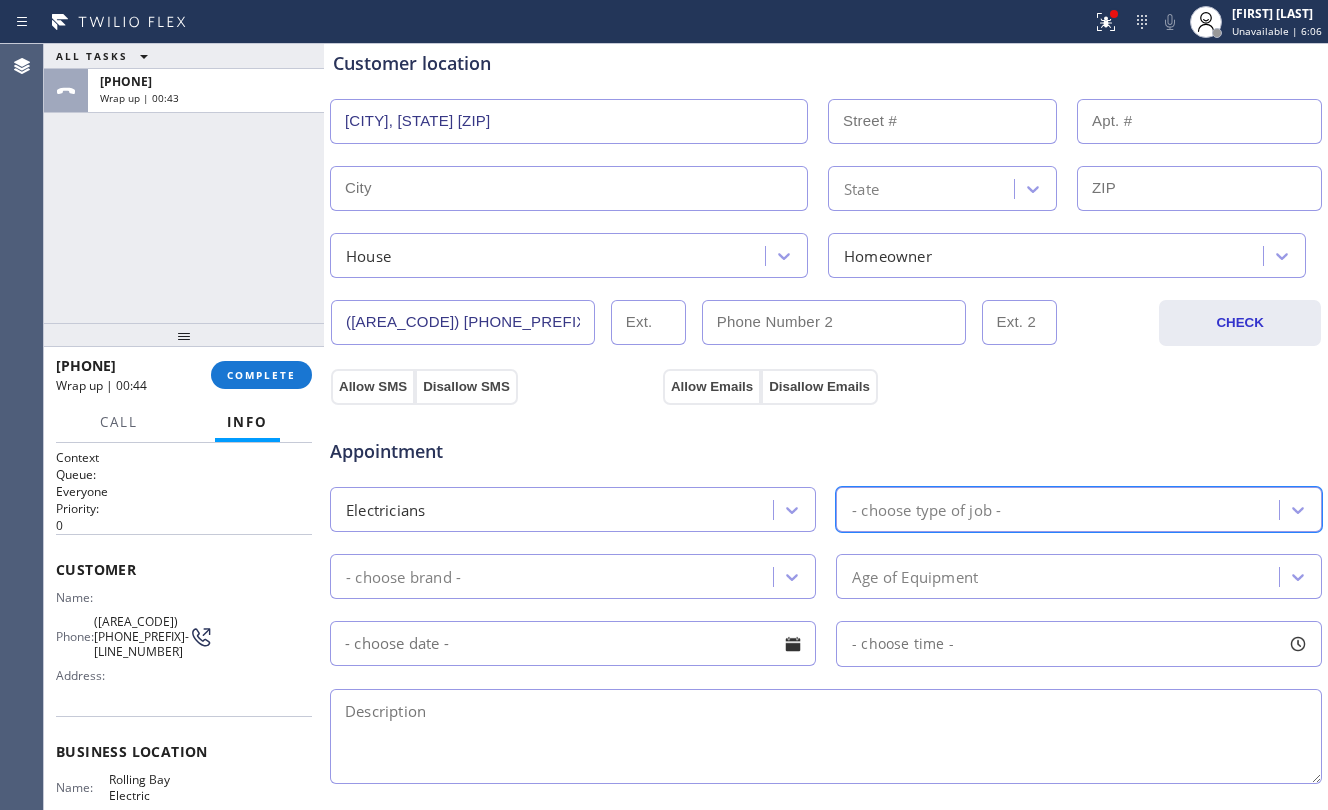click on "Appointment Electricians       4 results available. Select is focused ,type to refine list, press Down to open the menu,  - choose type of job - - choose brand - Age of Equipment - choose time -" at bounding box center (826, 601) 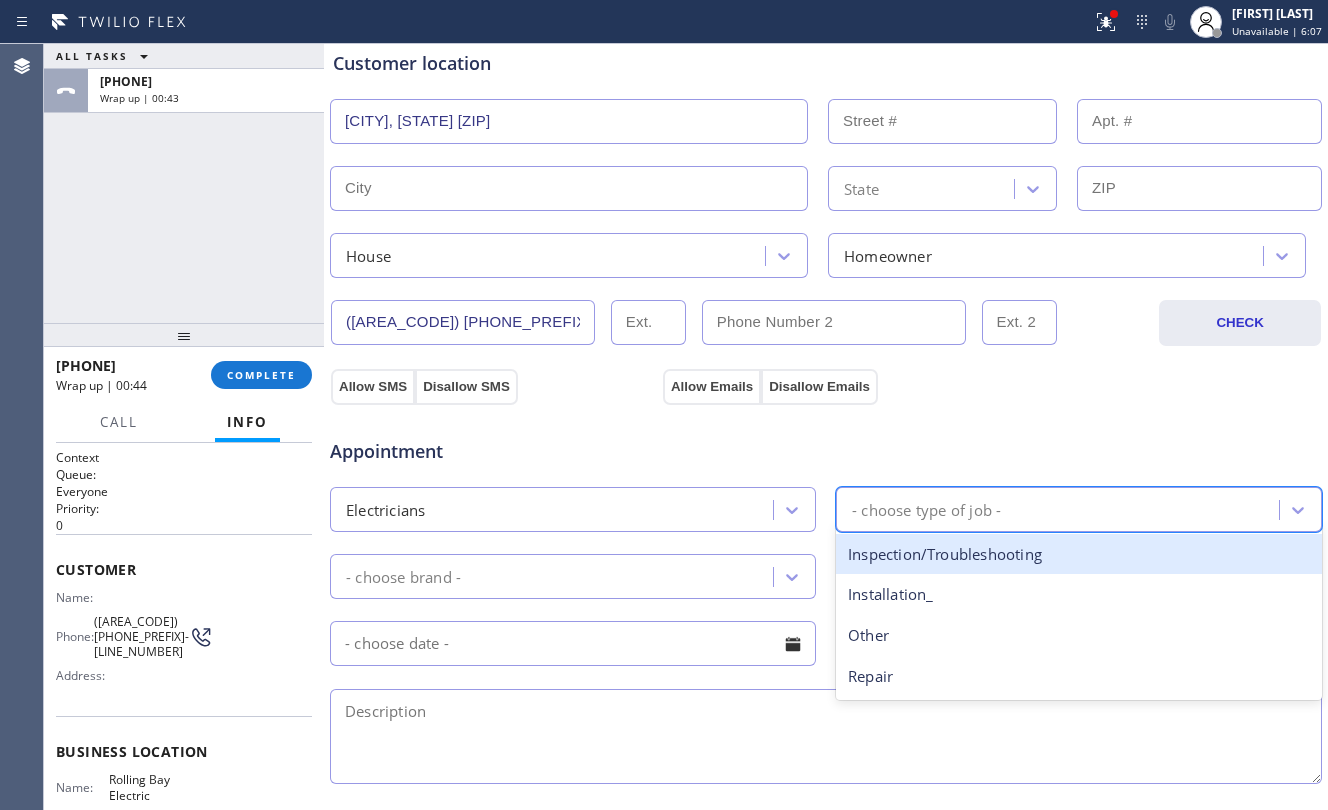 click on "- choose type of job -" at bounding box center (926, 509) 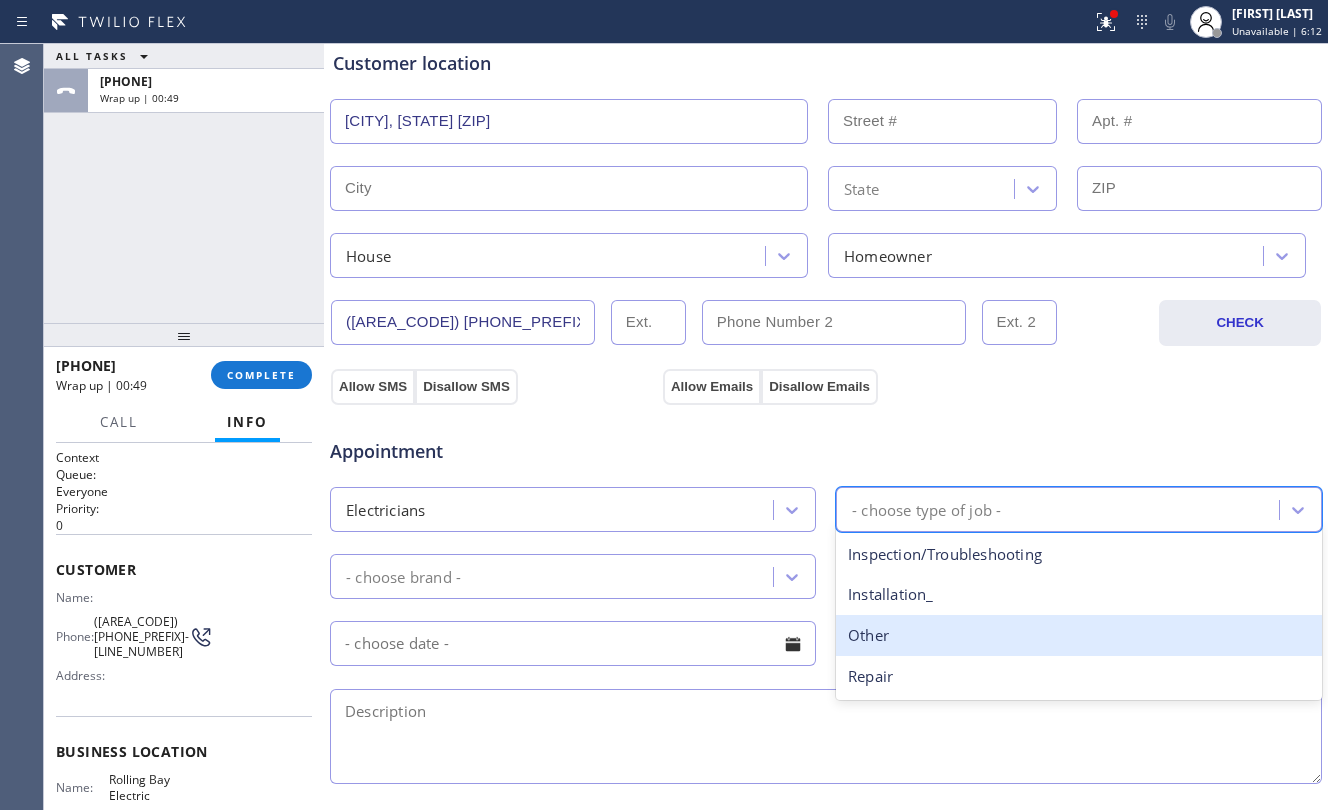 click on "Other" at bounding box center [1079, 635] 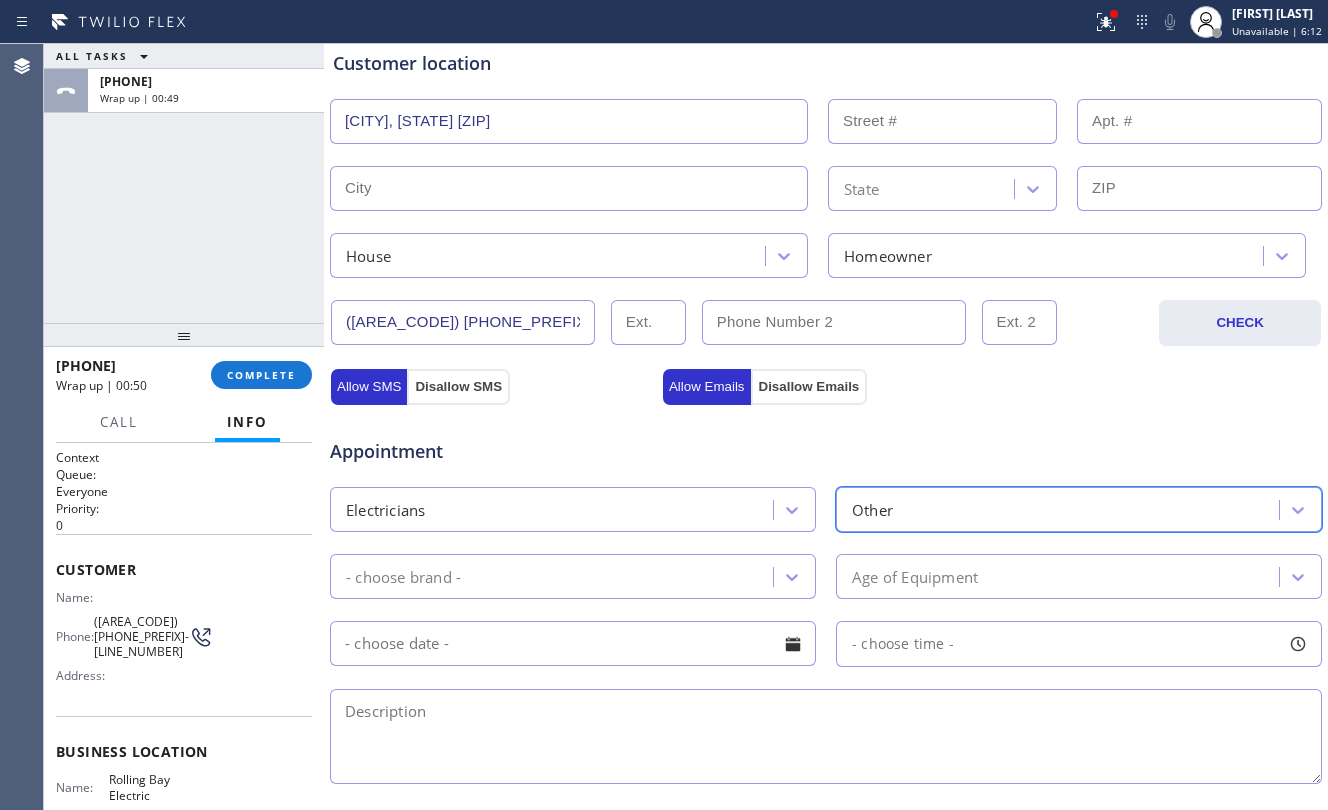 click on "- choose brand -" at bounding box center (573, 576) 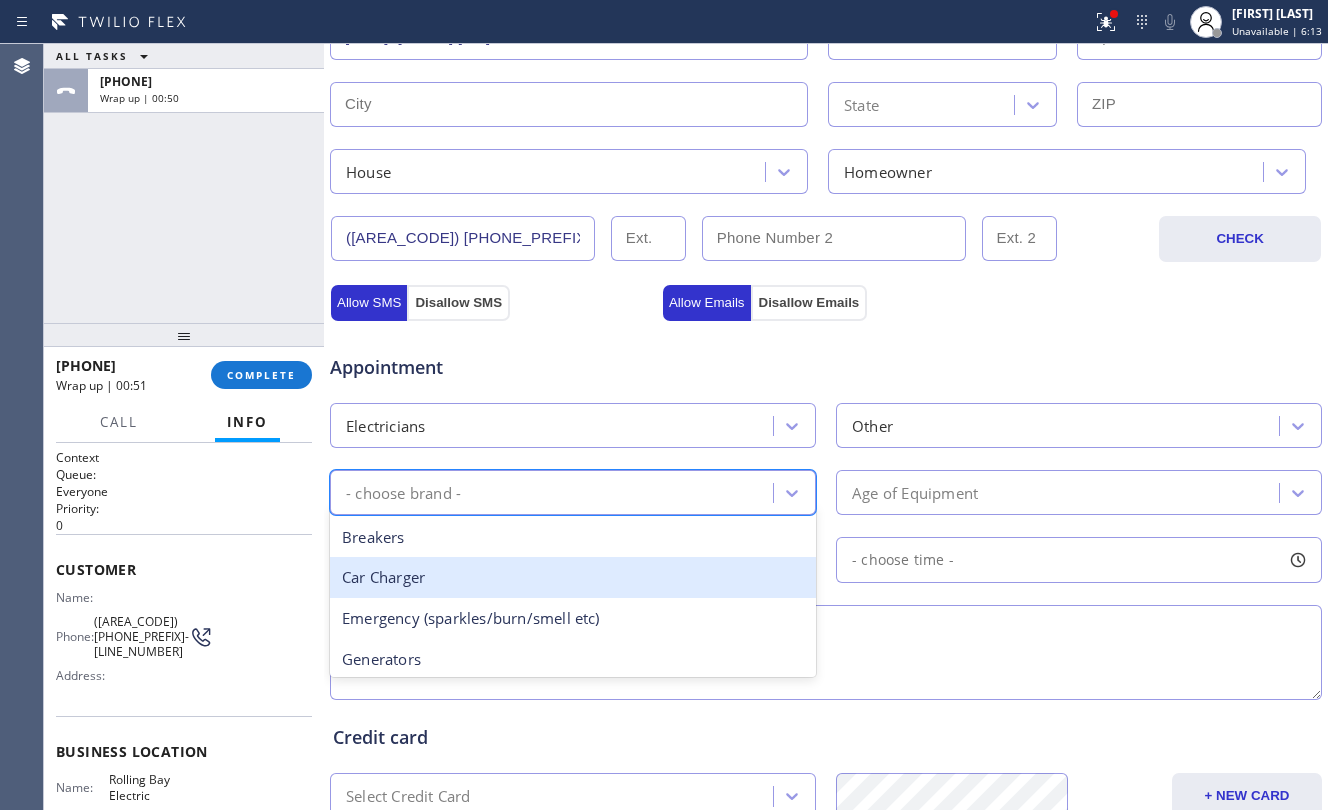 scroll, scrollTop: 533, scrollLeft: 0, axis: vertical 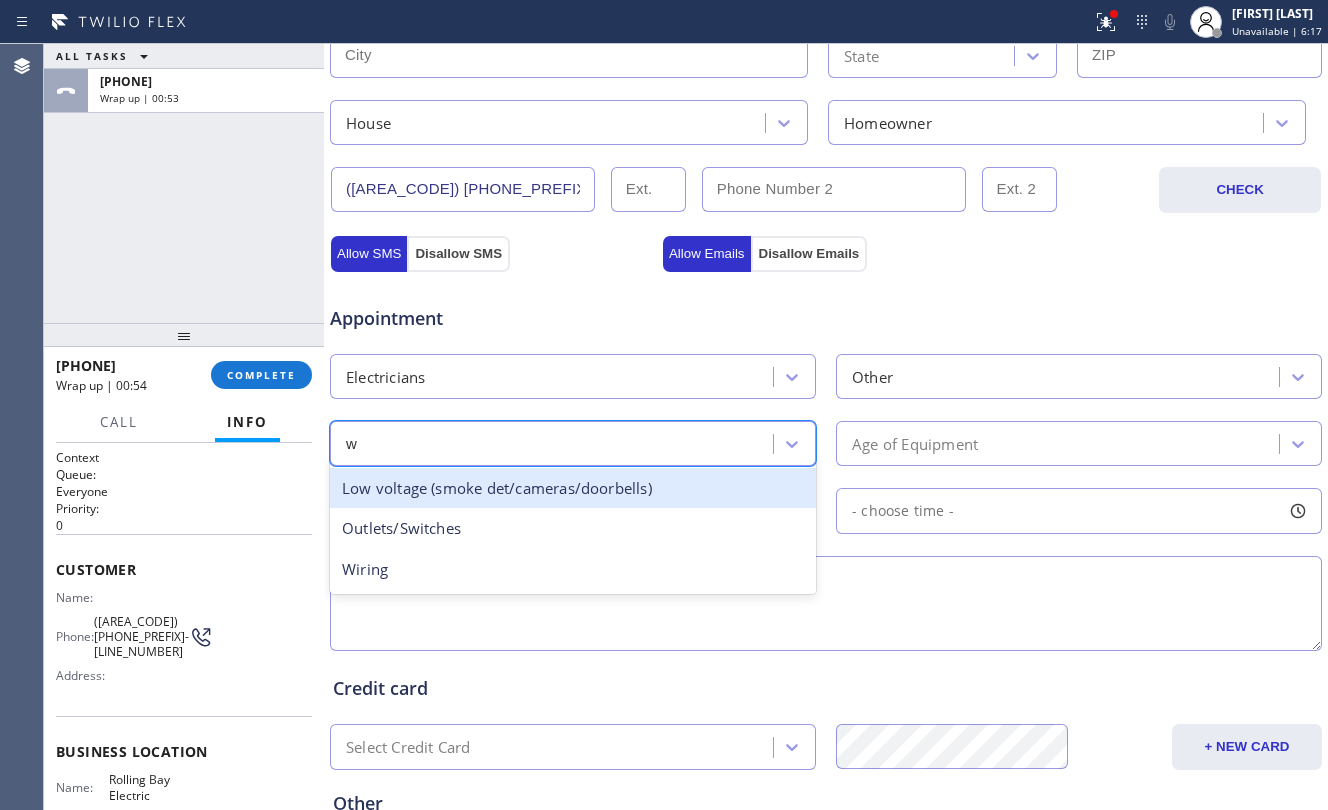 type on "wi" 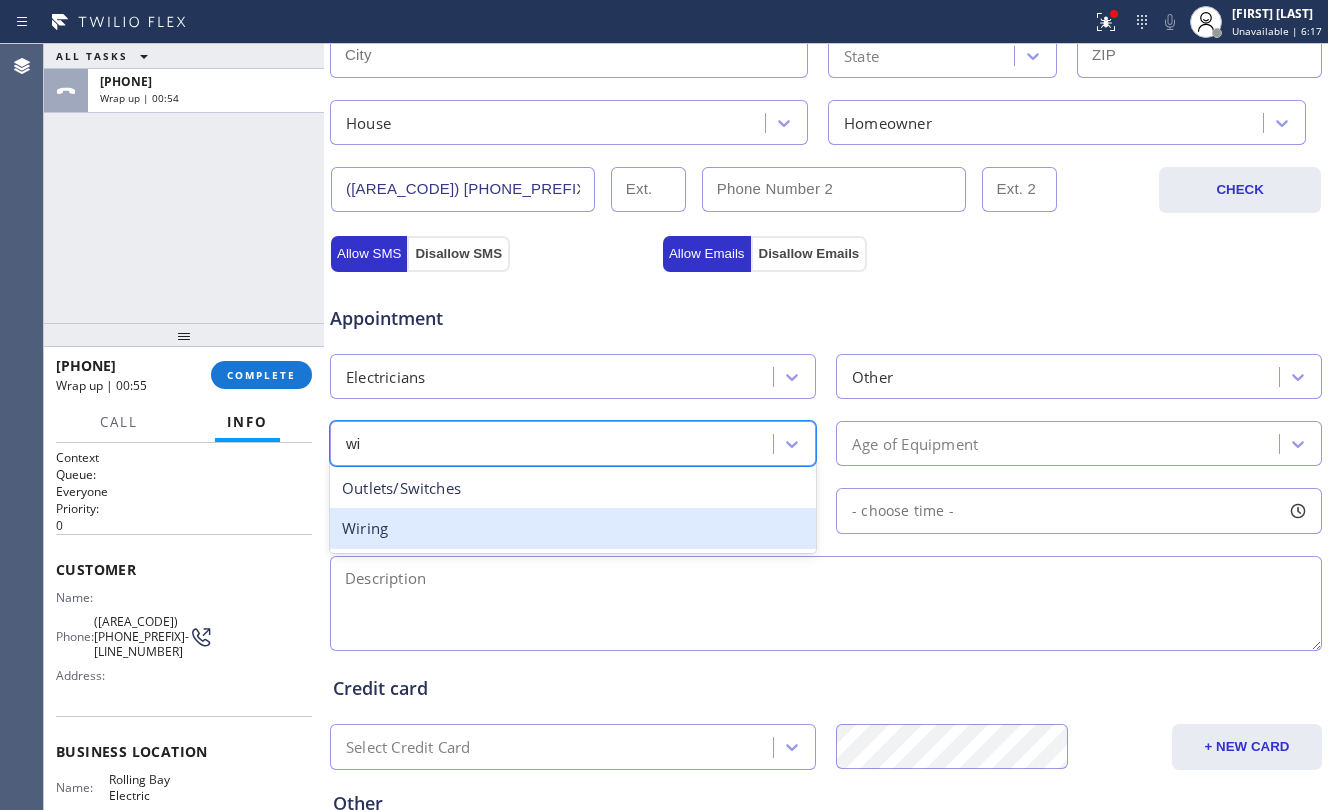 click on "Wiring" at bounding box center [573, 528] 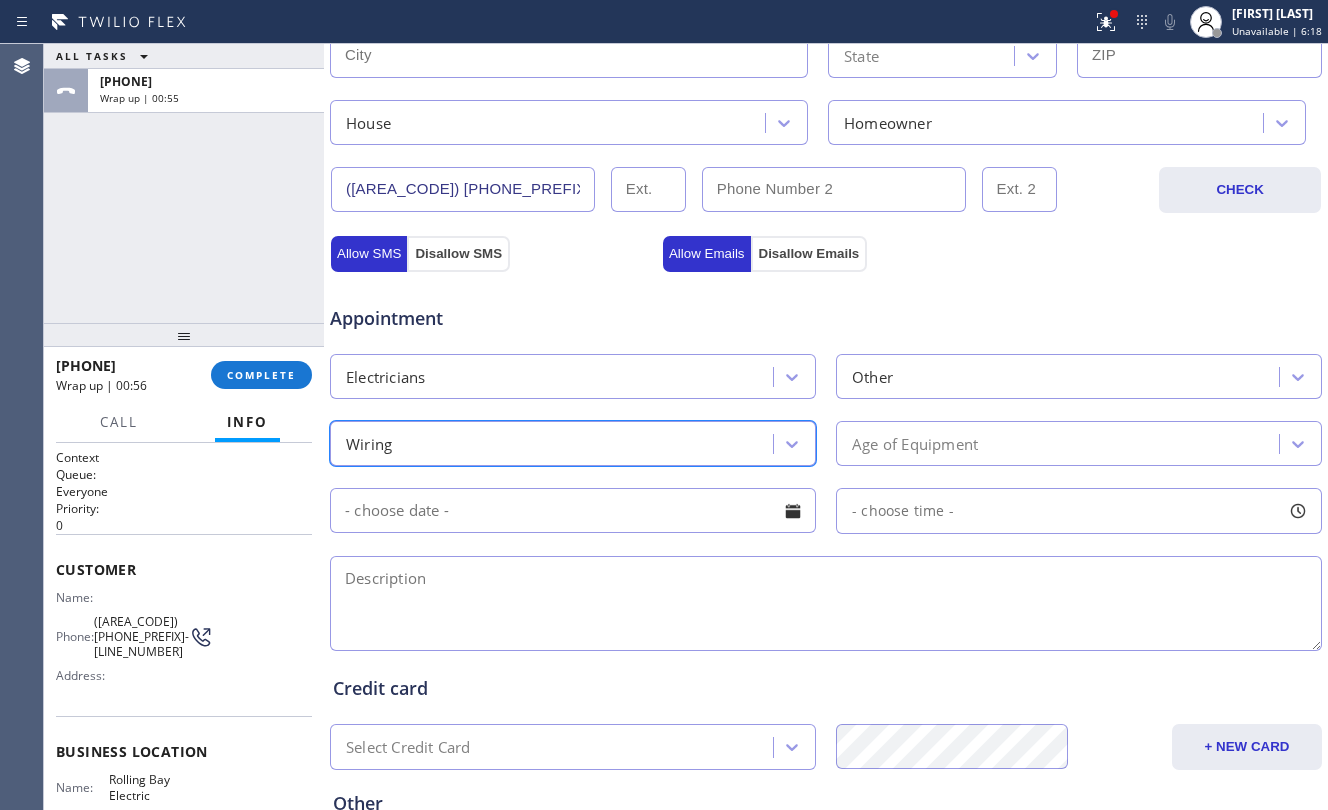 click on "Age of Equipment" at bounding box center (1060, 443) 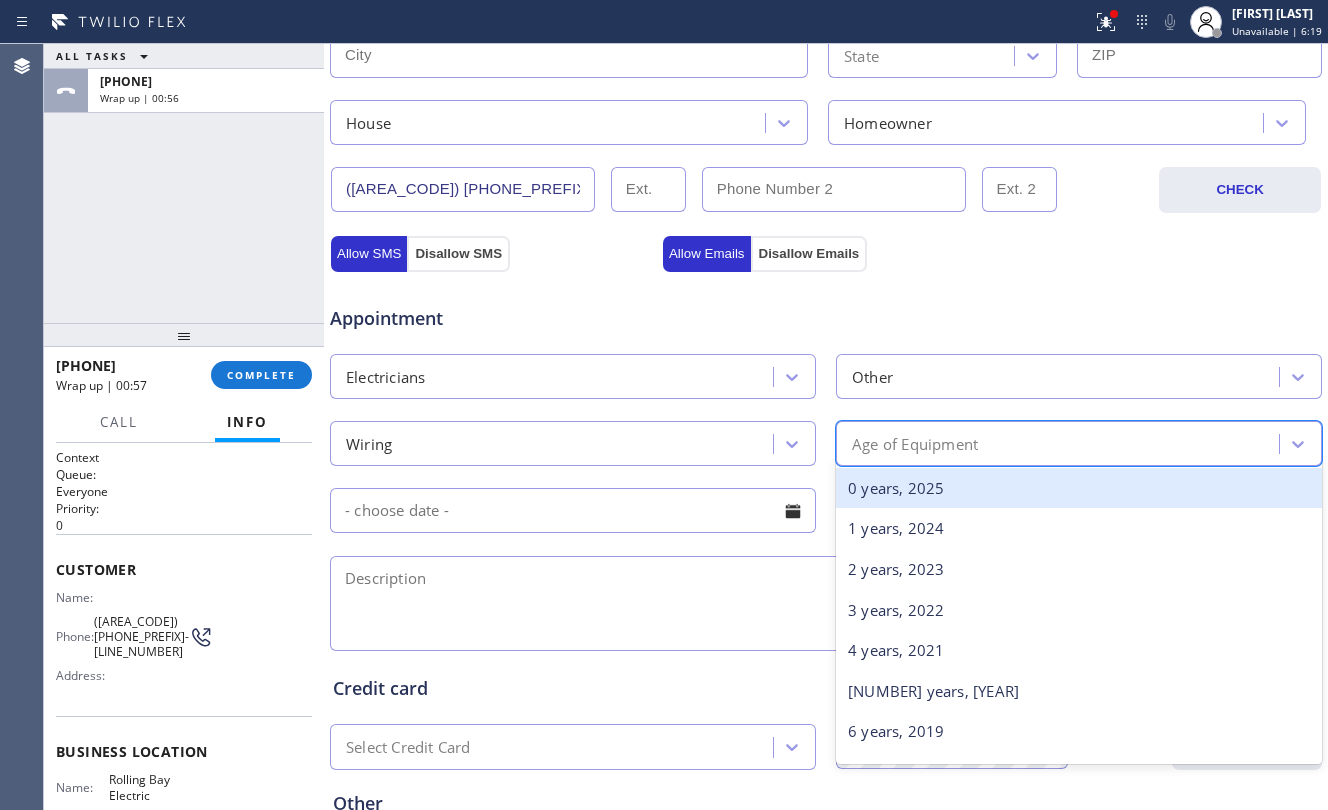 click on "0 years, 2025" at bounding box center (1079, 488) 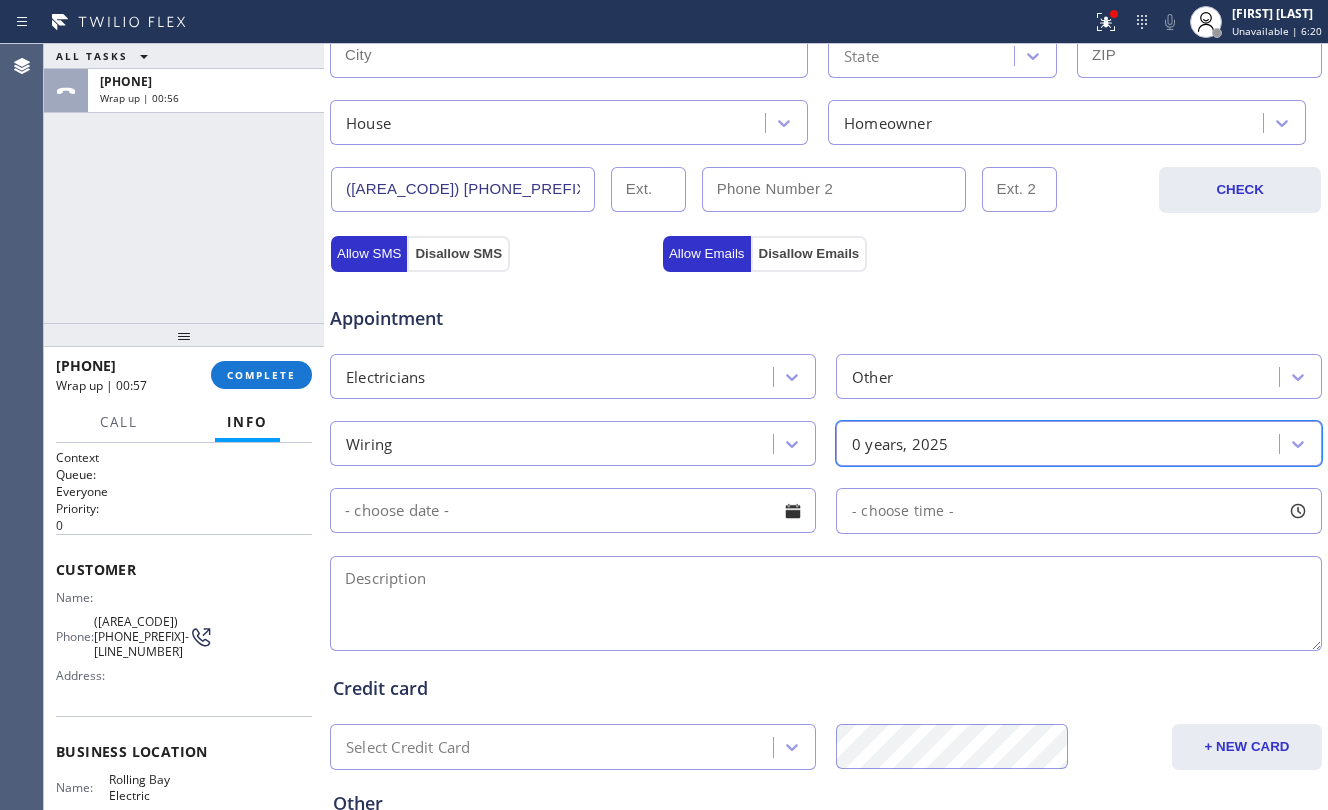 click at bounding box center [573, 510] 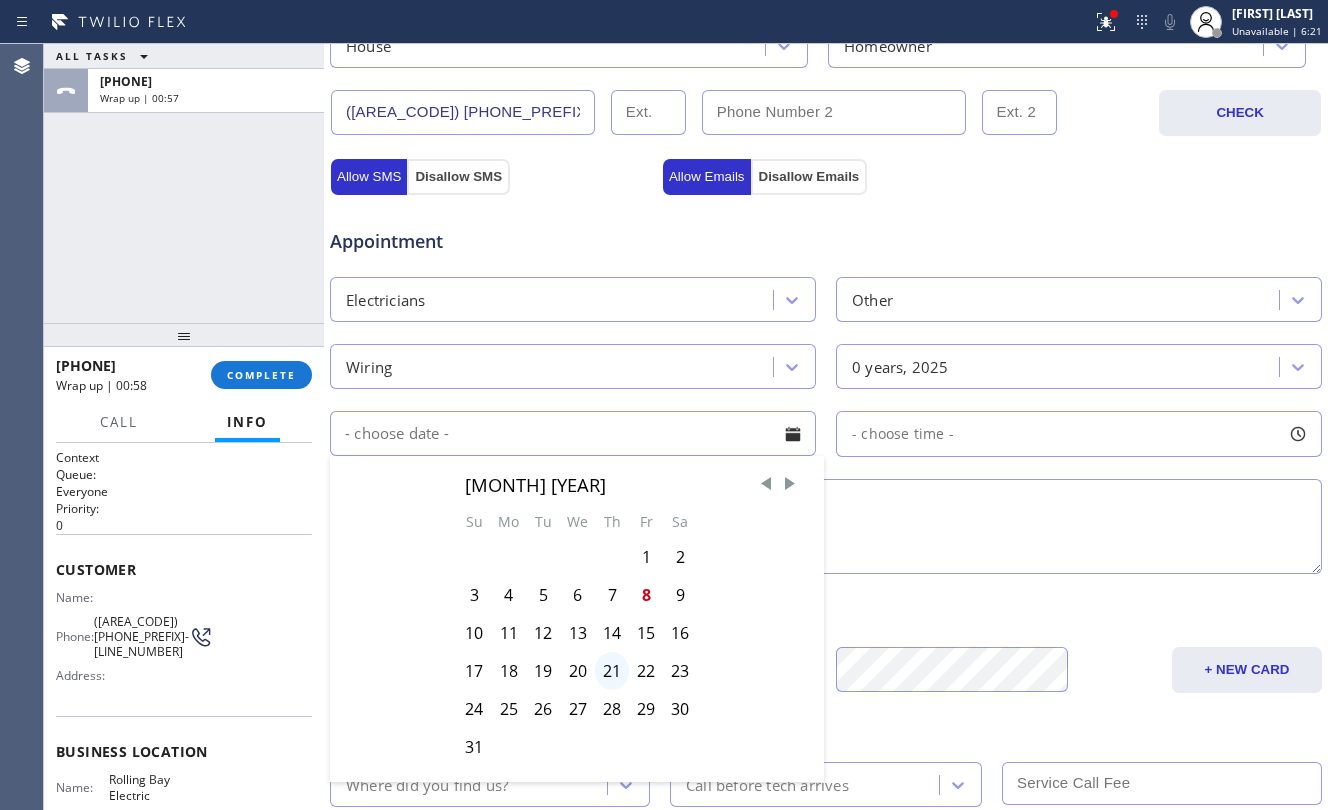 scroll, scrollTop: 666, scrollLeft: 0, axis: vertical 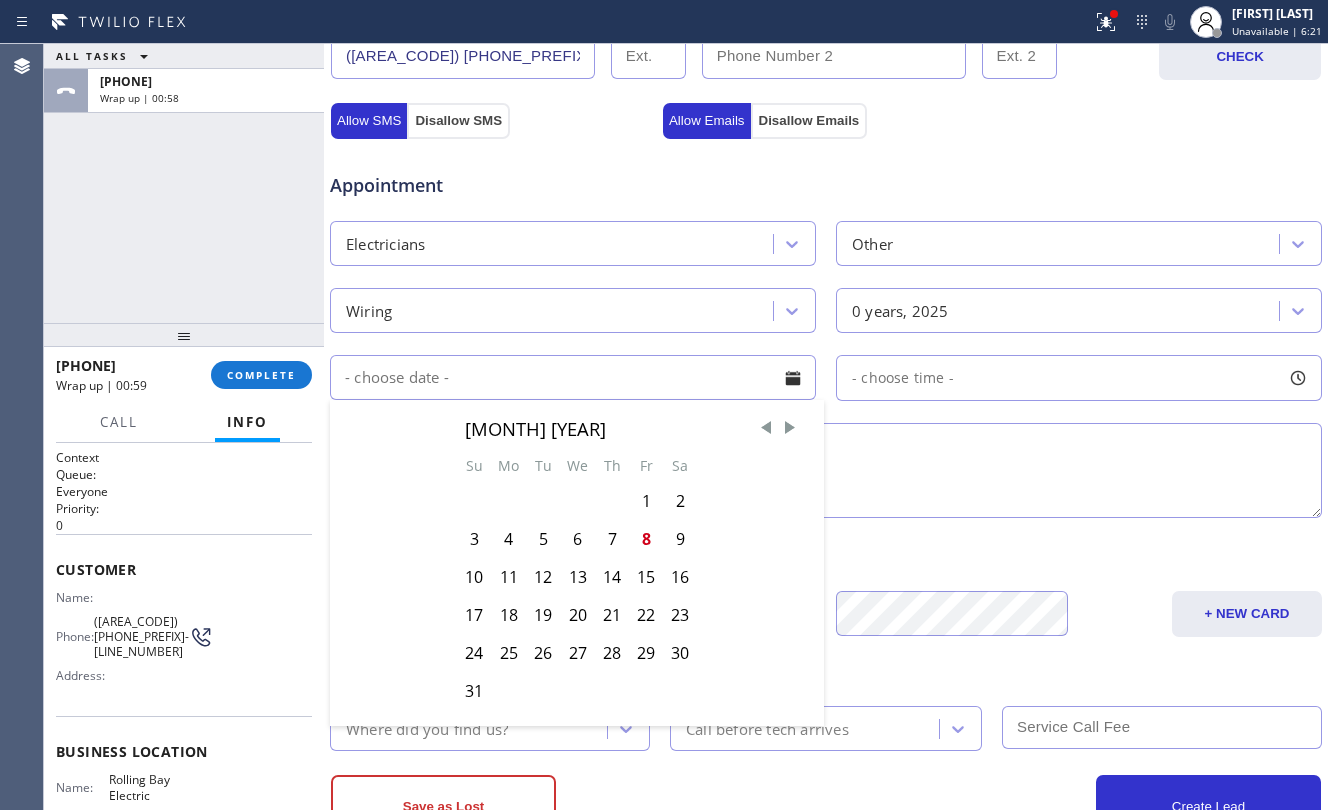 click at bounding box center [826, 470] 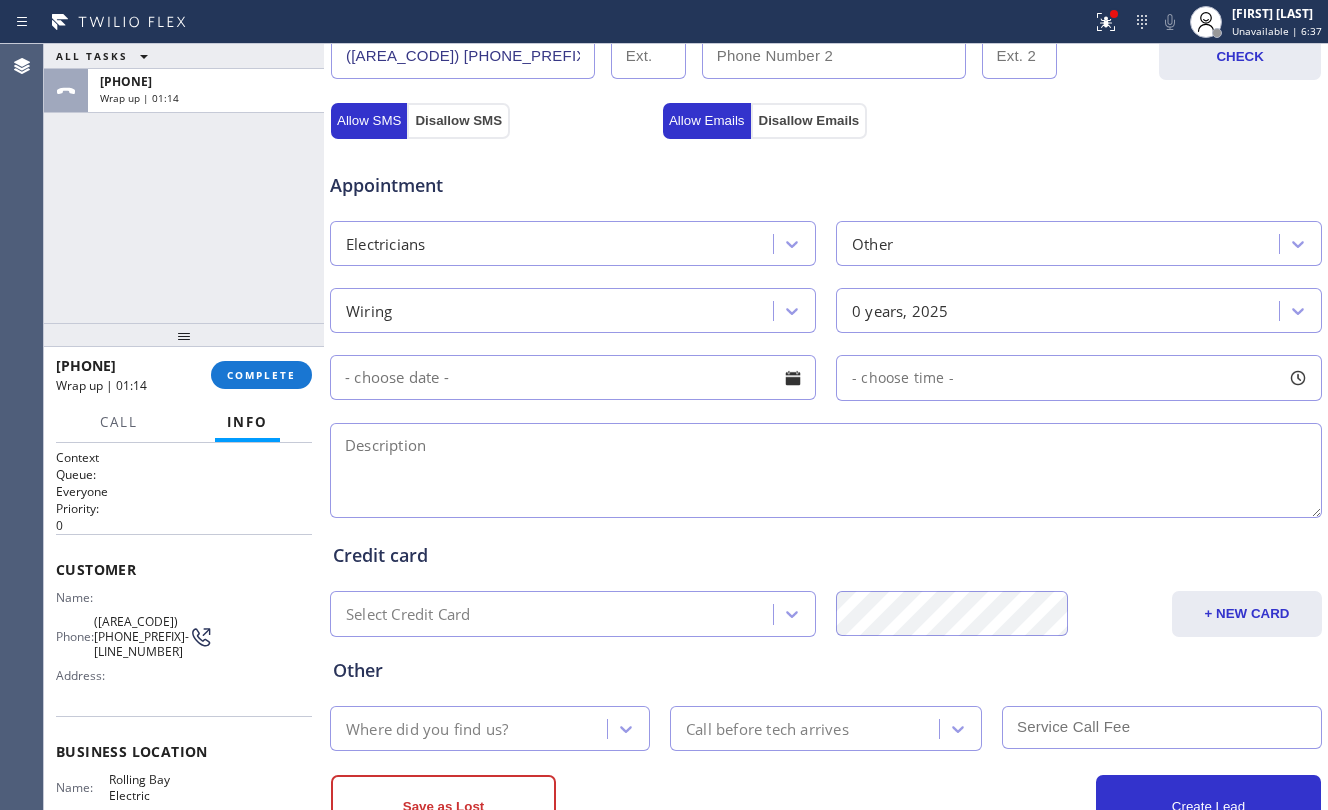 click at bounding box center (826, 470) 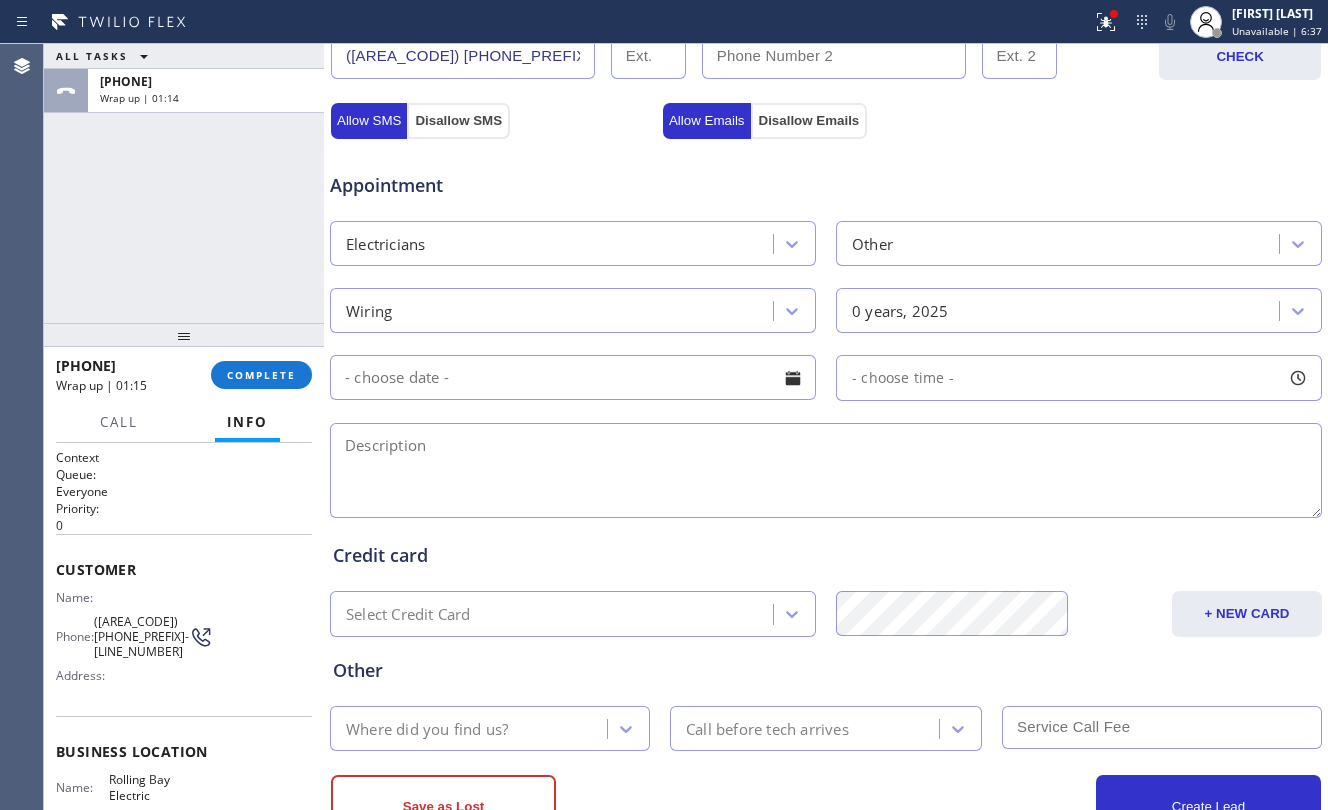paste on "adding plug wirings | [CITY], [STATE] [POSTAL_CODE]" 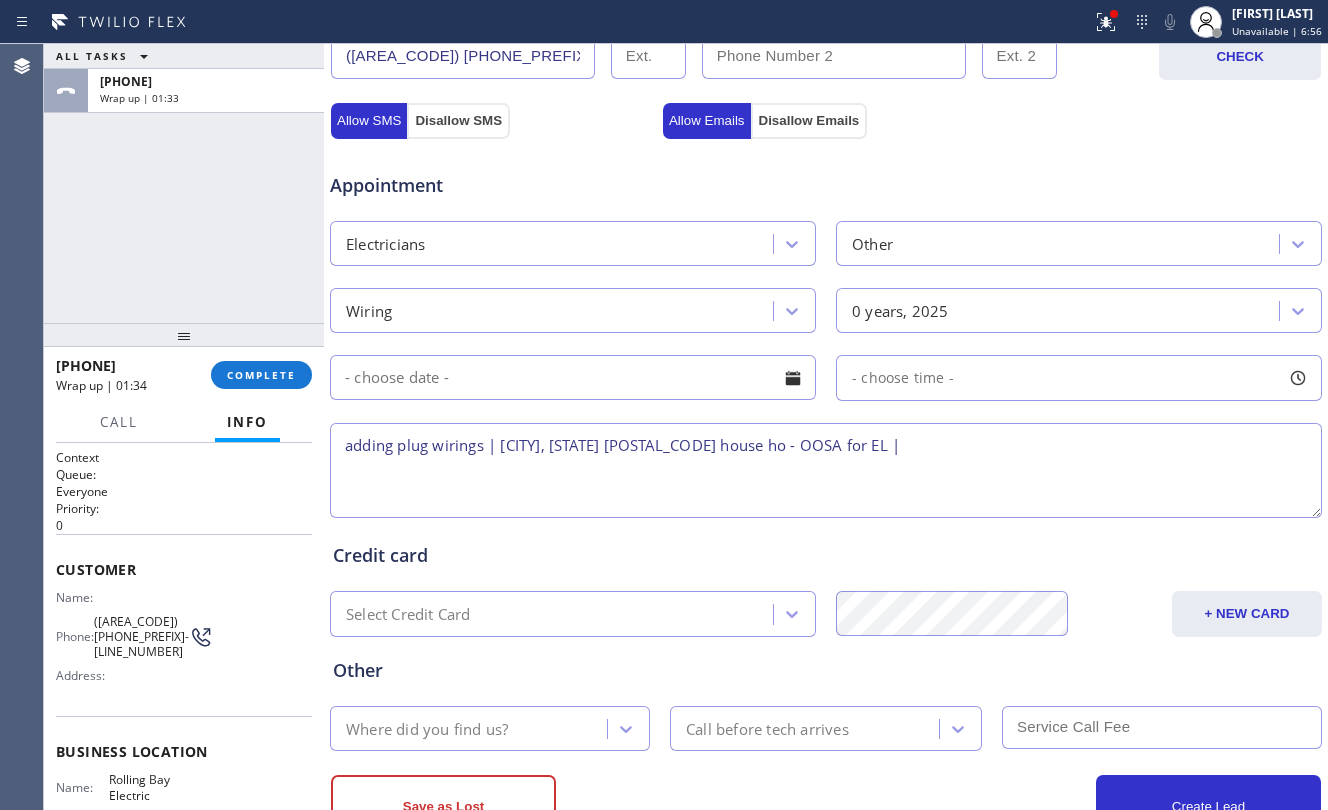 click on "adding plug wirings | [CITY], [STATE] [POSTAL_CODE] house ho - OOSA for EL |" at bounding box center (826, 470) 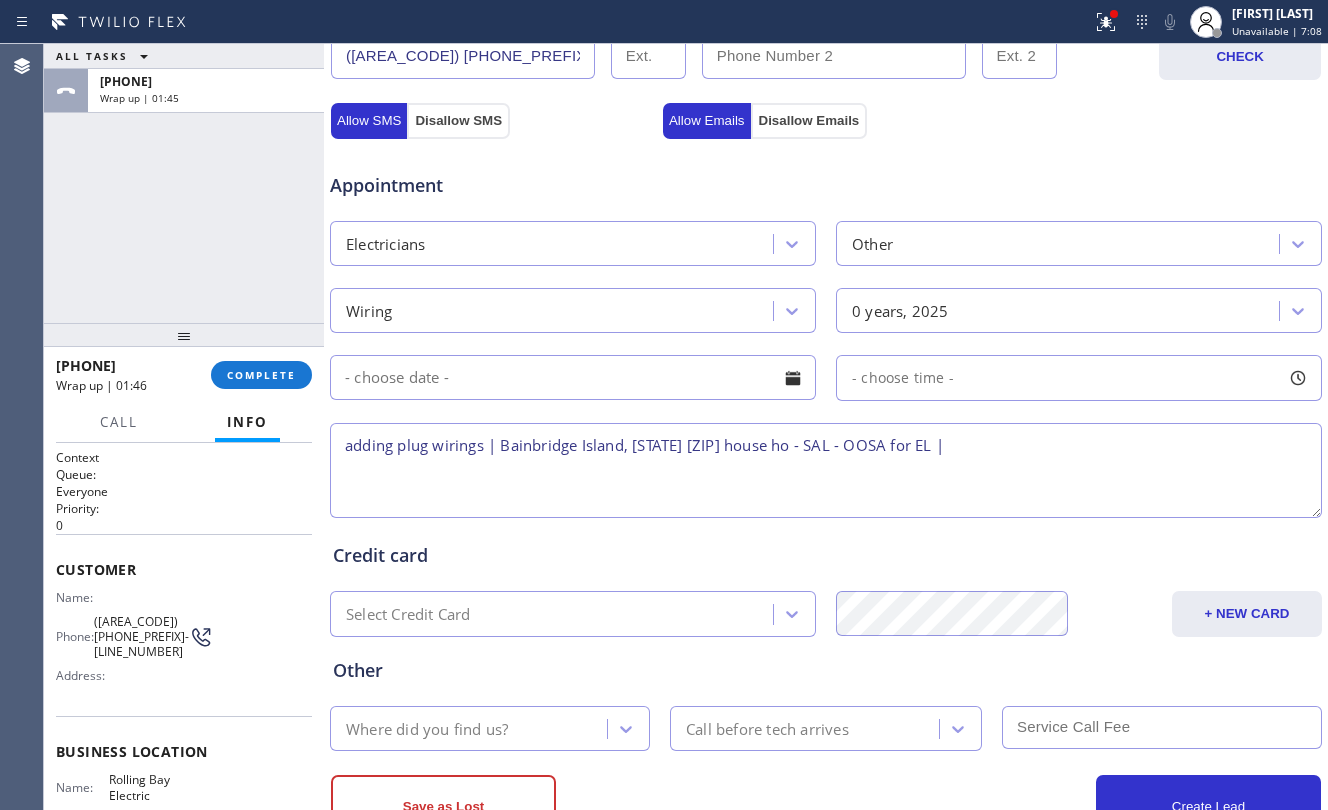 click on "adding plug wirings | Bainbridge Island, [STATE] [ZIP] house ho - SAL - OOSA for EL |" at bounding box center (826, 470) 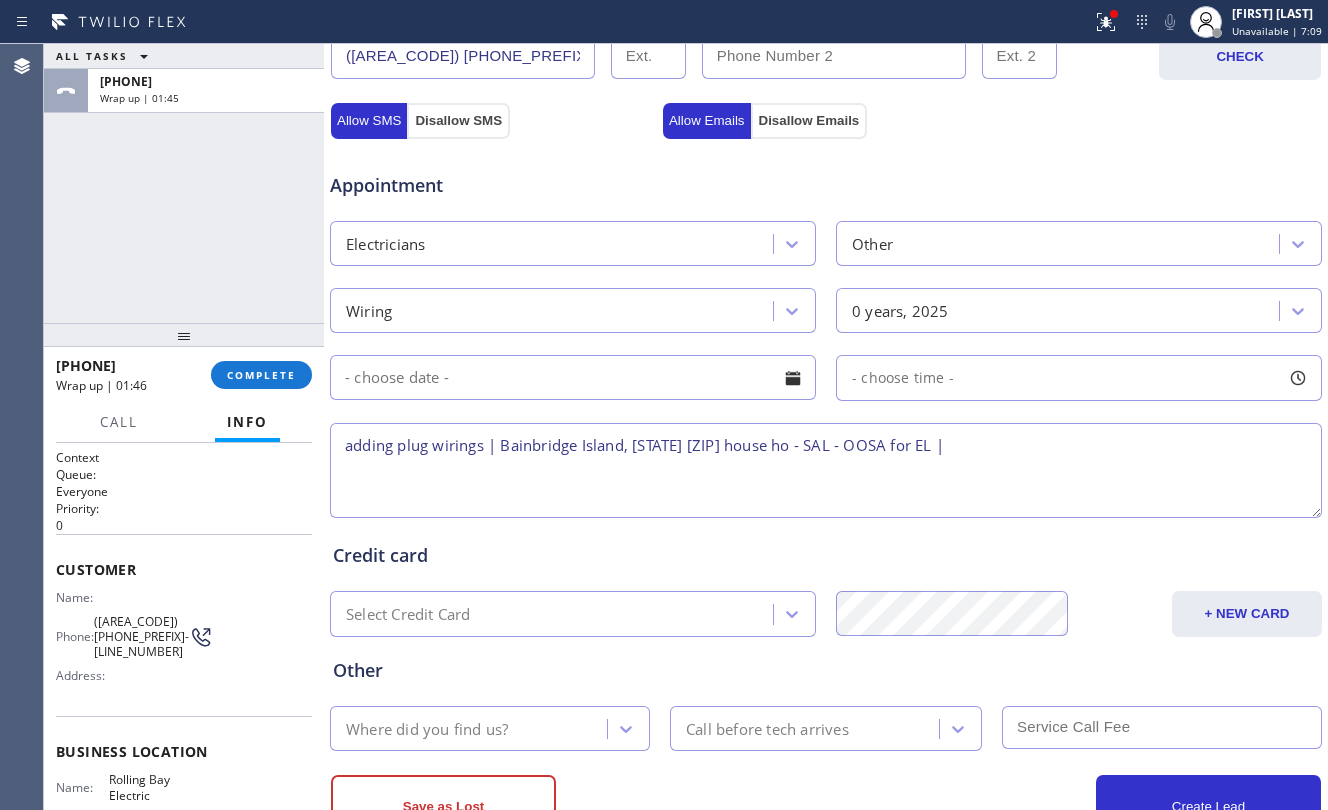 click on "adding plug wirings | Bainbridge Island, [STATE] [ZIP] house ho - SAL - OOSA for EL |" at bounding box center [826, 470] 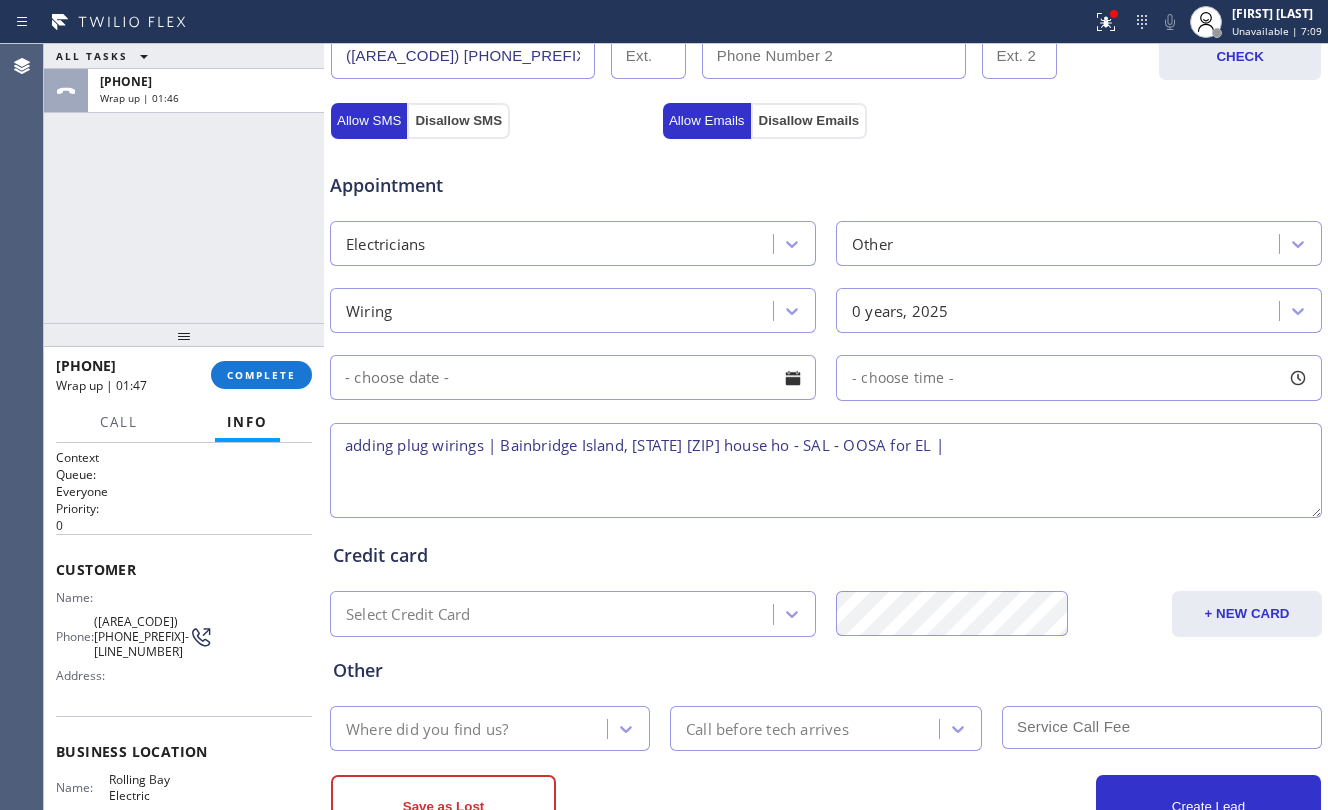 paste on "adding plug wirings | [CITY], [STATE] [POSTAL_CODE]" 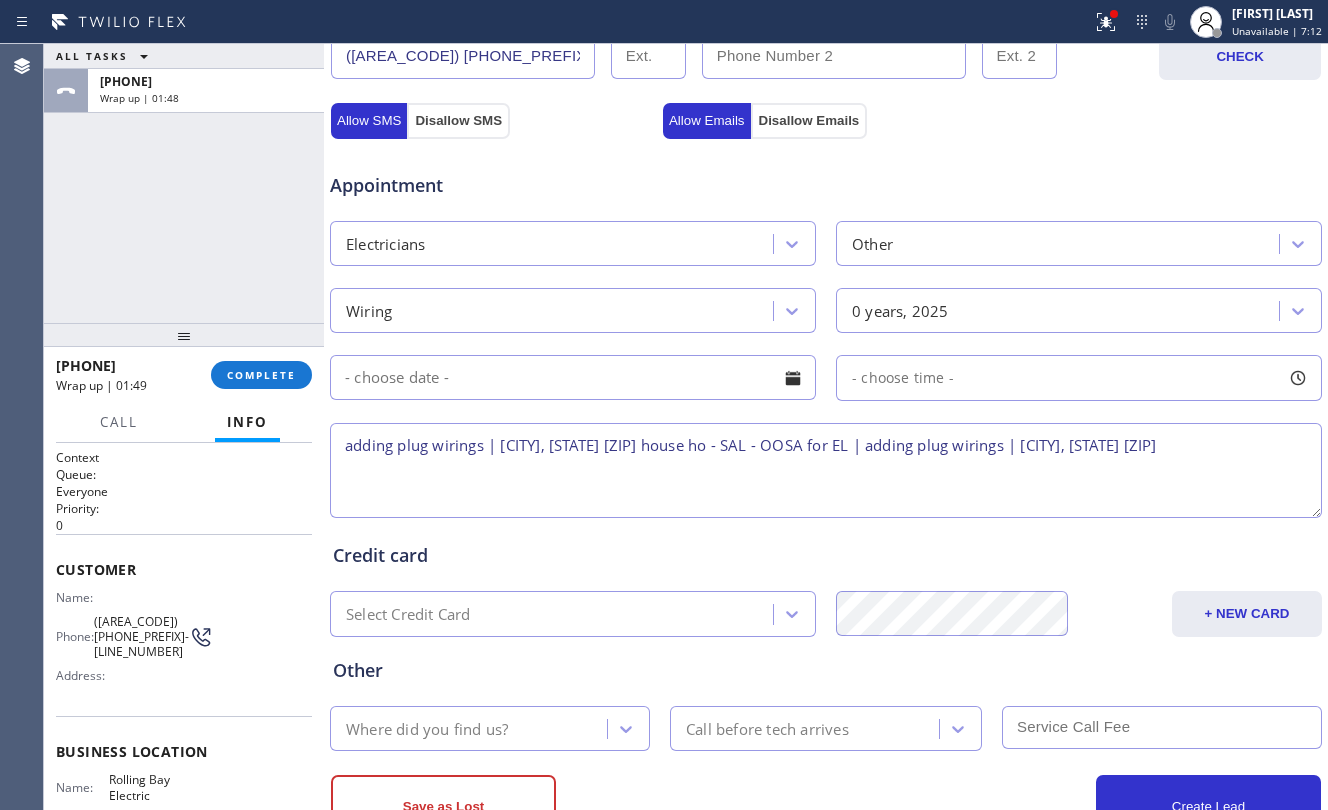 drag, startPoint x: 937, startPoint y: 458, endPoint x: 942, endPoint y: 486, distance: 28.442924 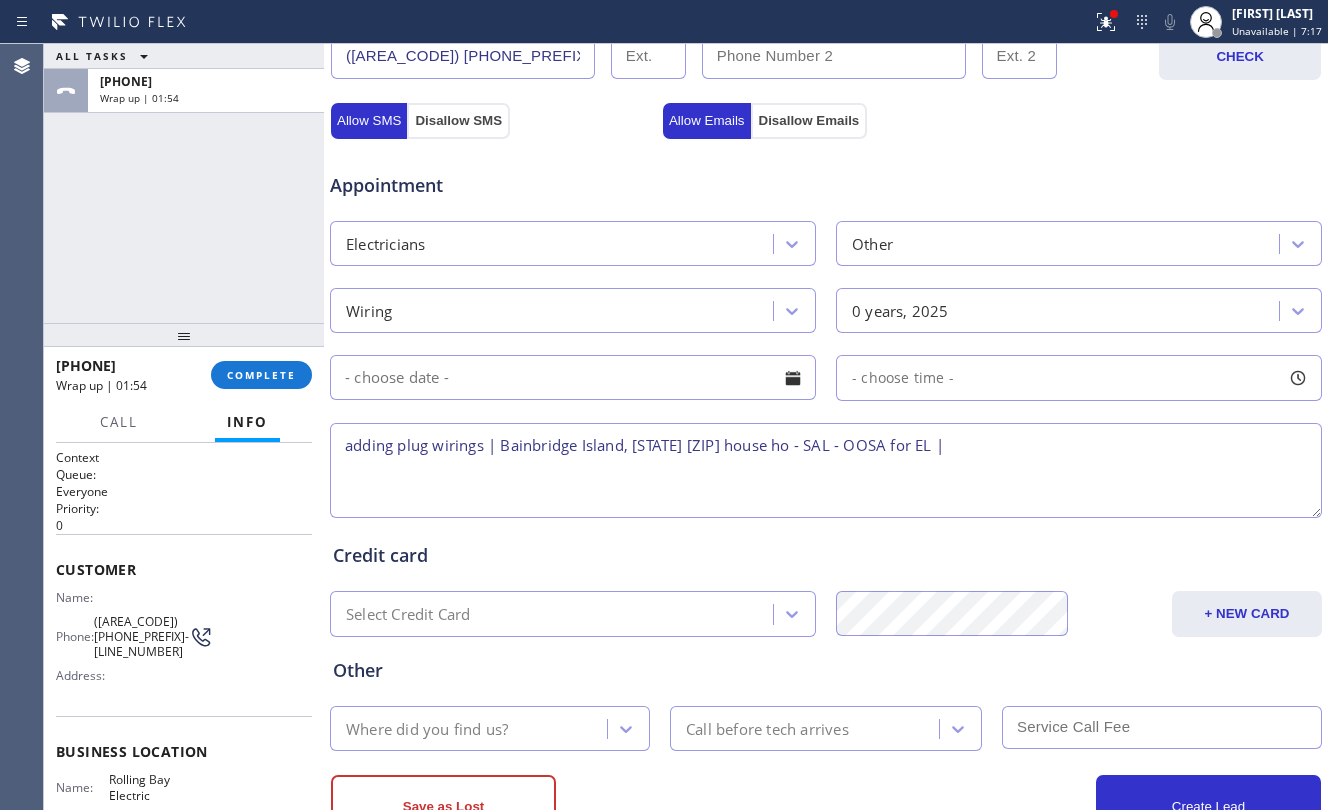 drag, startPoint x: 842, startPoint y: 469, endPoint x: 893, endPoint y: 461, distance: 51.62364 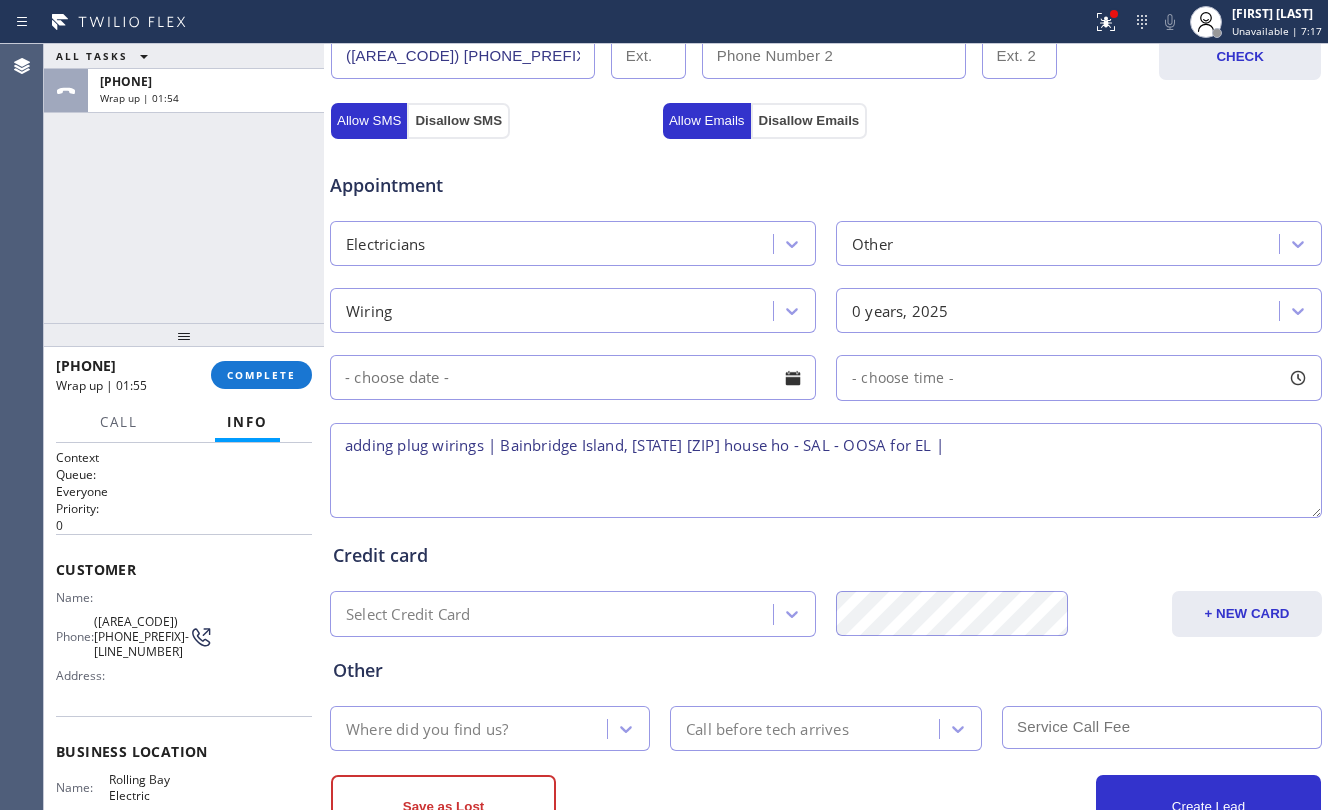 click on "adding plug wirings | Bainbridge Island, [STATE] [ZIP] house ho - SAL - OOSA for EL |" at bounding box center [826, 470] 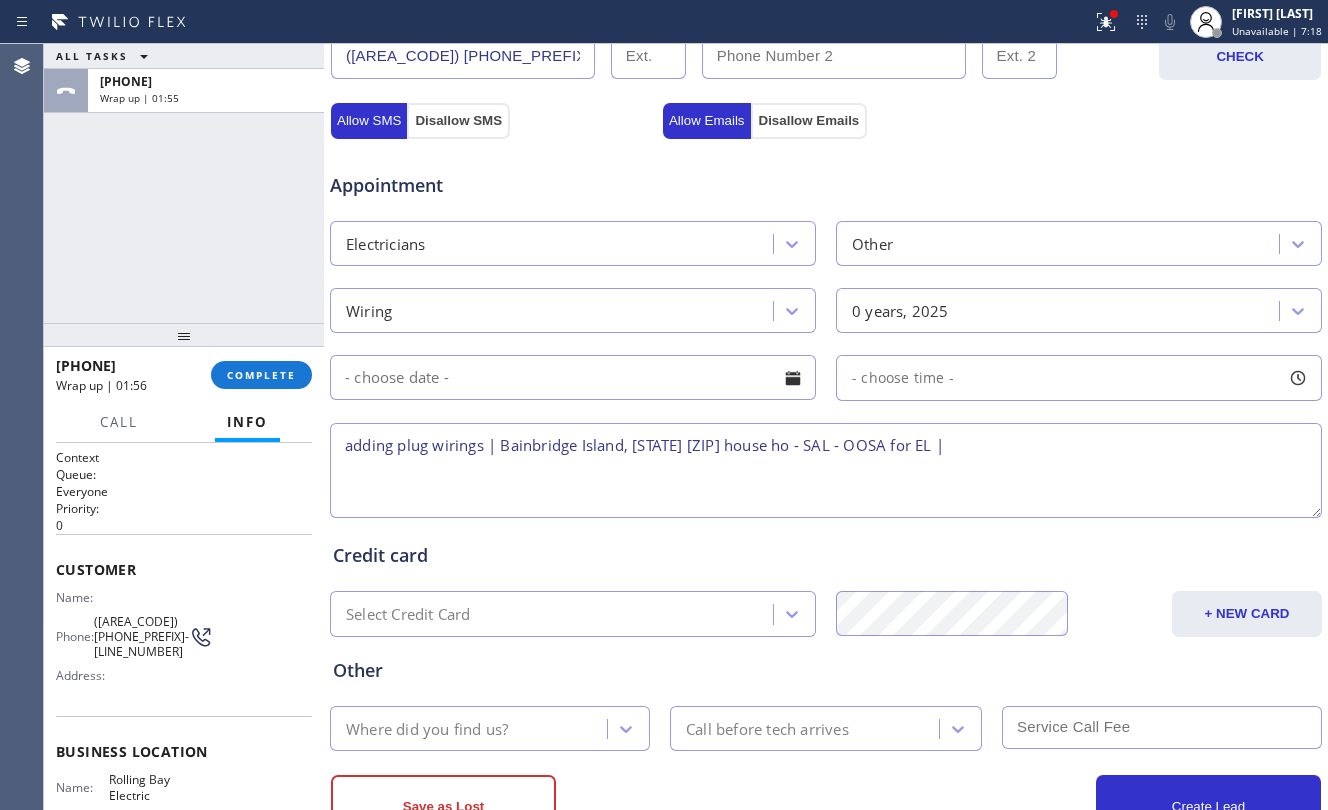 paste on "Rolling Bay Electric" 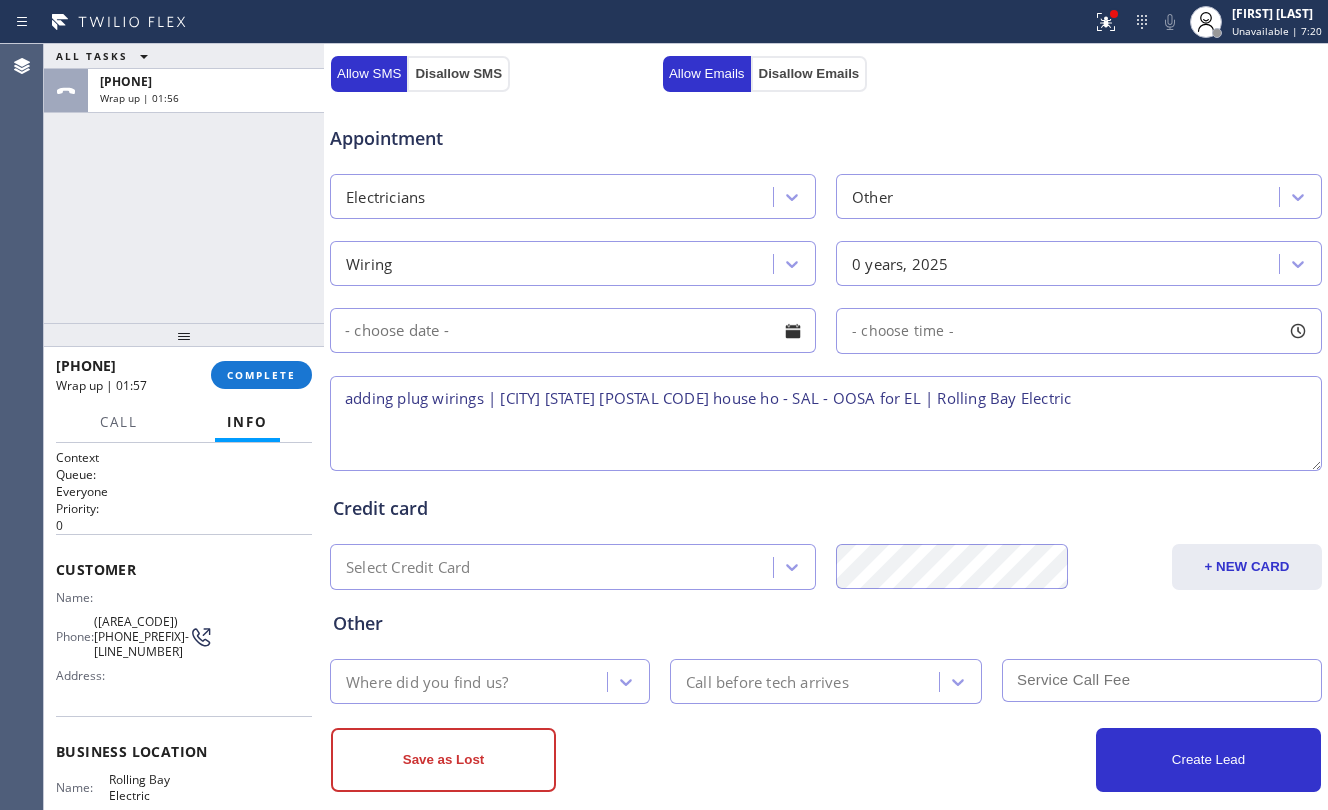 scroll, scrollTop: 745, scrollLeft: 0, axis: vertical 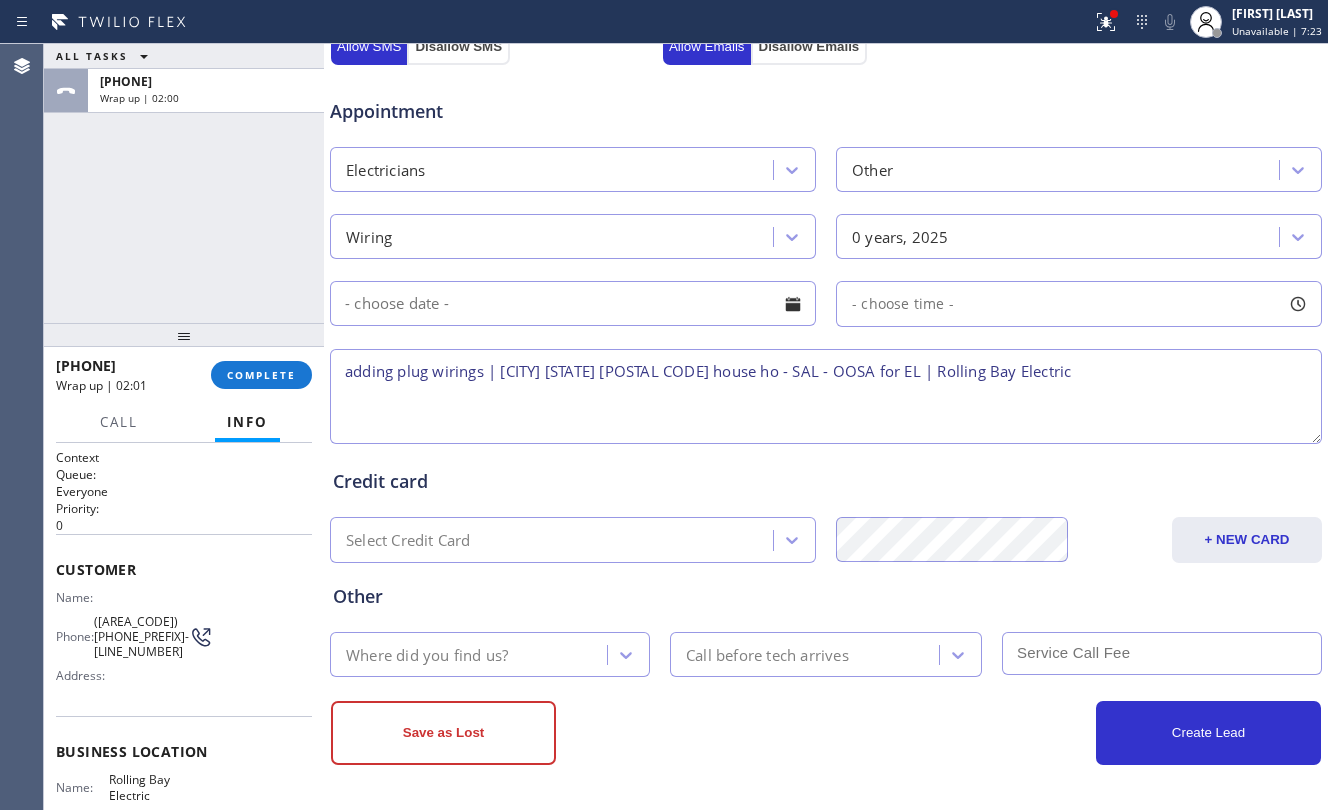 type on "adding plug wirings | [CITY] [STATE] [POSTAL CODE] house ho - SAL - OOSA for EL | Rolling Bay Electric" 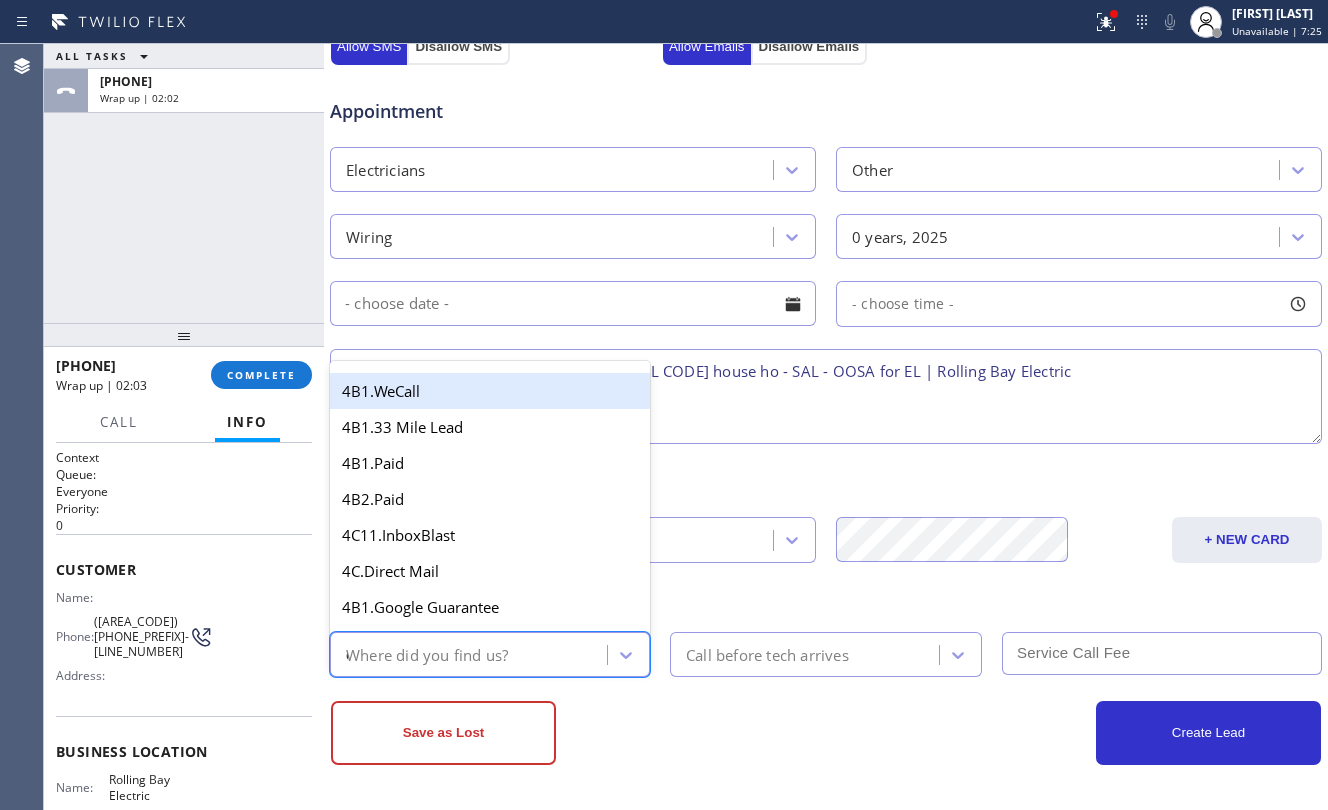 type on "ou" 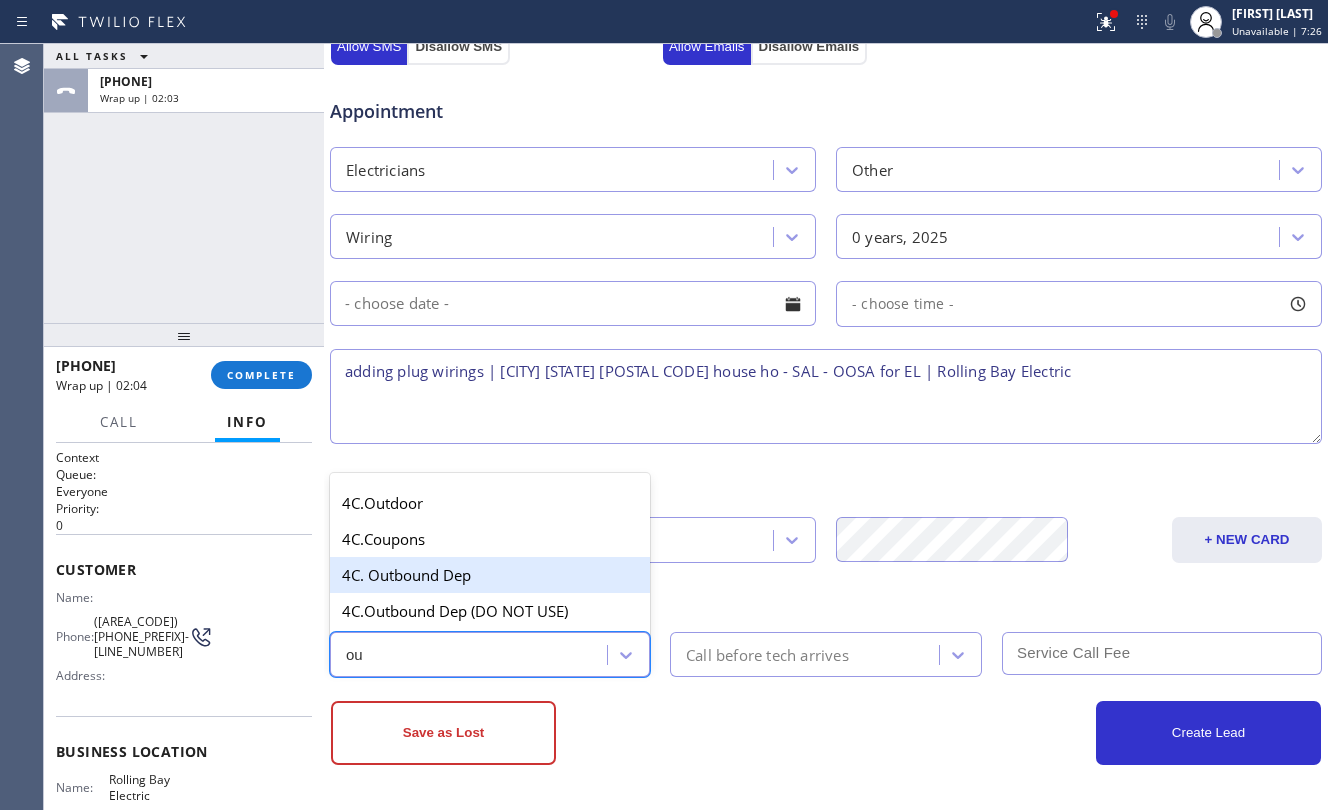 click on "4C. Outbound Dep" at bounding box center [490, 575] 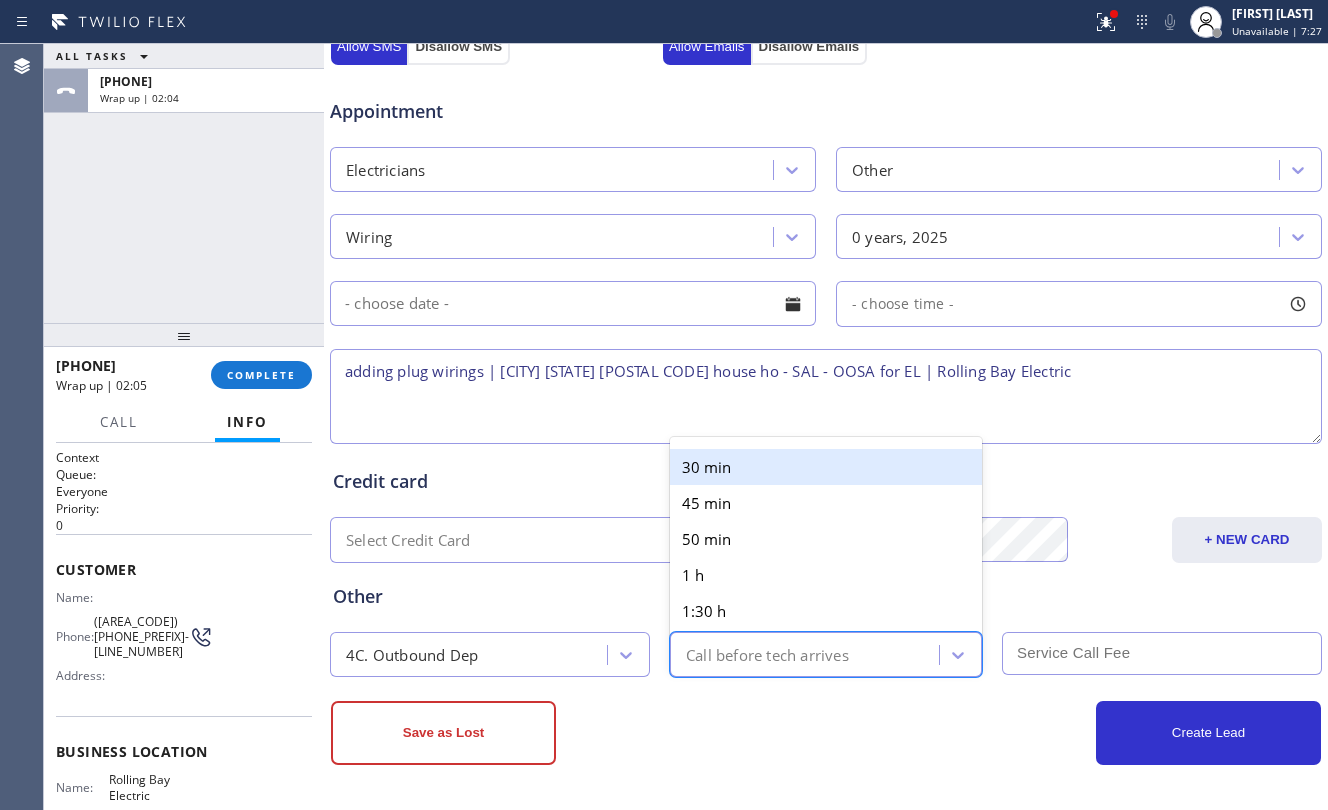 click on "Call before tech arrives" at bounding box center (767, 654) 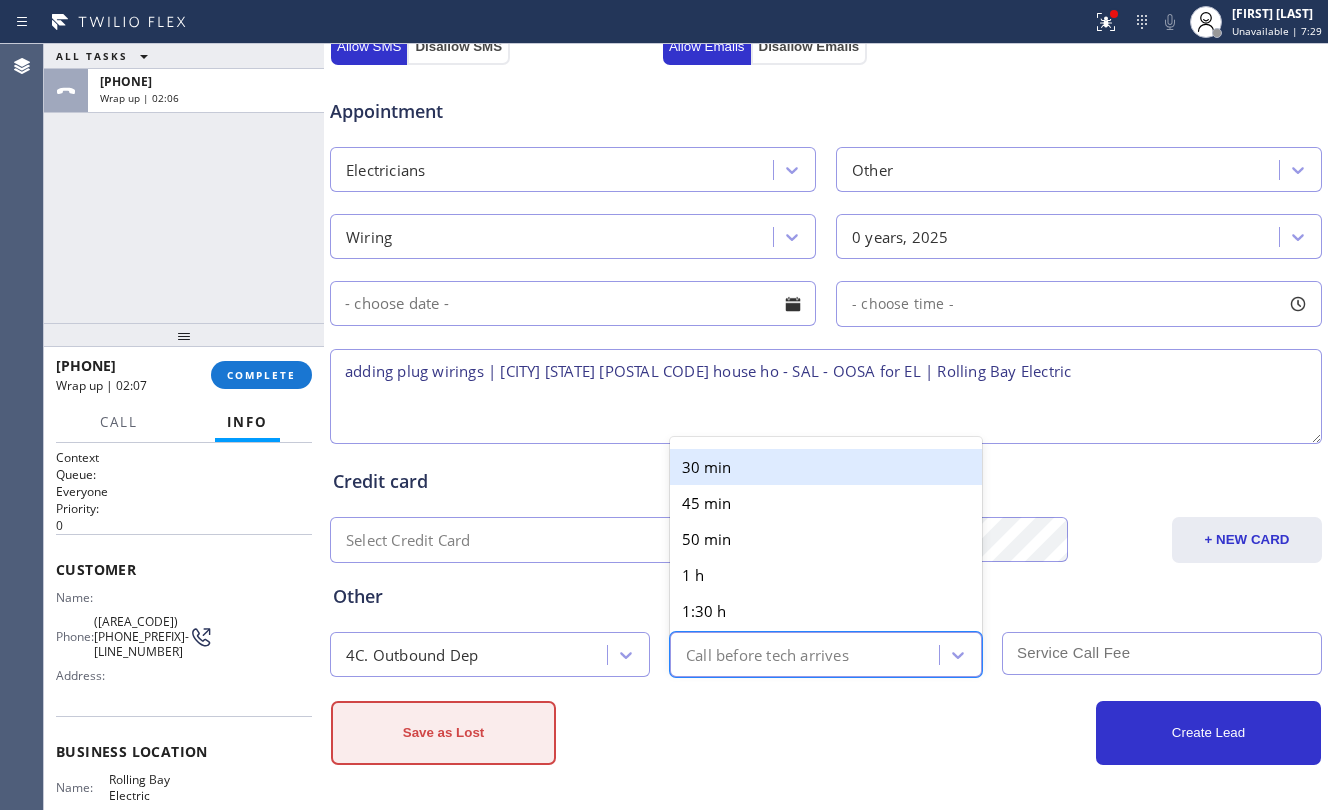 click on "Save as Lost" at bounding box center [443, 733] 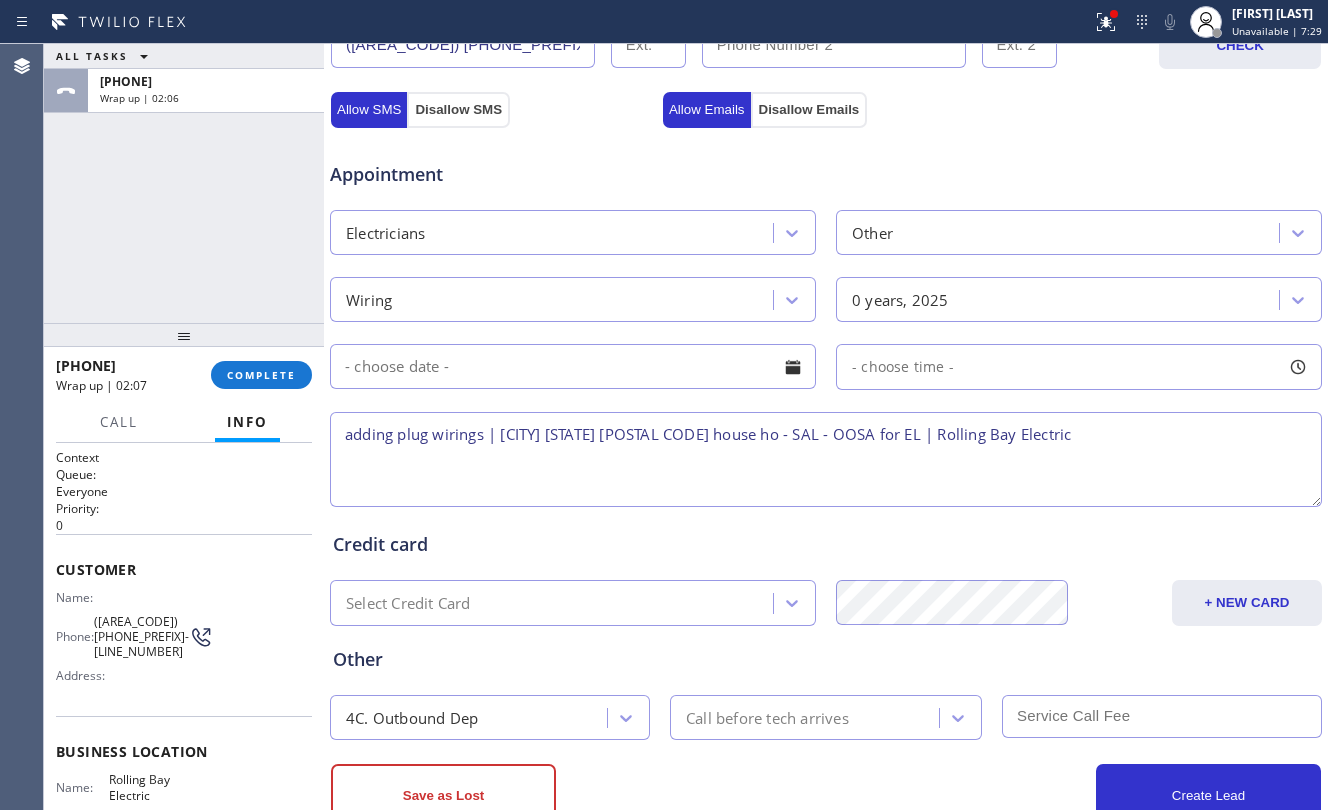 scroll, scrollTop: 813, scrollLeft: 0, axis: vertical 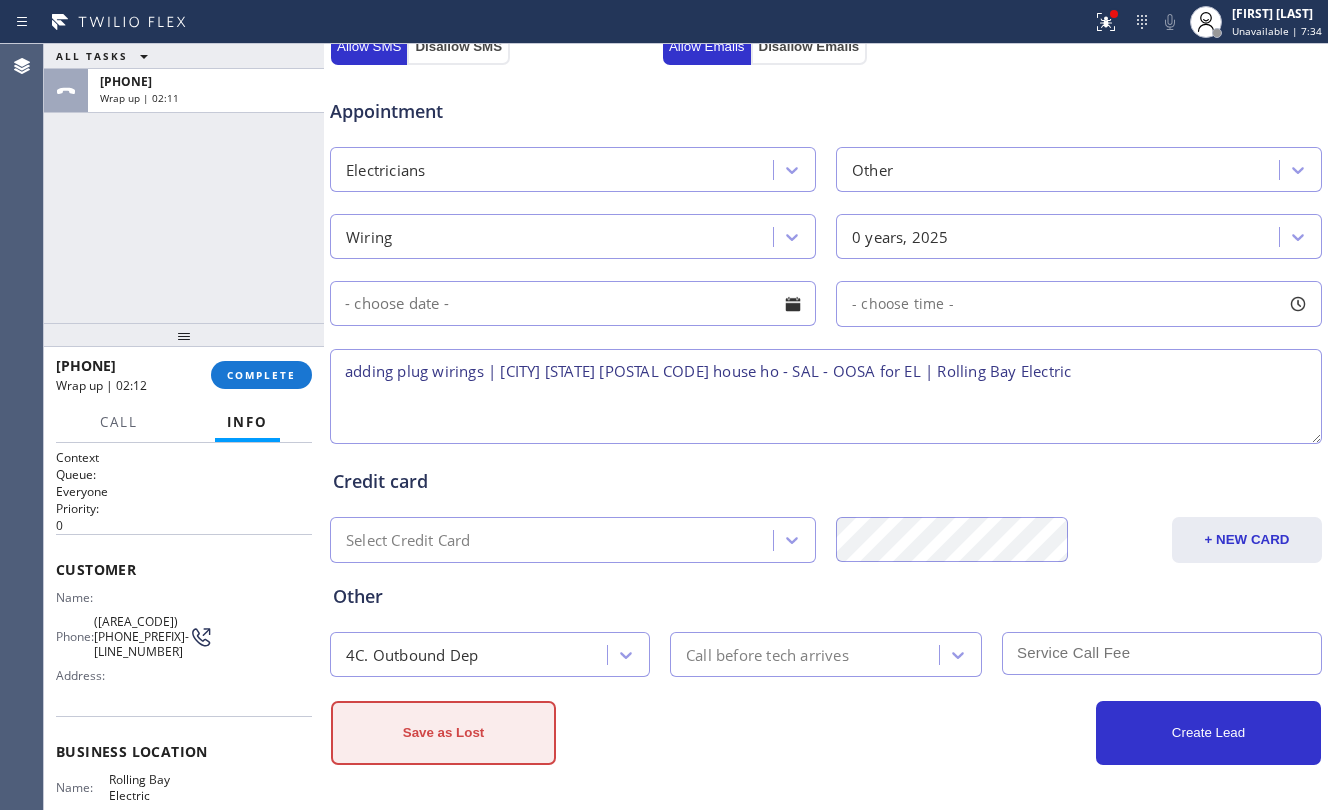 click on "Save as Lost" at bounding box center [443, 733] 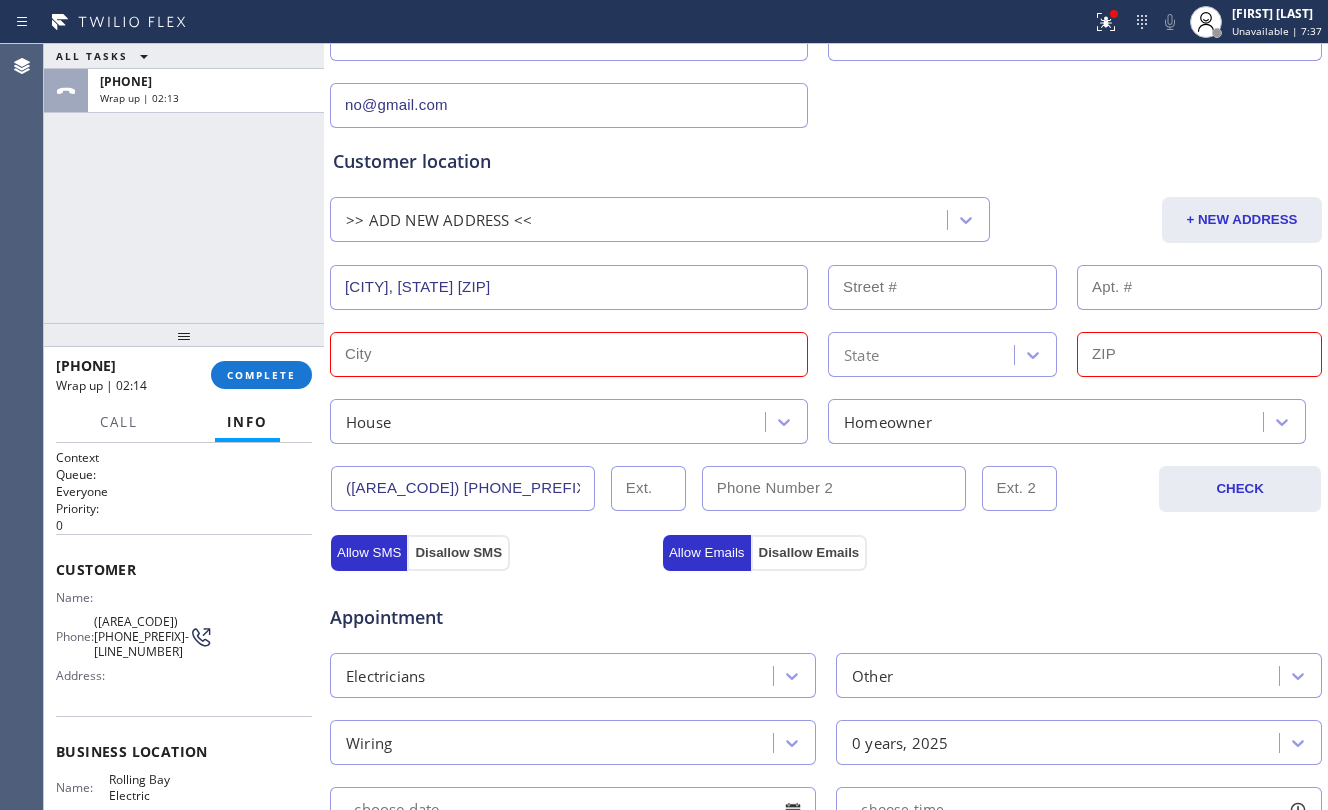 scroll, scrollTop: 280, scrollLeft: 0, axis: vertical 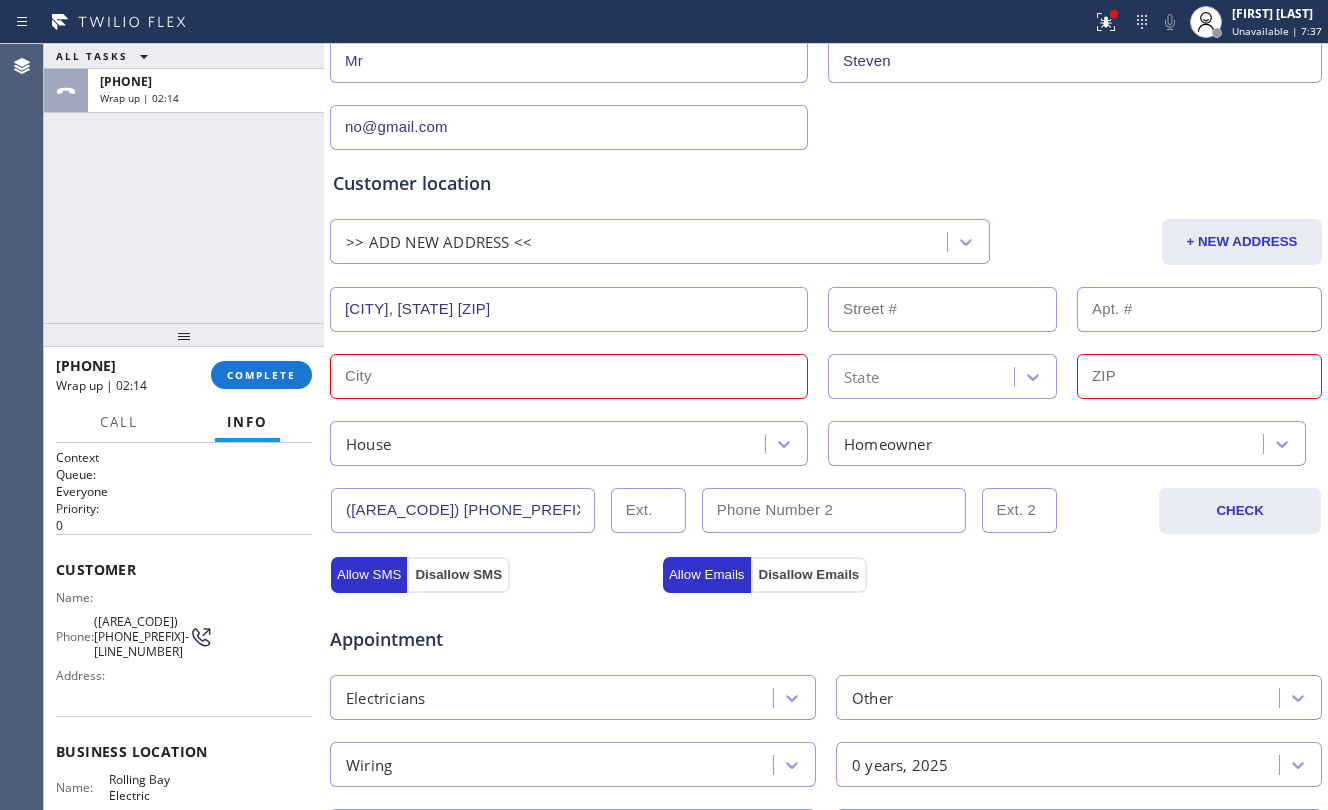 click at bounding box center (569, 376) 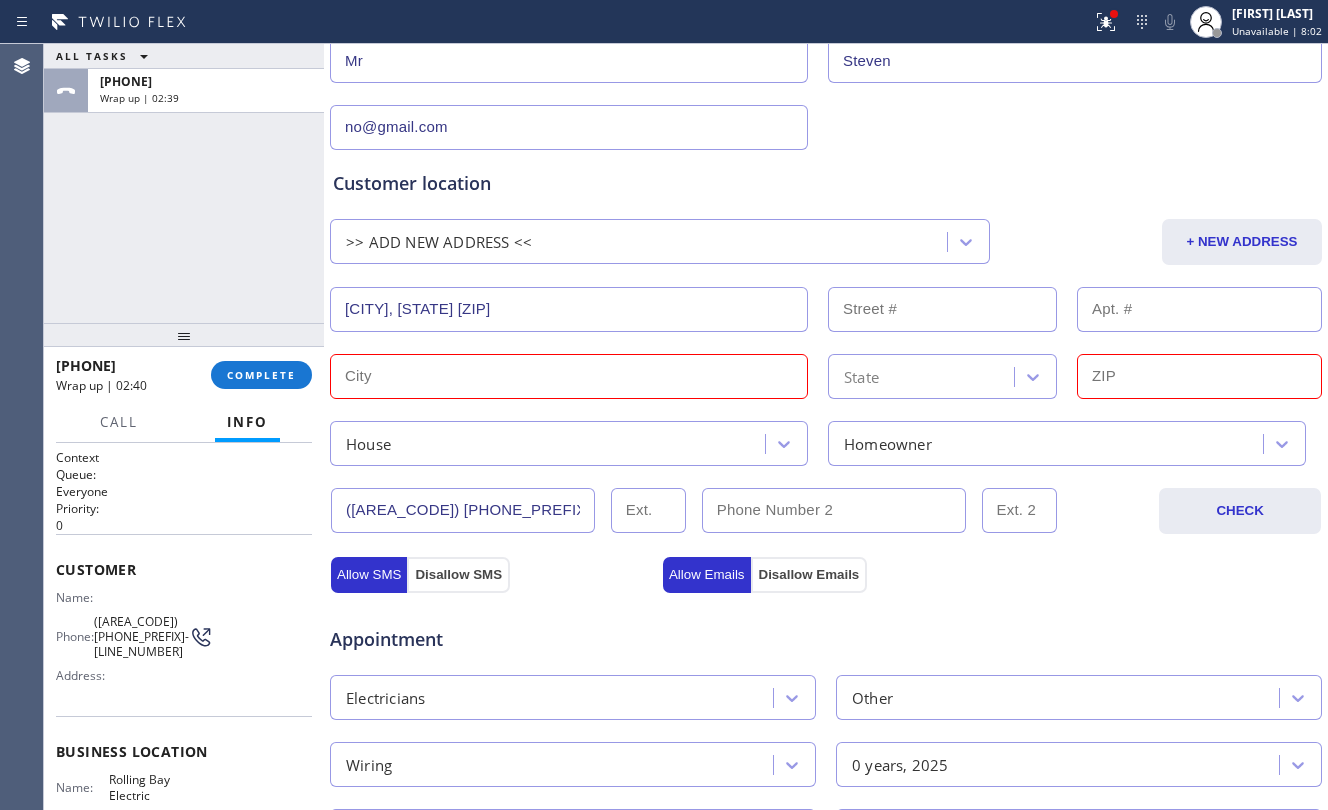 click on "House" at bounding box center (569, 443) 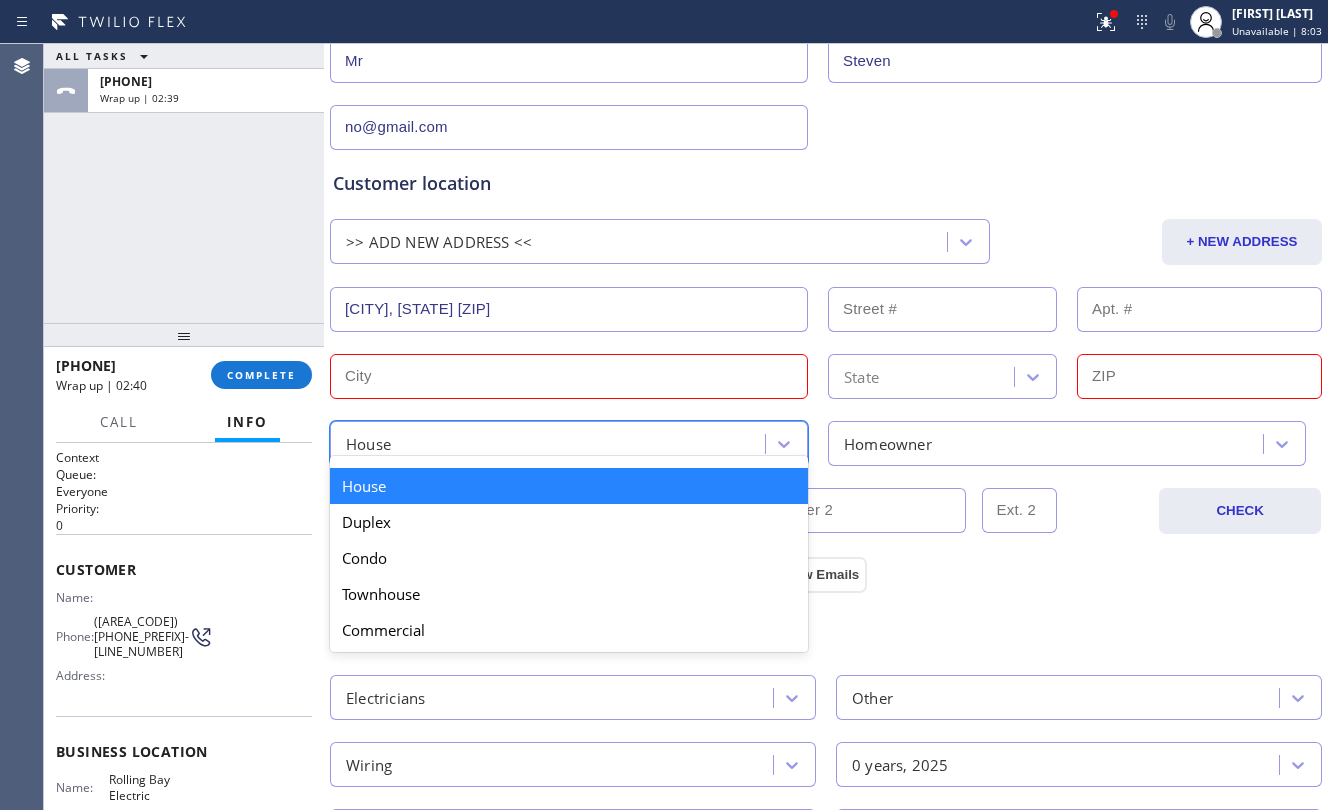 click at bounding box center [569, 376] 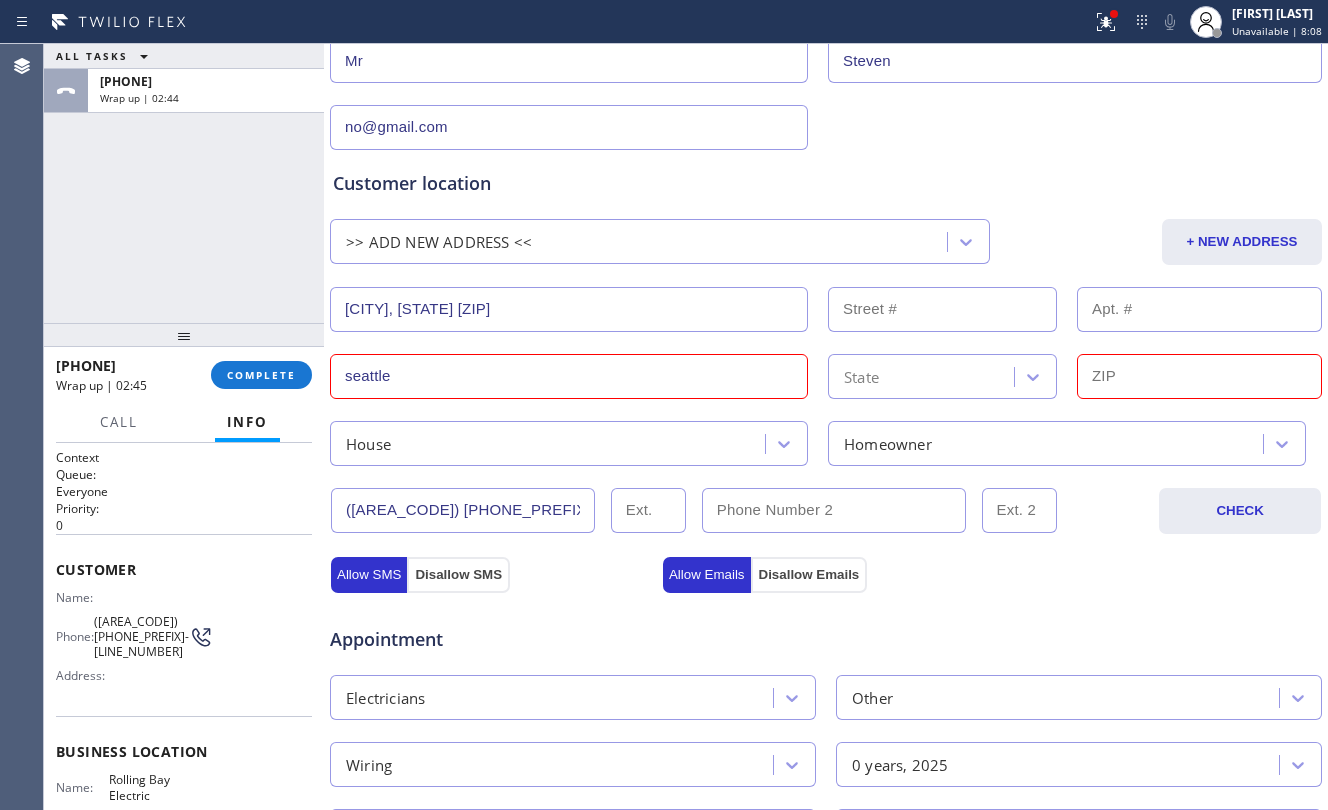 click at bounding box center [1199, 376] 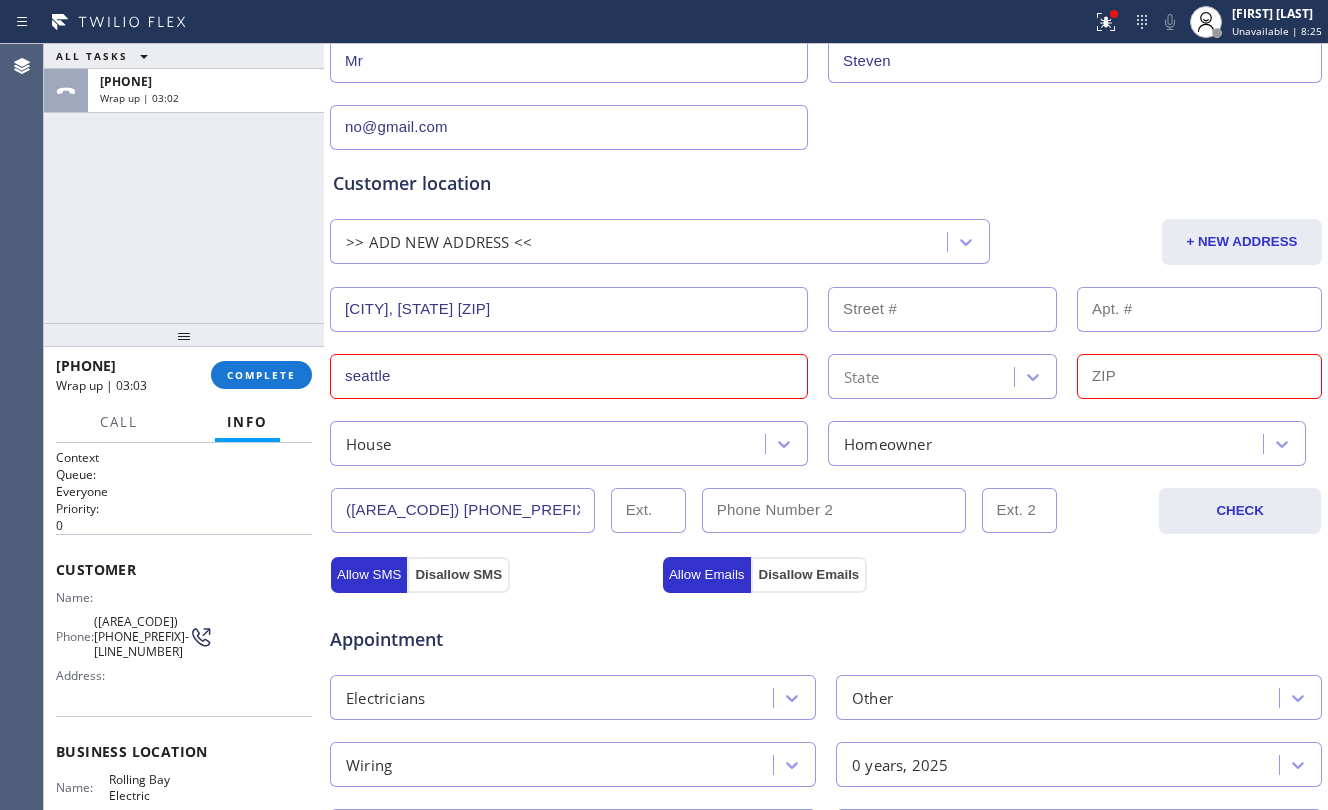 click on "seattle" at bounding box center [569, 376] 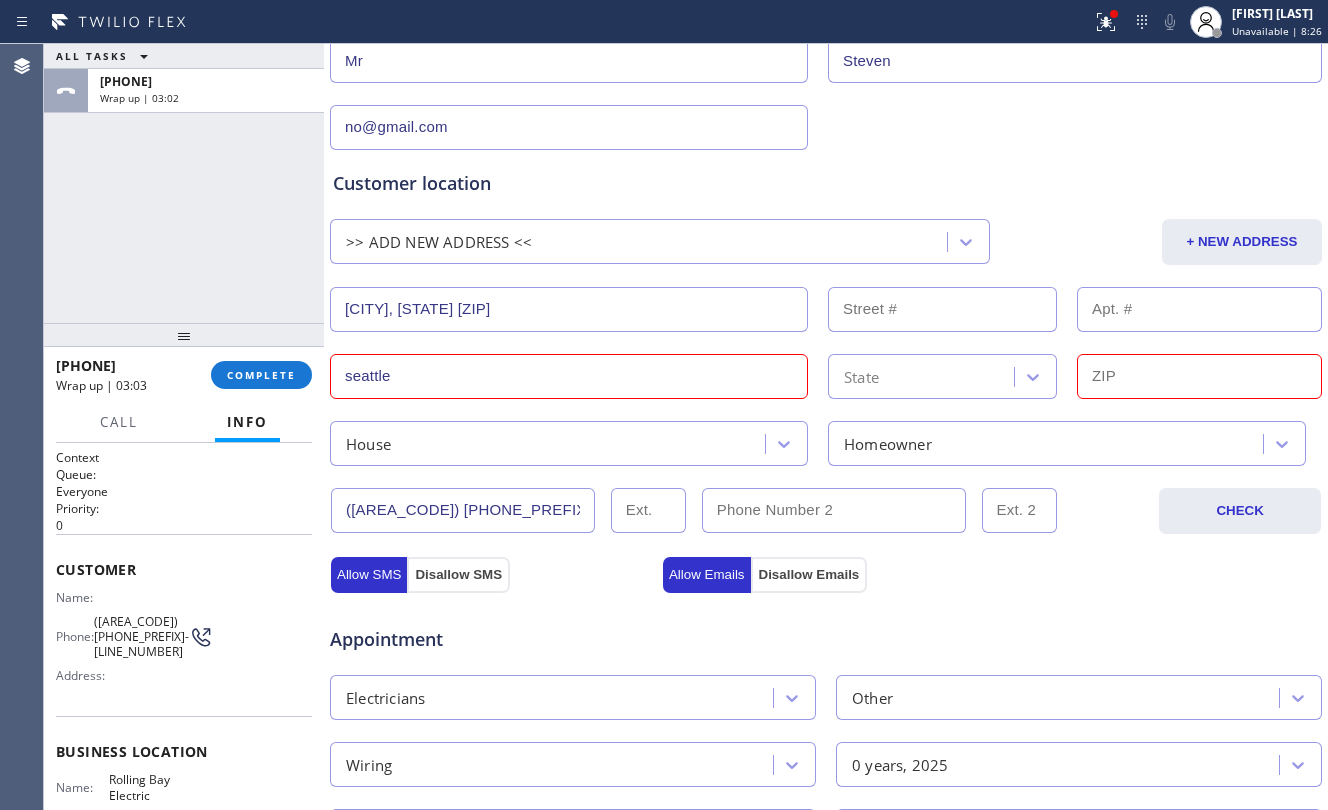 click on "seattle" at bounding box center [569, 376] 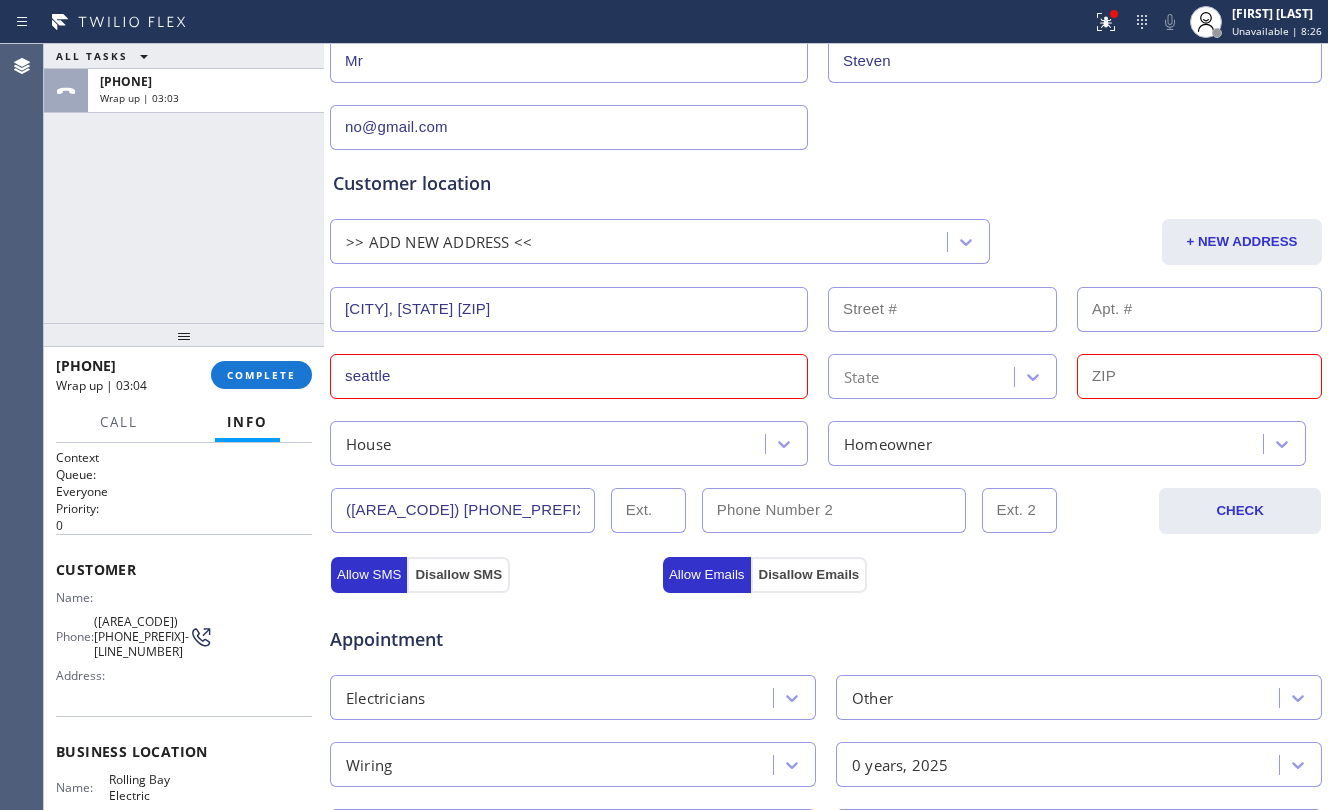paste on "[CITY]," 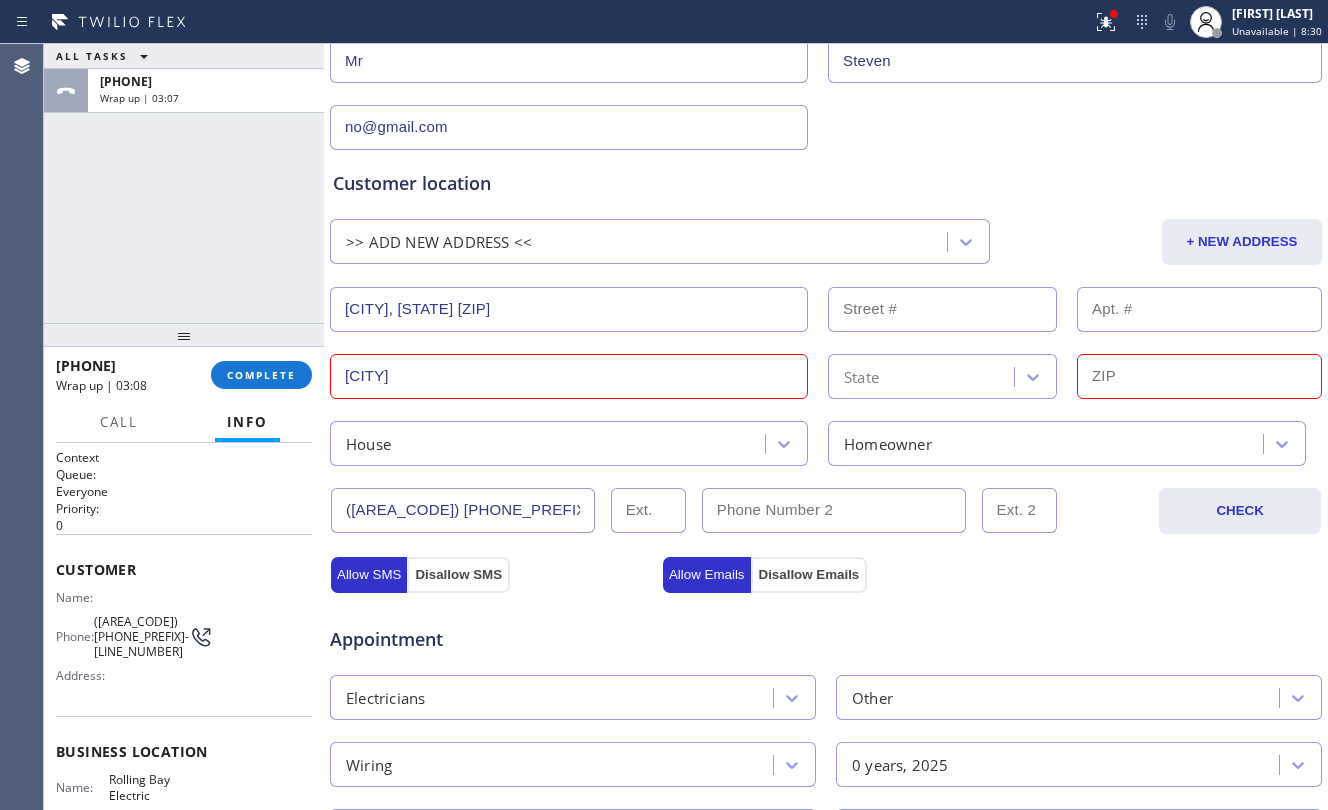 type on "[CITY]" 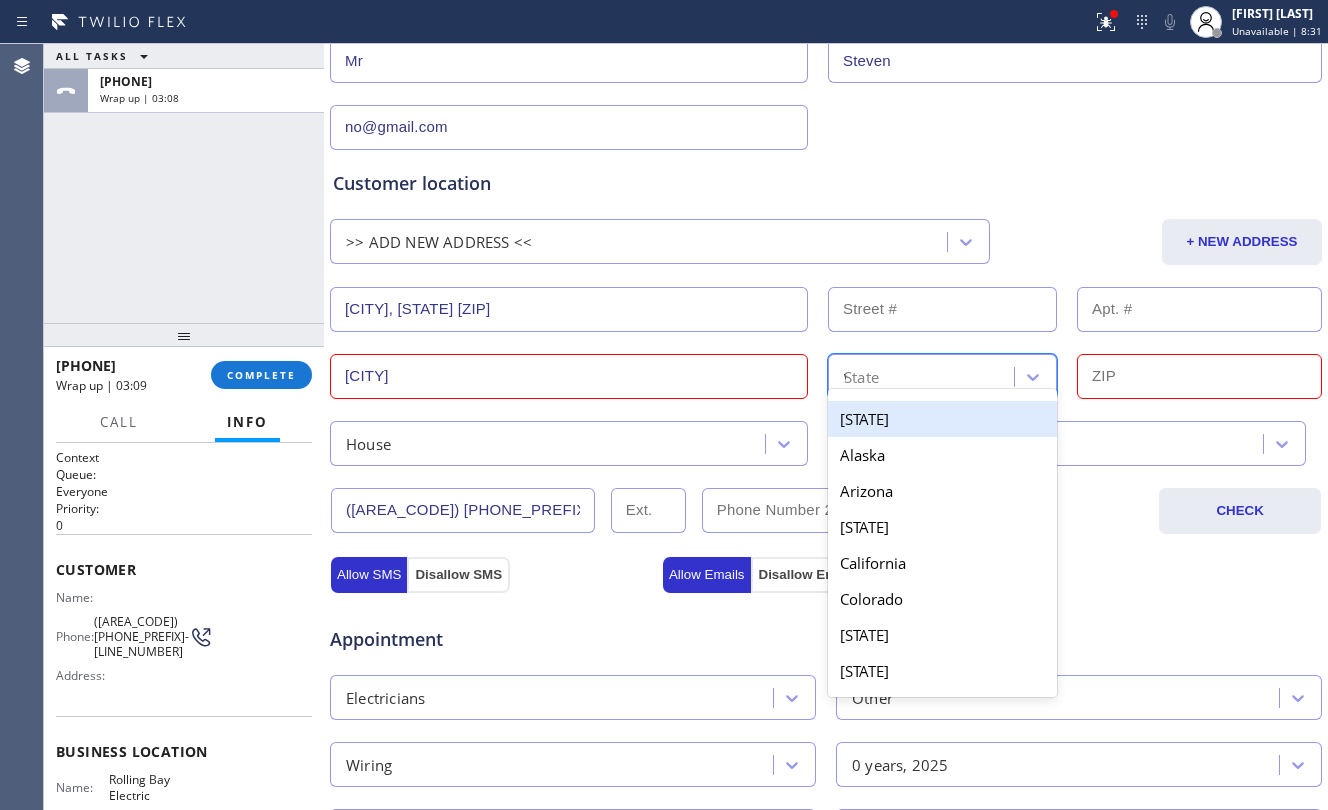 type on "wa" 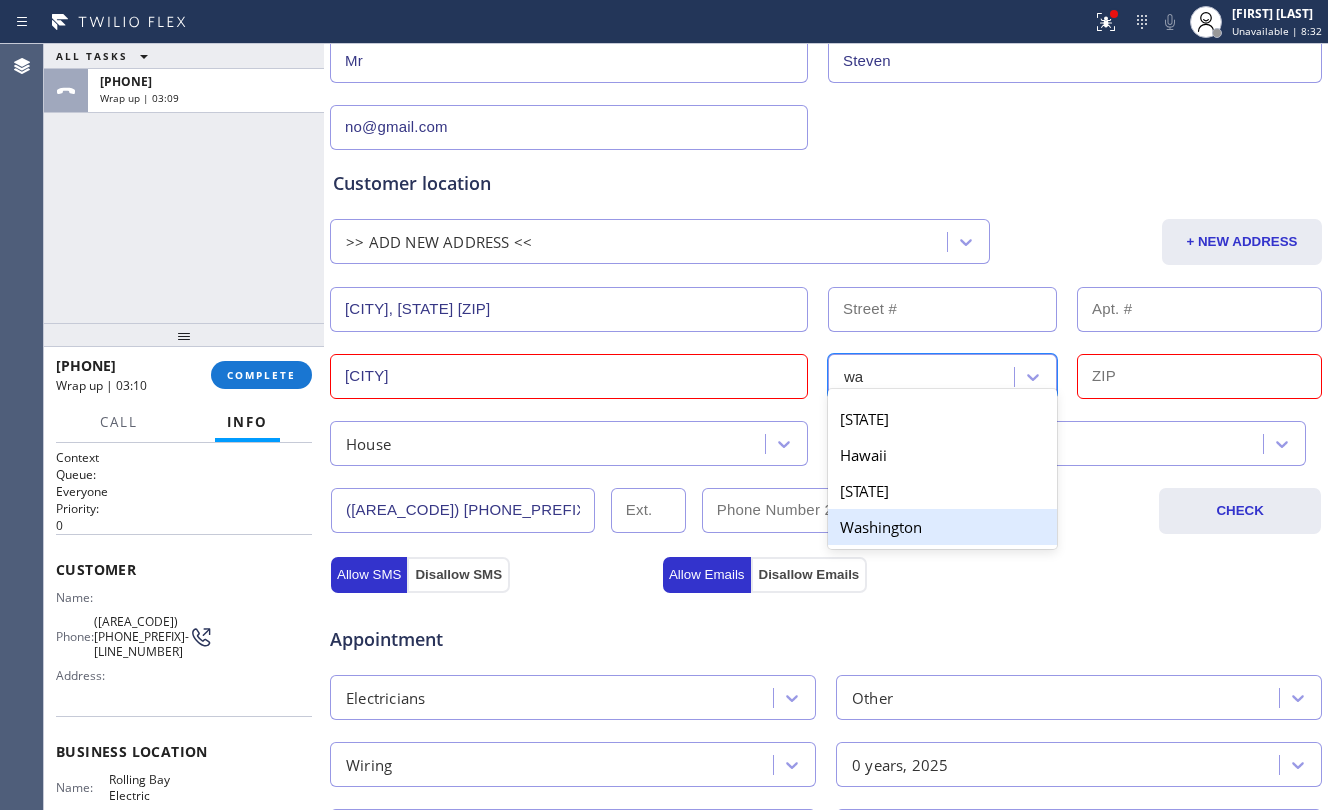 click on "Washington" at bounding box center (942, 527) 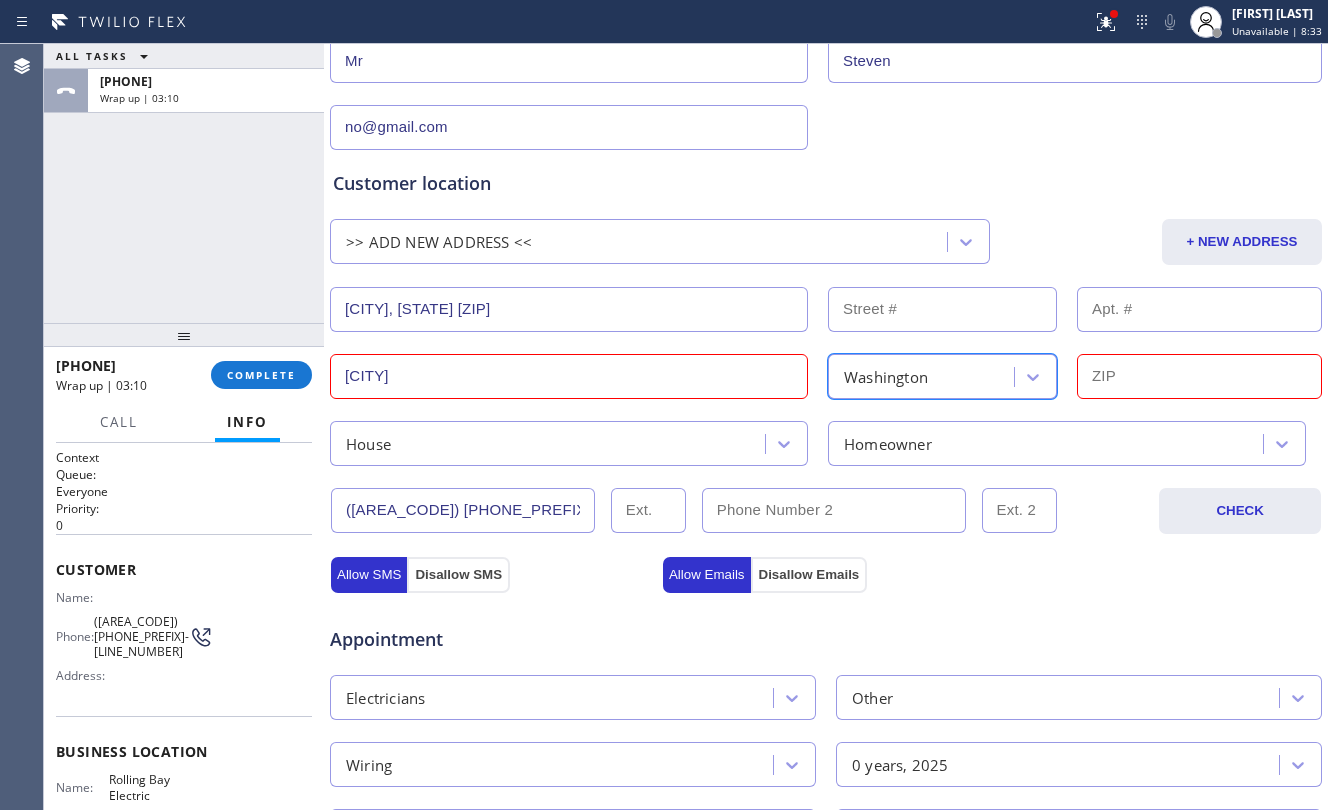 click at bounding box center [1199, 376] 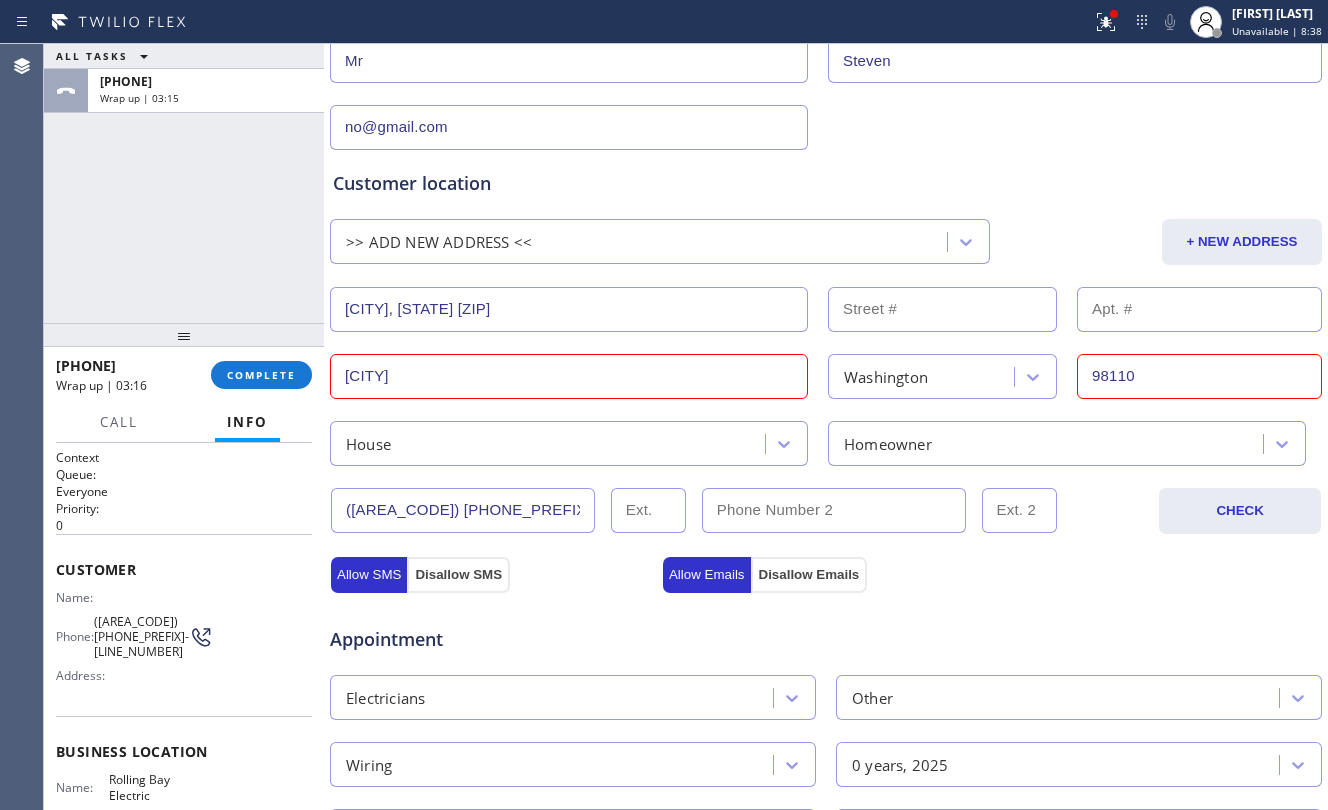 type on "98110" 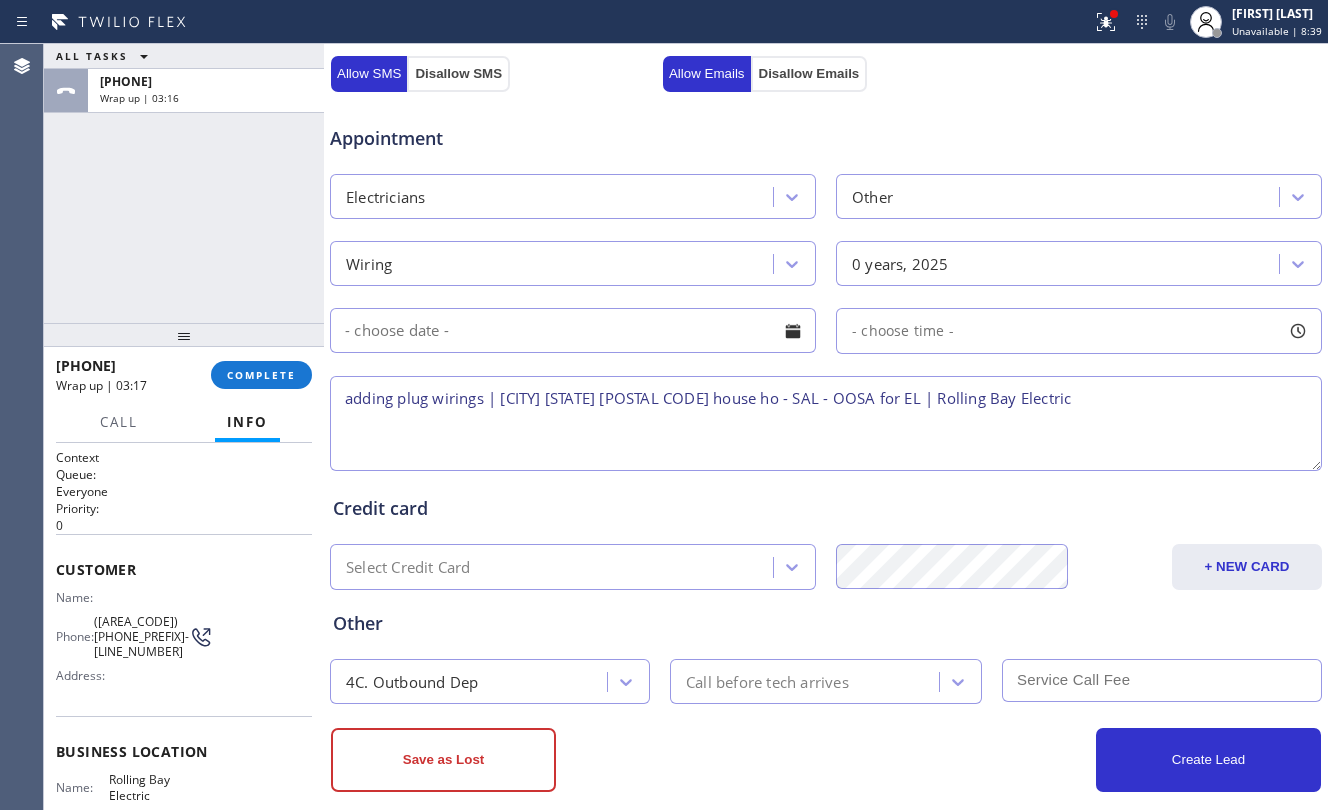 scroll, scrollTop: 813, scrollLeft: 0, axis: vertical 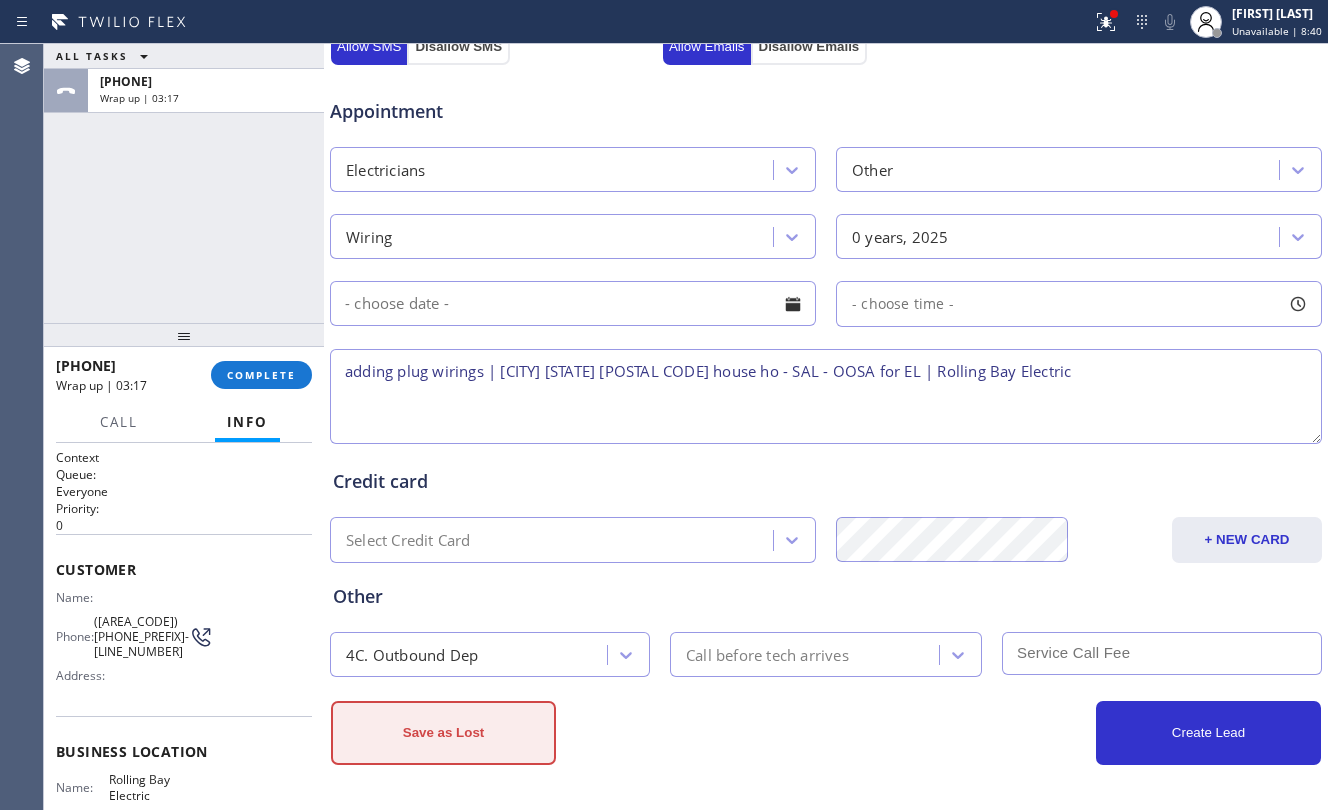 click on "Save as Lost" at bounding box center (443, 733) 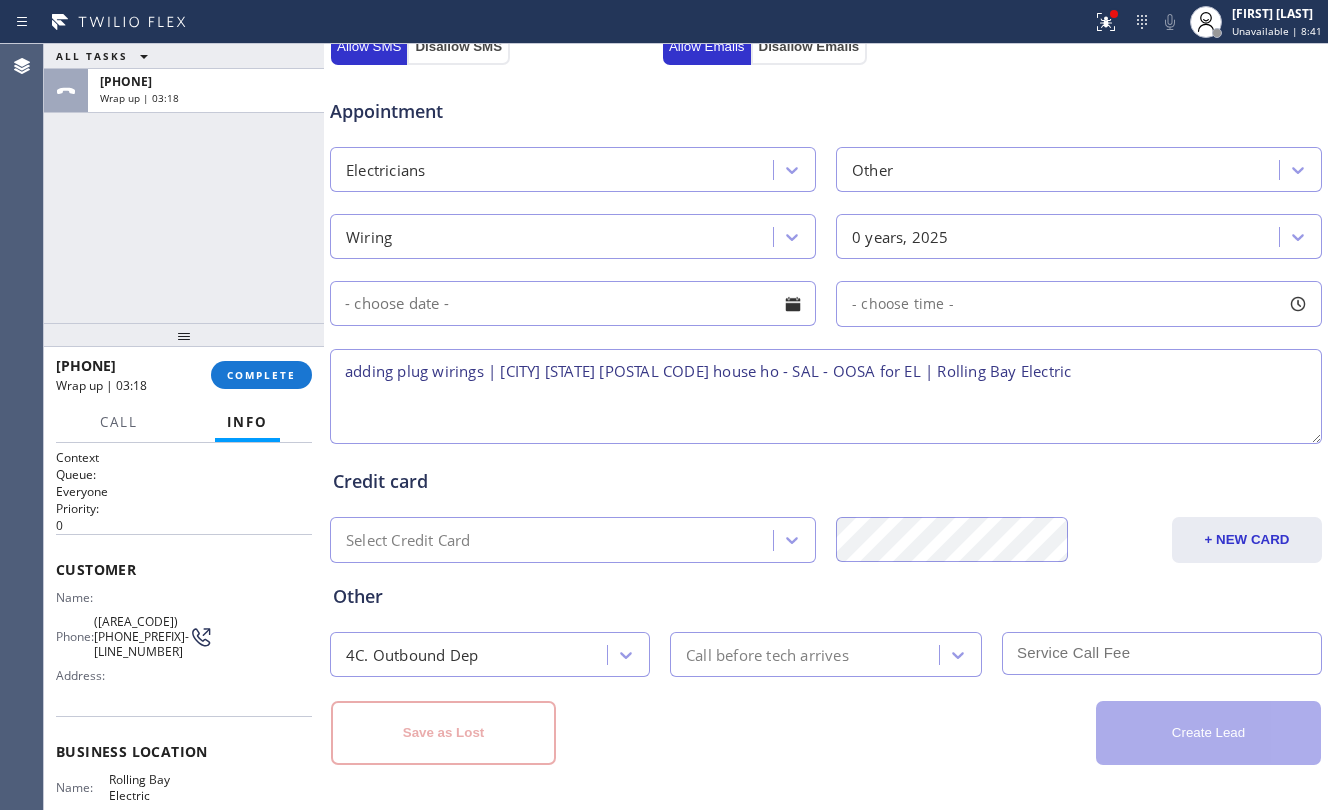 type 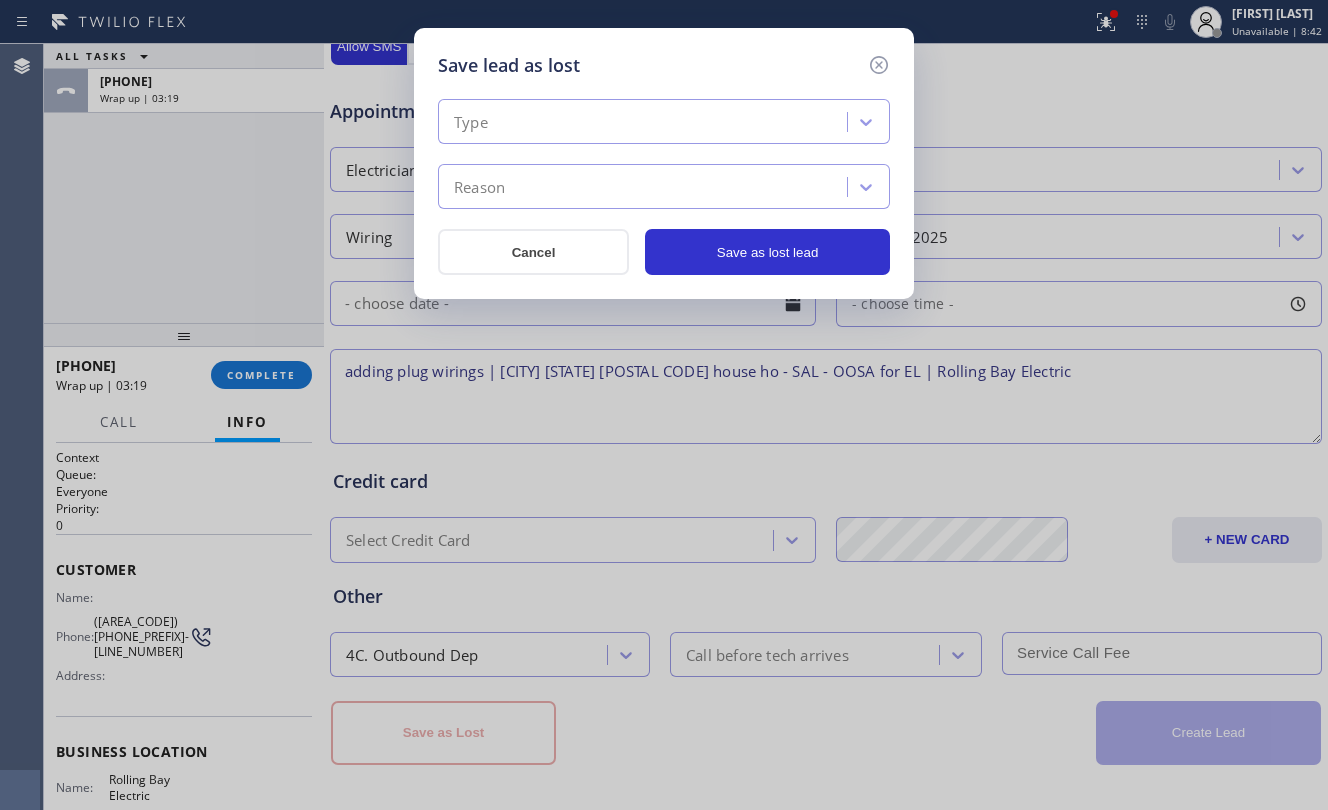 click on "Type Reason" at bounding box center [664, 154] 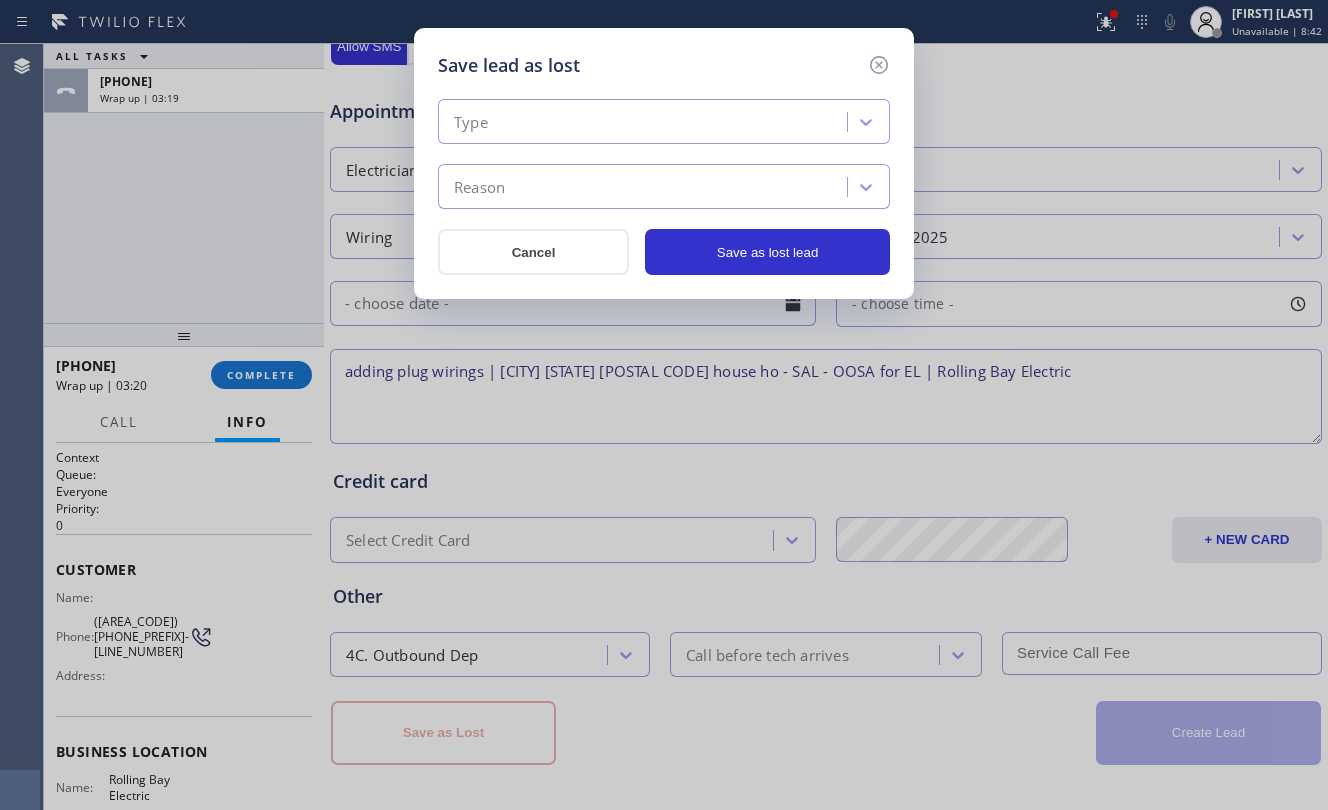 click on "Type" at bounding box center (645, 122) 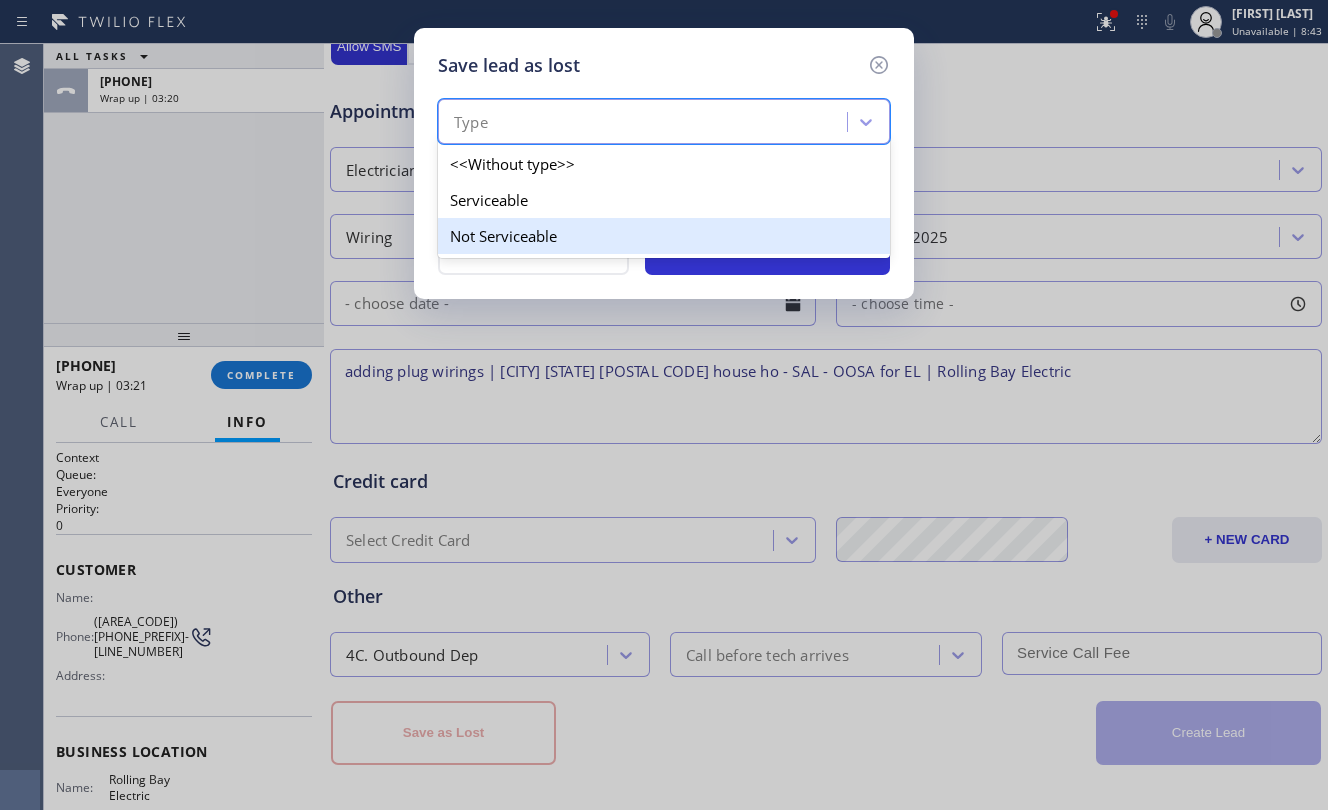 click on "Not Serviceable" at bounding box center [664, 236] 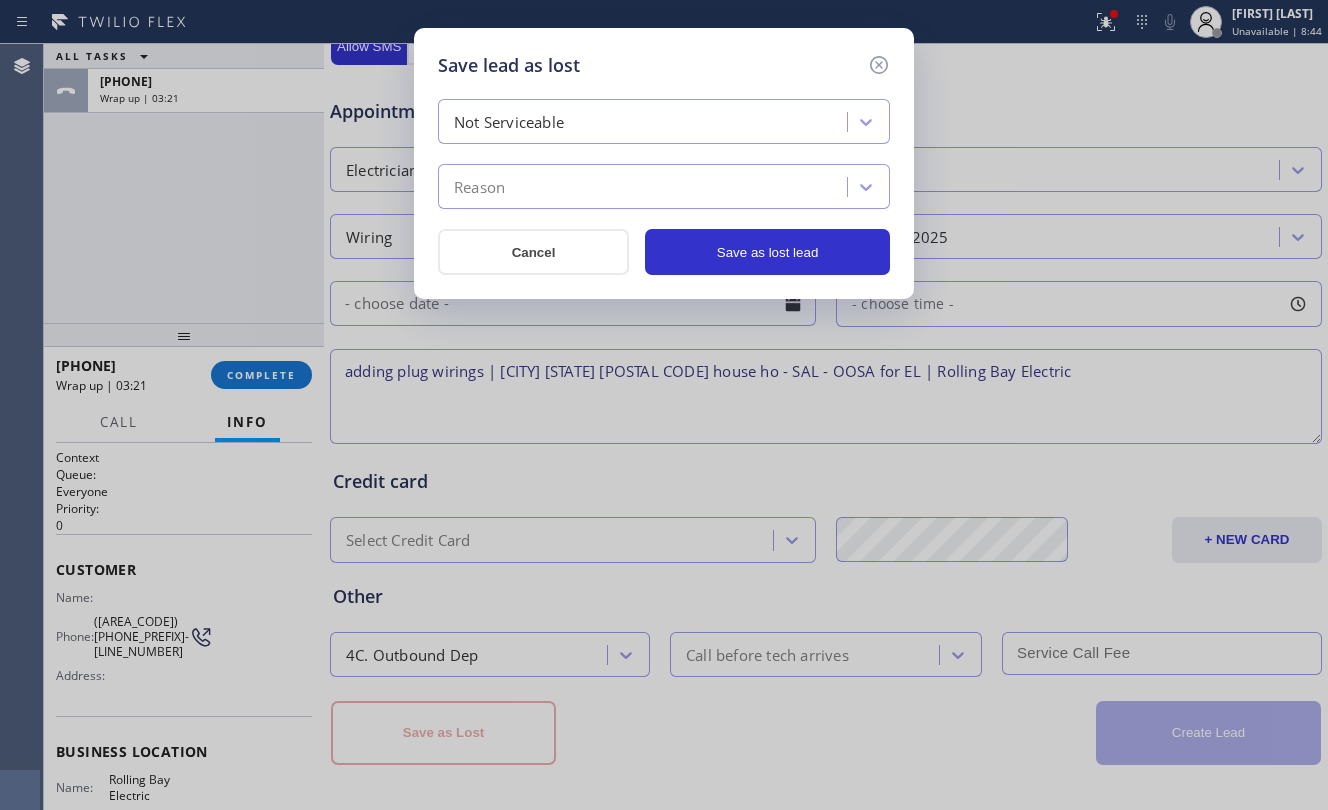 click on "Reason" at bounding box center [479, 187] 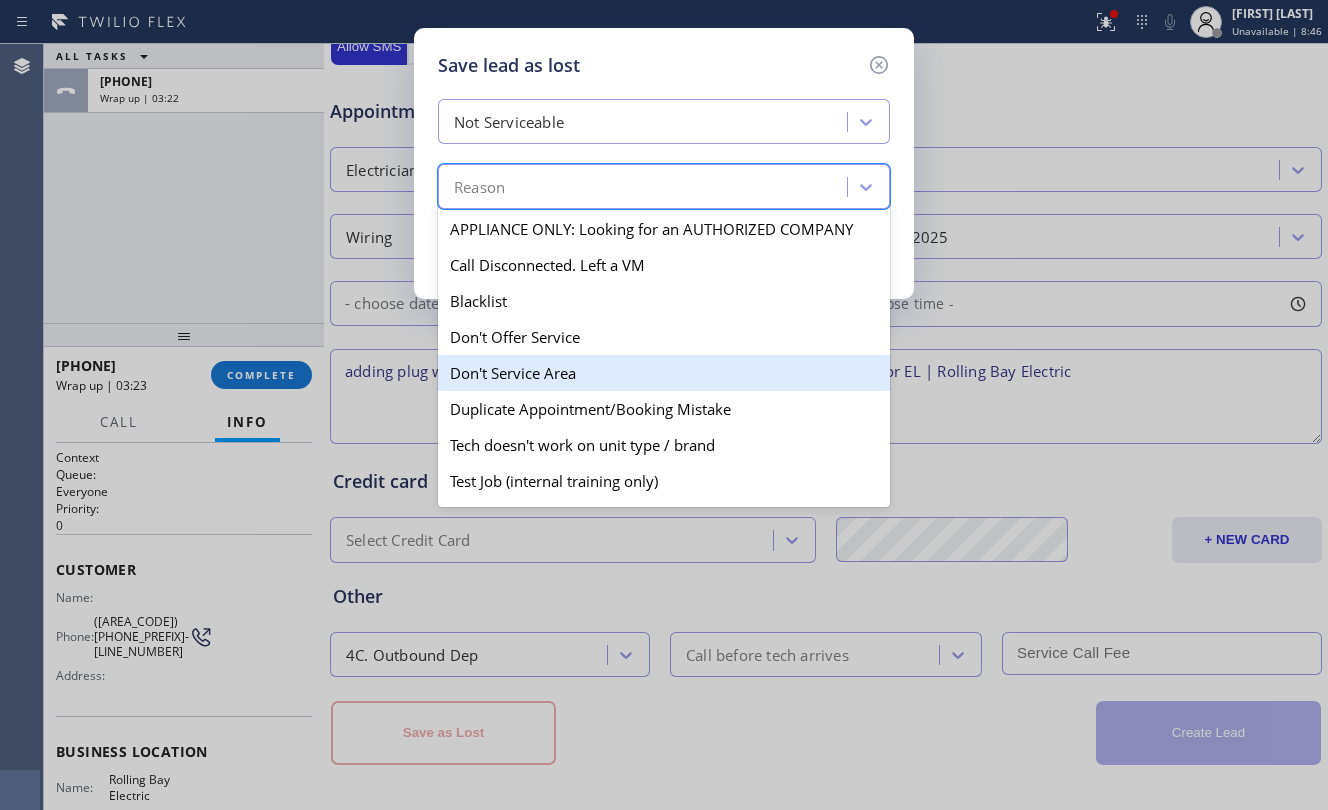 click on "Don't Service Area" at bounding box center (664, 373) 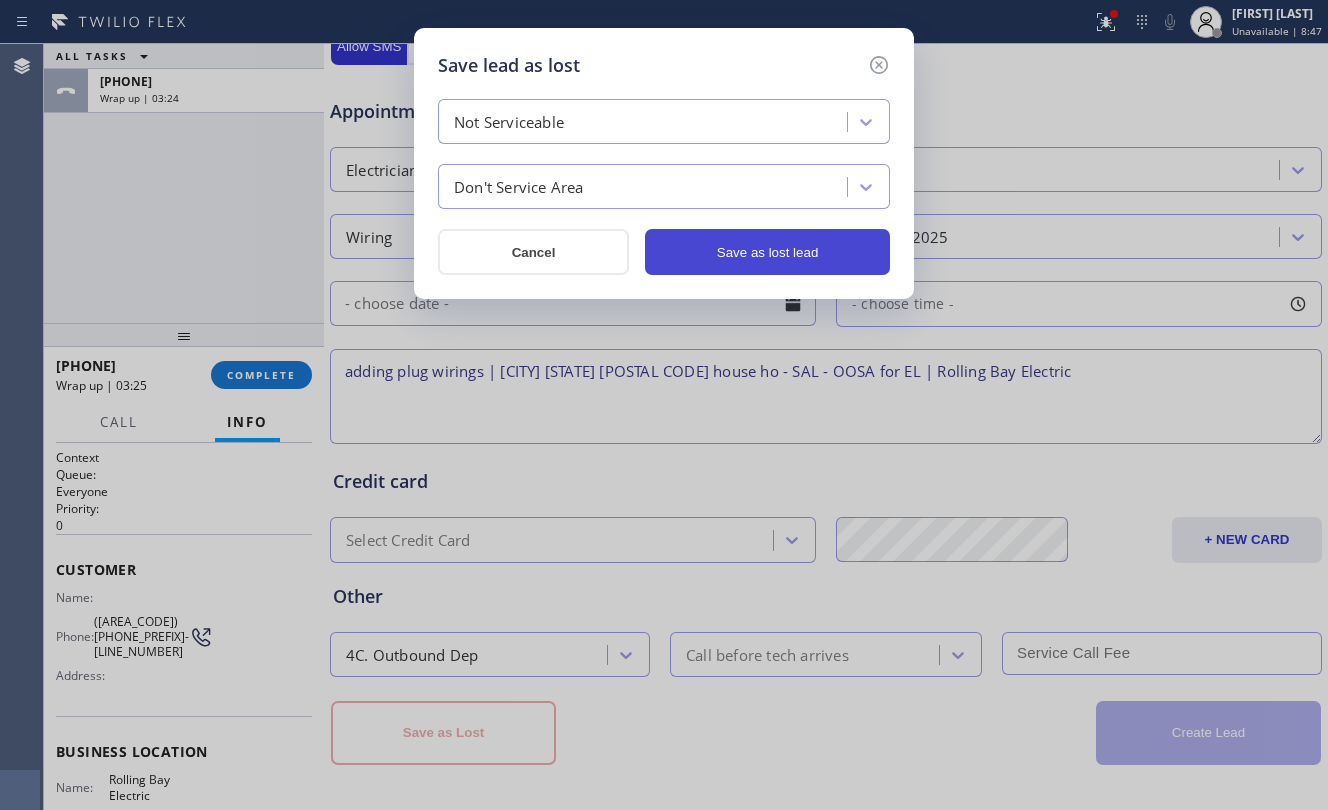 click on "Save as lost lead" at bounding box center [767, 252] 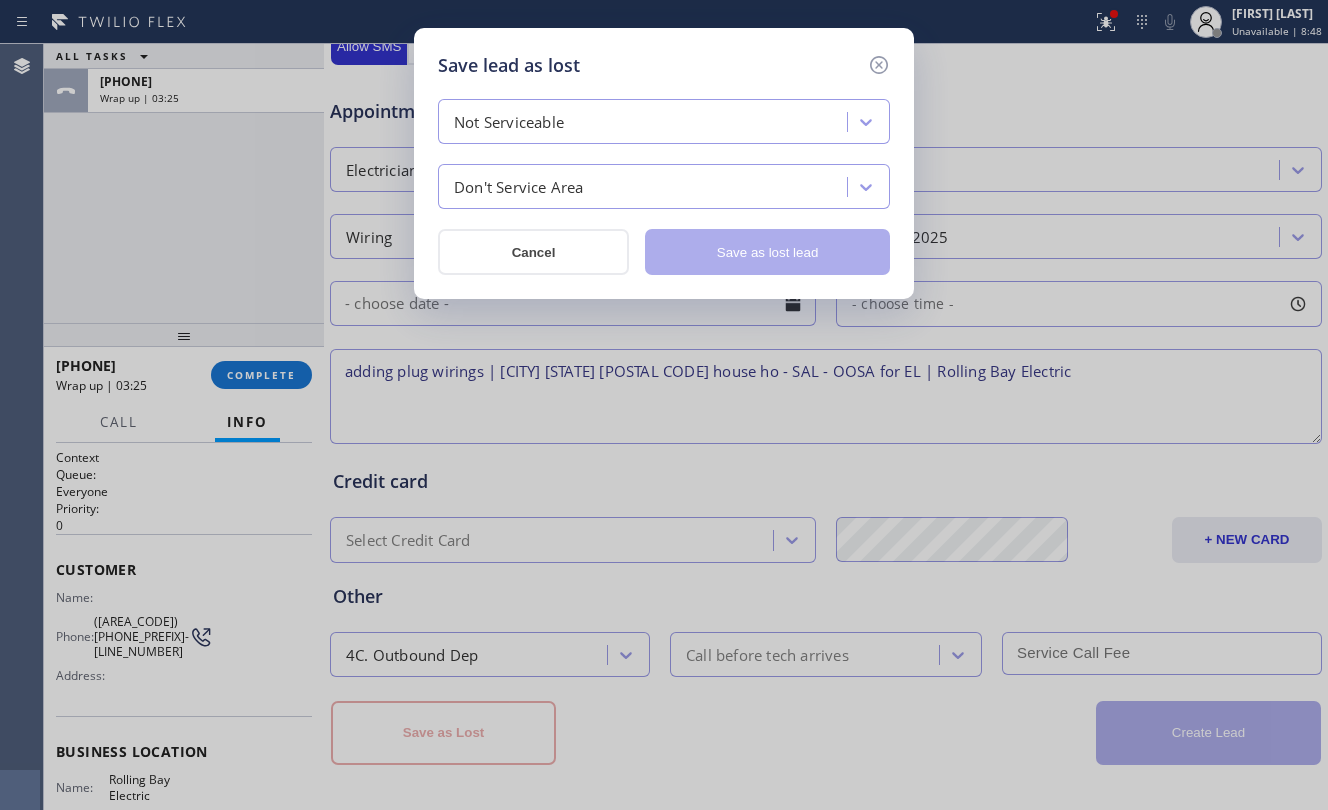 type 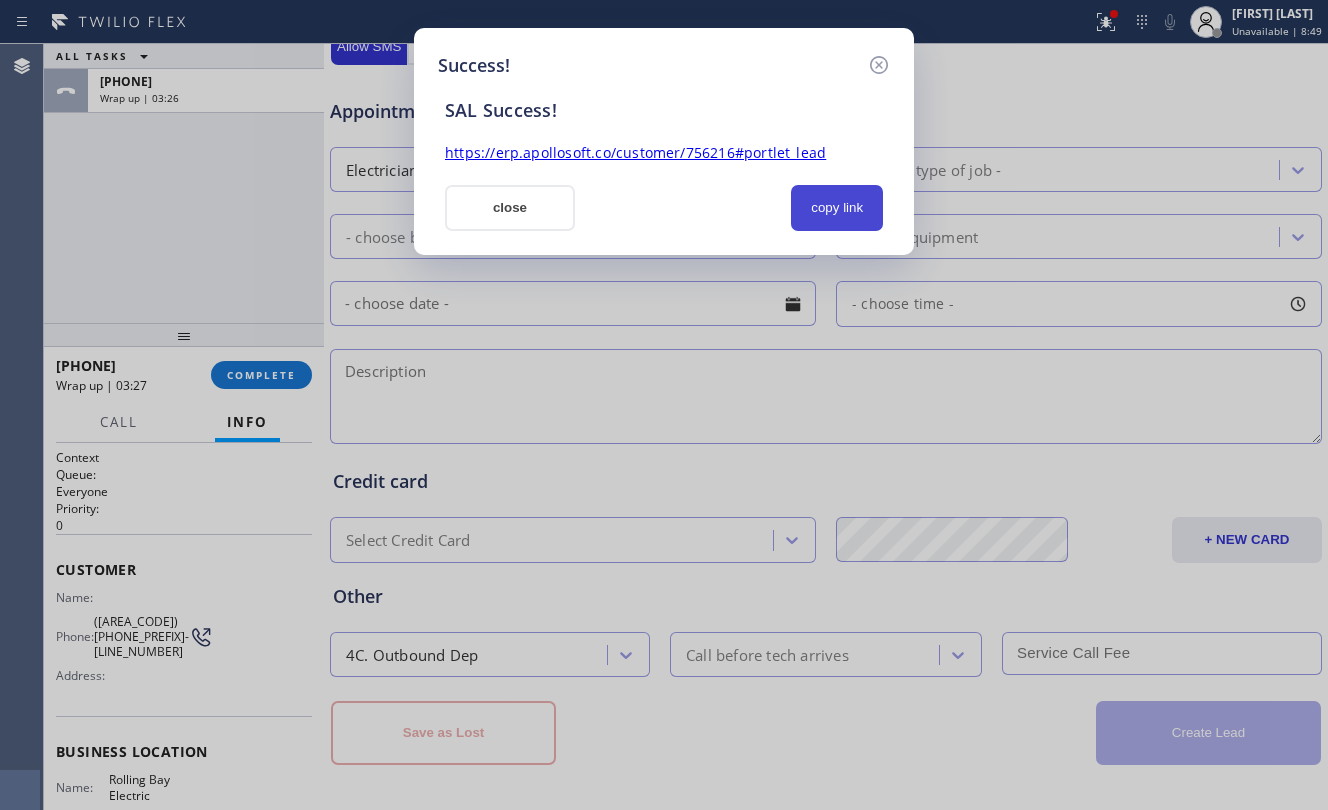 click on "copy link" at bounding box center (837, 208) 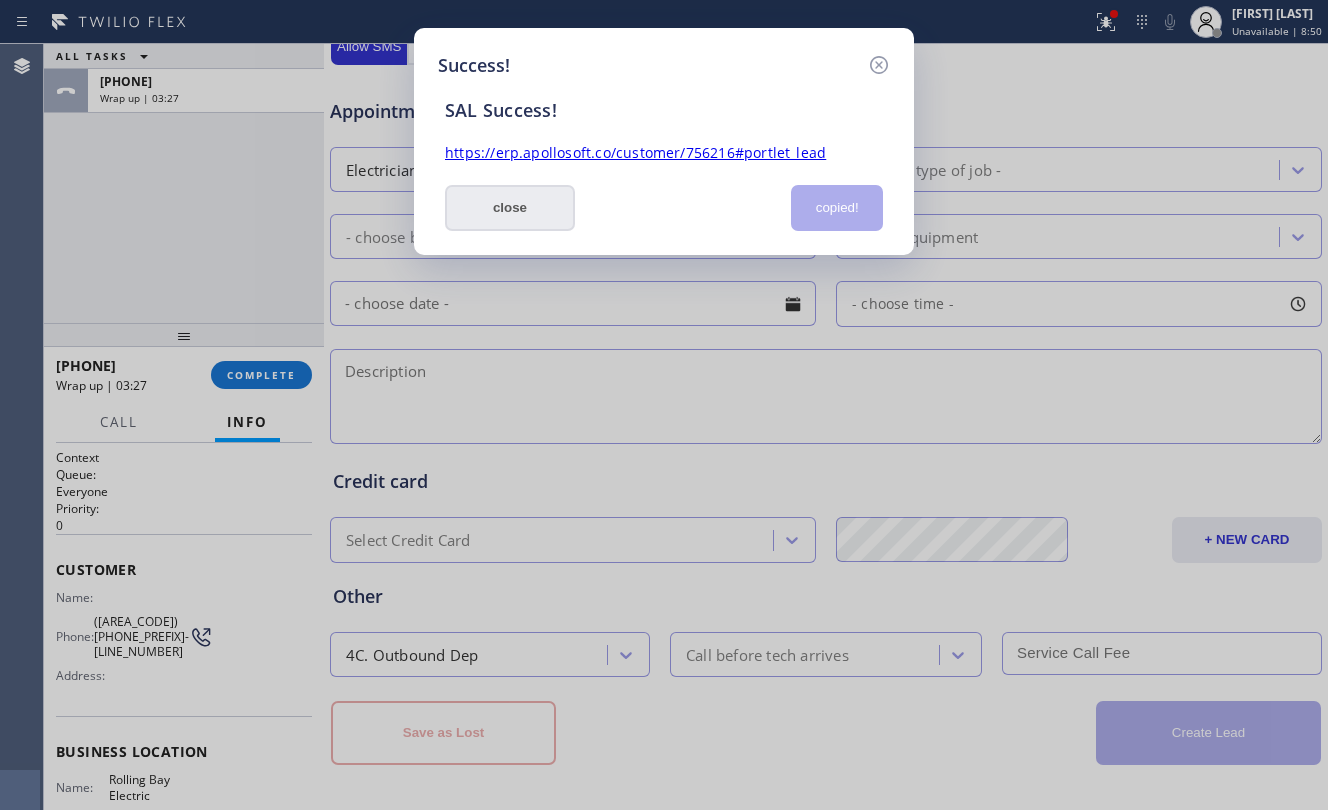 click on "close" at bounding box center (510, 208) 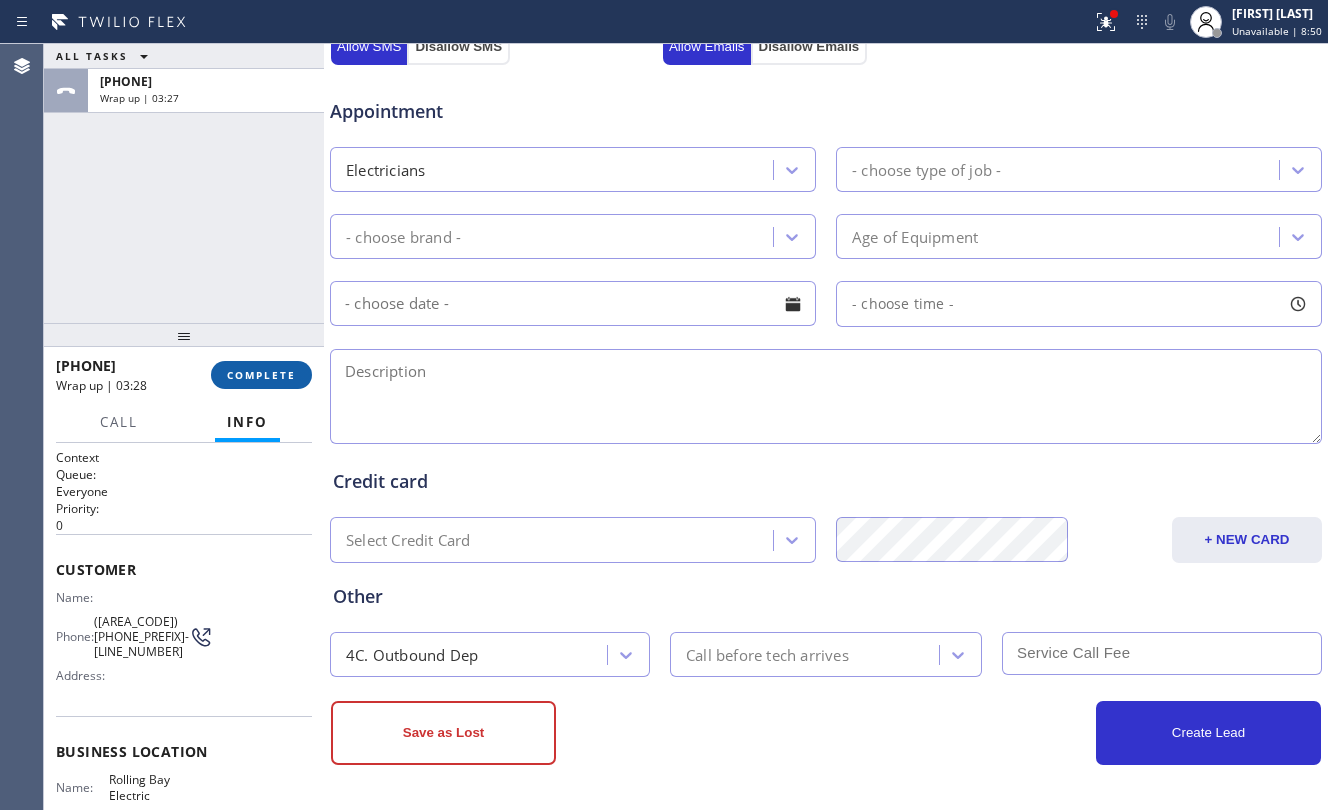 click on "COMPLETE" at bounding box center (261, 375) 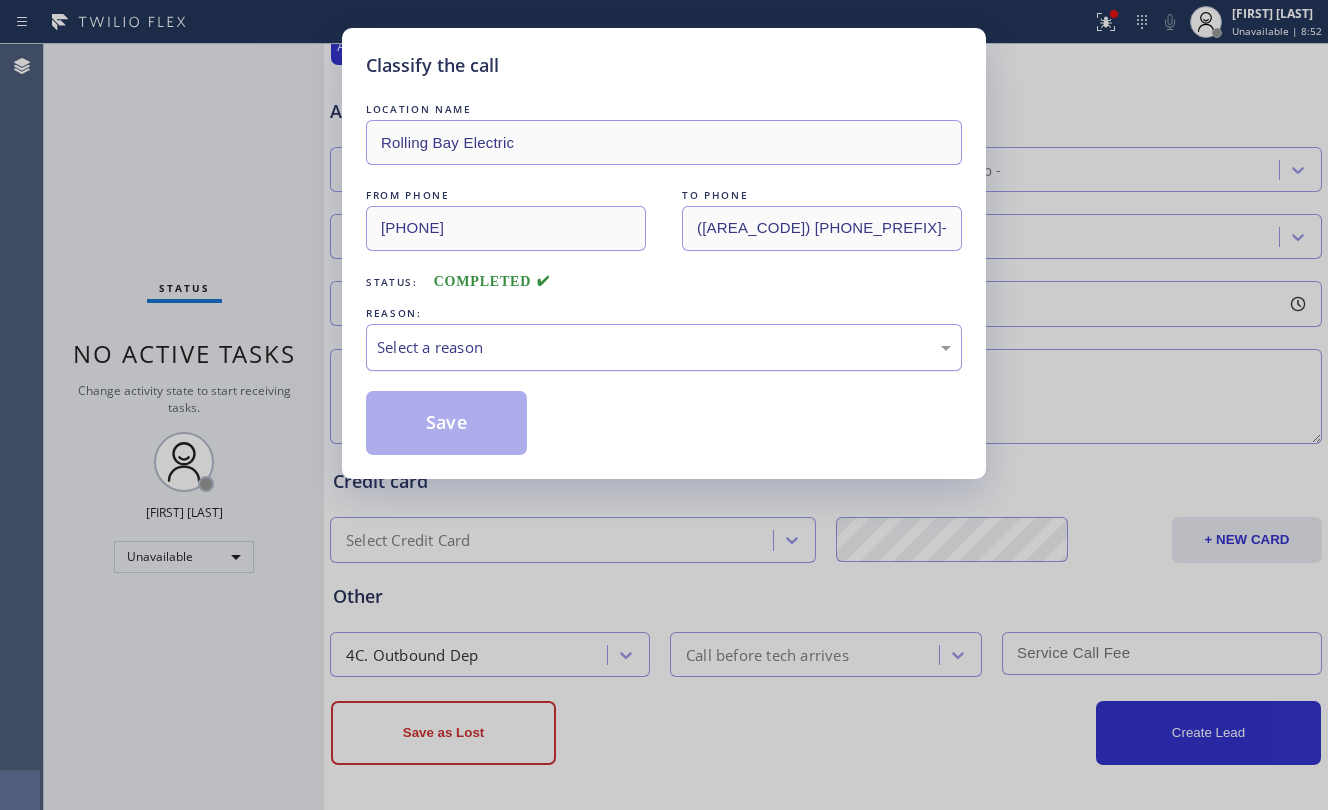 click on "Select a reason" at bounding box center [664, 347] 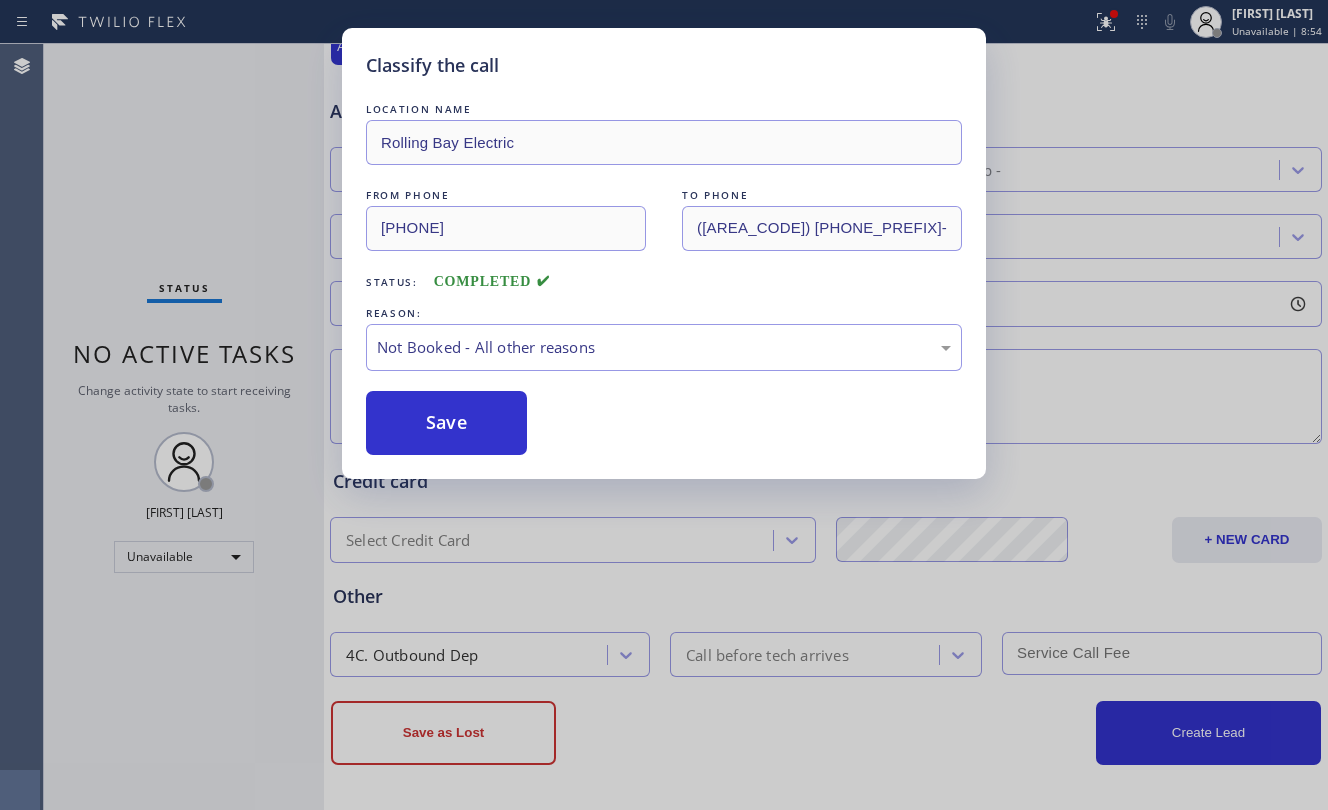 click on "Save" at bounding box center [446, 423] 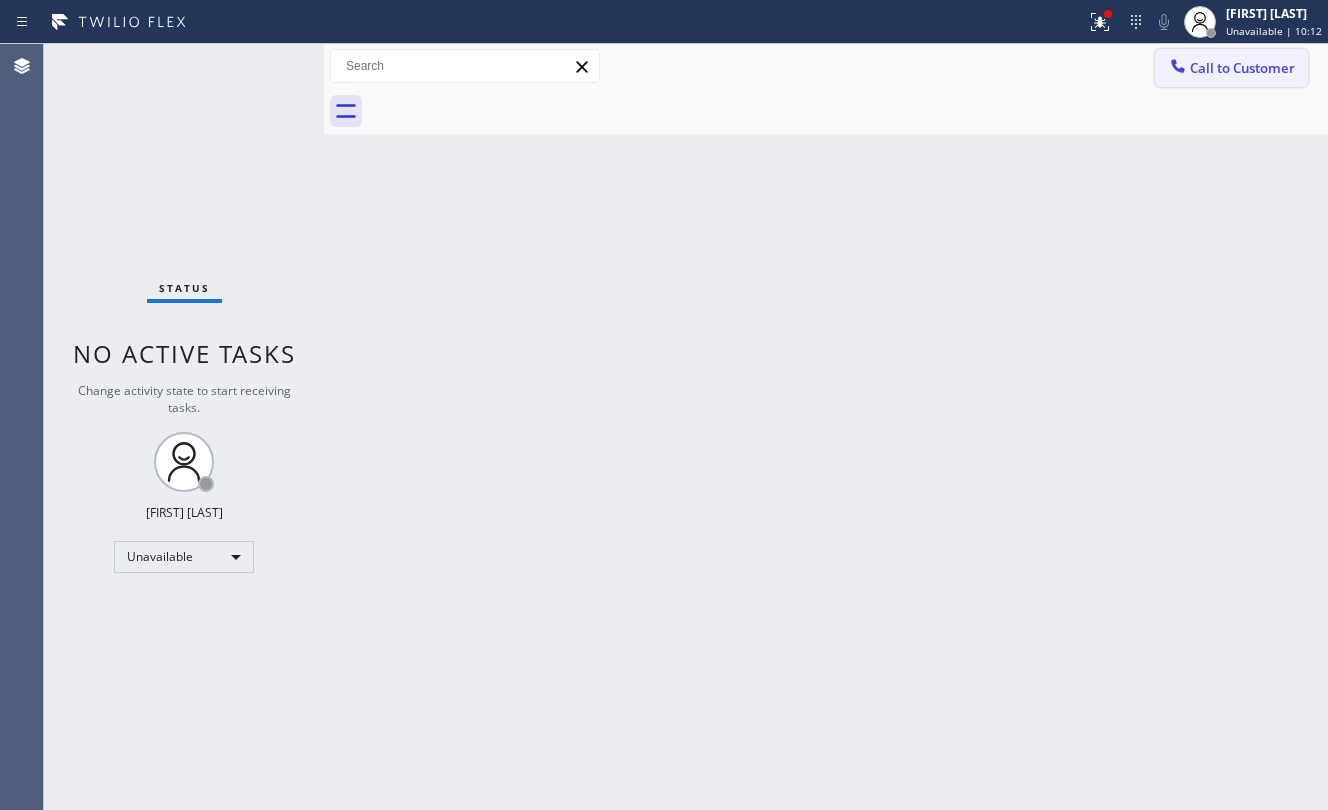 click on "Call to Customer" at bounding box center [1231, 68] 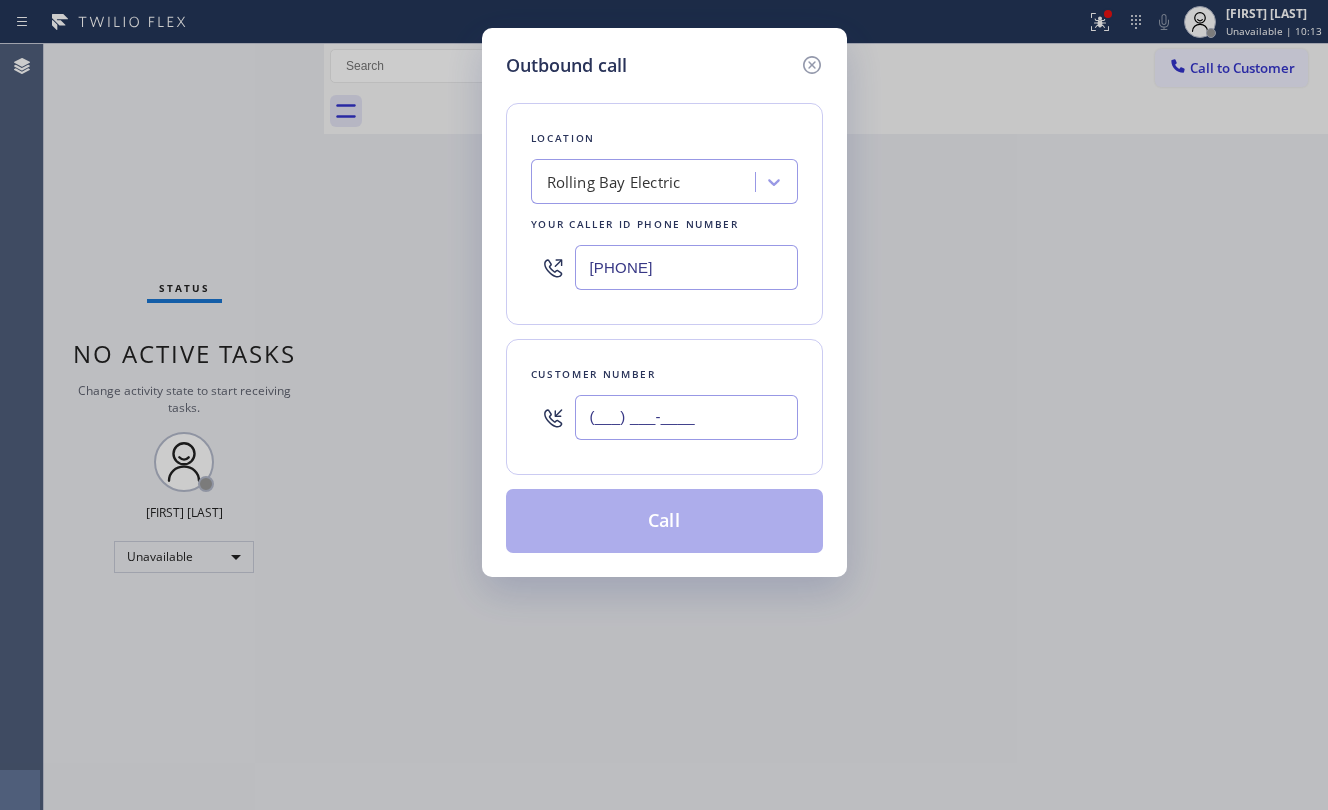 click on "(___) ___-____" at bounding box center [686, 417] 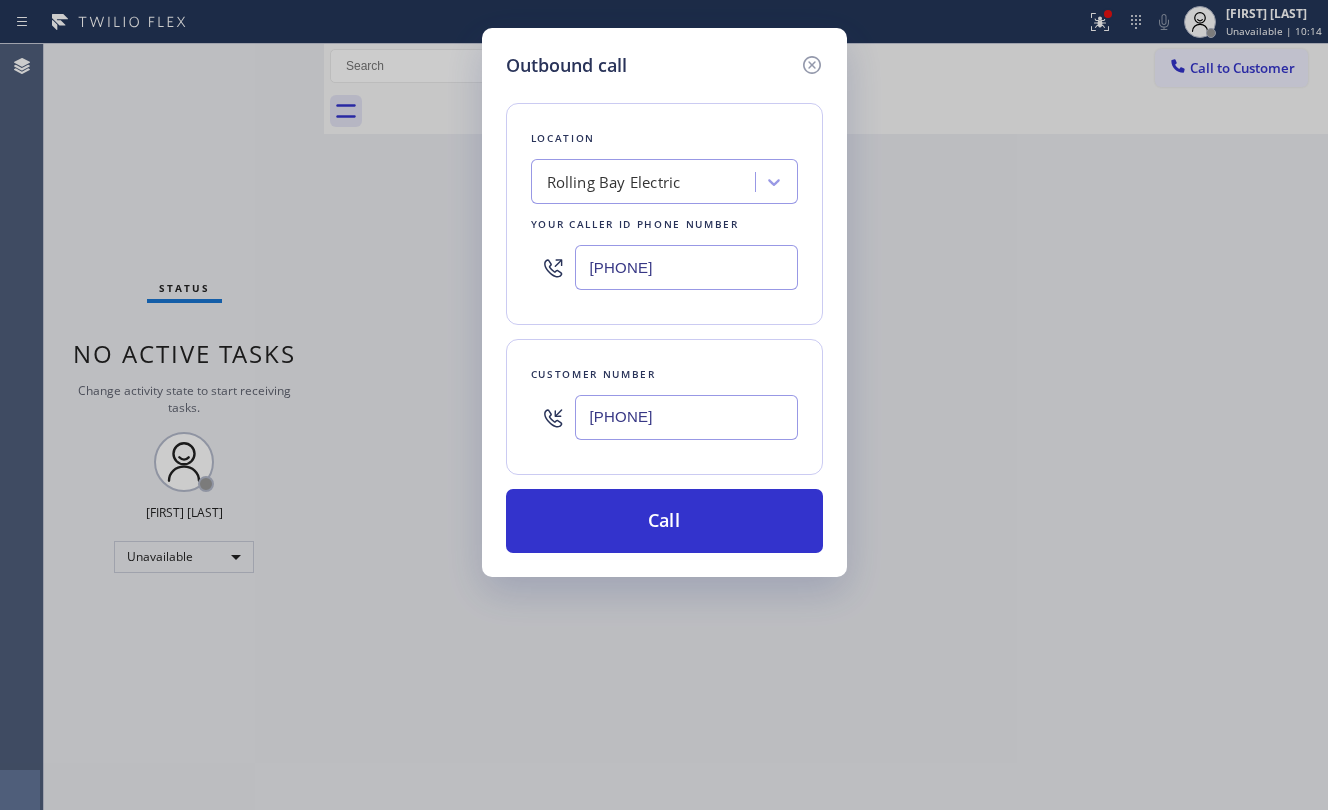 type on "[PHONE]" 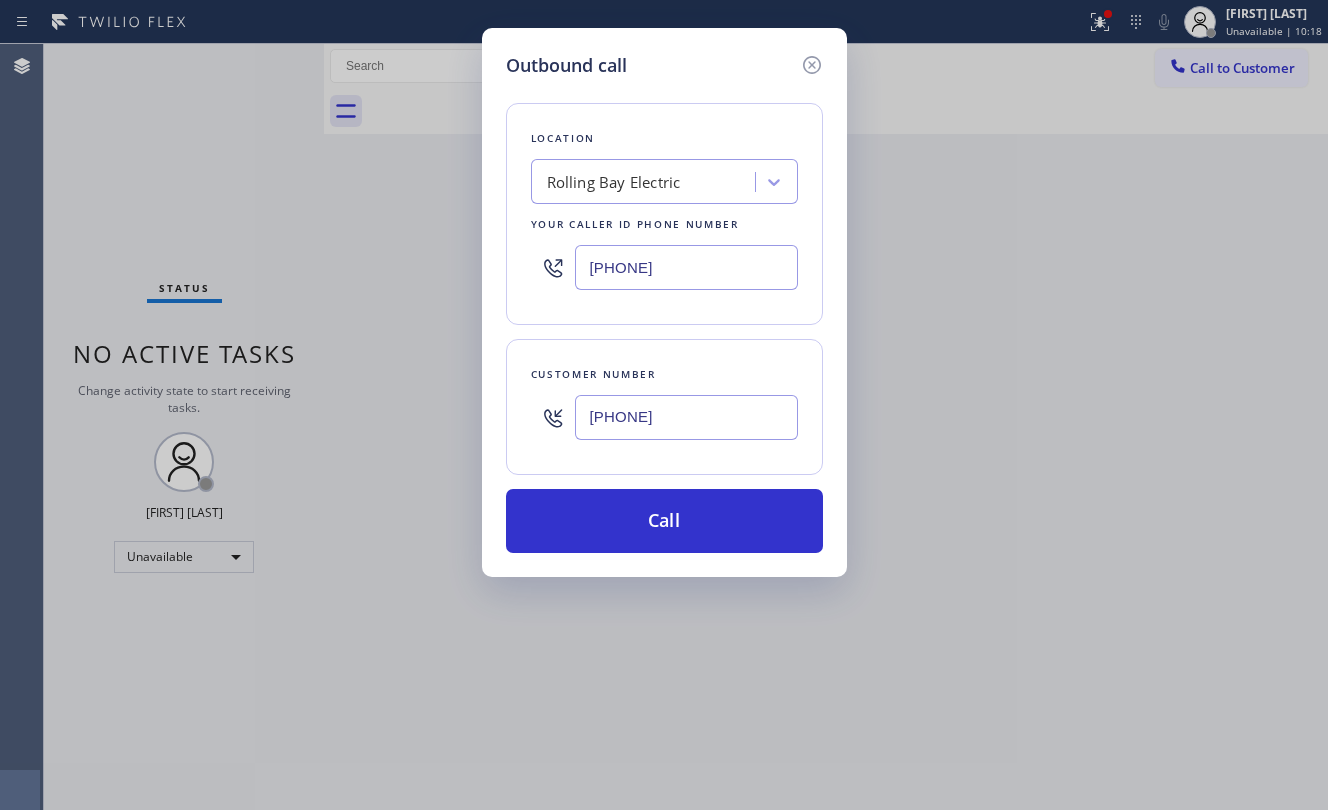 click on "[PHONE]" at bounding box center (686, 267) 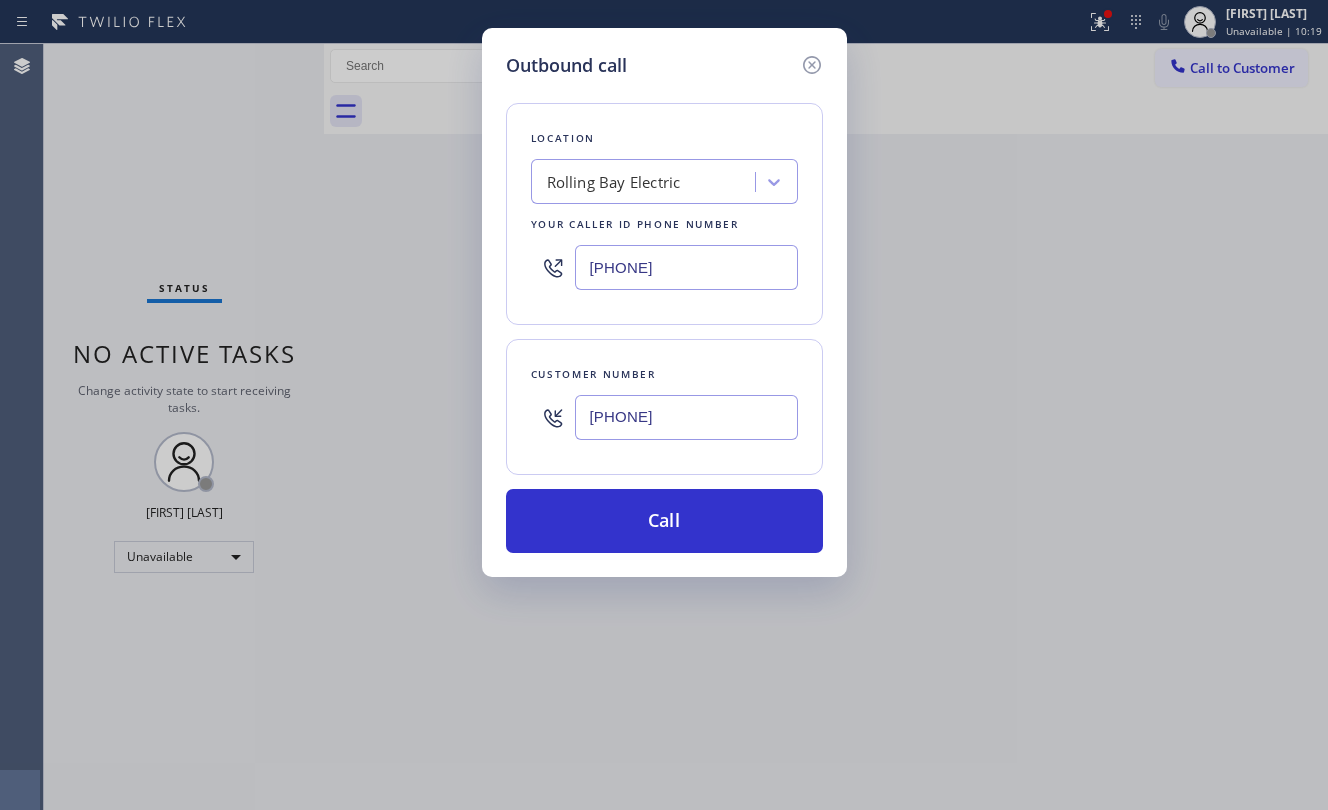 paste on "([PHONE])" 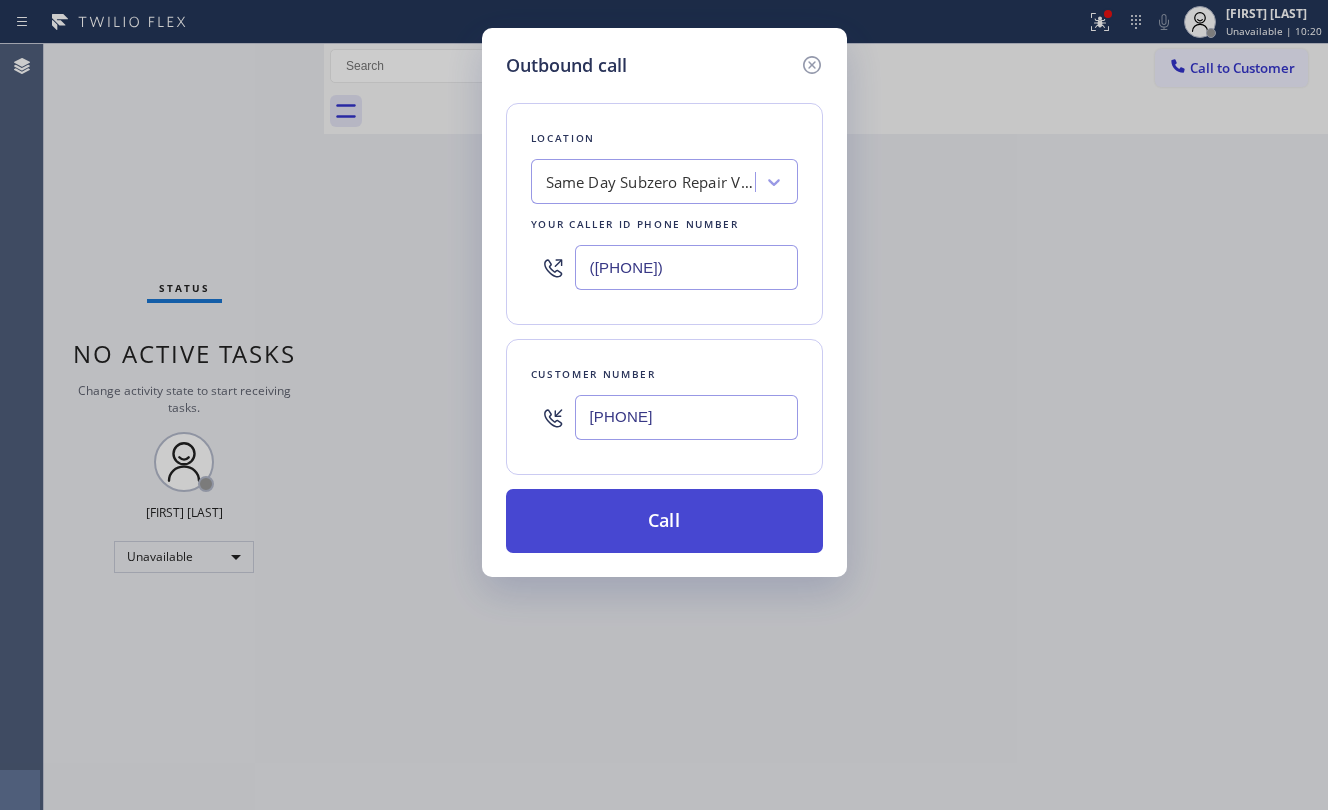 type on "([PHONE])" 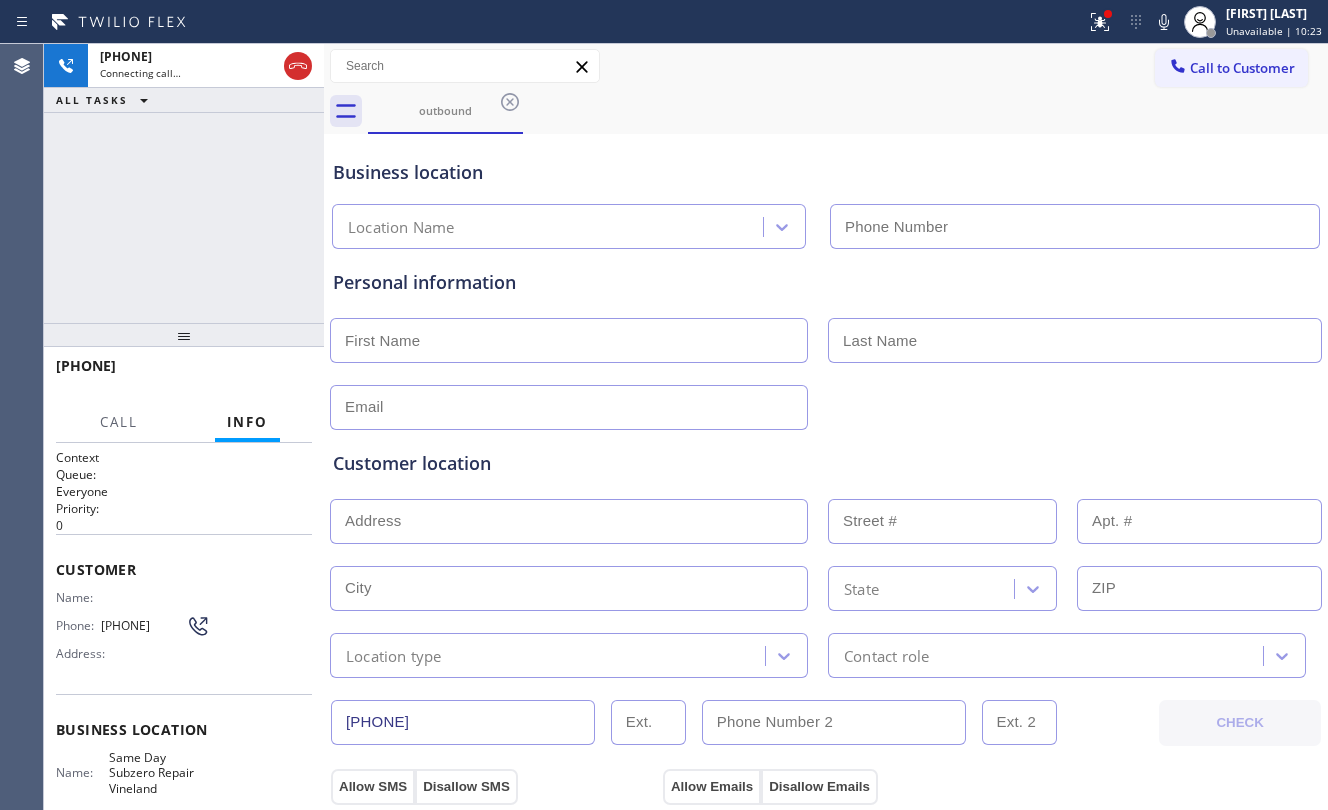 type on "([PHONE])" 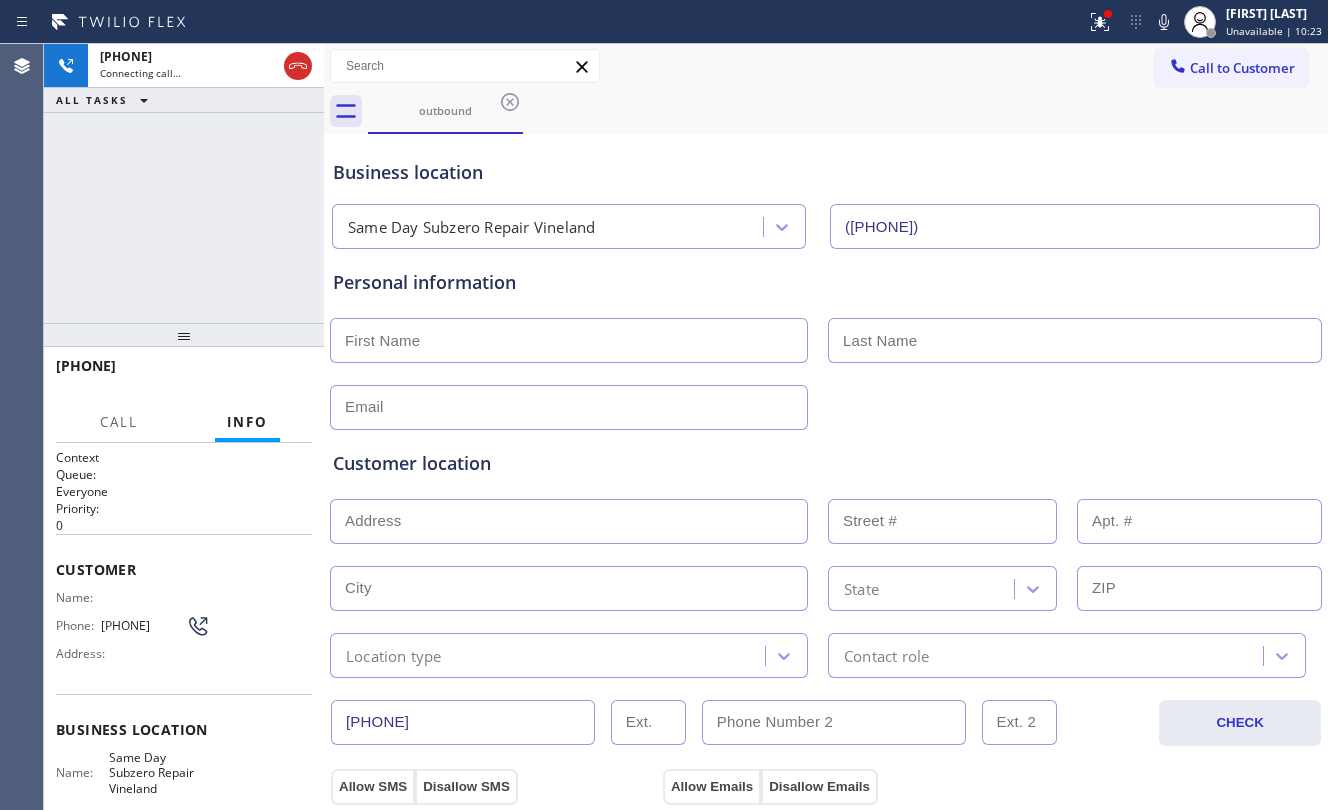 click at bounding box center [569, 340] 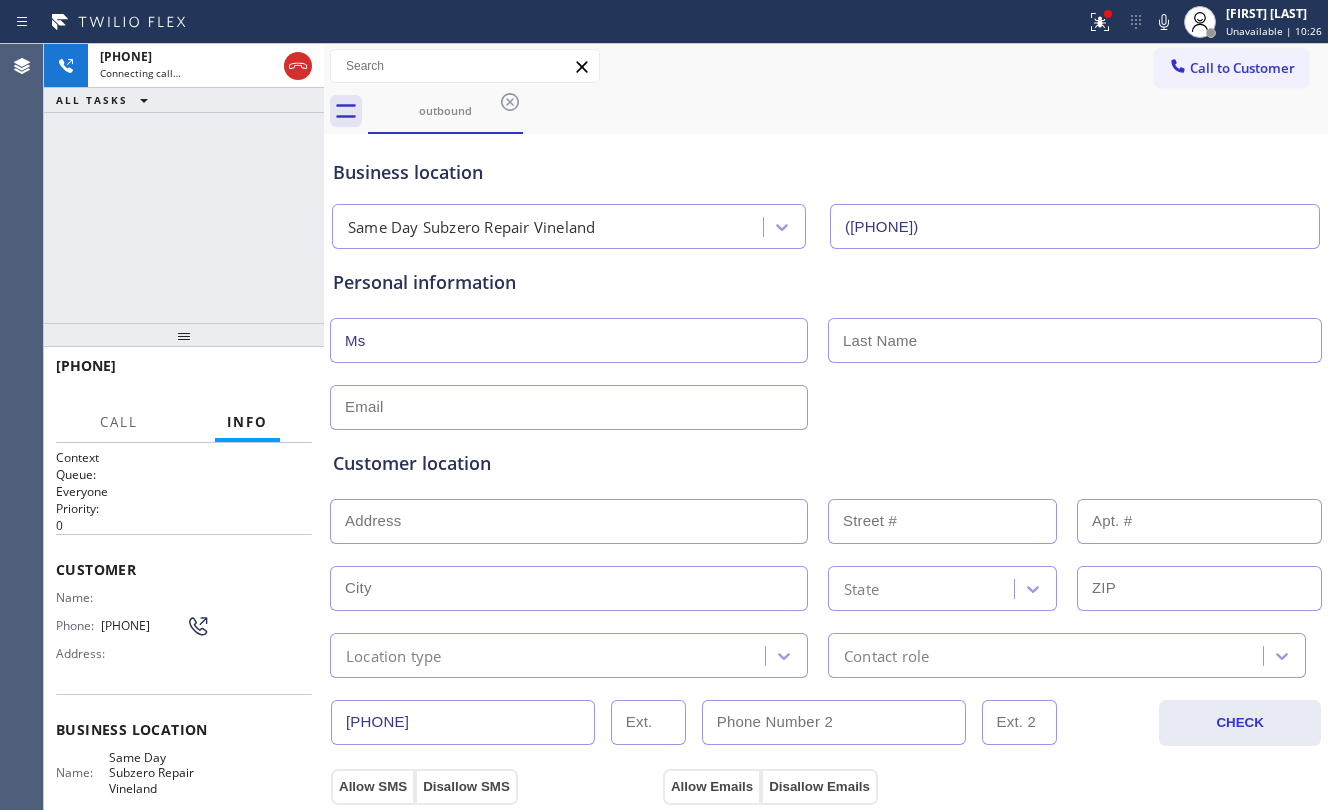 type on "Ms" 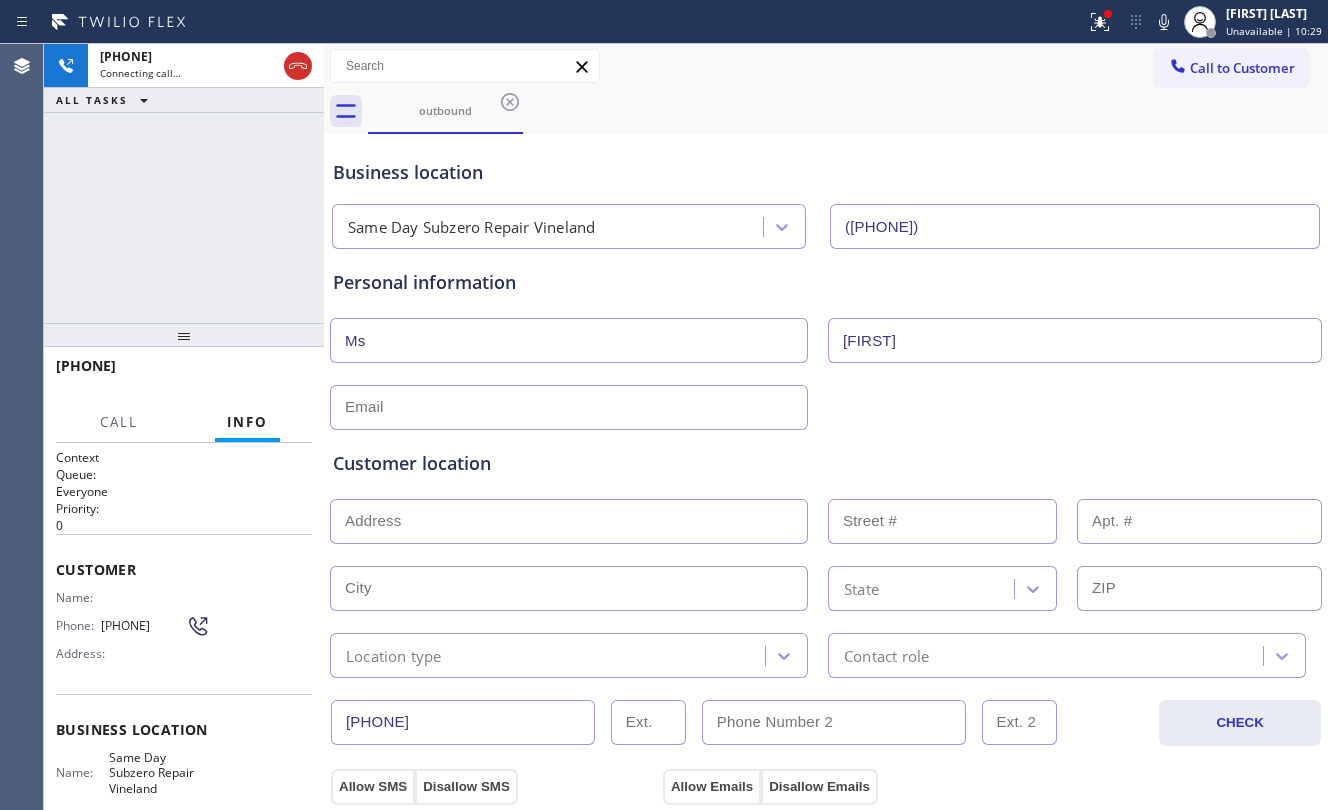 type on "[FIRST]" 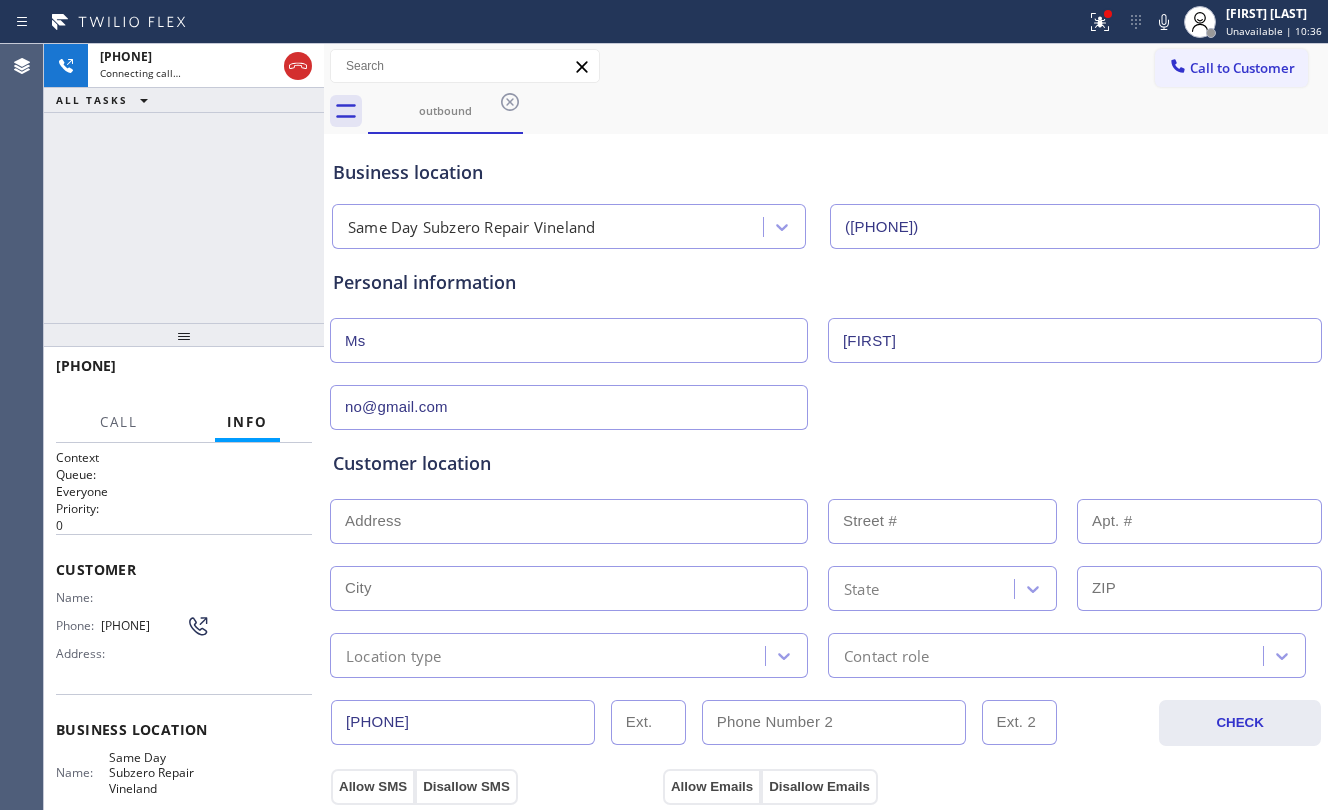 type on "no@gmail.com" 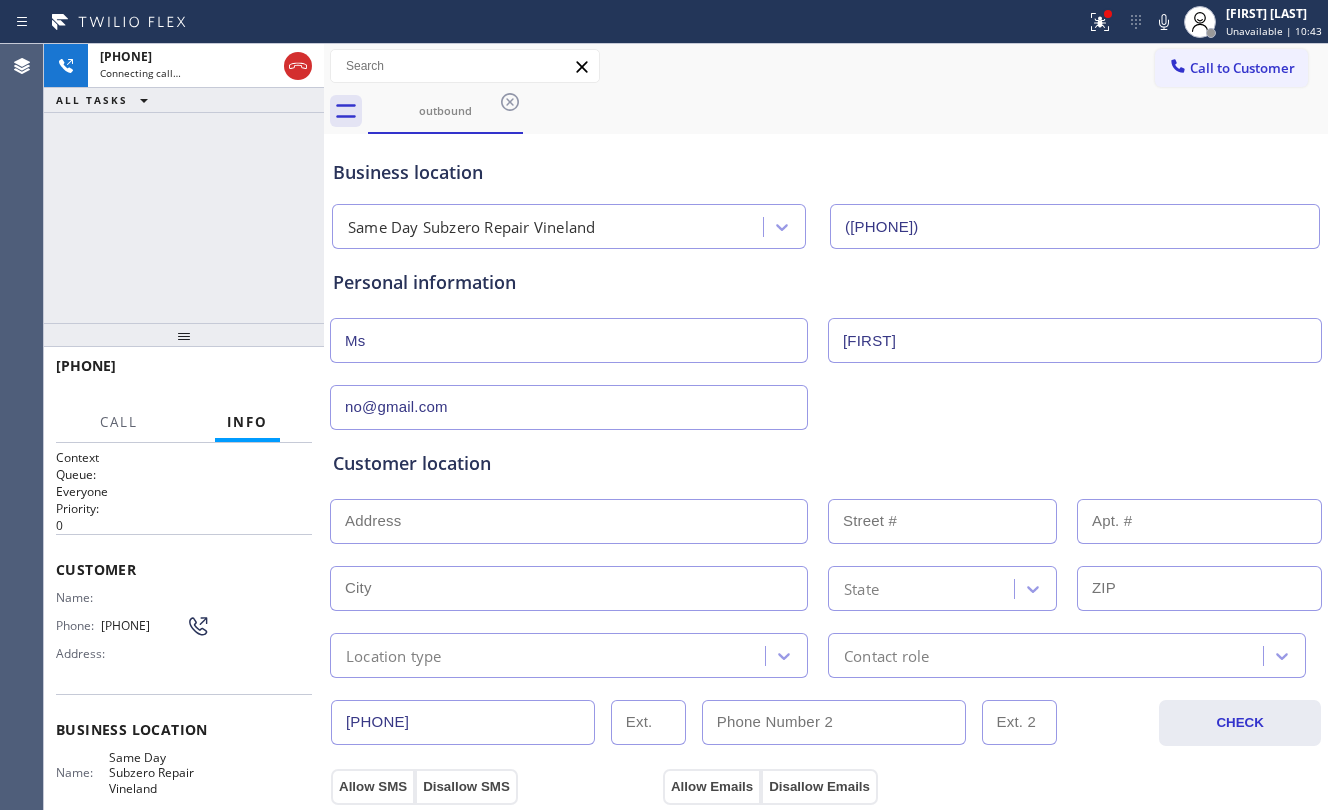 click at bounding box center [569, 521] 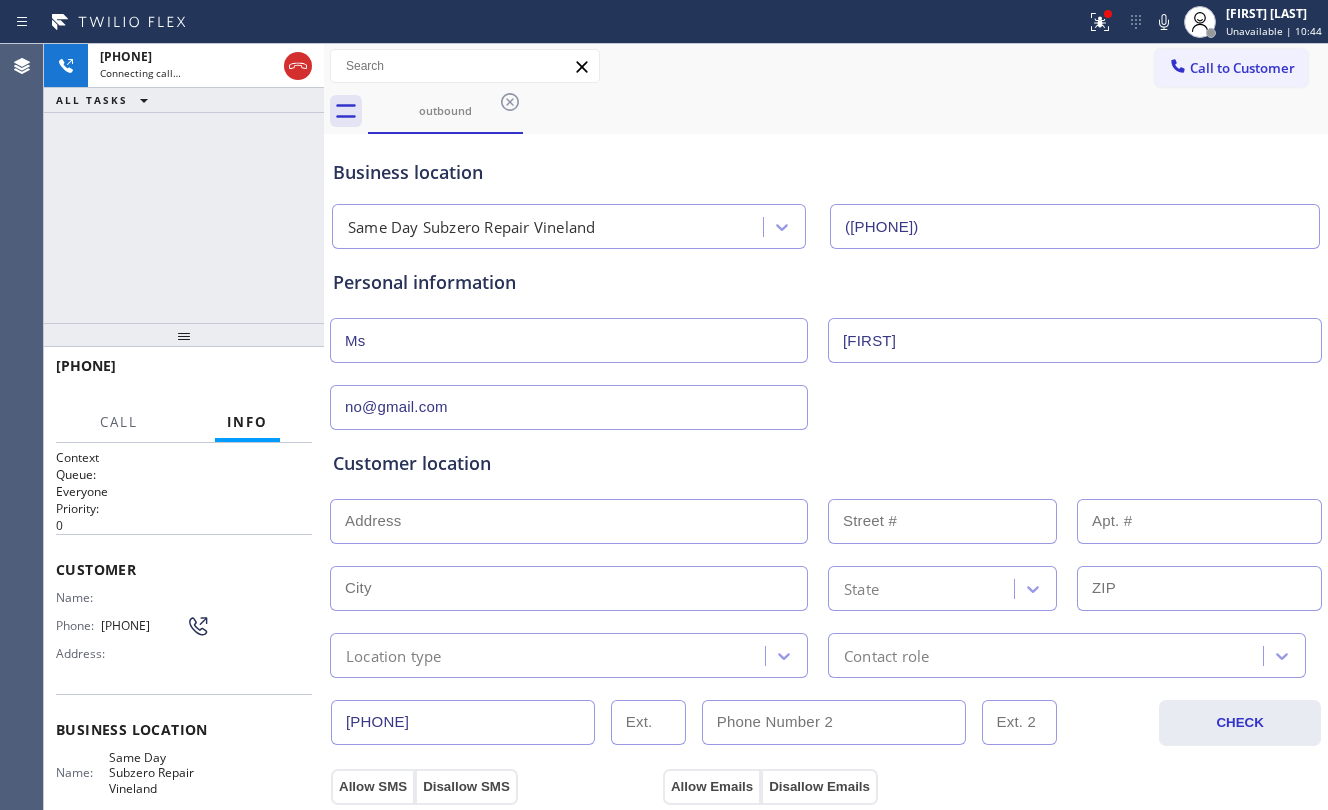 paste on "[CITY], [STATE] [POSTAL CODE]" 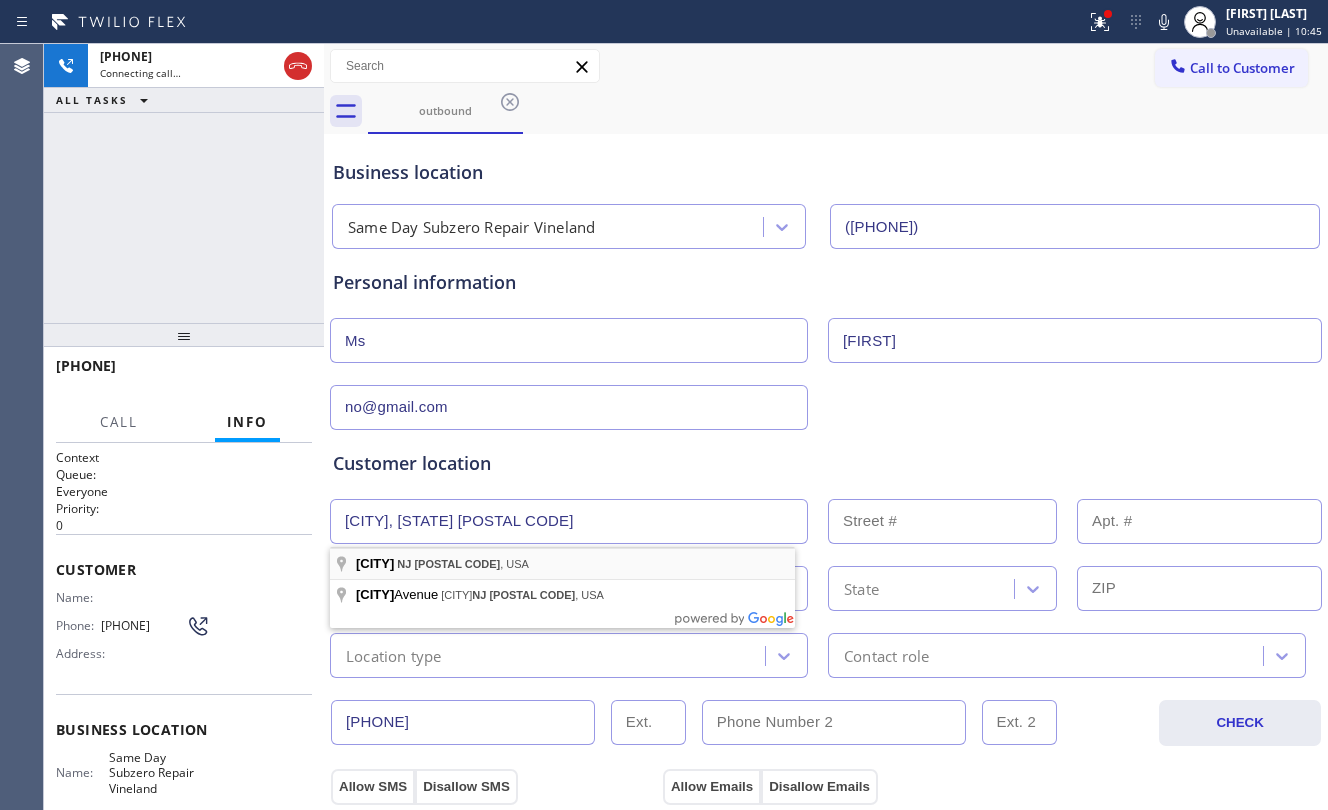 type on "[CITY], [STATE] [POSTAL CODE], USA" 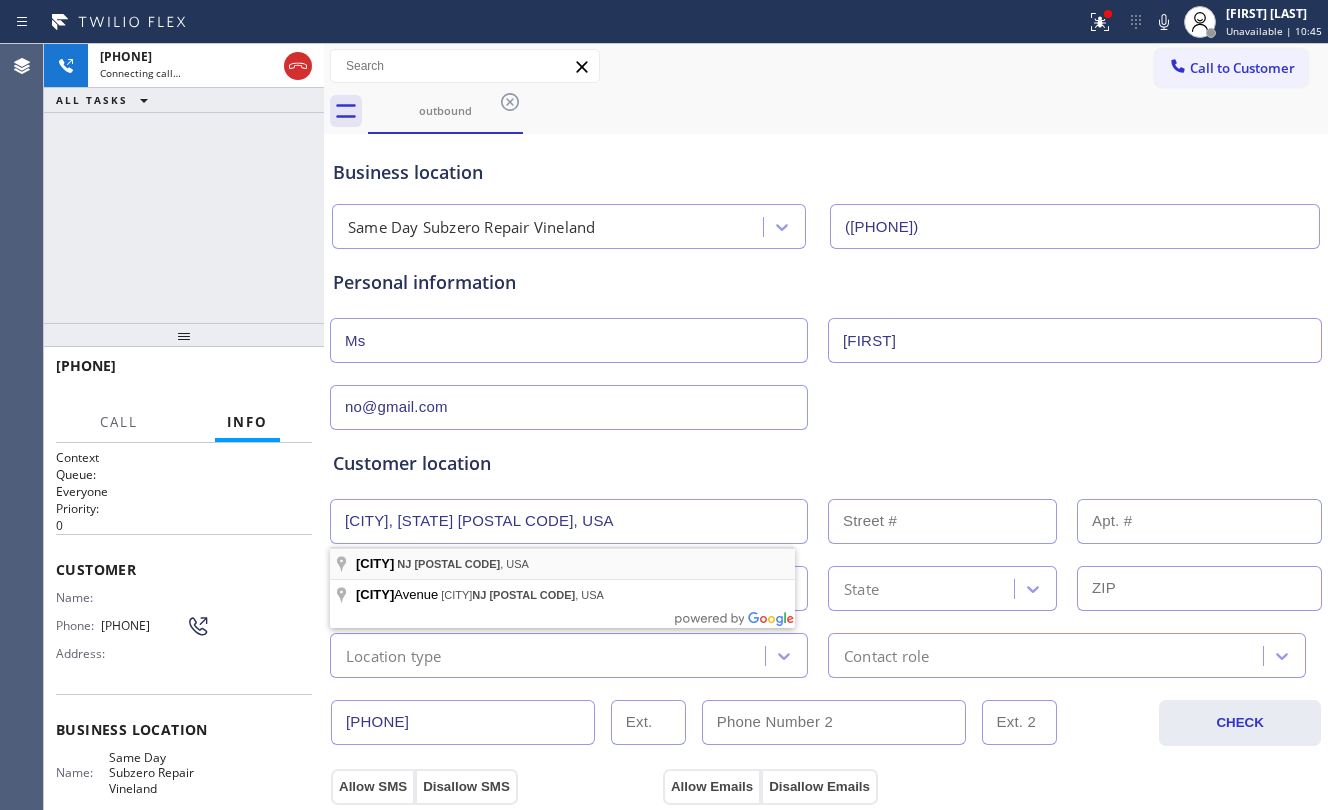 type 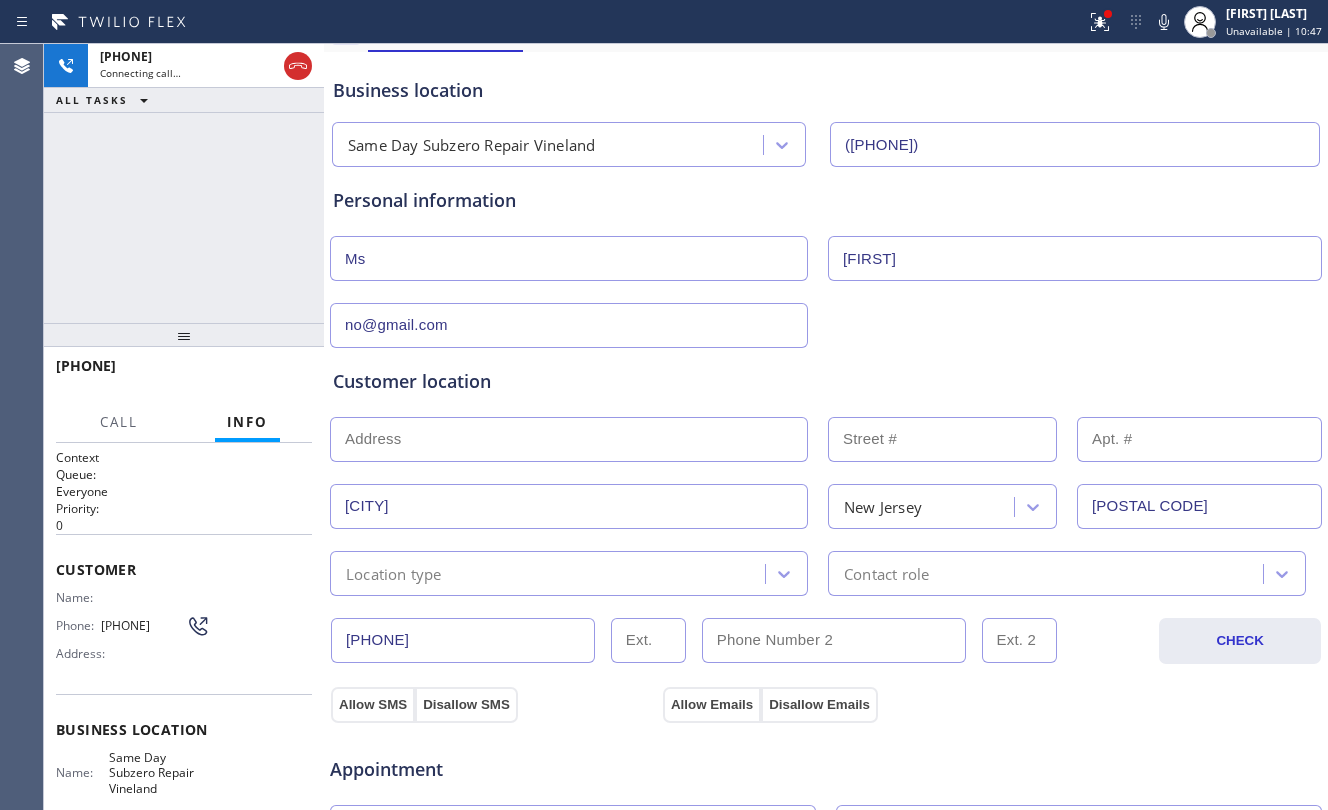 scroll, scrollTop: 133, scrollLeft: 0, axis: vertical 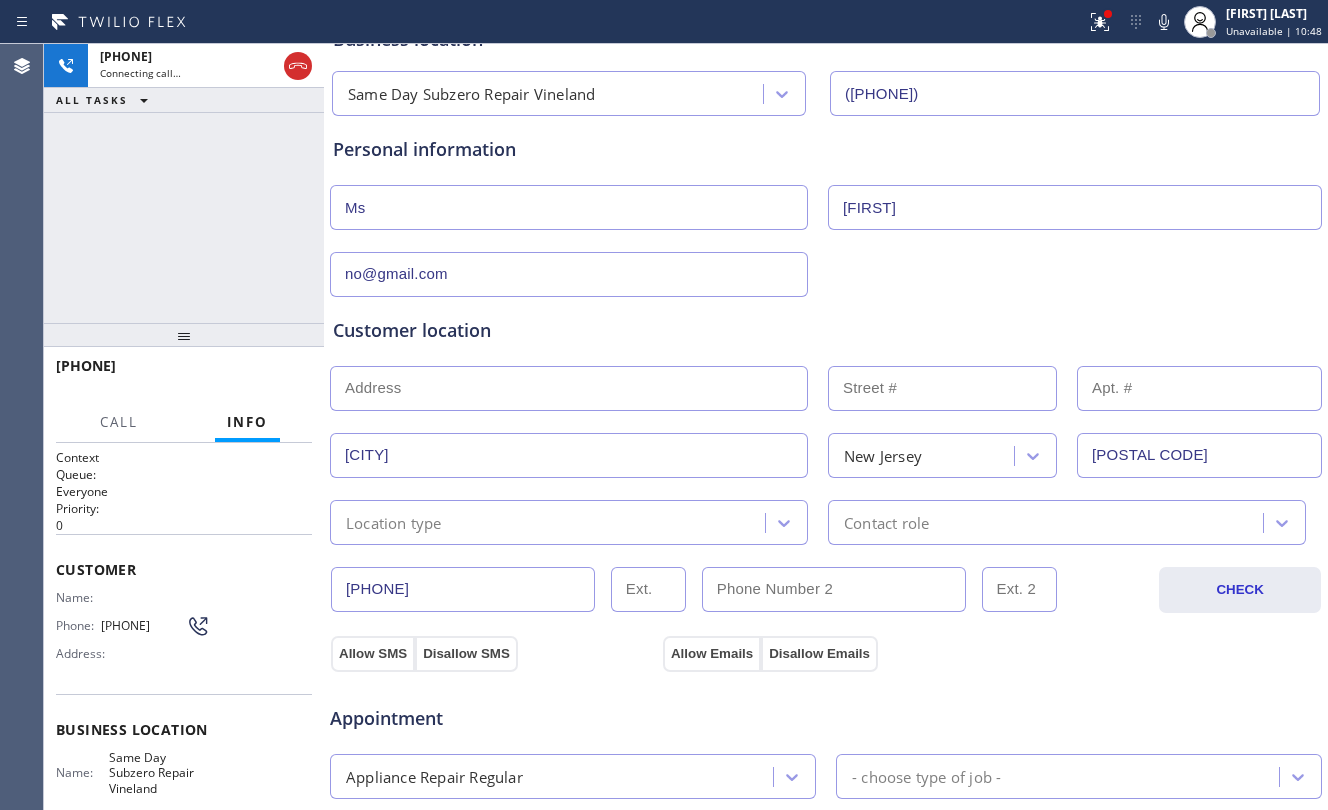 click on "Location type" at bounding box center [569, 522] 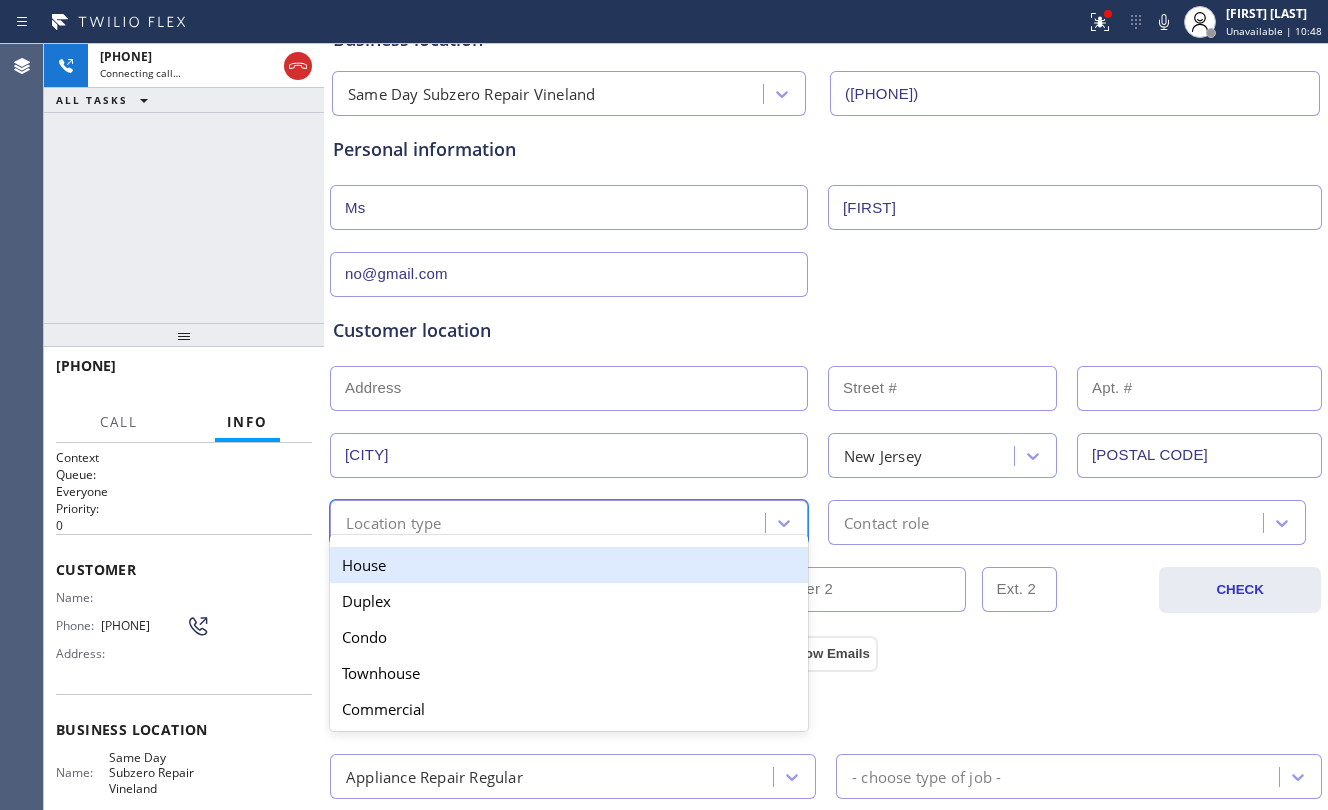 click on "House" at bounding box center (569, 565) 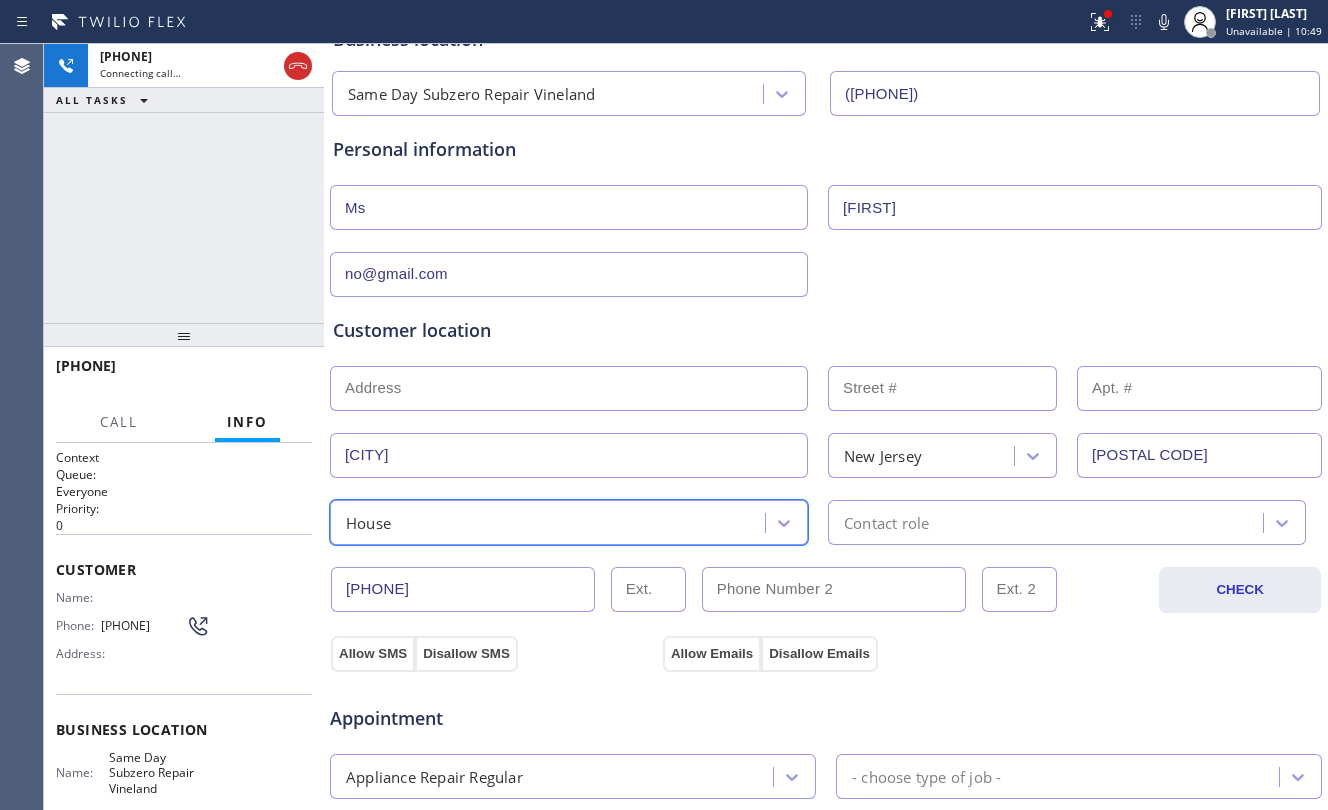 click on "Contact role" at bounding box center [1048, 522] 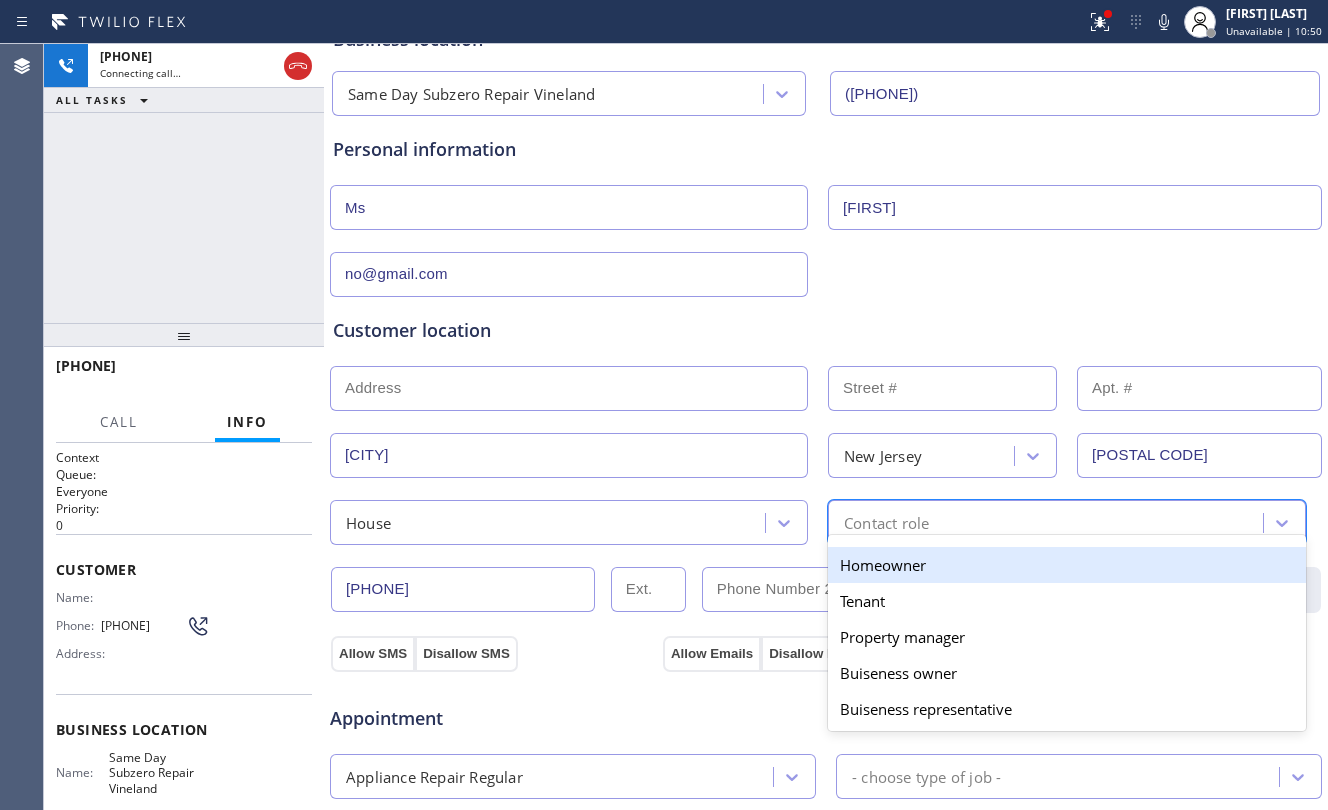 click on "Homeowner" at bounding box center (1067, 565) 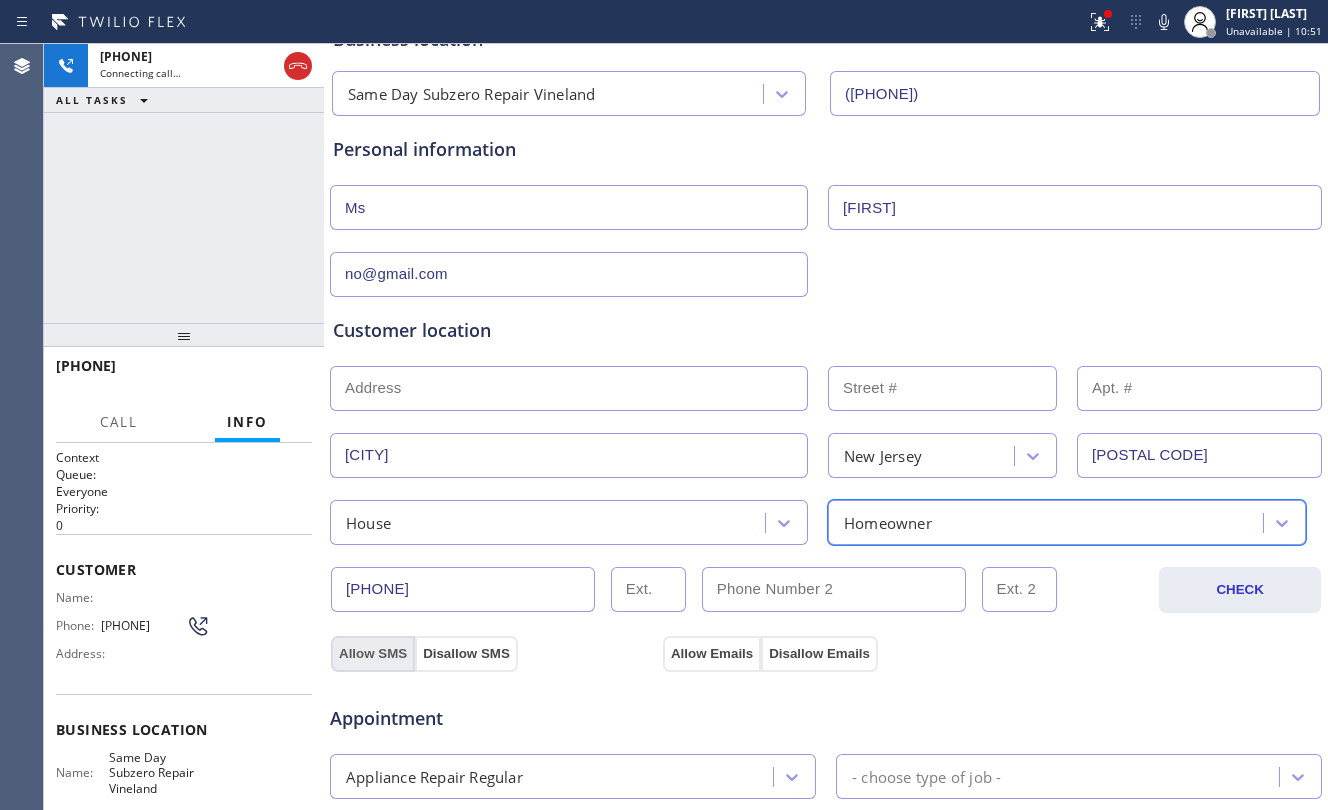 click on "Allow SMS" at bounding box center (373, 654) 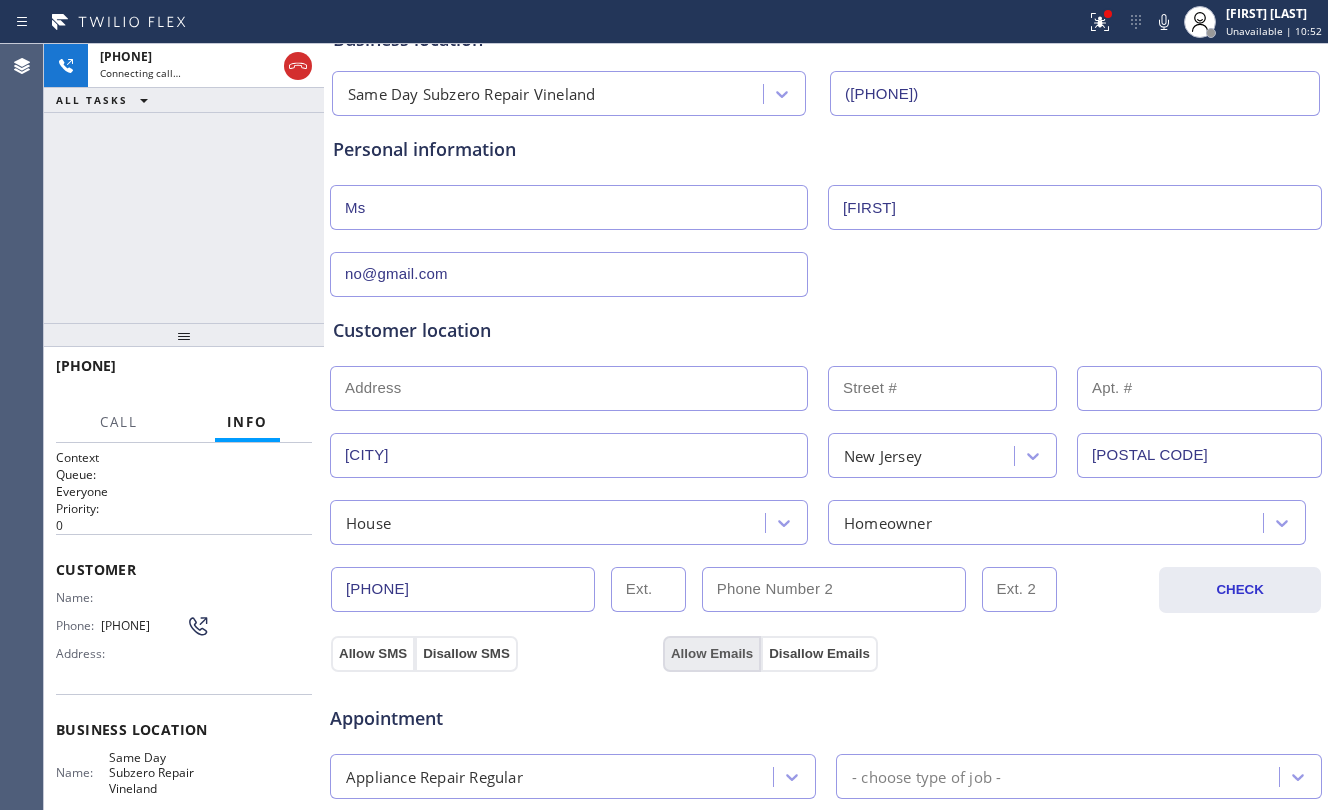 click on "Allow Emails" at bounding box center (712, 654) 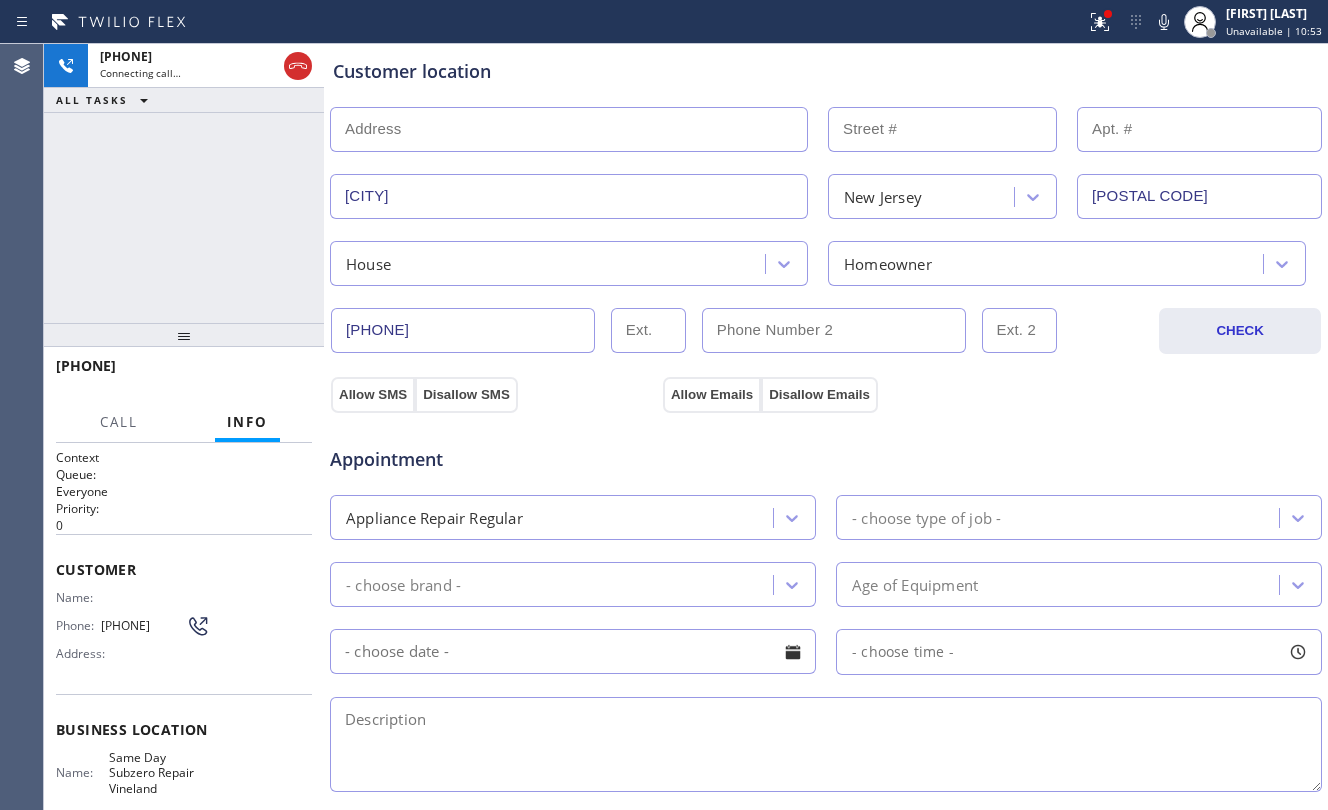scroll, scrollTop: 400, scrollLeft: 0, axis: vertical 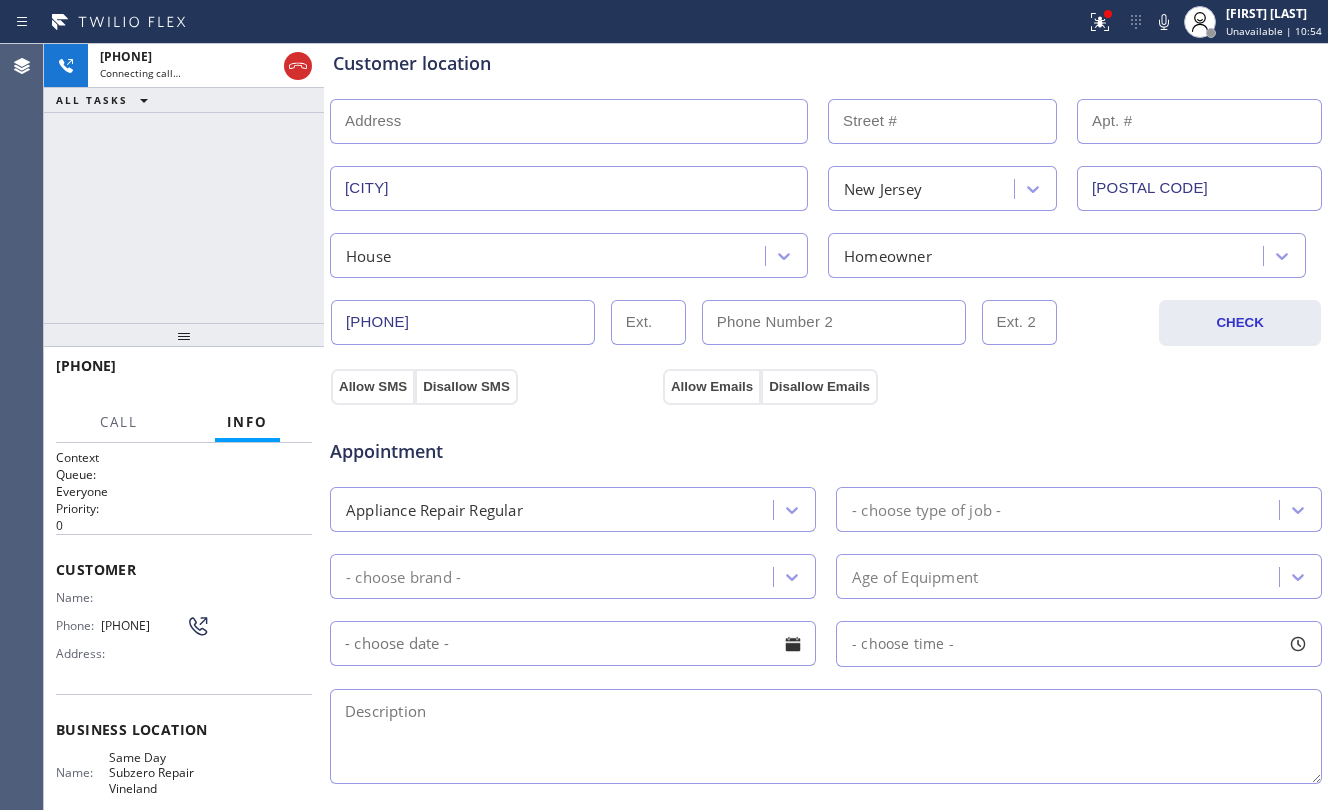 click on "- choose type of job -" at bounding box center [926, 509] 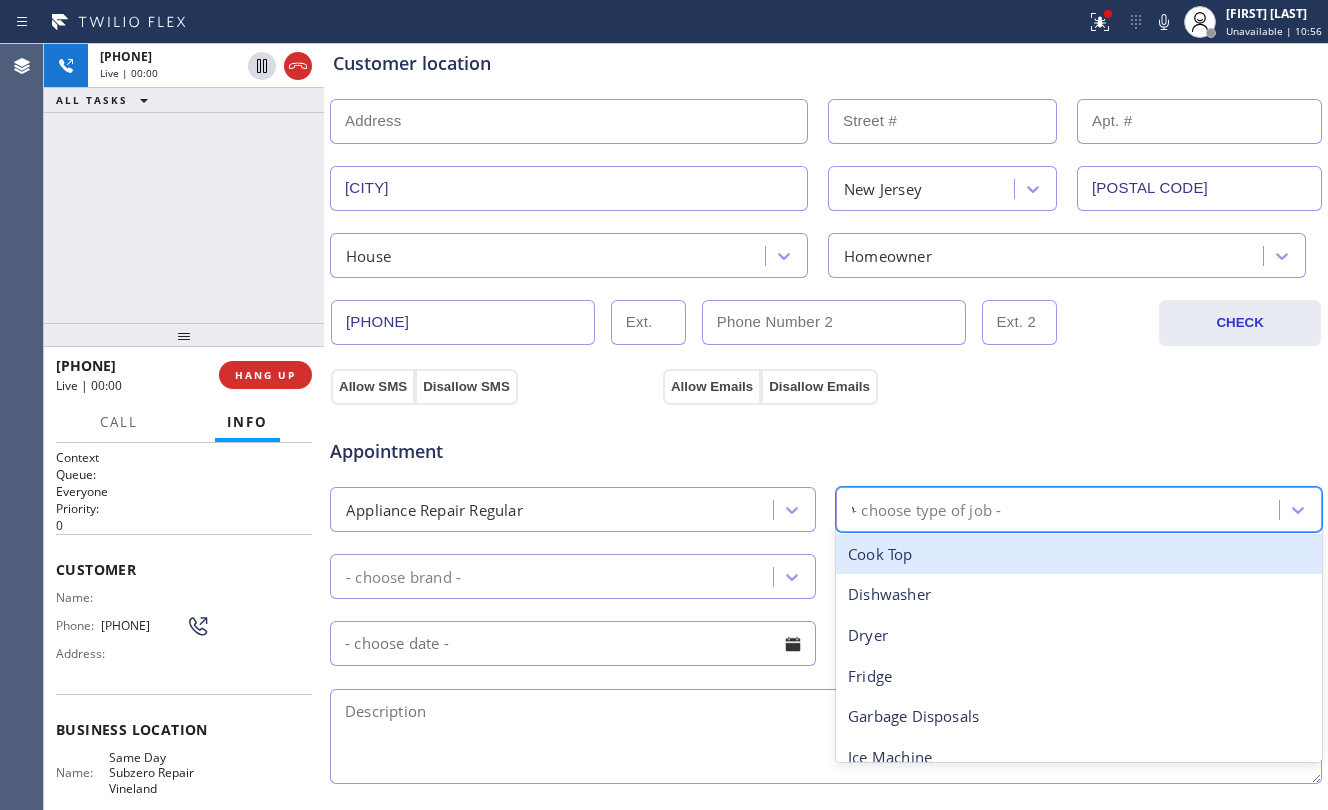 type on "wa" 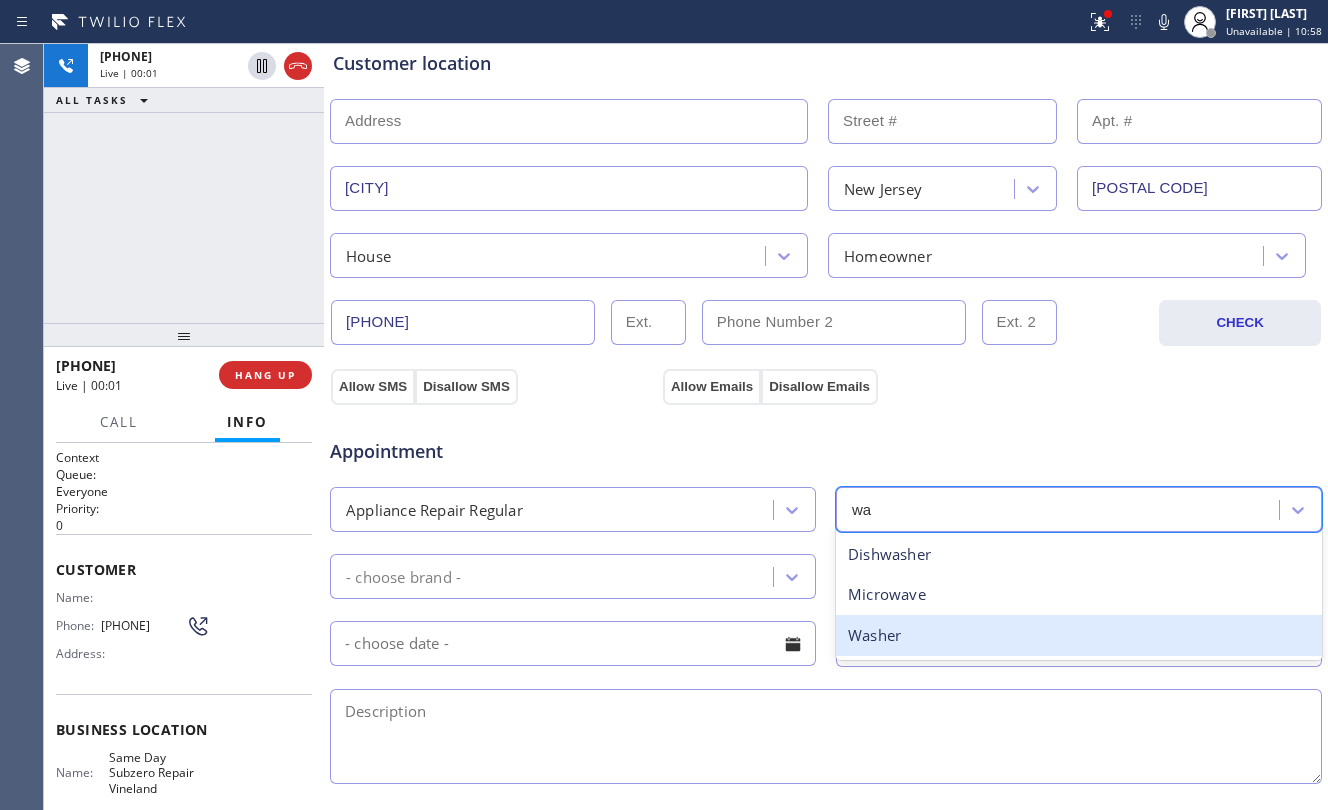 click on "Washer" at bounding box center (1079, 635) 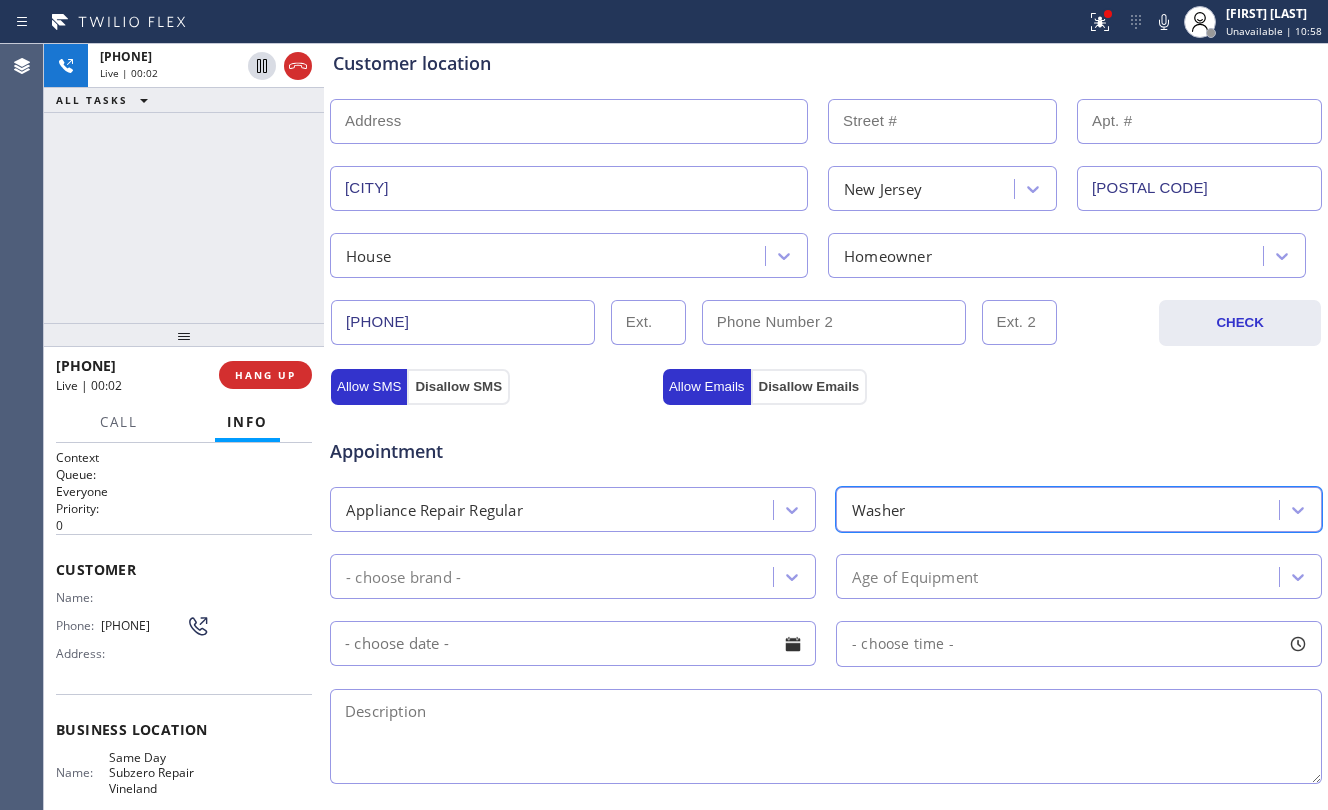 click on "- choose brand -" at bounding box center (554, 576) 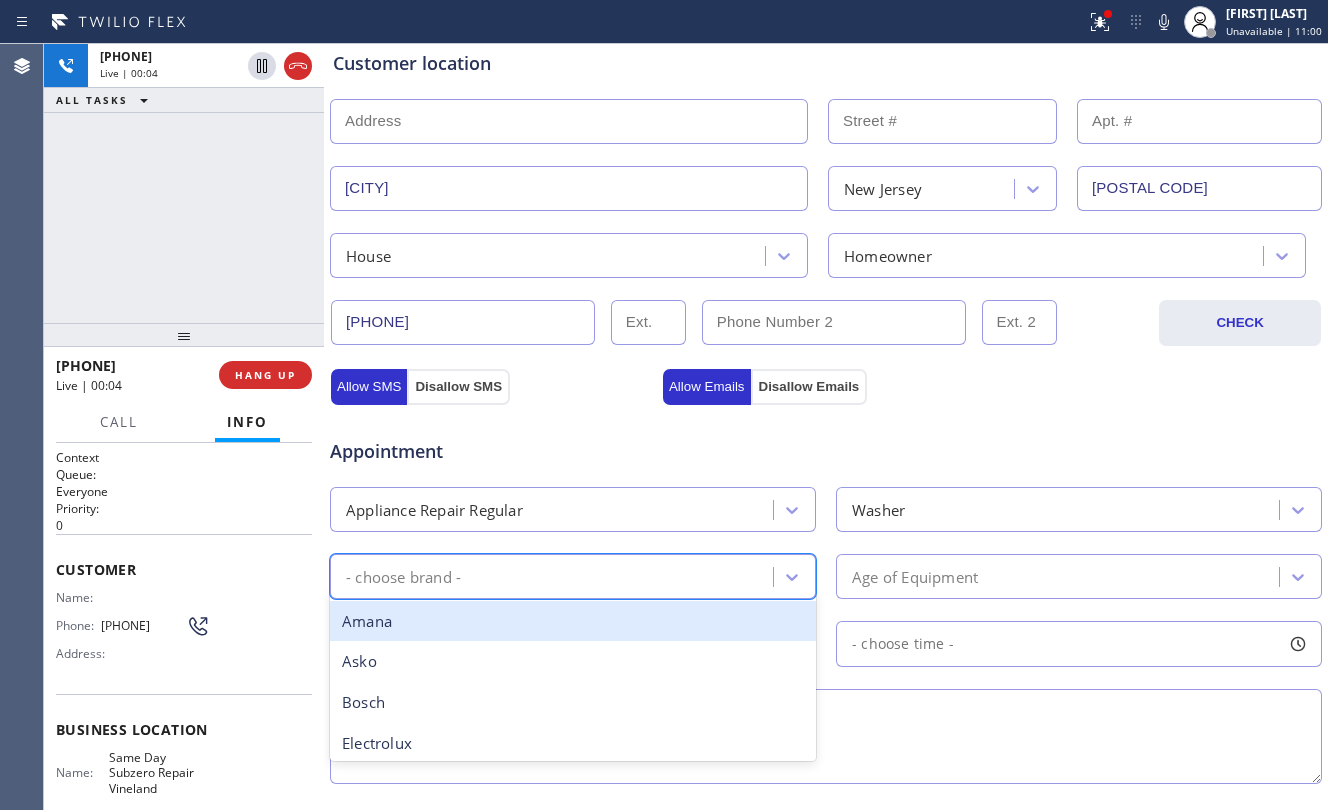 type on "l" 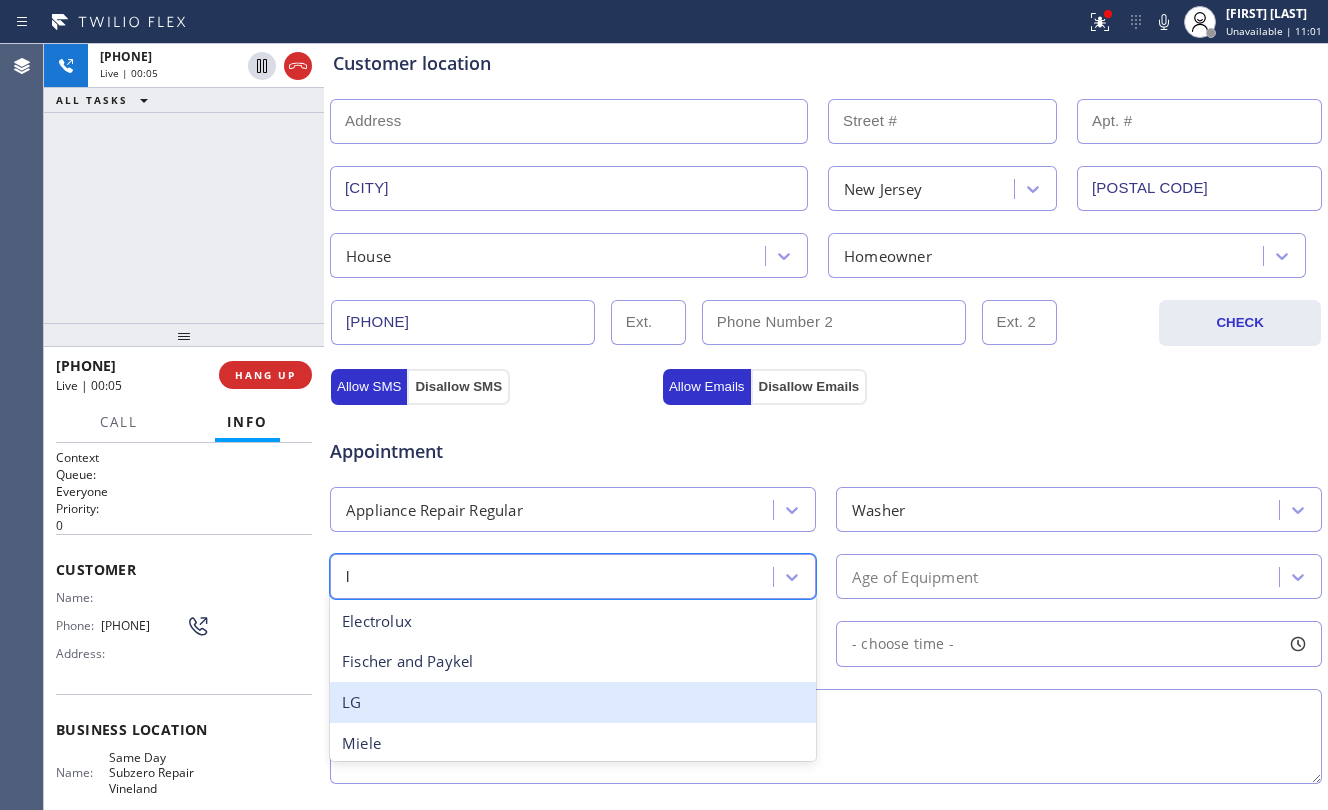 click on "LG" at bounding box center [573, 702] 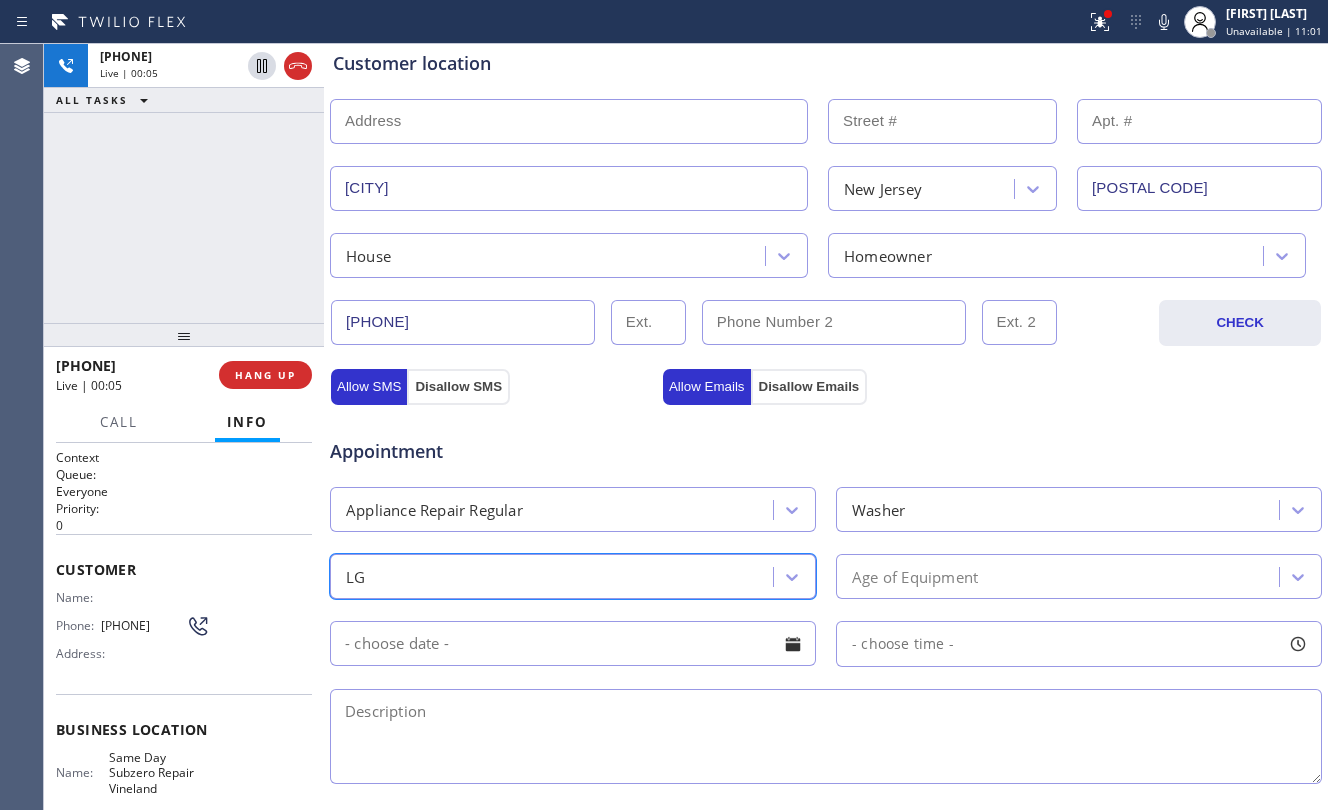 click on "Age of Equipment" at bounding box center (915, 576) 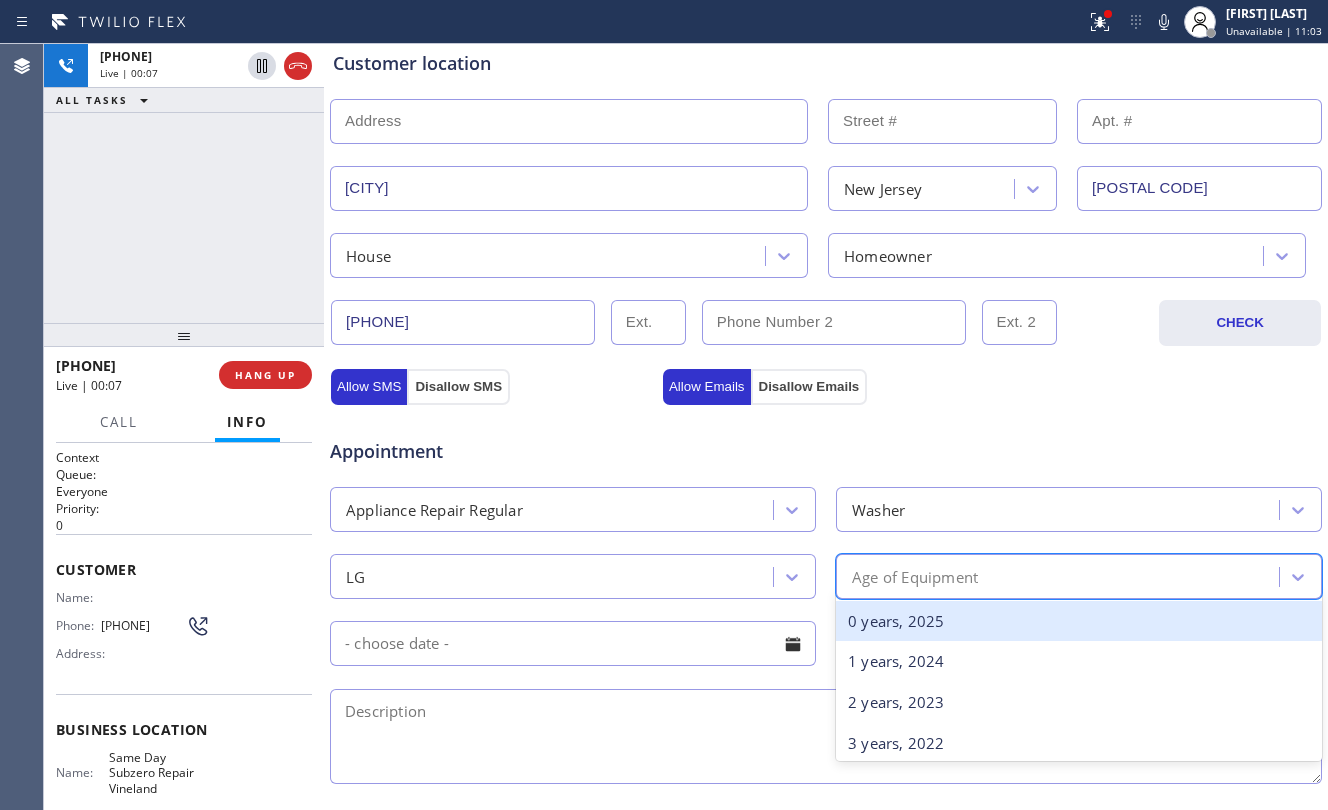 click on "0 years, 2025" at bounding box center [1079, 621] 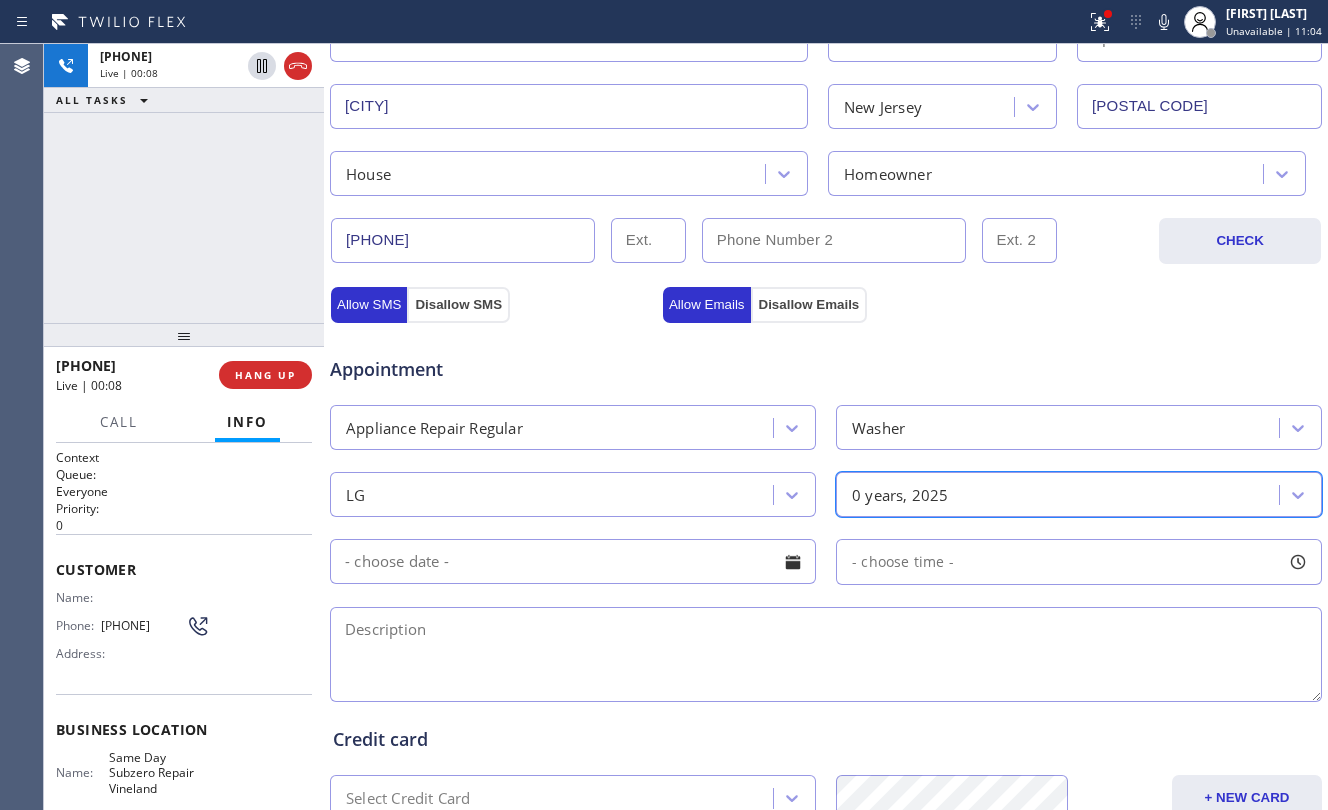 scroll, scrollTop: 533, scrollLeft: 0, axis: vertical 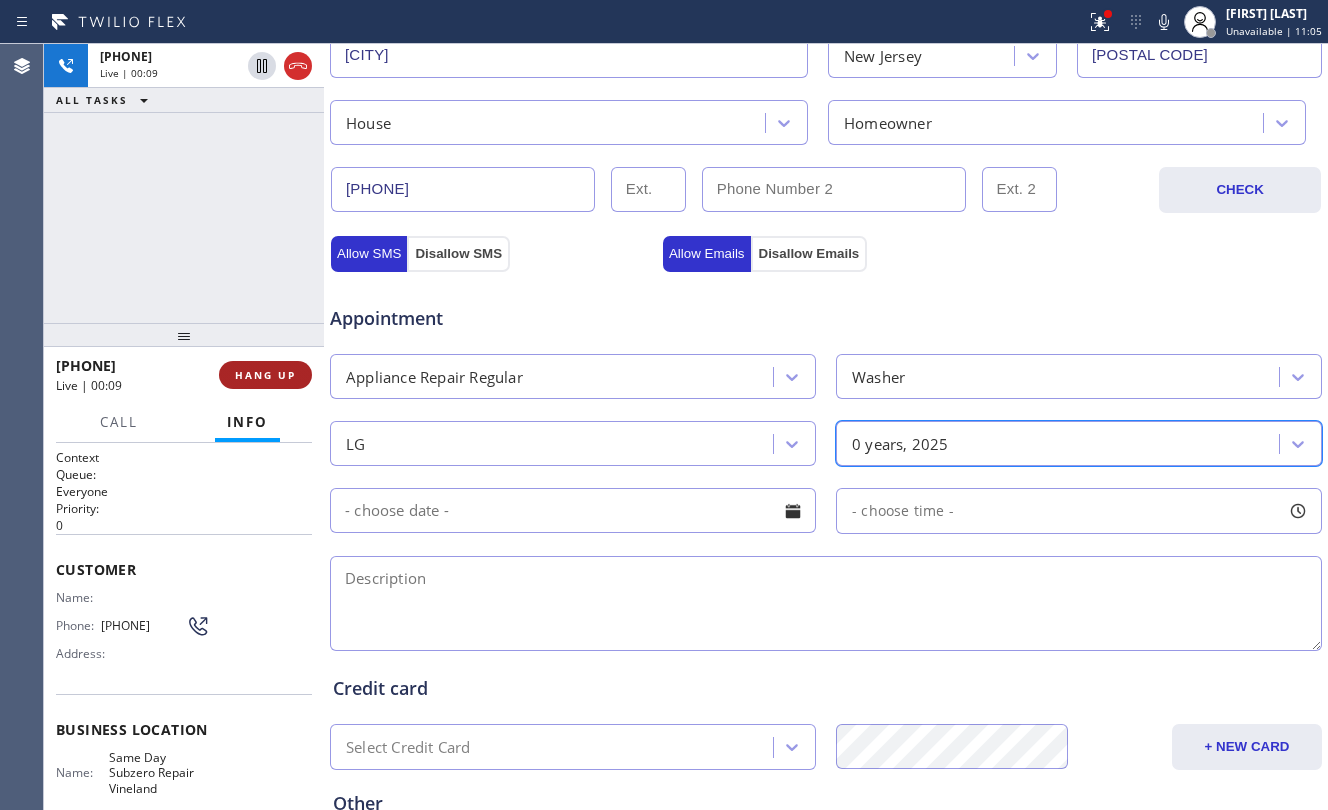 click on "HANG UP" at bounding box center (265, 375) 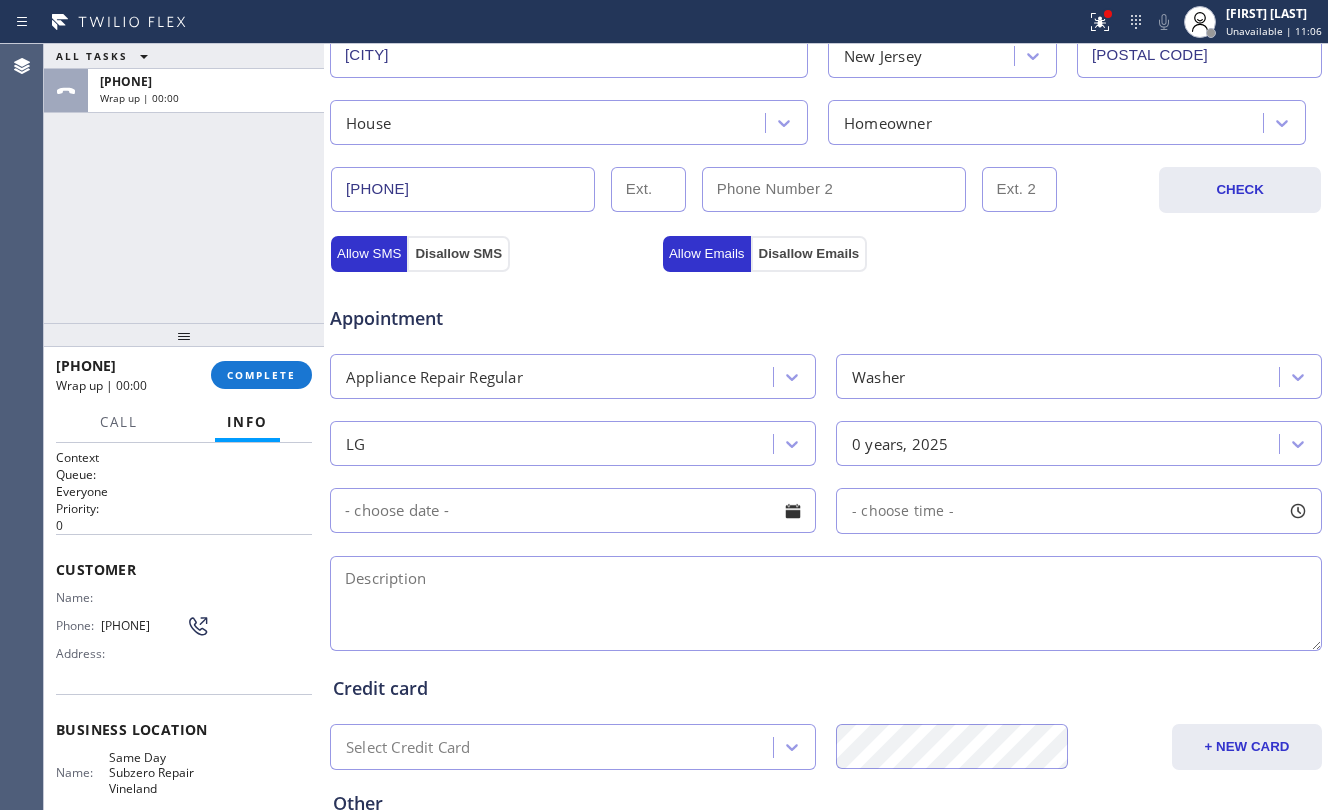 drag, startPoint x: 534, startPoint y: 616, endPoint x: 933, endPoint y: 588, distance: 399.98126 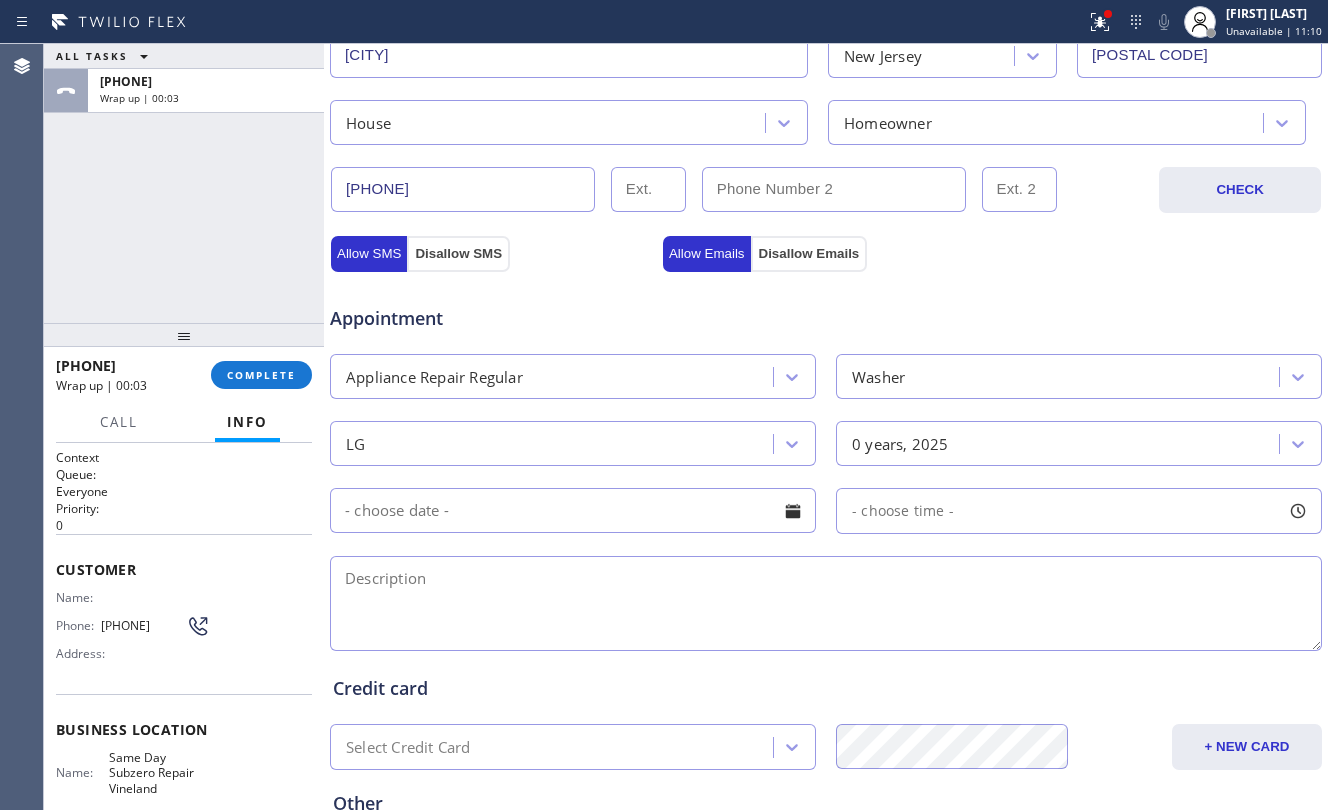 click at bounding box center (826, 603) 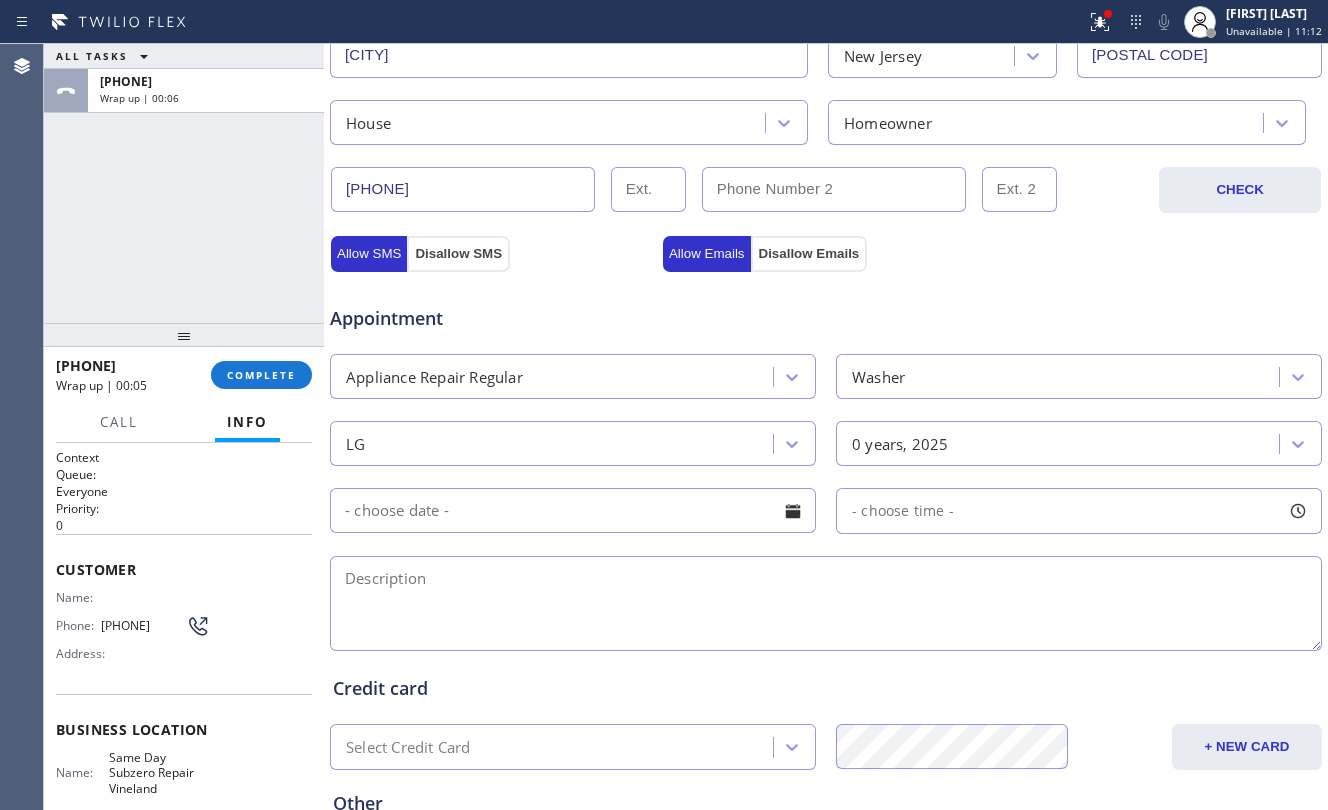 paste on "LG washer is not turning on anymore | [CITY], [STATE] [POSTAL_CODE]" 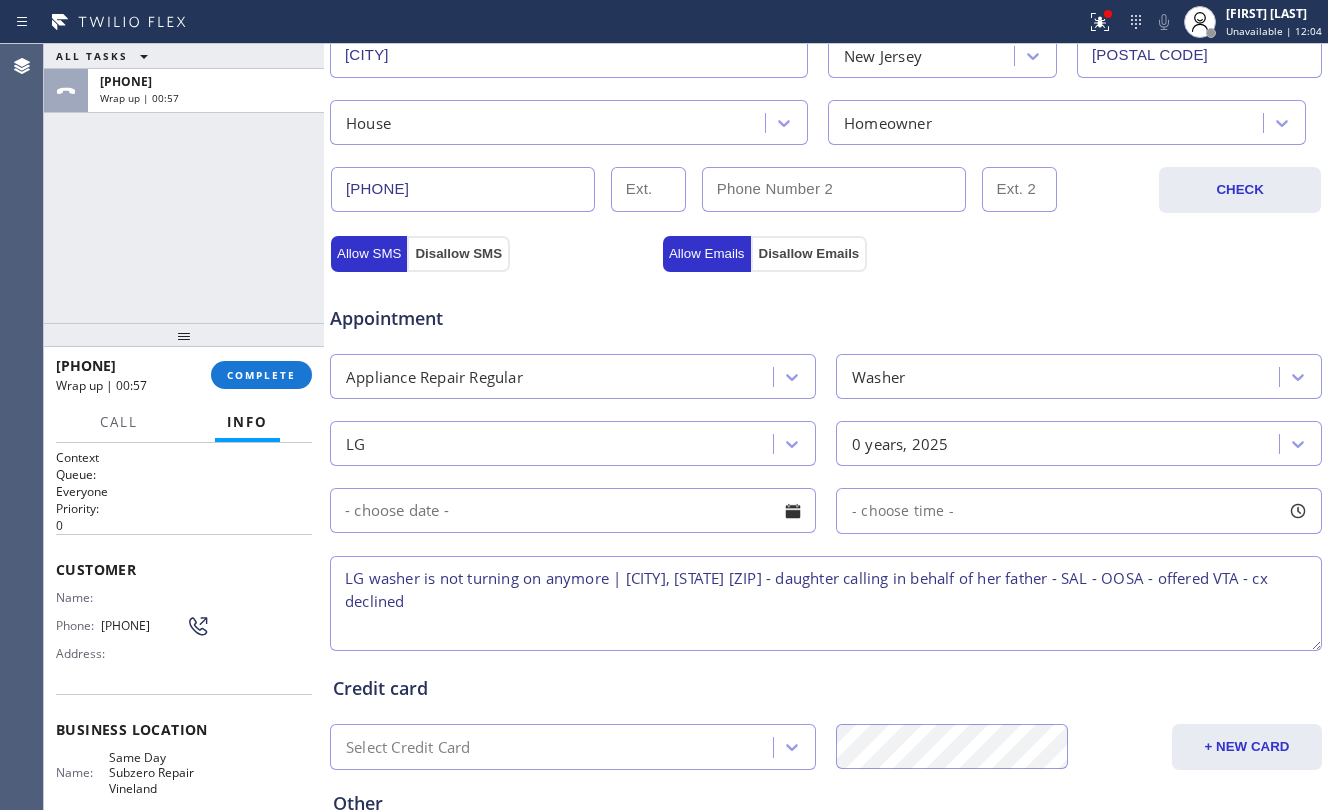click on "LG washer is not turning on anymore | [CITY], [STATE] [ZIP] - daughter calling in behalf of her father - SAL - OOSA - offered VTA - cx declined" at bounding box center (826, 603) 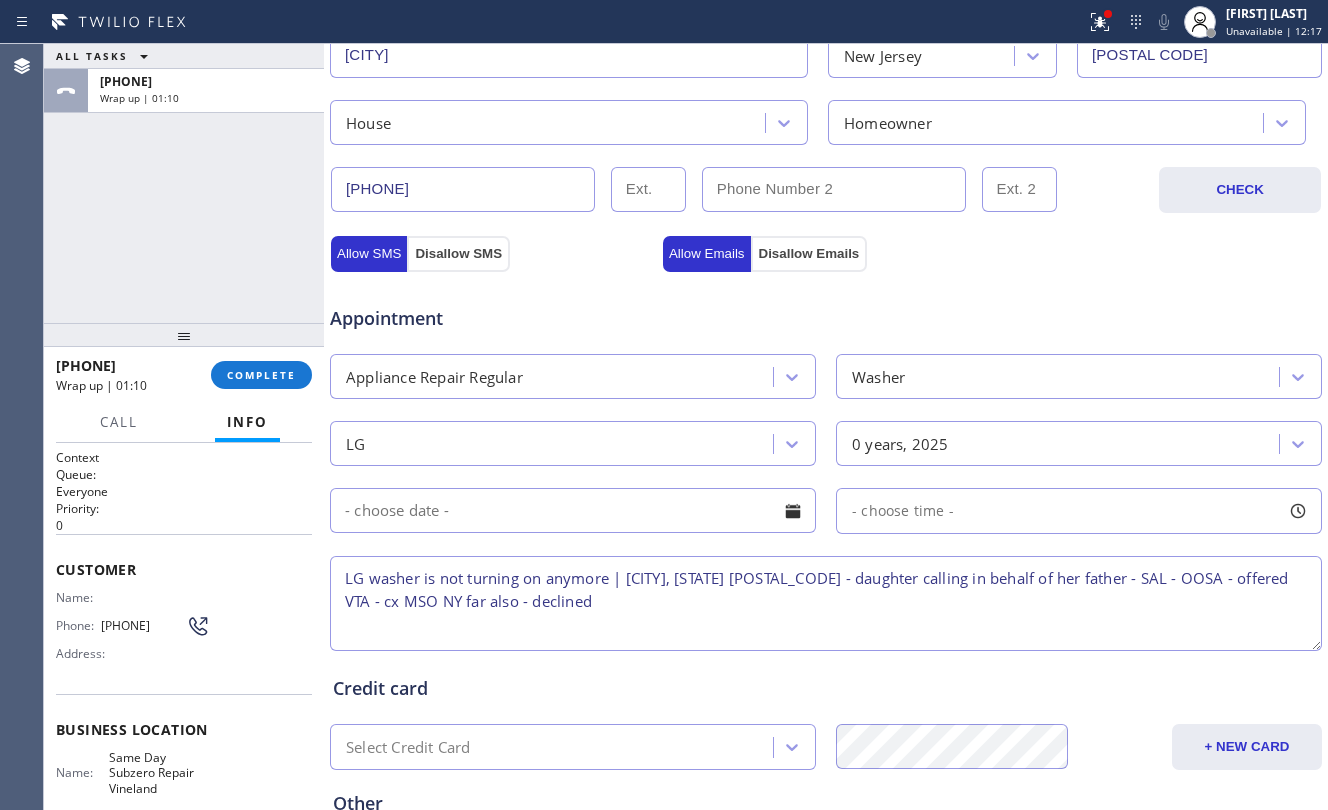 drag, startPoint x: 1150, startPoint y: 582, endPoint x: 1154, endPoint y: 614, distance: 32.24903 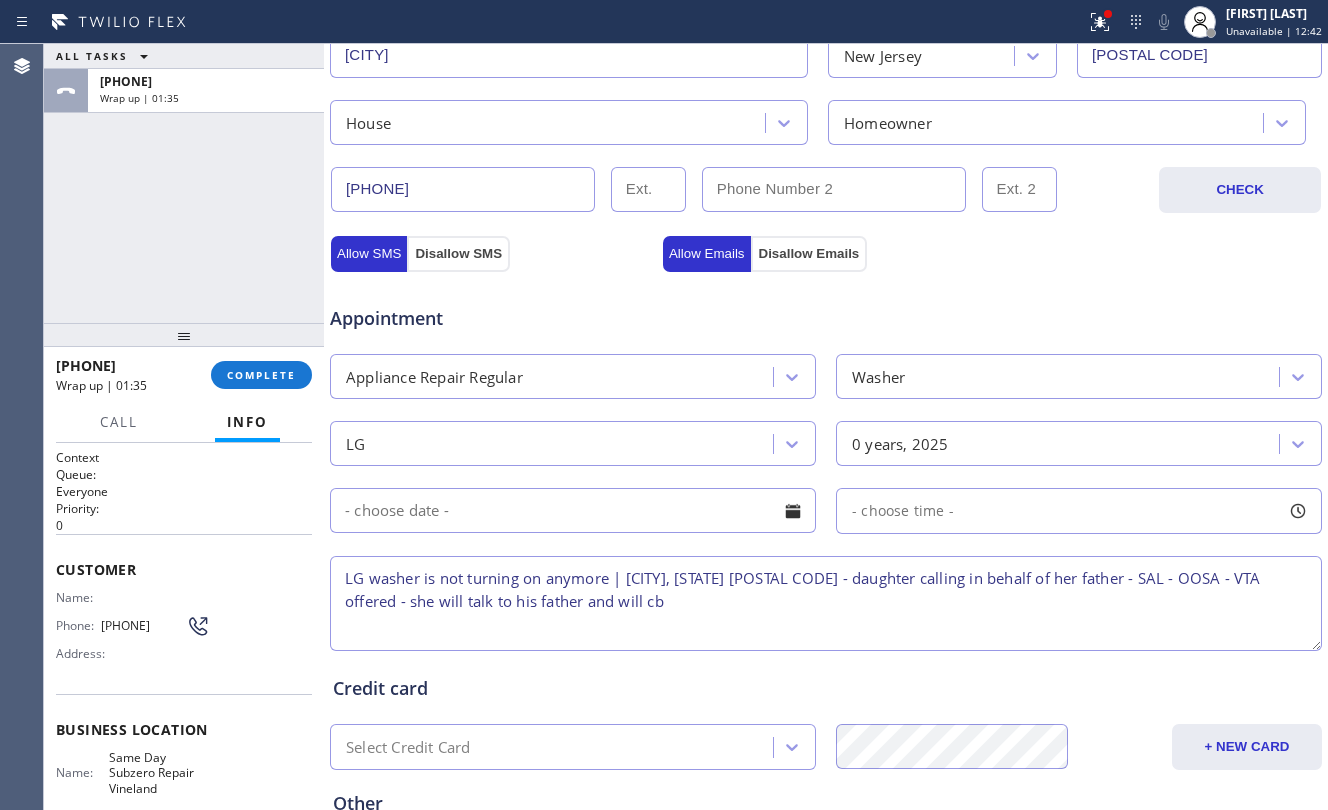 click on "LG washer is not turning on anymore | [CITY], [STATE] [POSTAL CODE] - daughter calling in behalf of her father - SAL - OOSA - VTA offered - she will talk to his father and will cb" at bounding box center (826, 603) 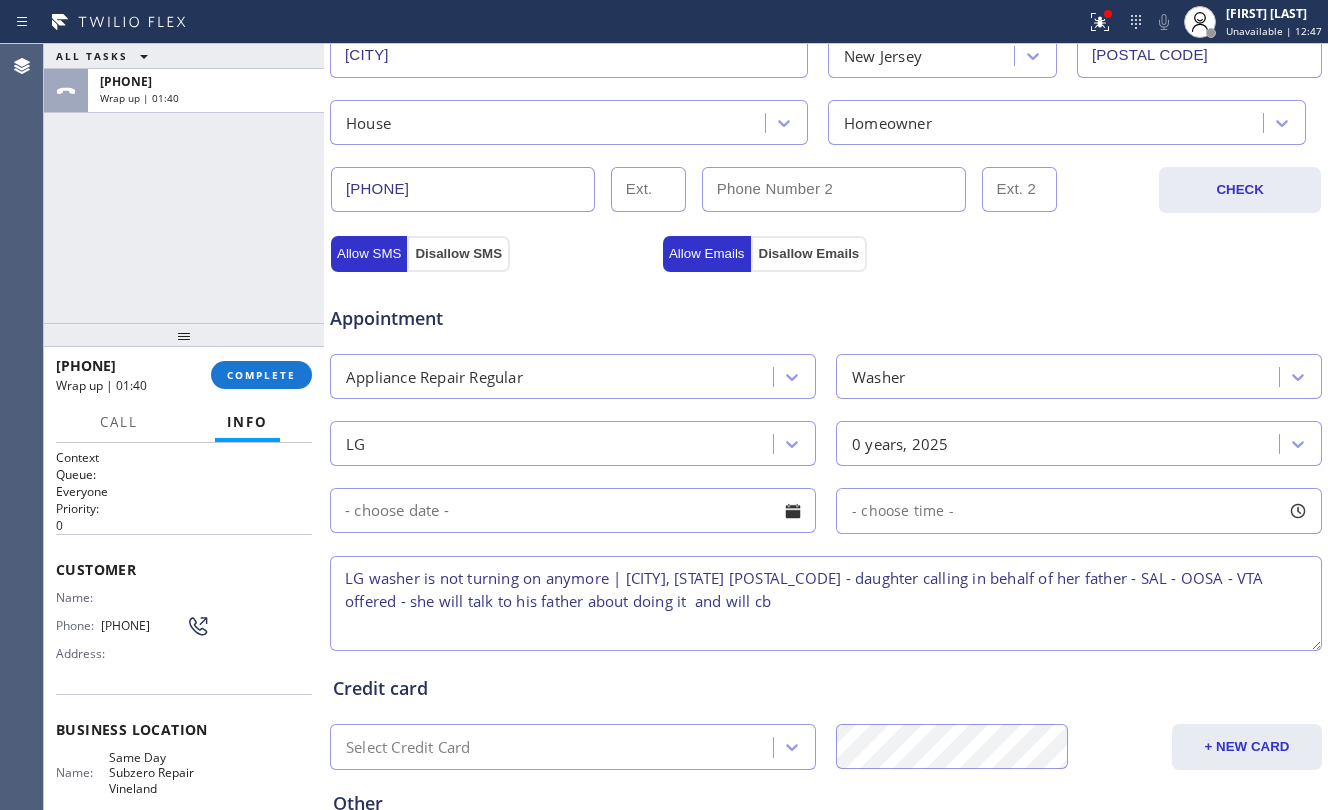 click on "LG washer is not turning on anymore | [CITY], [STATE] [POSTAL_CODE] - daughter calling in behalf of her father - SAL - OOSA - VTA offered - she will talk to his father about doing it  and will cb" at bounding box center (826, 603) 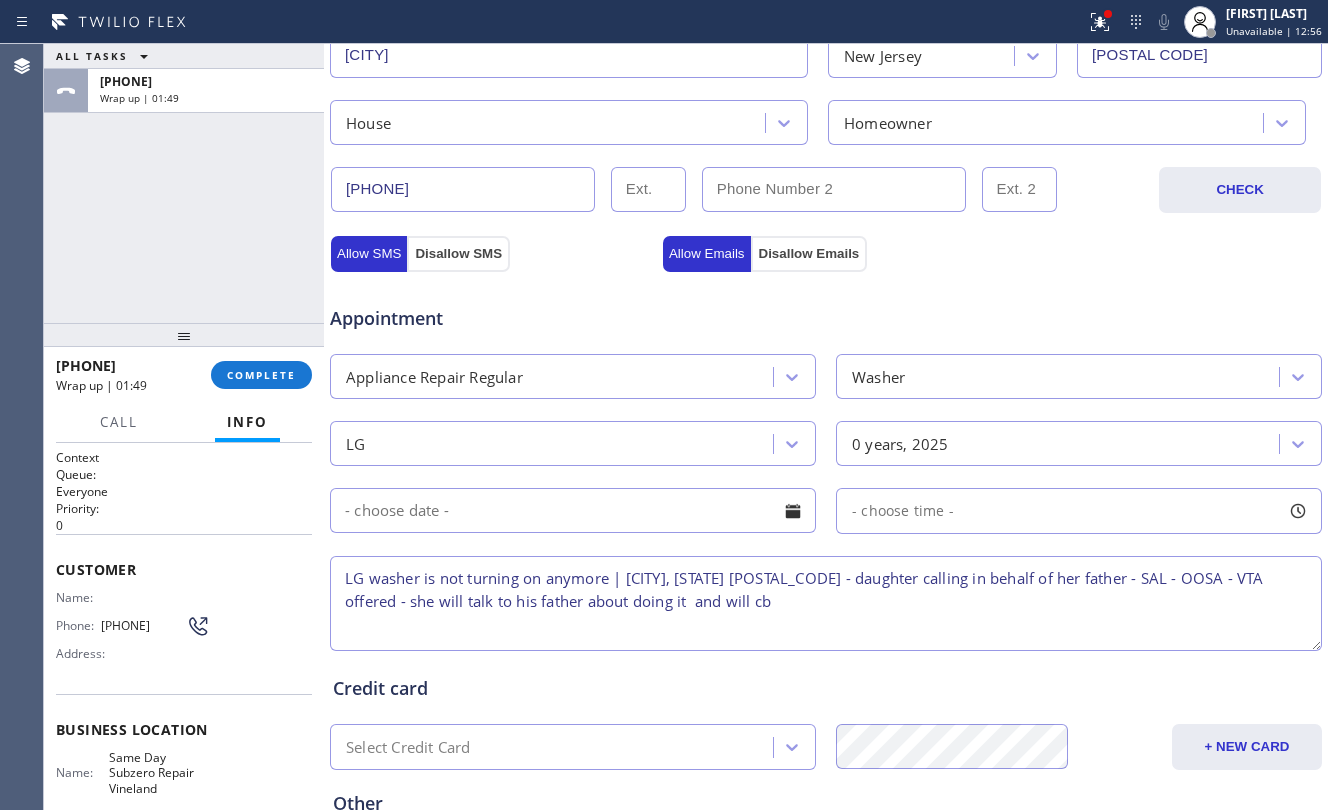 drag, startPoint x: 493, startPoint y: 610, endPoint x: 624, endPoint y: 620, distance: 131.38112 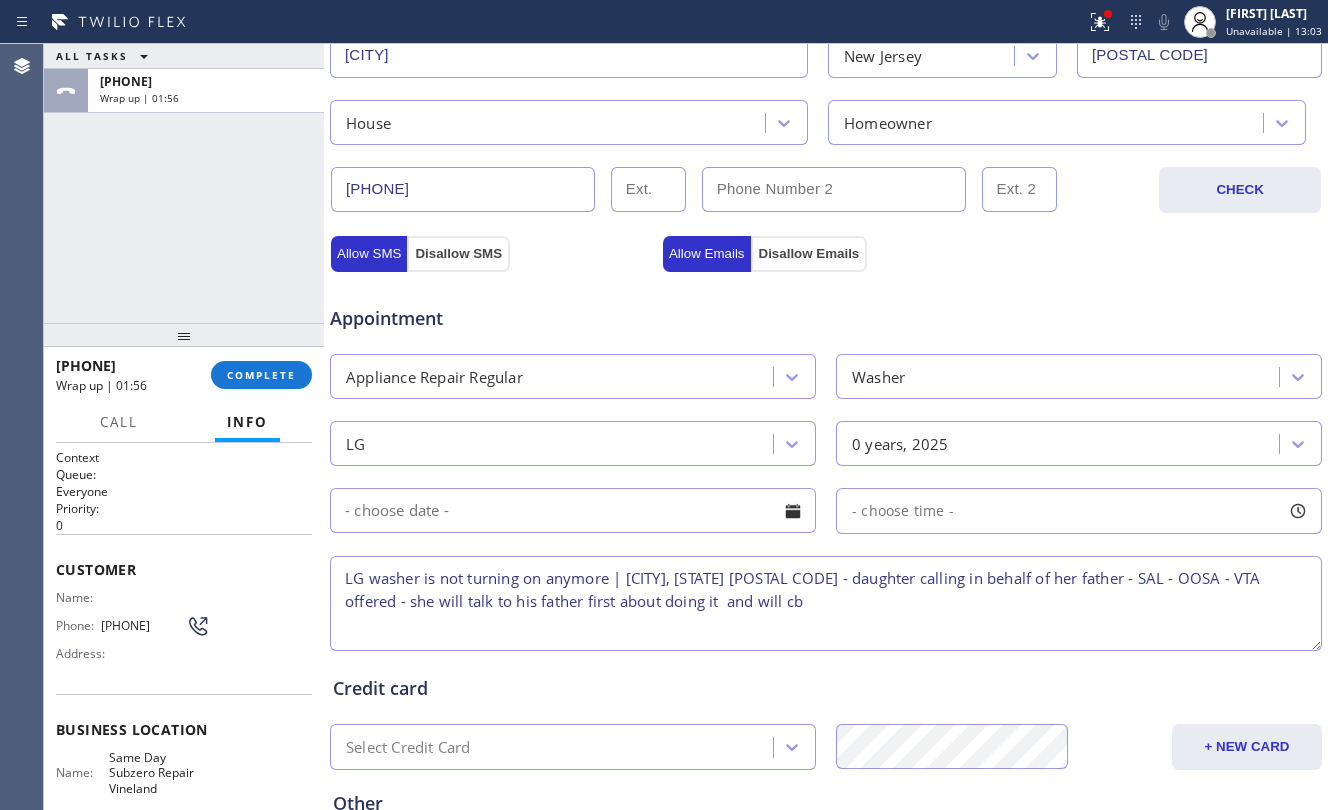 click on "LG washer is not turning on anymore | [CITY], [STATE] [POSTAL CODE] - daughter calling in behalf of her father - SAL - OOSA - VTA offered - she will talk to his father first about doing it  and will cb" at bounding box center [826, 603] 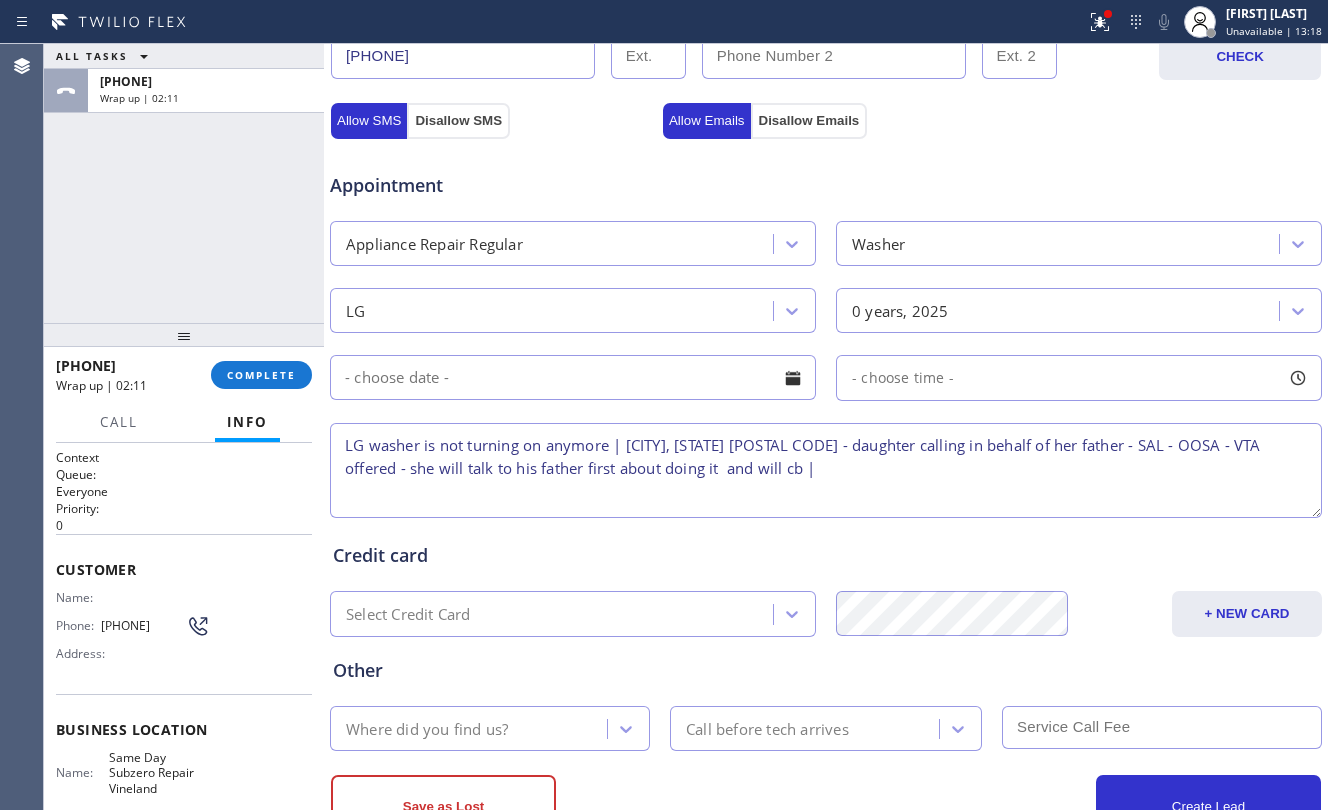 scroll, scrollTop: 745, scrollLeft: 0, axis: vertical 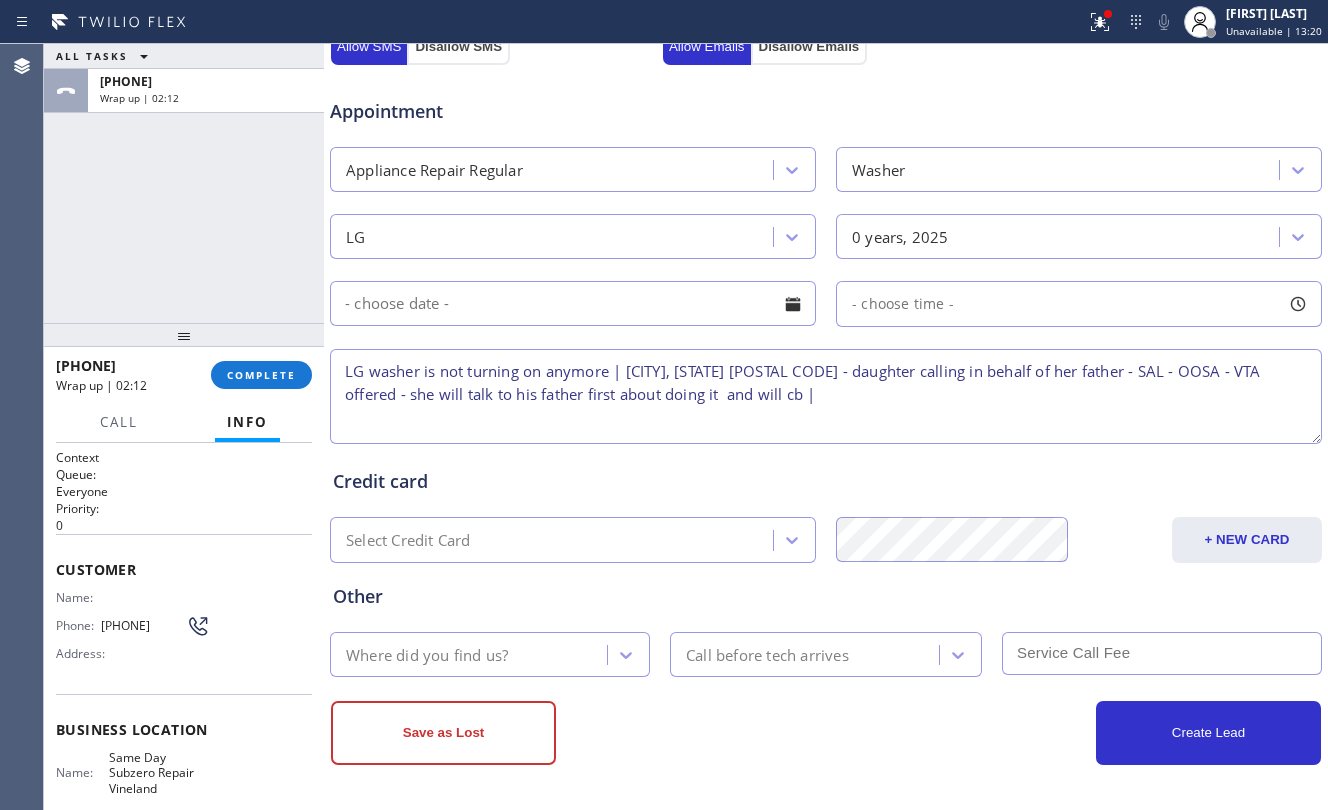 click on "LG washer is not turning on anymore | [CITY], [STATE] [POSTAL CODE] - daughter calling in behalf of her father - SAL - OOSA - VTA offered - she will talk to his father first about doing it  and will cb |" at bounding box center [826, 396] 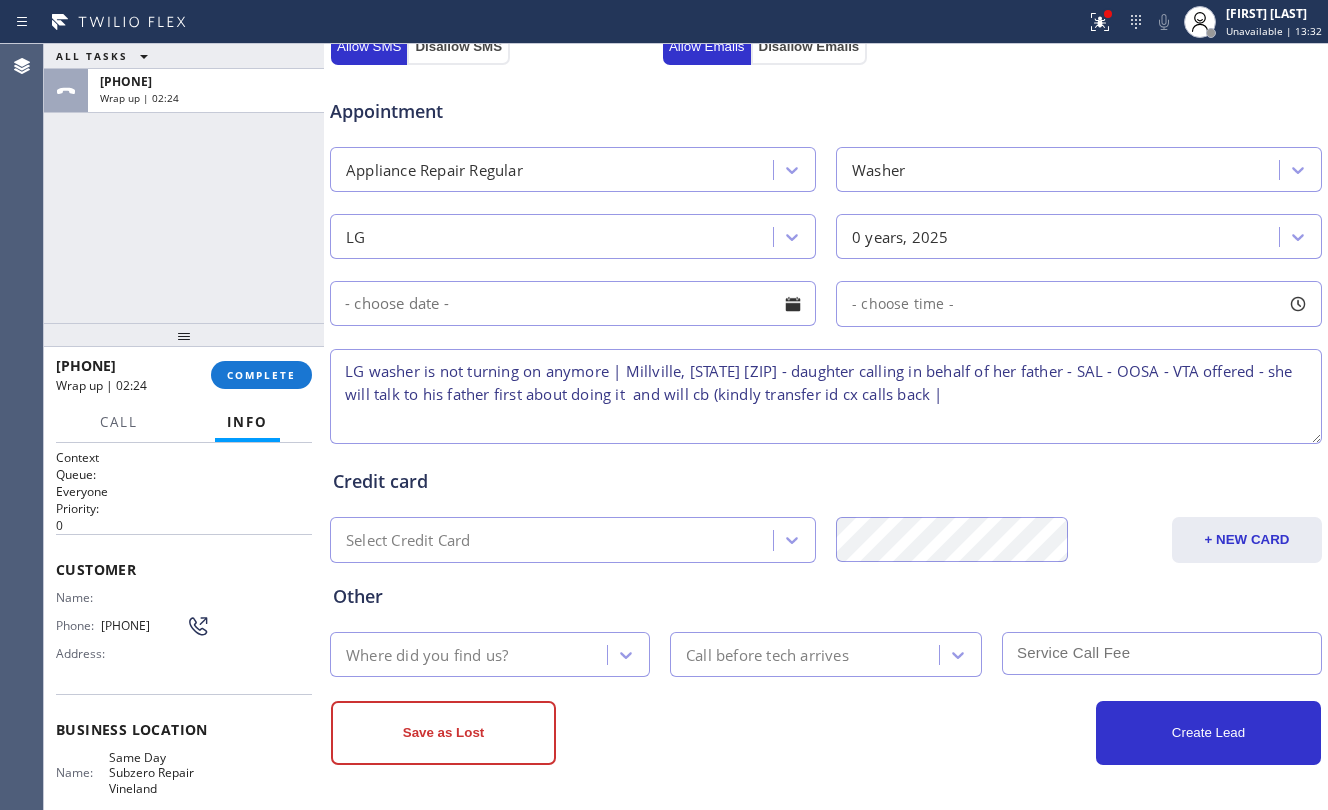 click on "LG washer is not turning on anymore | Millville, [STATE] [ZIP] - daughter calling in behalf of her father - SAL - OOSA - VTA offered - she will talk to his father first about doing it  and will cb (kindly transfer id cx calls back |" at bounding box center [826, 396] 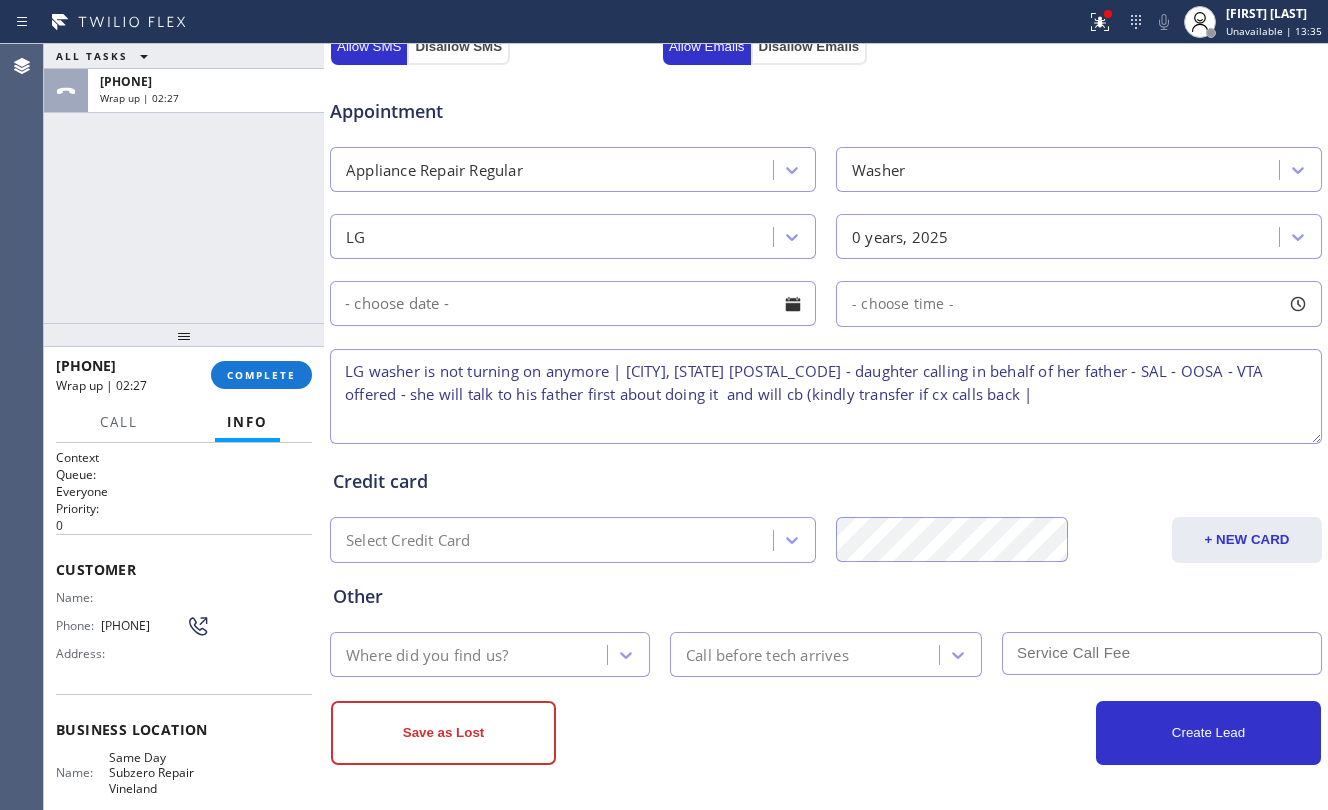 drag, startPoint x: 921, startPoint y: 400, endPoint x: 932, endPoint y: 401, distance: 11.045361 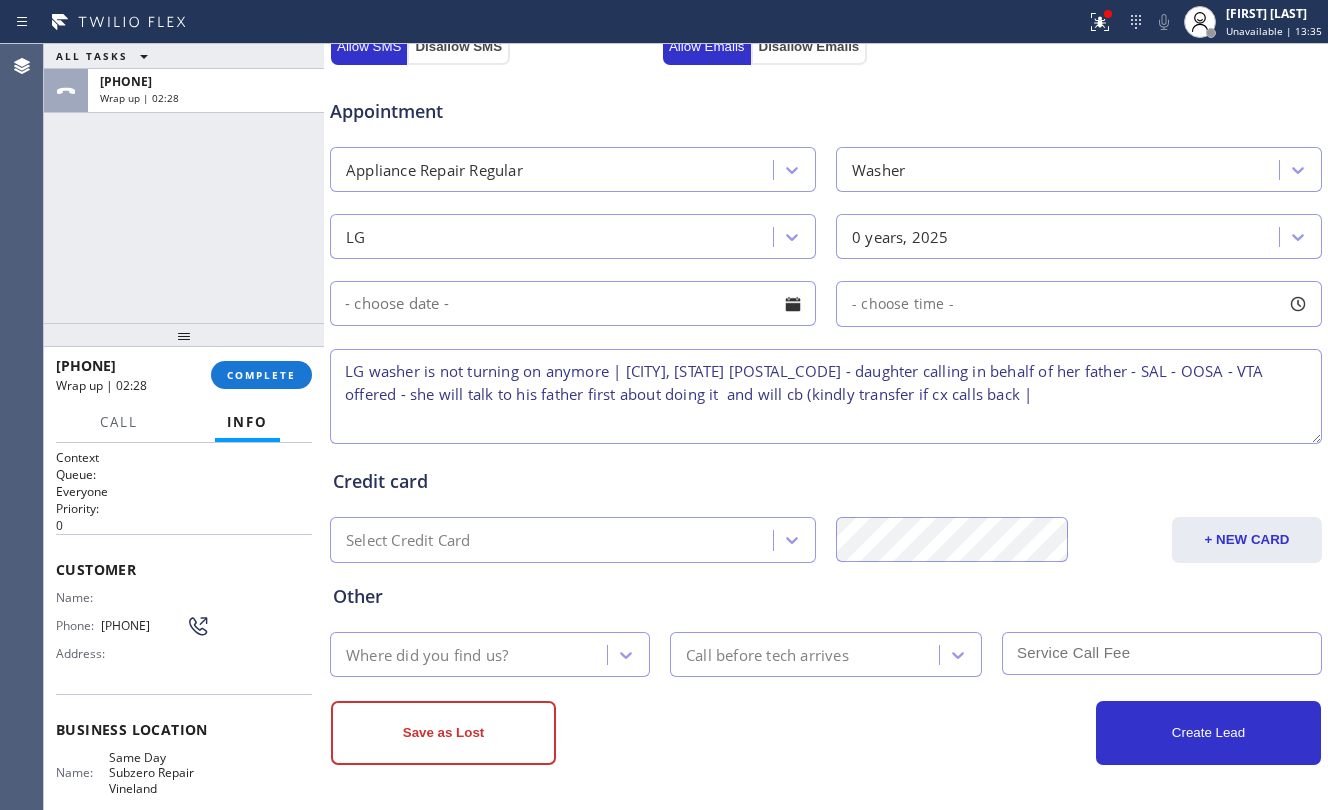 click on "LG washer is not turning on anymore | [CITY], [STATE] [POSTAL_CODE] - daughter calling in behalf of her father - SAL - OOSA - VTA offered - she will talk to his father first about doing it  and will cb (kindly transfer if cx calls back |" at bounding box center [826, 396] 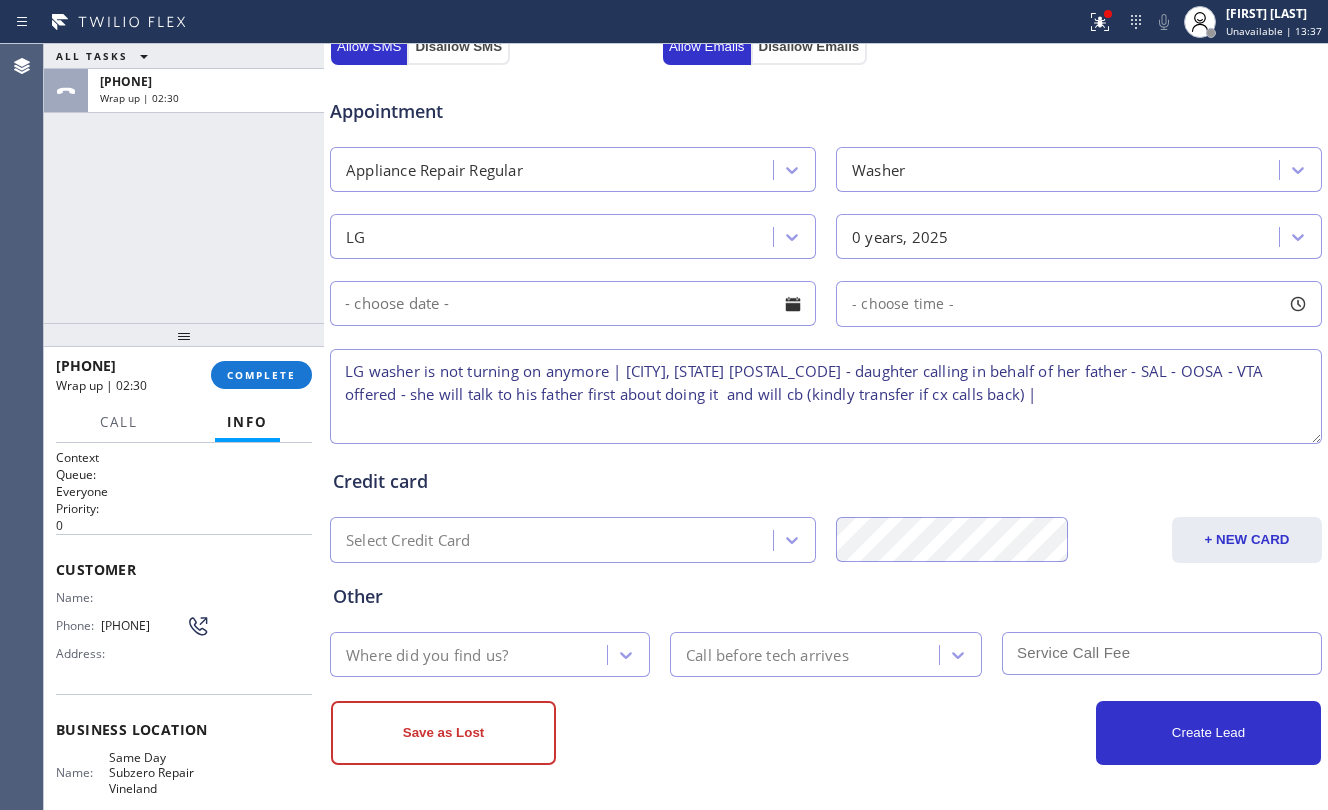 type on "LG washer is not turning on anymore | [CITY], [STATE] [POSTAL_CODE] - daughter calling in behalf of her father - SAL - OOSA - VTA offered - she will talk to his father first about doing it  and will cb (kindly transfer if cx calls back) |" 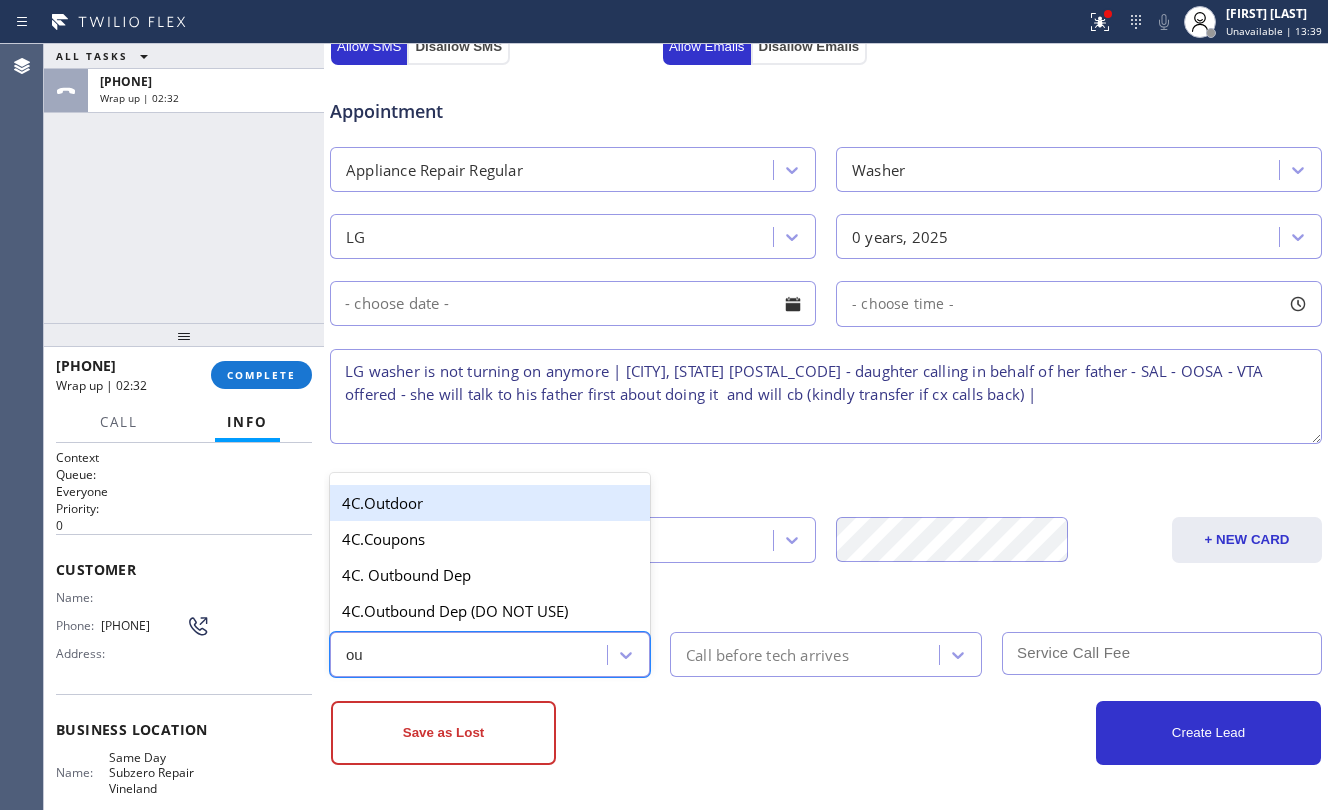 type on "out" 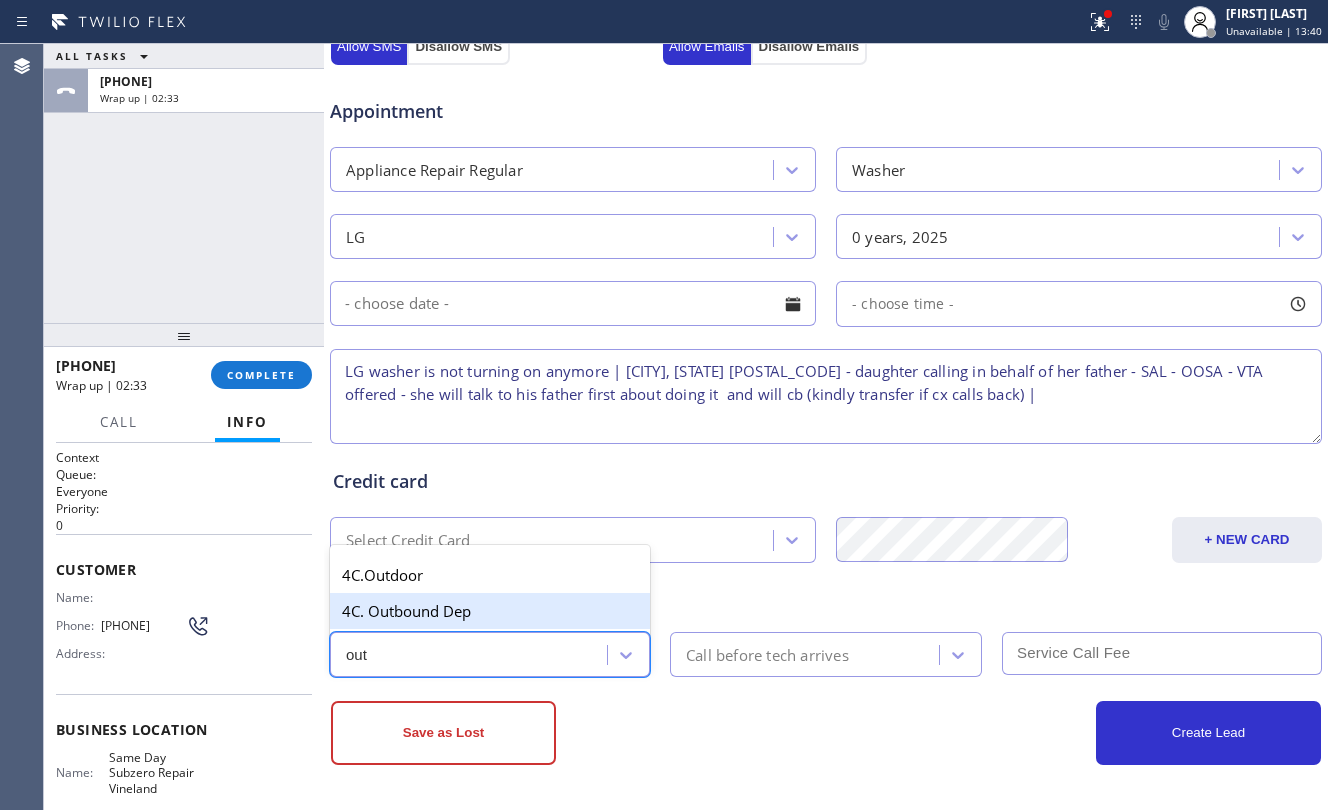 click on "4C. Outbound Dep" at bounding box center [490, 611] 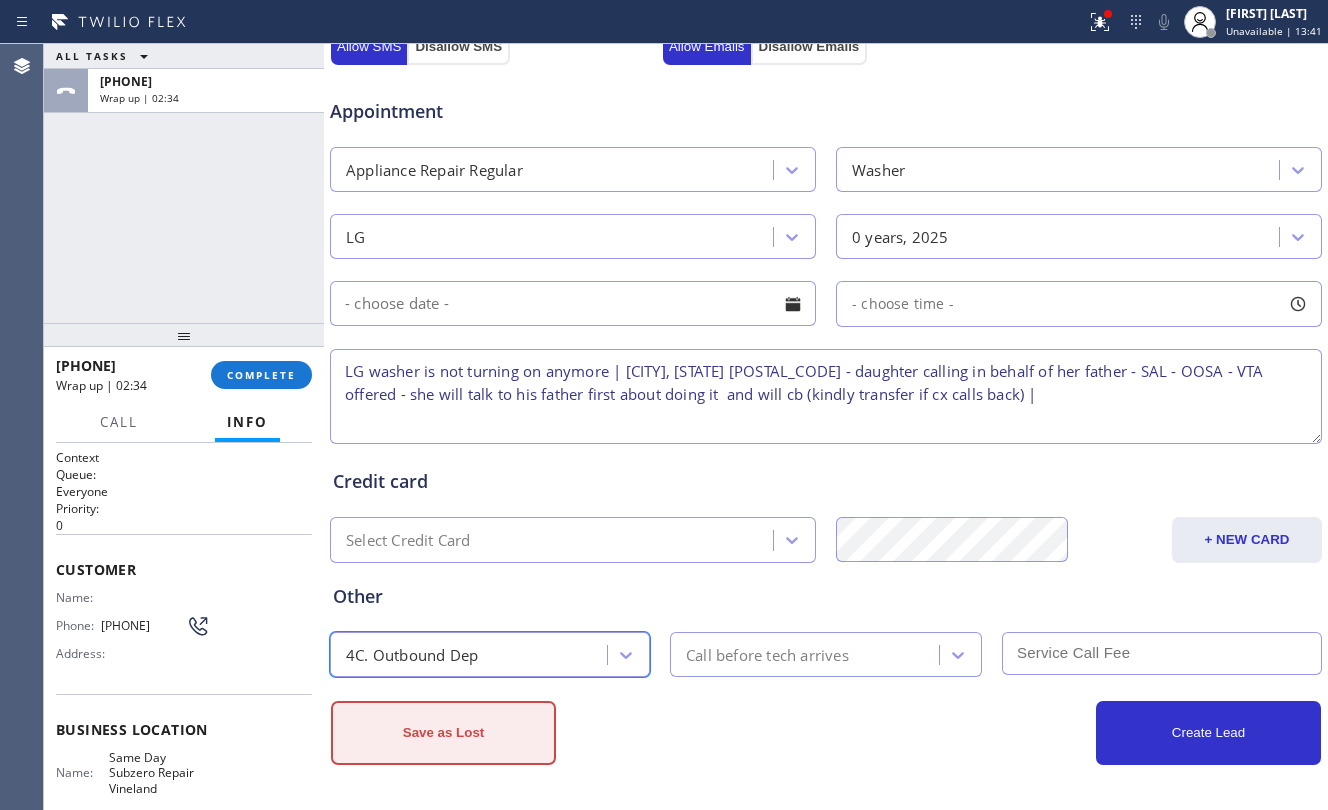 click on "Save as Lost" at bounding box center [443, 733] 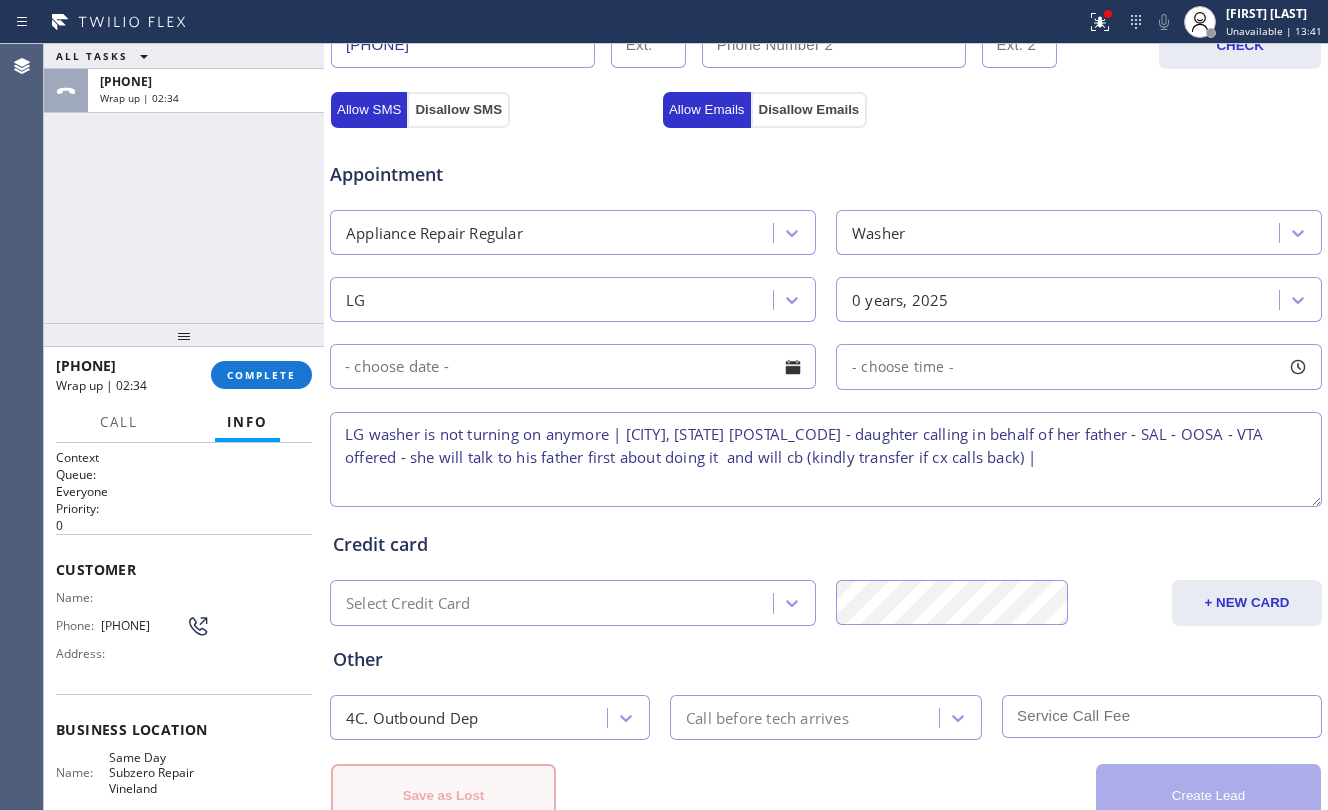 scroll, scrollTop: 813, scrollLeft: 0, axis: vertical 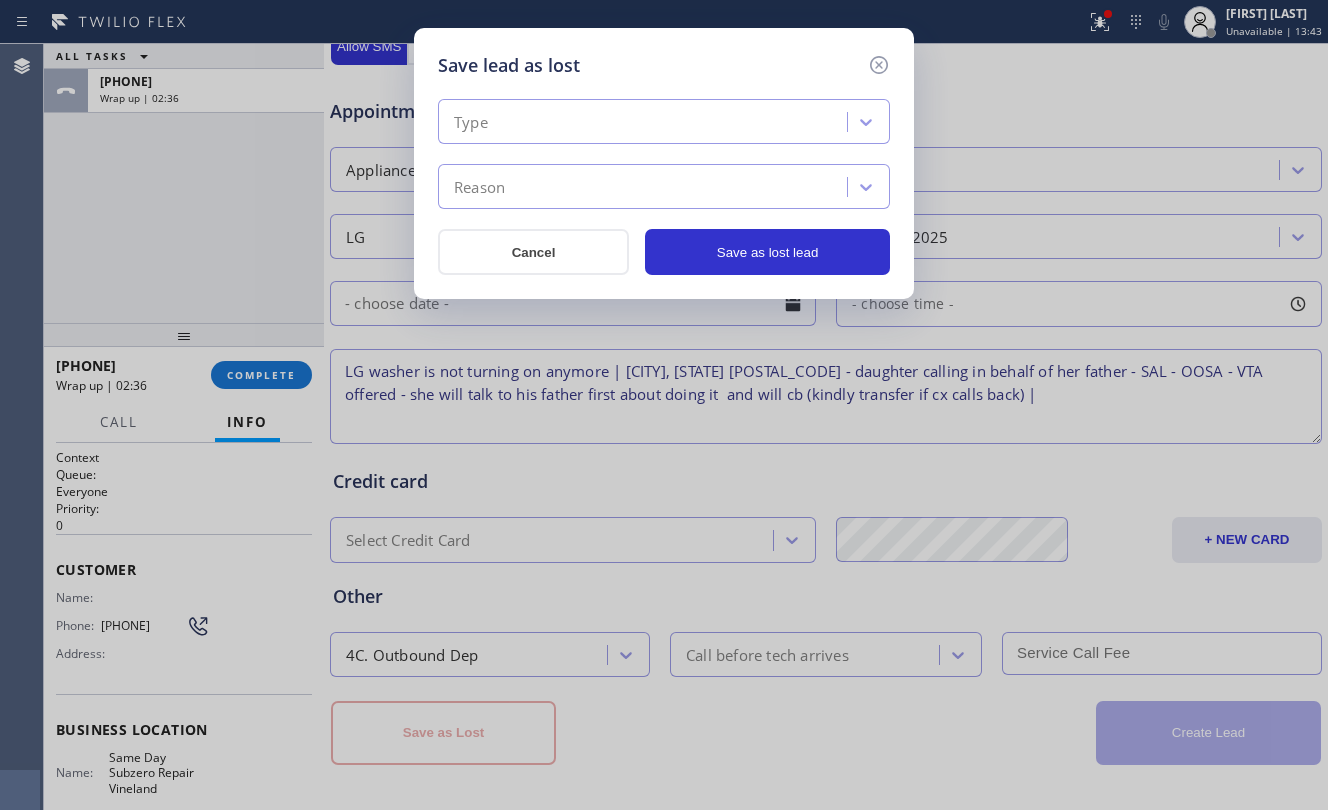 click on "Type" at bounding box center [645, 122] 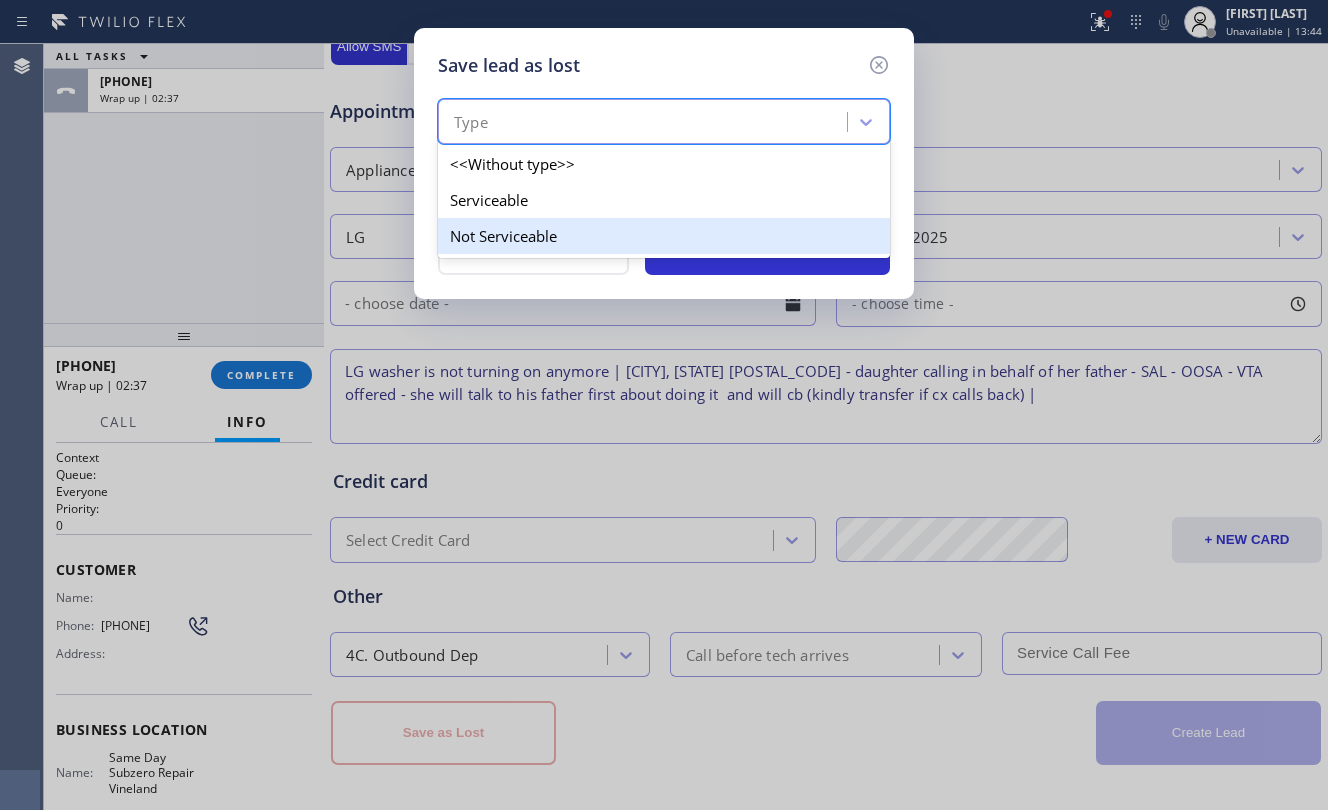 click on "Not Serviceable" at bounding box center [664, 236] 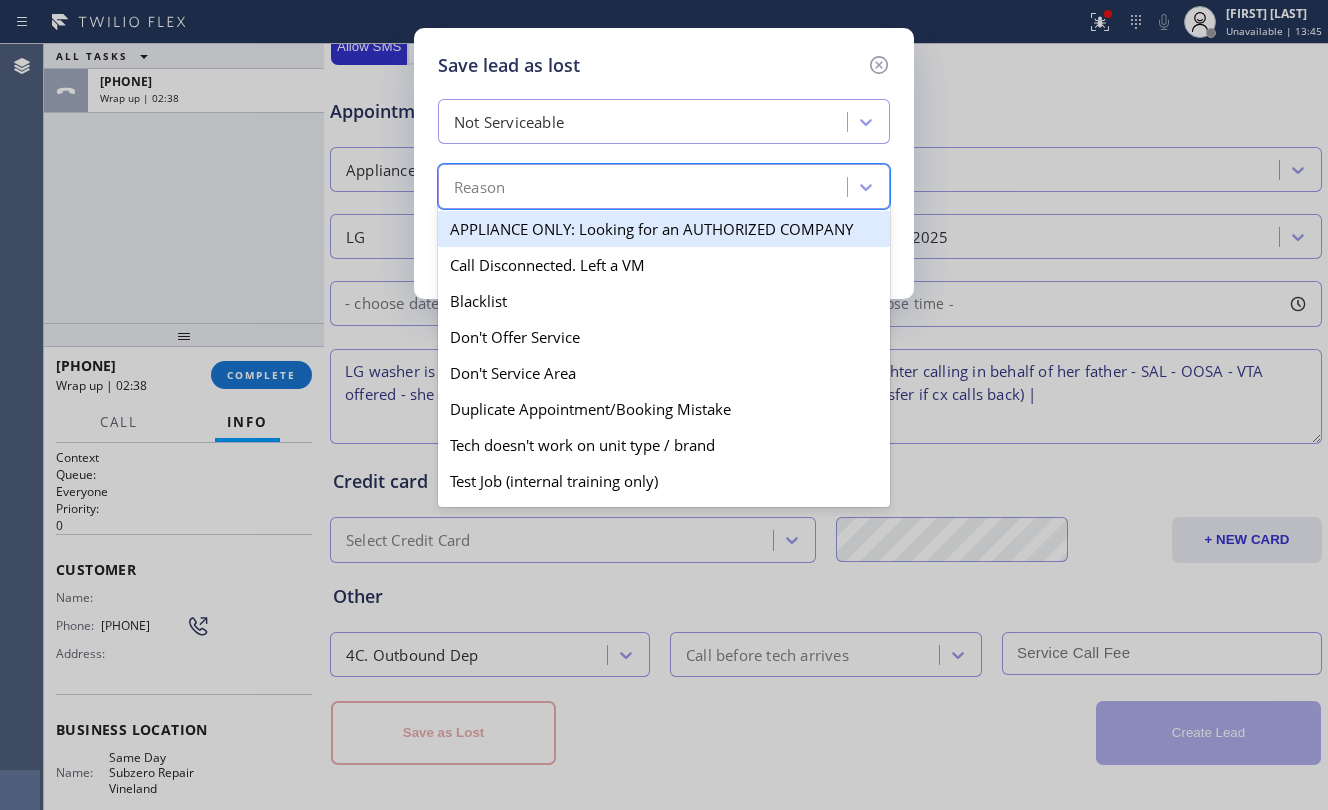 click on "Reason" at bounding box center (479, 187) 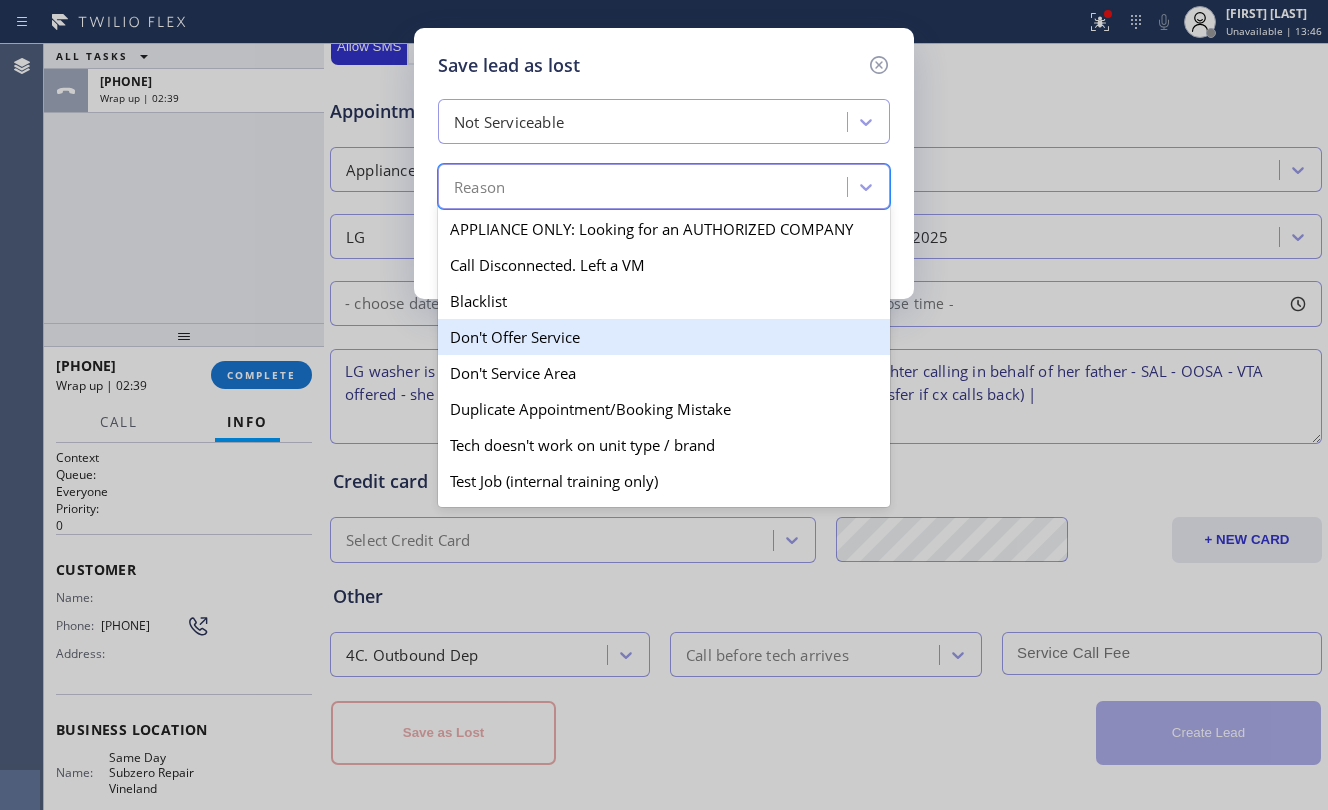 click on "Don't Offer Service" at bounding box center (664, 337) 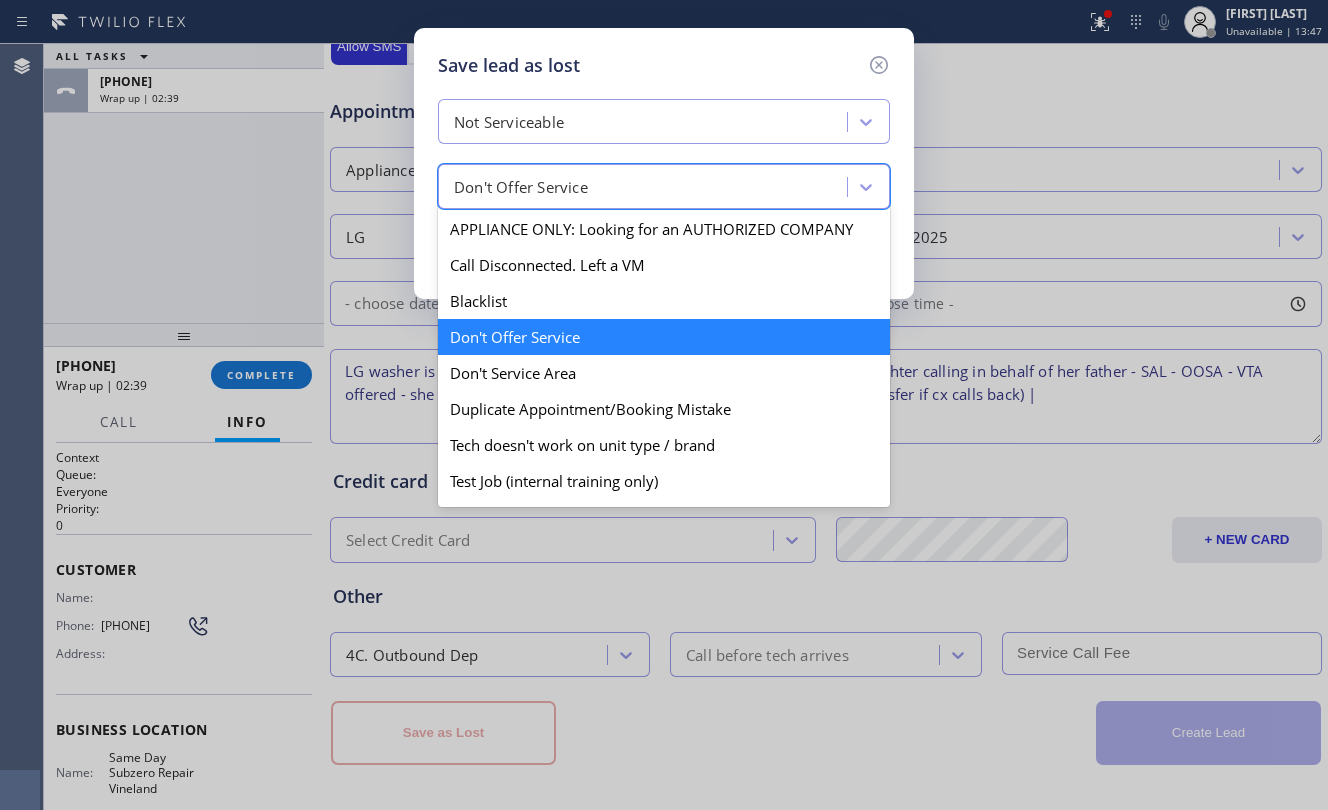 click on "Don't Offer Service" at bounding box center (664, 186) 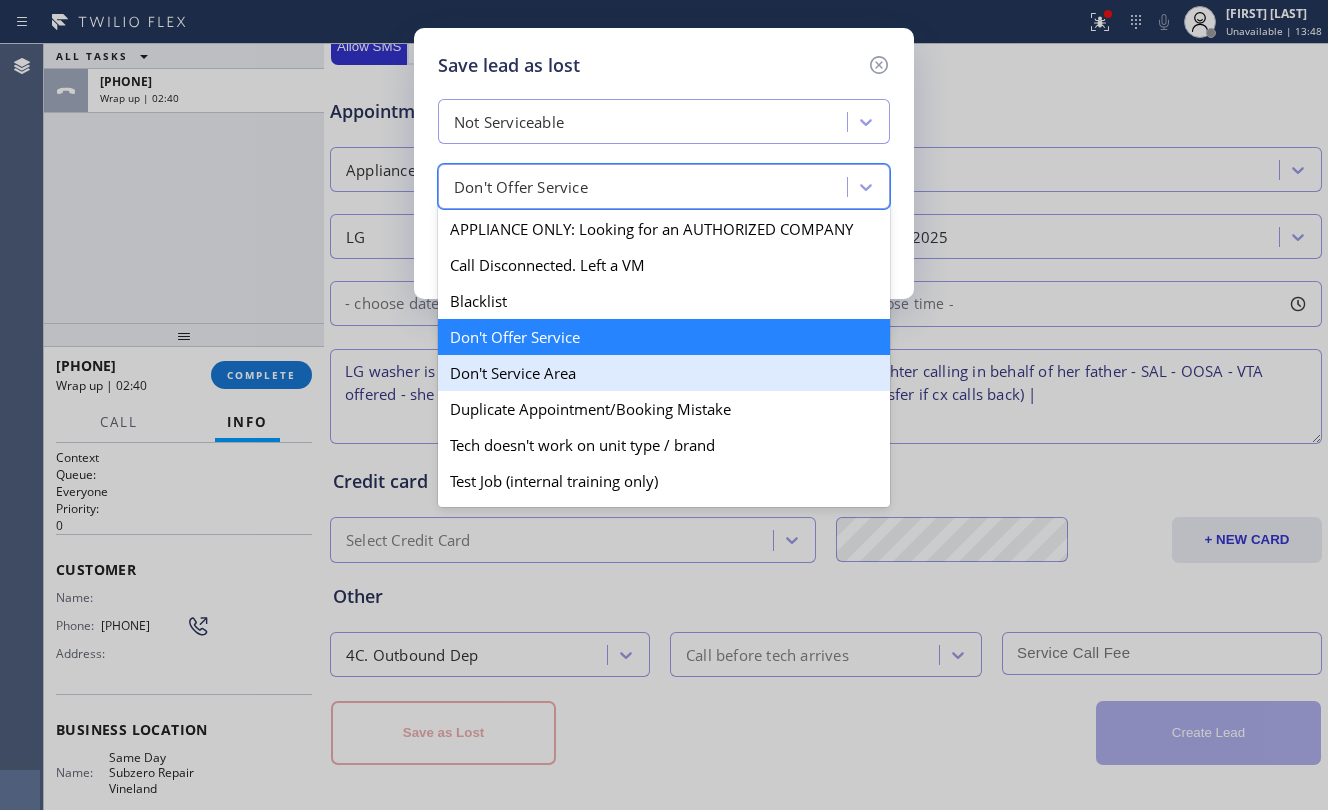 drag, startPoint x: 492, startPoint y: 374, endPoint x: 493, endPoint y: 362, distance: 12.0415945 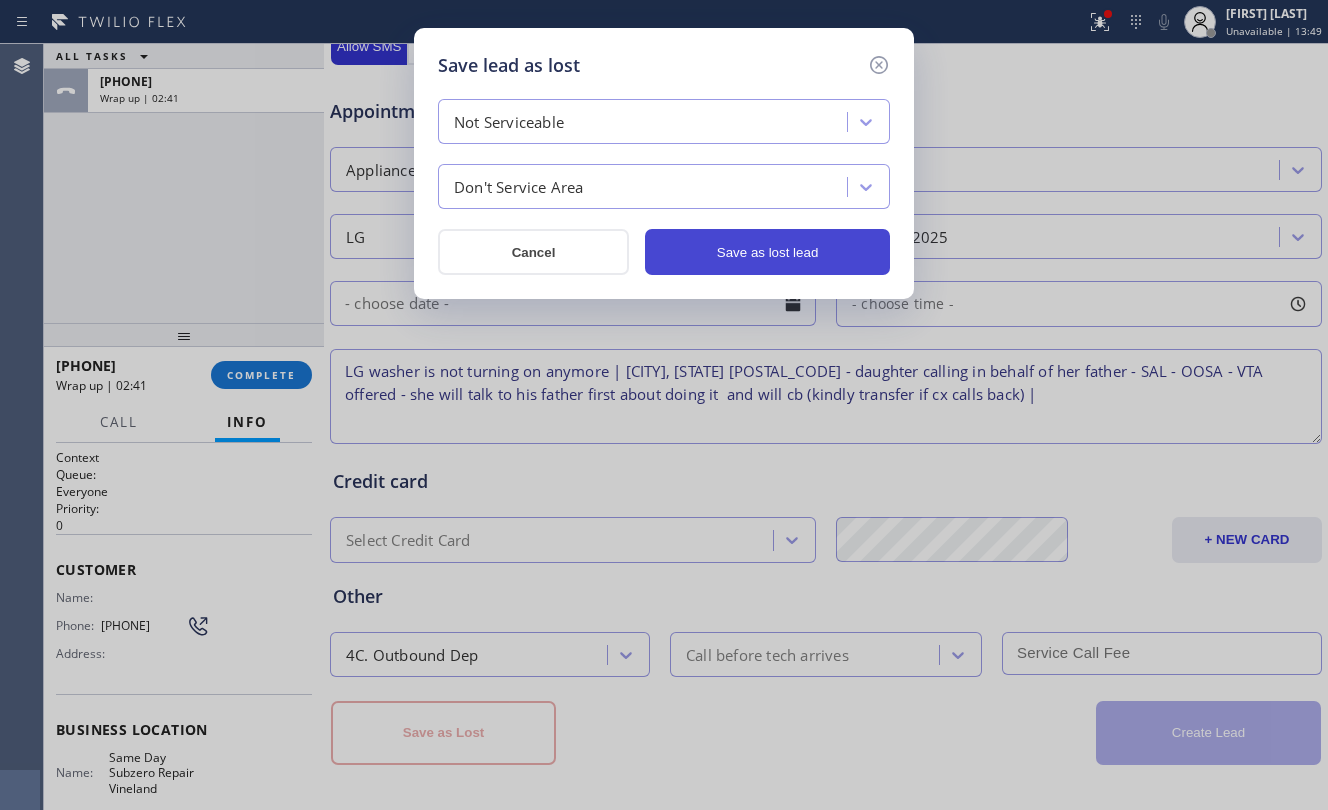 click on "Save as lost lead" at bounding box center (767, 252) 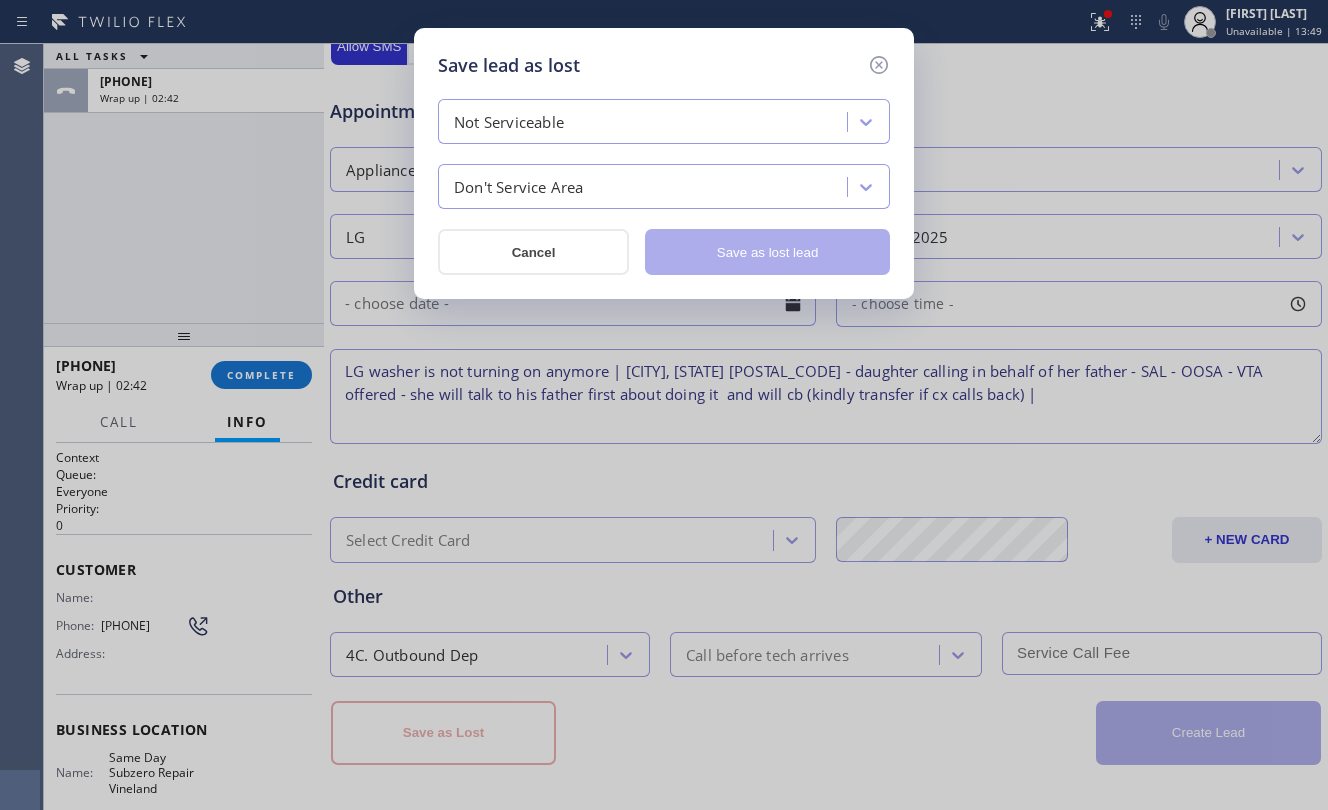 type 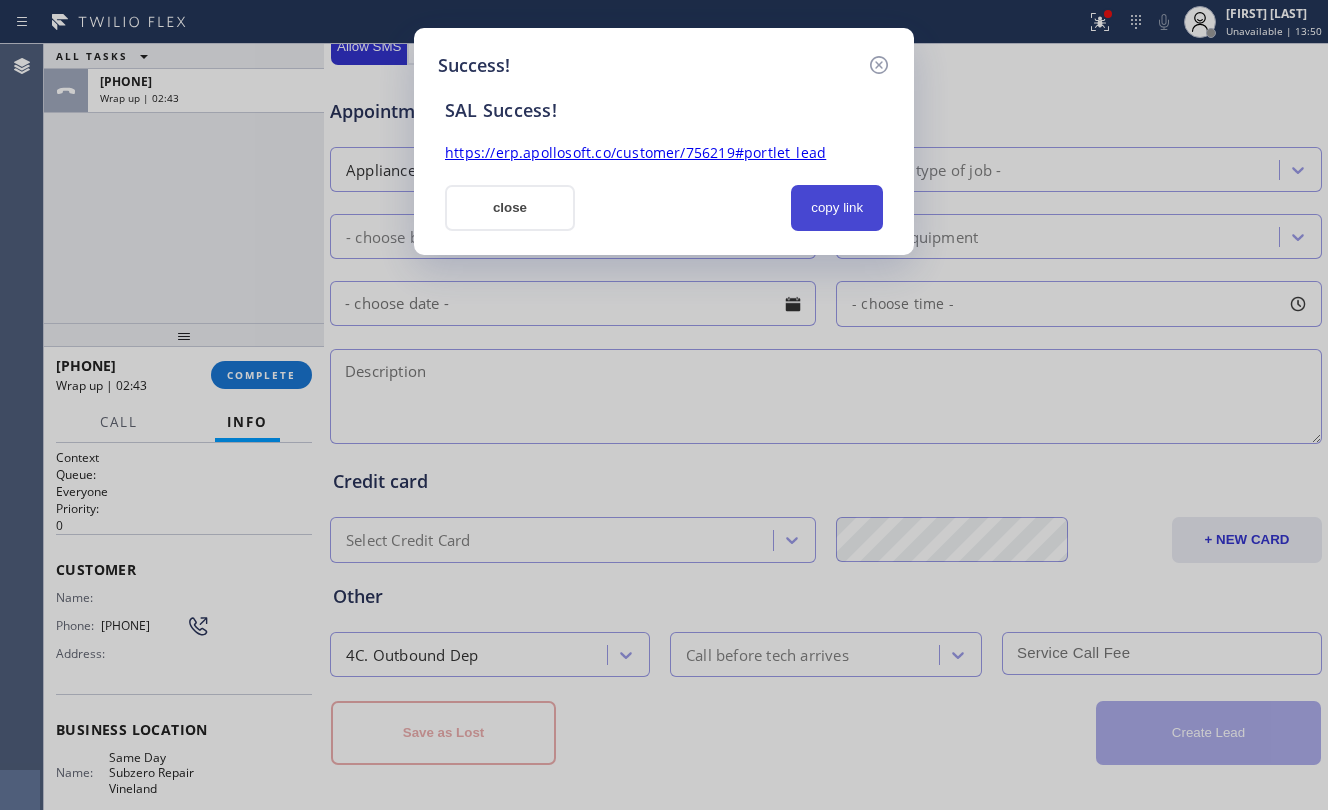 click on "copy link" at bounding box center (837, 208) 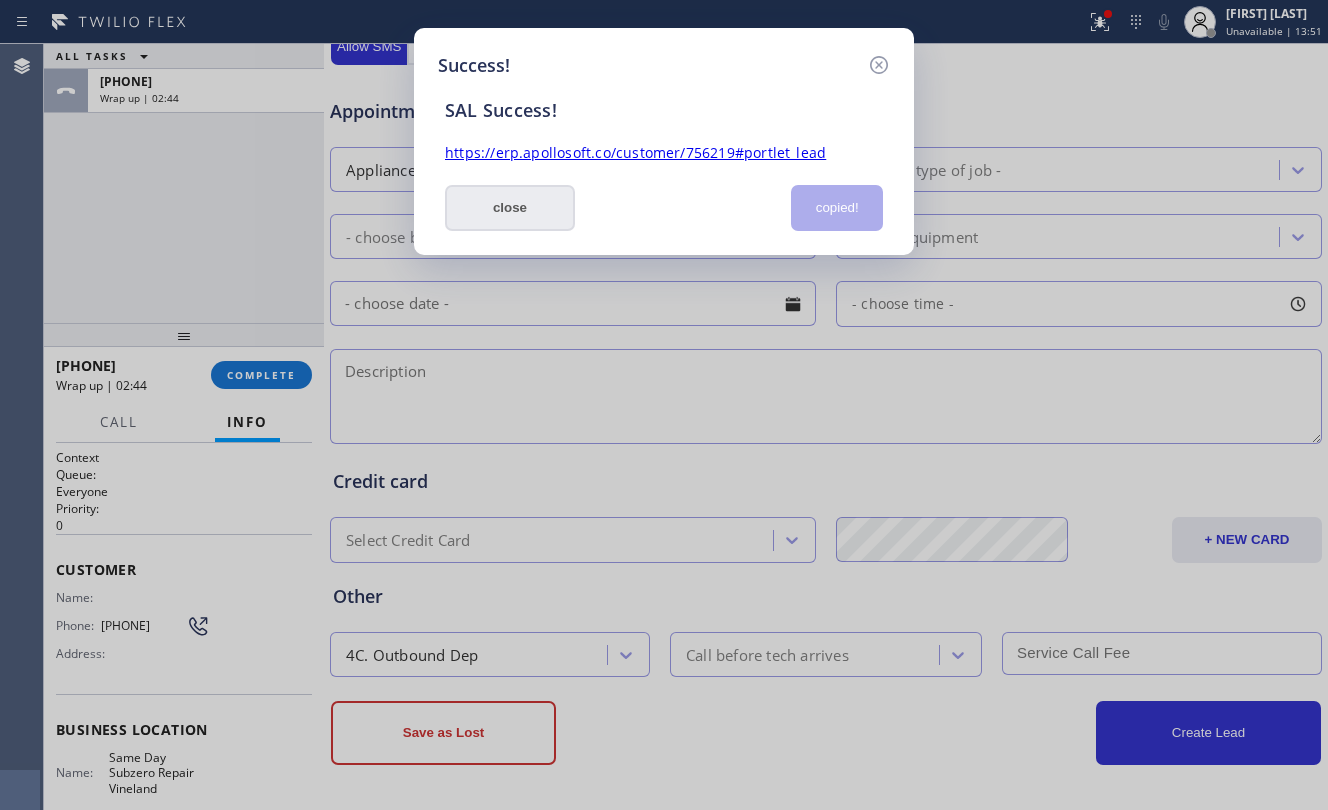 click on "close" at bounding box center [510, 208] 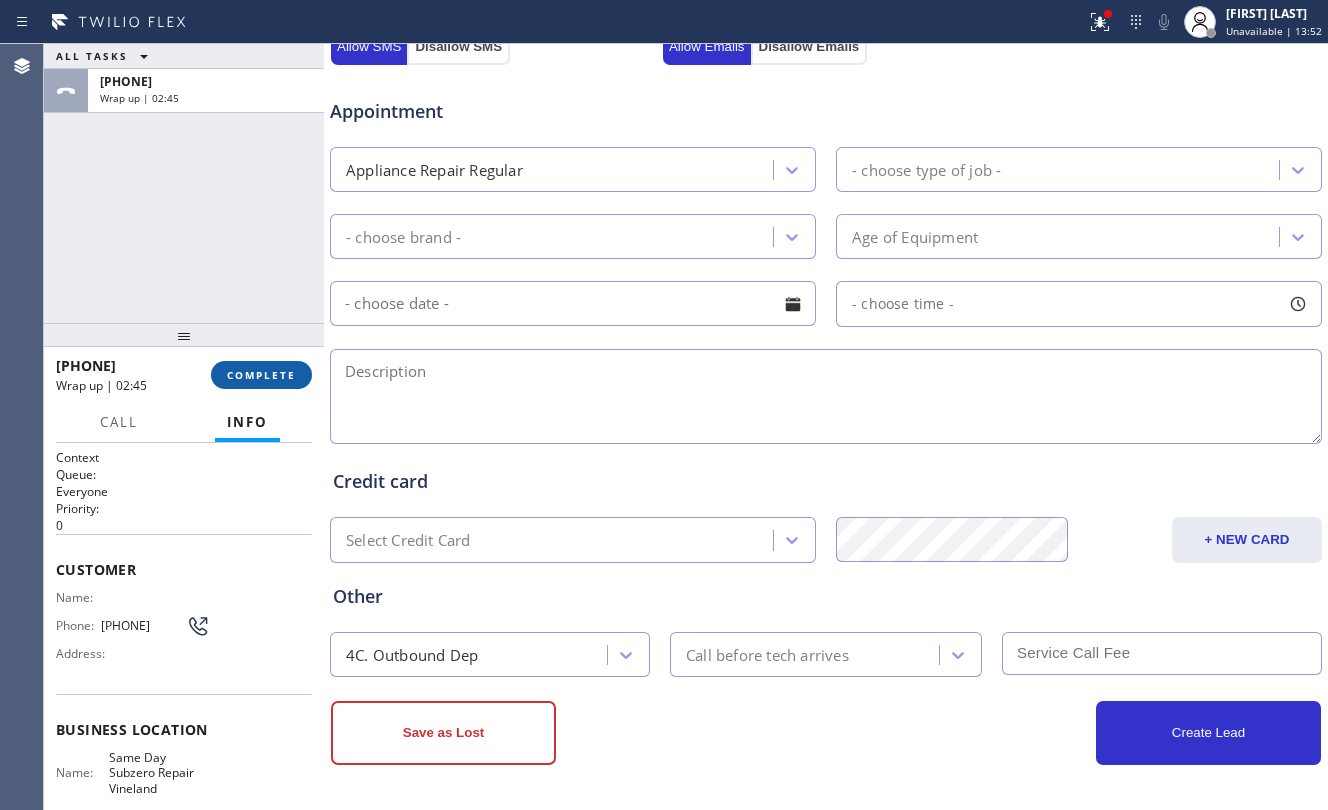 click on "COMPLETE" at bounding box center (261, 375) 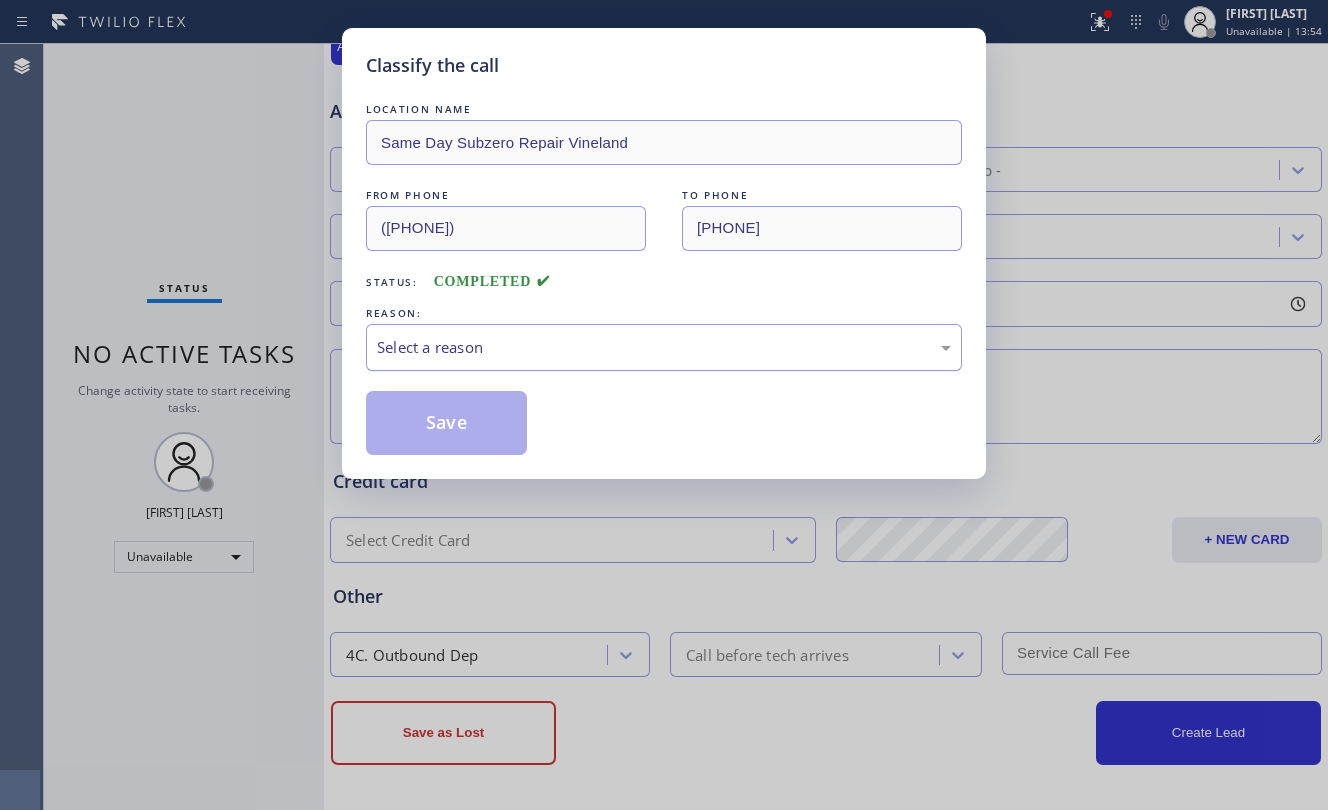 click on "Select a reason" at bounding box center [664, 347] 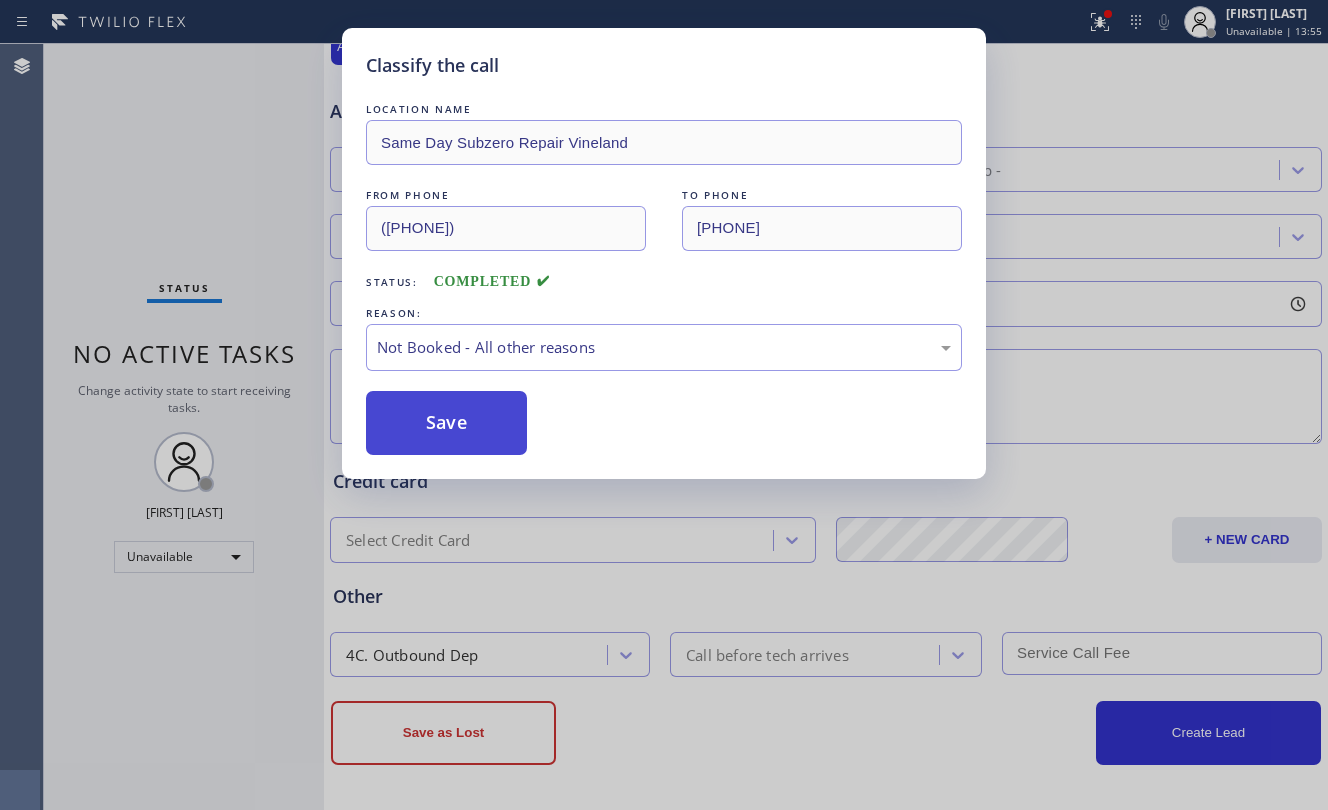 click on "Save" at bounding box center [446, 423] 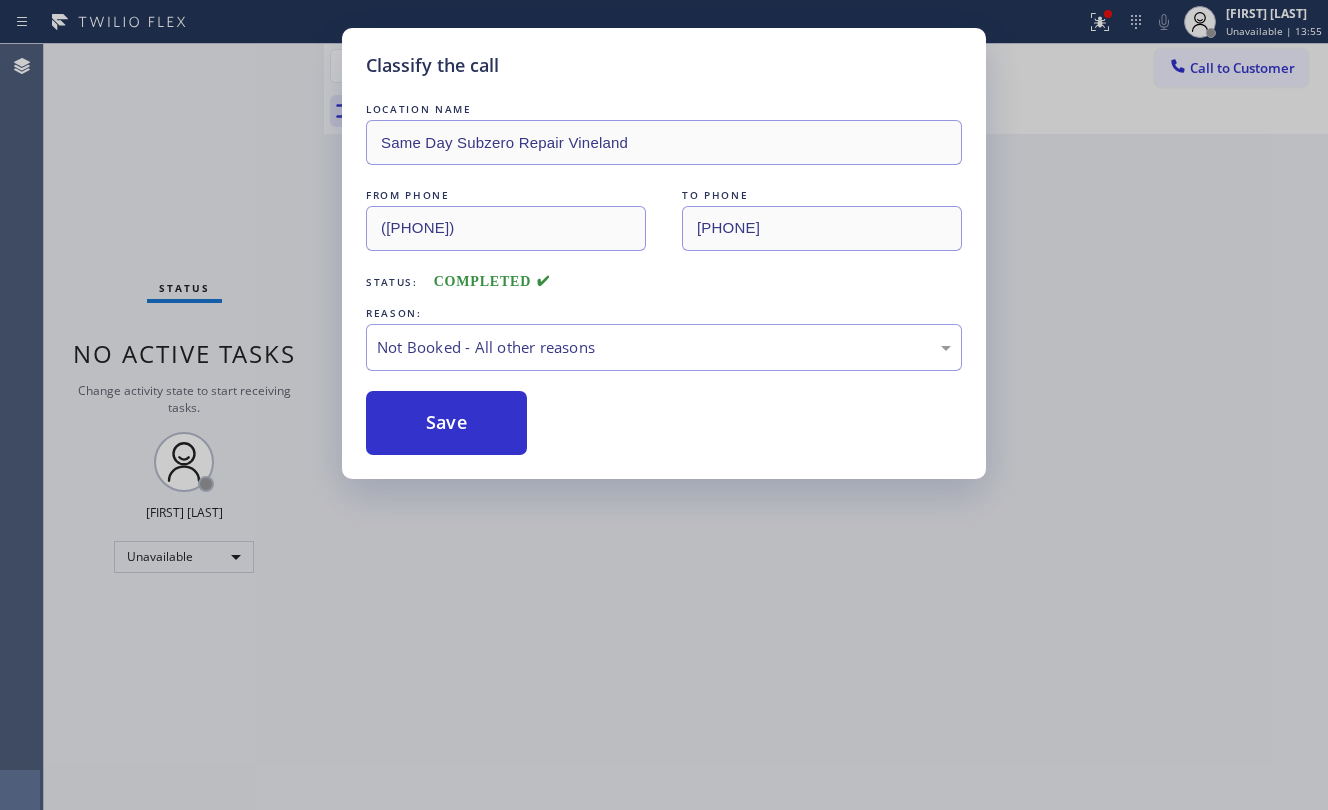 scroll, scrollTop: 0, scrollLeft: 0, axis: both 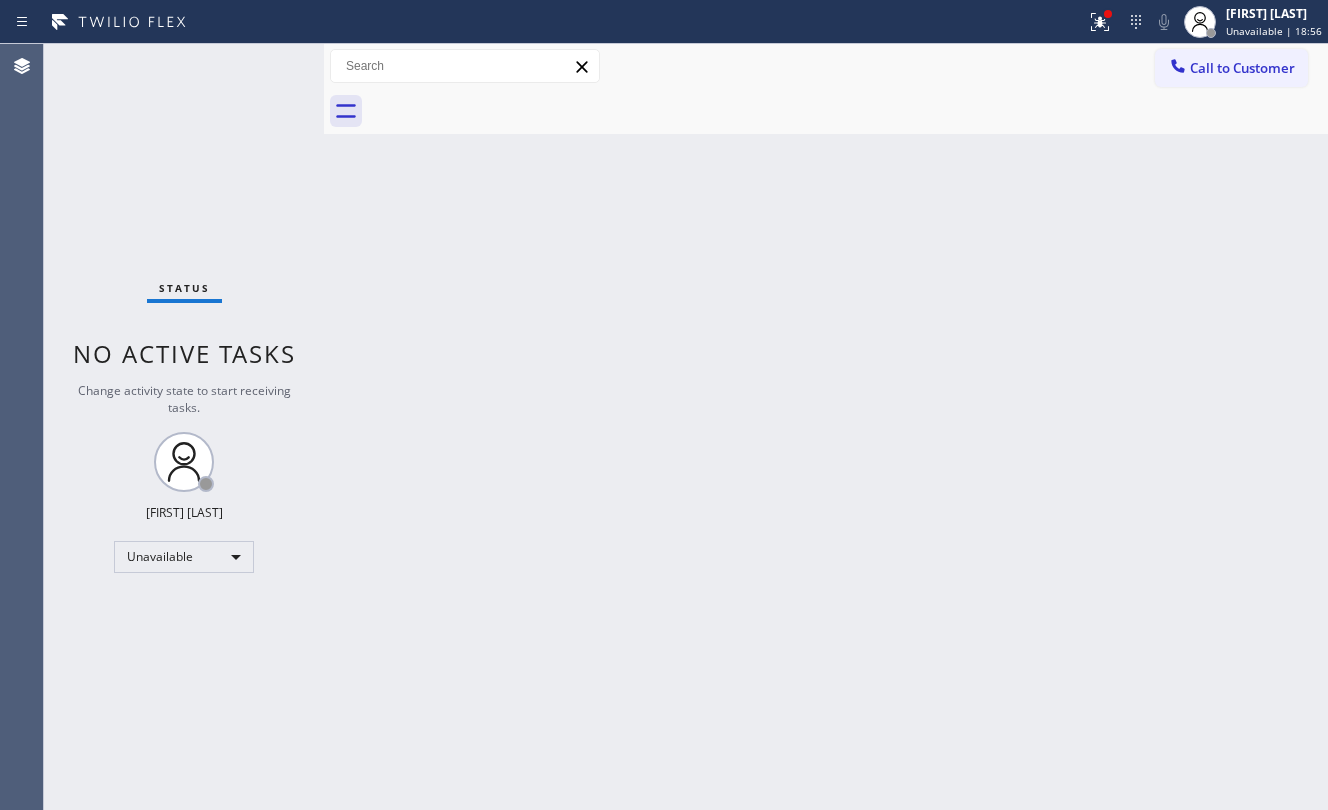 click on "Back to Dashboard Change Sender ID Customers Technicians Select a contact Outbound call Location Search location Your caller id phone number Customer number Call Customer info Name   Phone none Address none Change Sender ID HVAC [PHONE] 5 Star Appliance [PHONE] Appliance Repair [PHONE] Plumbing [PHONE] Air Duct Cleaning [PHONE]  Electricians [PHONE] Cancel Change Check personal SMS Reset Change No tabs Call to Customer Outbound call Location Same Day Subzero Repair Vineland Your caller id phone number ([AREACODE]) [EXCHANGE]-[LINE] Customer number Call Outbound call Technician Search Technician Your caller id phone number Your caller id phone number Call" at bounding box center (826, 427) 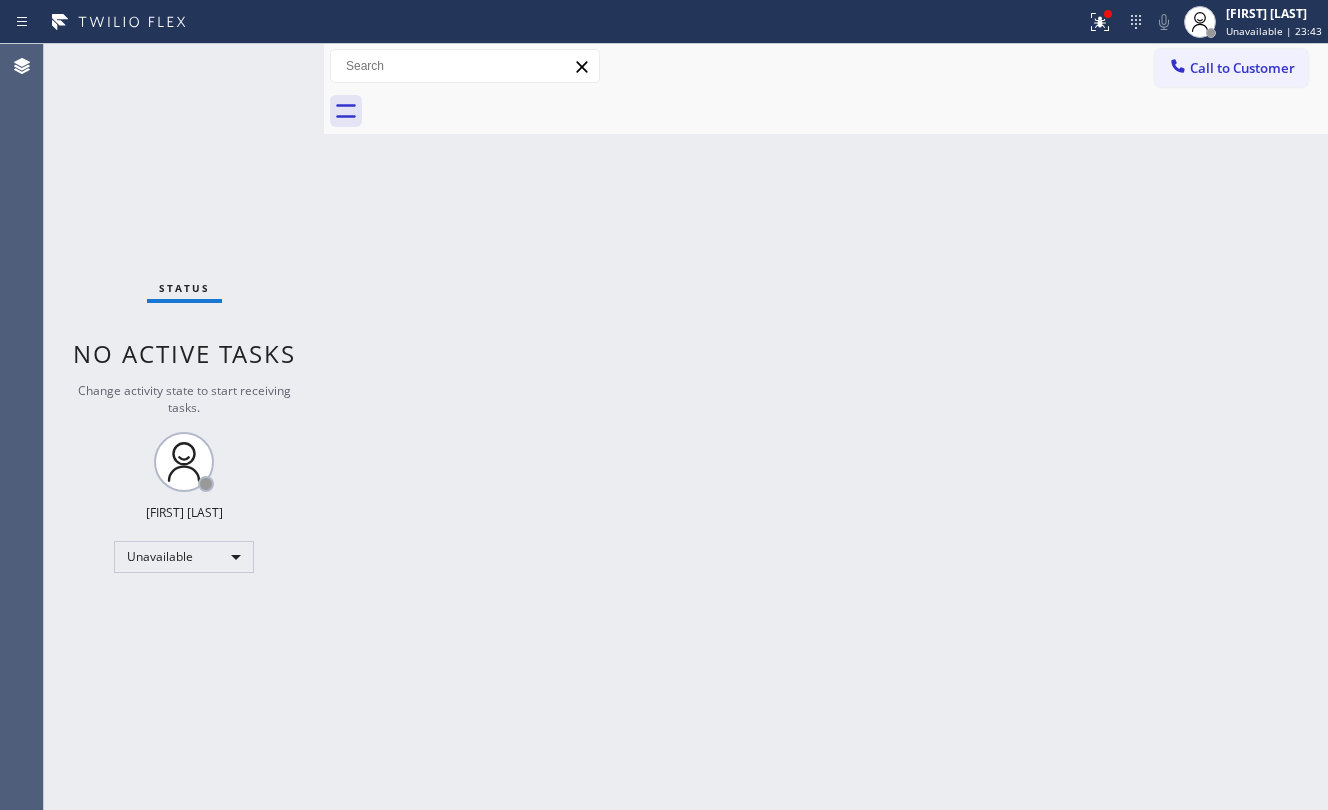 click on "Back to Dashboard Change Sender ID Customers Technicians Select a contact Outbound call Location Search location Your caller id phone number Customer number Call Customer info Name   Phone none Address none Change Sender ID HVAC [PHONE] 5 Star Appliance [PHONE] Appliance Repair [PHONE] Plumbing [PHONE] Air Duct Cleaning [PHONE]  Electricians [PHONE] Cancel Change Check personal SMS Reset Change No tabs Call to Customer Outbound call Location Same Day Subzero Repair Vineland Your caller id phone number ([AREACODE]) [EXCHANGE]-[LINE] Customer number Call Outbound call Technician Search Technician Your caller id phone number Your caller id phone number Call" at bounding box center (826, 427) 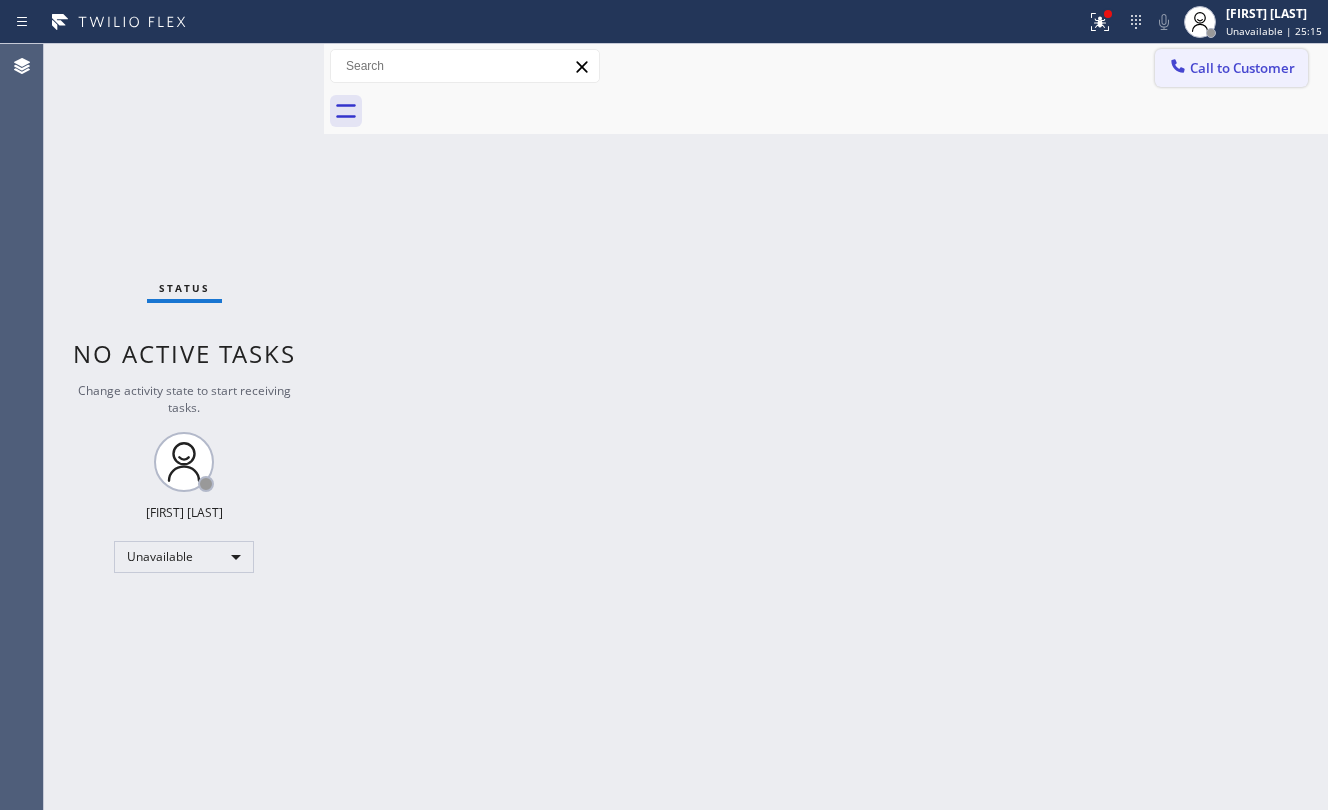 click on "Call to Customer" at bounding box center (1242, 68) 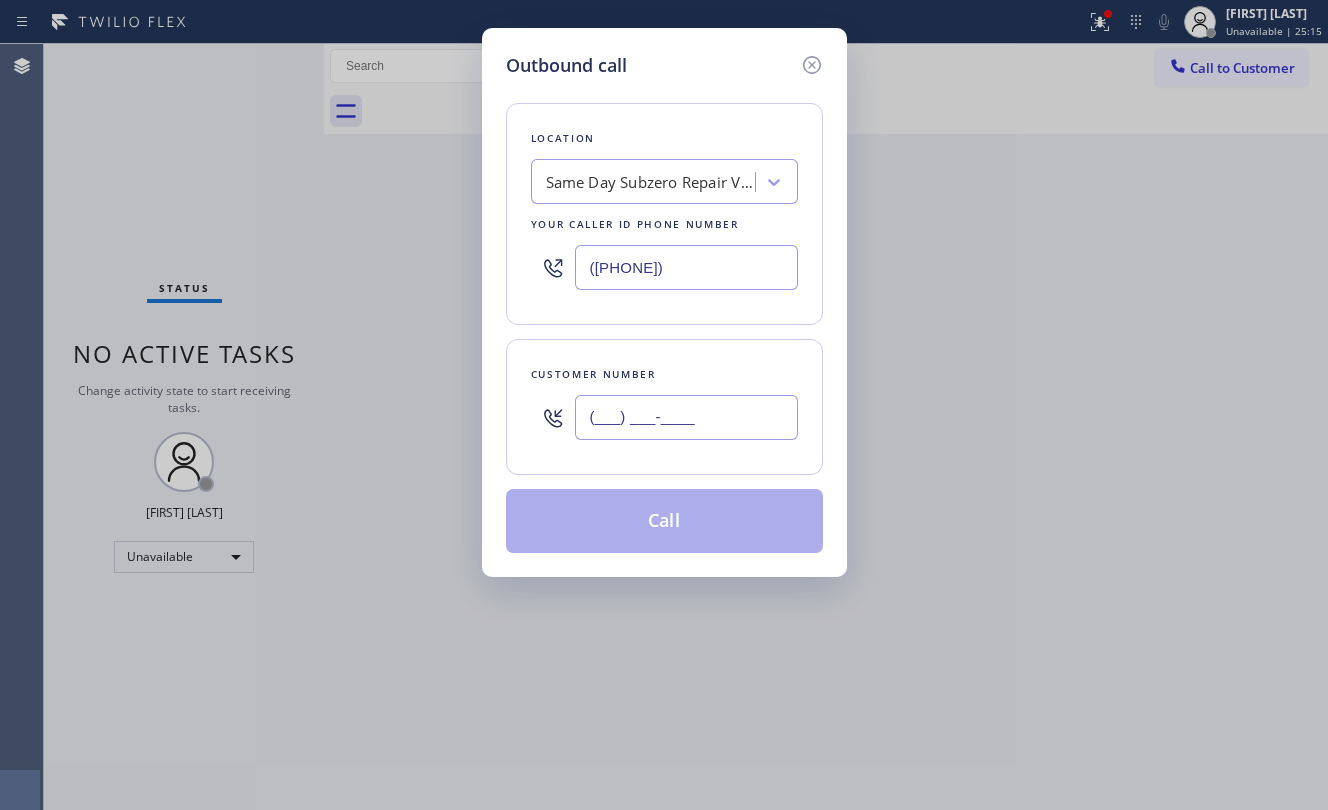 click on "(___) ___-____" at bounding box center (686, 417) 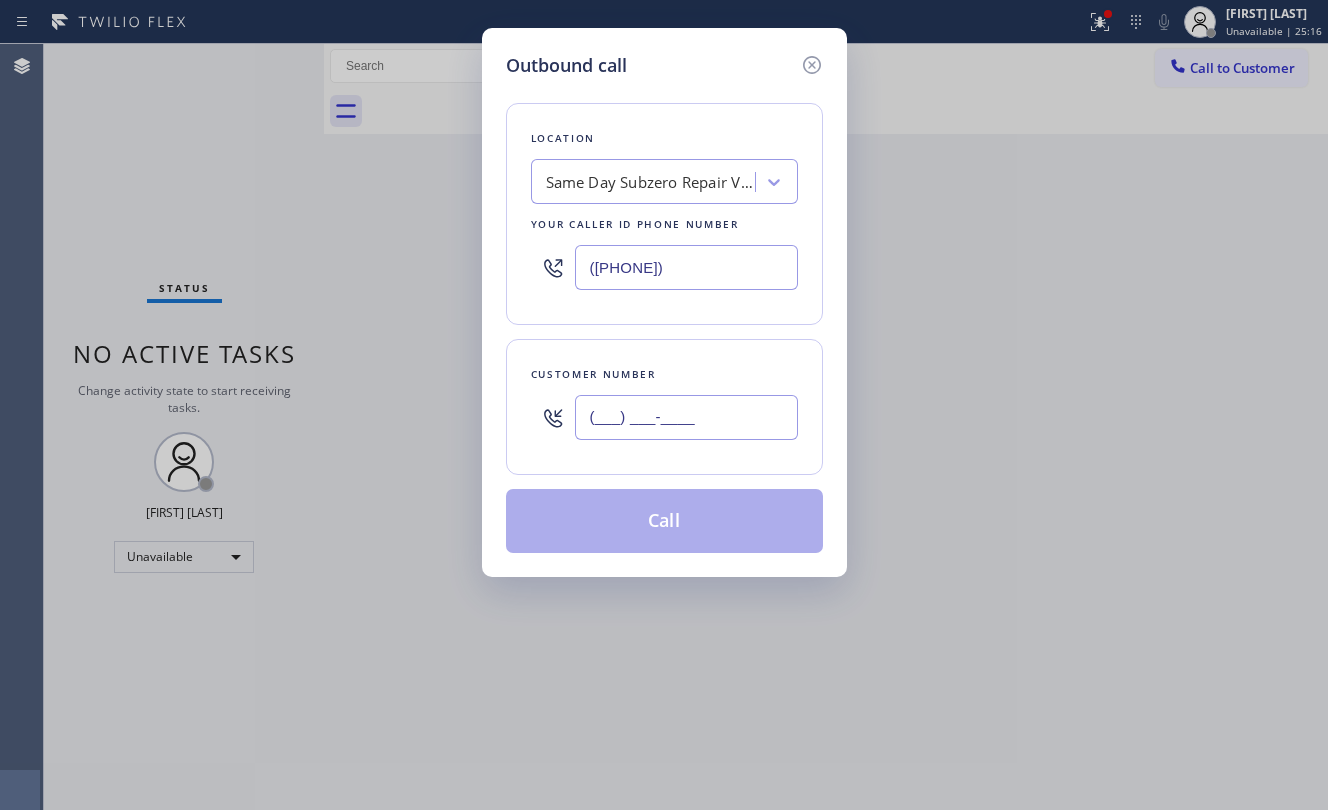 paste on "([PHONE])" 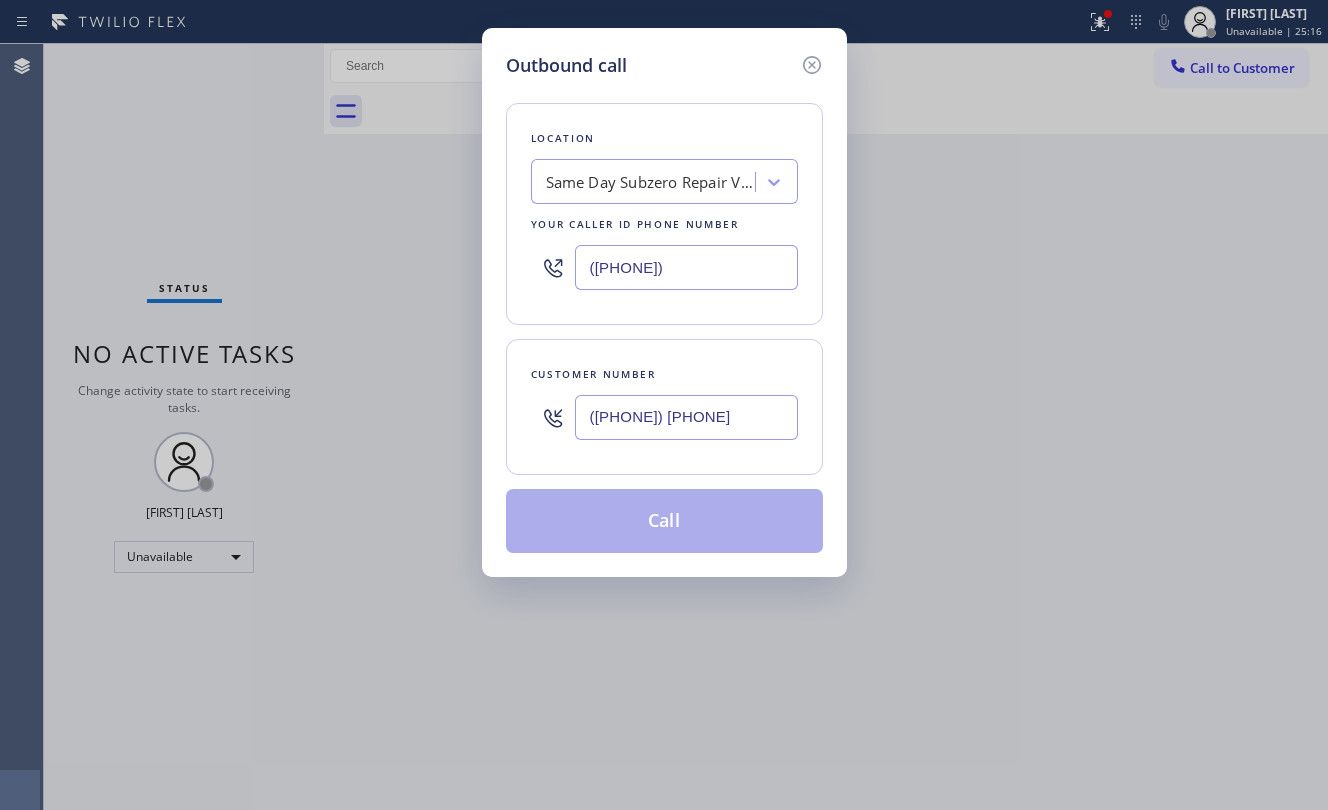 type on "([PHONE]) [PHONE]" 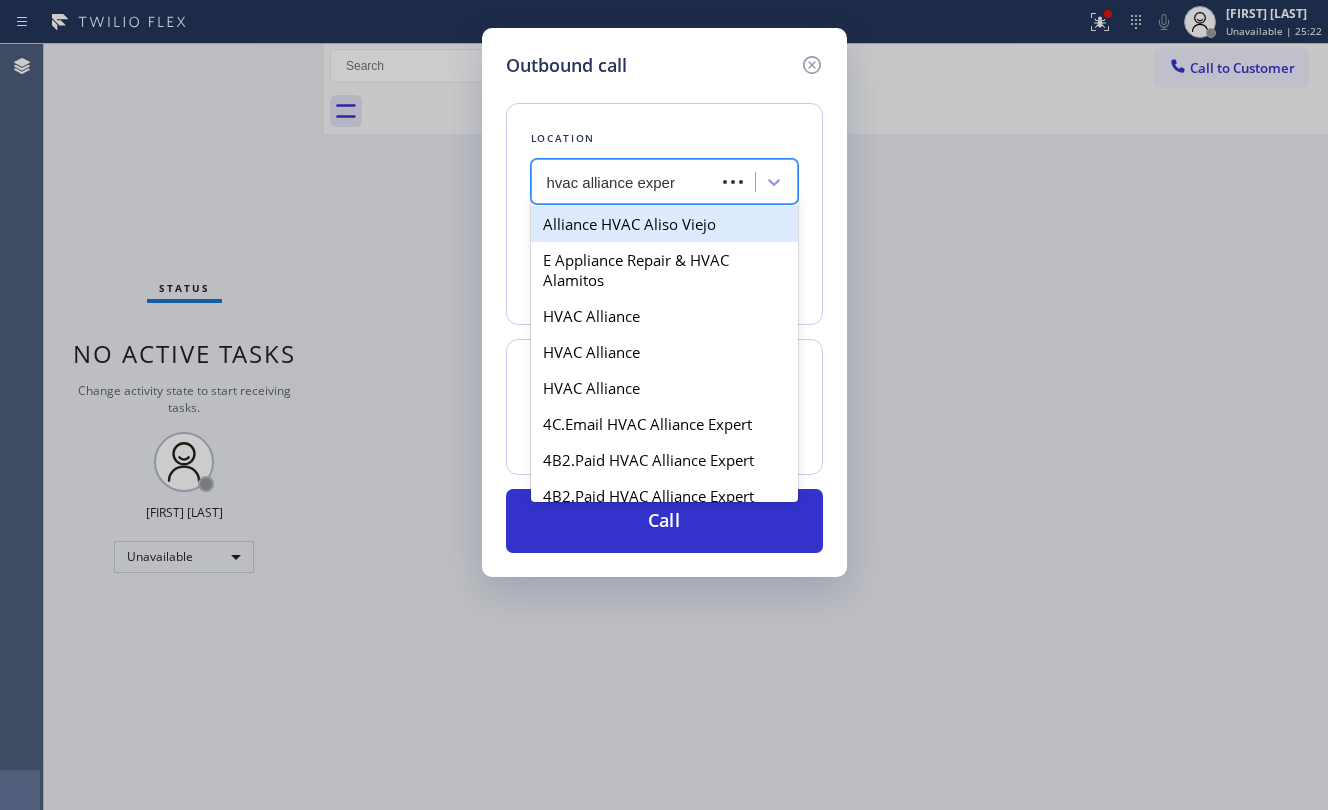 type on "hvac alliance expert" 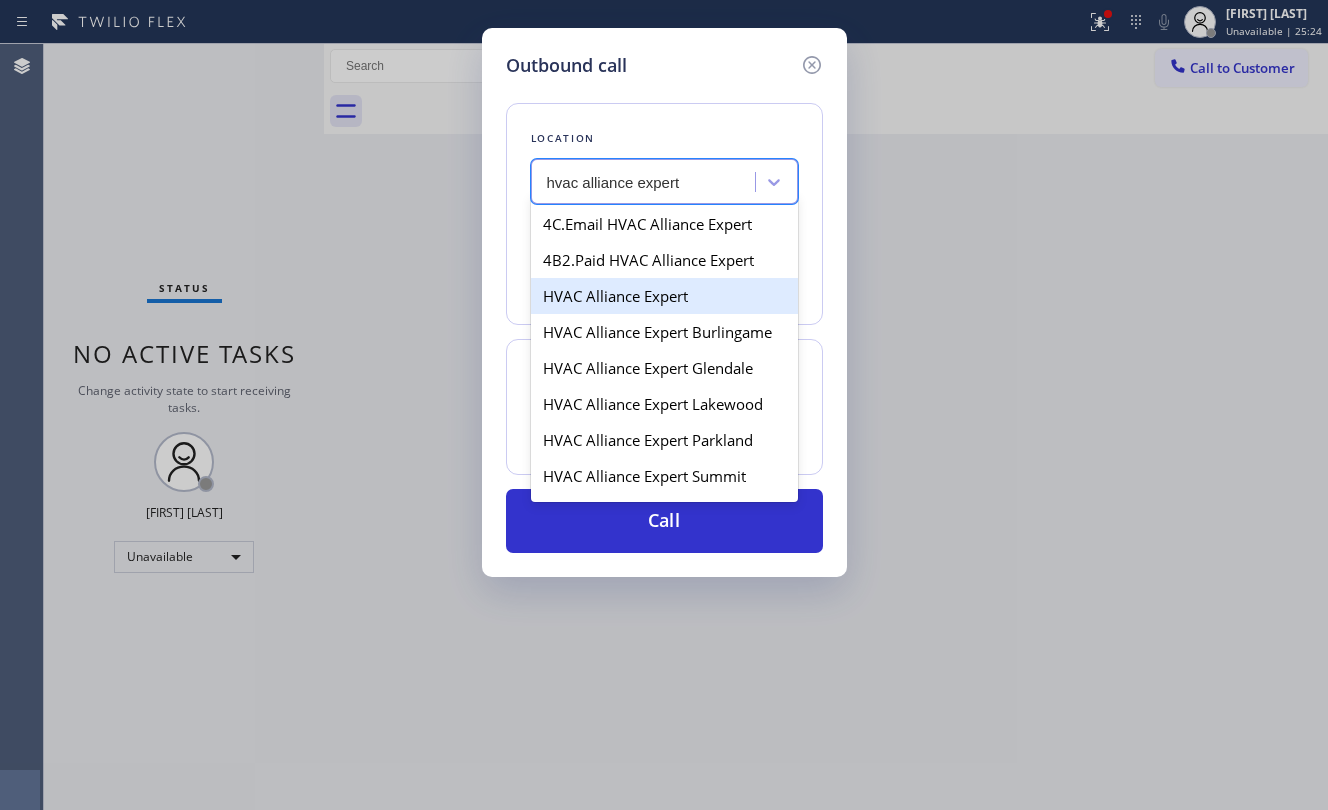 click on "HVAC Alliance Expert" at bounding box center [664, 296] 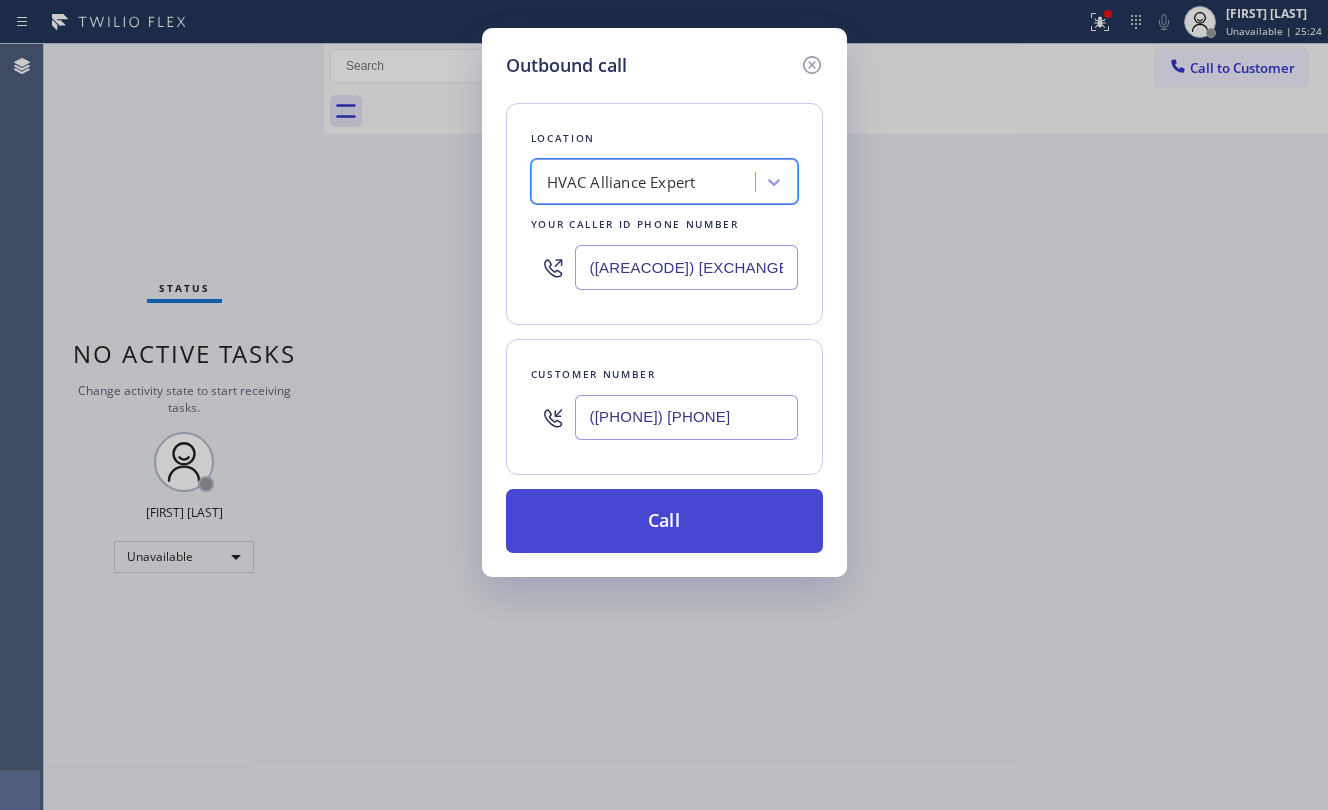 click on "Call" at bounding box center (664, 521) 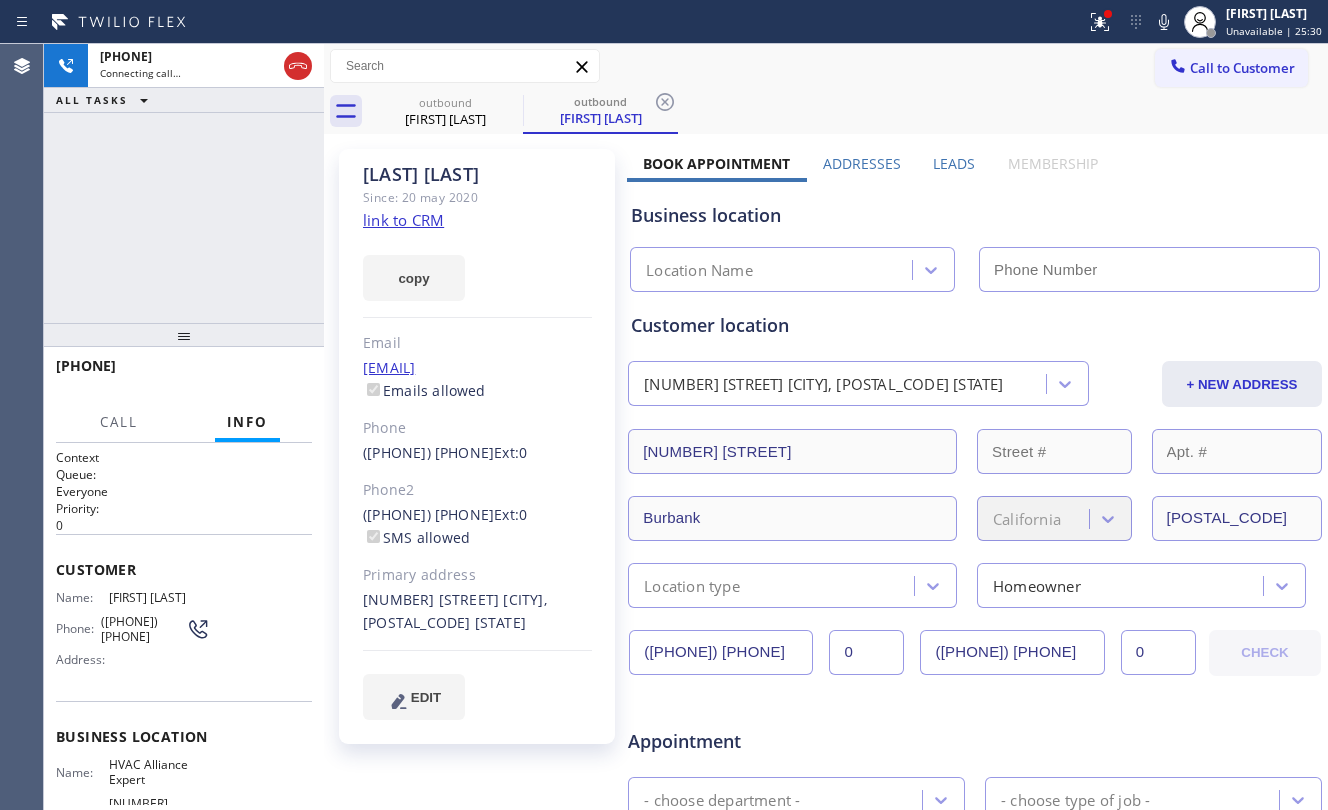 type on "([AREACODE]) [EXCHANGE]-[LINE]" 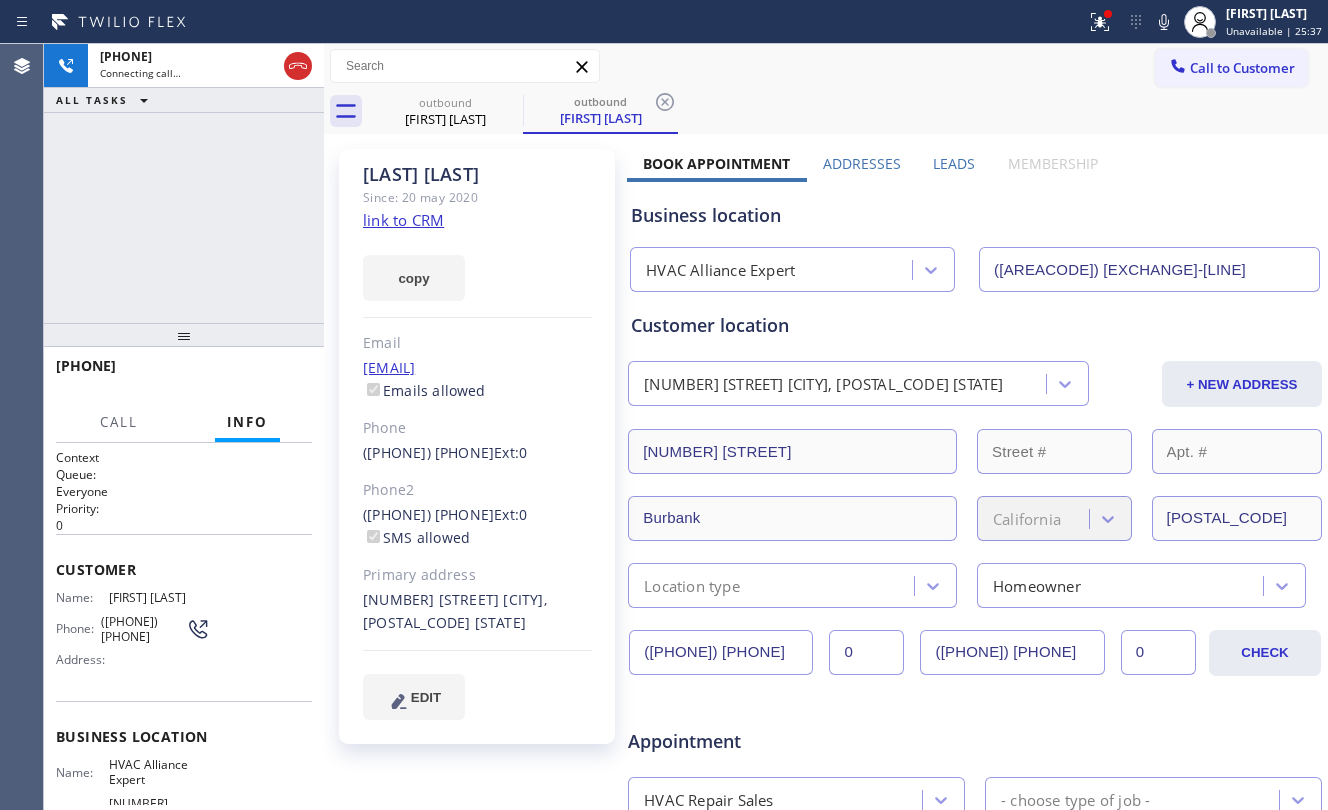 click on "link to CRM" 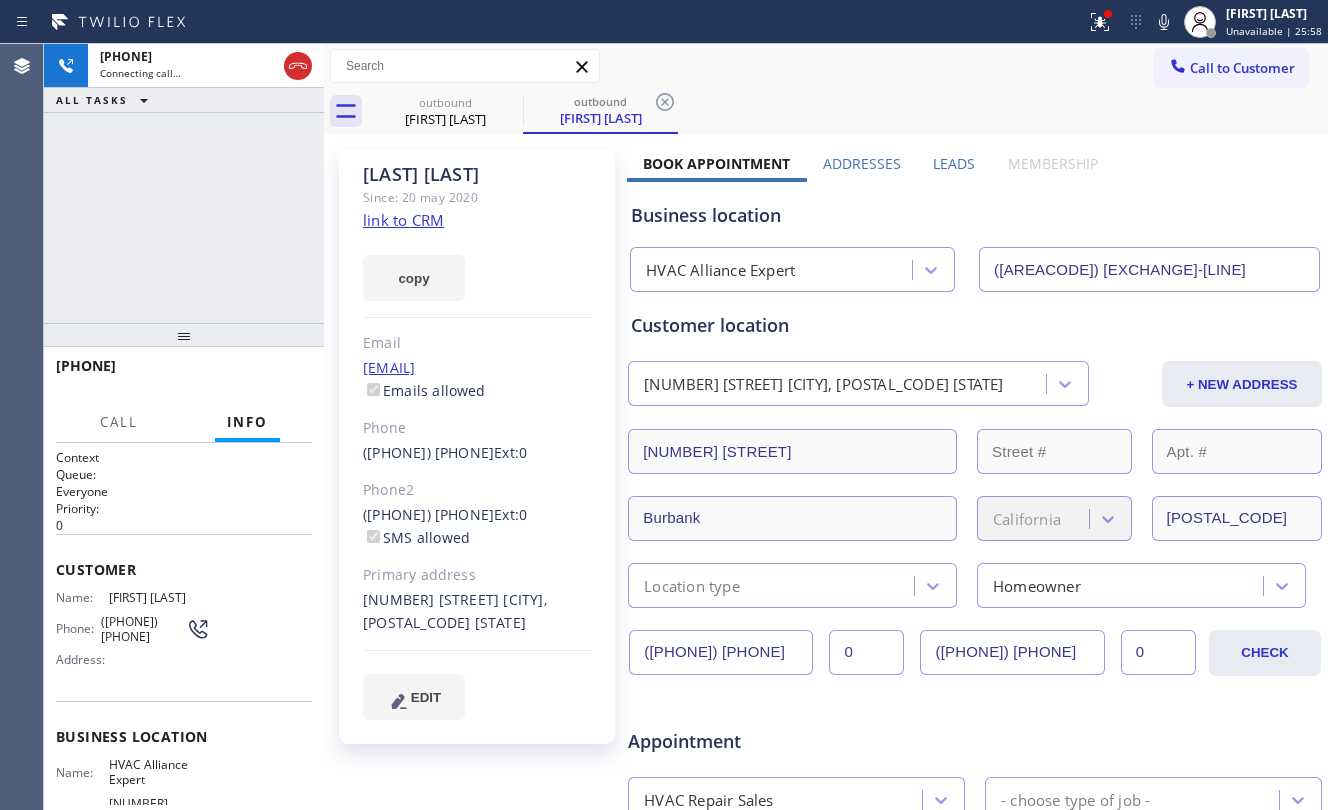 click on "Call to Customer Outbound call Location HVAC Alliance Expert Your caller id phone number ([PHONE]) Customer number Call Outbound call Technician Search Technician Your caller id phone number Your caller id phone number Call" at bounding box center [826, 66] 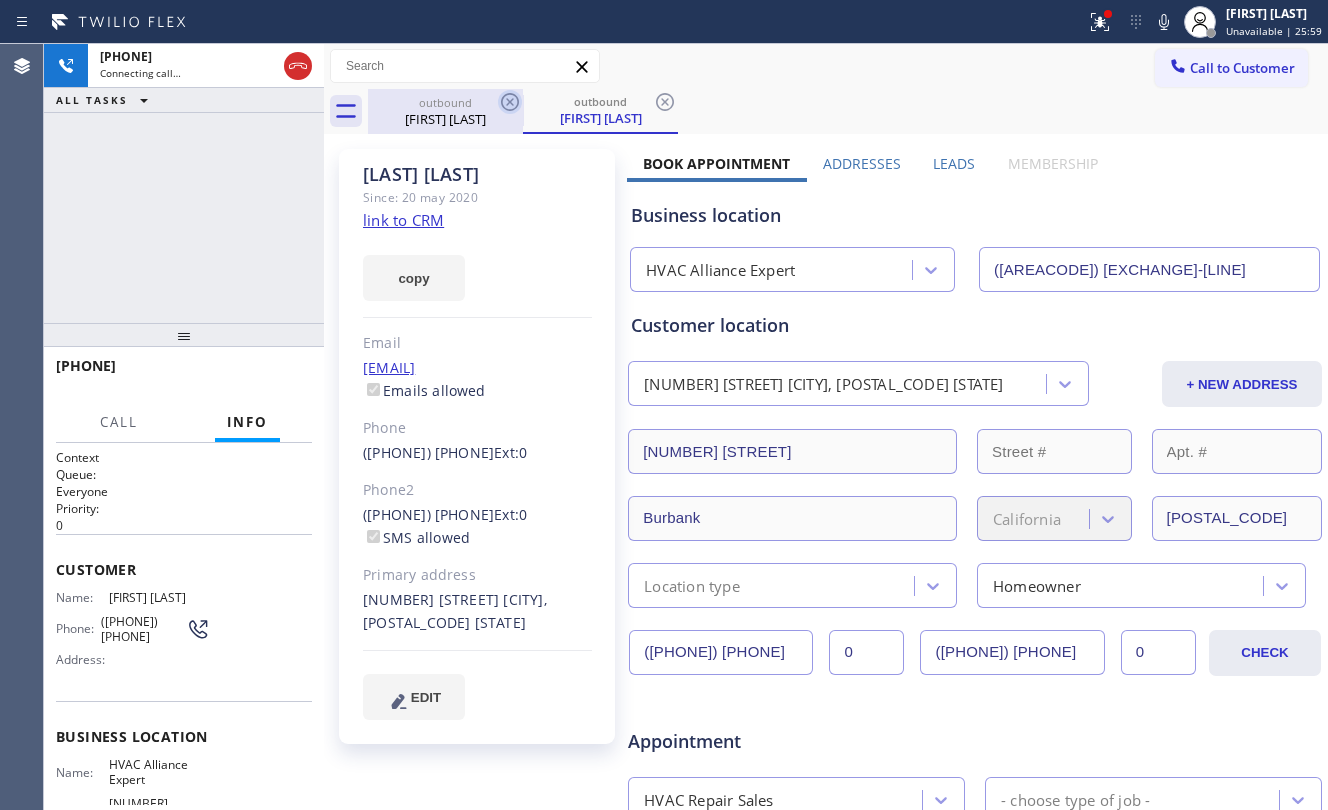 click 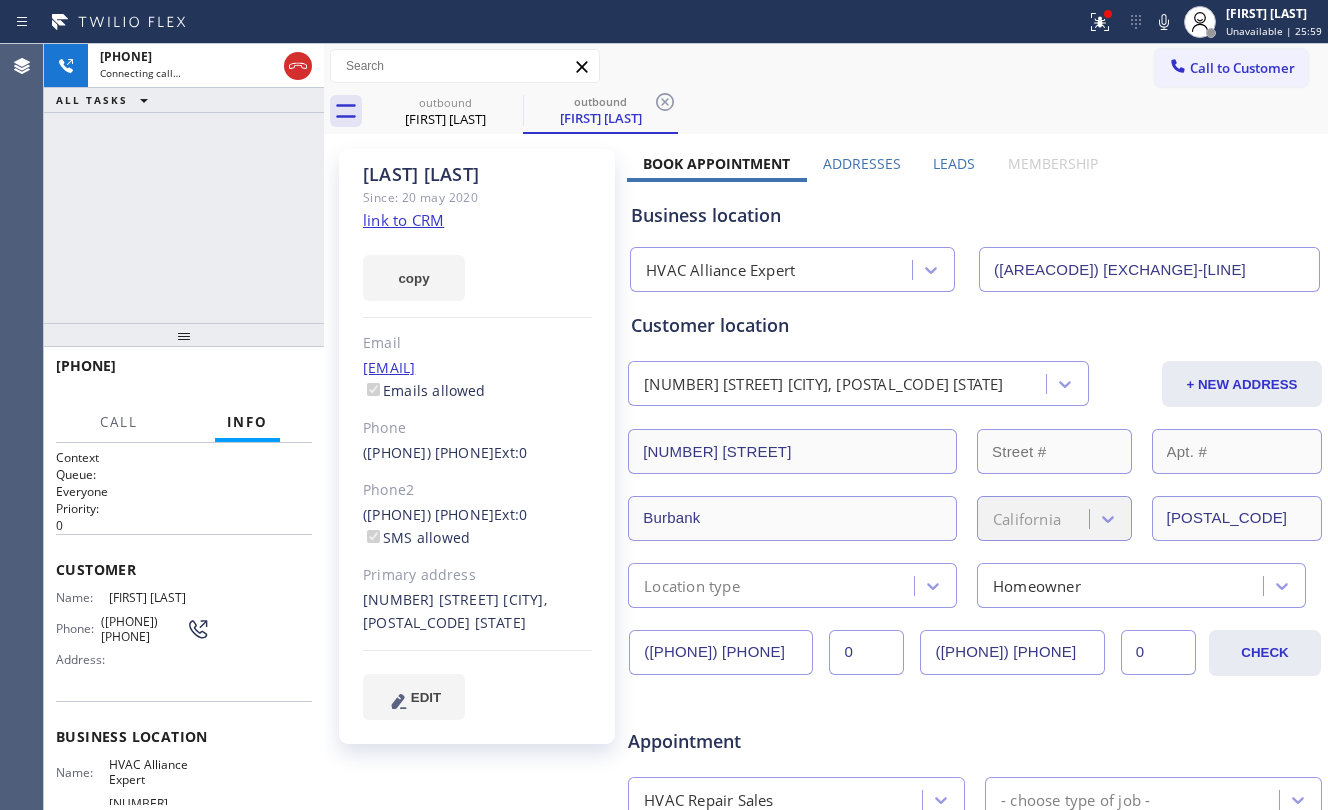 click at bounding box center (184, 335) 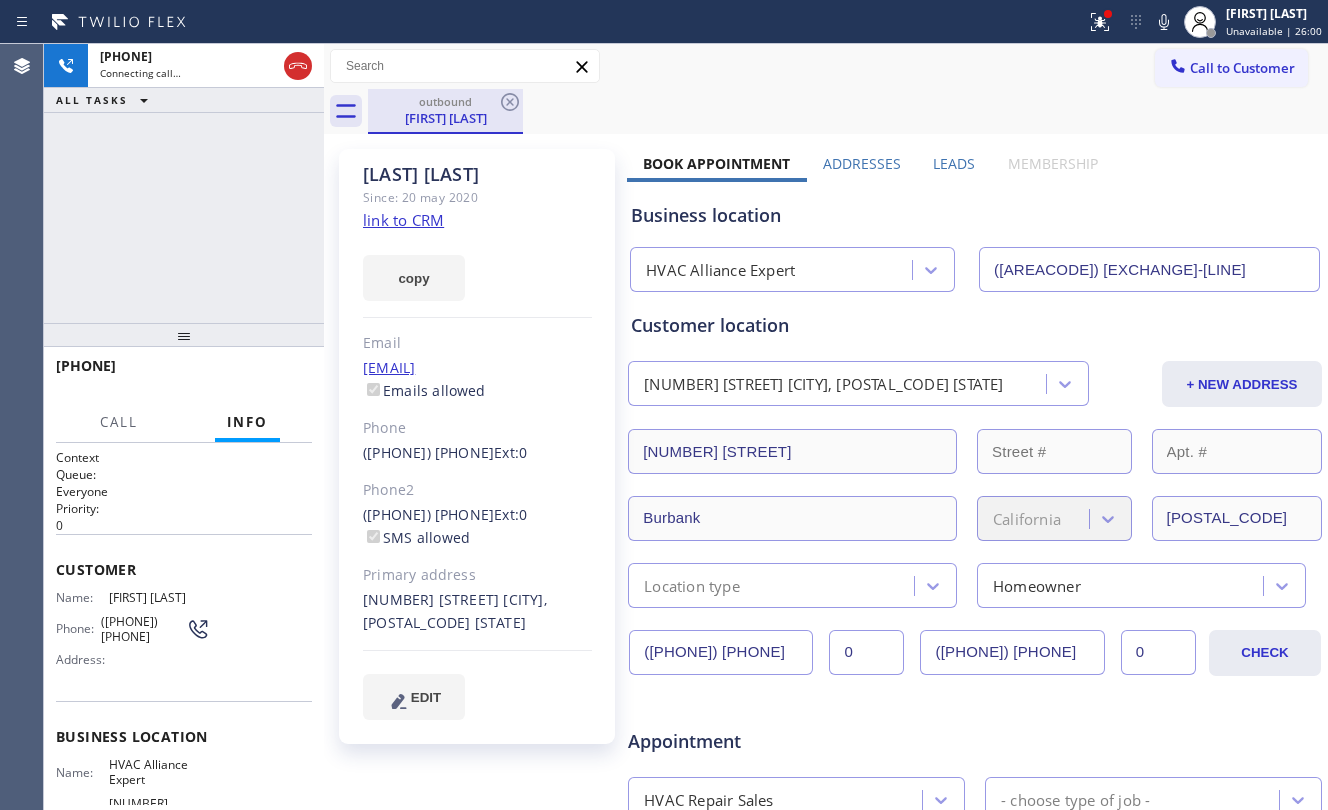 click on "outbound" at bounding box center (445, 101) 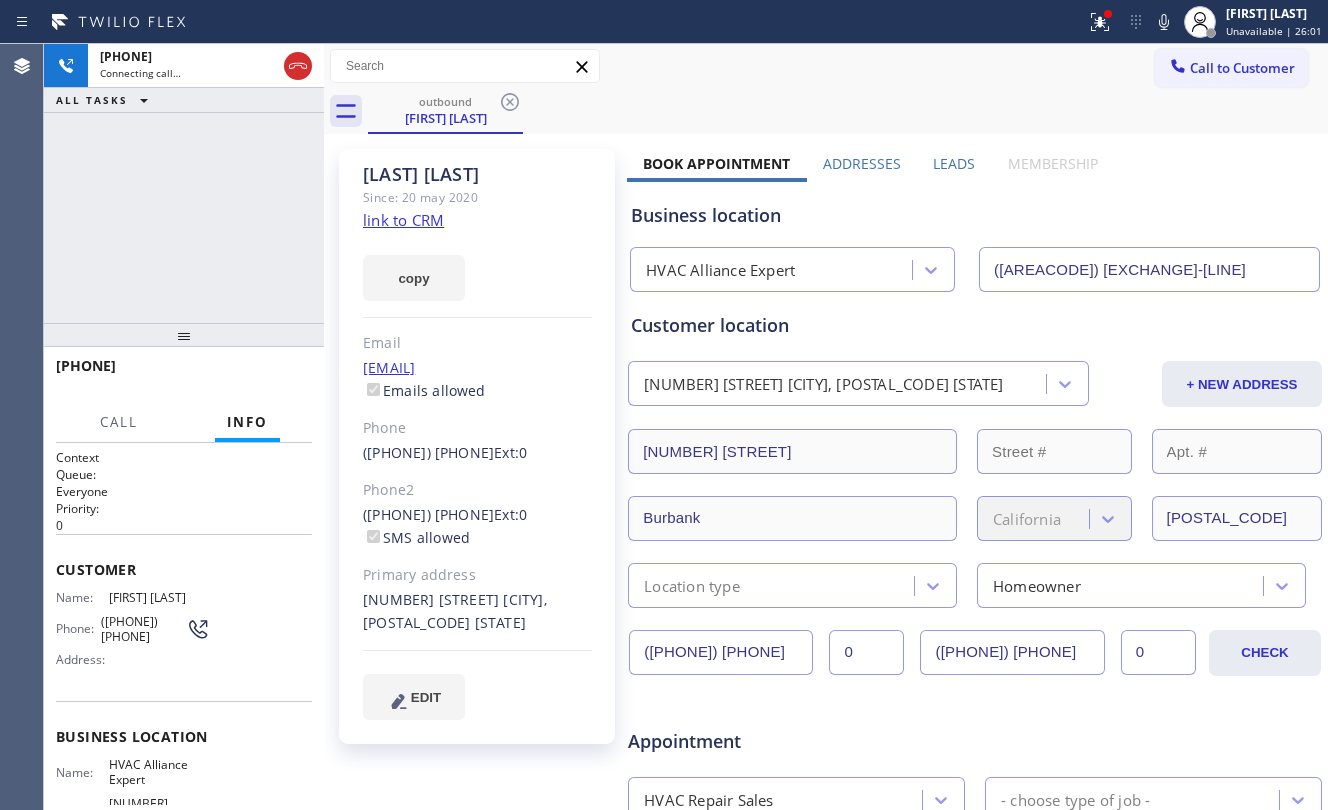 click on "+1[PHONE] Connecting call… ALL TASKS ALL TASKS ACTIVE TASKS TASKS IN WRAP UP" at bounding box center (184, 183) 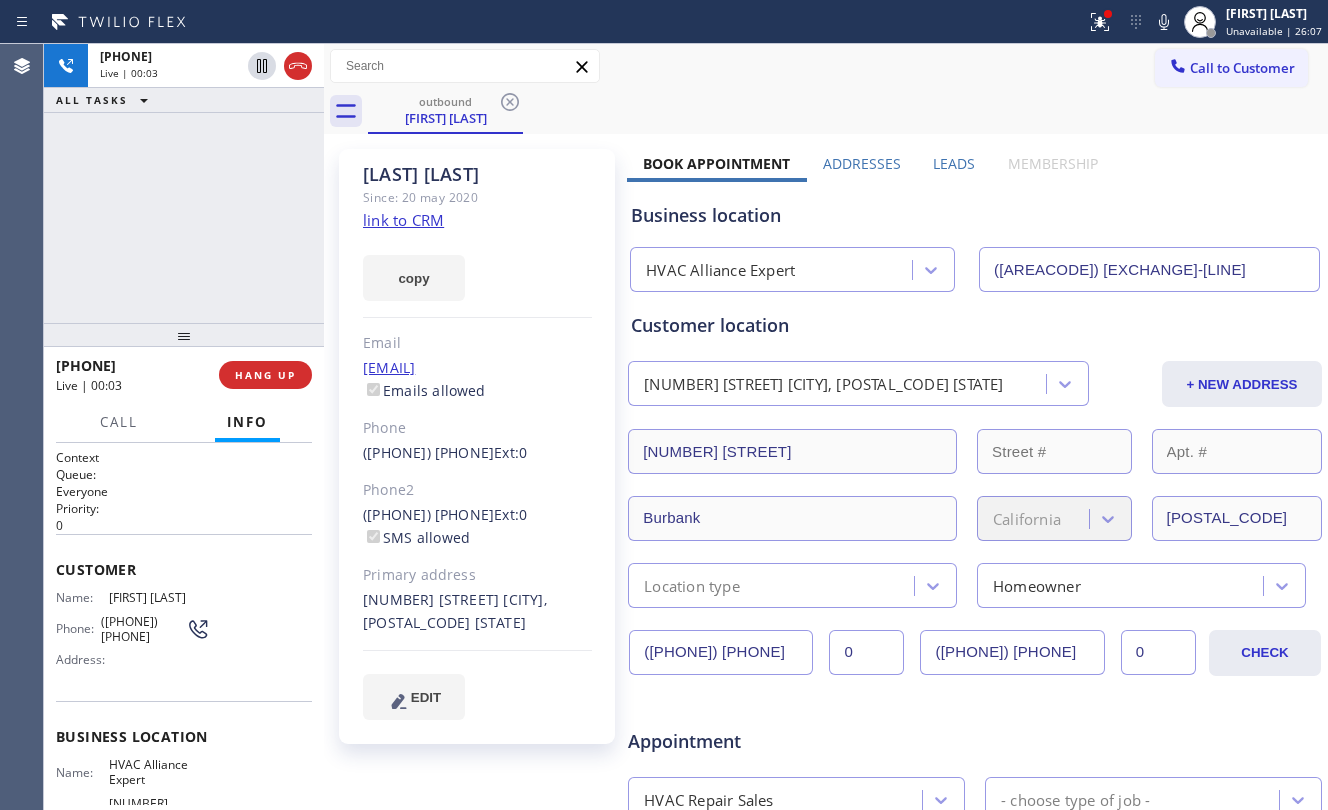 drag, startPoint x: 260, startPoint y: 265, endPoint x: 265, endPoint y: 353, distance: 88.14193 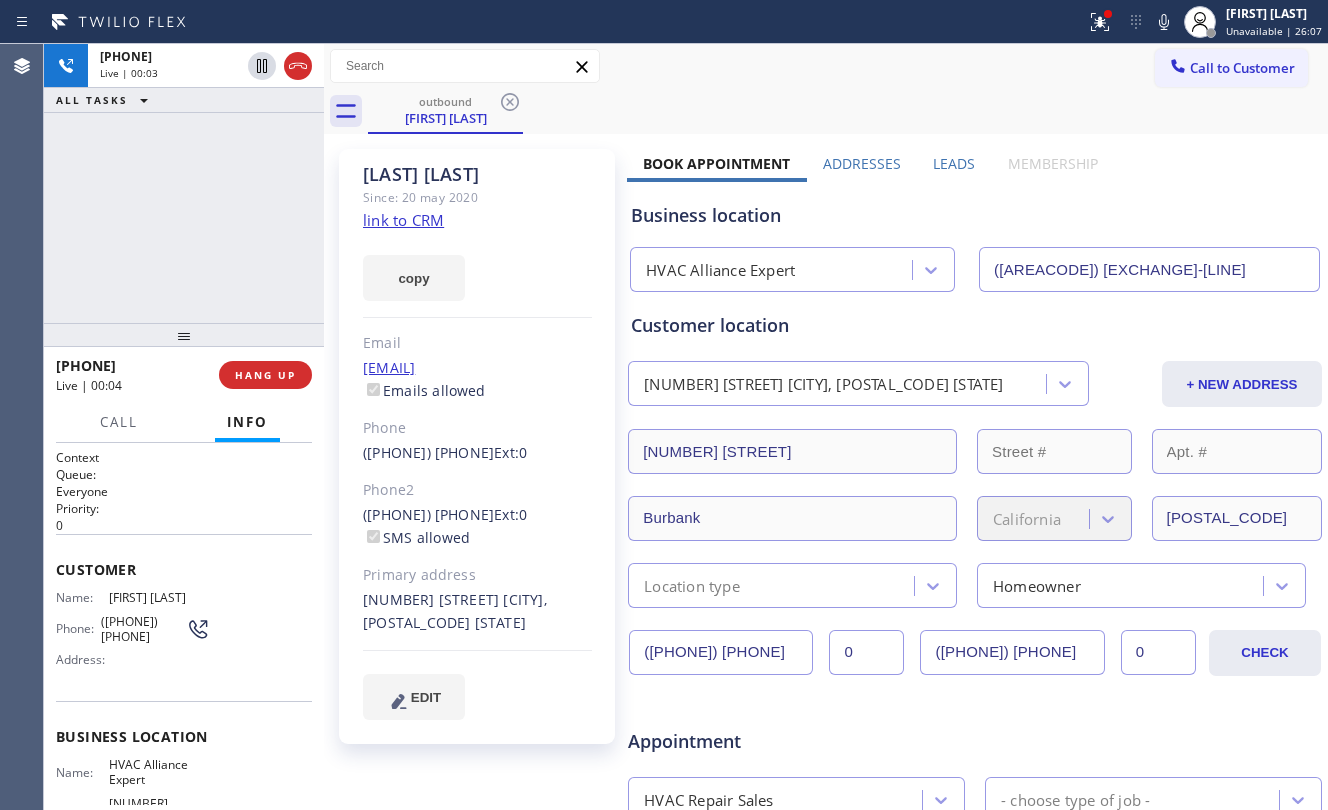 click on "+1[PHONE] Live | 00:04 HANG UP" at bounding box center [184, 375] 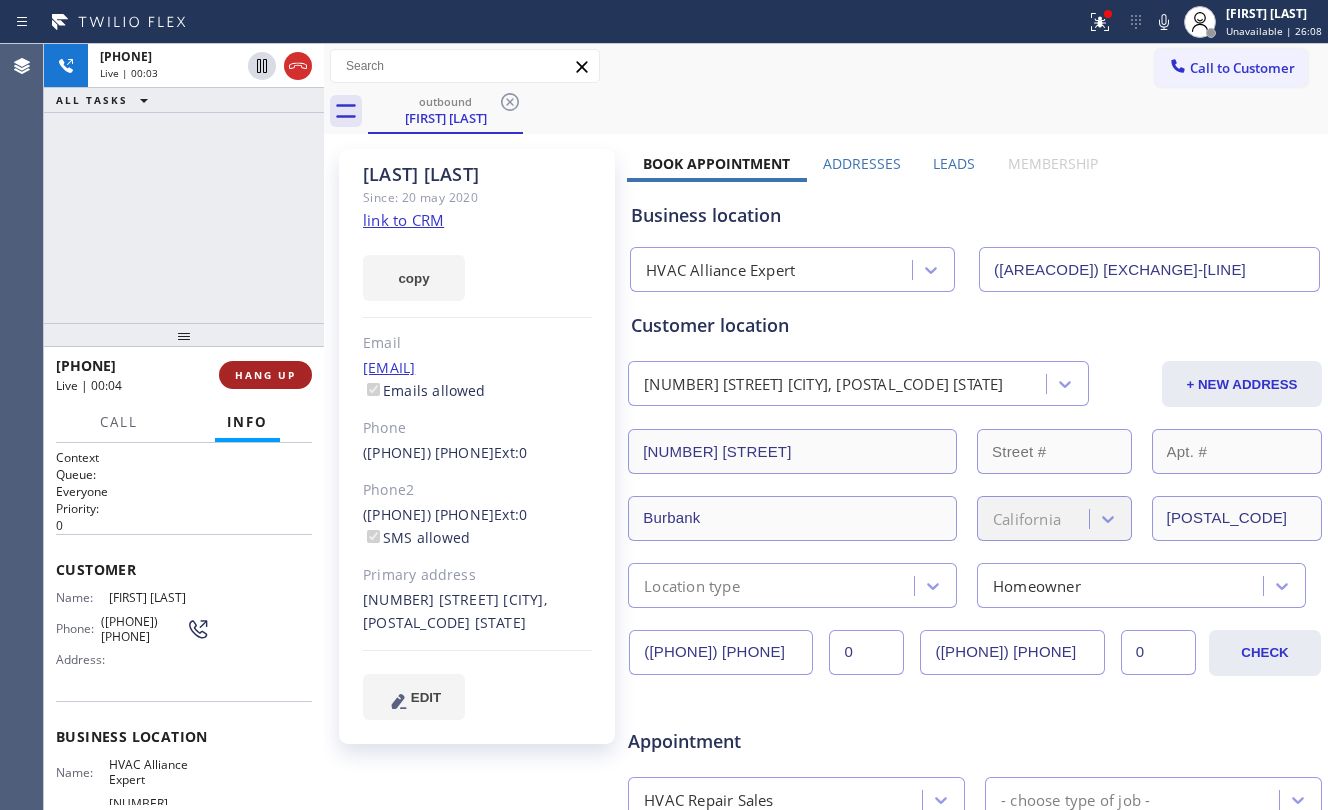 click on "HANG UP" at bounding box center (265, 375) 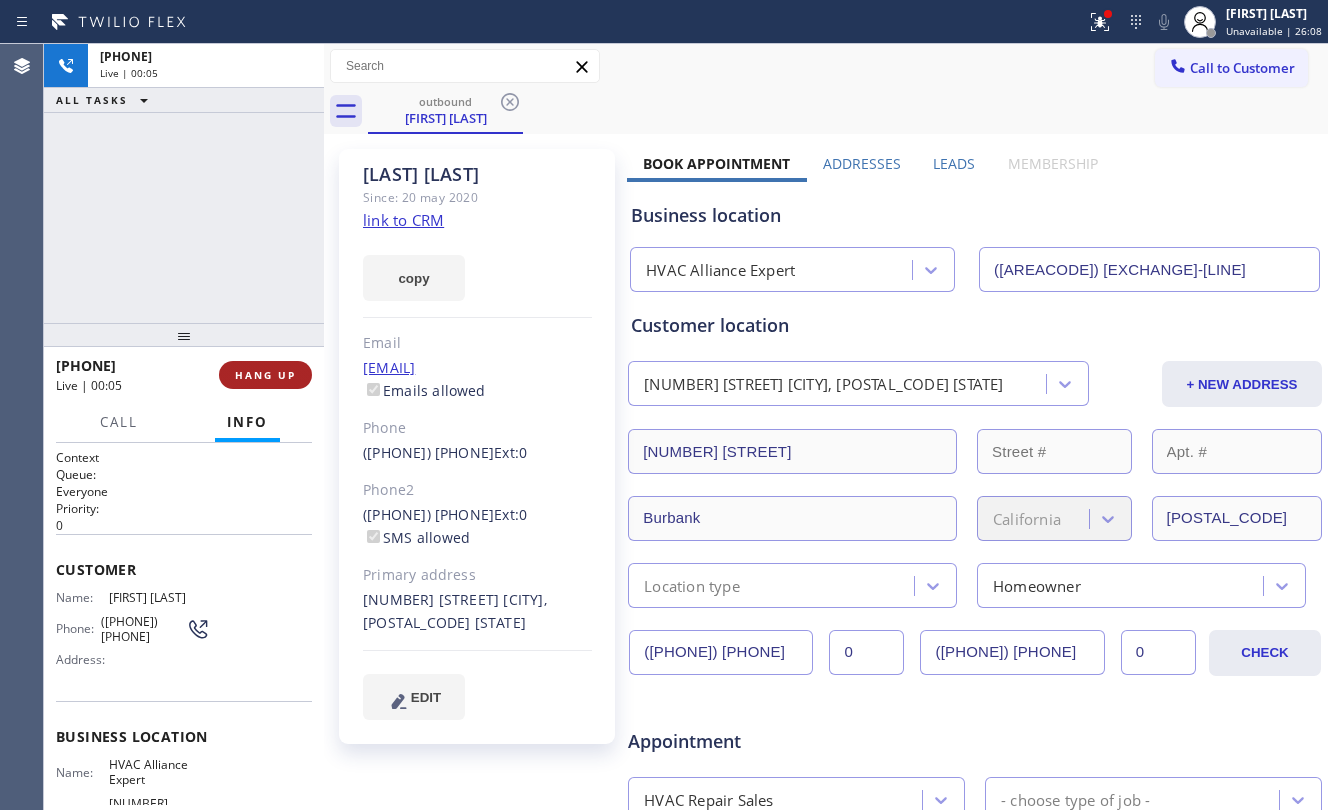 click on "HANG UP" at bounding box center [265, 375] 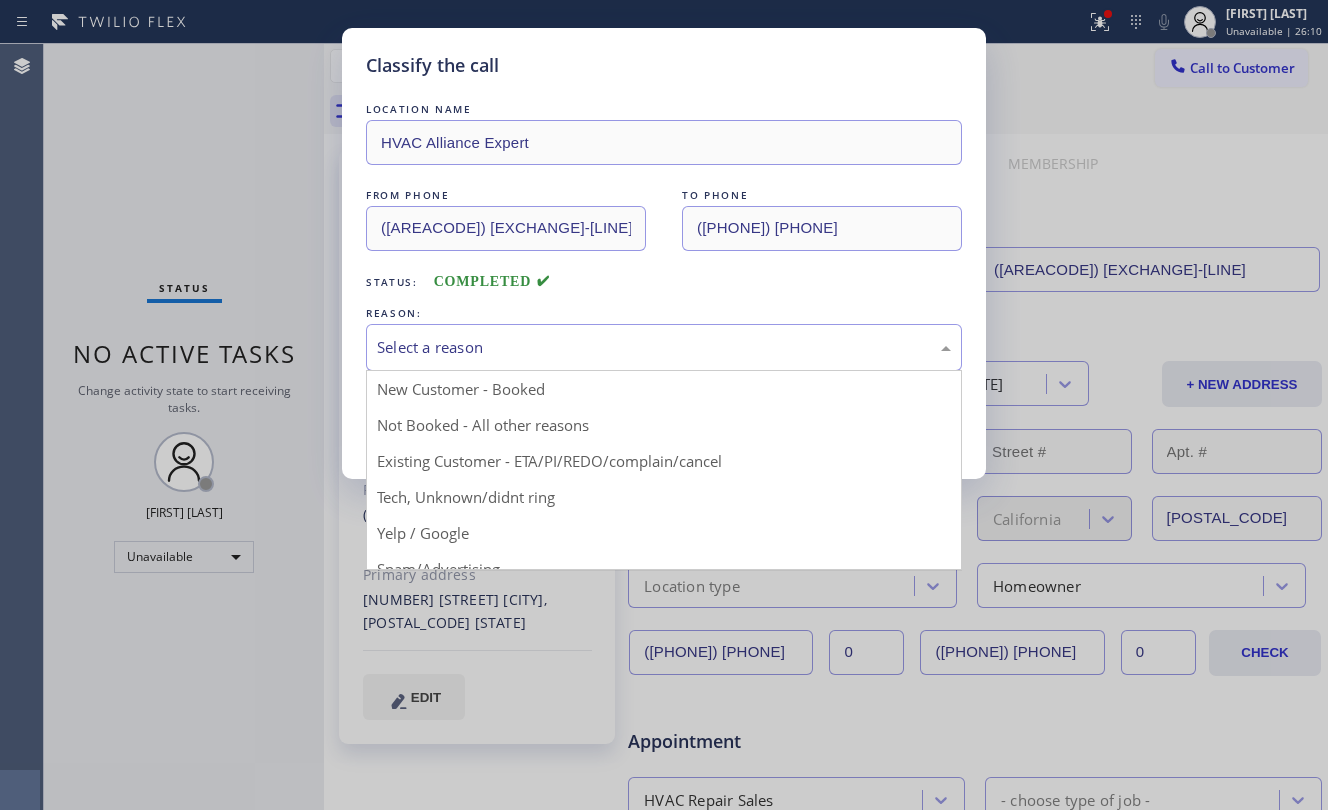 click on "Select a reason" at bounding box center (664, 347) 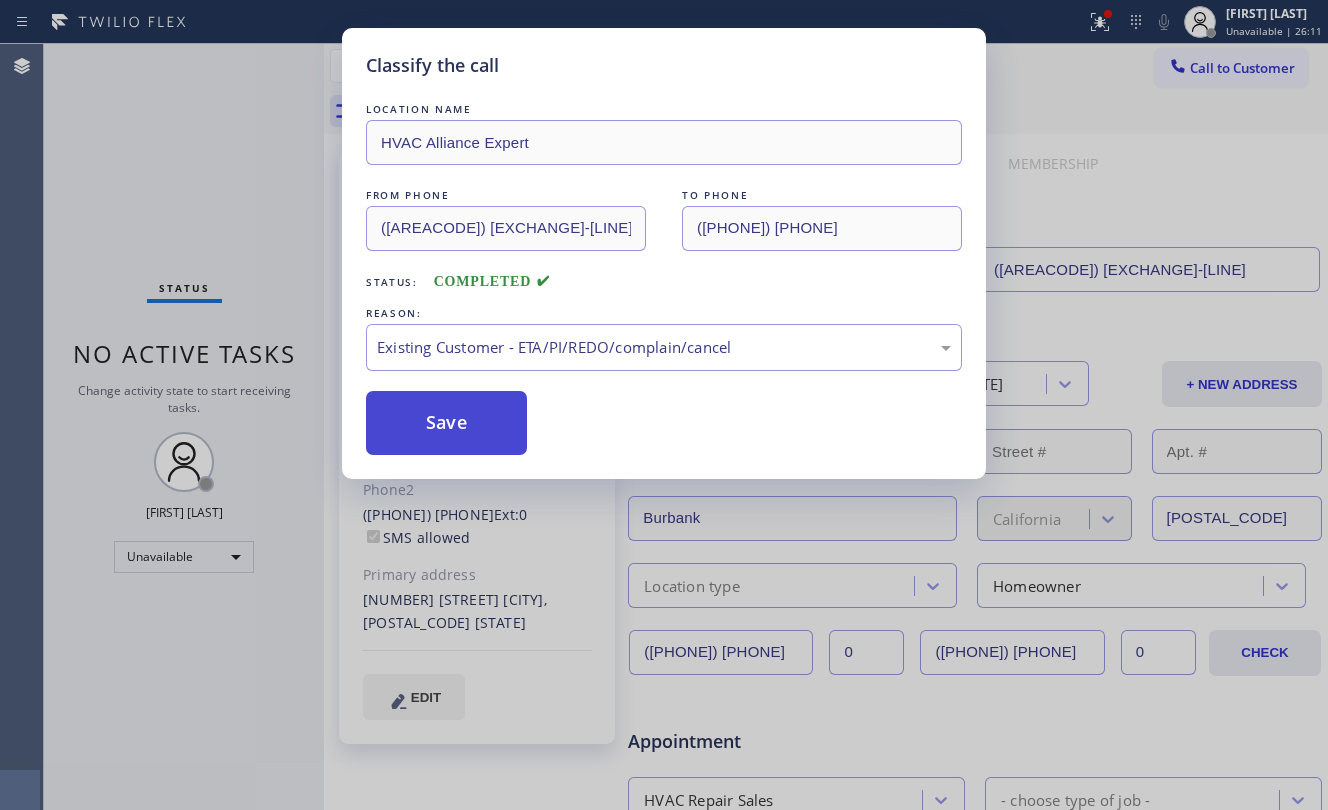 click on "Save" at bounding box center (446, 423) 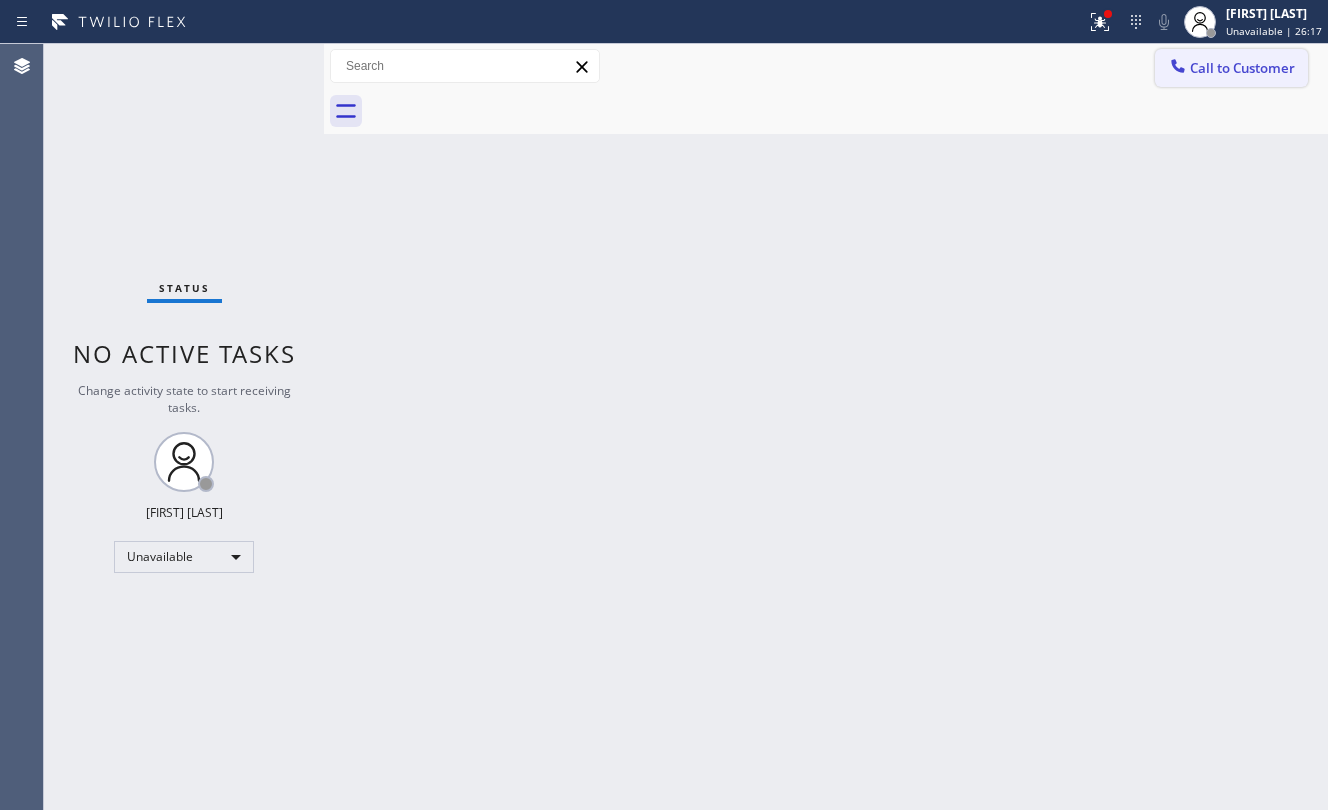 click on "Call to Customer" at bounding box center (1242, 68) 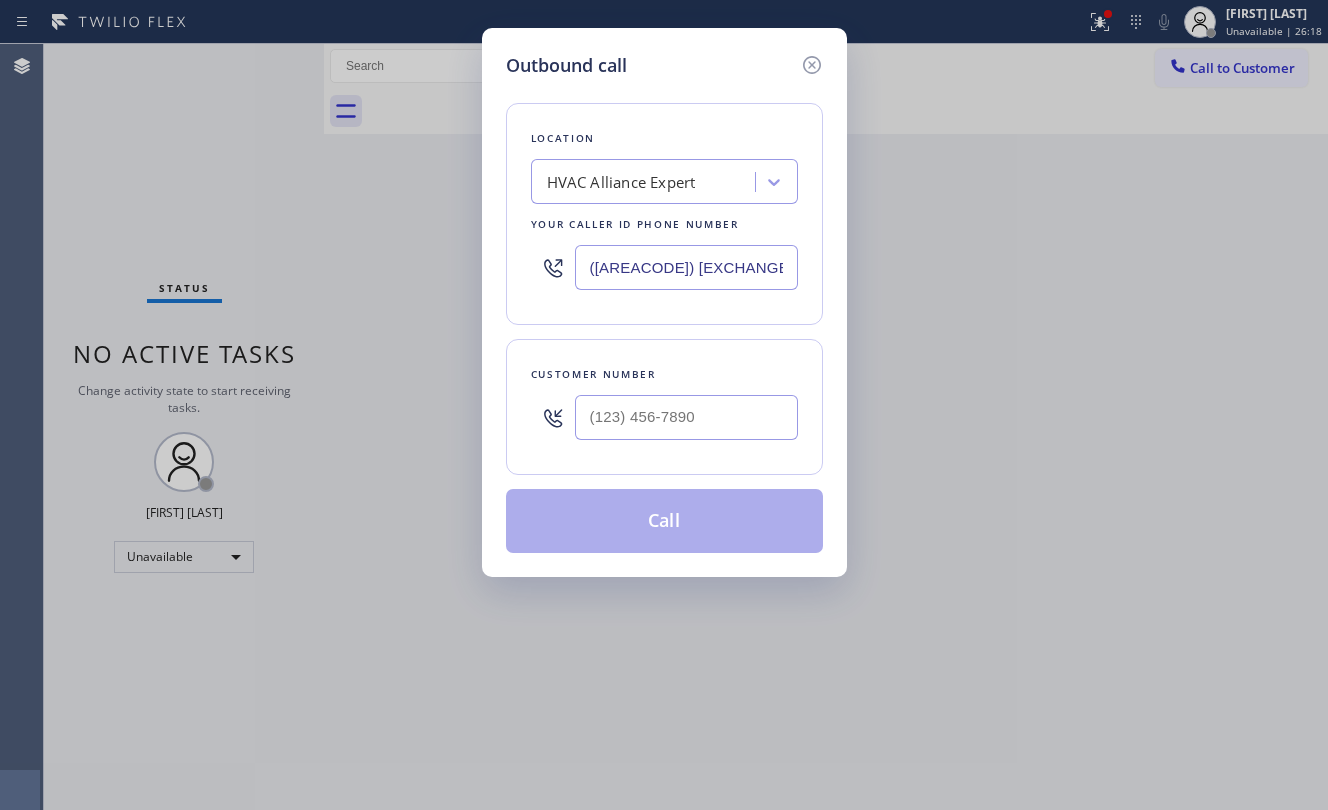 click on "Customer number" at bounding box center (664, 374) 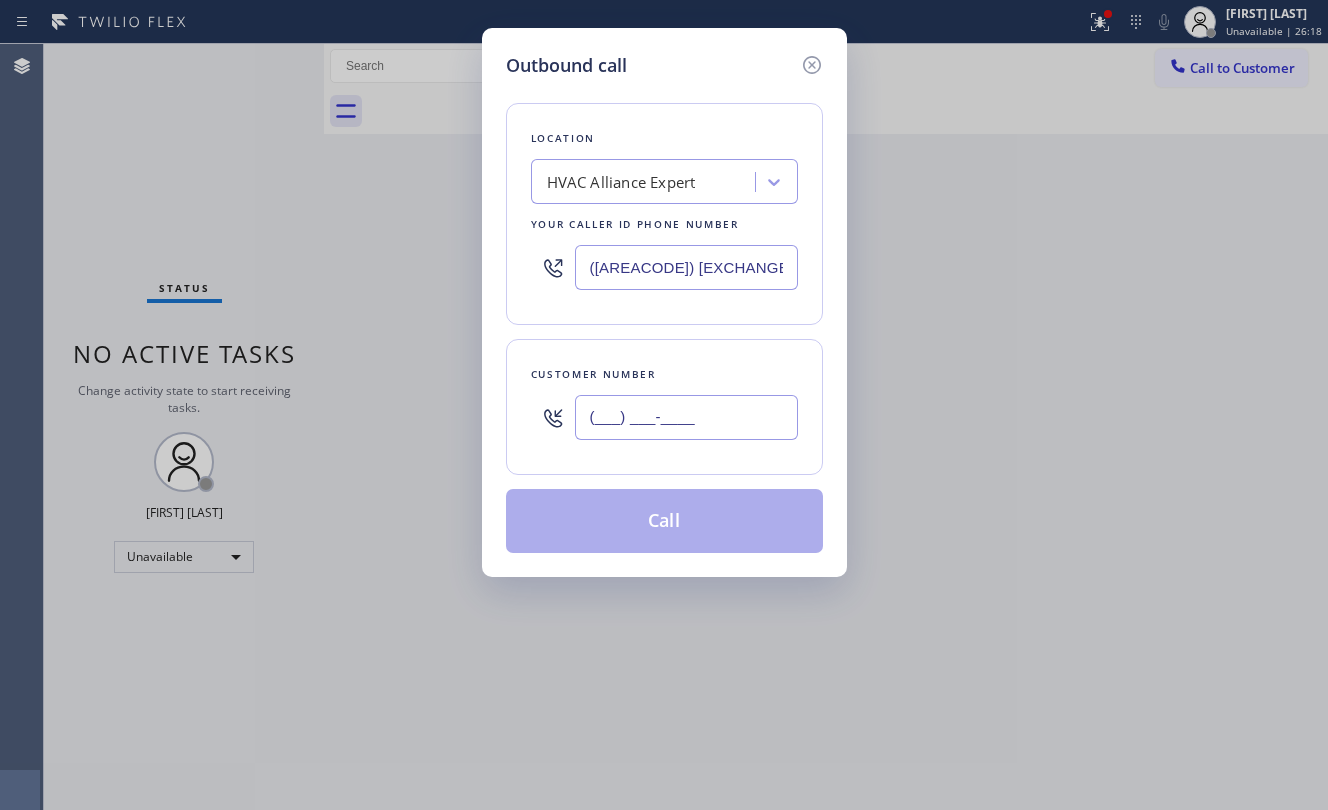 click on "(___) ___-____" at bounding box center (686, 417) 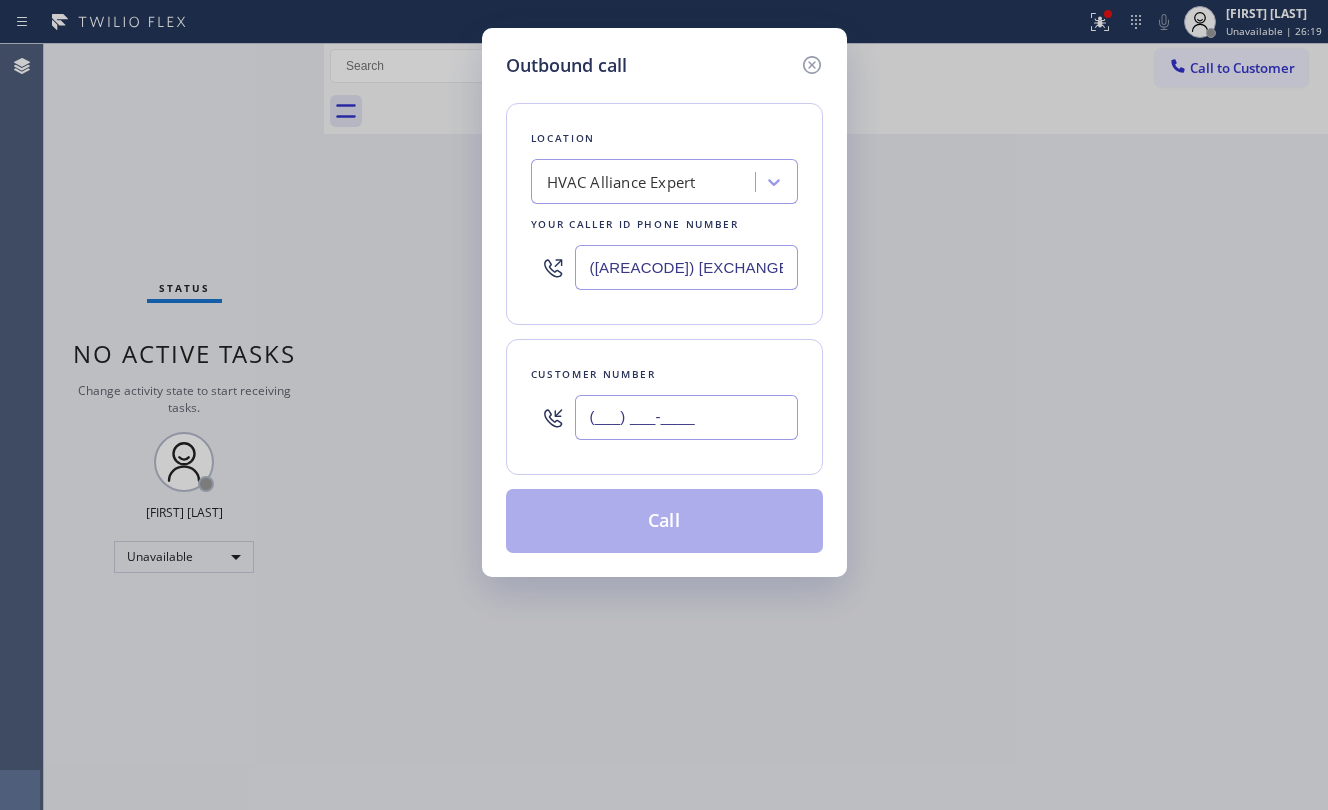 paste on "([PHONE]) [PHONE]" 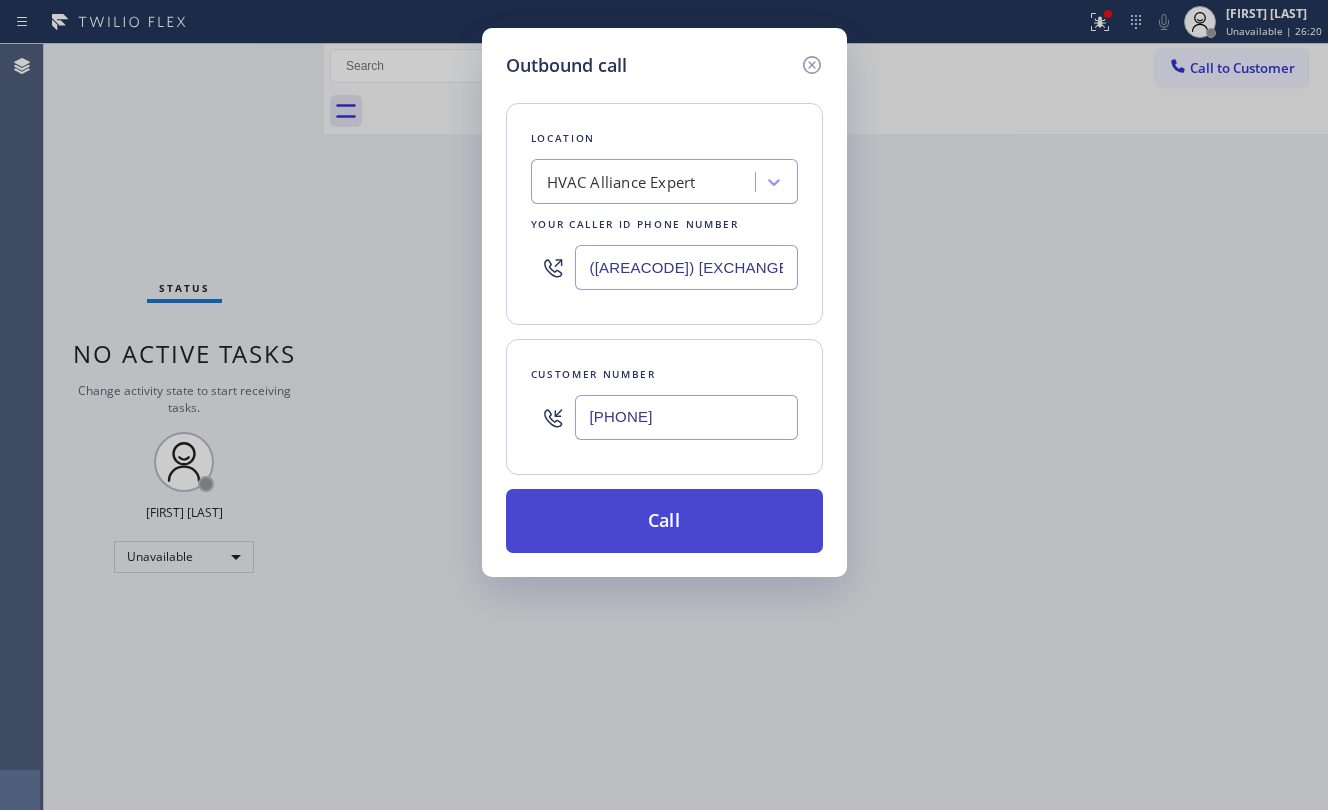 type on "[PHONE]" 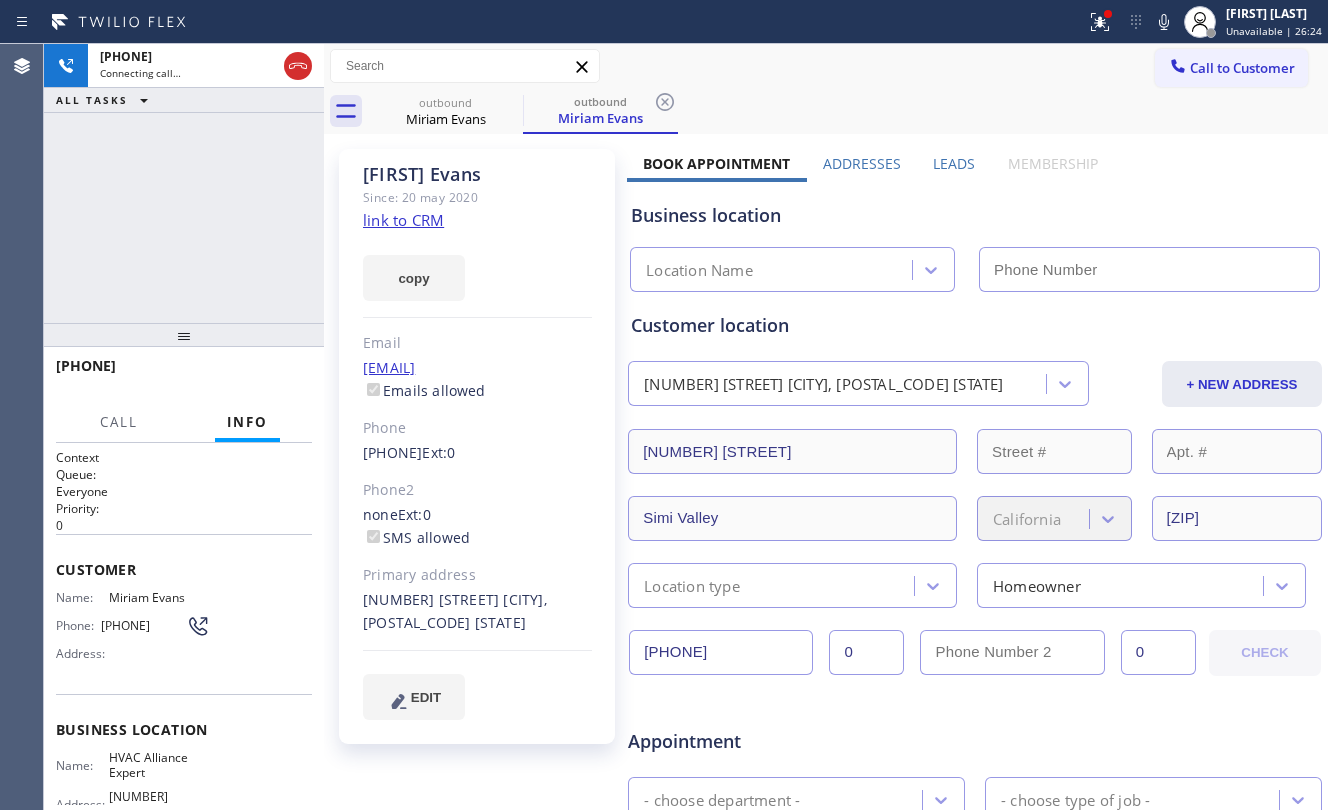 type on "([AREACODE]) [EXCHANGE]-[LINE]" 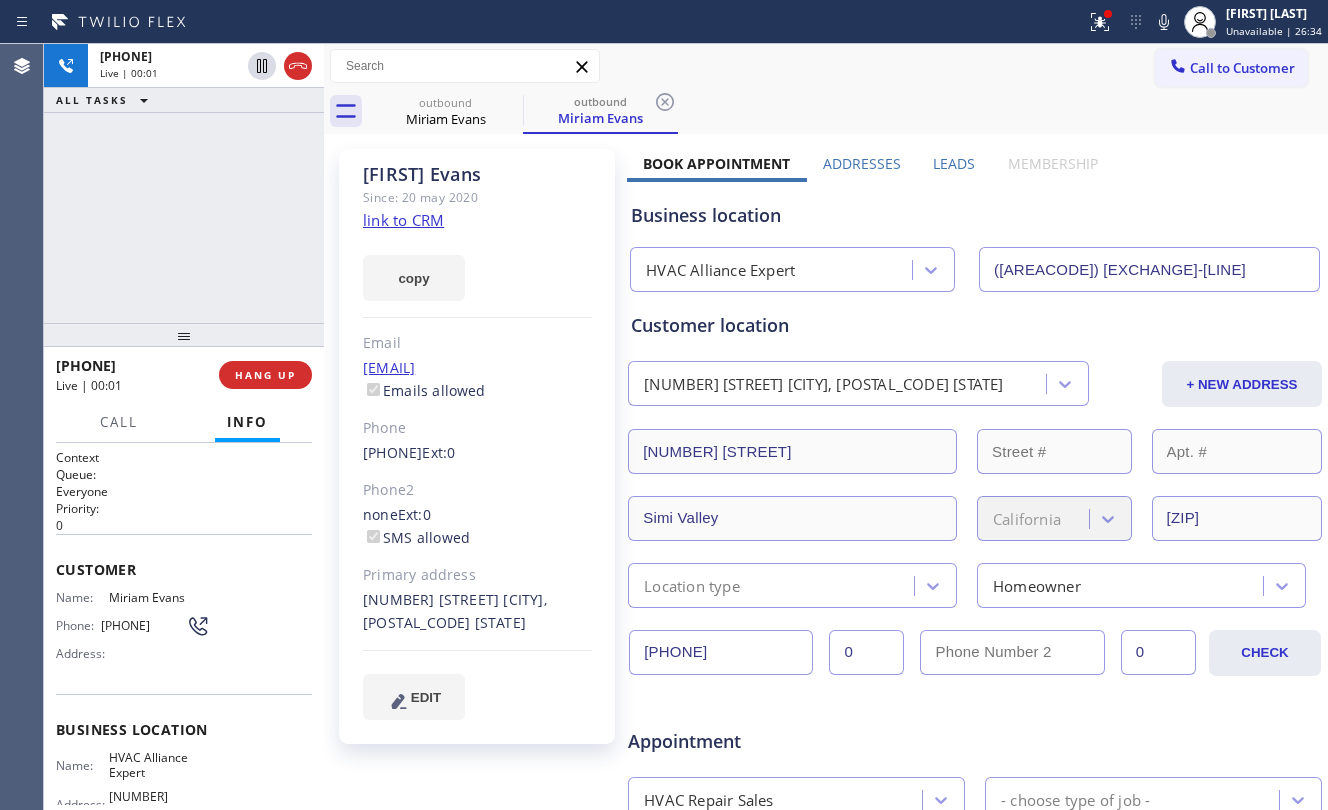 click on "+[PHONE] Live | 00:01 ALL TASKS ALL TASKS ACTIVE TASKS TASKS IN WRAP UP" at bounding box center (184, 183) 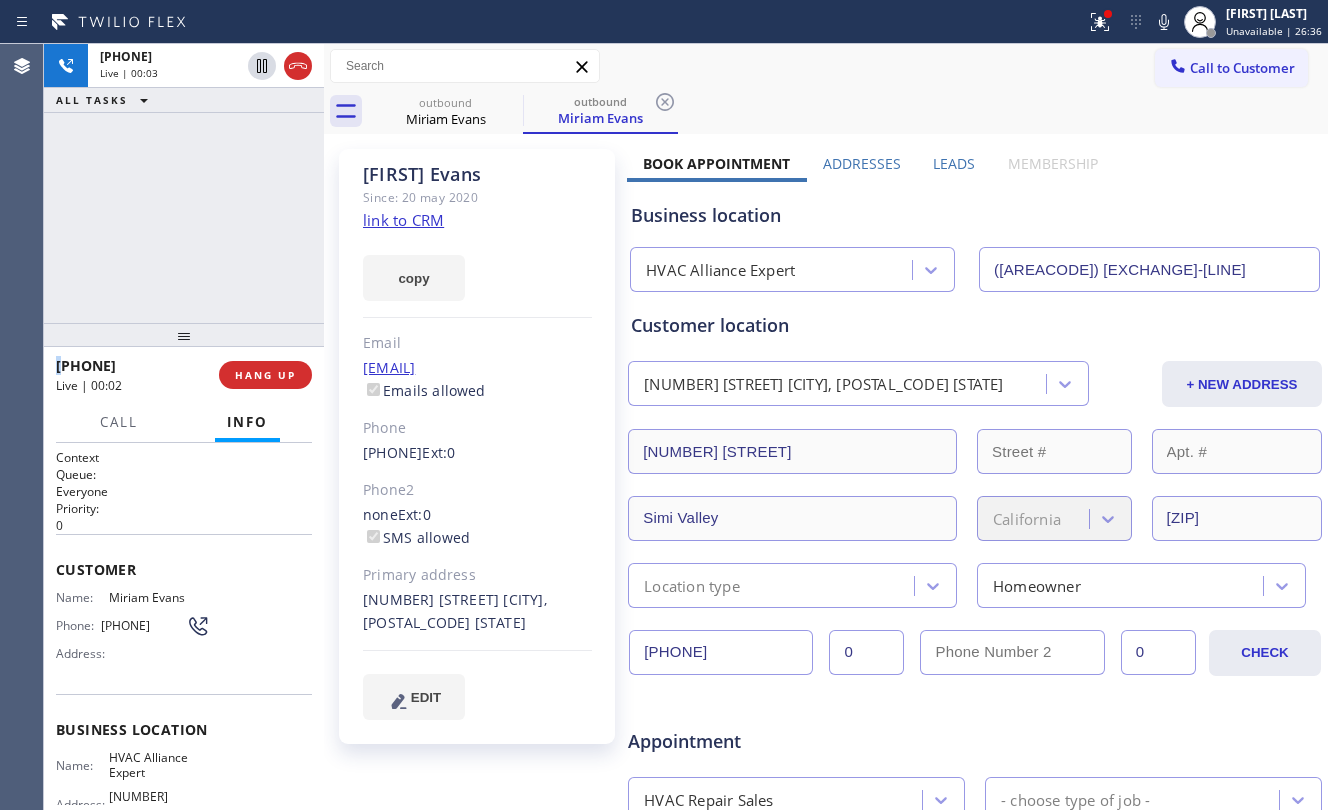 click on "+[PHONE] Live | 00:00 ALL TASKS ALL TASKS ACTIVE TASKS TASKS IN WRAP UP" at bounding box center (184, 183) 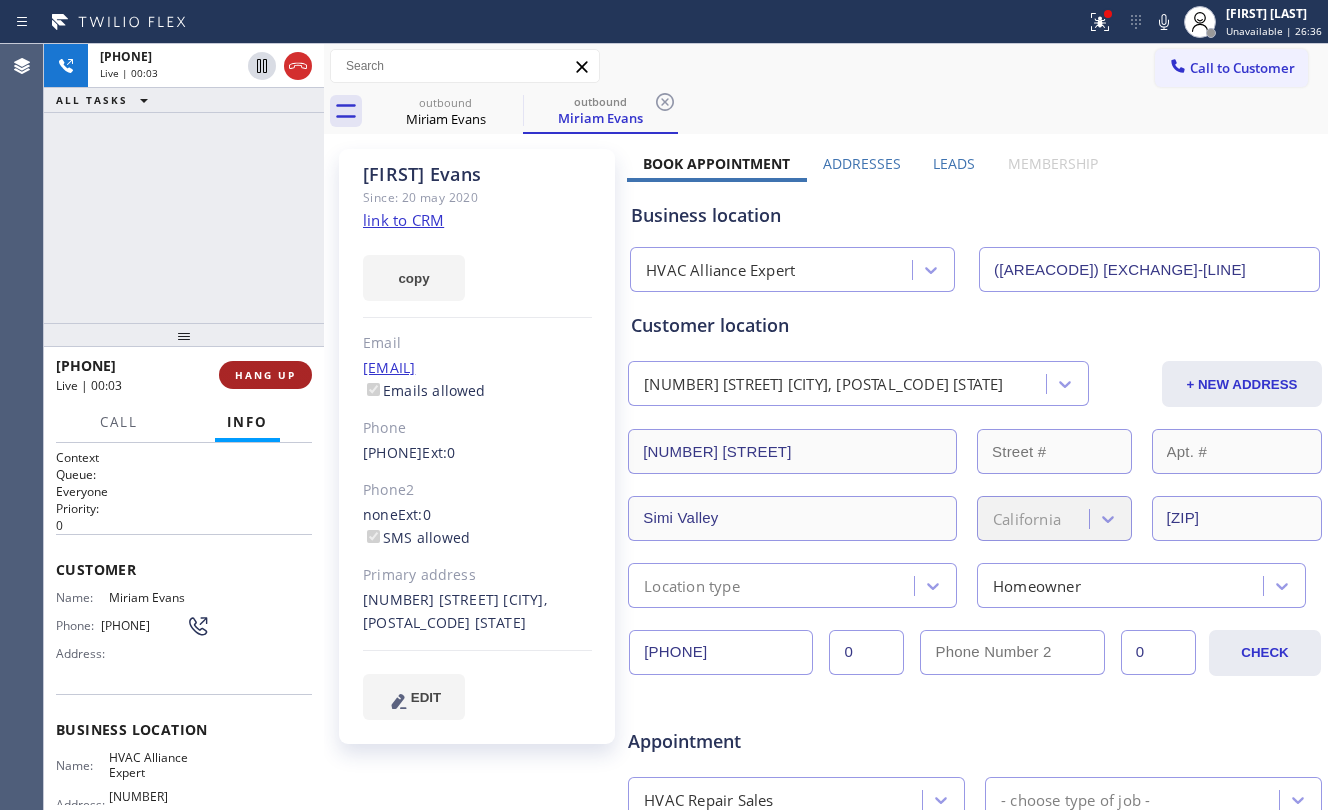 click on "HANG UP" at bounding box center [265, 375] 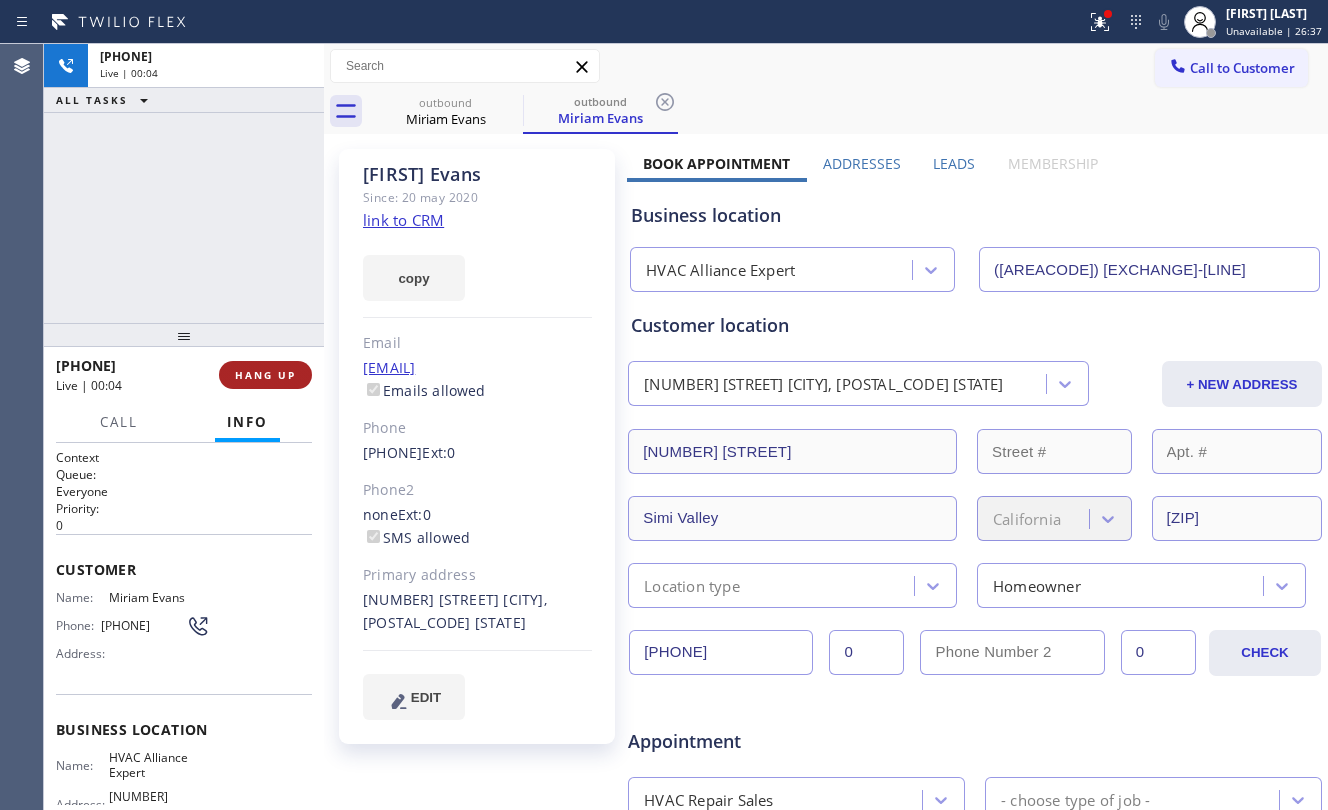 click on "HANG UP" at bounding box center (265, 375) 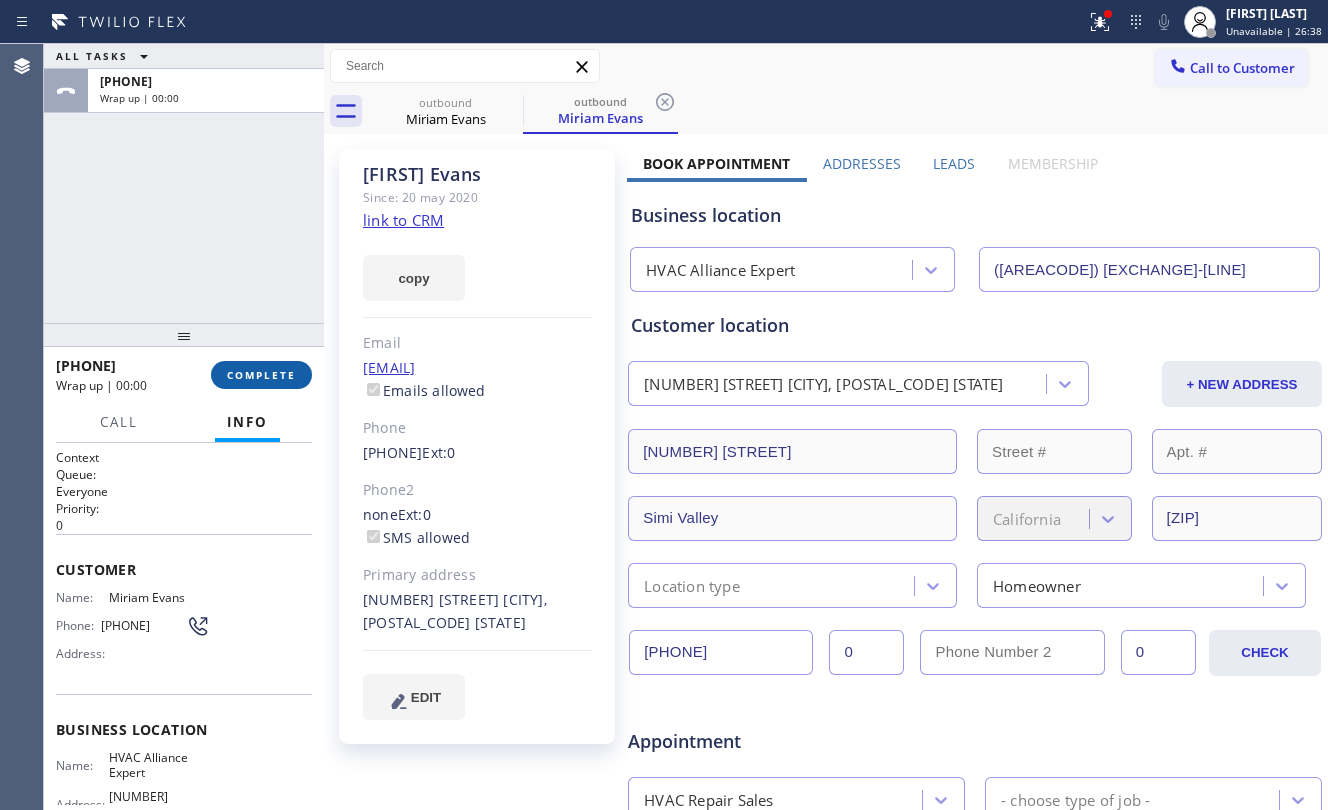 click on "COMPLETE" at bounding box center [261, 375] 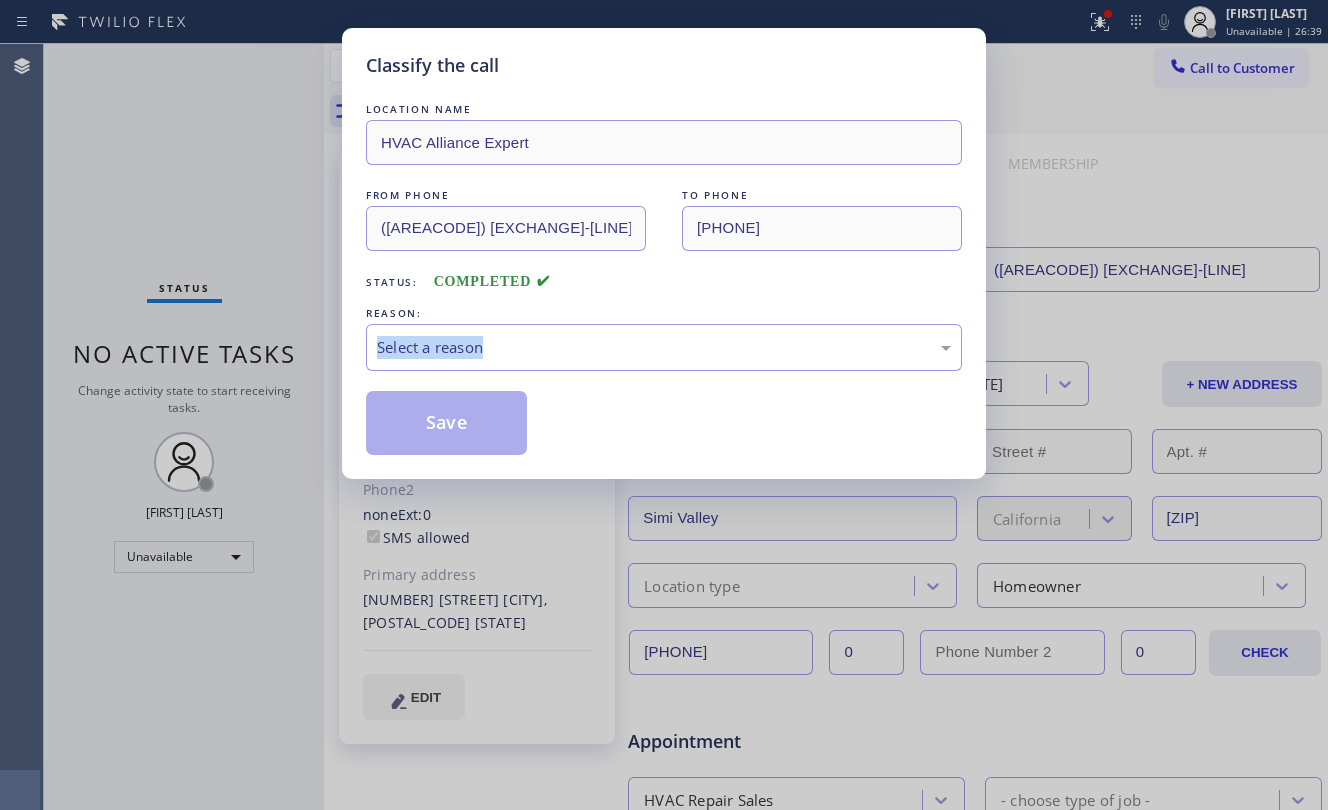 click on "Classify the call LOCATION NAME HVAC Alliance Expert FROM PHONE [PHONE] TO PHONE [PHONE] Status: COMPLETED REASON: Select a reason Save" at bounding box center (664, 405) 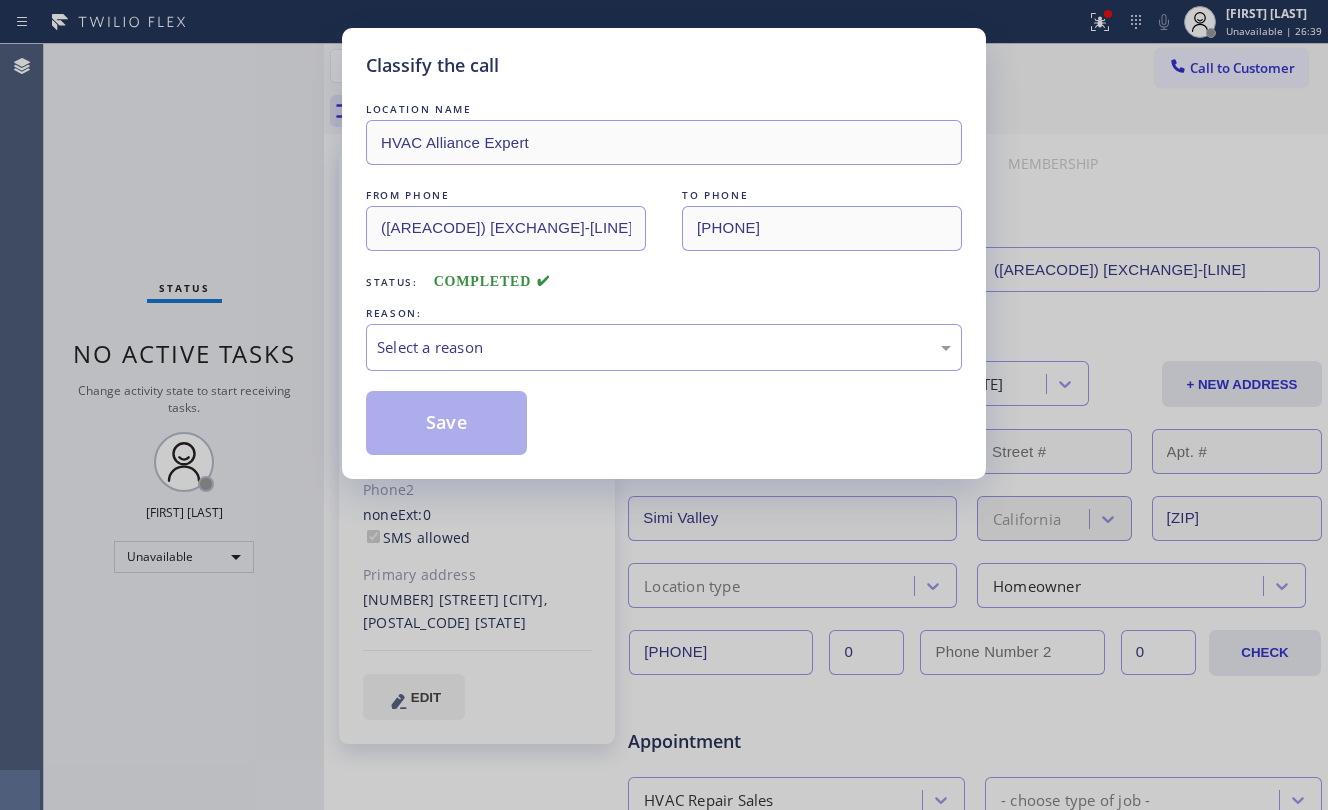 click on "REASON:" at bounding box center (664, 313) 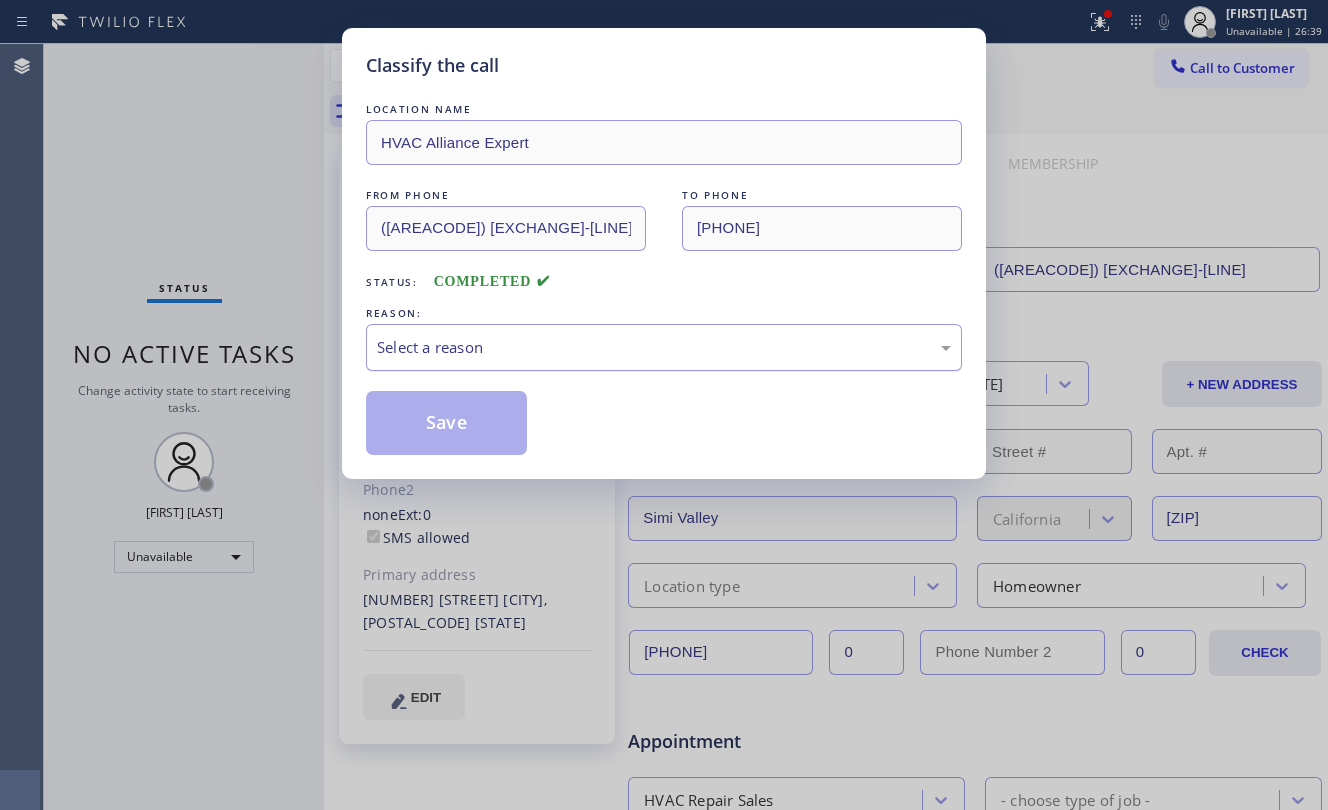 drag, startPoint x: 608, startPoint y: 357, endPoint x: 585, endPoint y: 366, distance: 24.698177 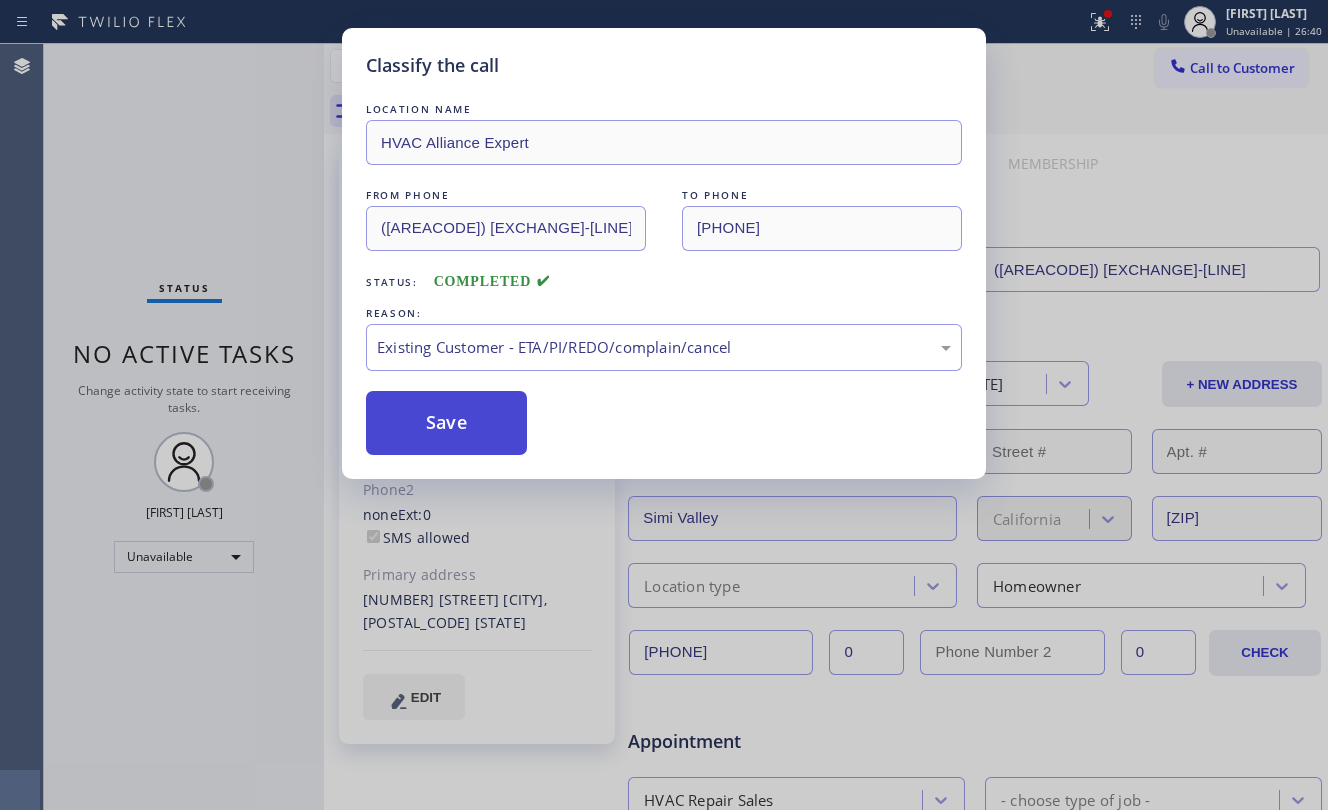 drag, startPoint x: 552, startPoint y: 457, endPoint x: 374, endPoint y: 405, distance: 185.44002 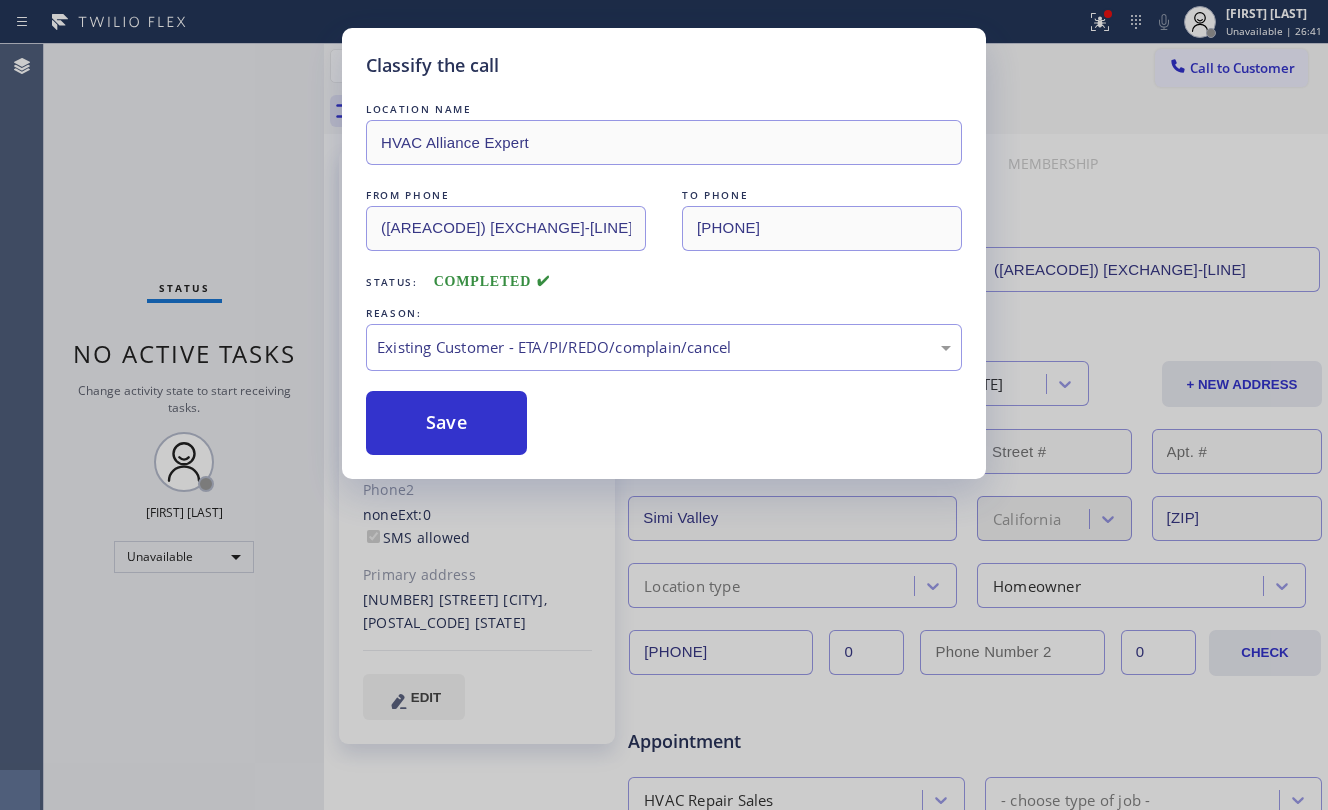 click on "Save" at bounding box center [446, 423] 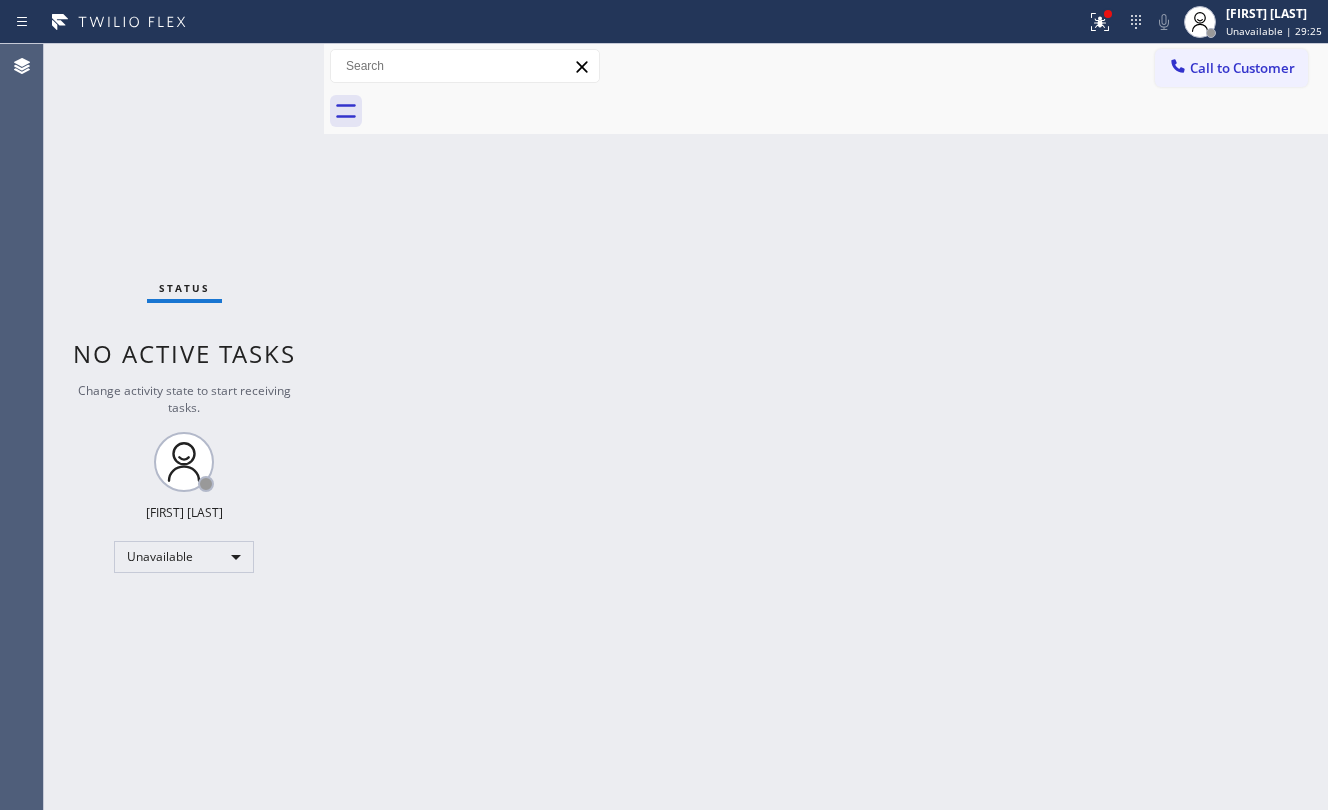 click on "Back to Dashboard Change Sender ID Customers Technicians Select a contact Outbound call Location Search location Your caller id phone number Customer number Call Customer info Name   Phone none Address none Change Sender ID HVAC +1[PHONE] 5 Star Appliance +1[PHONE] Appliance Repair +1[PHONE] Plumbing +1[PHONE] Air Duct Cleaning +1[PHONE]  Electricians +1[PHONE] Cancel Change Check personal SMS Reset Change No tabs Call to Customer Outbound call Location HVAC Alliance Expert Your caller id phone number ([PHONE]) Customer number Call Outbound call Technician Search Technician Your caller id phone number Your caller id phone number Call" at bounding box center (826, 427) 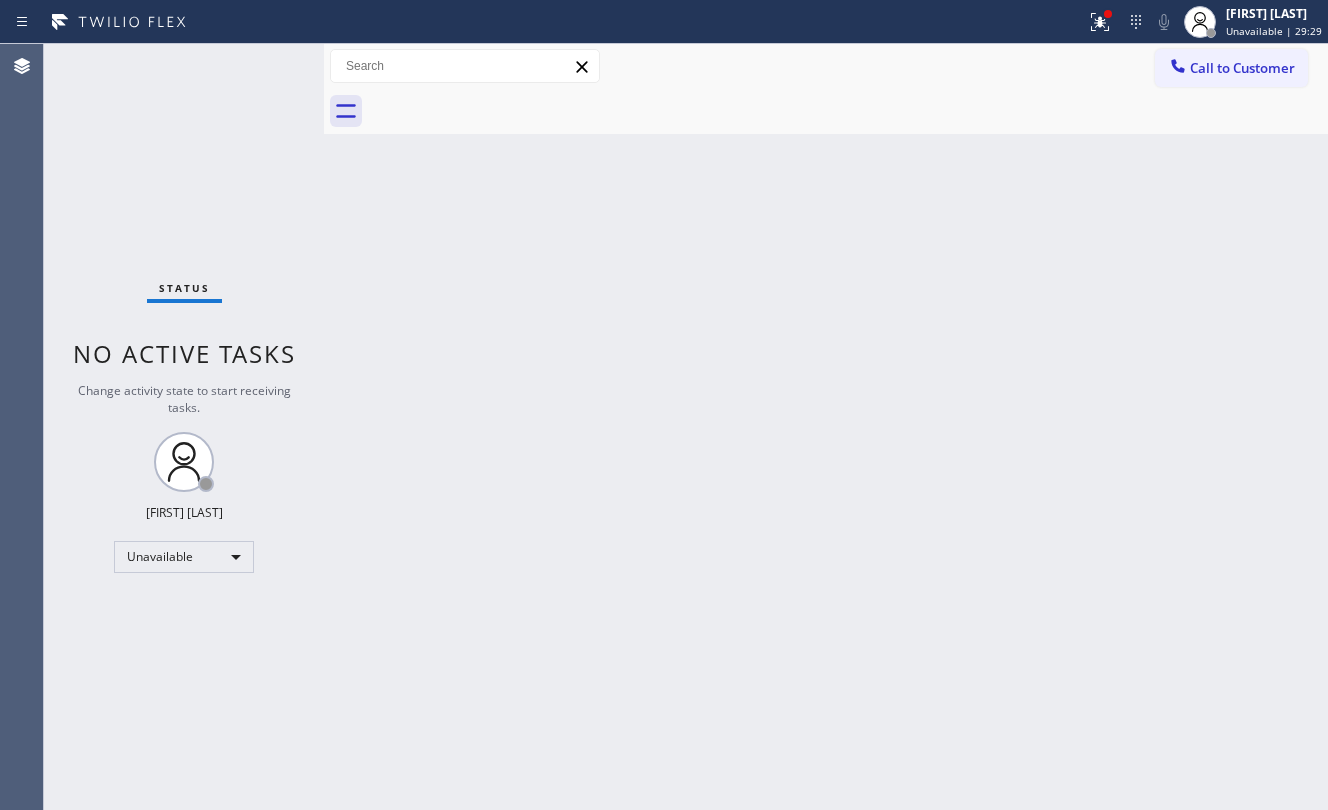drag, startPoint x: 658, startPoint y: 313, endPoint x: 652, endPoint y: 18, distance: 295.061 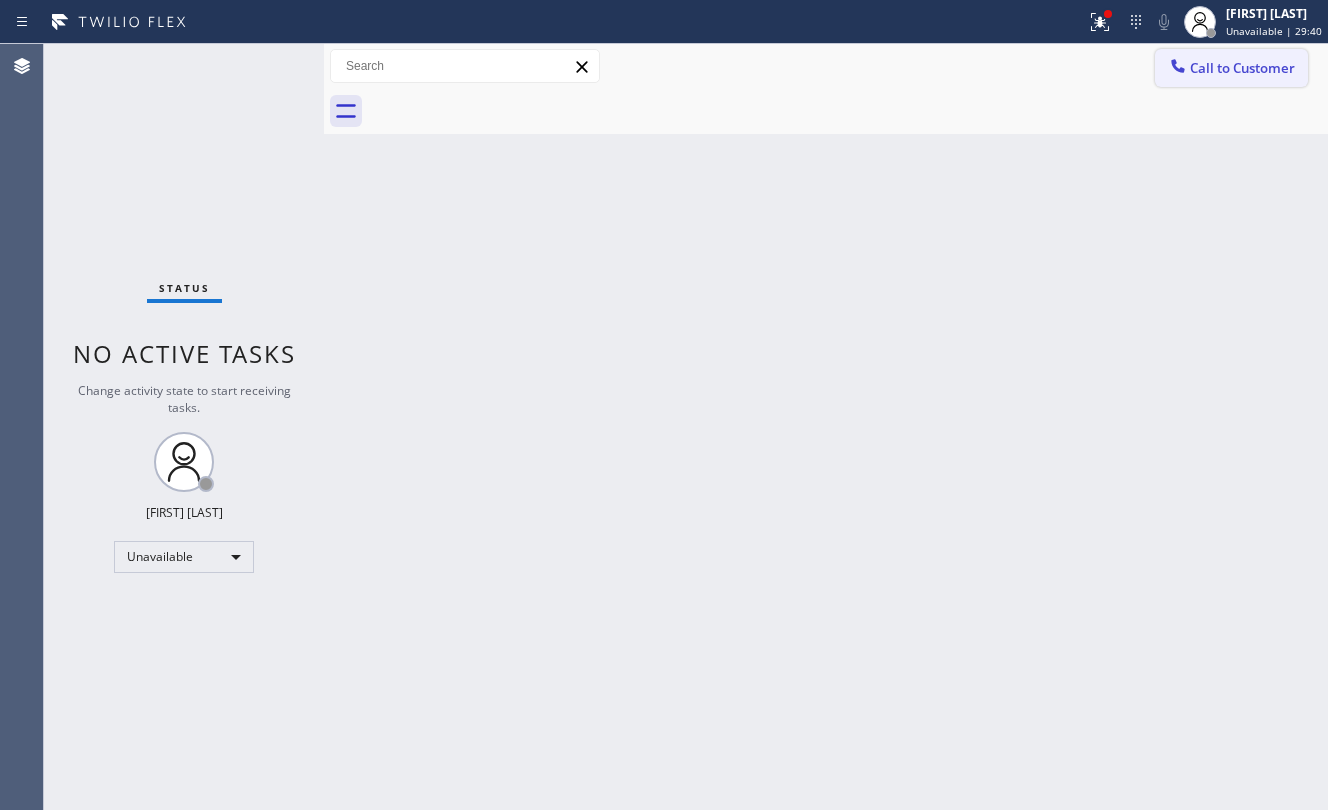 click on "Call to Customer" at bounding box center [1231, 68] 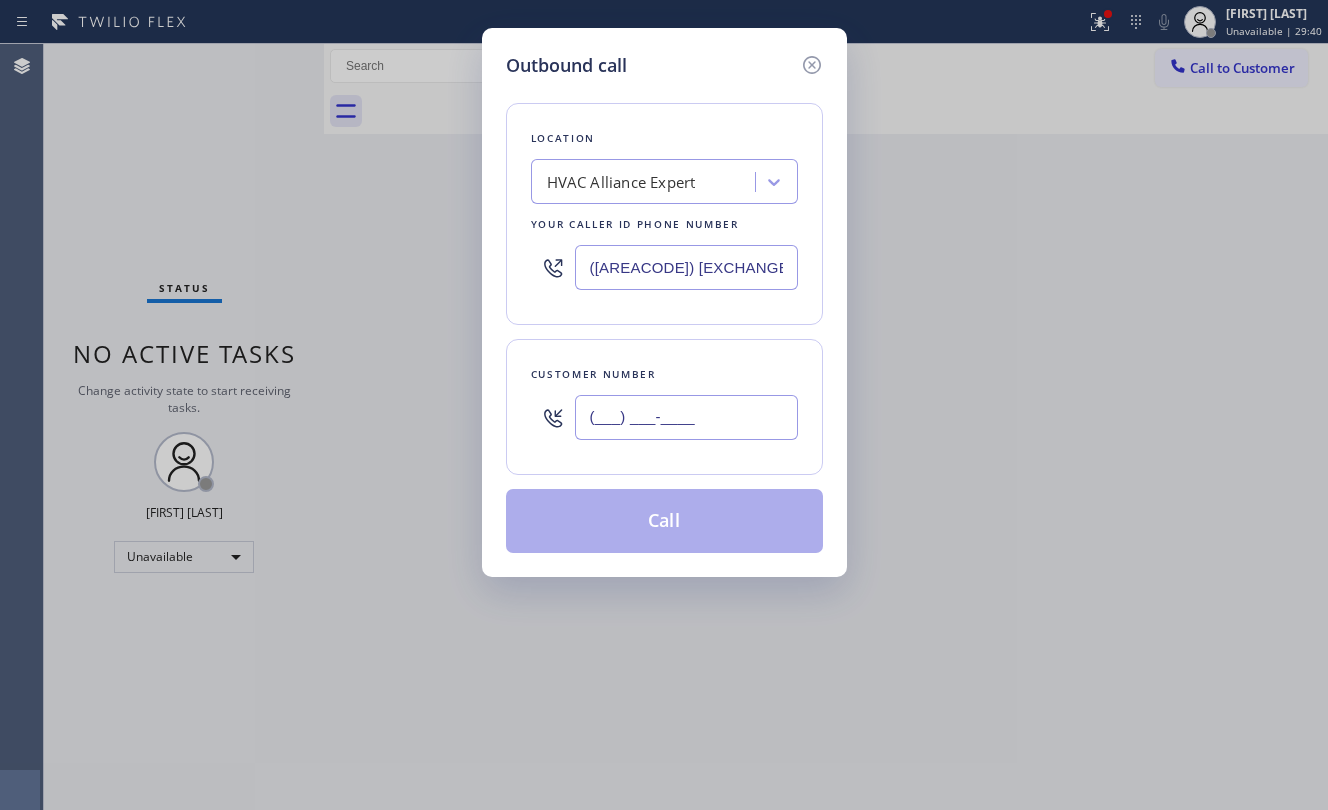 click on "(___) ___-____" at bounding box center (686, 417) 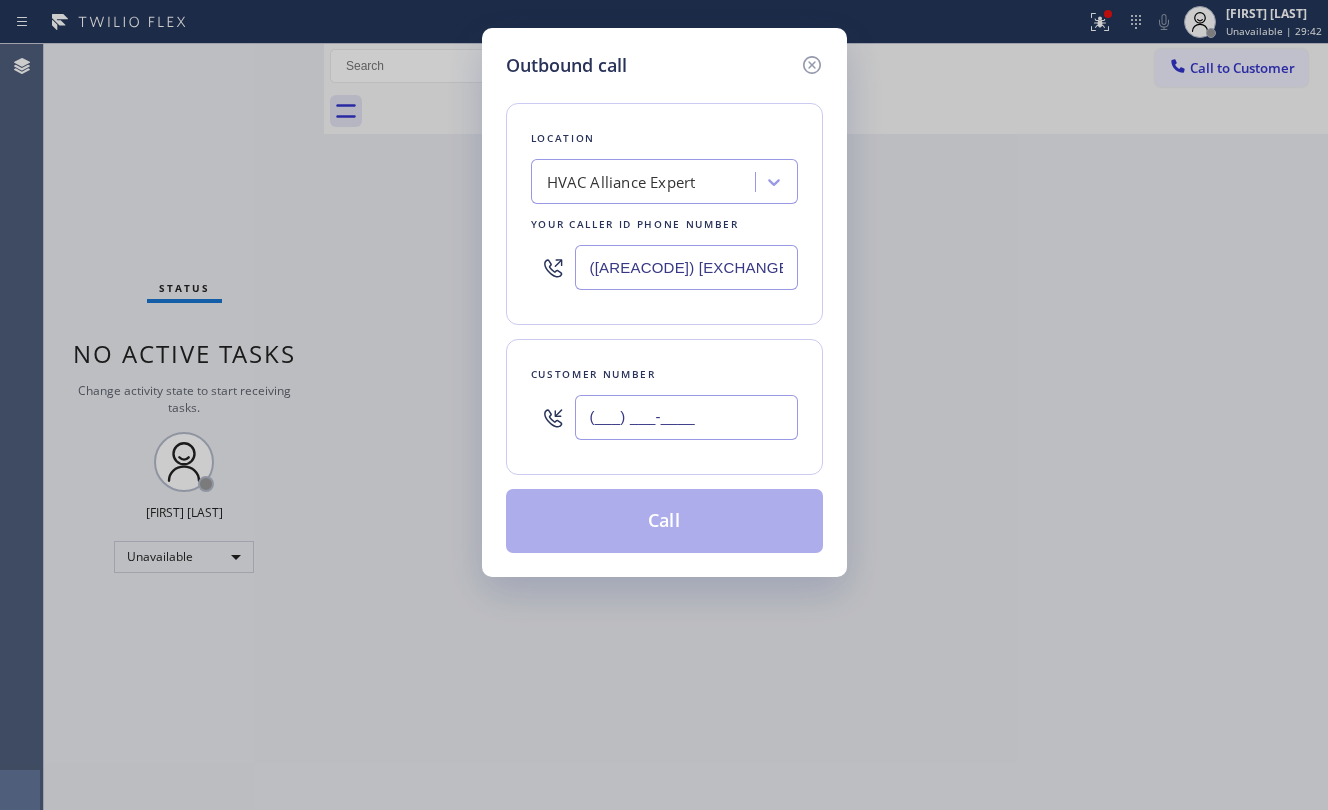 paste on "([PHONE]) [PHONE]" 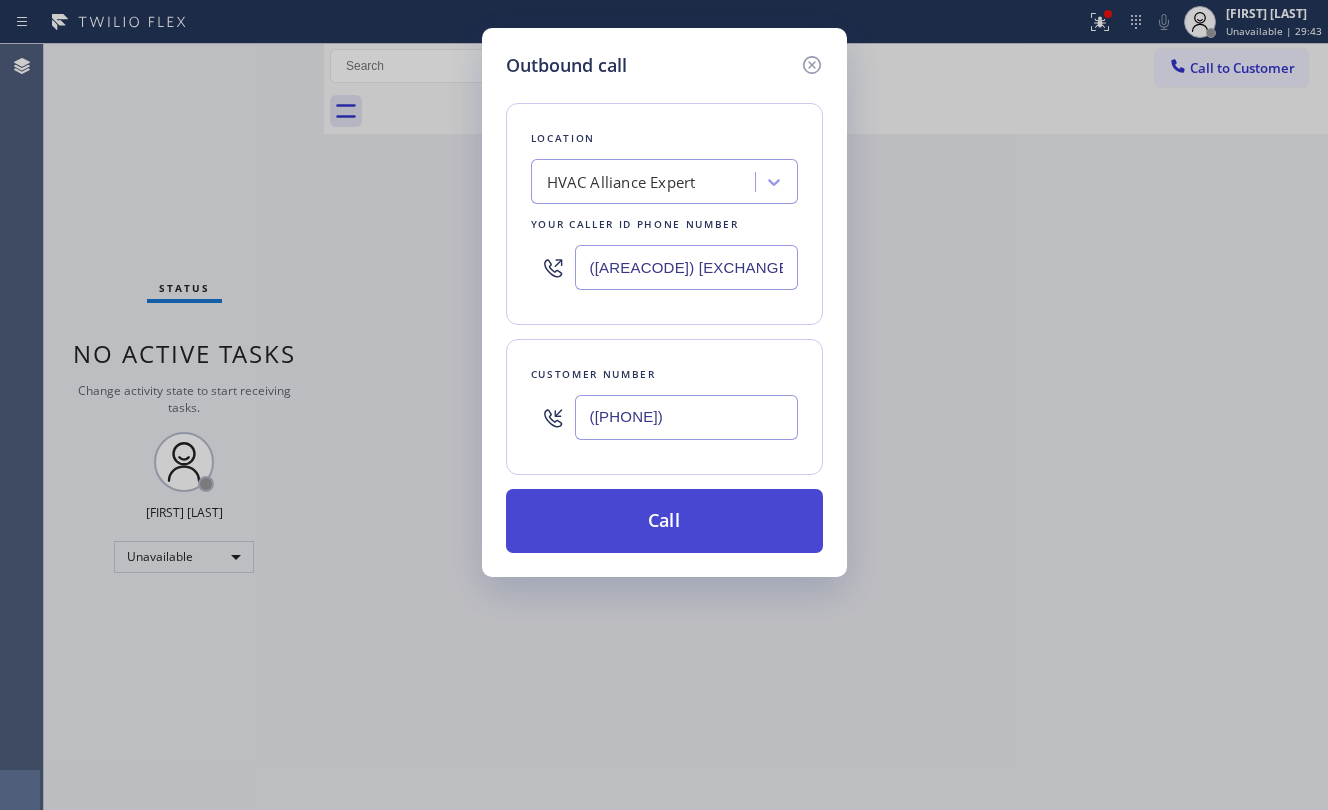 type on "([PHONE])" 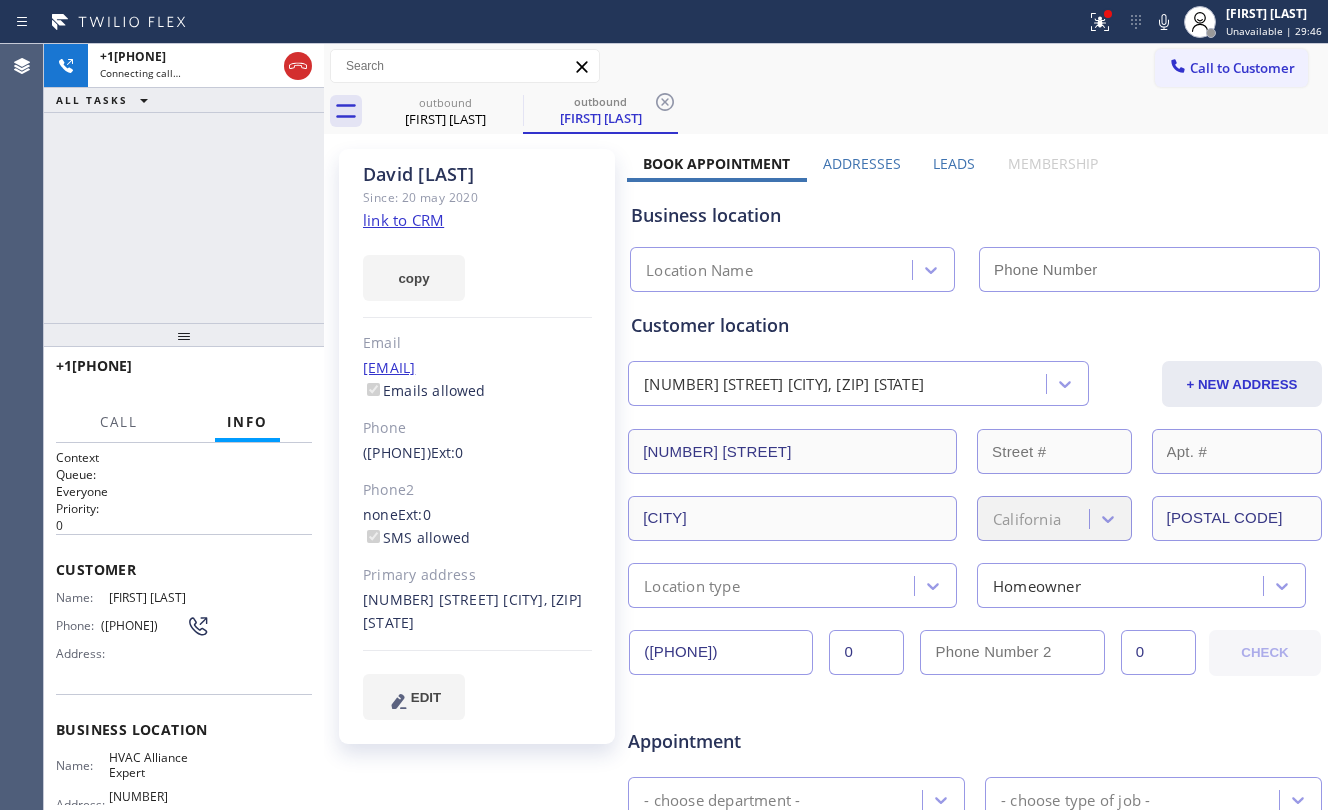 click on "link to CRM" 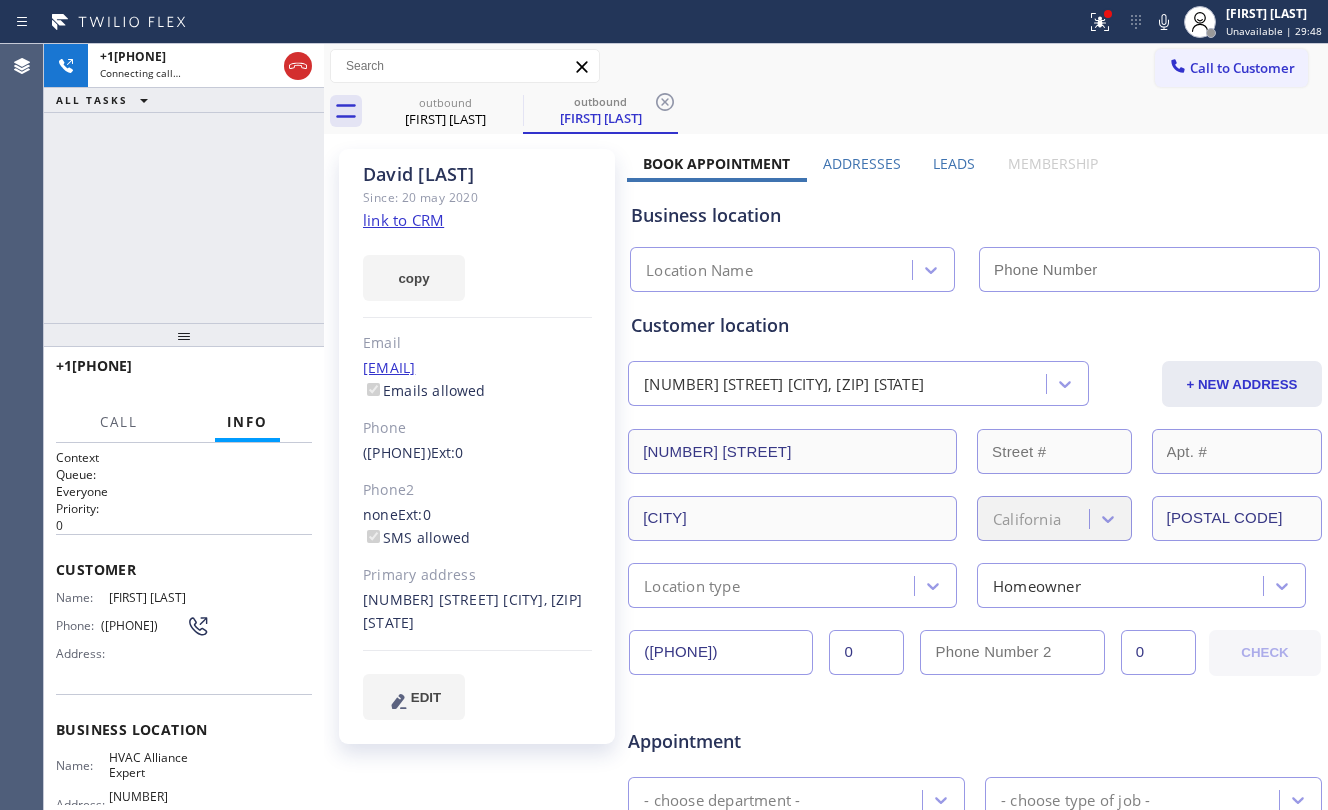 type on "([AREACODE]) [EXCHANGE]-[LINE]" 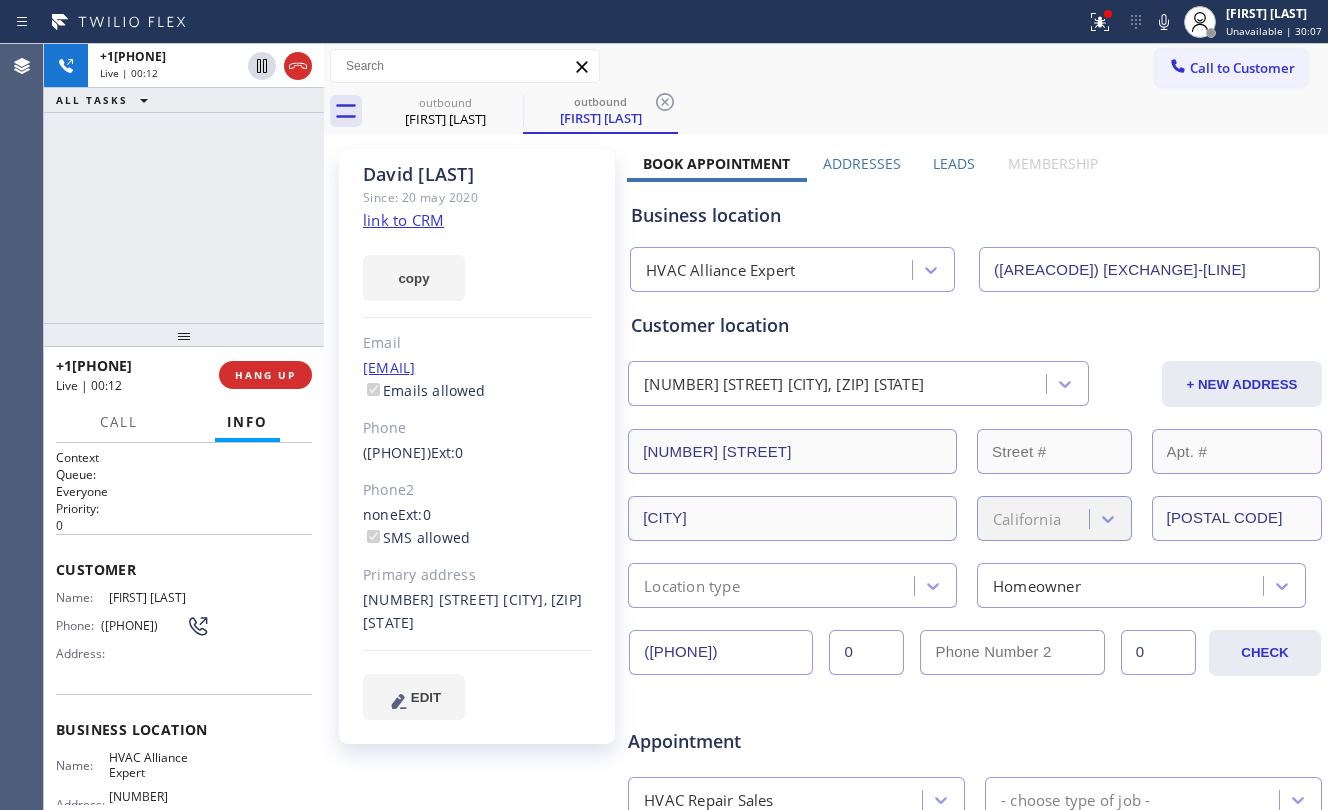 drag, startPoint x: 168, startPoint y: 430, endPoint x: 193, endPoint y: 426, distance: 25.317978 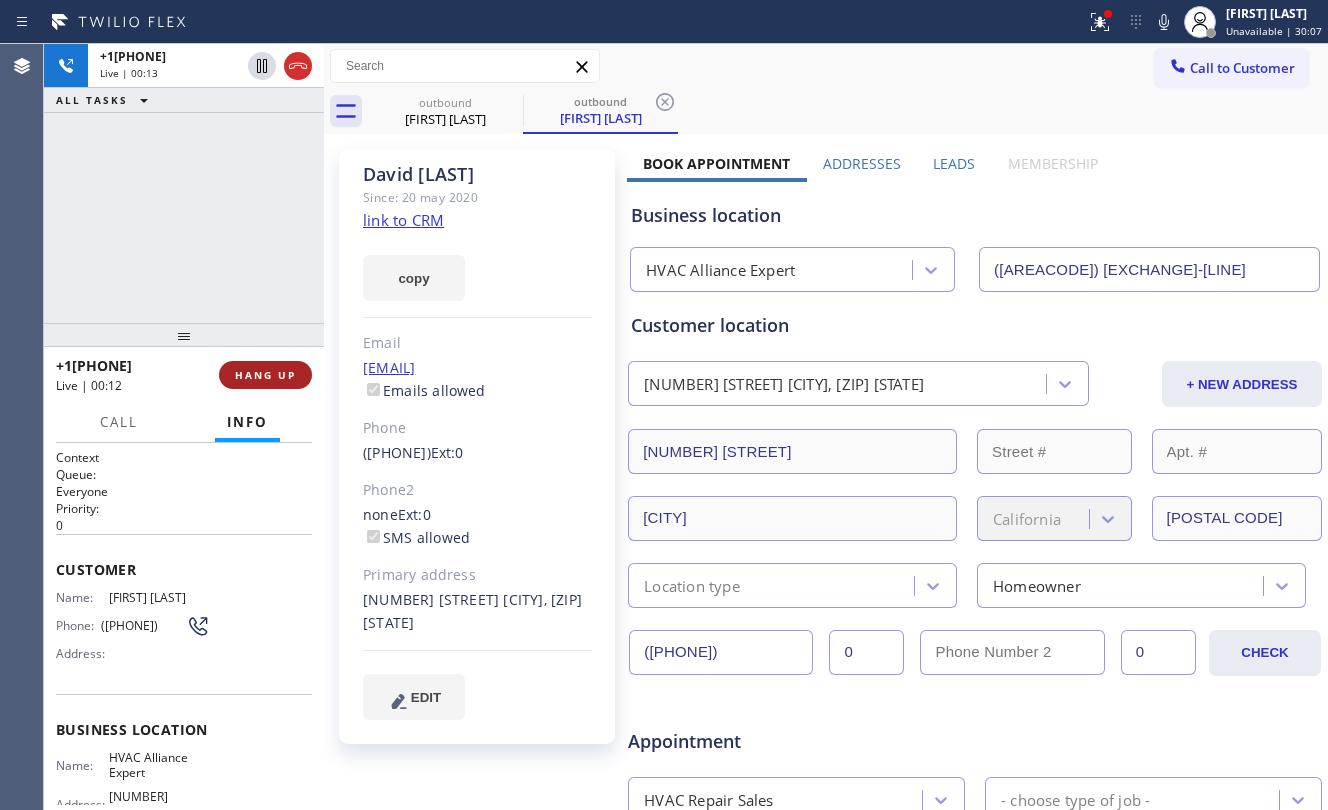 click on "HANG UP" at bounding box center (265, 375) 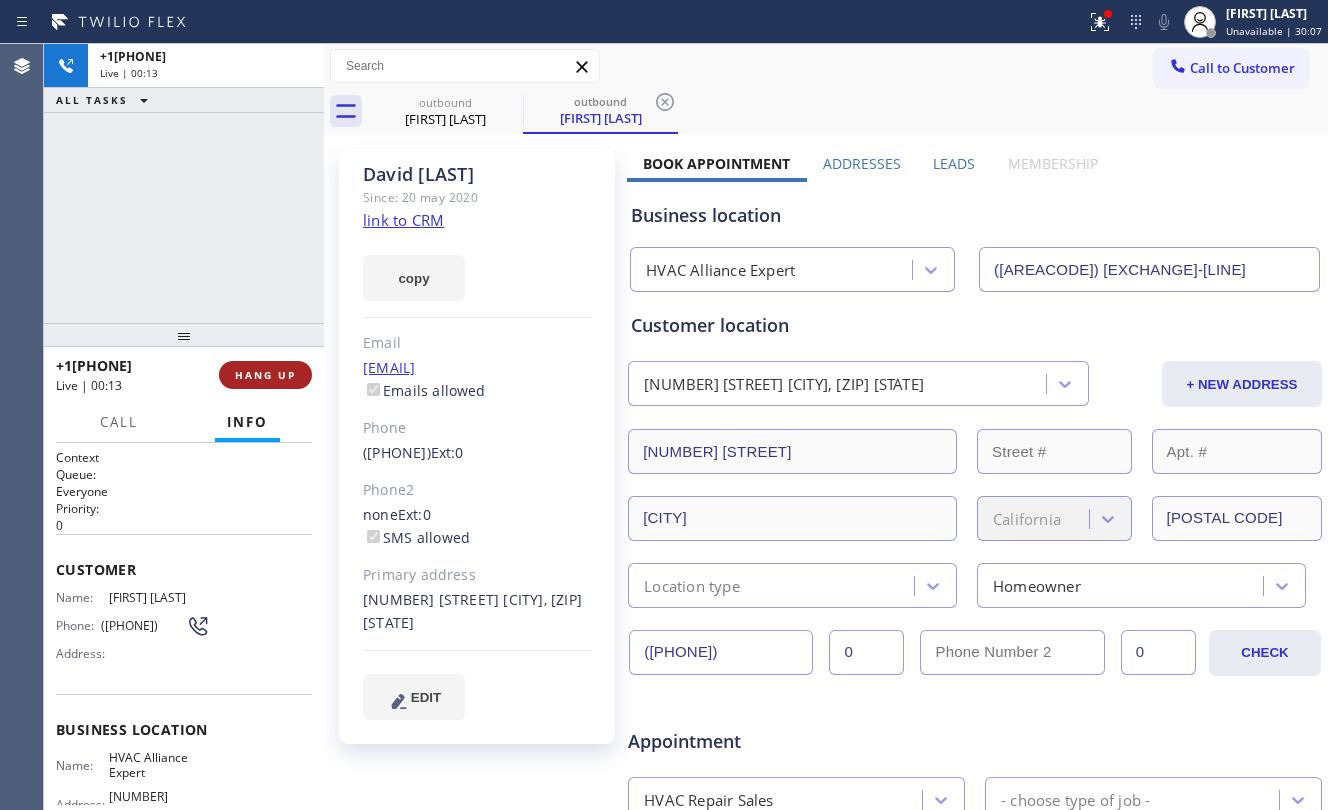 click on "HANG UP" at bounding box center [265, 375] 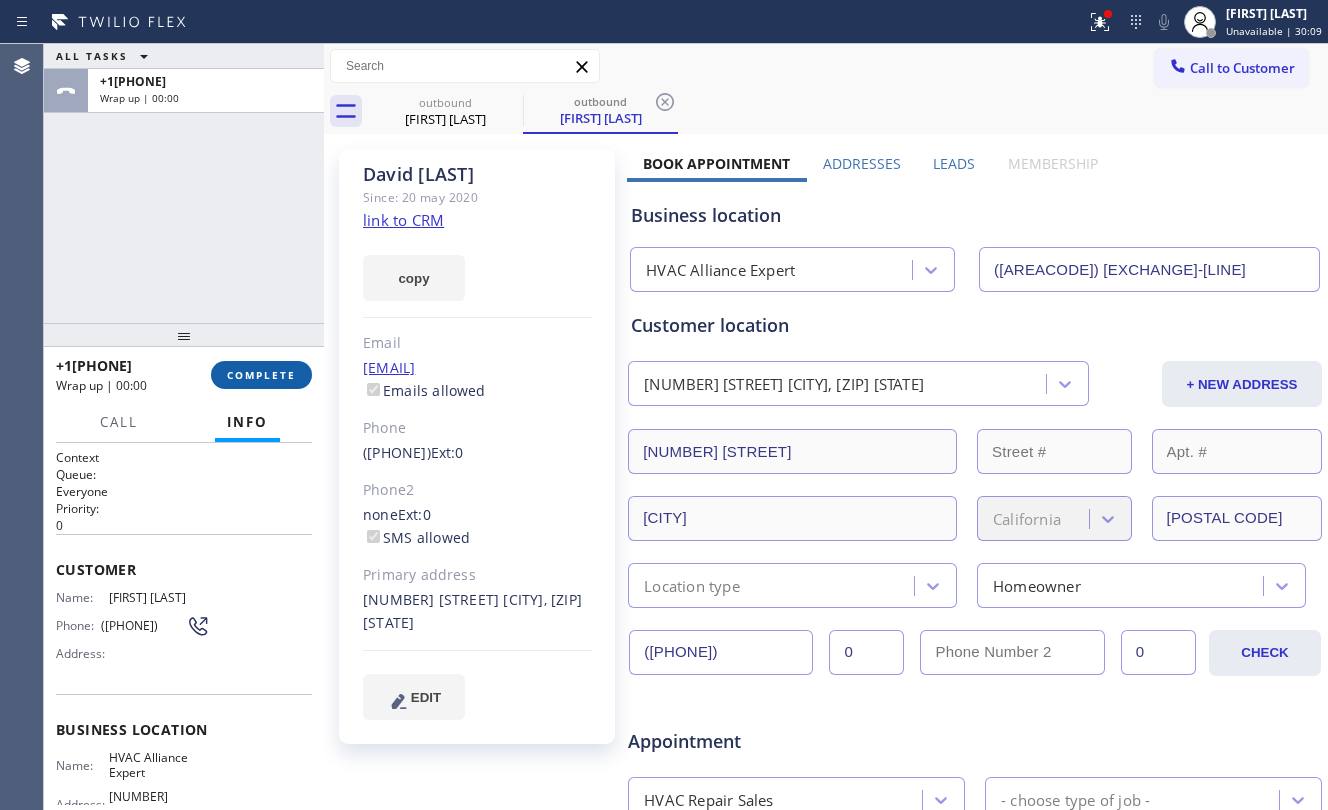 click on "COMPLETE" at bounding box center (261, 375) 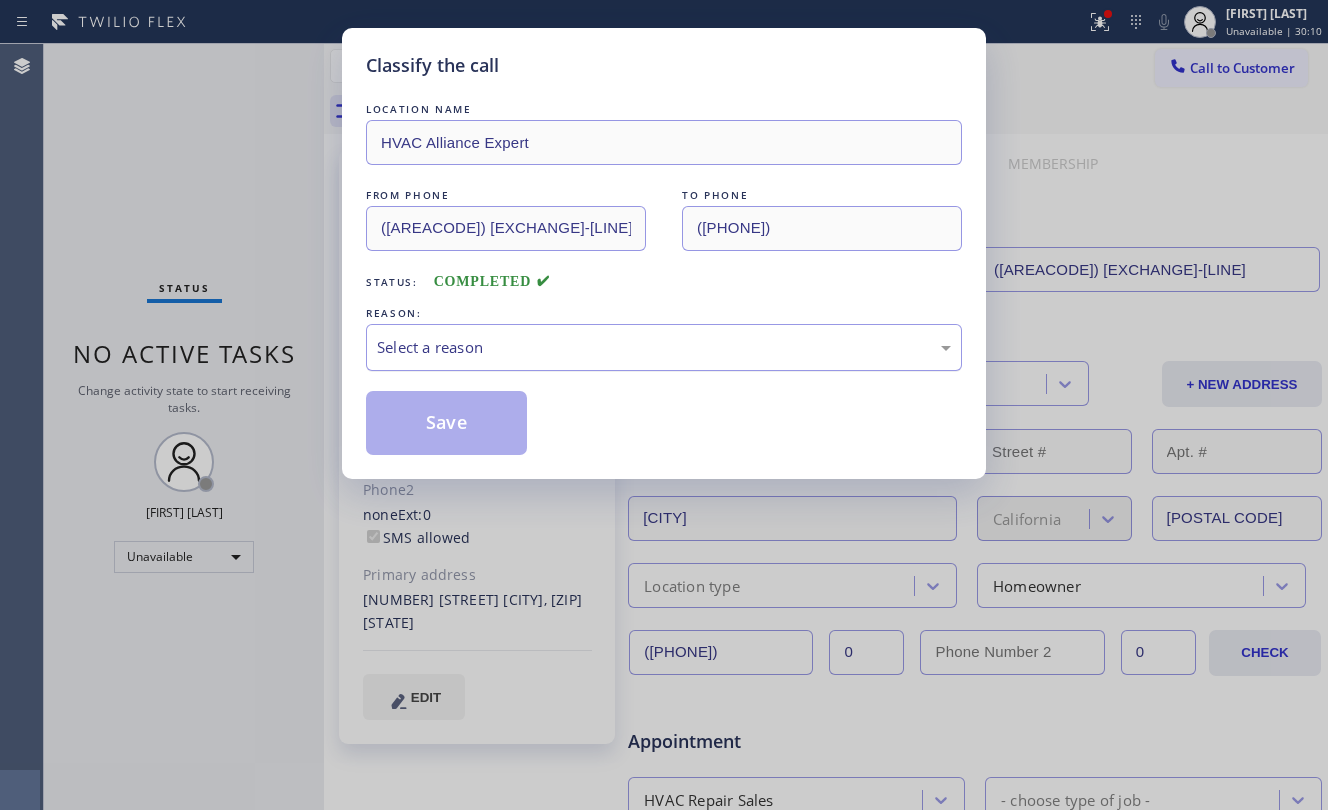 click on "Select a reason" at bounding box center (664, 347) 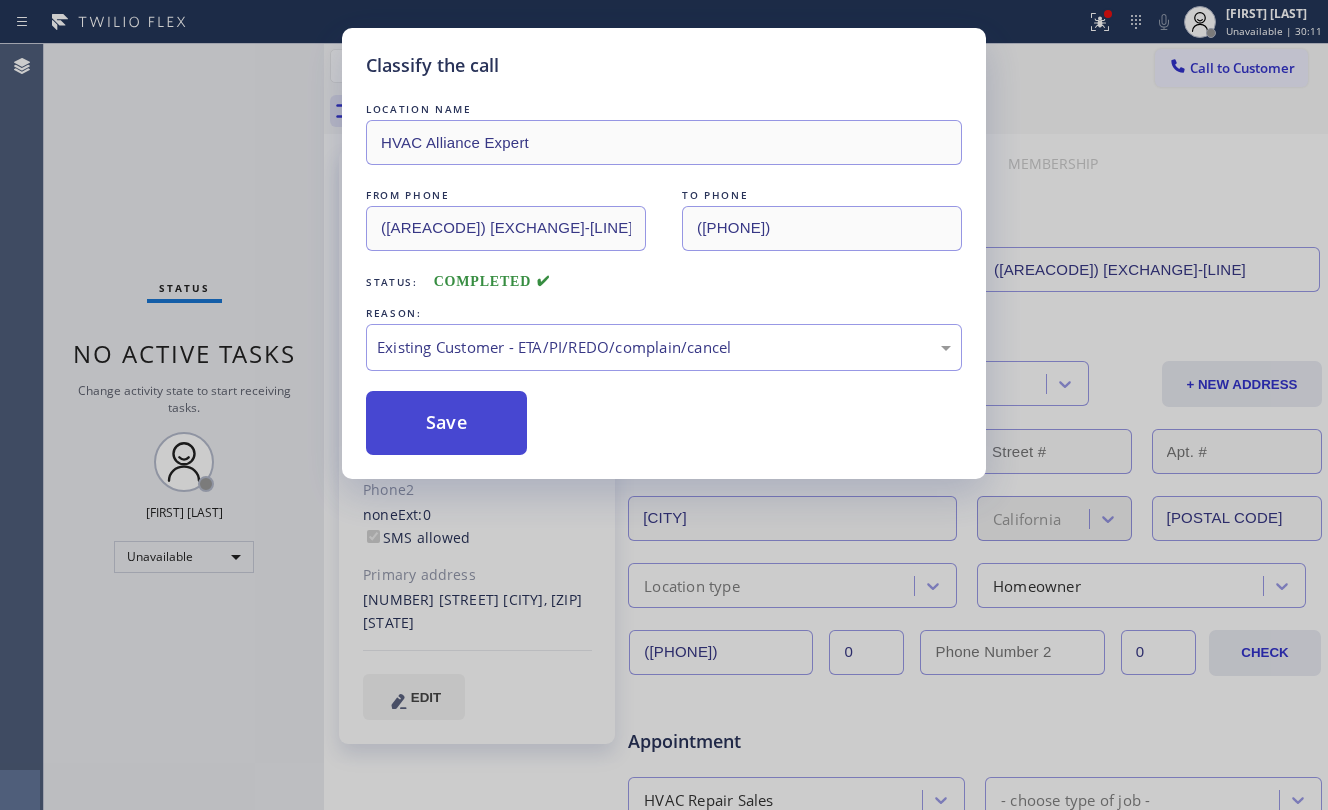 click on "Save" at bounding box center [446, 423] 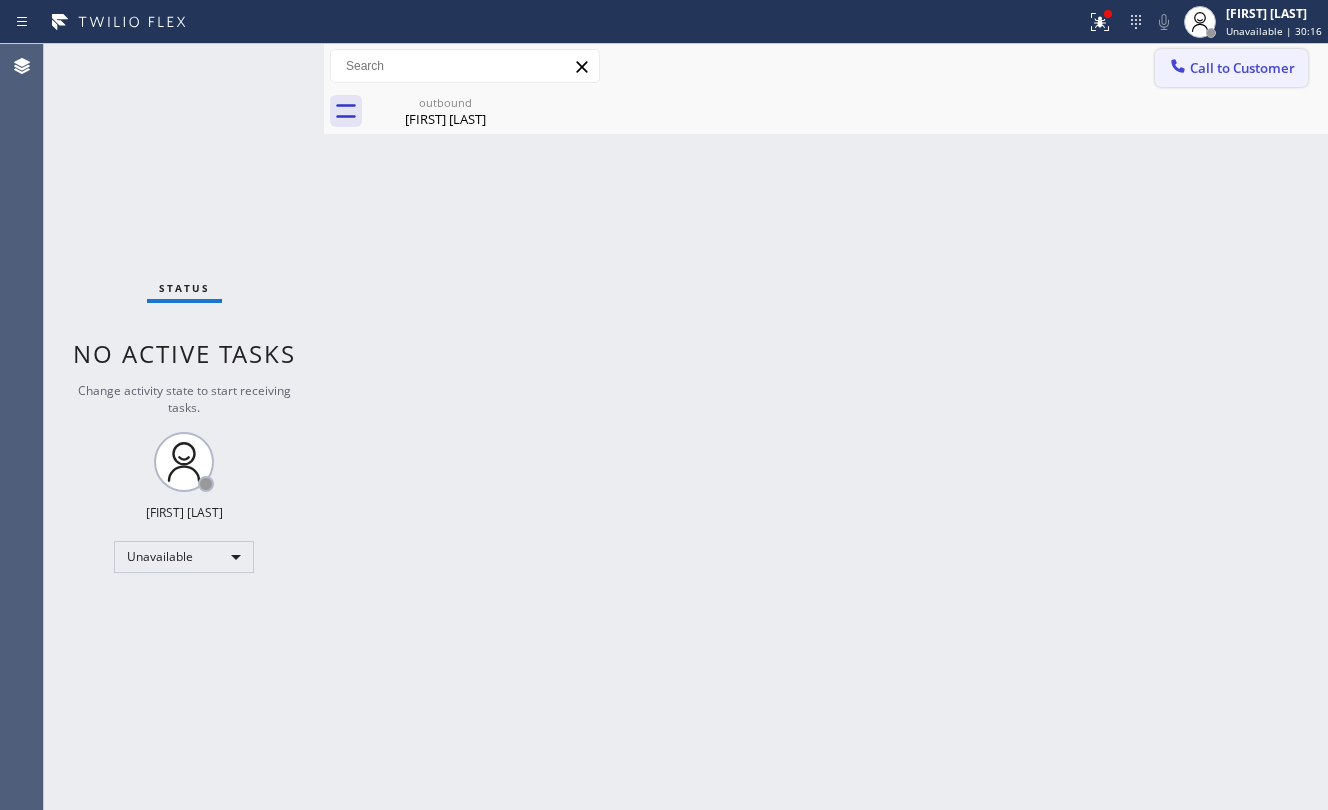 click on "Call to Customer" at bounding box center [1242, 68] 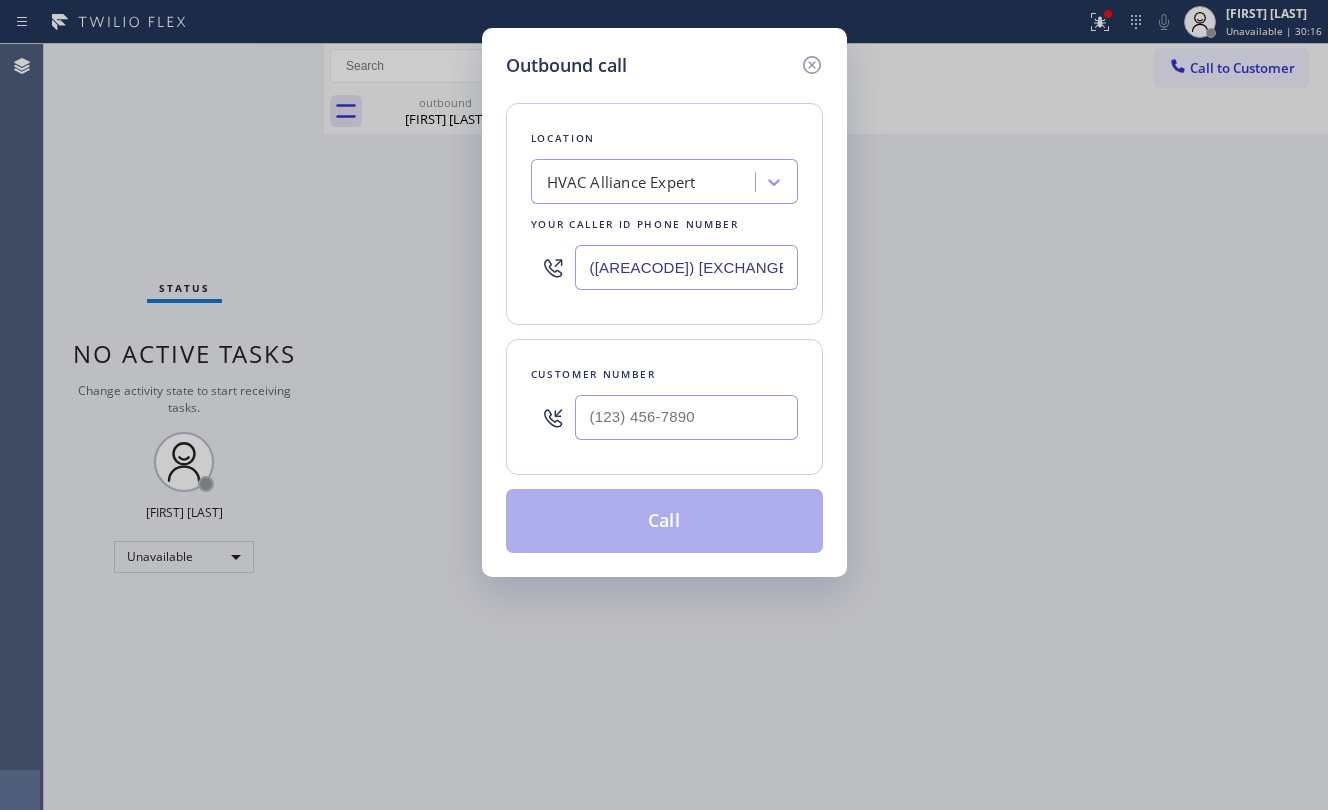 click at bounding box center (686, 417) 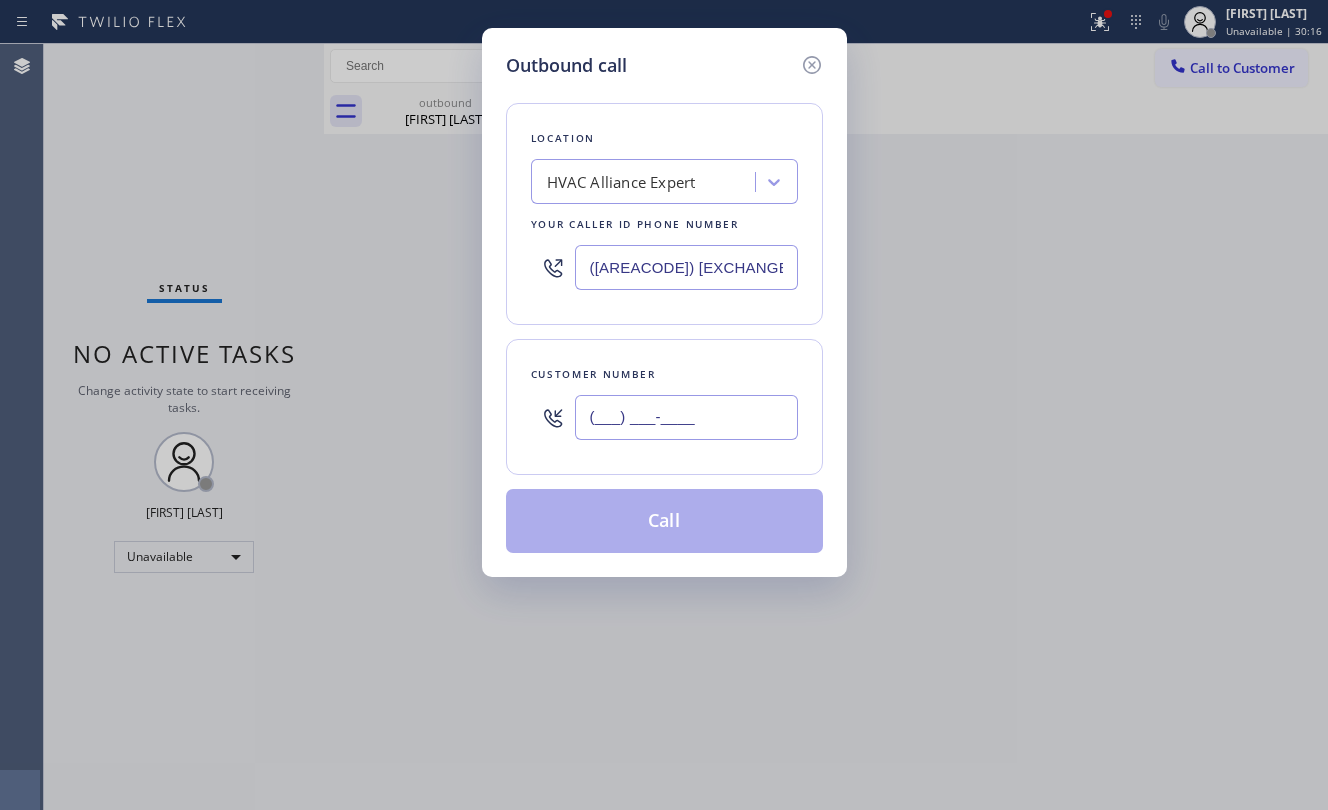 click on "(___) ___-____" at bounding box center [686, 417] 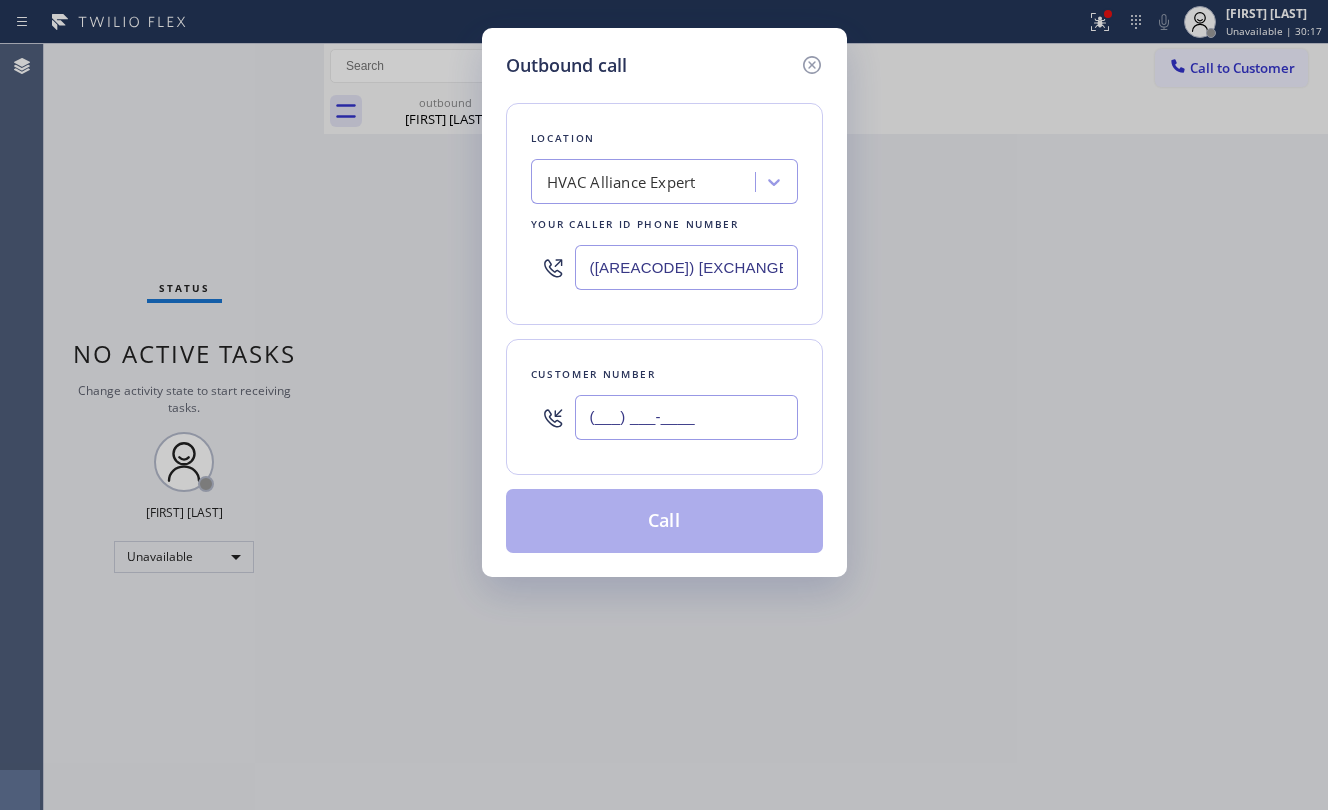 paste on "6268" 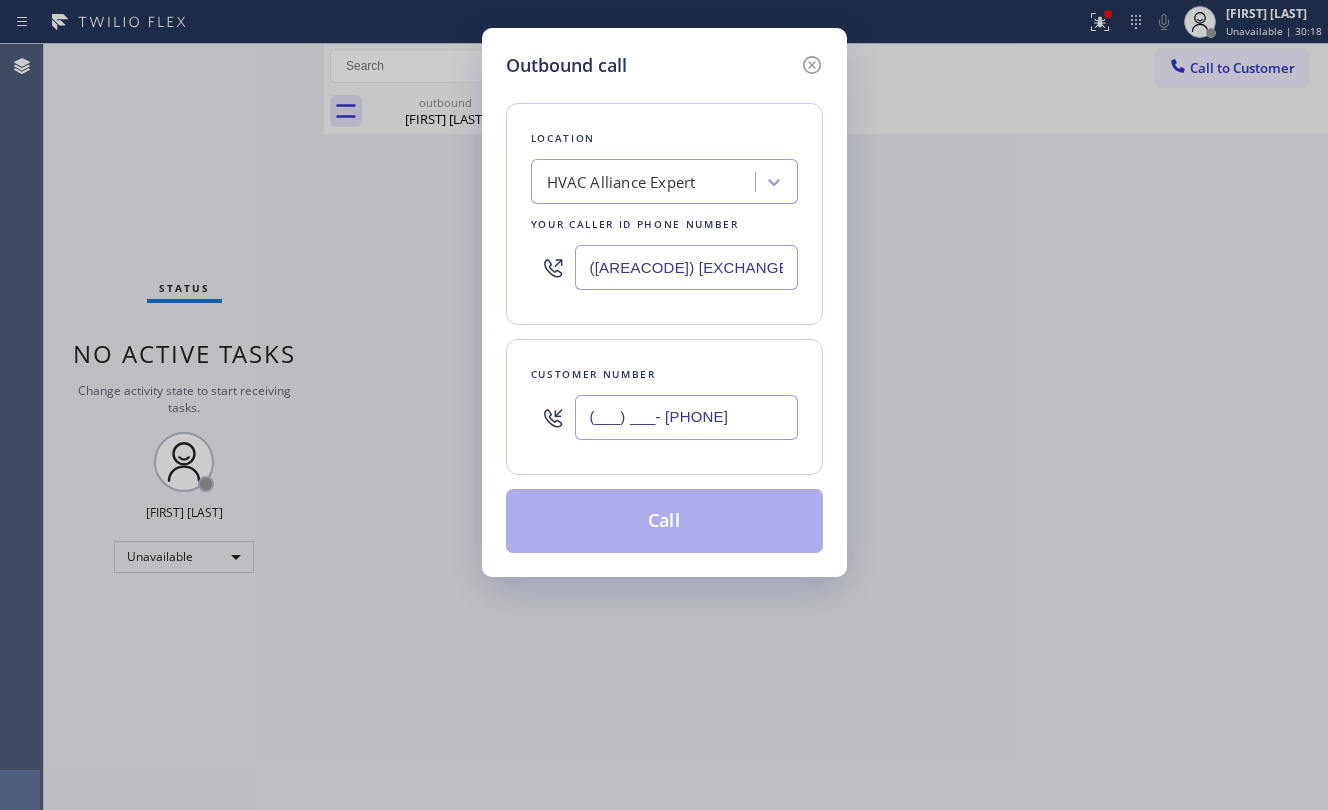click on "(___) ___- [PHONE]" at bounding box center [686, 417] 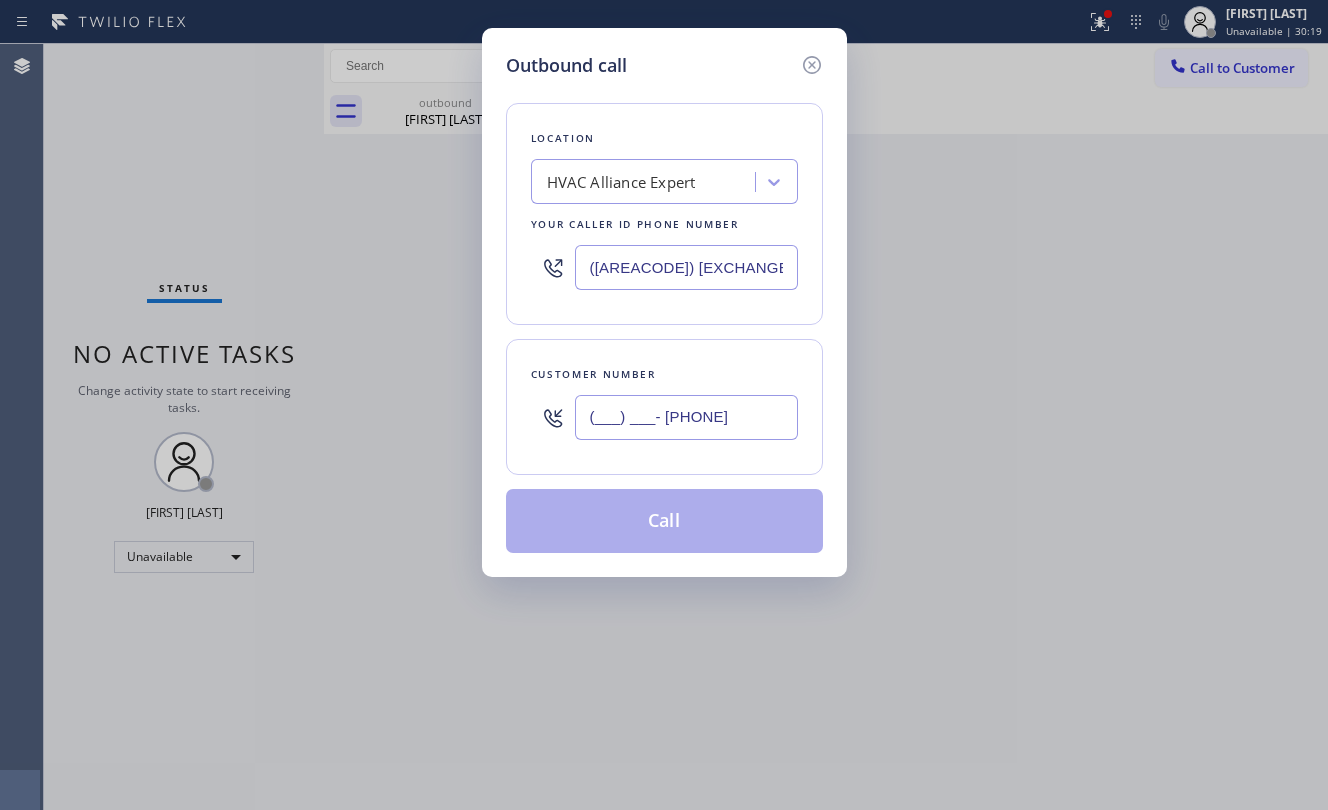 type on "(___) ___- [PHONE]" 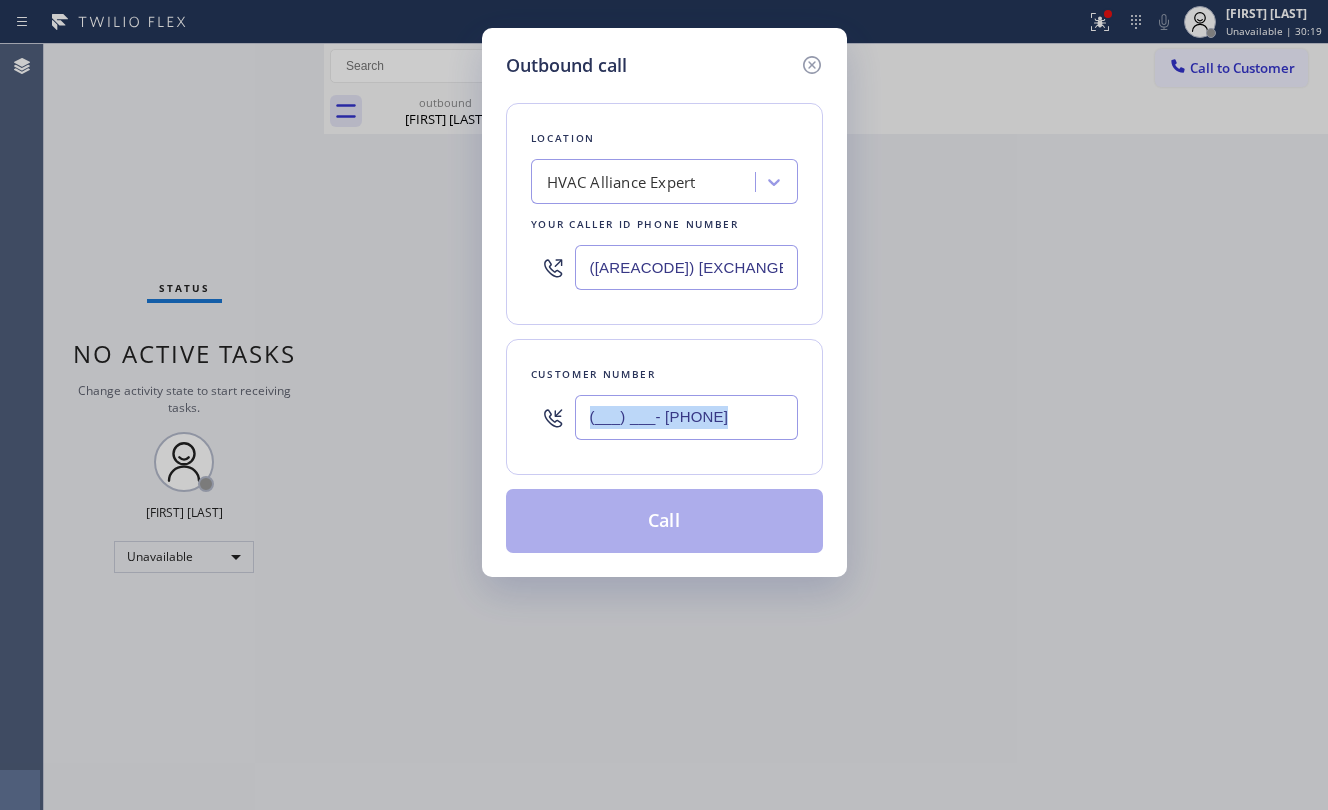 click on "Customer number ([PHONE])" at bounding box center (664, 407) 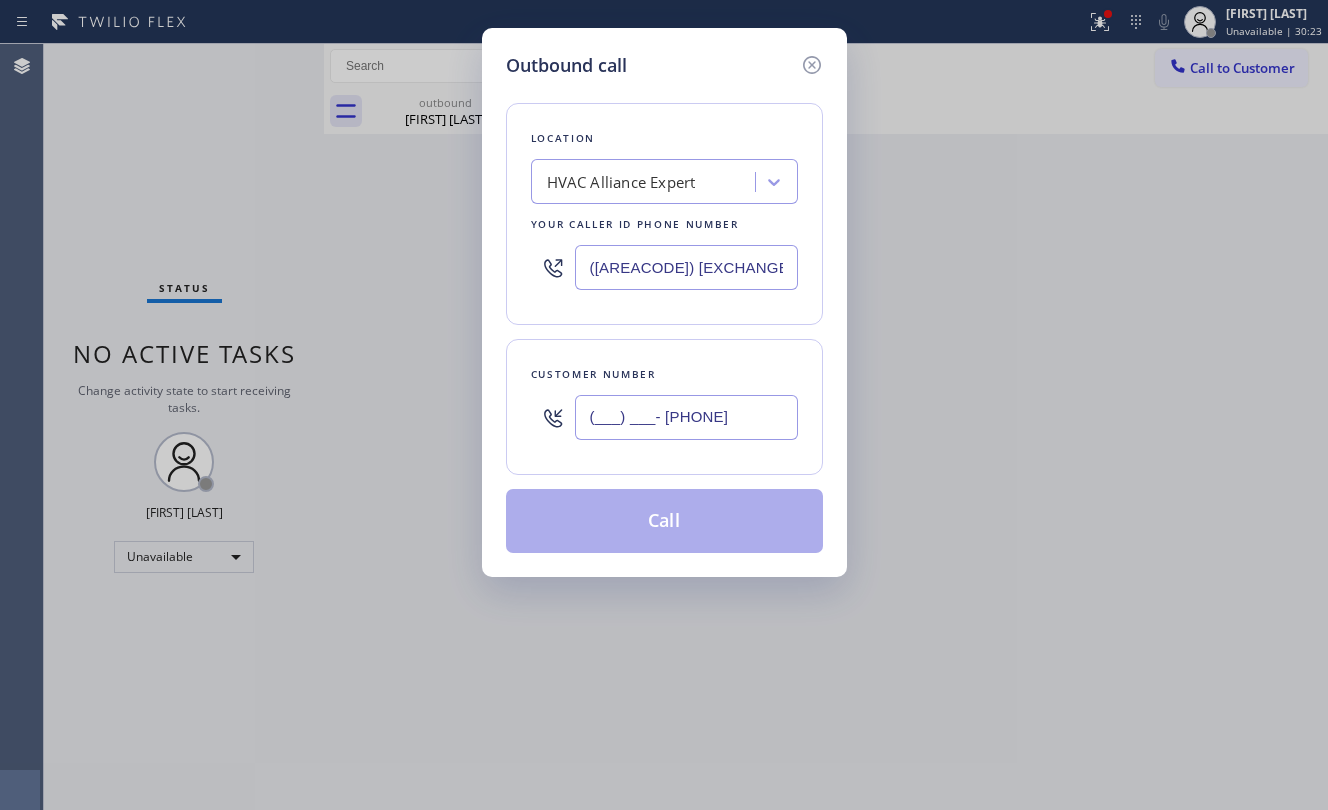 click on "Customer number" at bounding box center [664, 374] 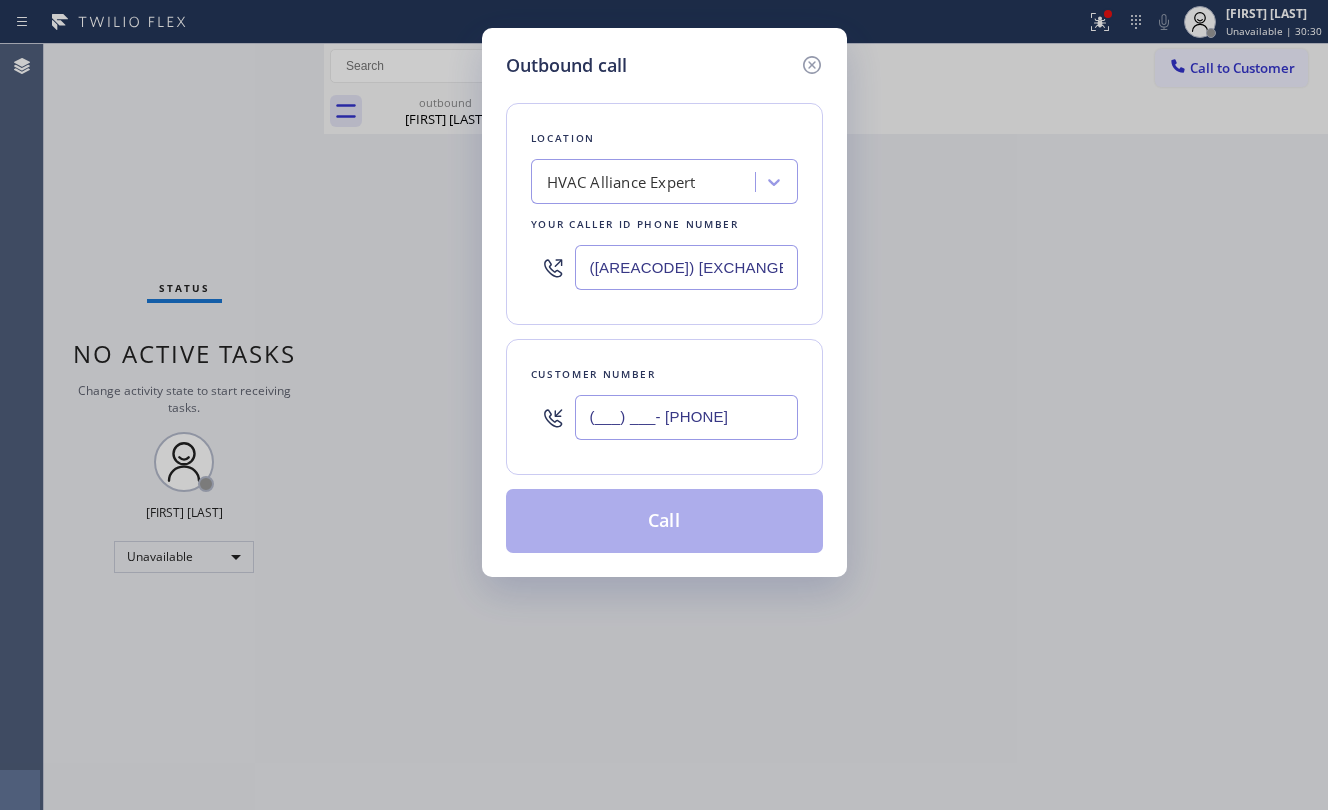 click on "(___) ___- [PHONE]" at bounding box center (686, 417) 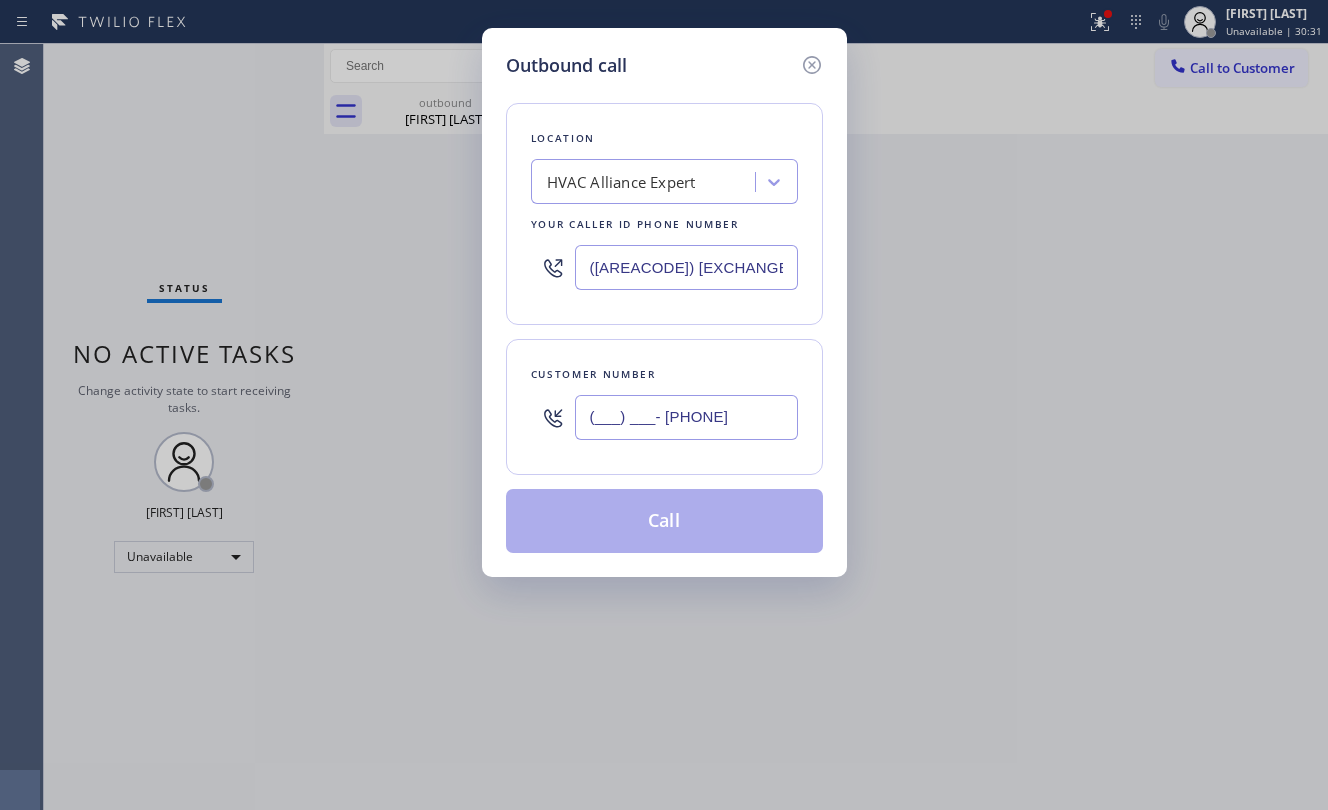 click on "(___) ___- [PHONE]" at bounding box center (686, 417) 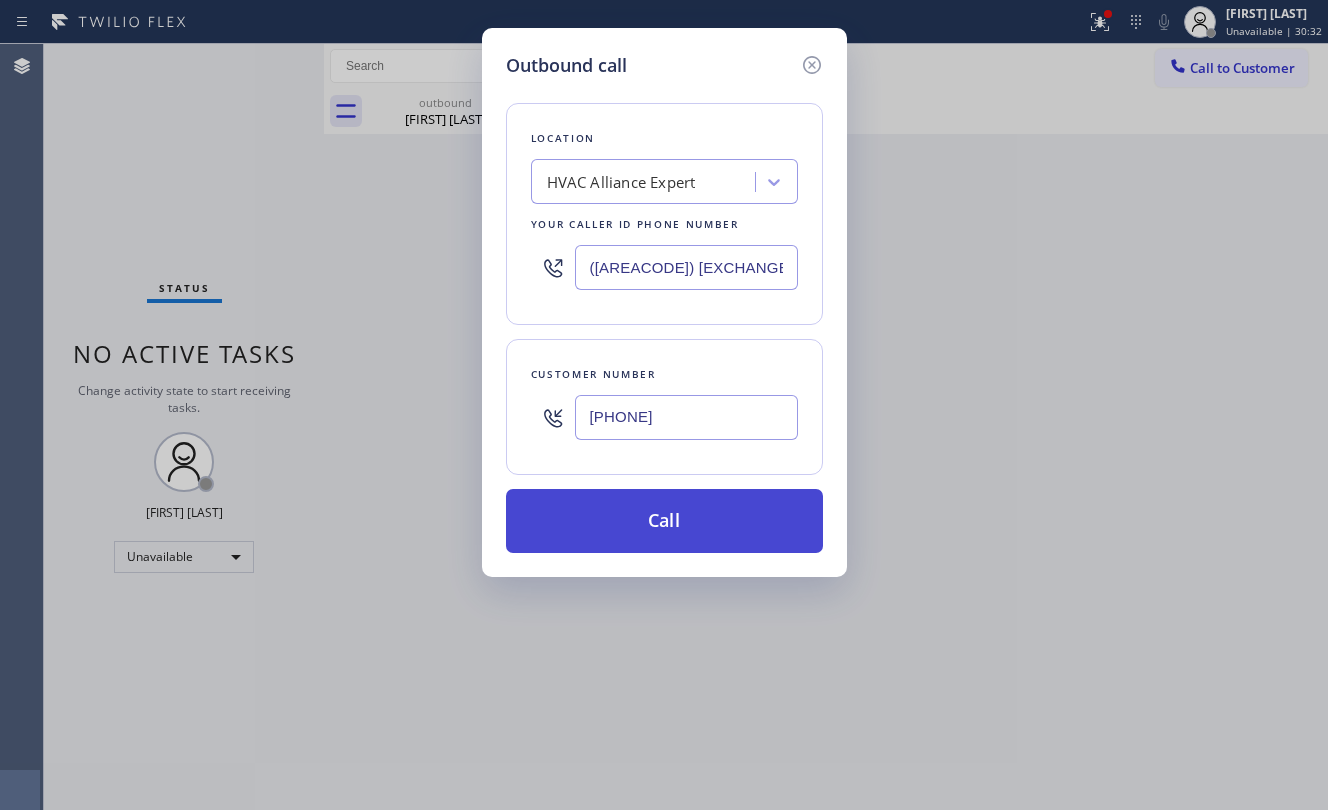 type on "[PHONE]" 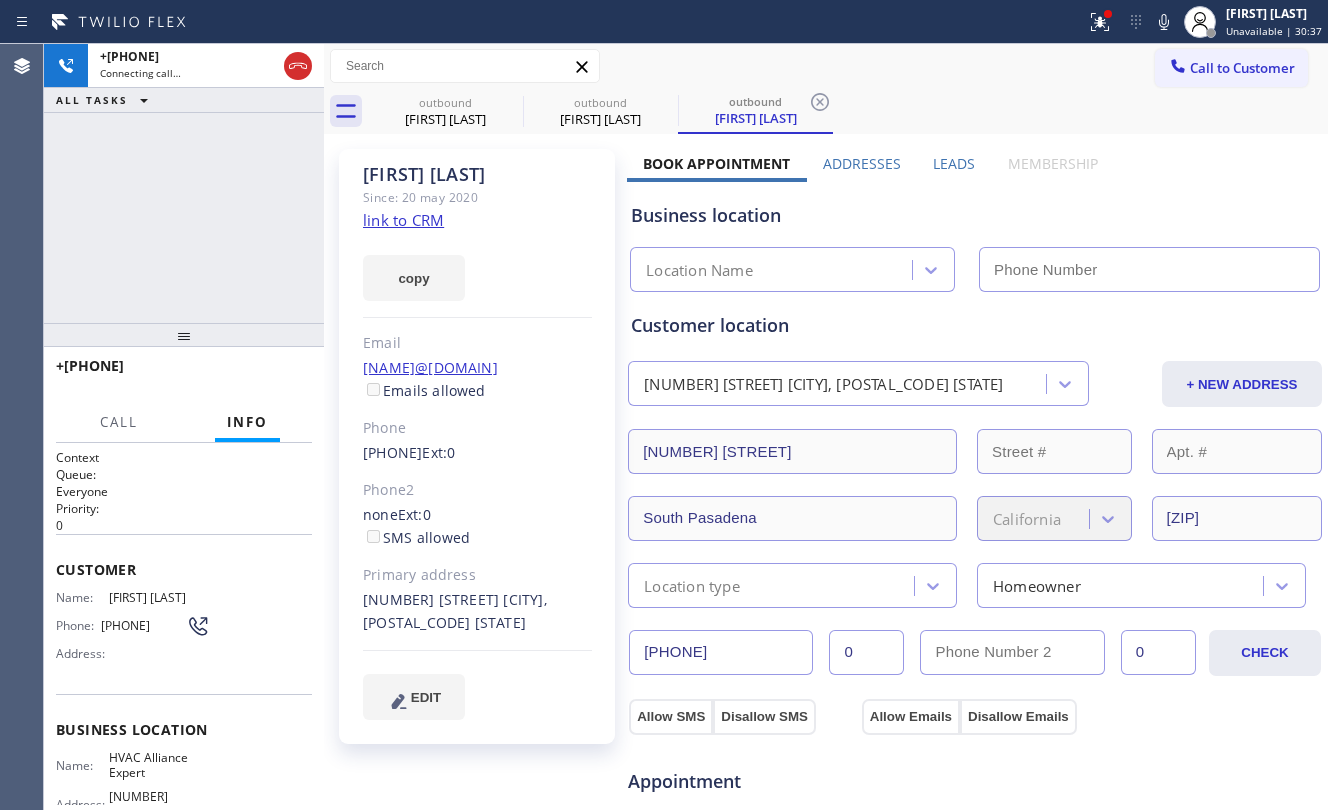 type on "([AREACODE]) [EXCHANGE]-[LINE]" 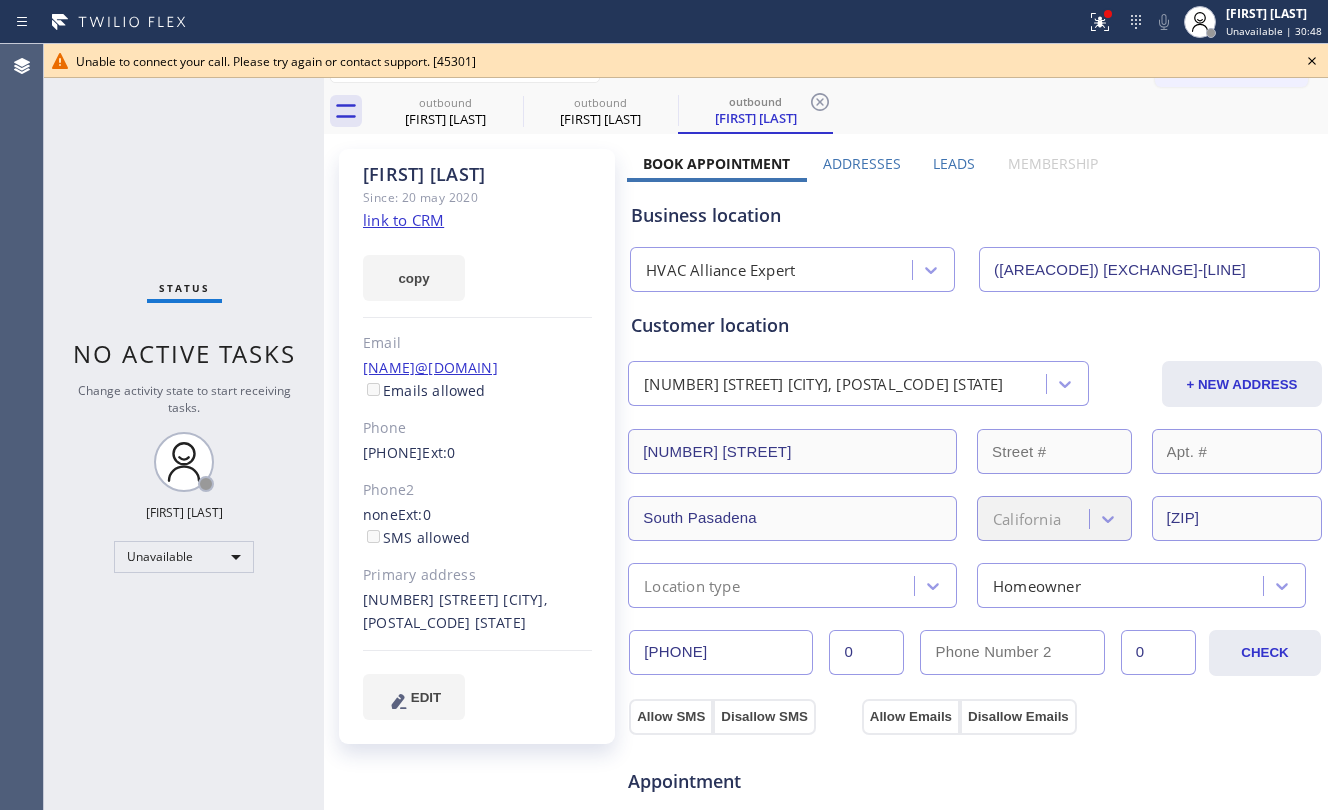 click on "Unable to connect your call. Please try again or contact support. [45301]" at bounding box center [686, 61] 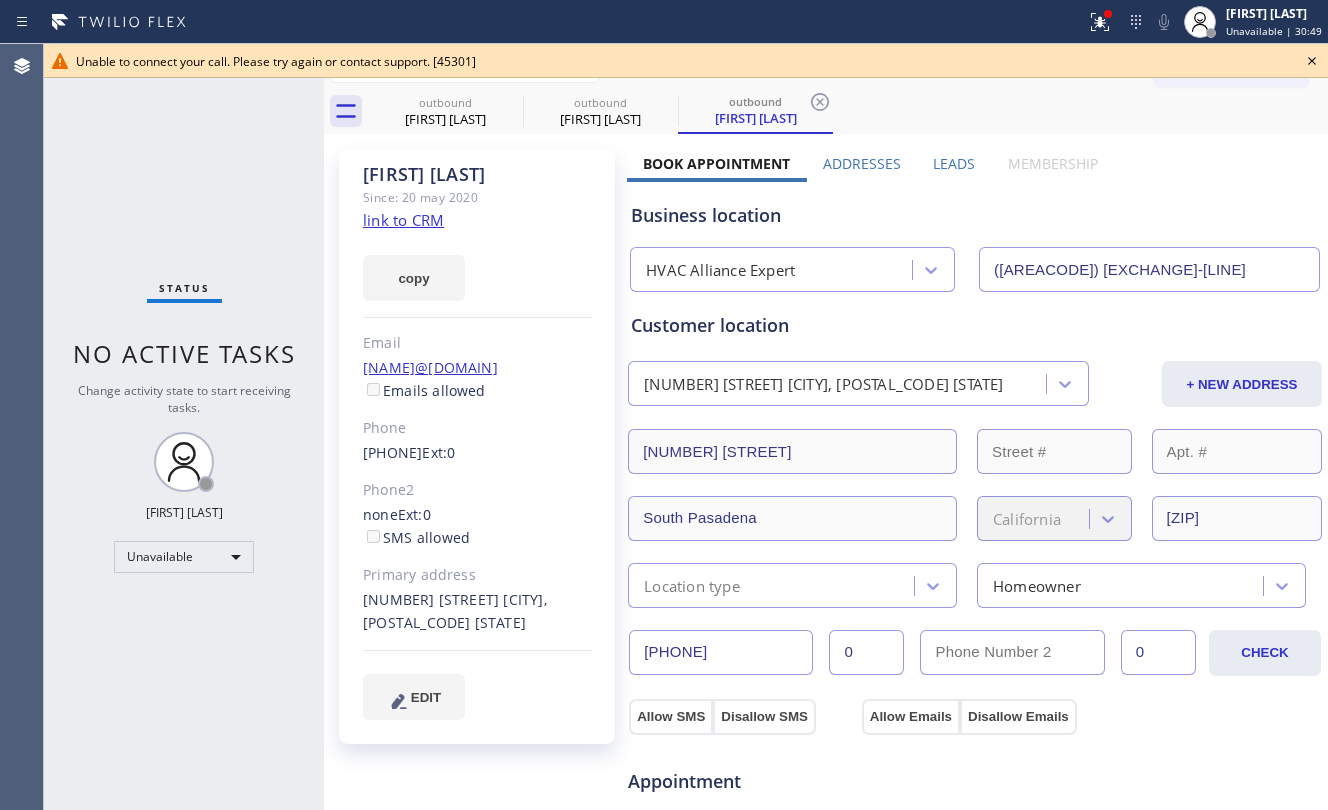 click 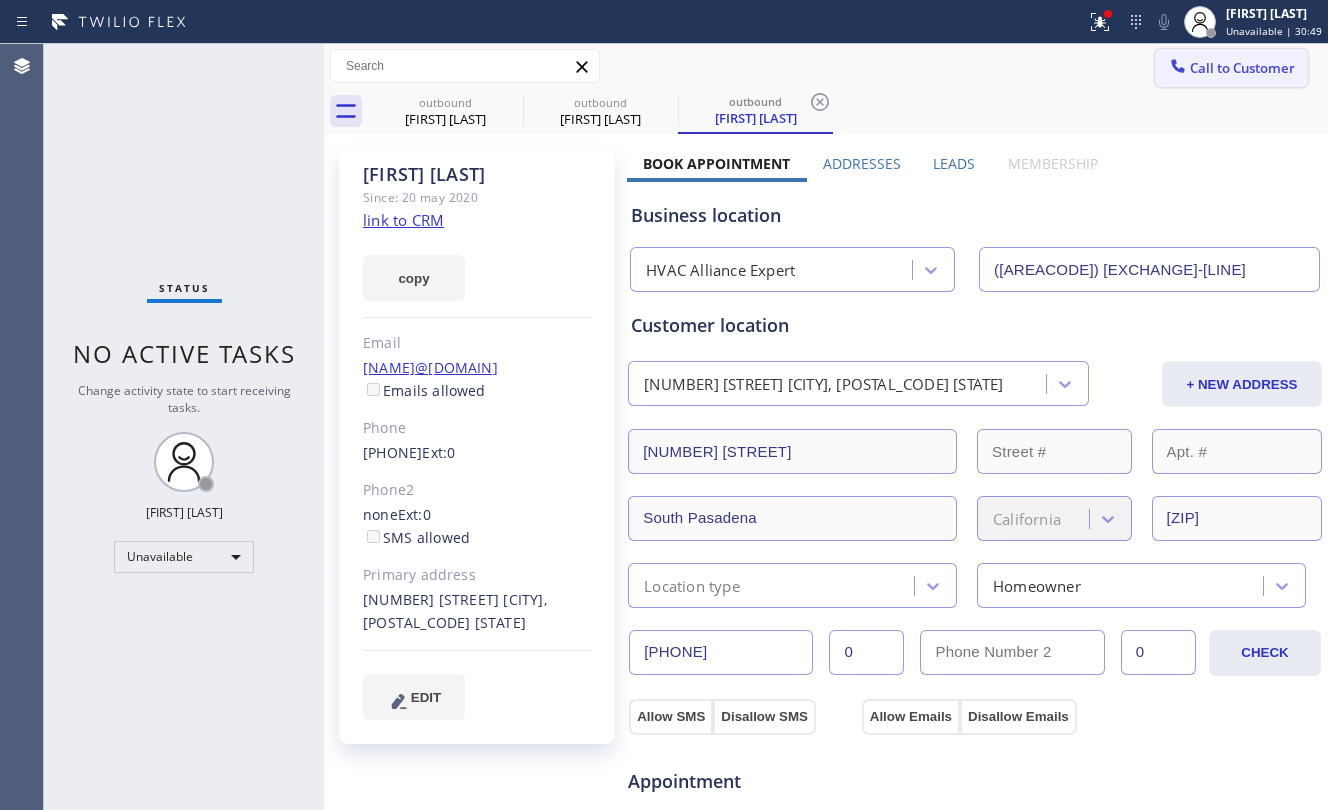 click on "Call to Customer" at bounding box center (1242, 68) 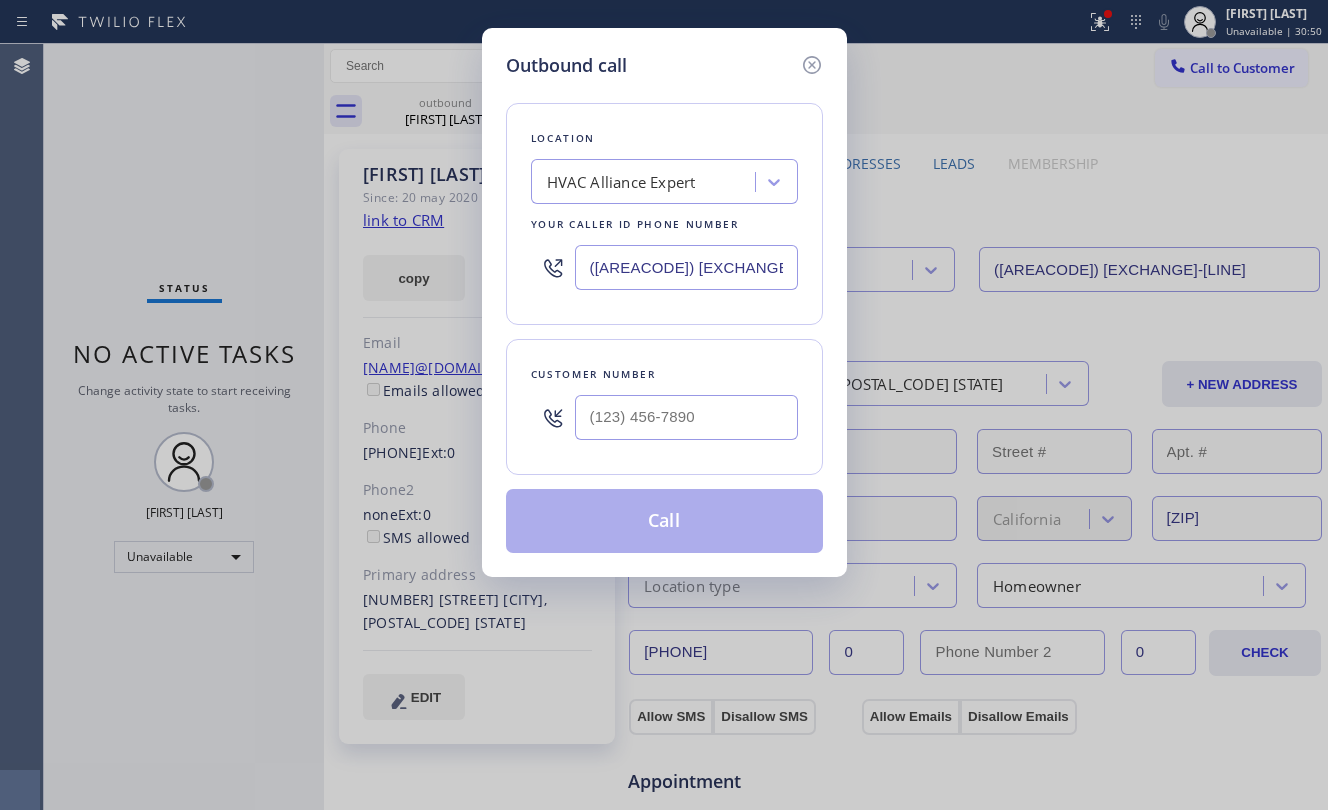 click on "Customer number" at bounding box center (664, 407) 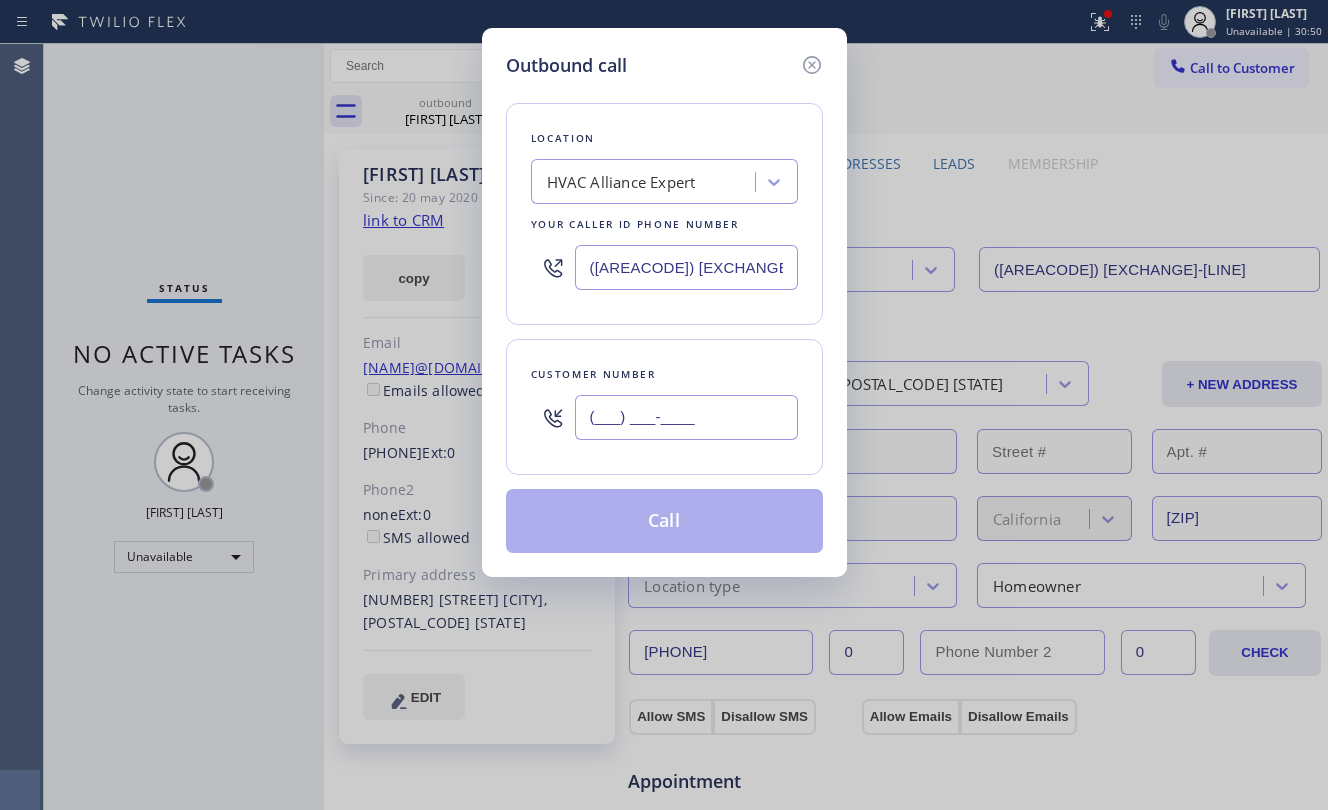 click on "(___) ___-____" at bounding box center (686, 417) 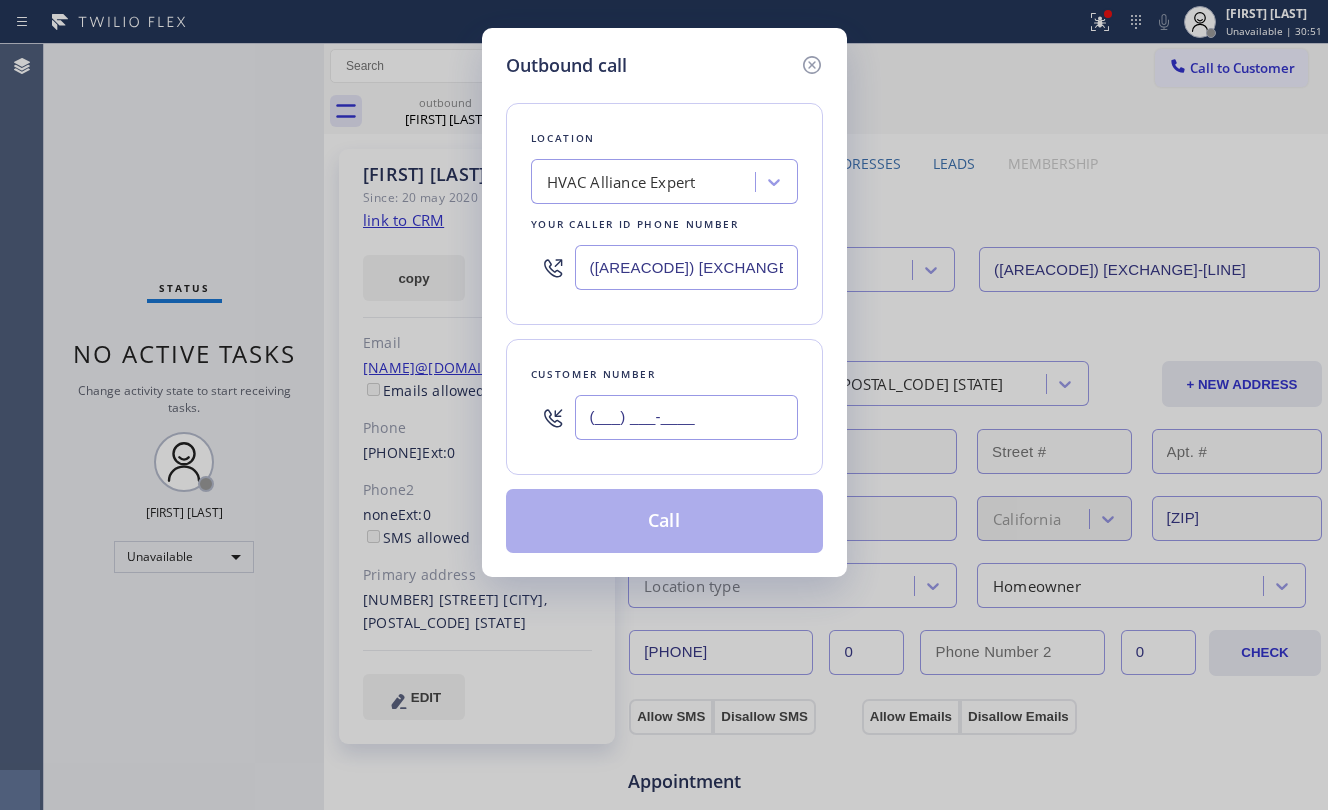 paste on "([PHONE])" 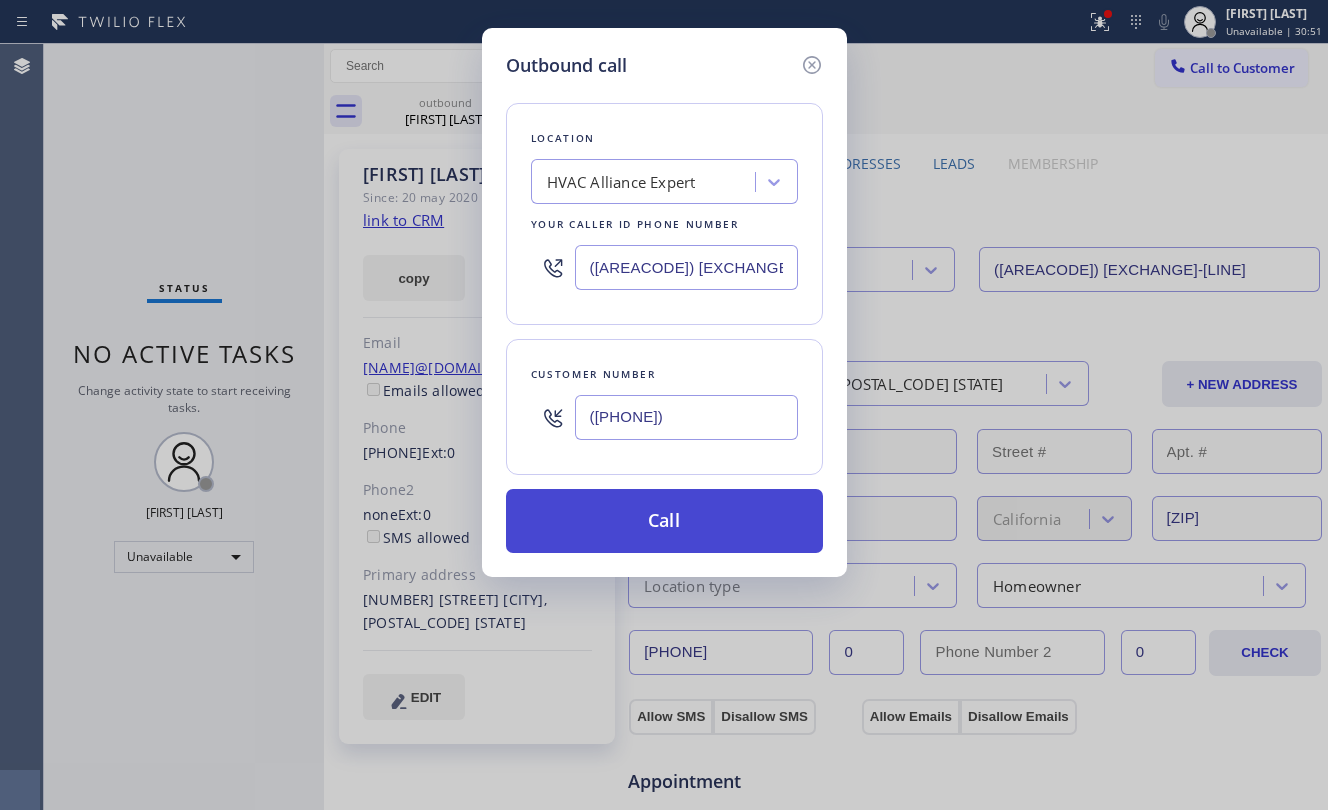 type on "([PHONE])" 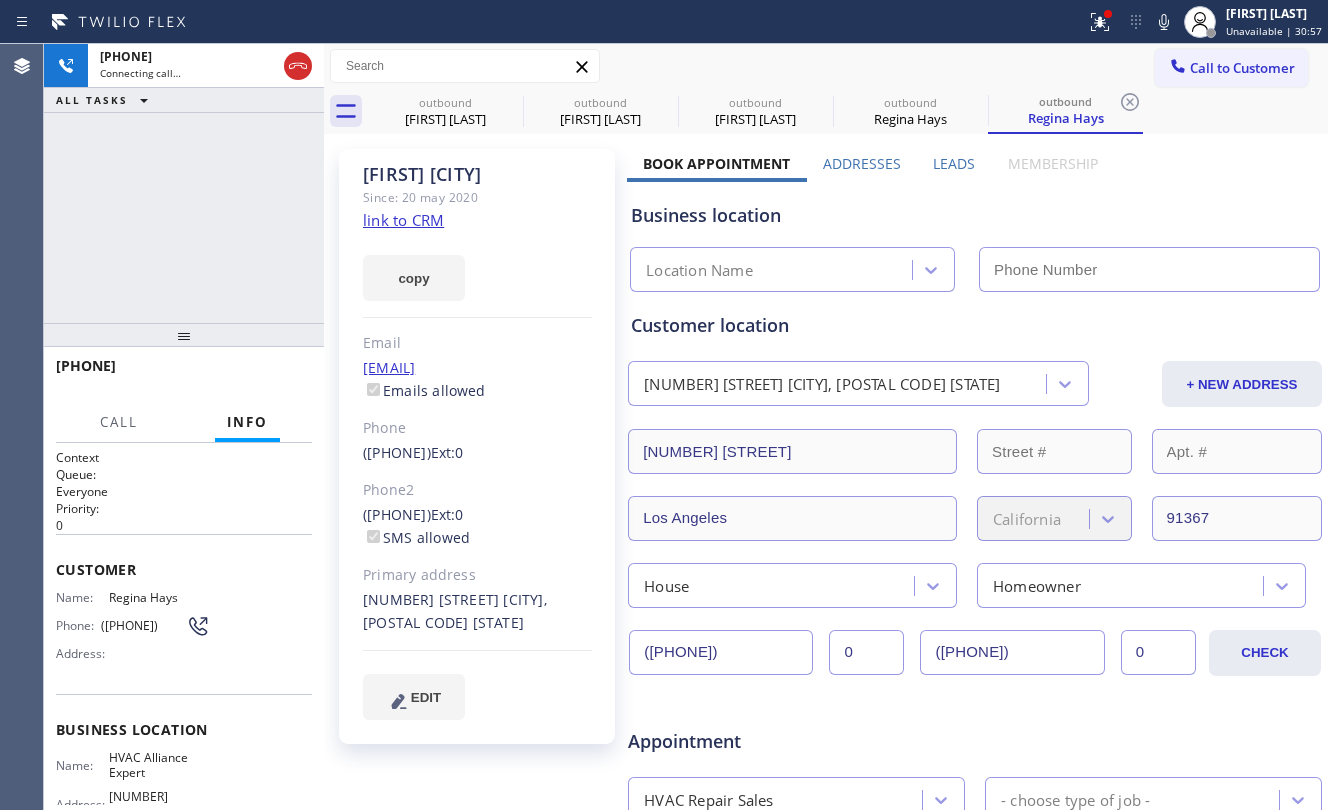 type on "([AREACODE]) [EXCHANGE]-[LINE]" 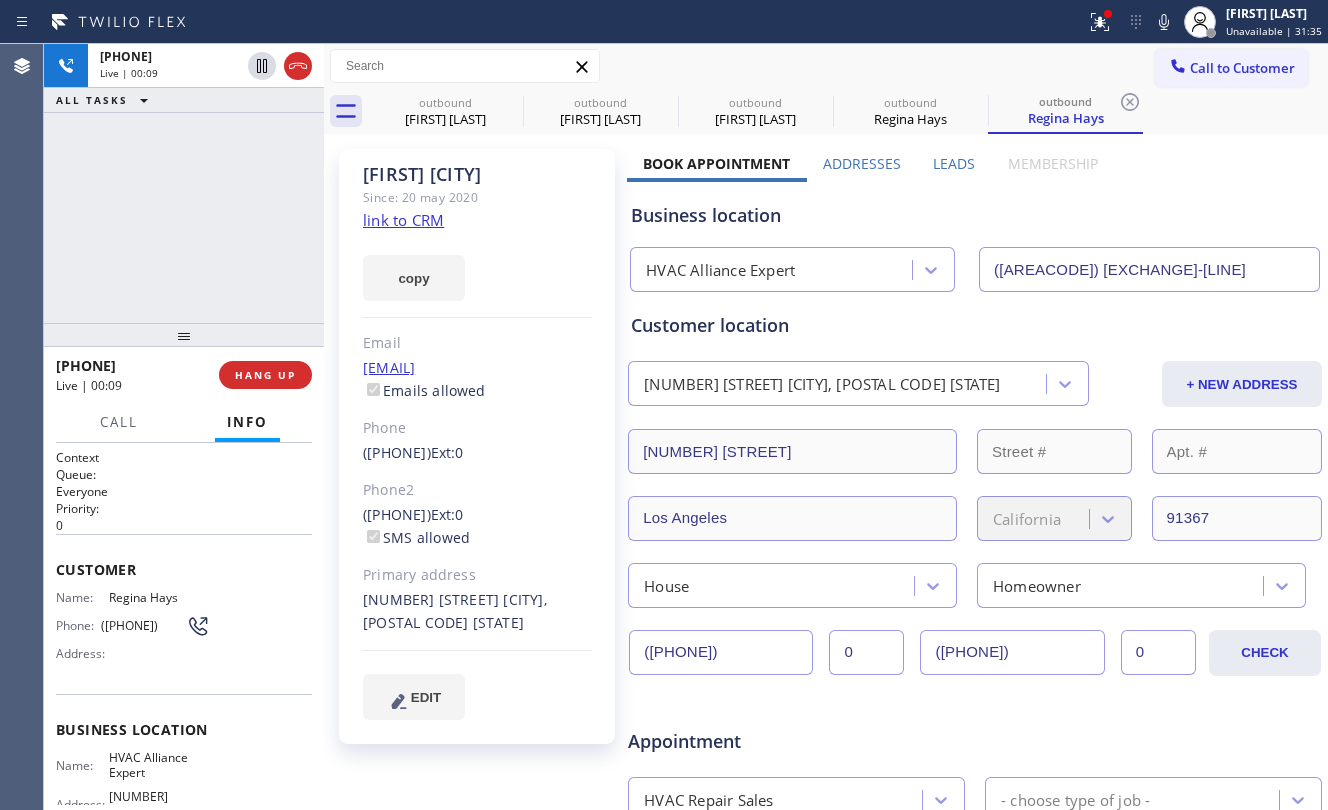 drag, startPoint x: 250, startPoint y: 532, endPoint x: 336, endPoint y: 474, distance: 103.73042 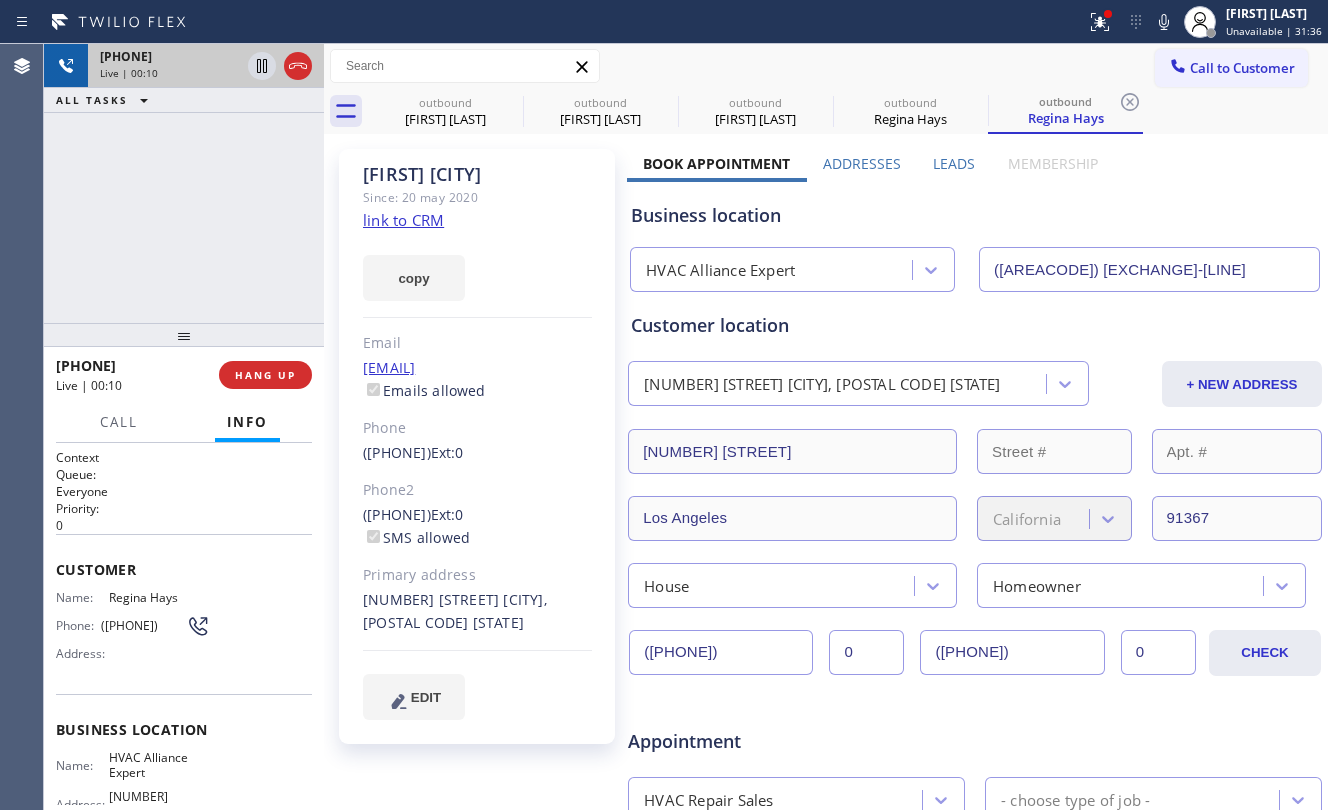 click at bounding box center [280, 66] 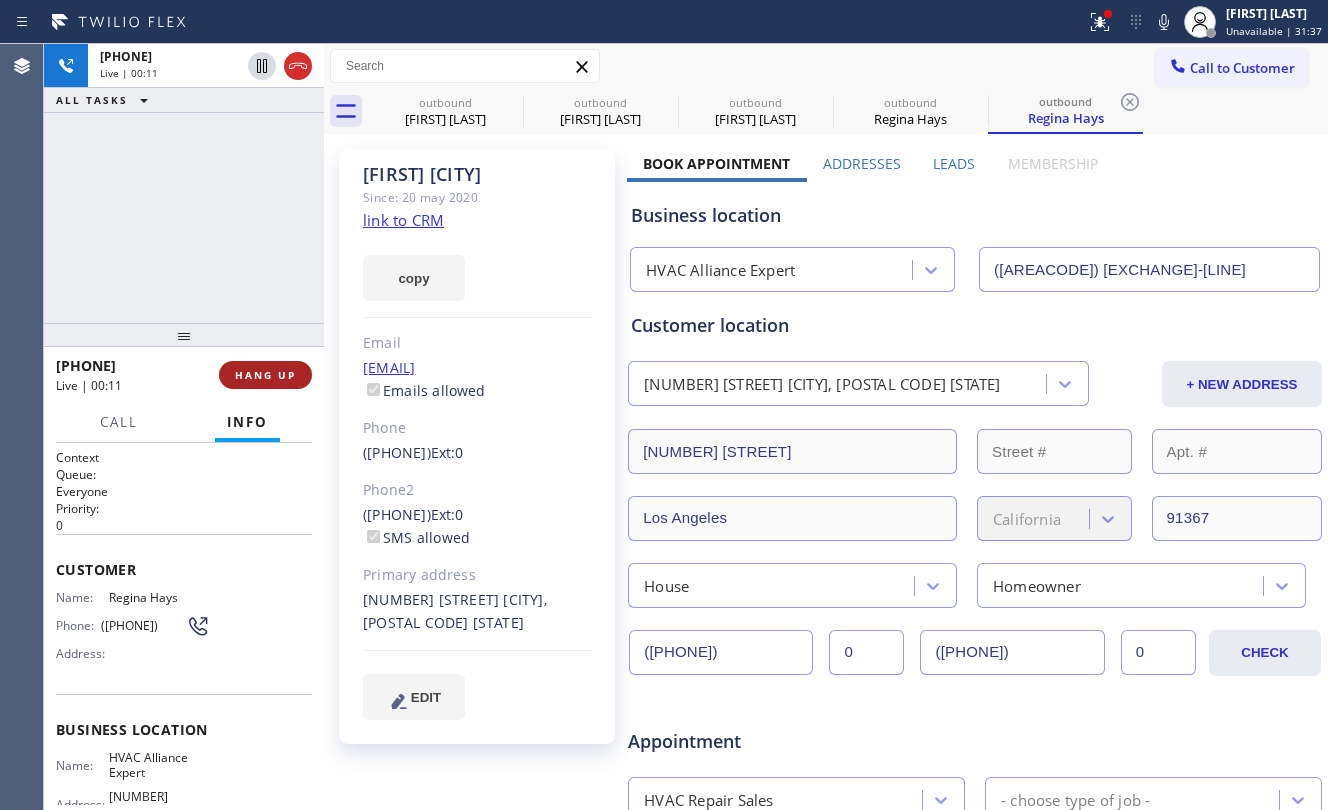 click on "HANG UP" at bounding box center (265, 375) 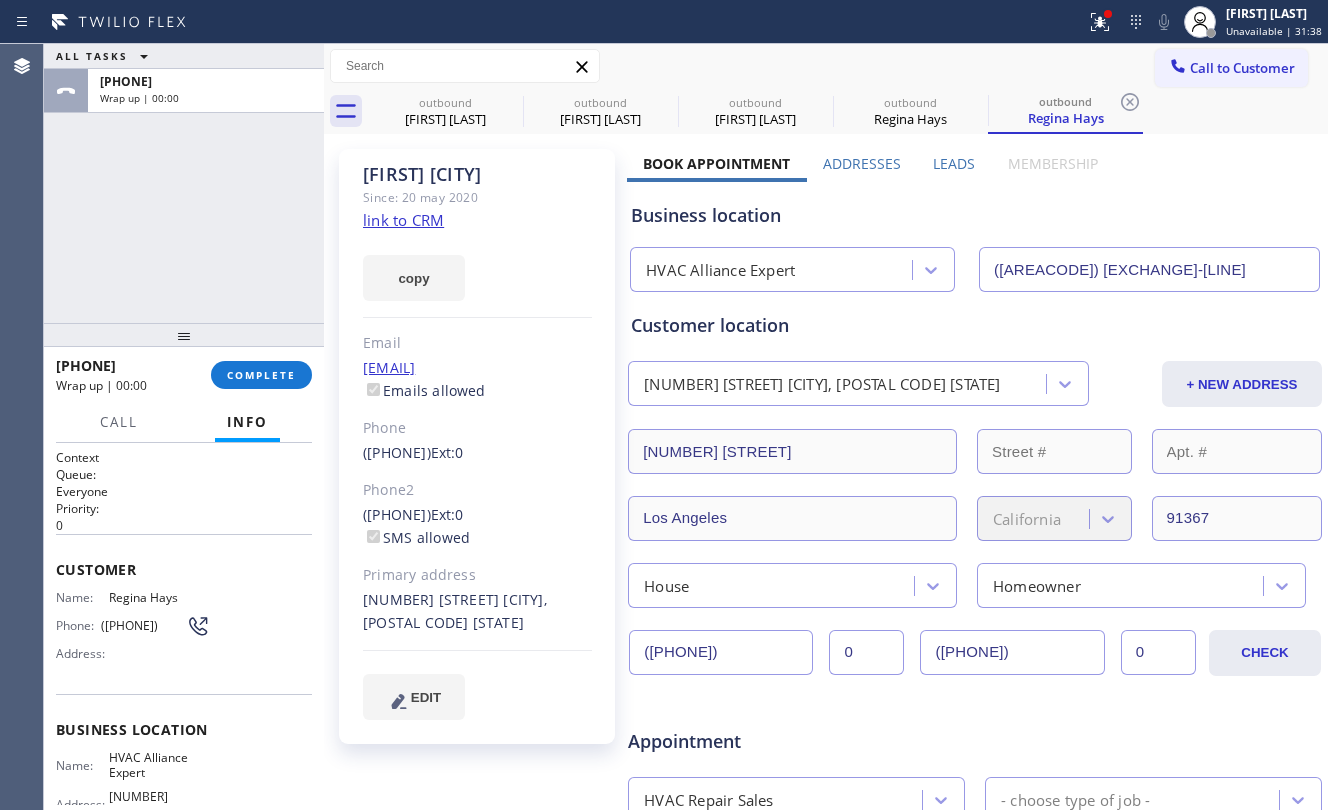 click on "ALL TASKS ALL TASKS ACTIVE TASKS TASKS IN WRAP UP +[PHONE] Wrap up | 00:00" at bounding box center (184, 183) 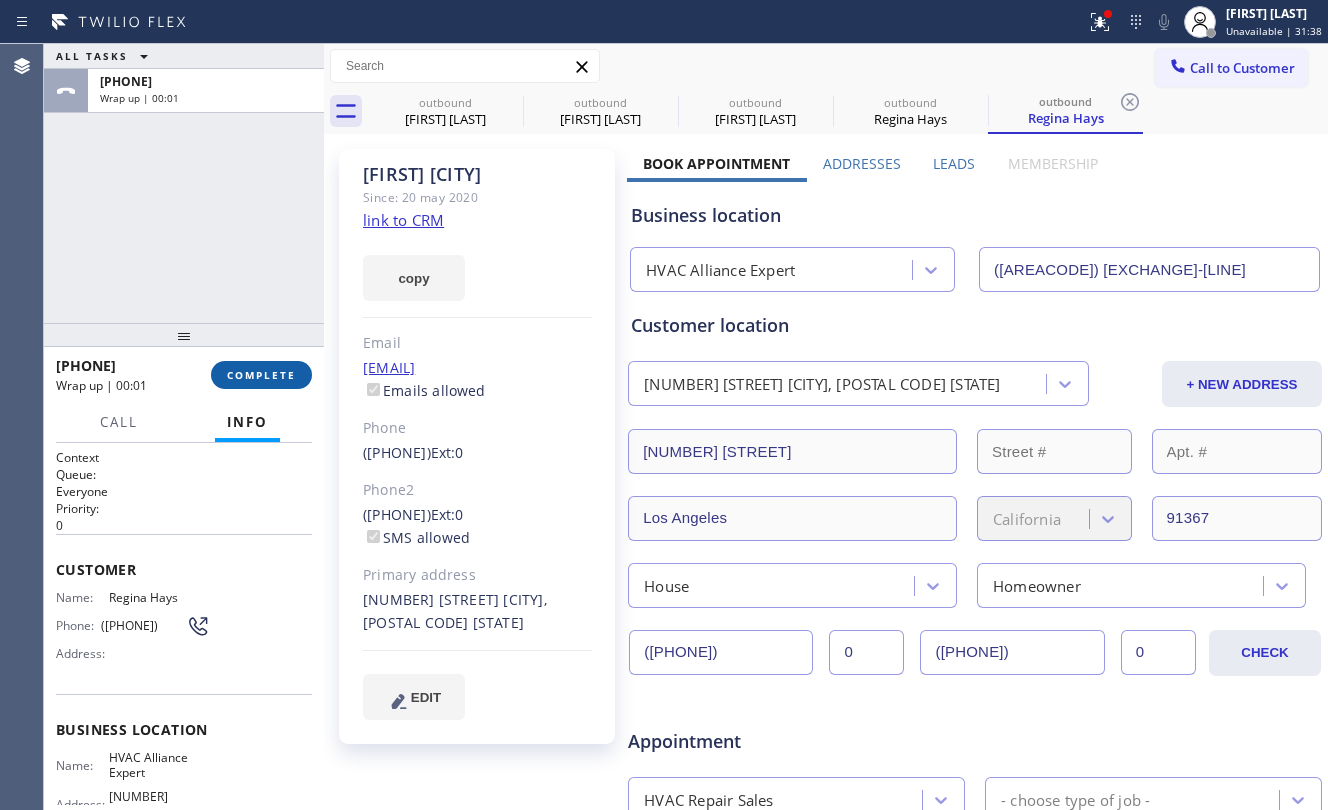 click on "COMPLETE" at bounding box center (261, 375) 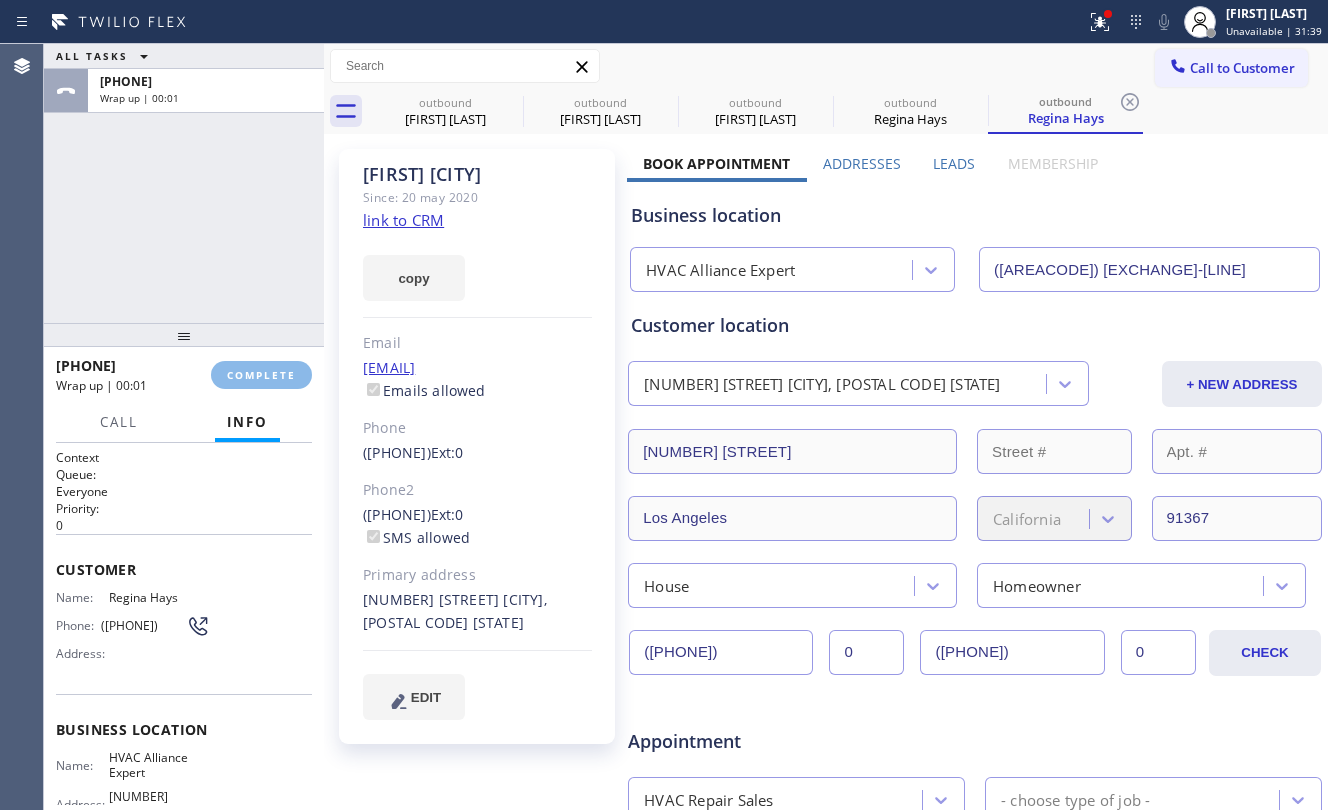 click on "ALL TASKS ALL TASKS ACTIVE TASKS TASKS IN WRAP UP [PHONE] Wrap up | 00:01" at bounding box center (184, 183) 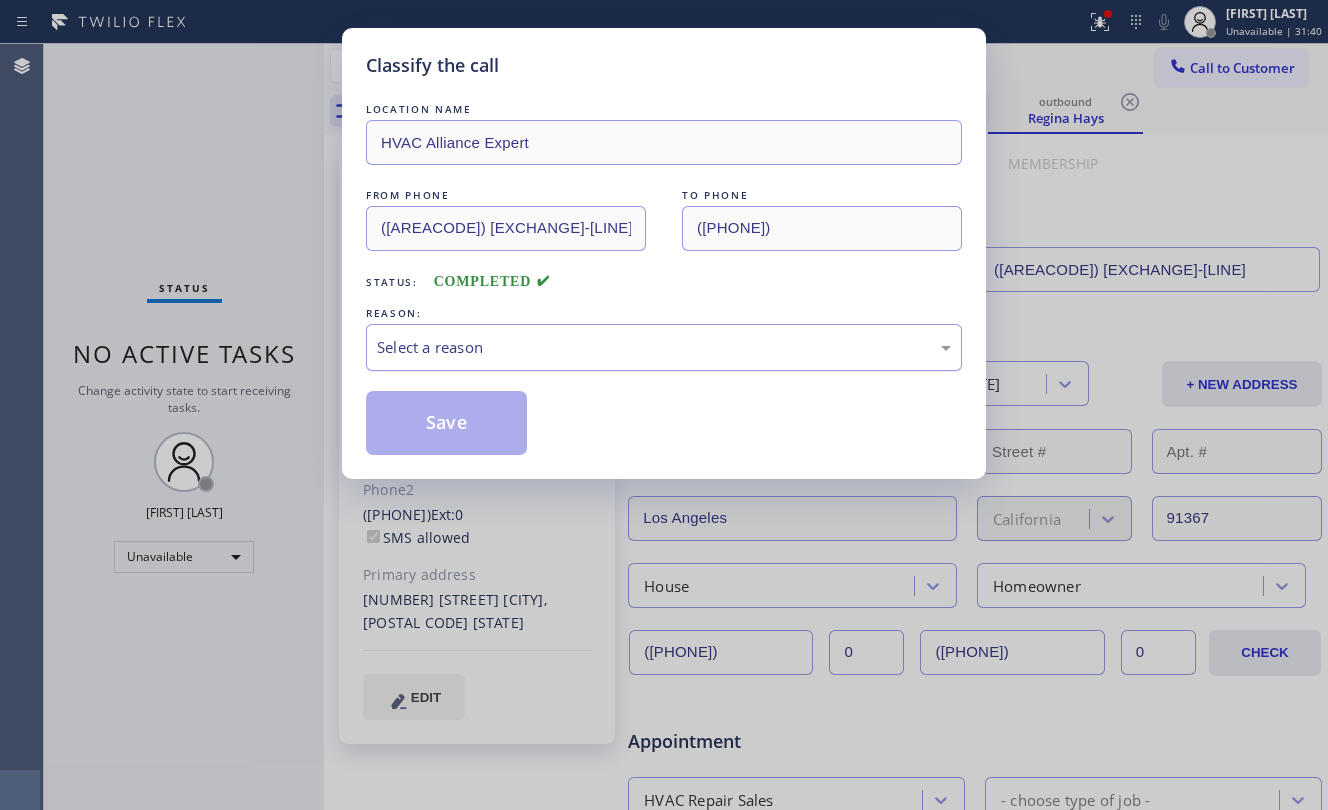 click on "Select a reason" at bounding box center [664, 347] 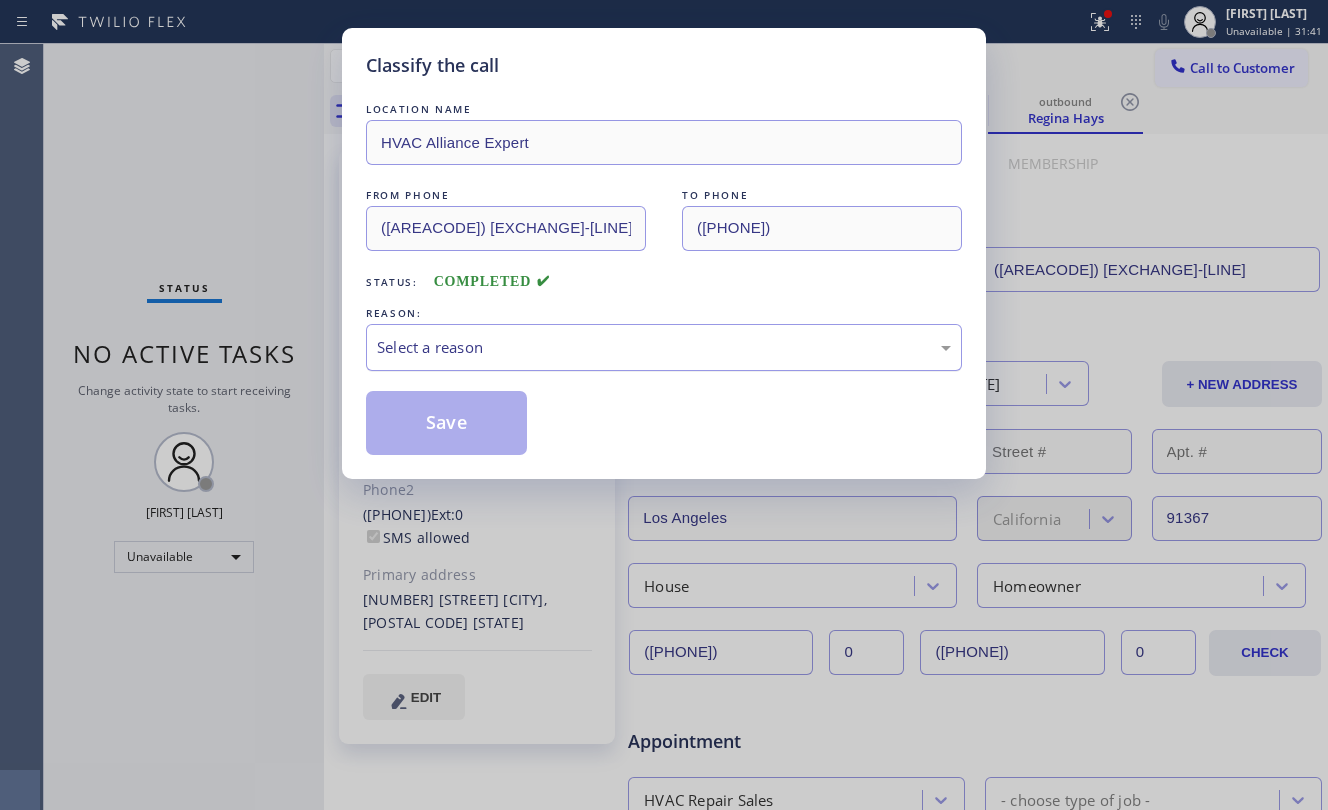 click on "Select a reason" at bounding box center [664, 347] 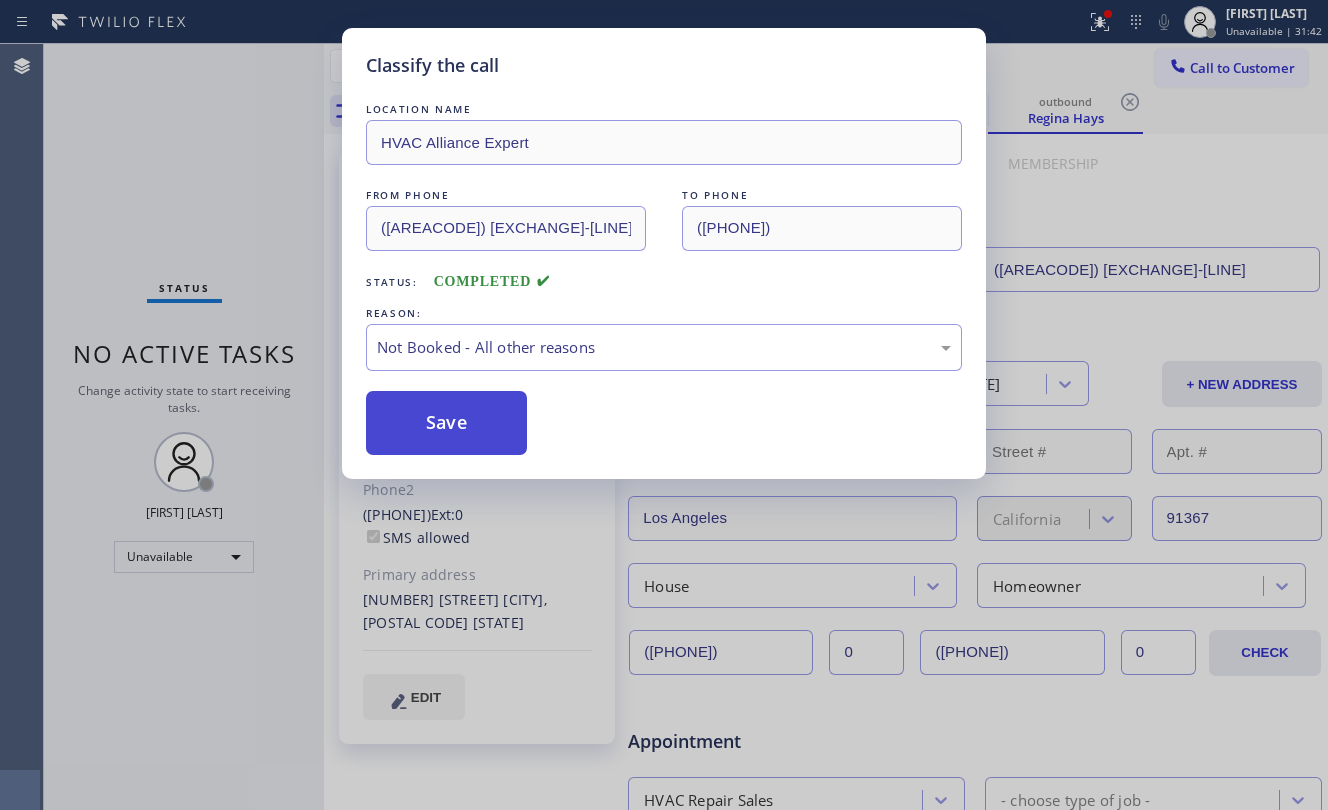 click on "Save" at bounding box center [446, 423] 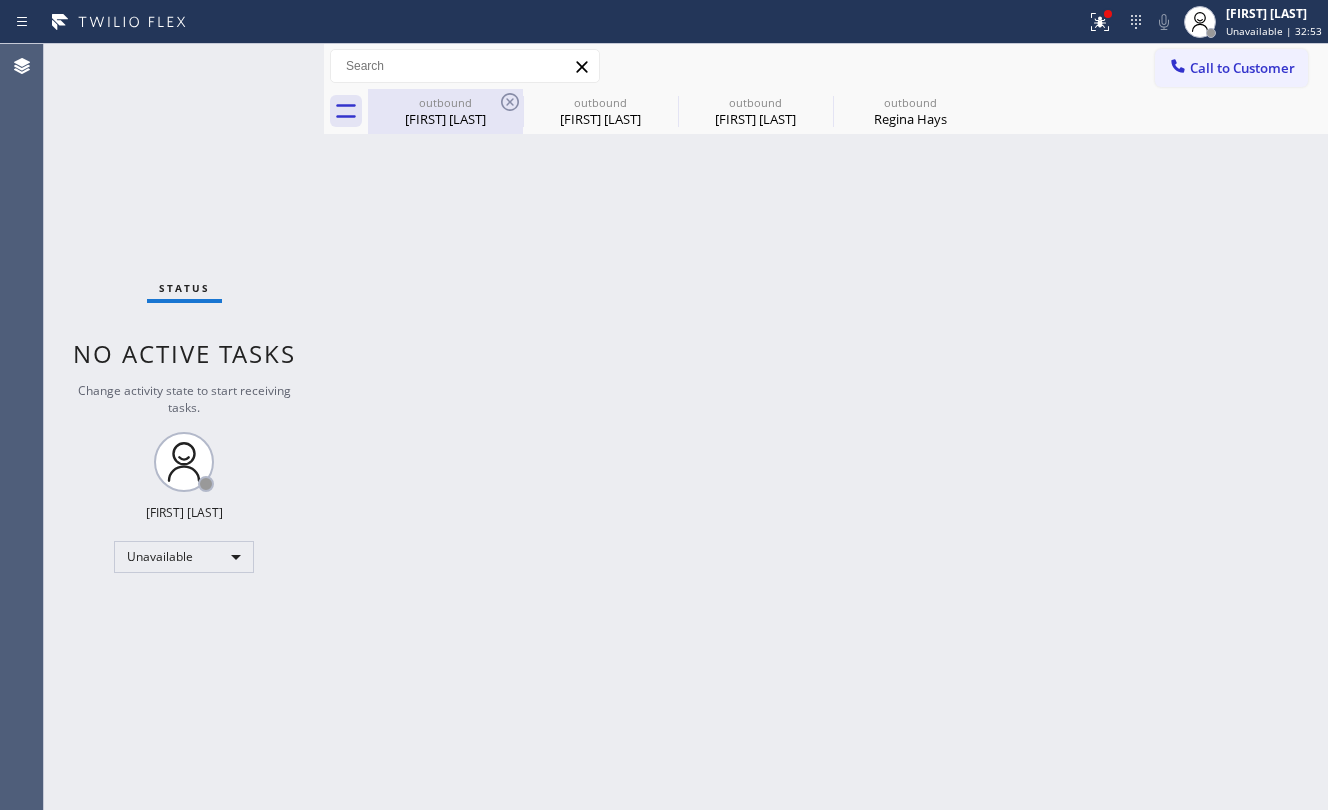 click on "[FIRST] [LAST]" at bounding box center (445, 119) 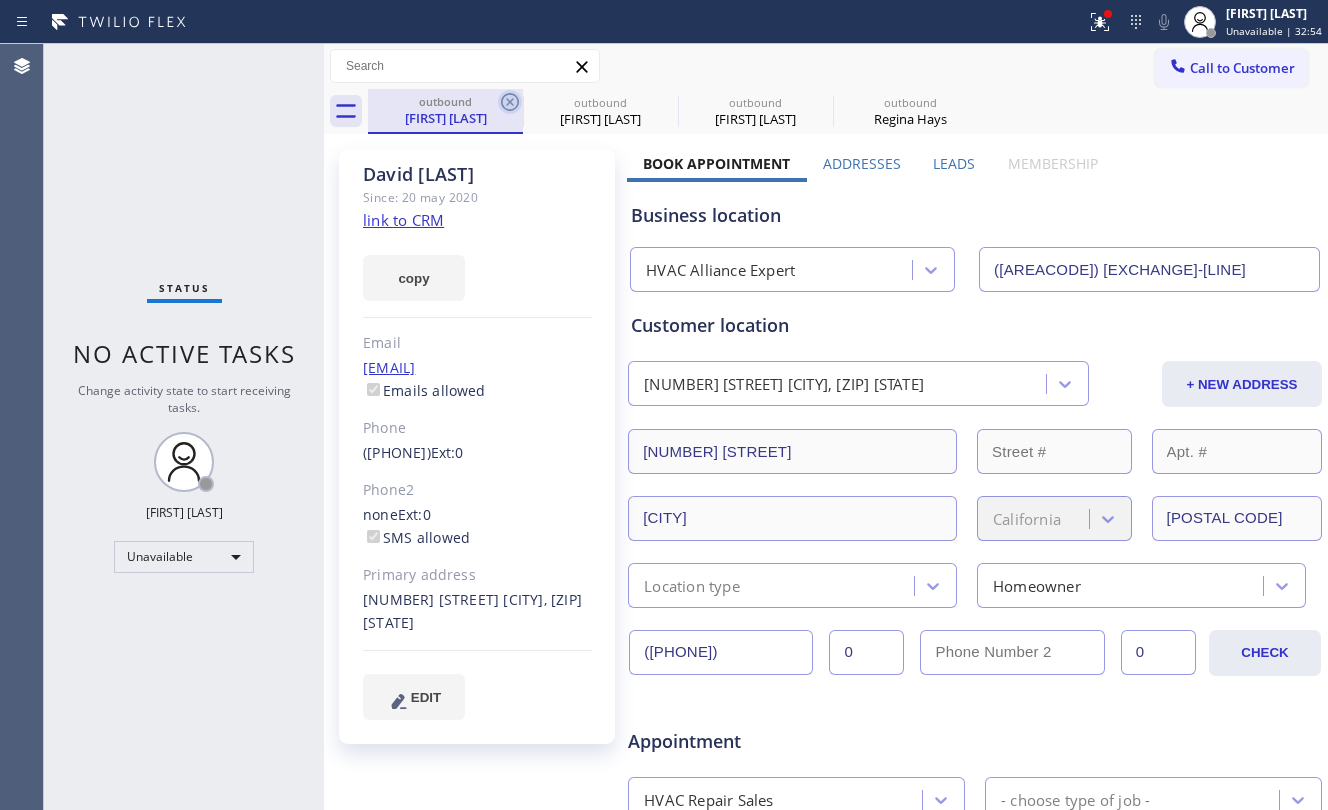 click 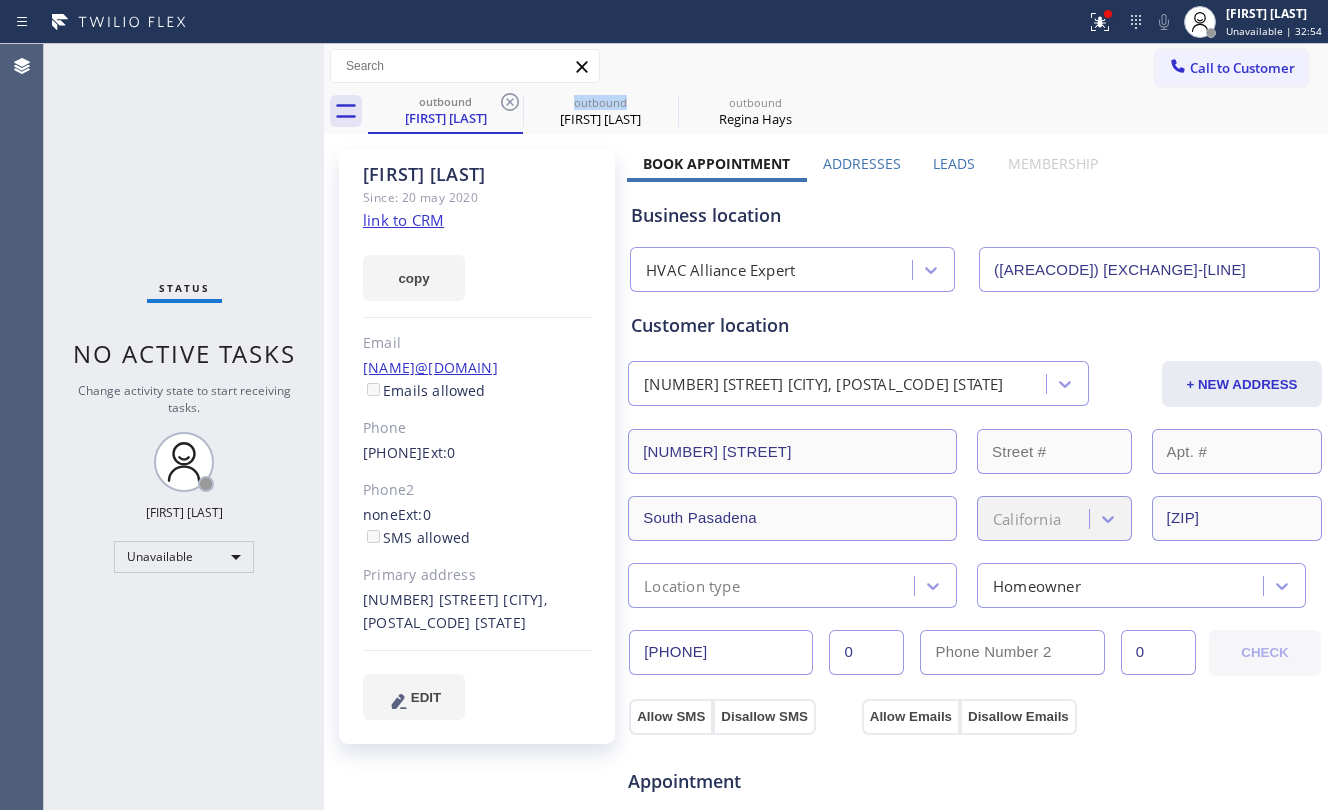 click 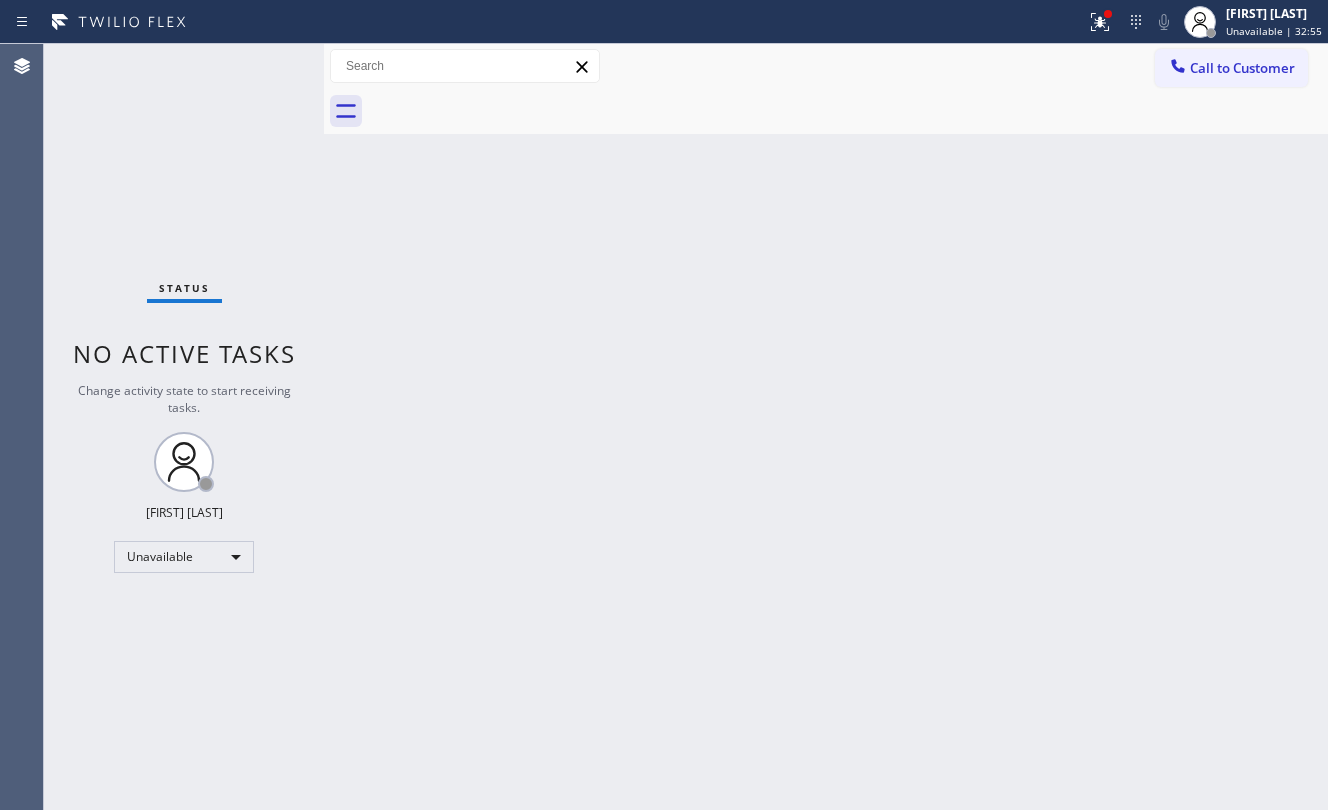 click at bounding box center [848, 111] 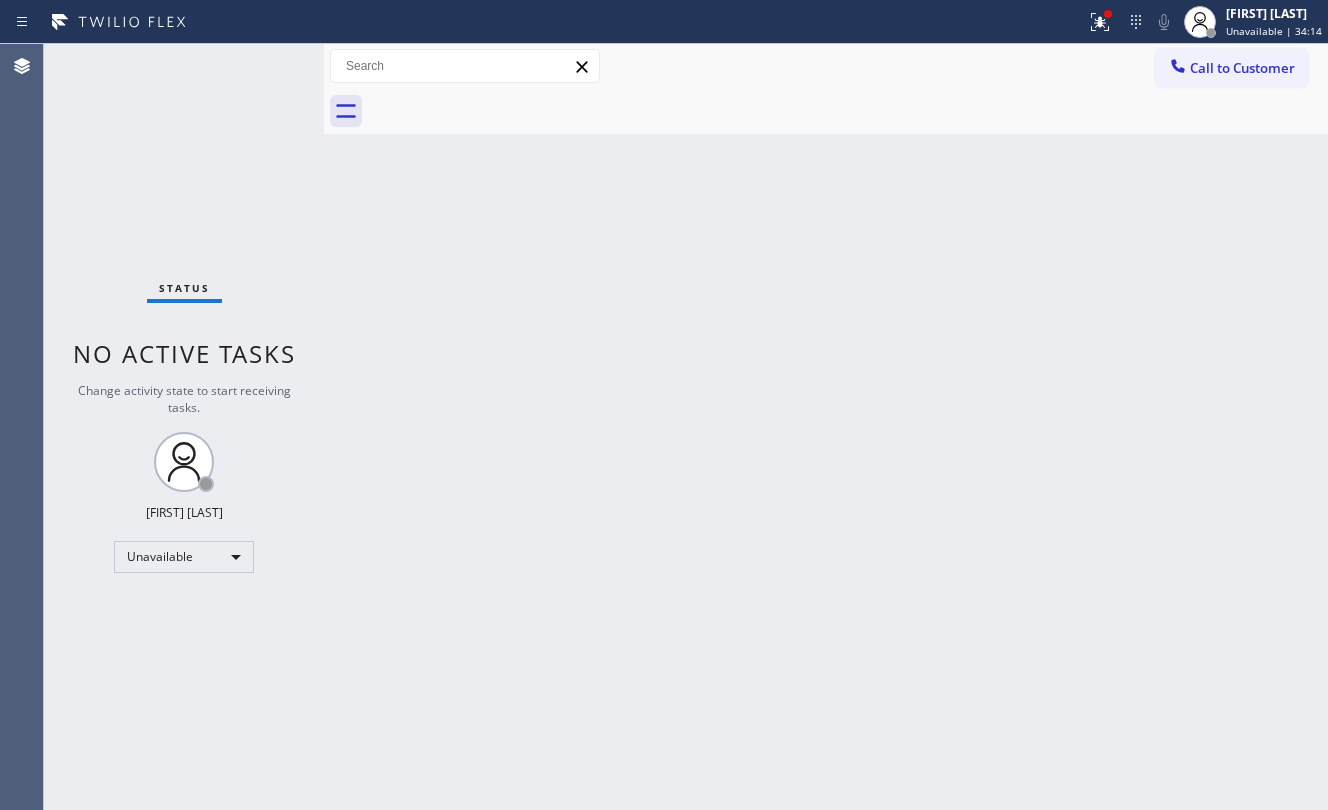 click on "Status   No active tasks     Change activity state to start receiving tasks.   [FIRST] [LAST] Unavailable" at bounding box center (184, 427) 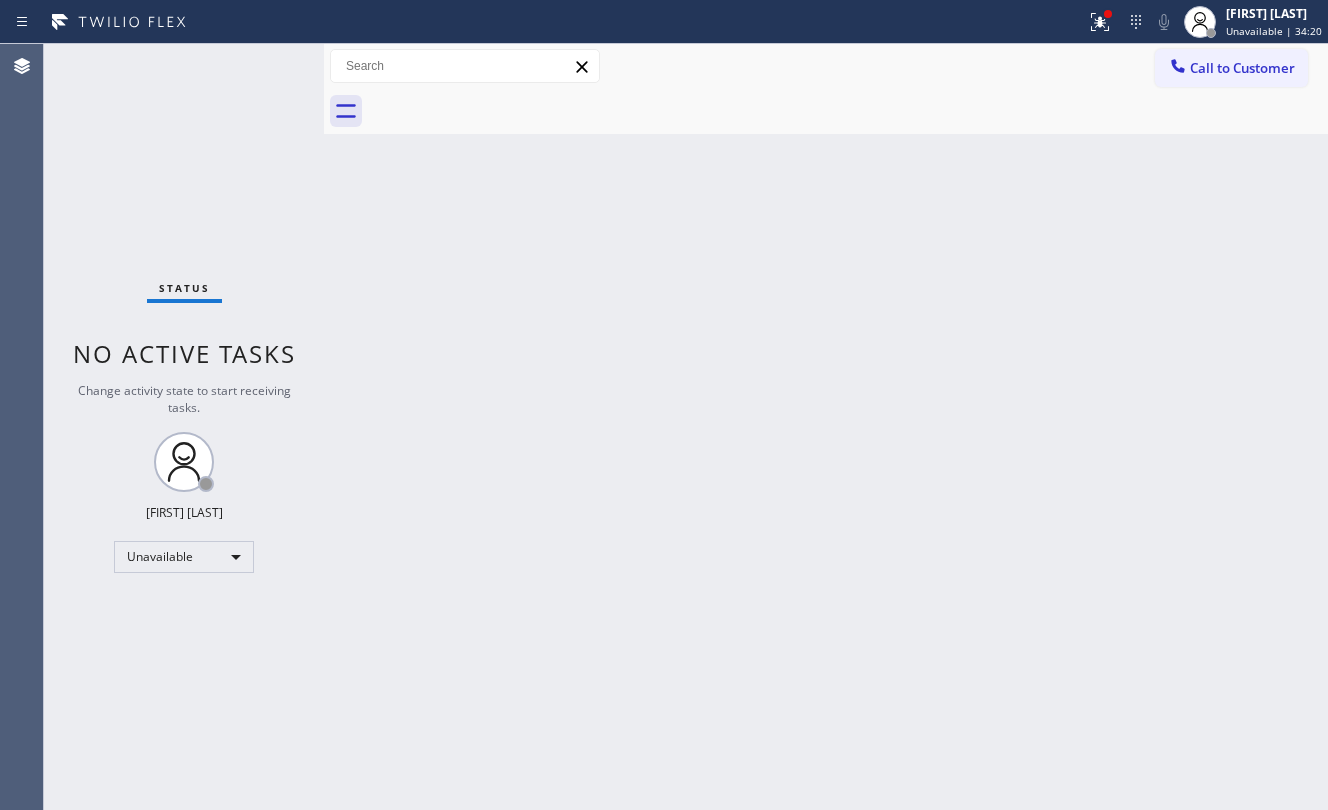click on "Call to Customer" at bounding box center [1242, 68] 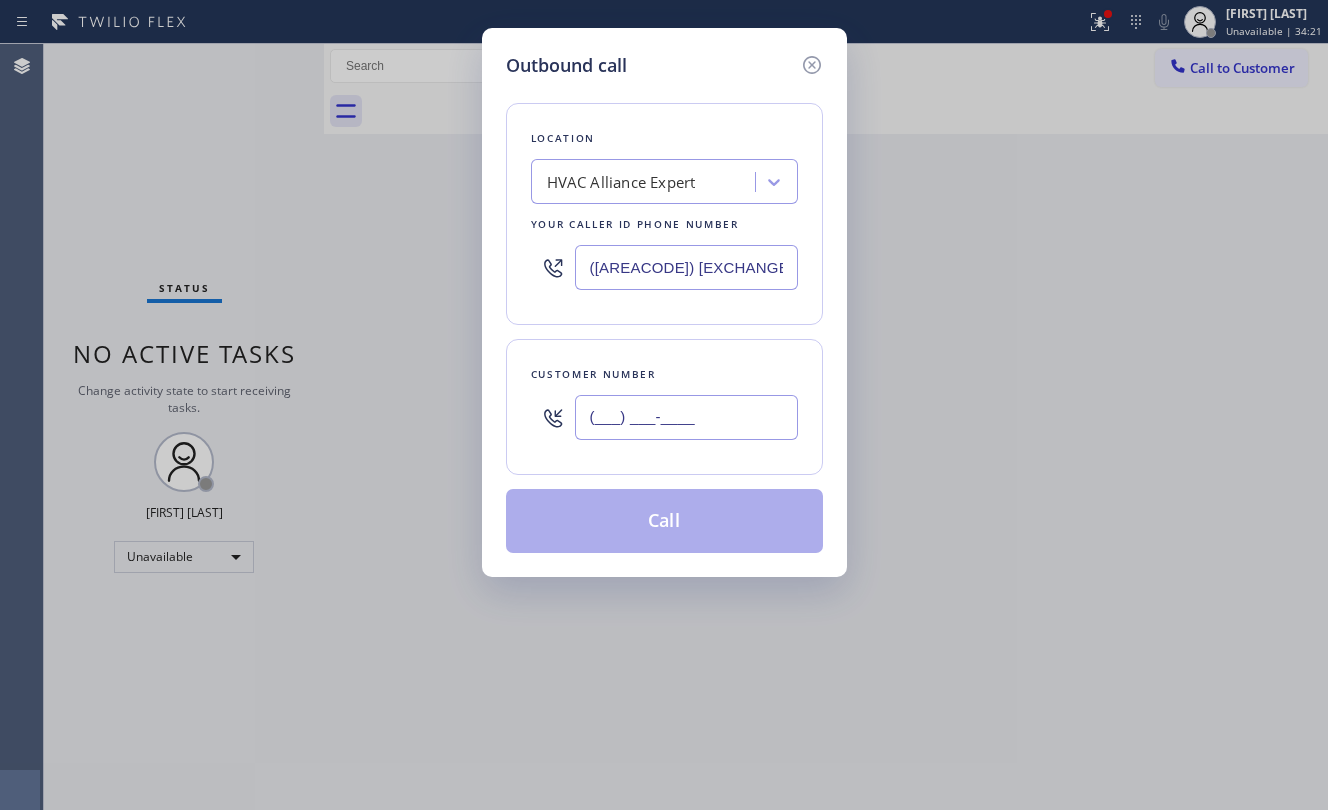 click on "(___) ___-____" at bounding box center [686, 417] 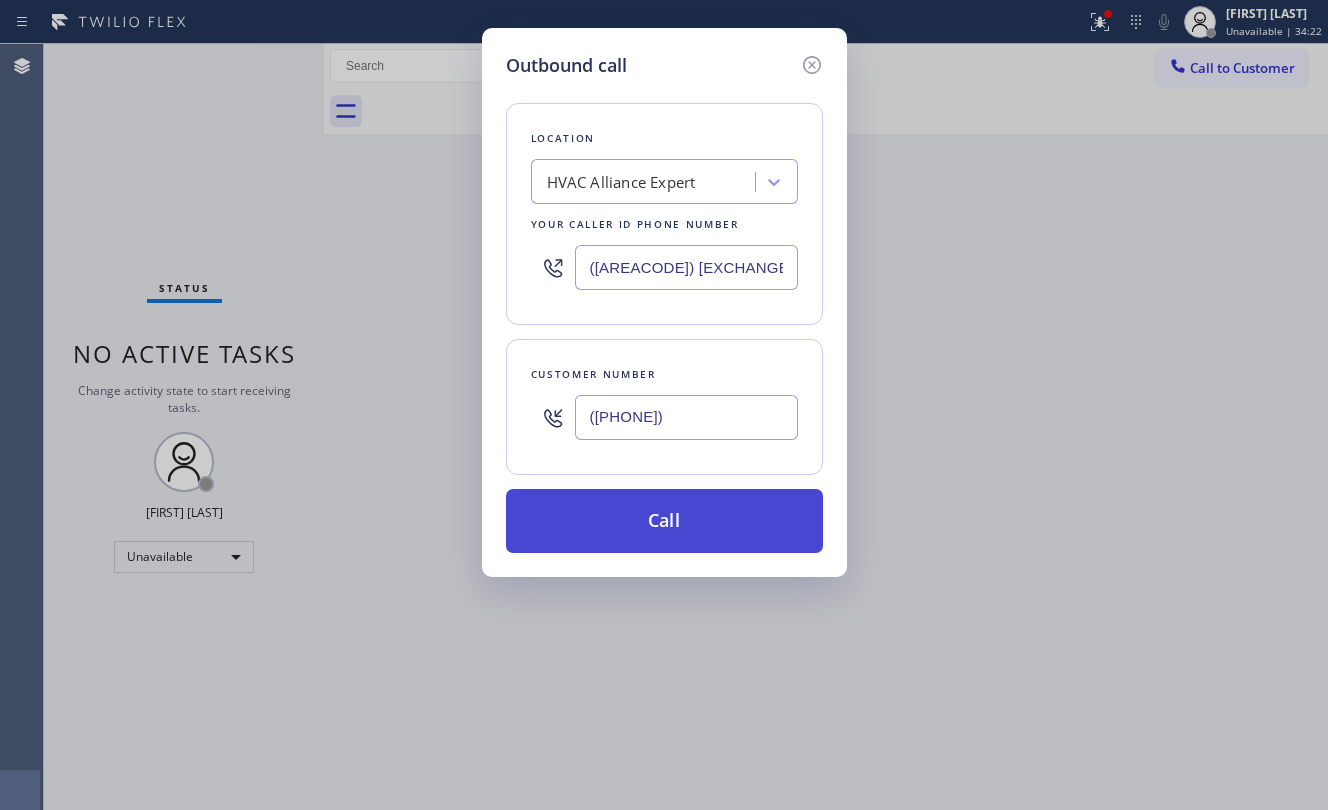 type on "([PHONE])" 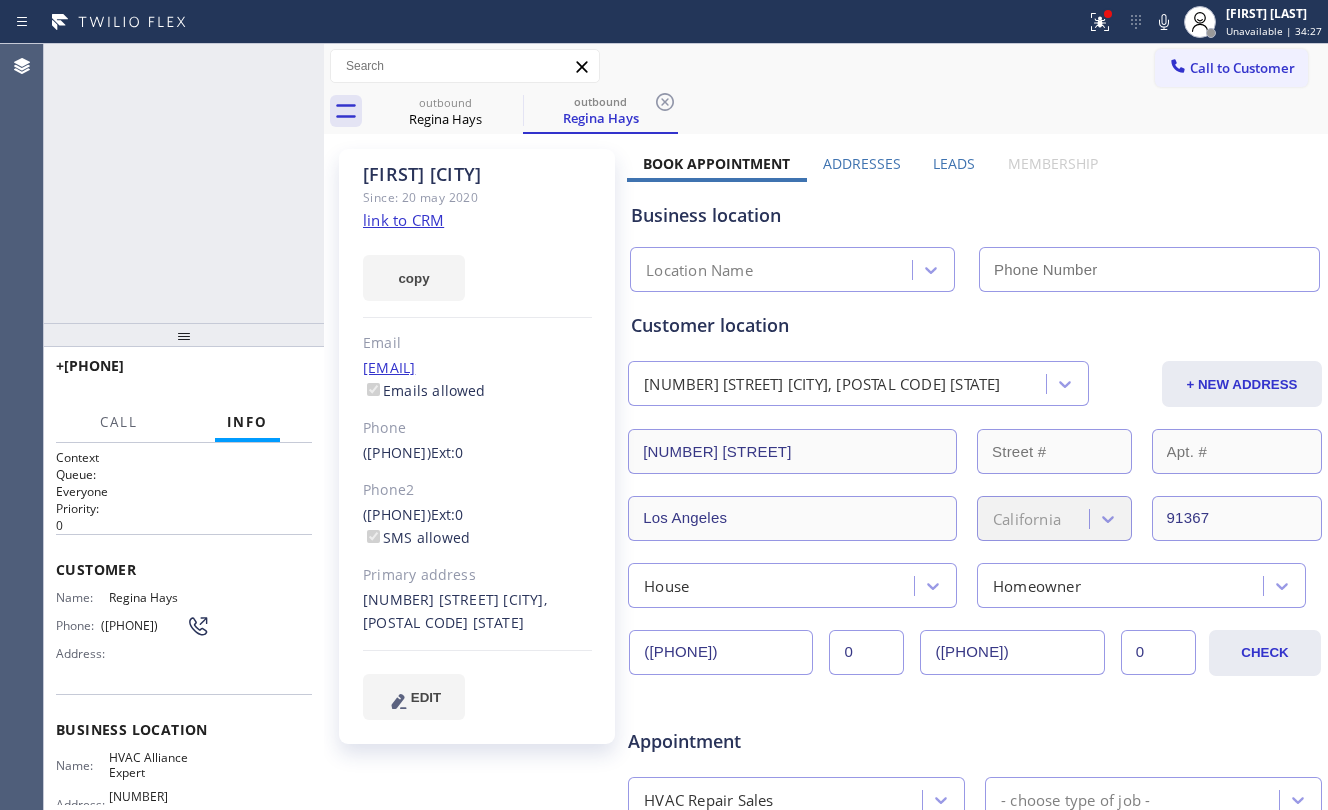 type on "([AREACODE]) [EXCHANGE]-[LINE]" 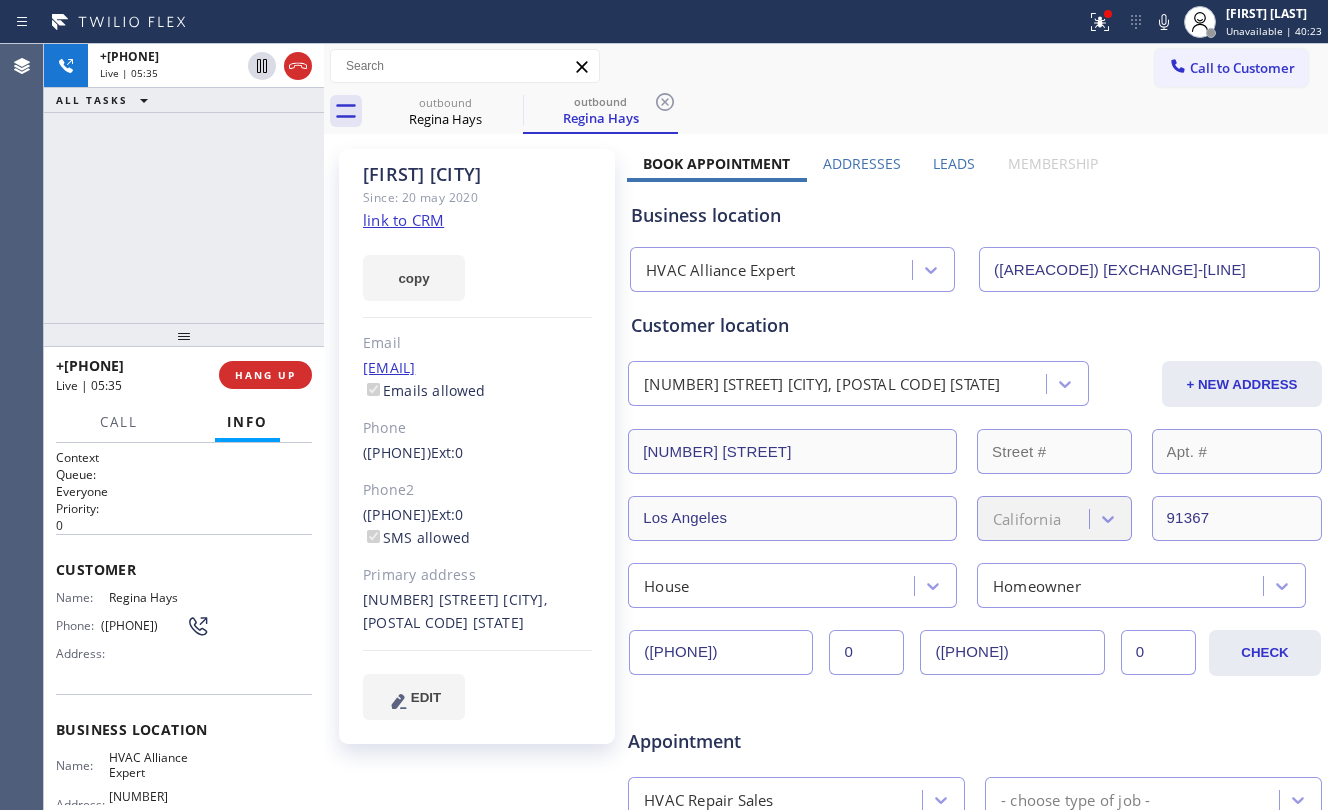 click on "+[PHONE] Live | 05:35 ALL TASKS ALL TASKS ACTIVE TASKS TASKS IN WRAP UP" at bounding box center (184, 183) 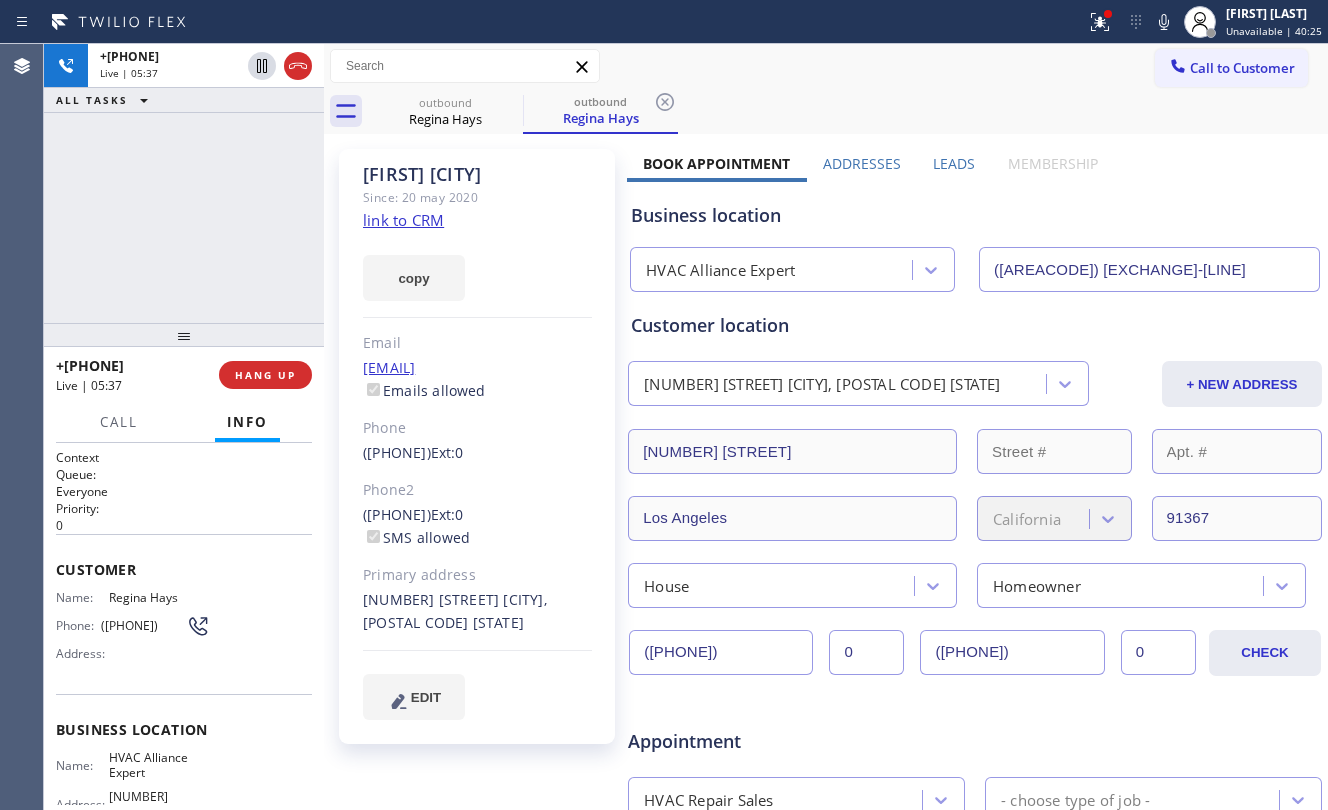 click on "[PHONE] Live | 05:37 ALL TASKS ALL TASKS ACTIVE TASKS TASKS IN WRAP UP" at bounding box center (184, 183) 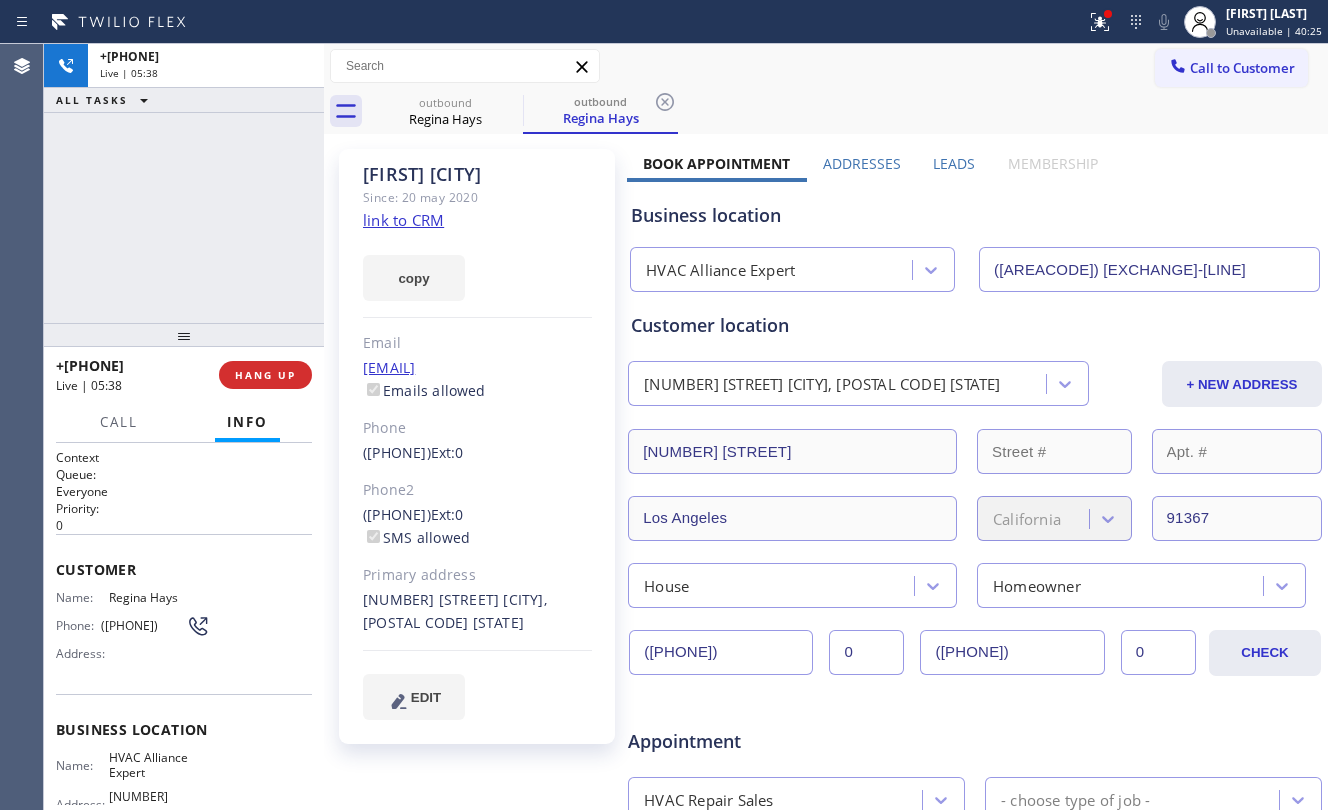 click on "HANG UP" at bounding box center (265, 375) 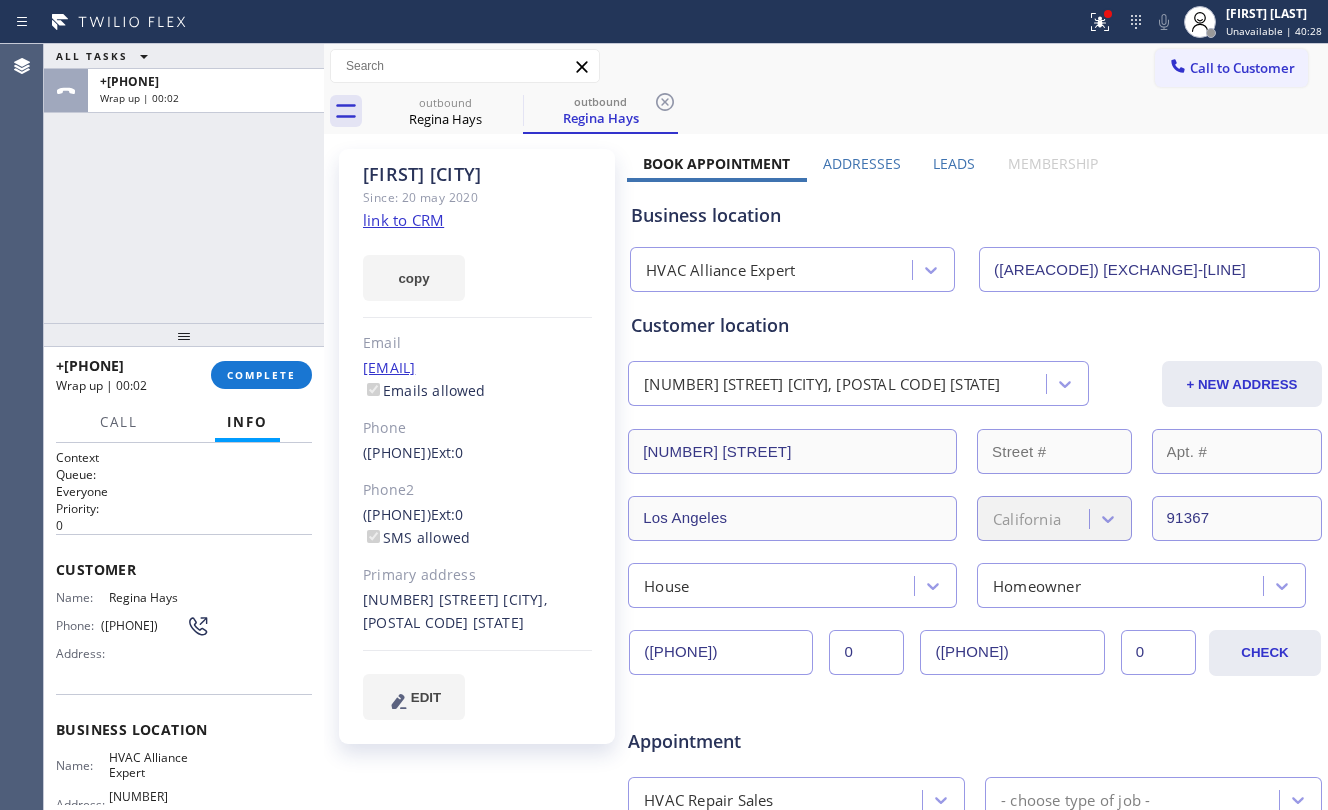 click on "ALL TASKS ALL TASKS ACTIVE TASKS TASKS IN WRAP UP [PHONE] Wrap up | 00:02" at bounding box center (184, 183) 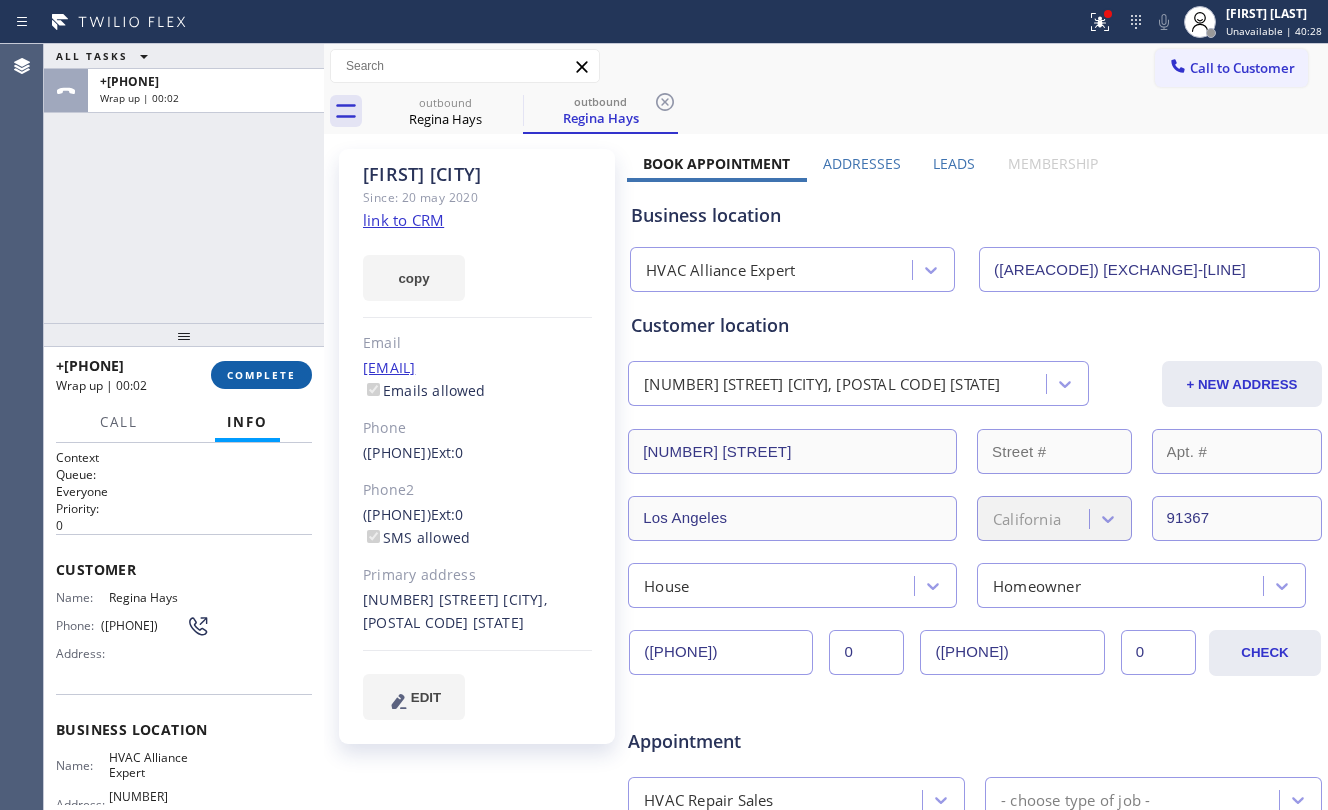 click on "COMPLETE" at bounding box center [261, 375] 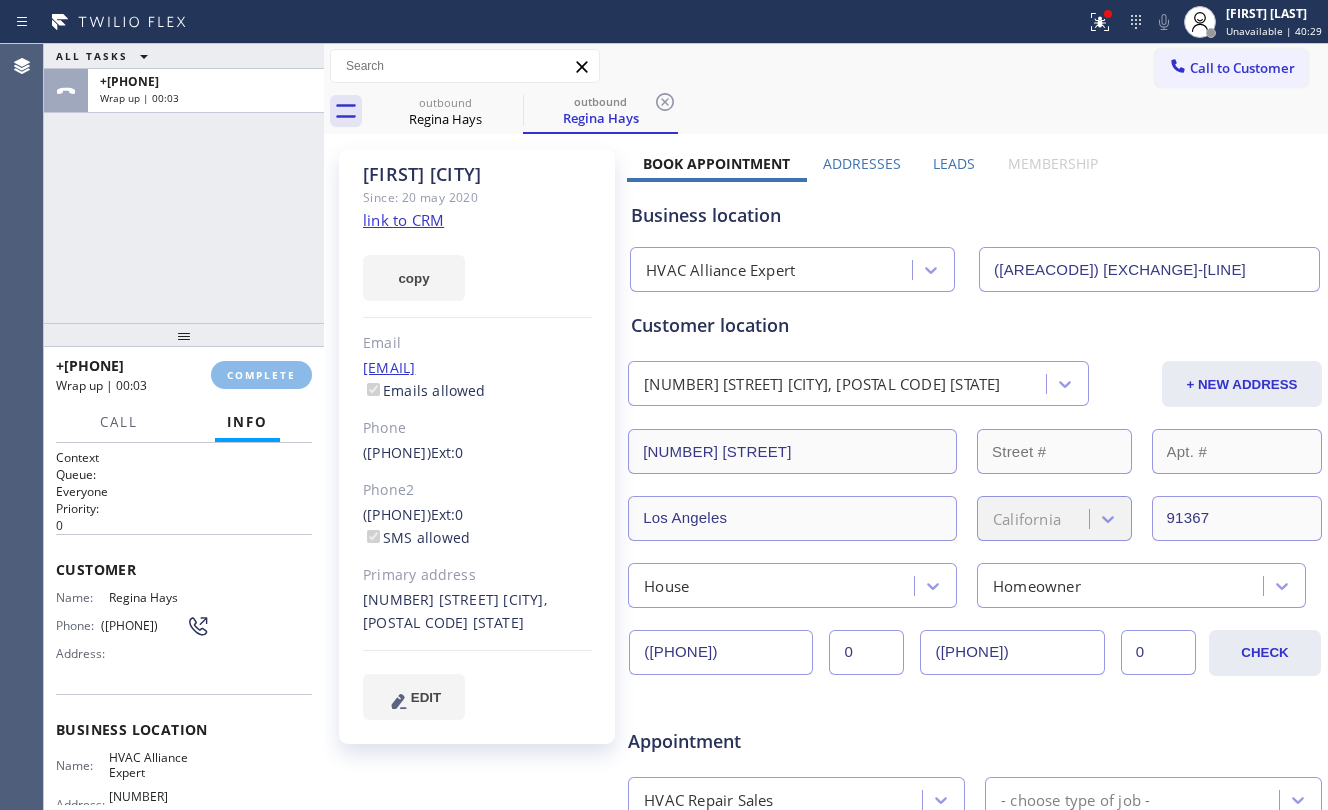 click on "ALL TASKS ALL TASKS ACTIVE TASKS TASKS IN WRAP UP [PHONE] Wrap up | 00:03" at bounding box center [184, 183] 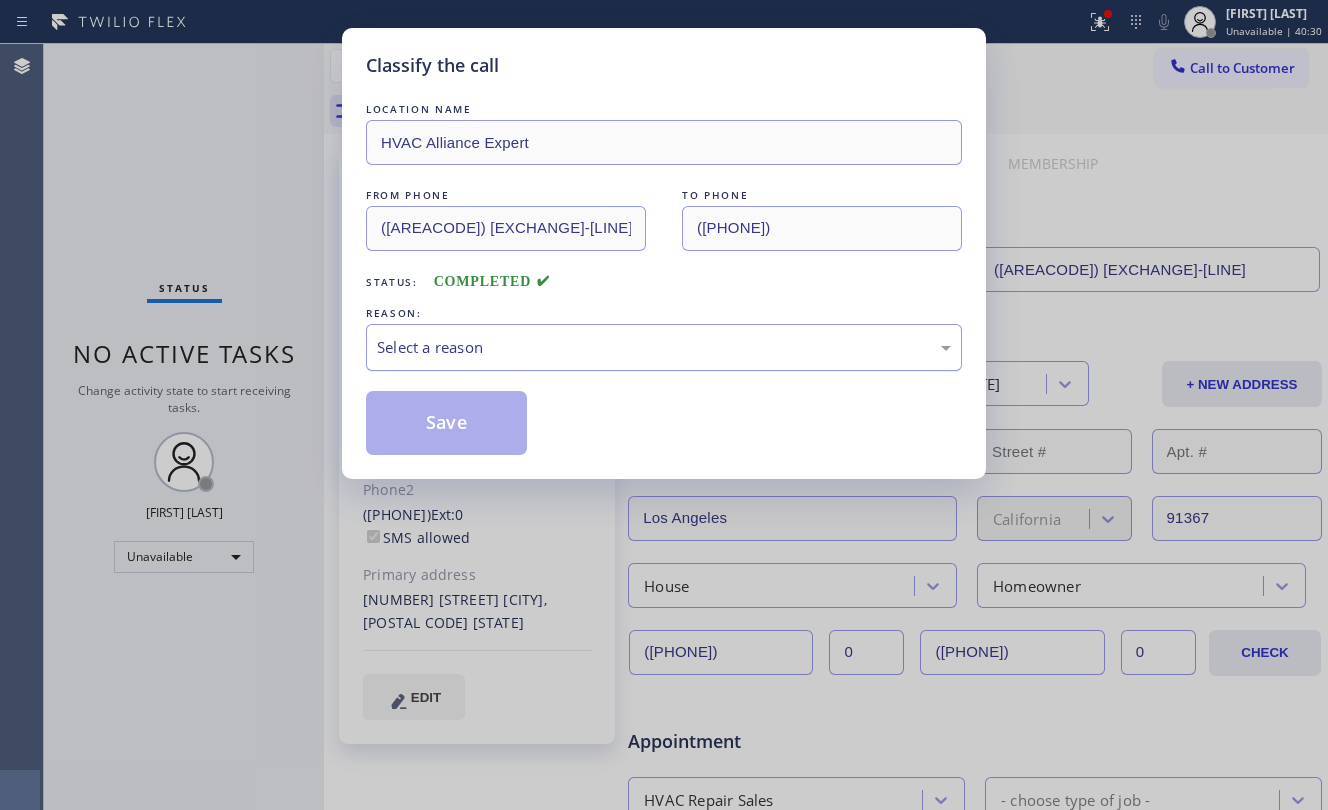 click on "Select a reason" at bounding box center [664, 347] 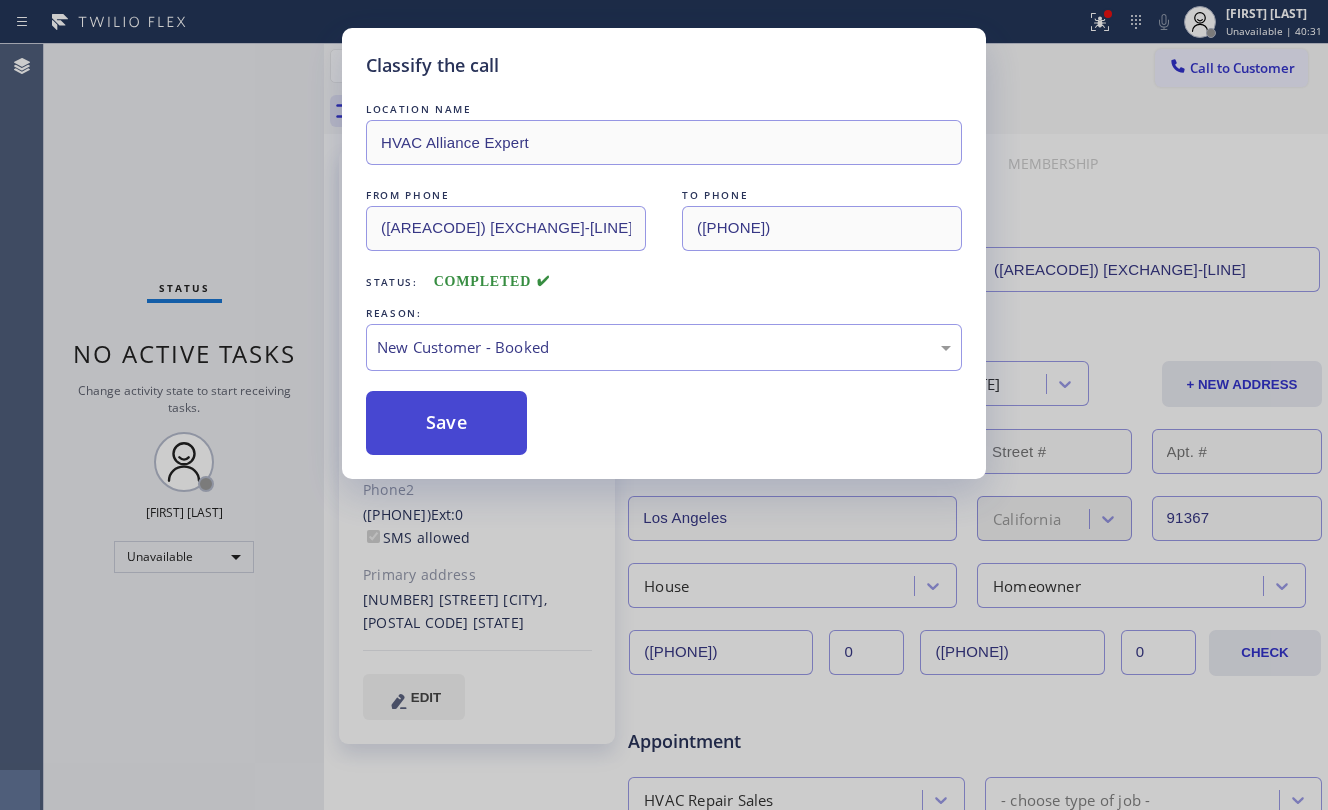click on "Save" at bounding box center [446, 423] 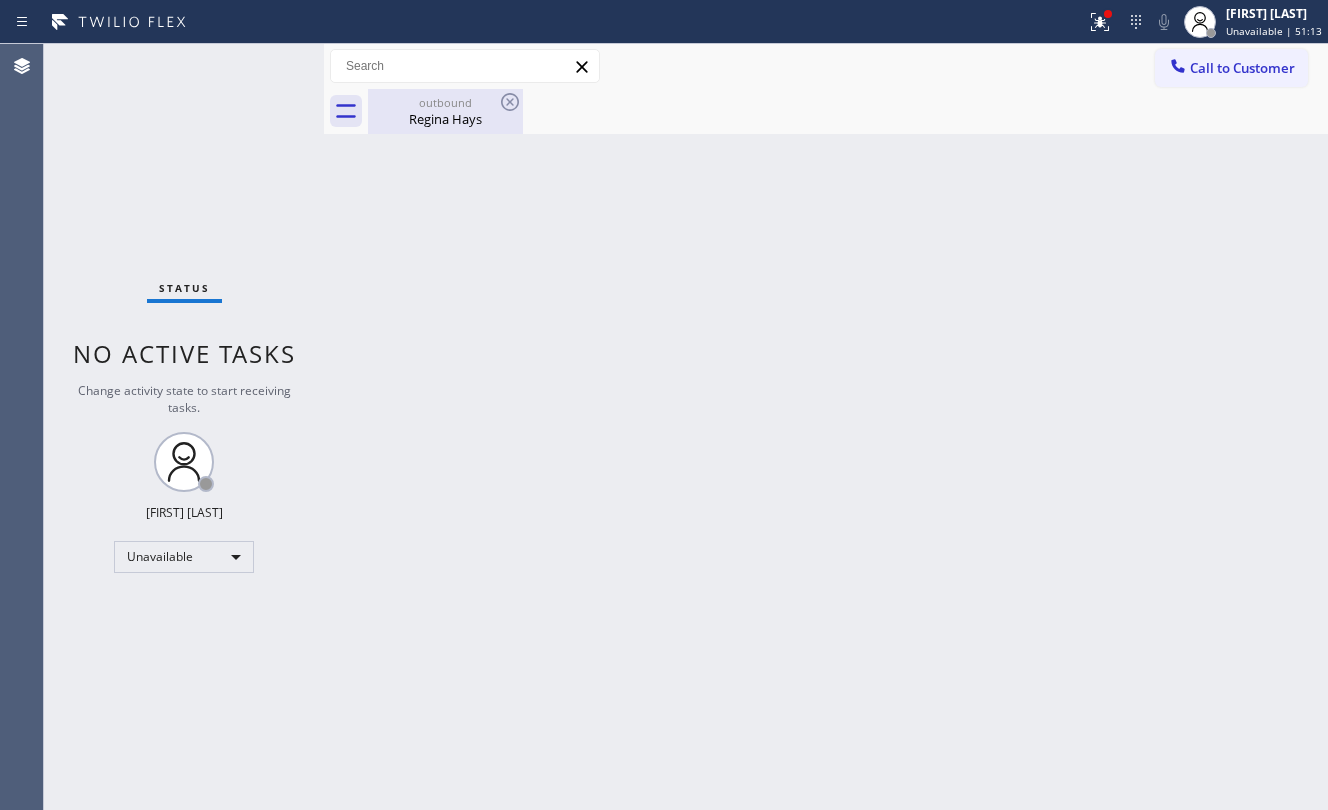 click on "outbound" at bounding box center (445, 102) 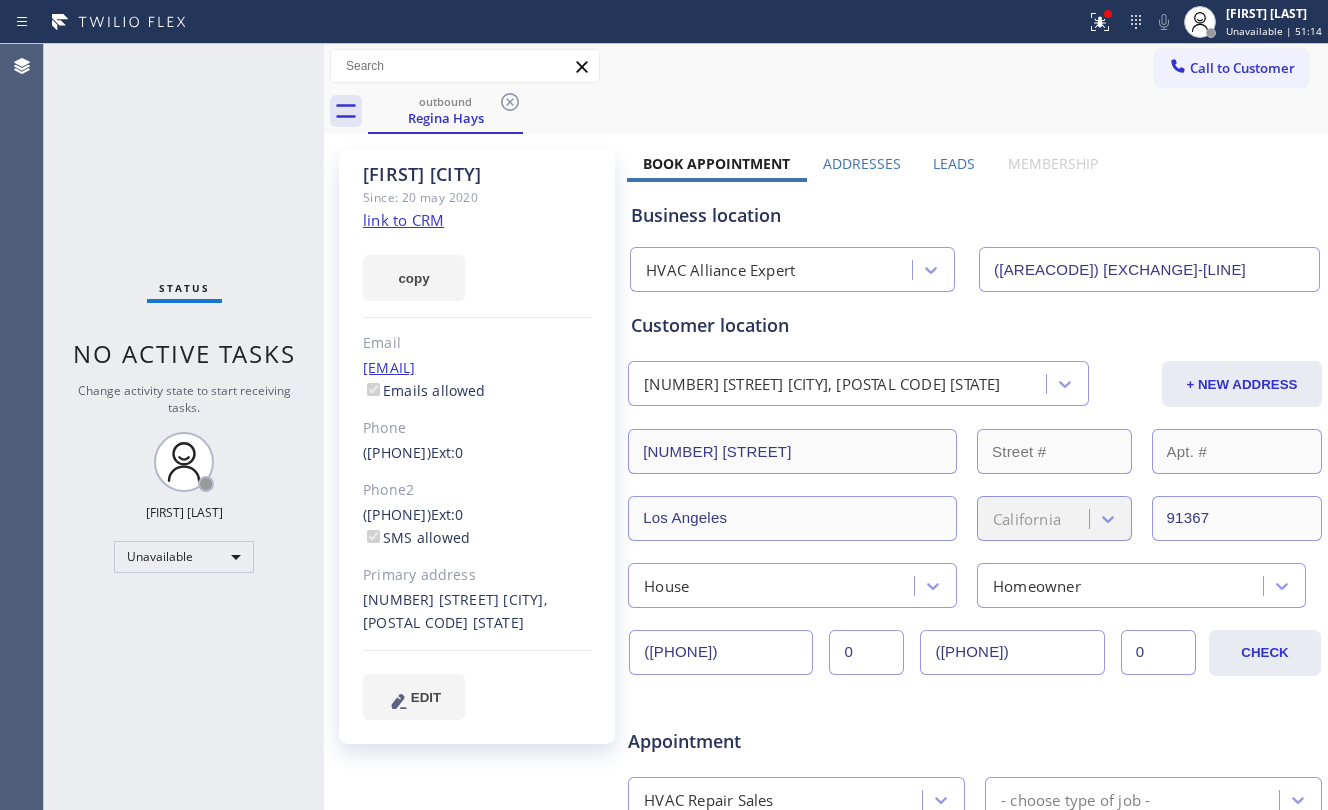 click on "([AREACODE]) [EXCHANGE]-[LINE]" at bounding box center (1149, 269) 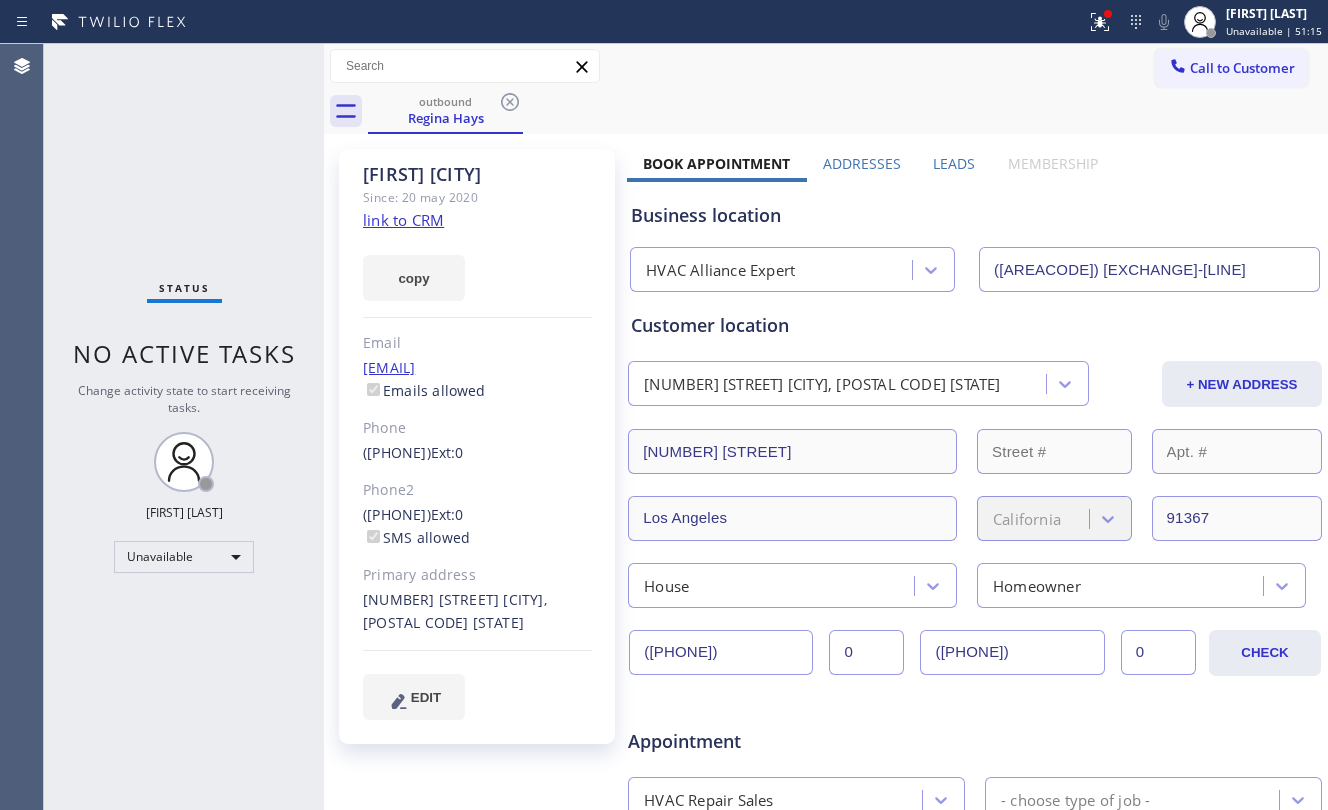 click on "([AREACODE]) [EXCHANGE]-[LINE]" at bounding box center (1149, 269) 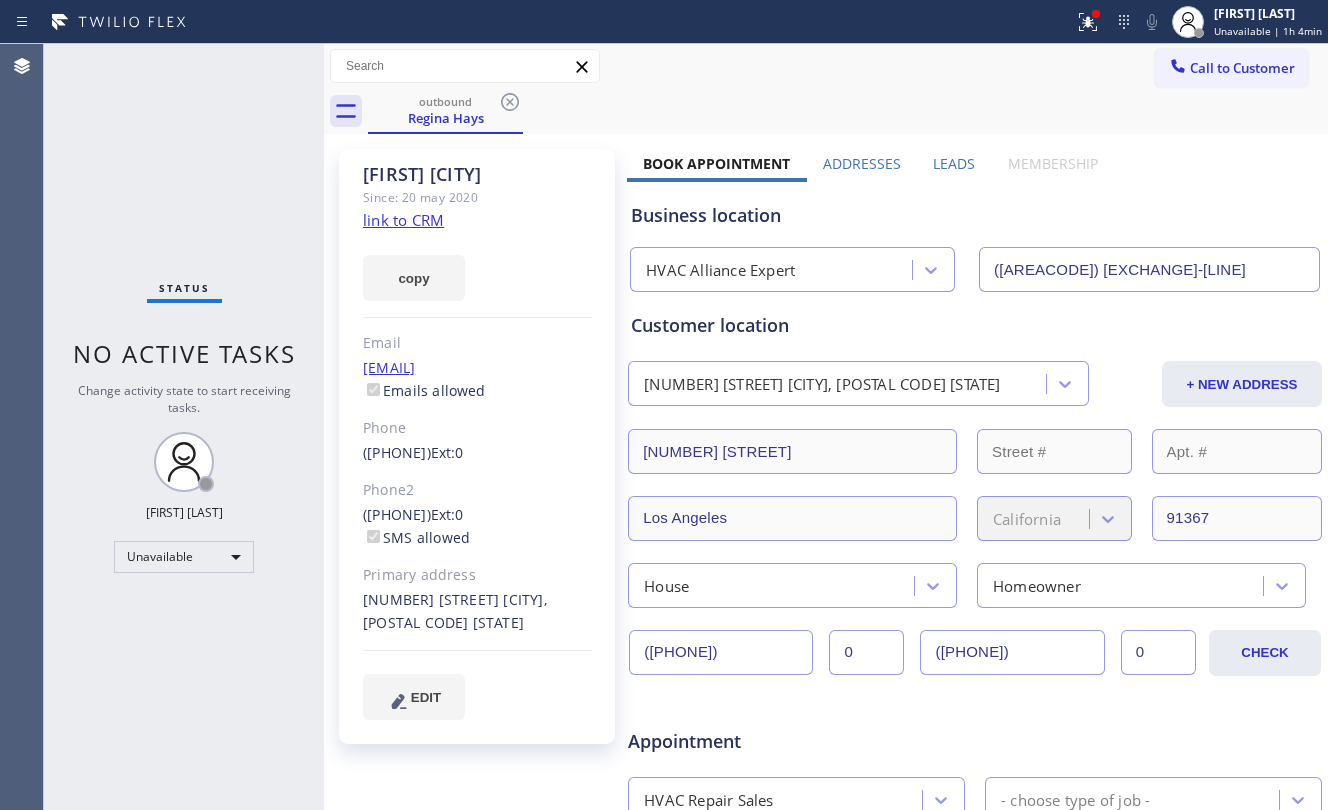 click on "Status   No active tasks     Change activity state to start receiving tasks.   [FIRST] [LAST] Unavailable" at bounding box center (184, 427) 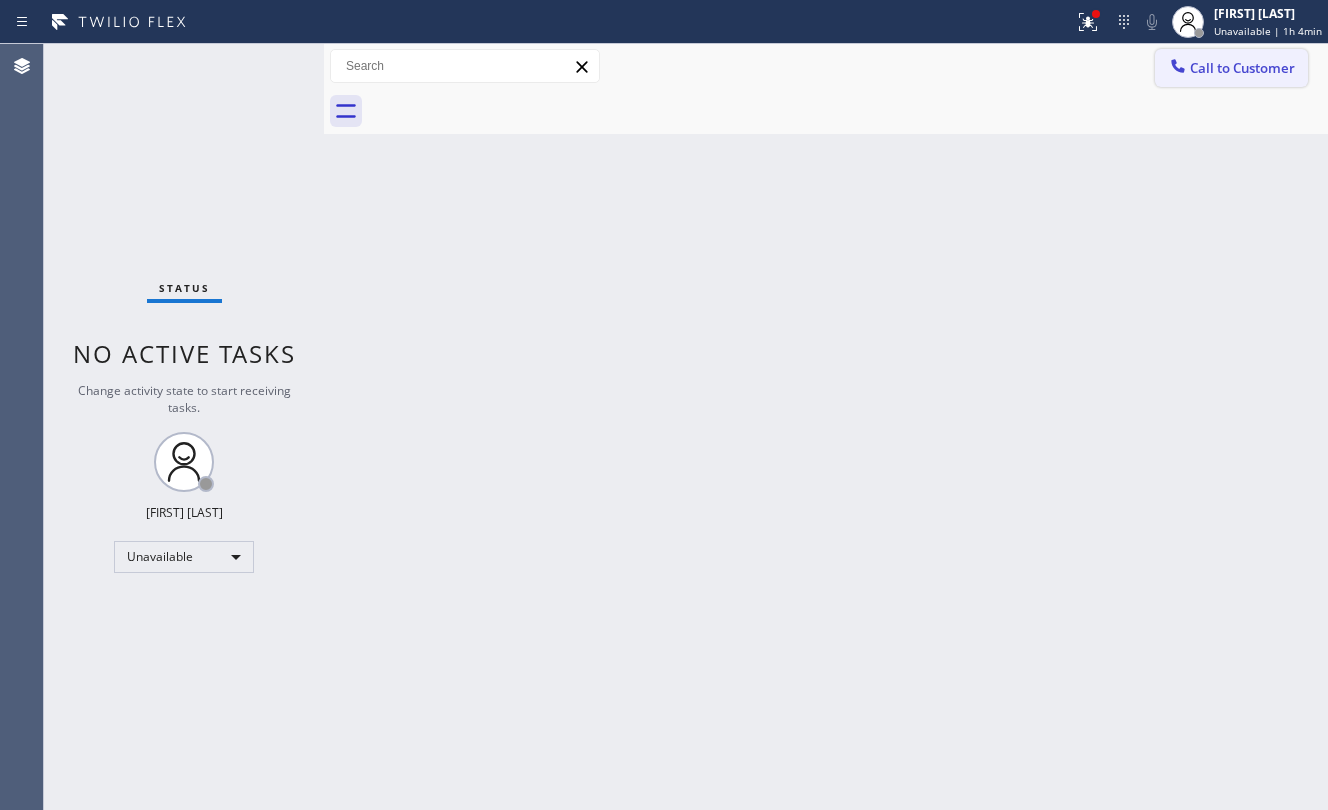 click on "Call to Customer" at bounding box center (1242, 68) 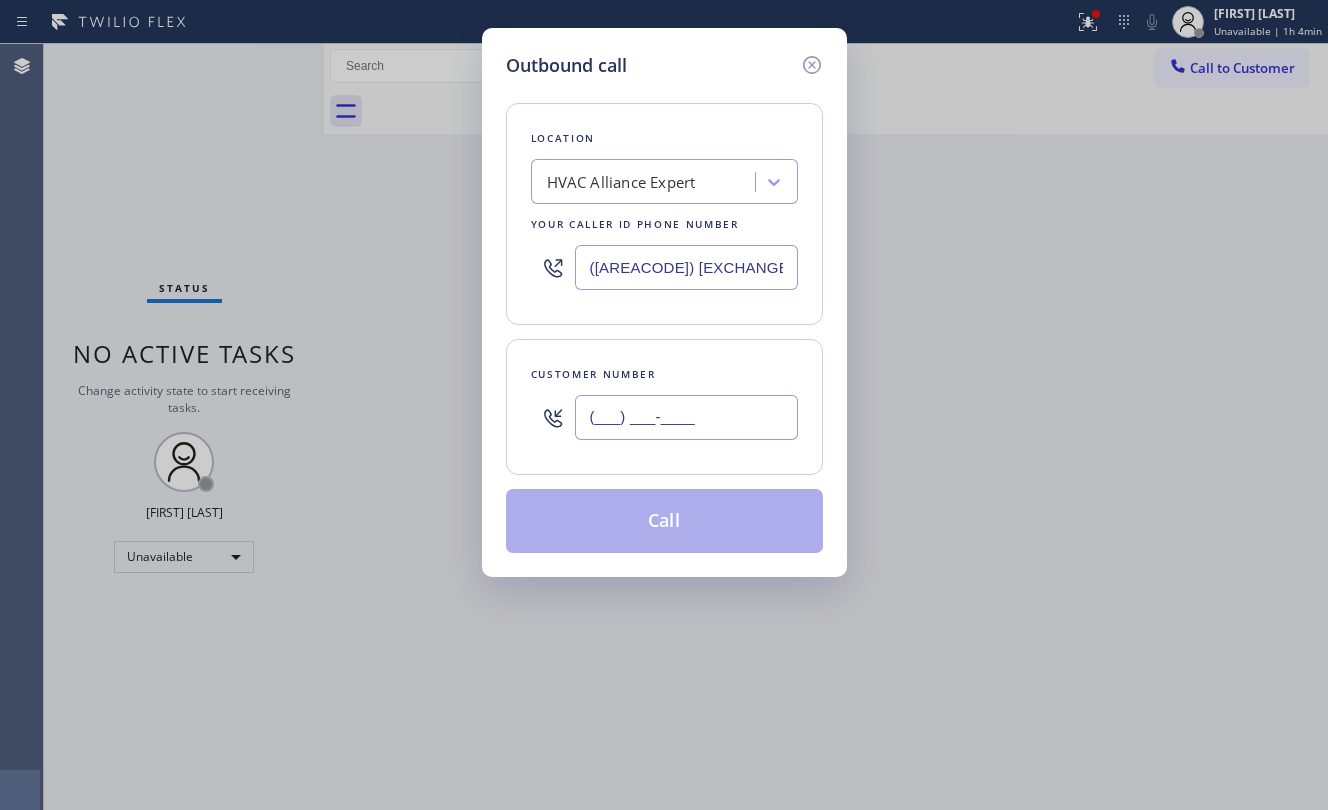click on "(___) ___-____" at bounding box center [686, 417] 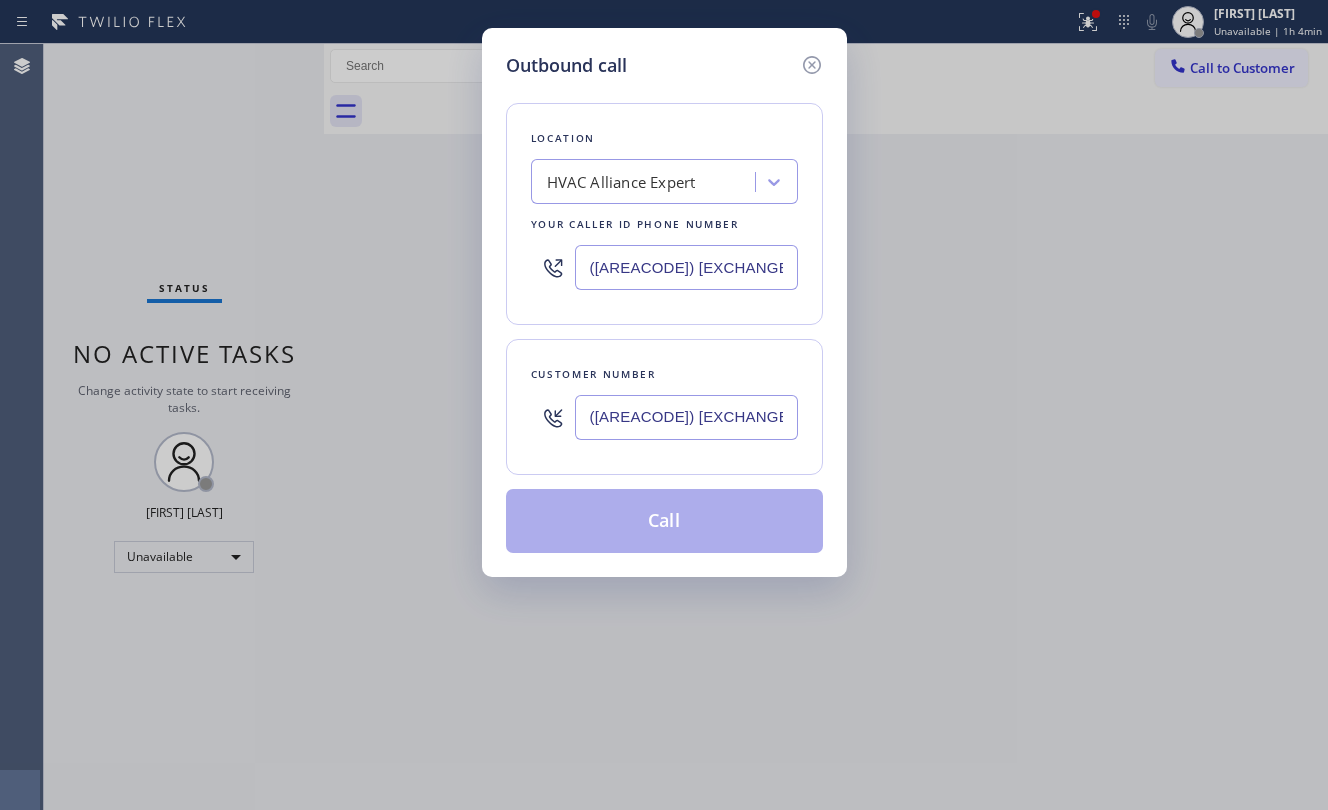 type on "([AREACODE]) [EXCHANGE]-[LINE]" 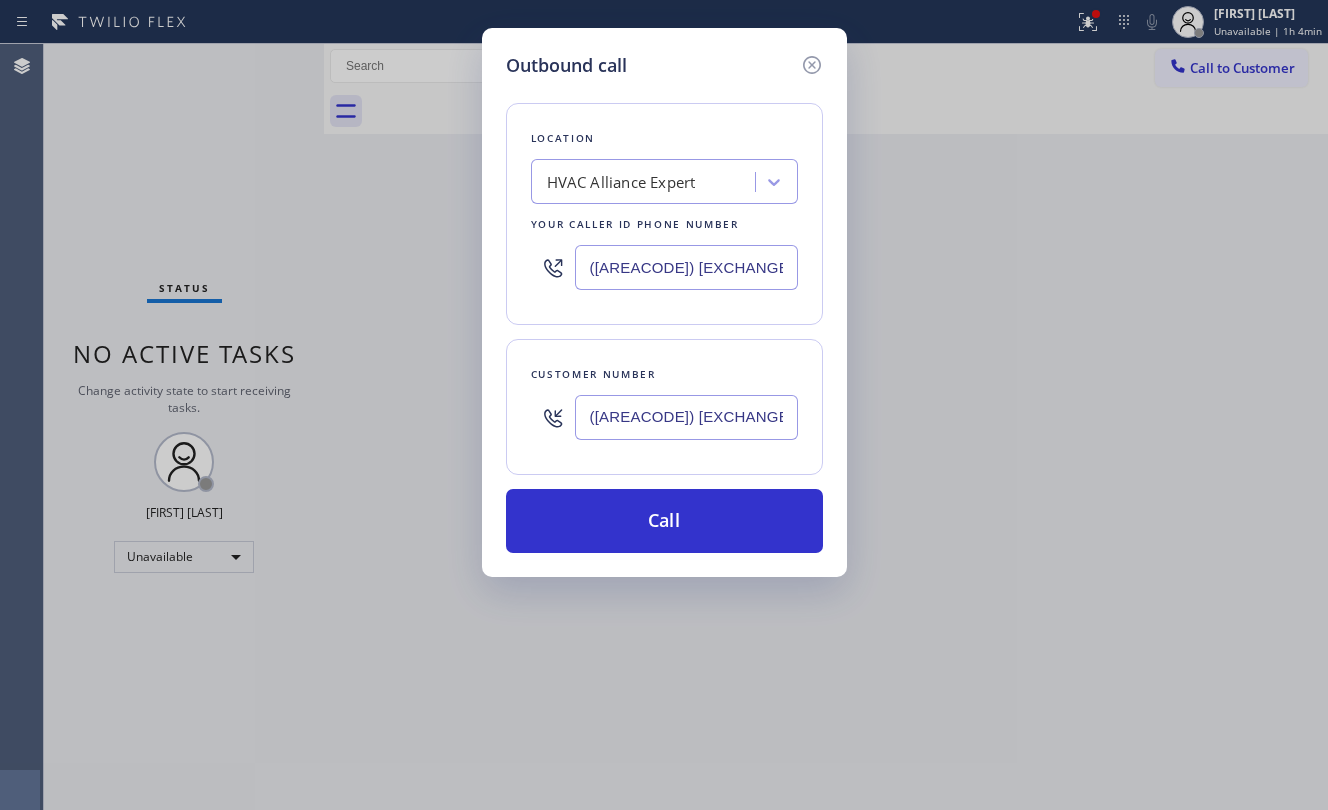 click on "([AREACODE]) [EXCHANGE]-[LINE]" at bounding box center (686, 267) 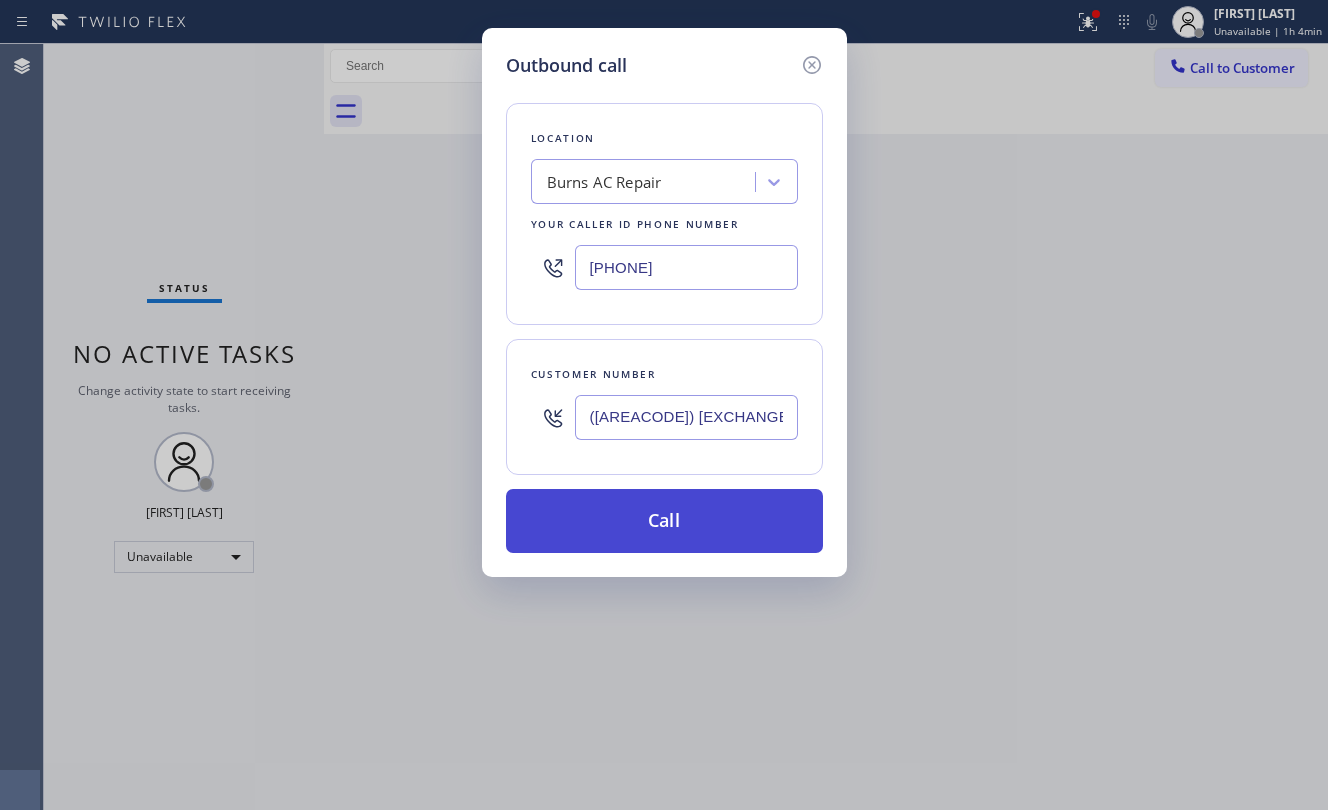 type on "[PHONE]" 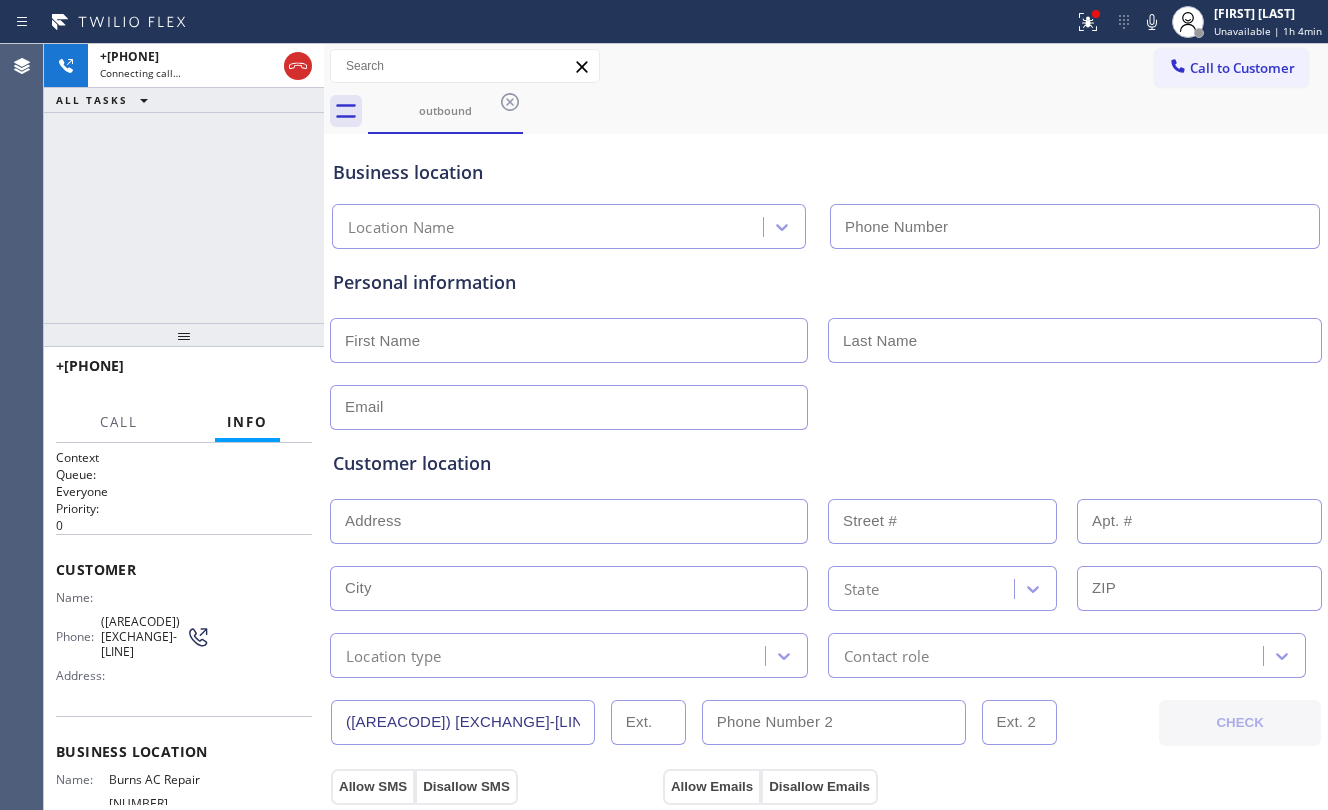 type on "[PHONE]" 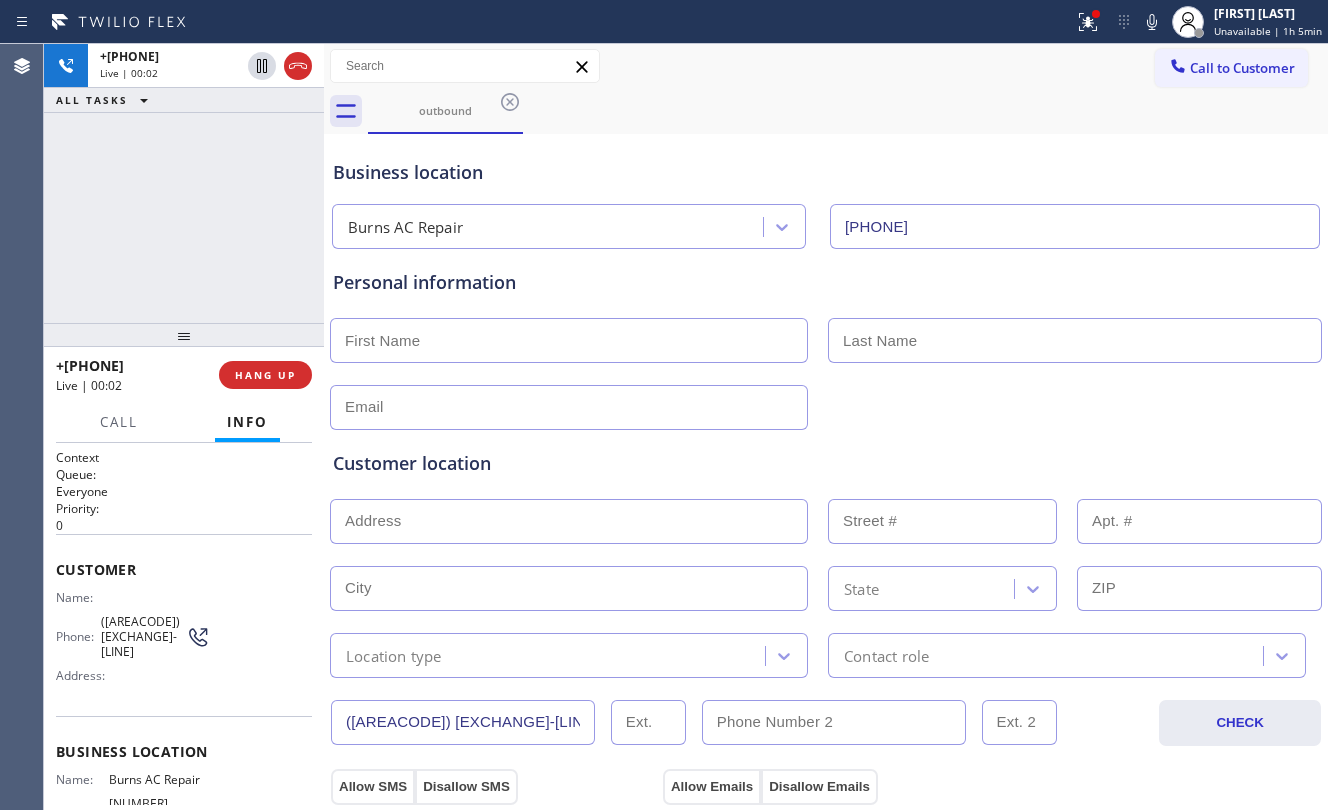 click on "[PHONE] Live | 00:02 ALL TASKS ALL TASKS ACTIVE TASKS TASKS IN WRAP UP" at bounding box center (184, 183) 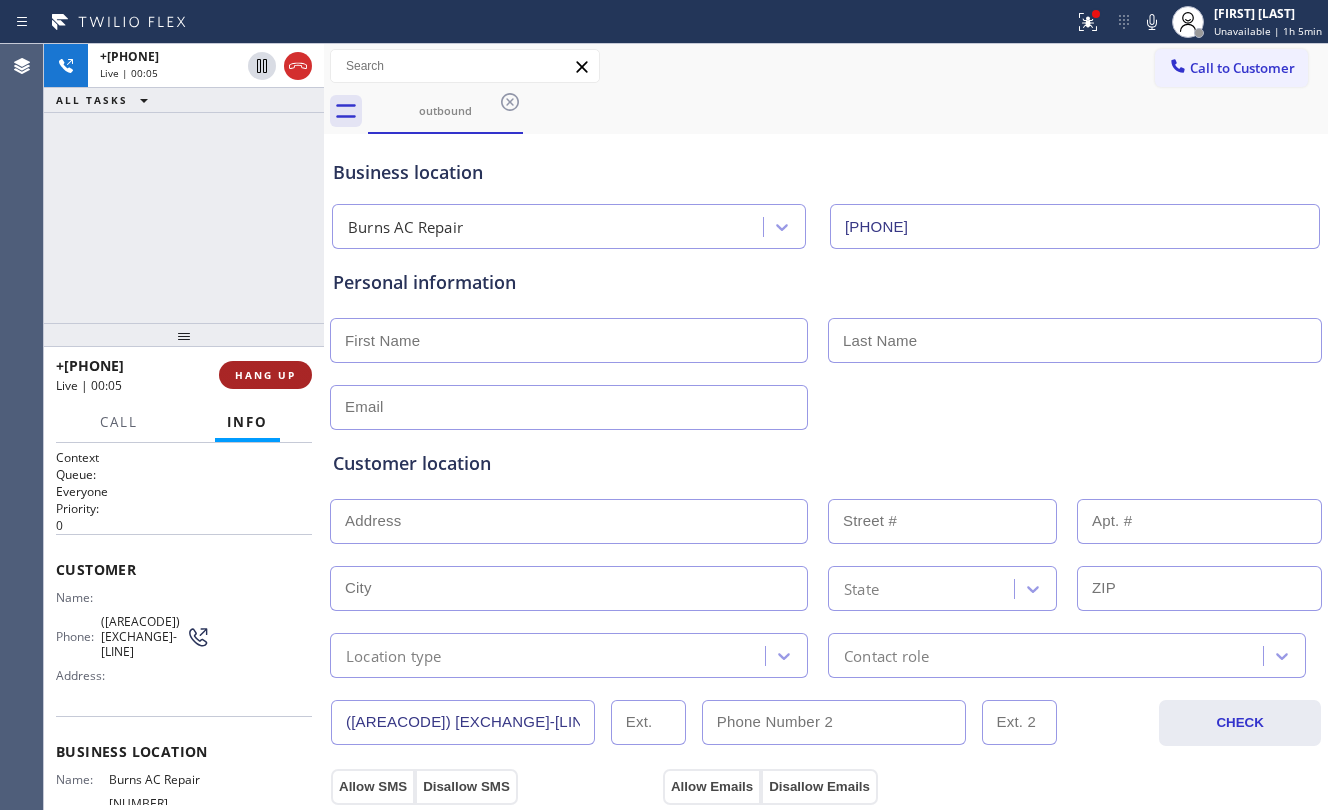 drag, startPoint x: 246, startPoint y: 376, endPoint x: 244, endPoint y: 362, distance: 14.142136 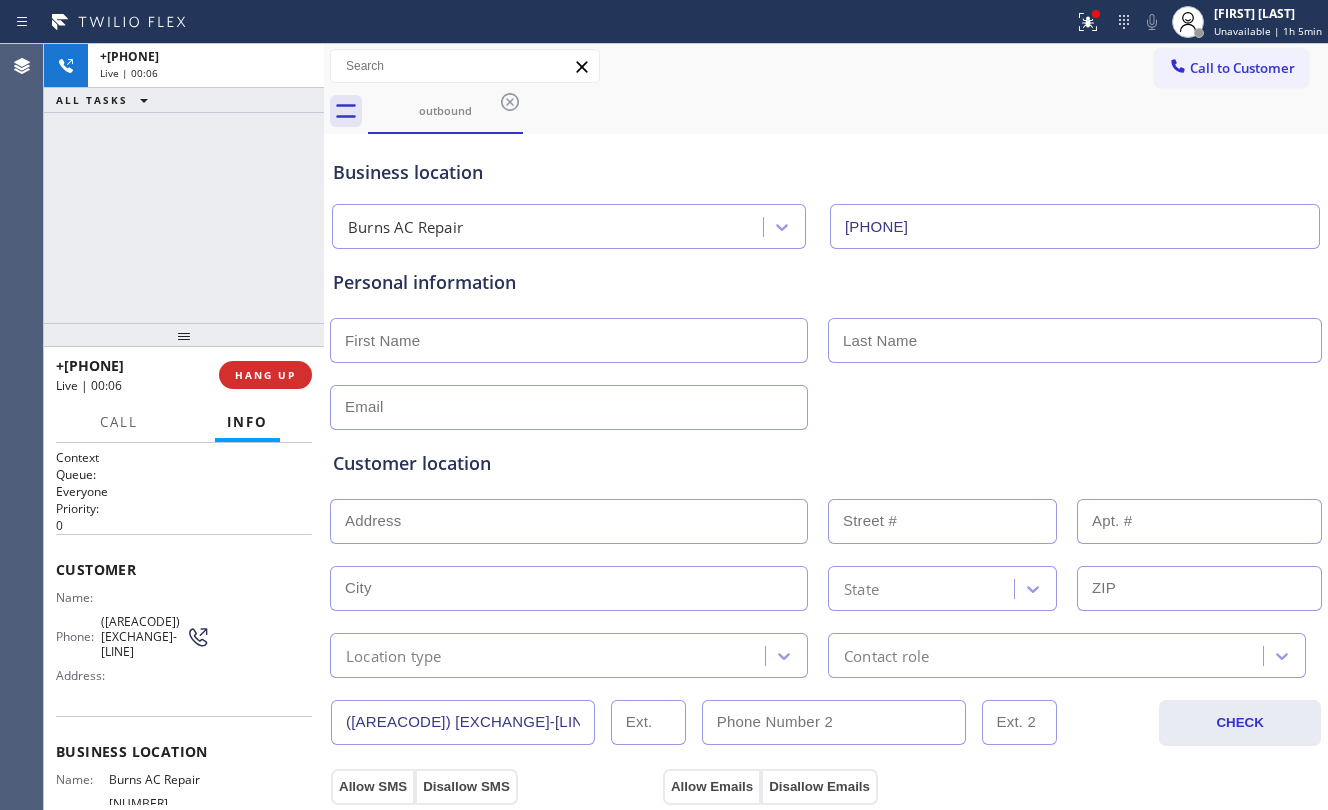 click on "+1[PHONE] Live | 00:06 HANG UP" at bounding box center (184, 375) 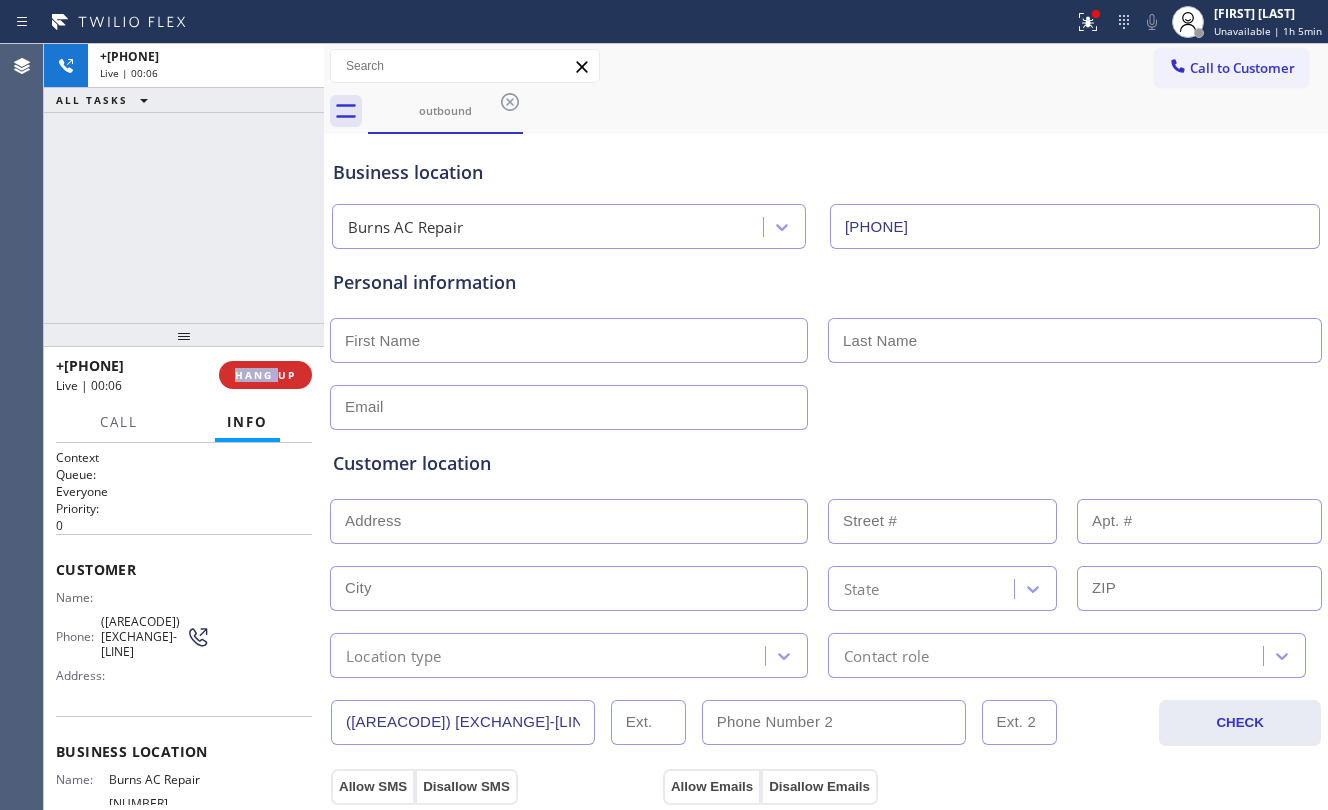 click on "+1[PHONE] Live | 00:06 HANG UP" at bounding box center (184, 375) 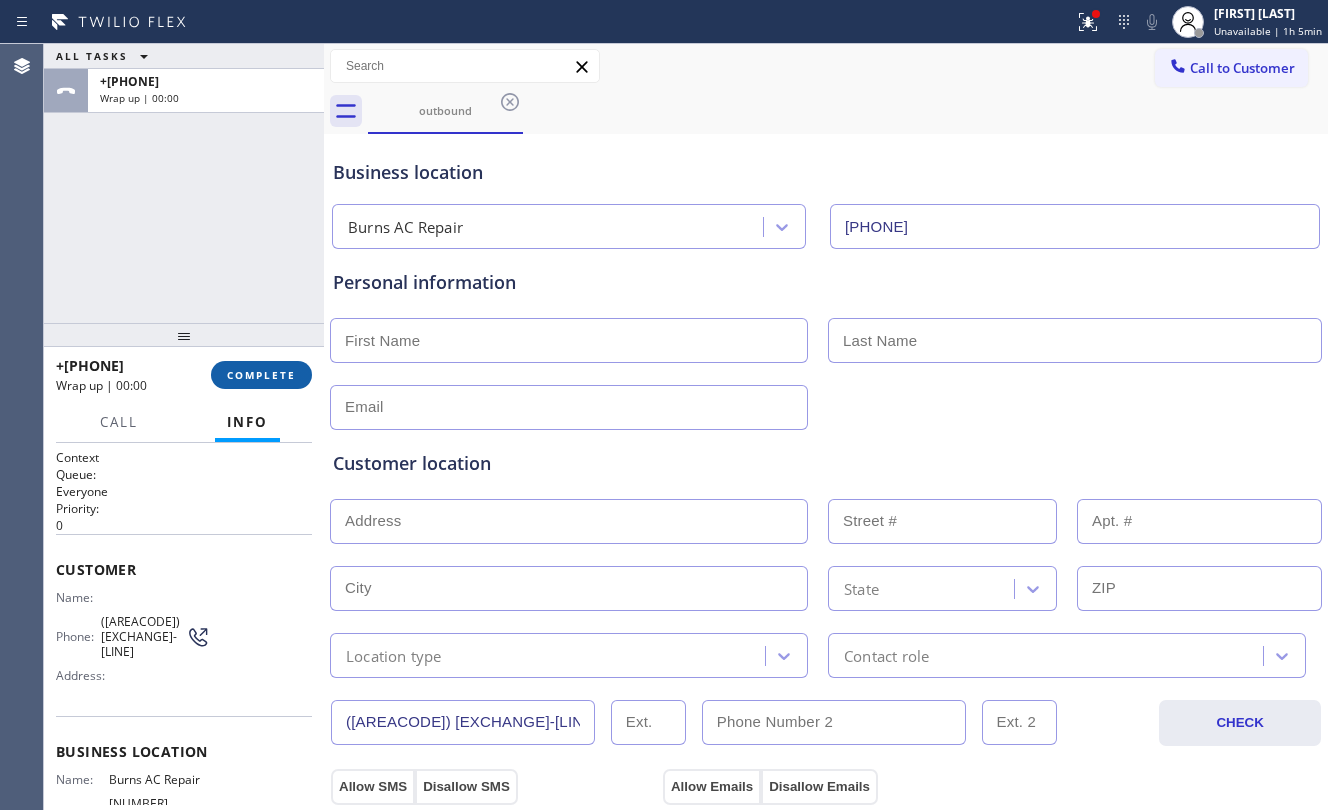 click on "COMPLETE" at bounding box center (261, 375) 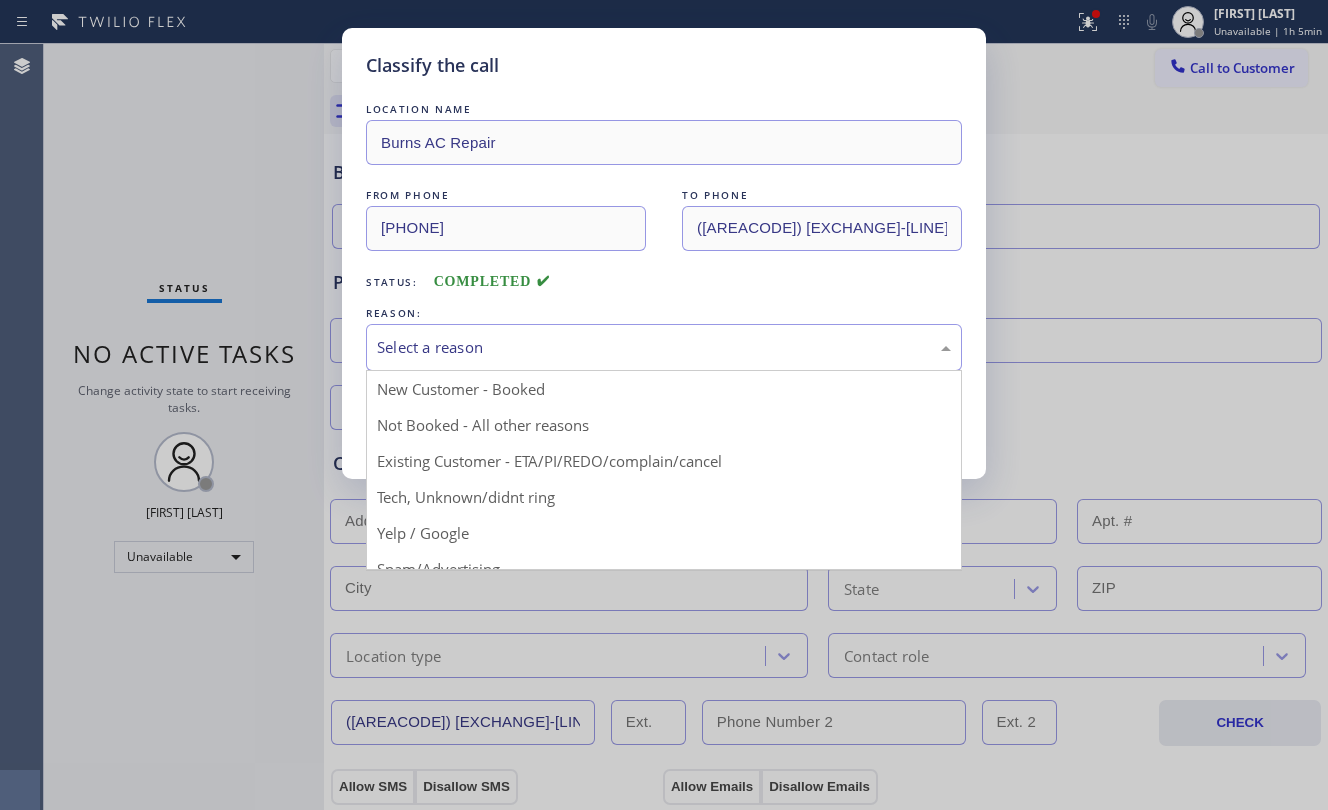 click on "Select a reason" at bounding box center [664, 347] 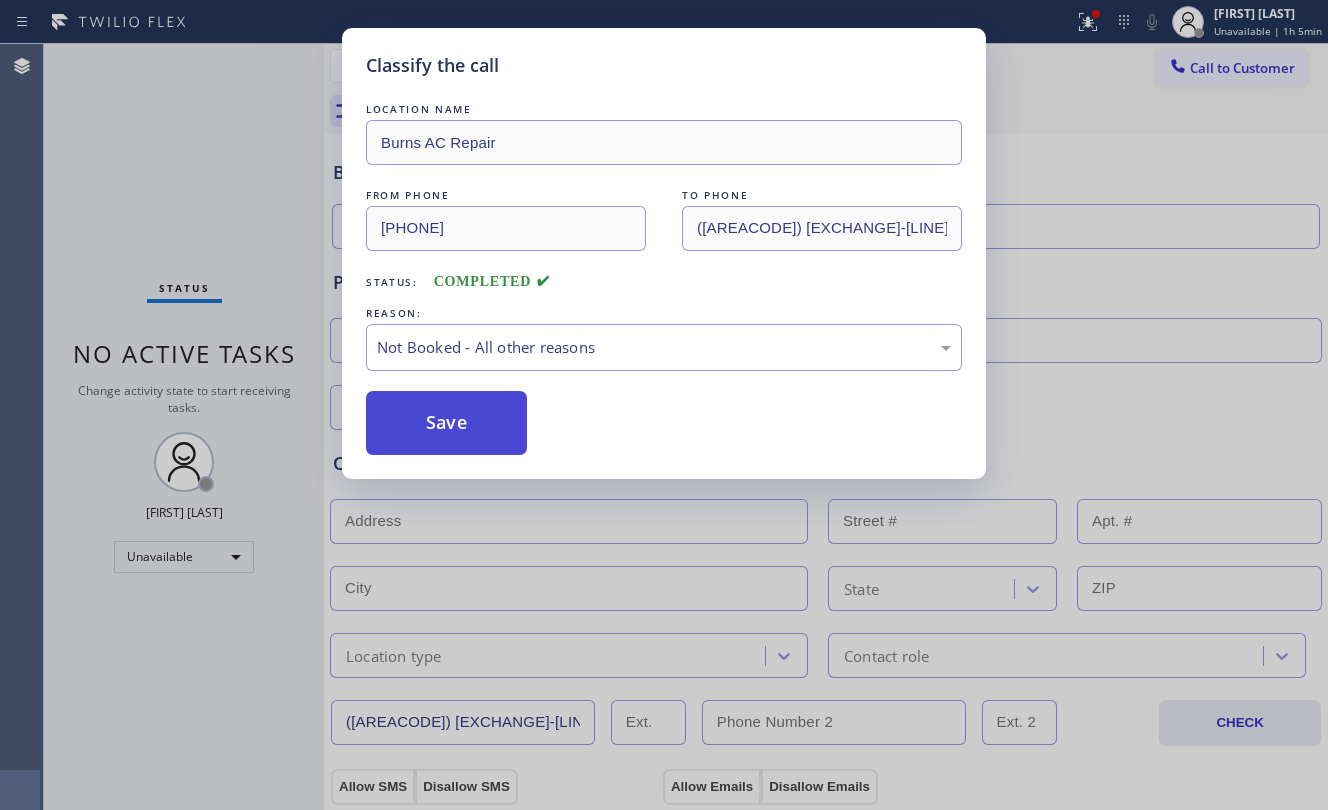click on "Save" at bounding box center [446, 423] 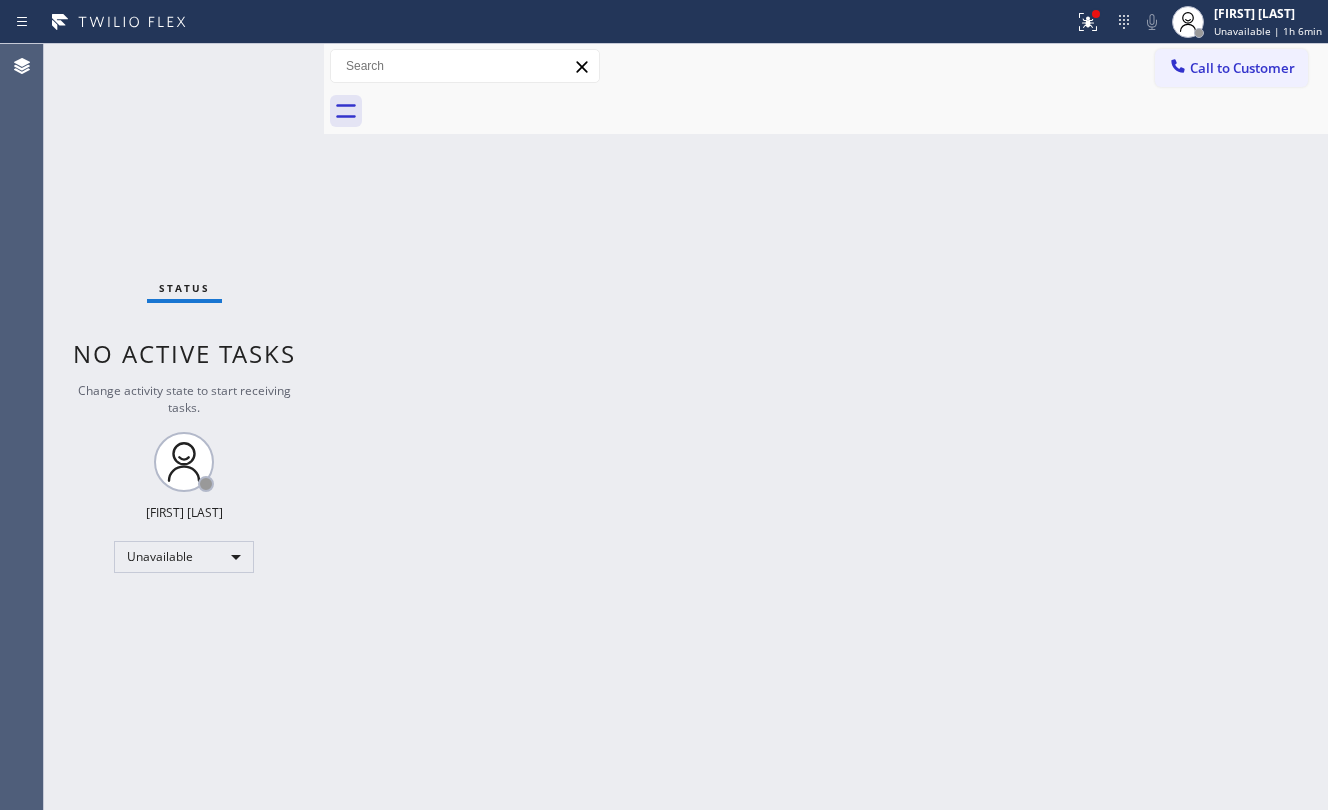 click on "Status   No active tasks     Change activity state to start receiving tasks.   [FIRST] [LAST] Unavailable" at bounding box center [184, 427] 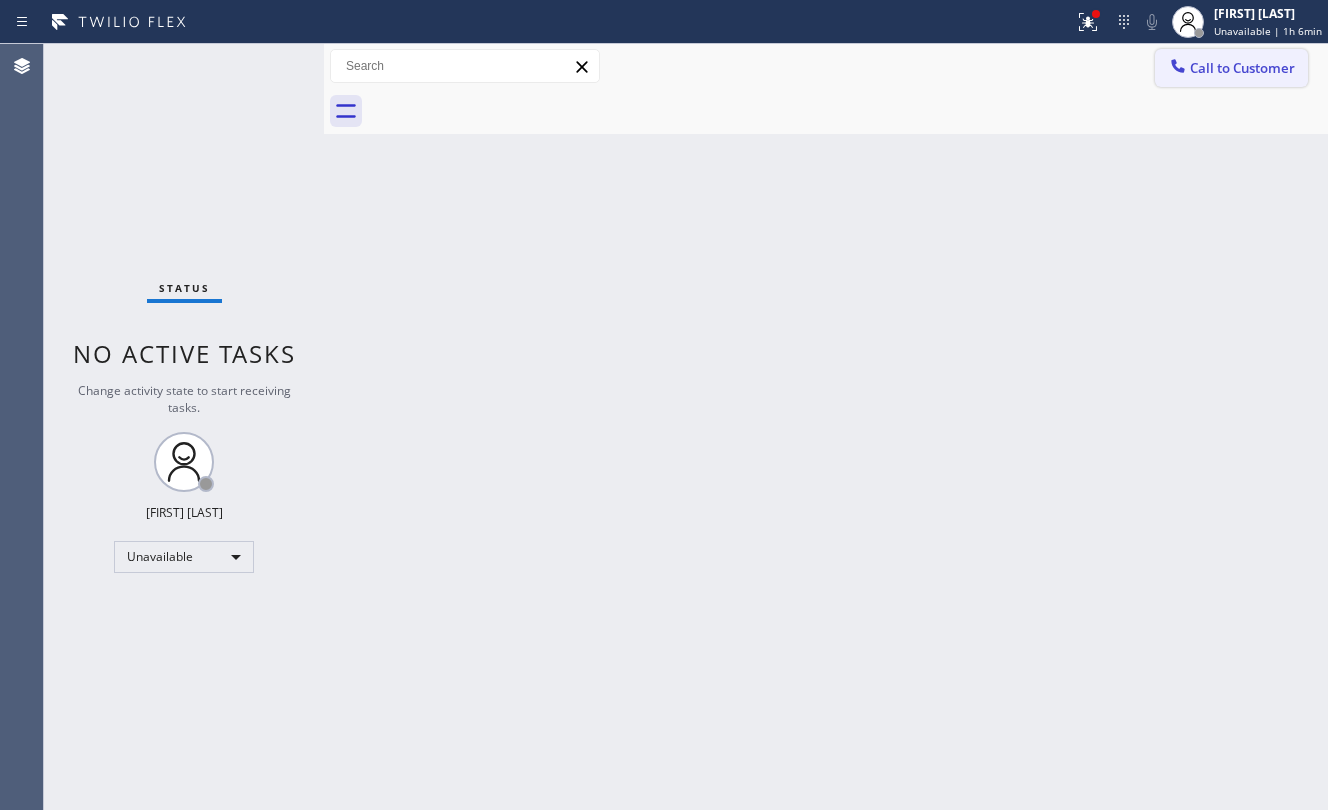 click on "Call to Customer" at bounding box center (1242, 68) 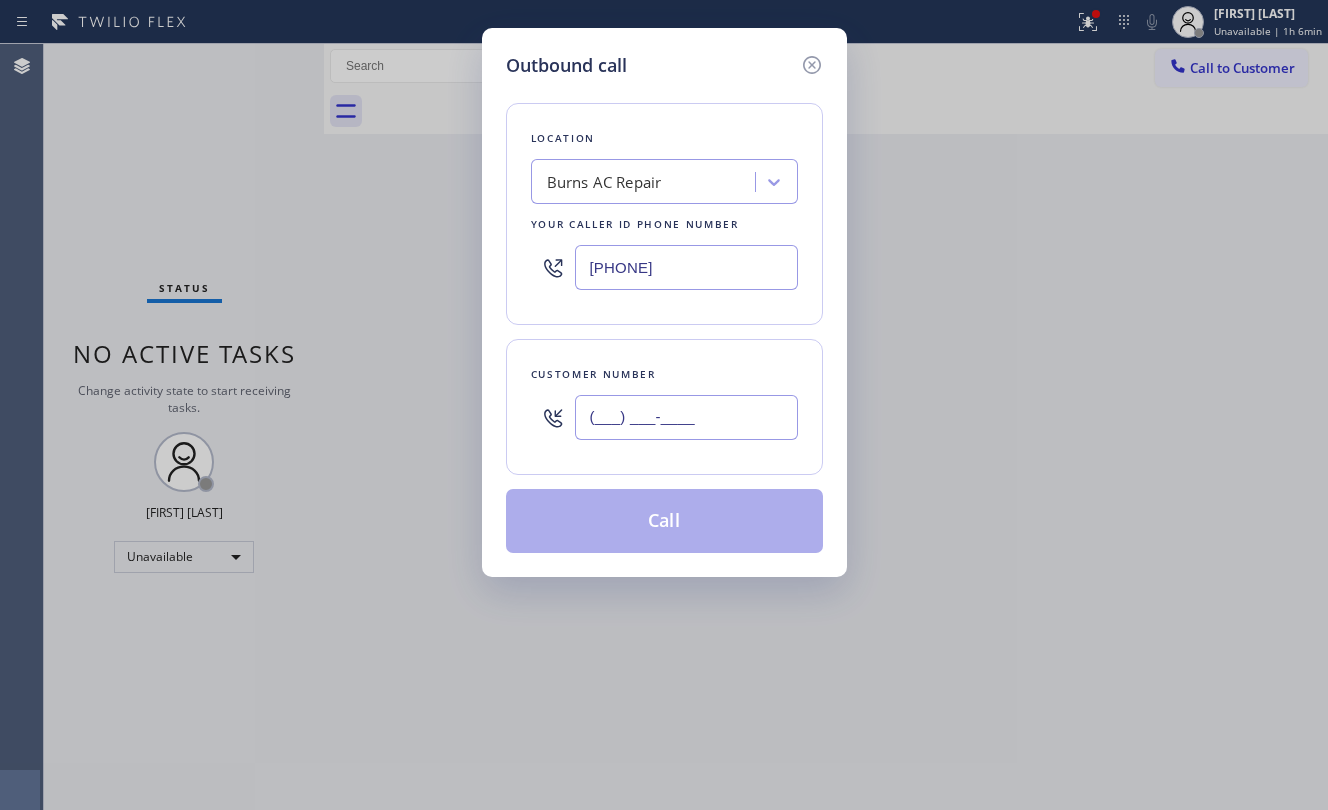 click on "(___) ___-____" at bounding box center [686, 417] 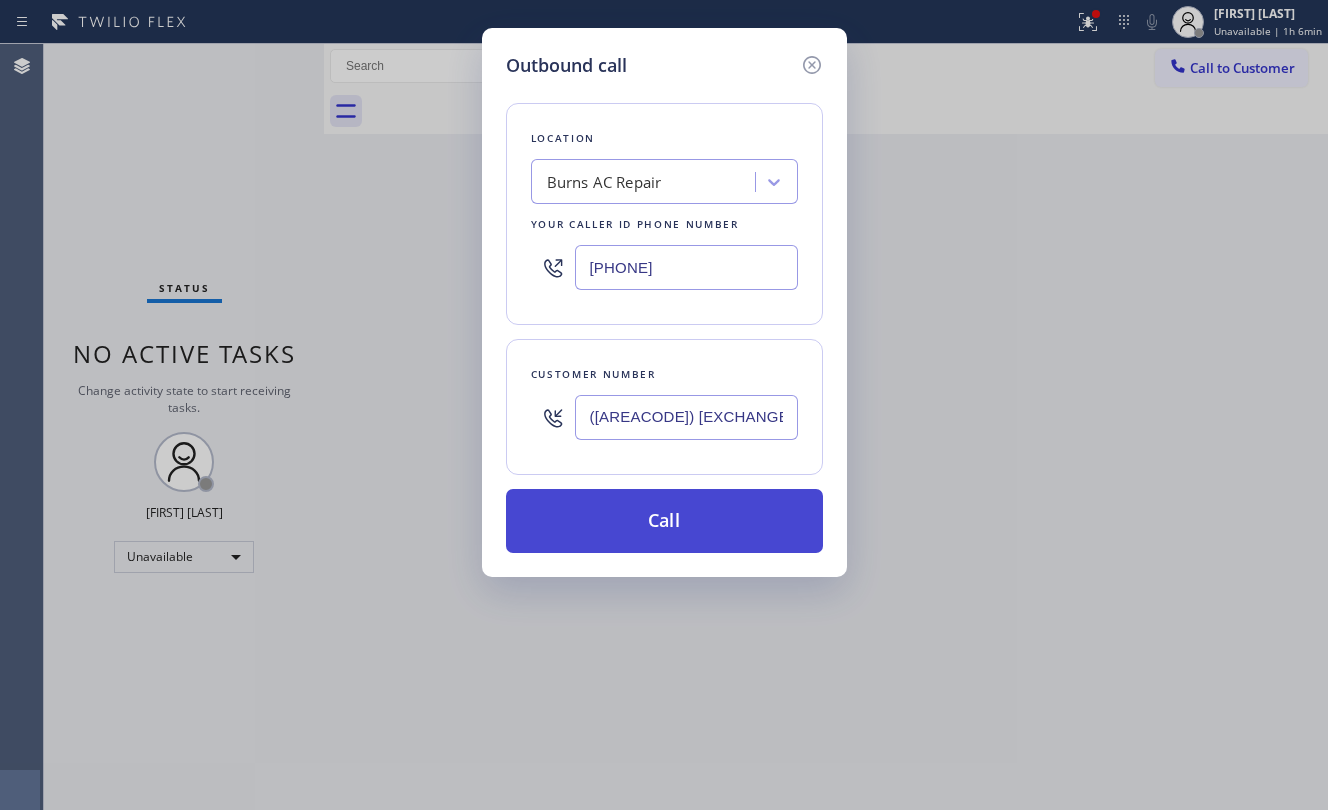 type on "([AREACODE]) [EXCHANGE]-[LINE]" 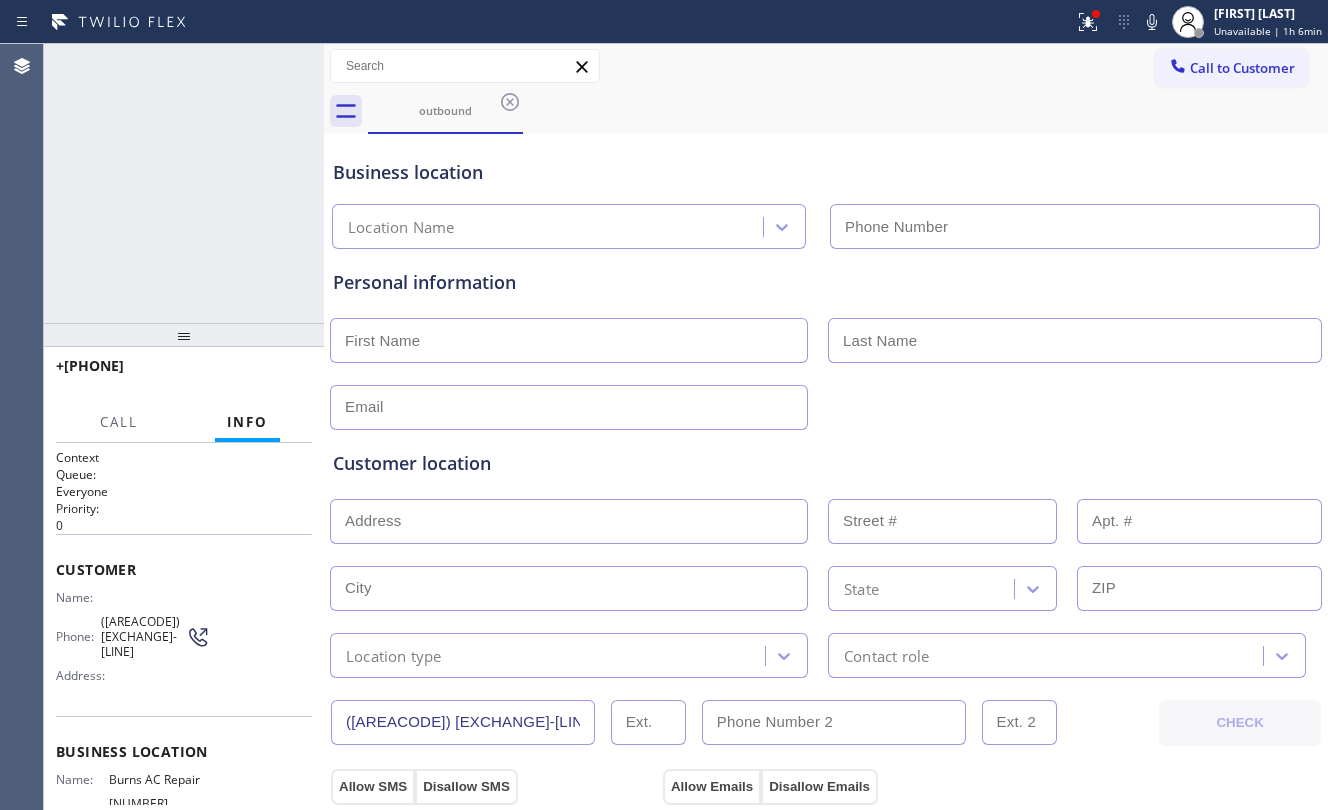 type on "[PHONE]" 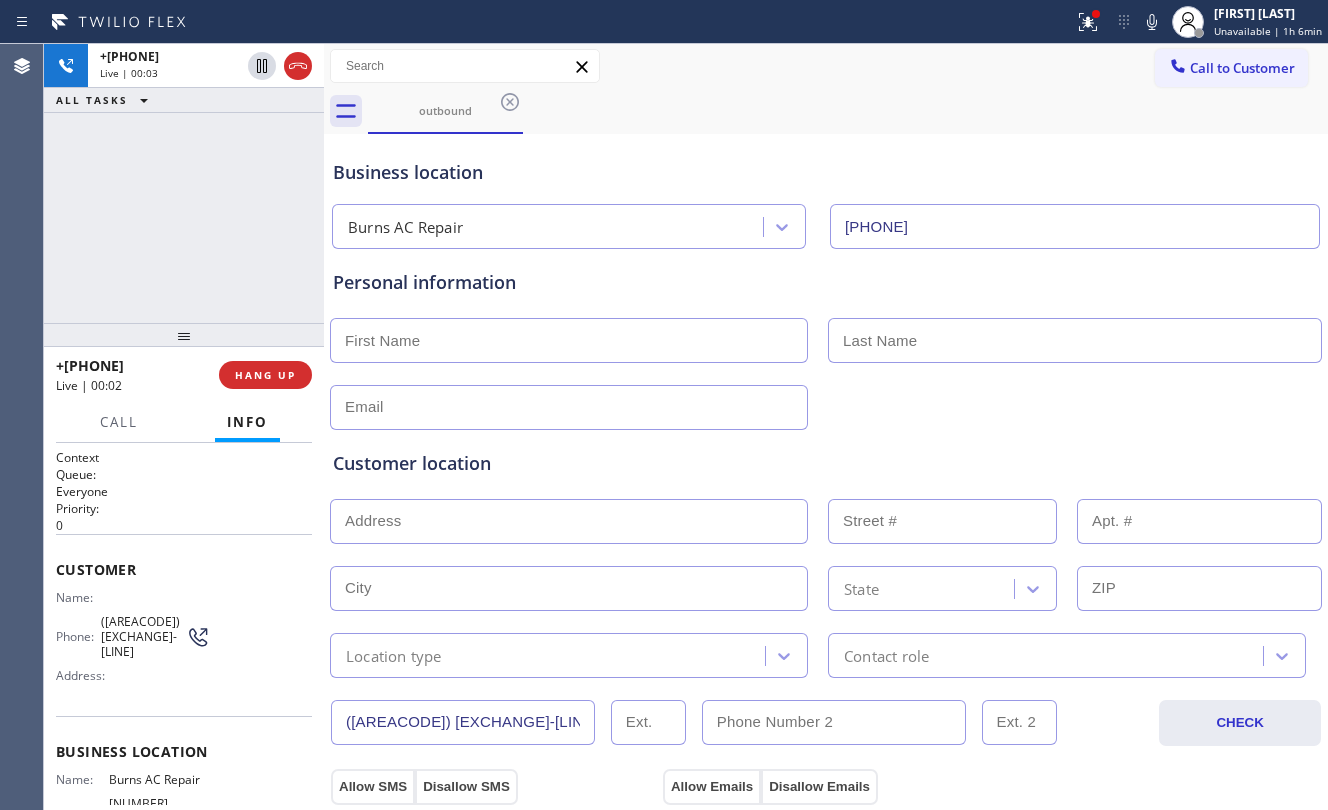 click on "[PHONE] Live | 00:03 ALL TASKS ALL TASKS ACTIVE TASKS TASKS IN WRAP UP" at bounding box center (184, 183) 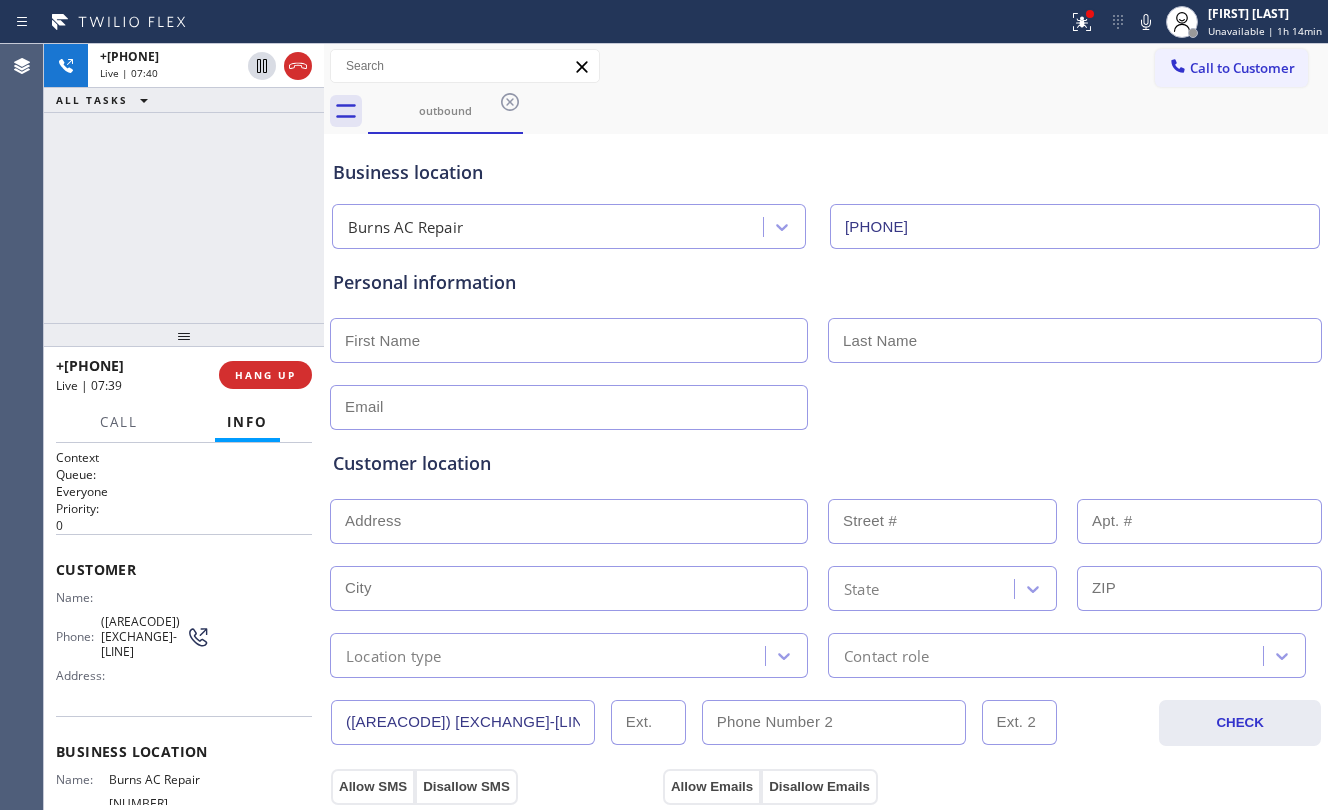 click on "+[PHONE] Live | 07:40 ALL TASKS ALL TASKS ACTIVE TASKS TASKS IN WRAP UP" at bounding box center (184, 183) 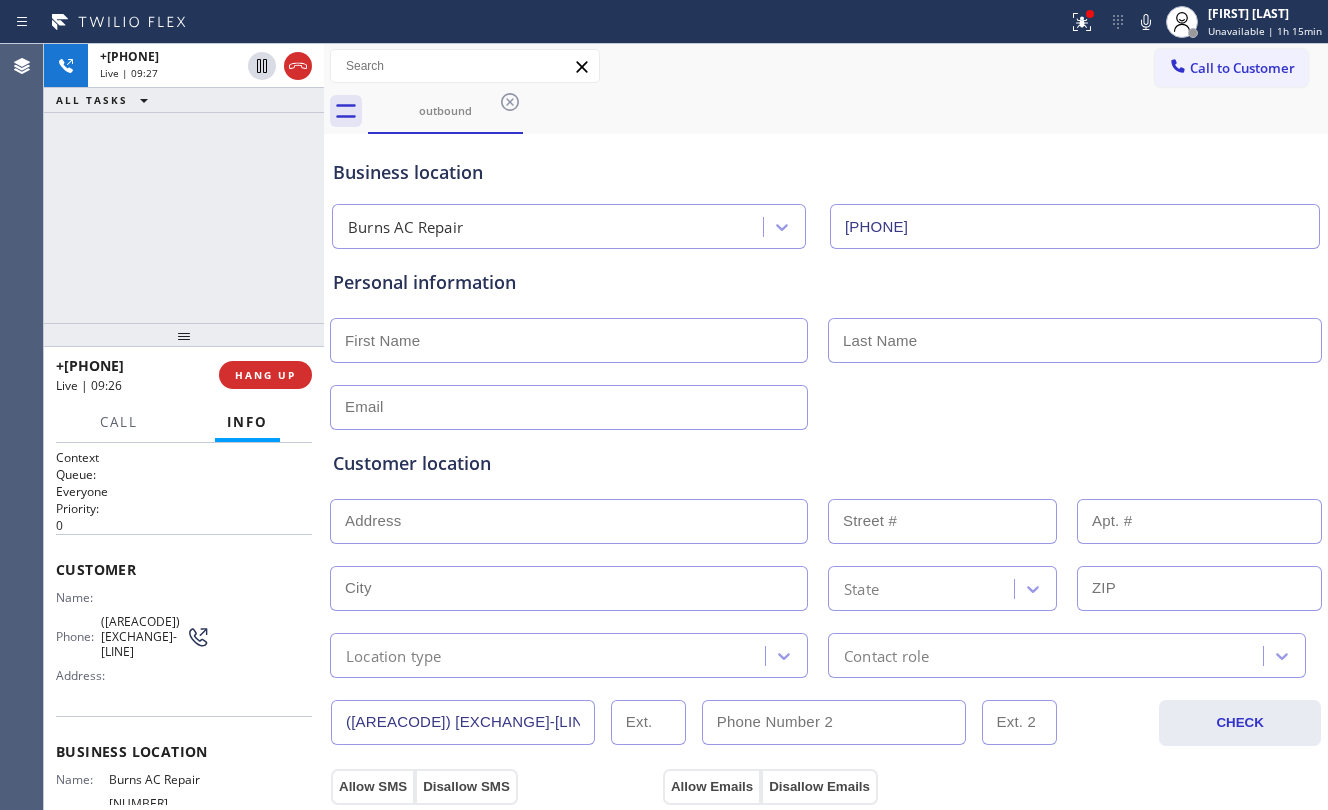 drag, startPoint x: 257, startPoint y: 196, endPoint x: 842, endPoint y: 152, distance: 586.65234 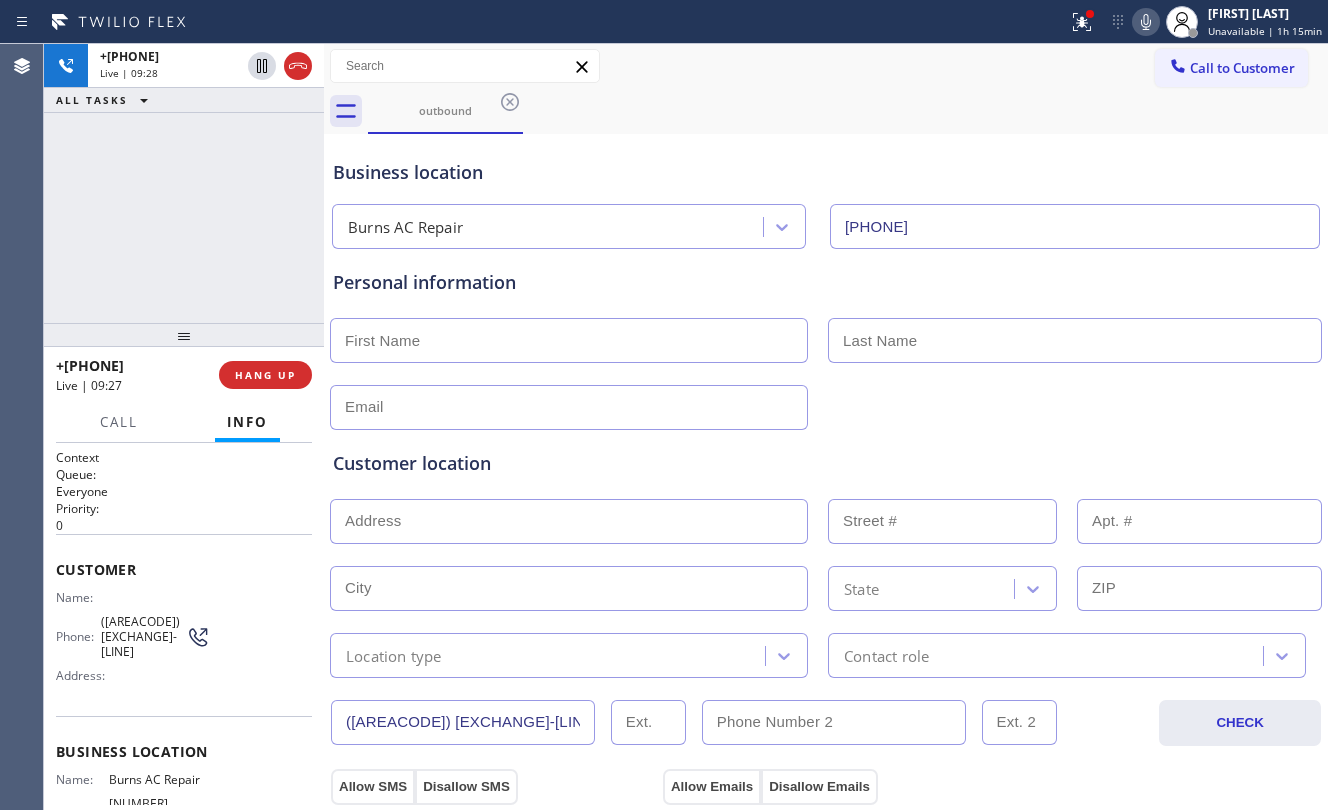 click 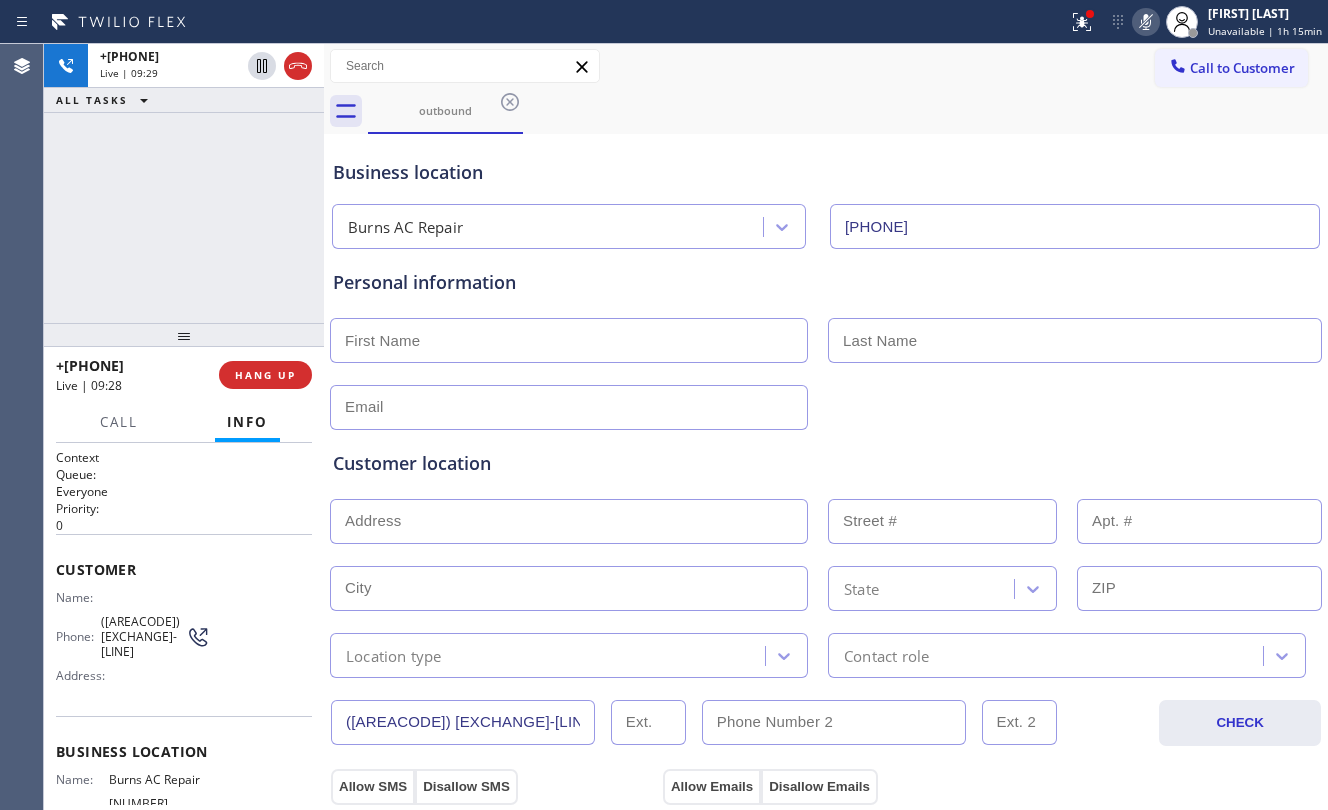 click 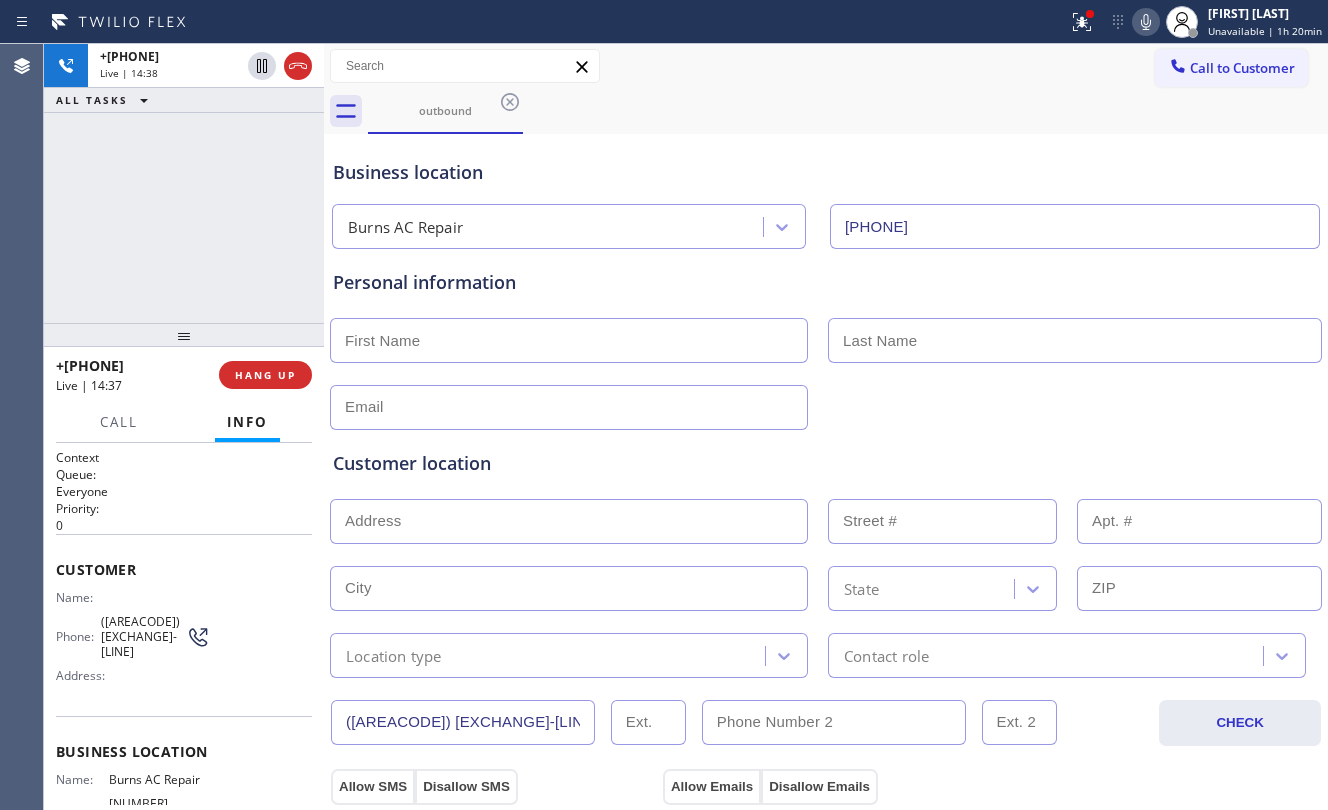 click on "+[COUNTRY_CODE][AREA_CODE][PHONE_PREFIX]-[LINE_NUMBER] Live | 14:38 ALL TASKS ALL TASKS ACTIVE TASKS TASKS IN WRAP UP" at bounding box center [184, 183] 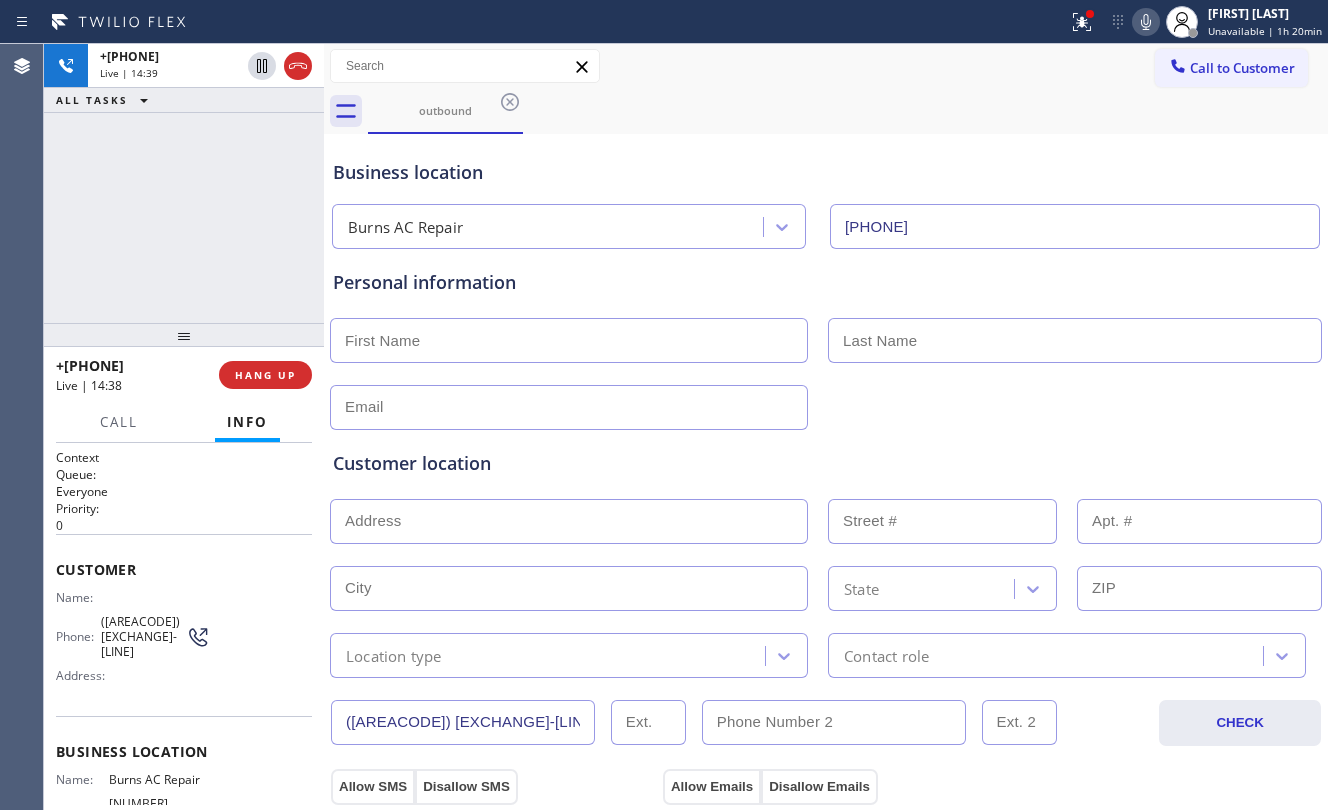 drag, startPoint x: 225, startPoint y: 265, endPoint x: 234, endPoint y: 253, distance: 15 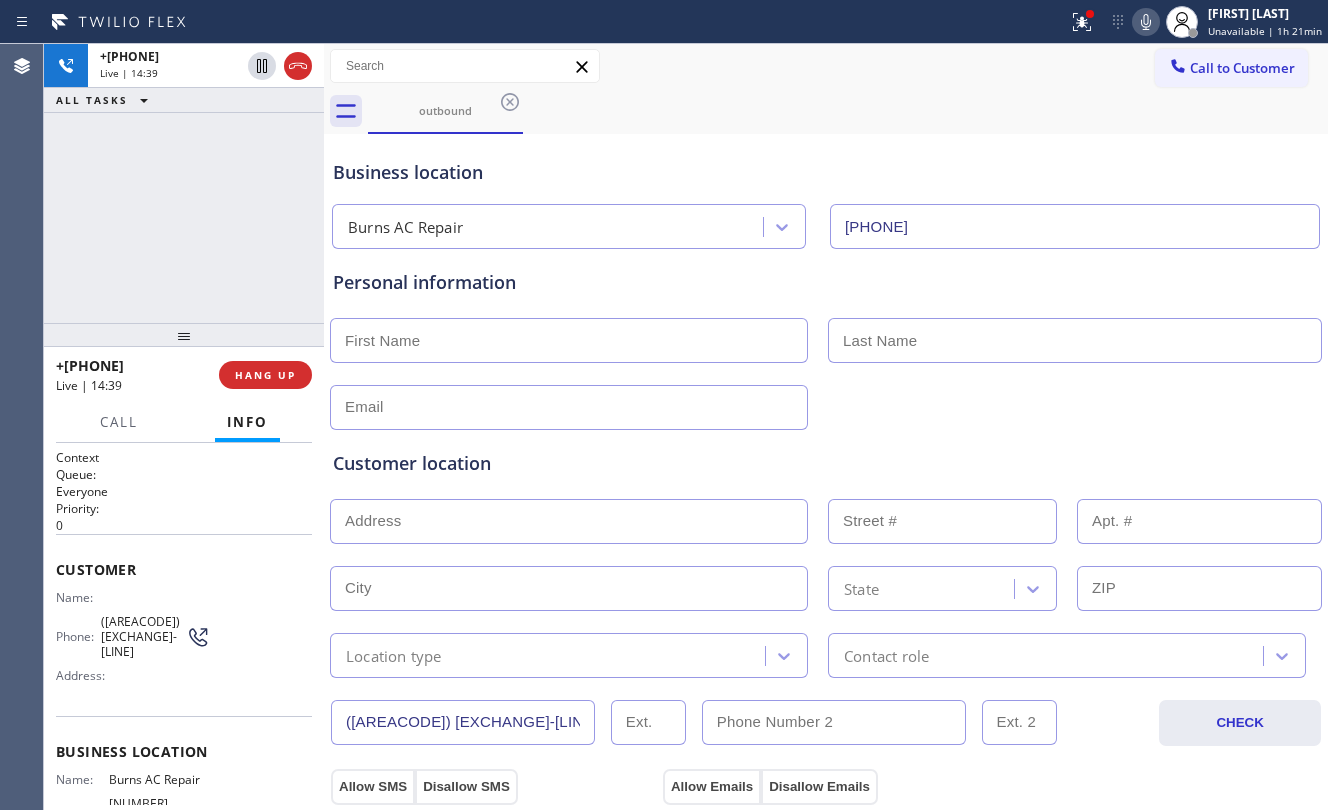 click on "+[PHONE] Live | [TIME] ALL TASKS ALL TASKS ACTIVE TASKS TASKS IN WRAP UP" at bounding box center [184, 183] 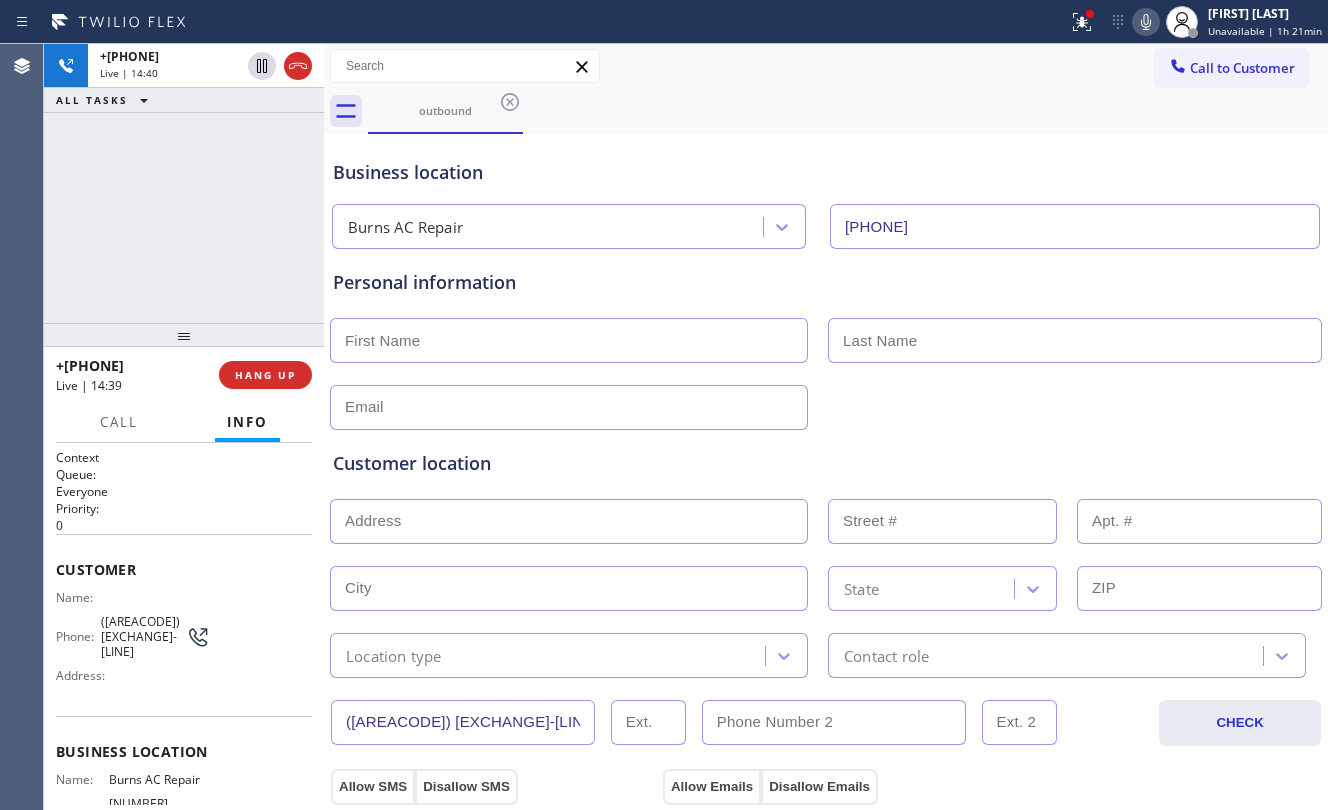 click on "+1[PHONE] Live | 14:40 ALL TASKS ALL TASKS ACTIVE TASKS TASKS IN WRAP UP" at bounding box center (184, 183) 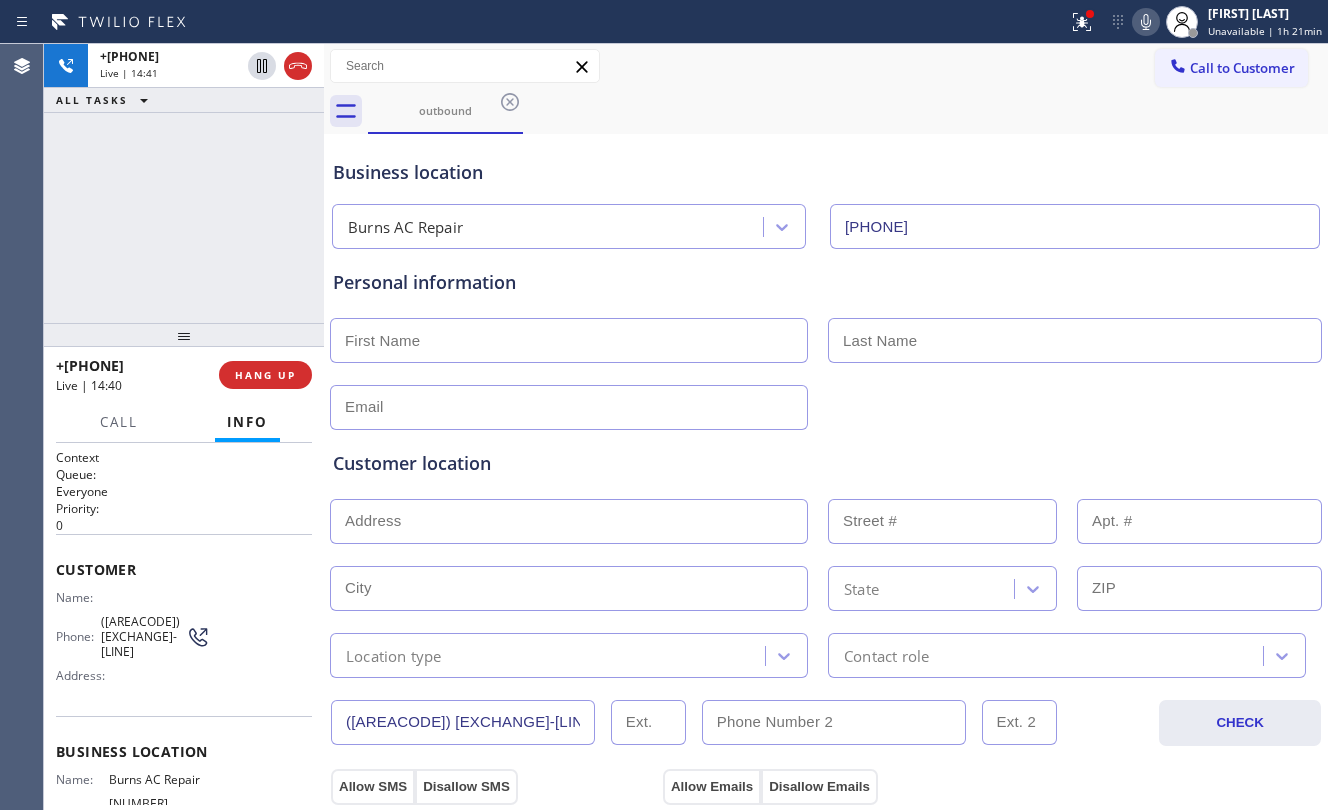 click on "+[COUNTRY_CODE][PHONE] Live | 14:41 ALL TASKS ALL TASKS ACTIVE TASKS TASKS IN WRAP UP" at bounding box center [184, 183] 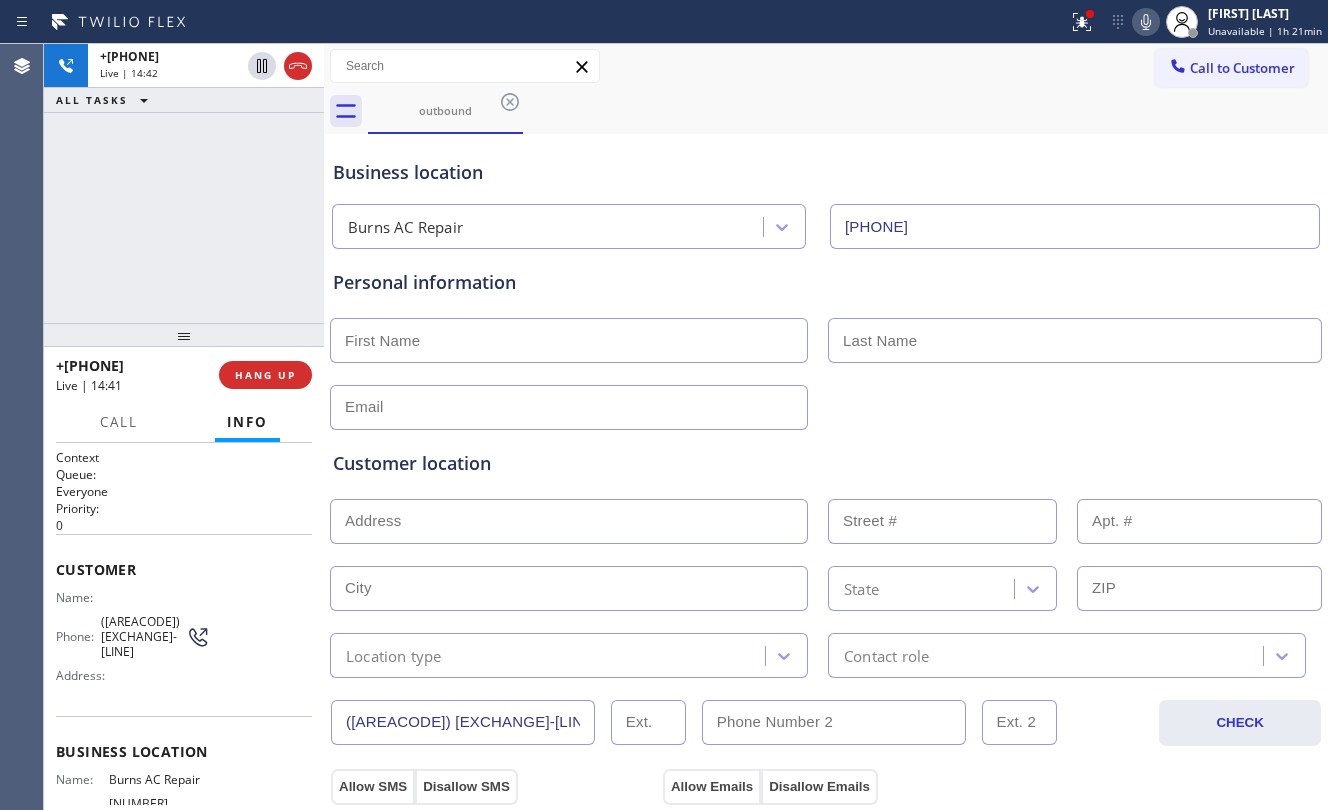 click on "HANG UP" at bounding box center (265, 375) 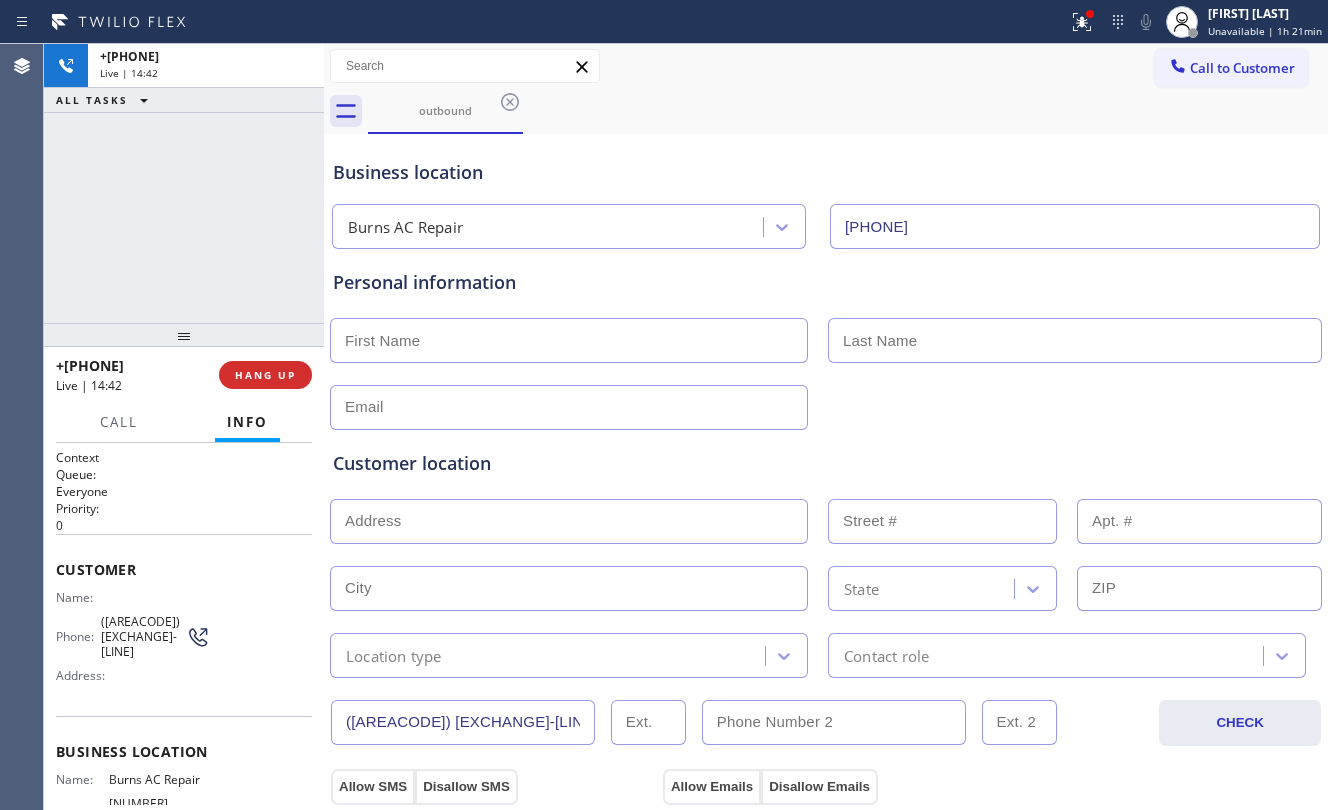 click on "+[COUNTRY_CODE][PHONE] Live | [TIME] ALL TASKS ALL TASKS ACTIVE TASKS TASKS IN WRAP UP" at bounding box center [184, 183] 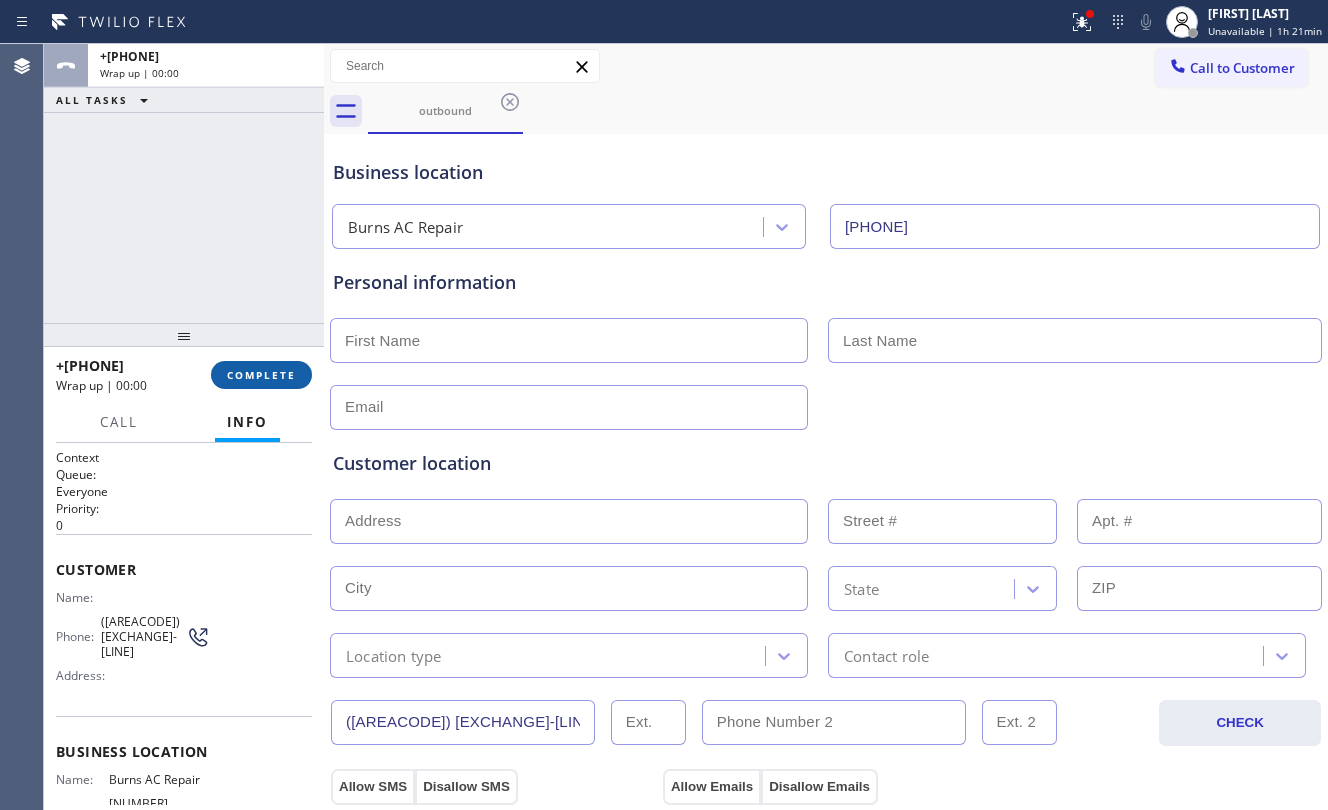 click on "COMPLETE" at bounding box center [261, 375] 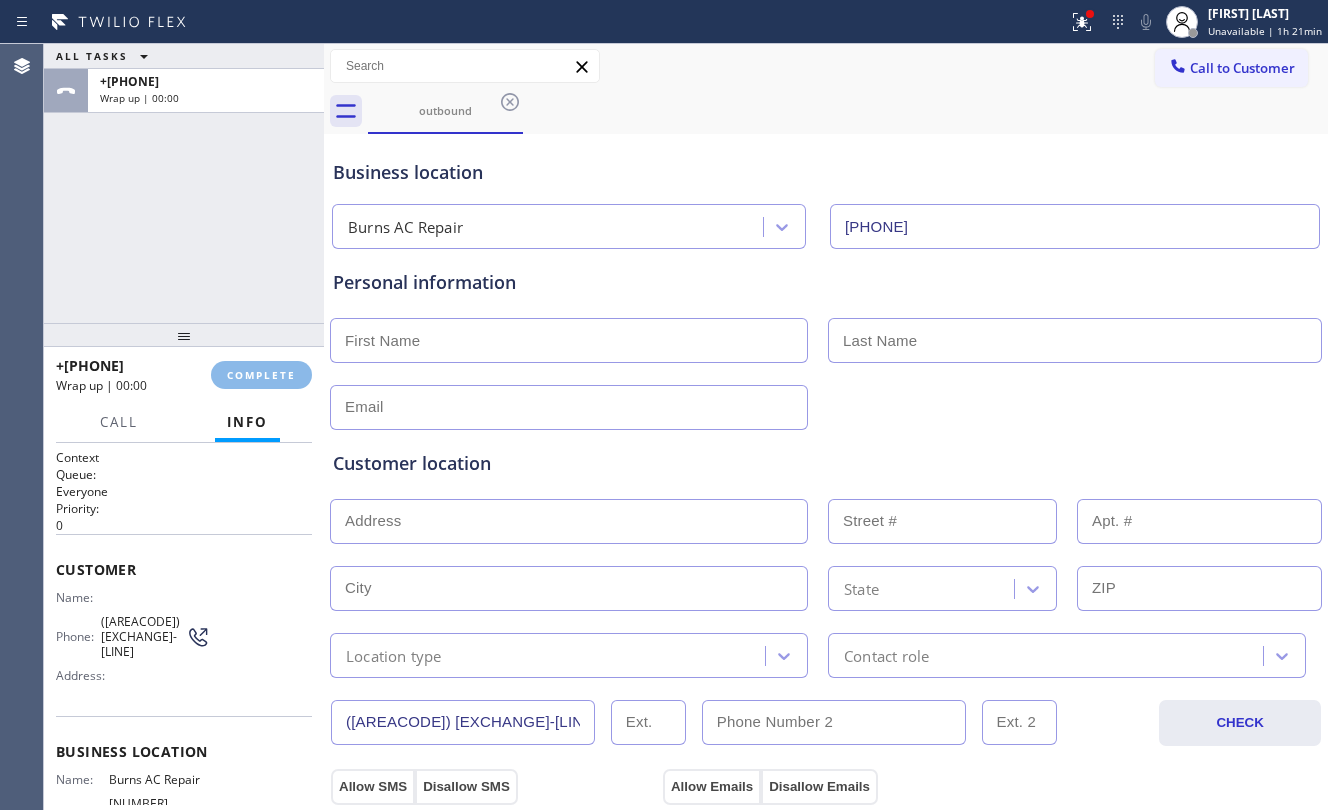 click on "ALL TASKS ALL TASKS ACTIVE TASKS TASKS IN WRAP UP [PHONE] Wrap up | 00:00" at bounding box center (184, 183) 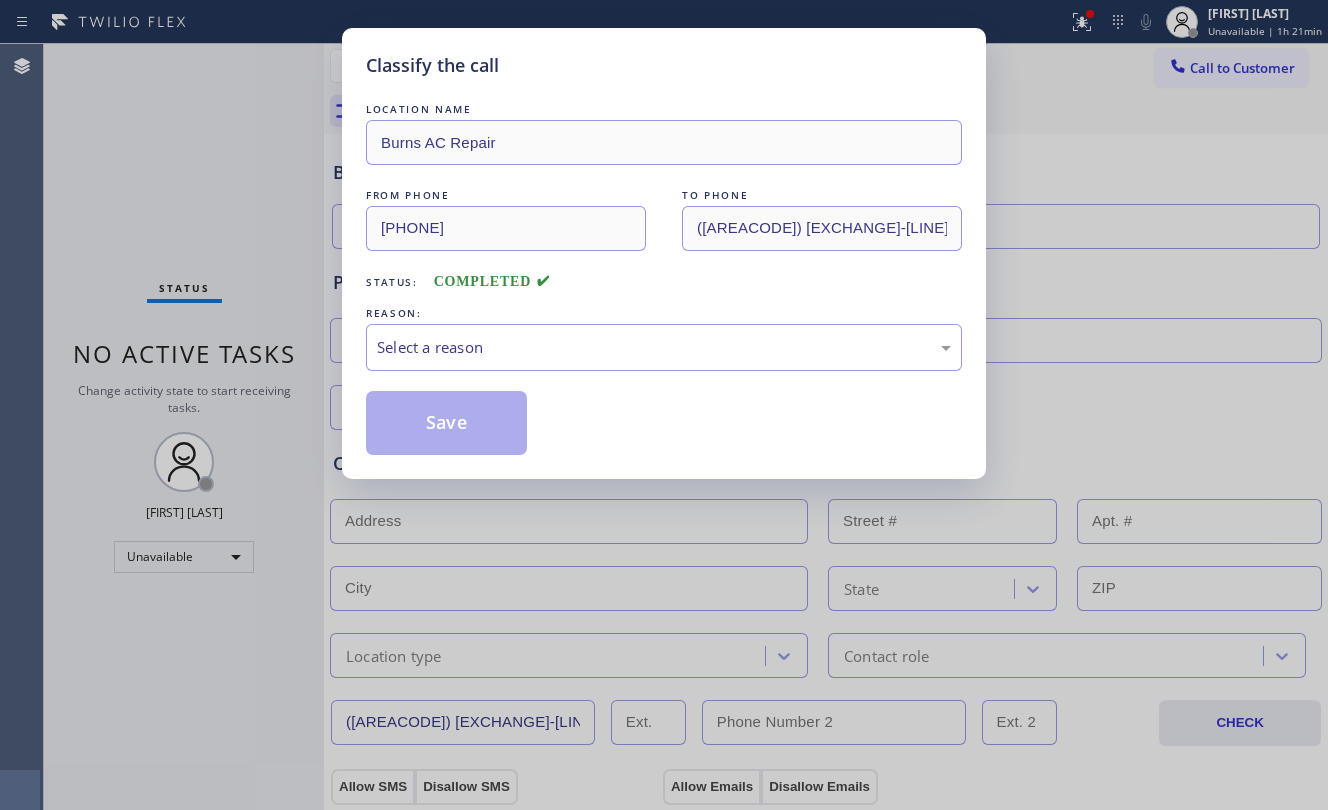 click on "Classify the call LOCATION NAME Burns AC Repair FROM PHONE ([PHONE]) TO PHONE ([PHONE]) Status: COMPLETED REASON: Select a reason Save" at bounding box center [664, 405] 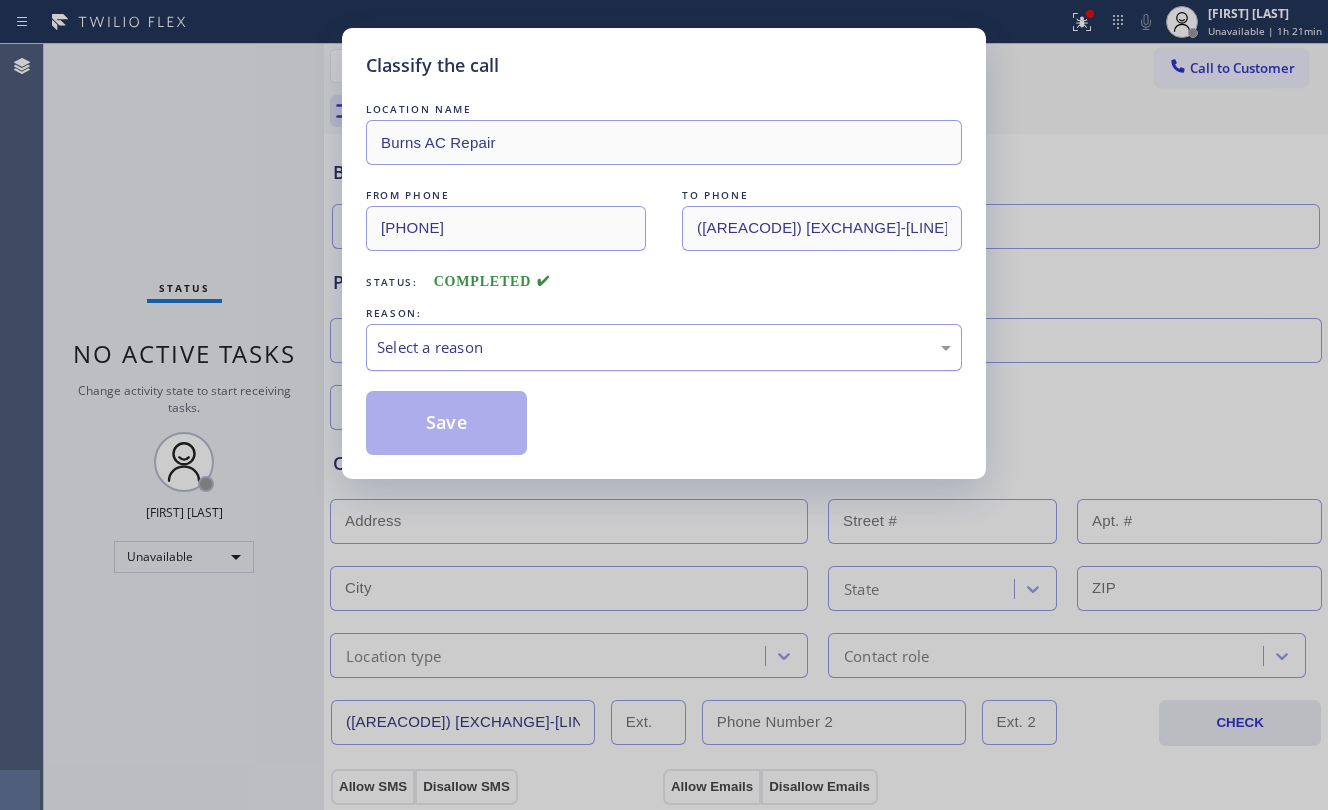 click on "Select a reason" at bounding box center (664, 347) 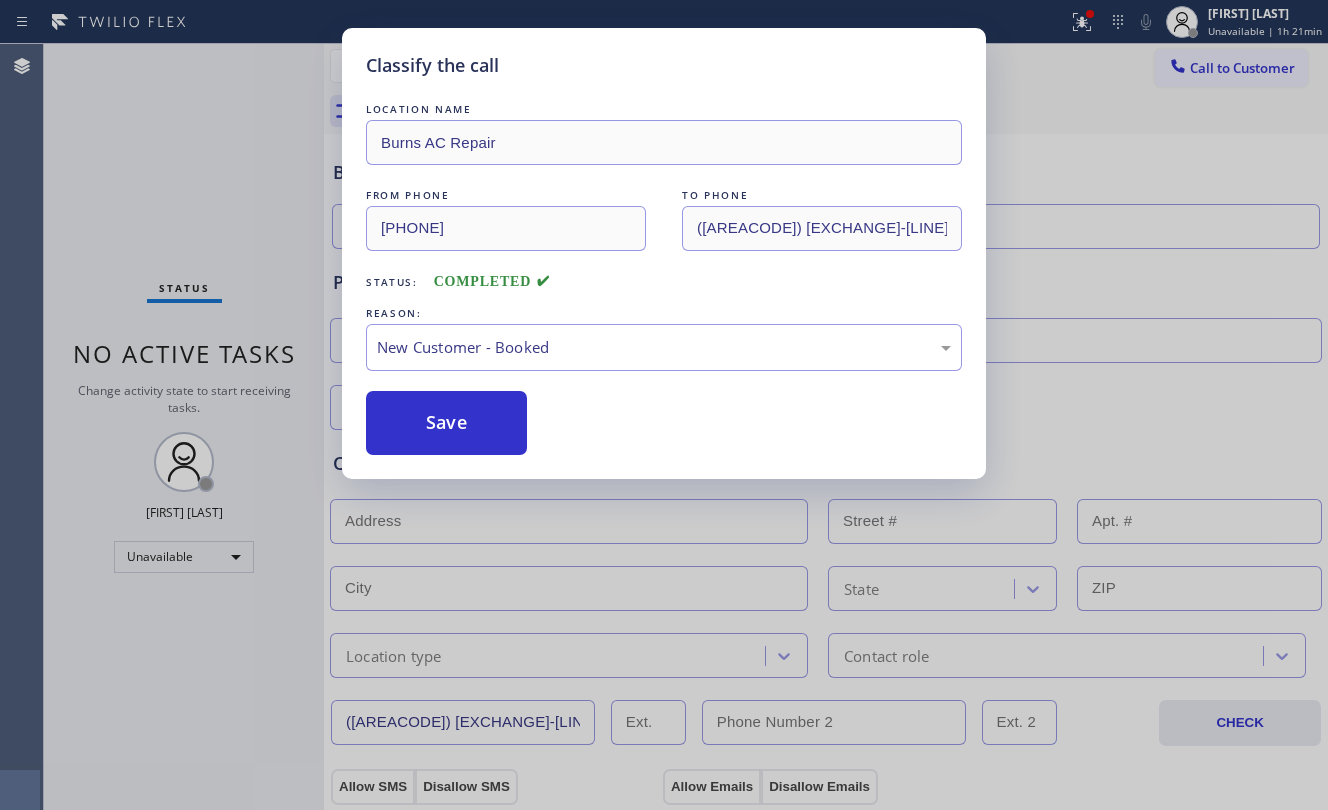 click on "Classify the call LOCATION NAME Burns AC Repair FROM PHONE [PHONE] TO PHONE [PHONE] Status: COMPLETED REASON: New Customer - Booked Save" at bounding box center [664, 405] 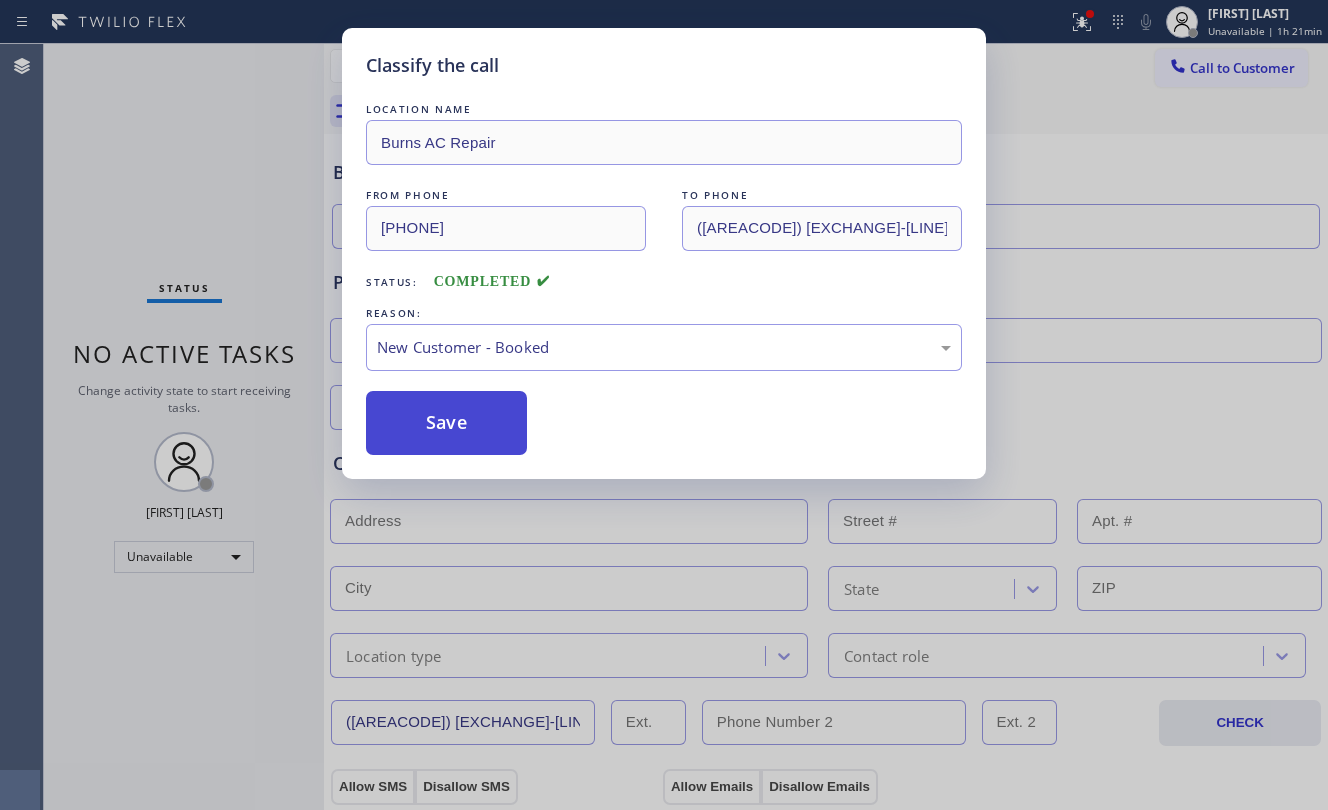 click on "Save" at bounding box center [446, 423] 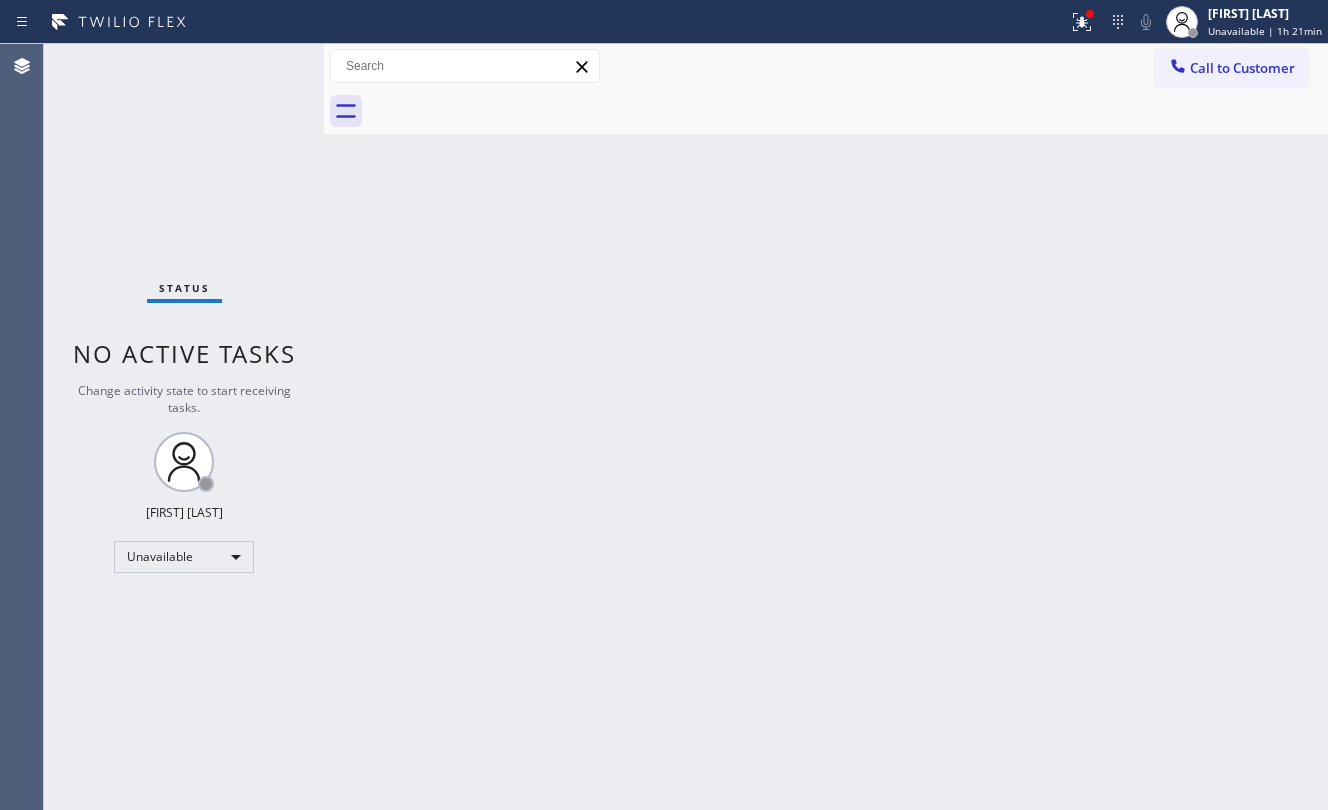 click on "Back to Dashboard Change Sender ID Customers Technicians Select a contact Outbound call Location Search location Your caller id phone number Customer number Call Customer info Name   Phone none Address none Change Sender ID HVAC [PHONE]  Appliance + [PHONE] Appliance Repair + [PHONE] Plumbing + [PHONE] Air Duct Cleaning + [PHONE]  Electricians + [PHONE]  Cancel Change Check personal SMS Reset Change No tabs Call to Customer Outbound call Location Burns AC Repair Your caller id phone number [PHONE] Customer number Call Outbound call Technician Search Technician Your caller id phone number Your caller id phone number Call" at bounding box center (826, 427) 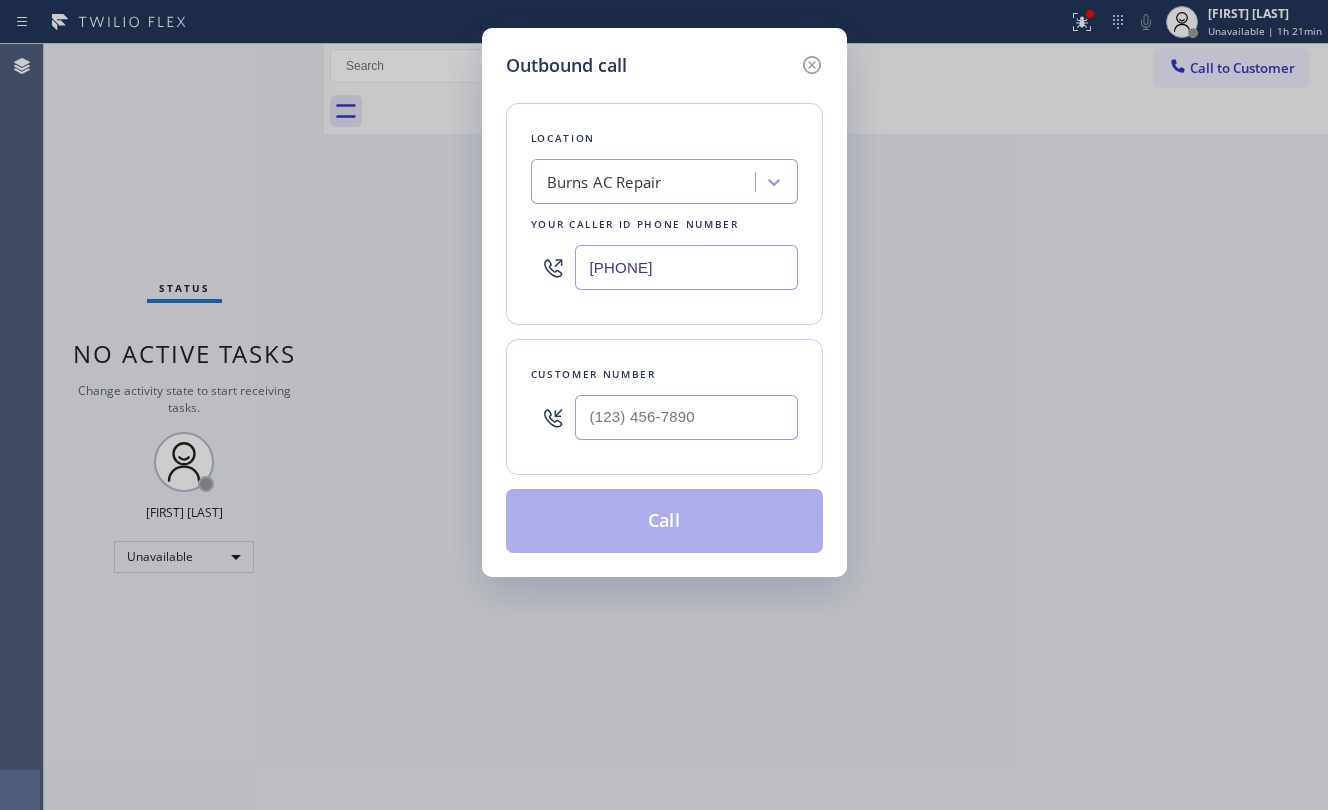 click at bounding box center (686, 417) 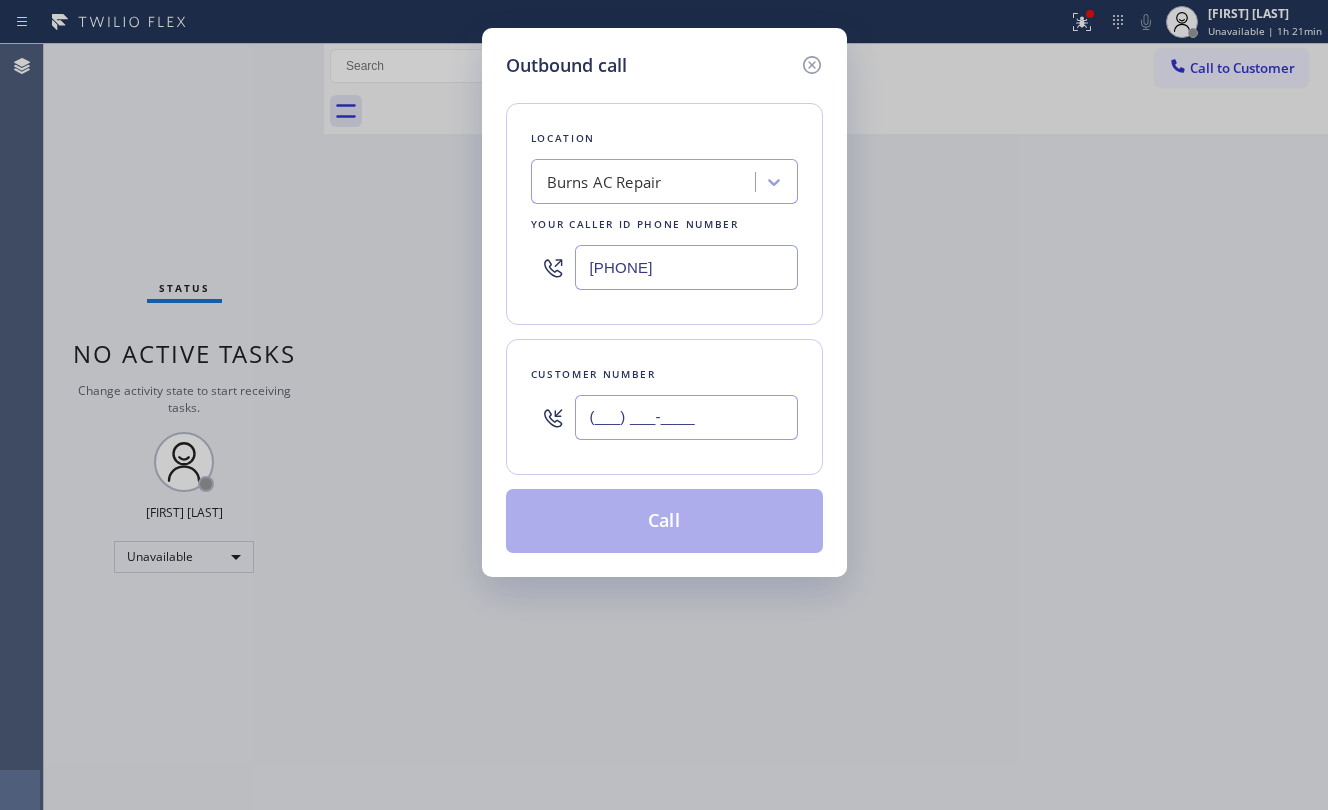 click on "(___) ___-____" at bounding box center (686, 417) 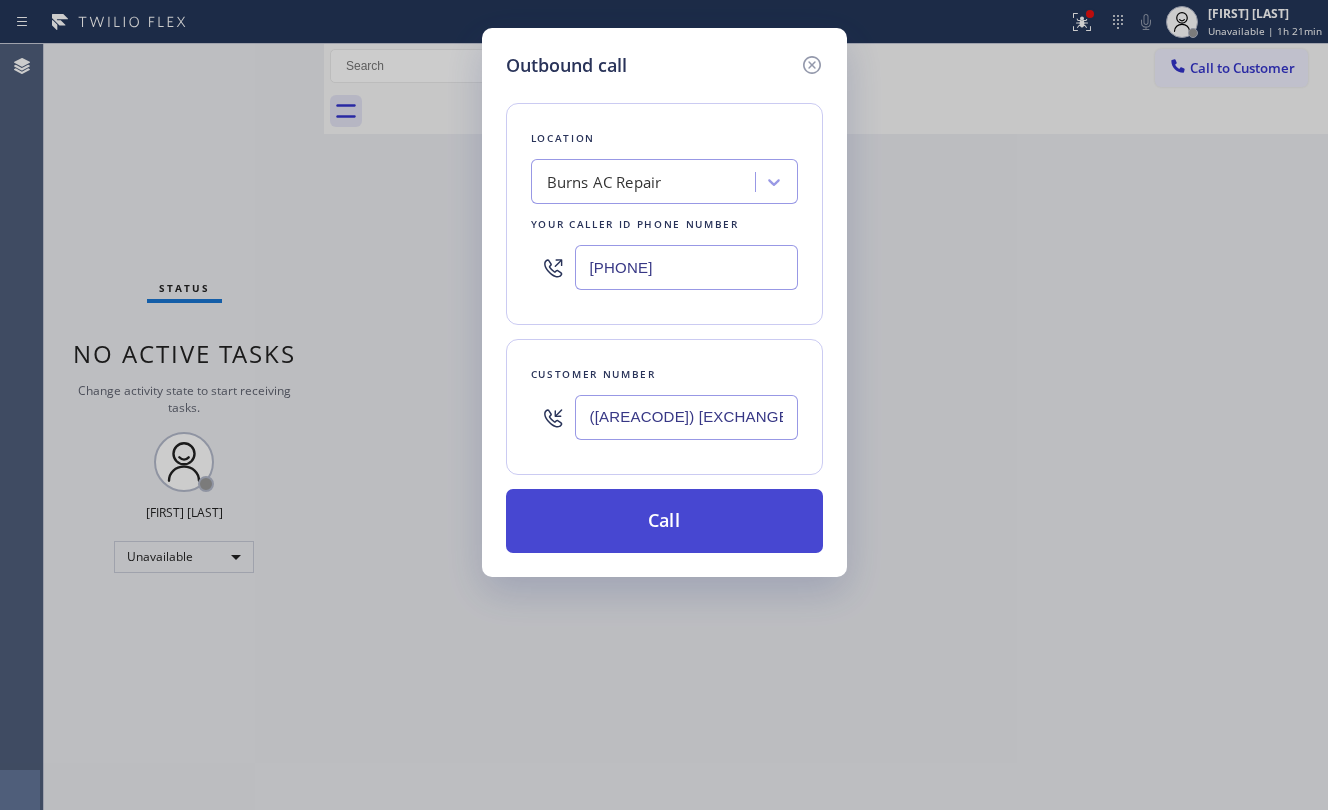 type on "([AREACODE]) [EXCHANGE]-[LINE]" 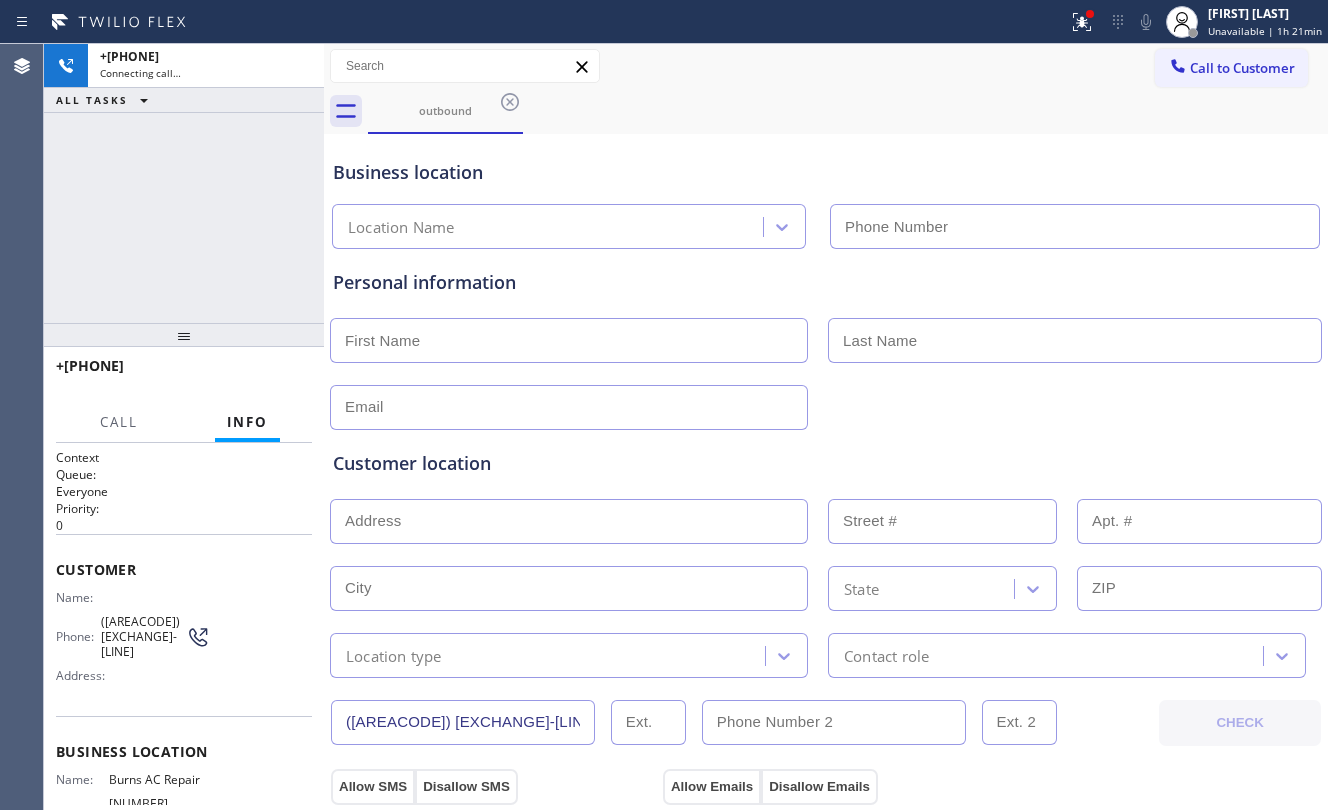 type on "[PHONE]" 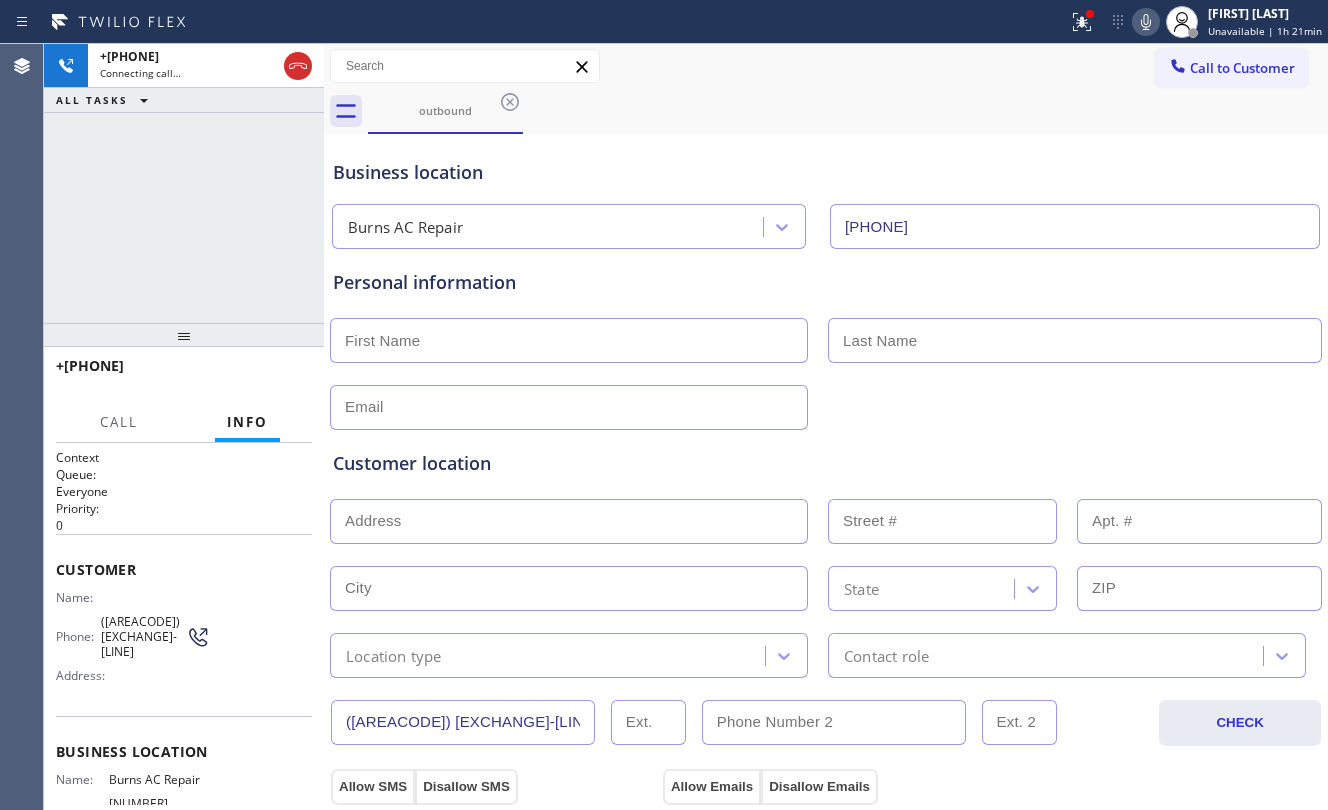 click at bounding box center [324, 427] 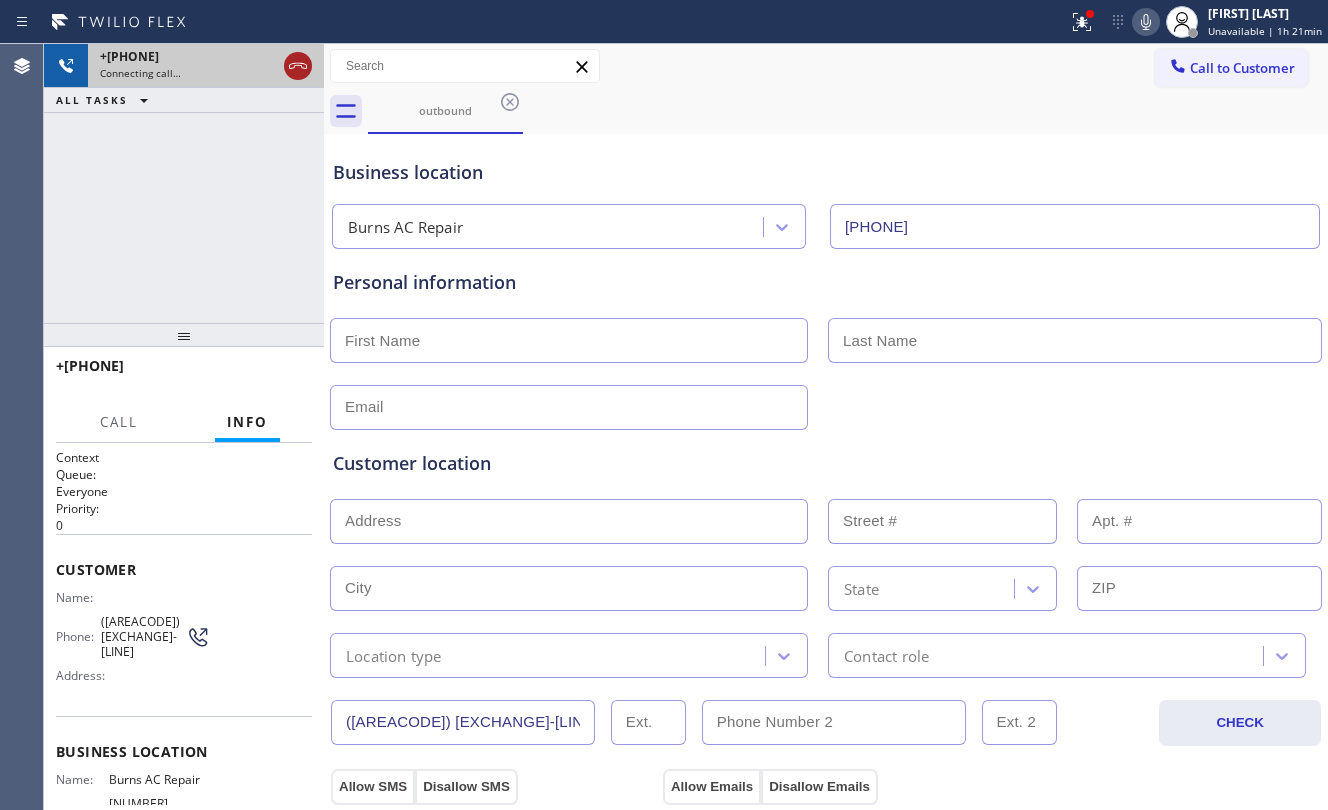 click at bounding box center [298, 66] 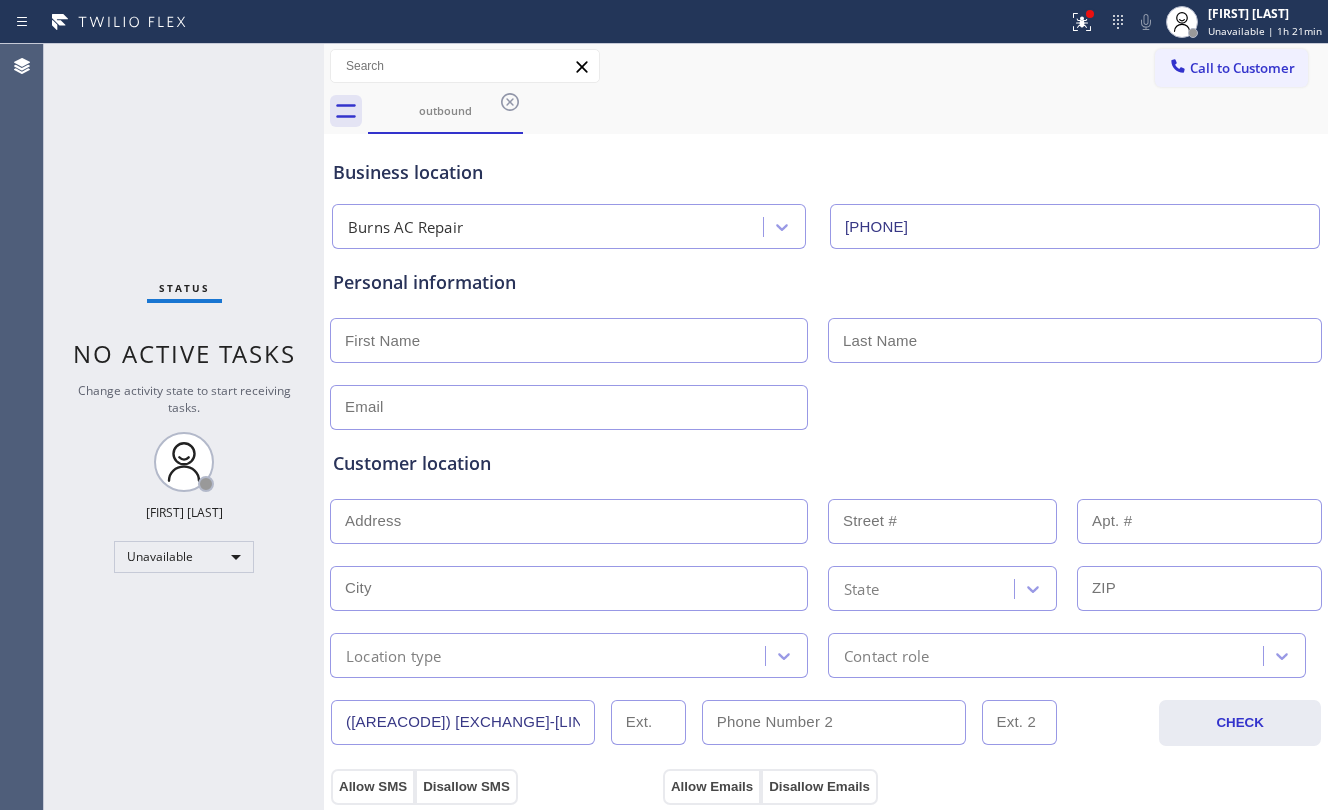 click at bounding box center [569, 340] 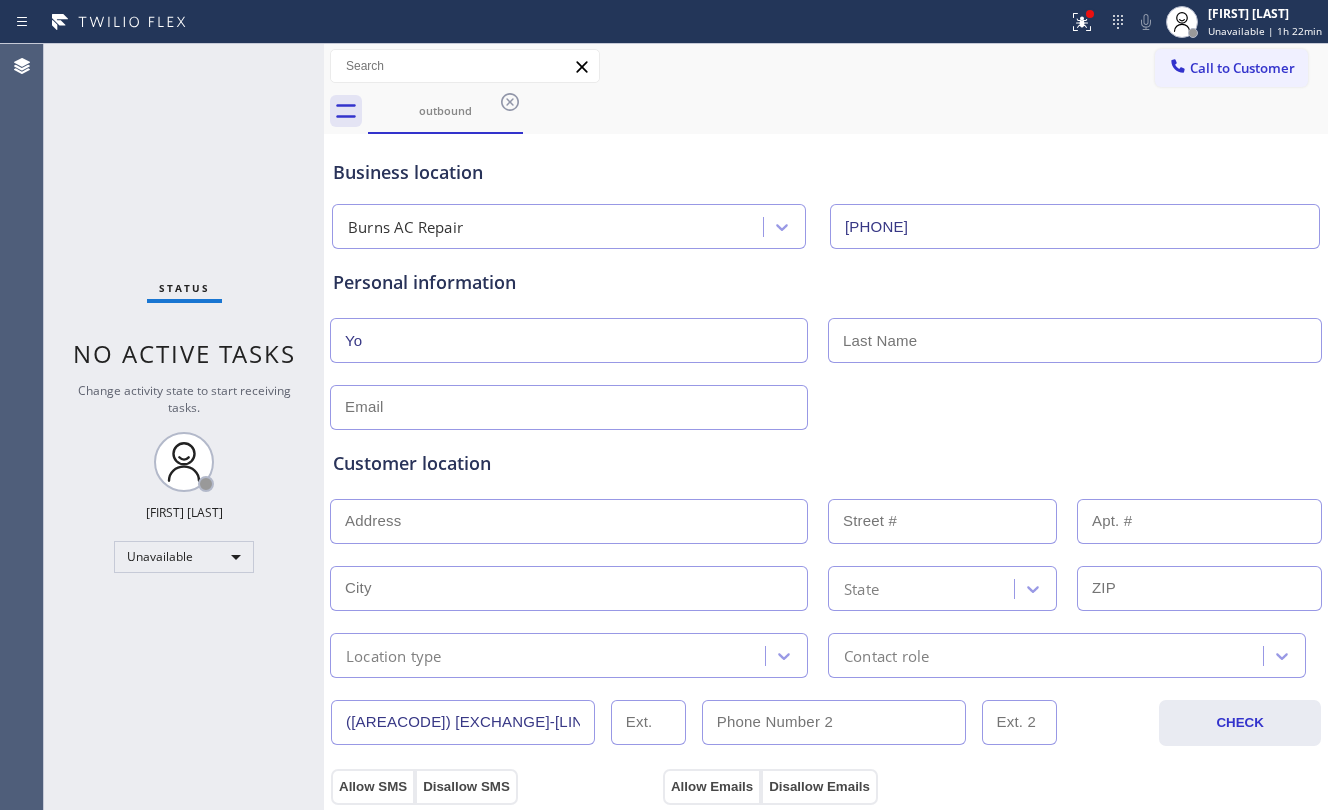 type on "Y" 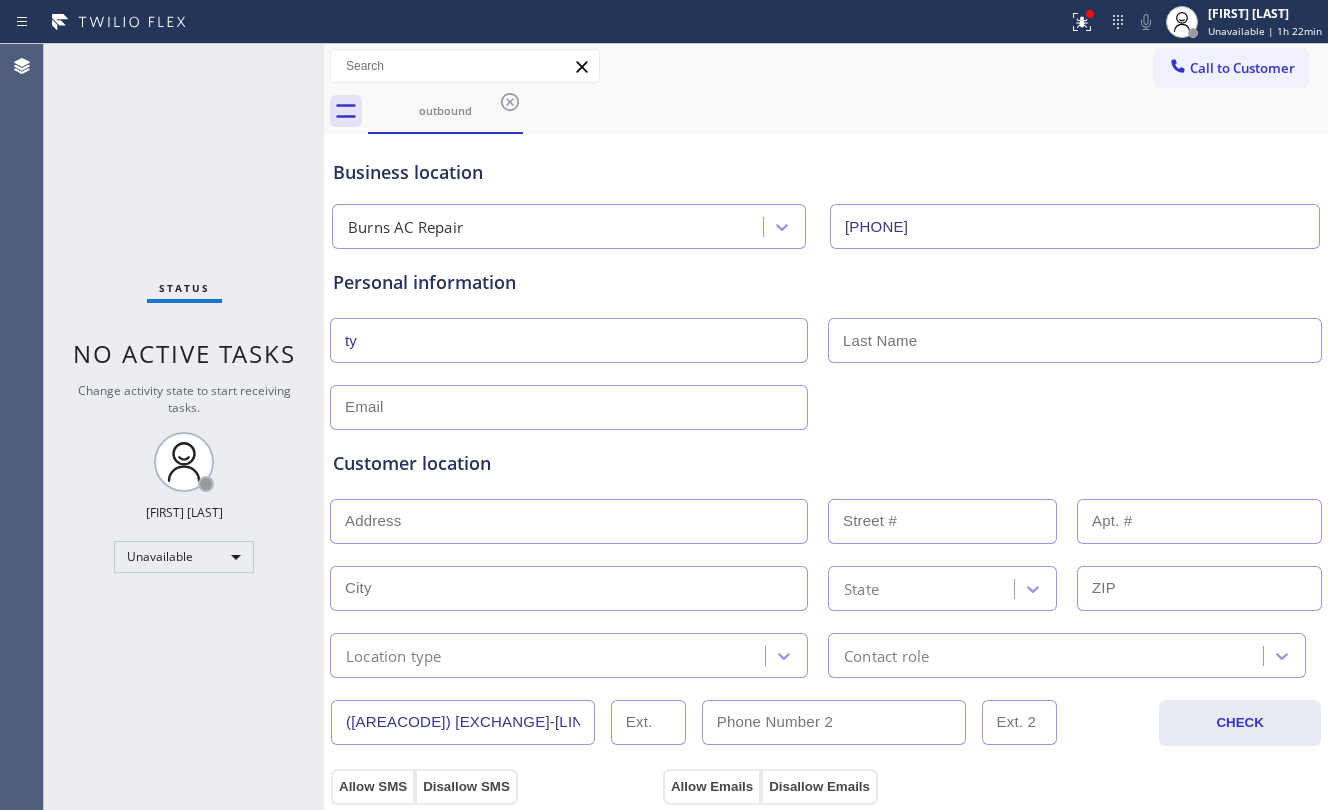 type on "t" 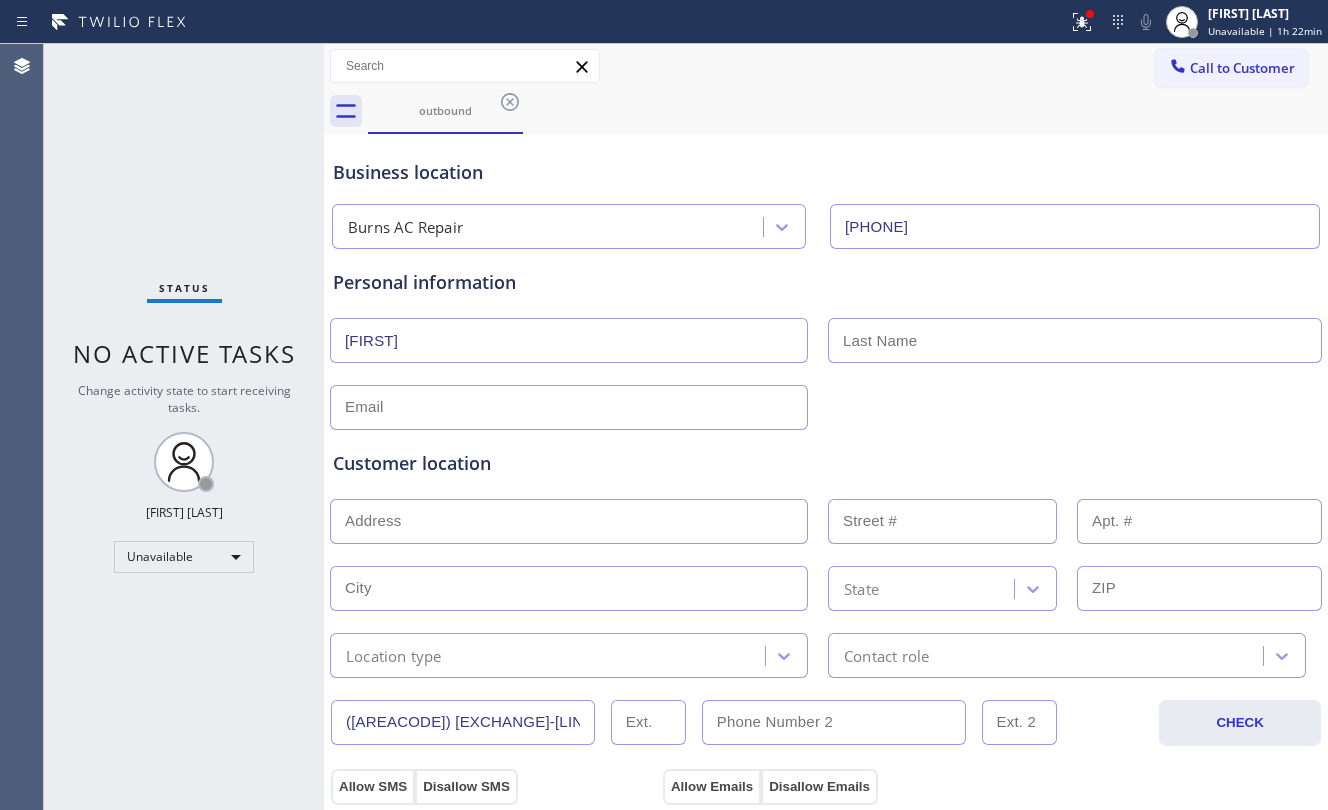 type on "[FIRST]" 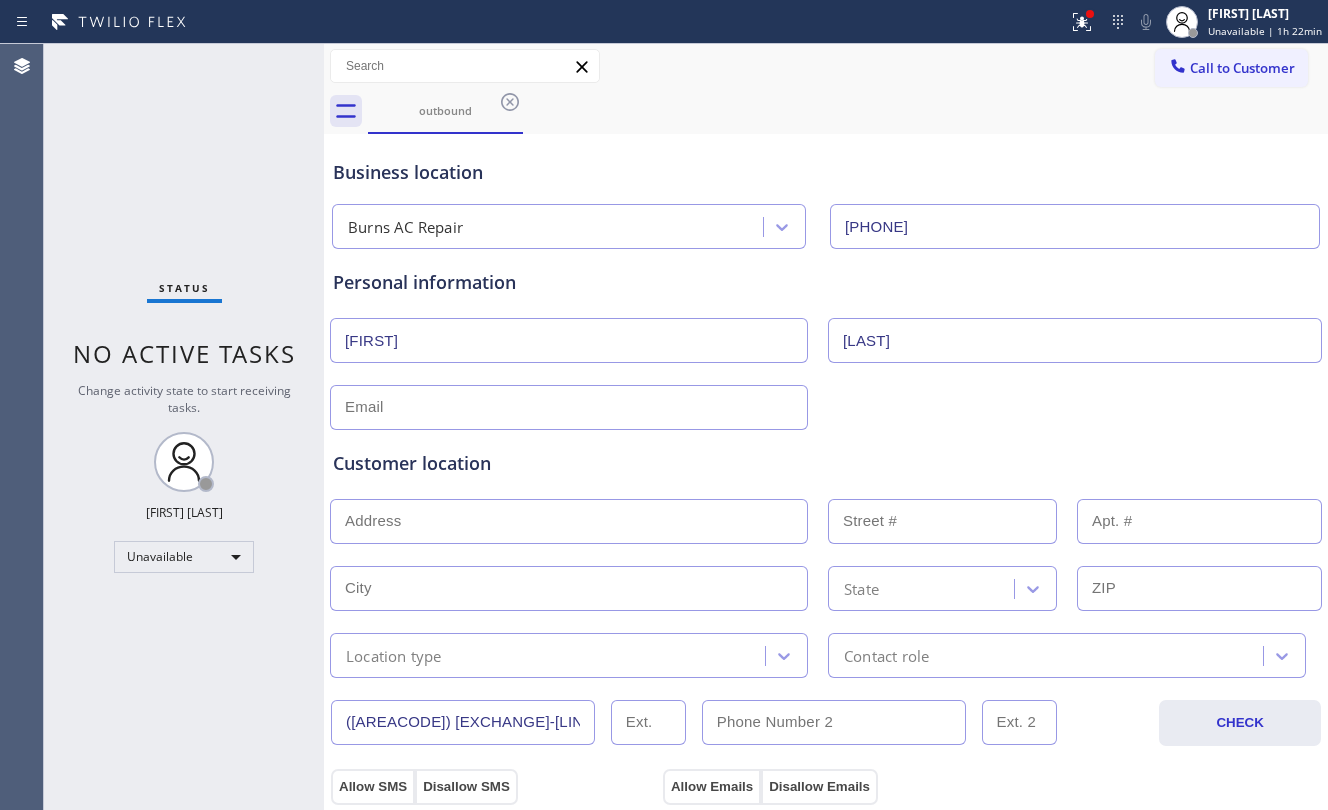 type on "[LAST]" 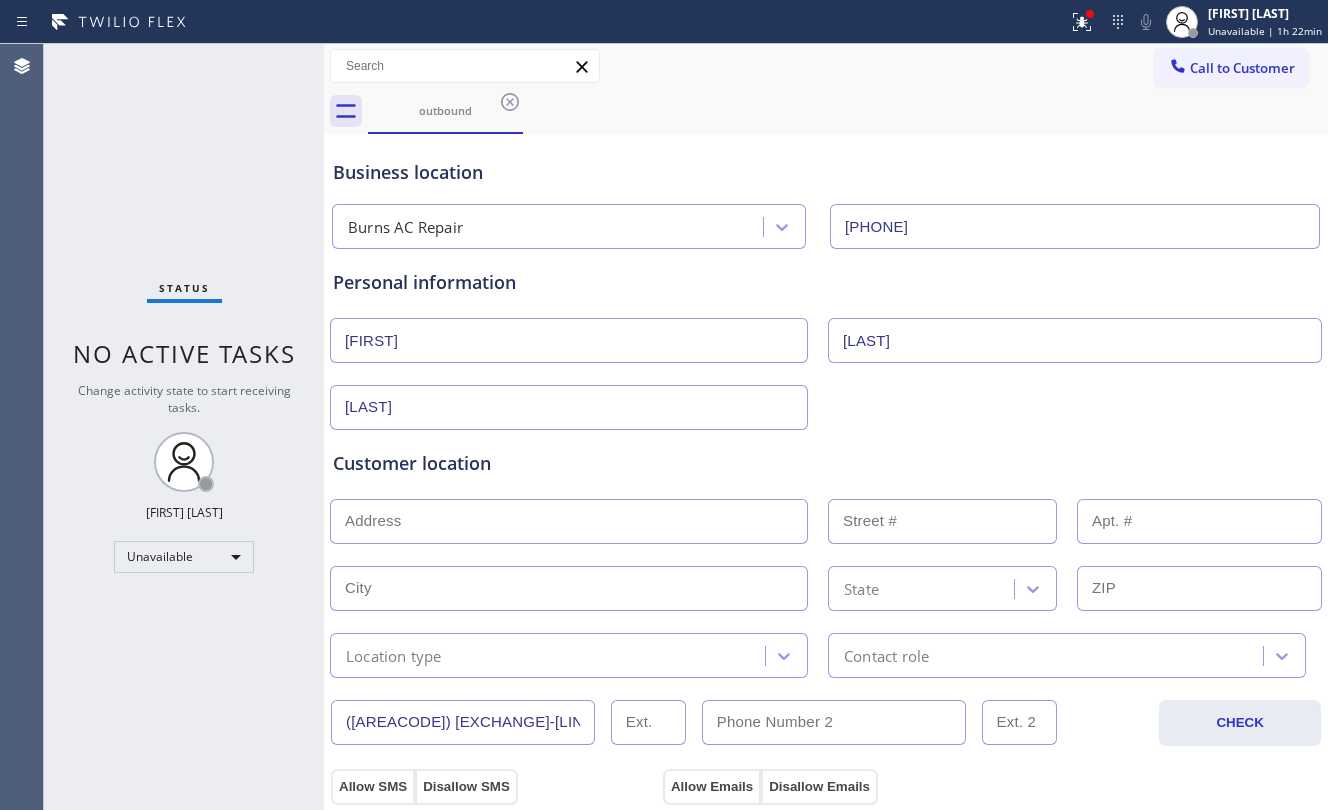 click on "Customer location" at bounding box center [826, 463] 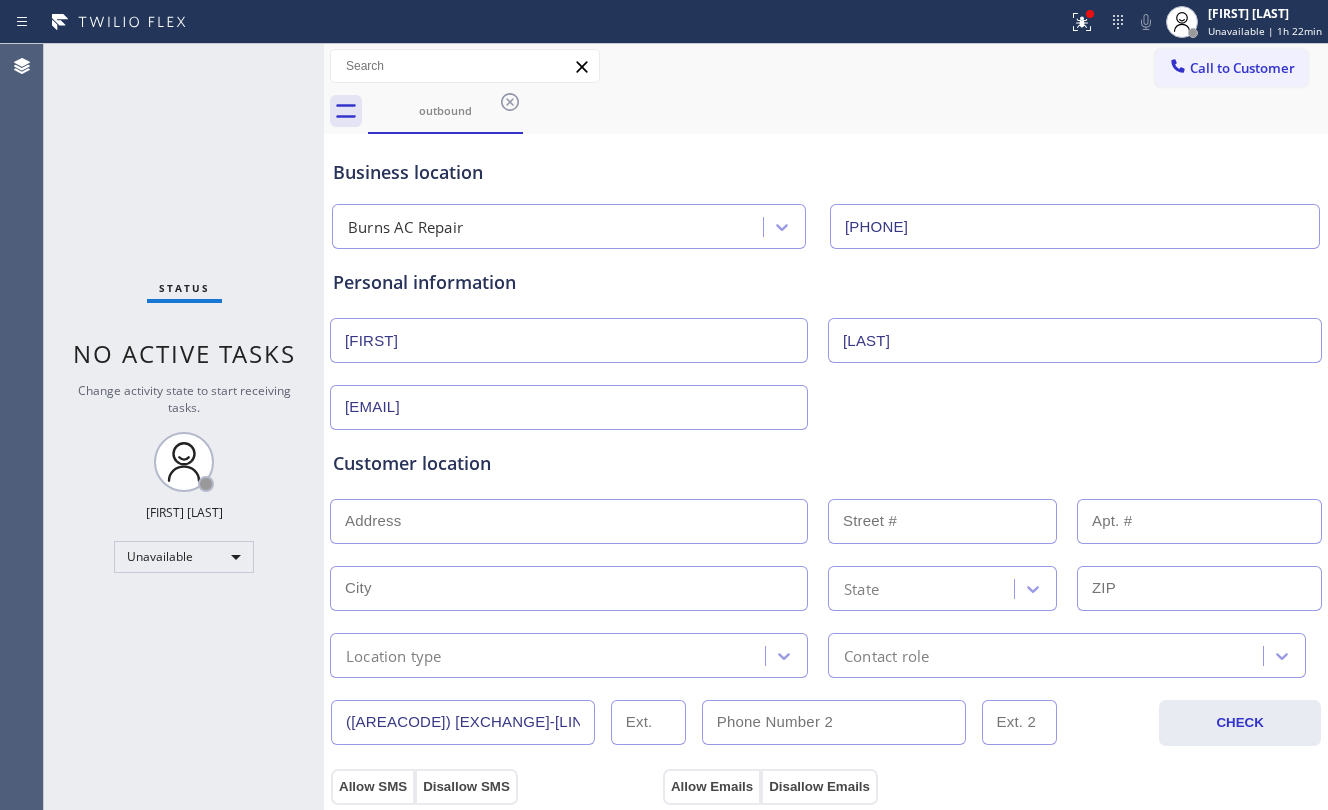 type on "[EMAIL]" 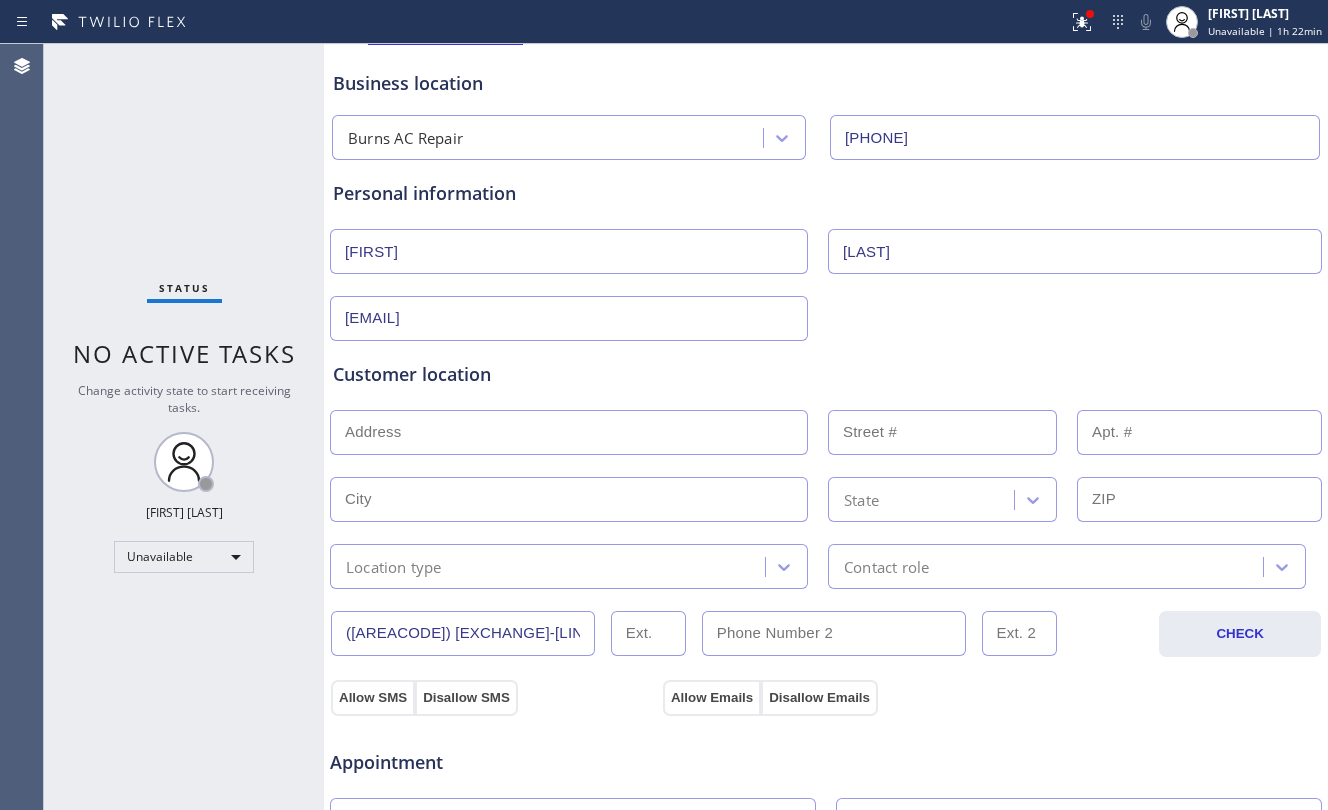 scroll, scrollTop: 133, scrollLeft: 0, axis: vertical 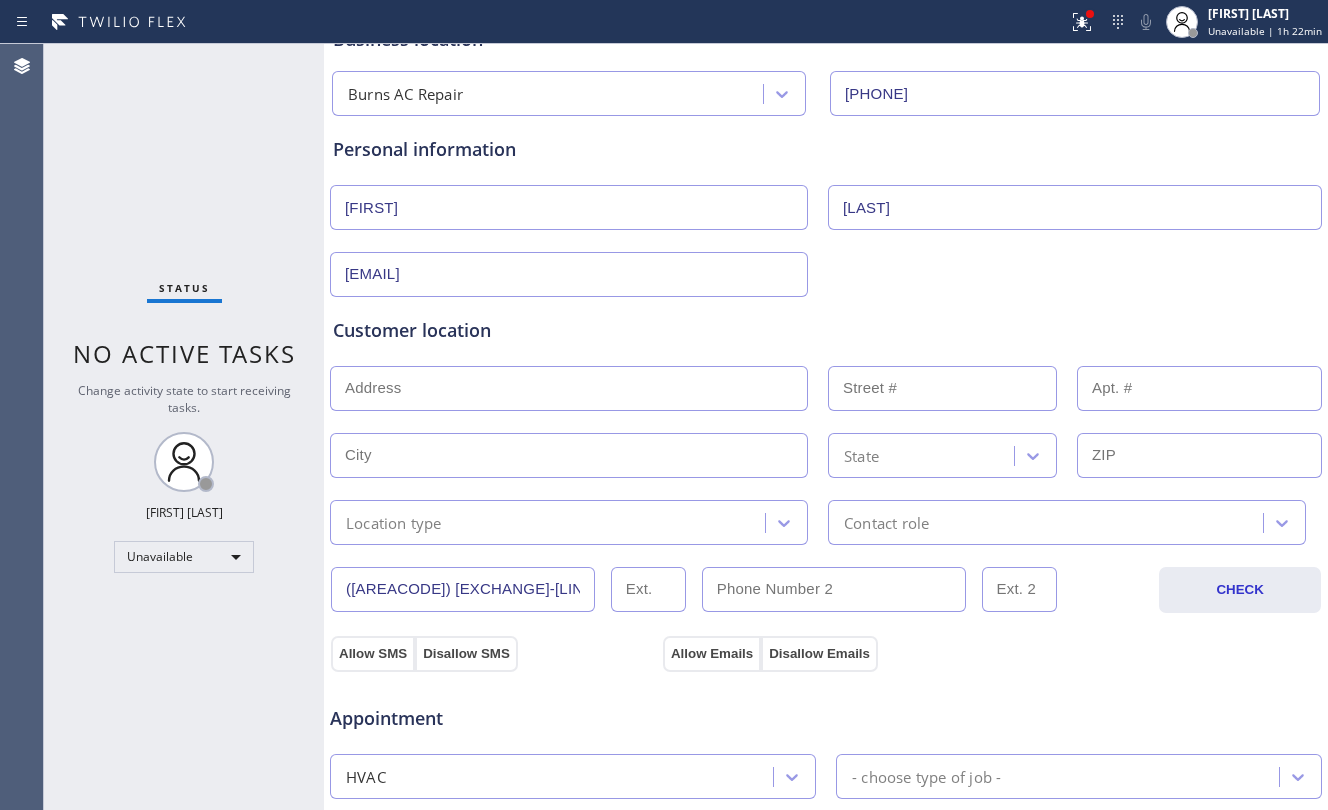 click on "[FIRST]" at bounding box center (569, 207) 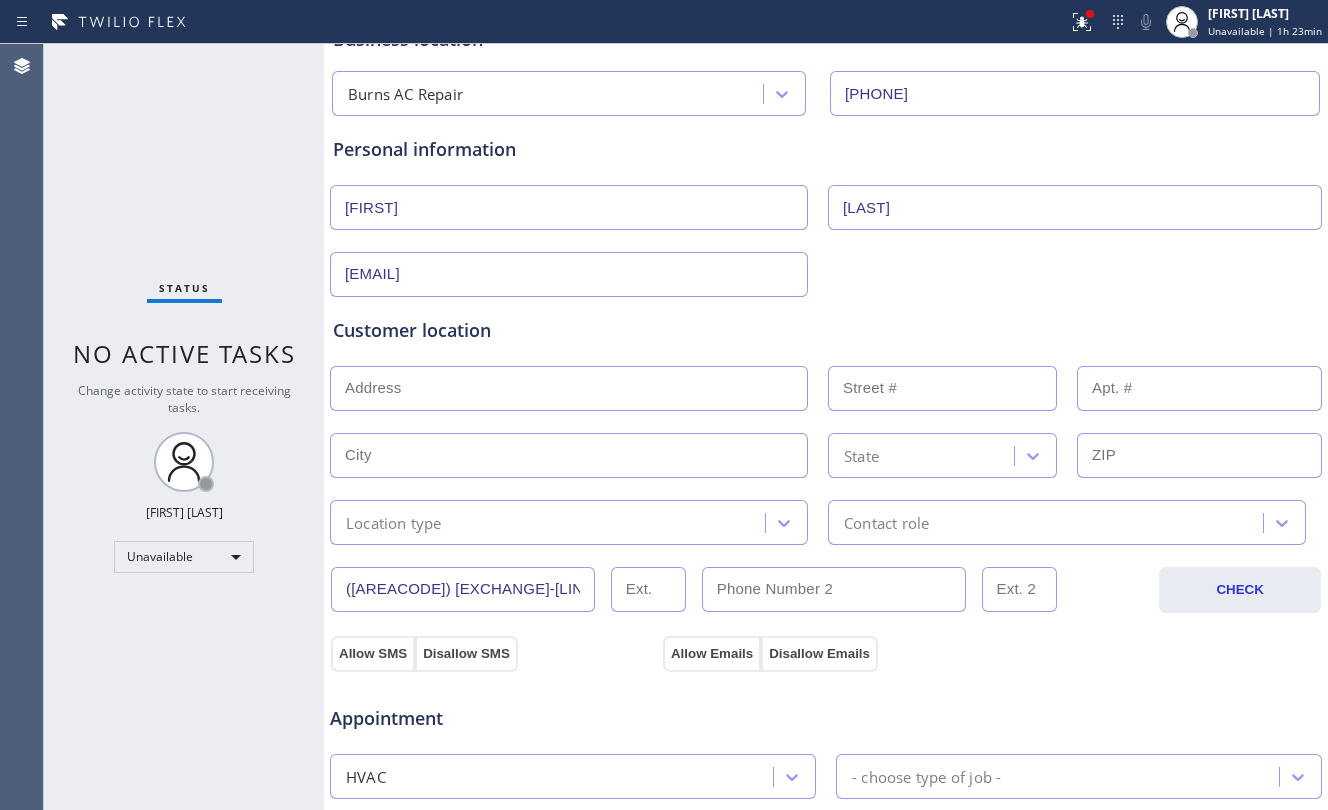 click at bounding box center [569, 388] 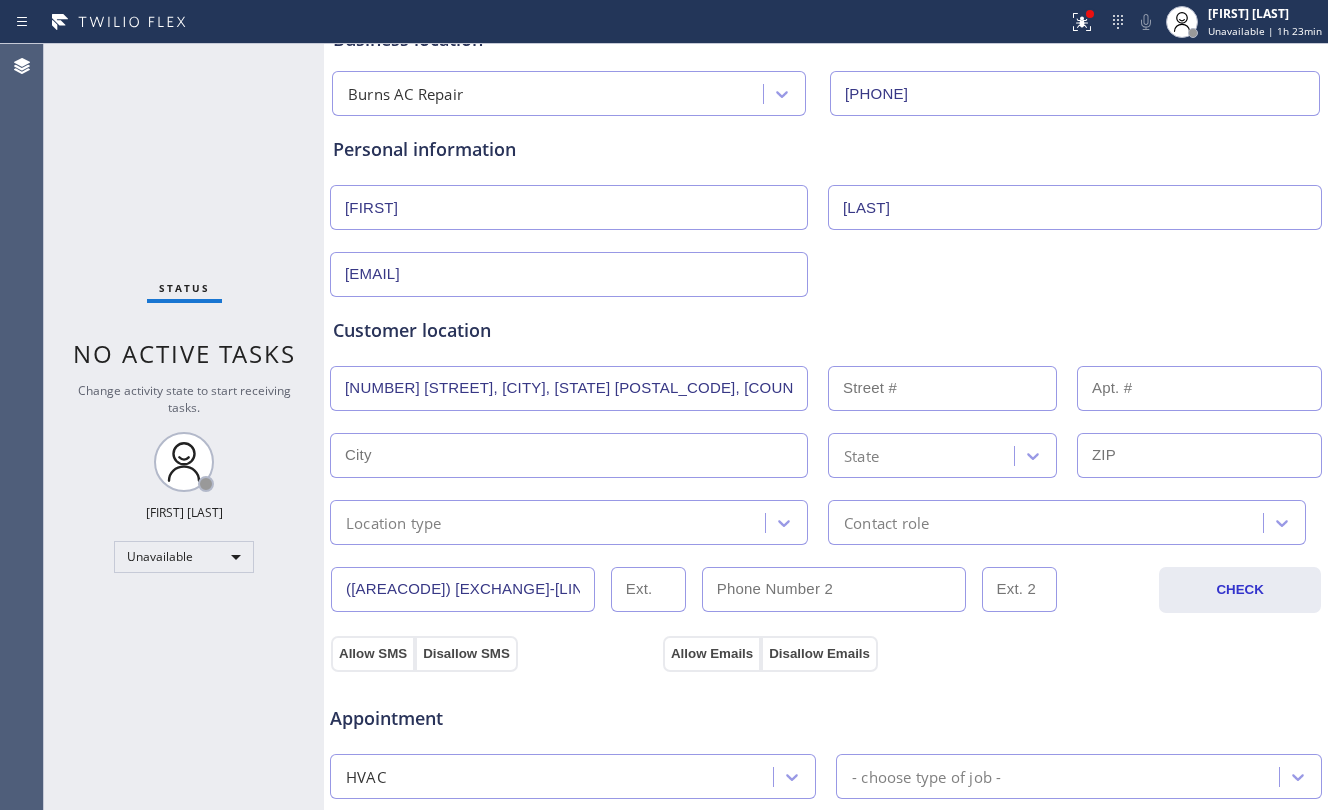 type on "5920 Rockne Ave" 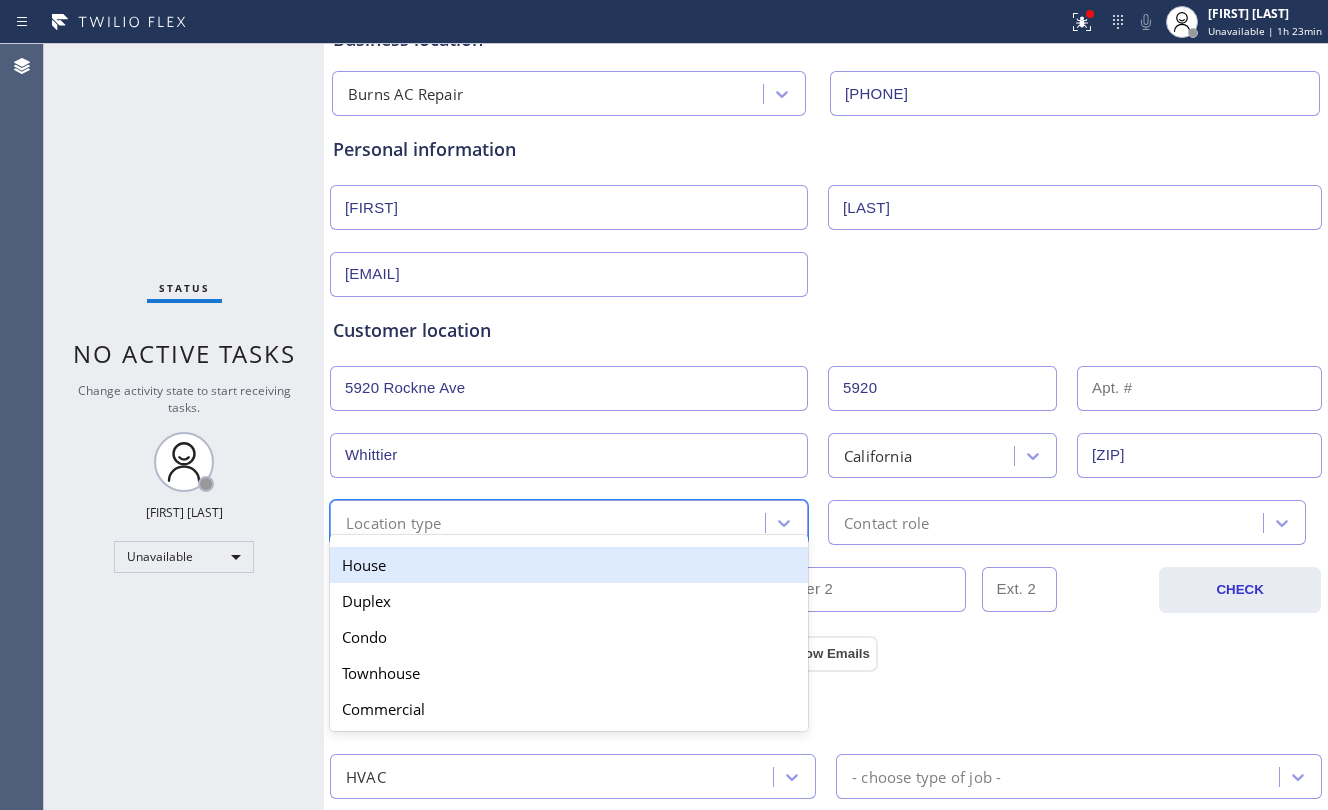 click on "Location type" at bounding box center (394, 522) 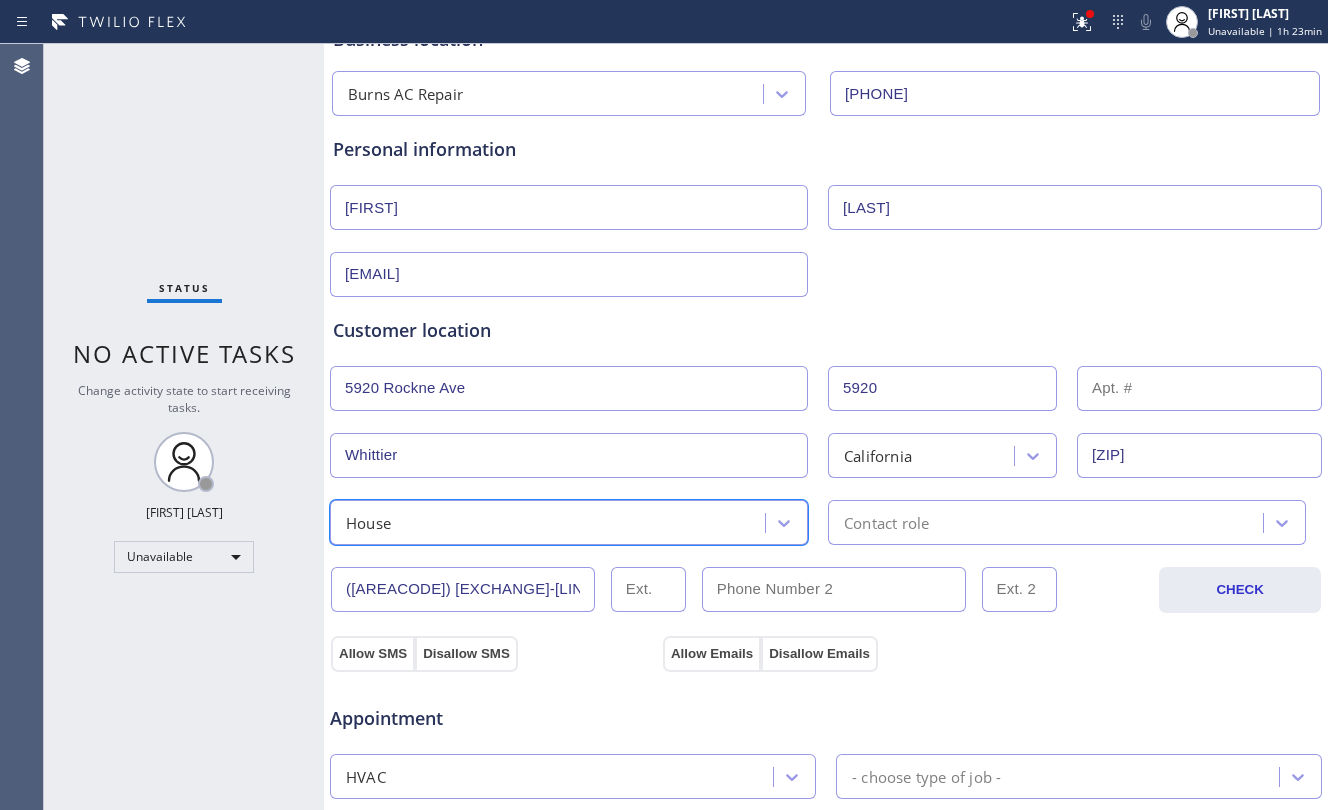 click on "Contact role" at bounding box center (886, 522) 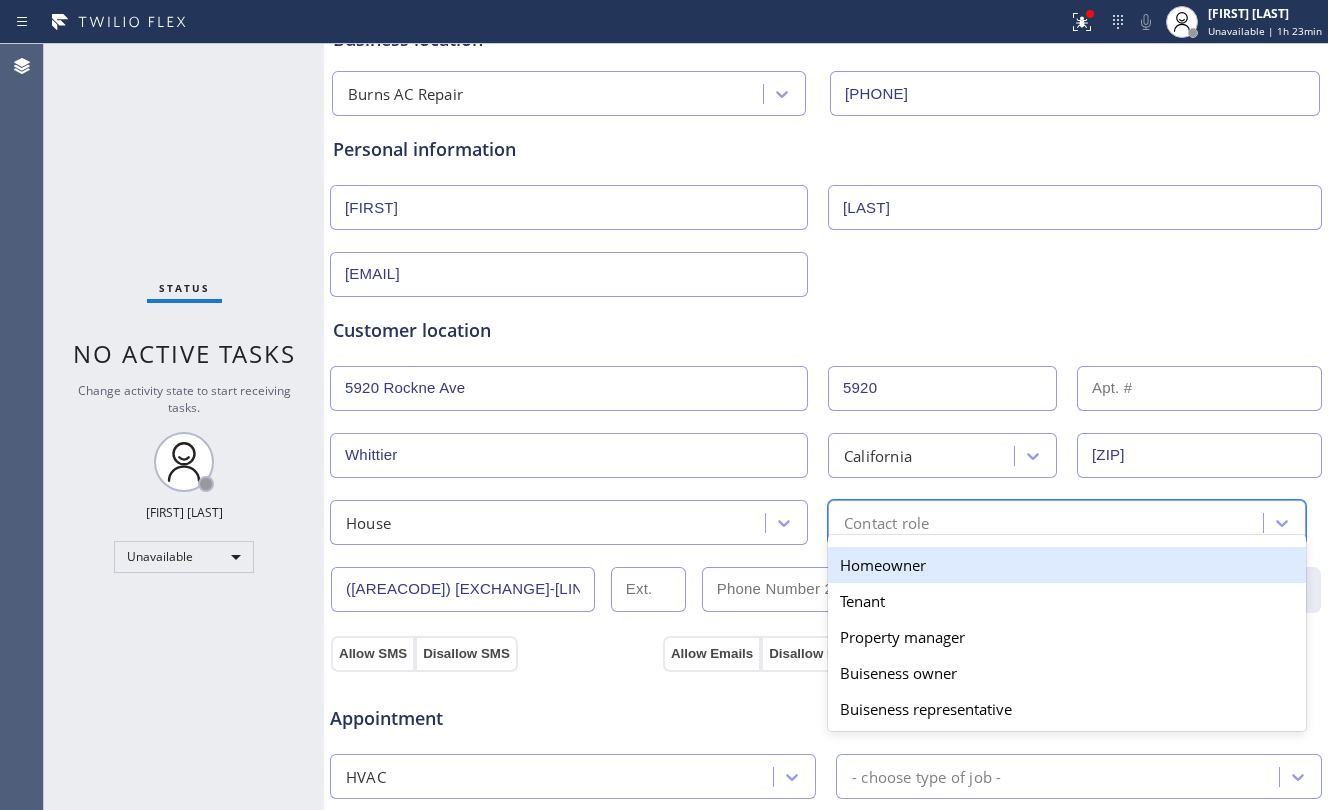 click on "Homeowner" at bounding box center (1067, 565) 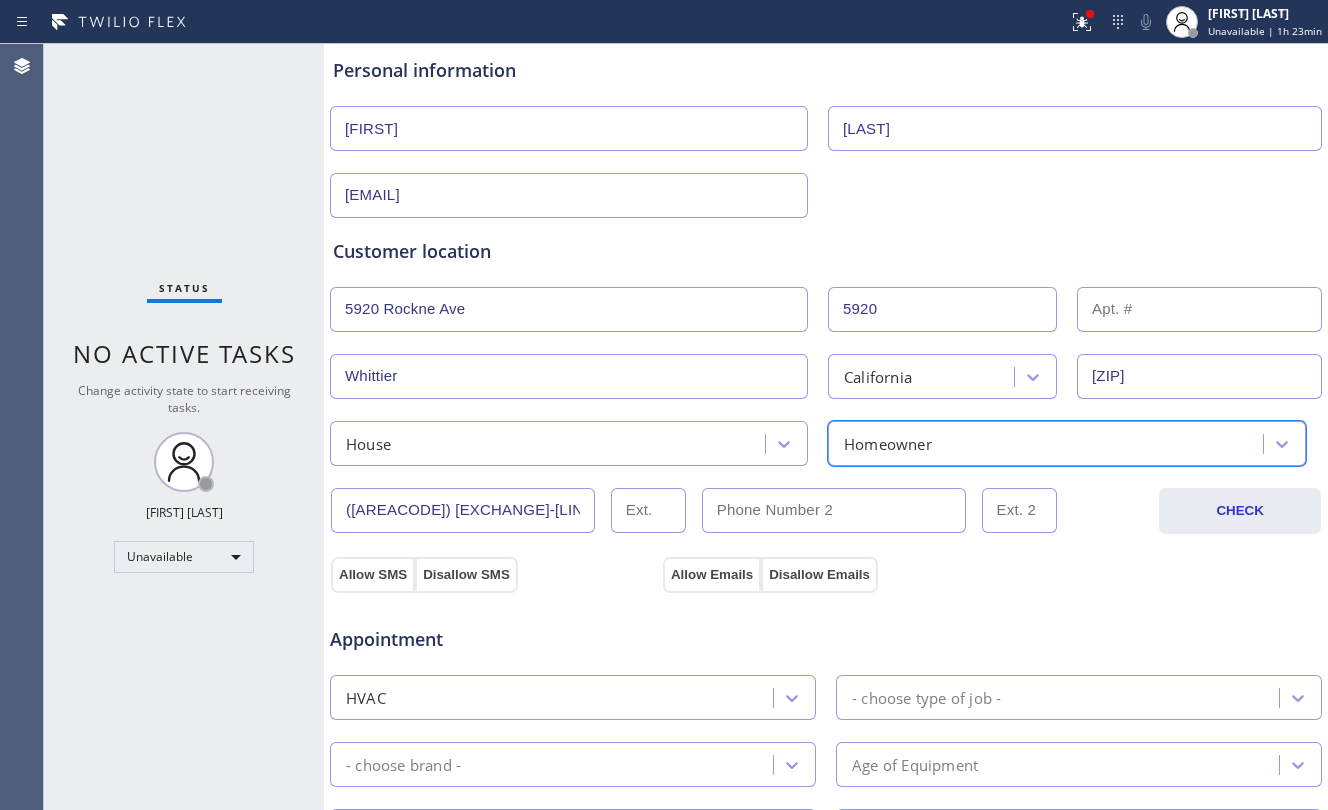 scroll, scrollTop: 266, scrollLeft: 0, axis: vertical 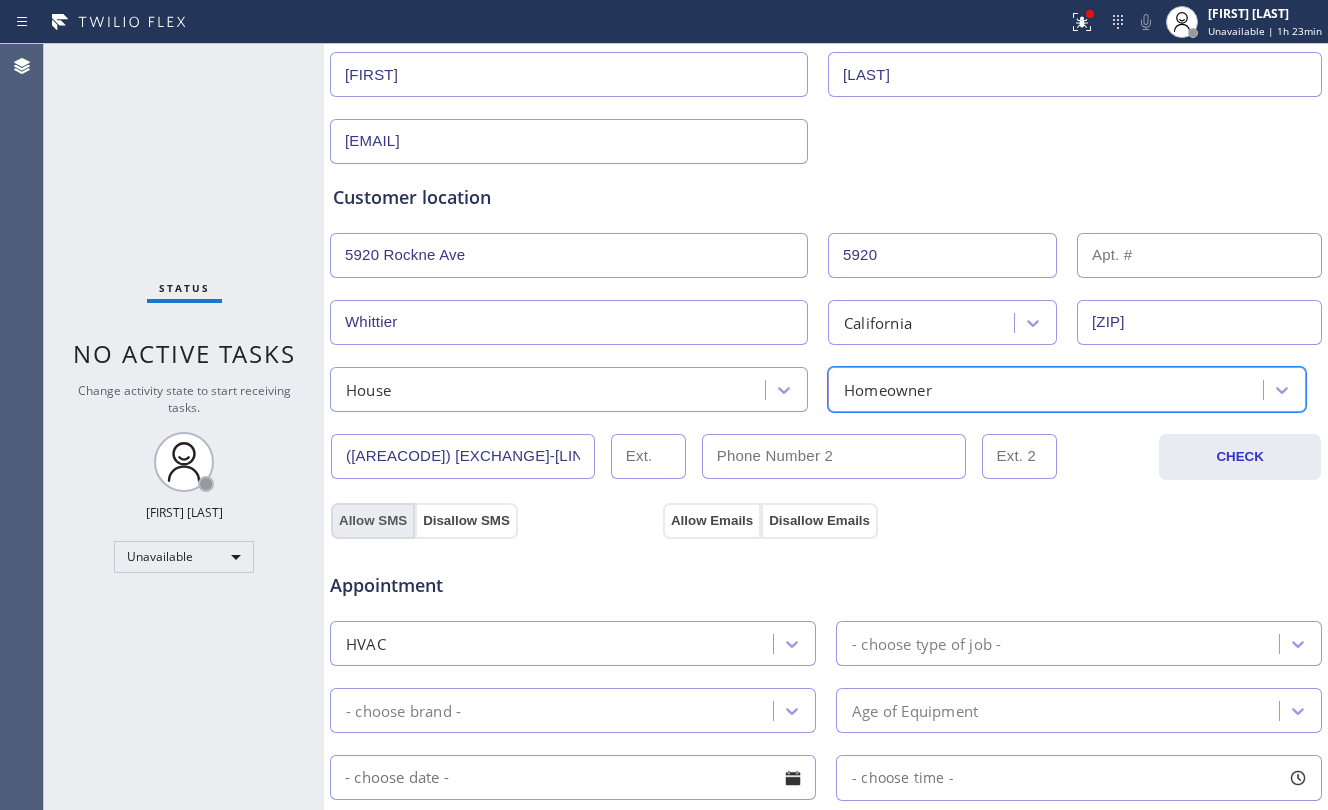 click on "Allow SMS" at bounding box center (373, 521) 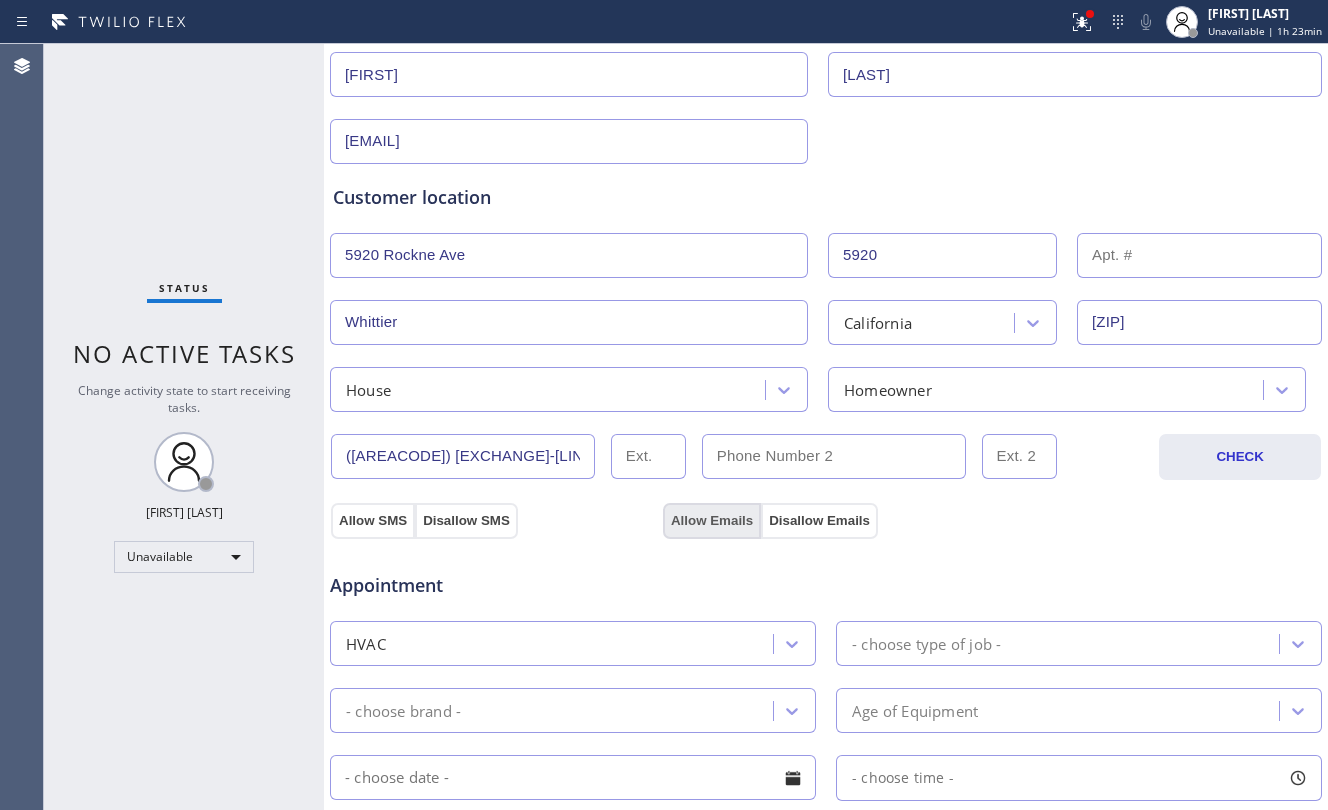 click on "Allow Emails" at bounding box center (712, 521) 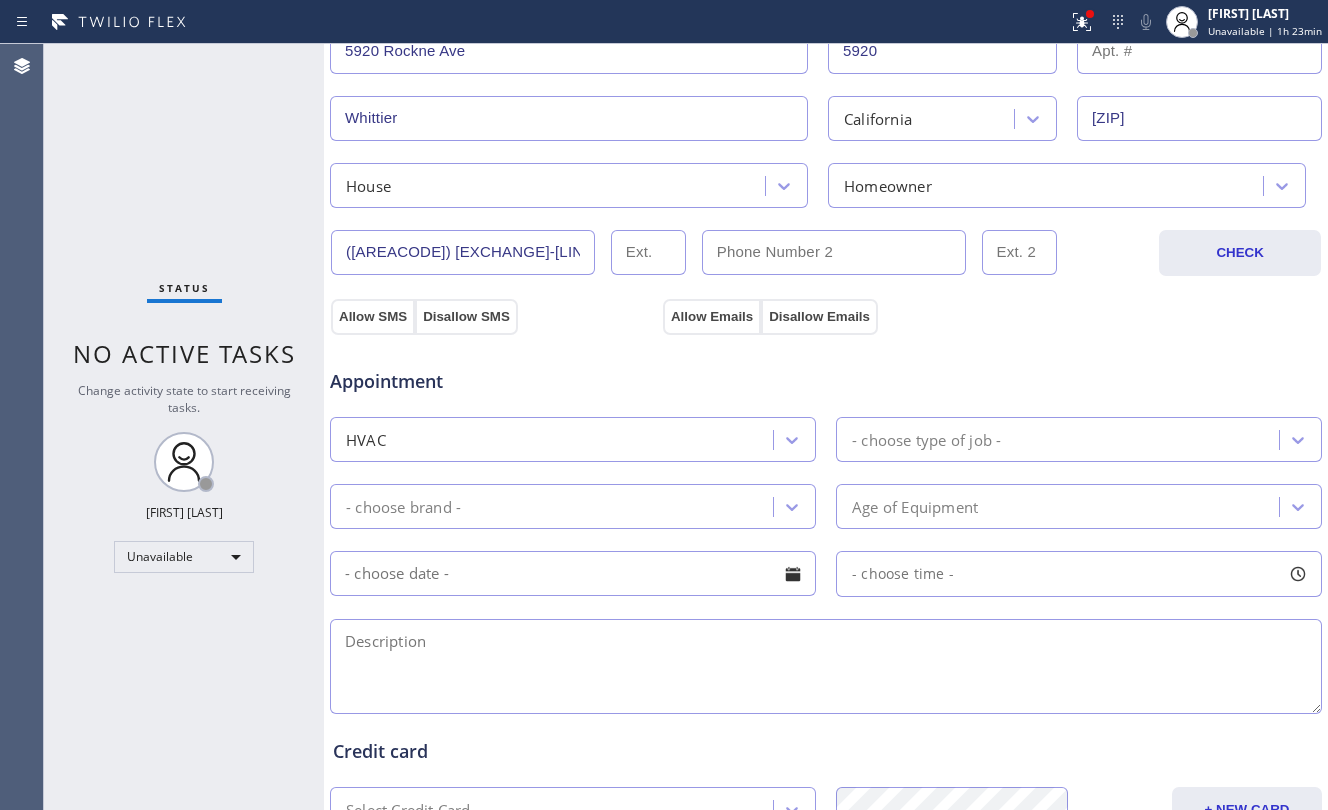 scroll, scrollTop: 533, scrollLeft: 0, axis: vertical 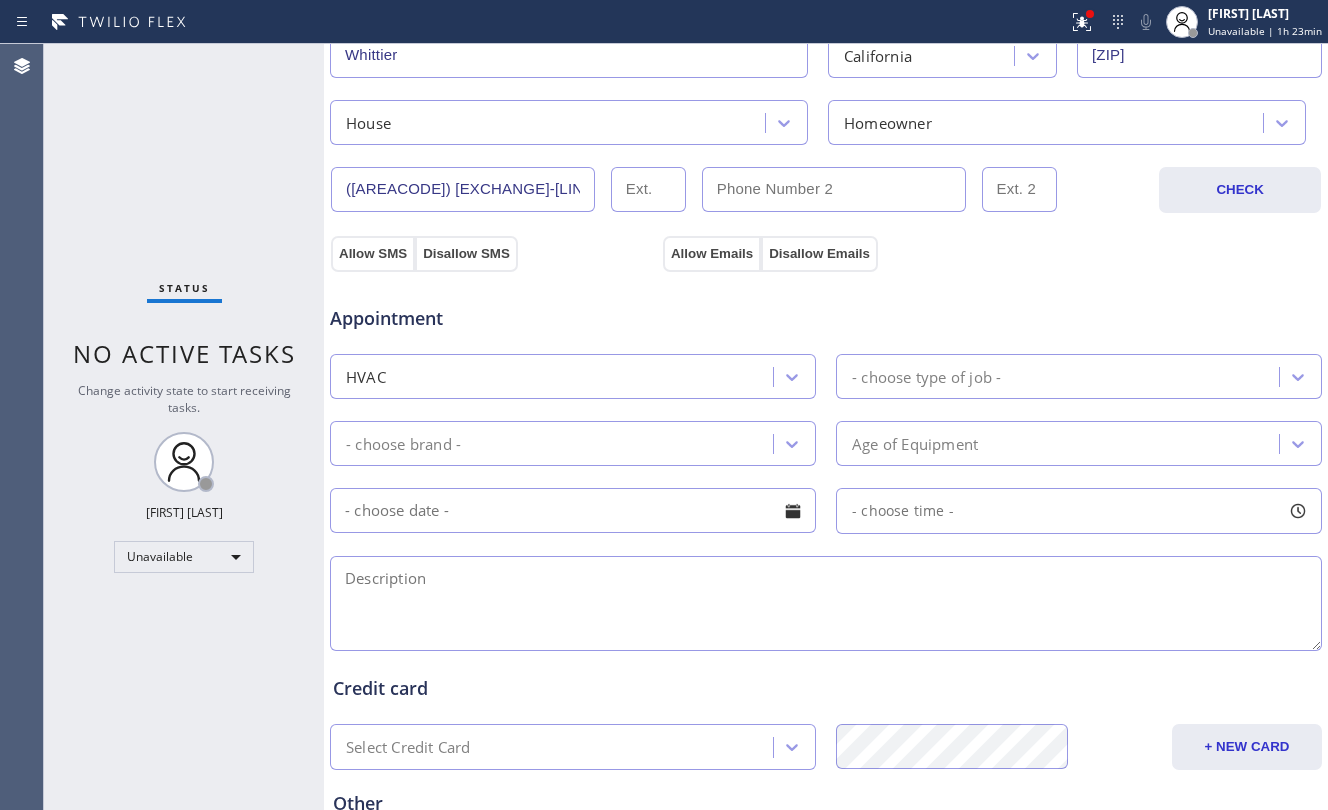 click on "HVAC" at bounding box center [554, 376] 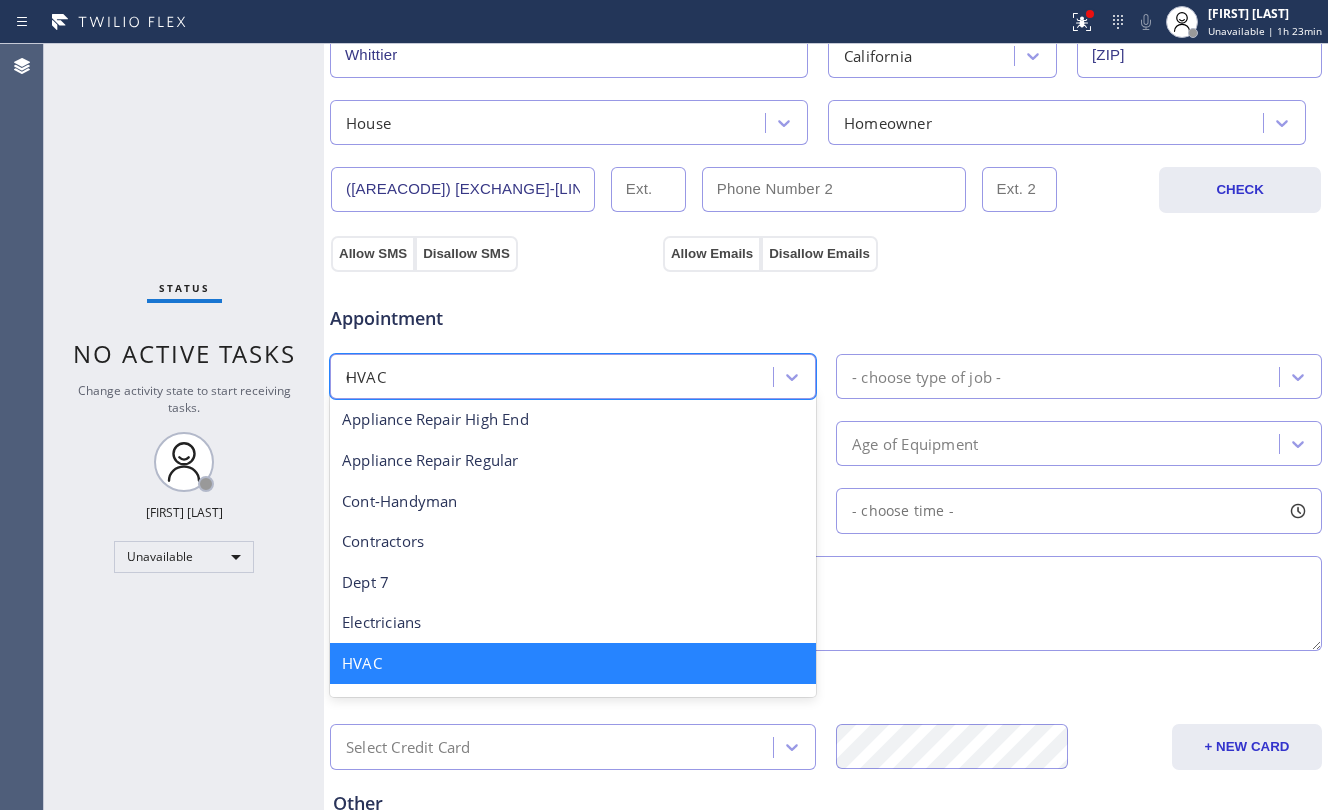 scroll, scrollTop: 204, scrollLeft: 0, axis: vertical 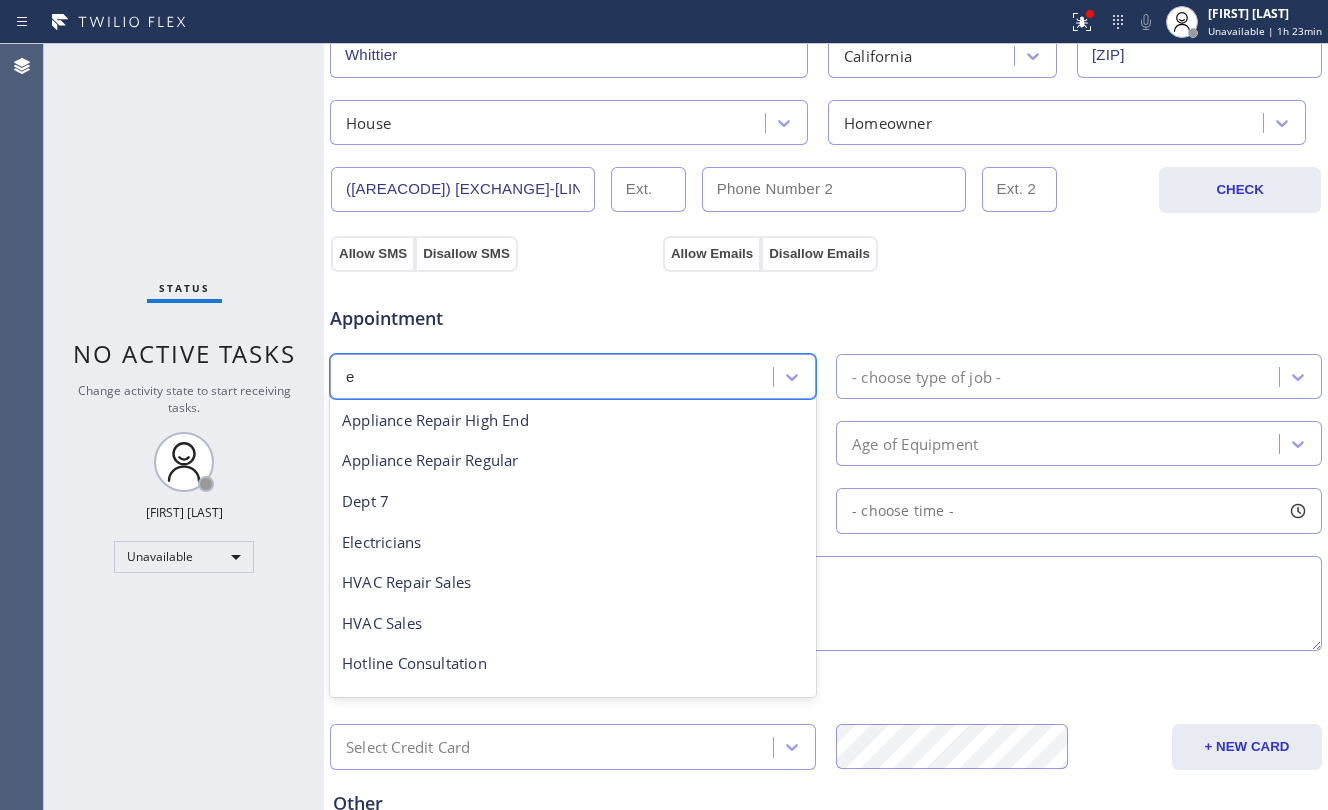 type on "el" 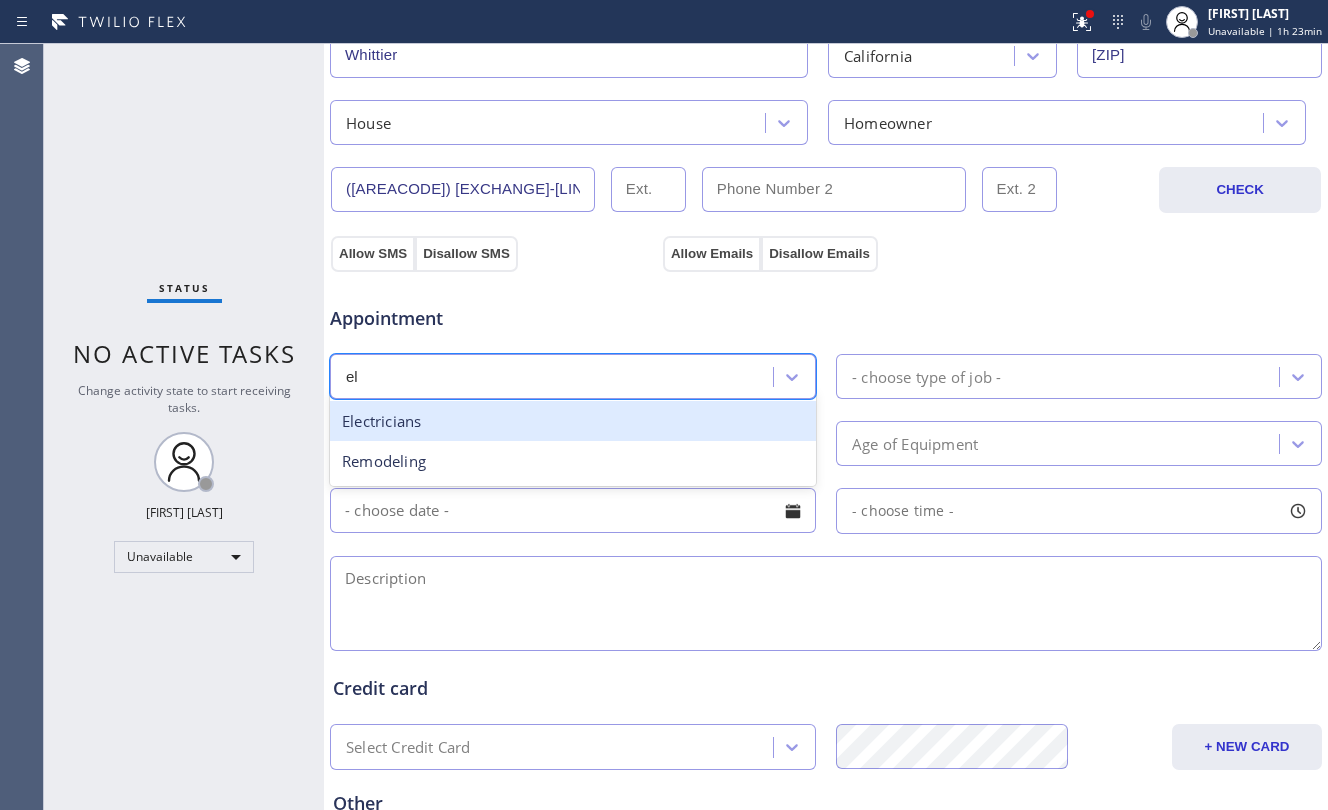 scroll, scrollTop: 0, scrollLeft: 0, axis: both 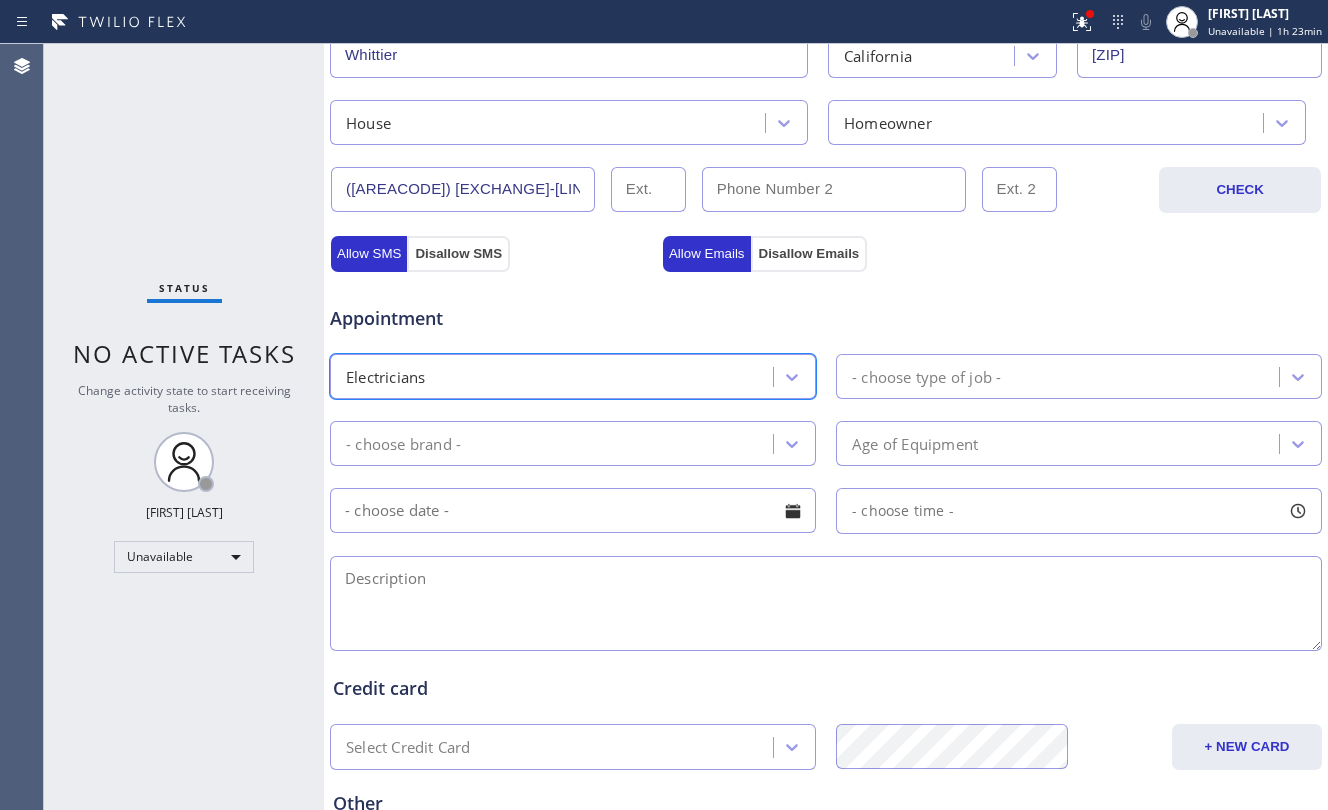 click on "- choose type of job -" at bounding box center [926, 376] 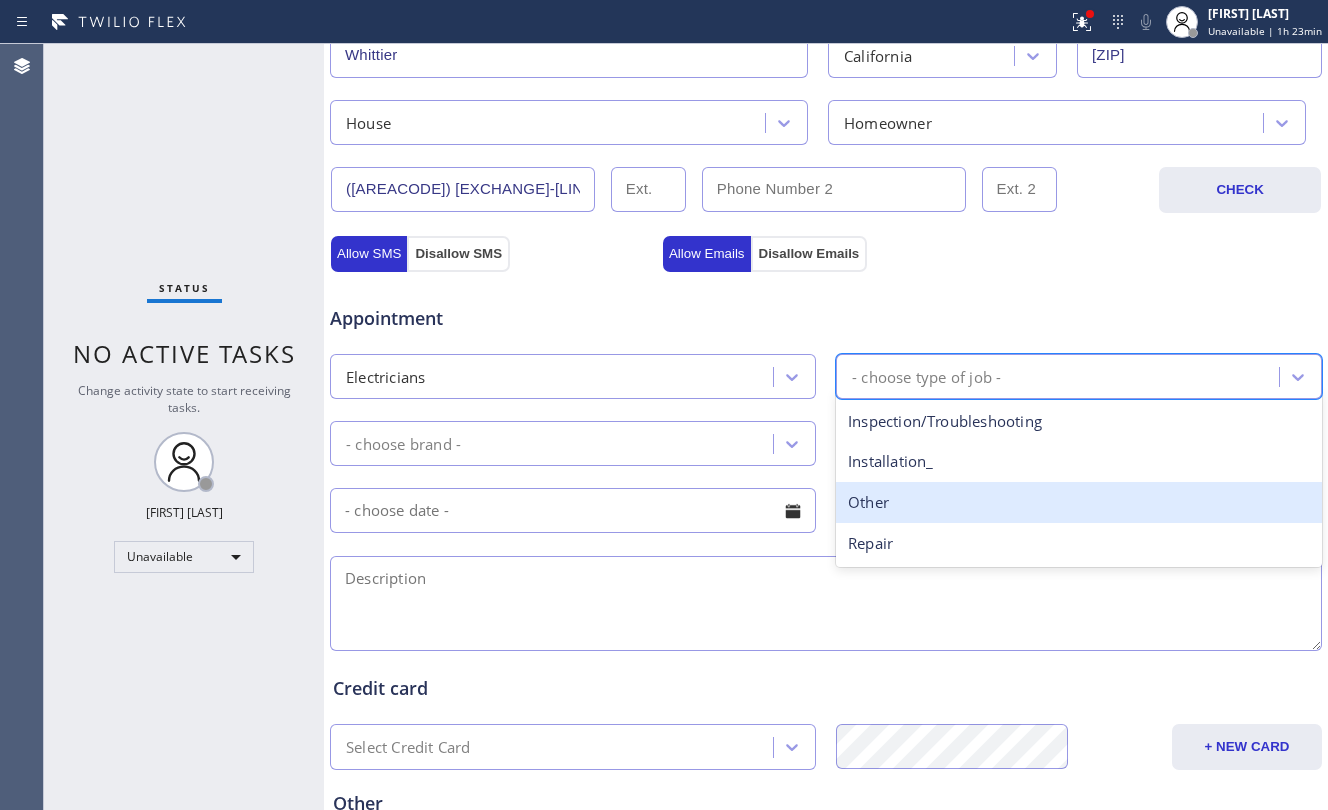 click on "Other" at bounding box center (1079, 502) 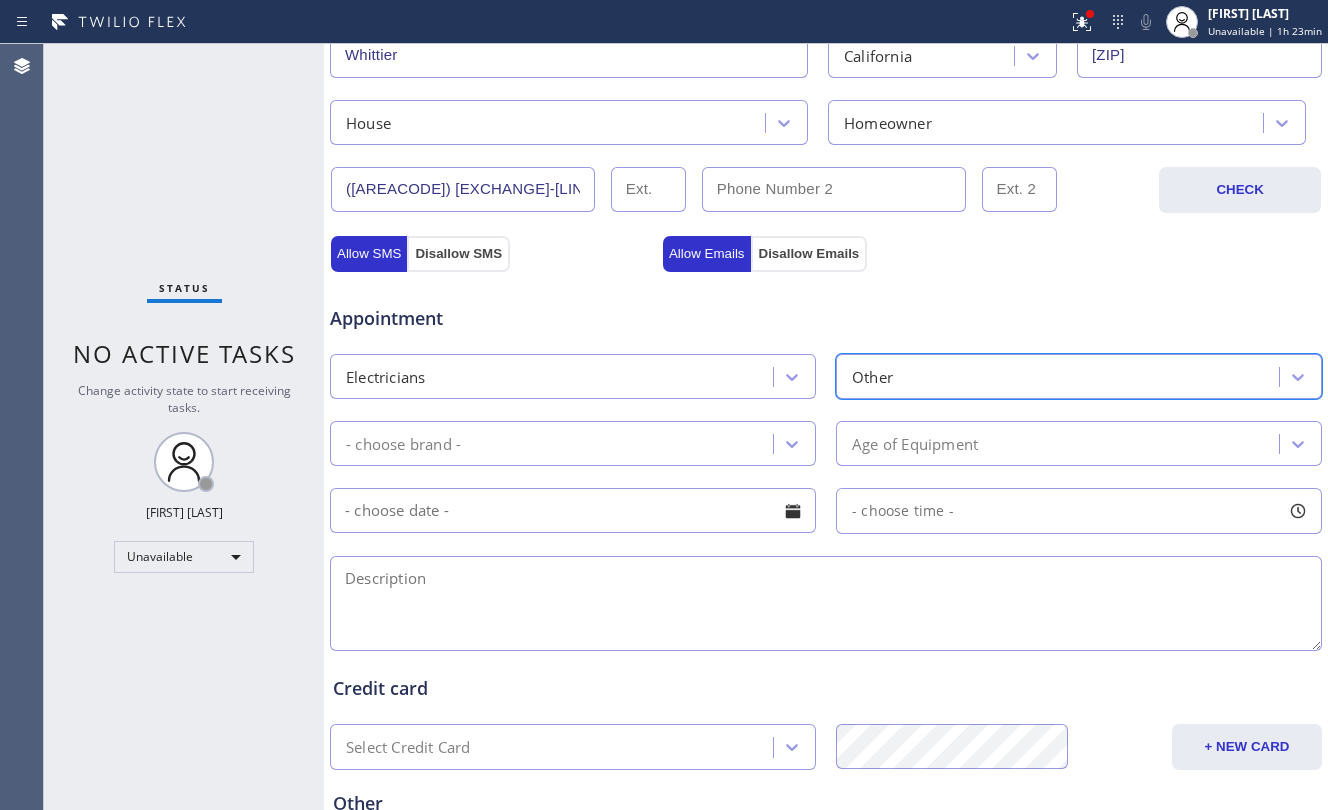 click on "- choose brand -" at bounding box center [554, 443] 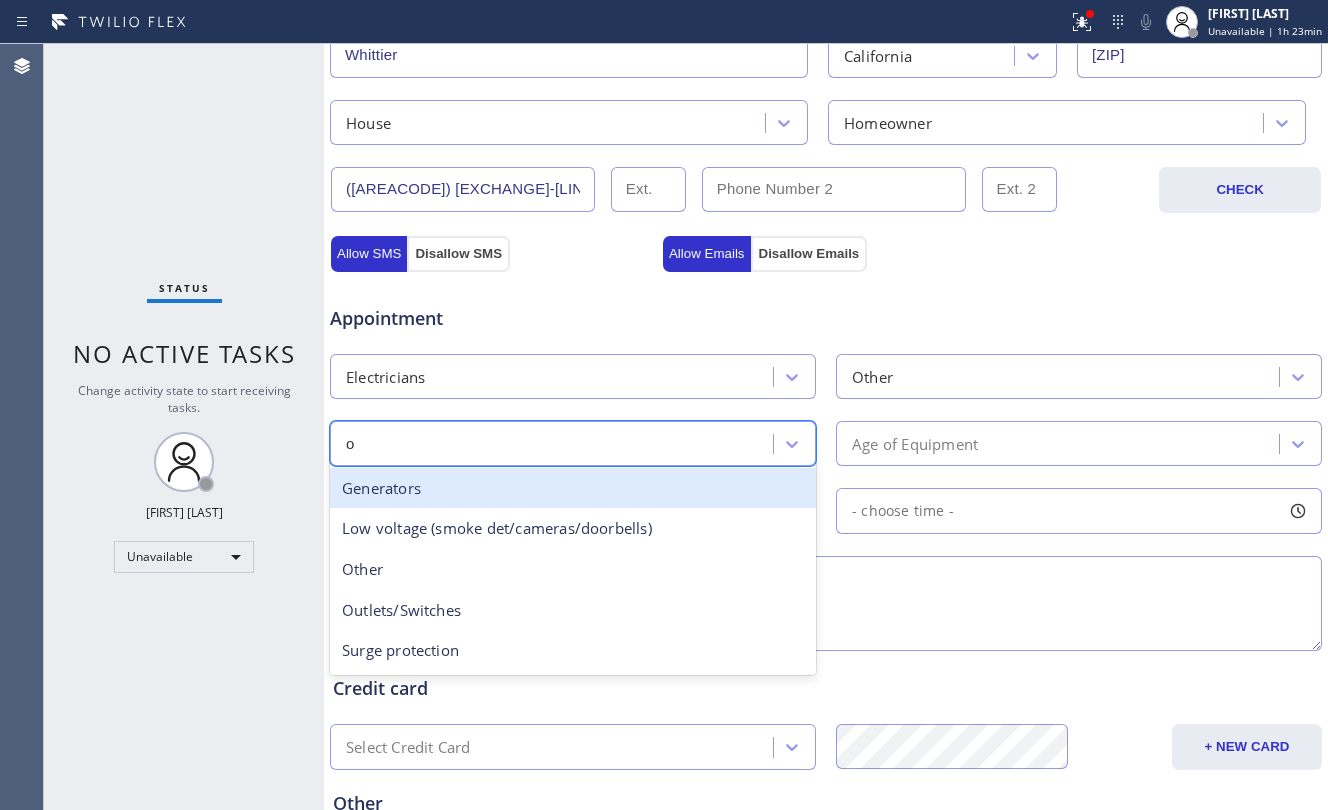 type on "ou" 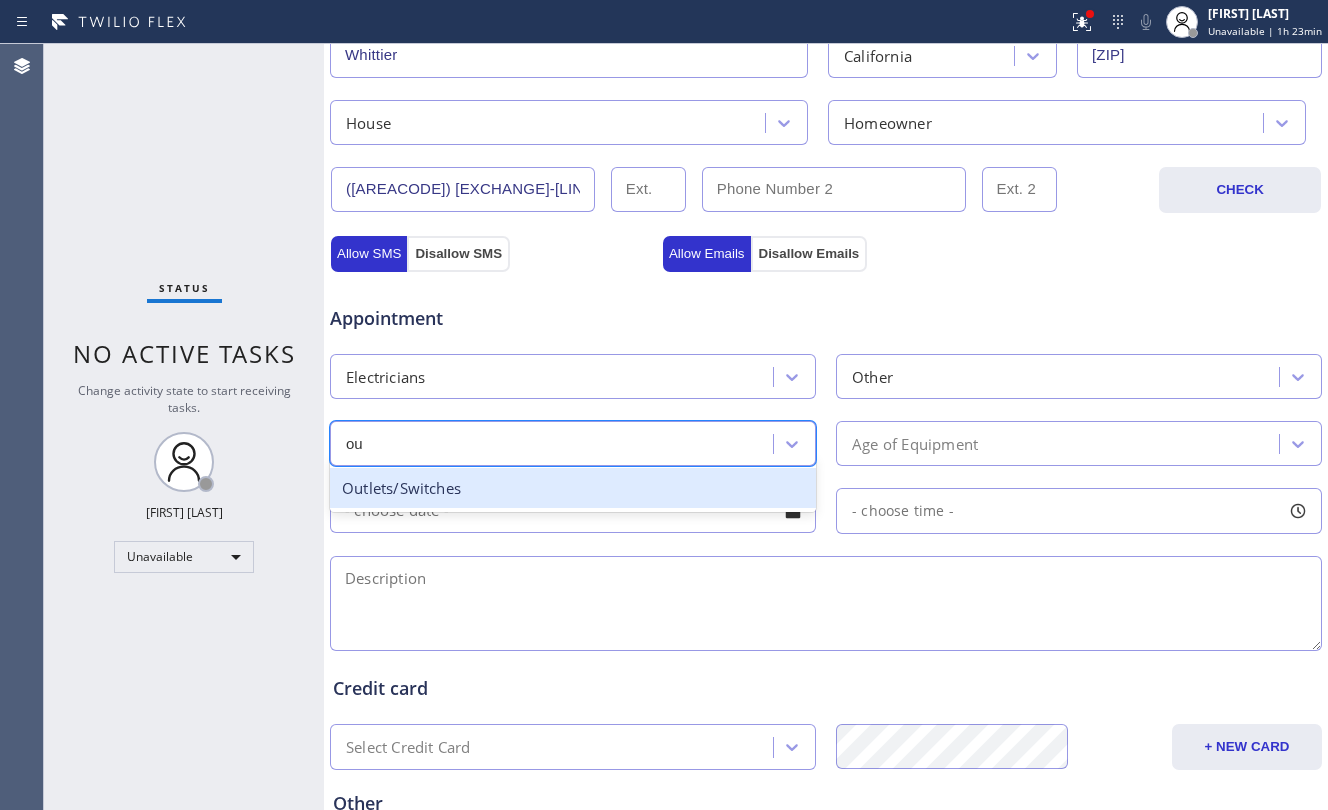 click on "Outlets/Switches" at bounding box center (573, 488) 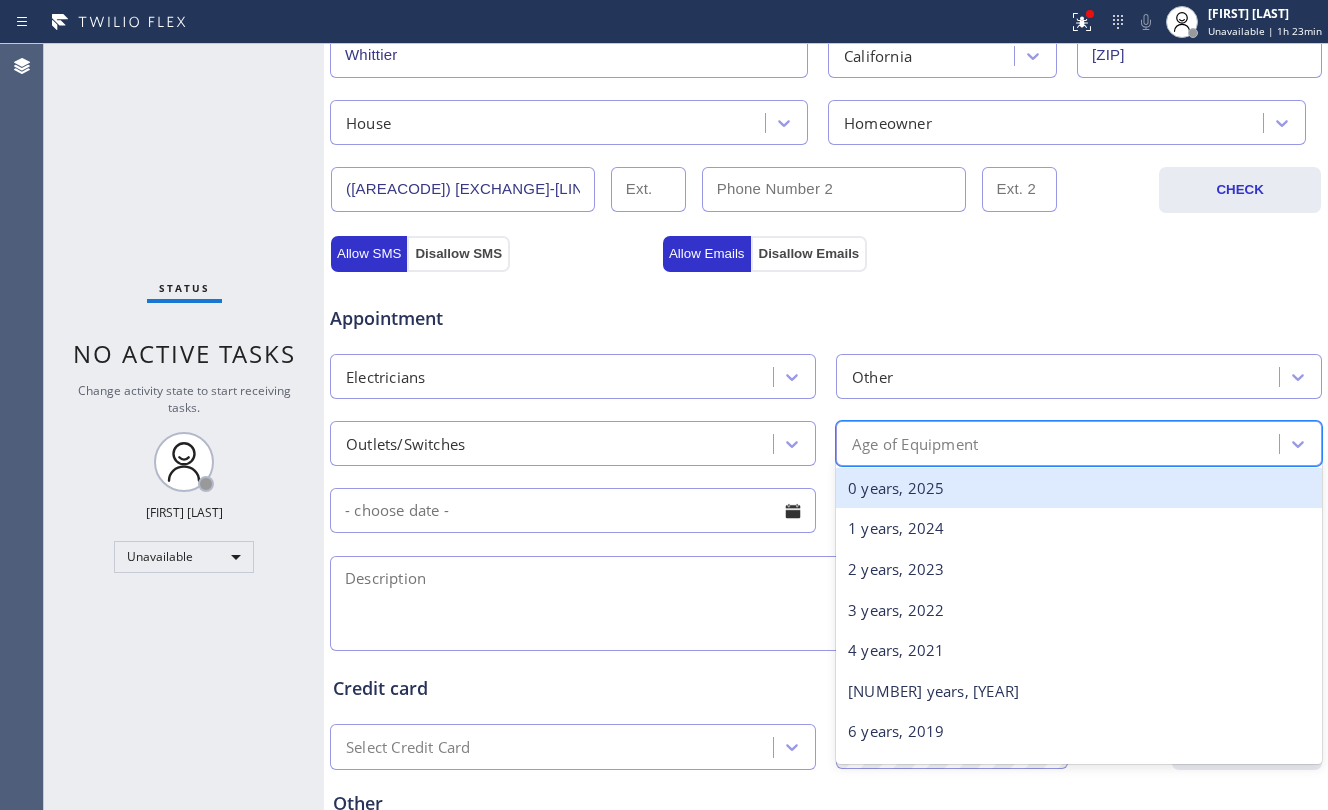 click on "Age of Equipment" at bounding box center [915, 443] 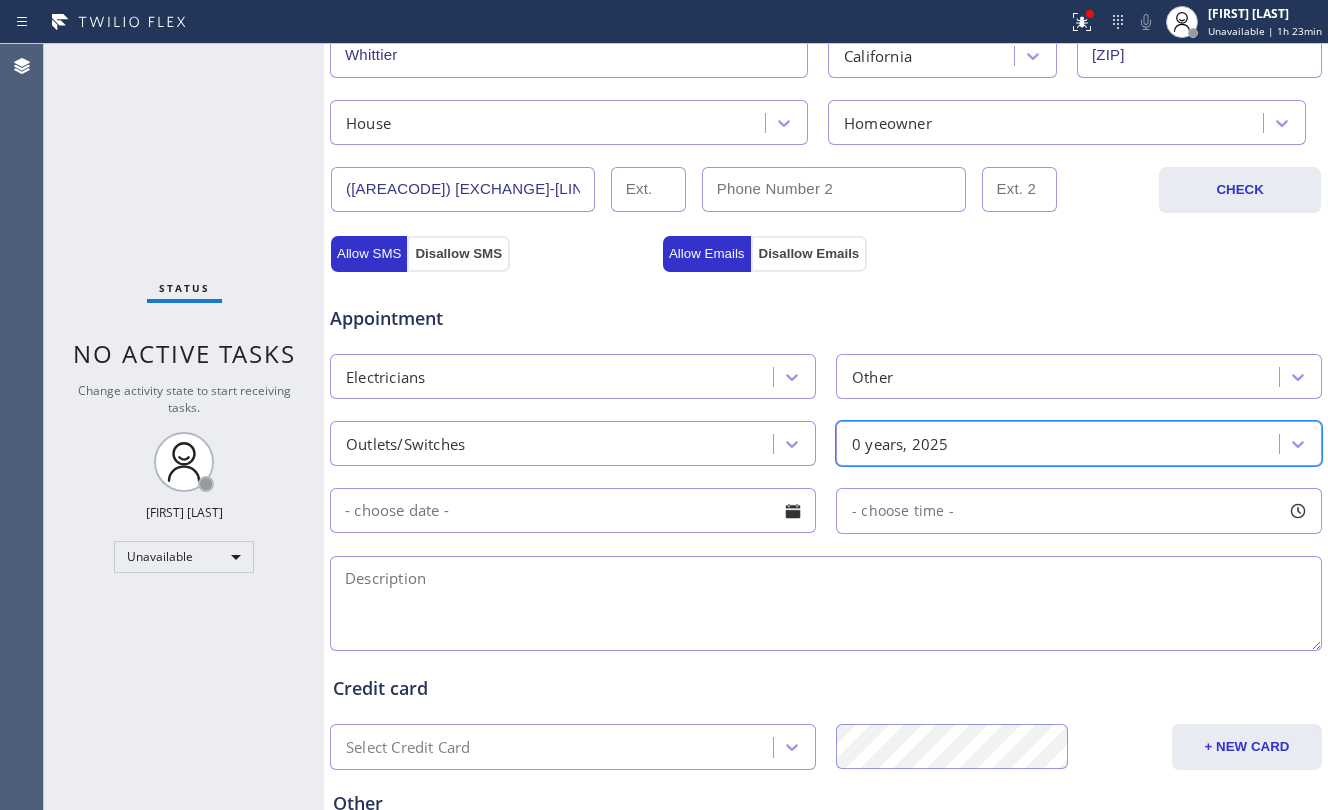 click at bounding box center [573, 510] 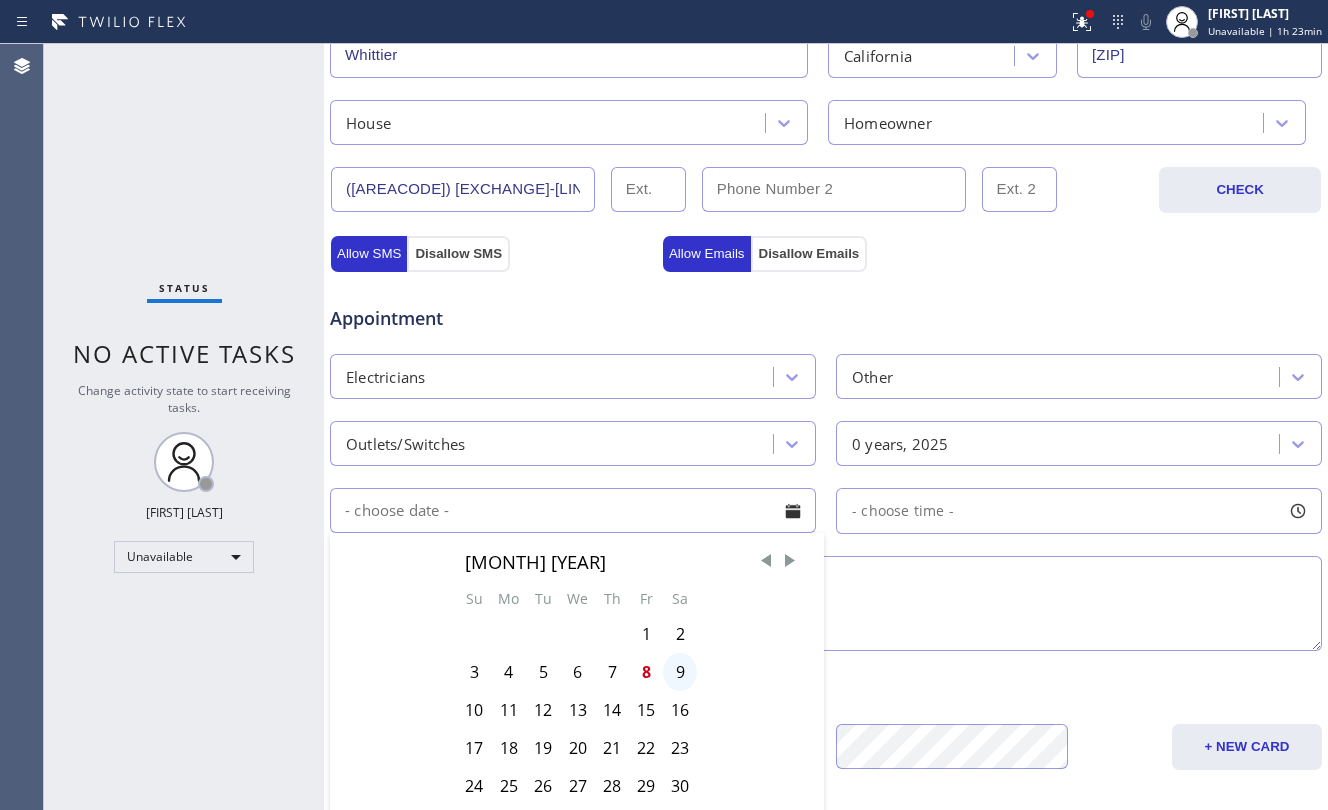 click on "9" at bounding box center [680, 672] 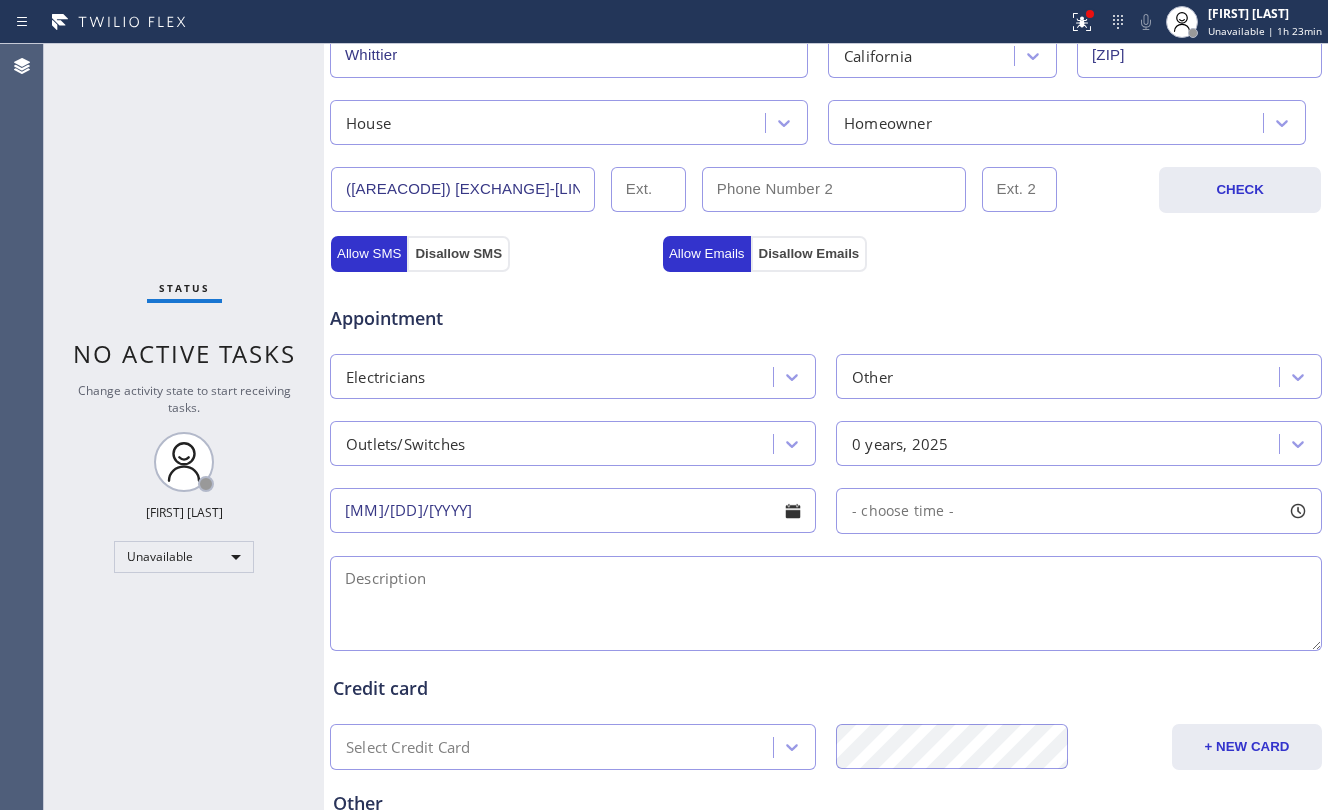 type on "[MM]/[DD]/[YYYY]" 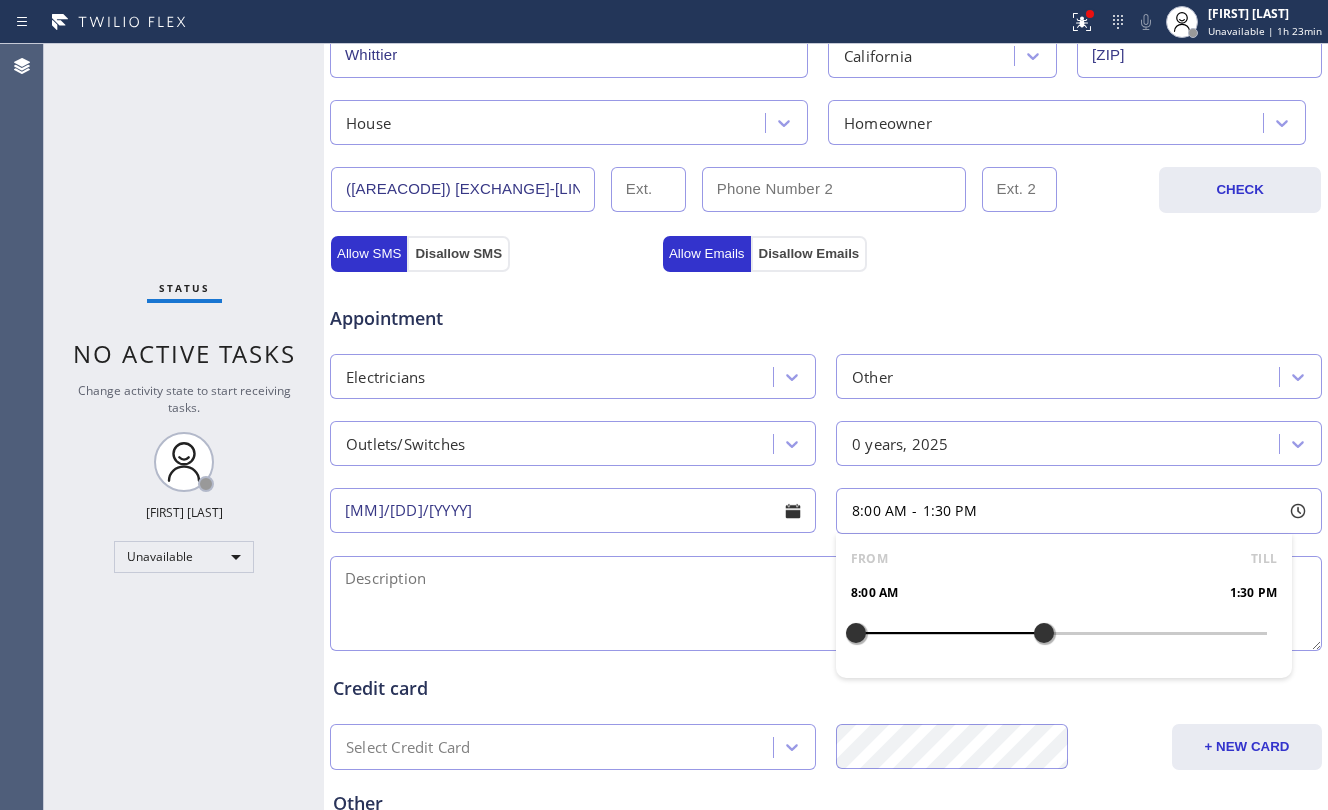 drag, startPoint x: 850, startPoint y: 628, endPoint x: 1057, endPoint y: 632, distance: 207.03865 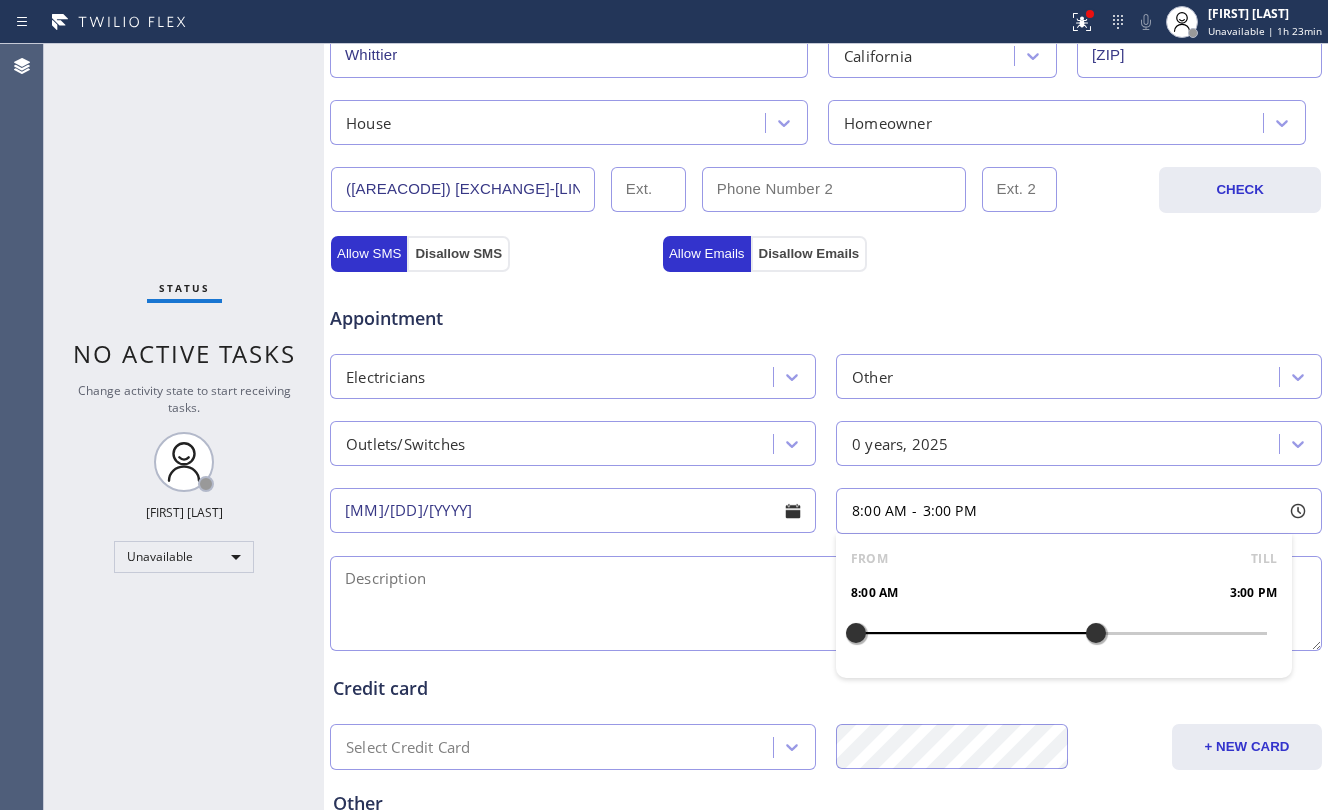 drag, startPoint x: 1057, startPoint y: 632, endPoint x: 1074, endPoint y: 636, distance: 17.464249 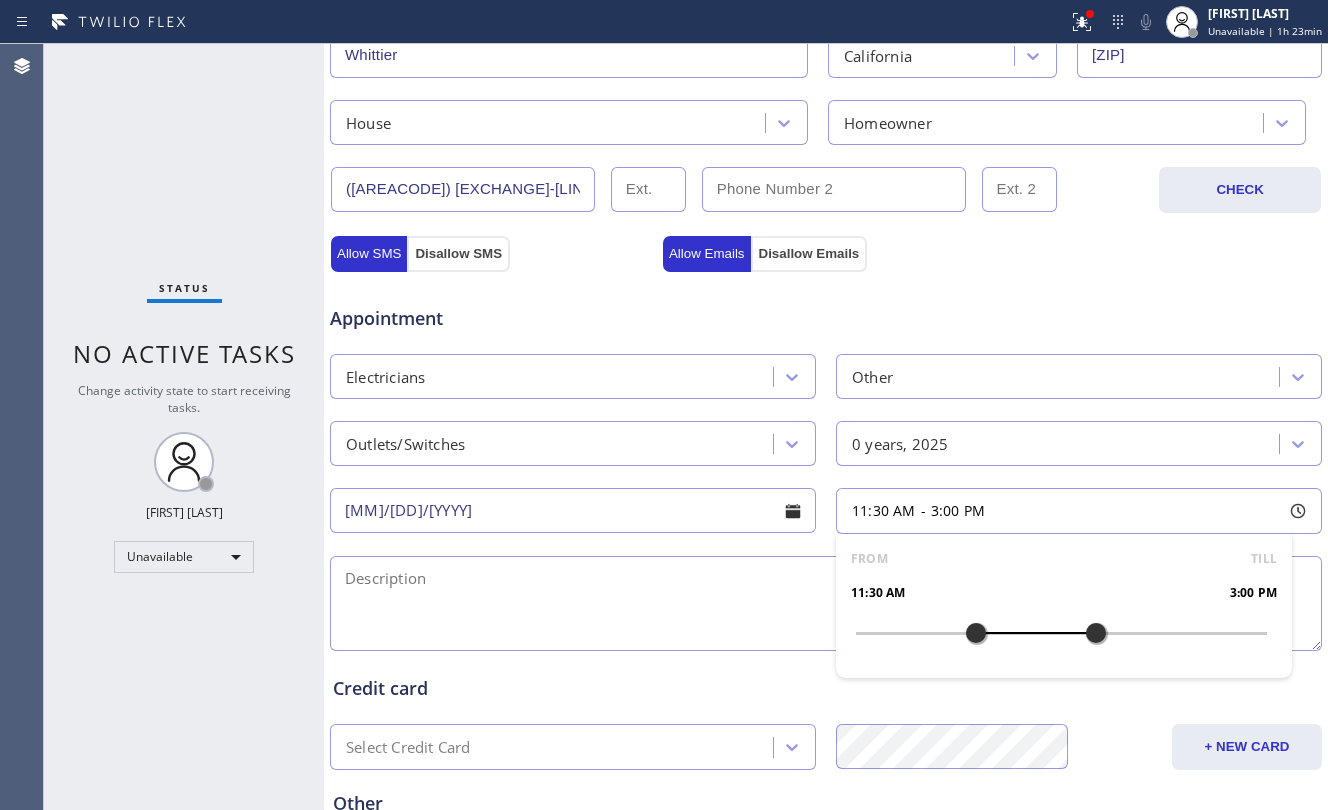 drag, startPoint x: 854, startPoint y: 630, endPoint x: 968, endPoint y: 626, distance: 114.07015 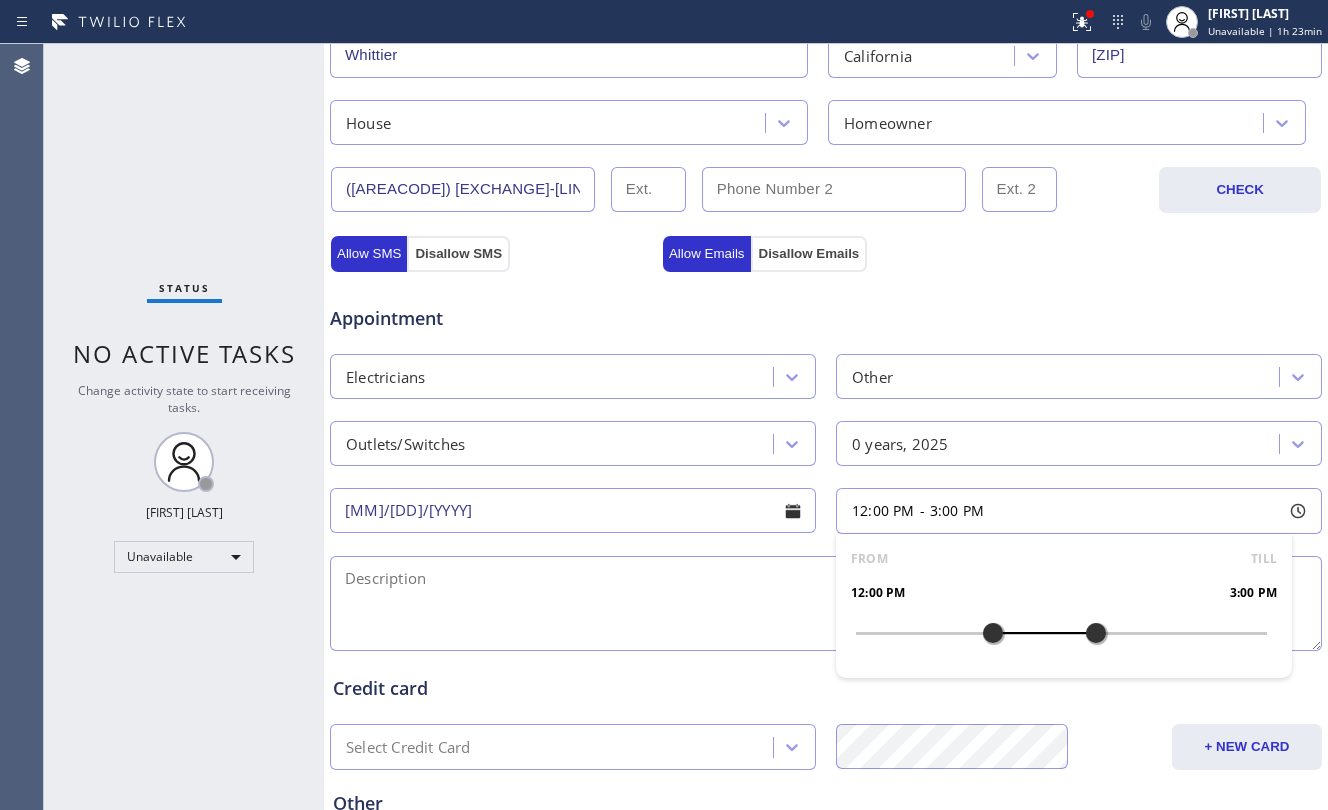 click at bounding box center [993, 633] 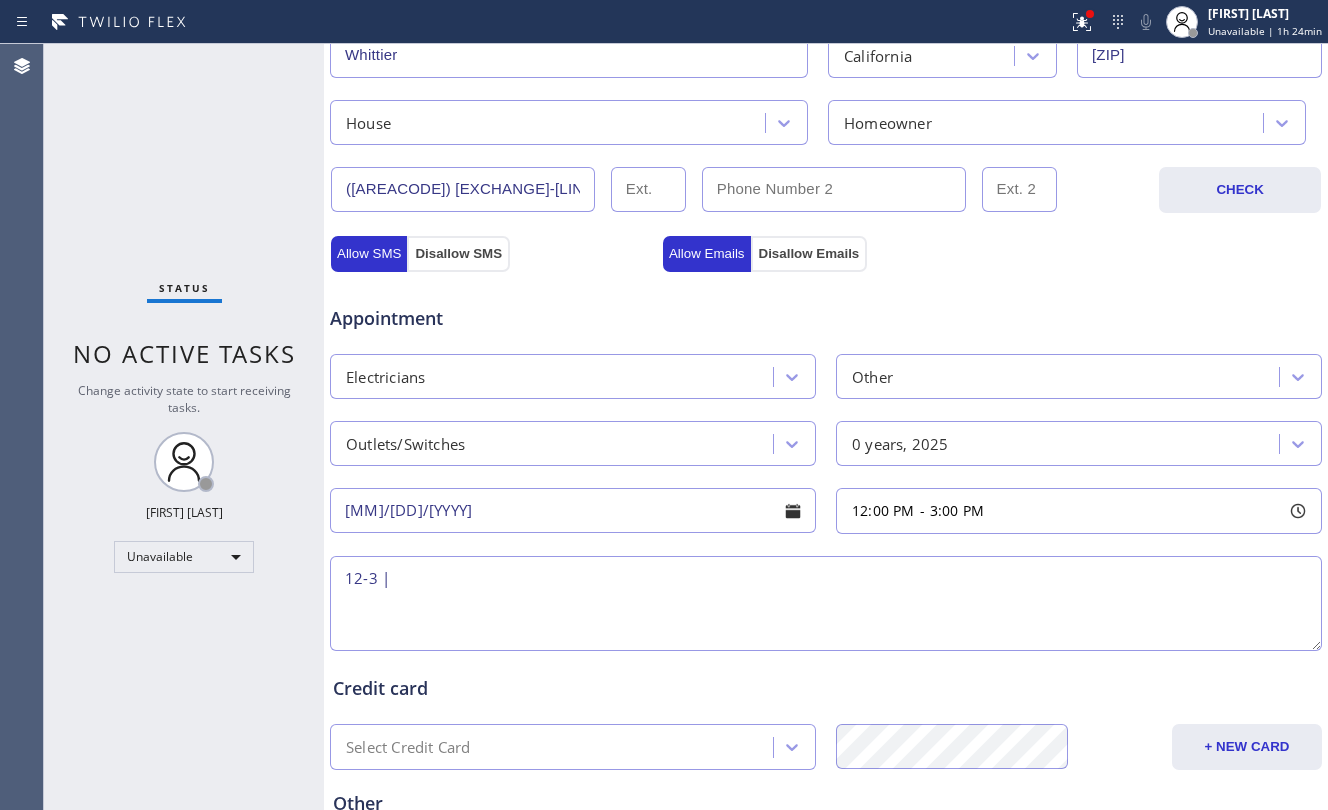 click on "12-3 |" at bounding box center [826, 603] 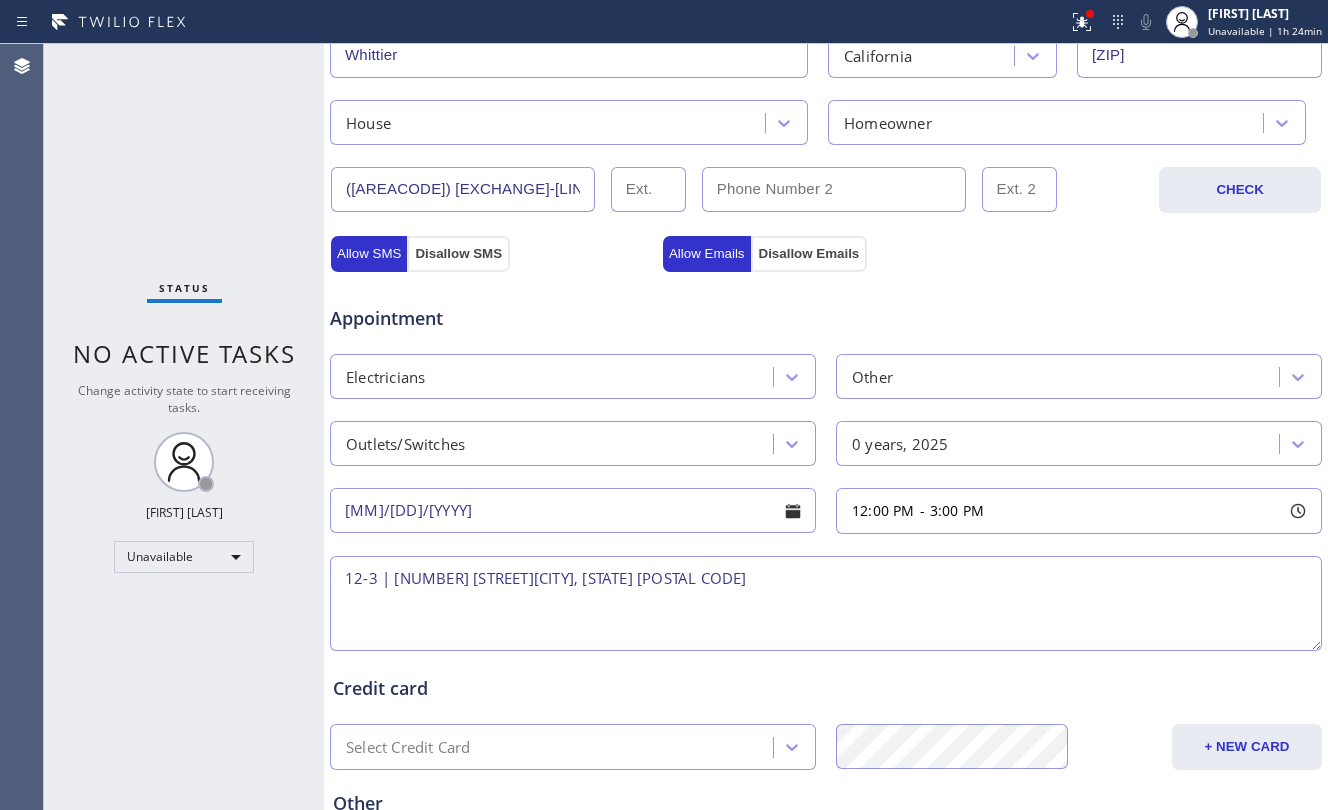 drag, startPoint x: 389, startPoint y: 586, endPoint x: 657, endPoint y: 594, distance: 268.1194 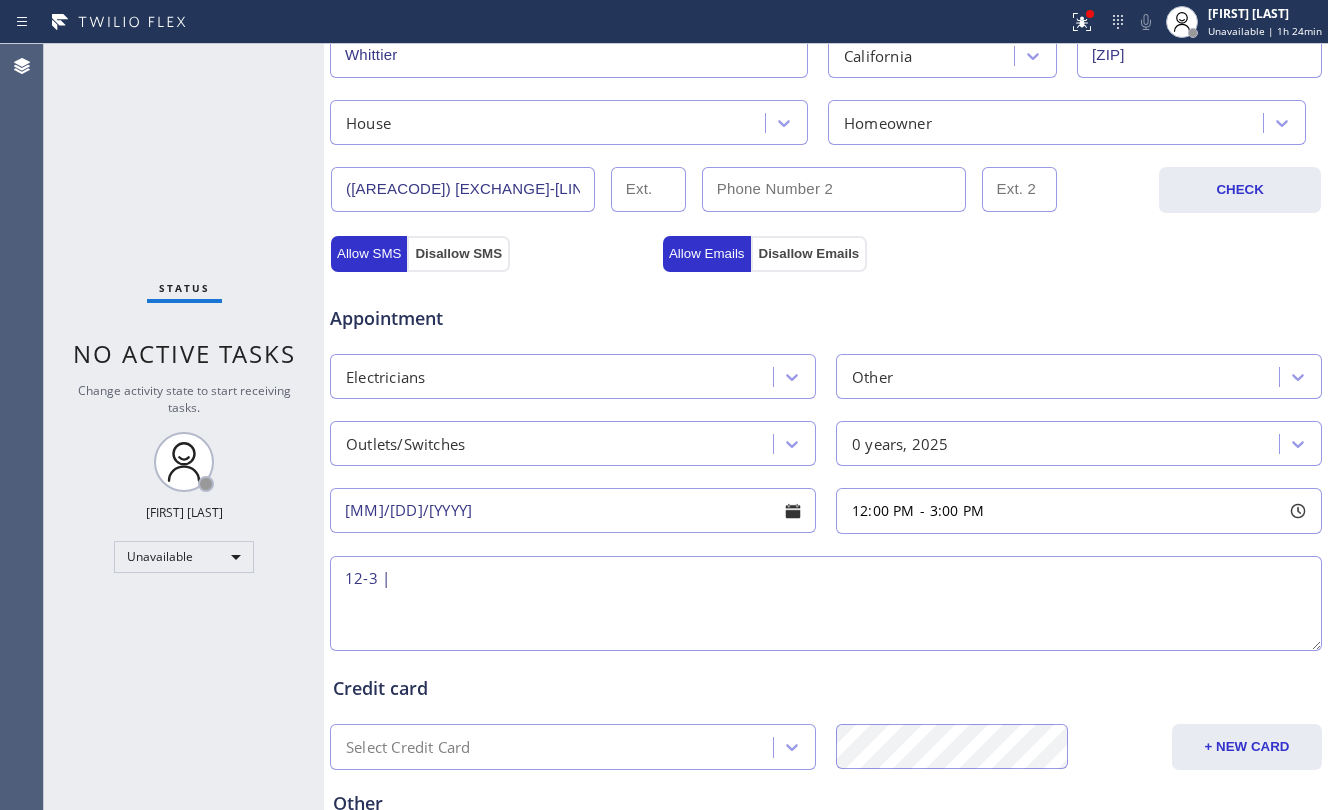 paste on "We do charge  a Travel Fee $60,  However, that fee is waived if you agree to have us do the repair.  This fee covers the technician’s travel time. In the event that you decide to not proceed with the repair, then you would only be responsible for Travel Fee.  Sounds good? If its troubleshooting job electrician will provide the price on site, based on complexity of the job" 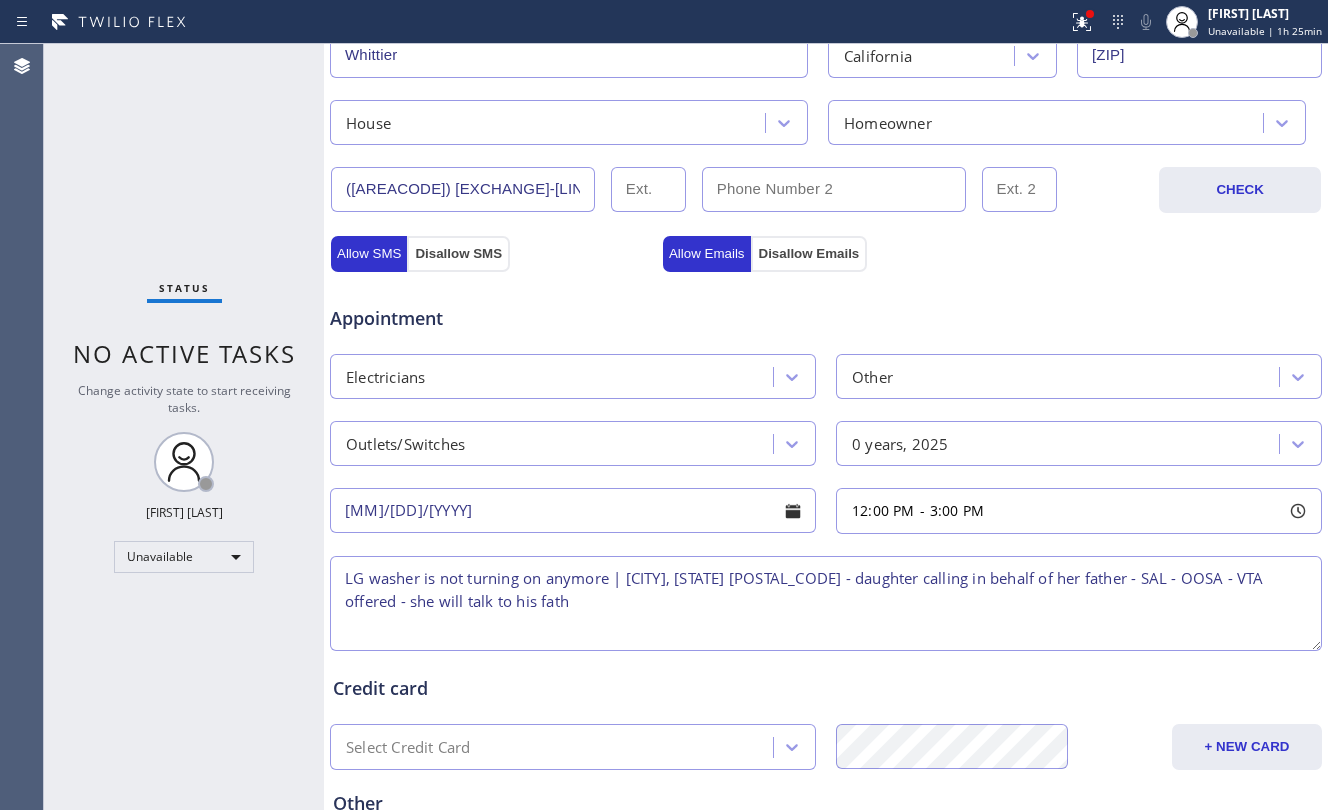 drag, startPoint x: 1092, startPoint y: 586, endPoint x: 522, endPoint y: 596, distance: 570.0877 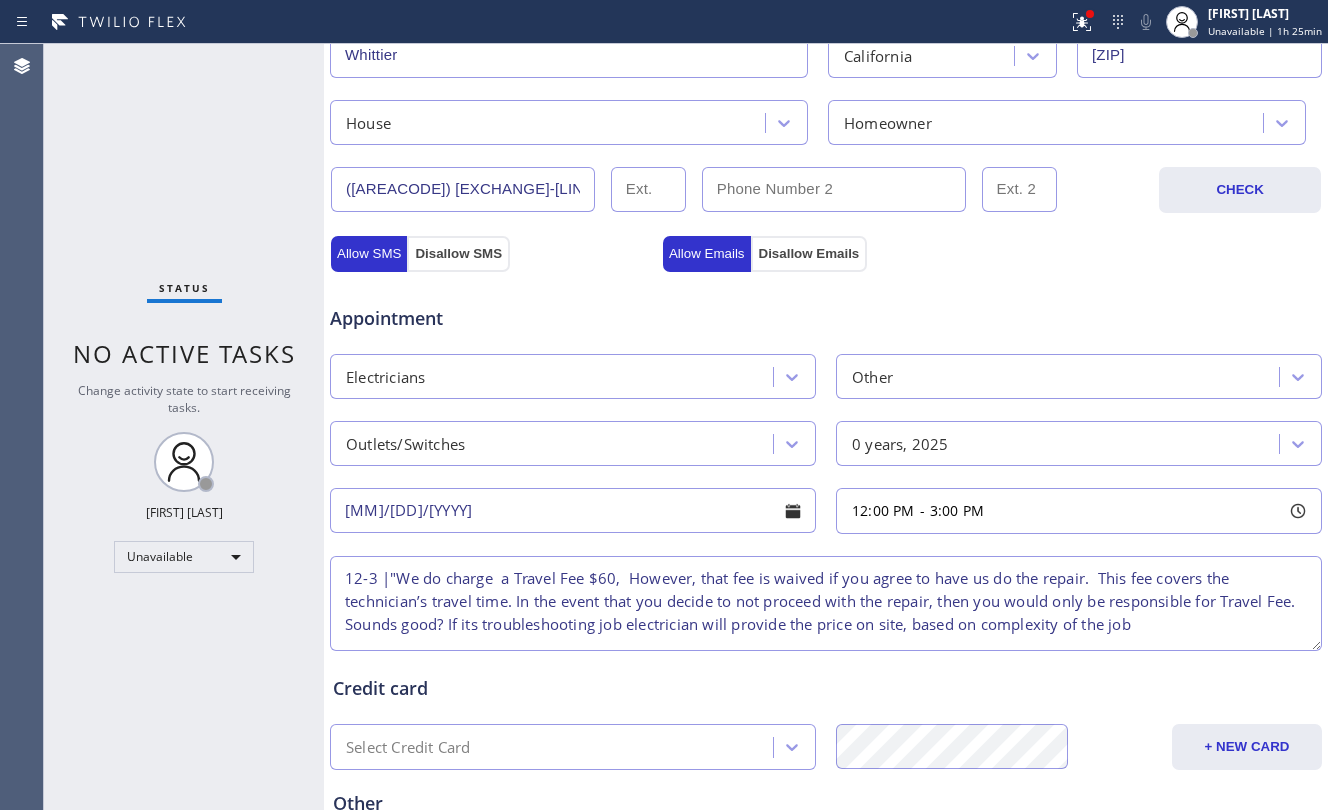 click on "12-3 |"We do charge  a Travel Fee $60,  However, that fee is waived if you agree to have us do the repair.  This fee covers the technician’s travel time. In the event that you decide to not proceed with the repair, then you would only be responsible for Travel Fee.  Sounds good? If its troubleshooting job electrician will provide the price on site, based on complexity of the job" at bounding box center (826, 603) 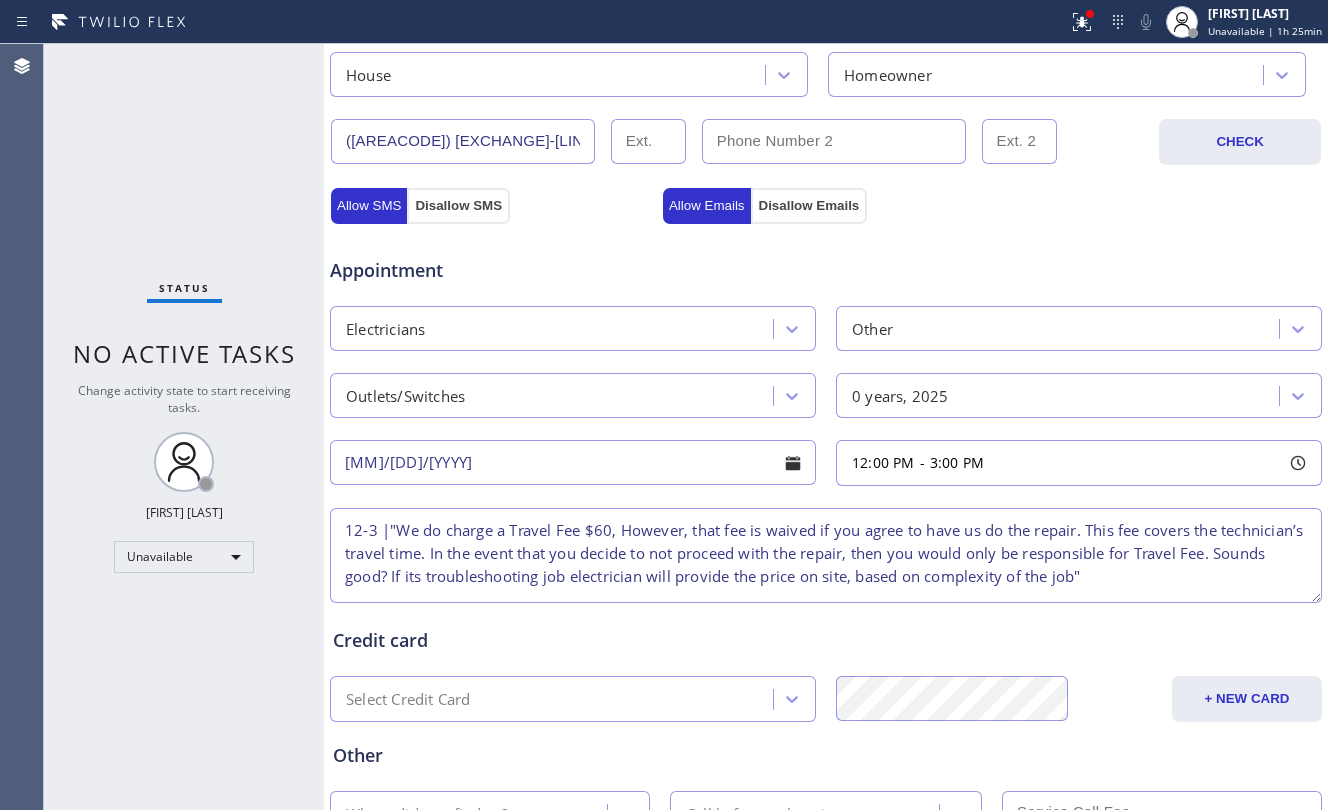 scroll, scrollTop: 666, scrollLeft: 0, axis: vertical 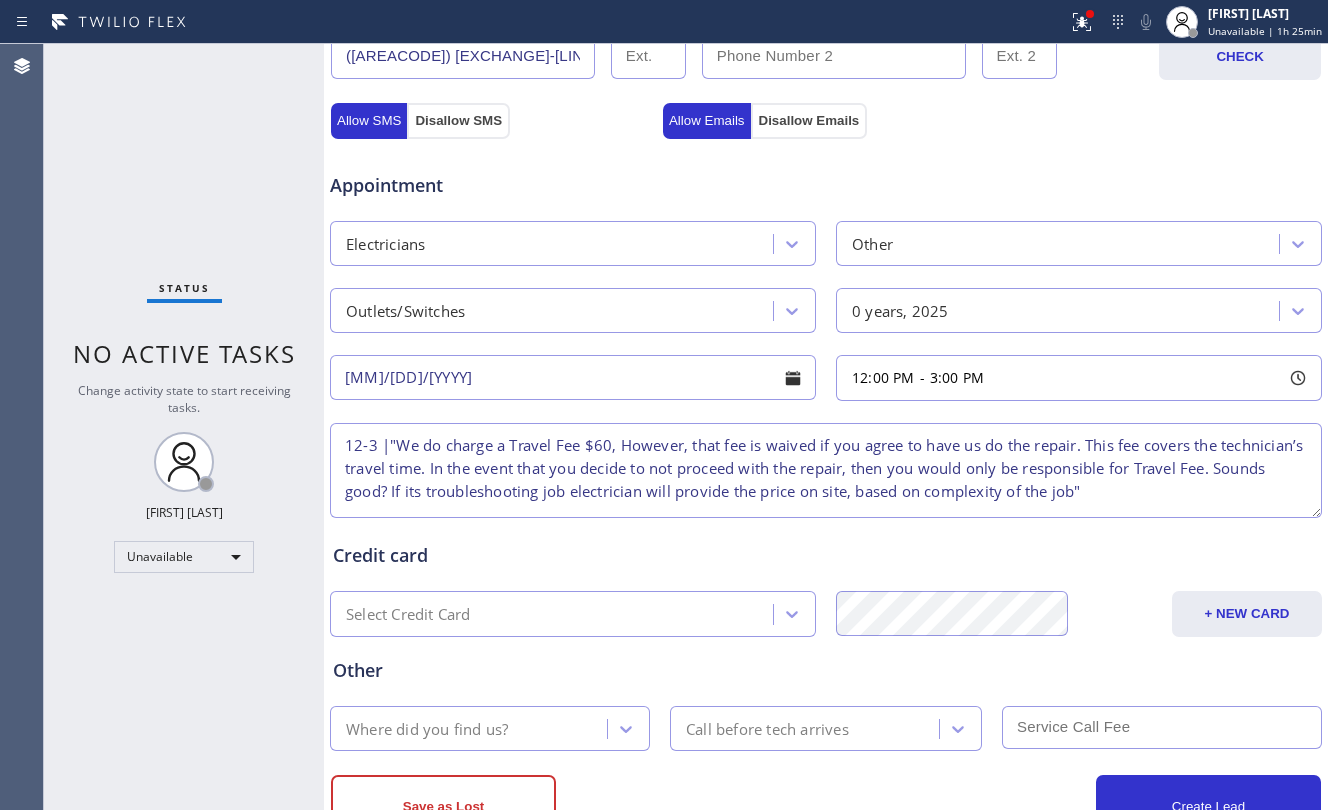 click on "12-3 |"We do charge a Travel Fee $60, However, that fee is waived if you agree to have us do the repair. This fee covers the technician’s travel time. In the event that you decide to not proceed with the repair, then you would only be responsible for Travel Fee. Sounds good? If its troubleshooting job electrician will provide the price on site, based on complexity of the job"" at bounding box center (826, 470) 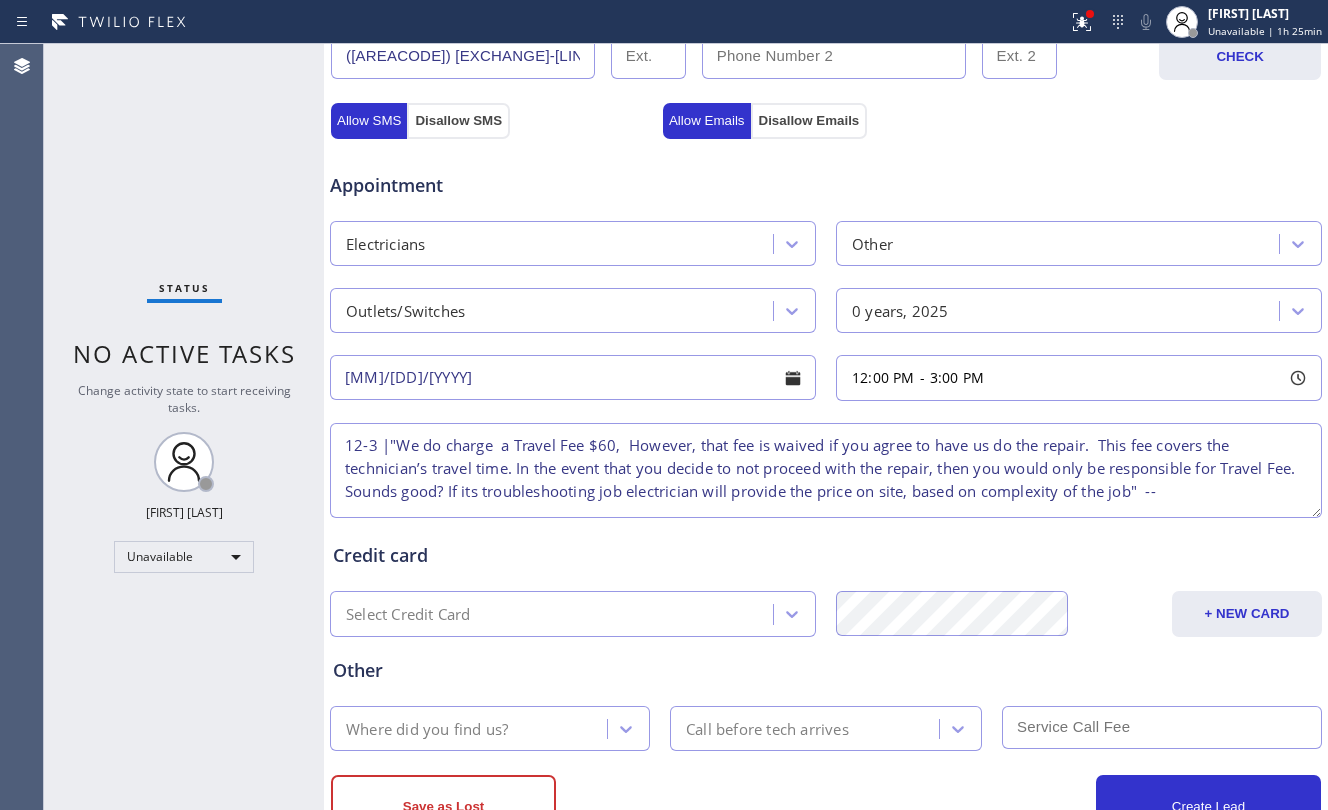 paste on "the ground in his house is to be poured with concrete and he needs help in transferring and raising the outlet for his AC up higher the concrete wall. [POSTAL_CODE] house ho" 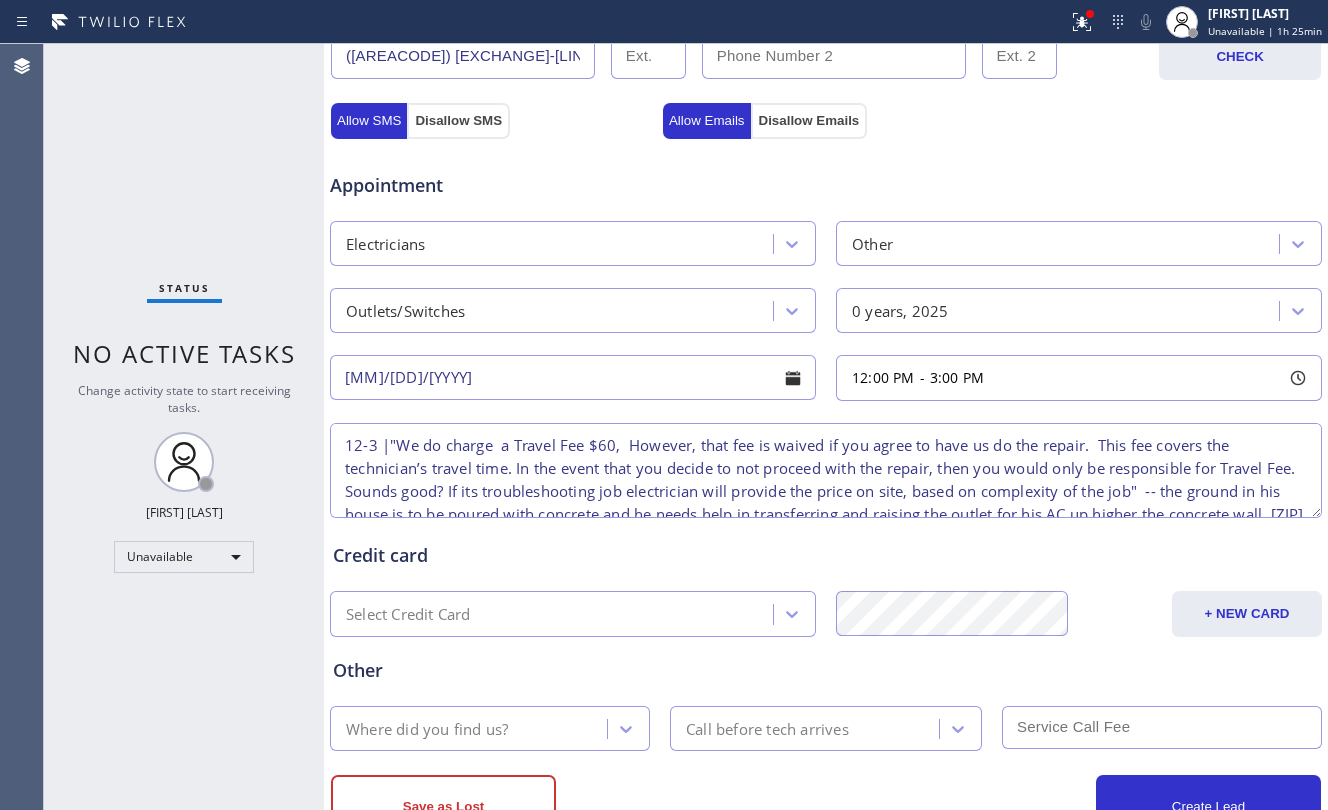 scroll, scrollTop: 32, scrollLeft: 0, axis: vertical 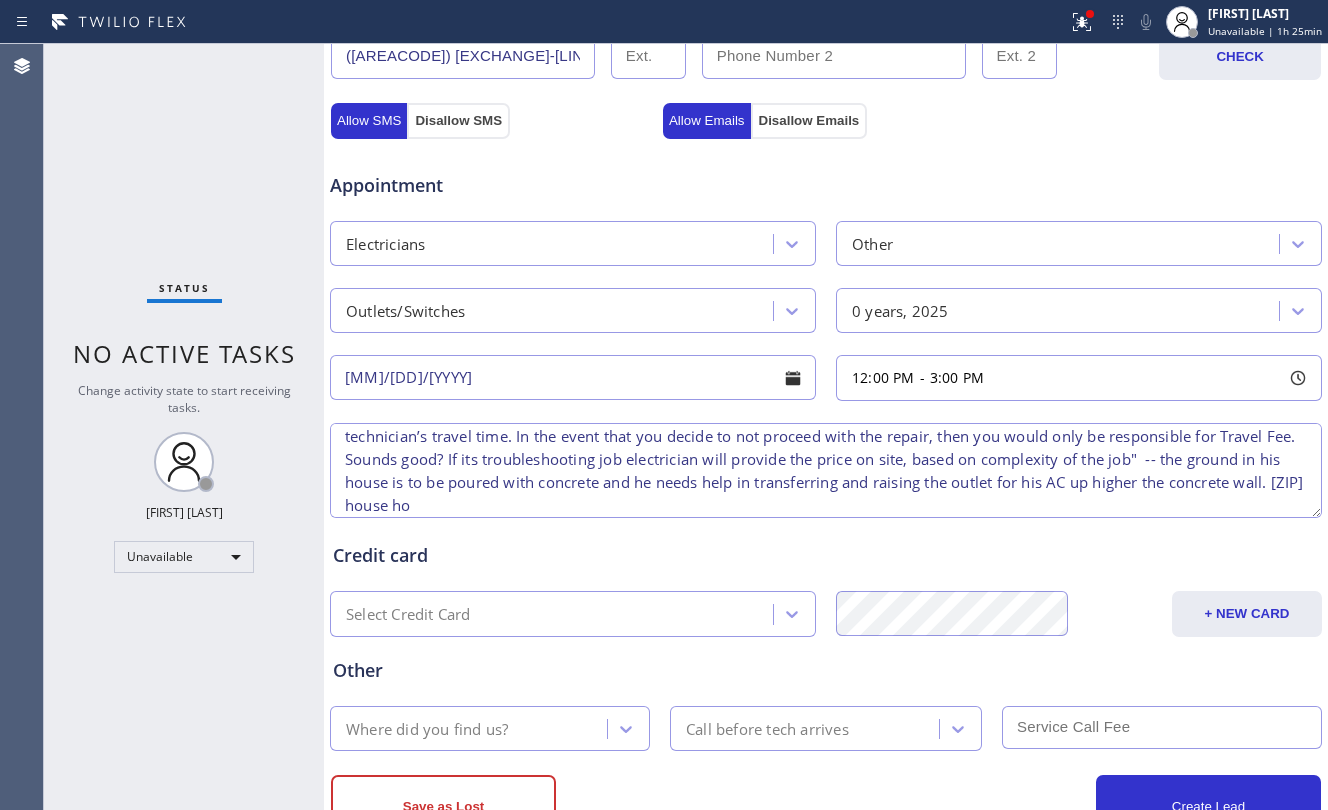 click on "12-3 |"We do charge  a Travel Fee $60,  However, that fee is waived if you agree to have us do the repair.  This fee covers the technician’s travel time. In the event that you decide to not proceed with the repair, then you would only be responsible for Travel Fee.  Sounds good? If its troubleshooting job electrician will provide the price on site, based on complexity of the job"  -- the ground in his house is to be poured with concrete and he needs help in transferring and raising the outlet for his AC up higher the concrete wall. [ZIP] house ho" at bounding box center (826, 470) 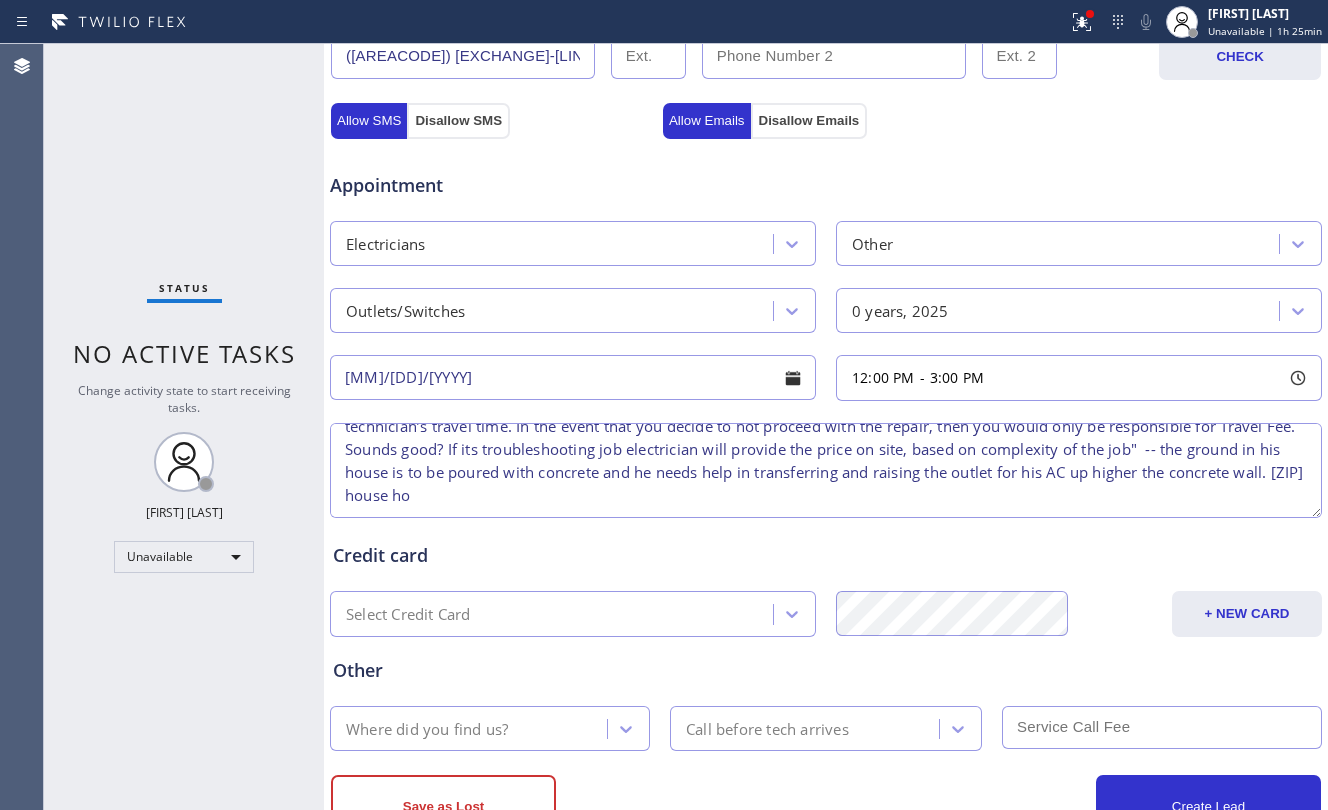 click on "12-3 |"We do charge  a Travel Fee $60,  However, that fee is waived if you agree to have us do the repair.  This fee covers the technician’s travel time. In the event that you decide to not proceed with the repair, then you would only be responsible for Travel Fee.  Sounds good? If its troubleshooting job electrician will provide the price on site, based on complexity of the job"  -- the ground in his house is to be poured with concrete and he needs help in transferring and raising the outlet for his AC up higher the concrete wall. [ZIP] house ho" at bounding box center [826, 470] 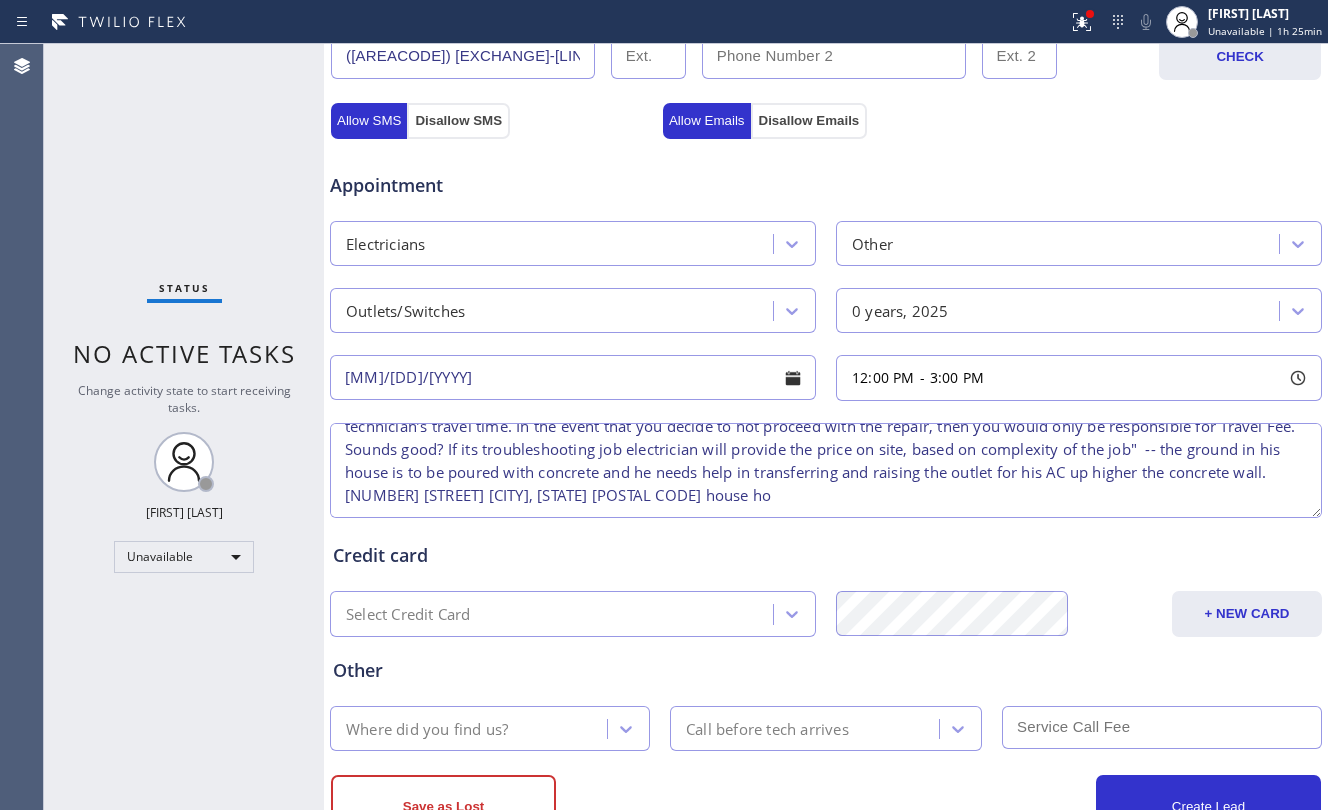 click on "12-3 |"We do charge  a Travel Fee $60,  However, that fee is waived if you agree to have us do the repair.  This fee covers the technician’s travel time. In the event that you decide to not proceed with the repair, then you would only be responsible for Travel Fee.  Sounds good? If its troubleshooting job electrician will provide the price on site, based on complexity of the job"  -- the ground in his house is to be poured with concrete and he needs help in transferring and raising the outlet for his AC up higher the concrete wall. [NUMBER] [STREET] [CITY], [STATE] [POSTAL CODE] house ho" at bounding box center (826, 470) 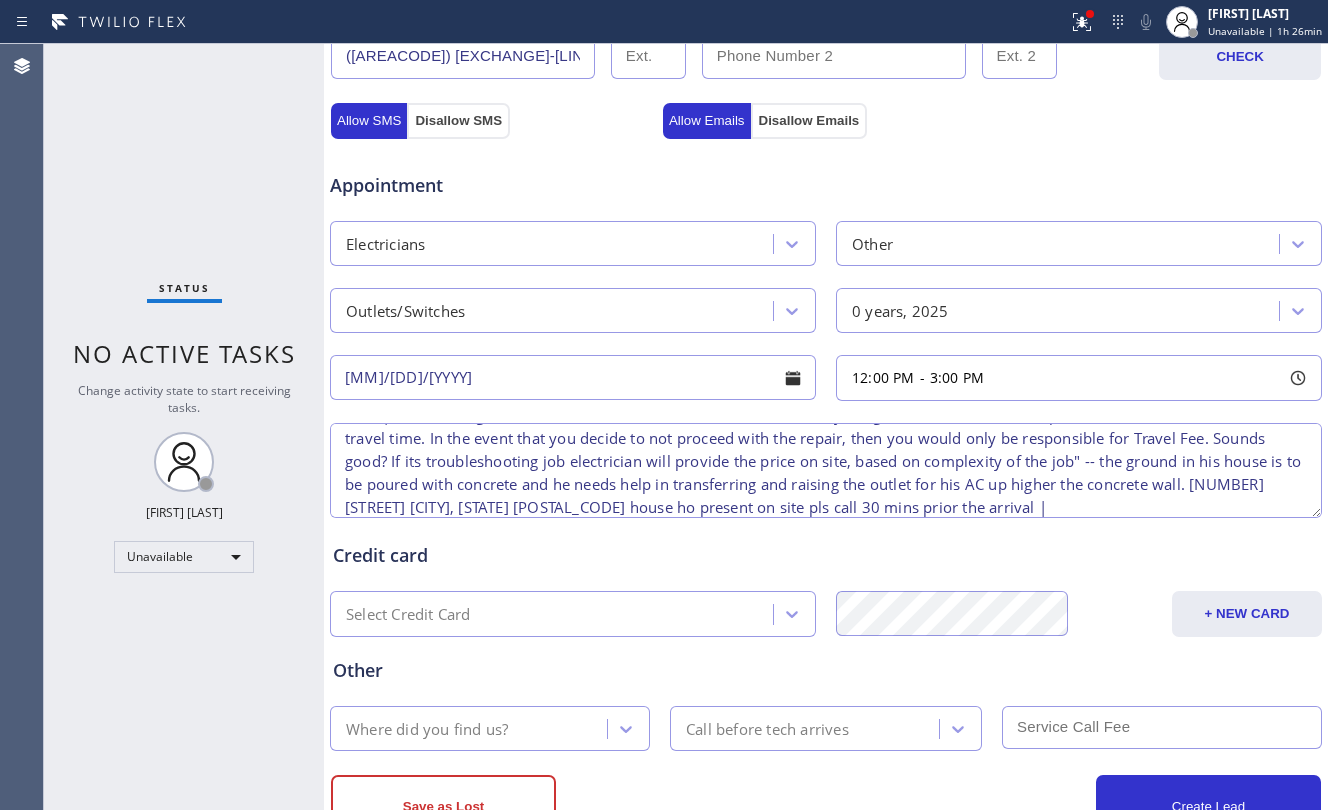 scroll, scrollTop: 42, scrollLeft: 0, axis: vertical 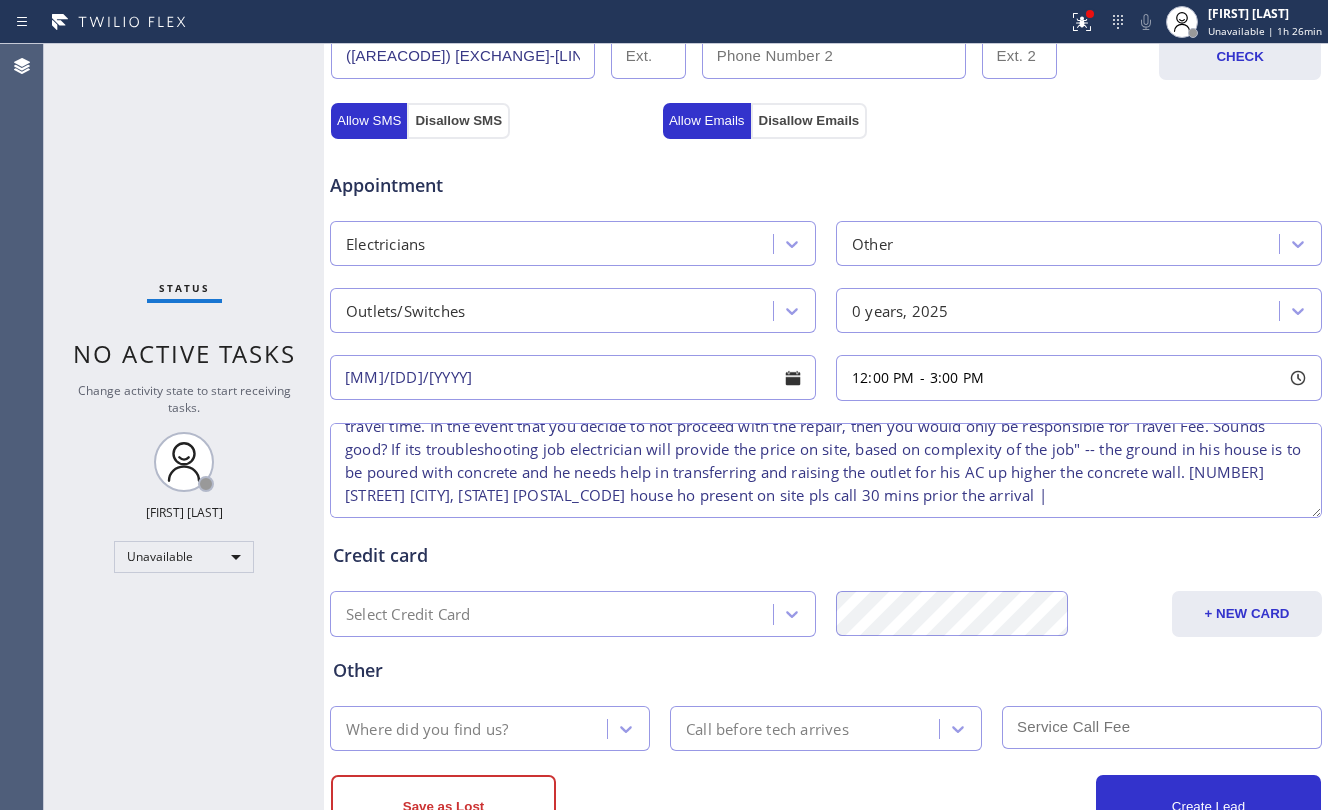 type on "12-3 |"We do charge a Travel Fee $60, However, that fee is waived if you agree to have us do the repair. This fee covers the technician’s travel time. In the event that you decide to not proceed with the repair, then you would only be responsible for Travel Fee. Sounds good? If its troubleshooting job electrician will provide the price on site, based on complexity of the job" -- the ground in his house is to be poured with concrete and he needs help in transferring and raising the outlet for his AC up higher the concrete wall. [NUMBER] [STREET] [CITY], [STATE] [POSTAL_CODE] house ho present on site pls call 30 mins prior the arrival |" 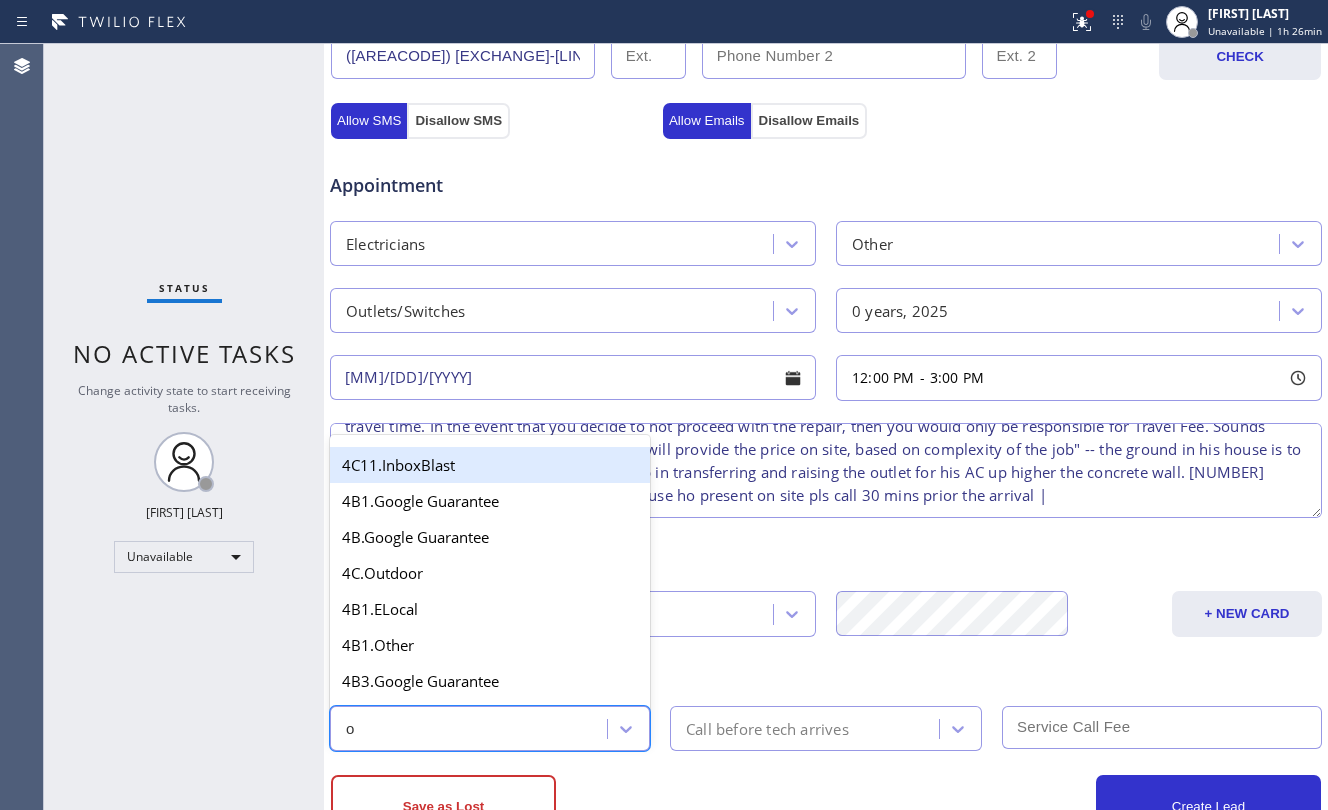 type on "ou" 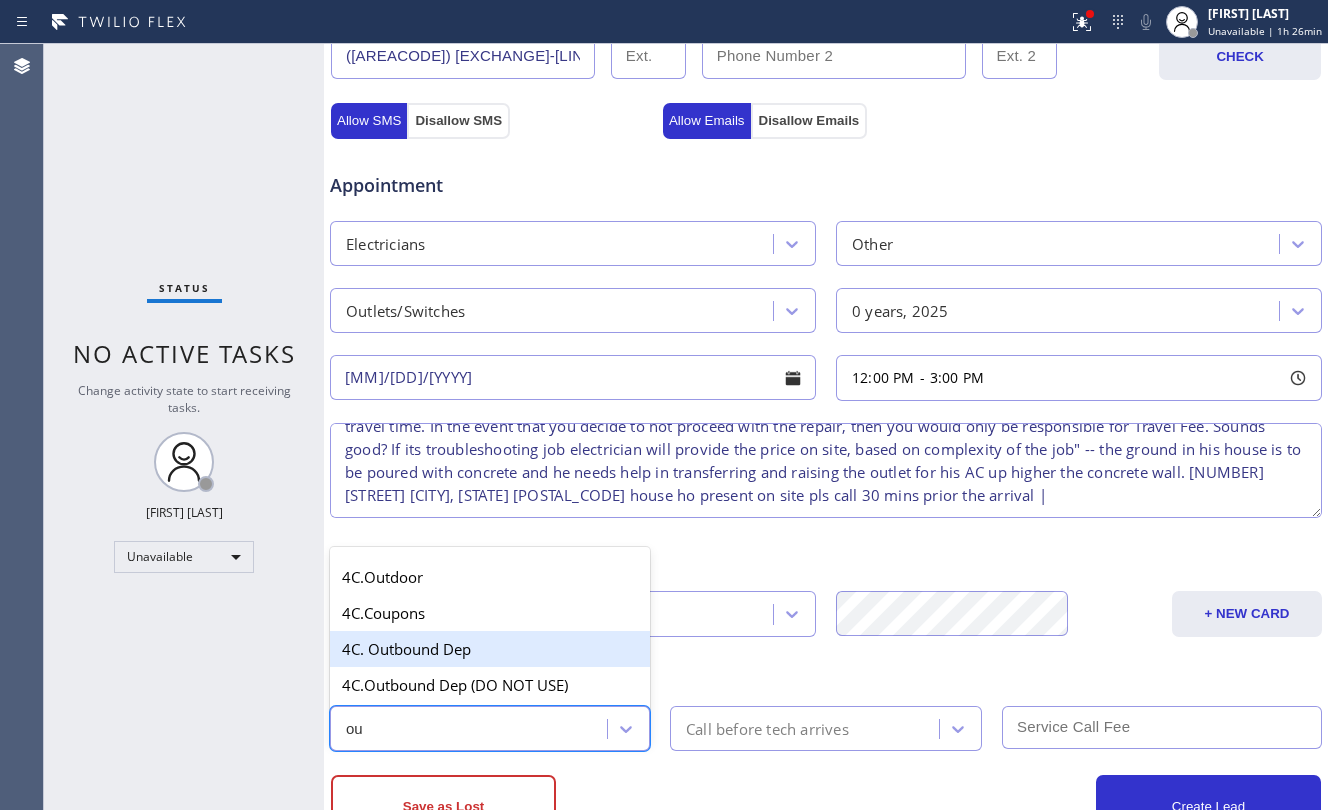 click on "4C. Outbound Dep" at bounding box center [490, 649] 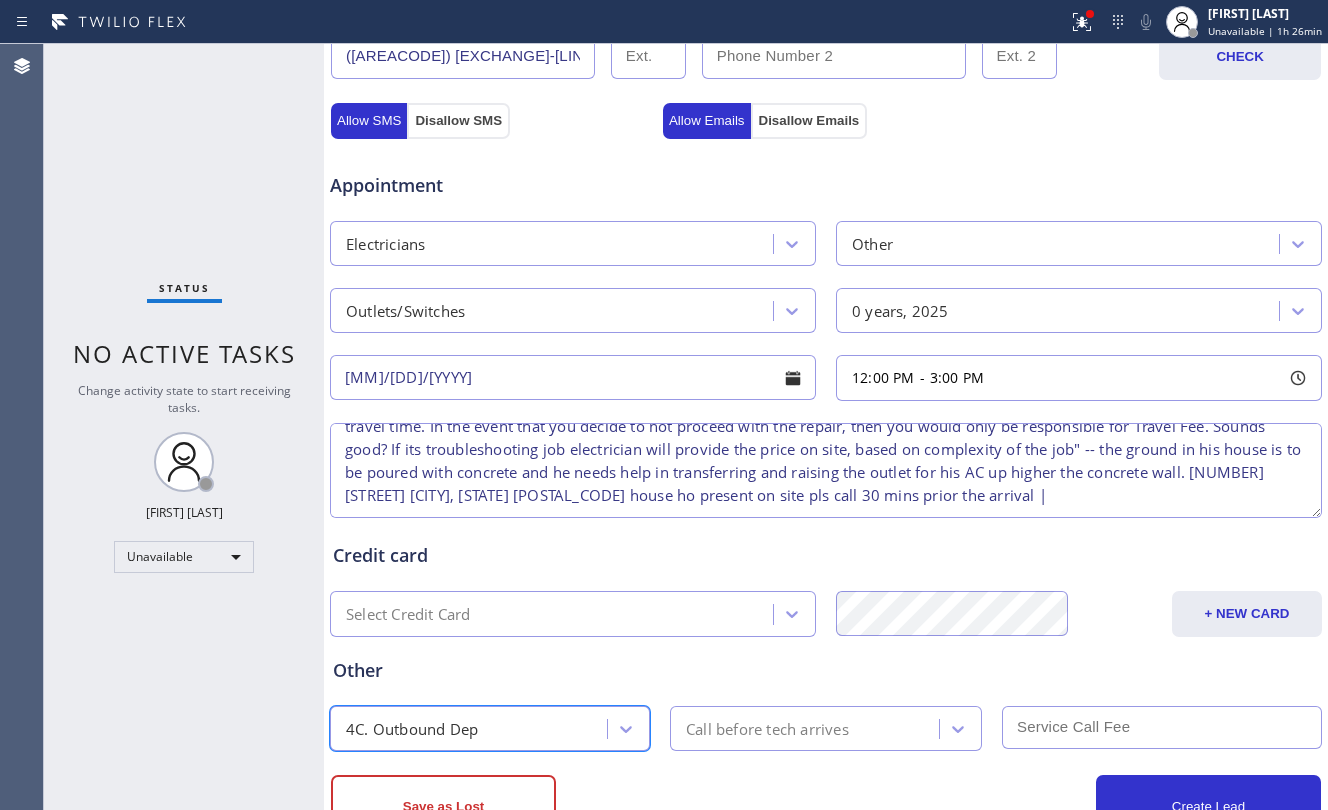 click on "Call before tech arrives" at bounding box center (767, 728) 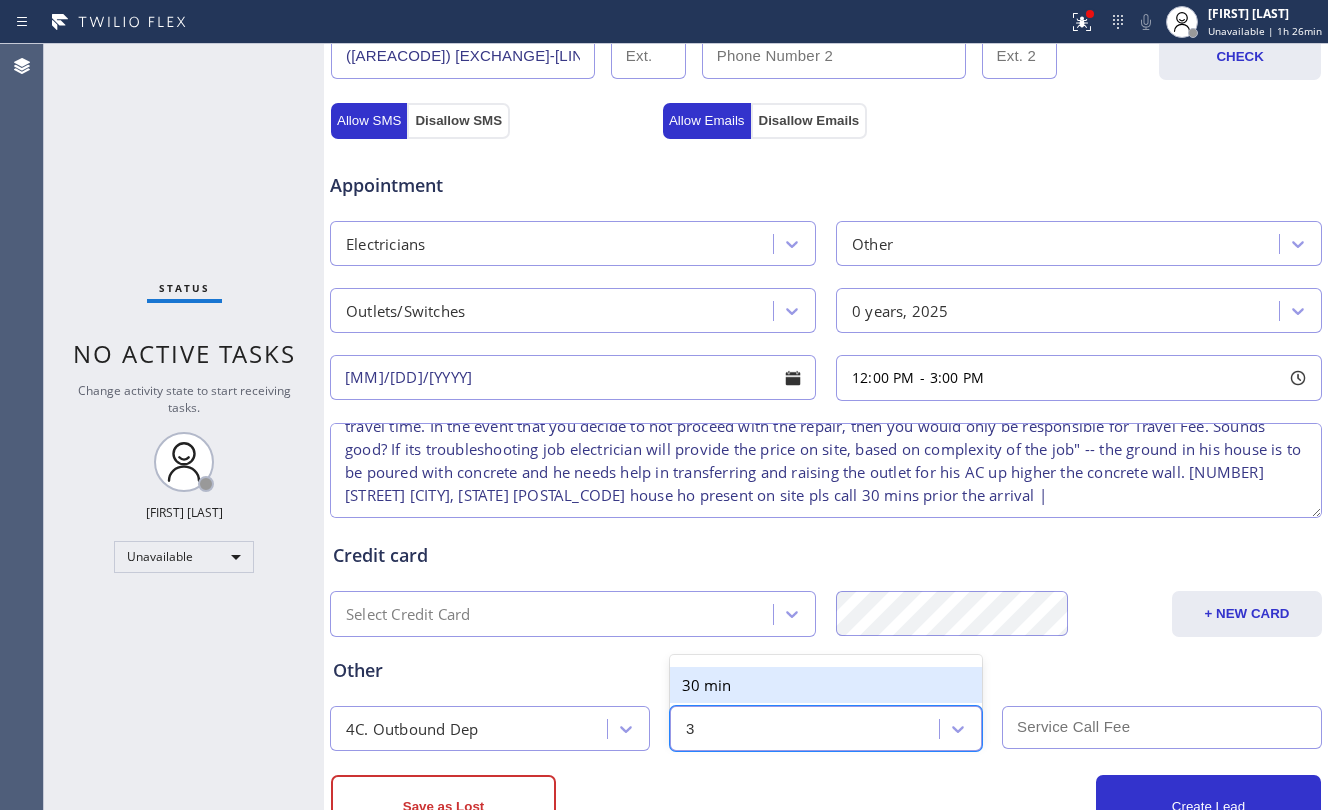 type on "30" 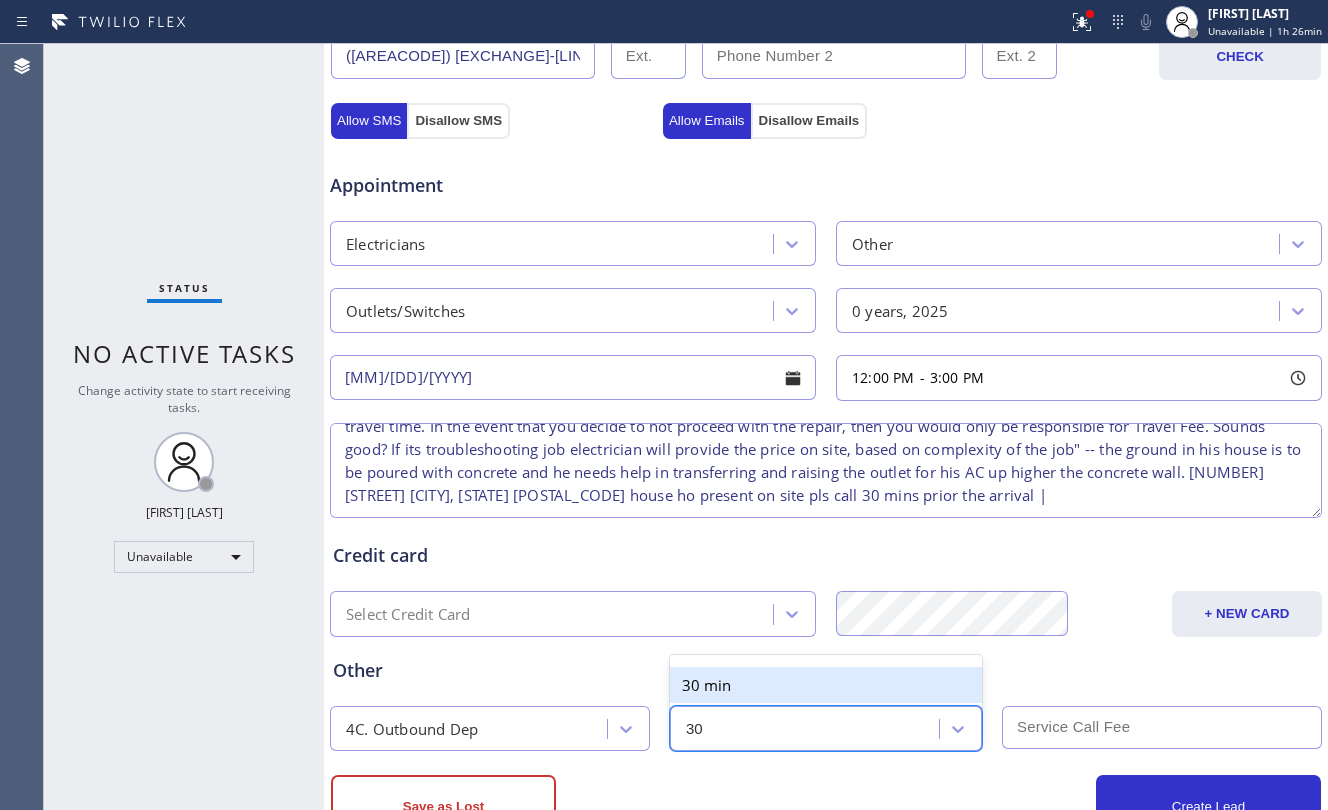click on "30 min" at bounding box center [826, 685] 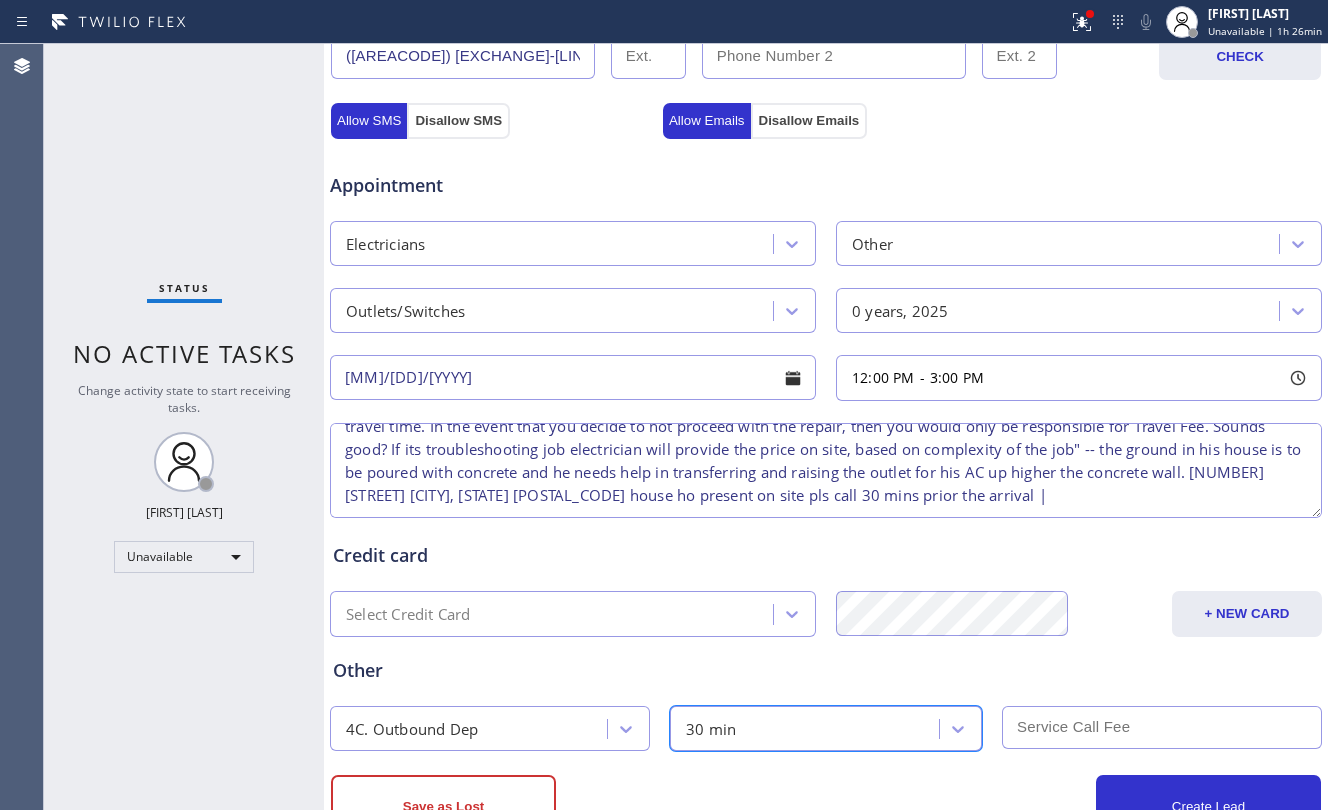 click at bounding box center [1162, 727] 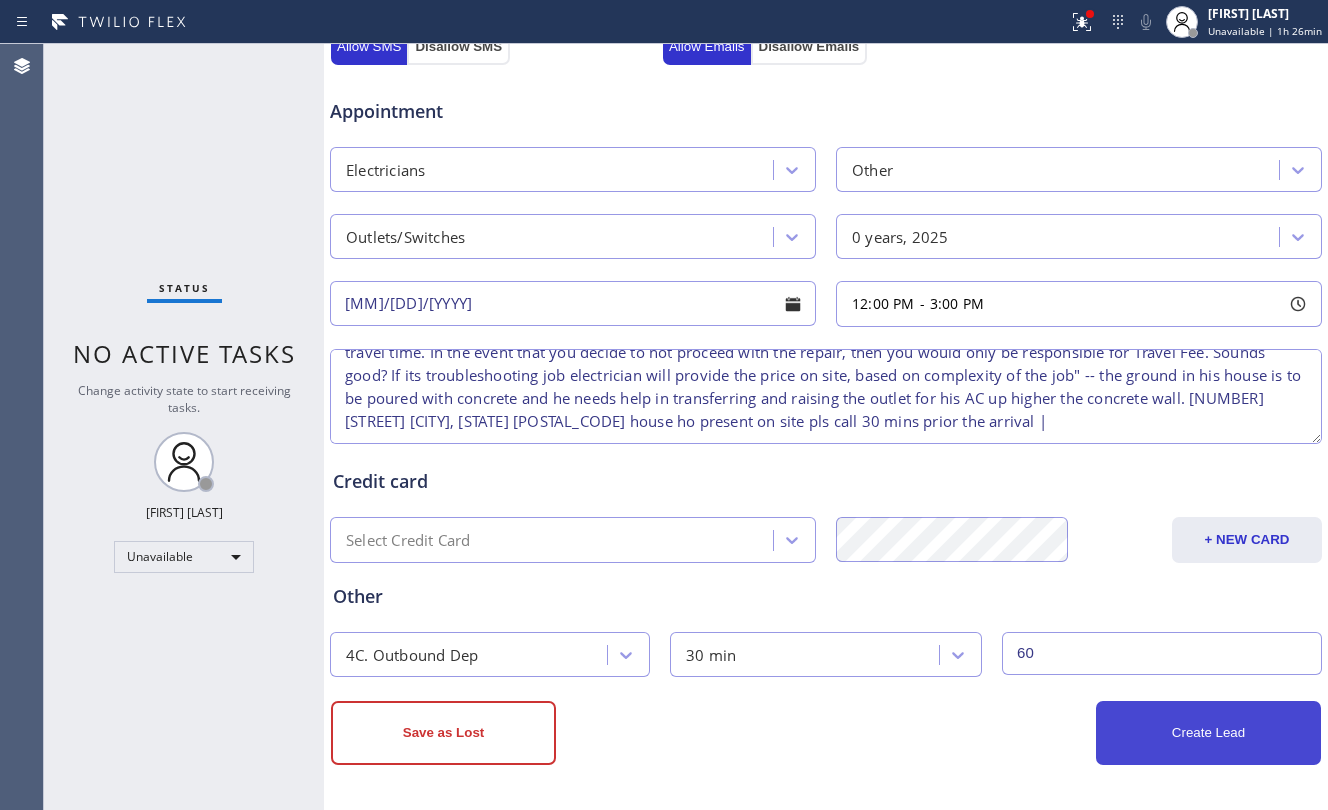type on "60" 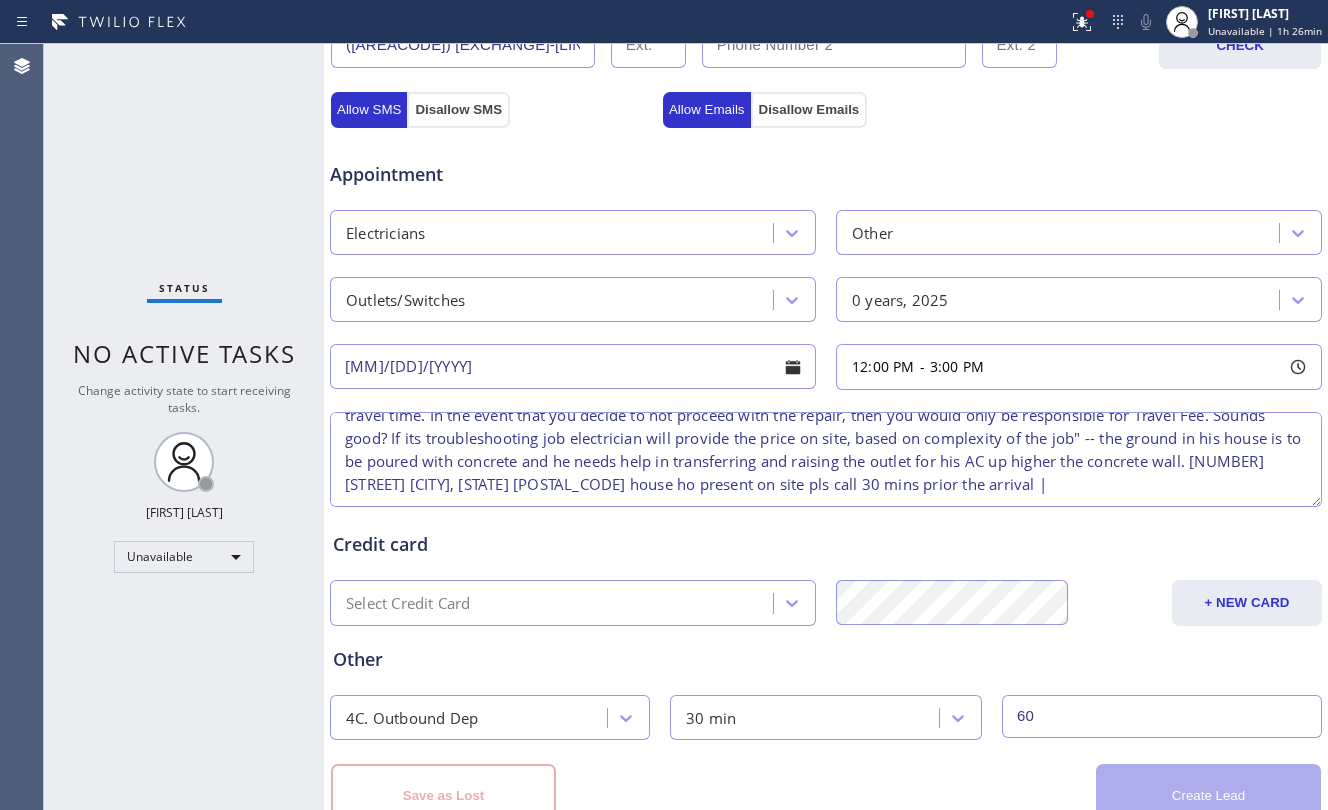 scroll, scrollTop: 813, scrollLeft: 0, axis: vertical 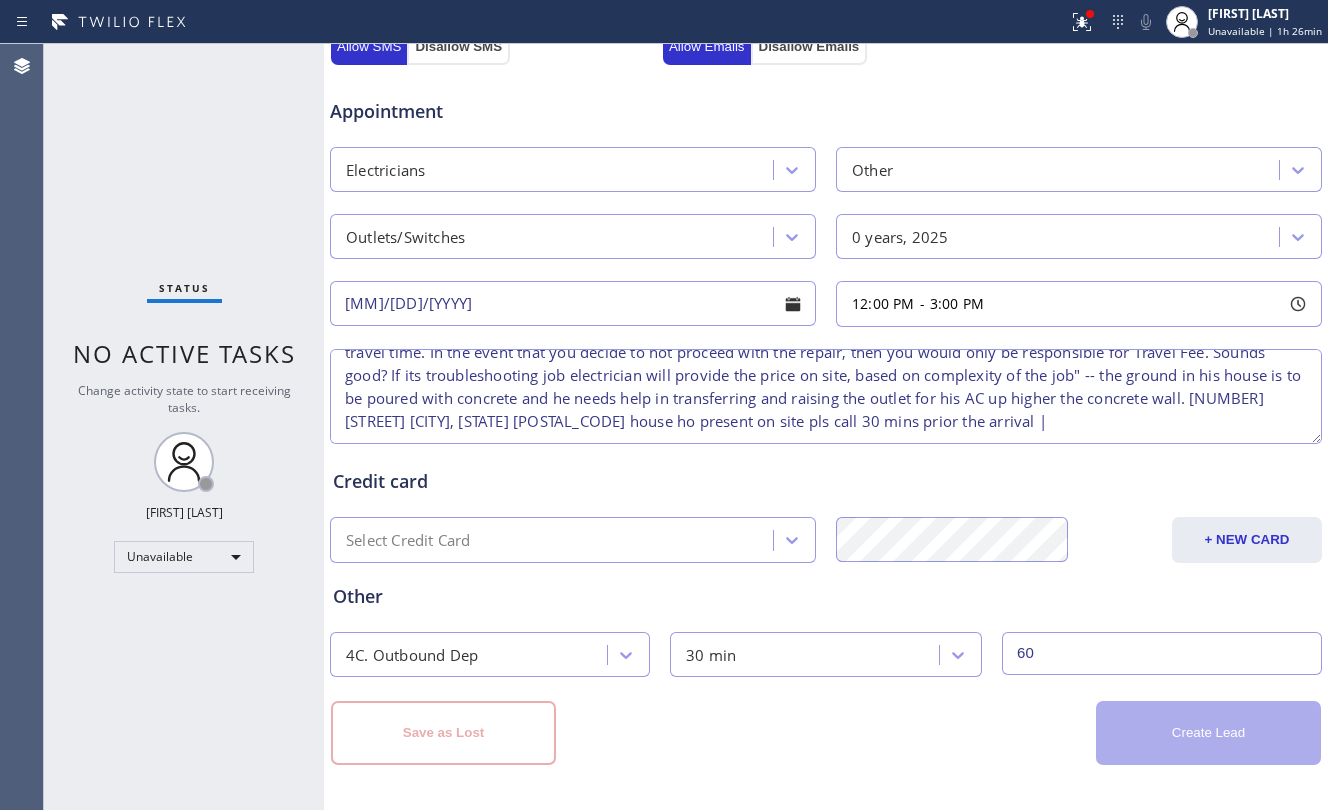type 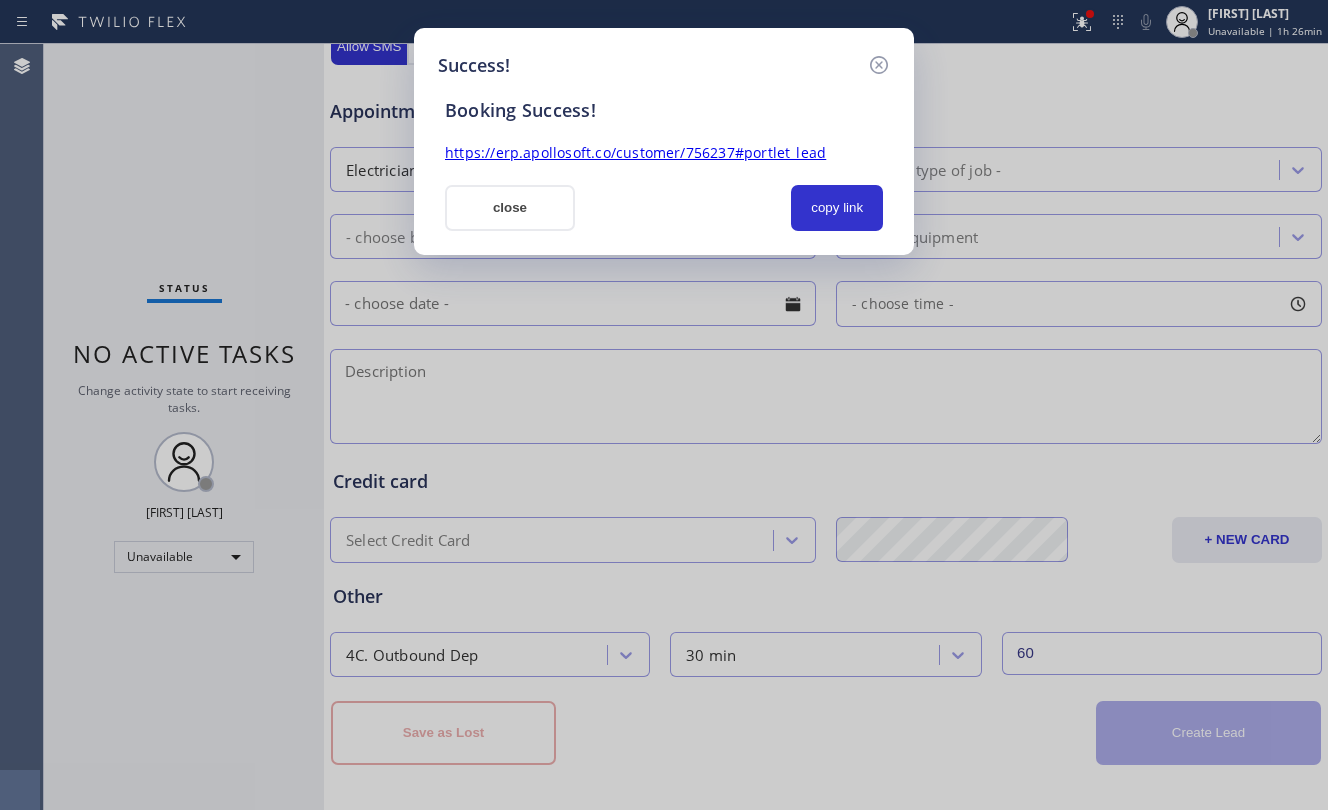scroll, scrollTop: 0, scrollLeft: 0, axis: both 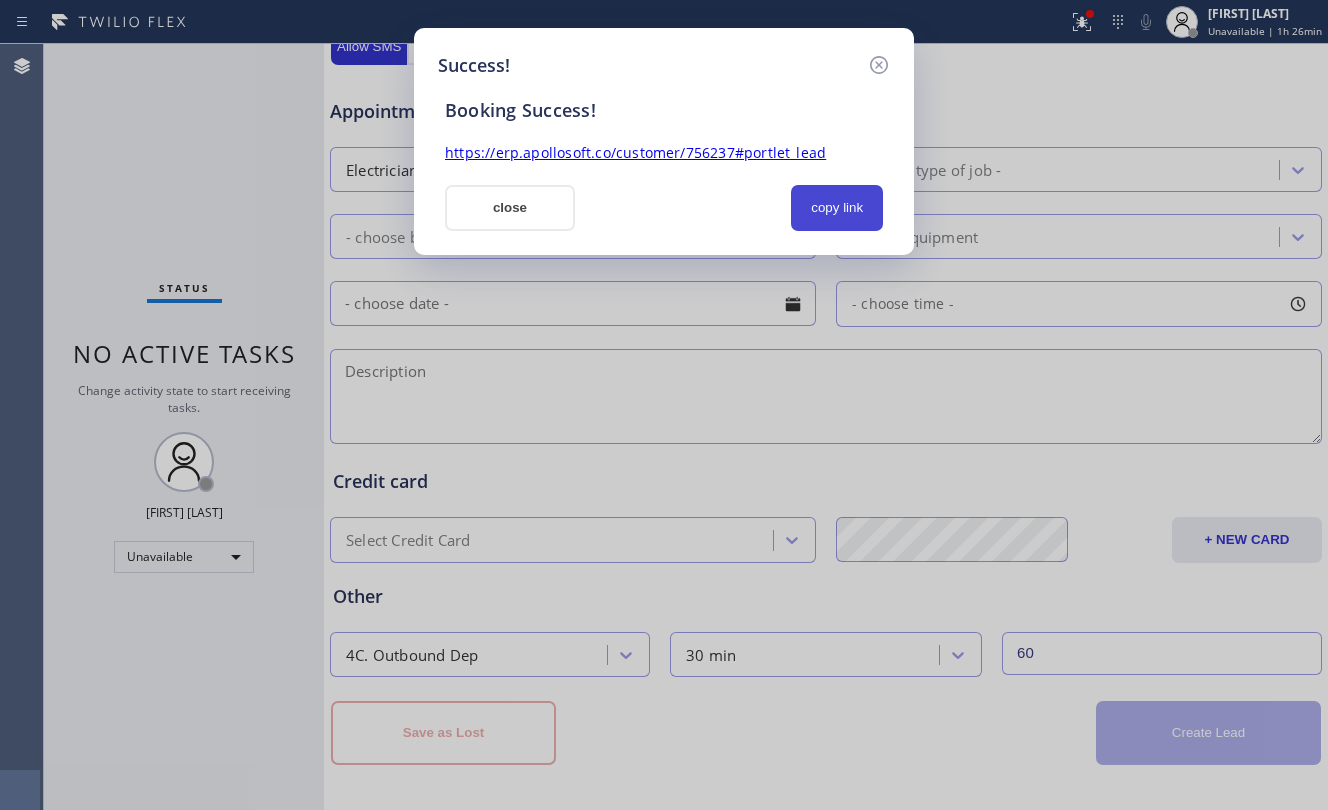click on "copy link" at bounding box center [837, 208] 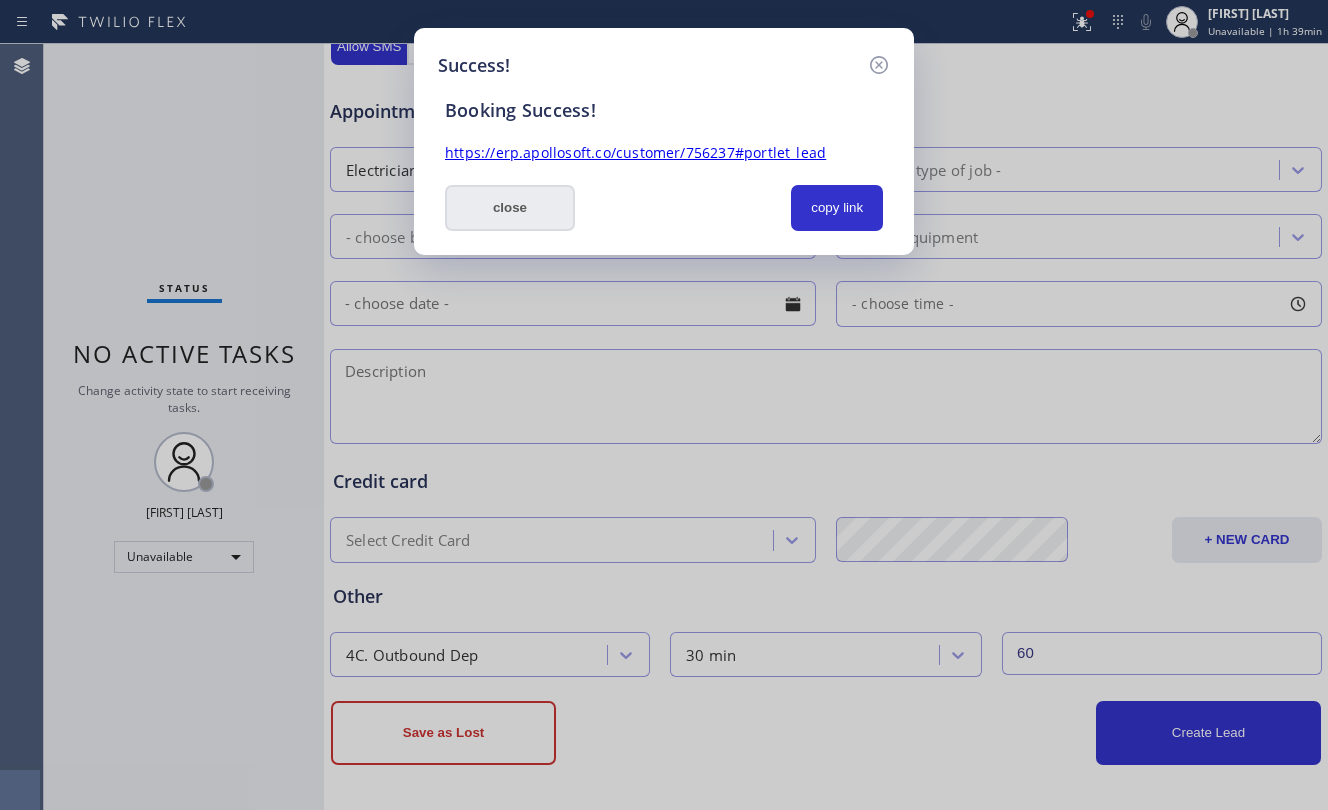click on "close" at bounding box center [510, 208] 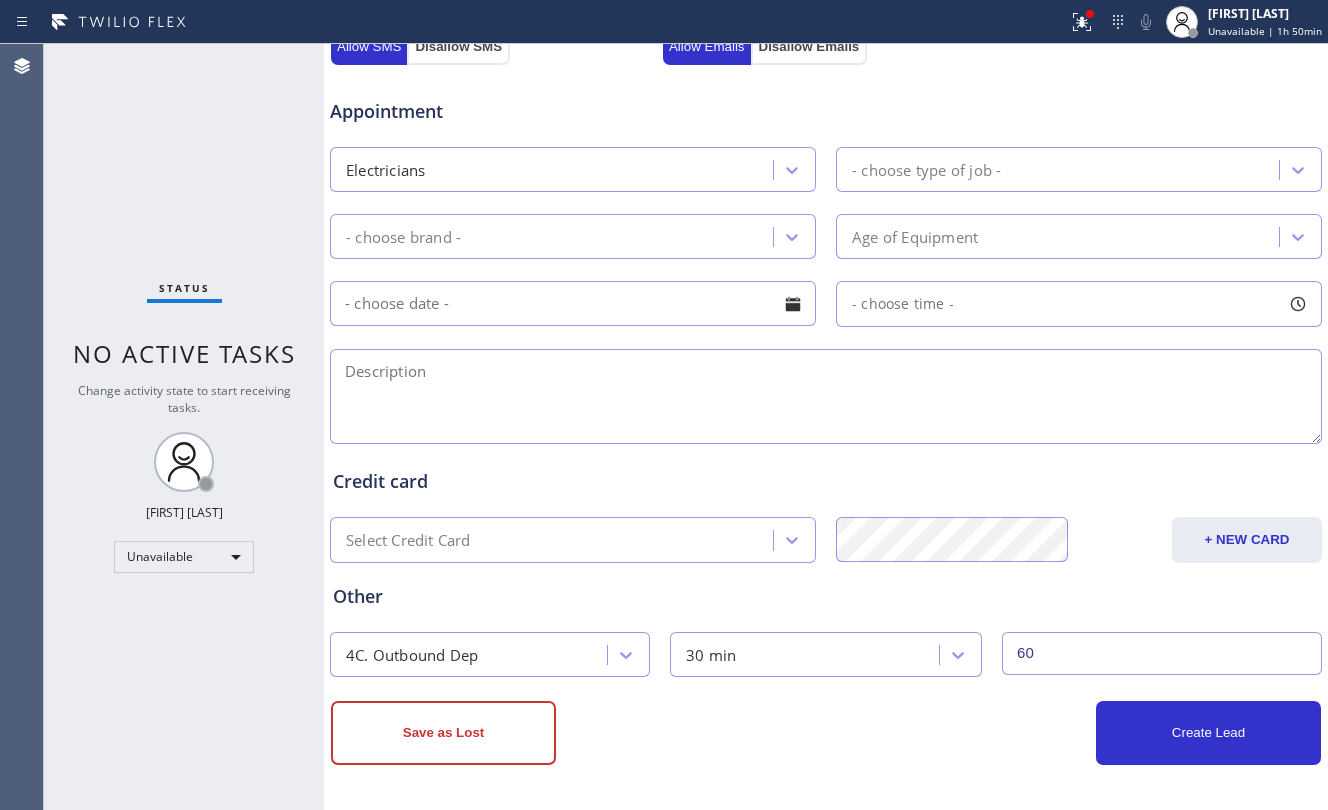 click on "Status   No active tasks     Change activity state to start receiving tasks.   [FIRST] [LAST] Unavailable" at bounding box center [184, 427] 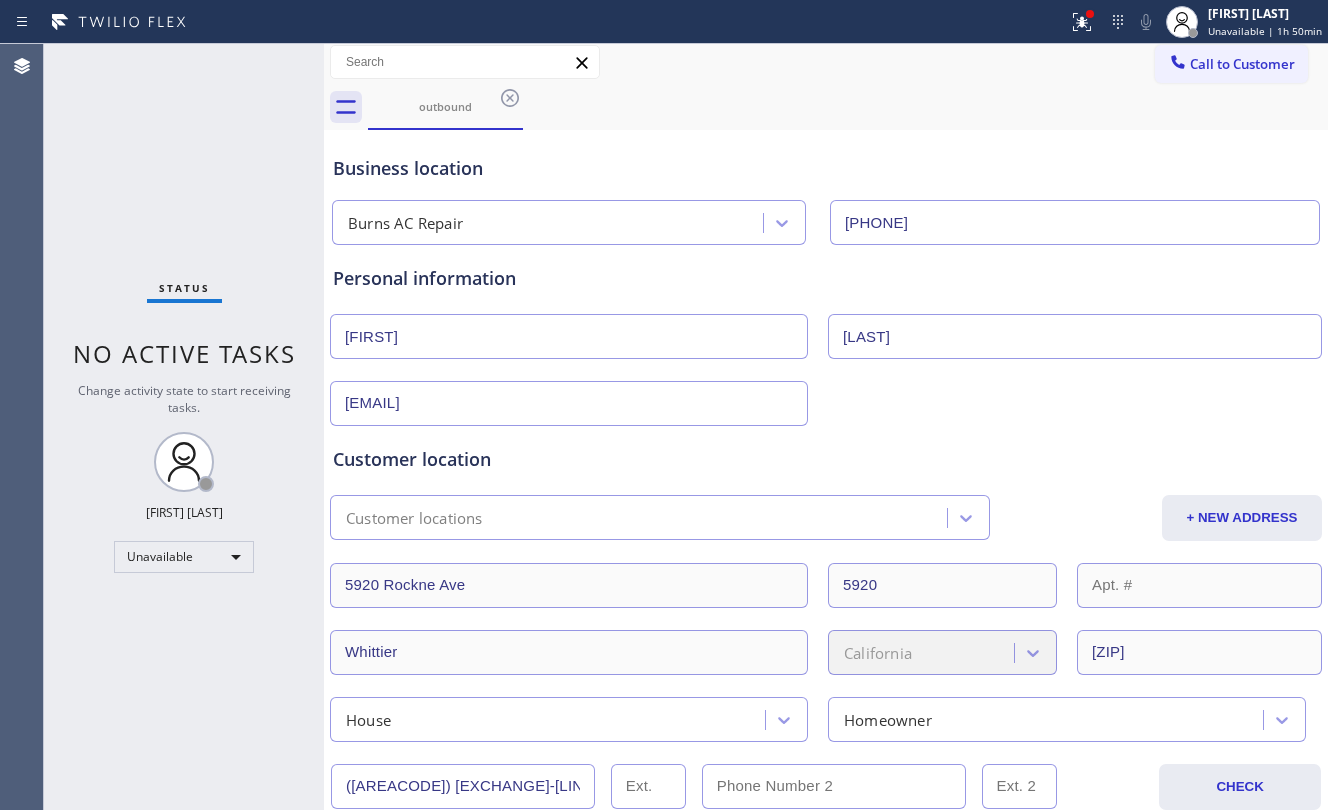 scroll, scrollTop: 0, scrollLeft: 0, axis: both 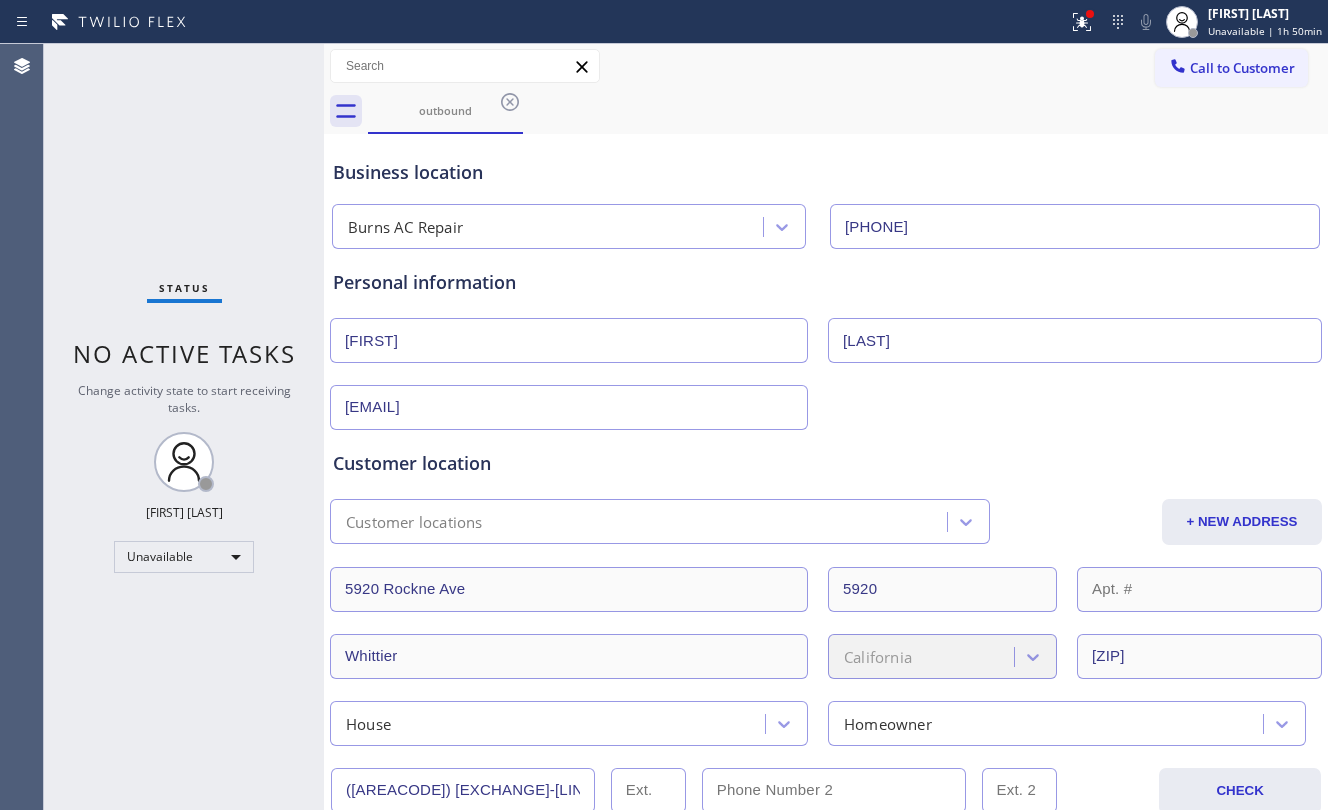 click on "Status   No active tasks     Change activity state to start receiving tasks.   [FIRST] [LAST] Unavailable" at bounding box center (184, 427) 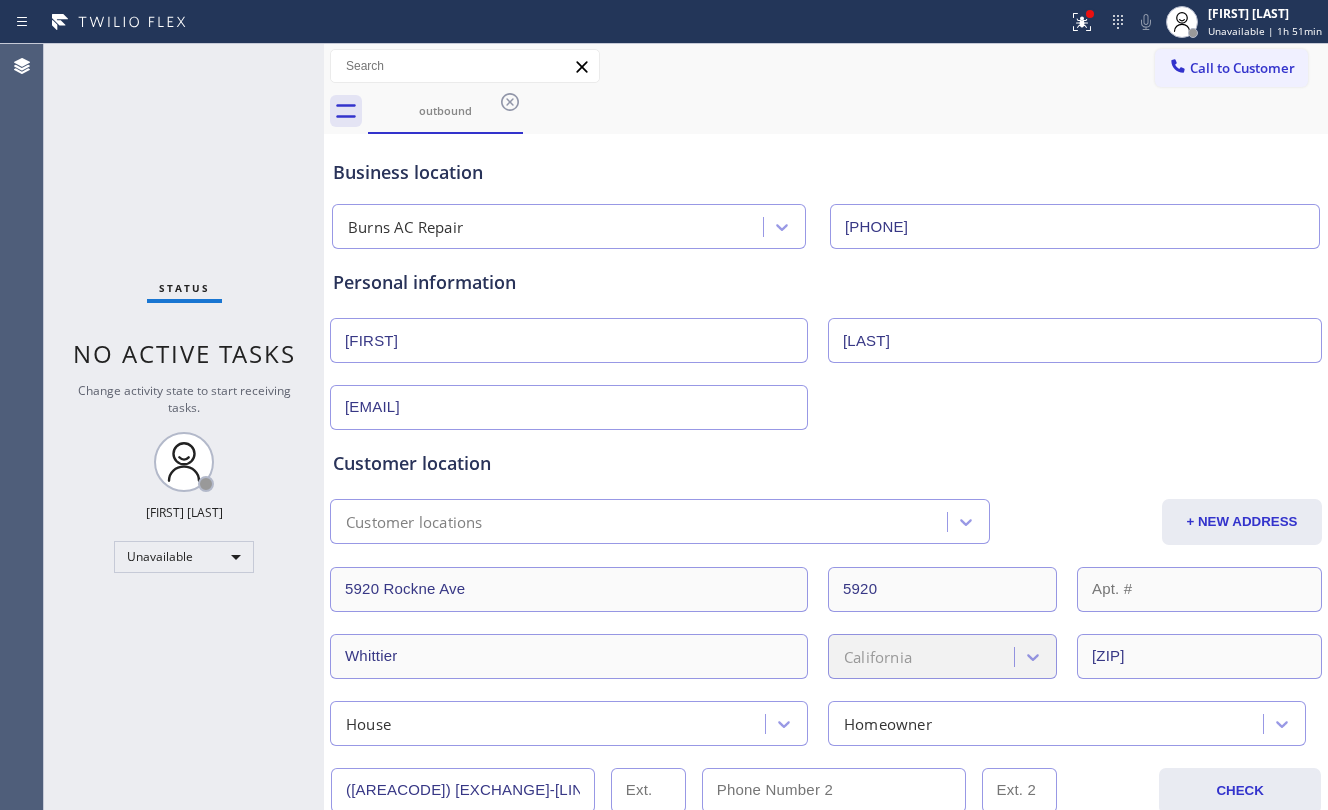 click on "Status   No active tasks     Change activity state to start receiving tasks.   [FIRST] [LAST] Unavailable" at bounding box center [184, 427] 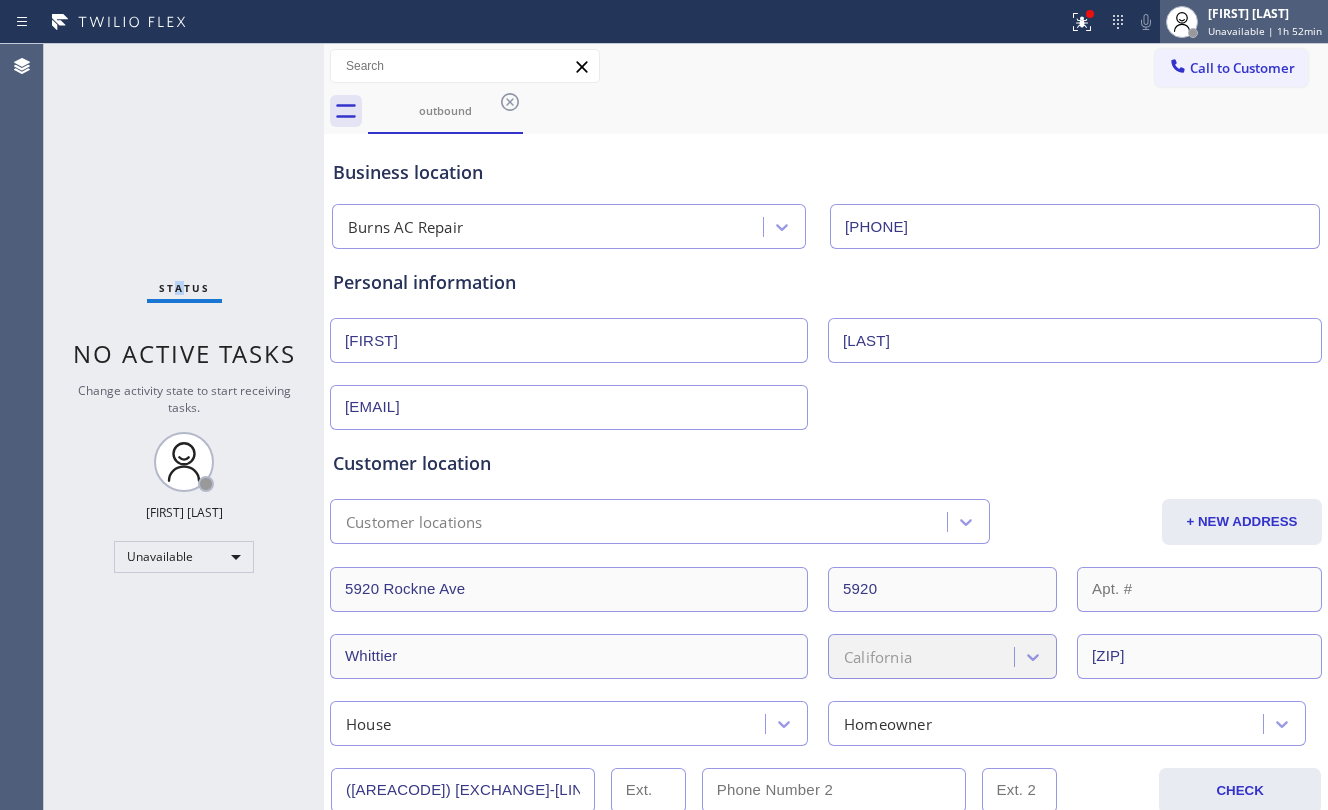 click on "Unavailable | 1h 52min" at bounding box center (1265, 31) 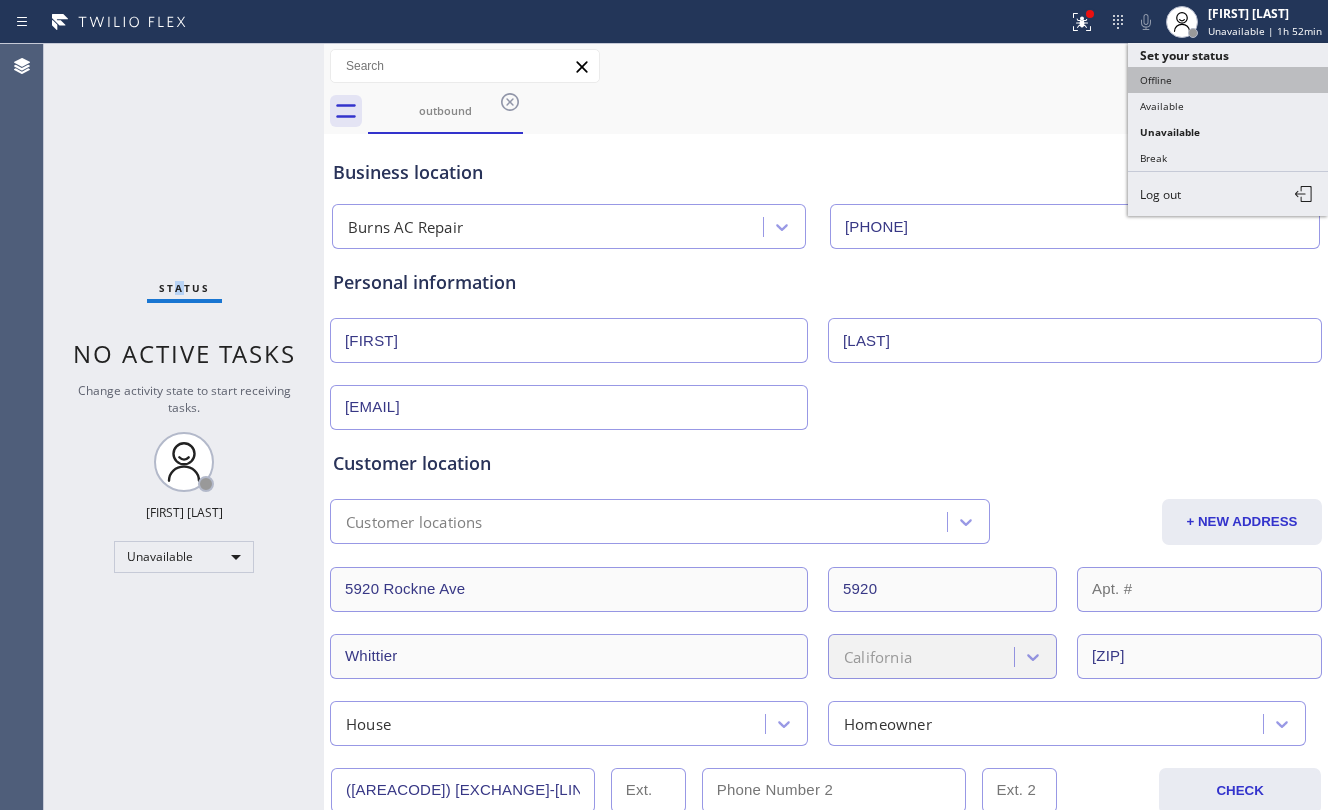 click on "Offline" at bounding box center [1228, 80] 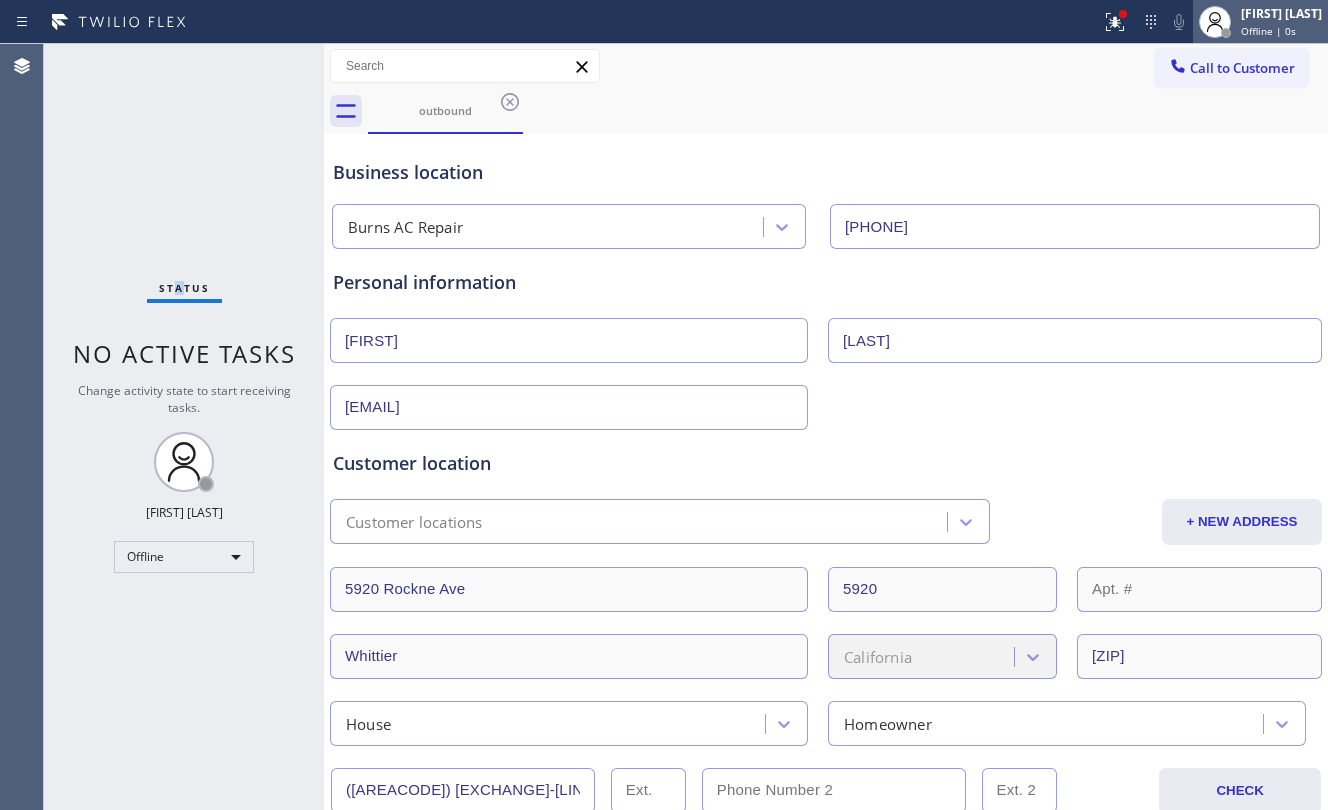 click on "[FIRST] [LAST]" at bounding box center (1281, 13) 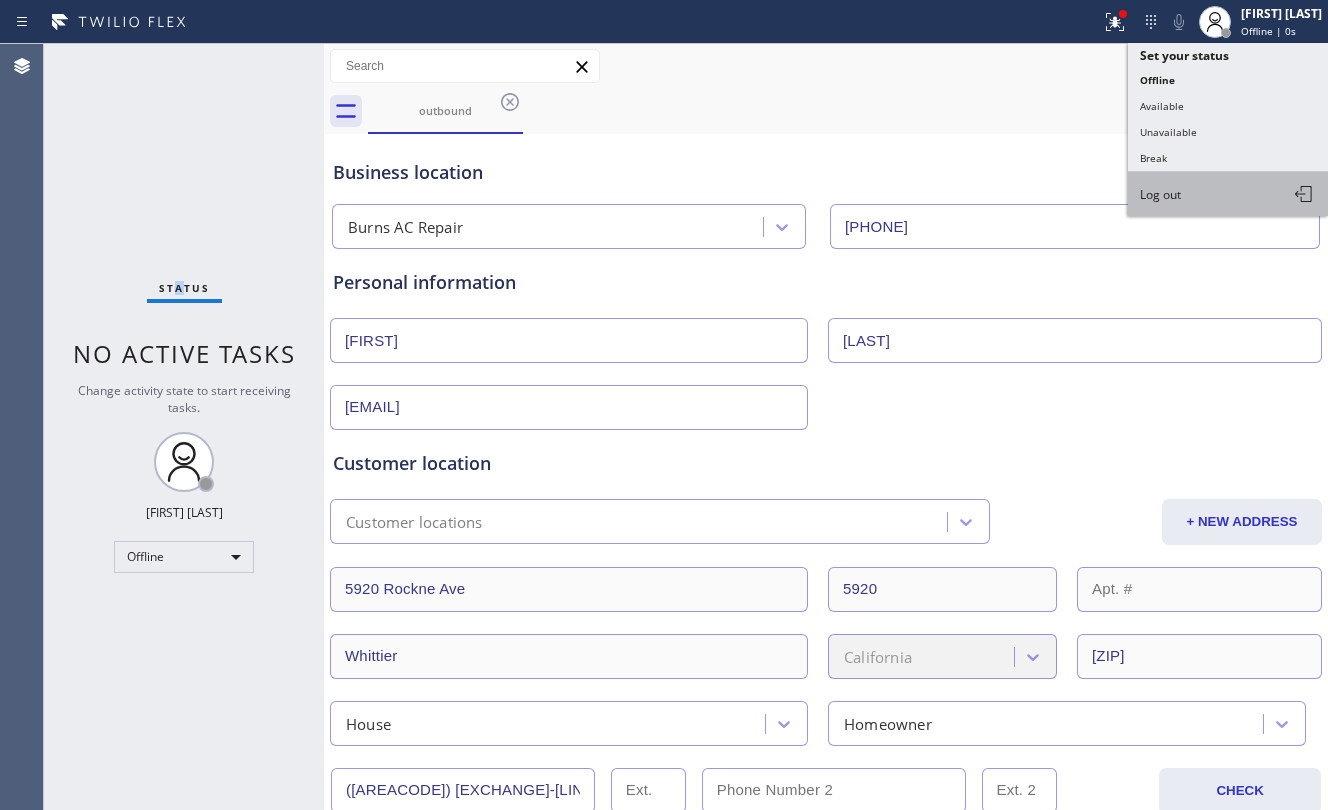 click on "Log out" at bounding box center (1228, 194) 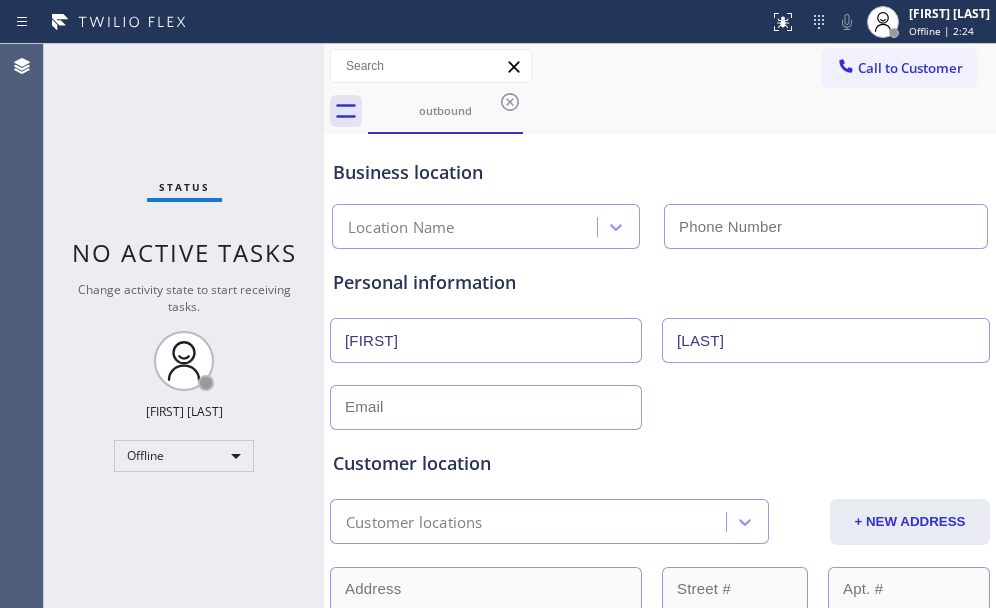type on "[PHONE]" 